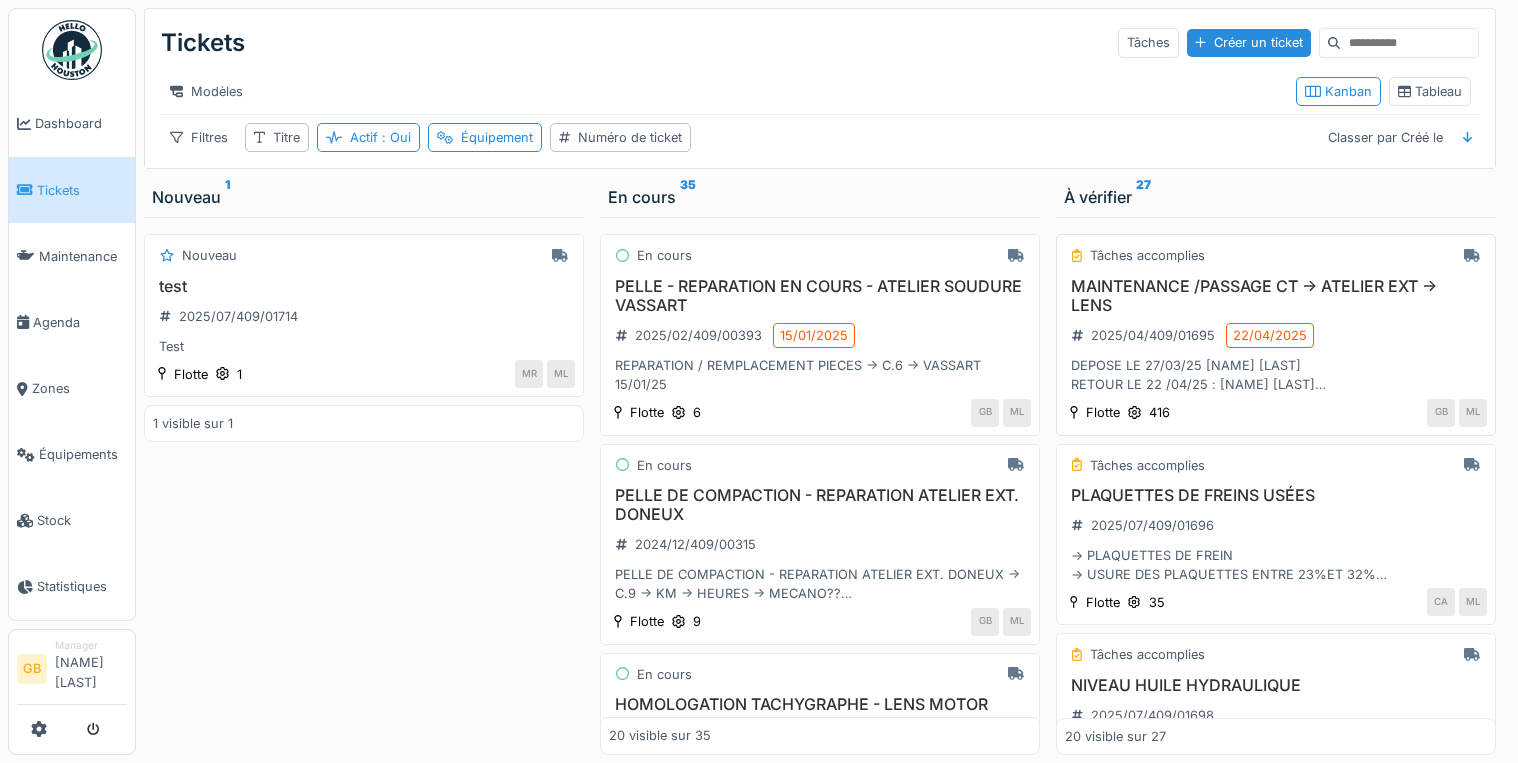 scroll, scrollTop: 0, scrollLeft: 0, axis: both 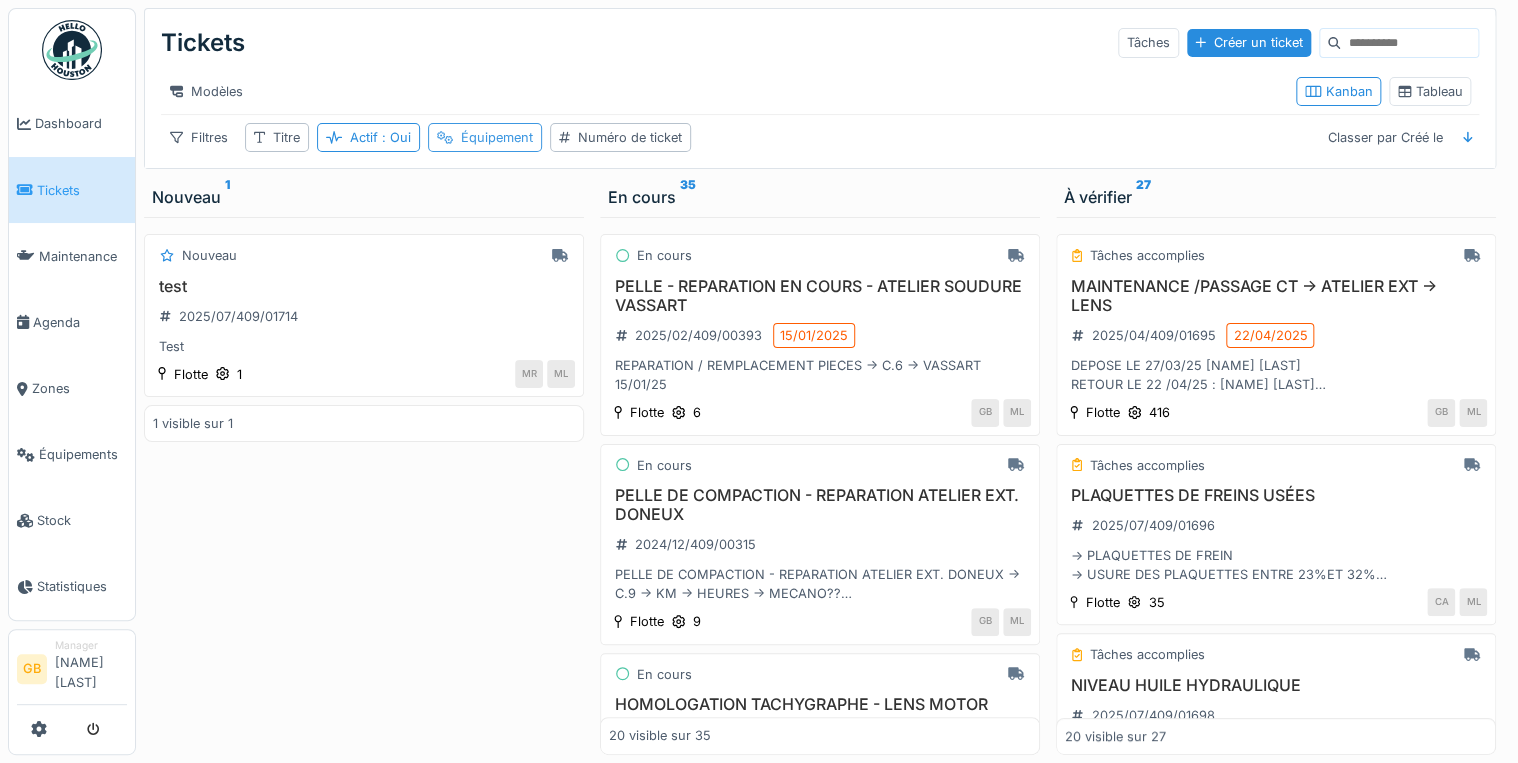 click on "Équipement" at bounding box center [497, 137] 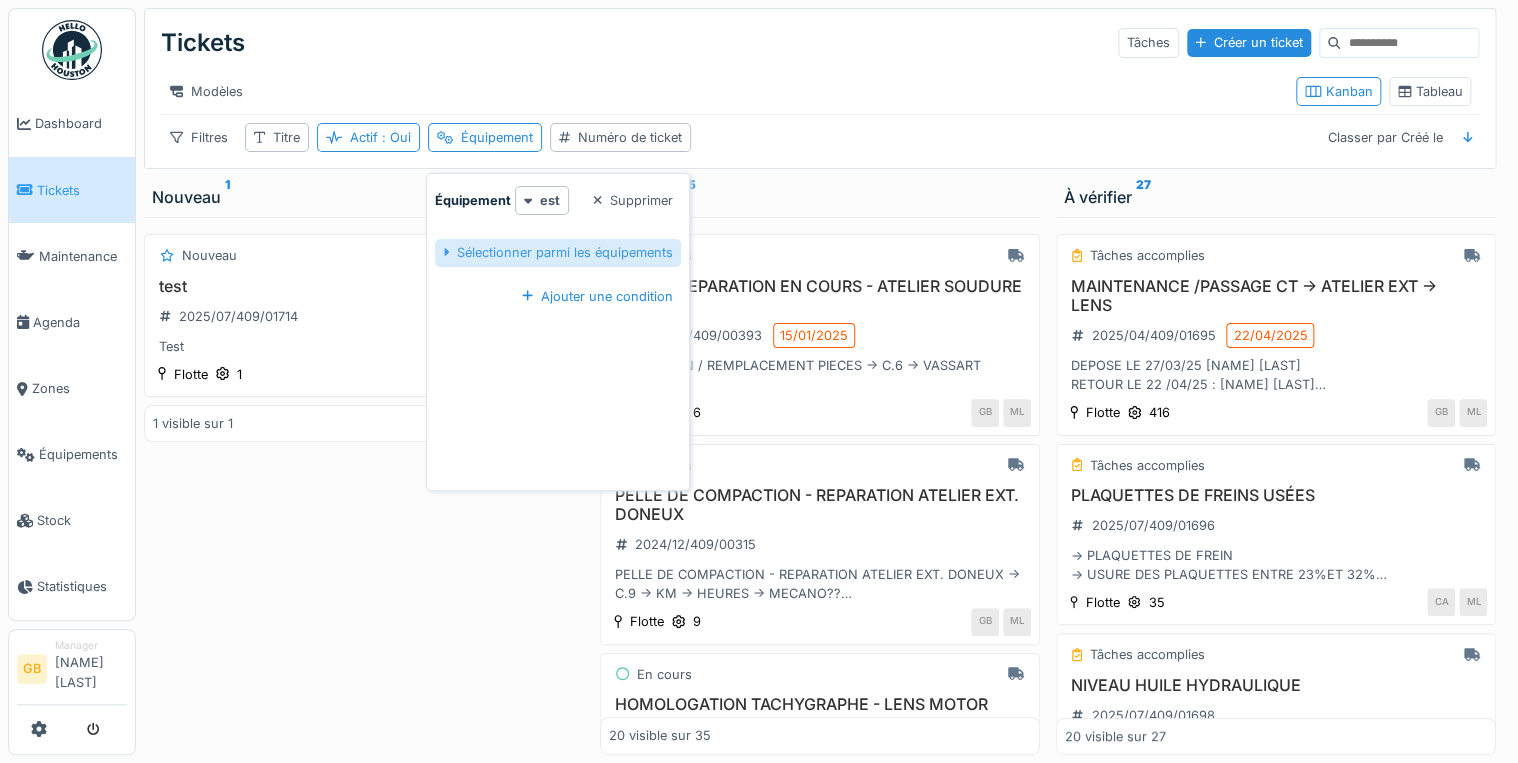 click on "Sélectionner parmi les équipements" at bounding box center (558, 252) 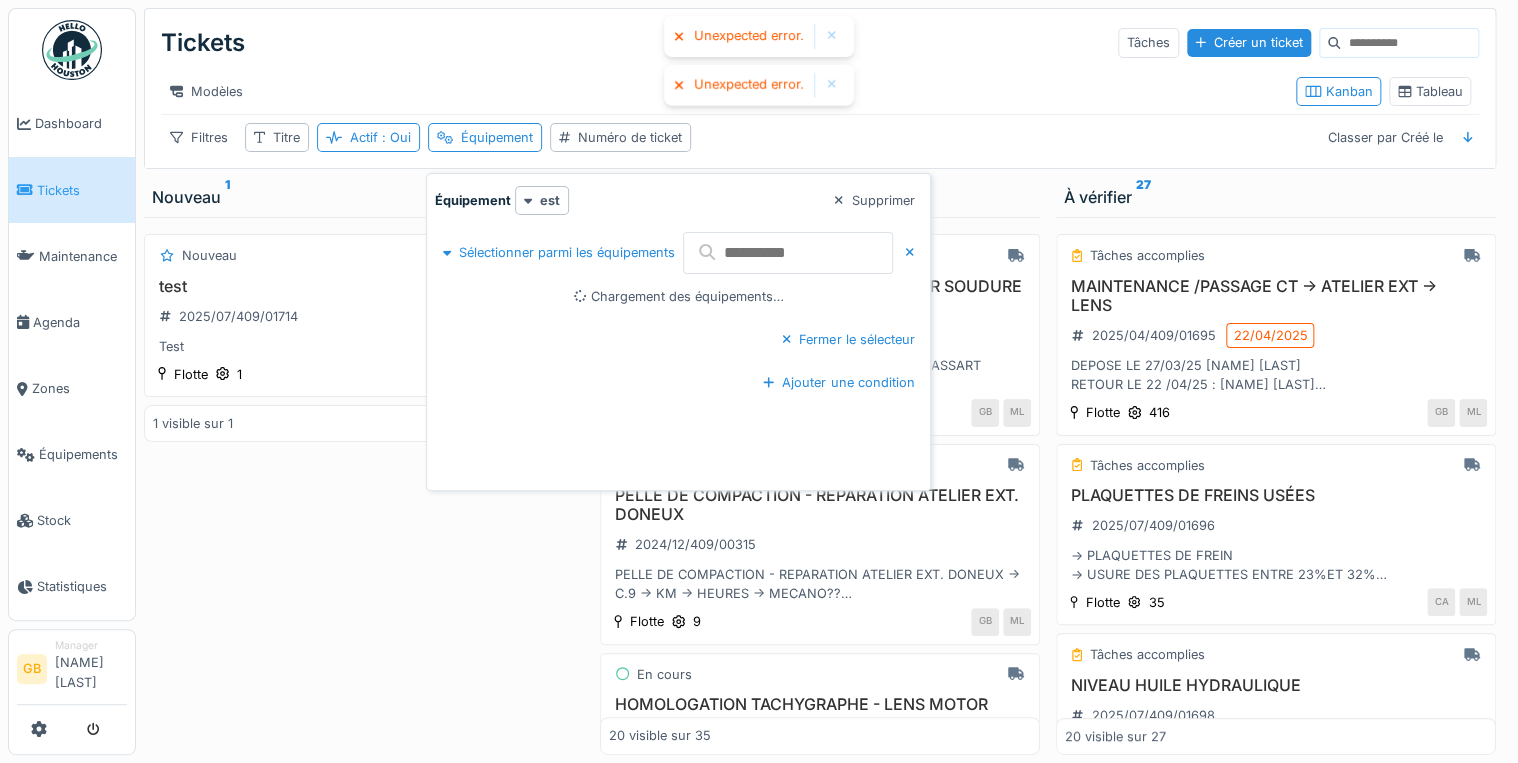 click at bounding box center [788, 253] 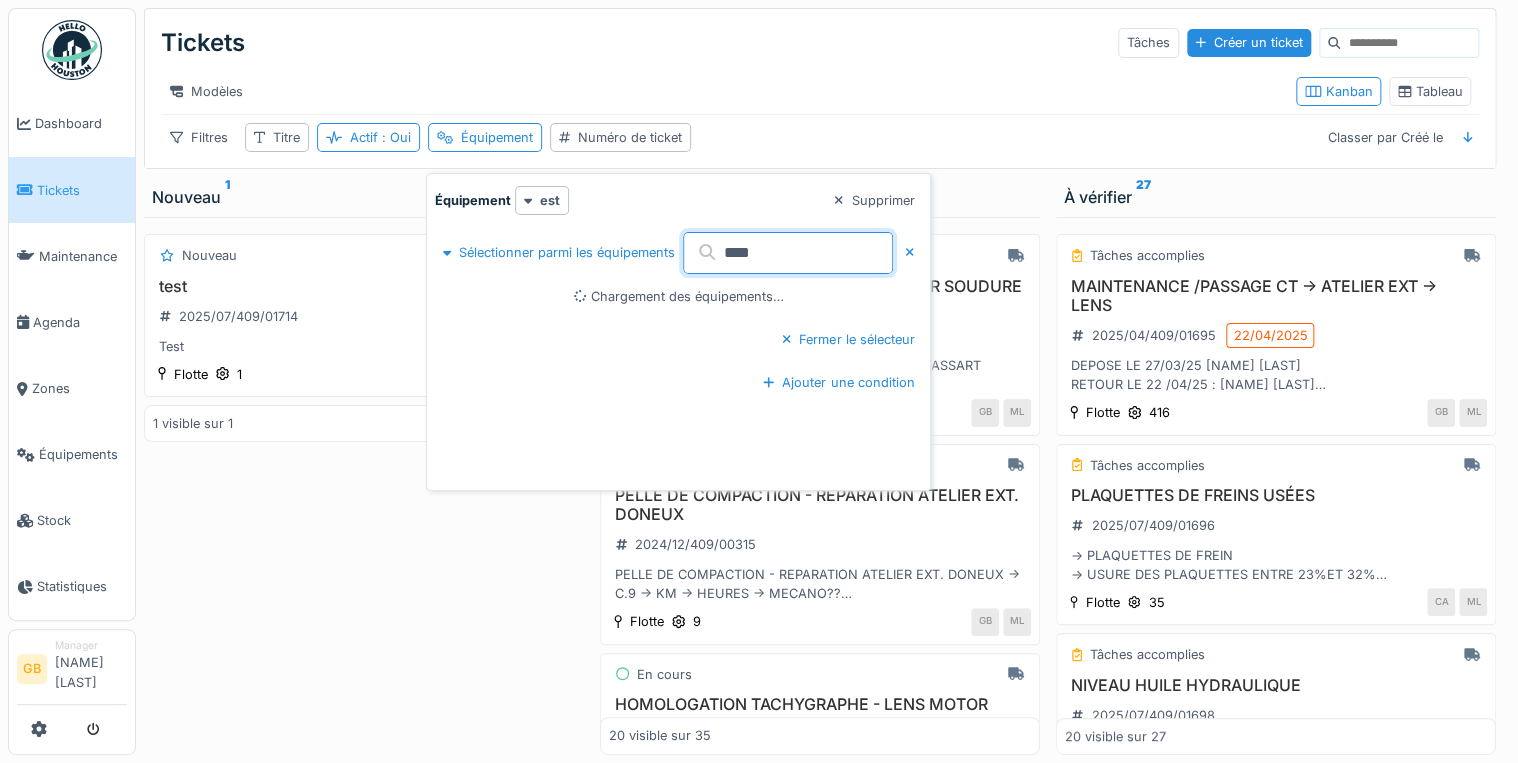 type on "***" 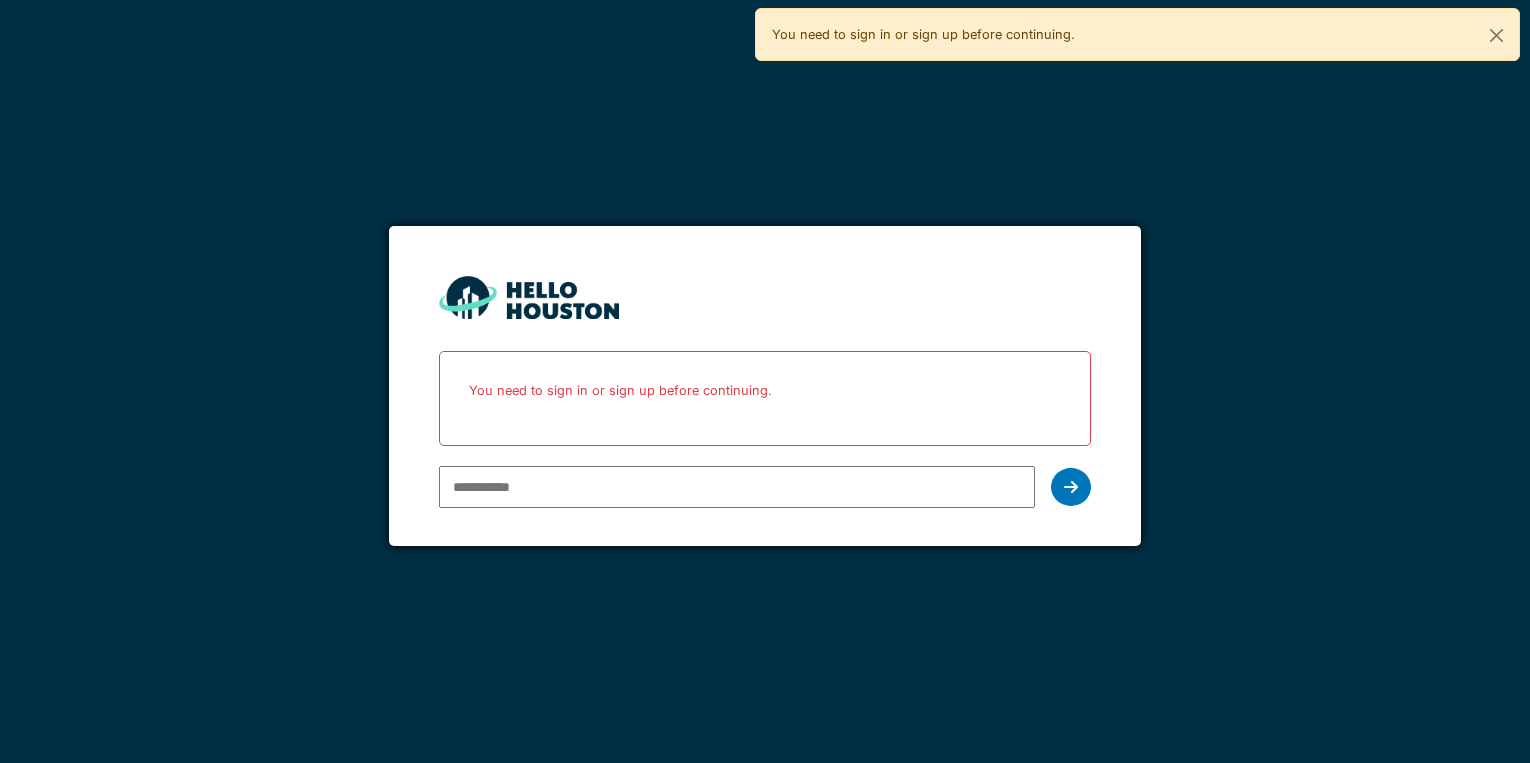scroll, scrollTop: 0, scrollLeft: 0, axis: both 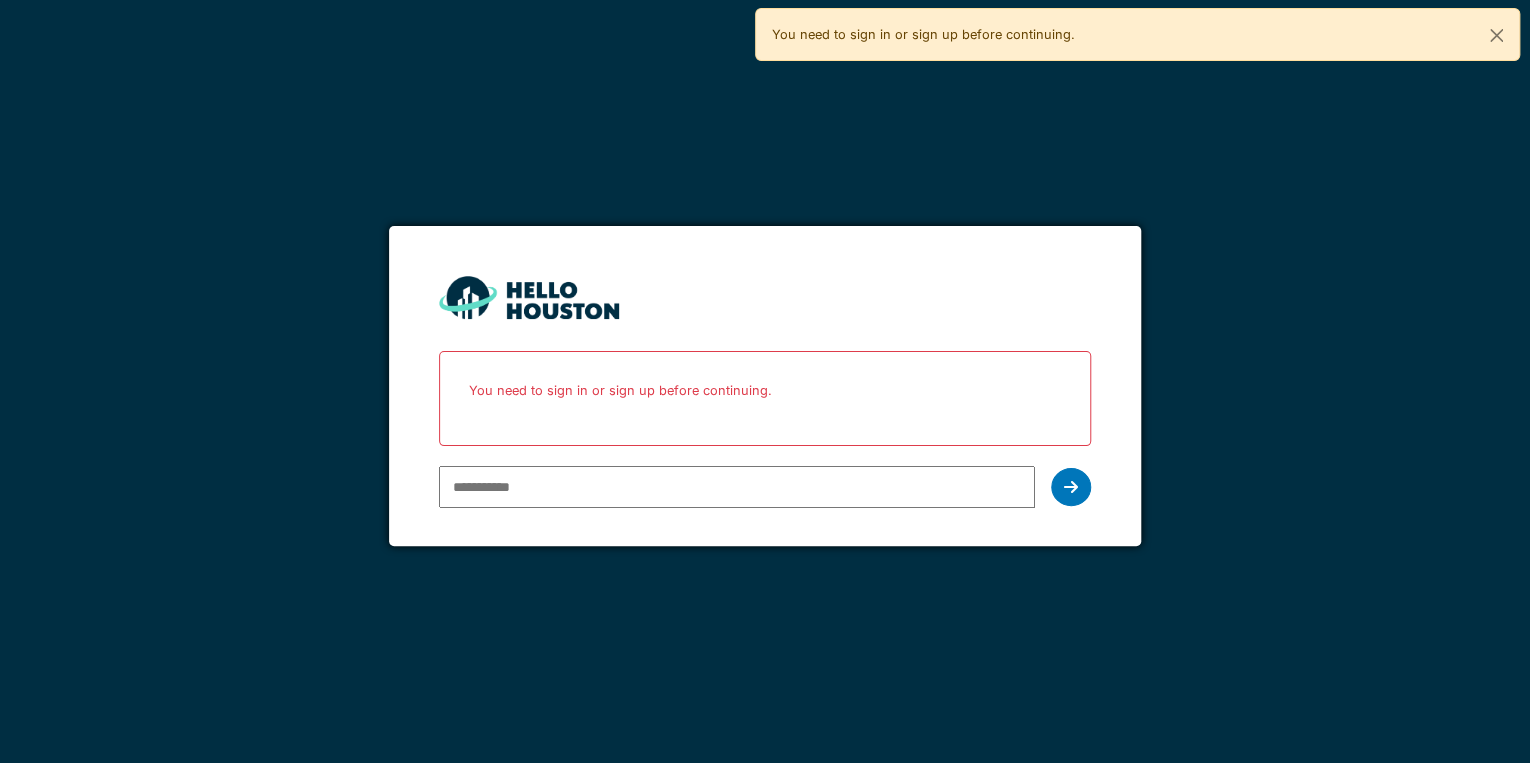 click at bounding box center [737, 487] 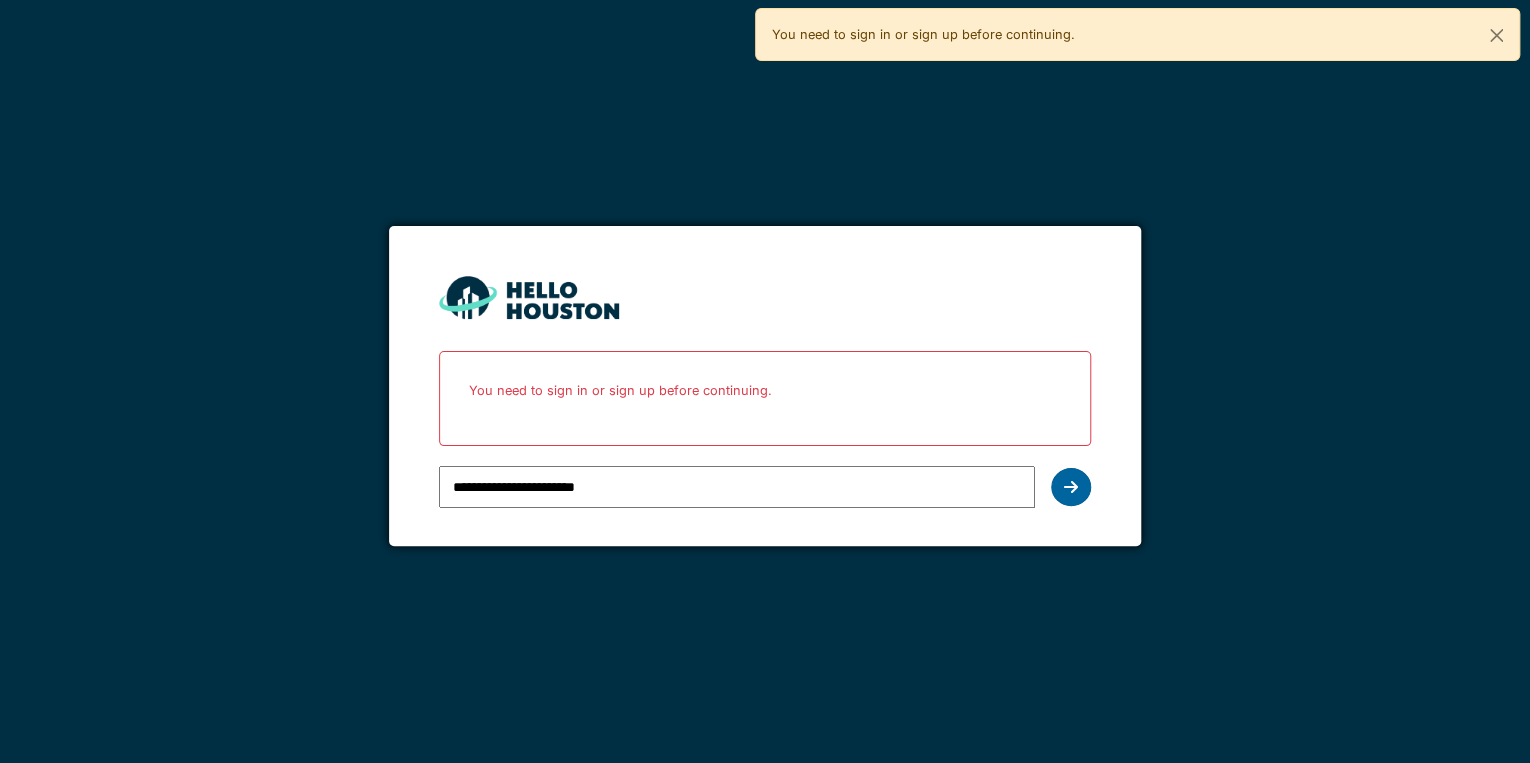 click at bounding box center [1071, 487] 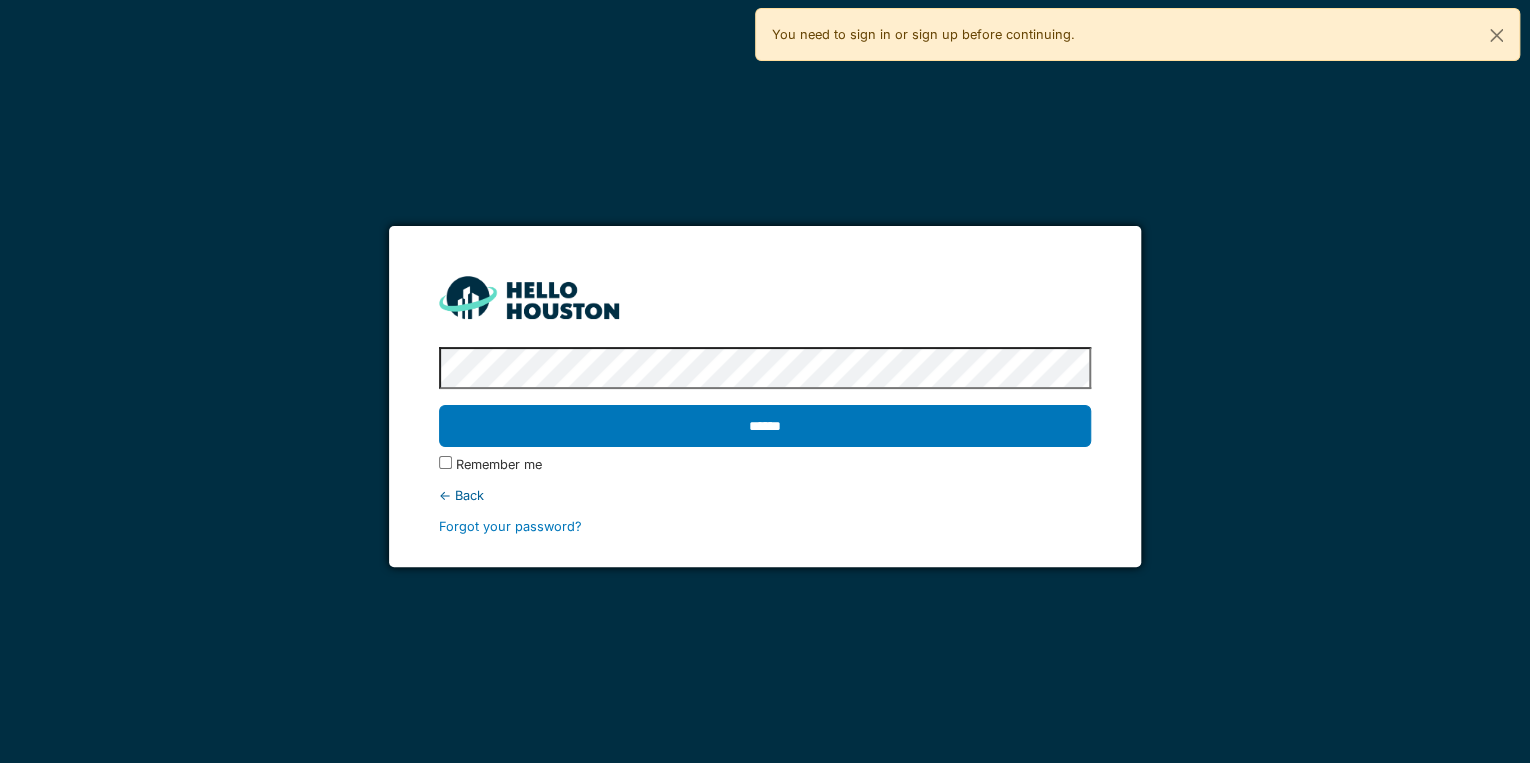 click on "******" at bounding box center [765, 426] 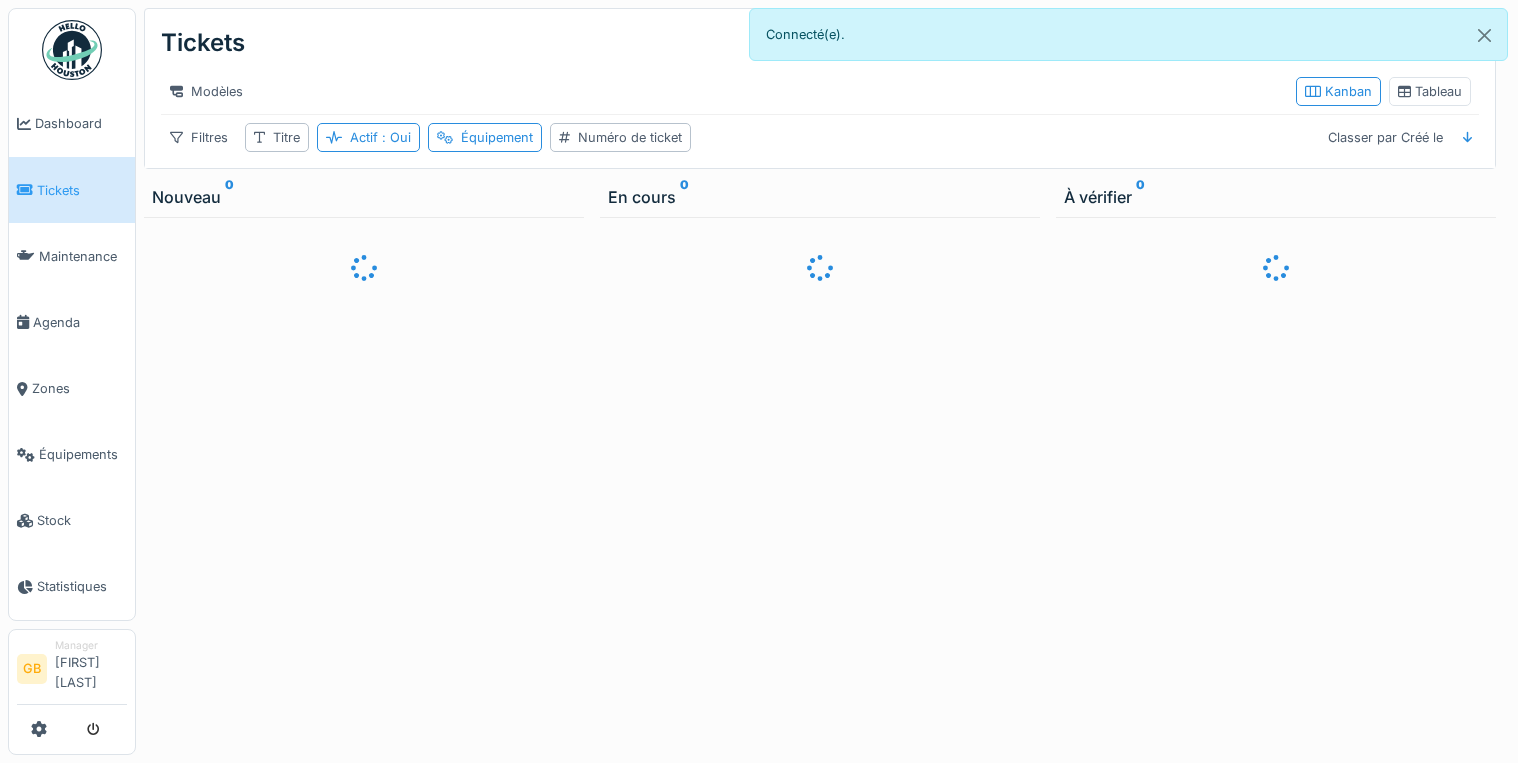 scroll, scrollTop: 0, scrollLeft: 0, axis: both 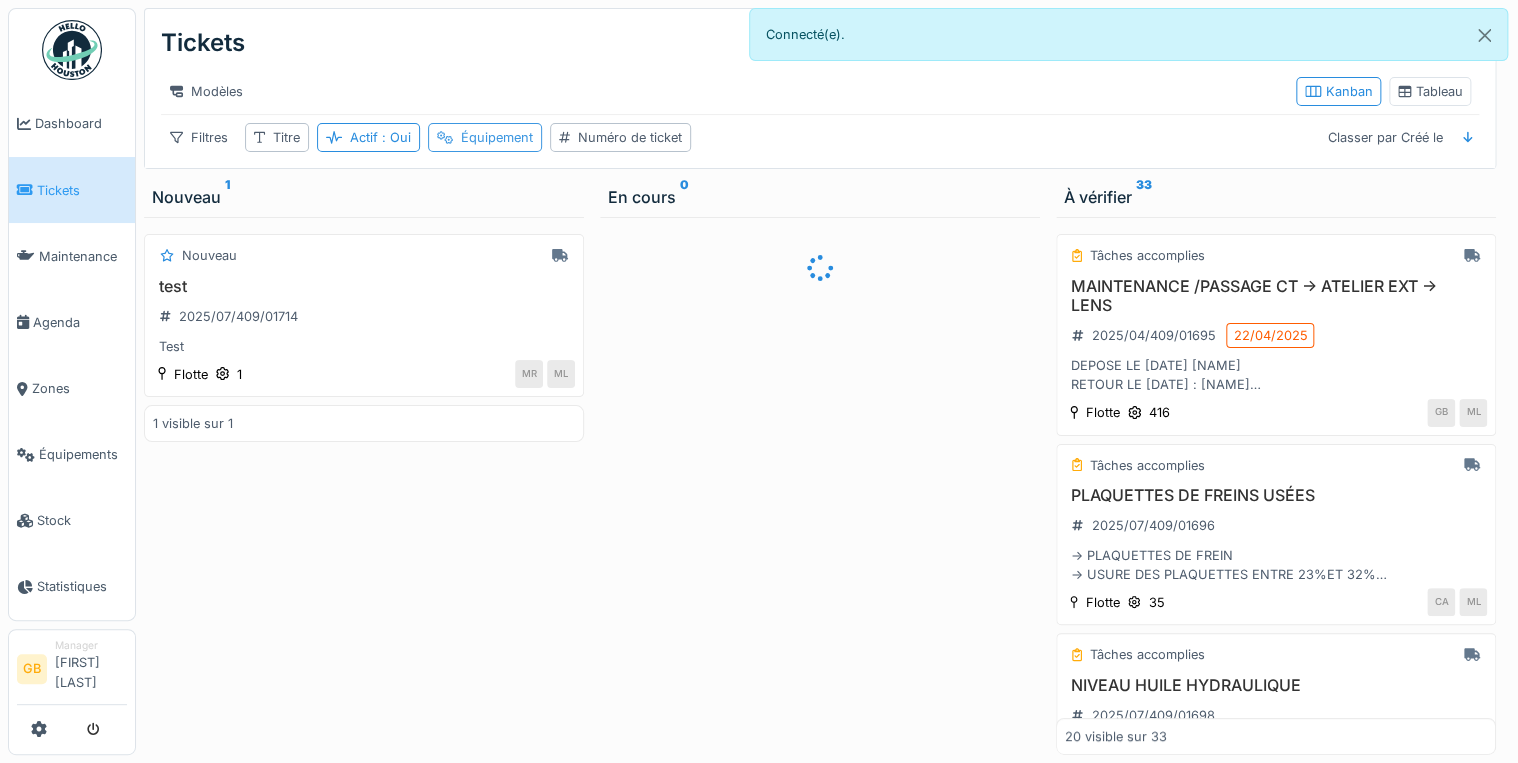 click on "Équipement" at bounding box center [497, 137] 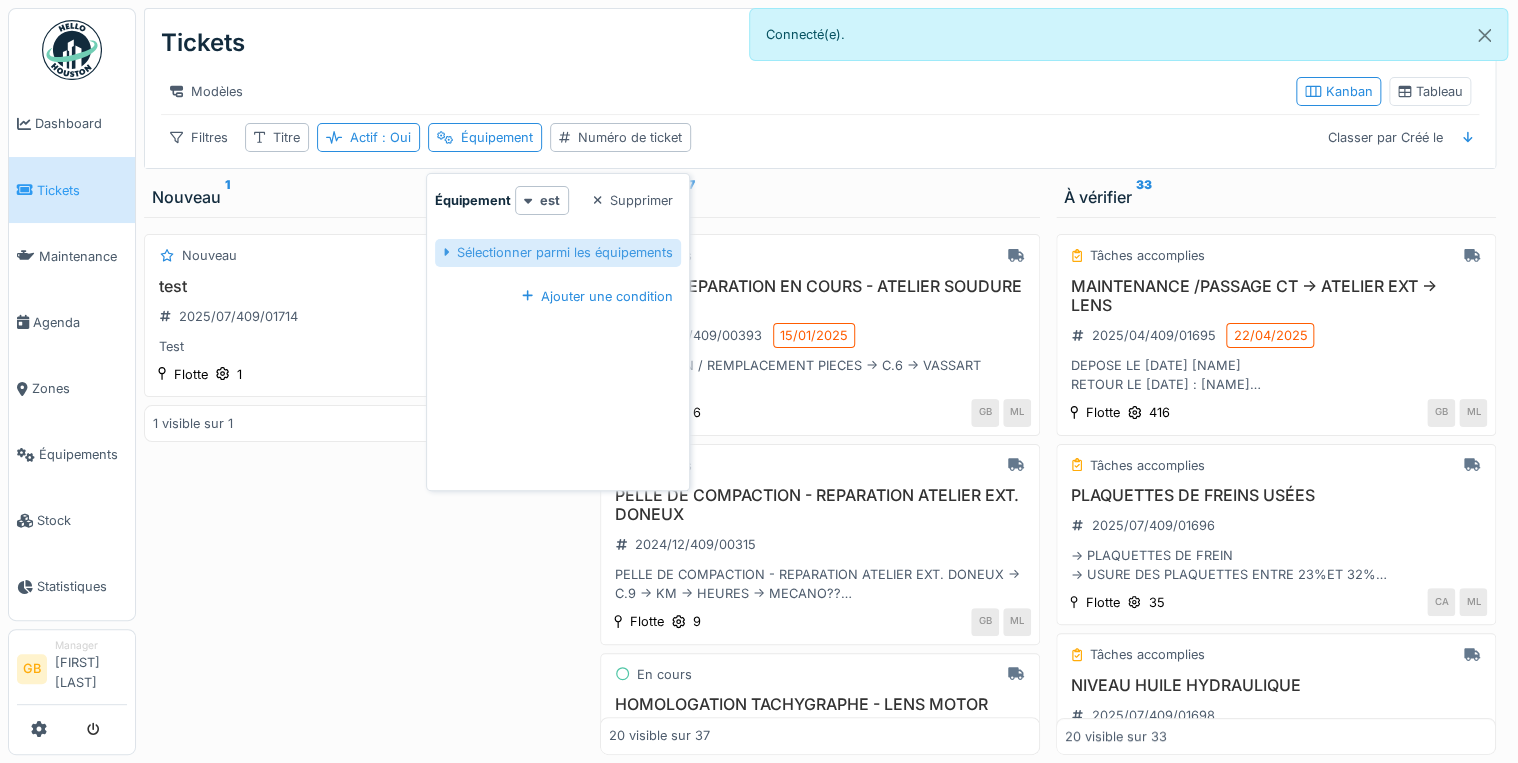 drag, startPoint x: 535, startPoint y: 243, endPoint x: 569, endPoint y: 246, distance: 34.132095 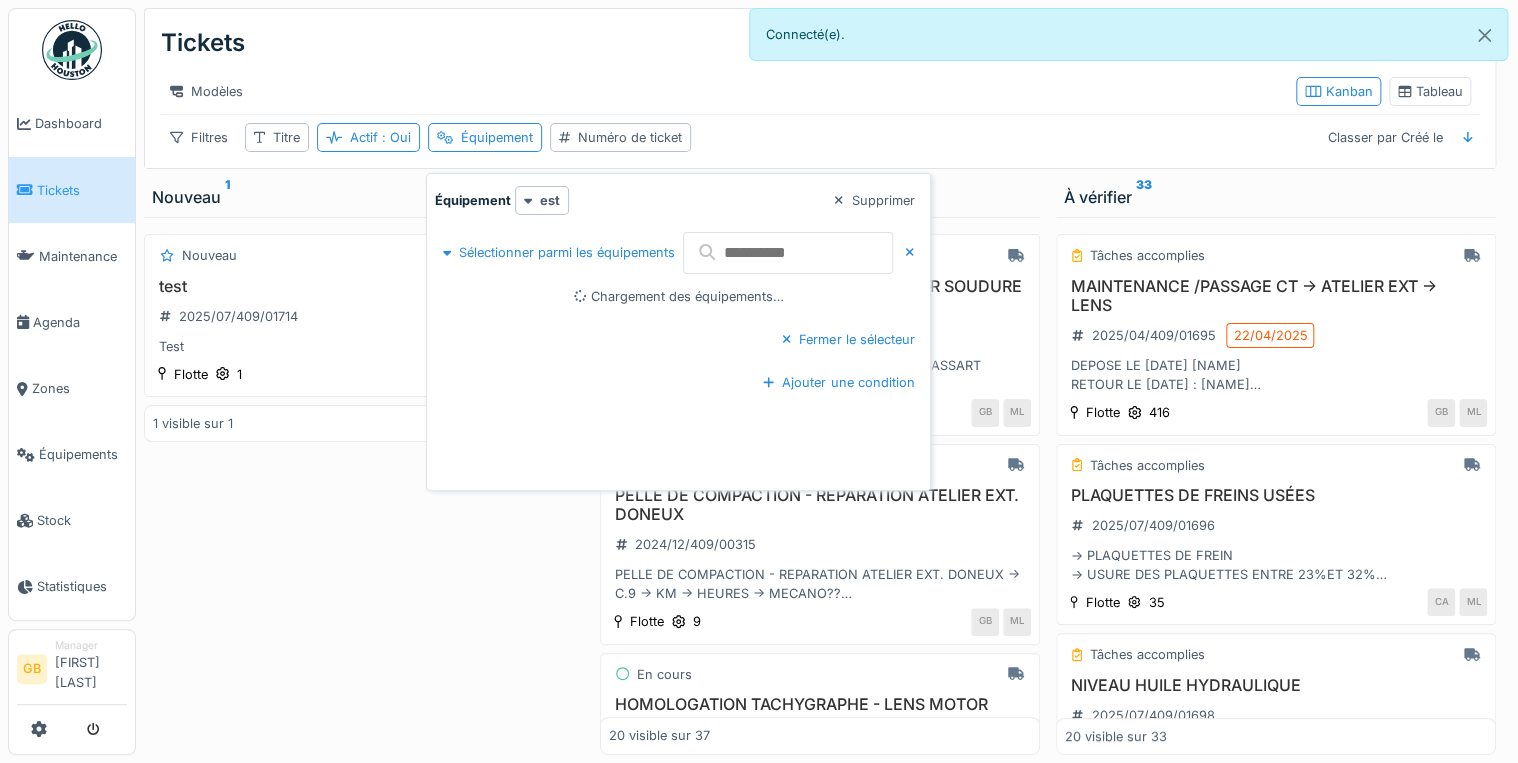 click at bounding box center [788, 253] 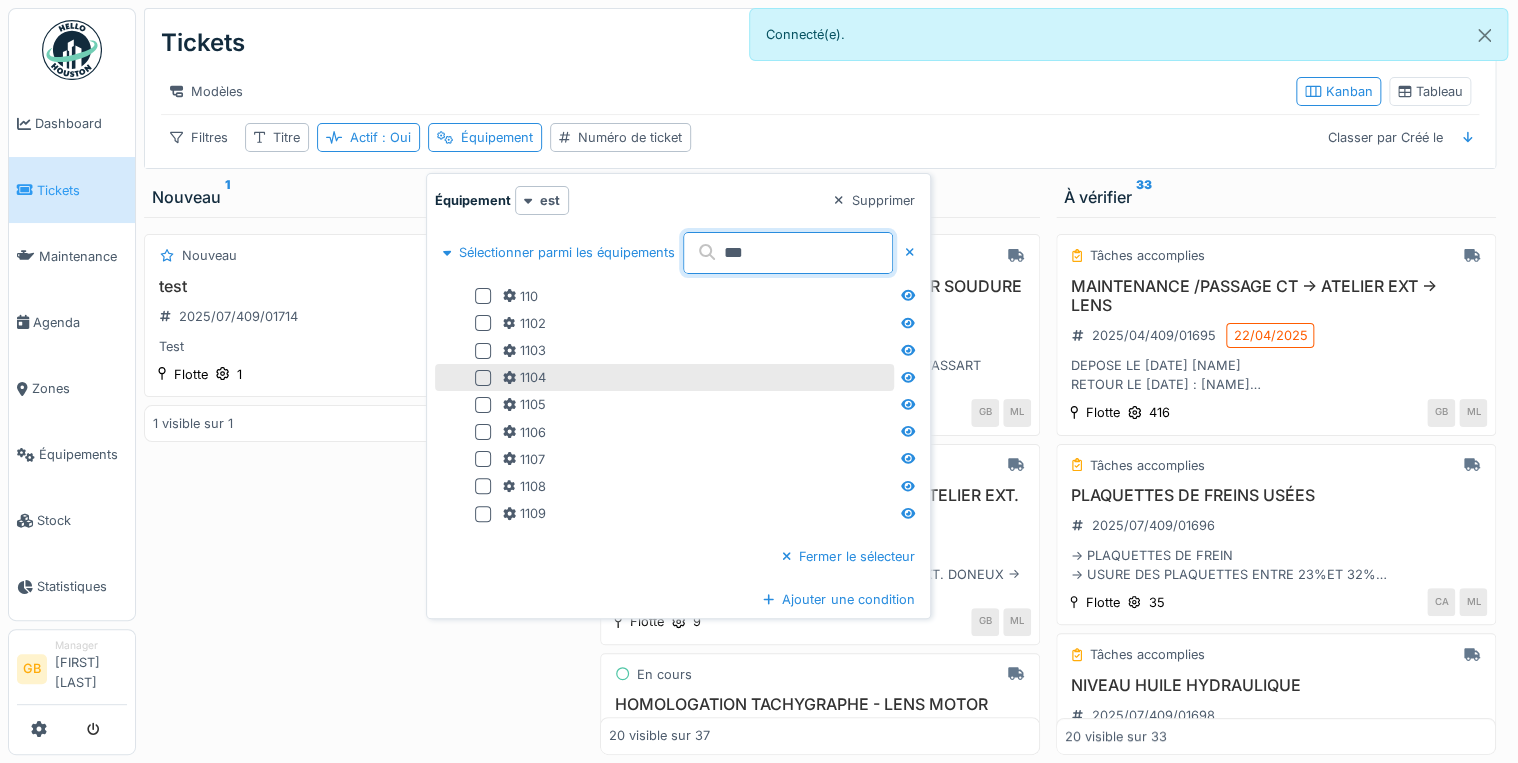 type on "***" 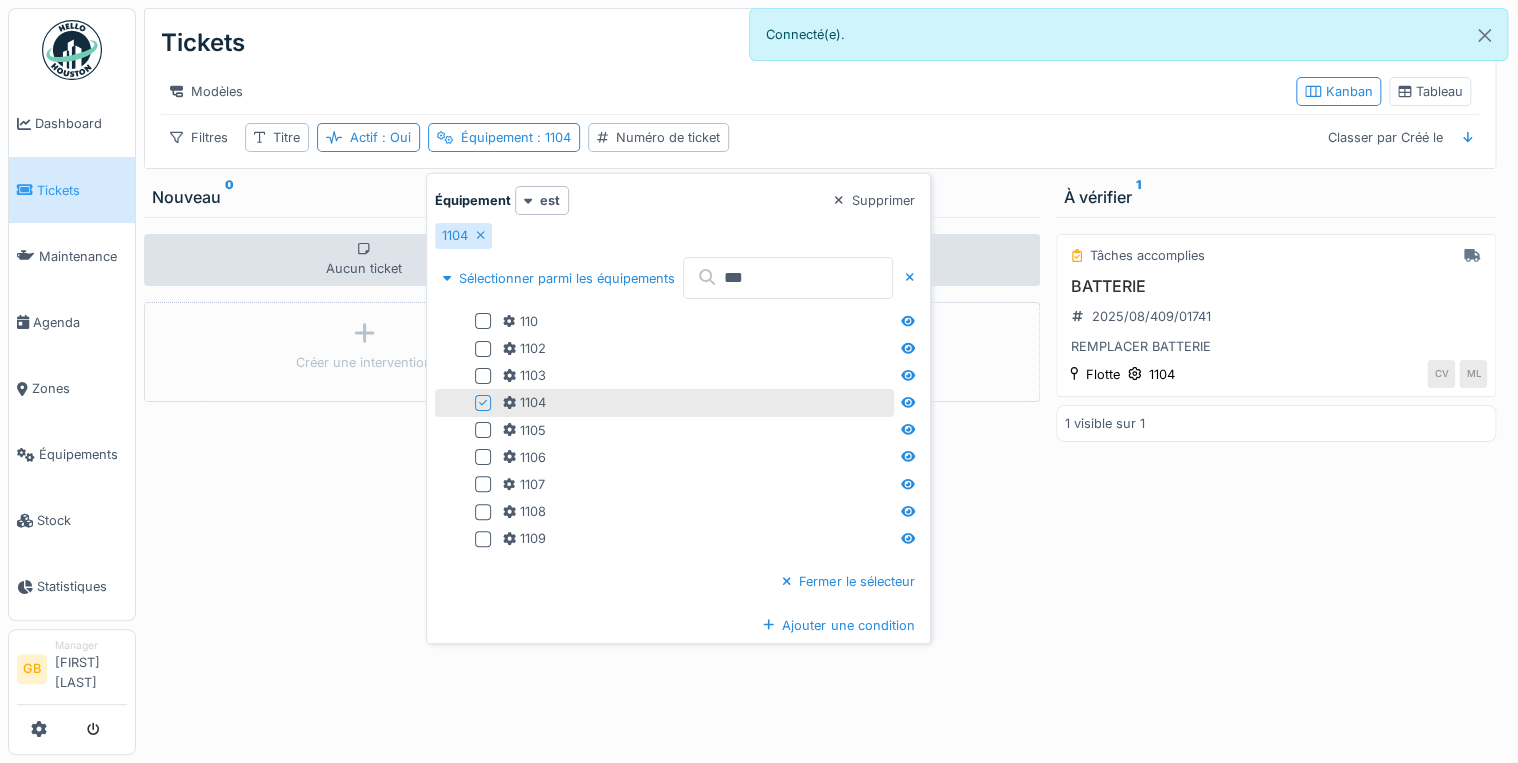 click on "Ajouter une condition" at bounding box center [679, 625] 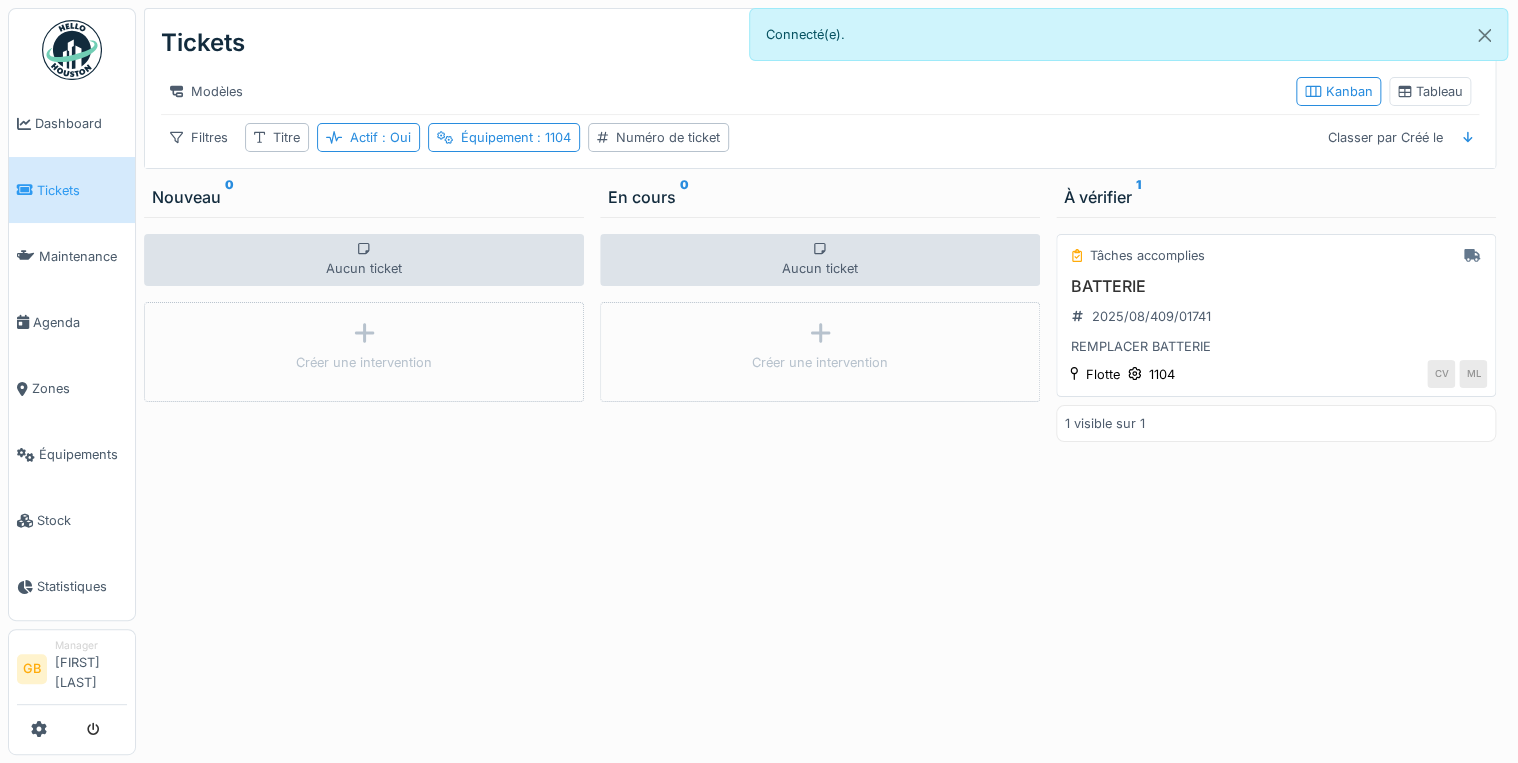 click on "BATTERIE" at bounding box center [1276, 286] 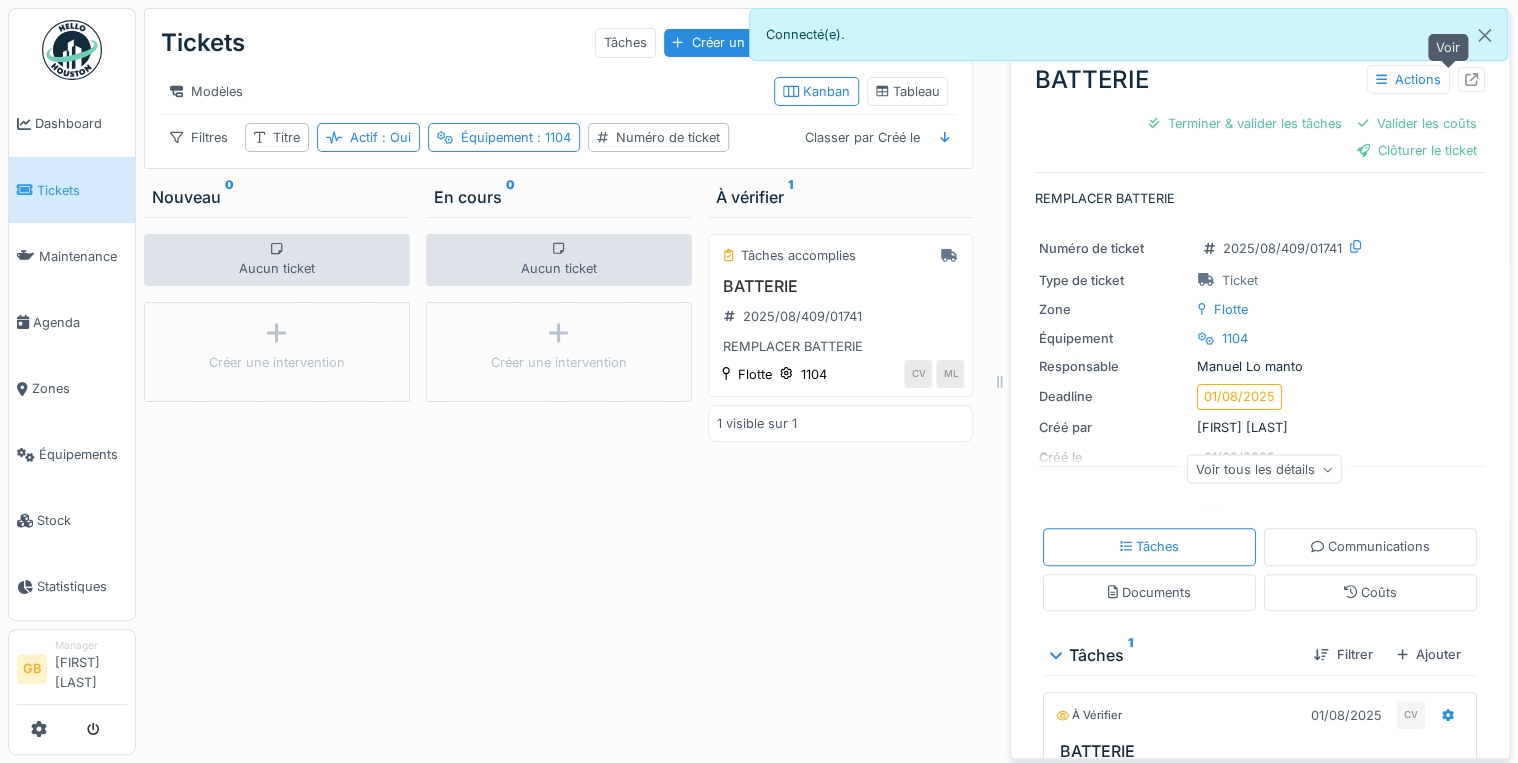 click 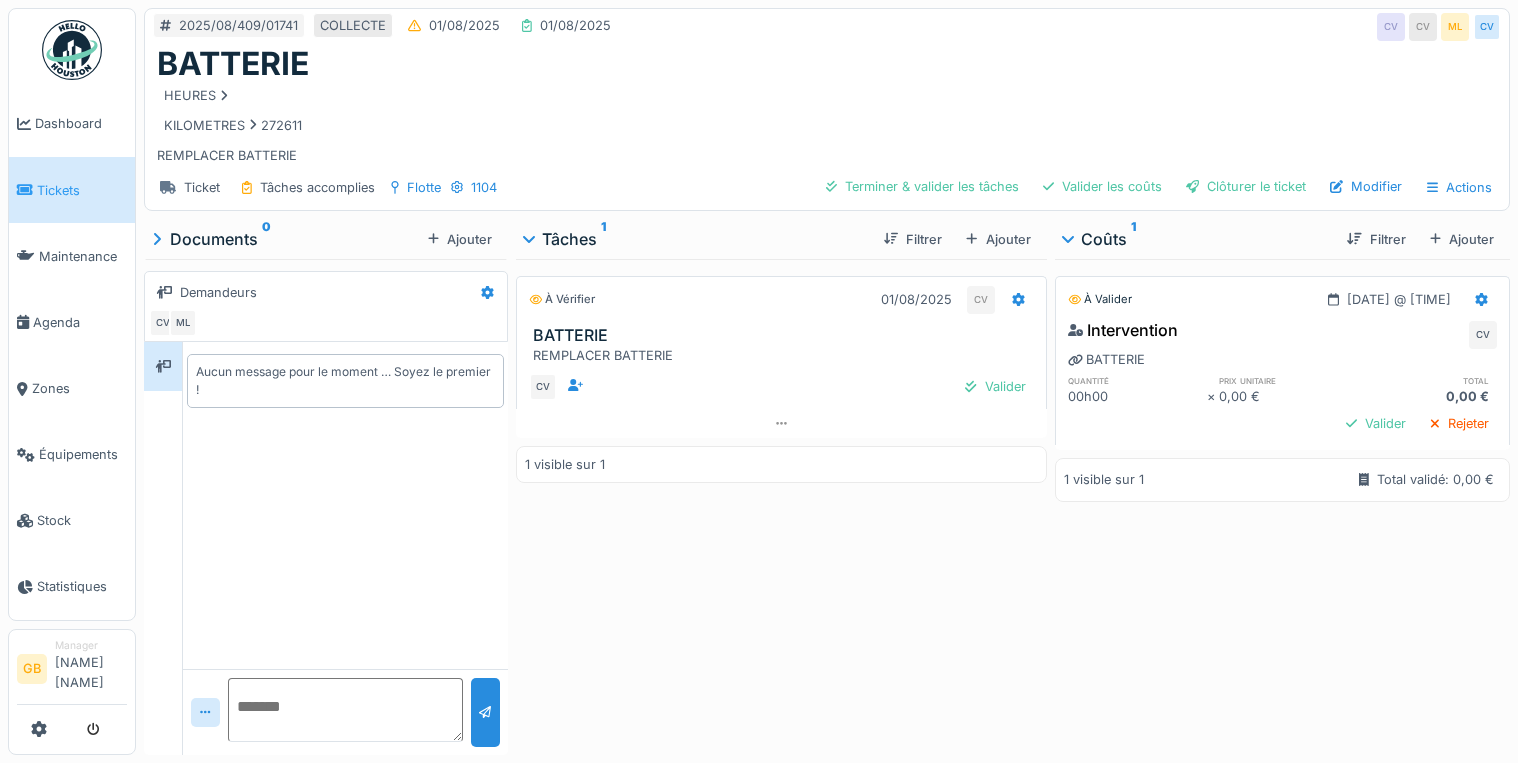 scroll, scrollTop: 0, scrollLeft: 0, axis: both 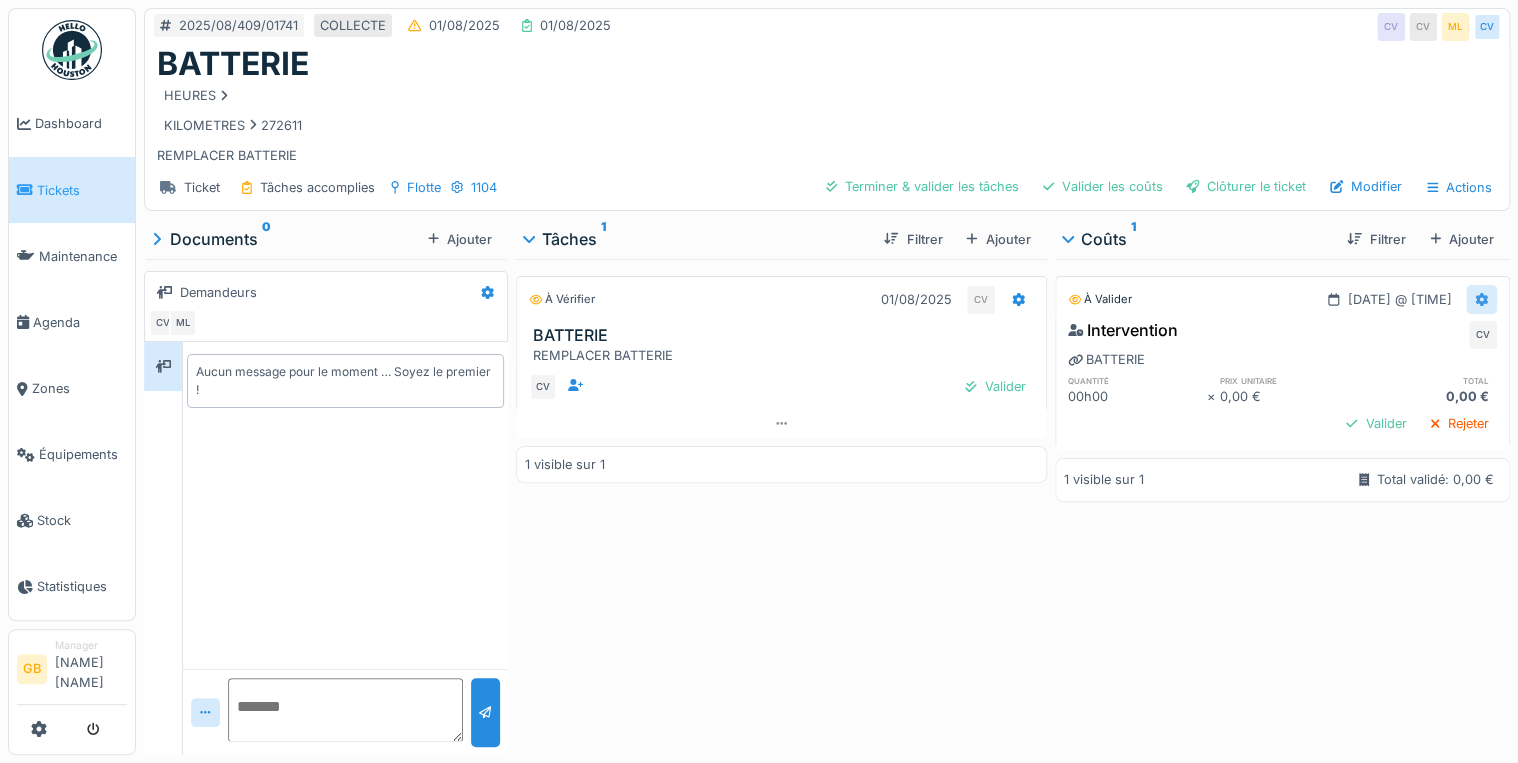 click 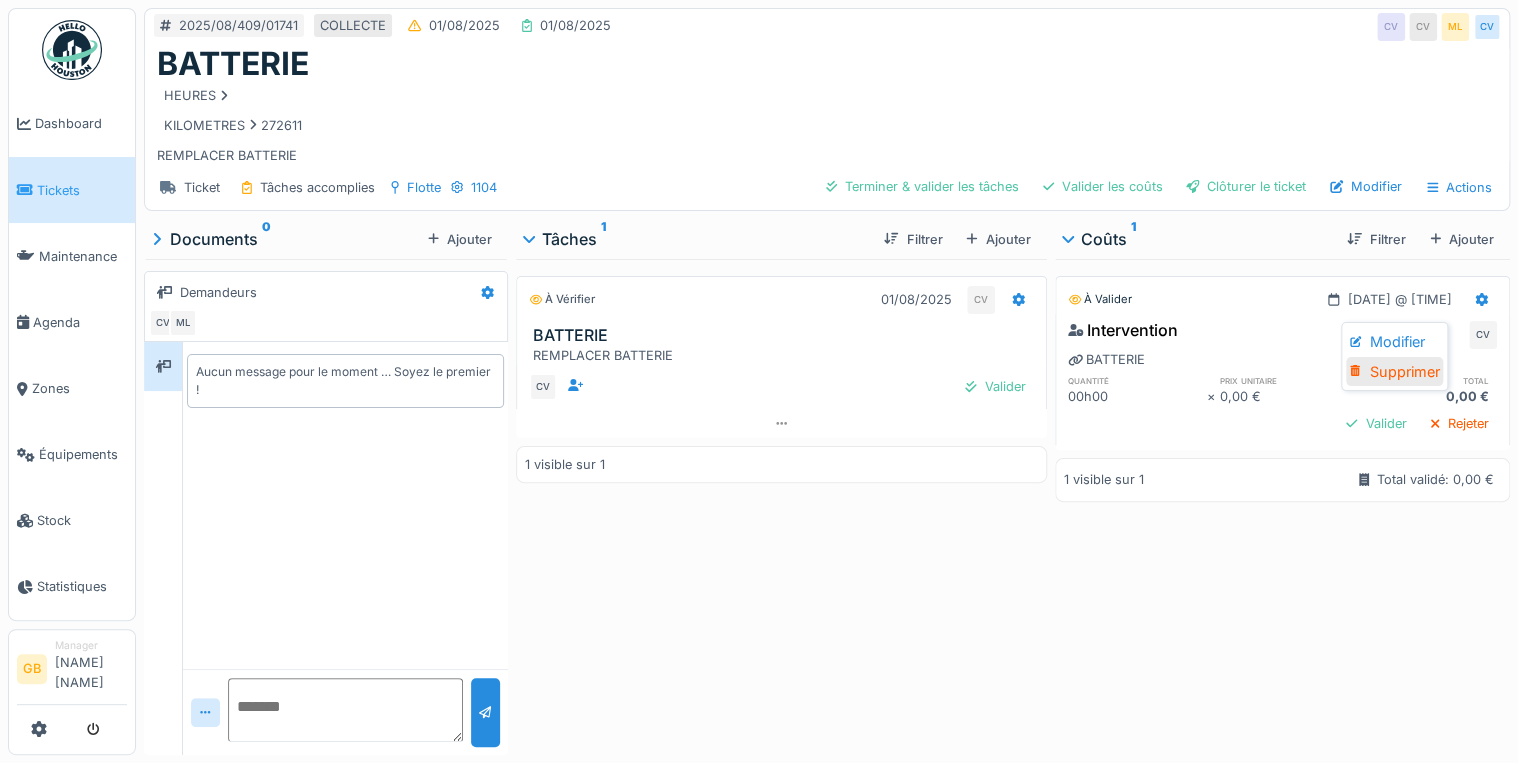 click on "Supprimer" at bounding box center [1394, 372] 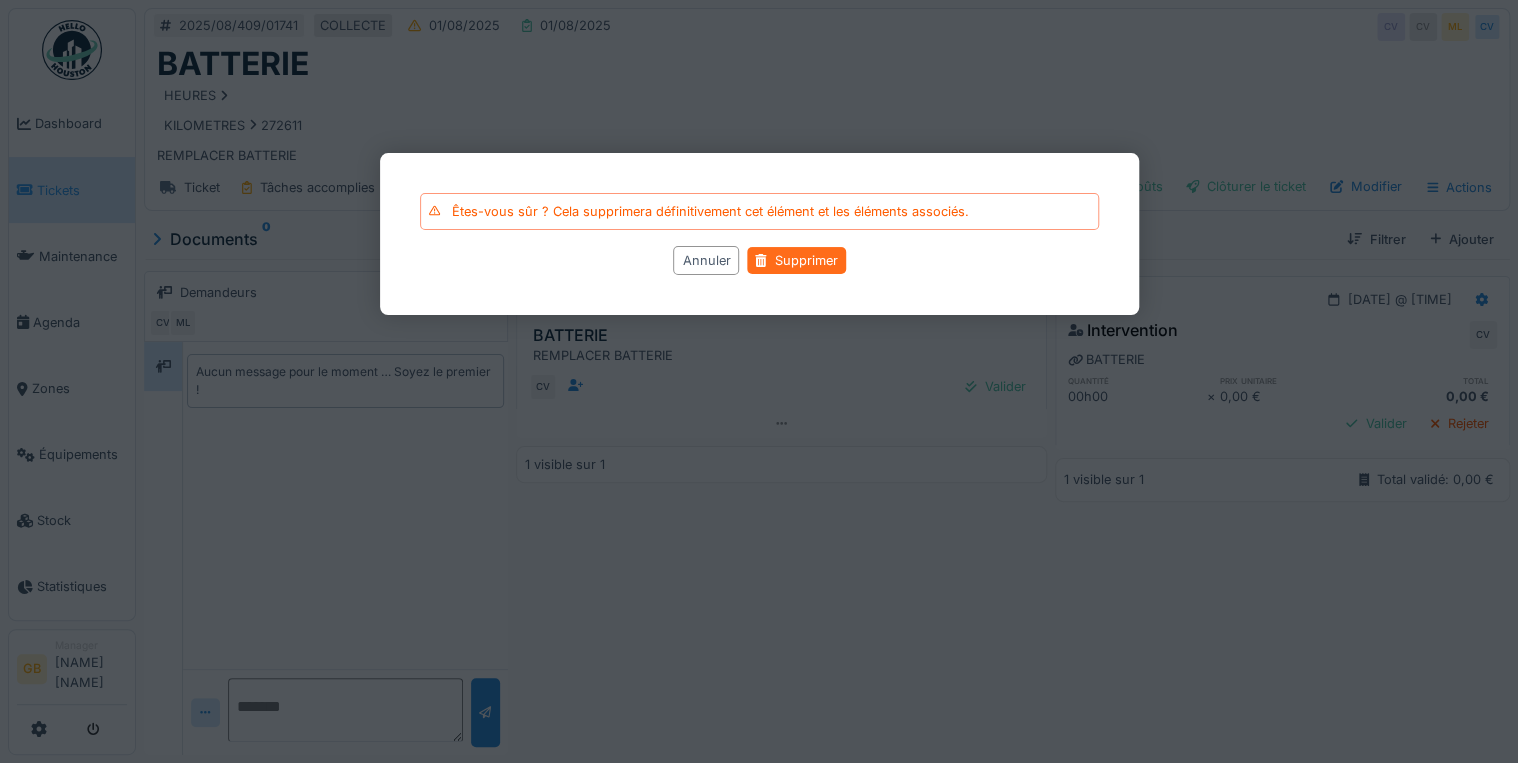 click on "Supprimer" at bounding box center (796, 260) 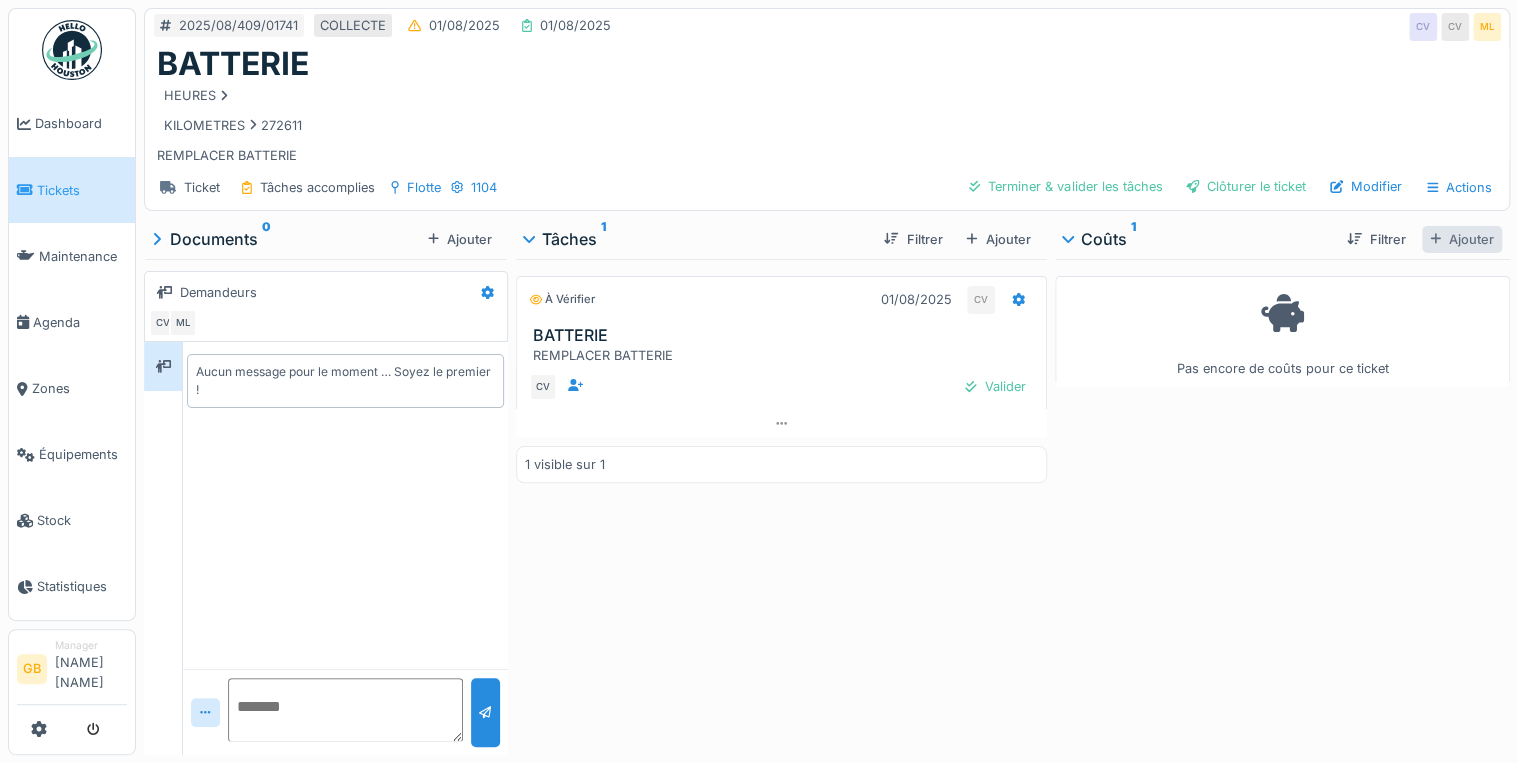 click on "Ajouter" at bounding box center [1462, 239] 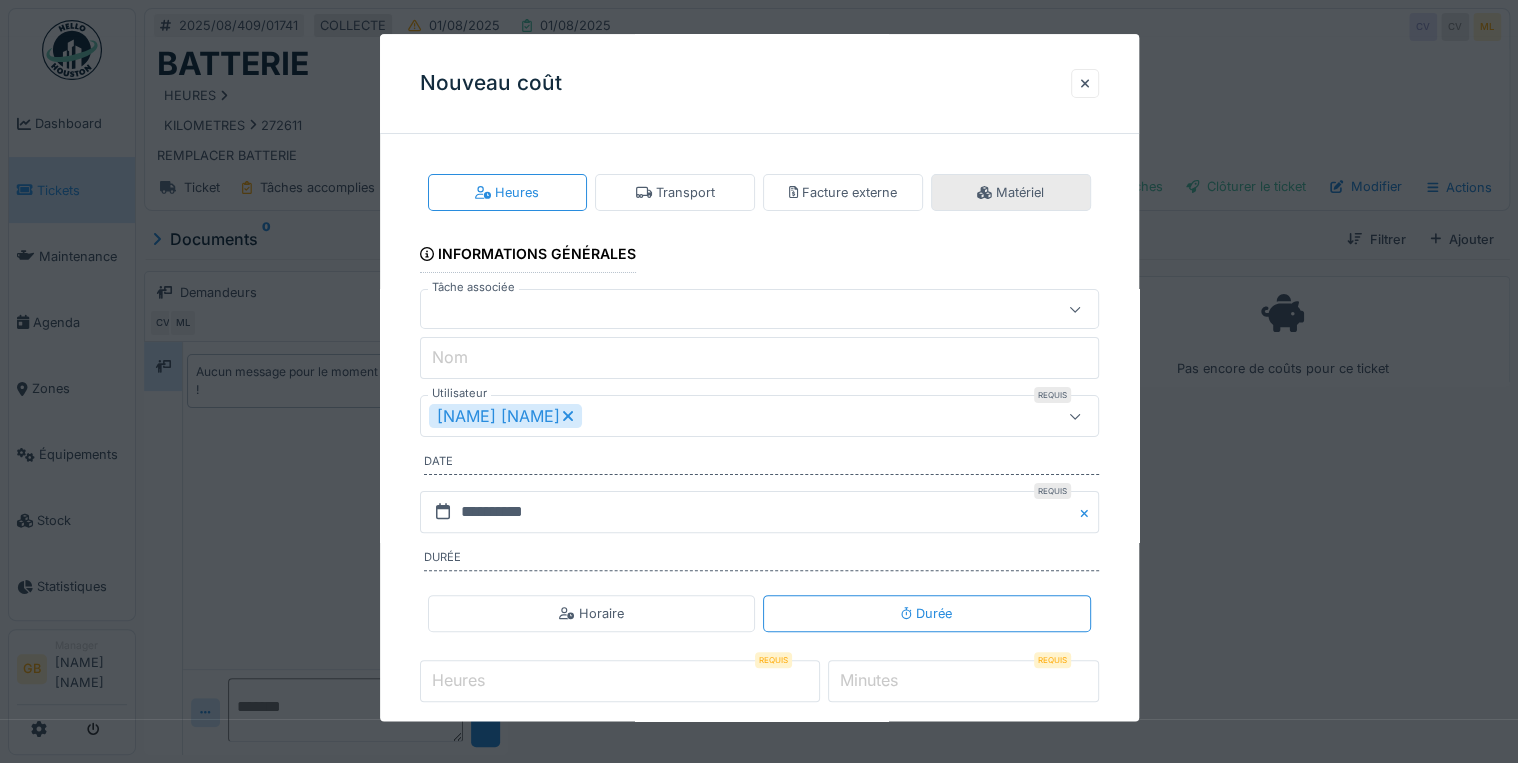 click on "Matériel" at bounding box center (1011, 192) 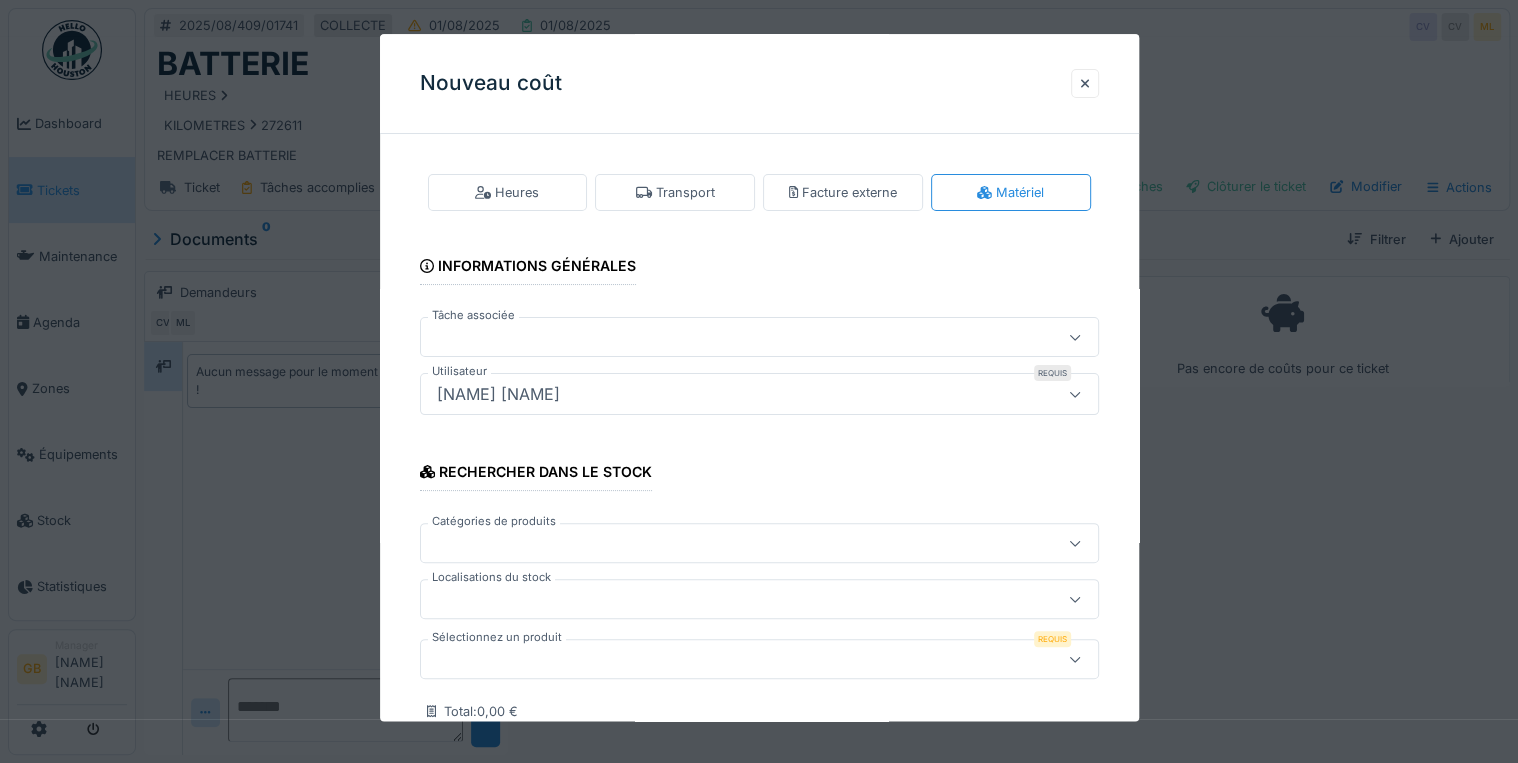 click at bounding box center (725, 660) 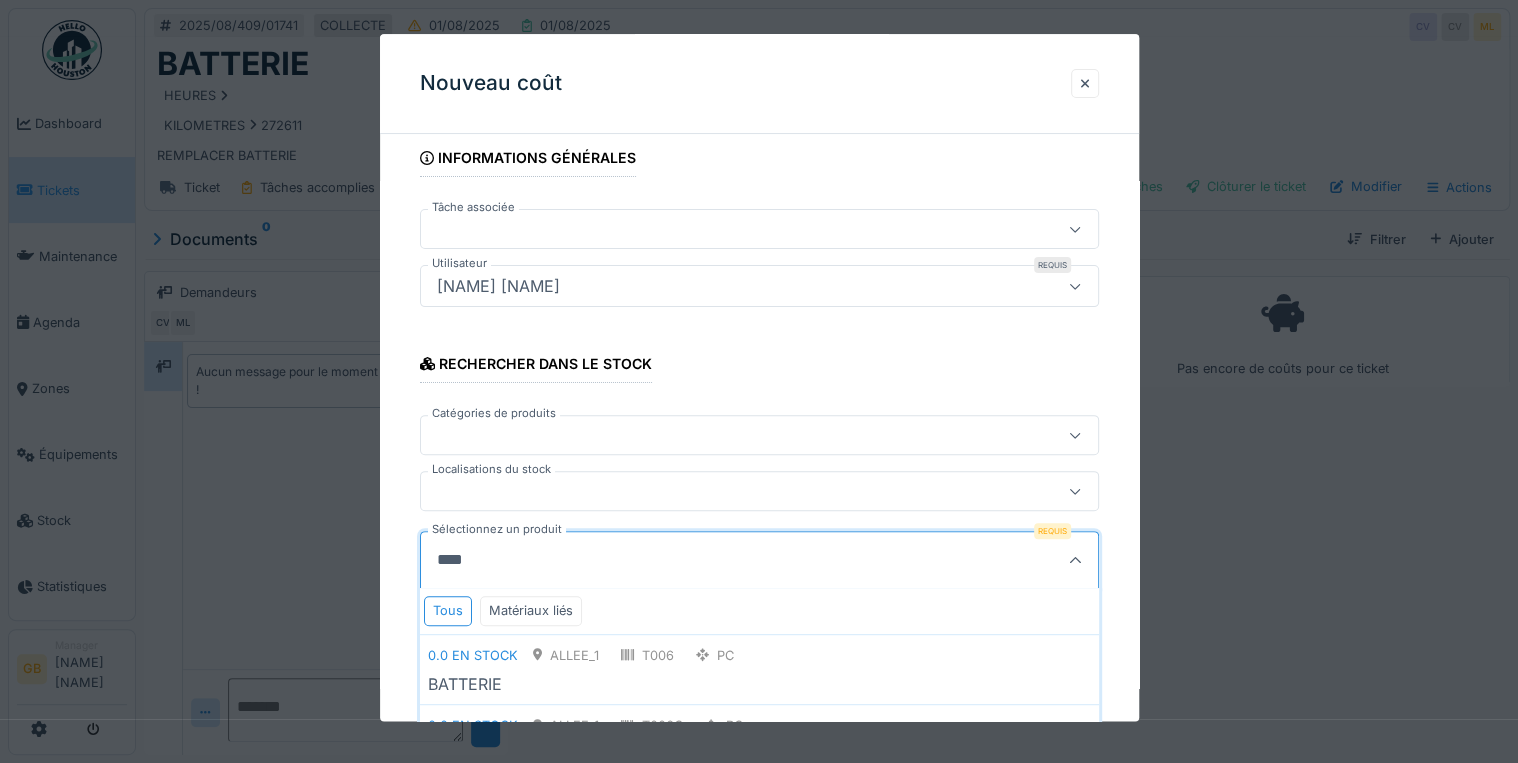 scroll, scrollTop: 240, scrollLeft: 0, axis: vertical 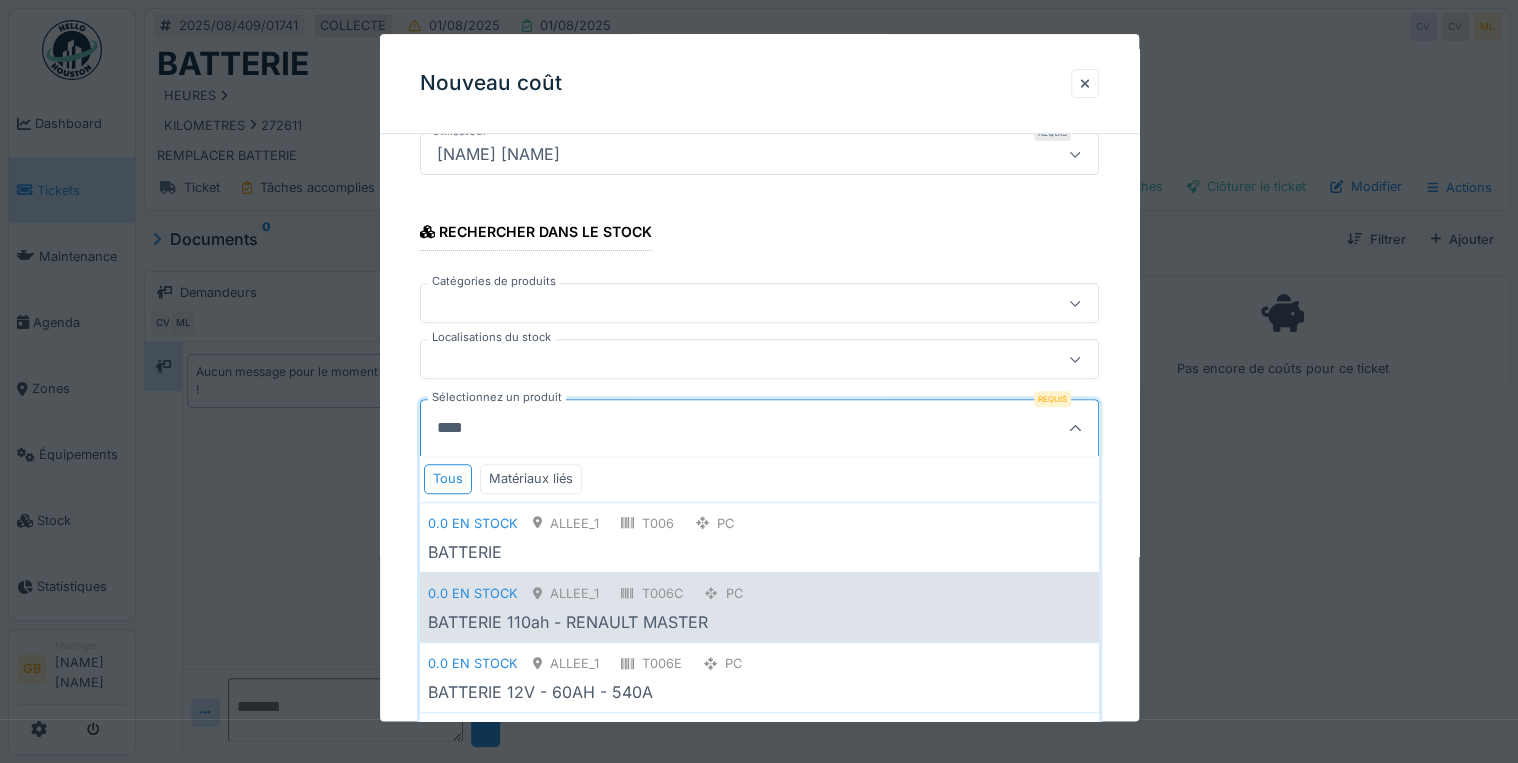type on "****" 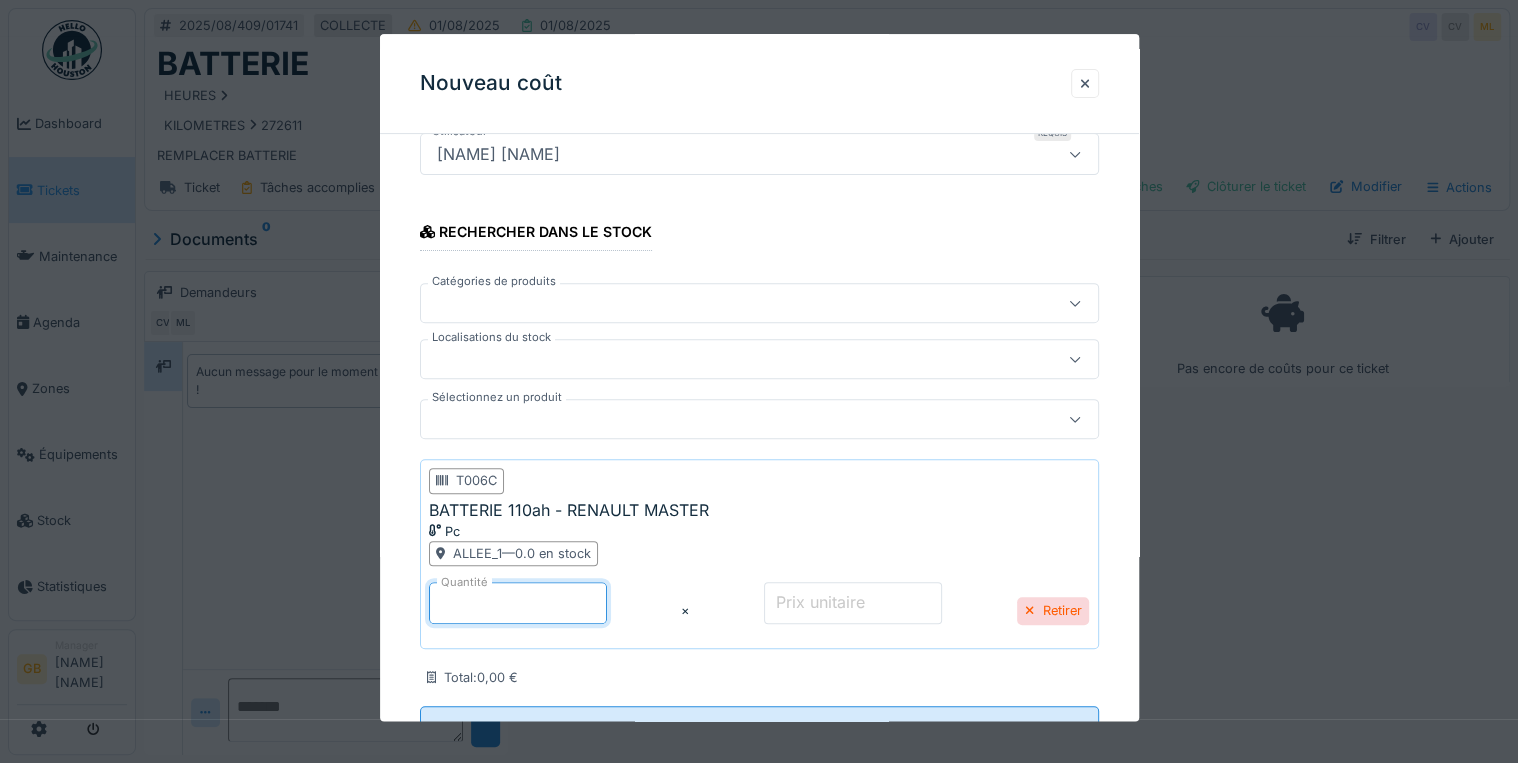 click on "*" at bounding box center (518, 603) 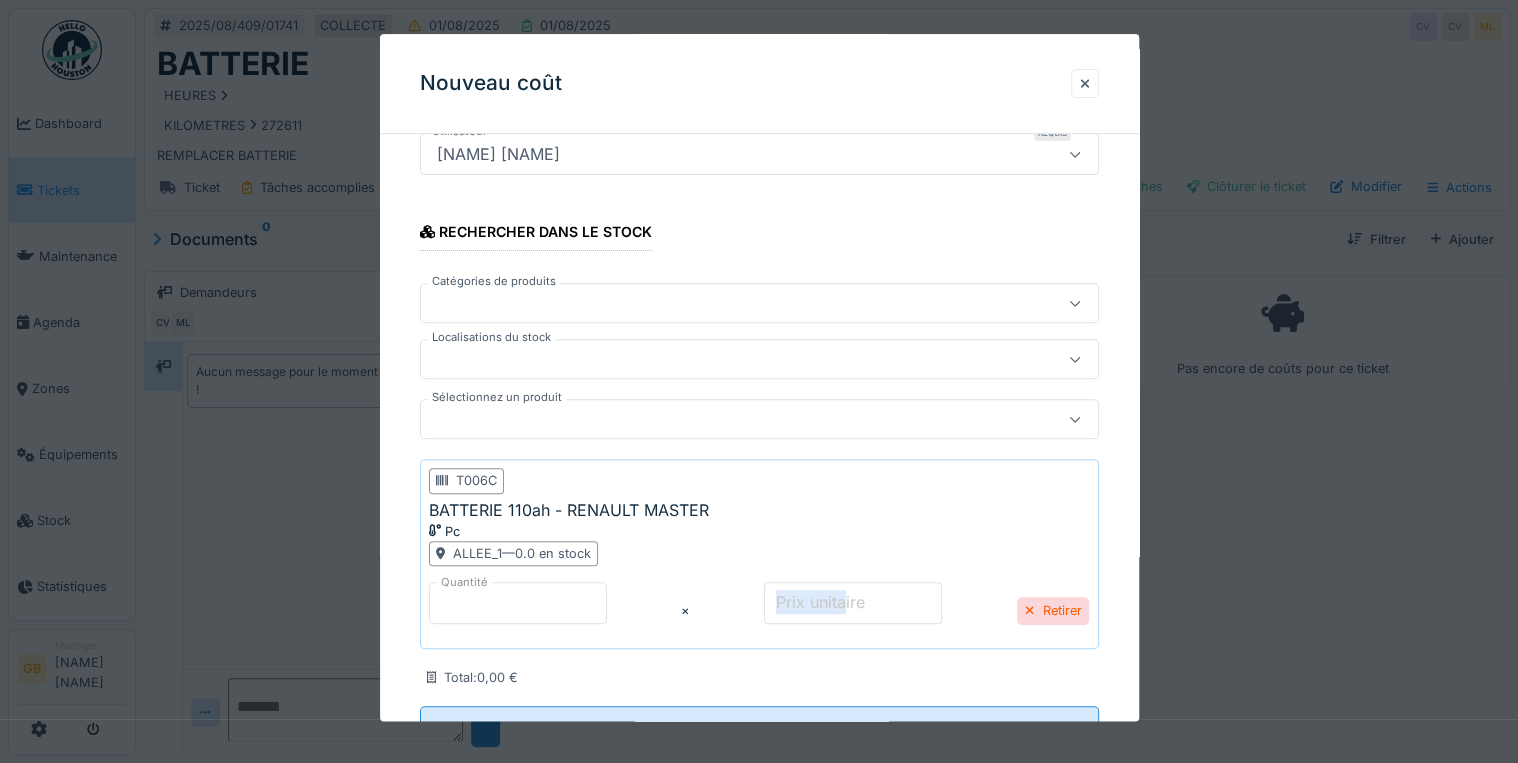 drag, startPoint x: 829, startPoint y: 610, endPoint x: 731, endPoint y: 614, distance: 98.0816 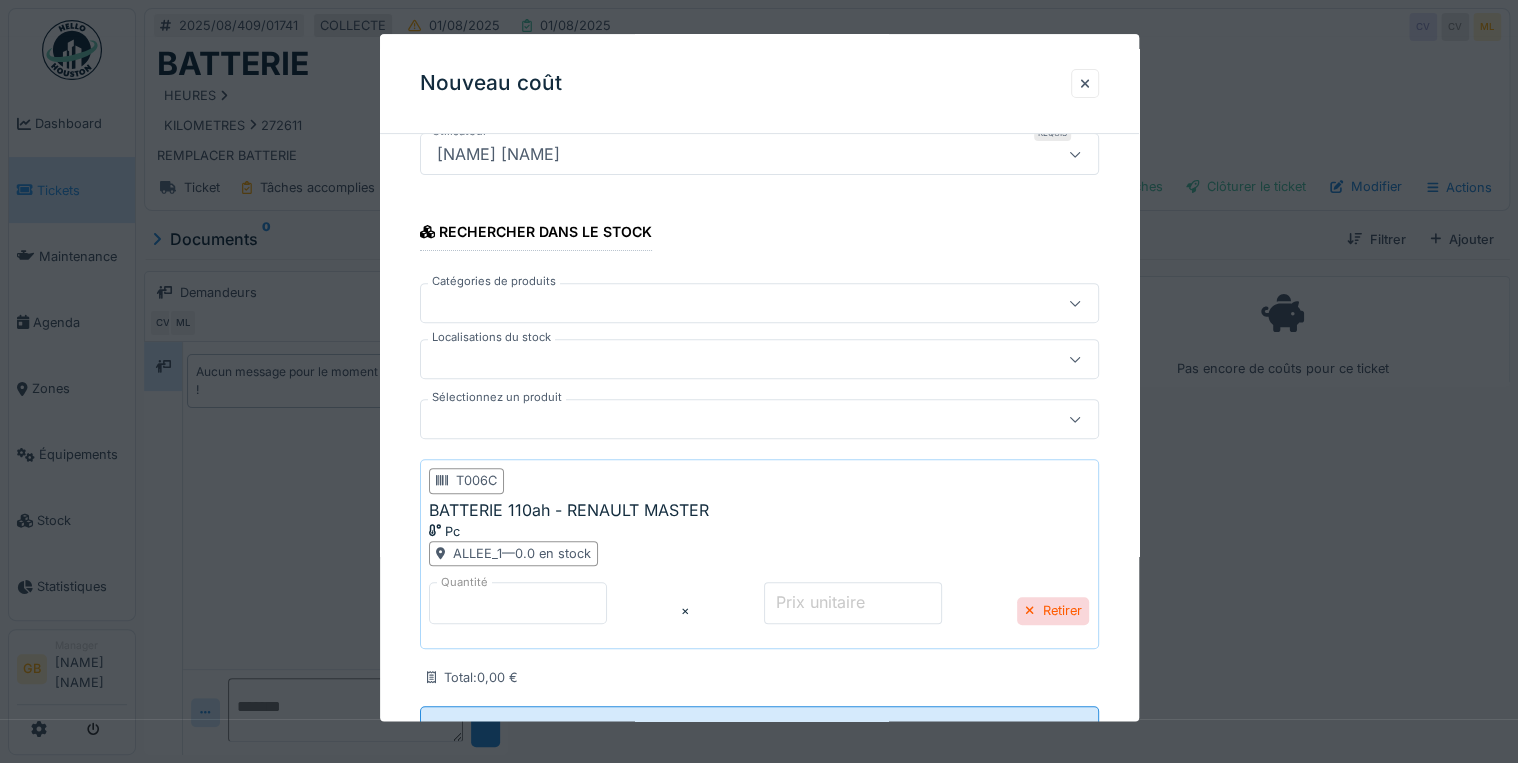 click on "Prix unitaire" at bounding box center (820, 602) 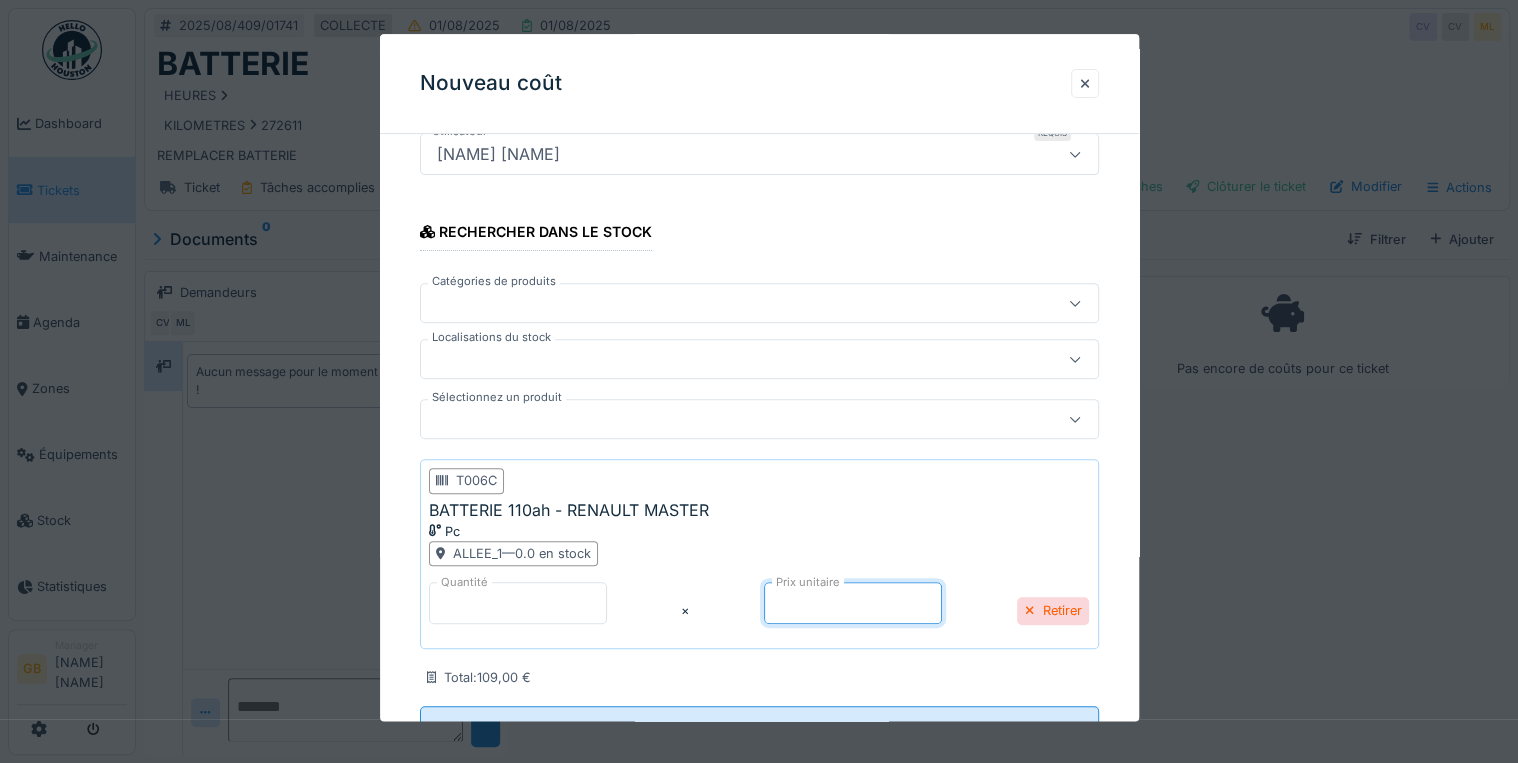 type on "***" 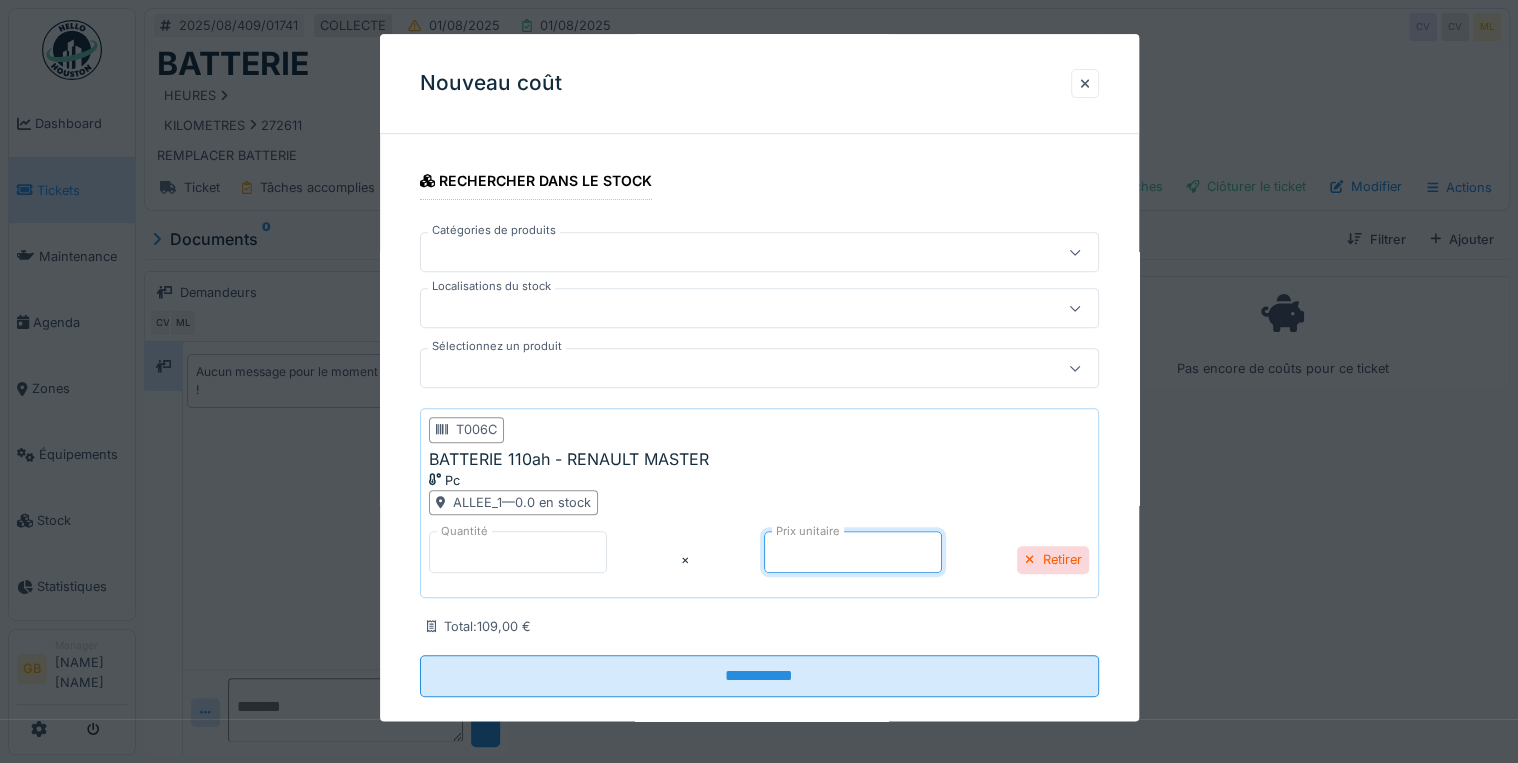 scroll, scrollTop: 319, scrollLeft: 0, axis: vertical 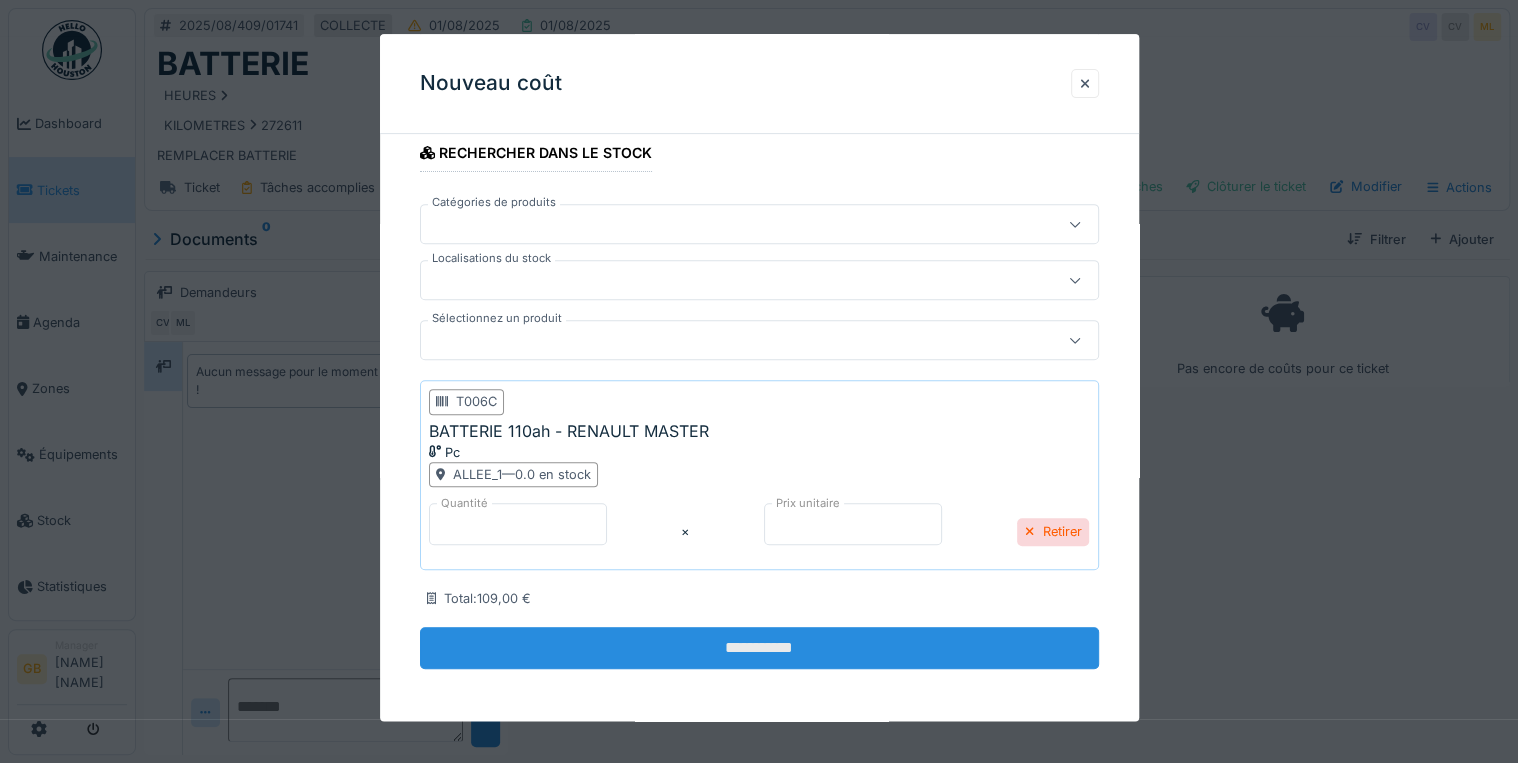 click on "**********" at bounding box center [759, 648] 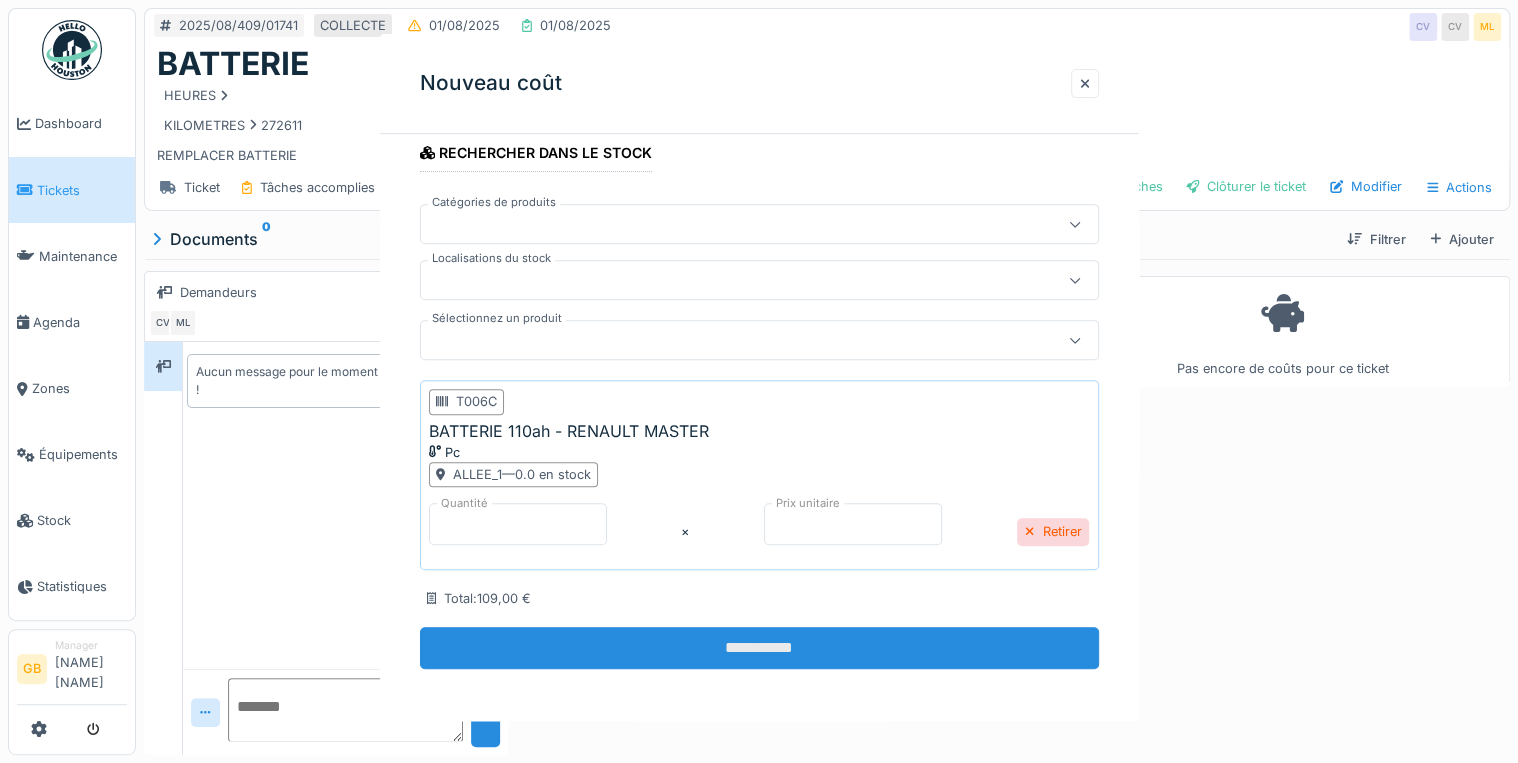 scroll, scrollTop: 0, scrollLeft: 0, axis: both 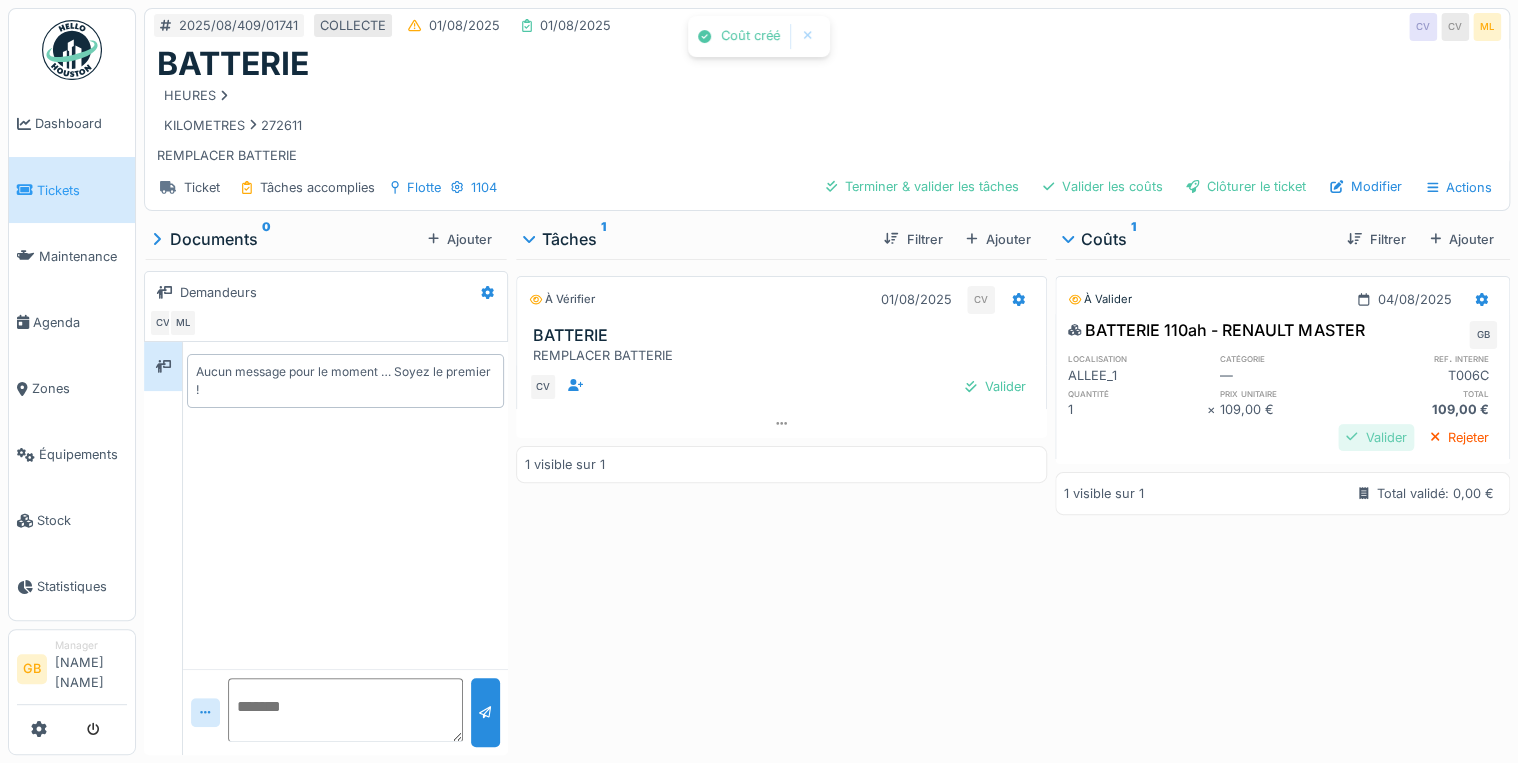click on "Valider" at bounding box center (1376, 437) 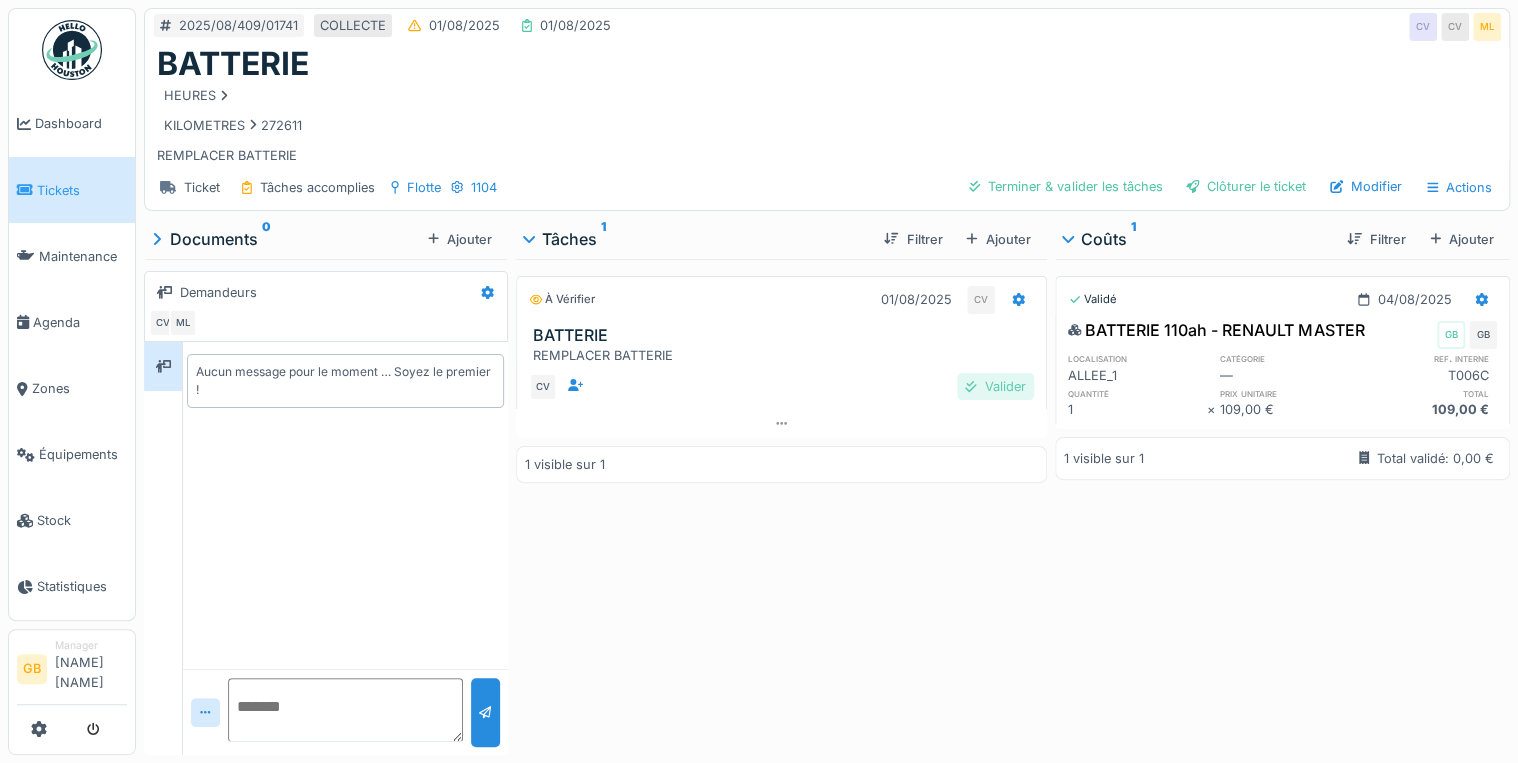 click on "Valider" at bounding box center (995, 386) 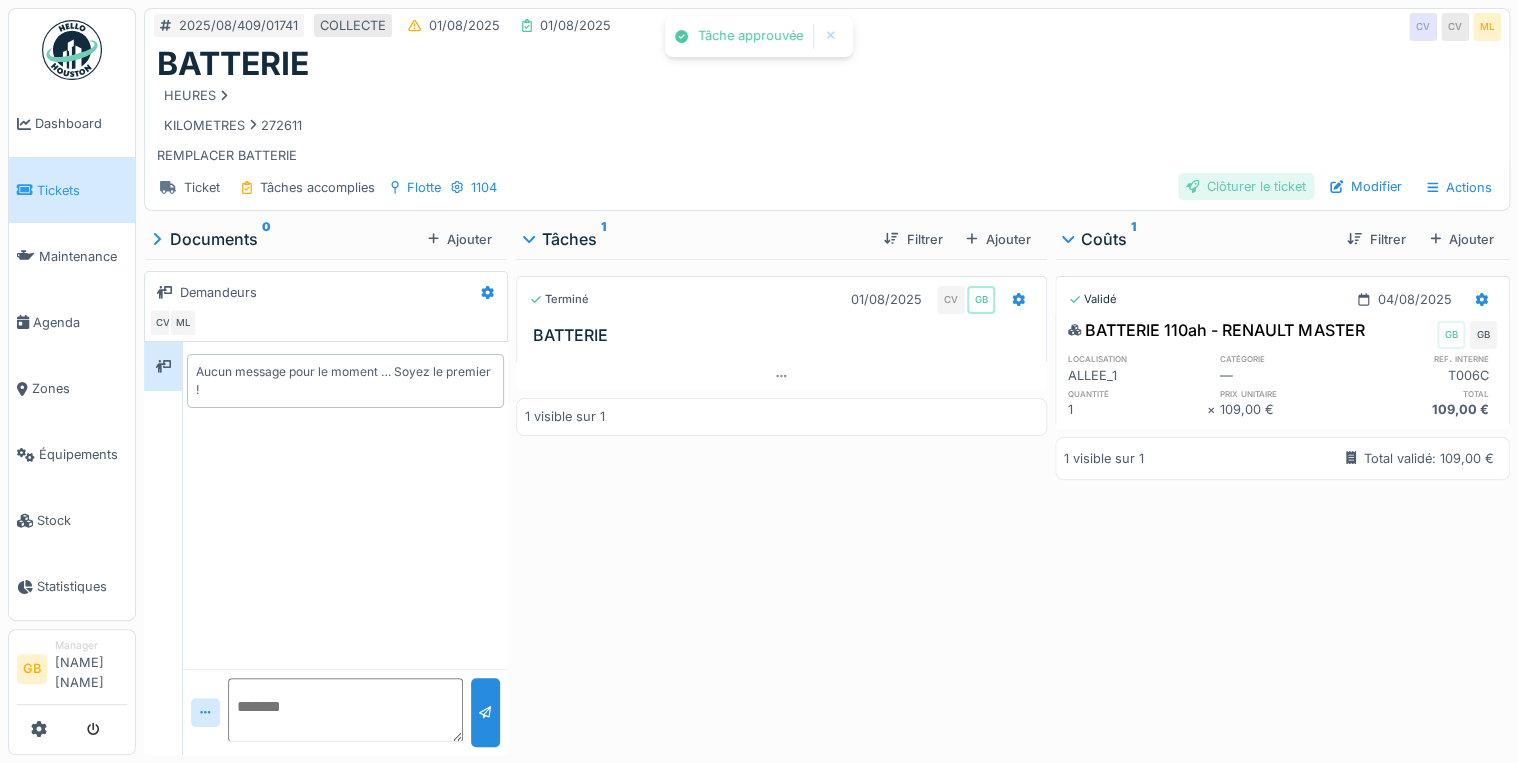 click on "Clôturer le ticket" at bounding box center (1246, 186) 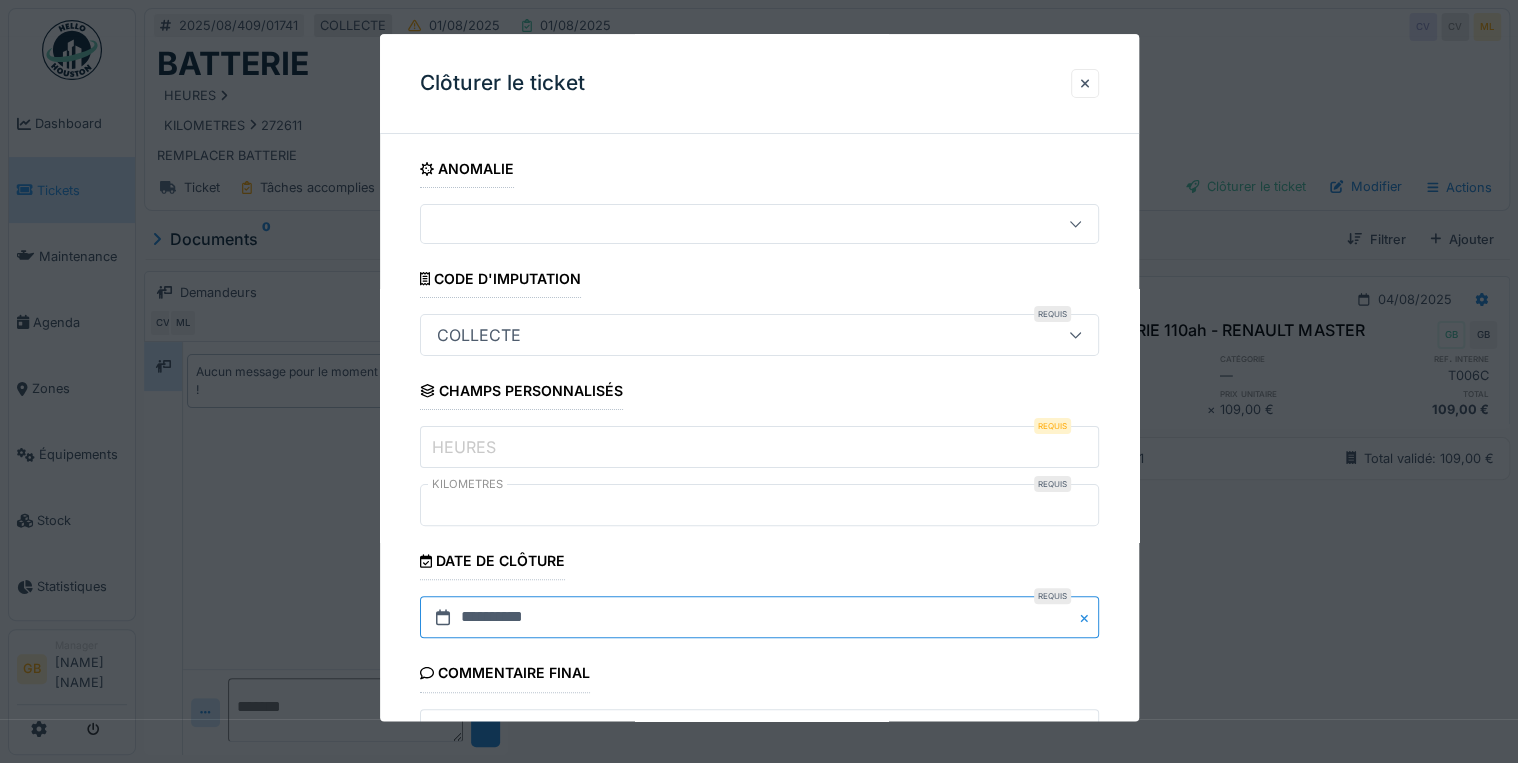 click on "**********" at bounding box center [759, 618] 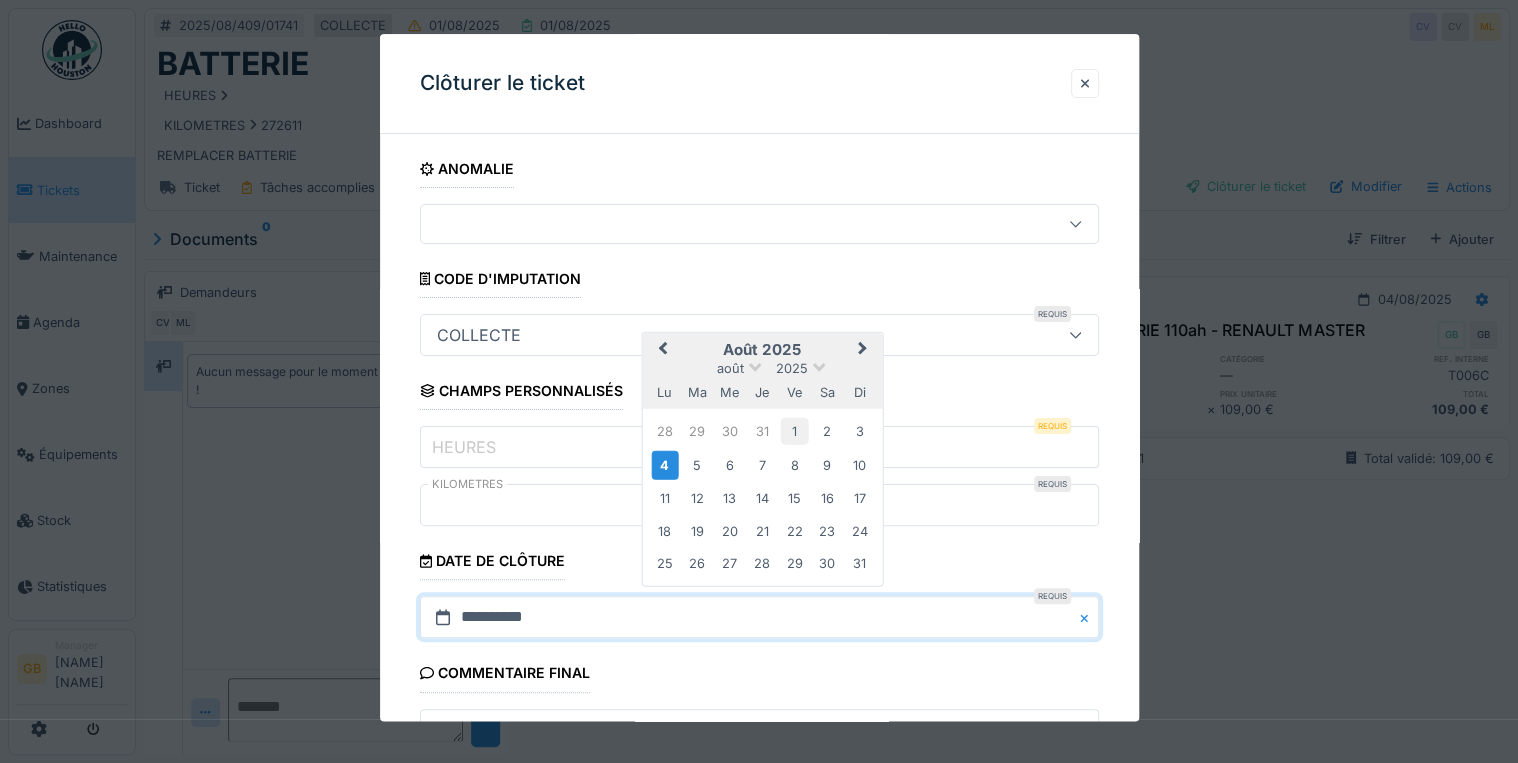 click on "1" at bounding box center [794, 431] 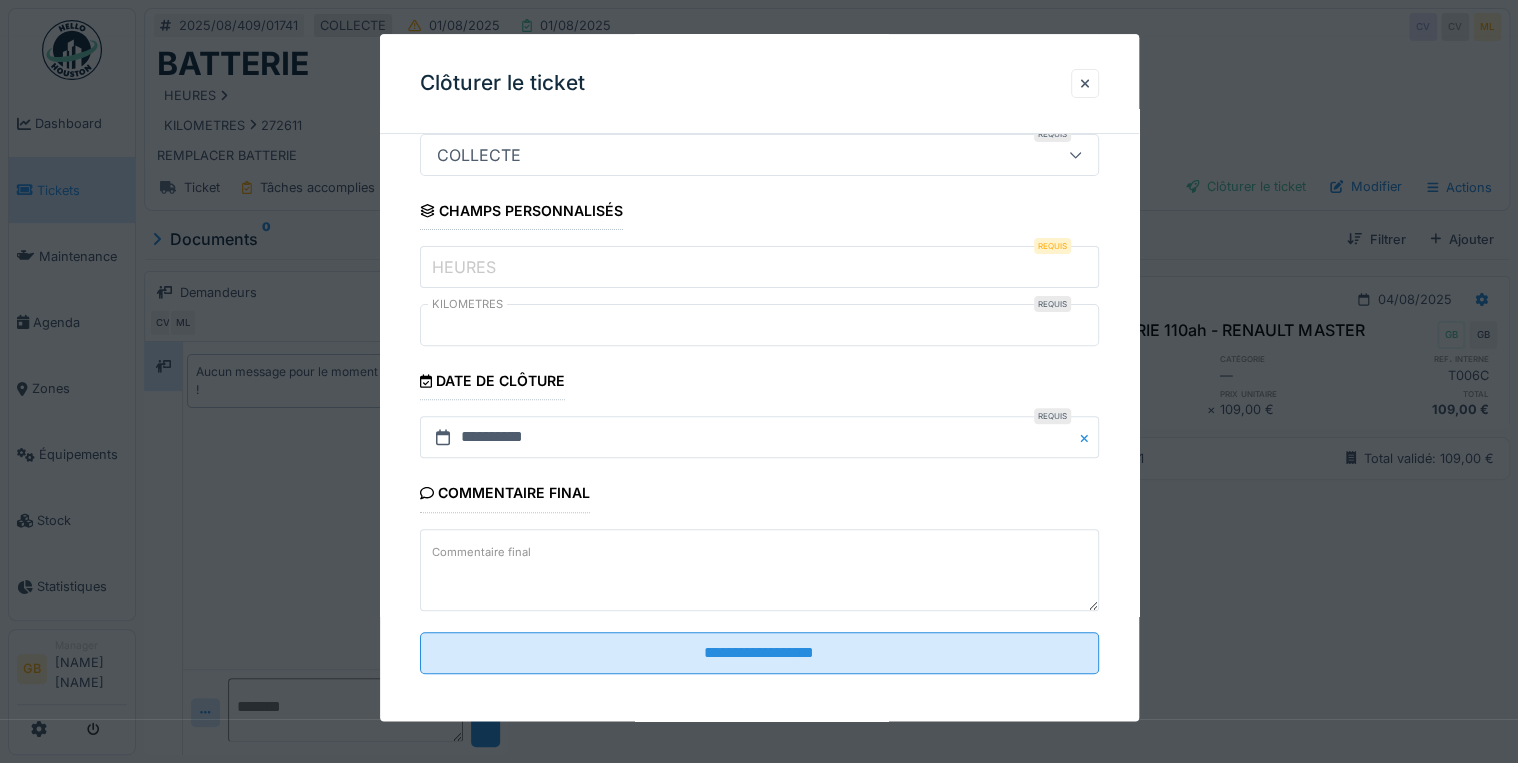 scroll, scrollTop: 184, scrollLeft: 0, axis: vertical 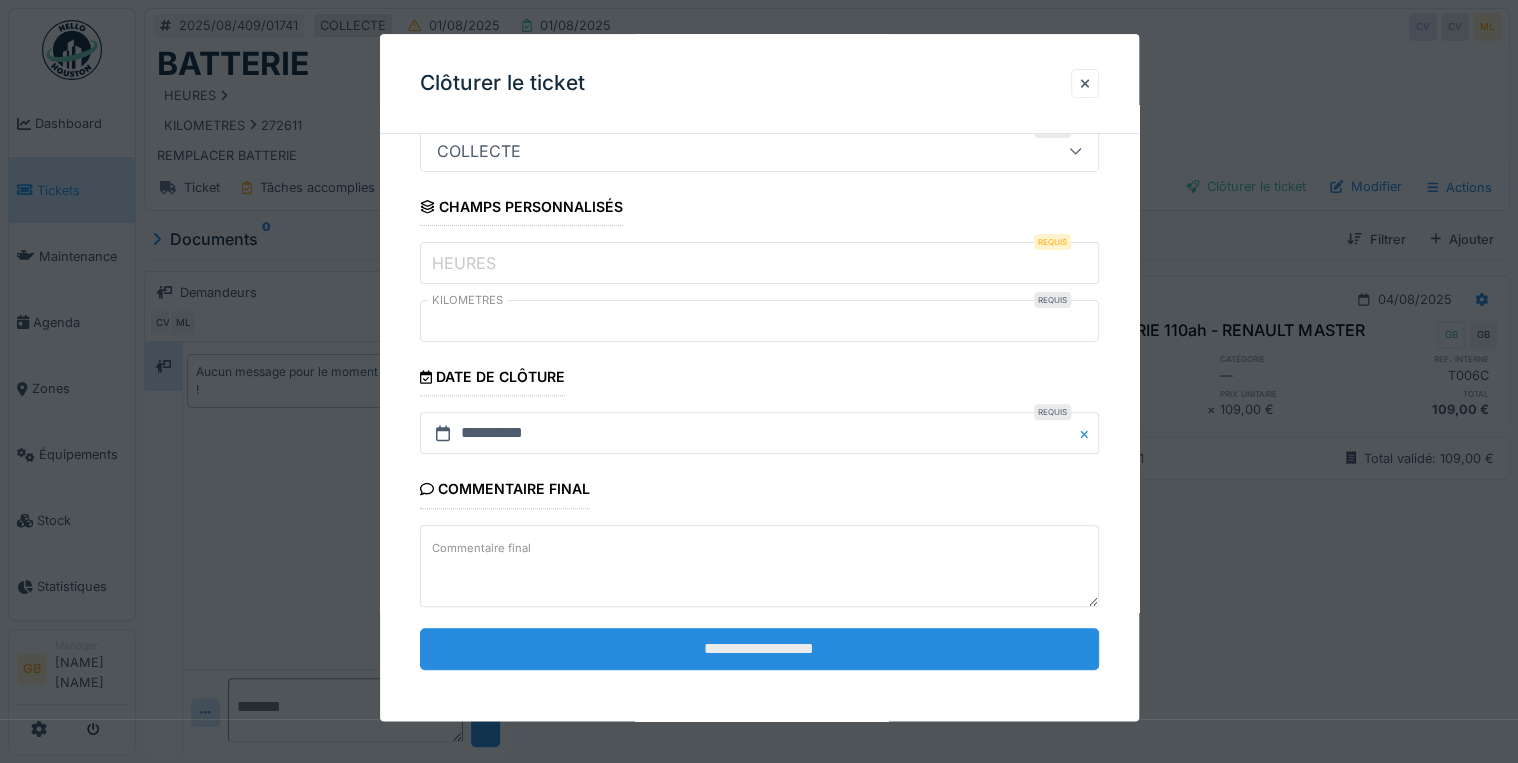 click on "**********" at bounding box center [759, 649] 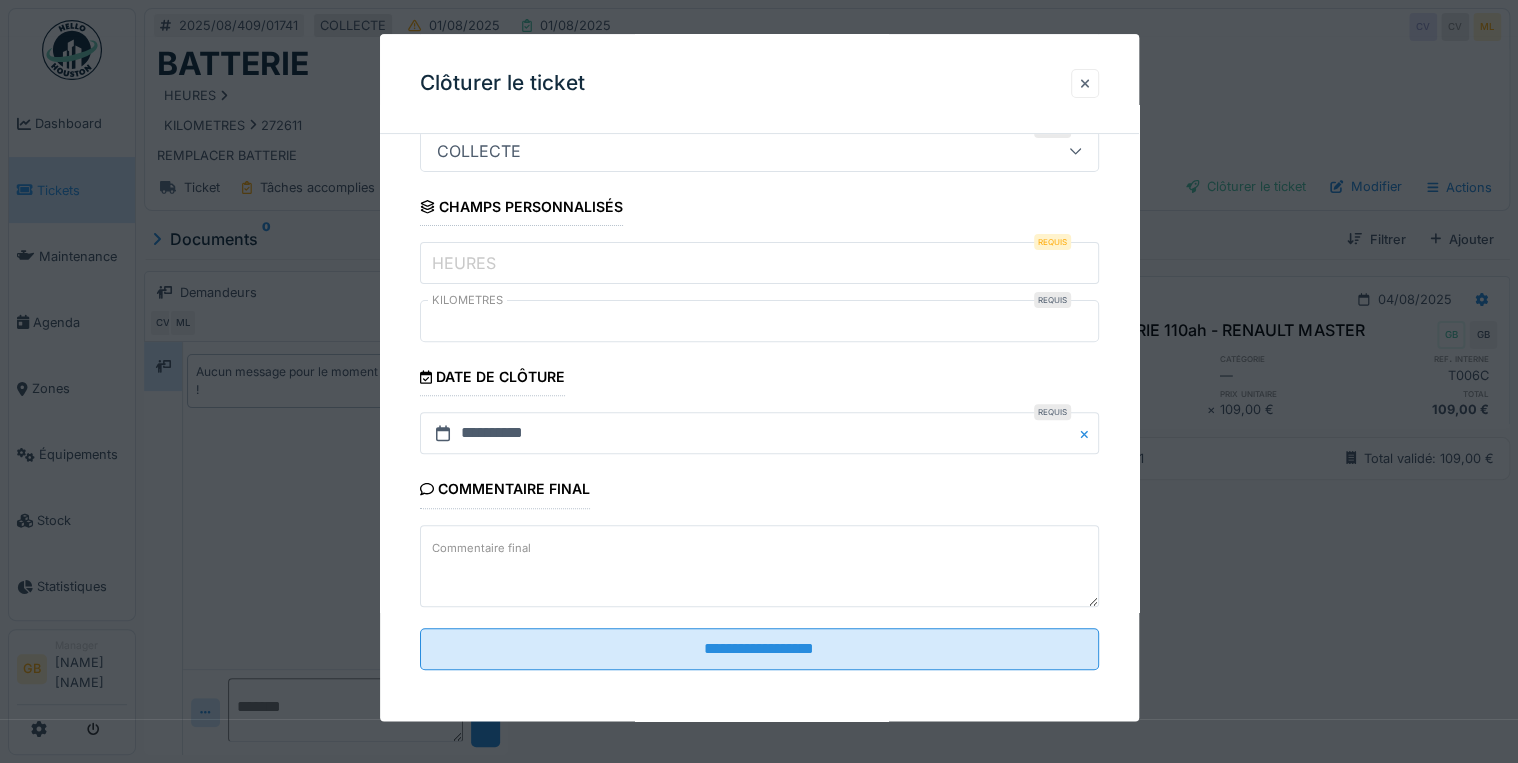 click at bounding box center [1085, 83] 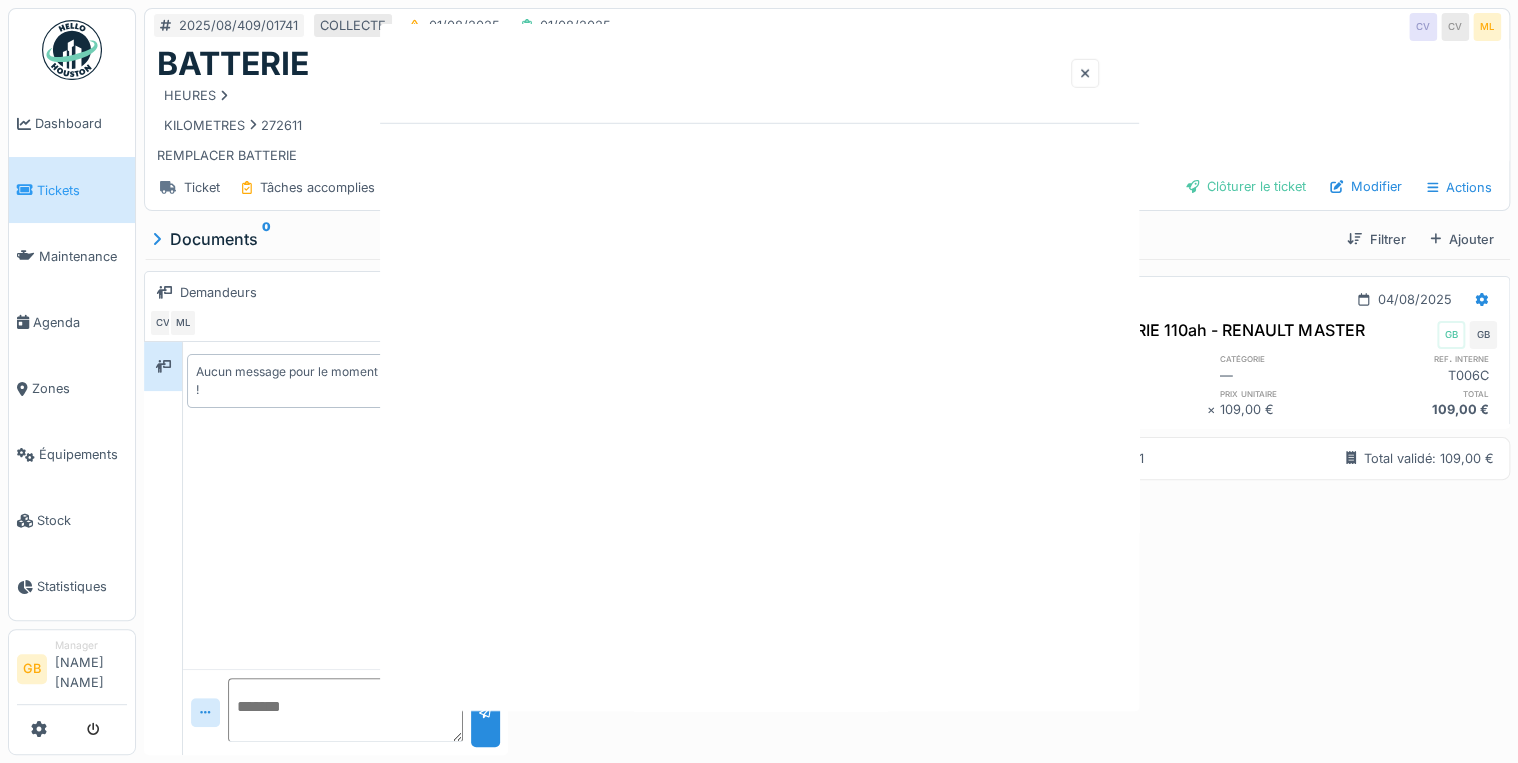 scroll, scrollTop: 0, scrollLeft: 0, axis: both 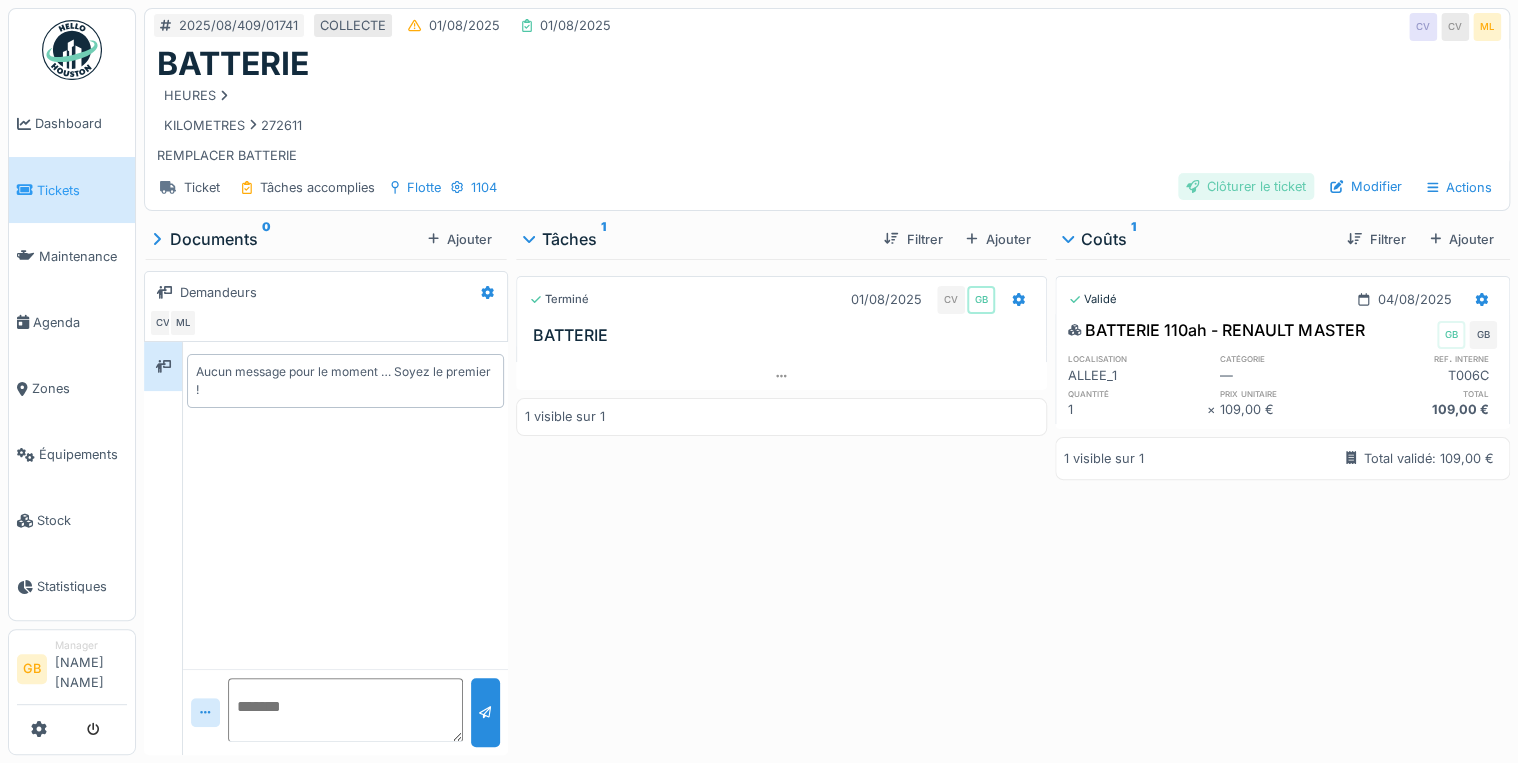 click on "Clôturer le ticket" at bounding box center [1246, 186] 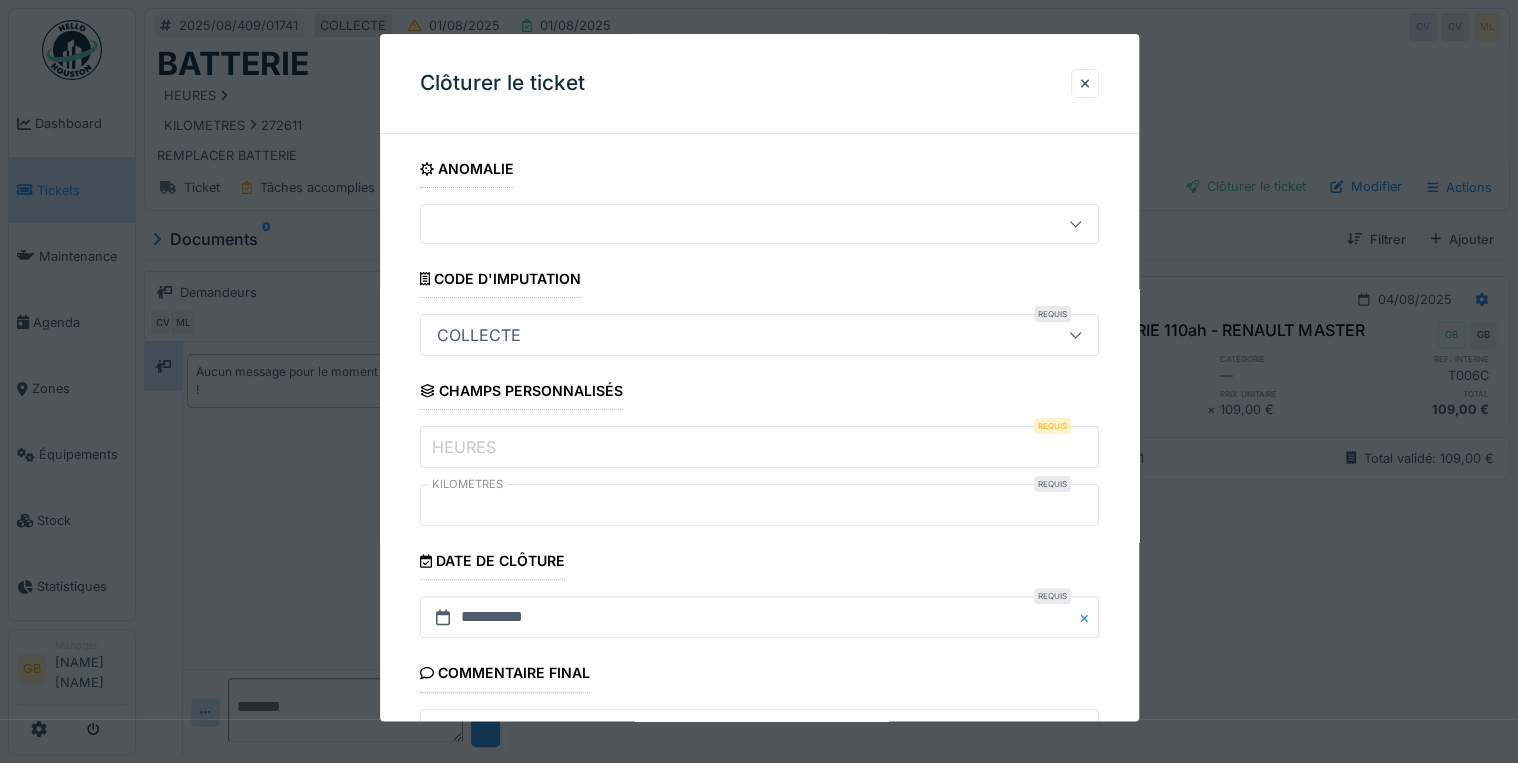 click on "HEURES" at bounding box center [464, 447] 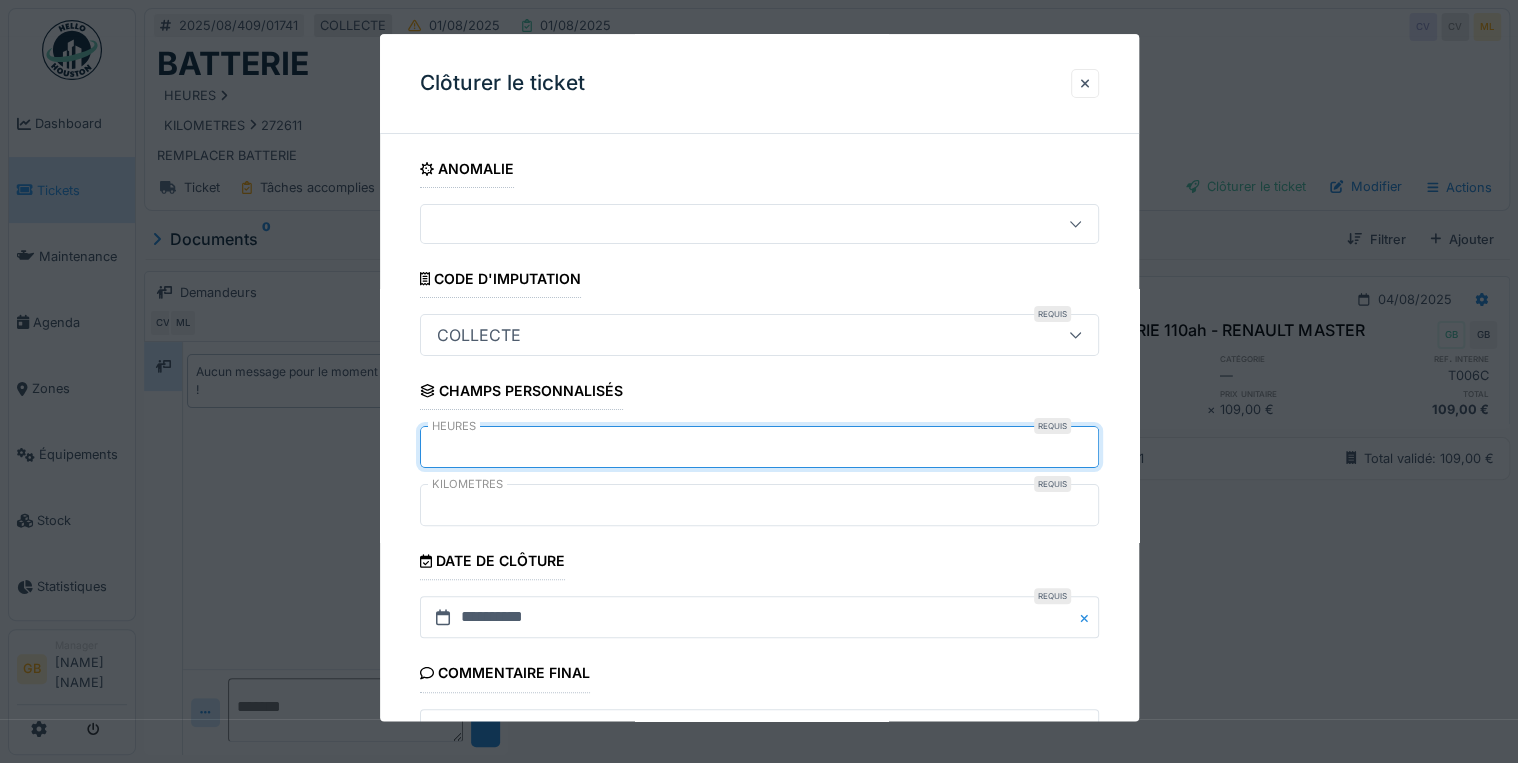 type on "*" 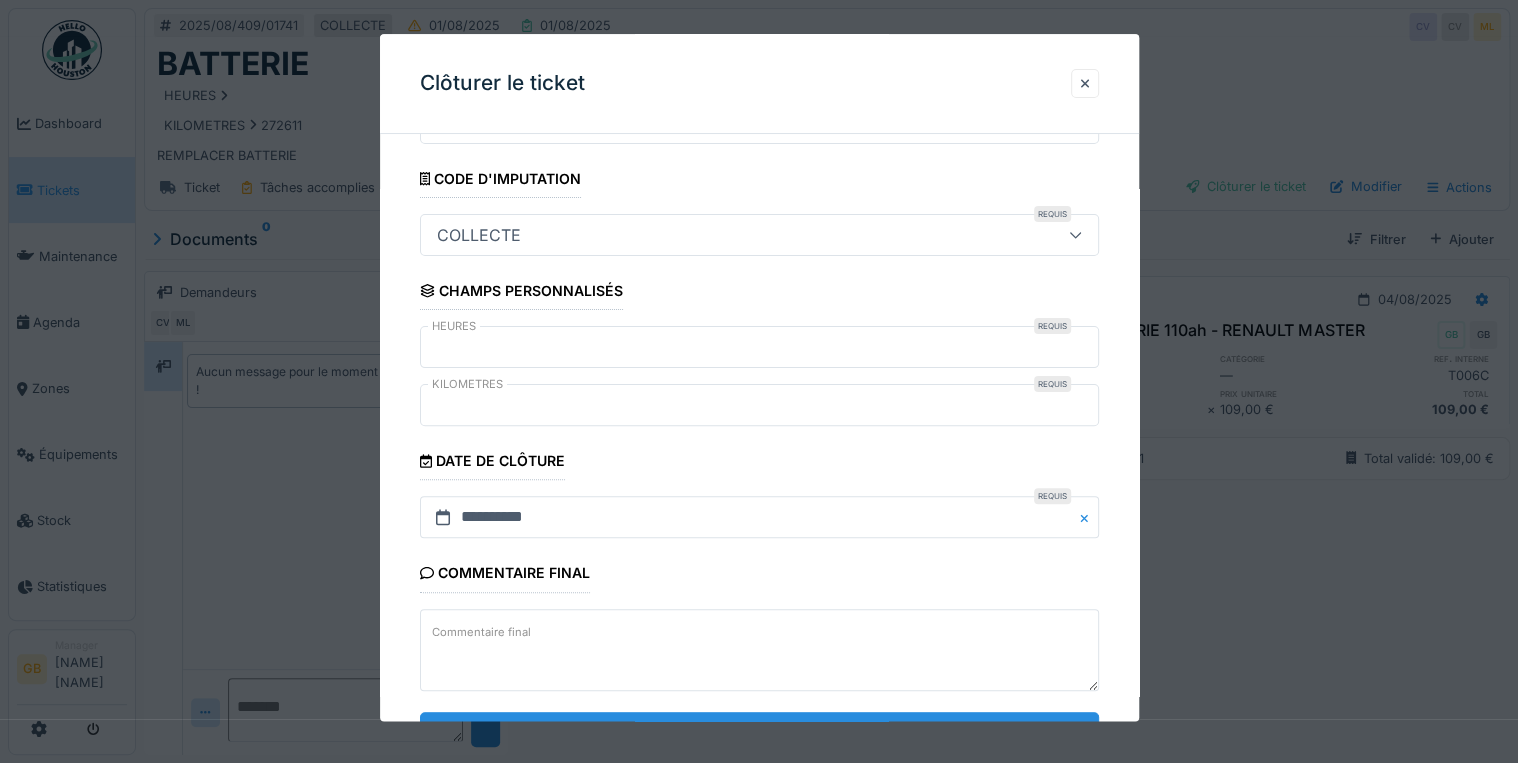 scroll, scrollTop: 184, scrollLeft: 0, axis: vertical 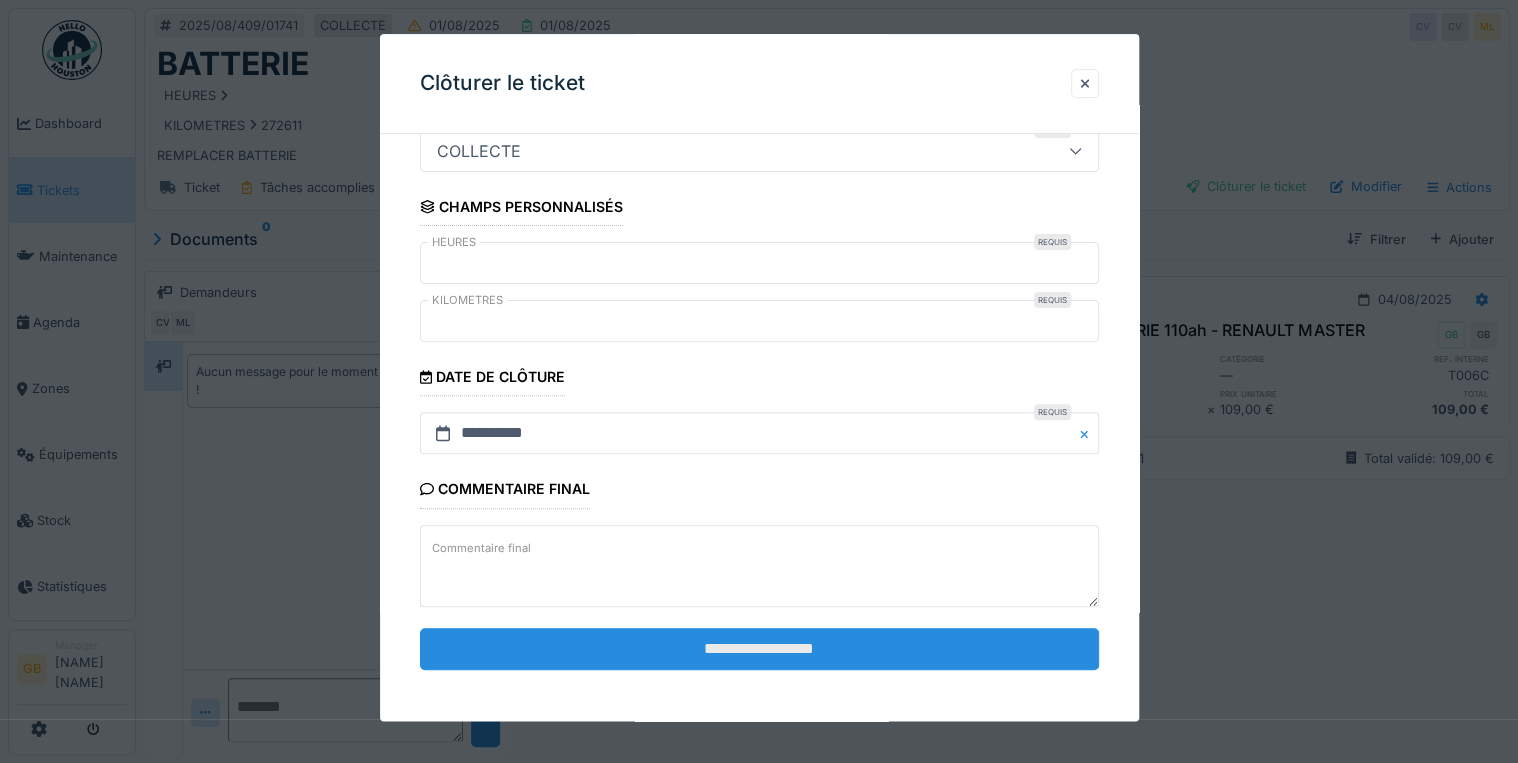 click on "**********" at bounding box center (759, 649) 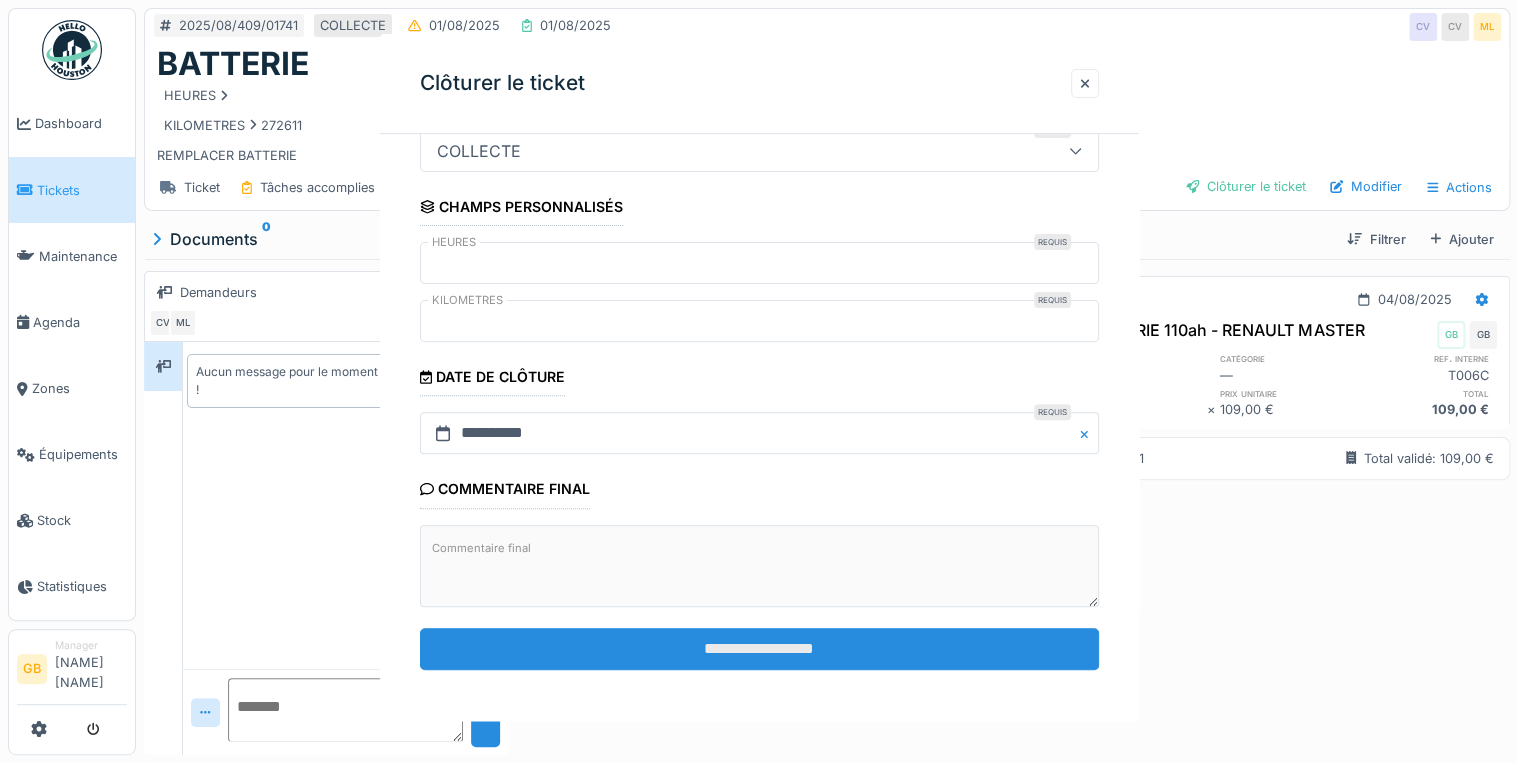 scroll, scrollTop: 0, scrollLeft: 0, axis: both 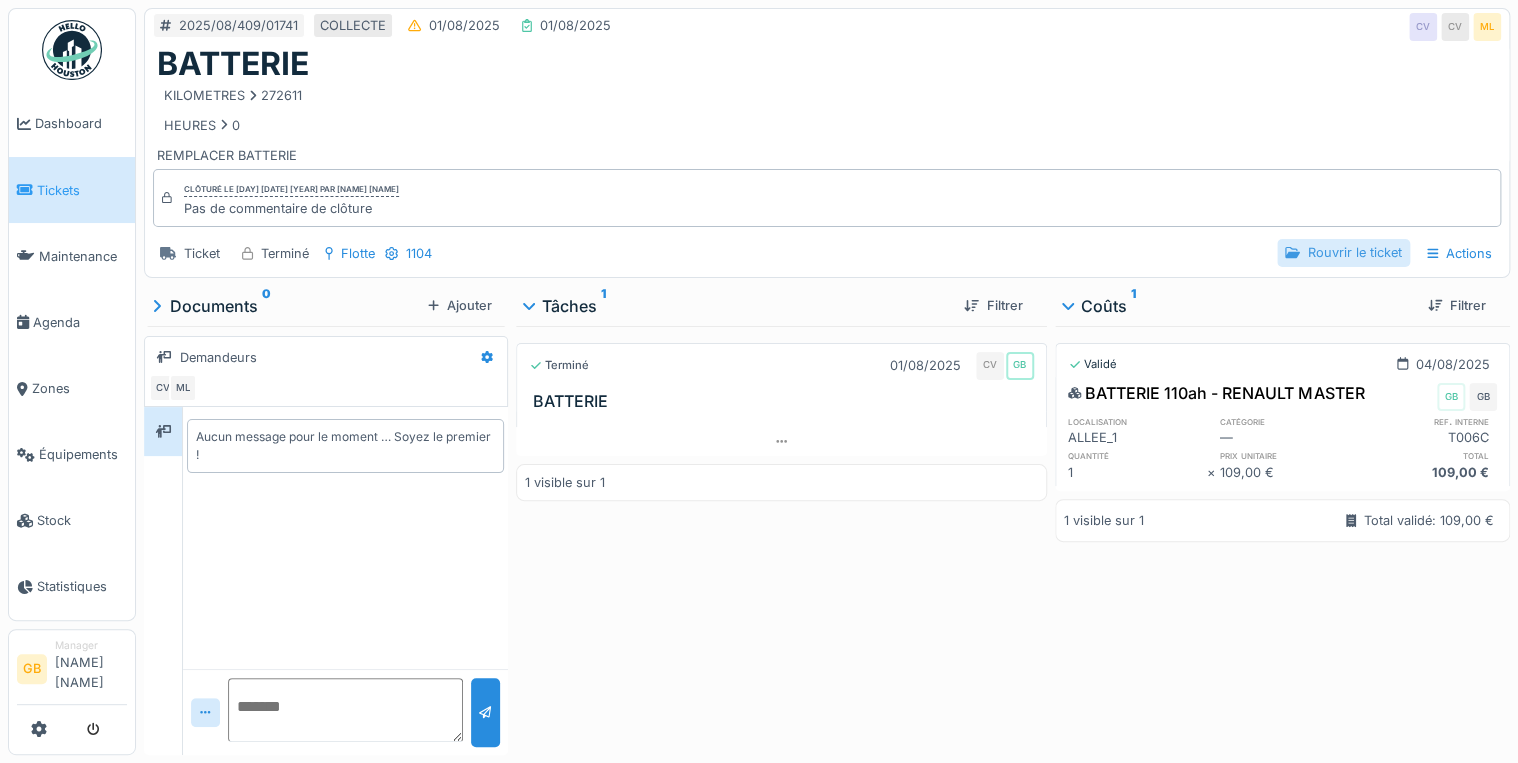 click on "Rouvrir le ticket" at bounding box center [1343, 252] 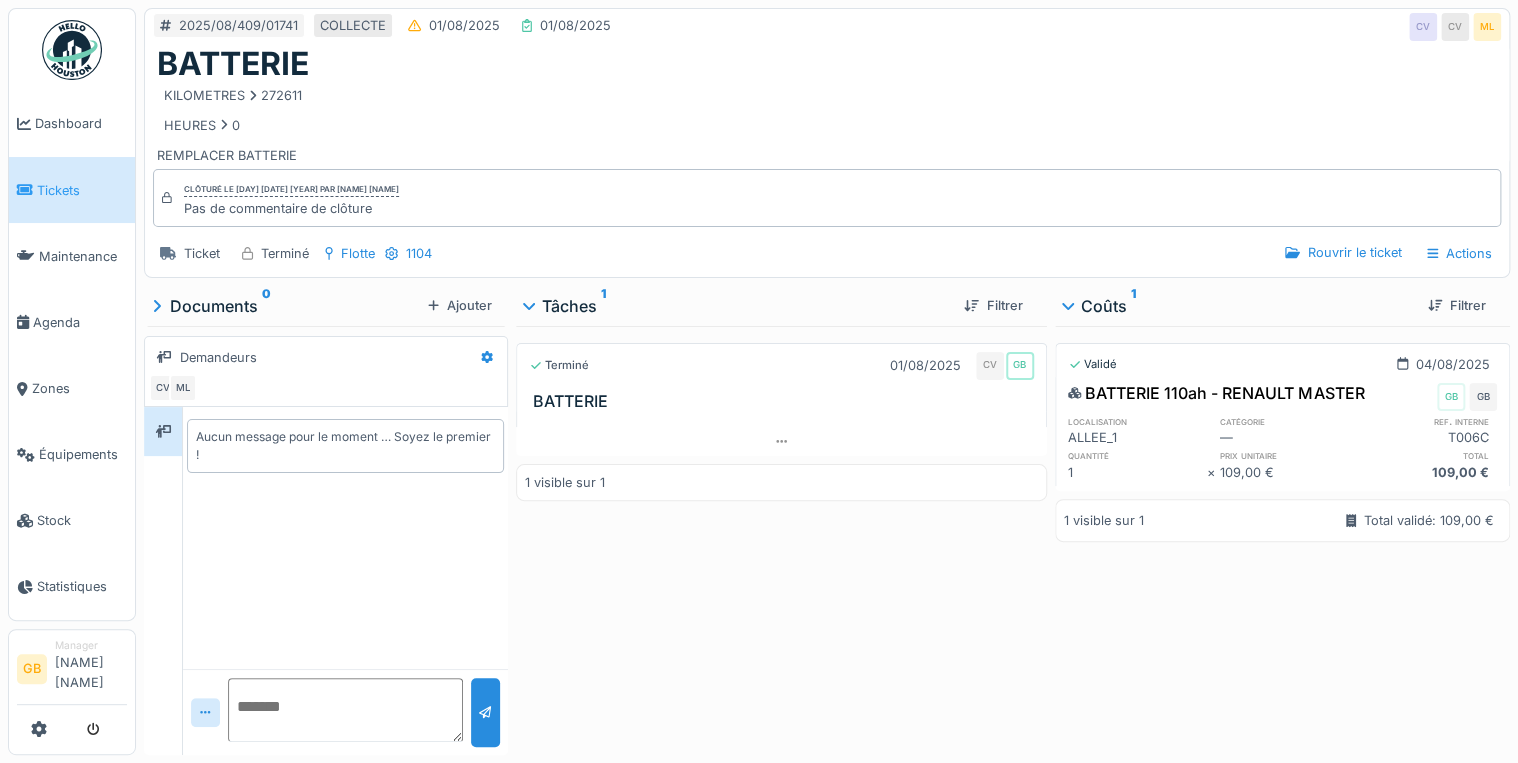 scroll, scrollTop: 0, scrollLeft: 0, axis: both 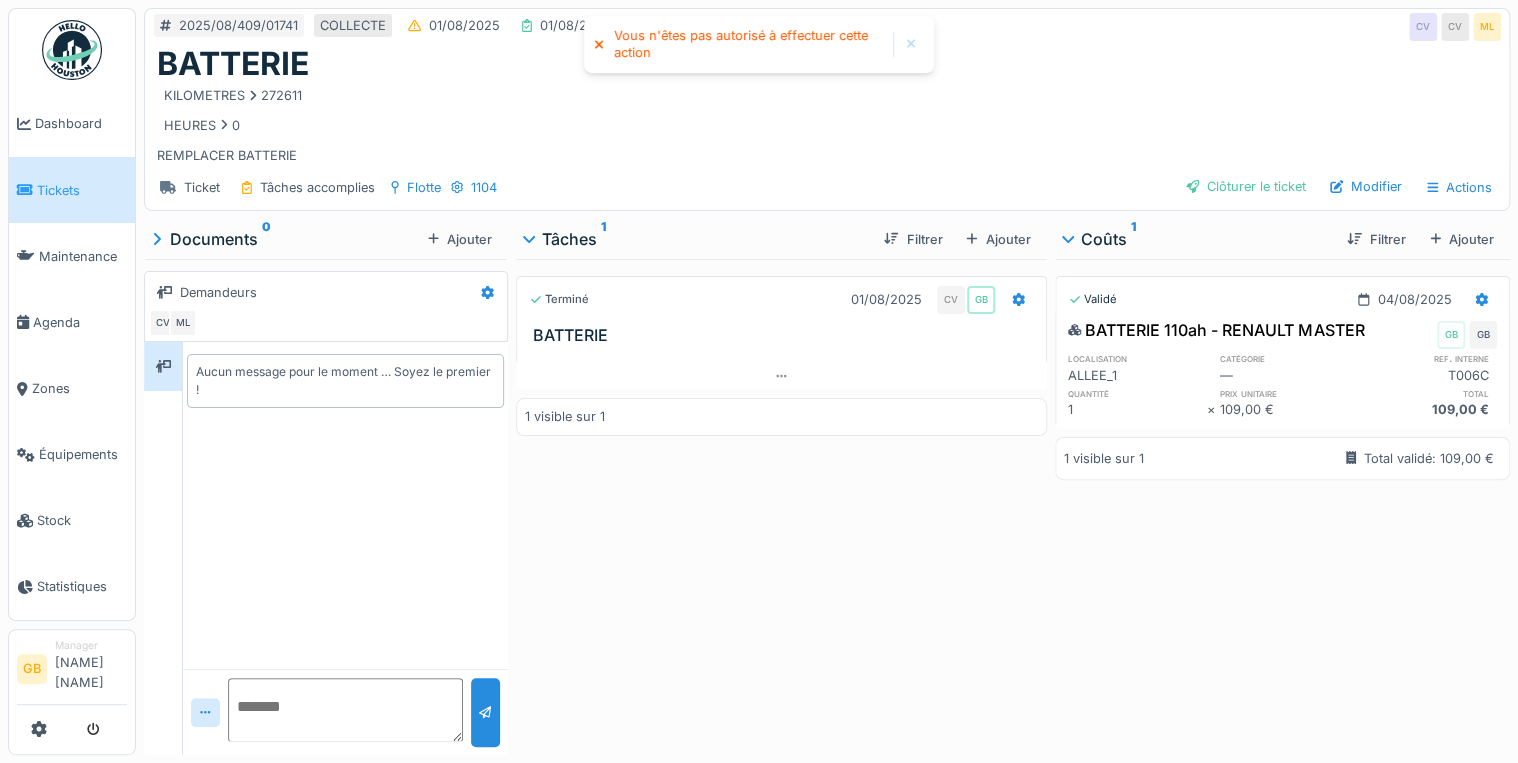 click at bounding box center [911, 44] 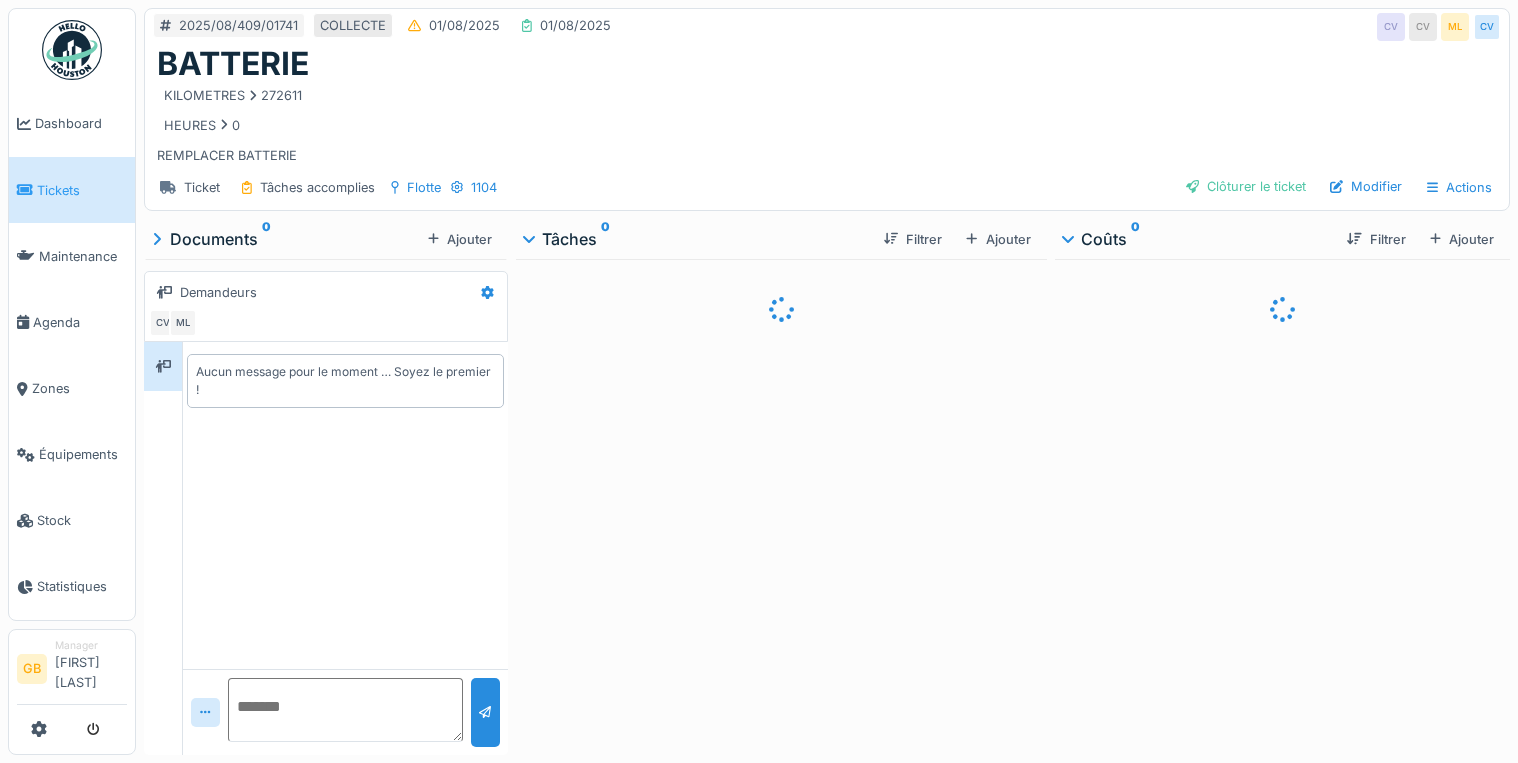 scroll, scrollTop: 0, scrollLeft: 0, axis: both 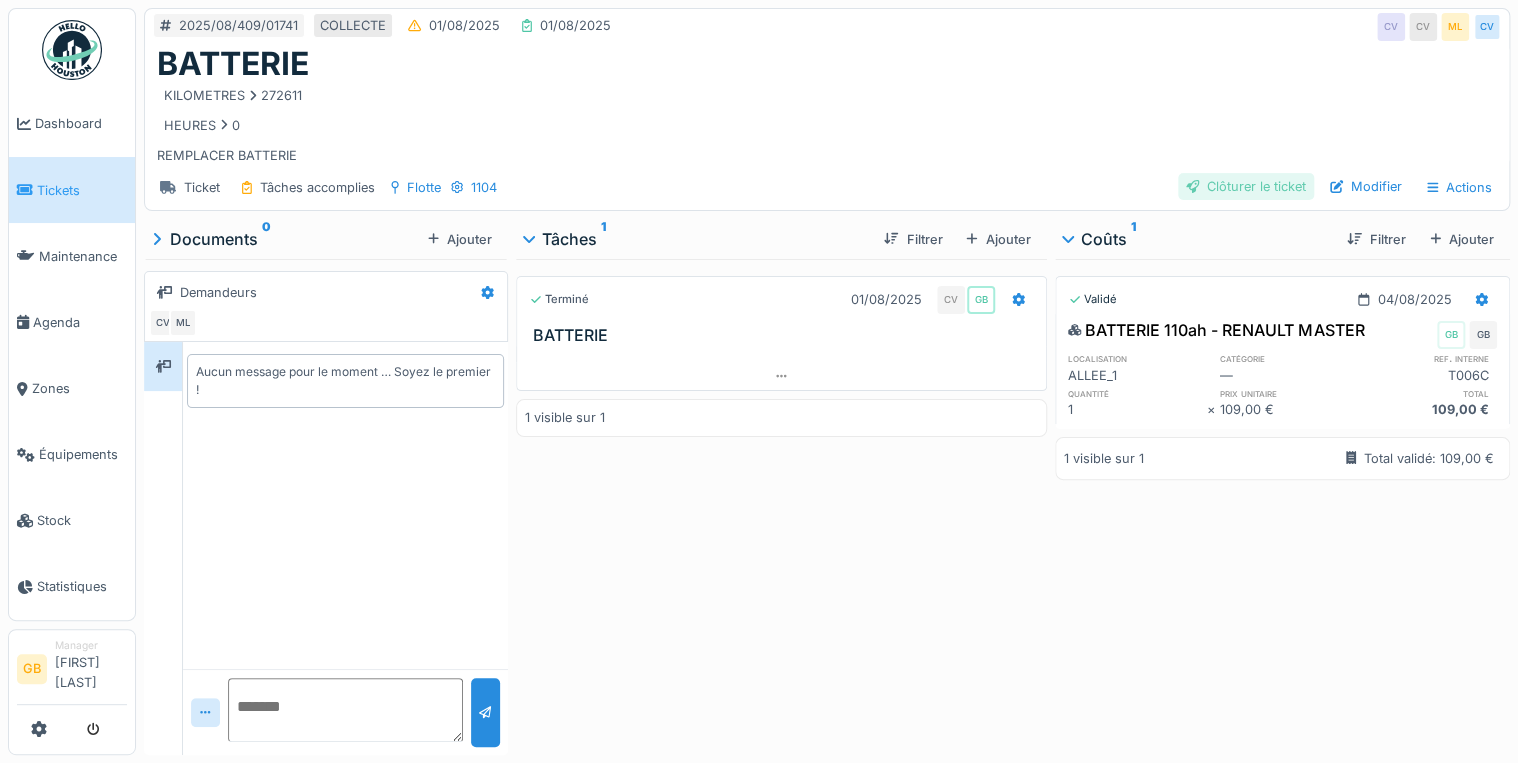 click on "Clôturer le ticket" at bounding box center [1246, 186] 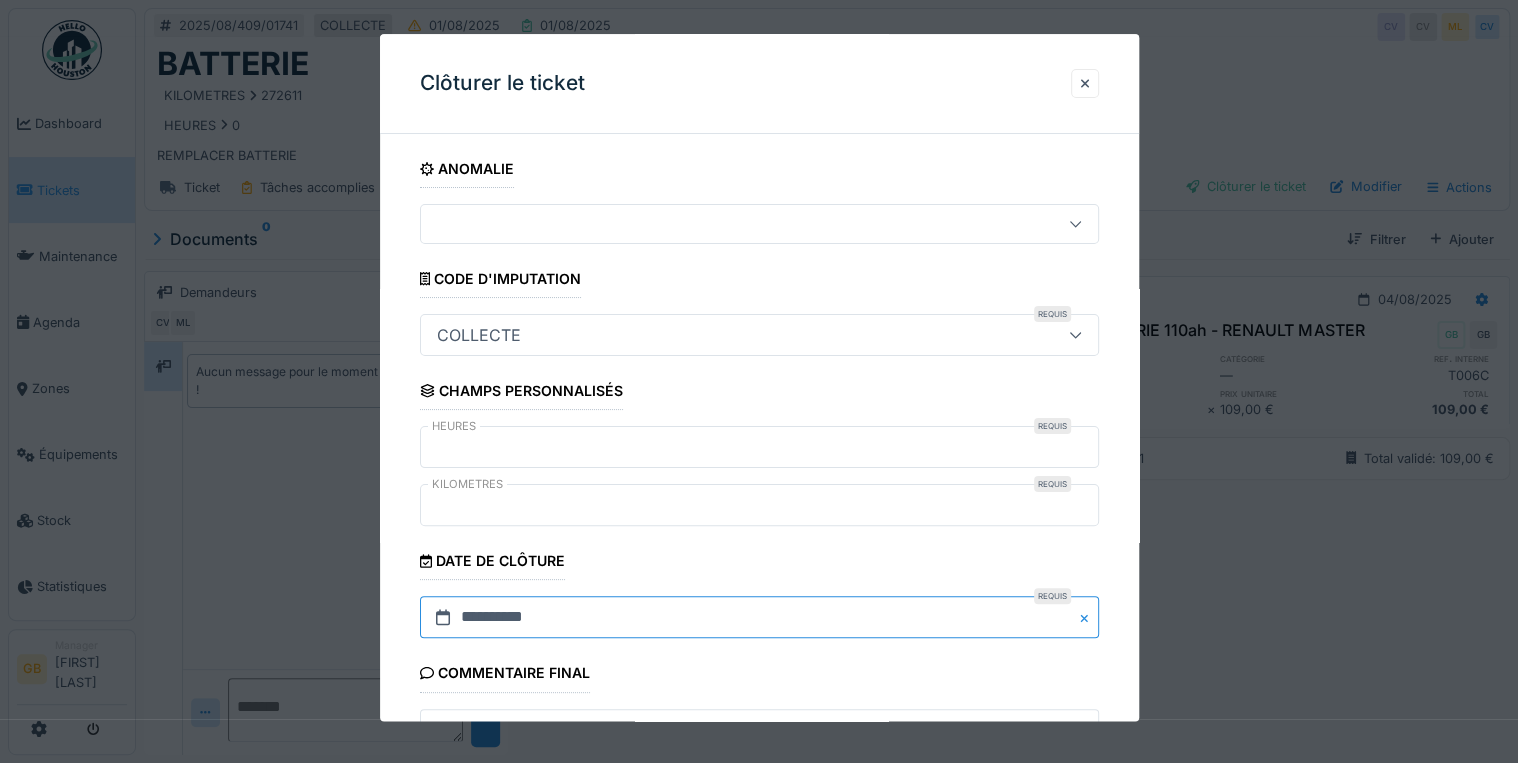 click on "**********" at bounding box center [759, 618] 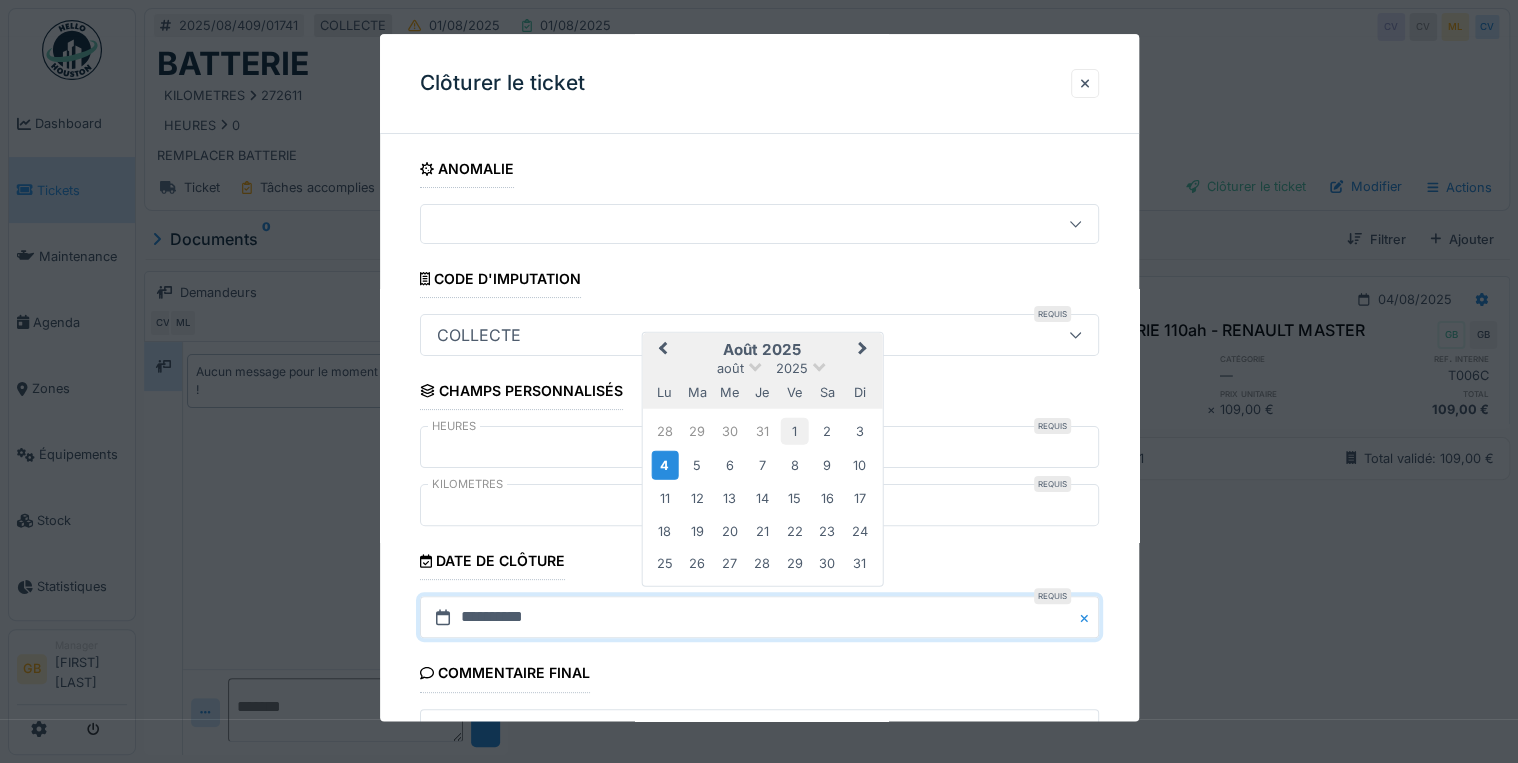 click on "1" at bounding box center [794, 431] 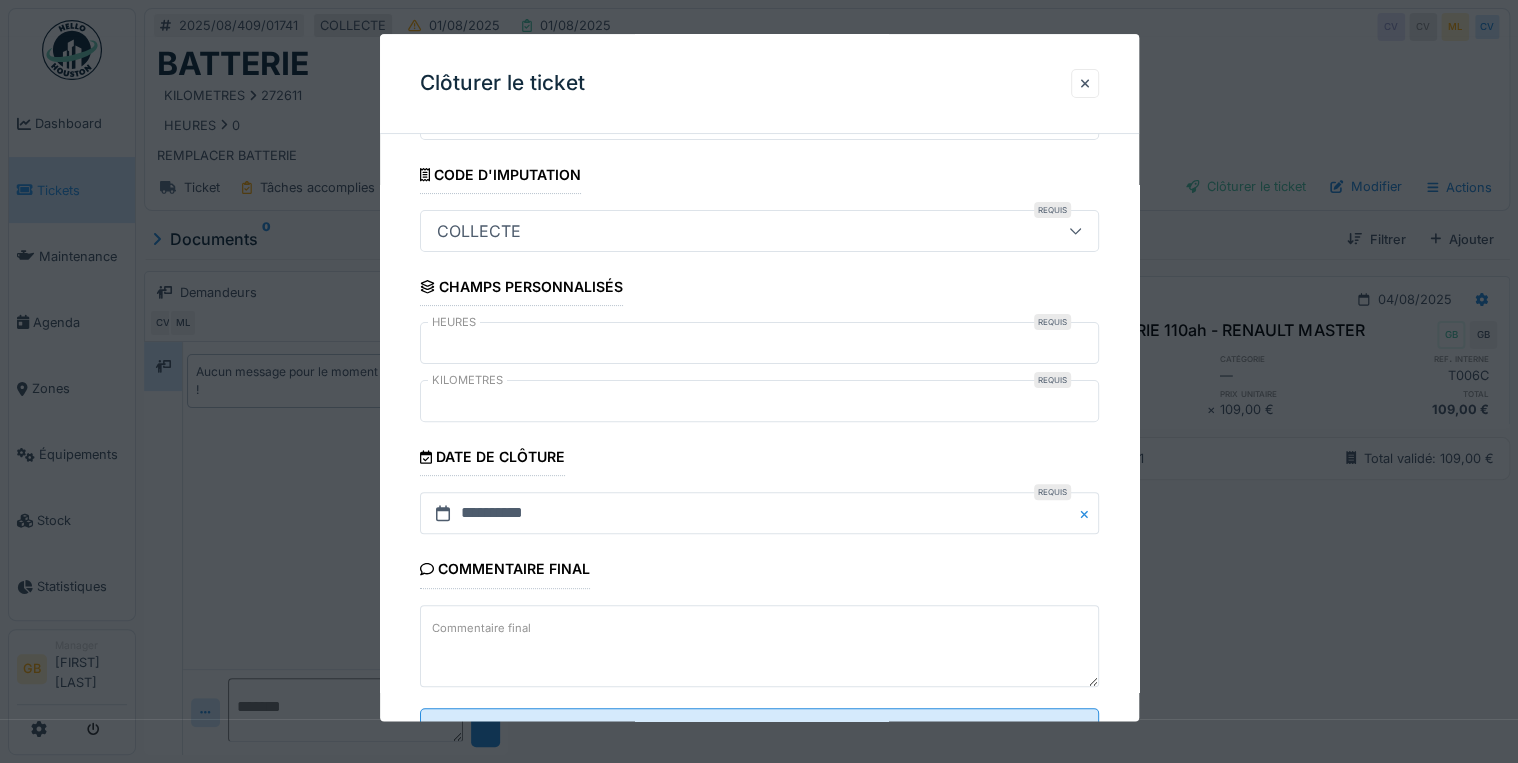 scroll, scrollTop: 160, scrollLeft: 0, axis: vertical 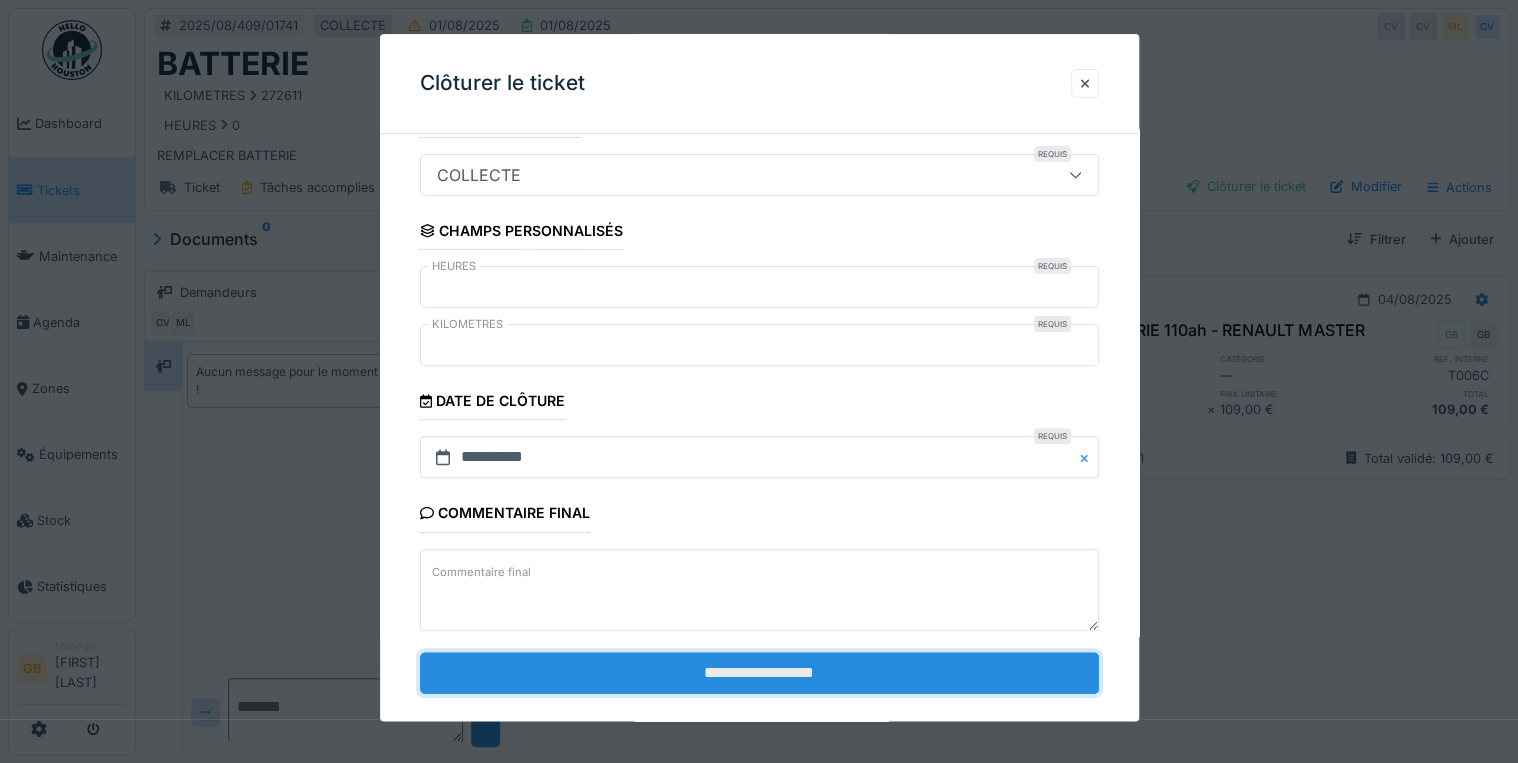 click on "**********" at bounding box center [759, 673] 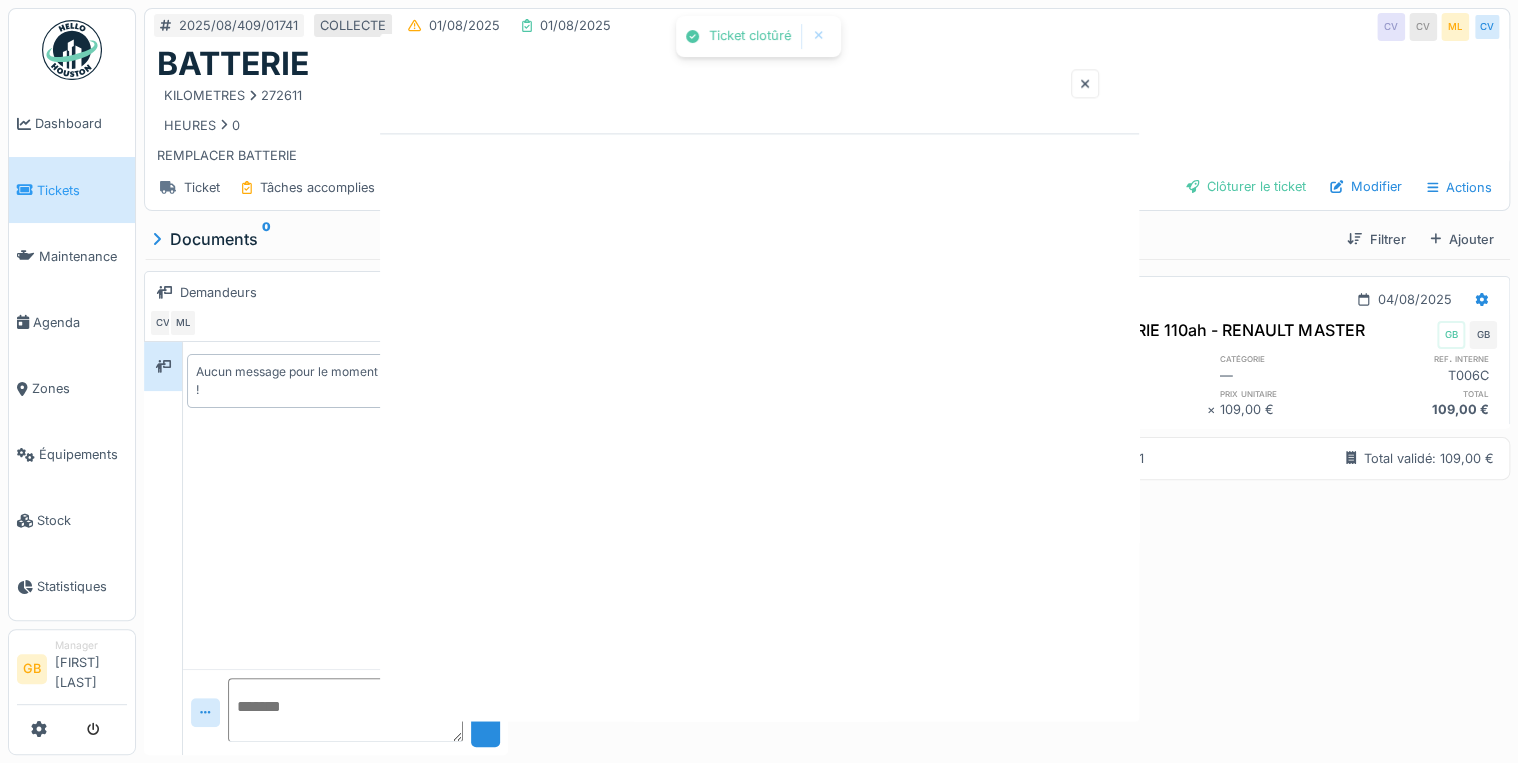 scroll, scrollTop: 0, scrollLeft: 0, axis: both 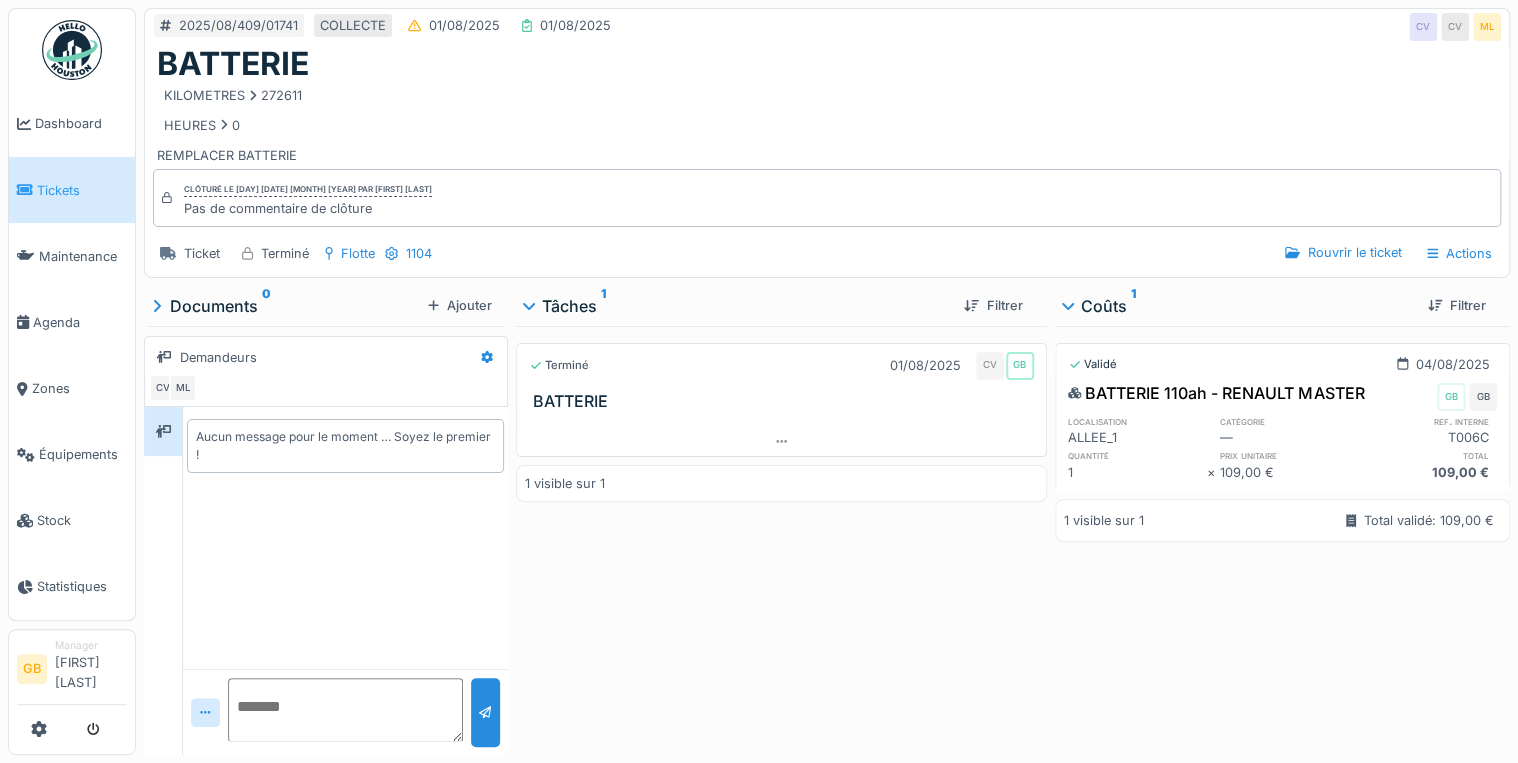 click on "Tickets" at bounding box center [82, 190] 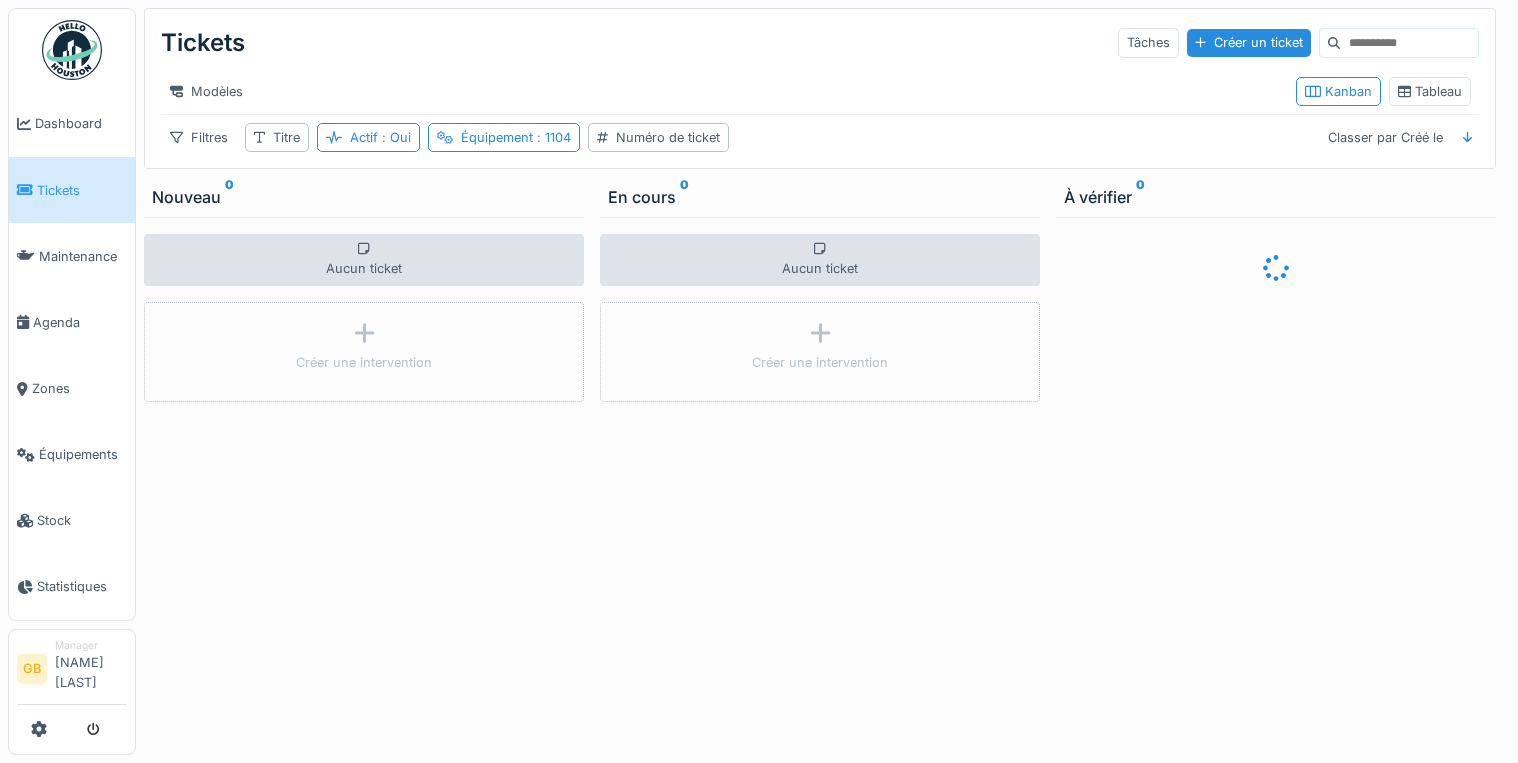 scroll, scrollTop: 0, scrollLeft: 0, axis: both 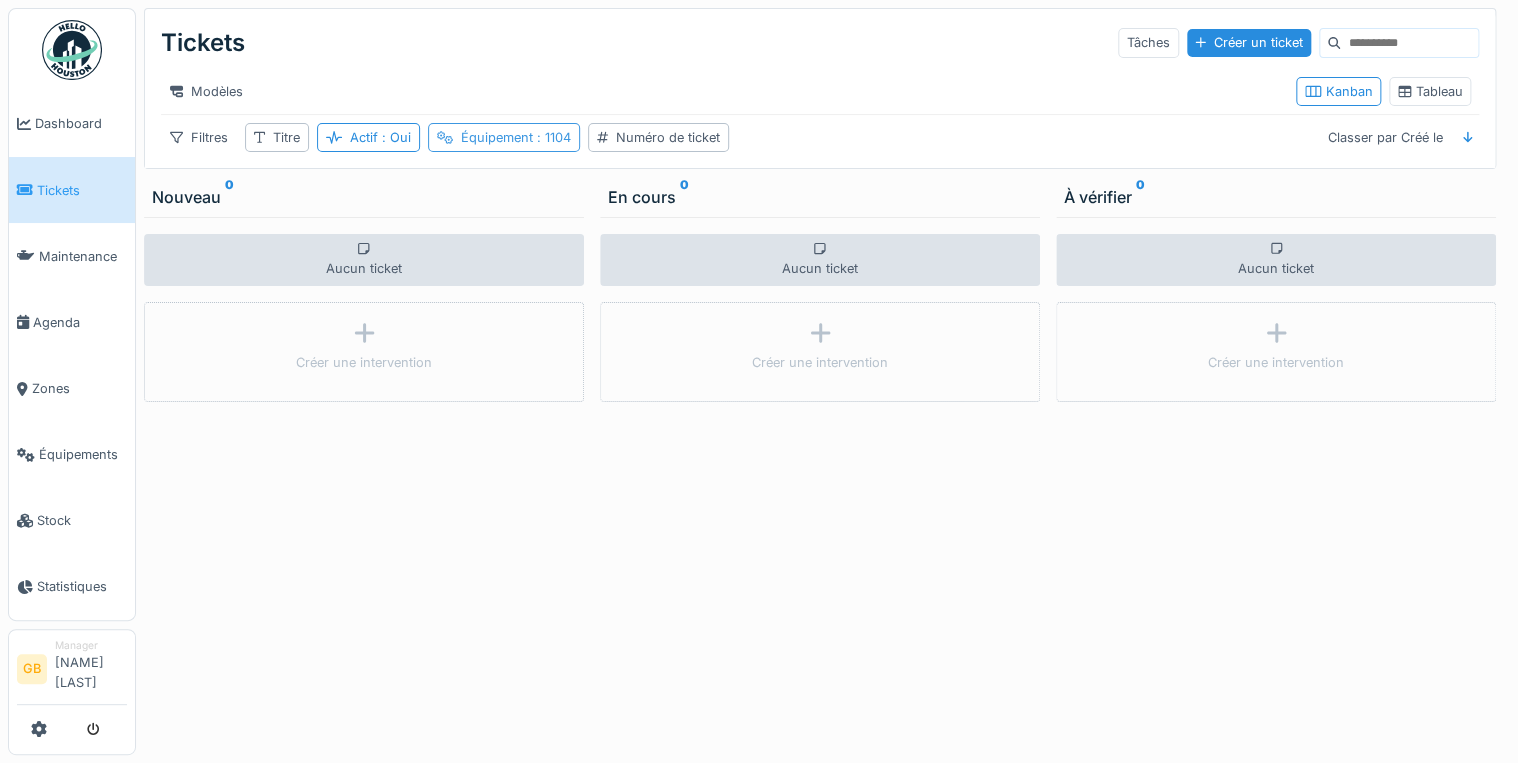 click on ":   1104" at bounding box center (552, 137) 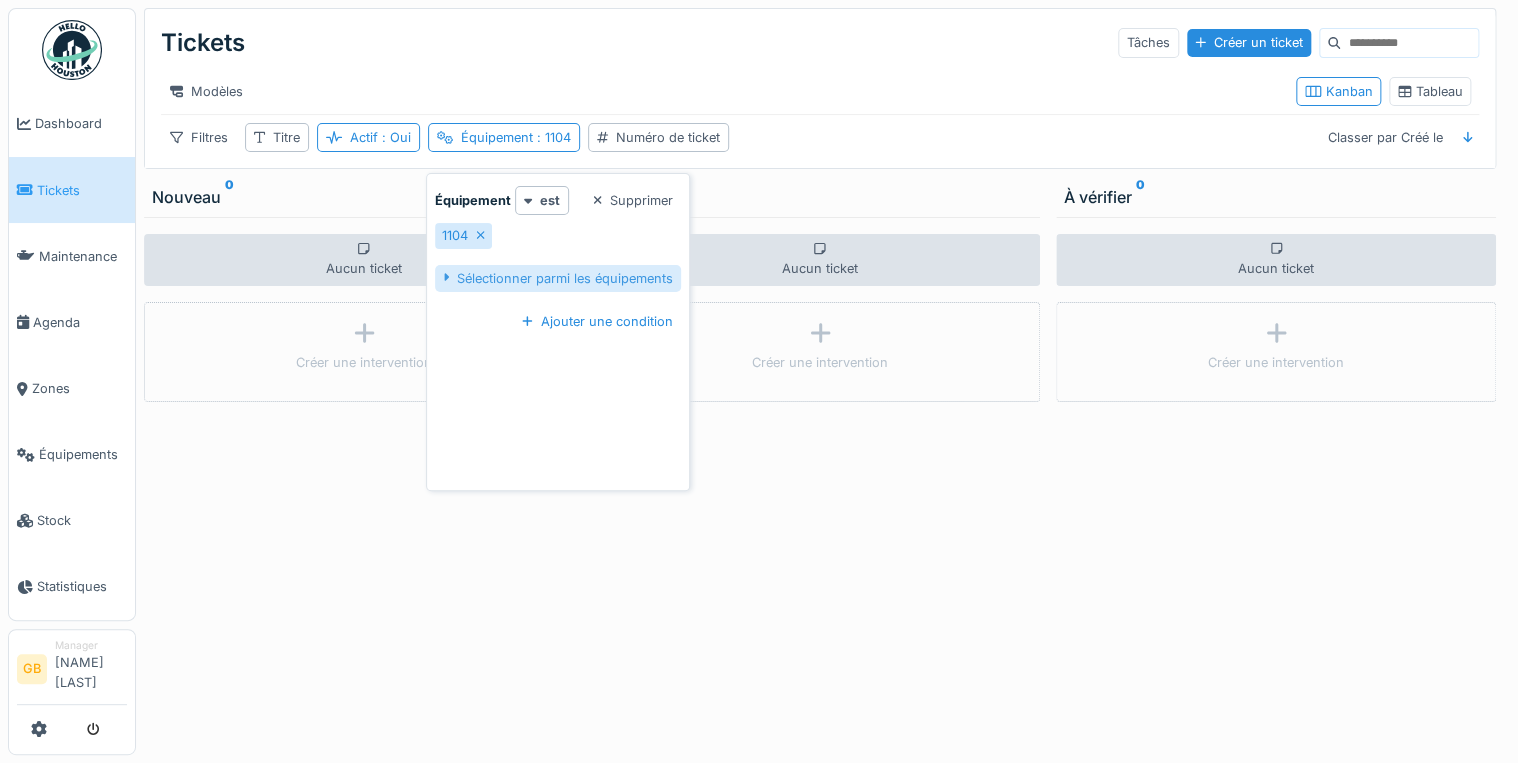 click on "Sélectionner parmi les équipements" at bounding box center [558, 278] 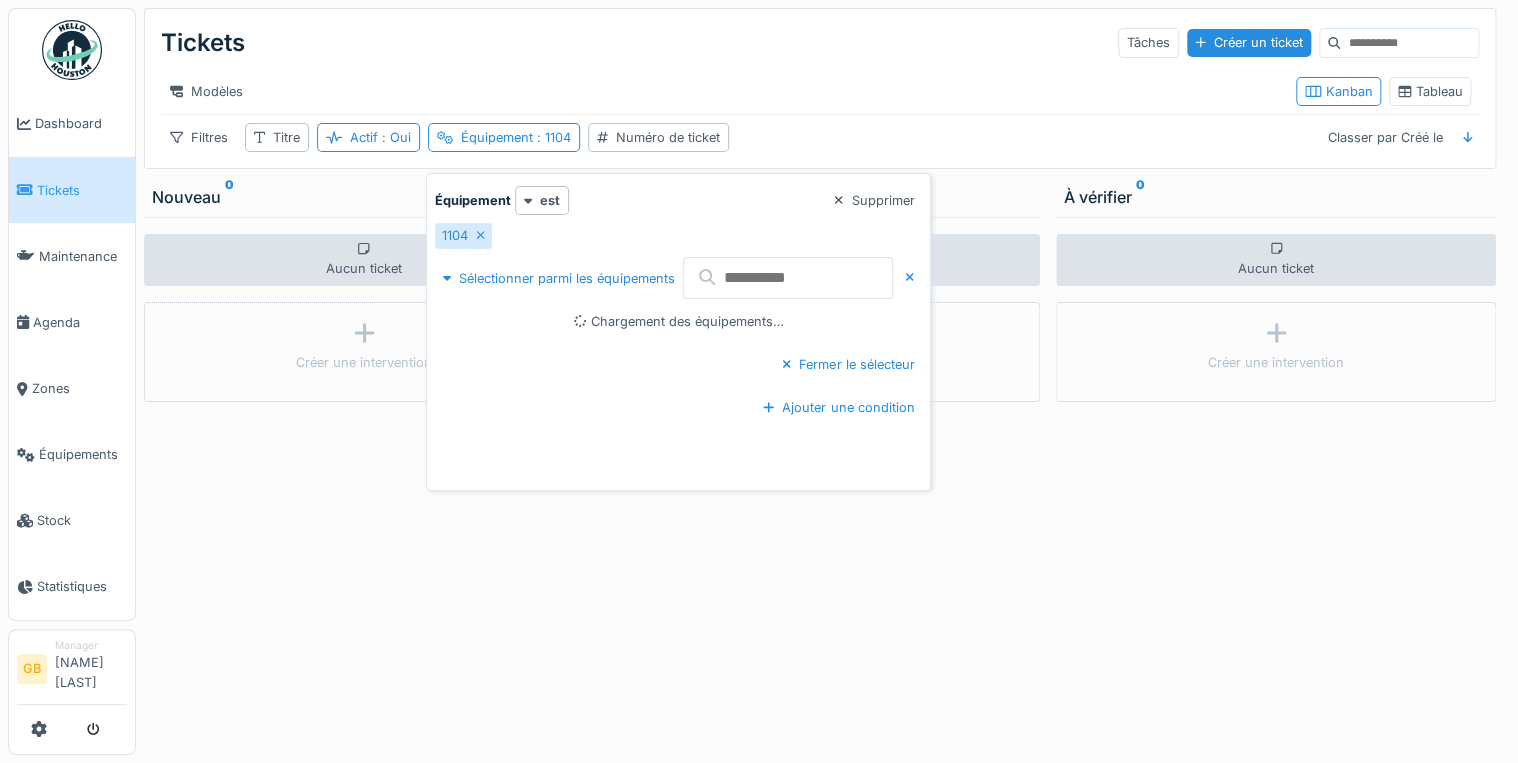 click at bounding box center (788, 278) 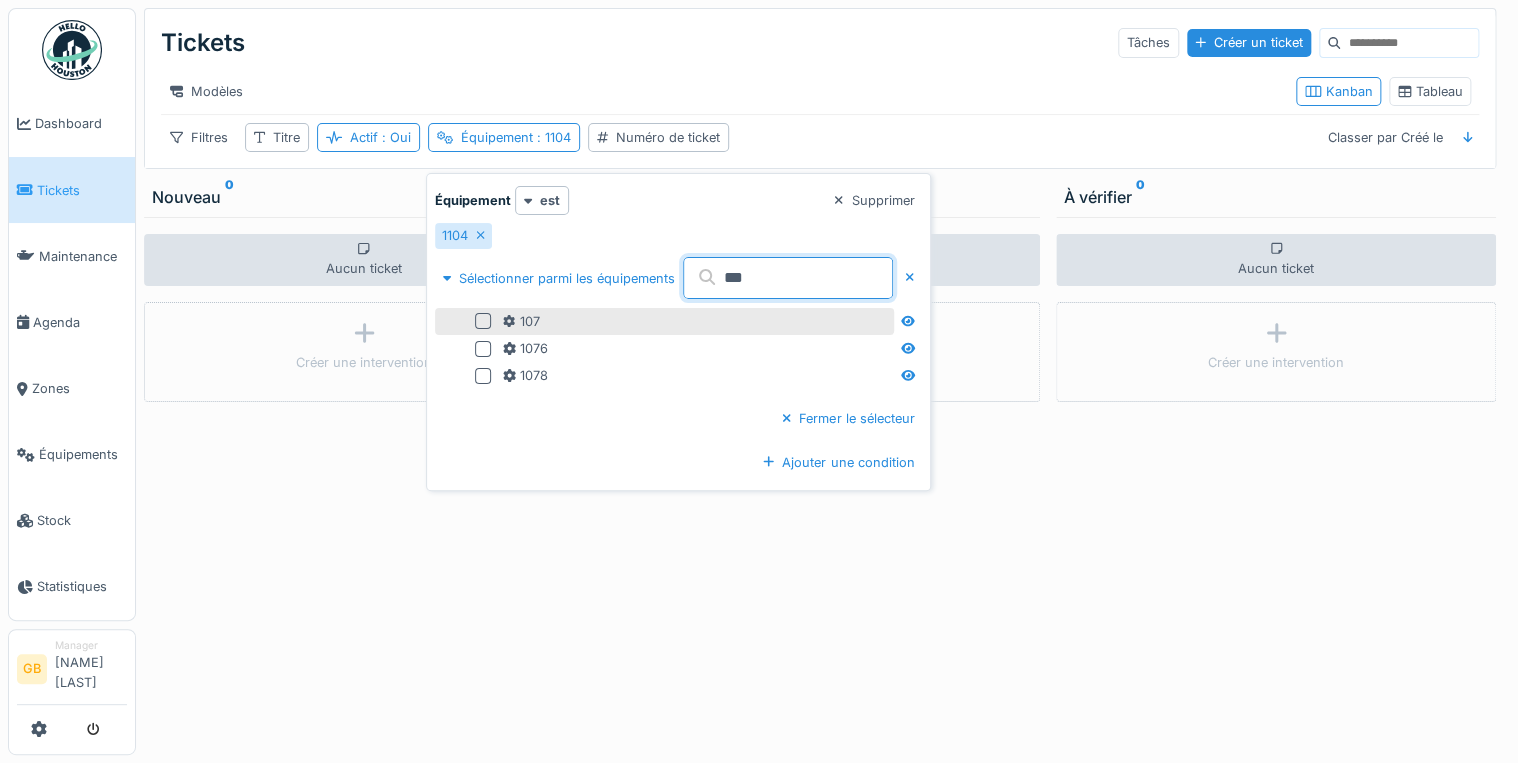 type on "***" 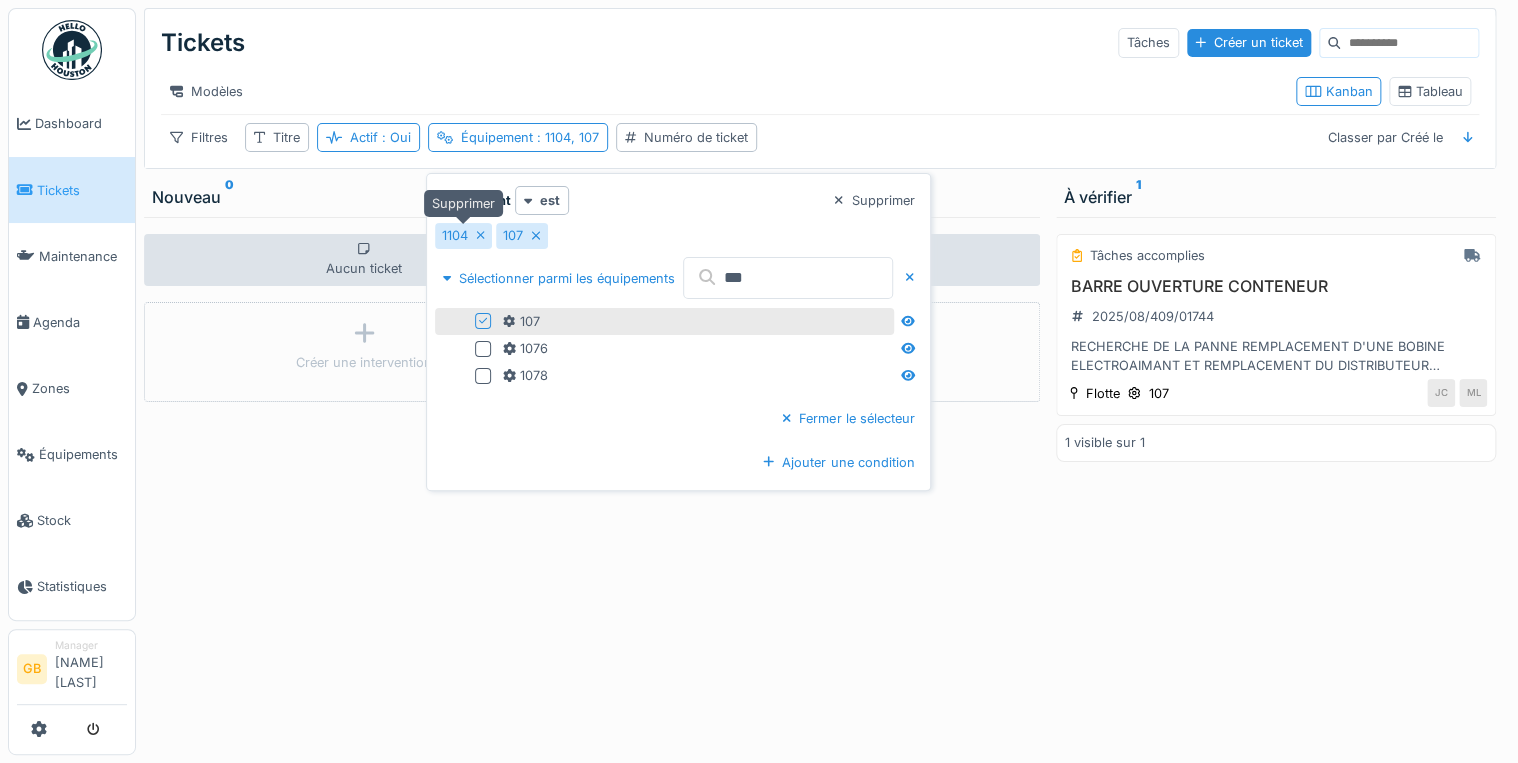 click 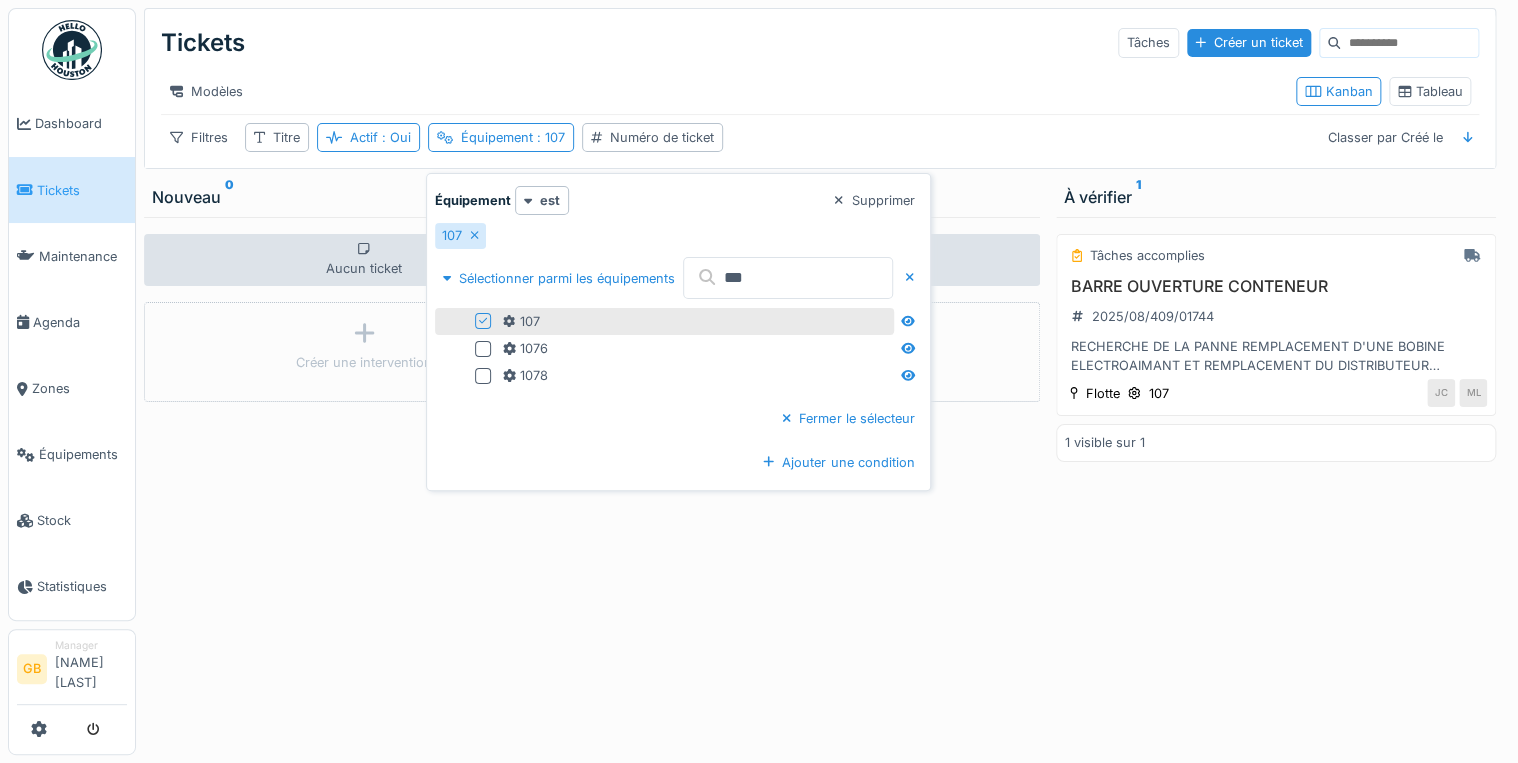 click on "Filtres Titre Actif   :   Oui Équipement   :   107 Numéro de ticket Classer par Créé le" at bounding box center [820, 137] 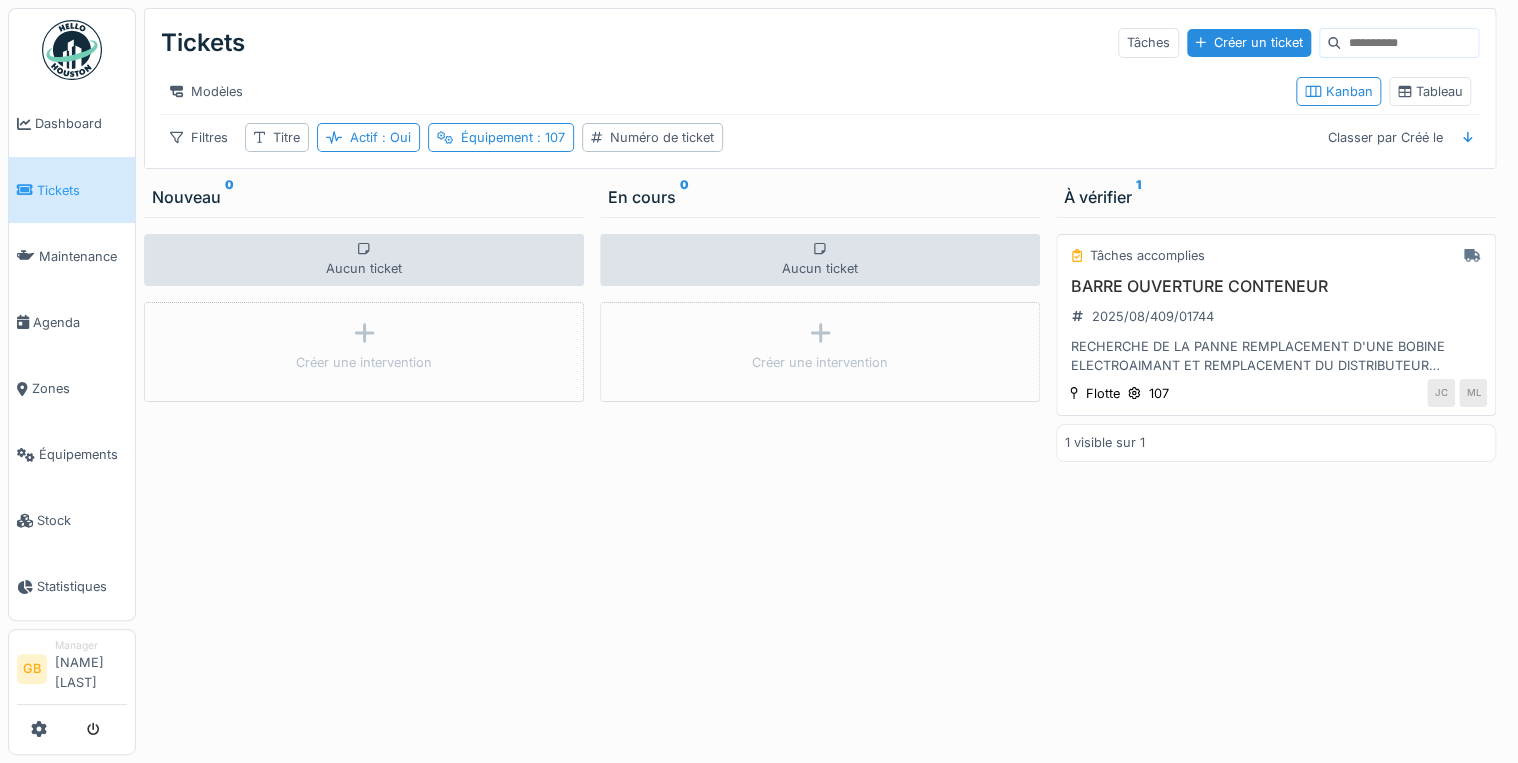 click on "BARRE OUVERTURE CONTENEUR" at bounding box center [1276, 286] 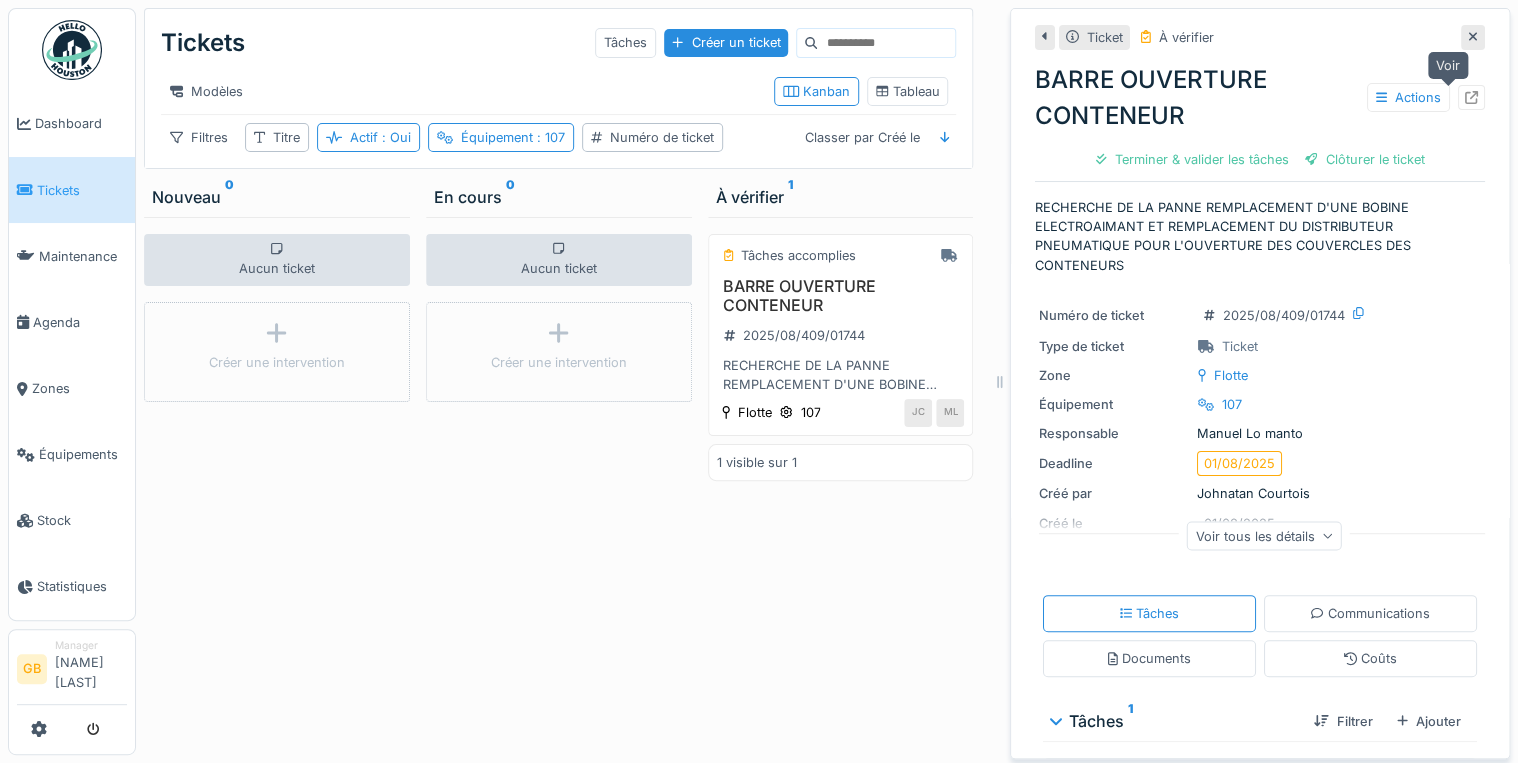 click 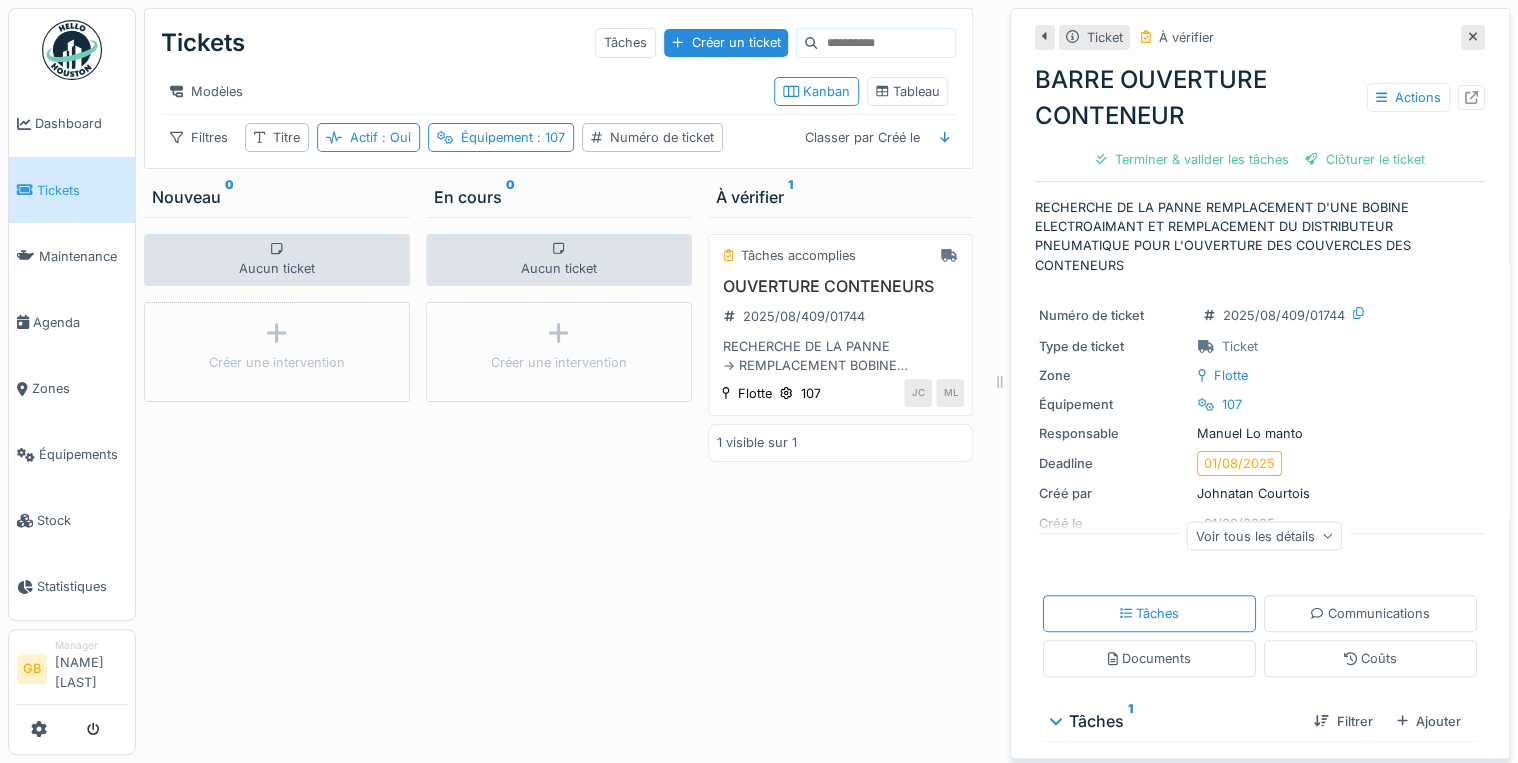 click at bounding box center (1473, 37) 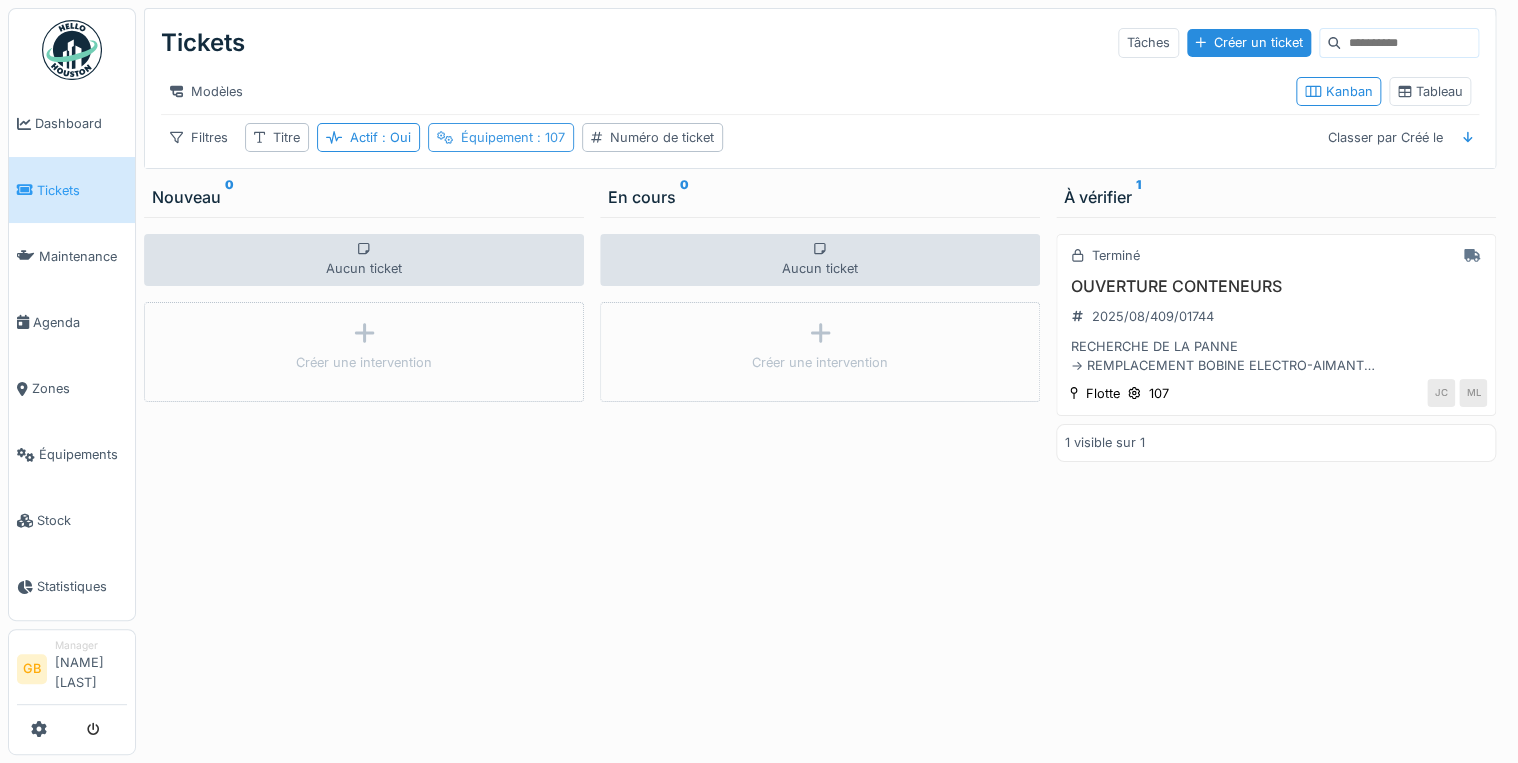 click on ":   107" at bounding box center (549, 137) 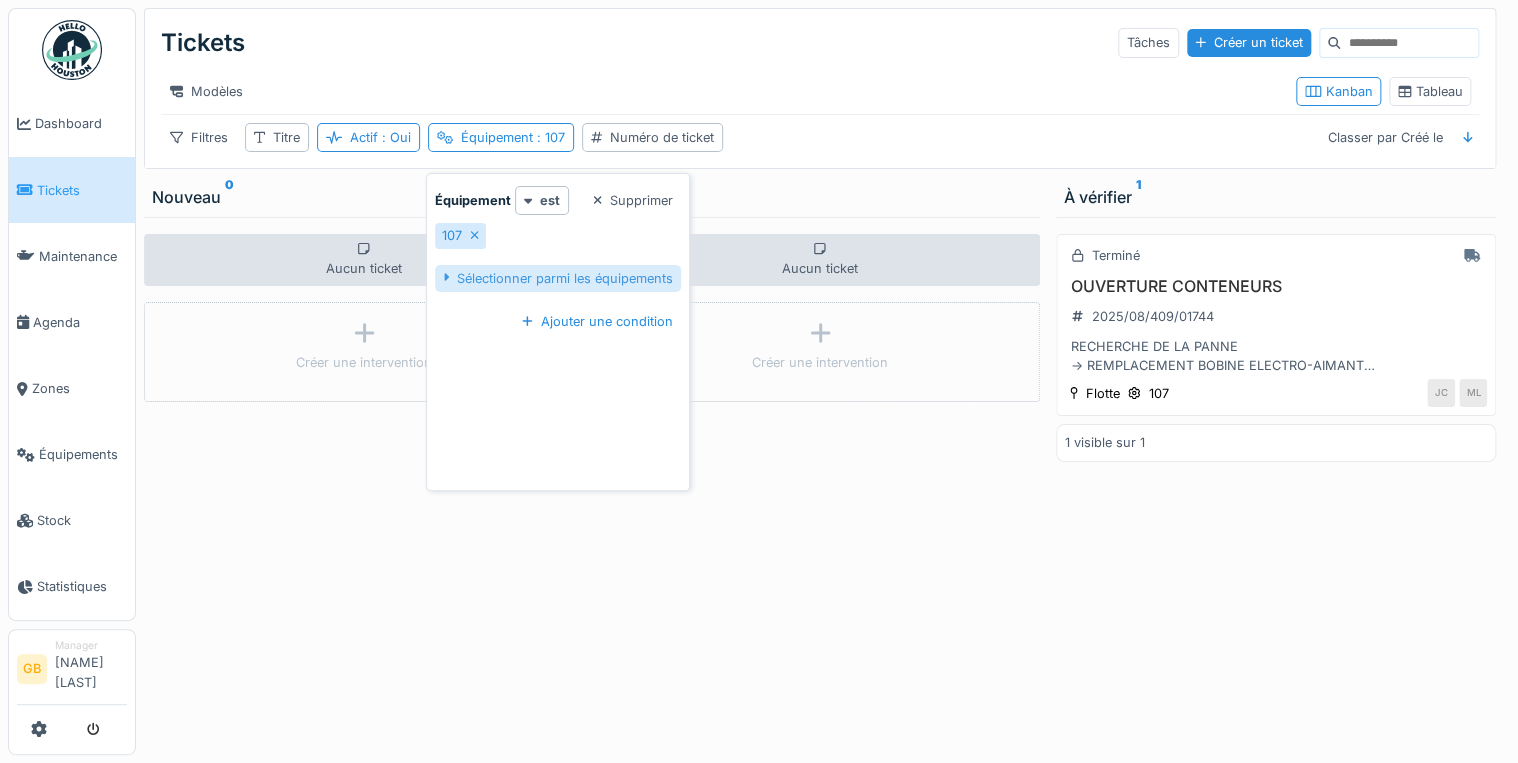 click on "Sélectionner parmi les équipements" at bounding box center (558, 278) 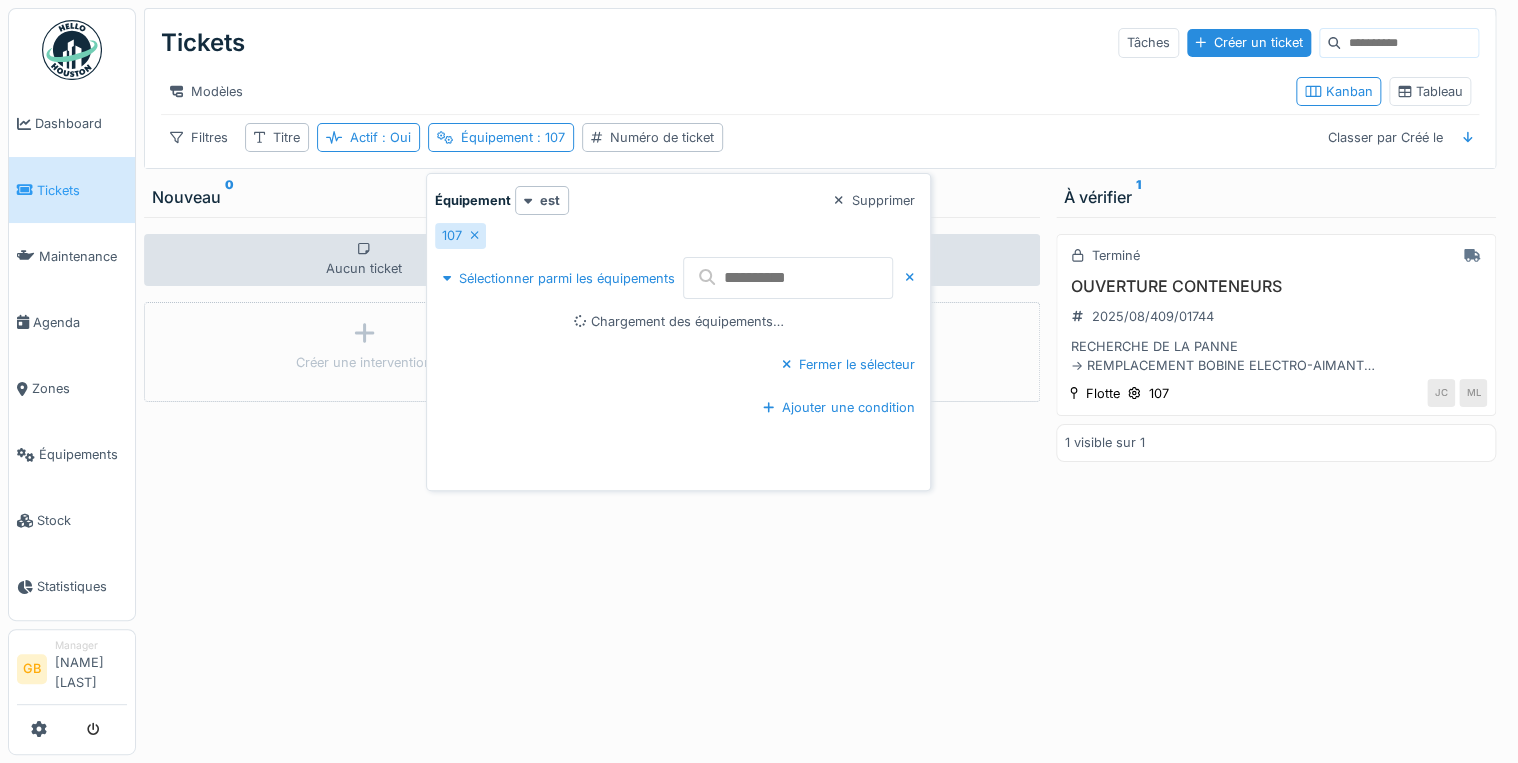 click at bounding box center [788, 278] 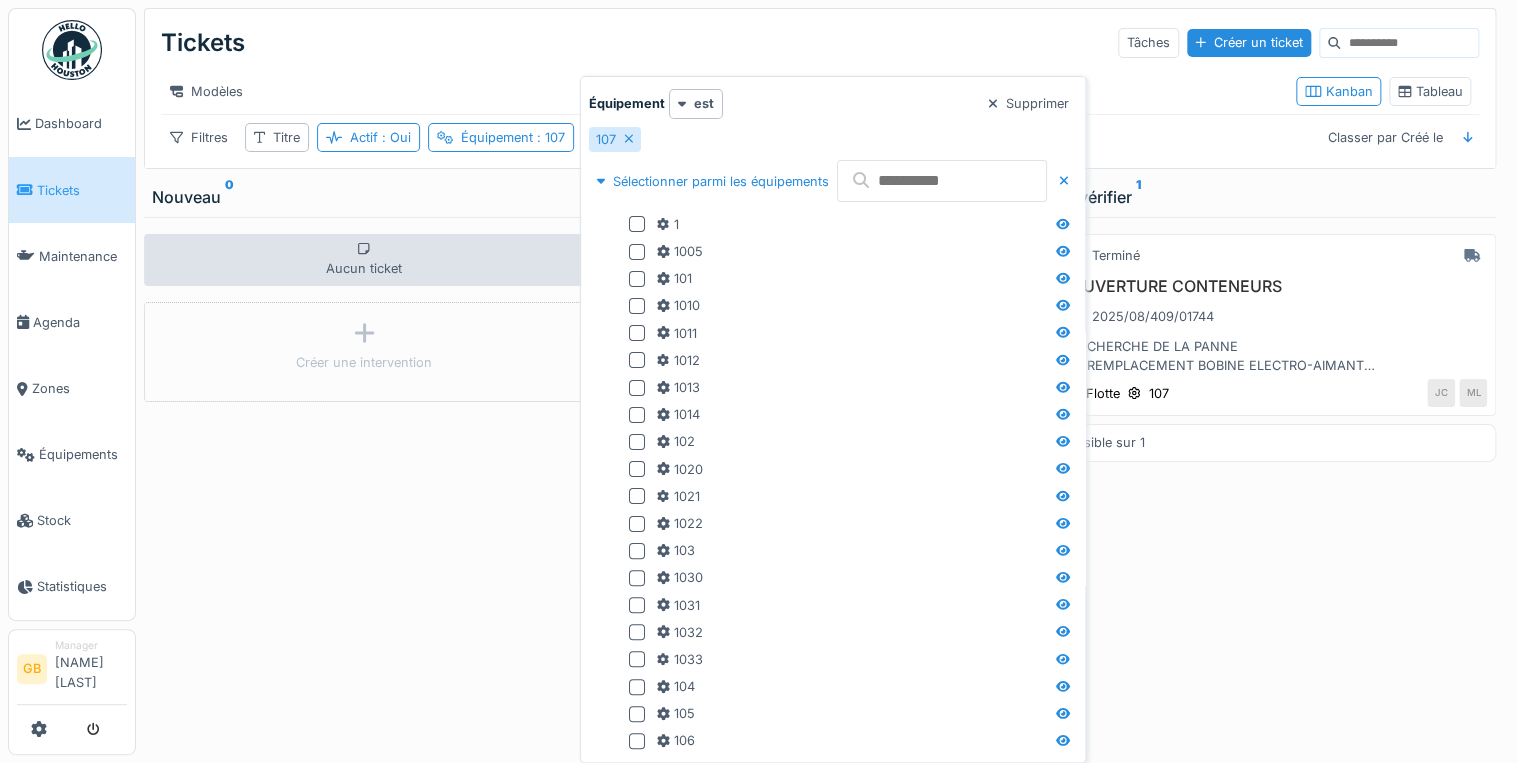 click at bounding box center (942, 181) 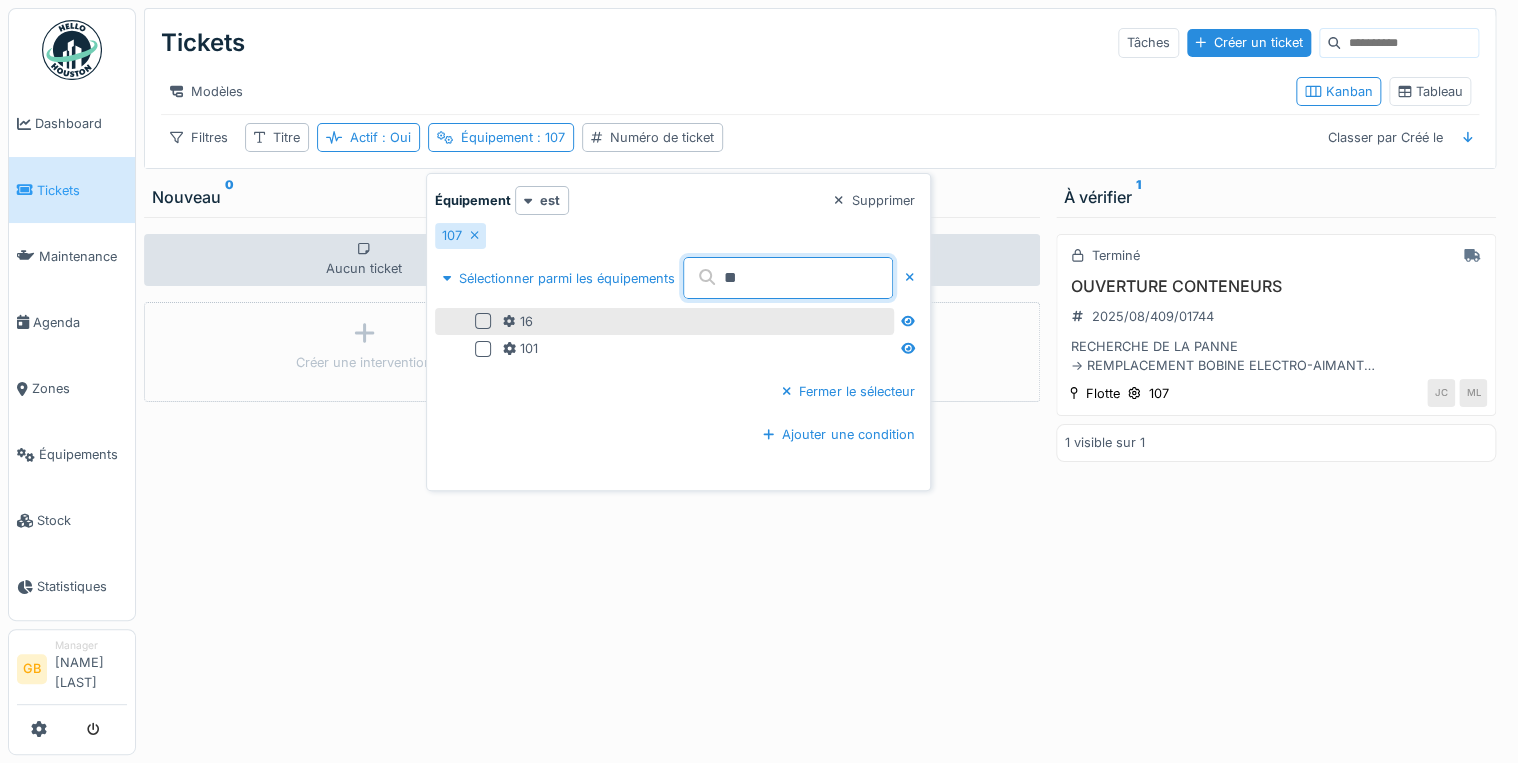 type on "**" 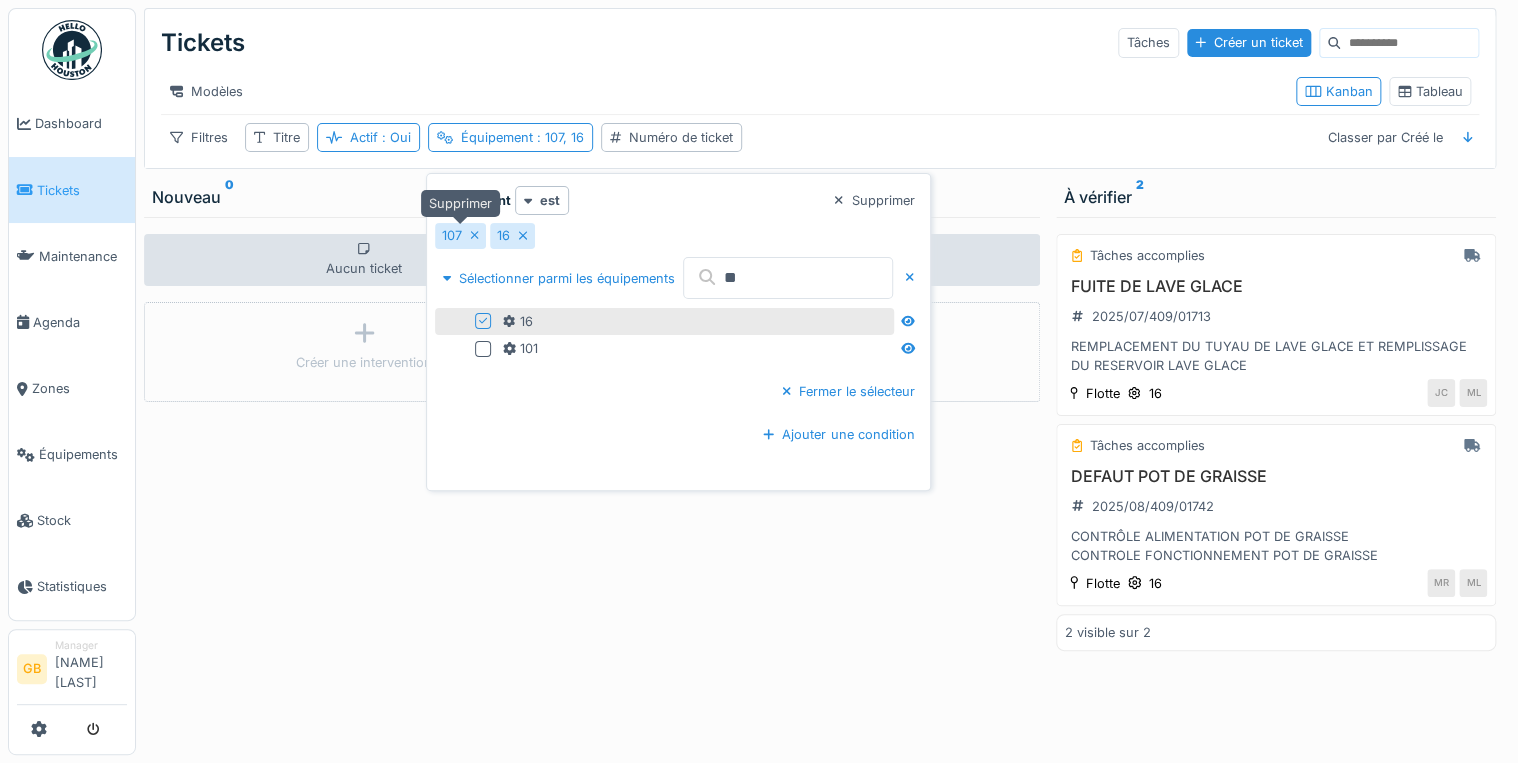 click 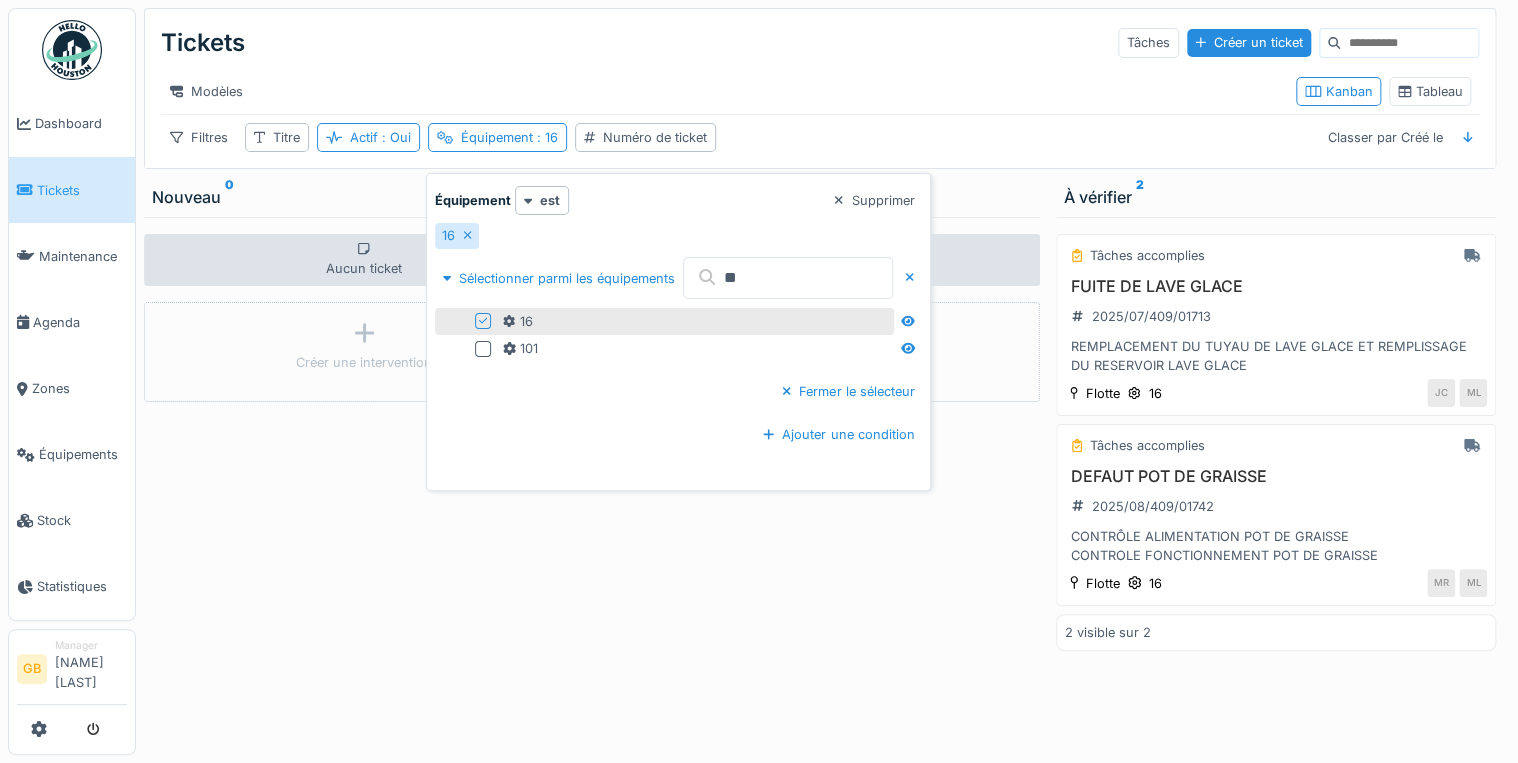 click on "Aucun ticket Créer une intervention" at bounding box center [820, 486] 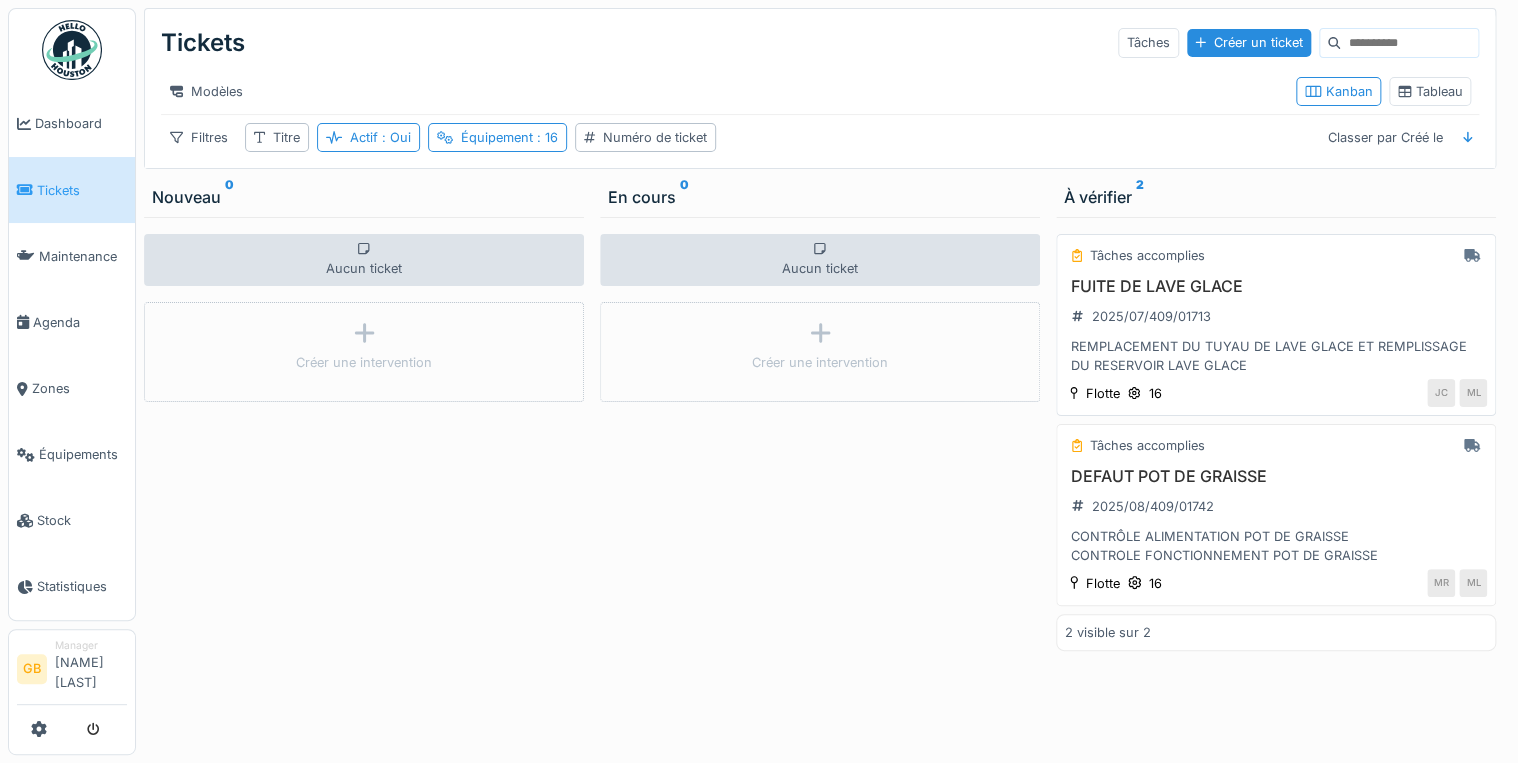 click on "FUITE DE LAVE GLACE" at bounding box center (1276, 286) 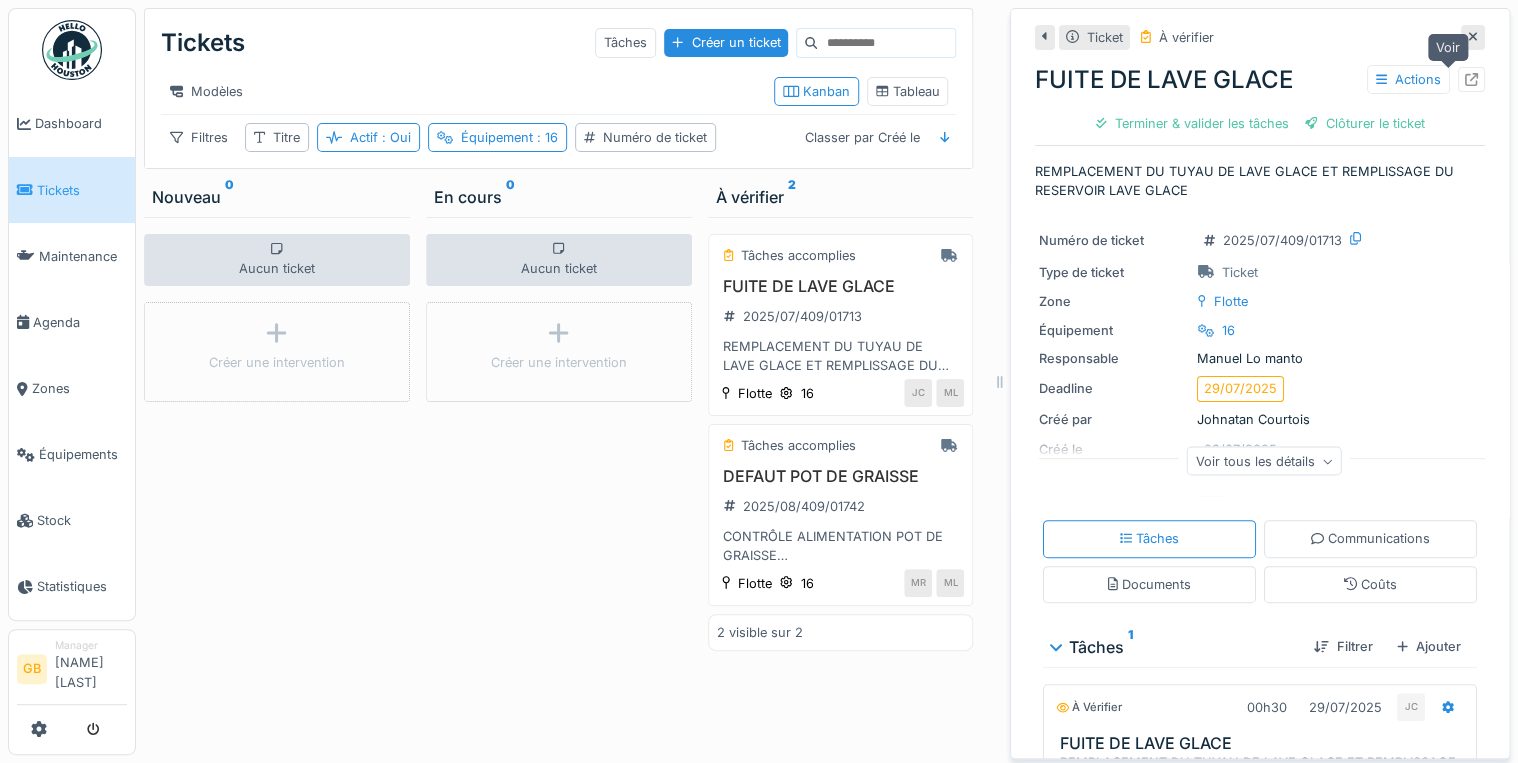 click 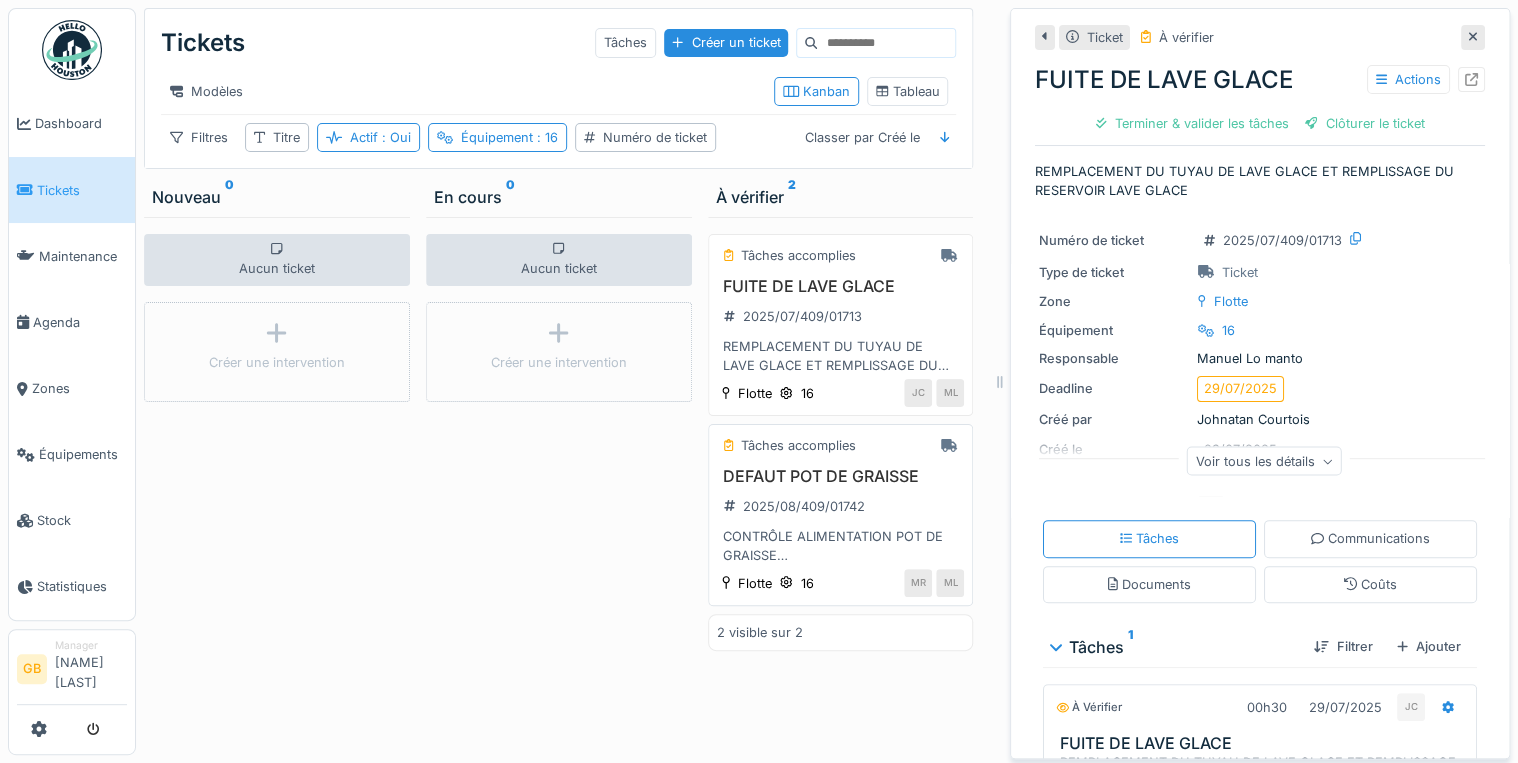 click on "DEFAUT POT DE GRAISSE" at bounding box center (841, 476) 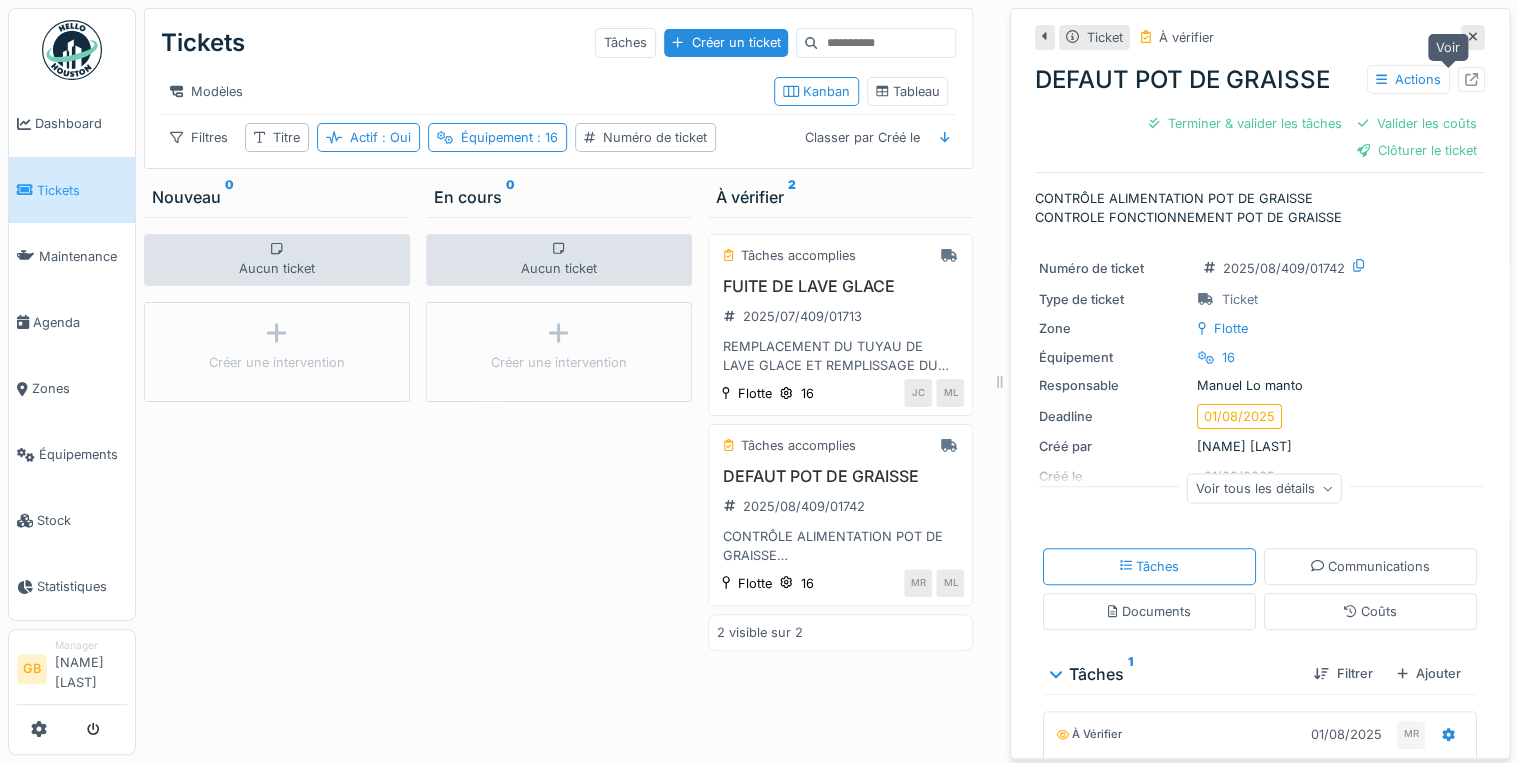 click 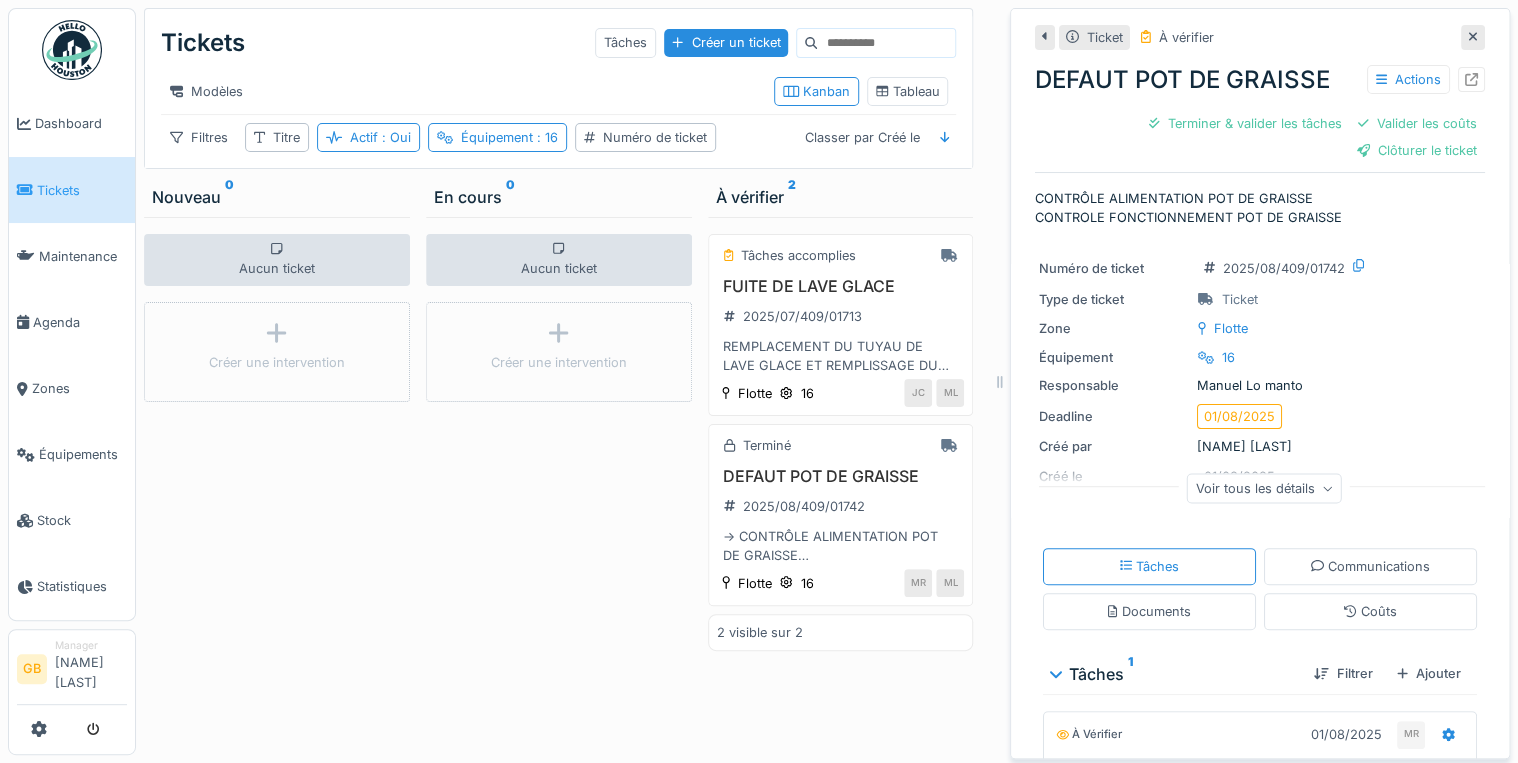 click at bounding box center (1473, 37) 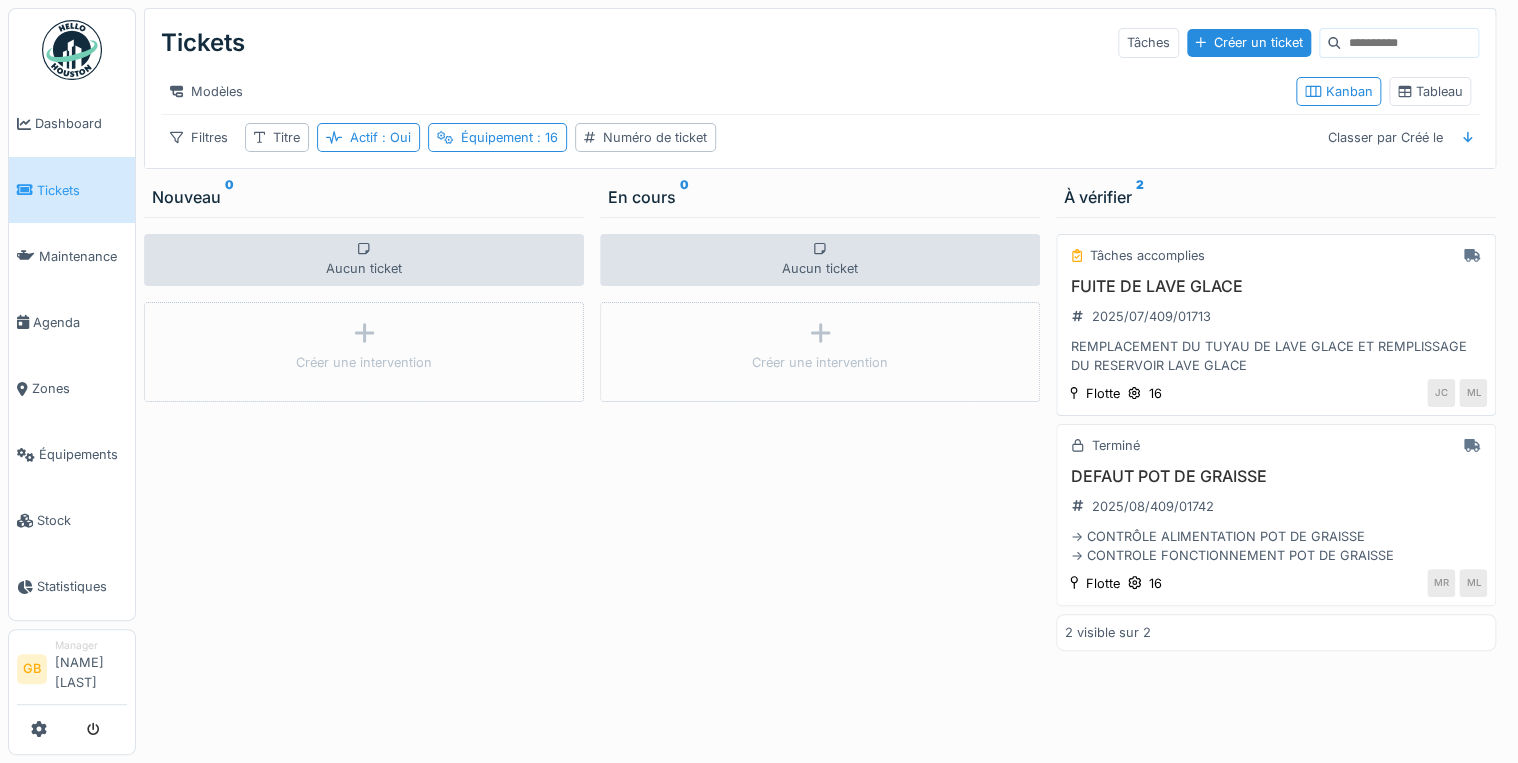 click on "FUITE DE LAVE GLACE" at bounding box center [1276, 286] 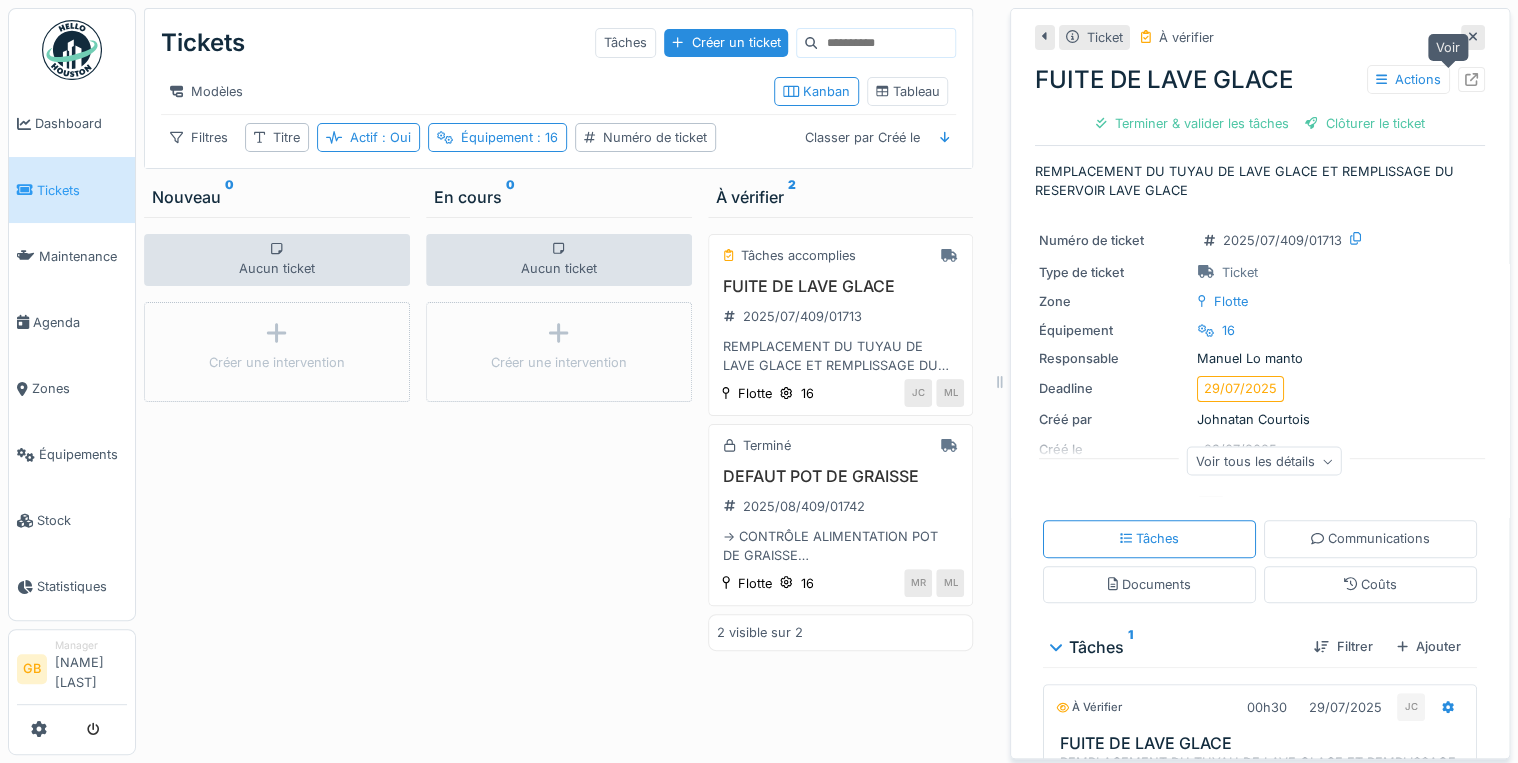 click 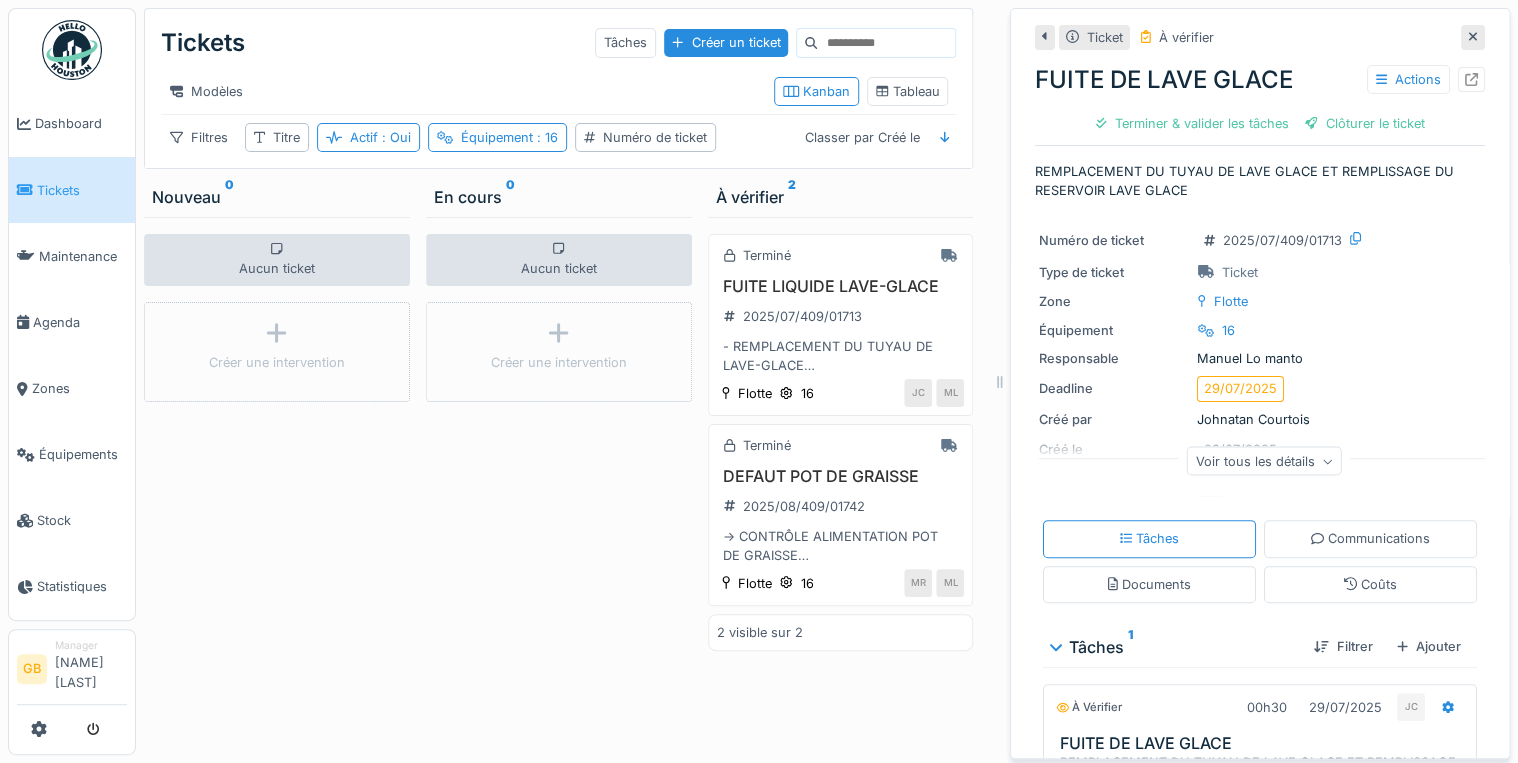 click at bounding box center (1473, 37) 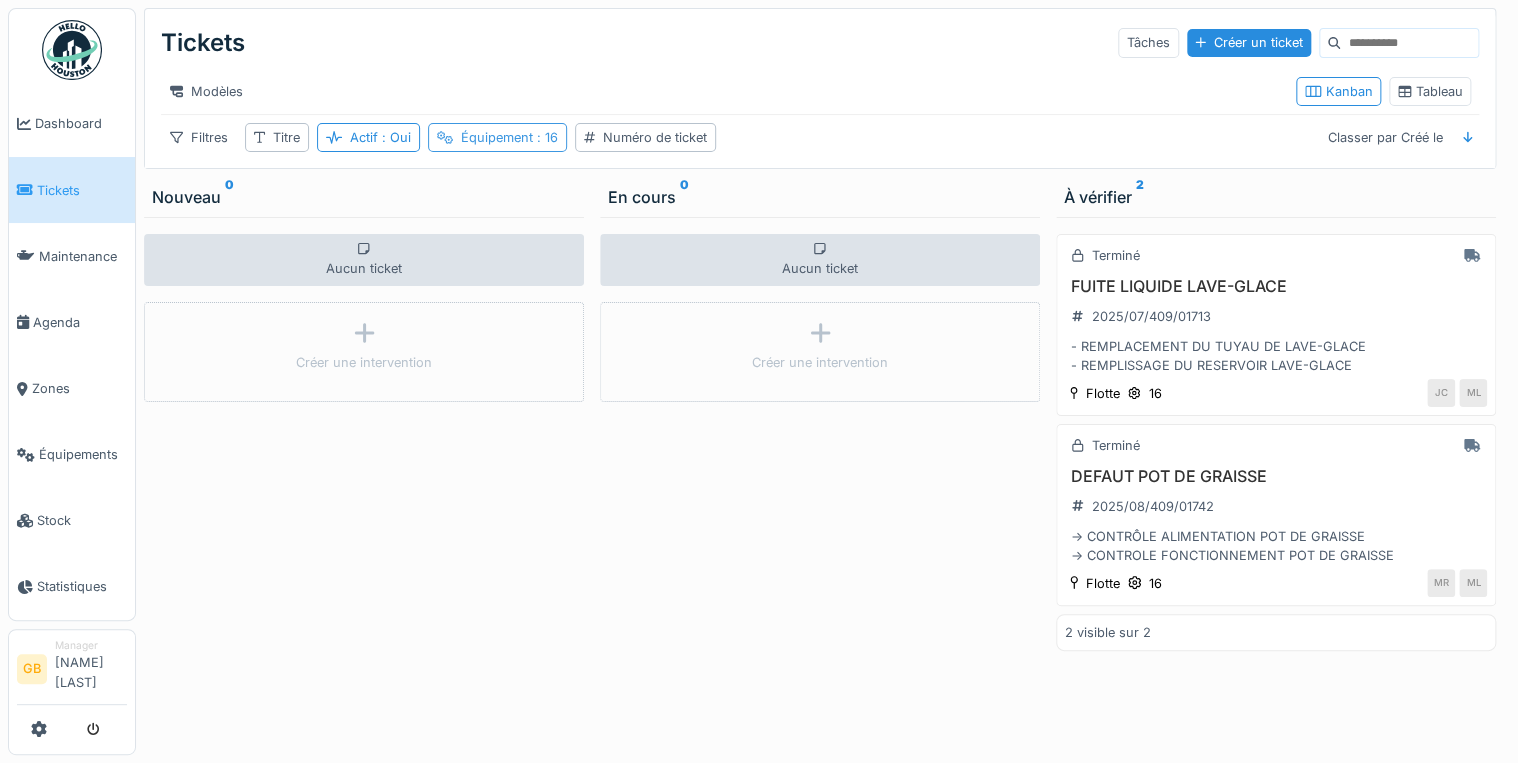 click on "Équipement   :   16" at bounding box center (497, 137) 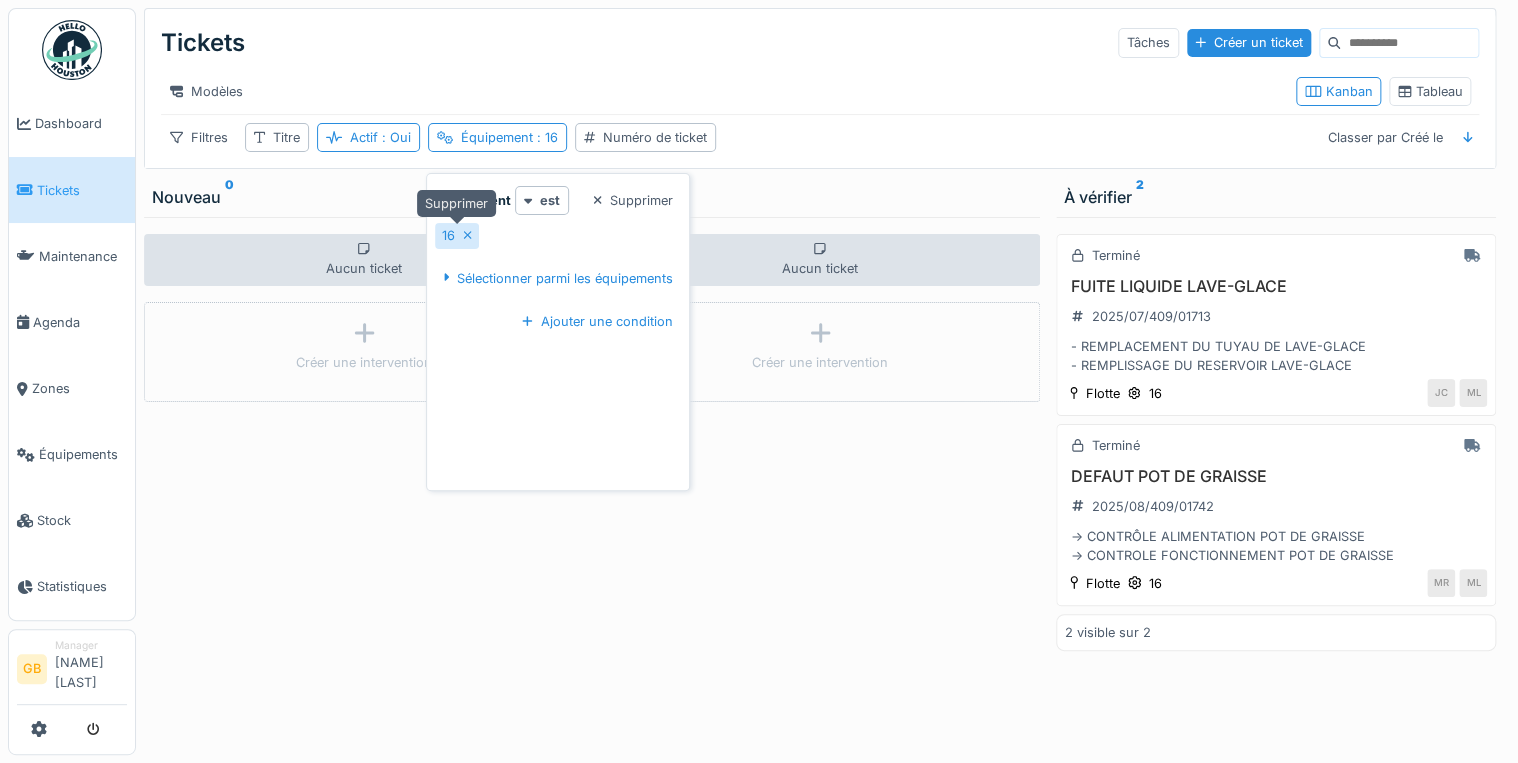 click 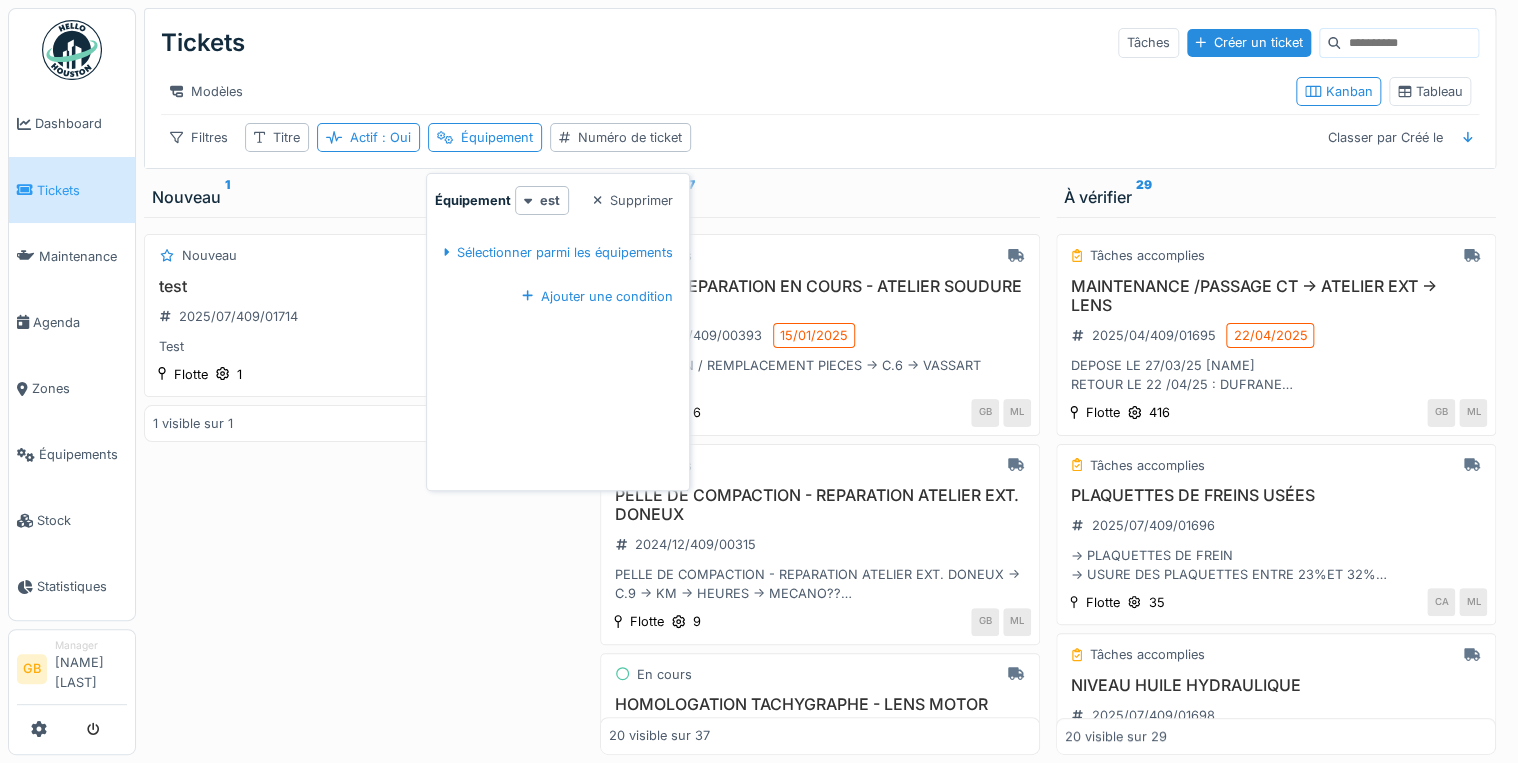 click on "Filtres Titre Actif   :   Oui Équipement Numéro de ticket Classer par Créé le" at bounding box center (820, 137) 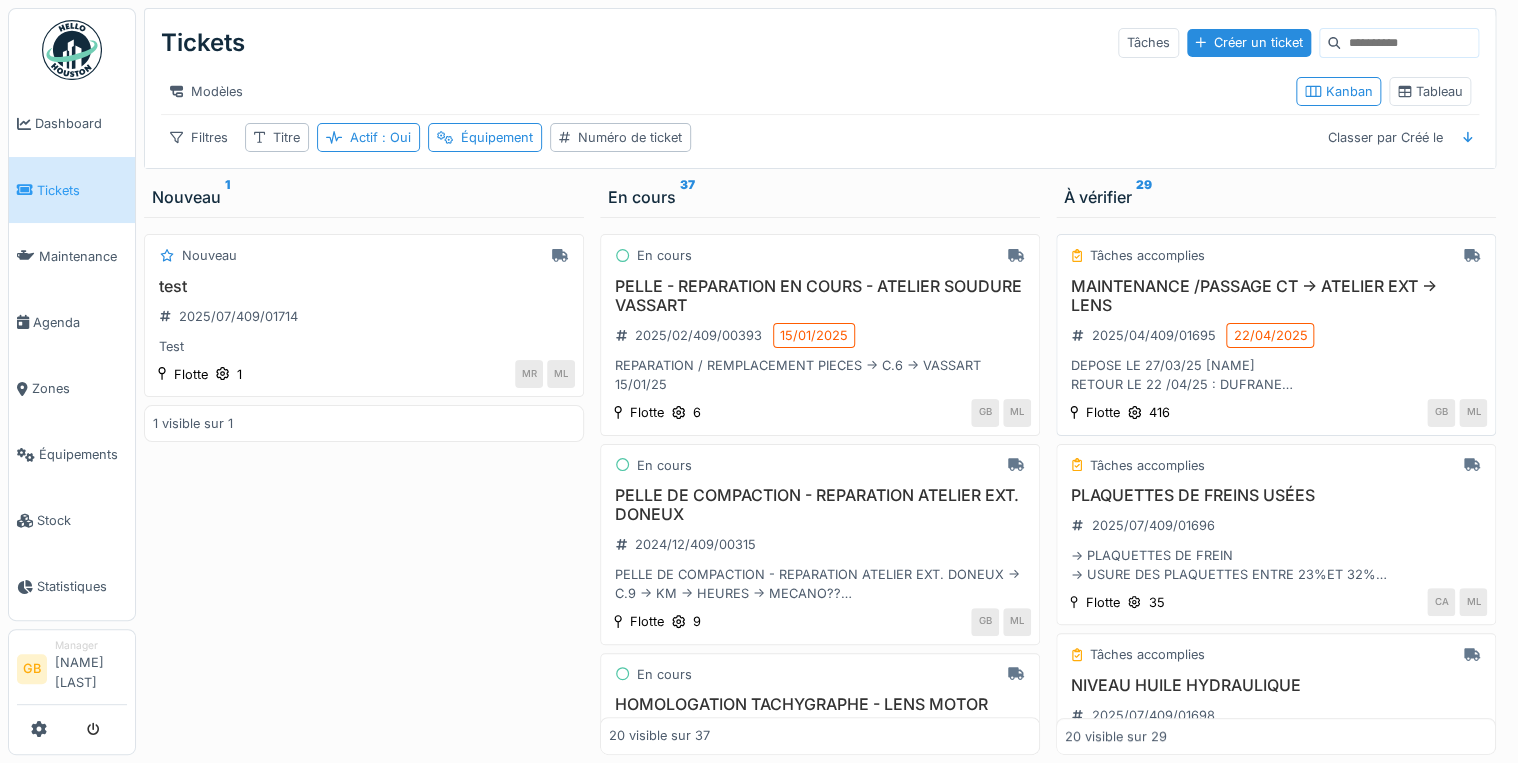 click on "MAINTENANCE /PASSAGE CT -> ATELIER EXT -> LENS" at bounding box center [1276, 296] 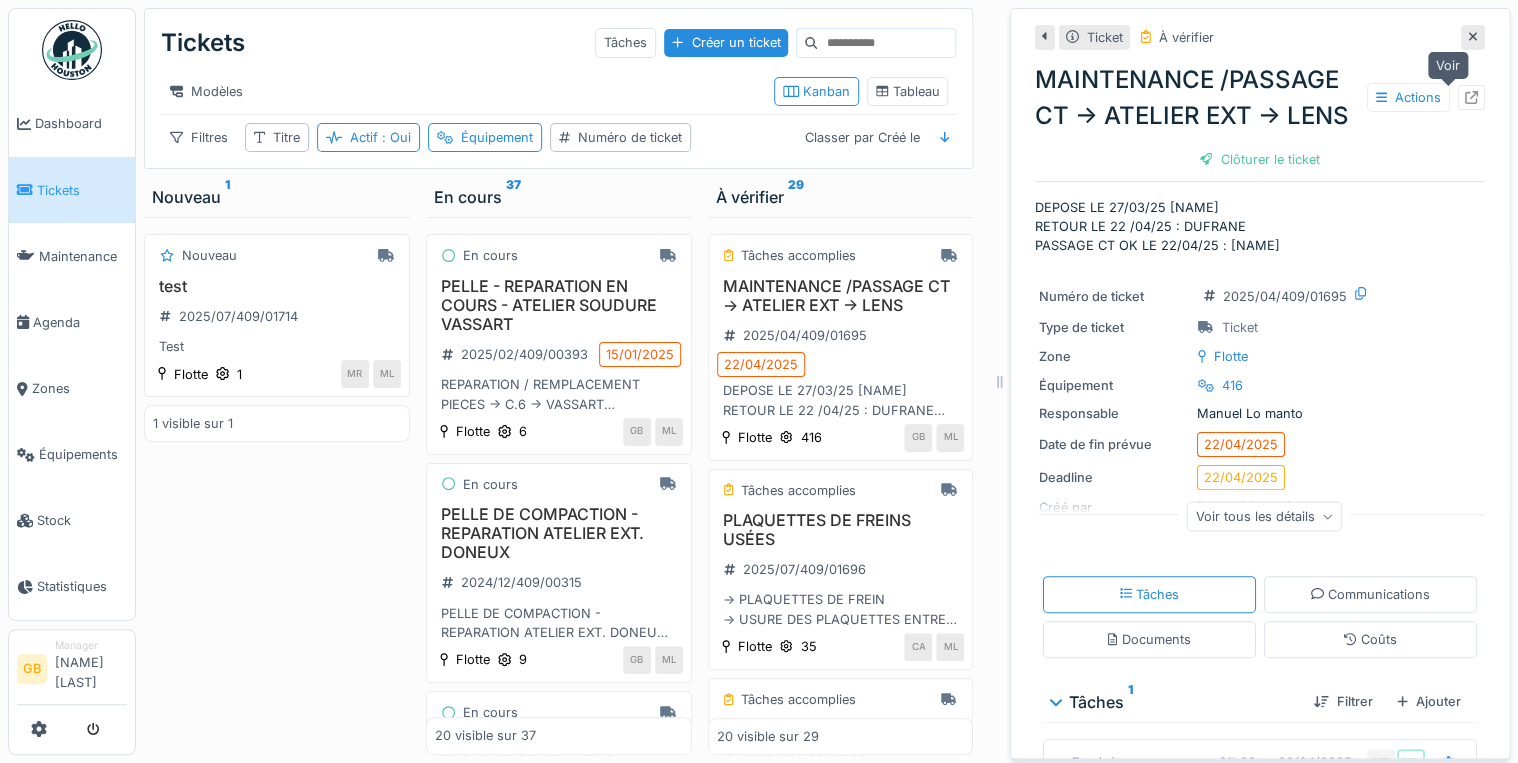 click at bounding box center [1471, 97] 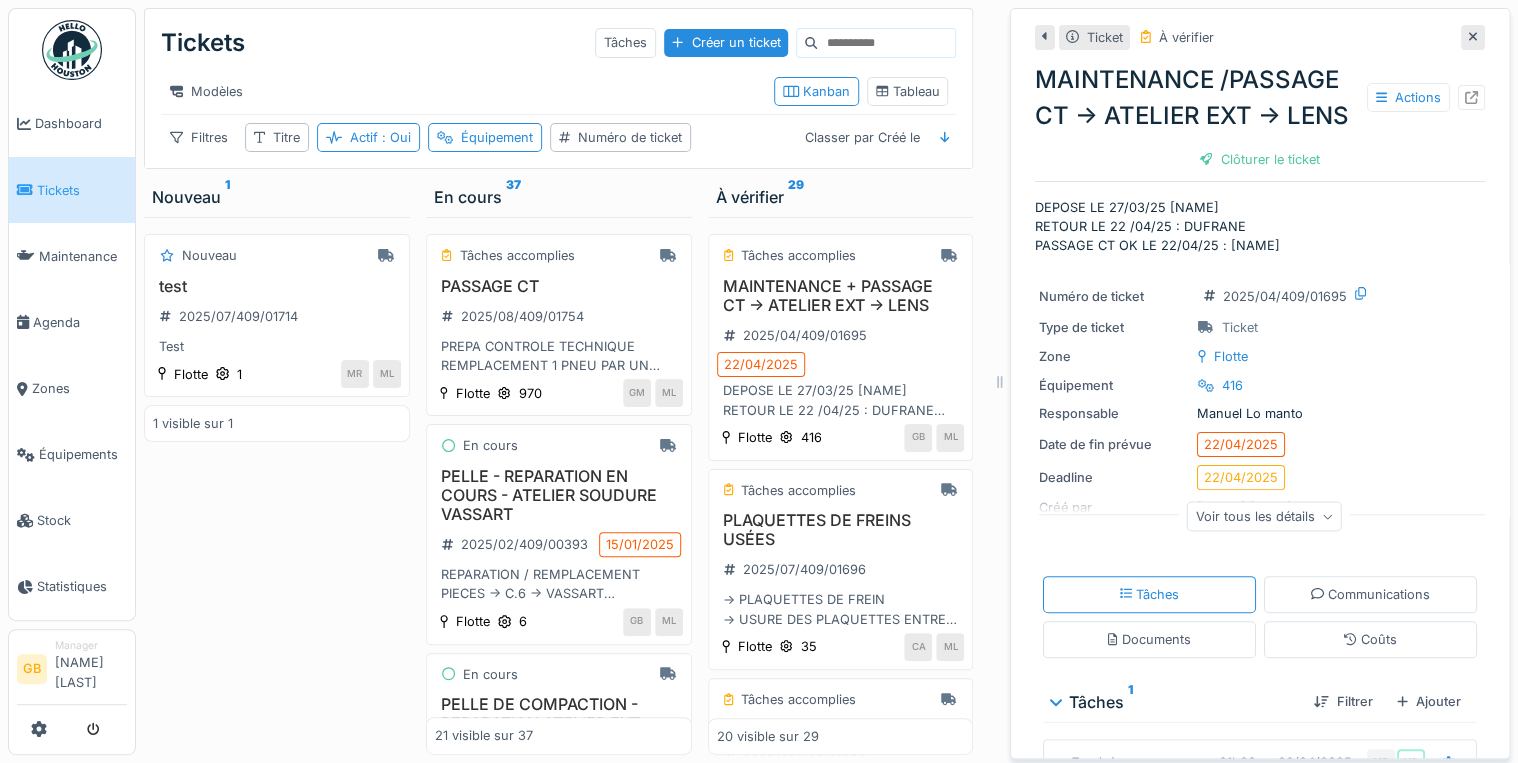 click 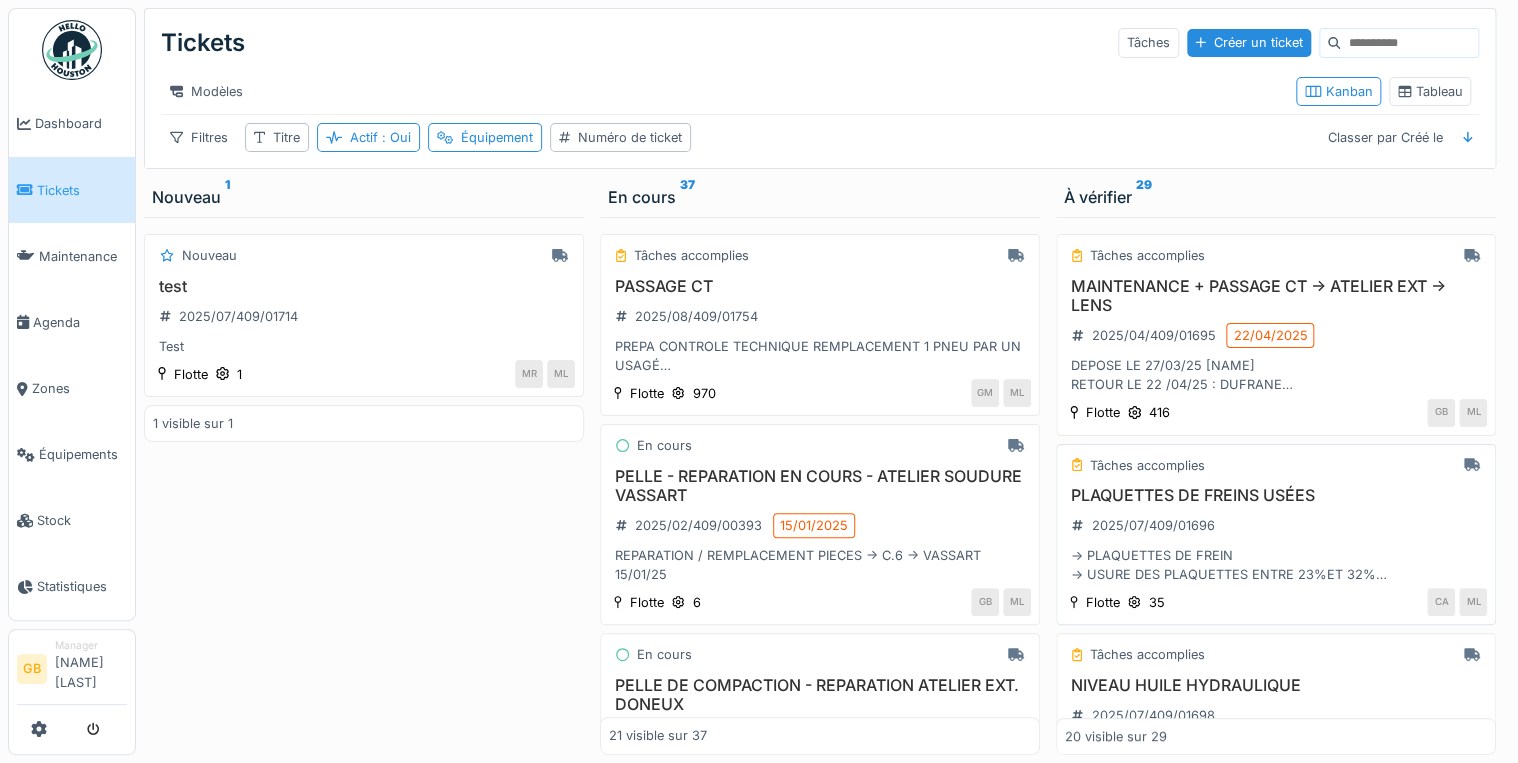 click on "PLAQUETTES DE FREINS USÉES" at bounding box center (1276, 495) 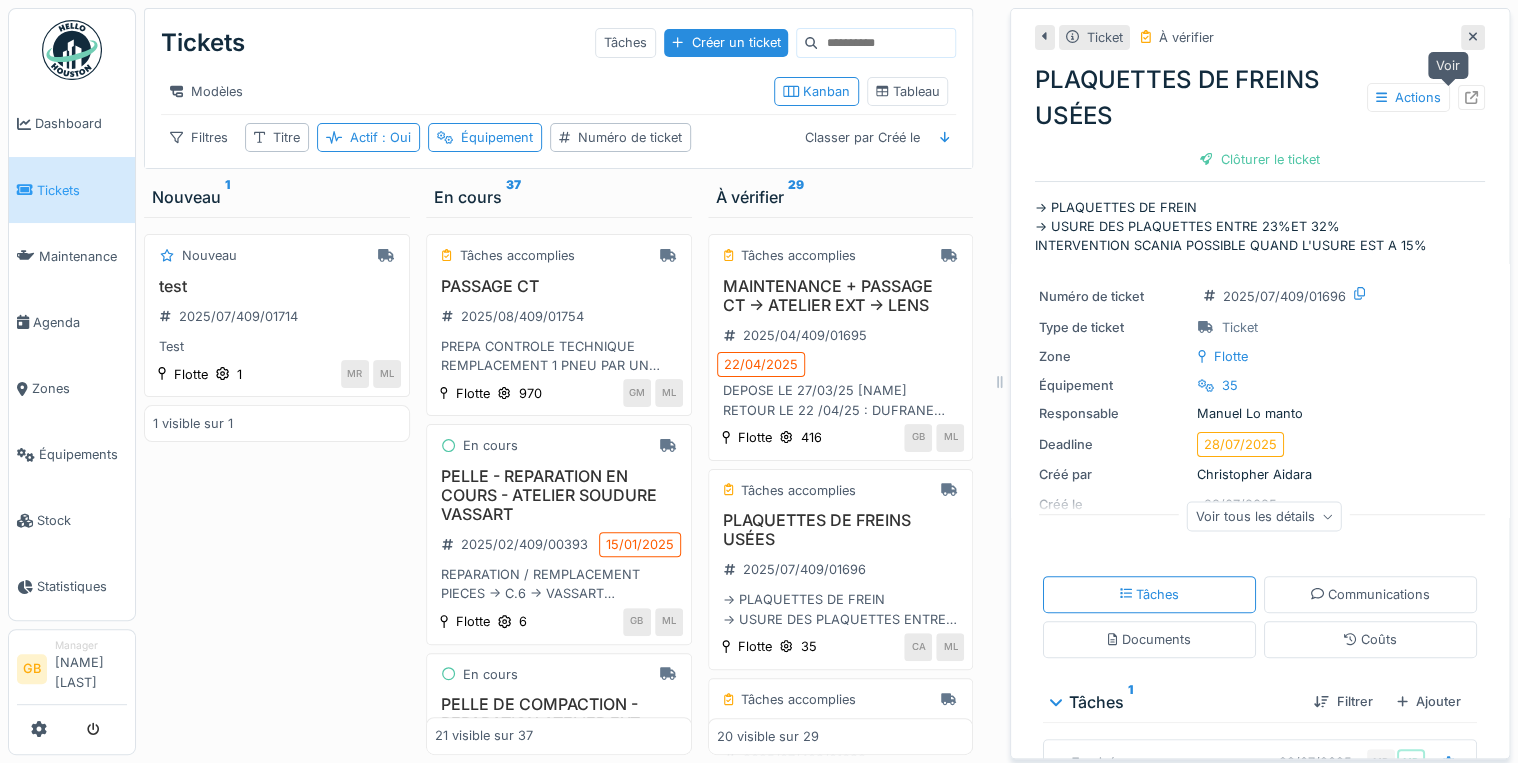 click 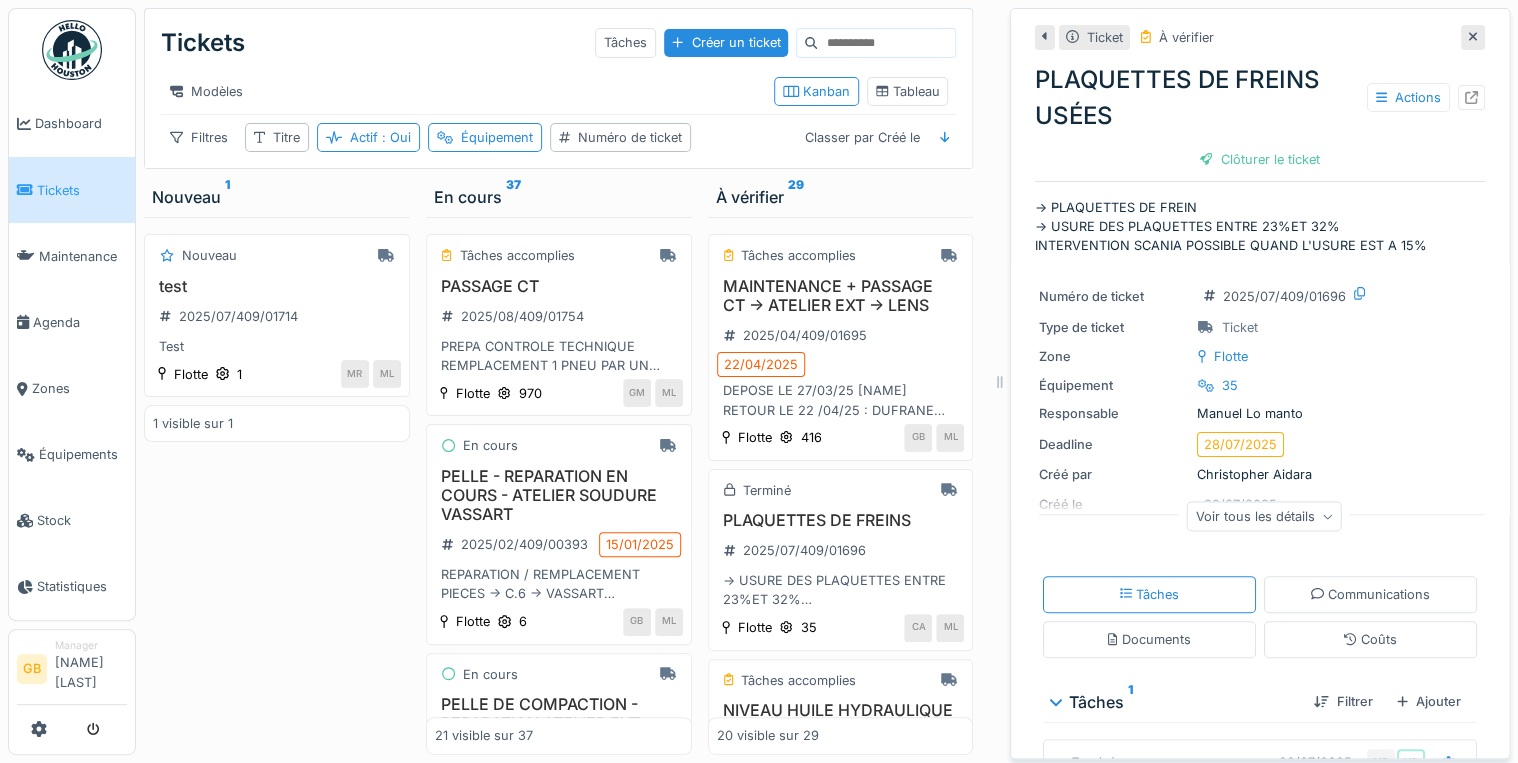 click at bounding box center (1473, 37) 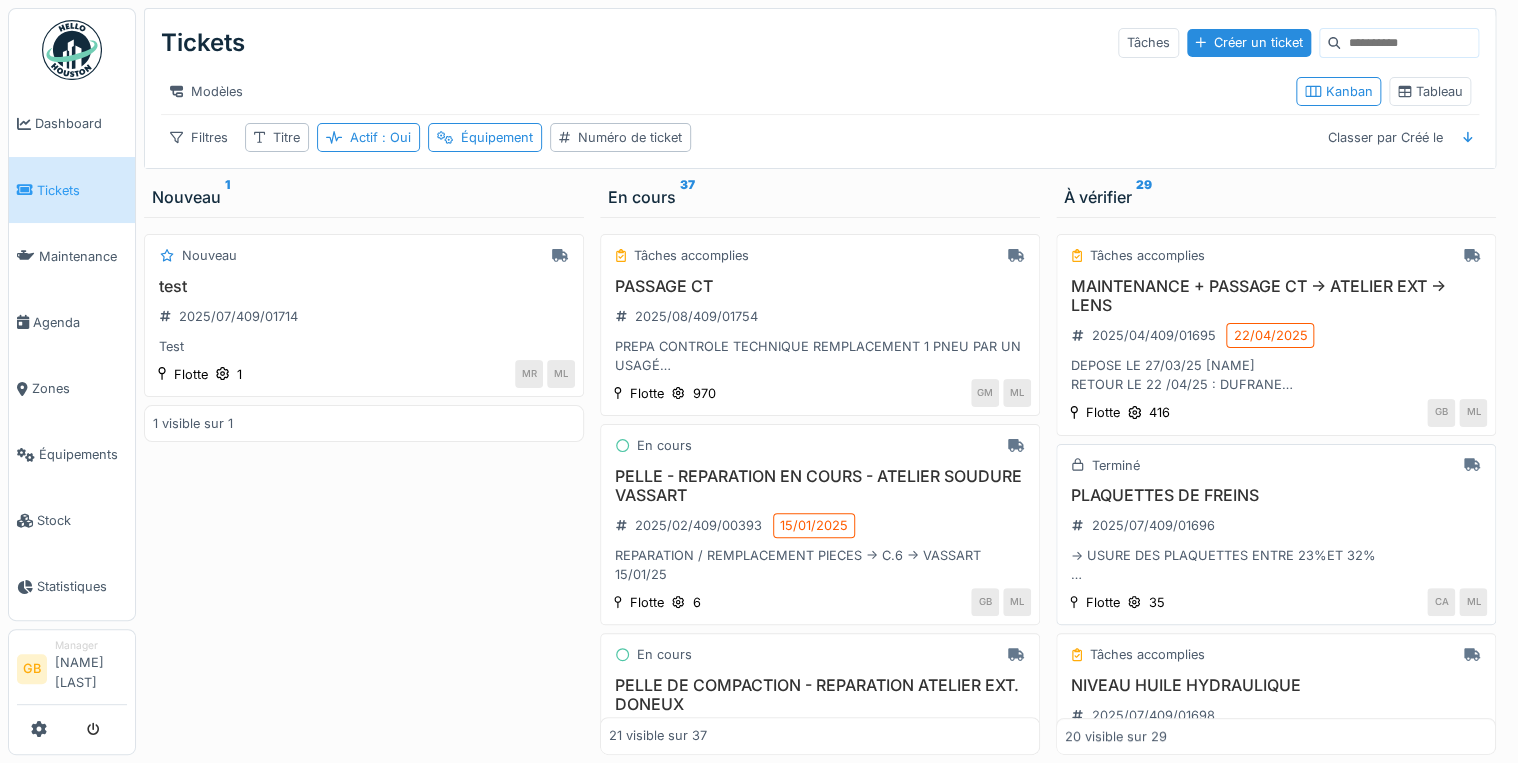 scroll, scrollTop: 80, scrollLeft: 0, axis: vertical 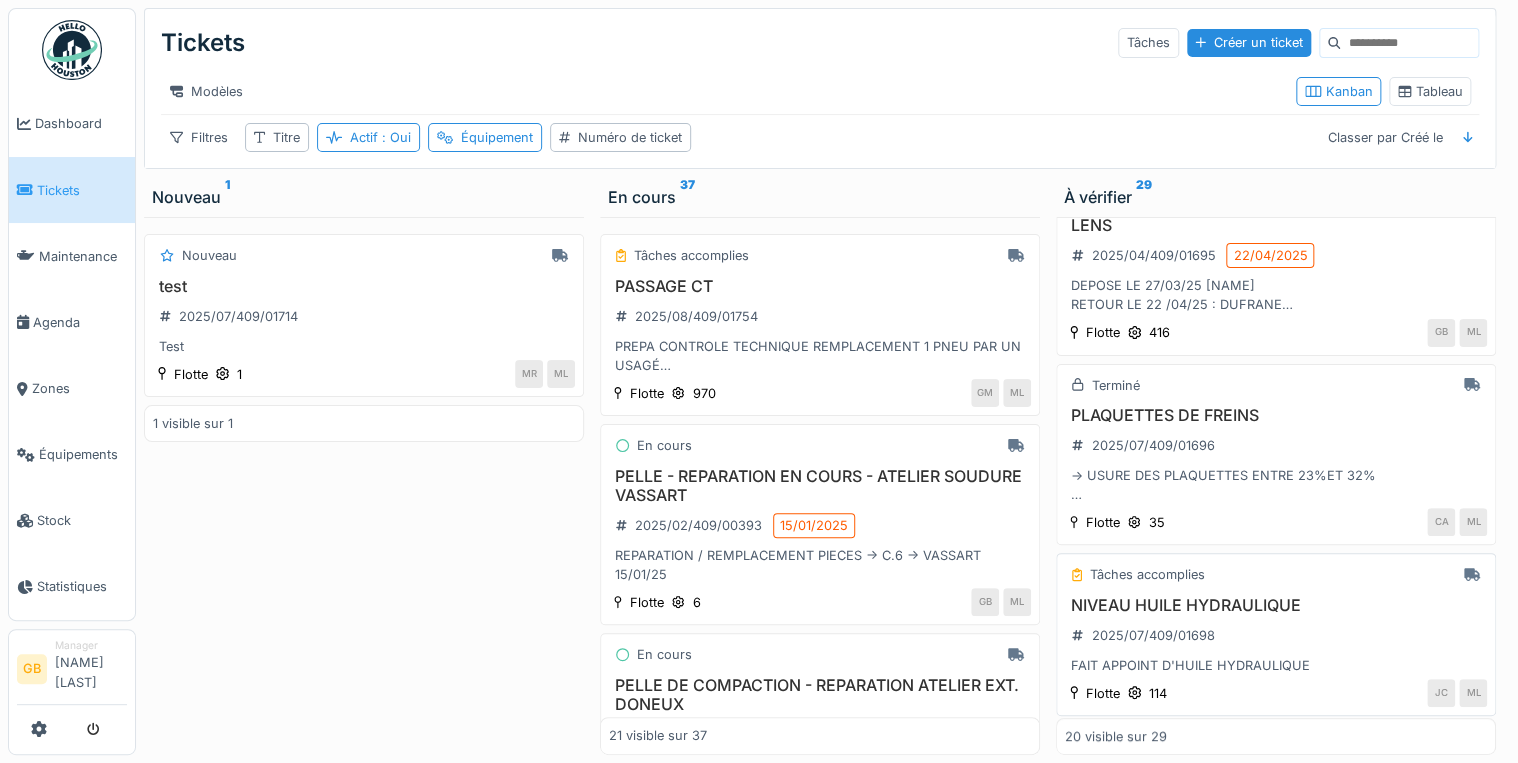 click on "NIVEAU HUILE HYDRAULIQUE" at bounding box center [1276, 605] 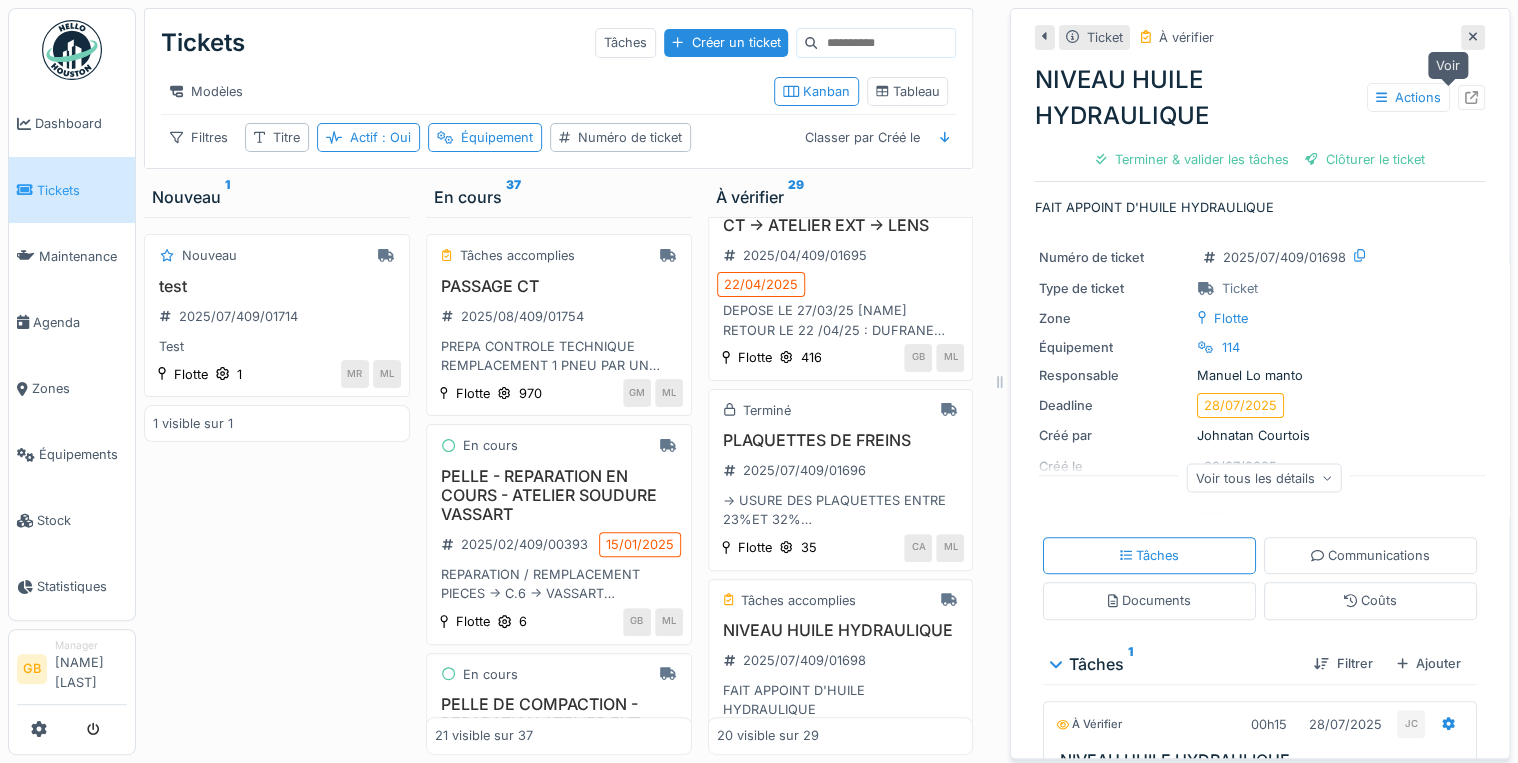 click 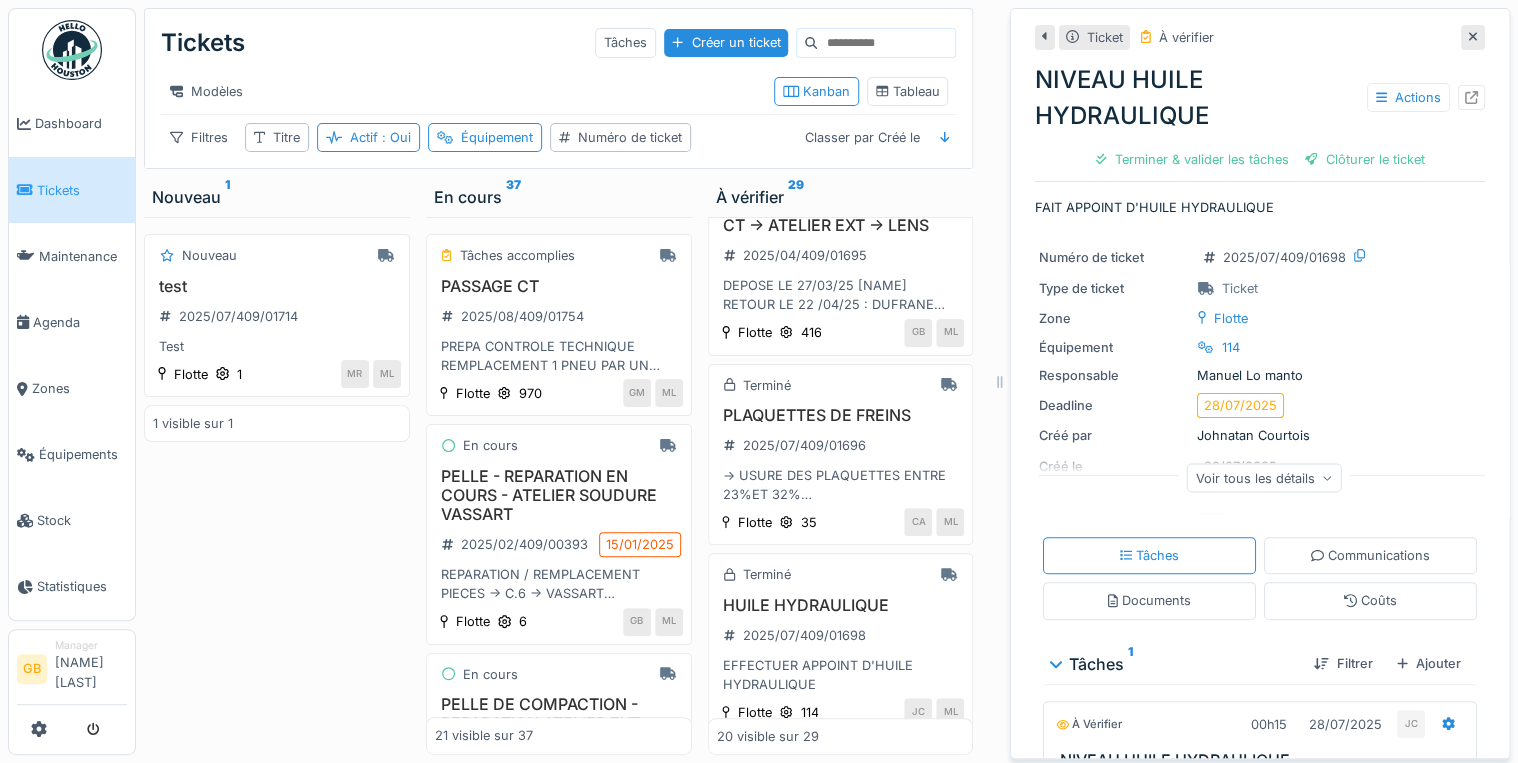 click 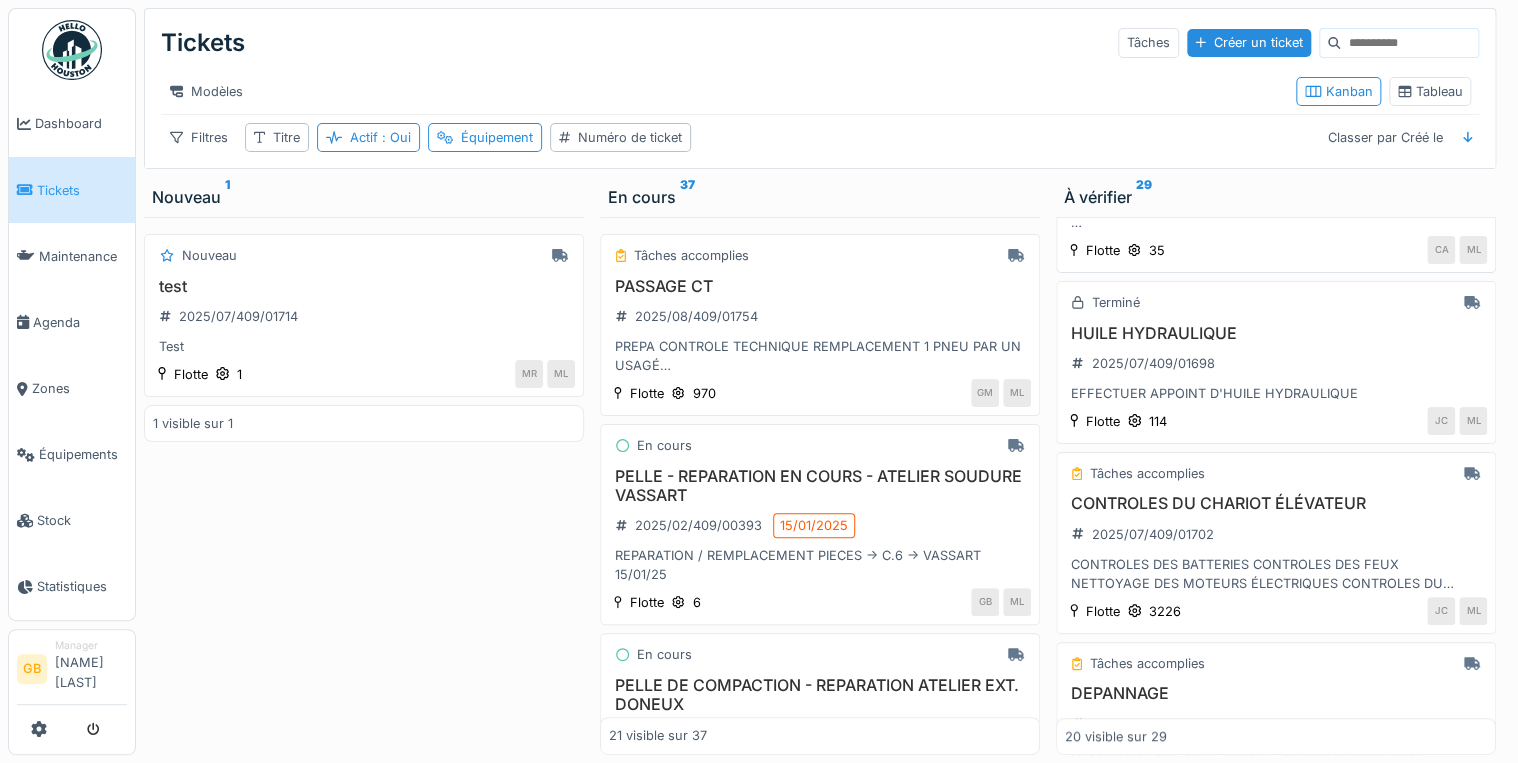 scroll, scrollTop: 400, scrollLeft: 0, axis: vertical 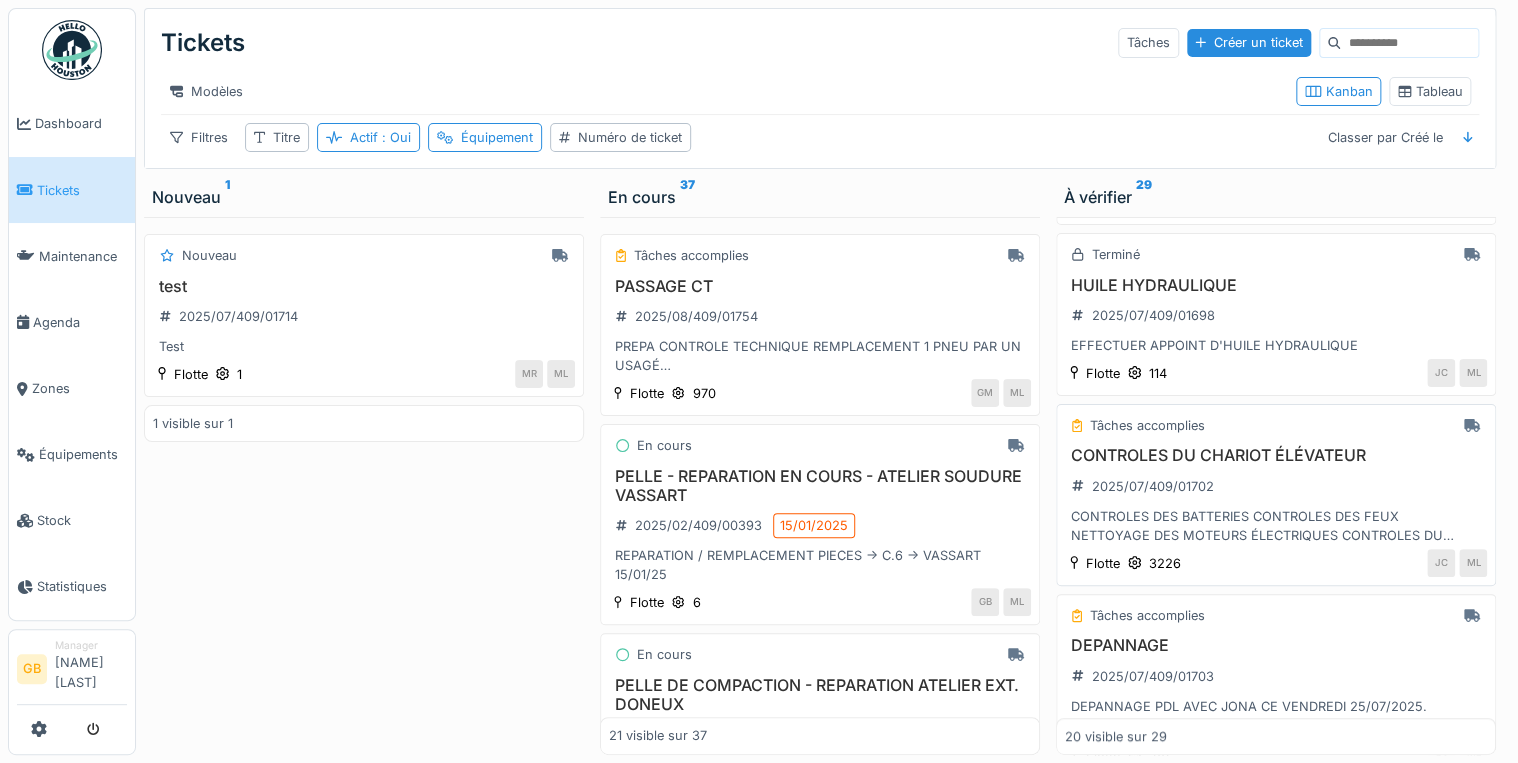 click on "CONTROLES DU CHARIOT ÉLÉVATEUR" at bounding box center [1276, 455] 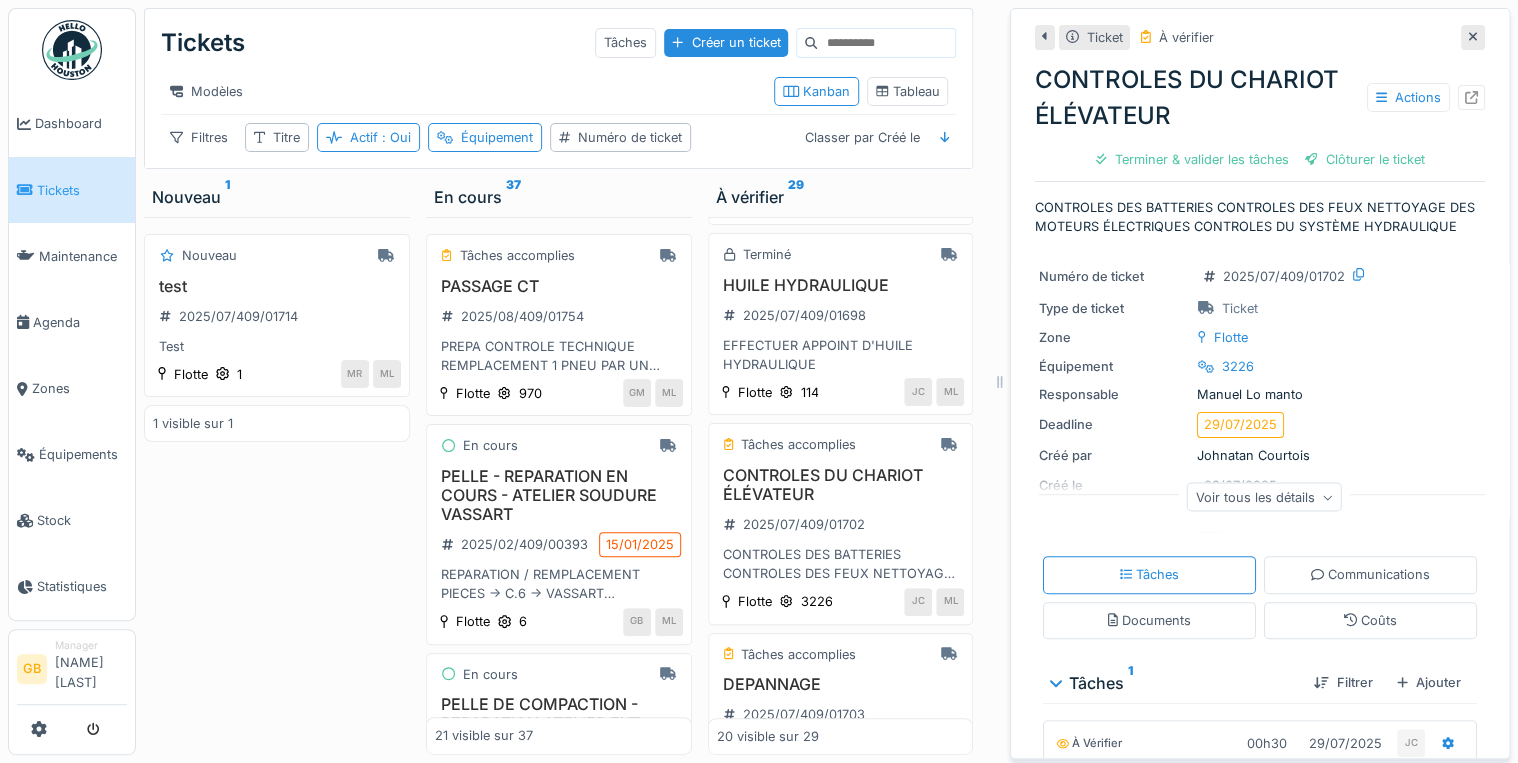 click on "Ticket À vérifier CONTROLES DU CHARIOT ÉLÉVATEUR  Actions Terminer & valider les tâches Clôturer le ticket CONTROLES DES BATTERIES CONTROLES DES FEUX NETTOYAGE DES MOTEURS ÉLECTRIQUES CONTROLES DU SYSTÈME HYDRAULIQUE  Numéro de ticket 2025/07/409/01702 Type de ticket Ticket Zone Flotte Équipement 3226 Responsable Manuel Lo manto Deadline 29/07/2025 Créé par Johnatan Courtois Créé le  29/07/2025 Demandé par JC Assigné à JC Tâches complétées le 29/07/2025 Code d'imputation SES HEURES 1555 KILOMETRES 0 Voir tous les détails   Tâches   Communications   Documents   Coûts Tâches 1 Filtrer Ajouter À vérifier 00h30 29/07/2025 JC CONTROLES DU CHARIOT ÉLÉVATEUR  CONTROLES DES BATTERIES CONTROLES DES FEUX NETTOYAGE DES MOTEURS ÉLECTRIQUES CONTROLES DU SYSTÈME HYDRAULIQUE  JC Valider 1 visible sur 1" at bounding box center (1260, 383) 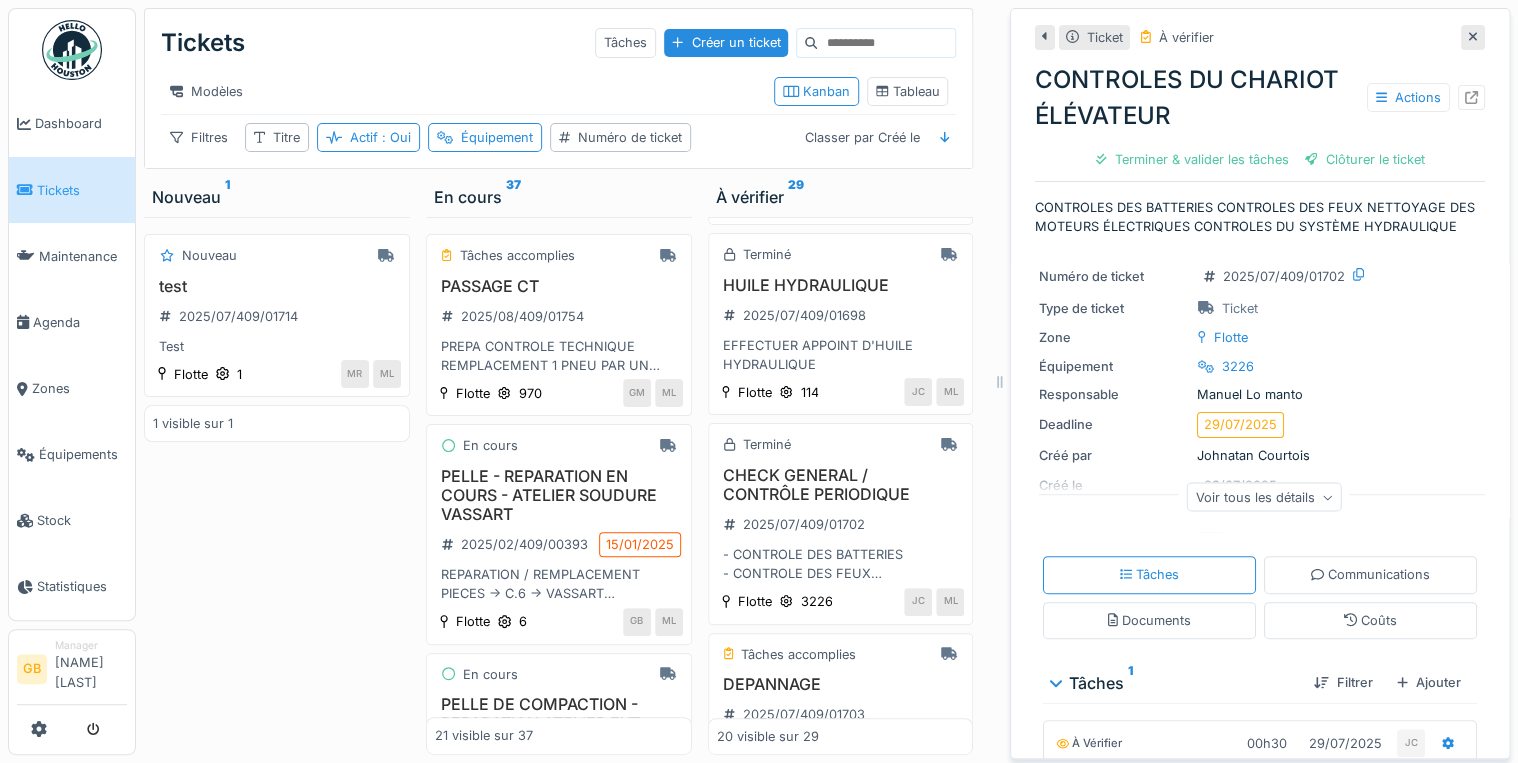 click 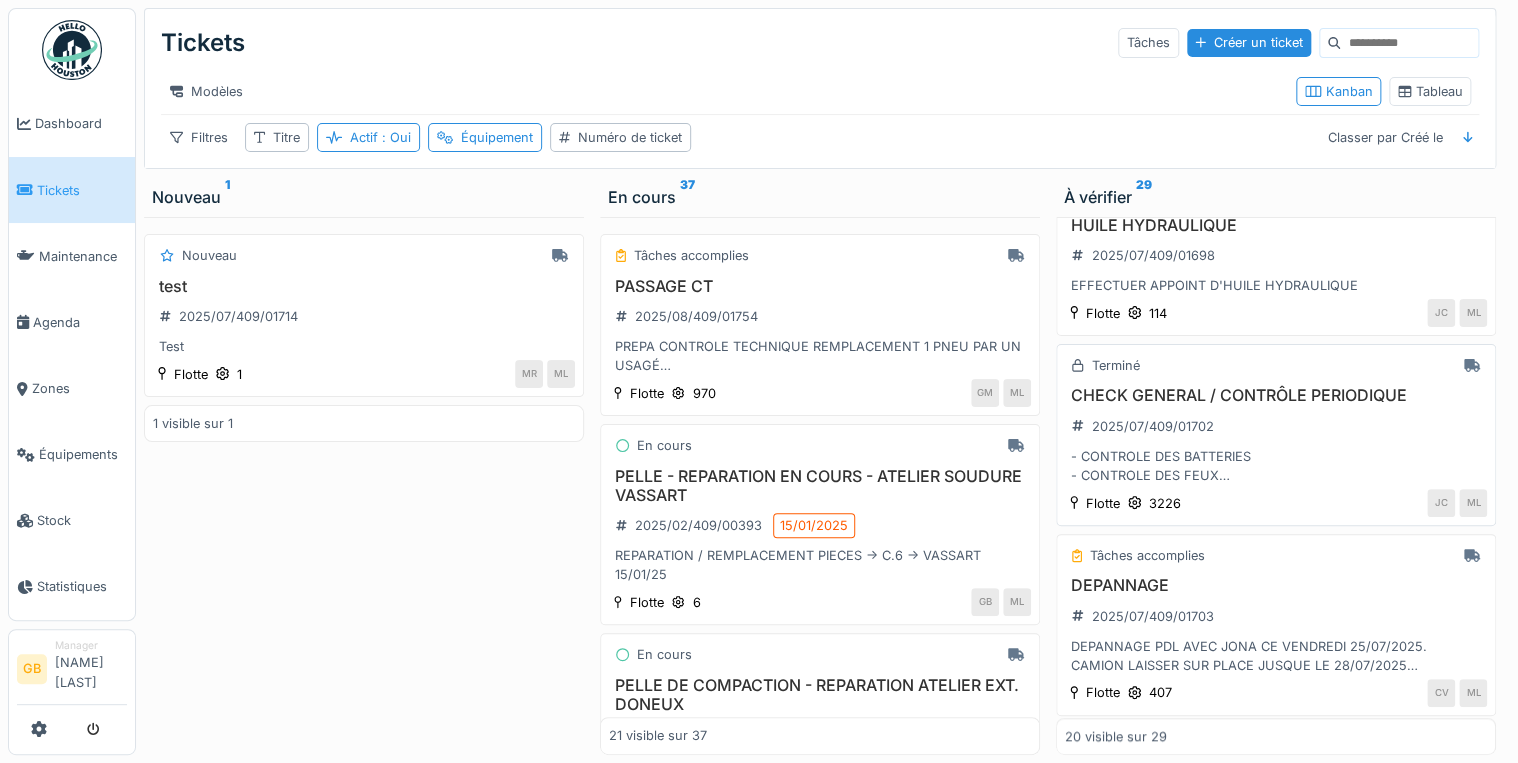 scroll, scrollTop: 560, scrollLeft: 0, axis: vertical 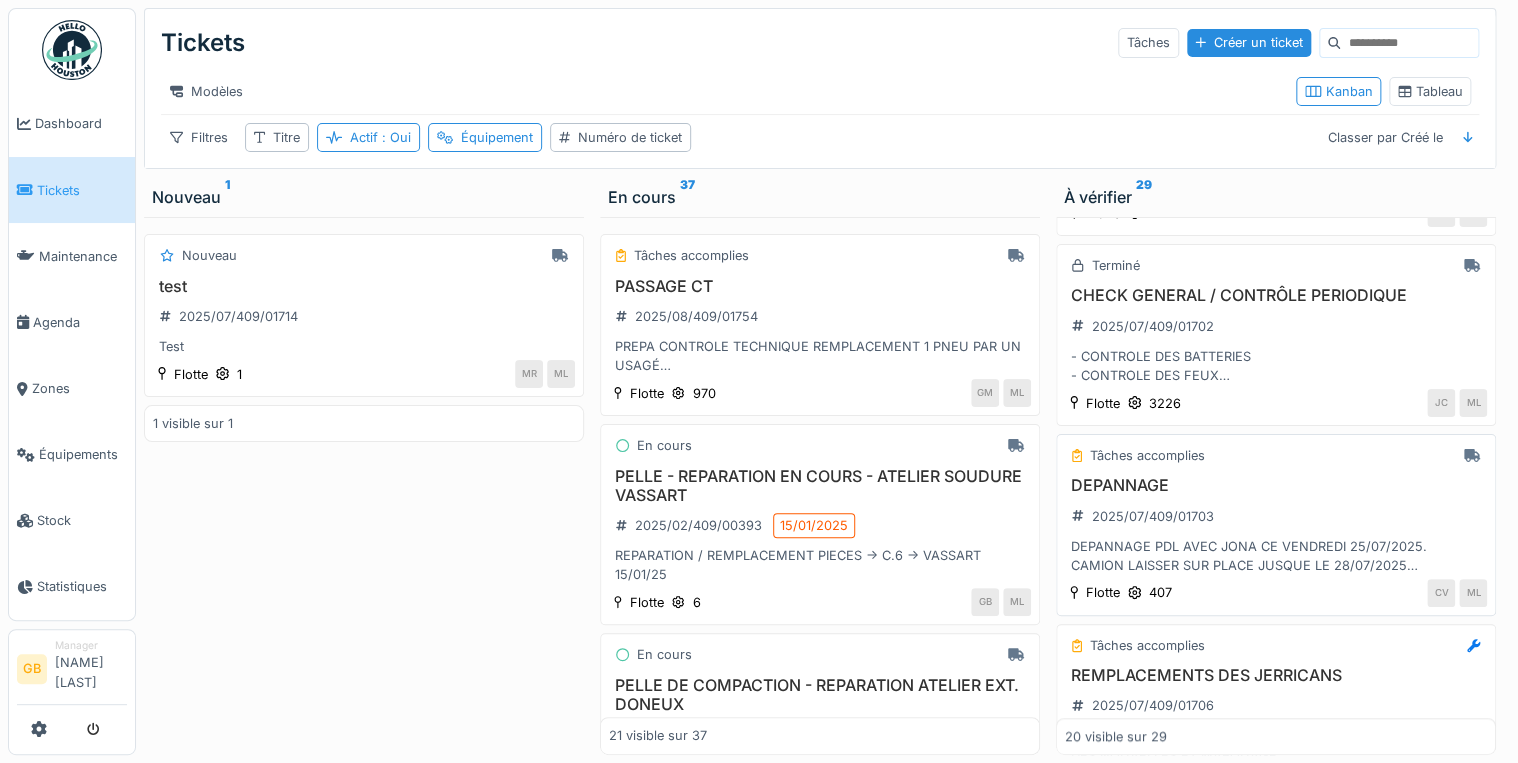 click on "DEPANNAGE" at bounding box center (1276, 485) 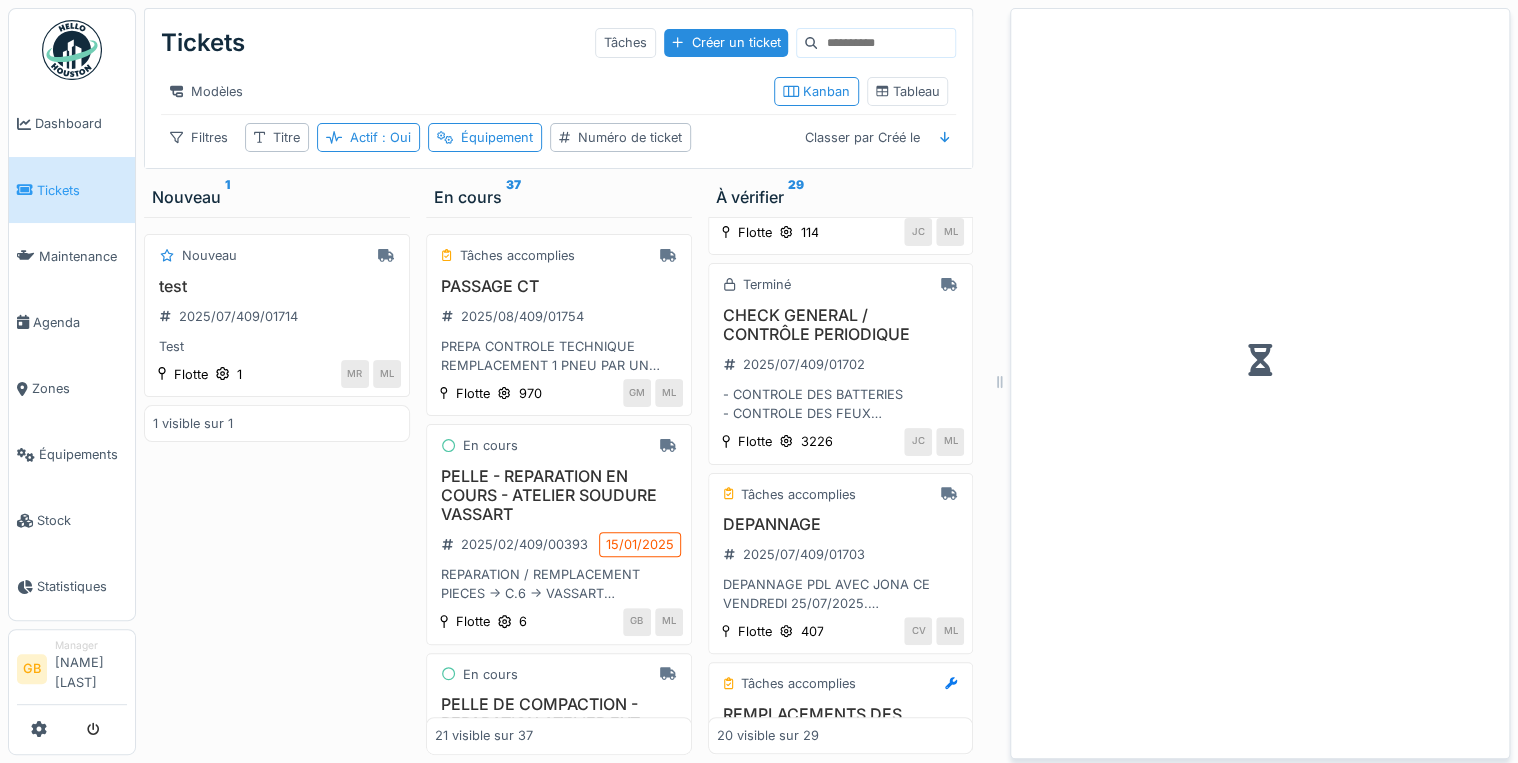scroll, scrollTop: 579, scrollLeft: 0, axis: vertical 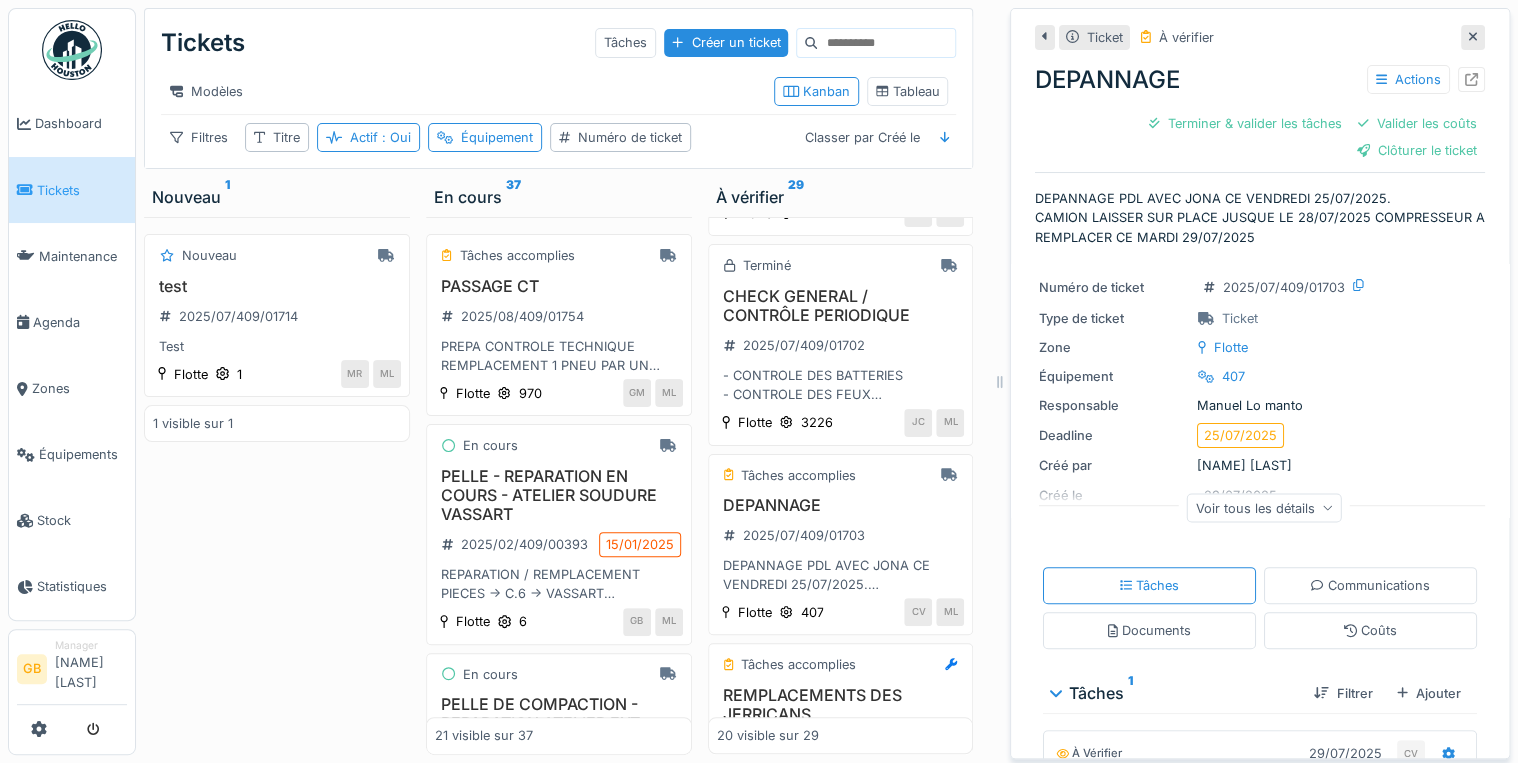 click at bounding box center [1471, 79] 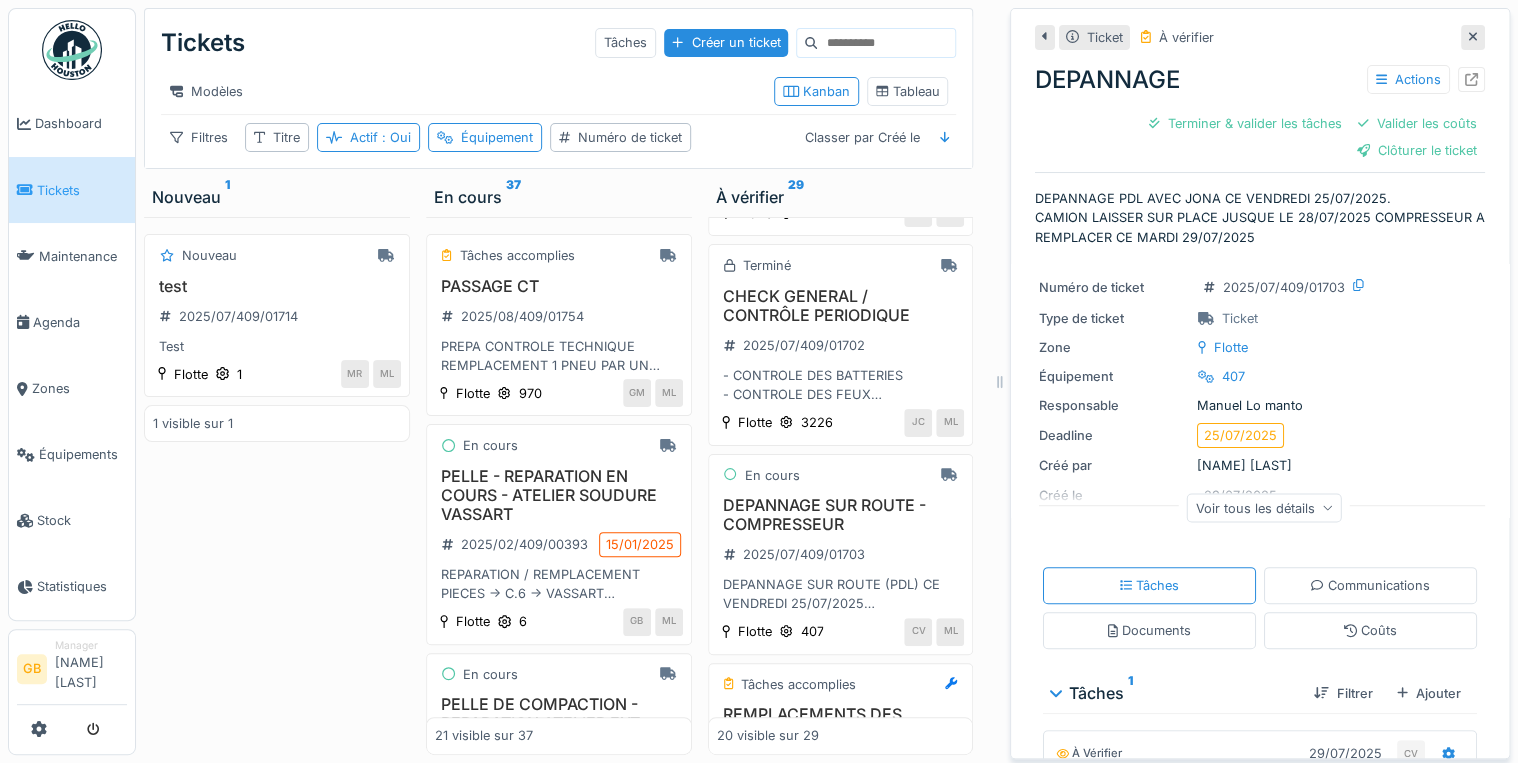 click 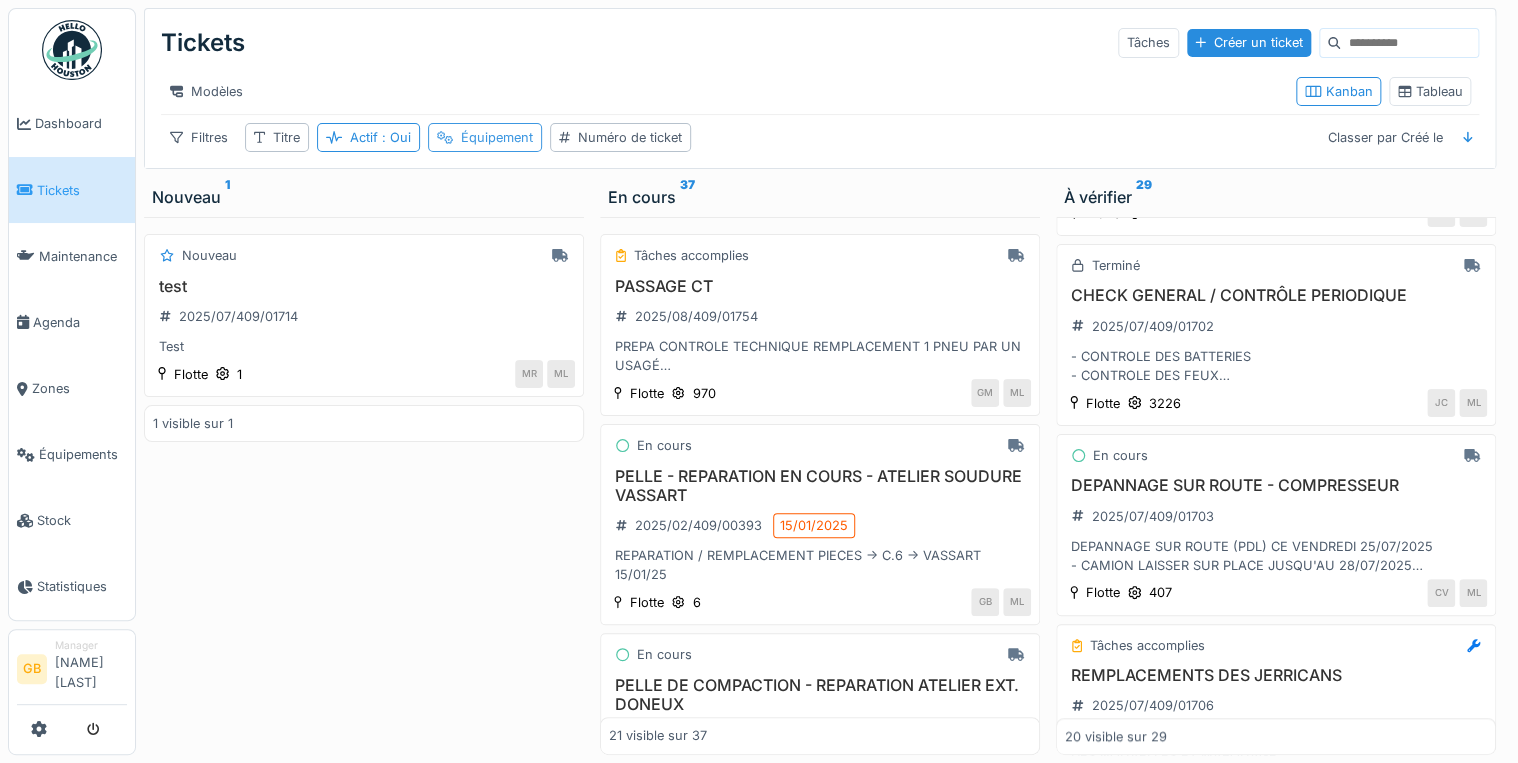 click on "Équipement" at bounding box center (497, 137) 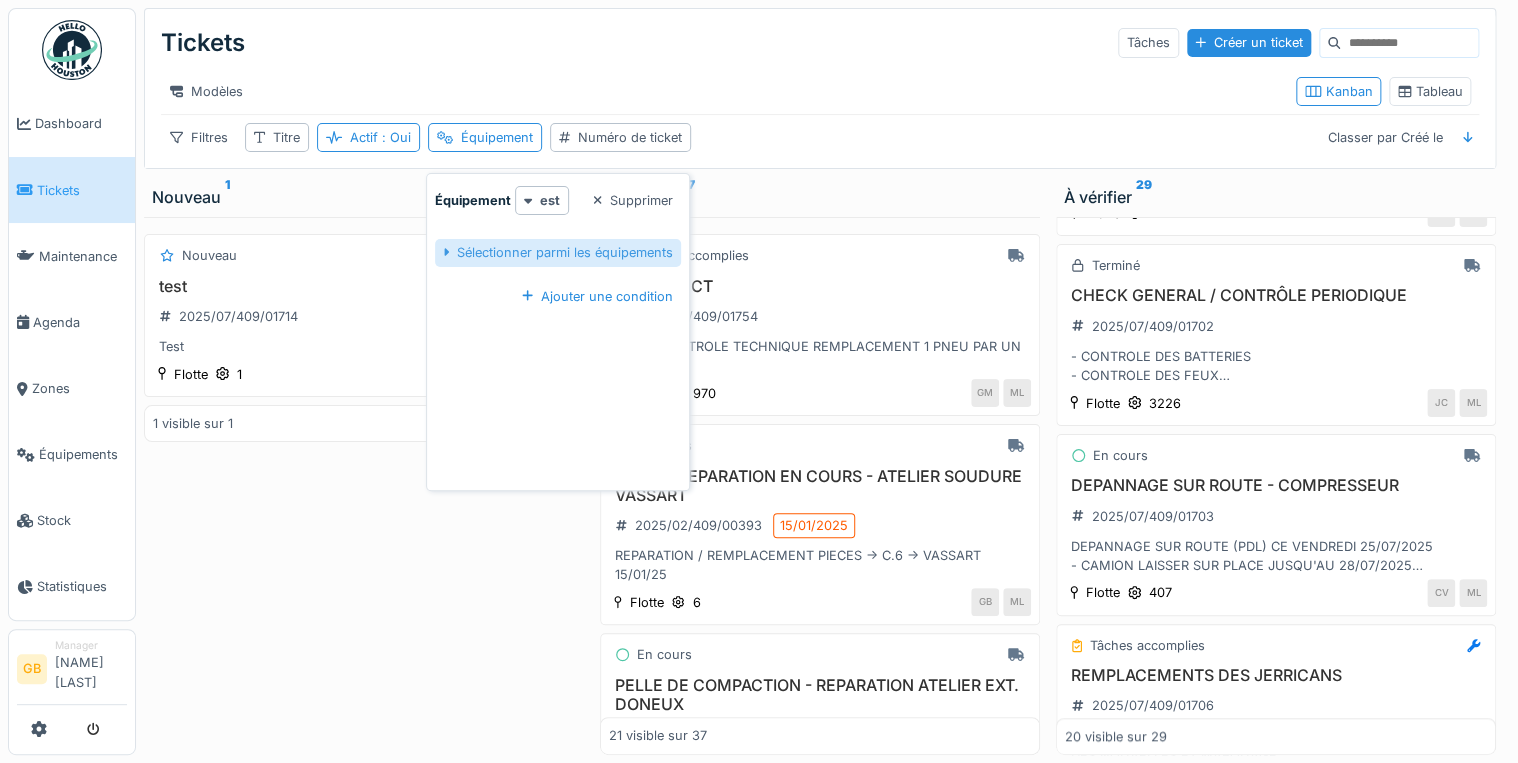 drag, startPoint x: 538, startPoint y: 263, endPoint x: 547, endPoint y: 248, distance: 17.492855 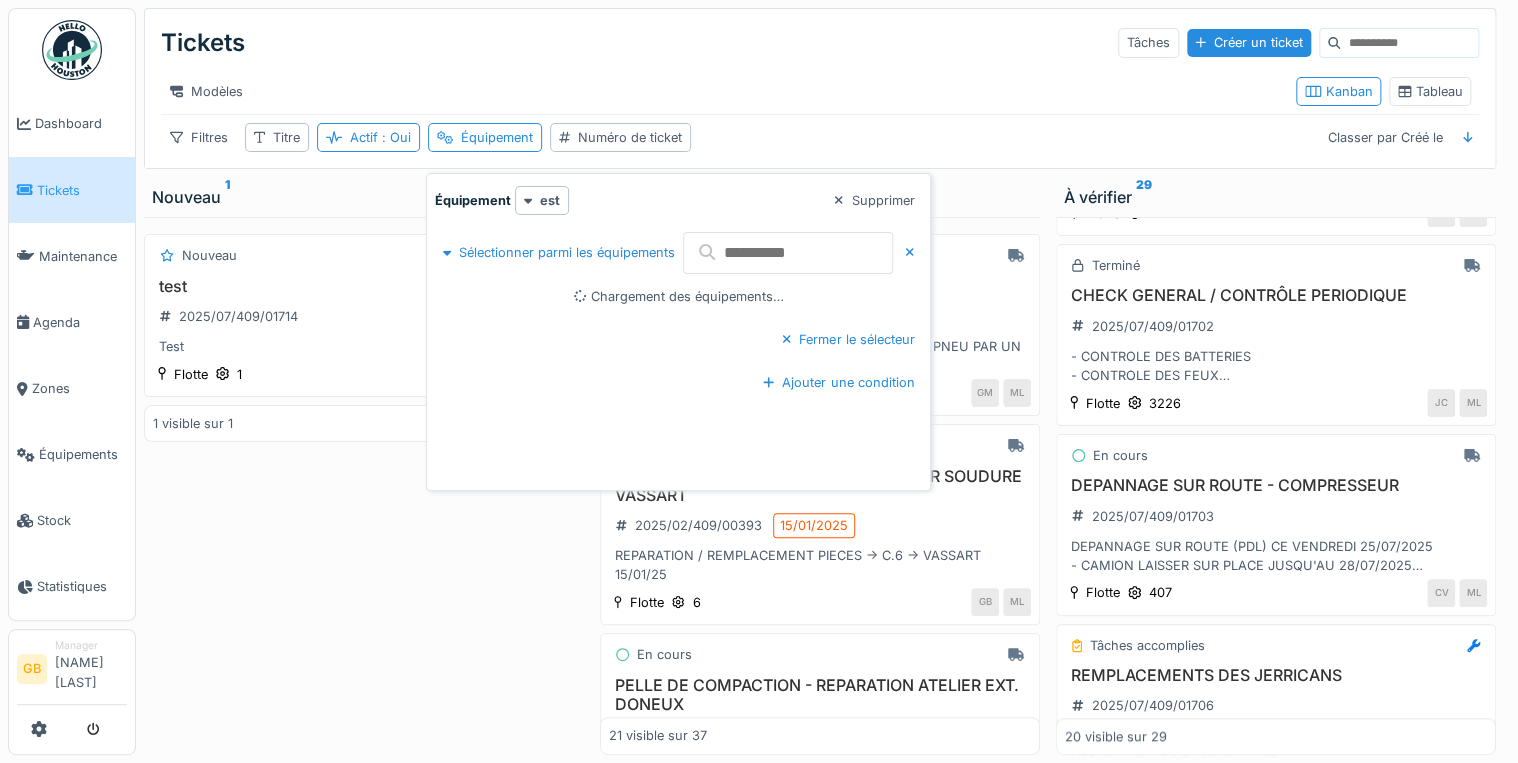 click at bounding box center [788, 253] 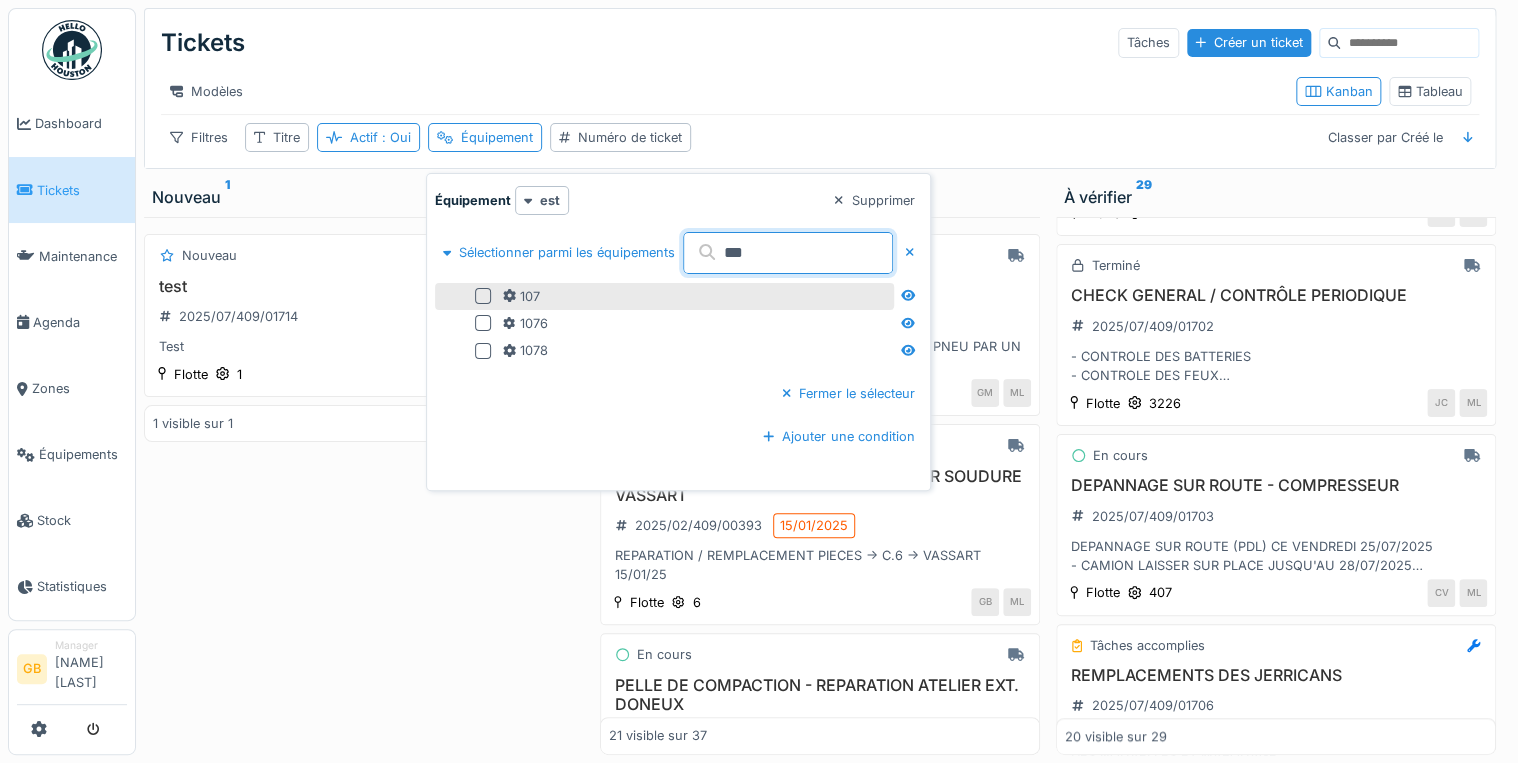 type on "***" 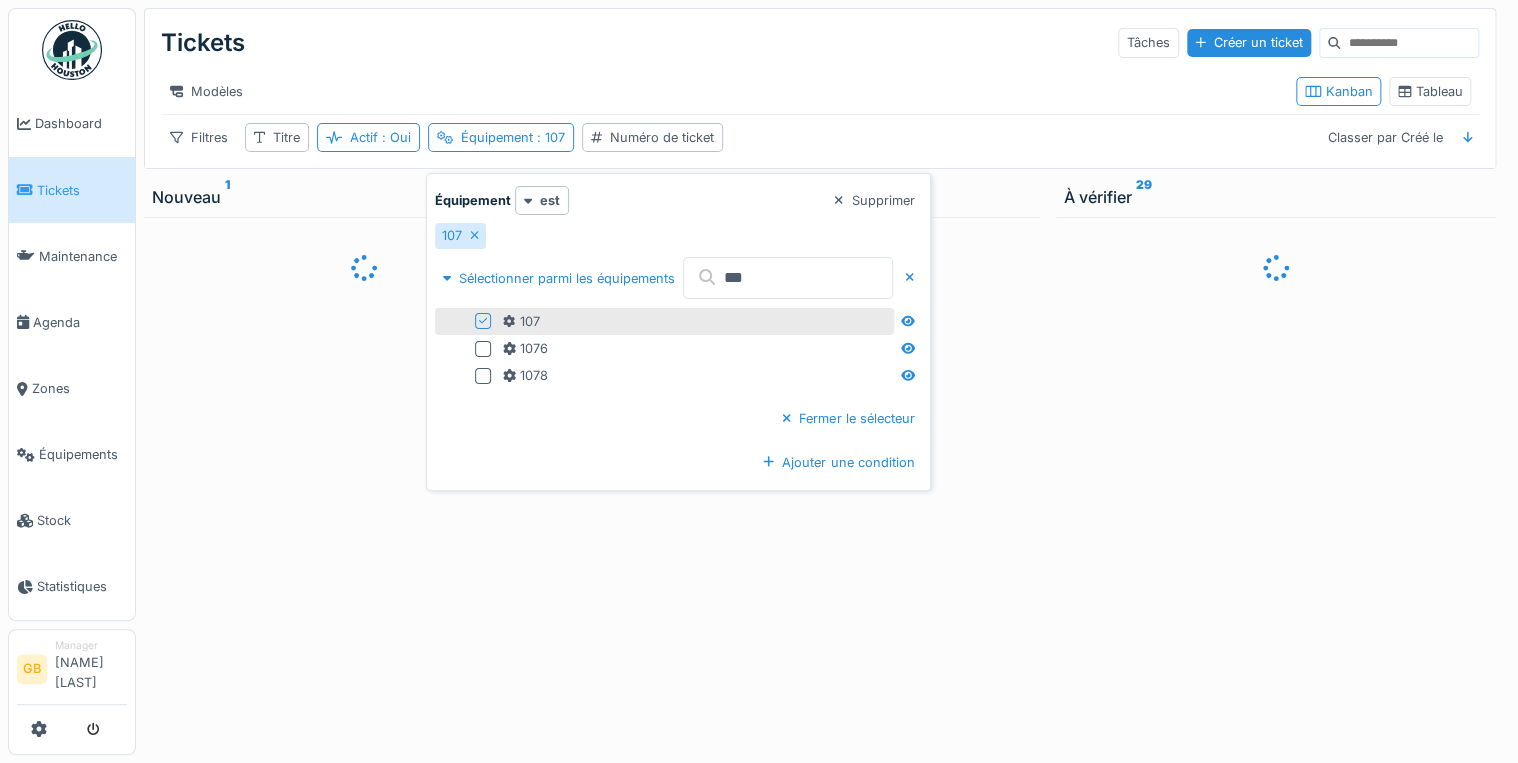 scroll, scrollTop: 0, scrollLeft: 0, axis: both 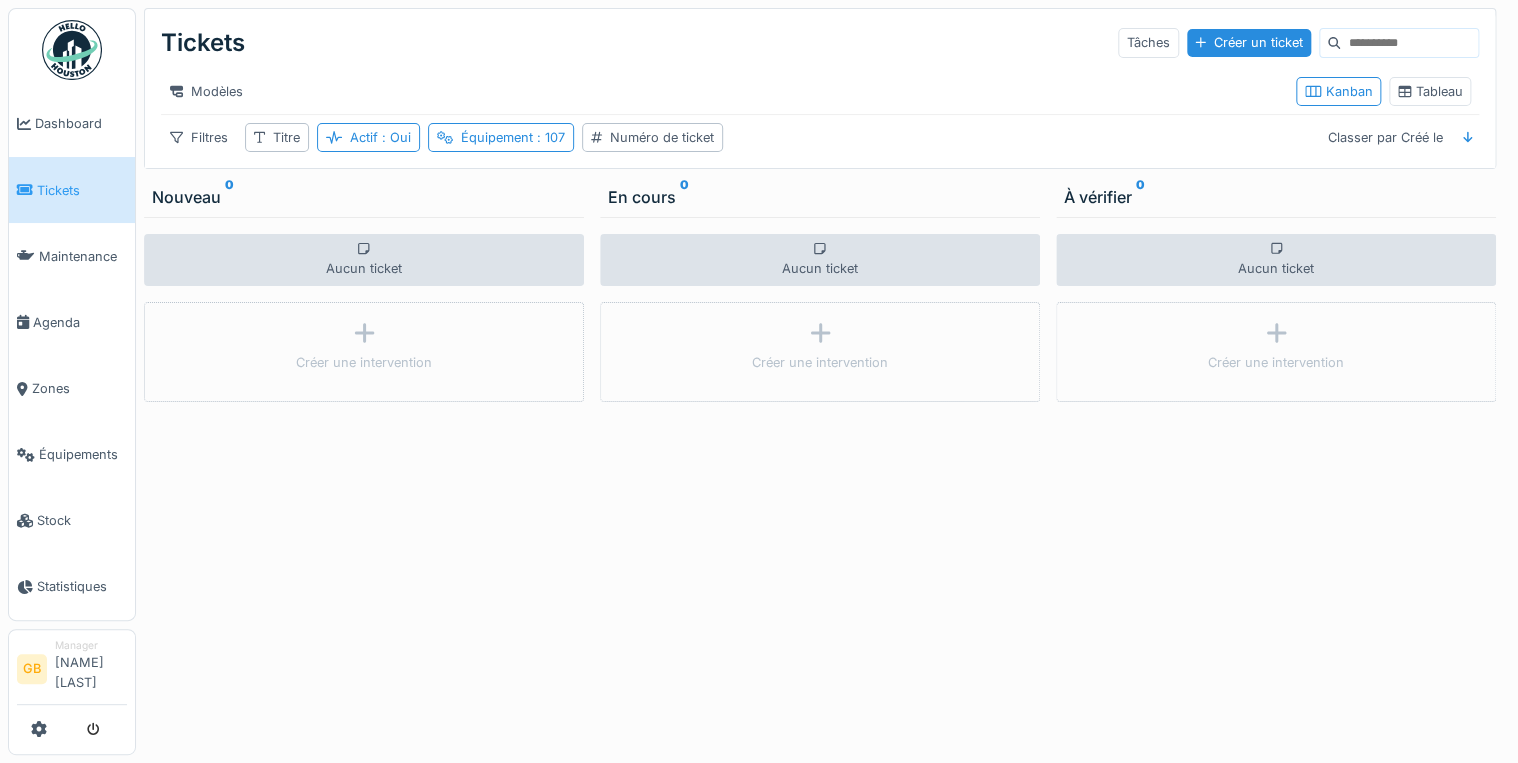 click on "Aucun ticket Créer une intervention" at bounding box center [364, 486] 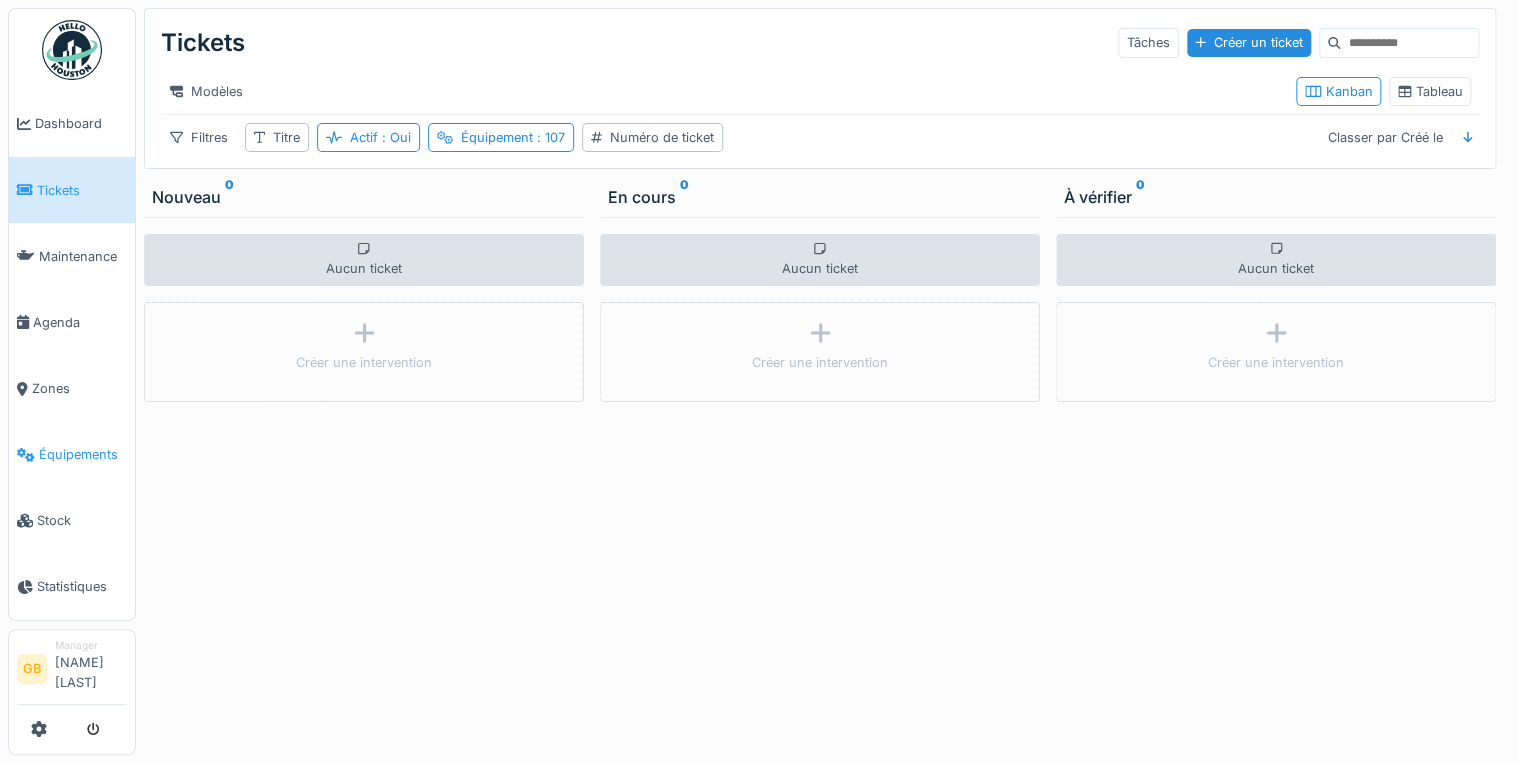 click on "Équipements" at bounding box center [83, 454] 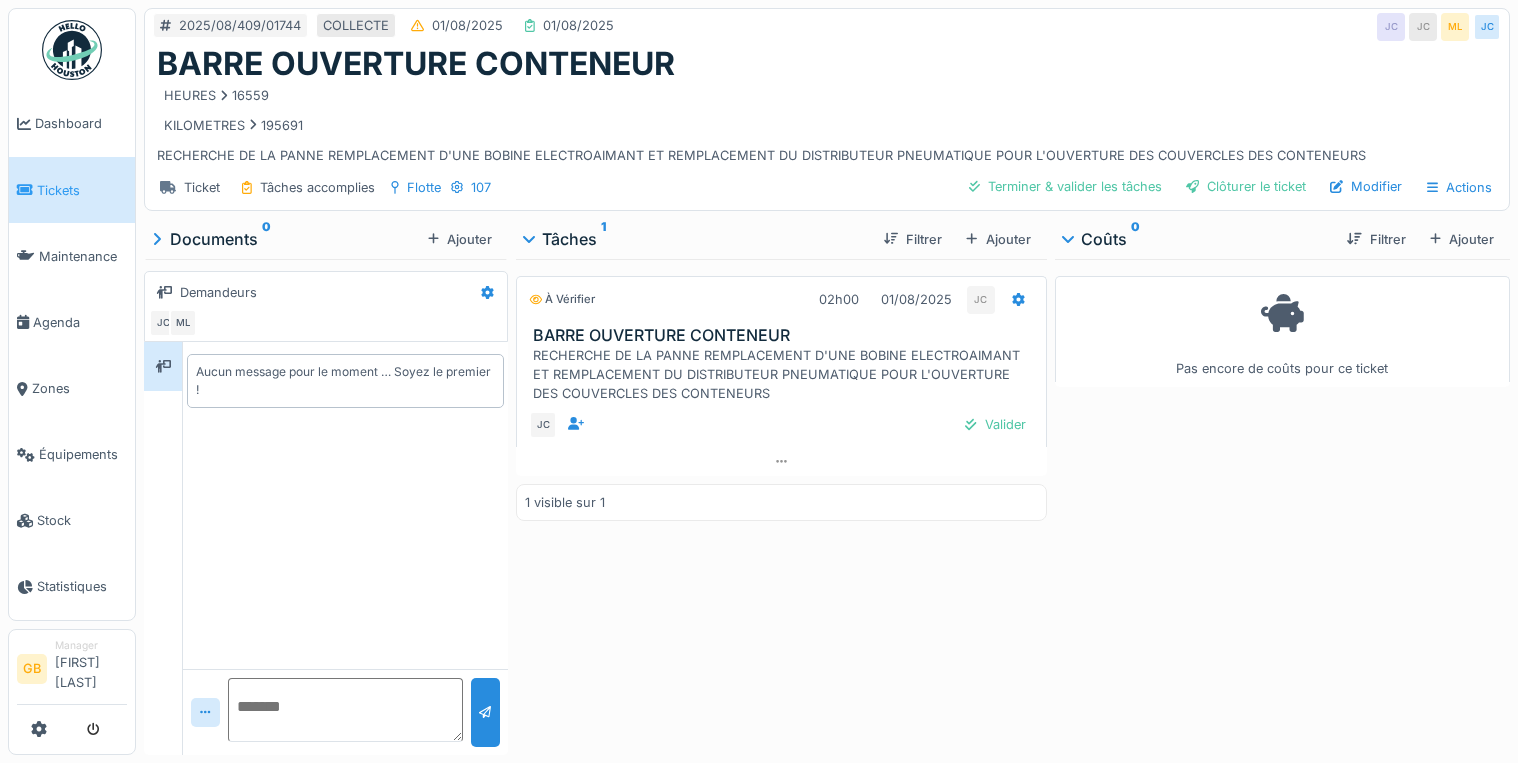 scroll, scrollTop: 0, scrollLeft: 0, axis: both 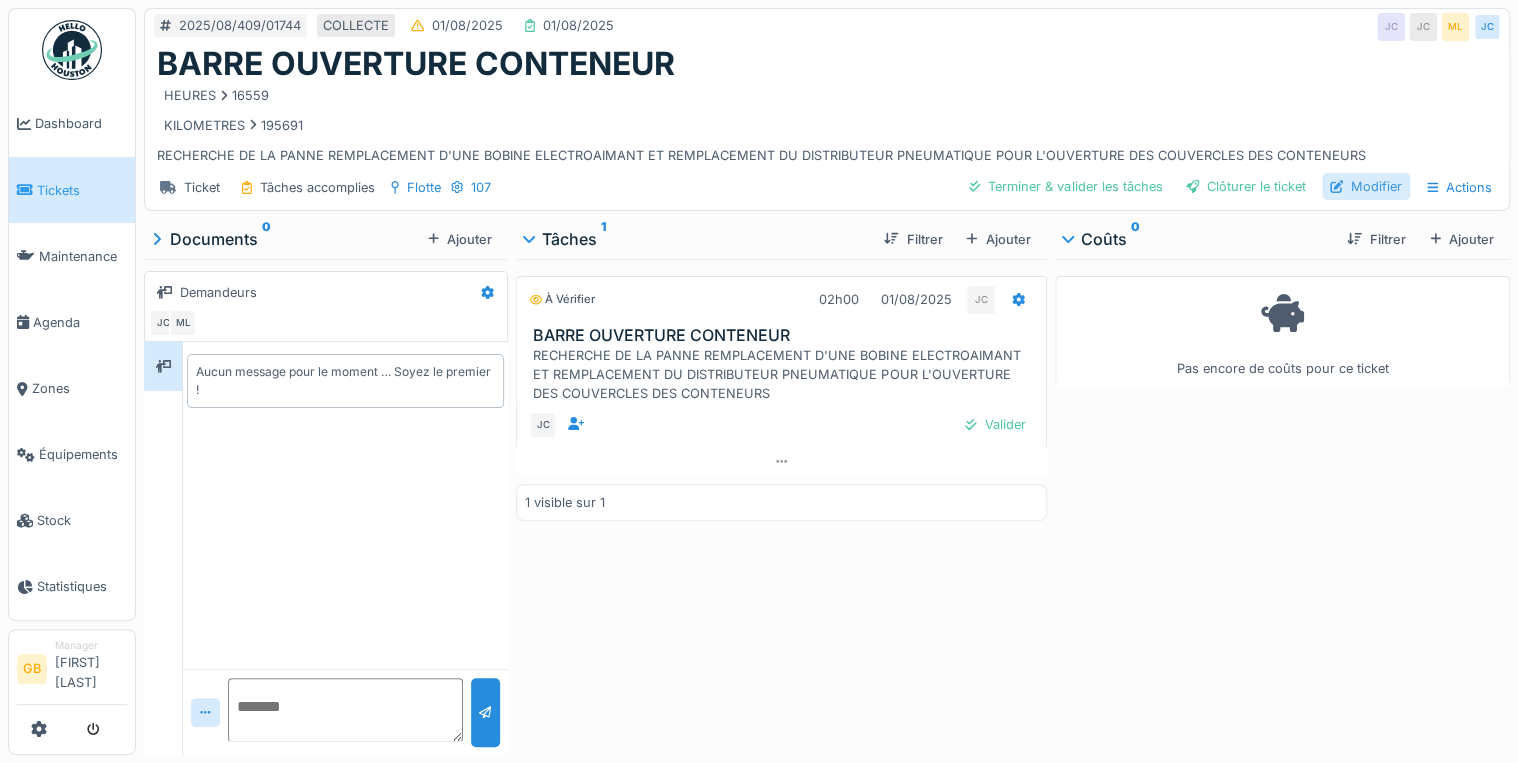 click on "Modifier" at bounding box center [1366, 186] 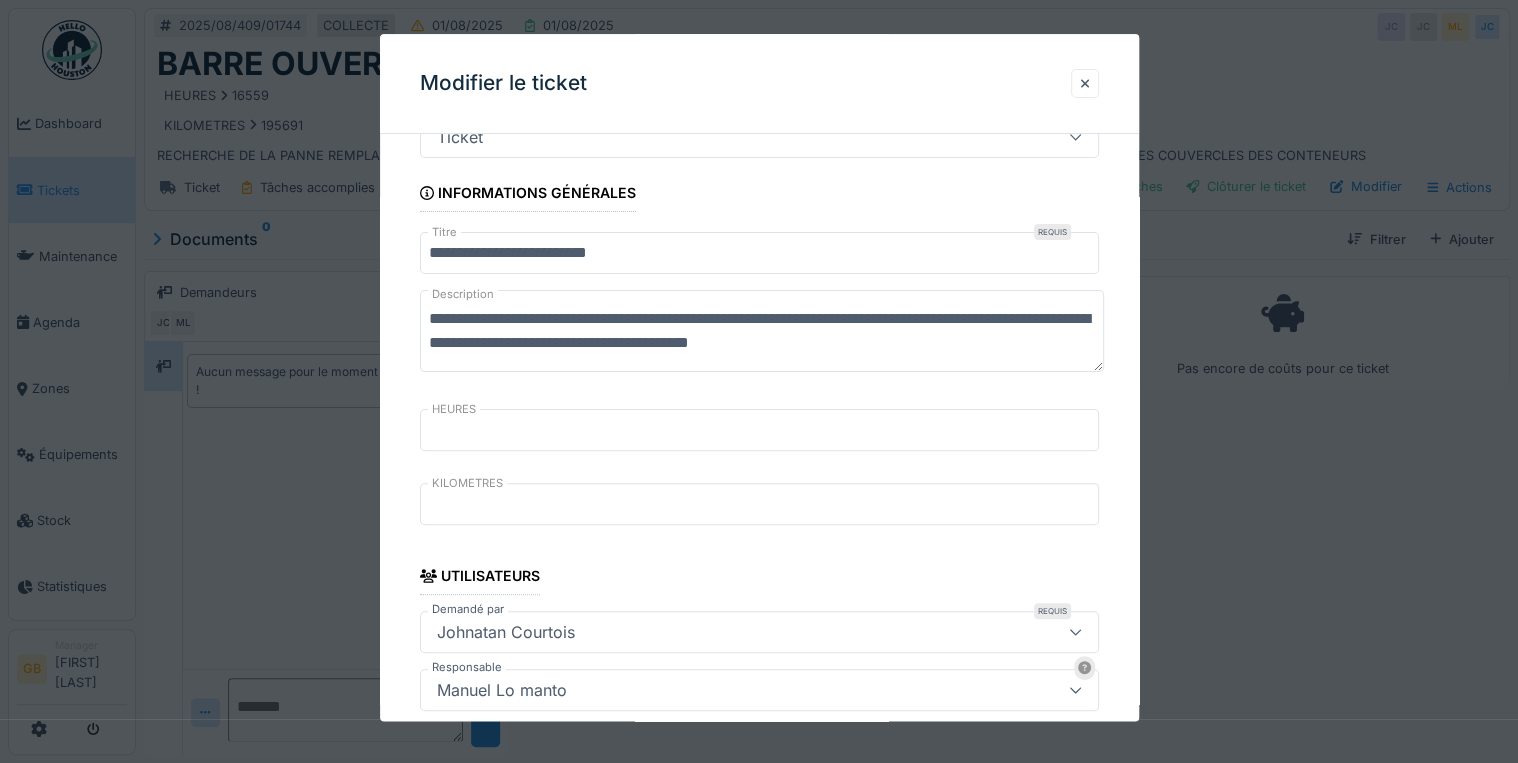 scroll, scrollTop: 0, scrollLeft: 0, axis: both 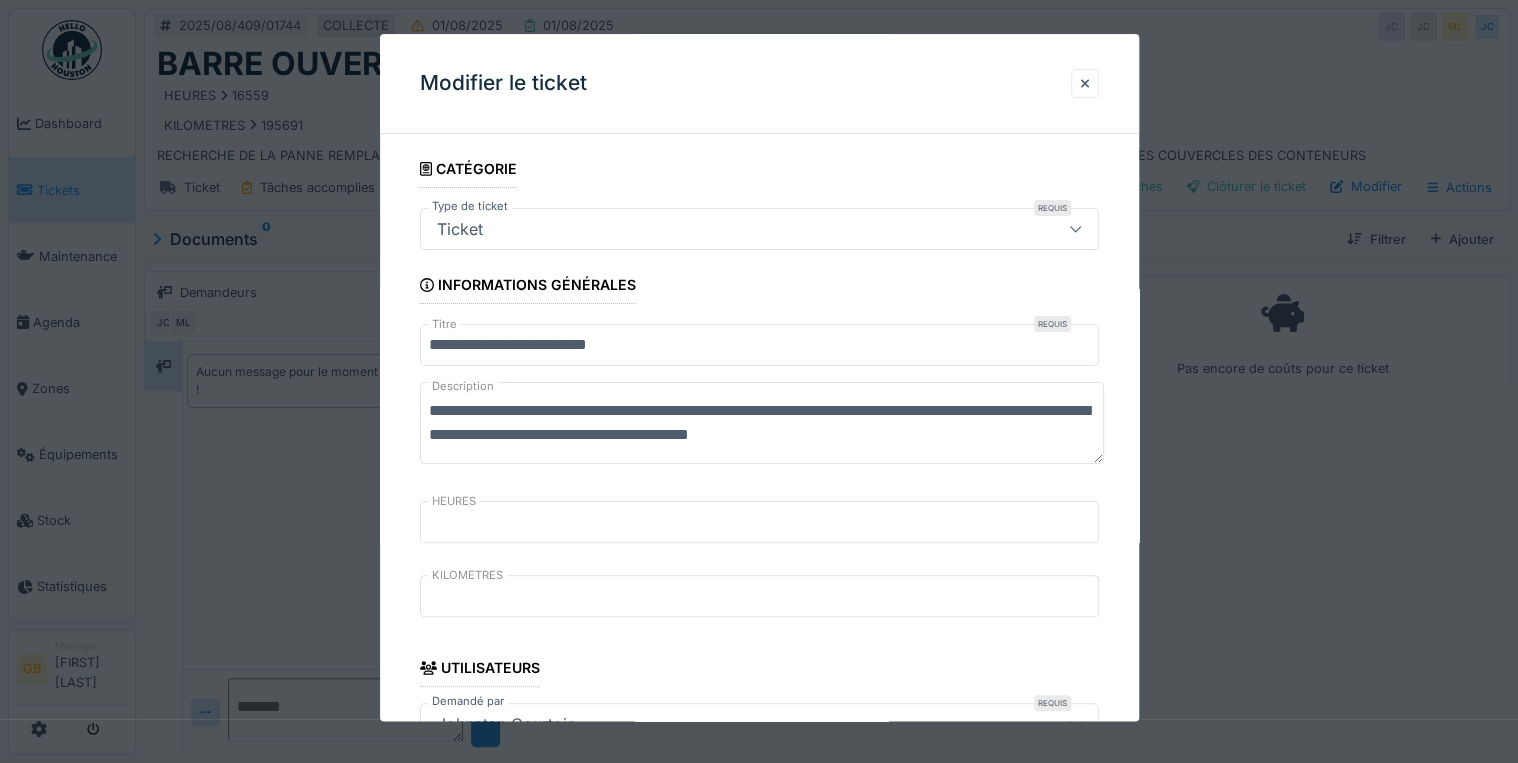 click on "**********" at bounding box center [762, 424] 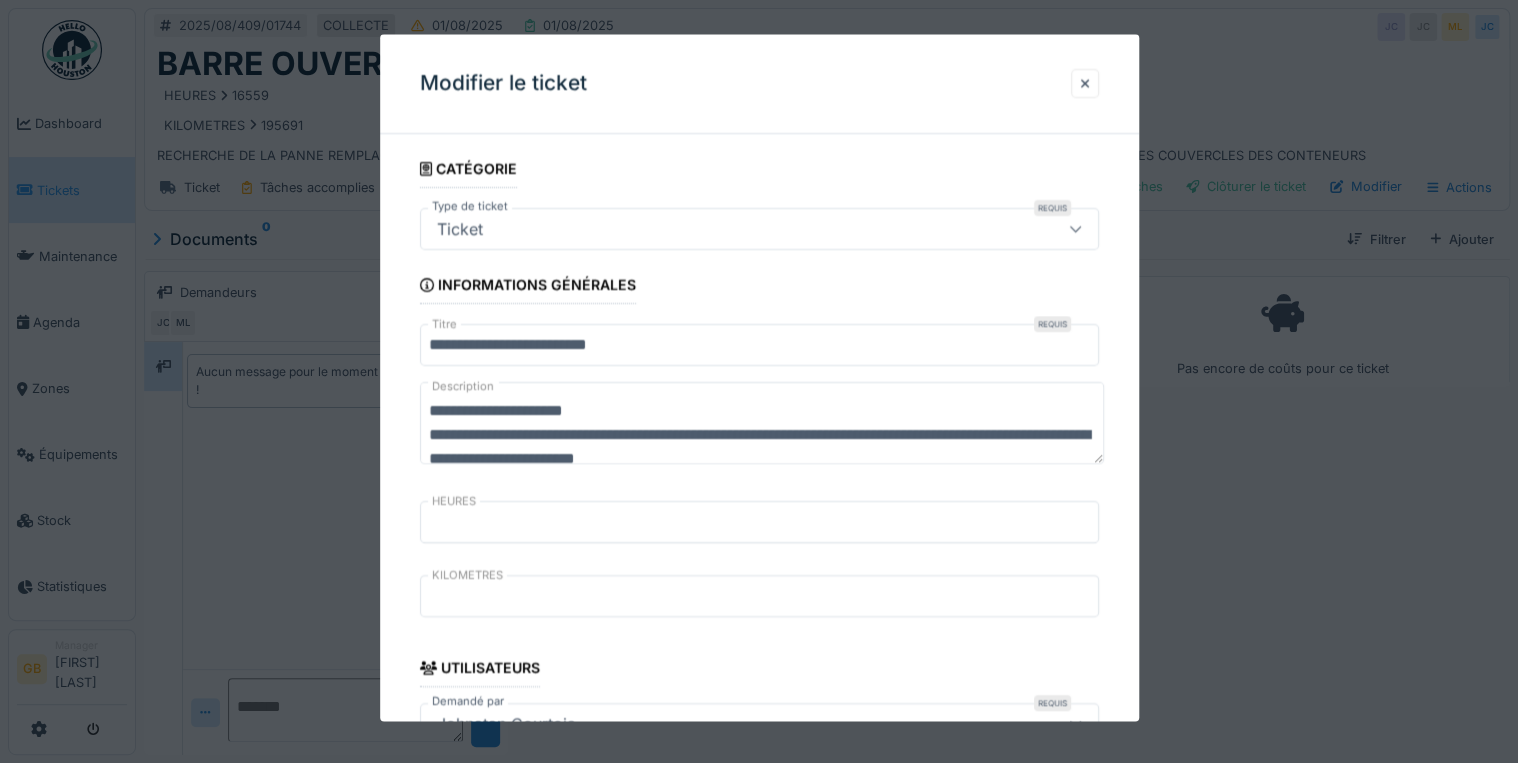drag, startPoint x: 636, startPoint y: 429, endPoint x: 597, endPoint y: 428, distance: 39.012817 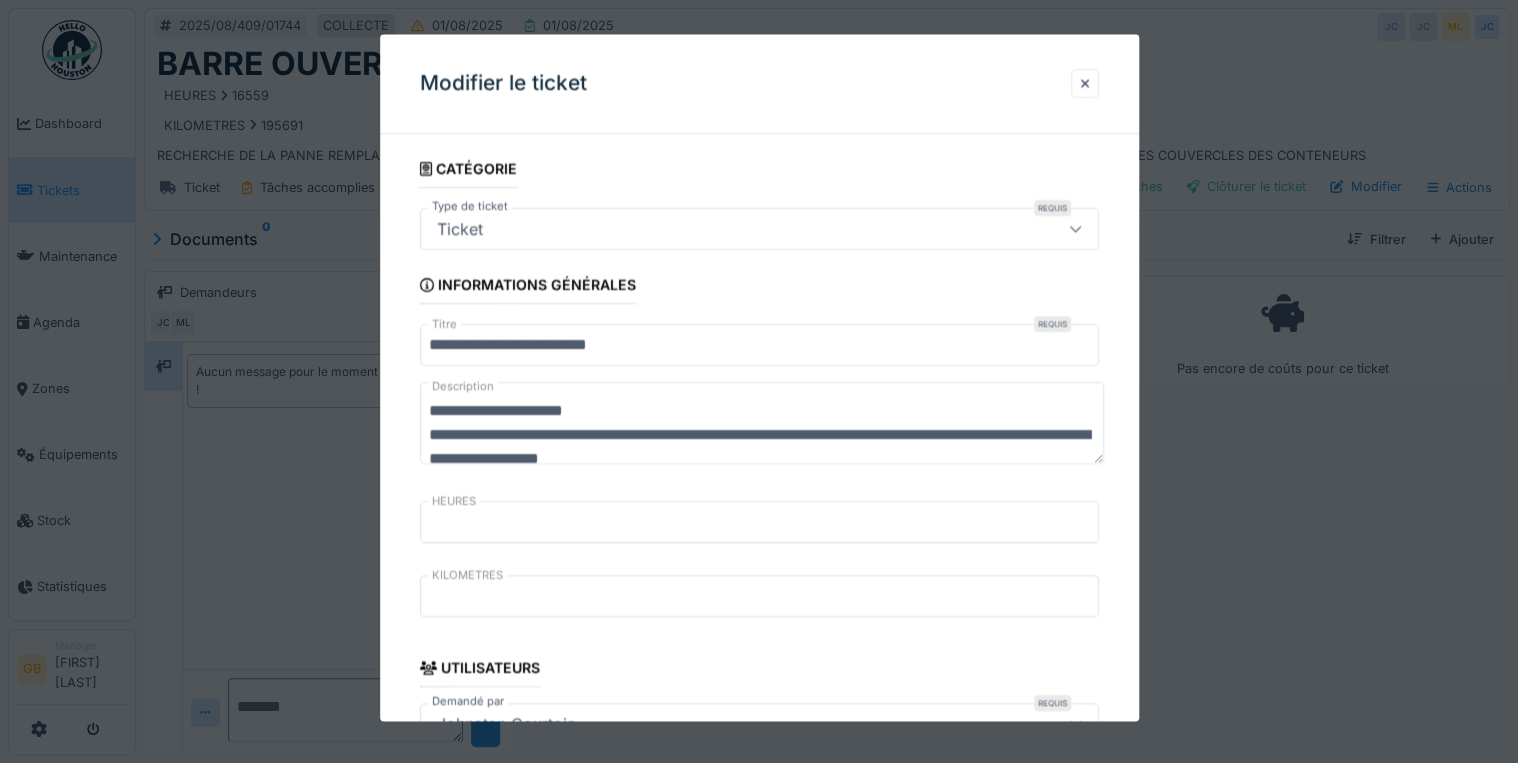 click on "**********" at bounding box center (762, 424) 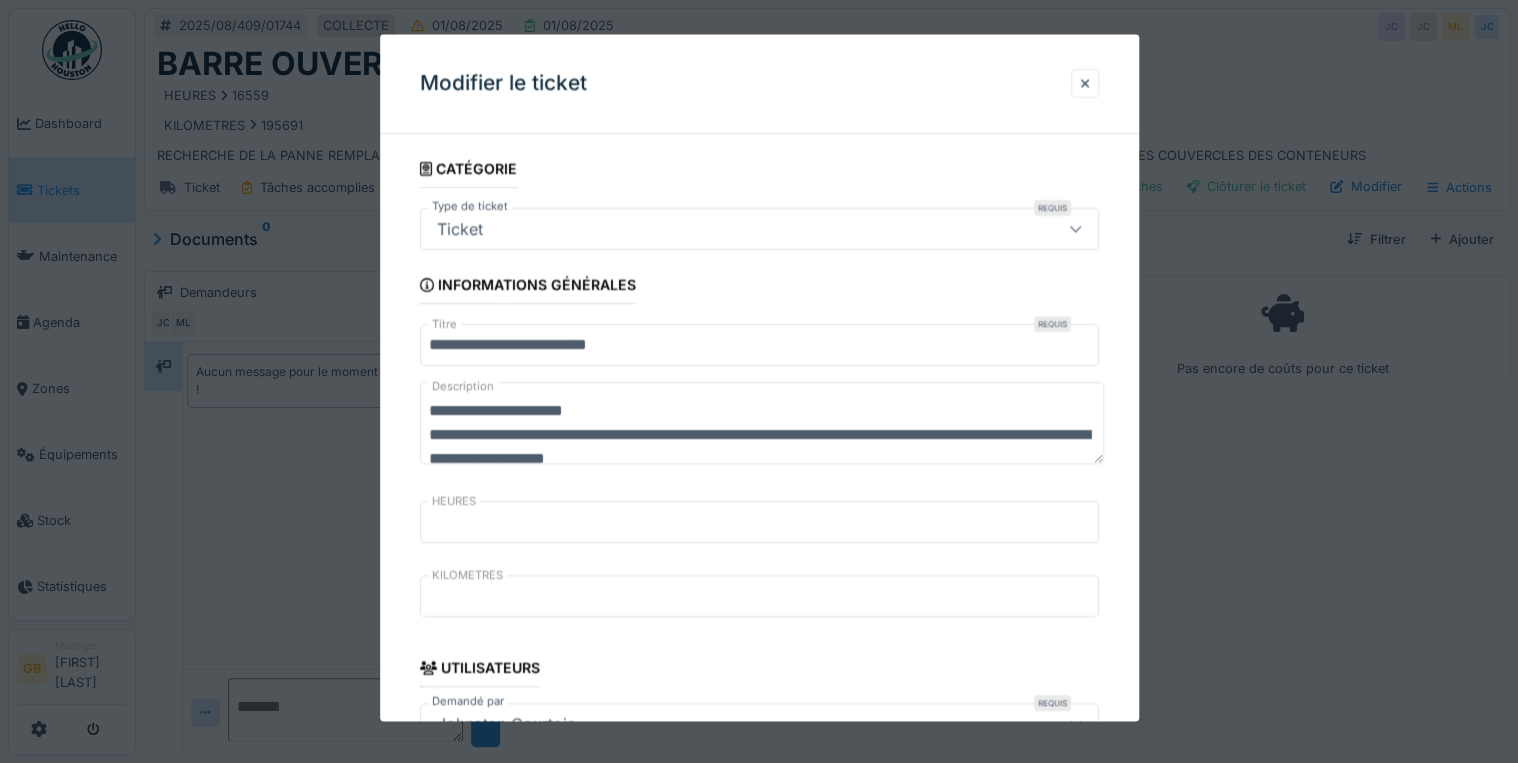 click on "**********" at bounding box center (762, 424) 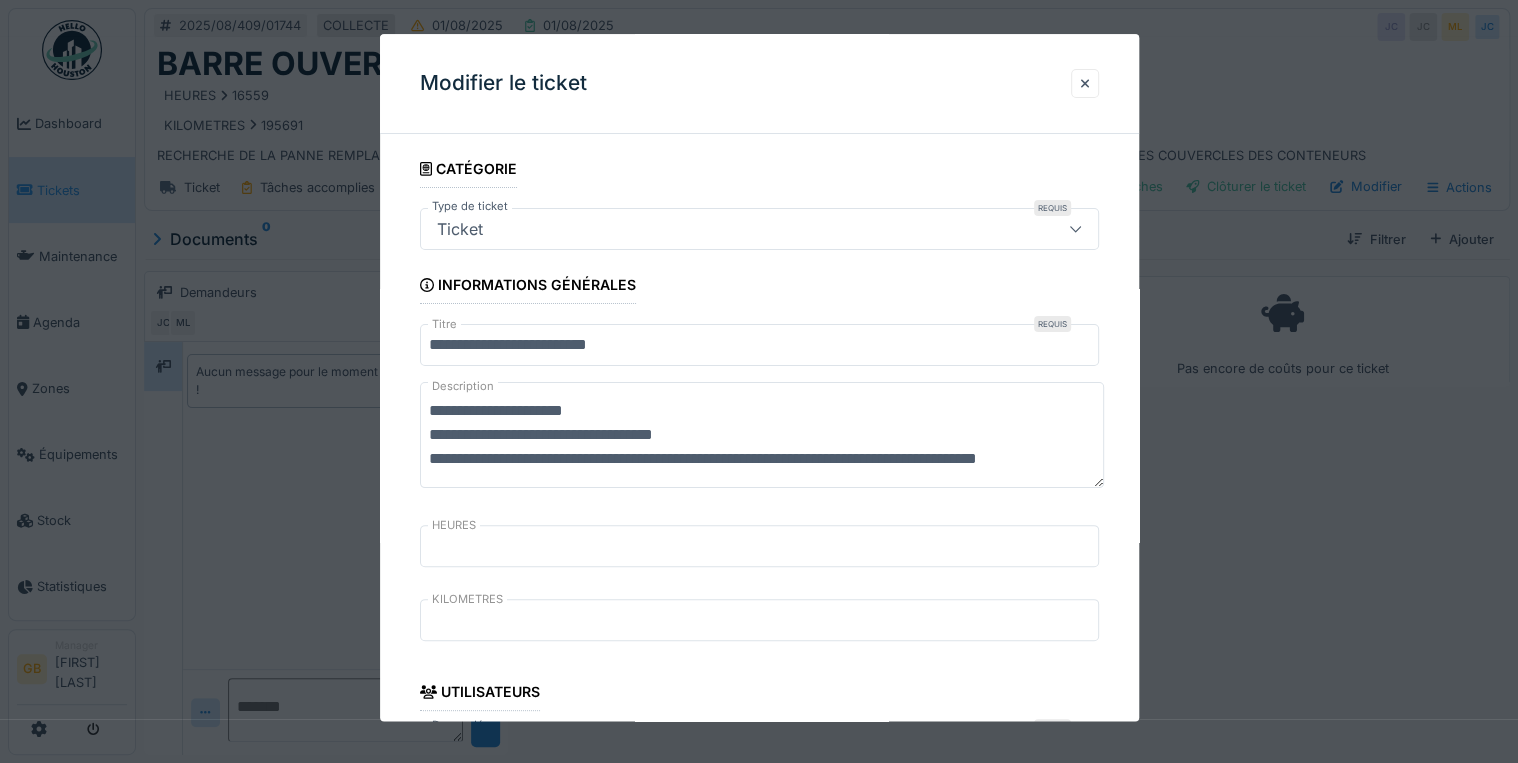 scroll, scrollTop: 0, scrollLeft: 0, axis: both 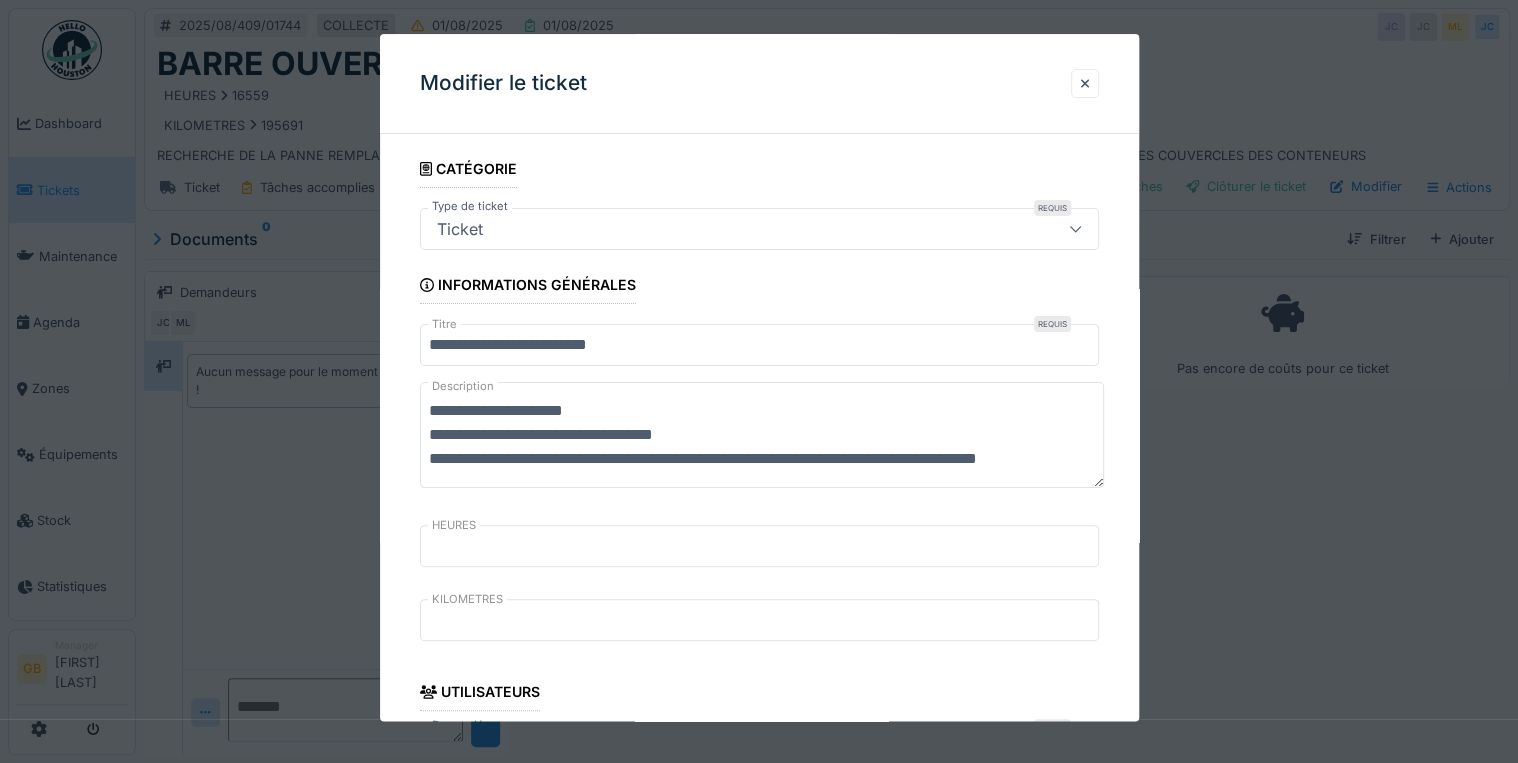 click on "**********" at bounding box center [762, 436] 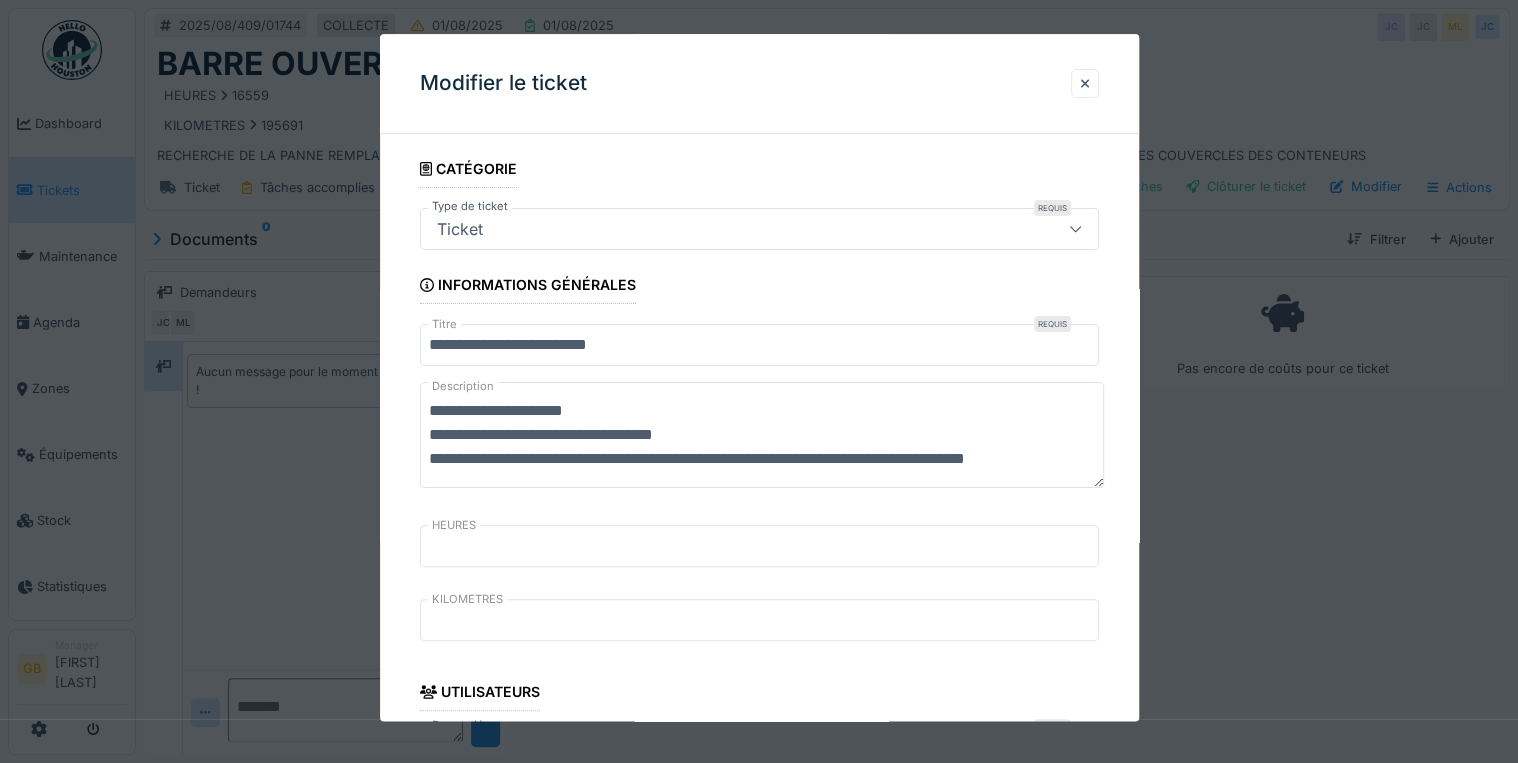 scroll, scrollTop: 0, scrollLeft: 0, axis: both 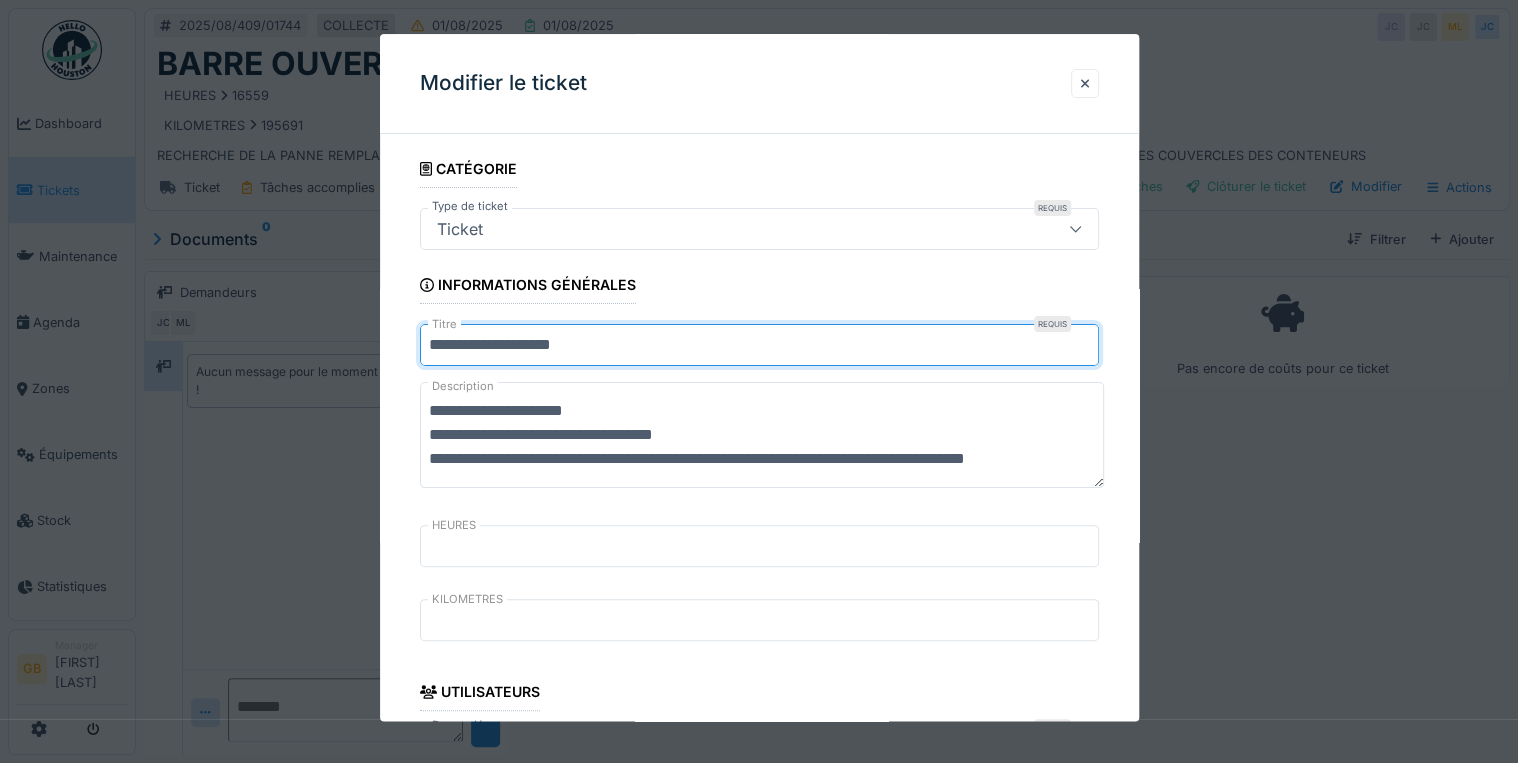 click on "**********" at bounding box center [759, 346] 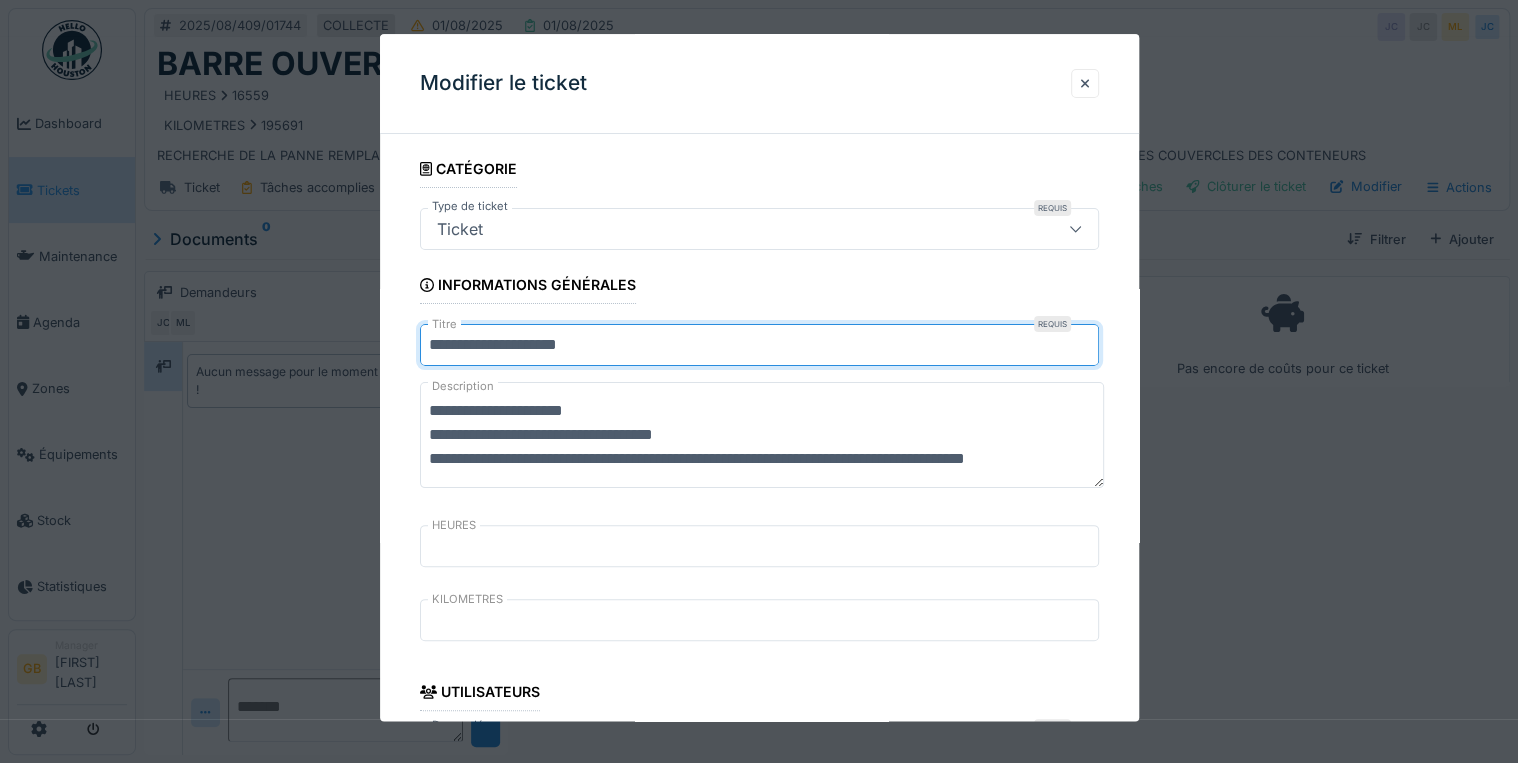 scroll, scrollTop: 24, scrollLeft: 0, axis: vertical 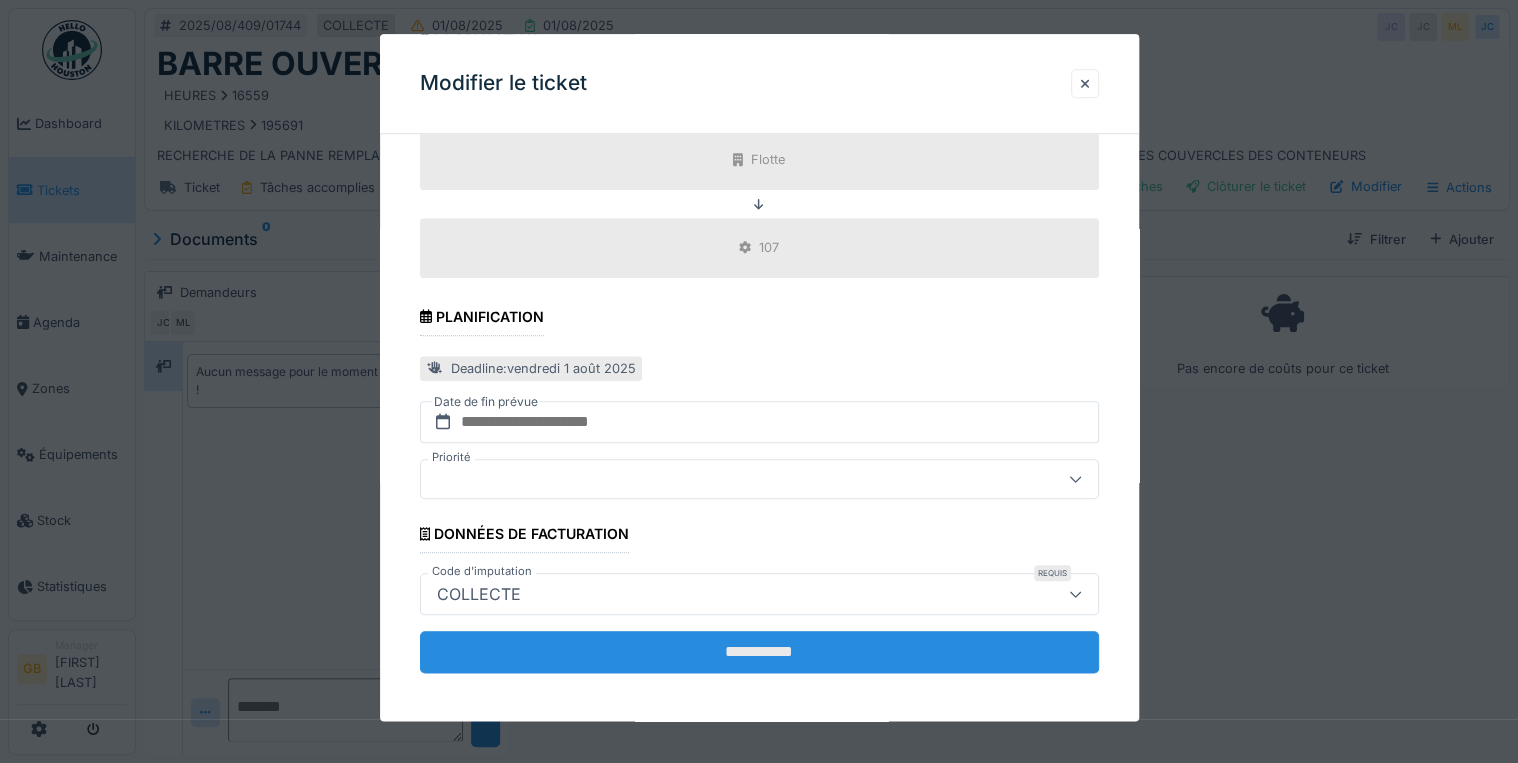 type on "**********" 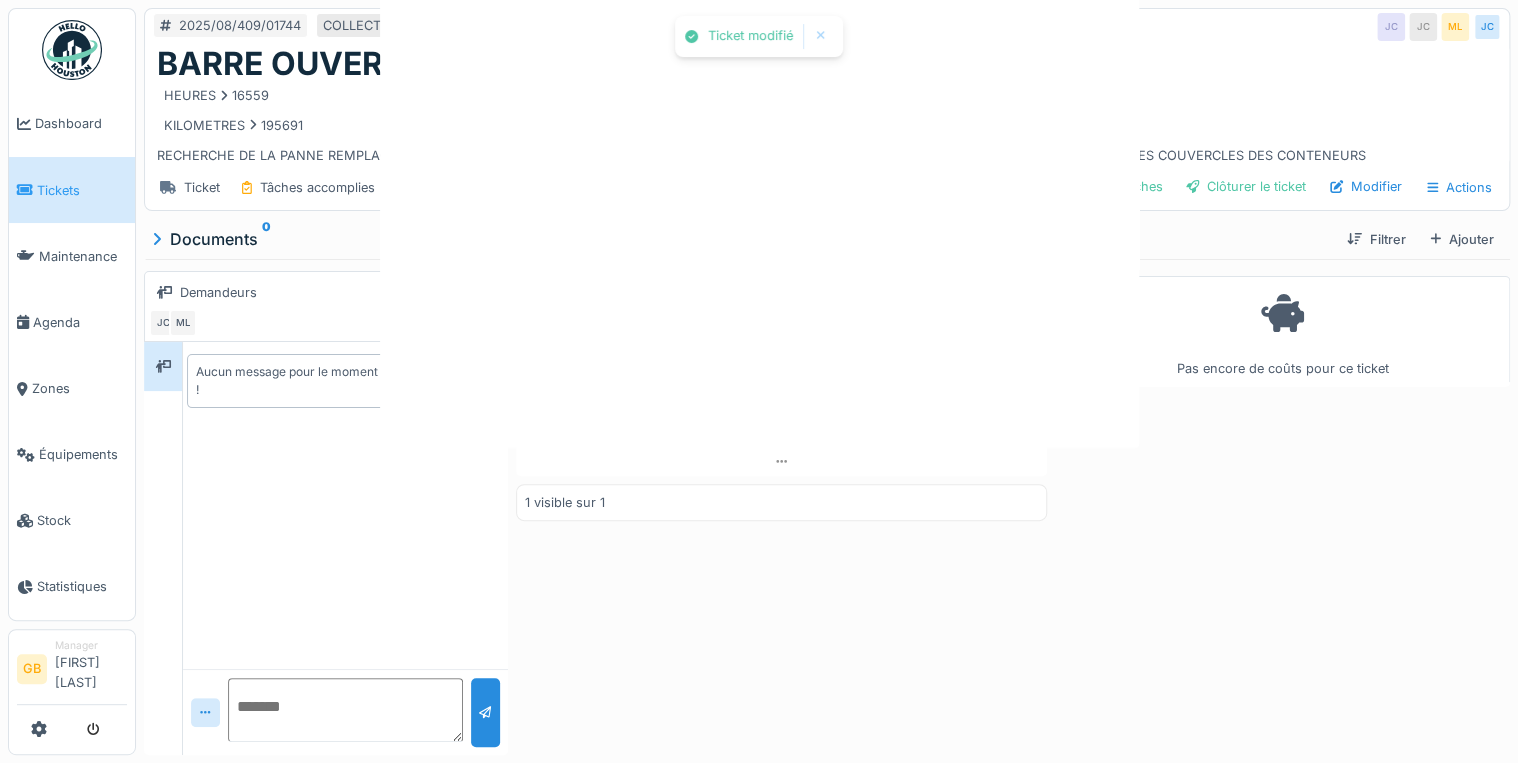 scroll, scrollTop: 0, scrollLeft: 0, axis: both 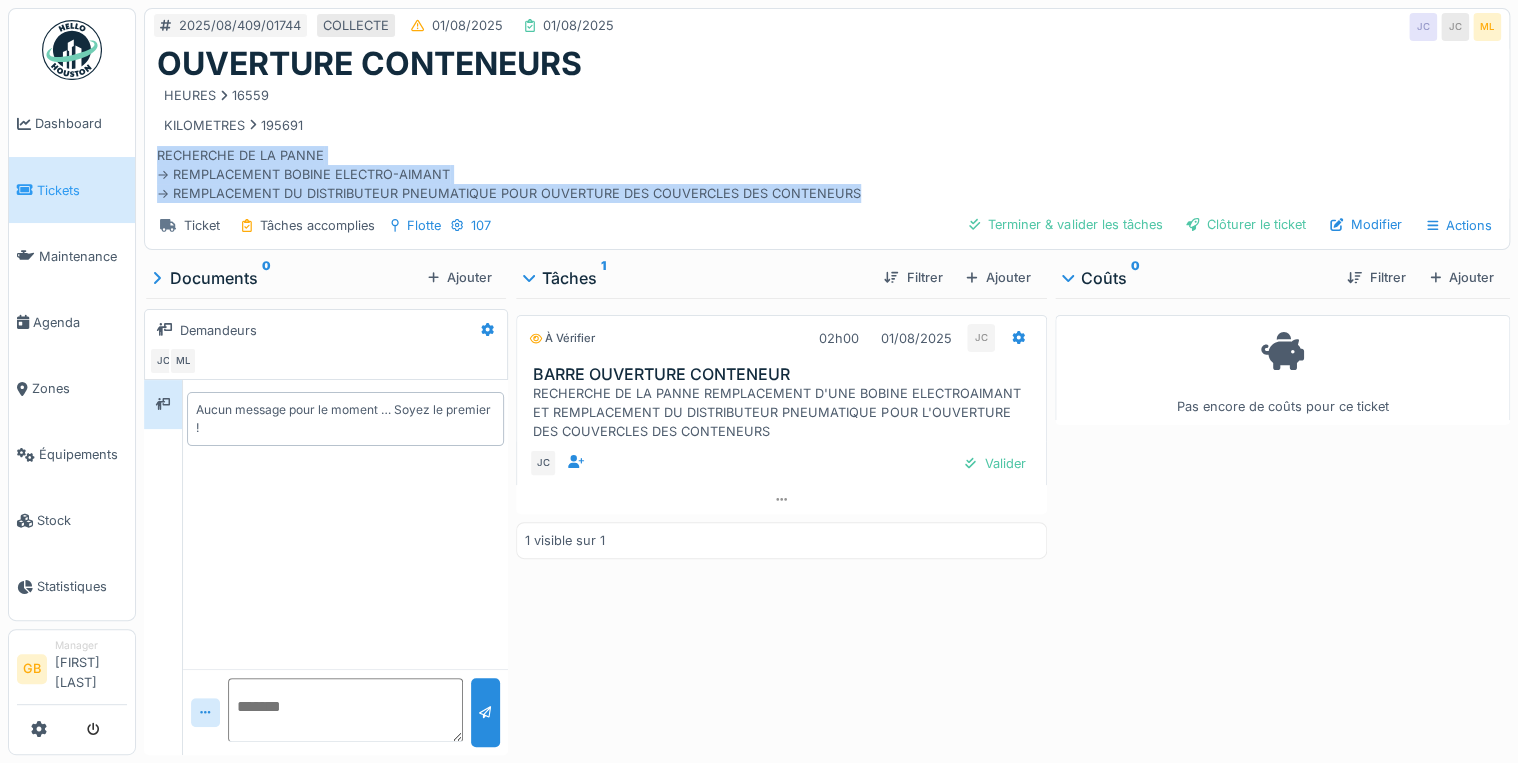 drag, startPoint x: 851, startPoint y: 183, endPoint x: 154, endPoint y: 144, distance: 698.0903 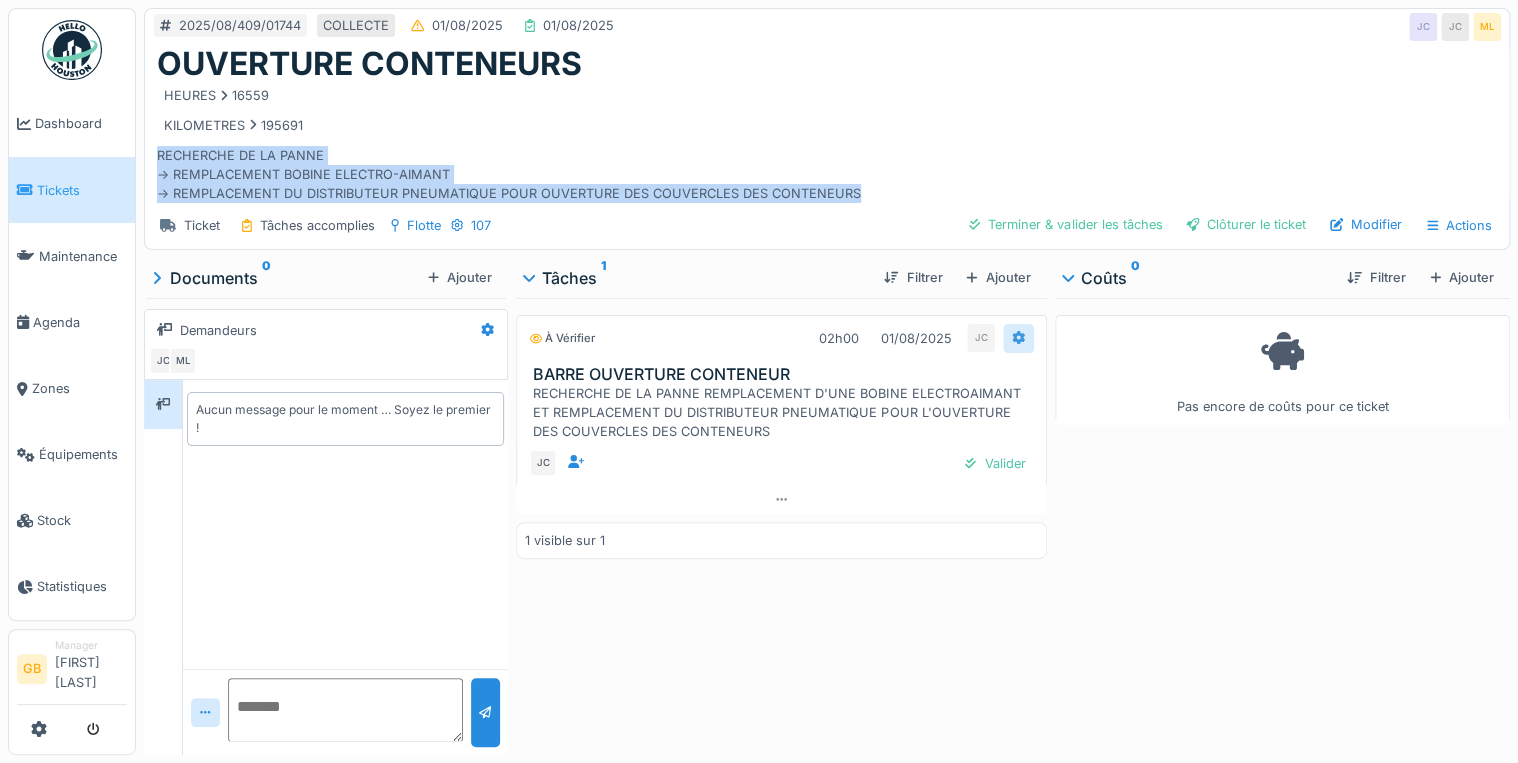 click 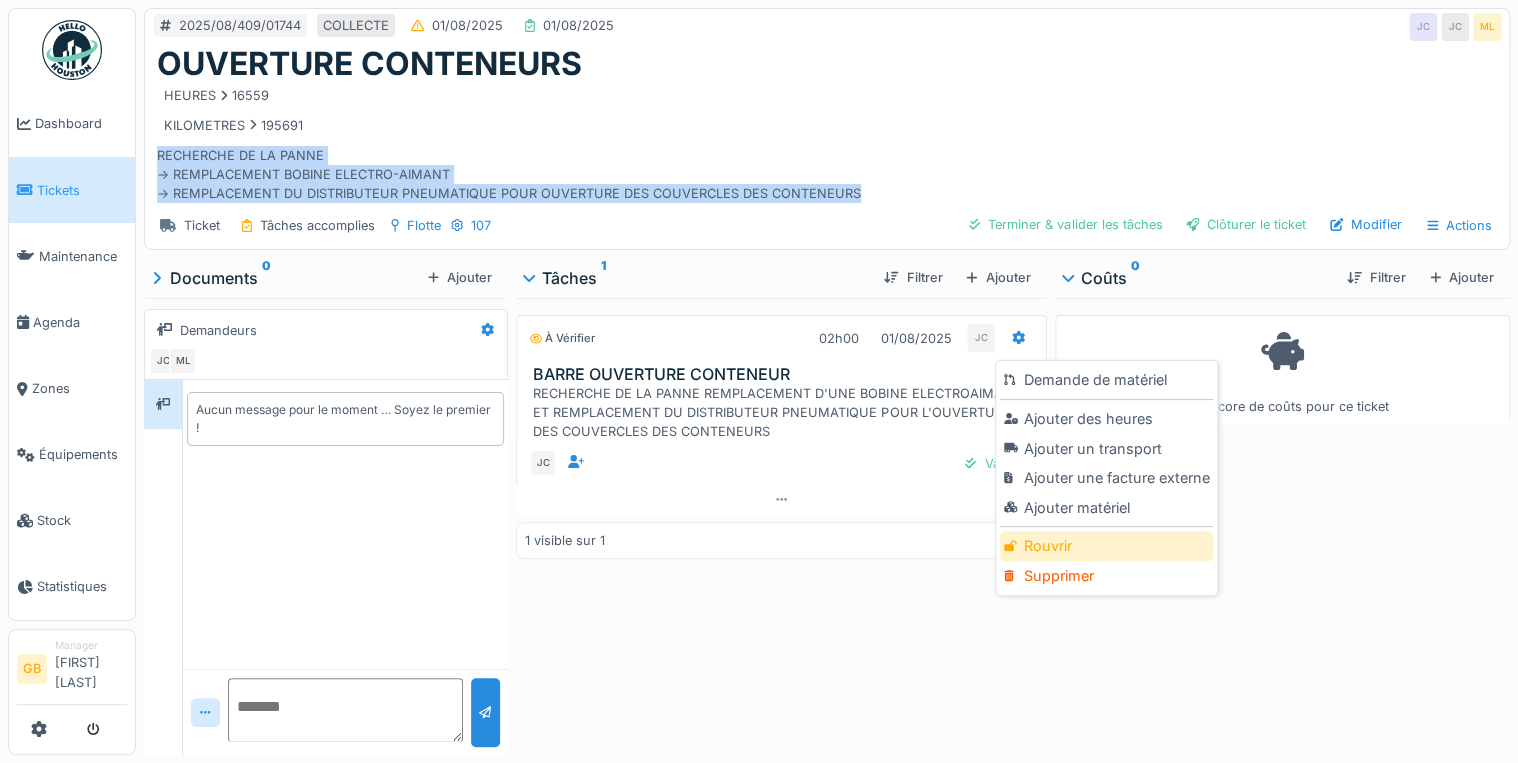 click on "Rouvrir" at bounding box center (1106, 546) 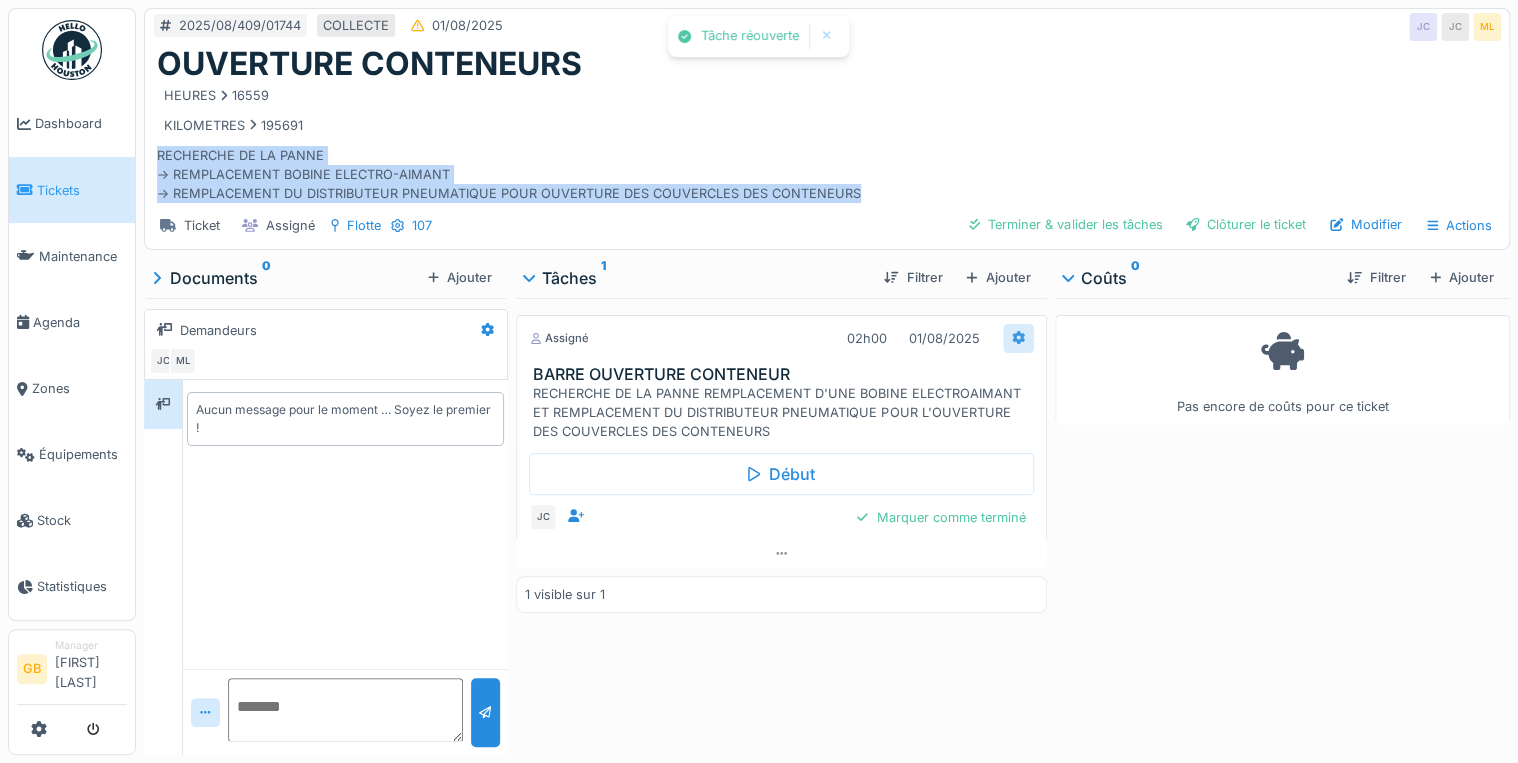 click 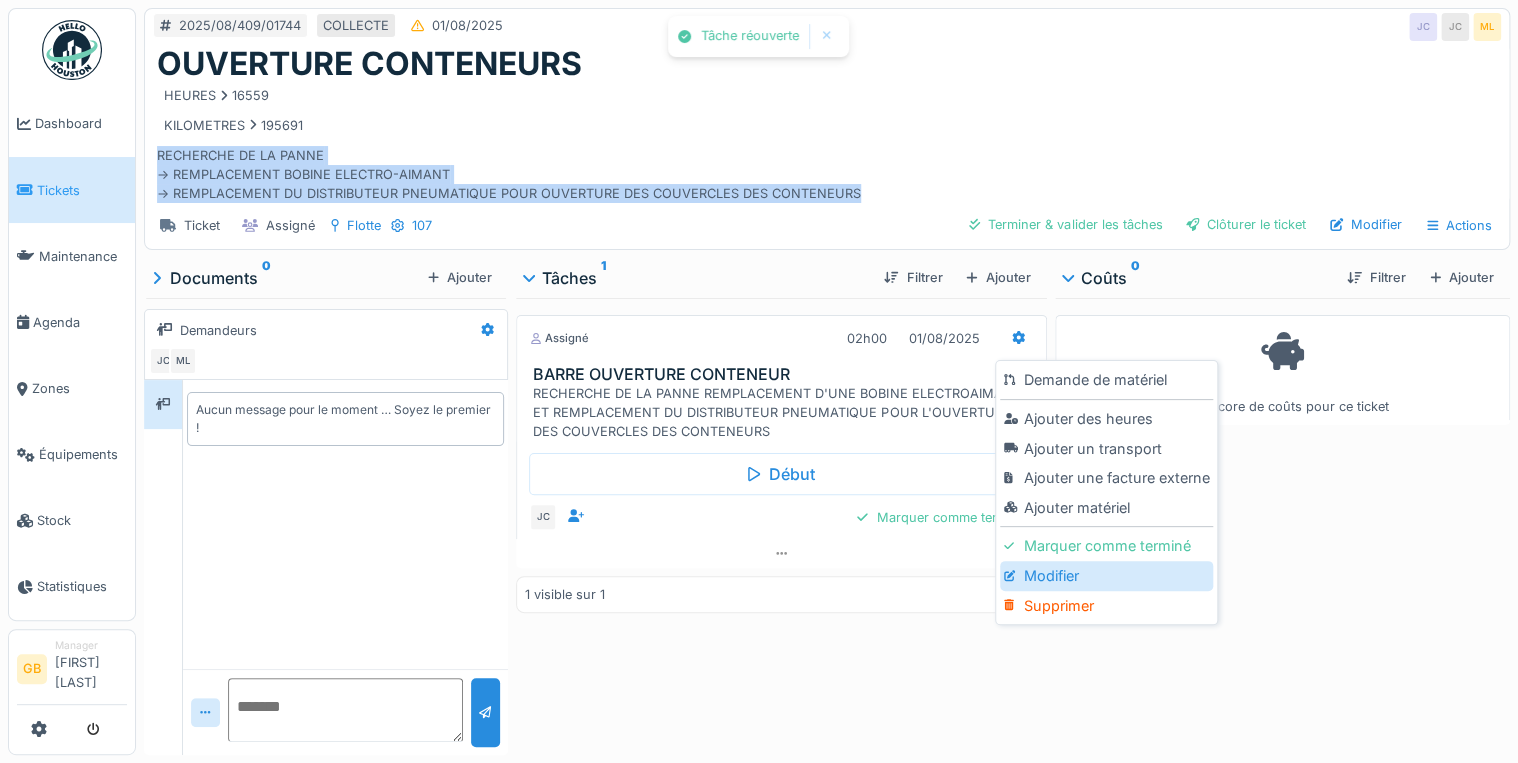 click on "Modifier" at bounding box center [1106, 576] 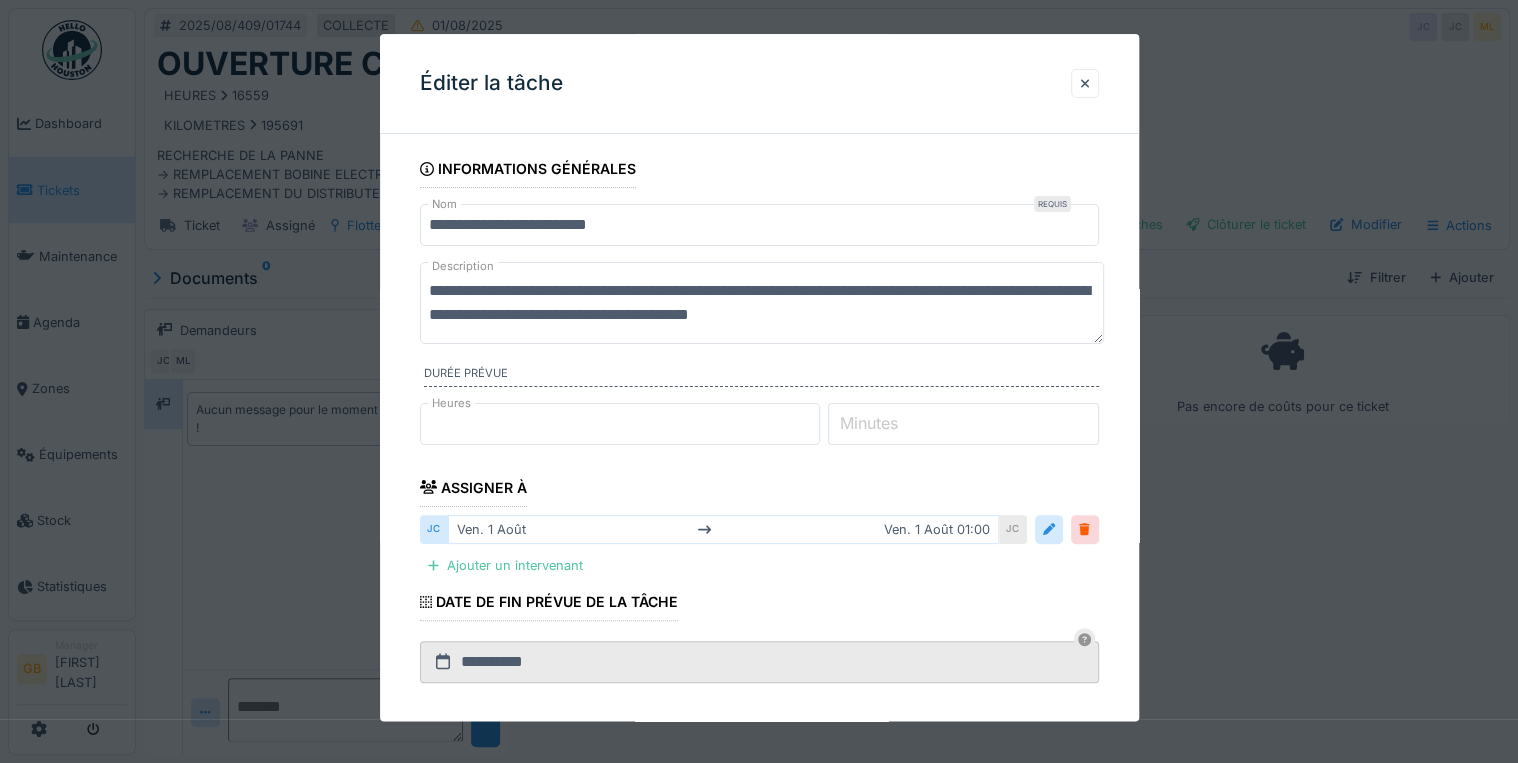scroll, scrollTop: 24, scrollLeft: 0, axis: vertical 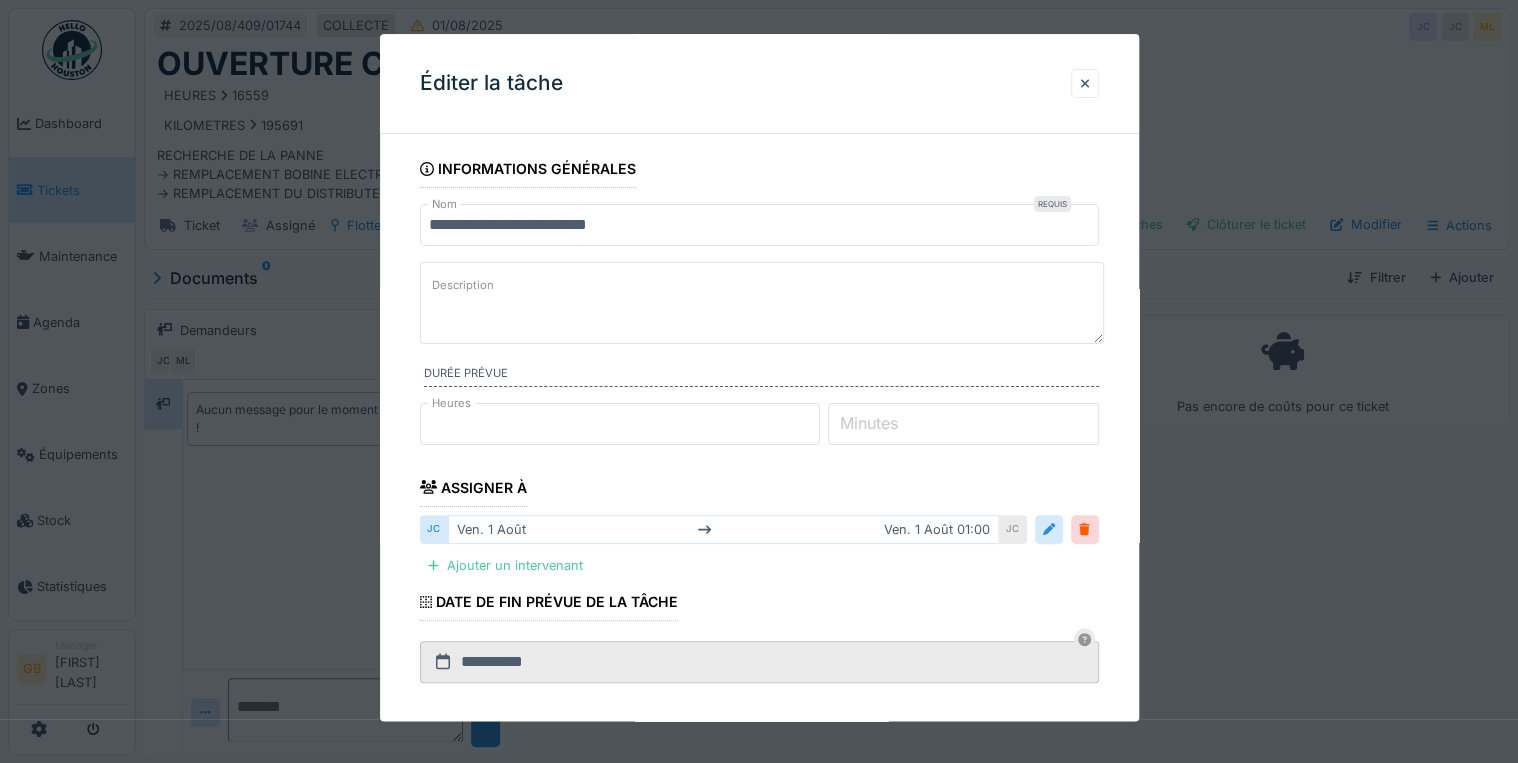 paste on "**********" 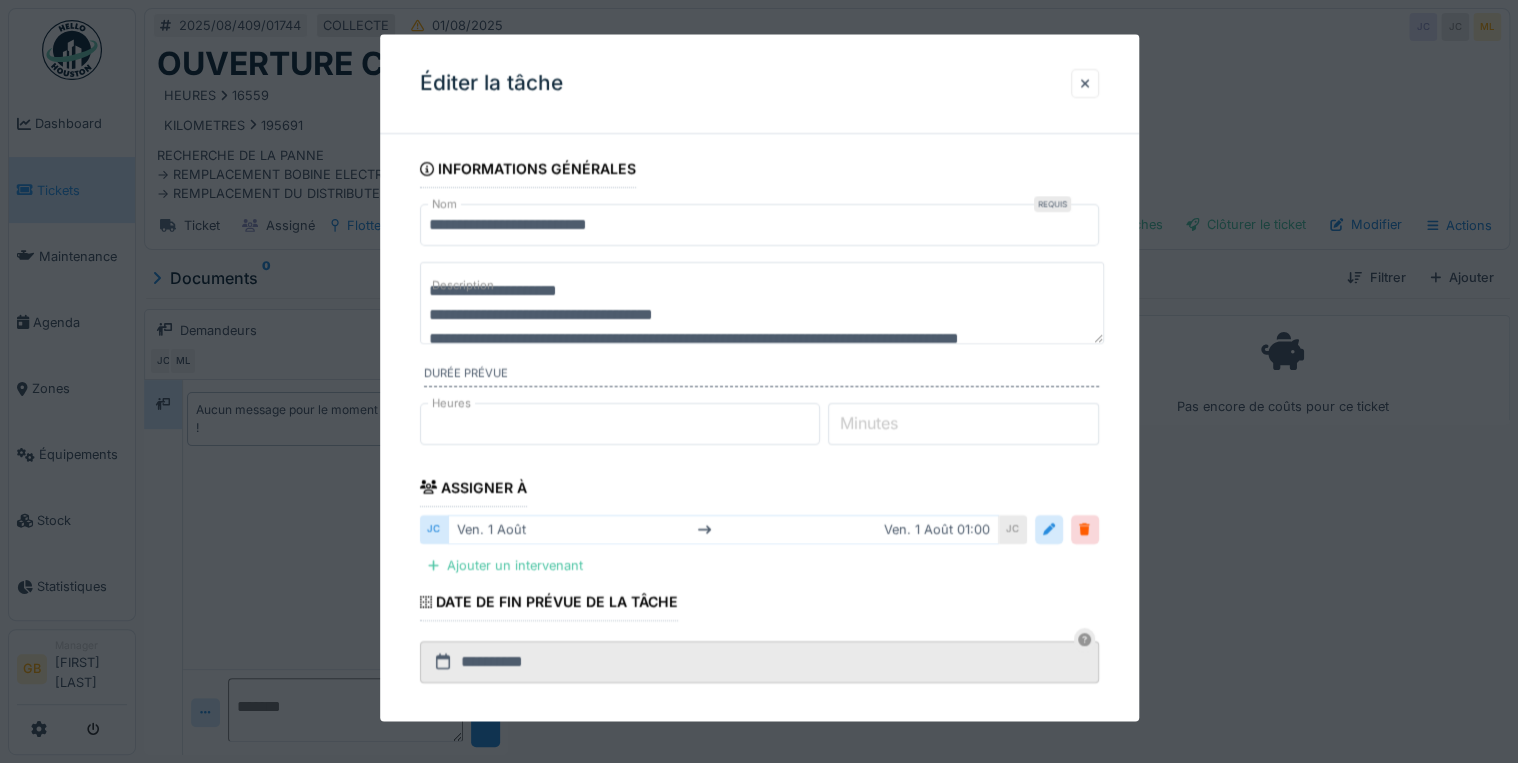 scroll, scrollTop: 24, scrollLeft: 0, axis: vertical 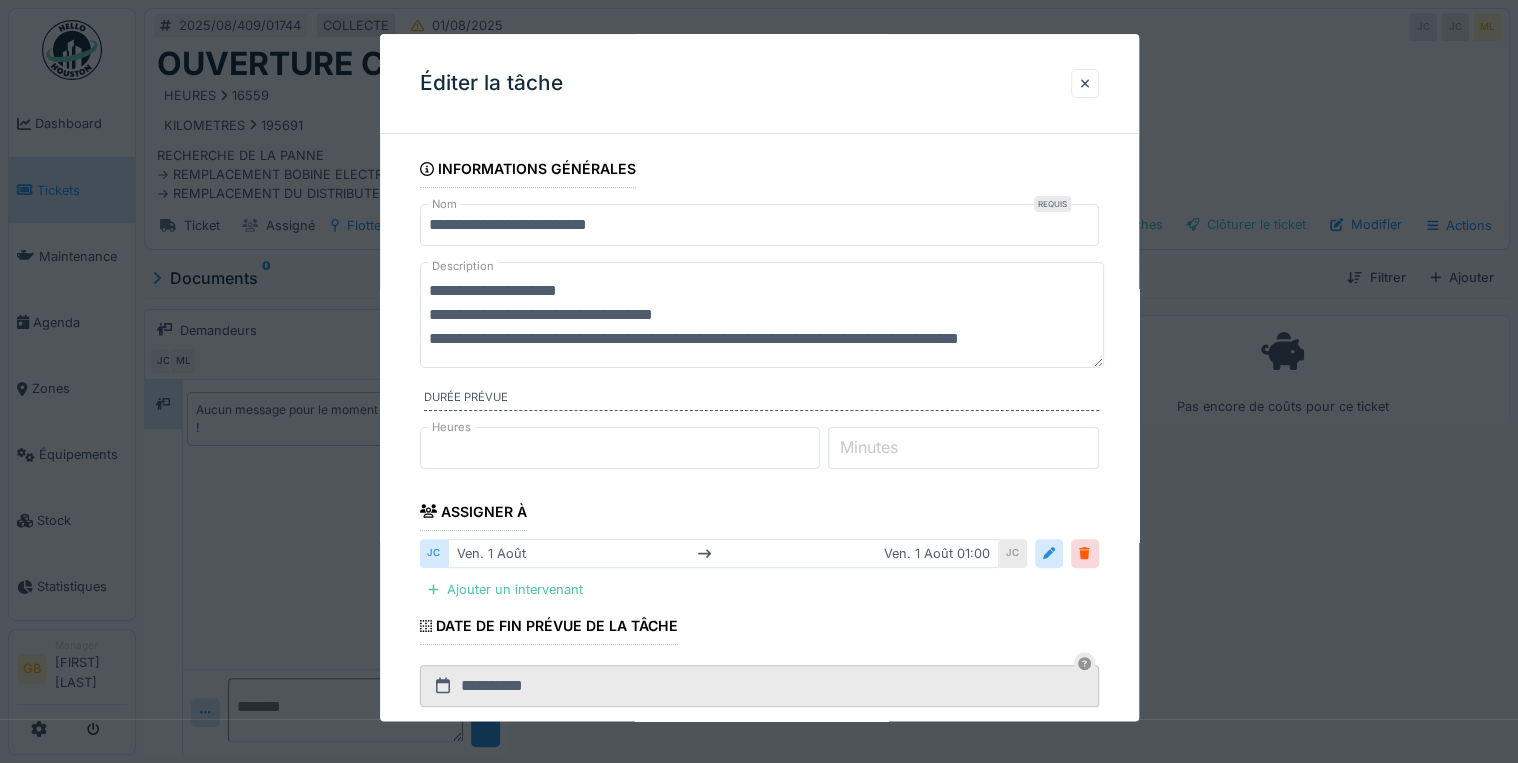 type on "**********" 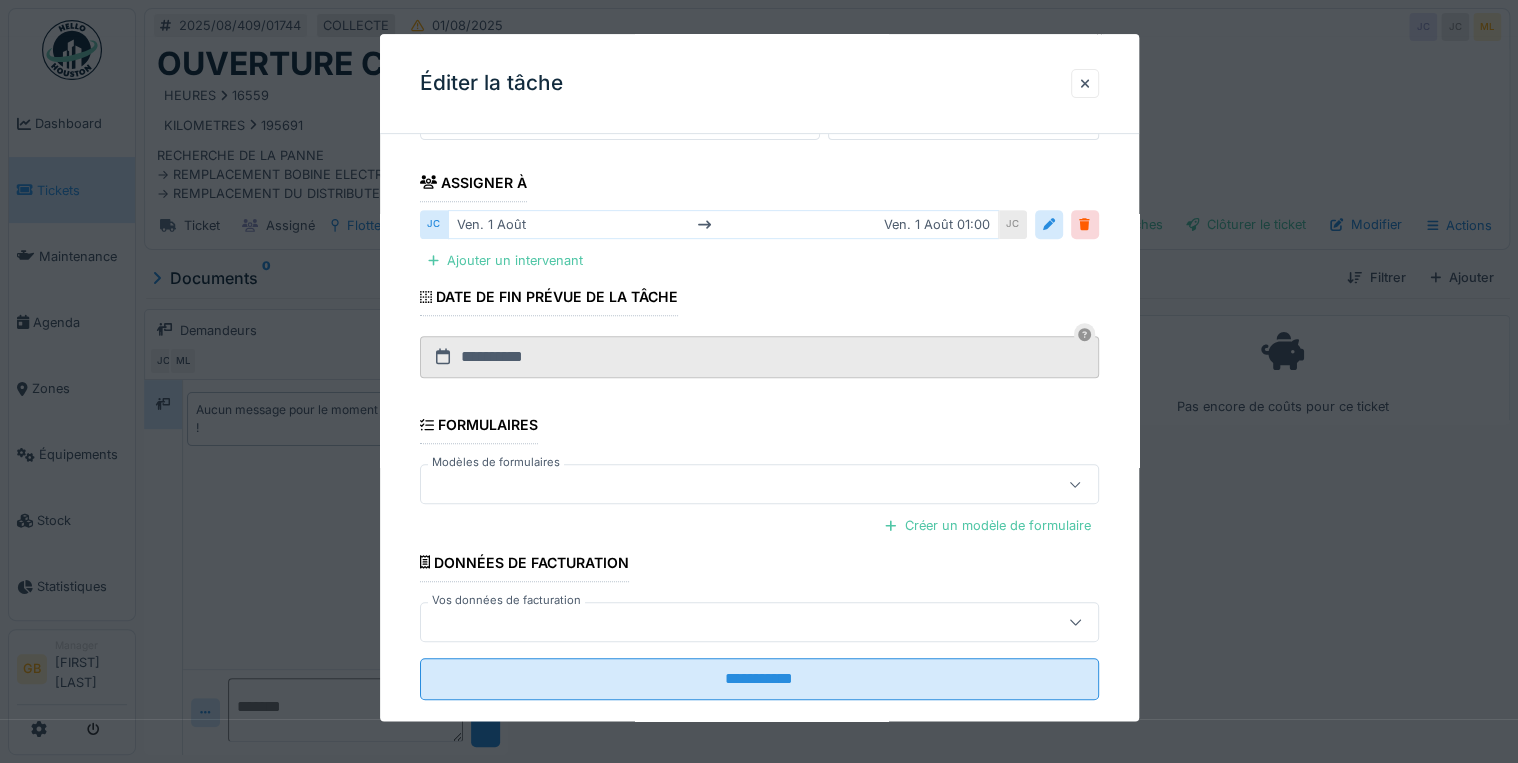 scroll, scrollTop: 360, scrollLeft: 0, axis: vertical 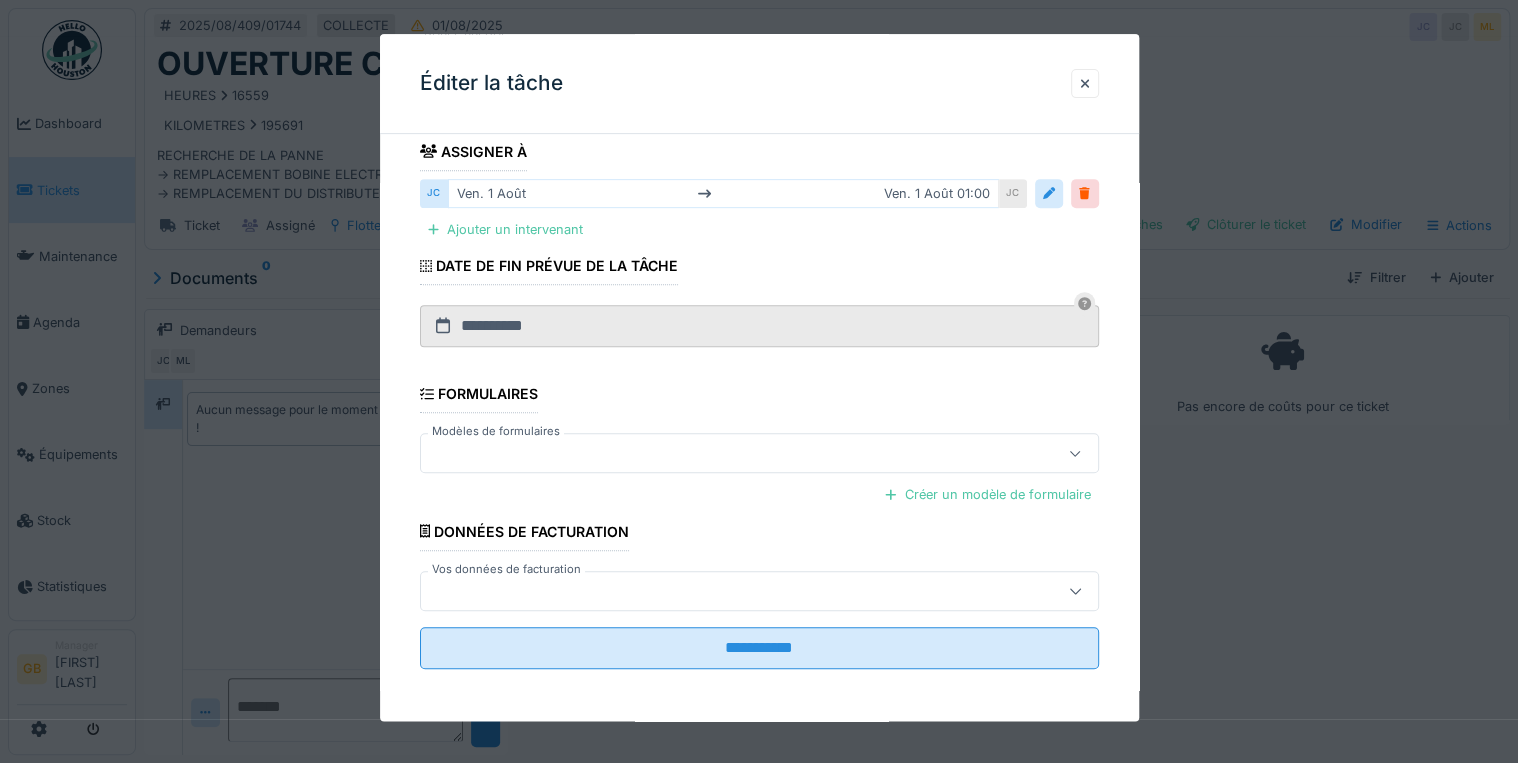 type on "**********" 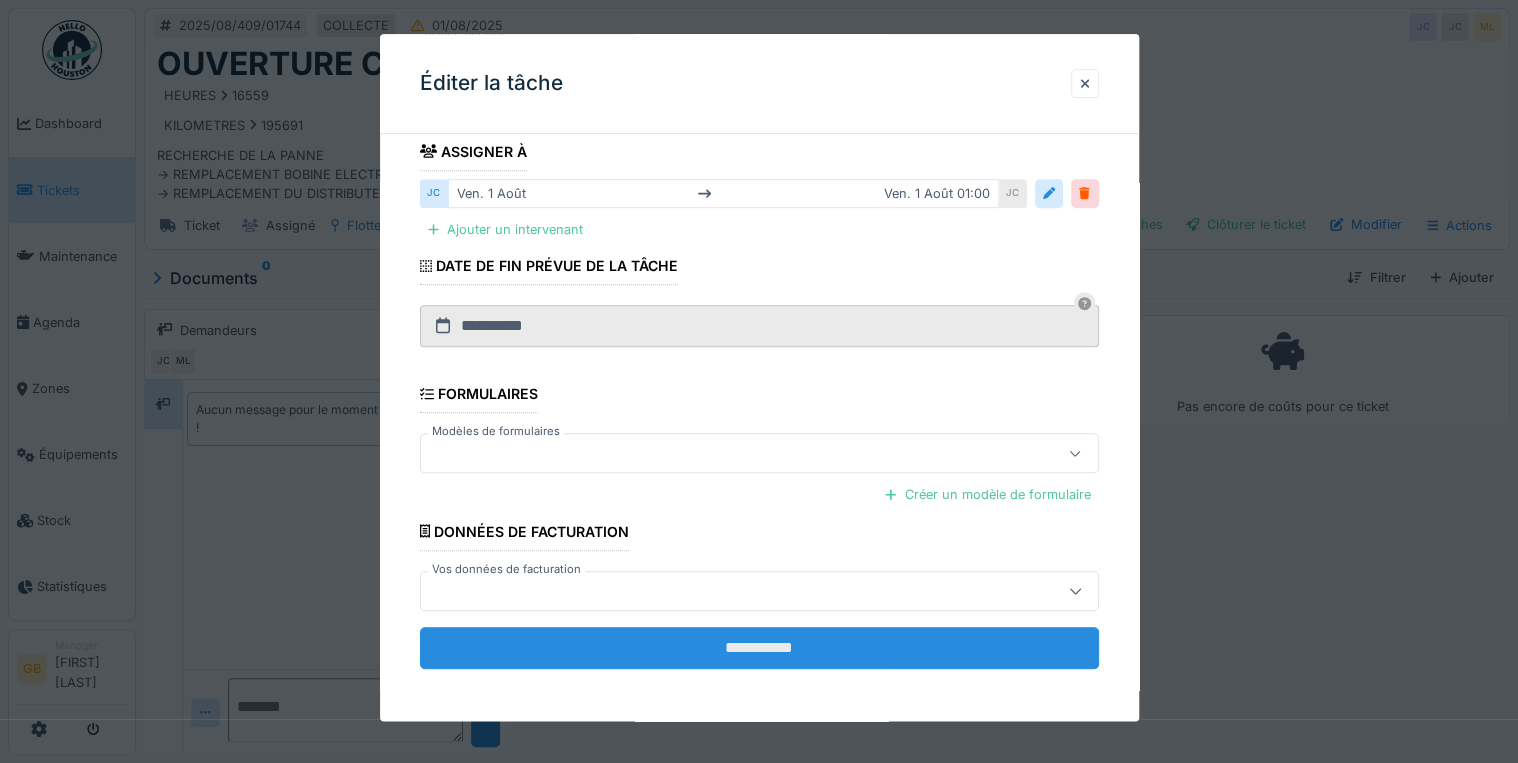 click on "**********" at bounding box center (759, 648) 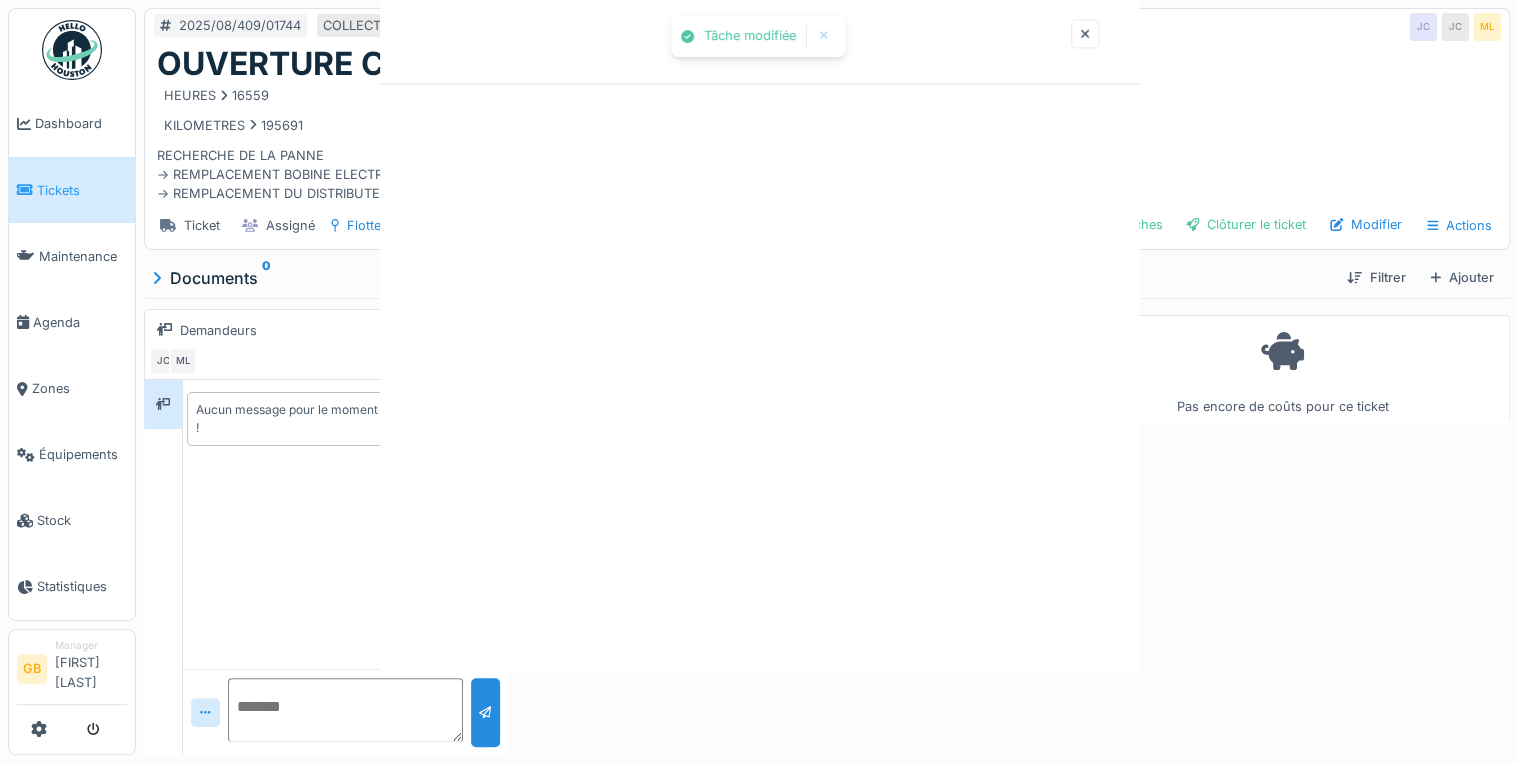 scroll, scrollTop: 0, scrollLeft: 0, axis: both 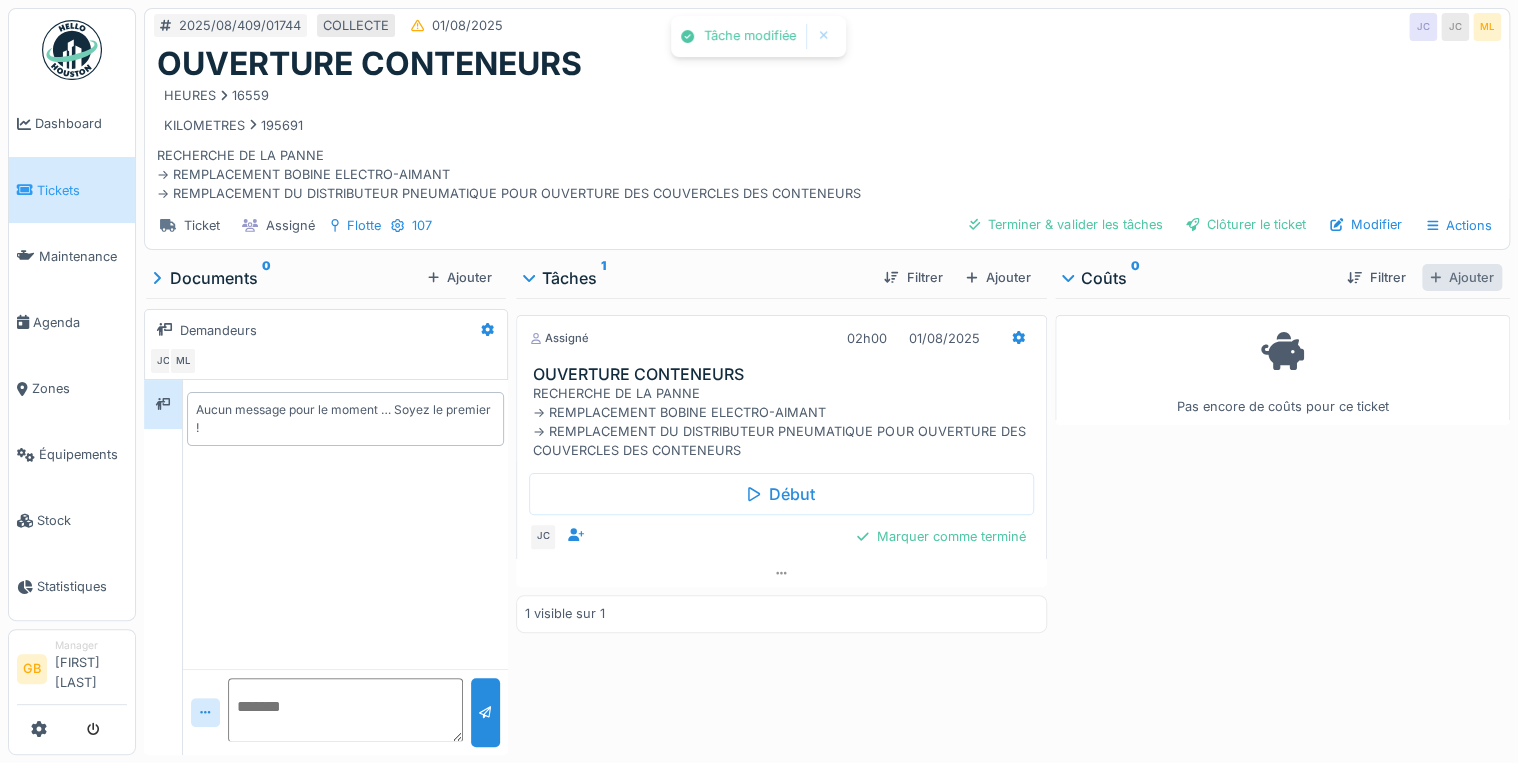 click on "Ajouter" at bounding box center (1462, 277) 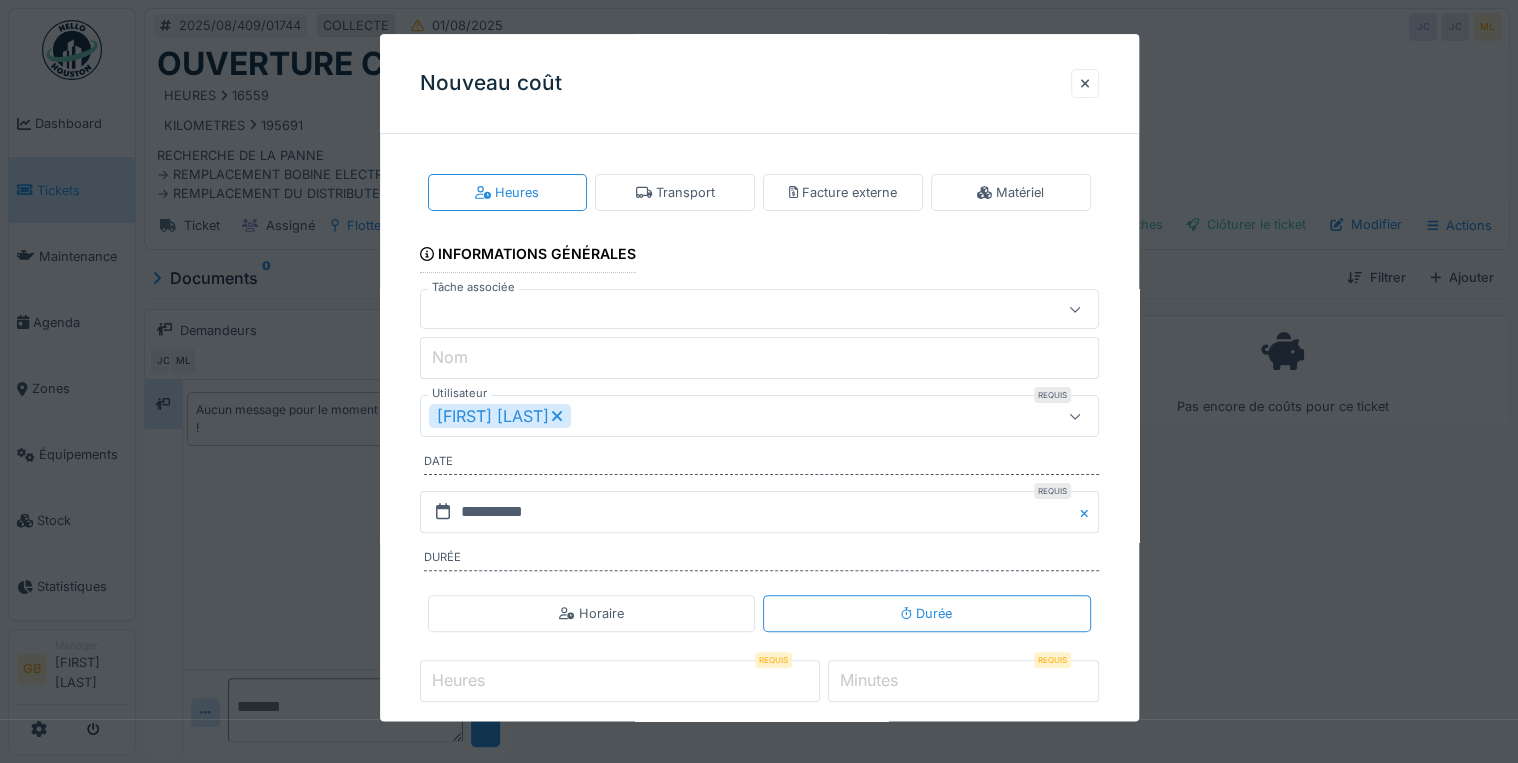click 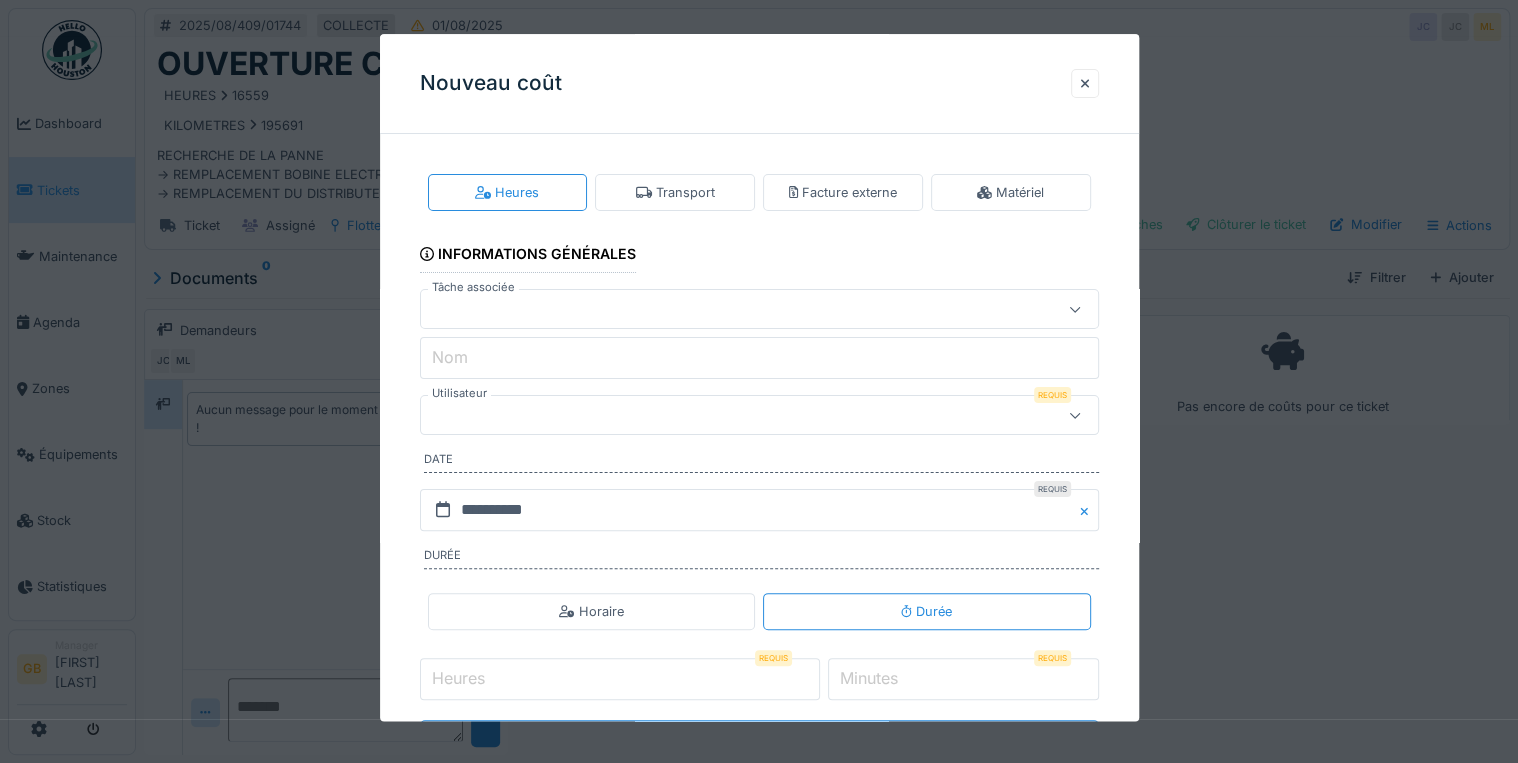 click at bounding box center (725, 416) 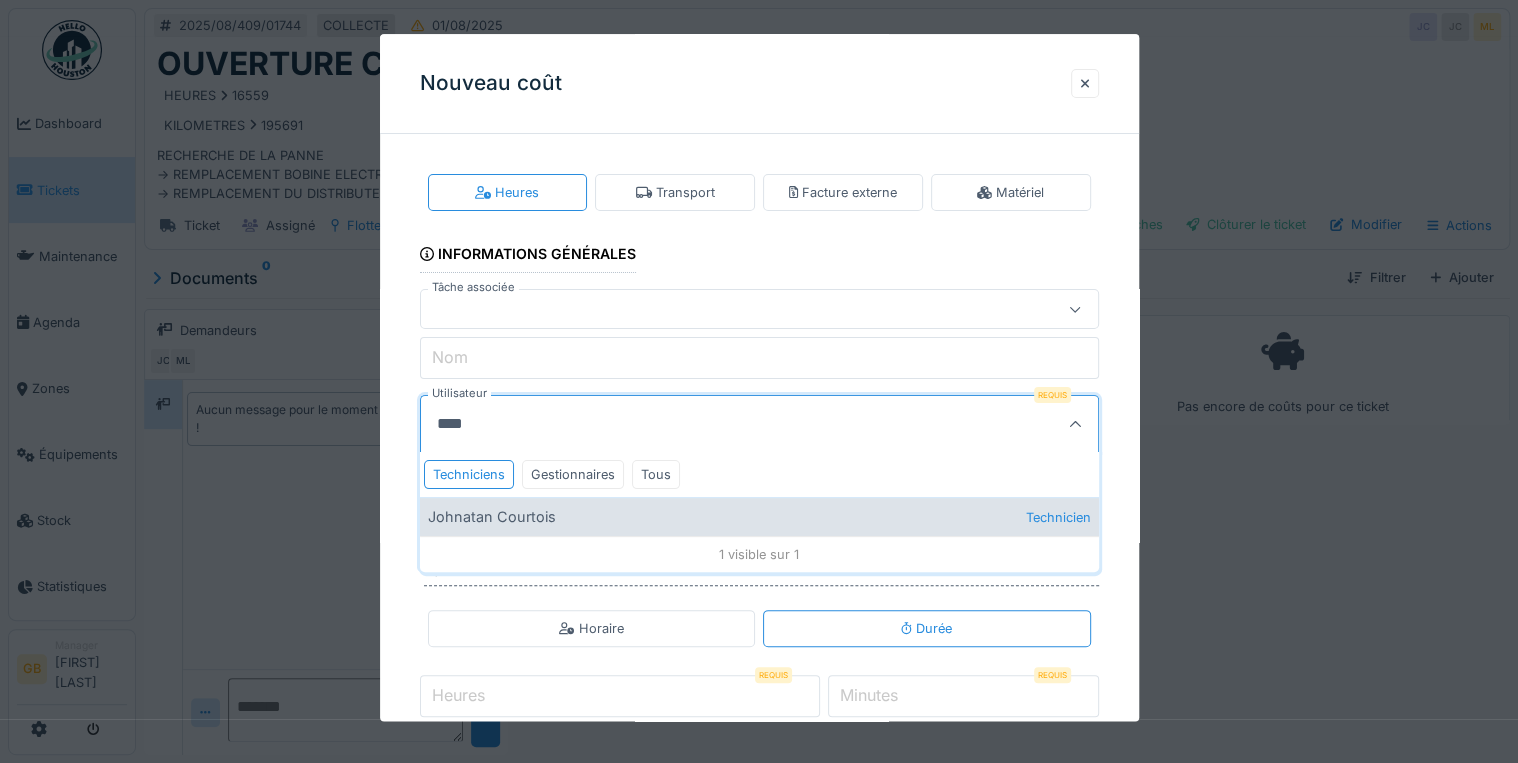 type on "****" 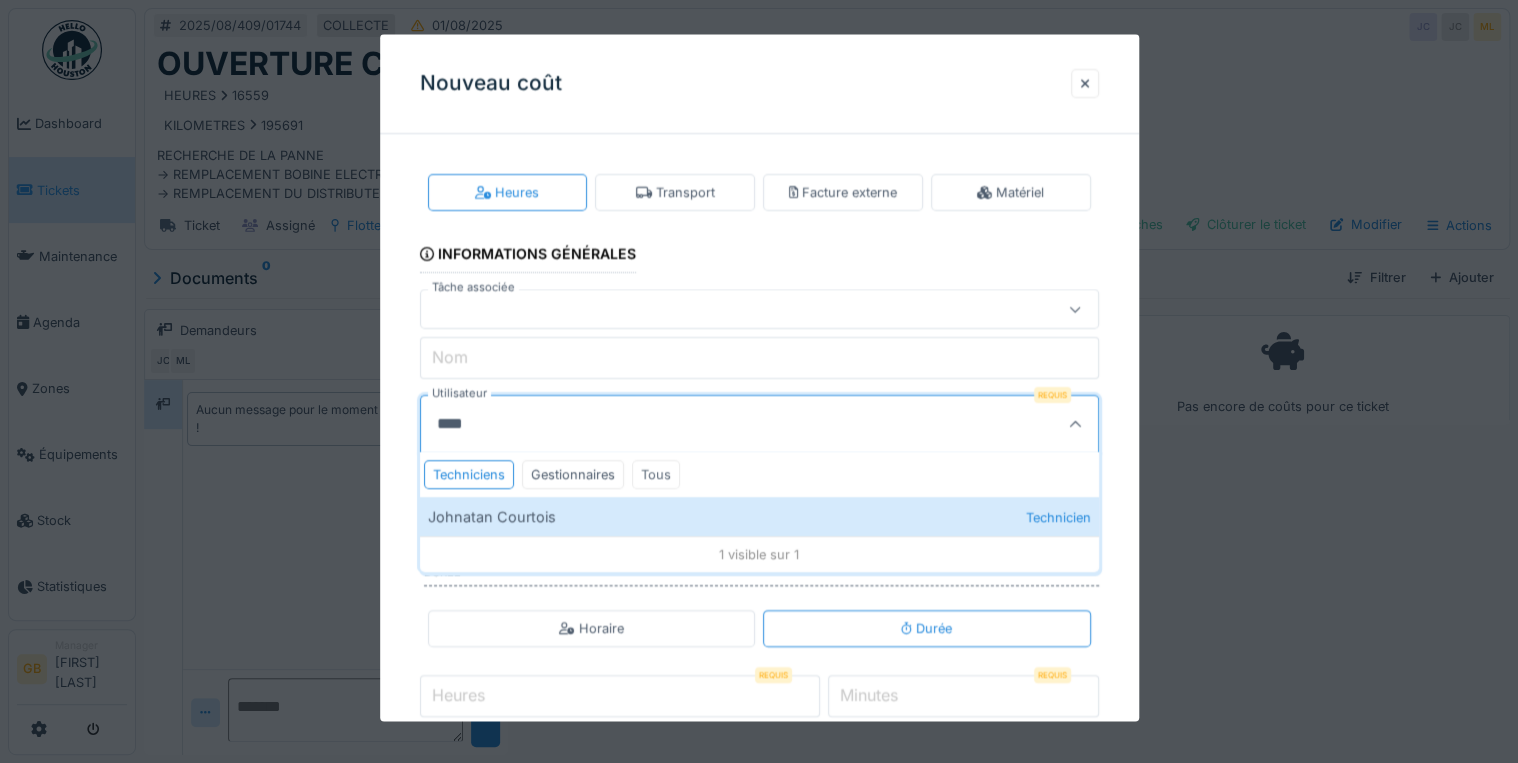 type on "*****" 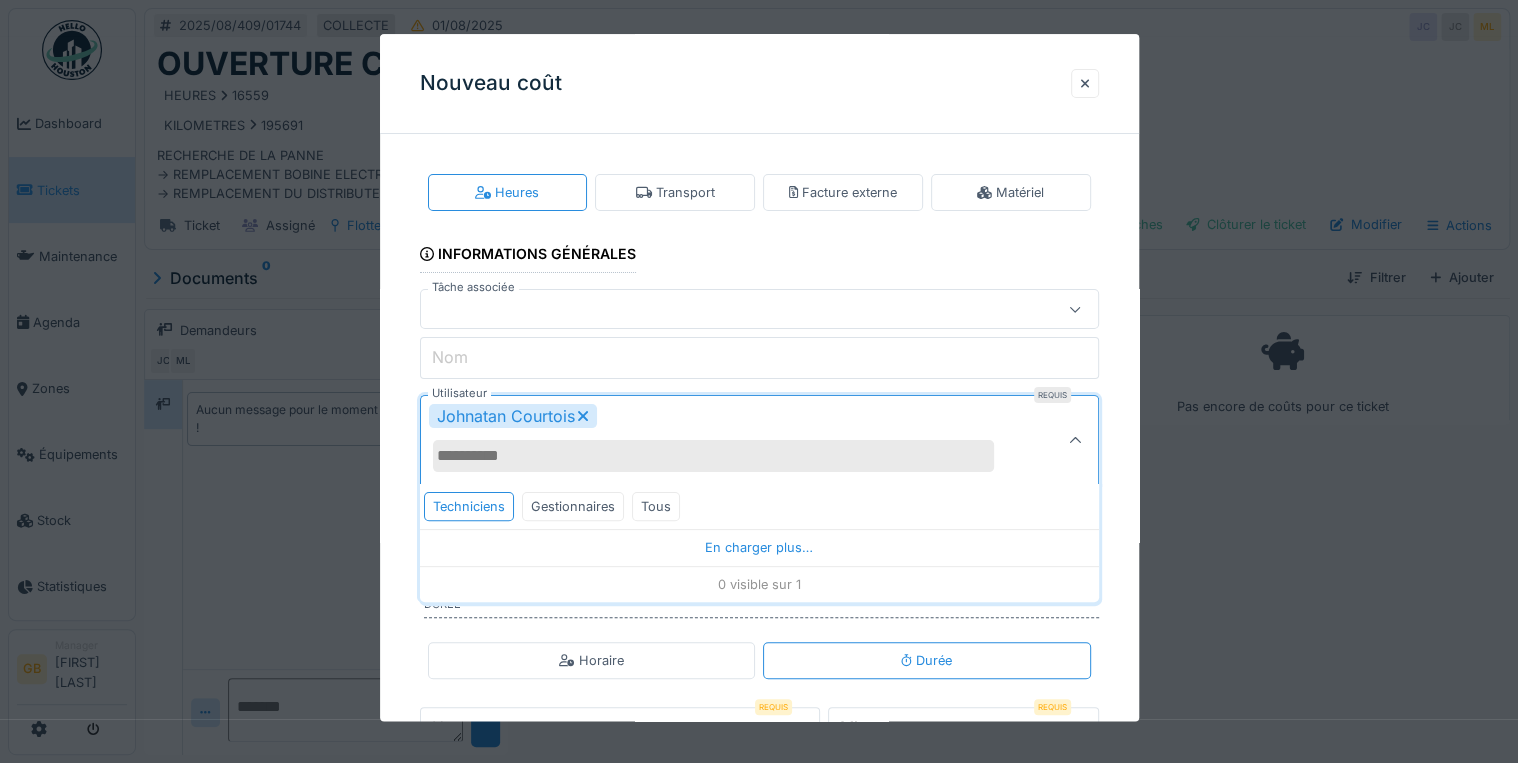 click at bounding box center (725, 310) 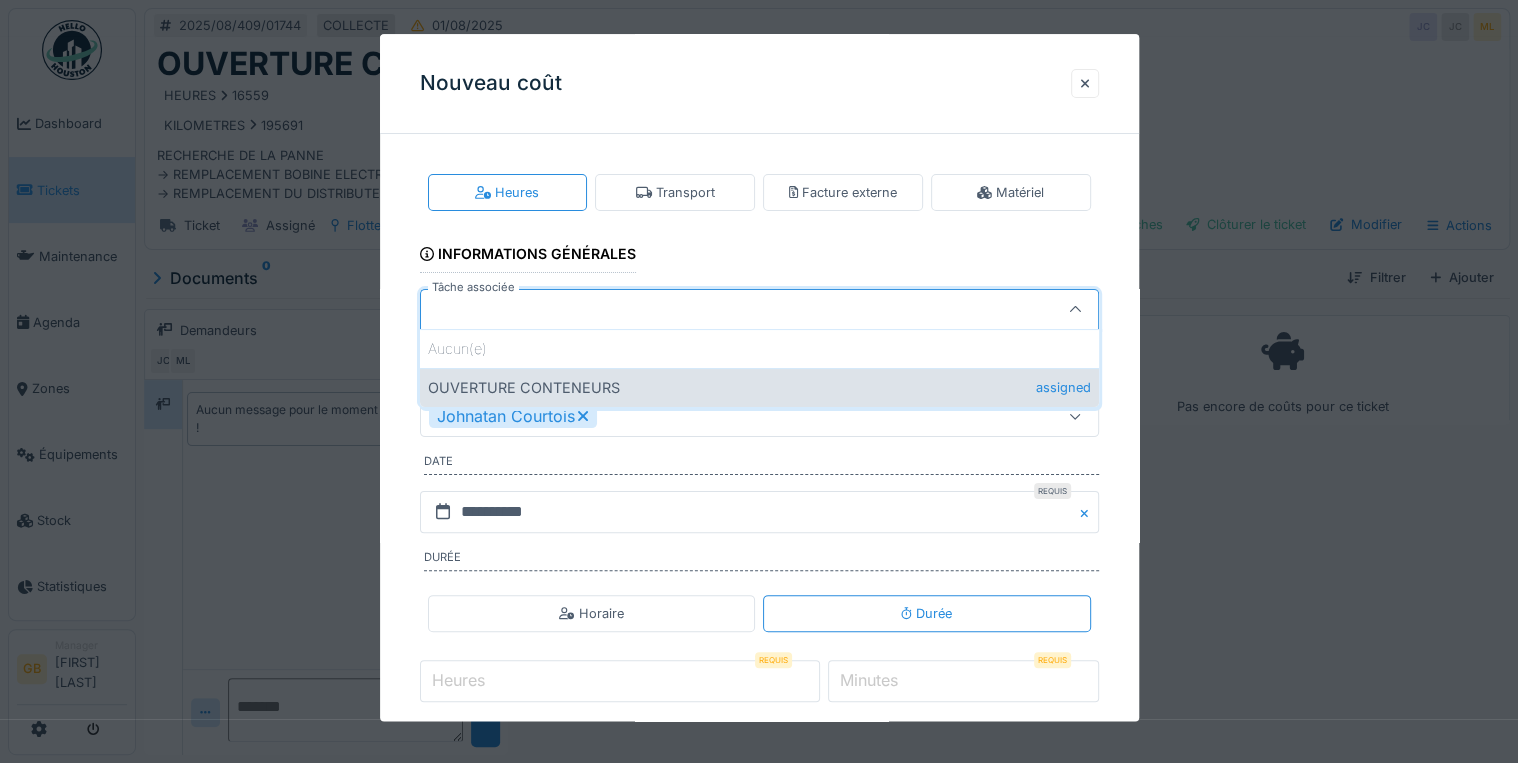 click on "OUVERTURE CONTENEURS   assigned" at bounding box center (759, 387) 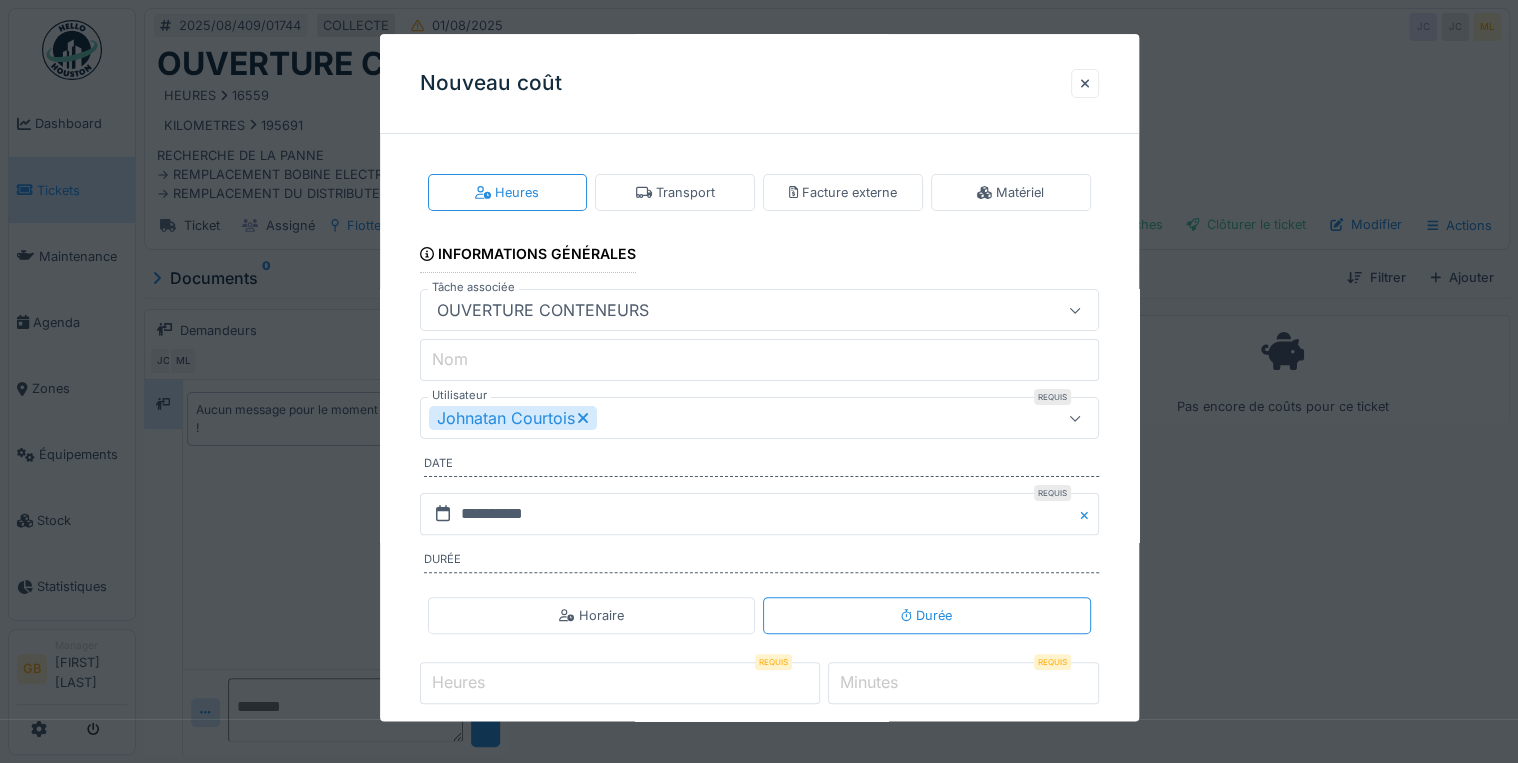 scroll, scrollTop: 96, scrollLeft: 0, axis: vertical 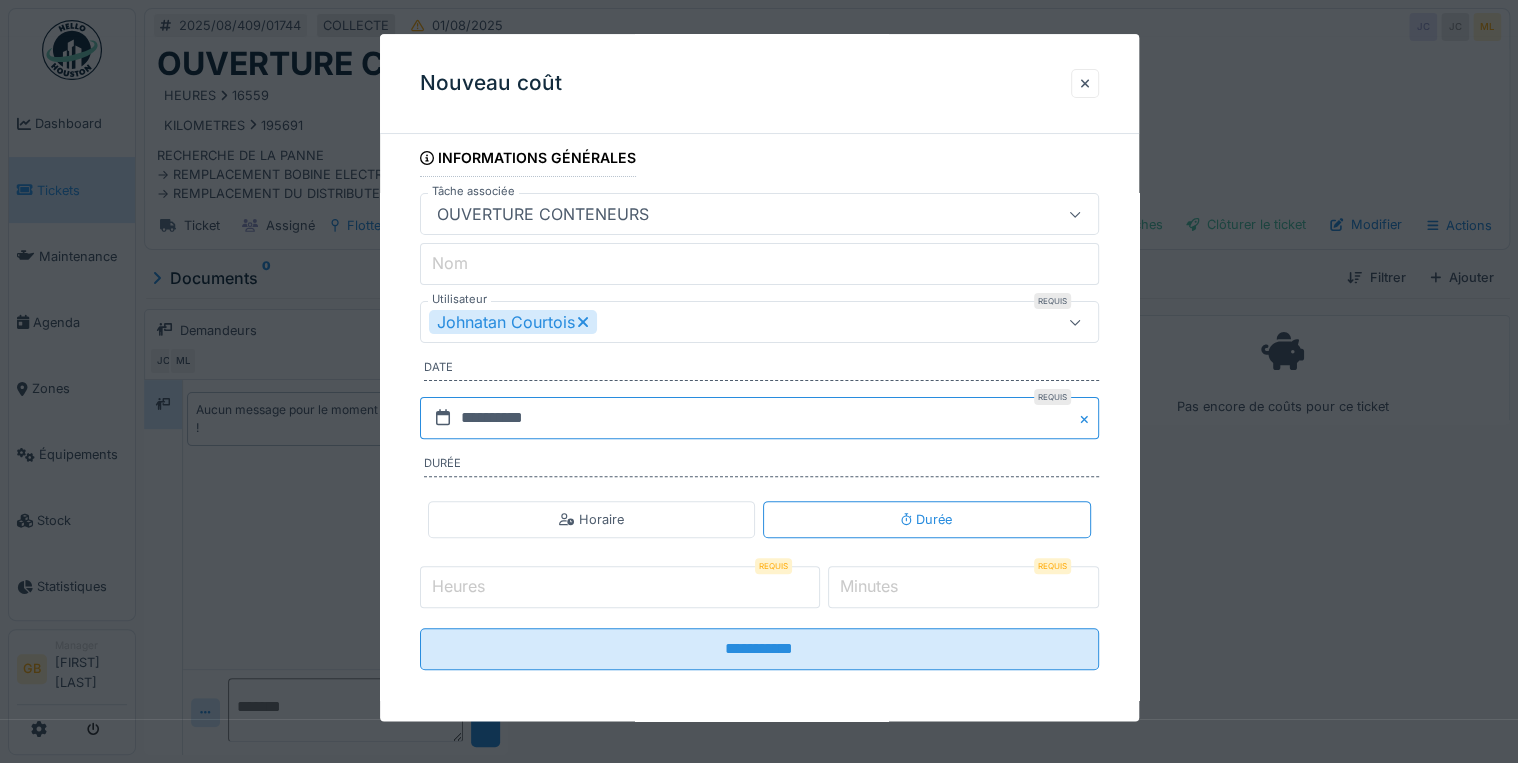 click on "**********" at bounding box center (759, 418) 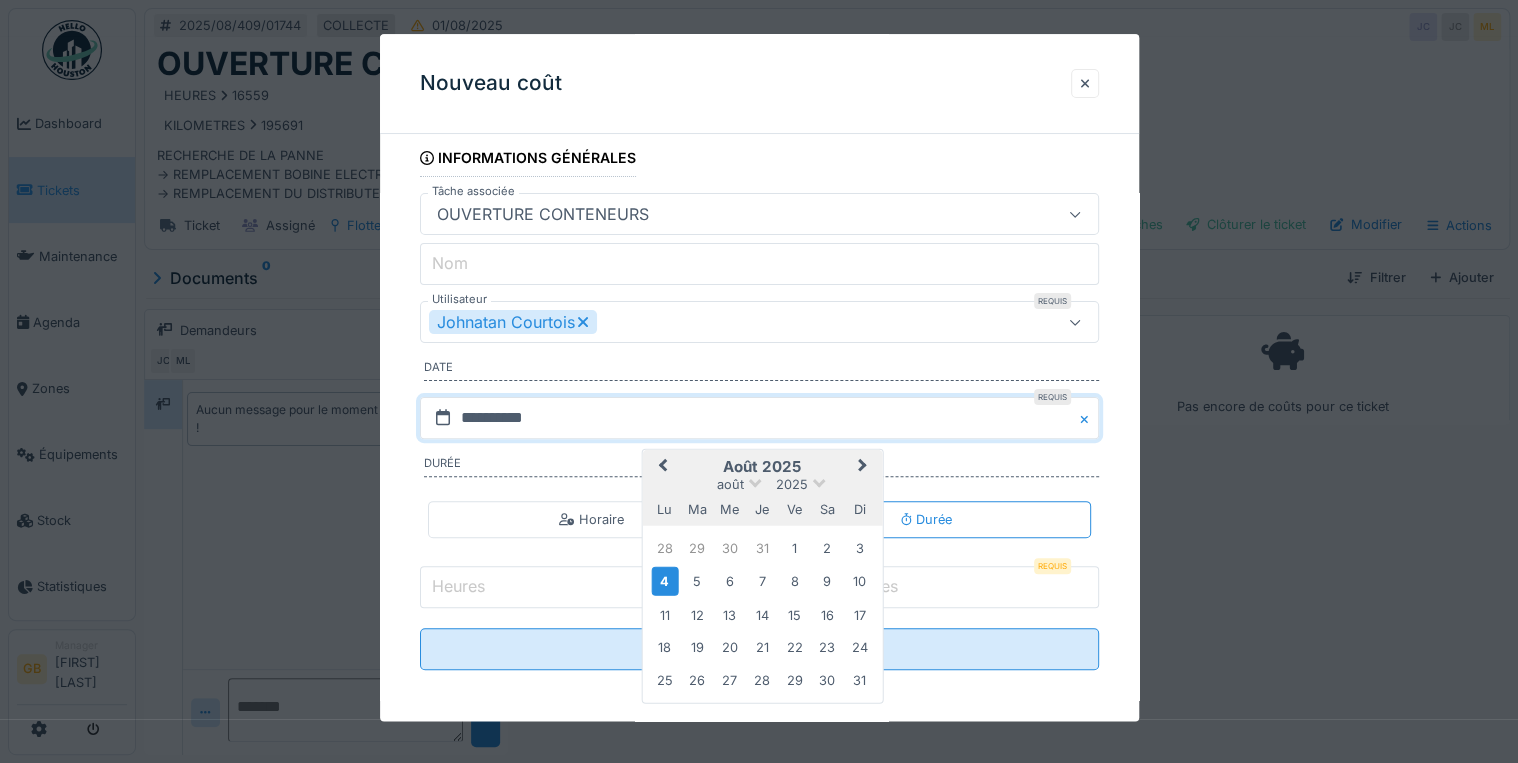 click on "1" at bounding box center [794, 548] 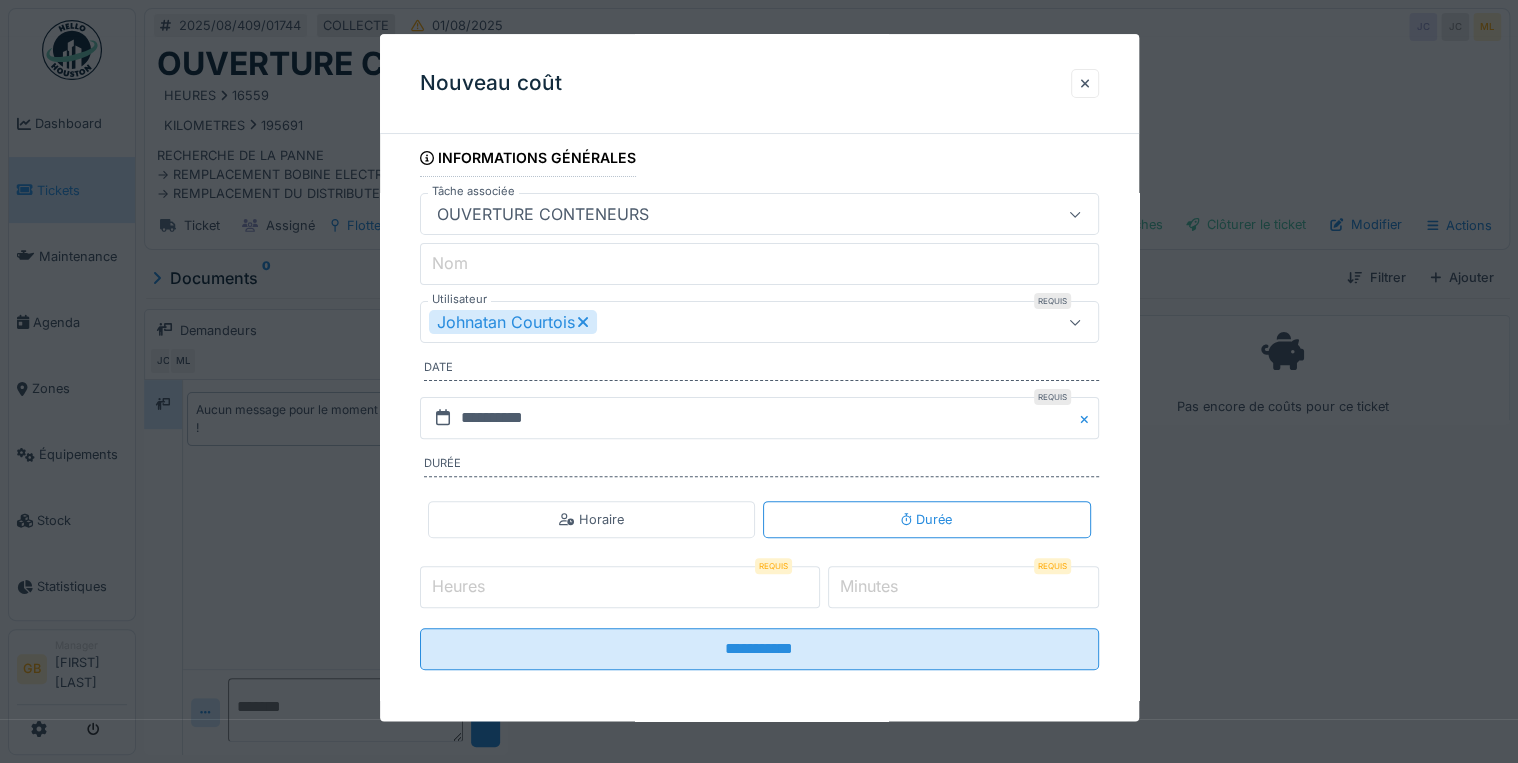 click on "Heures" at bounding box center (620, 587) 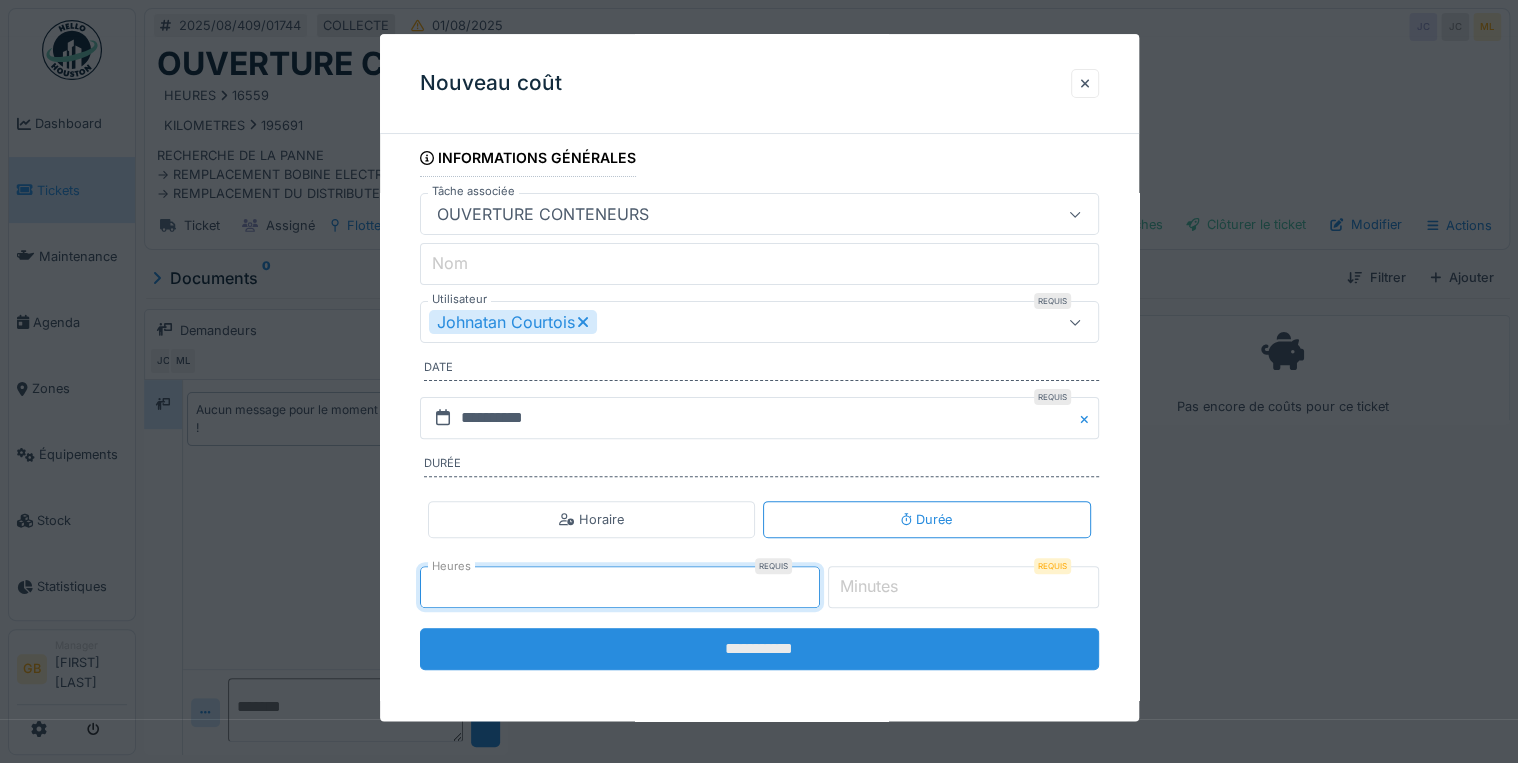 type on "*" 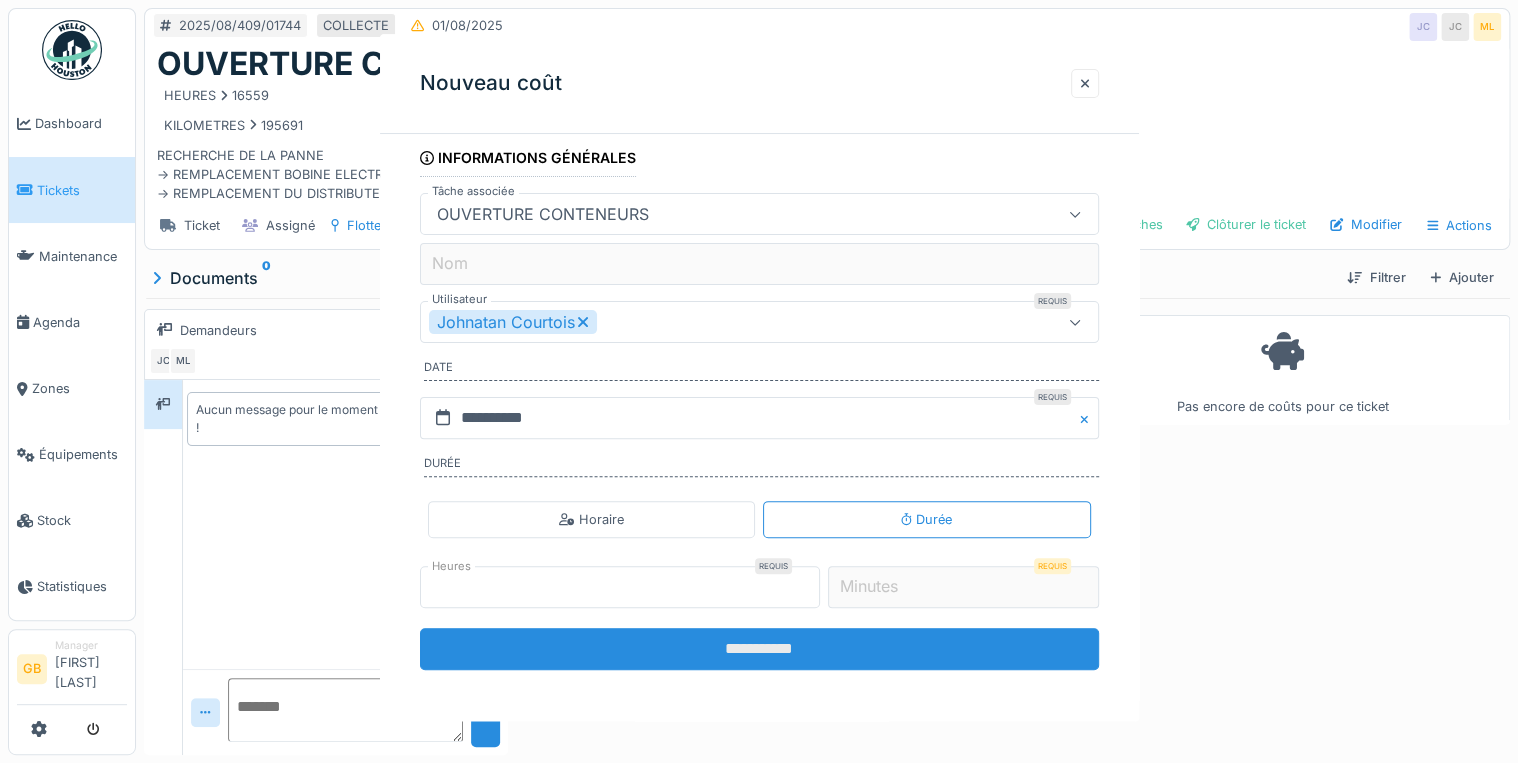 scroll, scrollTop: 0, scrollLeft: 0, axis: both 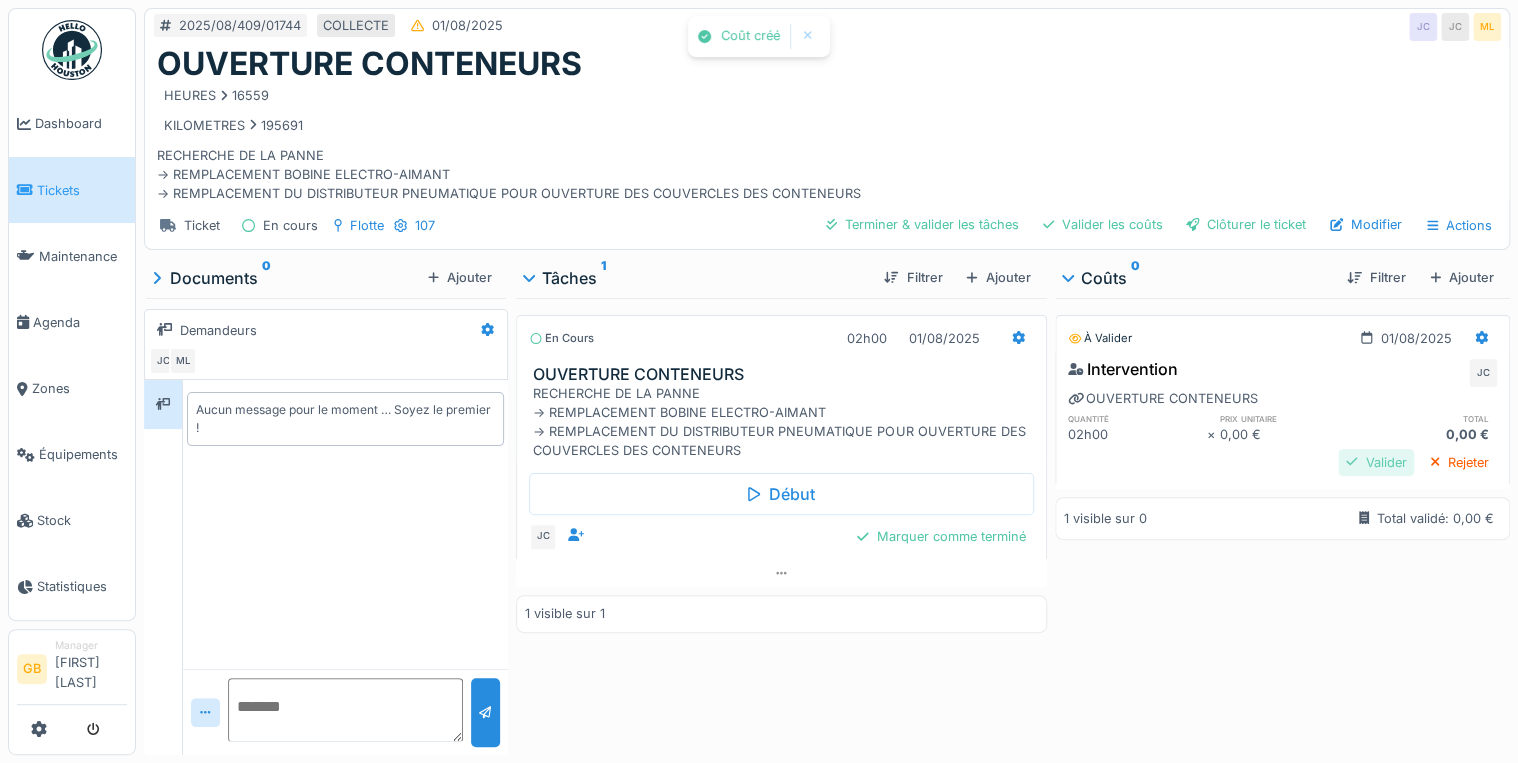 click on "Valider" at bounding box center (1376, 462) 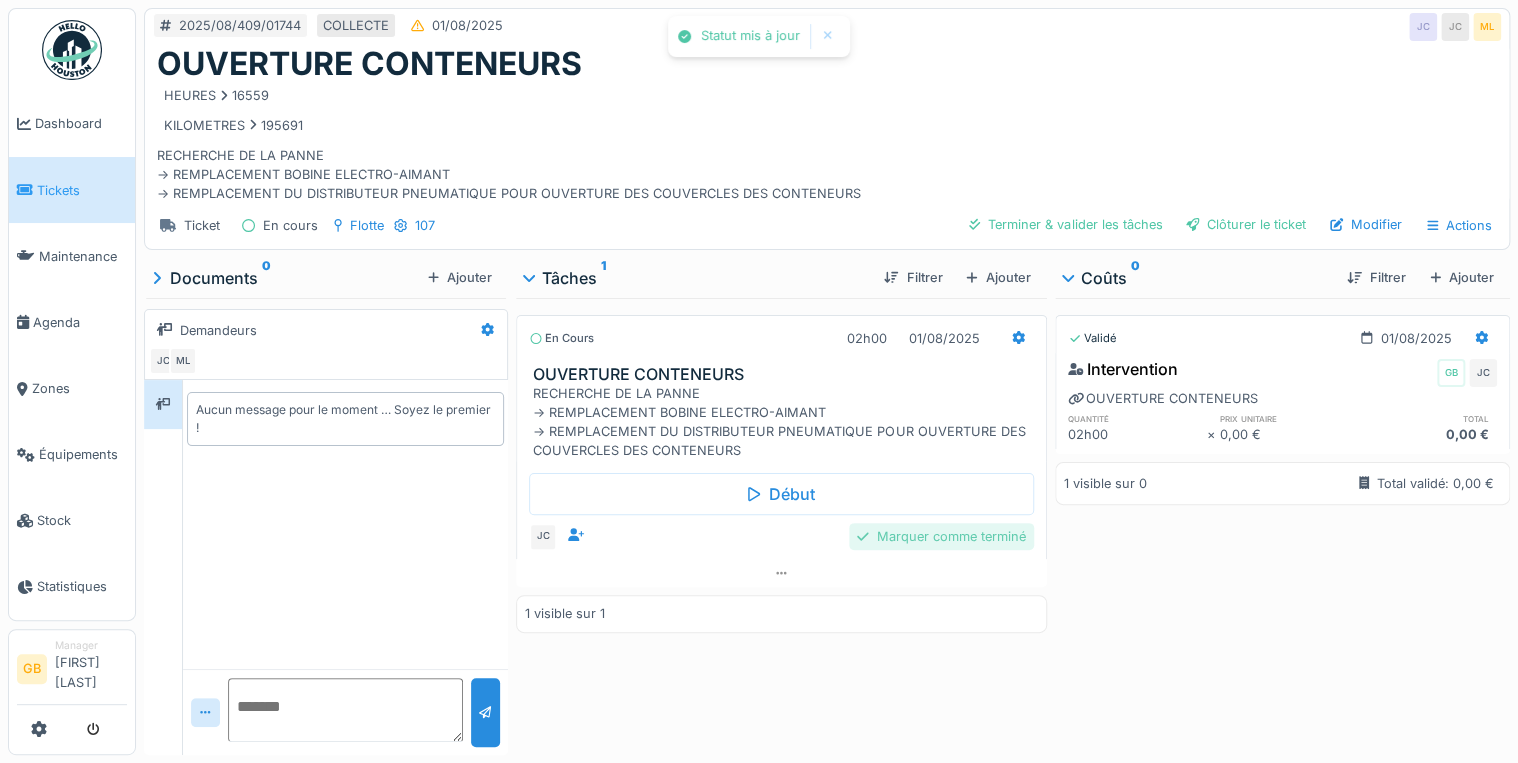 click on "Marquer comme terminé" at bounding box center (941, 536) 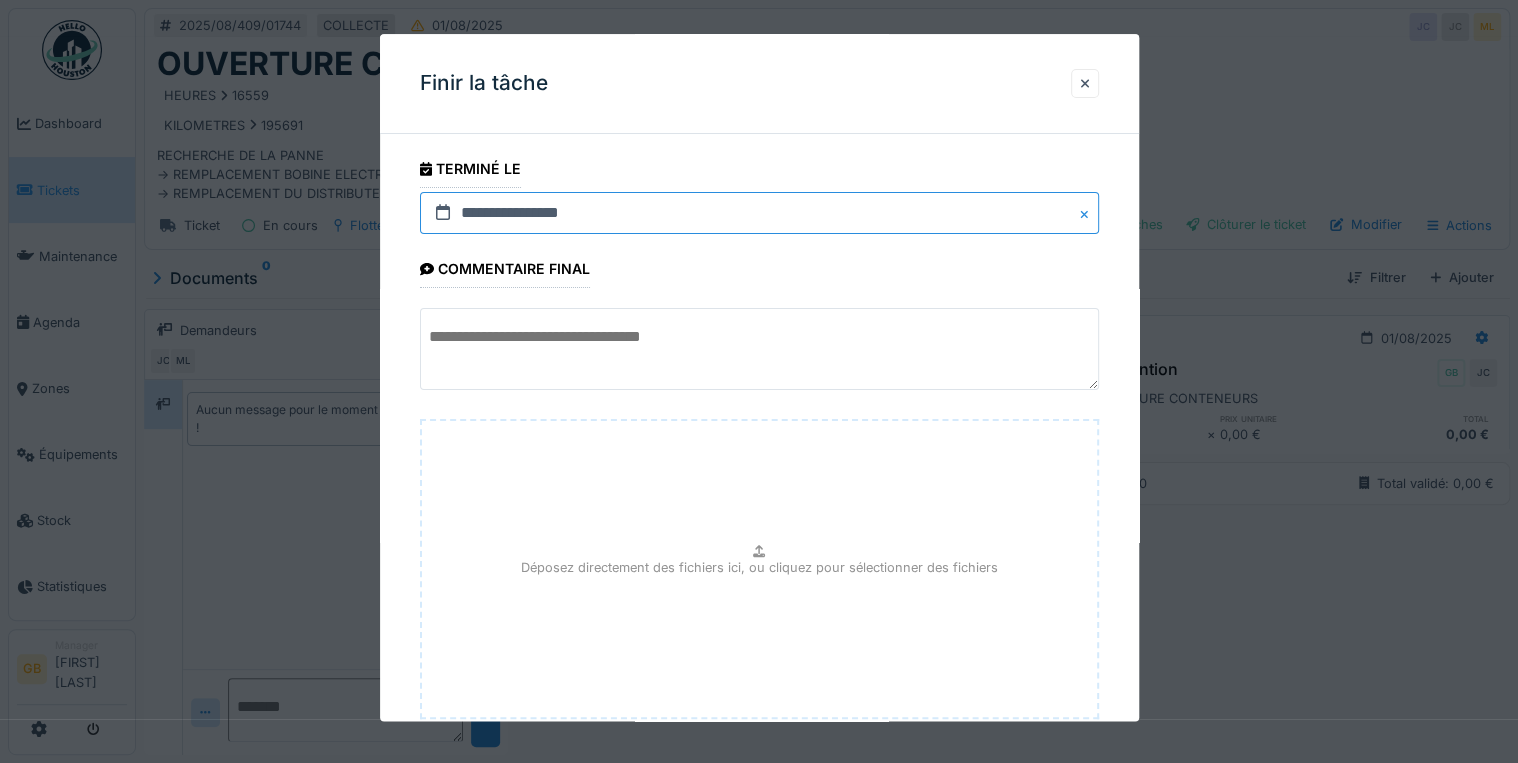 click on "**********" at bounding box center (759, 213) 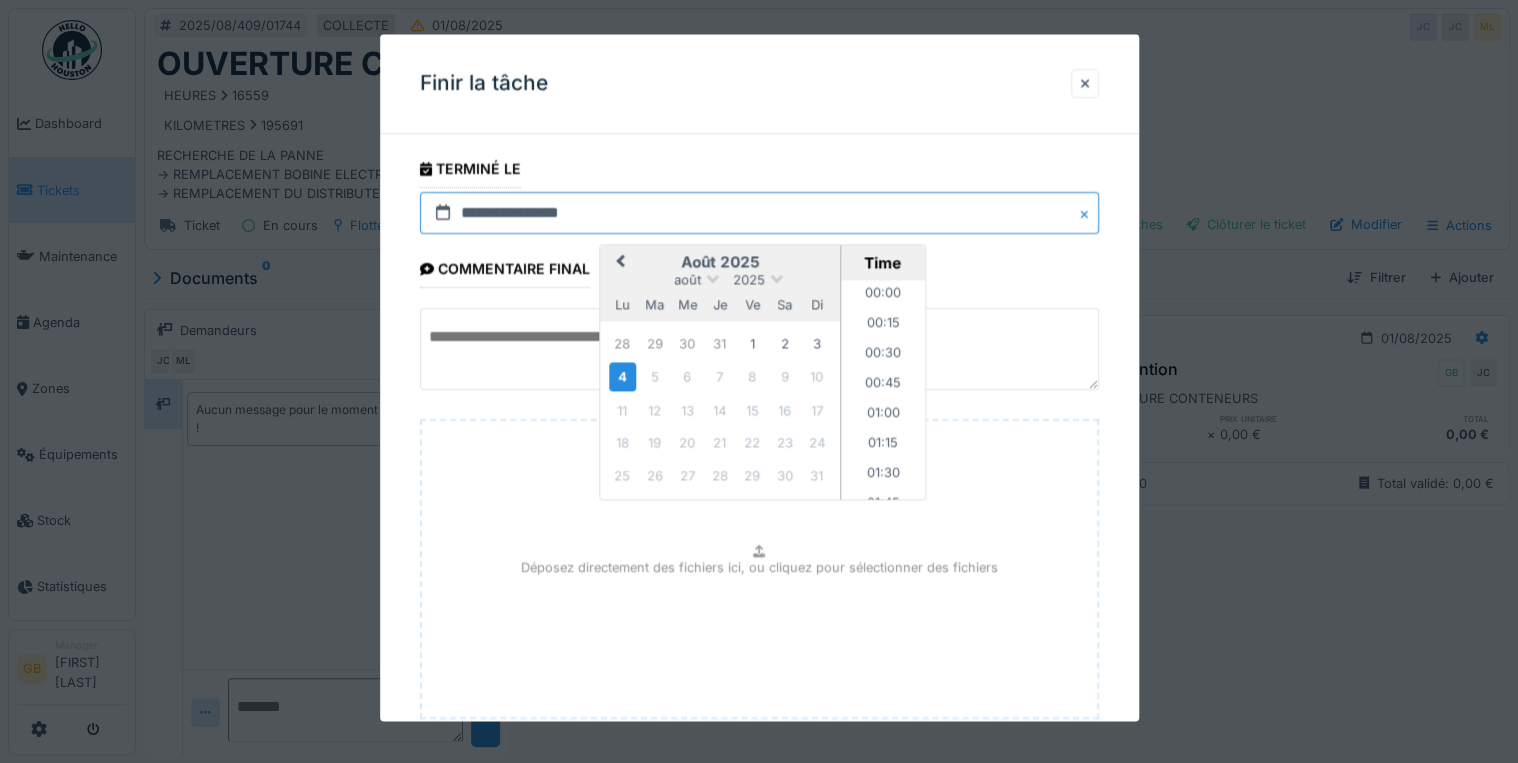 scroll, scrollTop: 925, scrollLeft: 0, axis: vertical 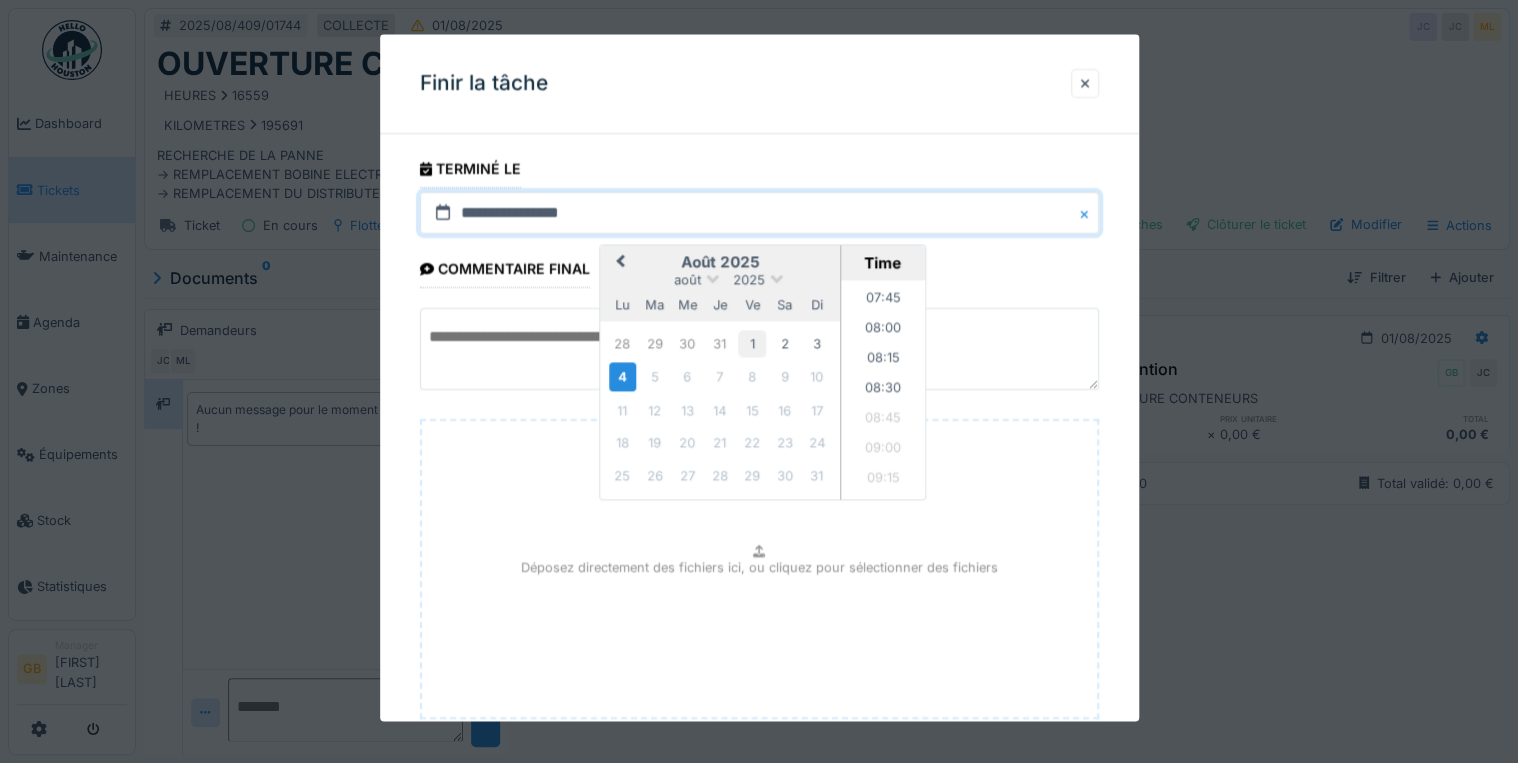 click on "1" at bounding box center (752, 343) 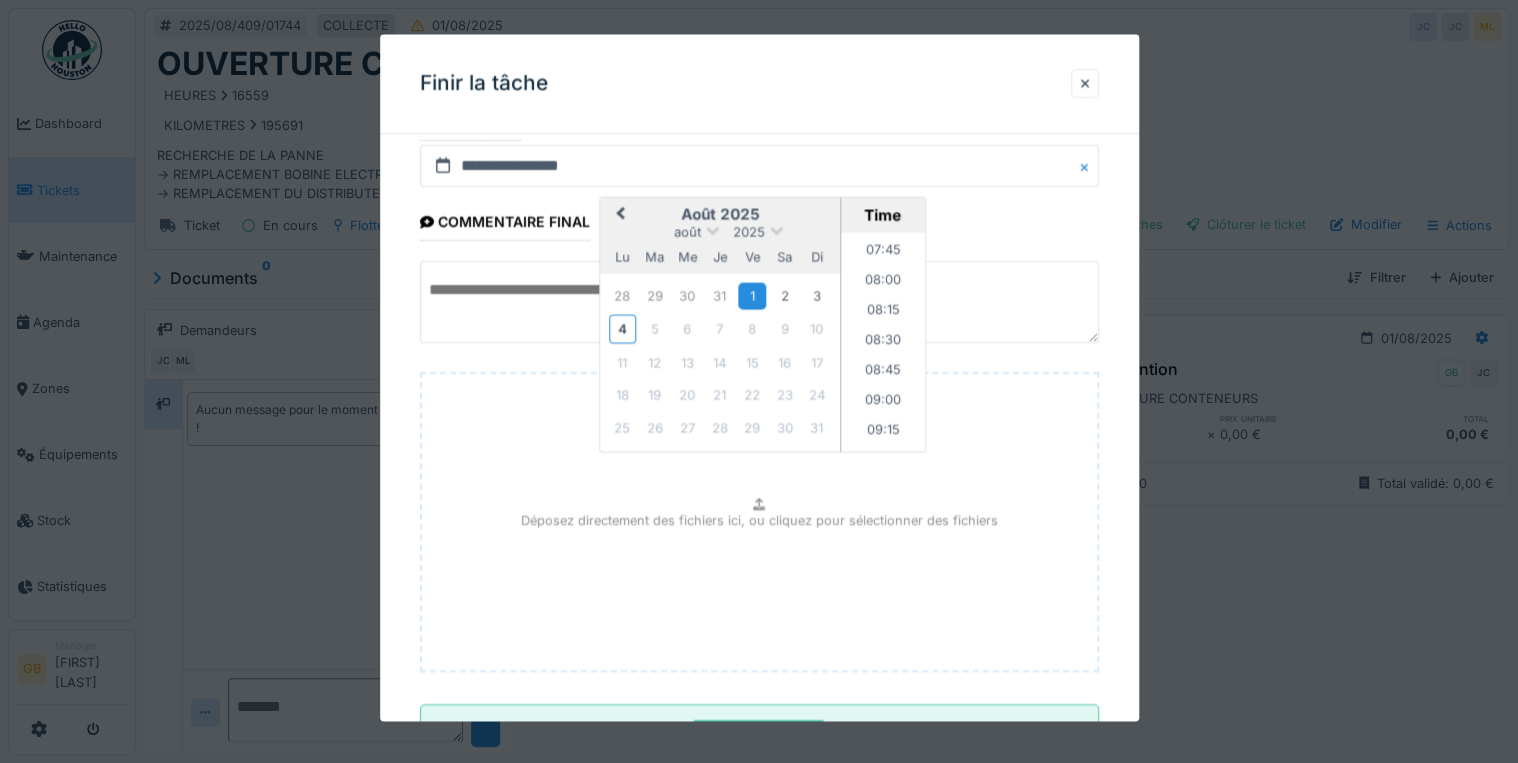 scroll, scrollTop: 126, scrollLeft: 0, axis: vertical 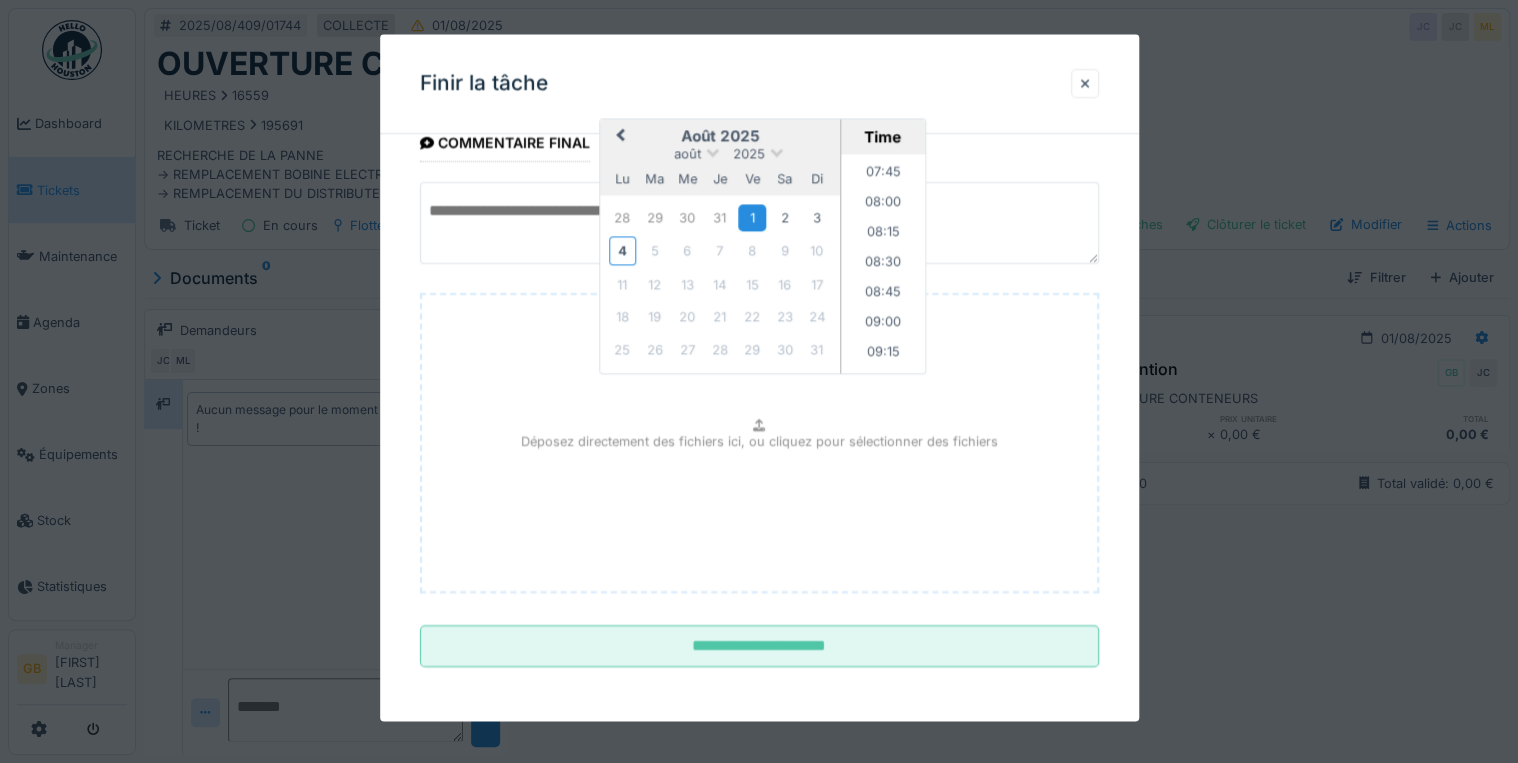 click on "**********" at bounding box center [759, 353] 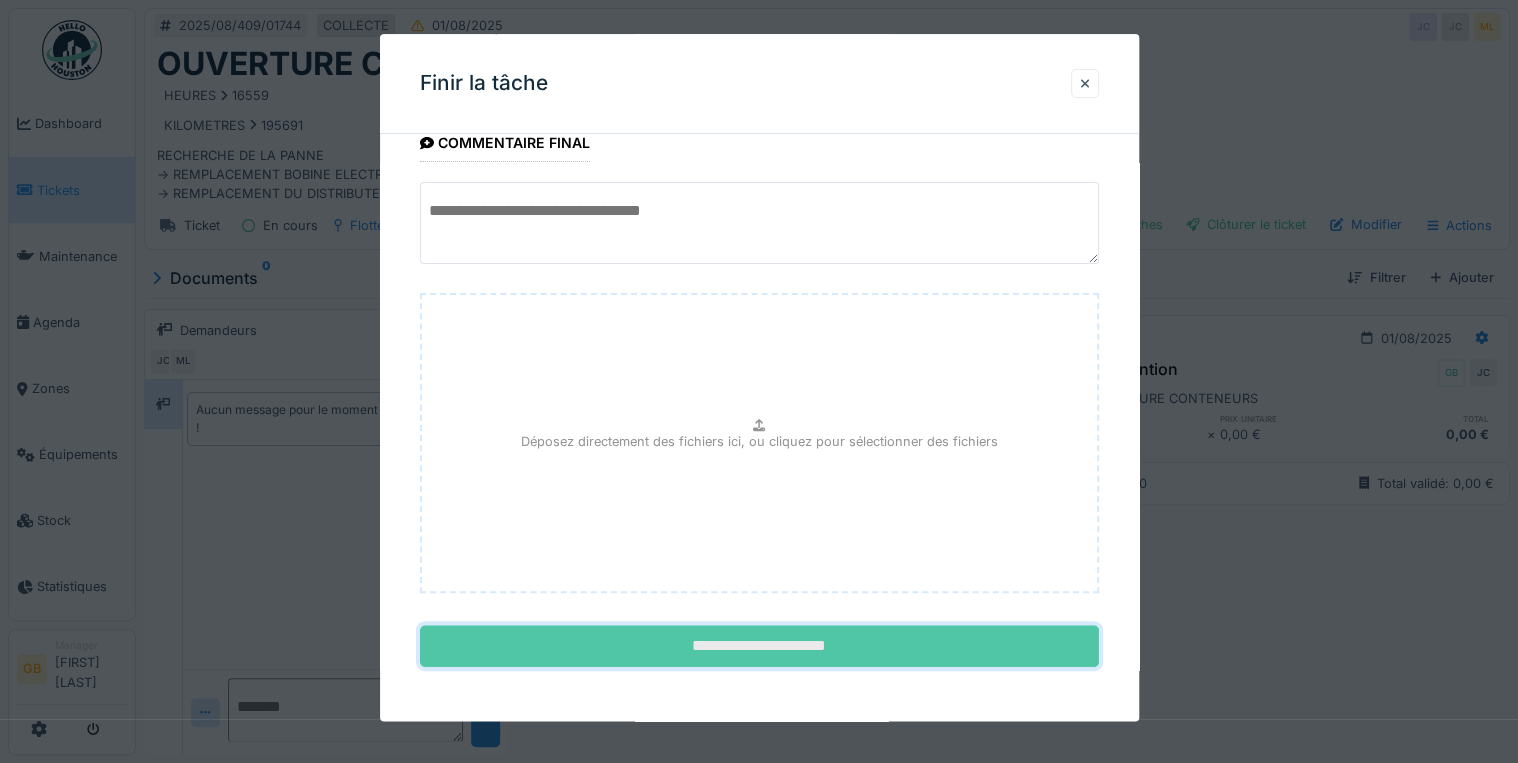 click on "**********" at bounding box center [759, 647] 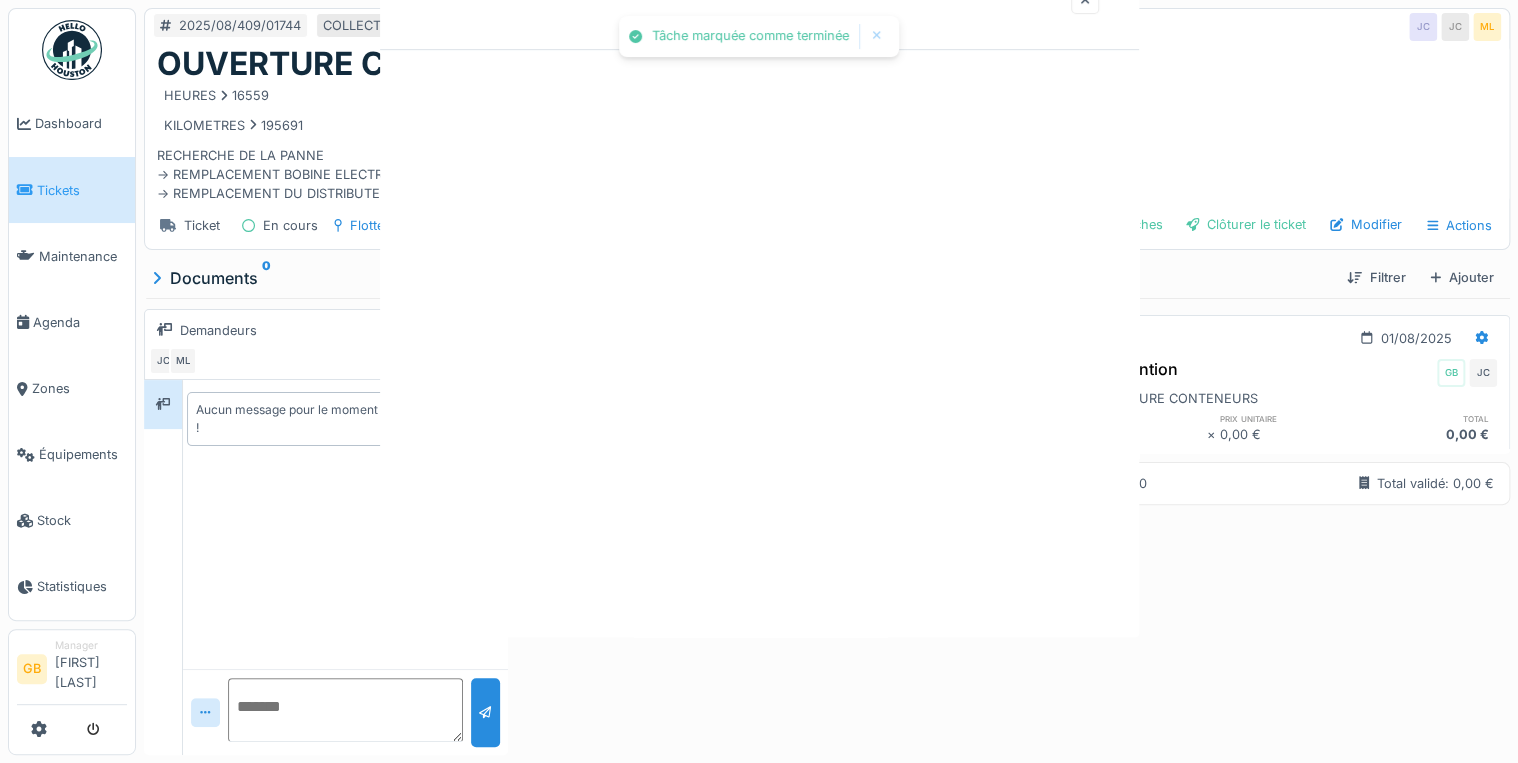scroll, scrollTop: 0, scrollLeft: 0, axis: both 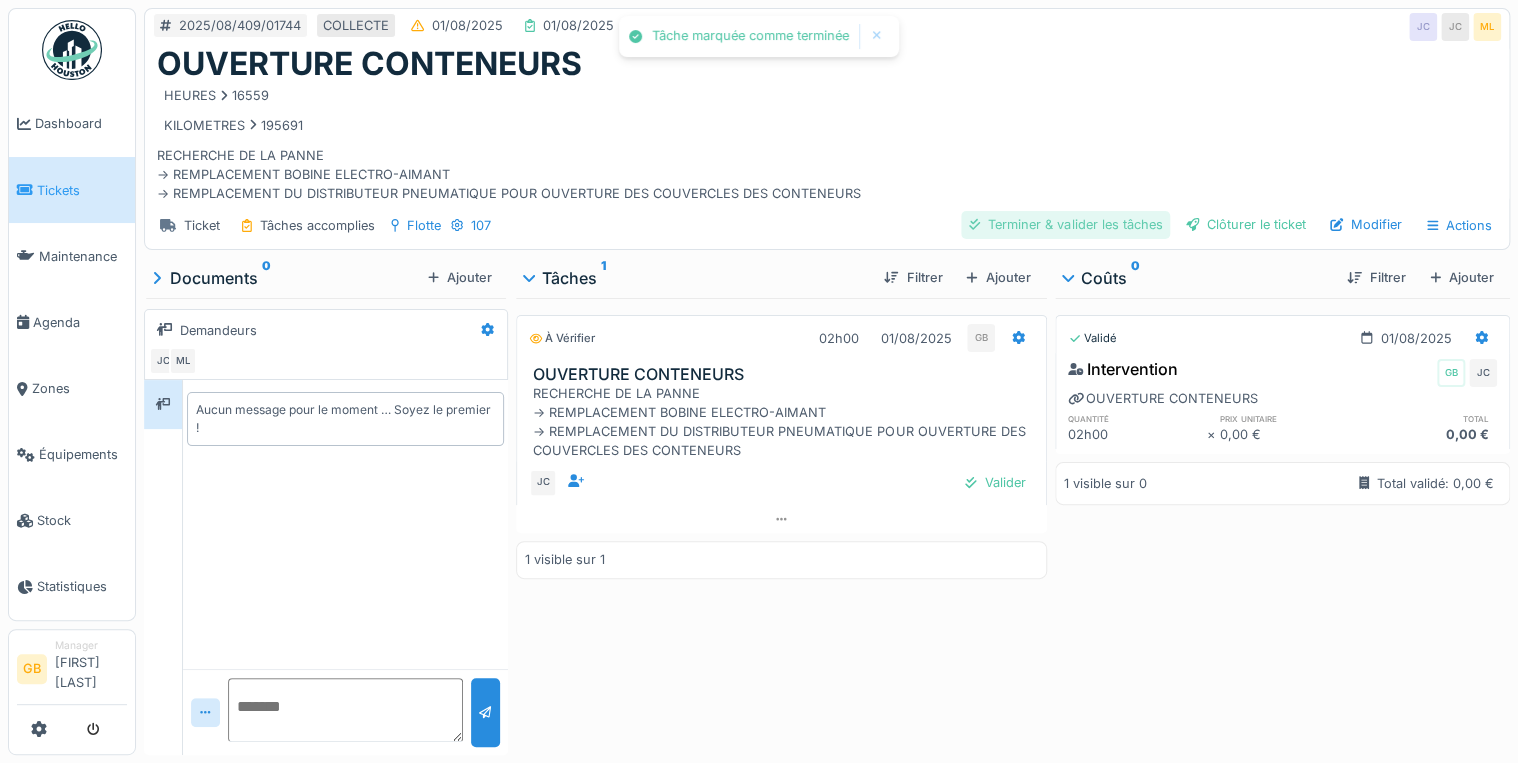 click on "Terminer & valider les tâches" at bounding box center [1065, 224] 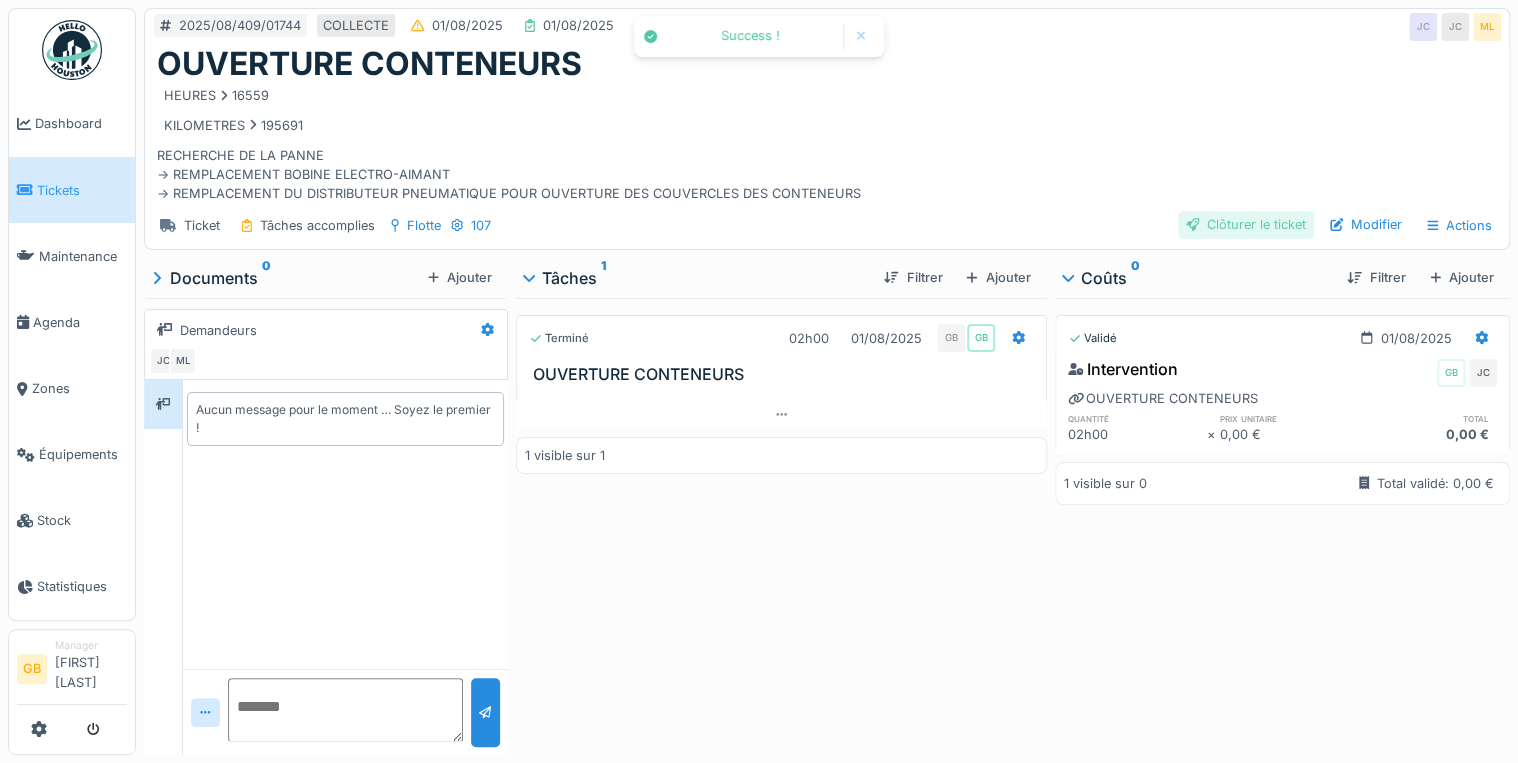 click on "Clôturer le ticket" at bounding box center [1246, 224] 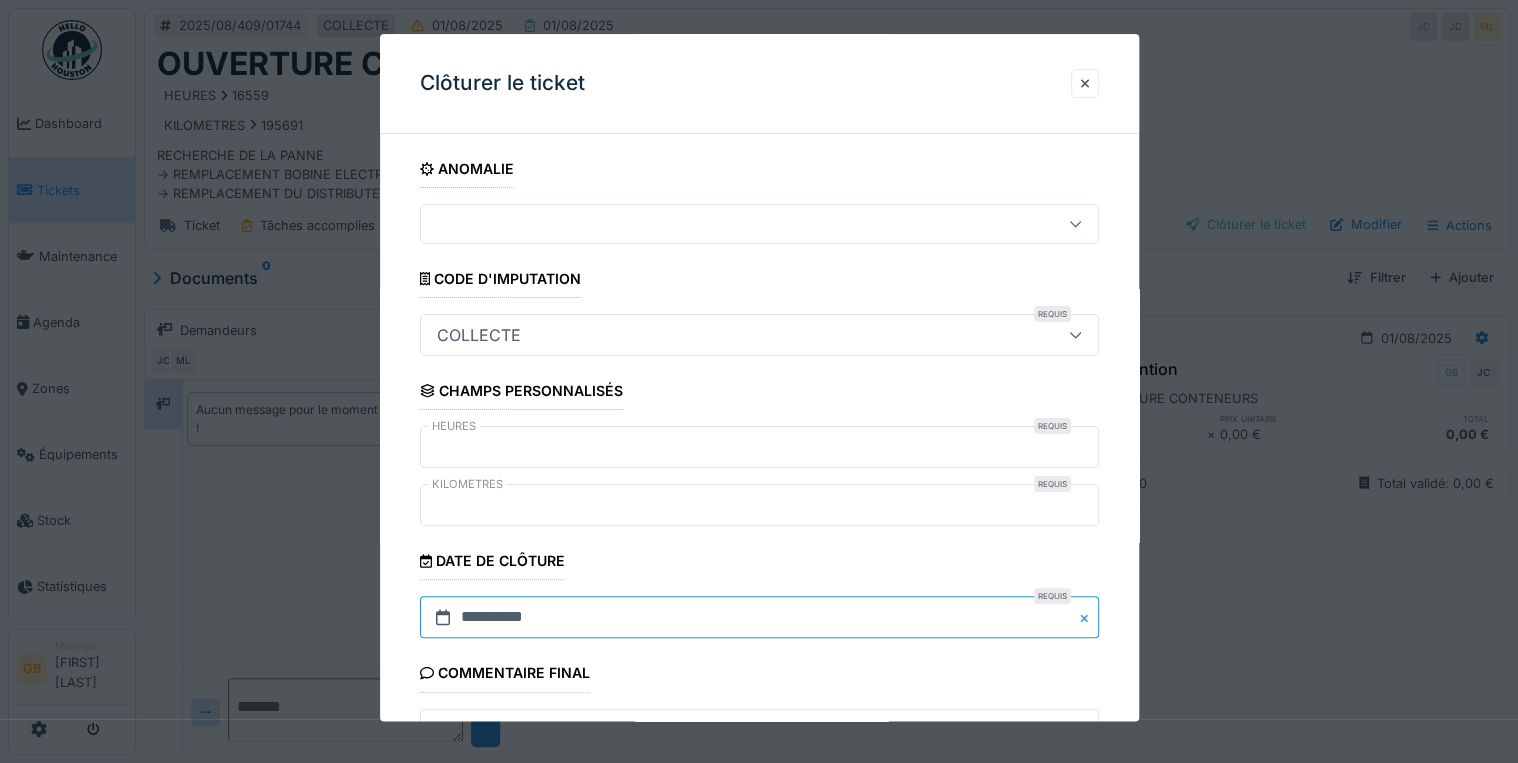 click on "**********" at bounding box center [759, 618] 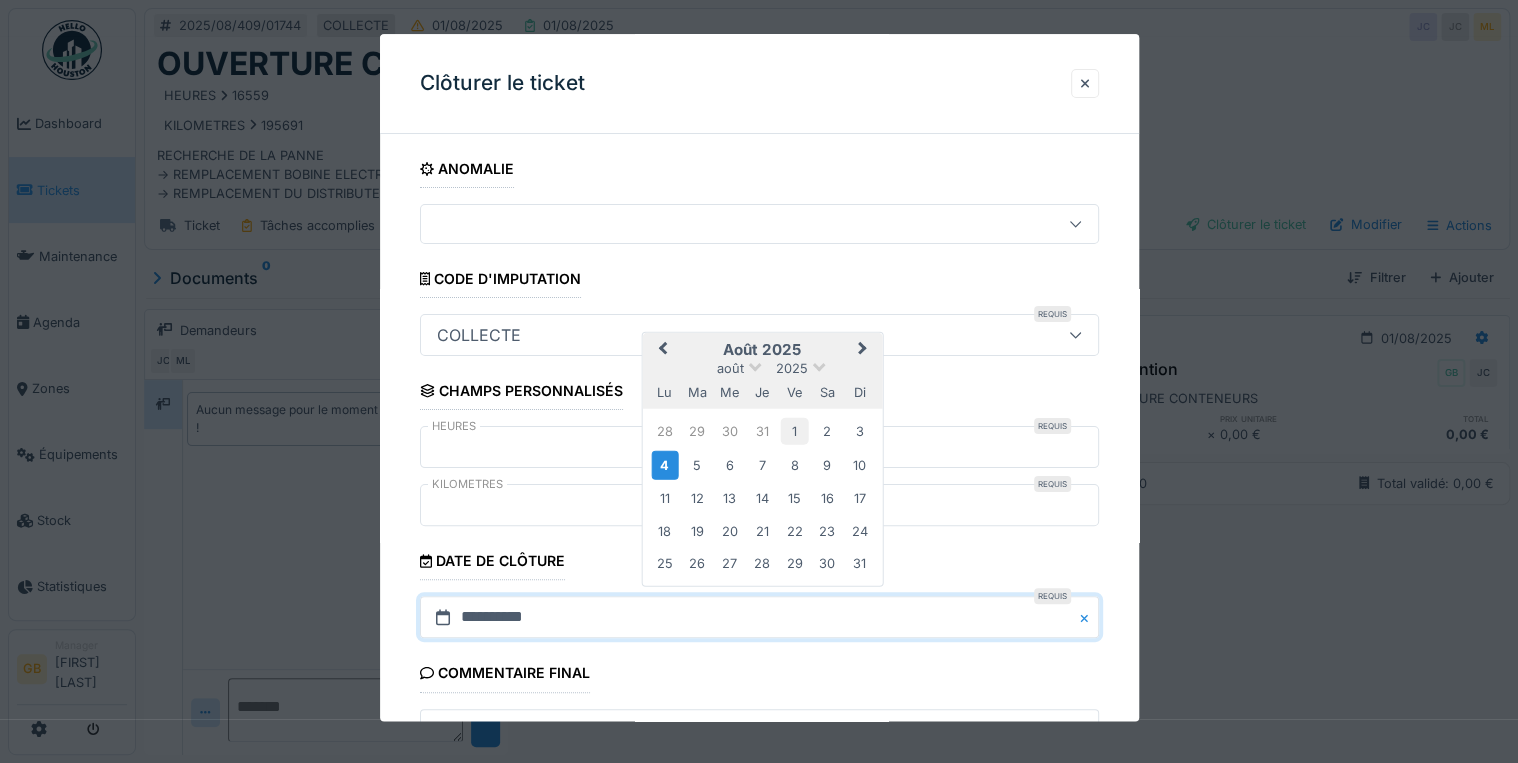 click on "1" at bounding box center (794, 431) 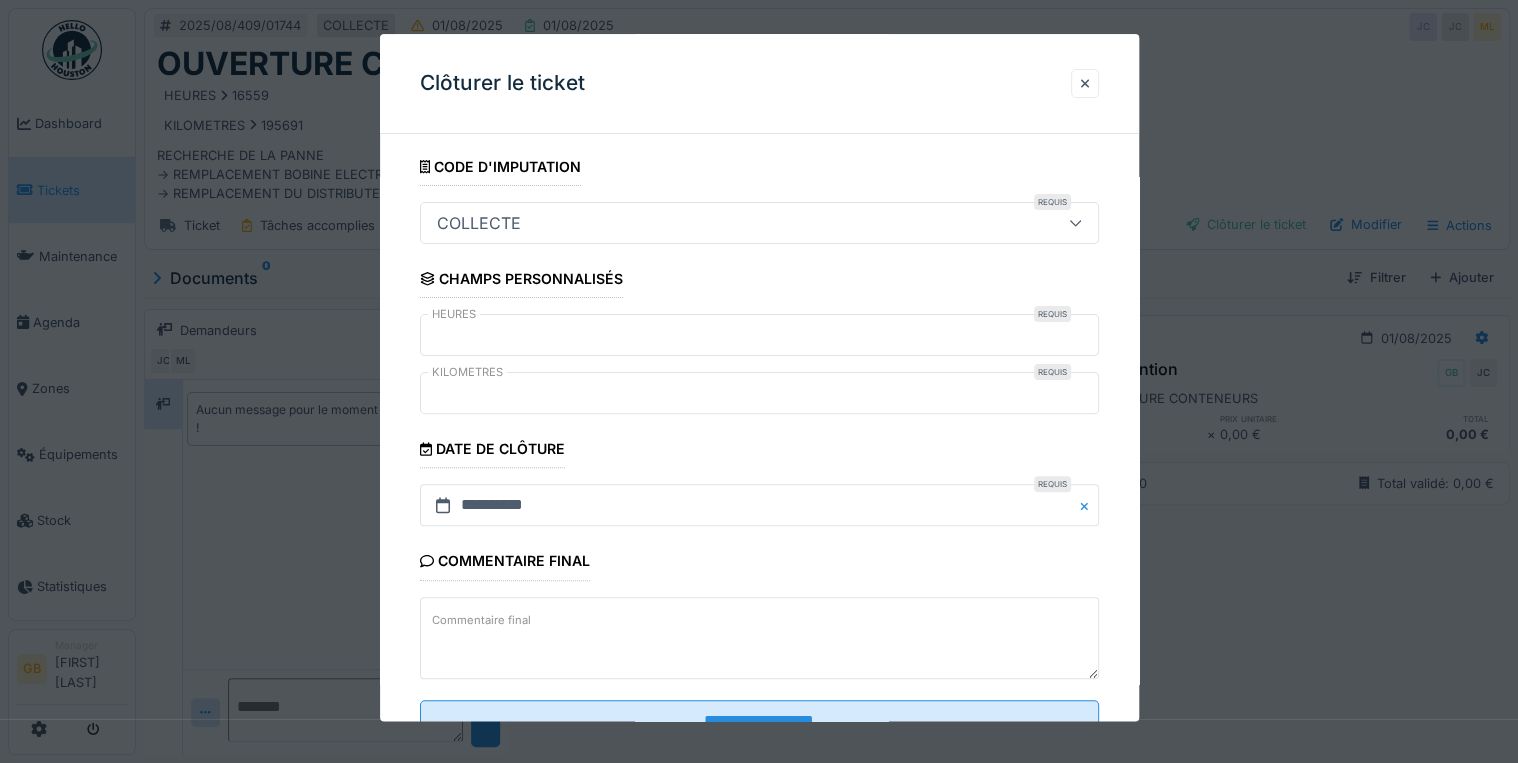 scroll, scrollTop: 184, scrollLeft: 0, axis: vertical 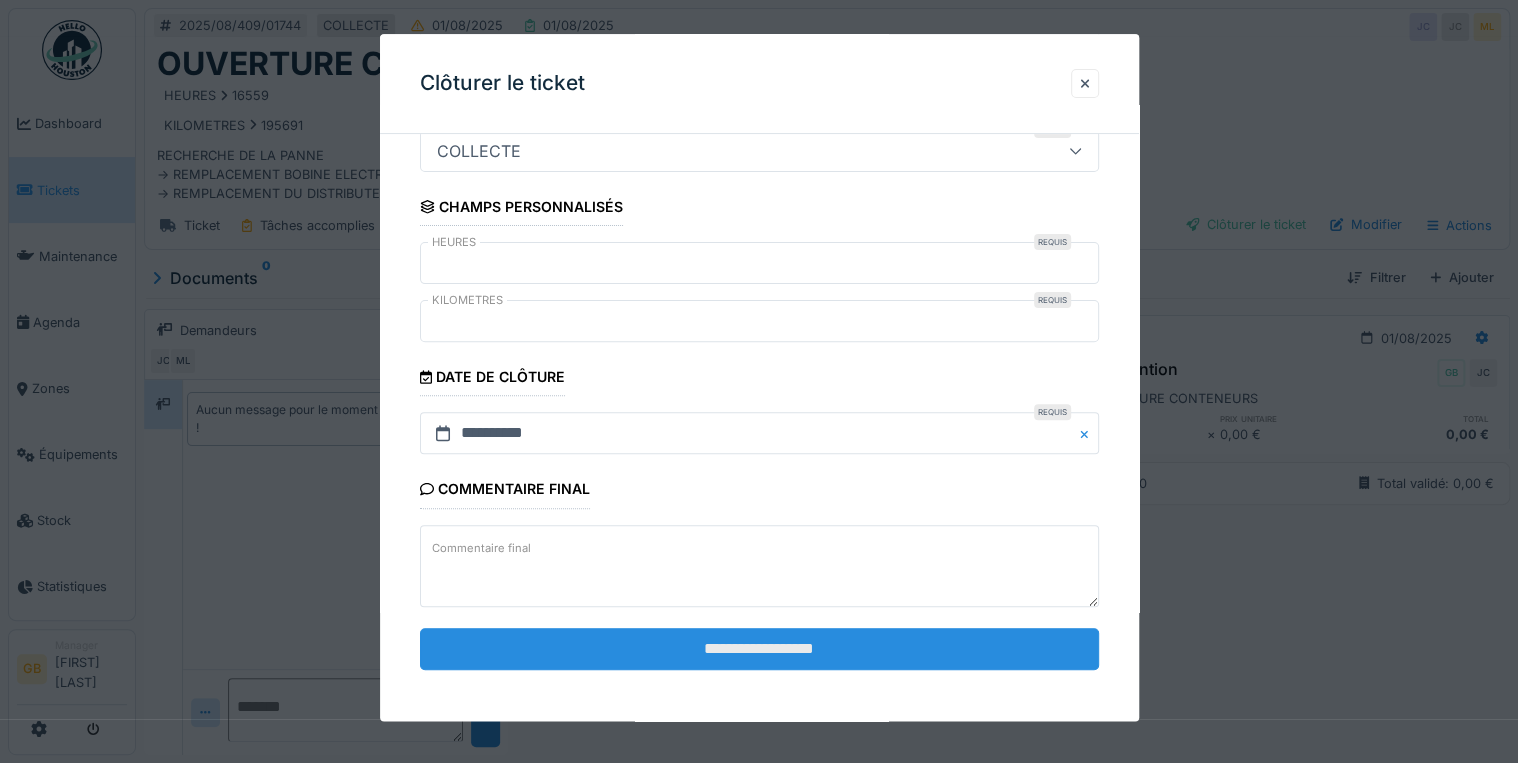 click on "**********" at bounding box center (759, 649) 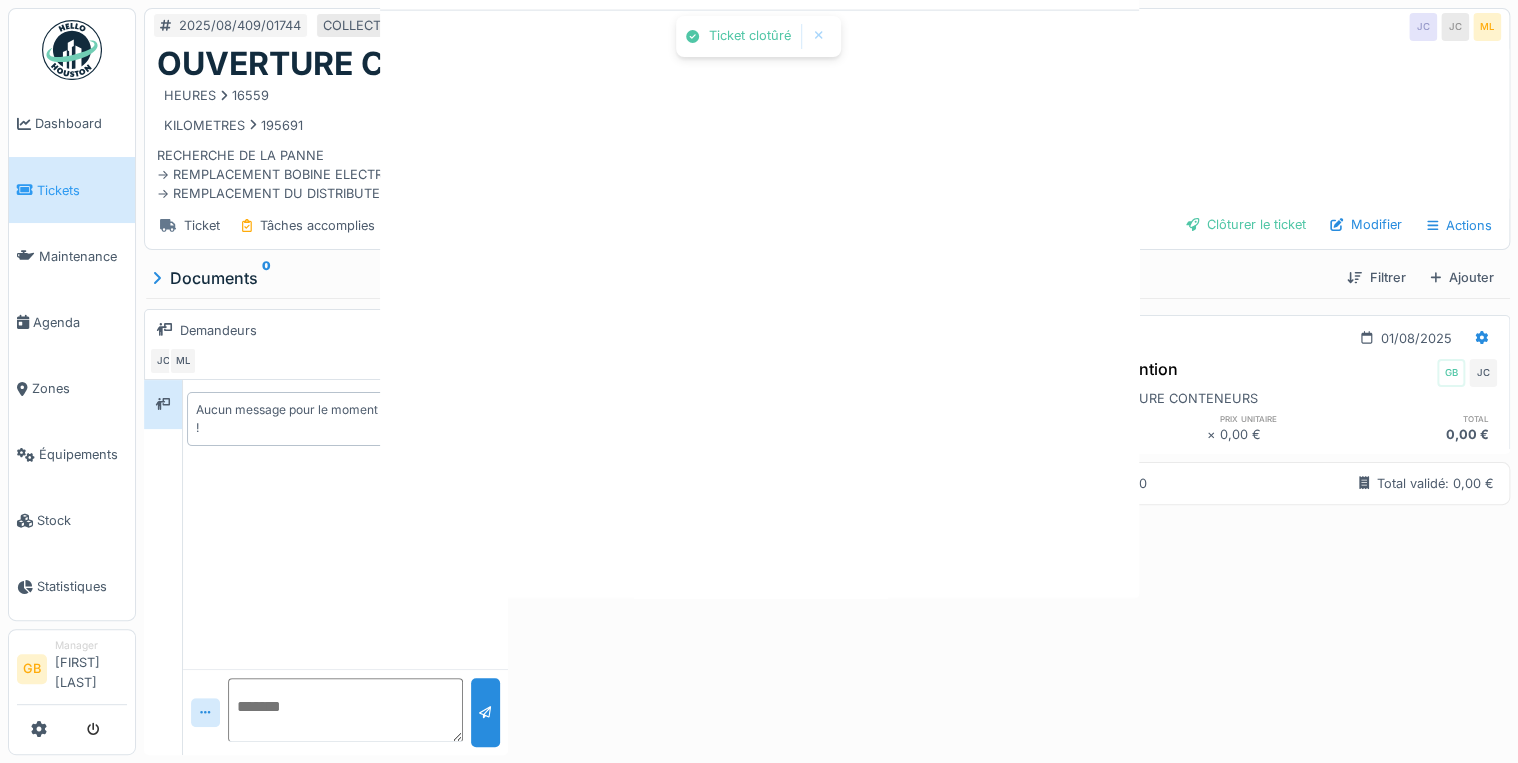 scroll, scrollTop: 0, scrollLeft: 0, axis: both 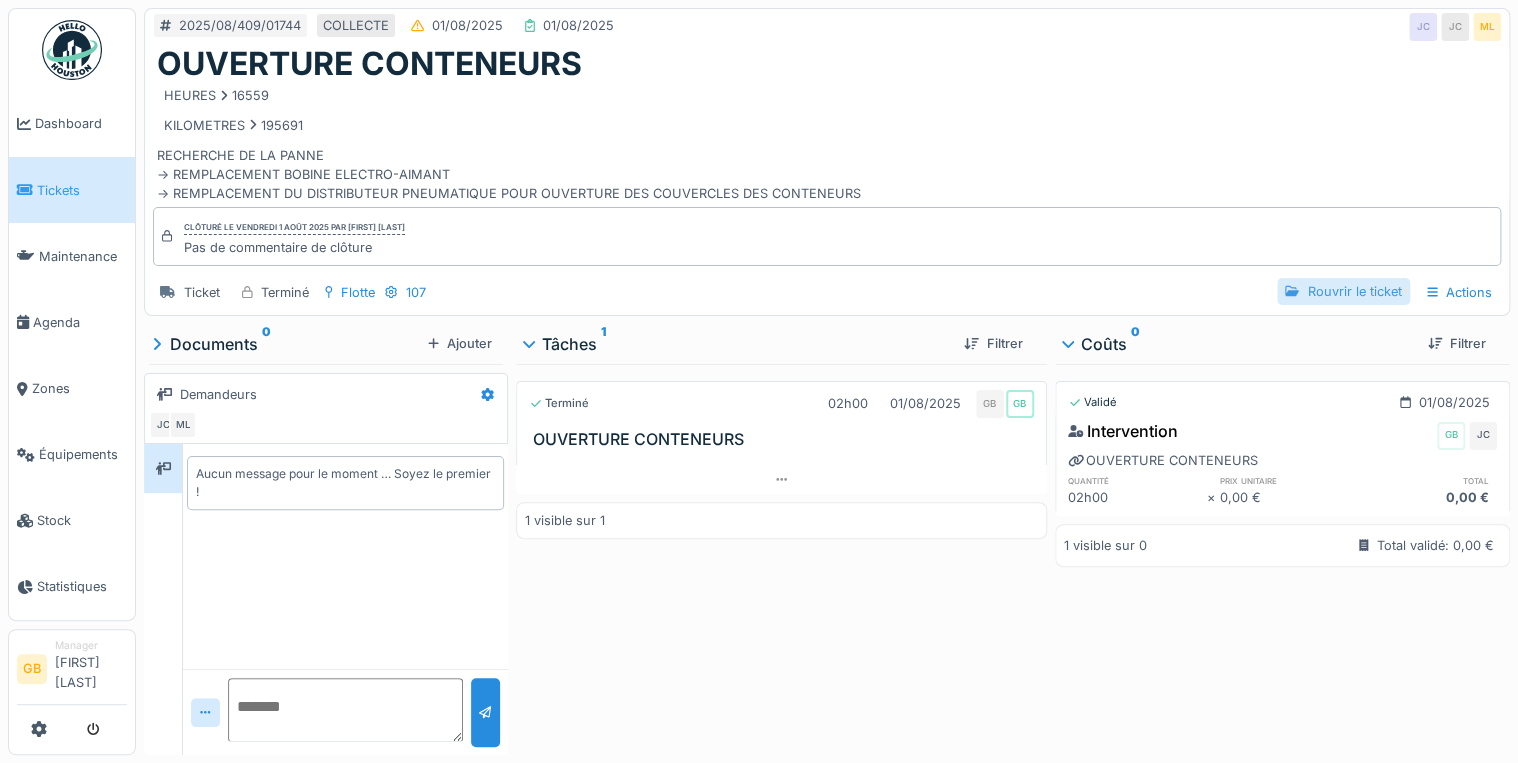 click on "Rouvrir le ticket" at bounding box center (1343, 291) 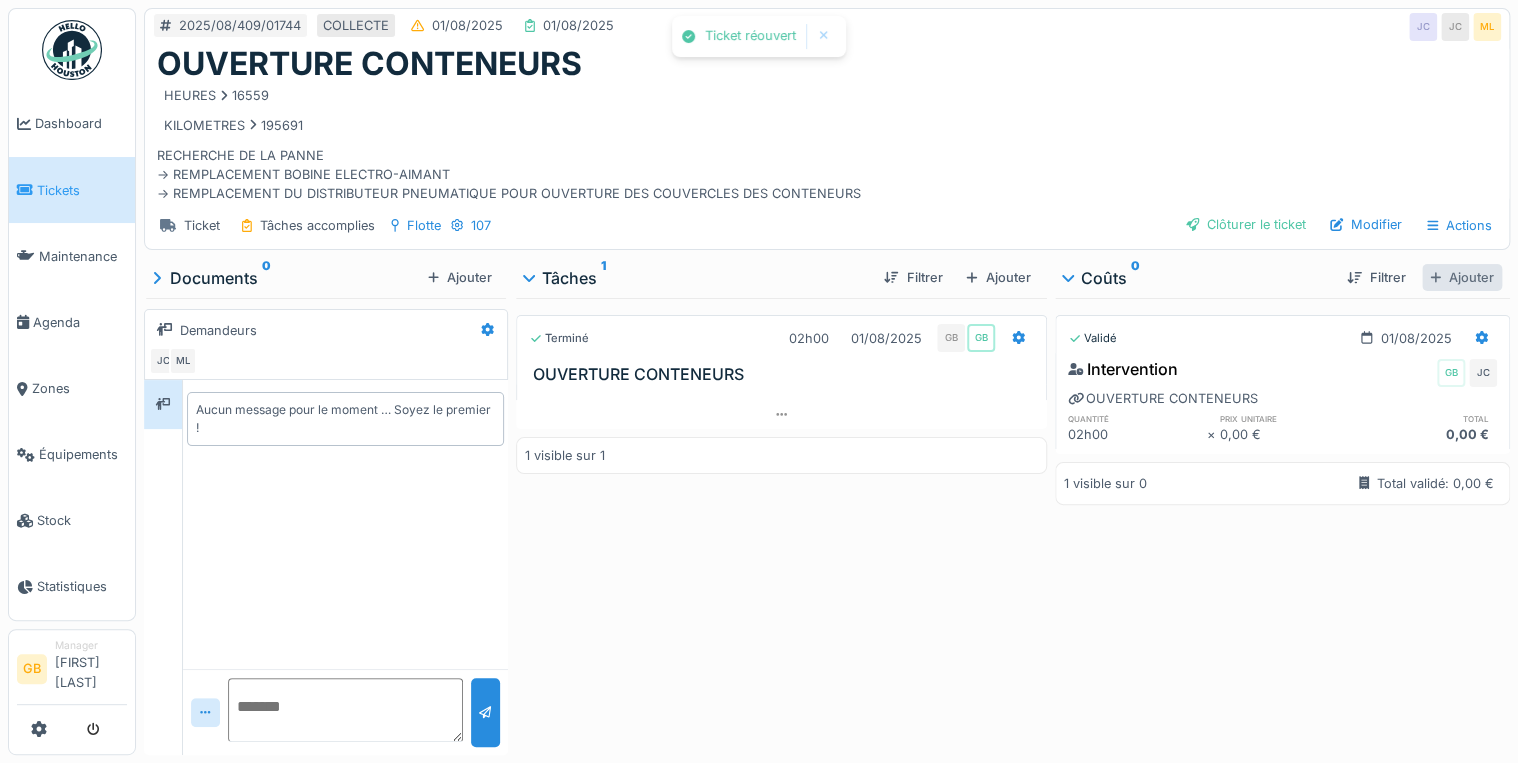 click on "Ajouter" at bounding box center [1462, 277] 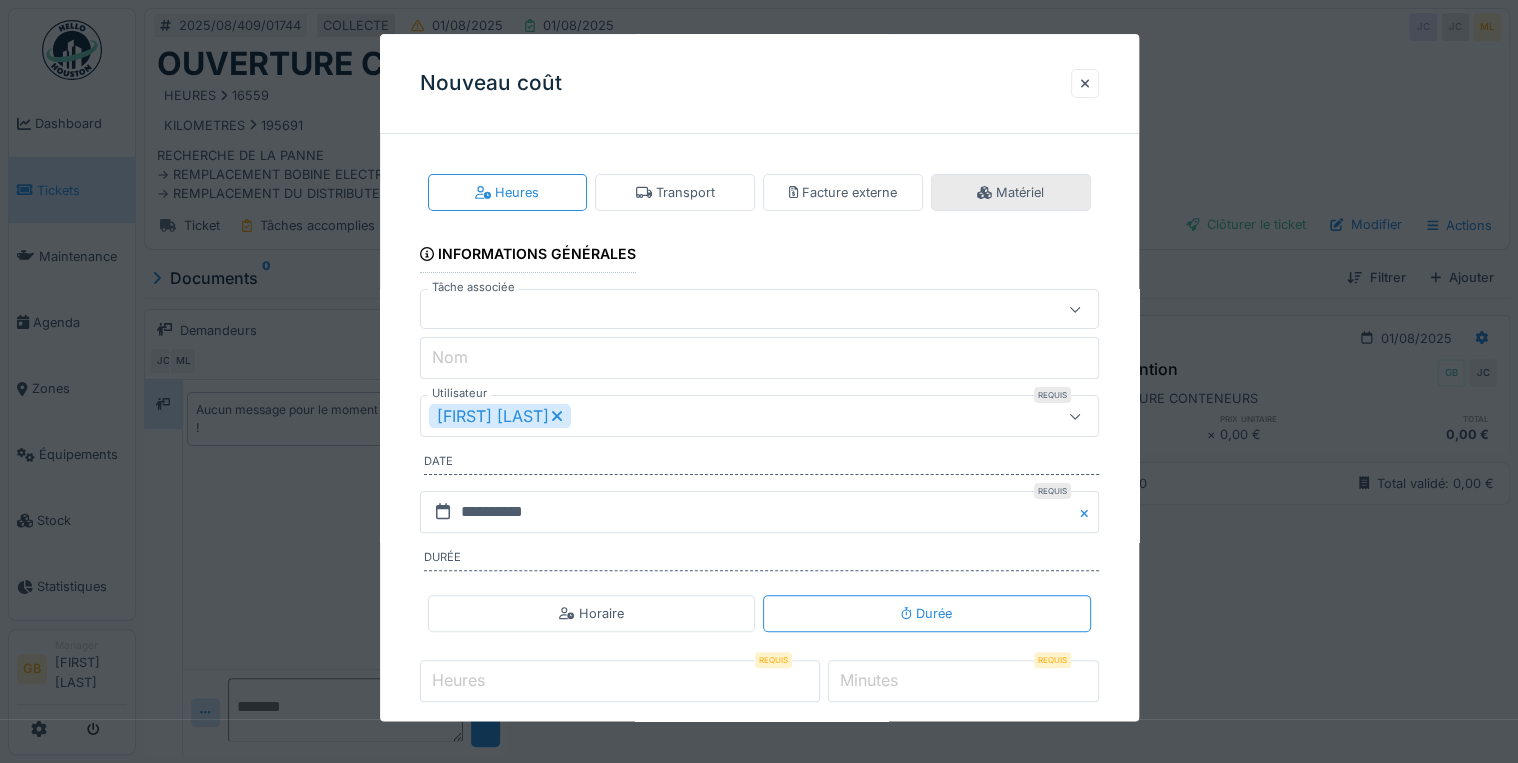 click on "Matériel" at bounding box center [1011, 192] 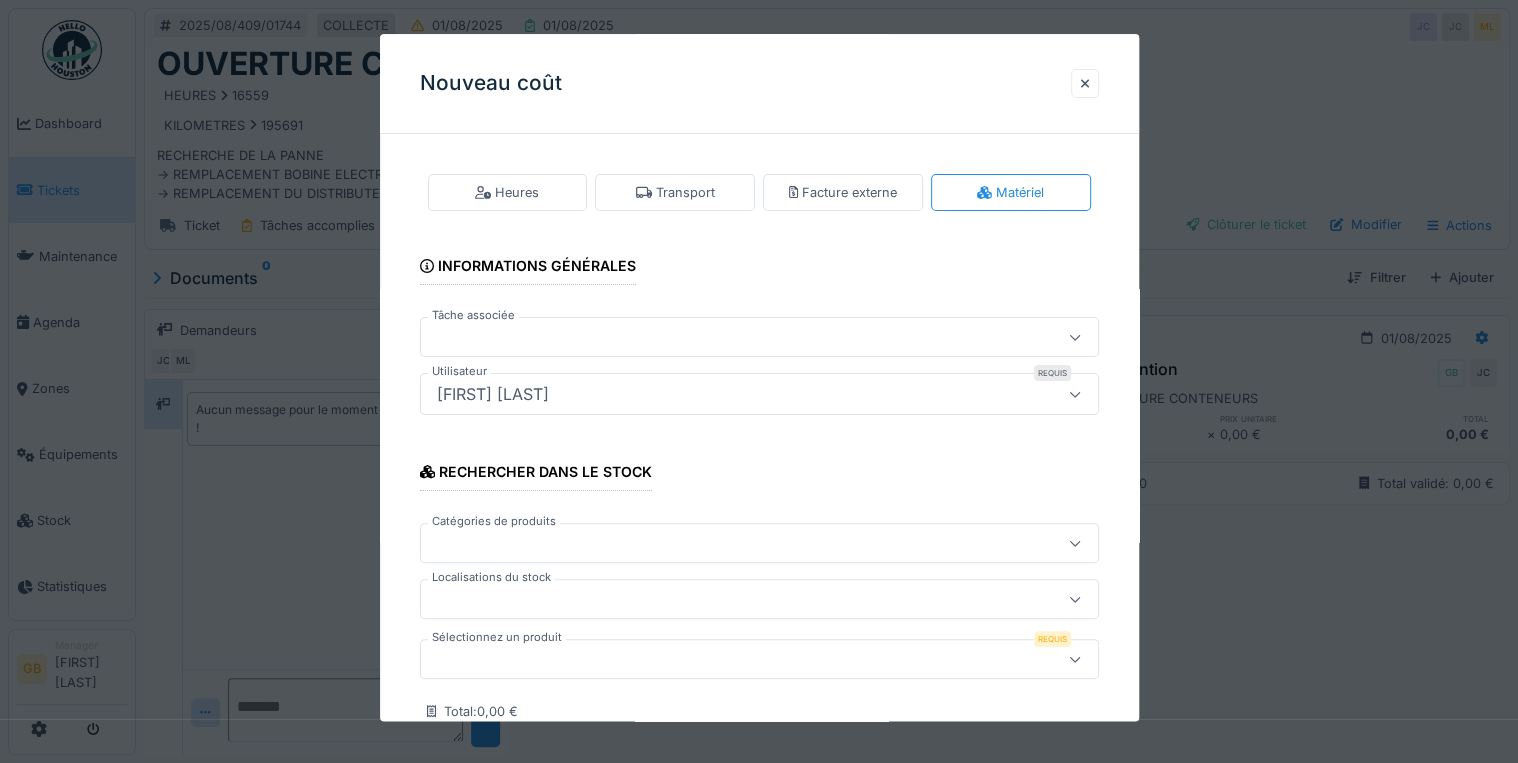 click at bounding box center [725, 660] 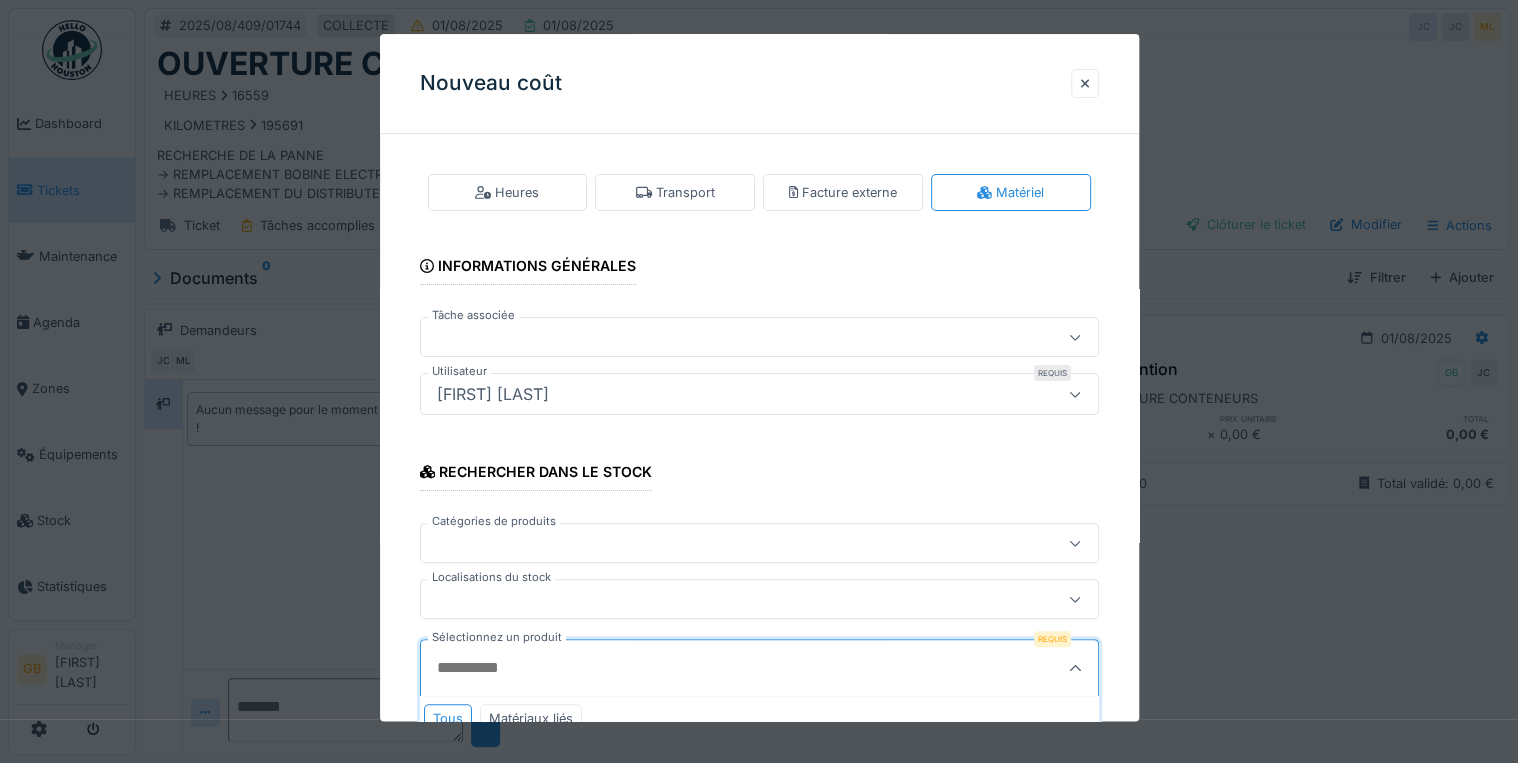click on "Nouveau coût" at bounding box center (759, 84) 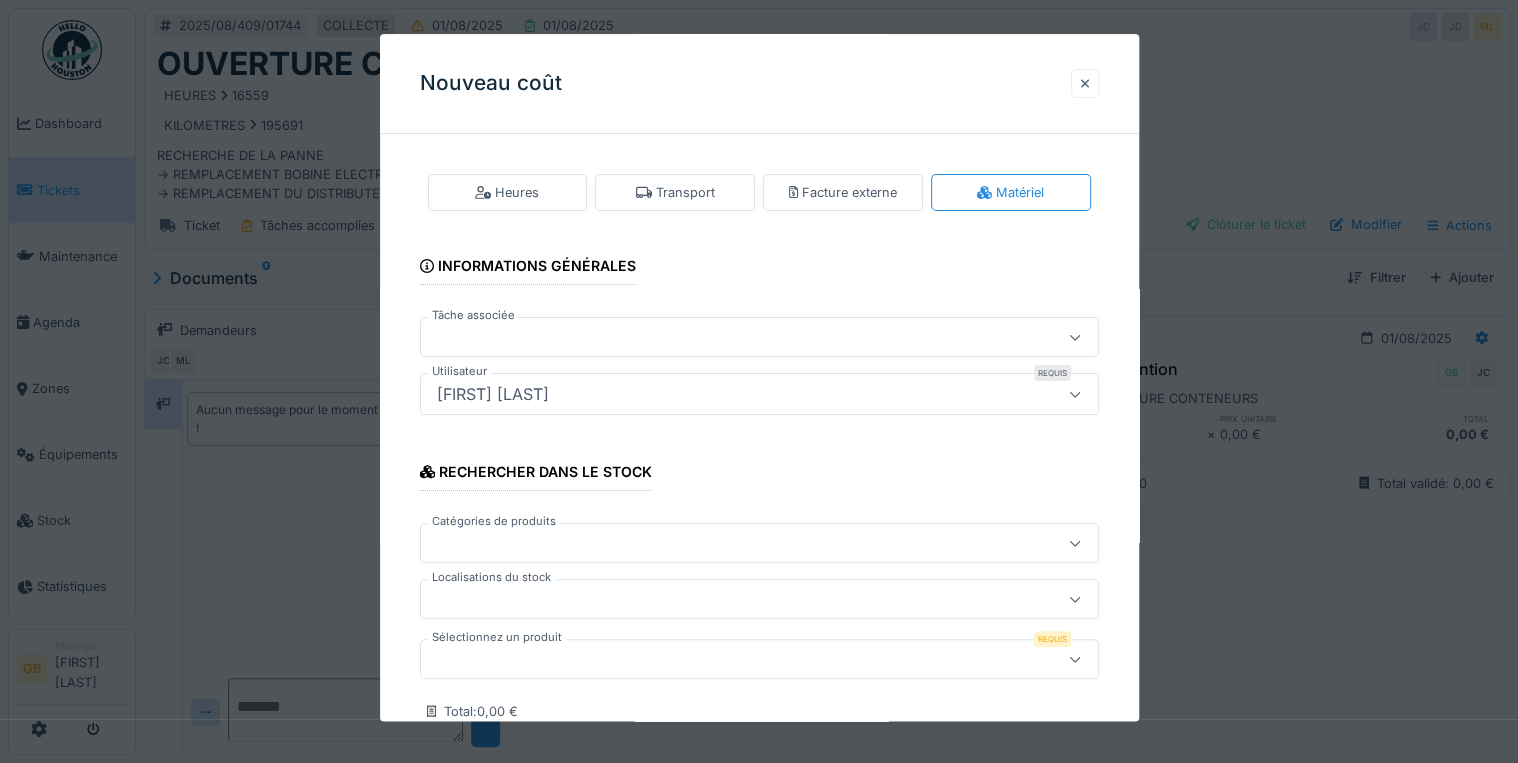 click at bounding box center (1085, 83) 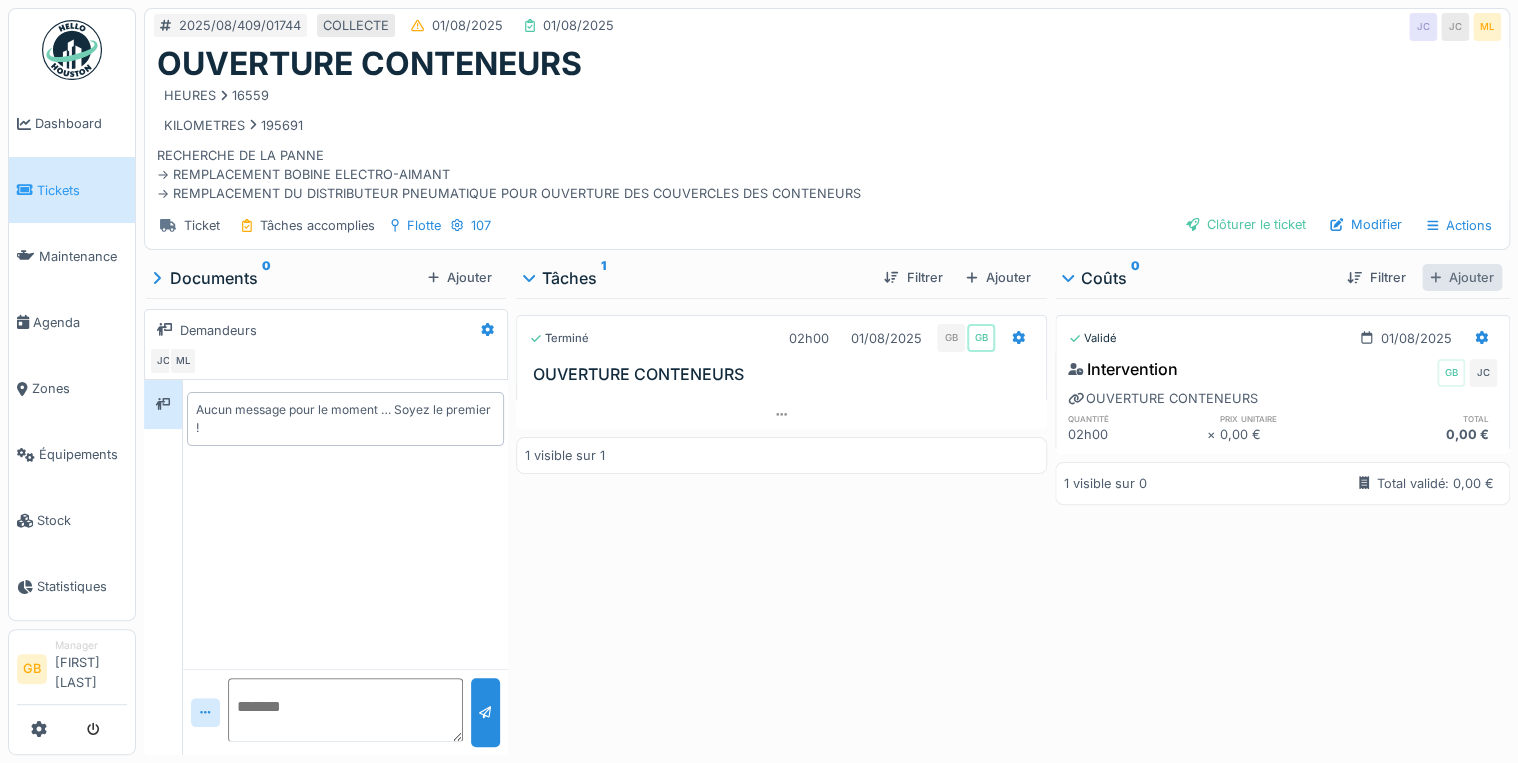 click on "Ajouter" at bounding box center [1462, 277] 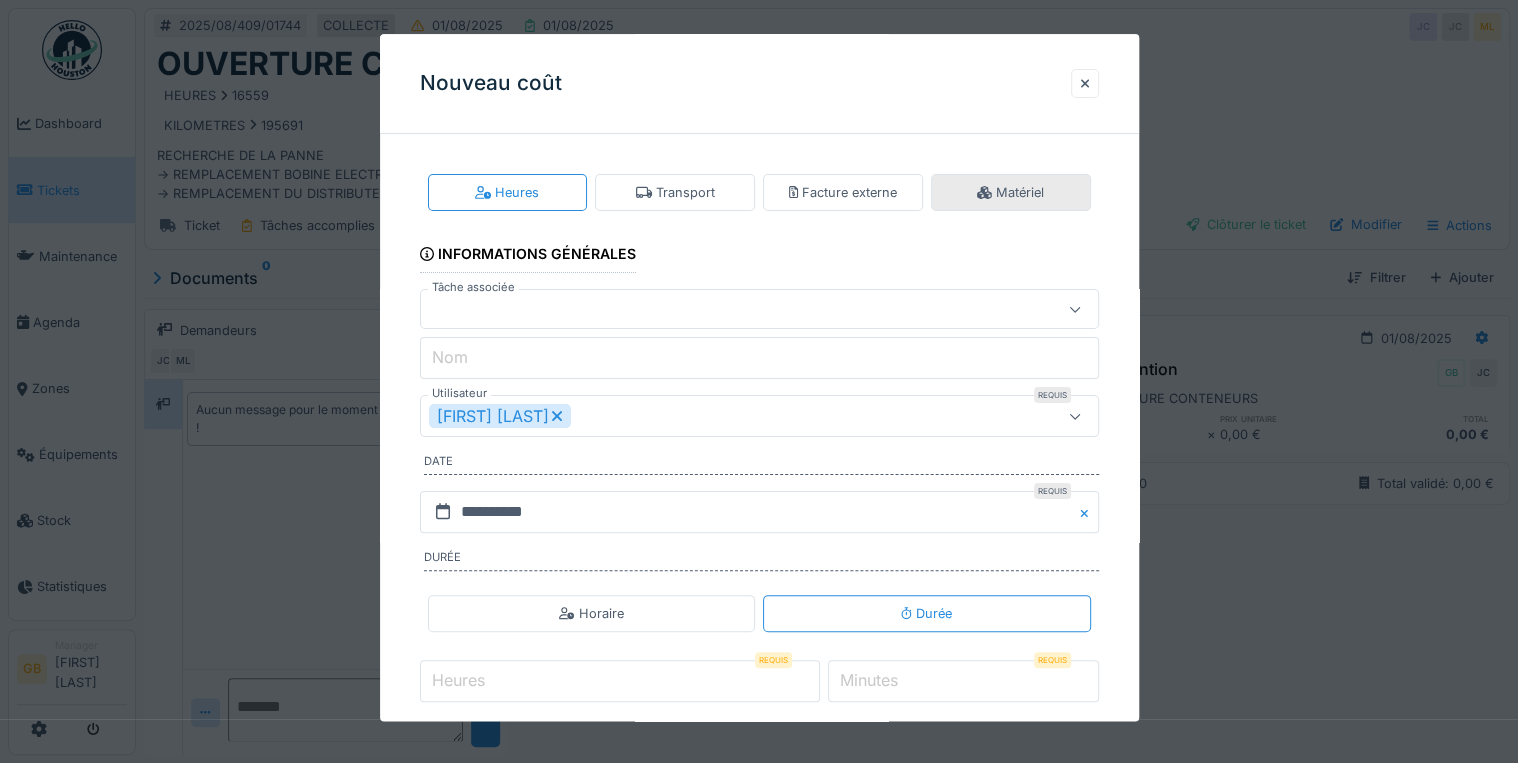 click on "Matériel" at bounding box center (1011, 192) 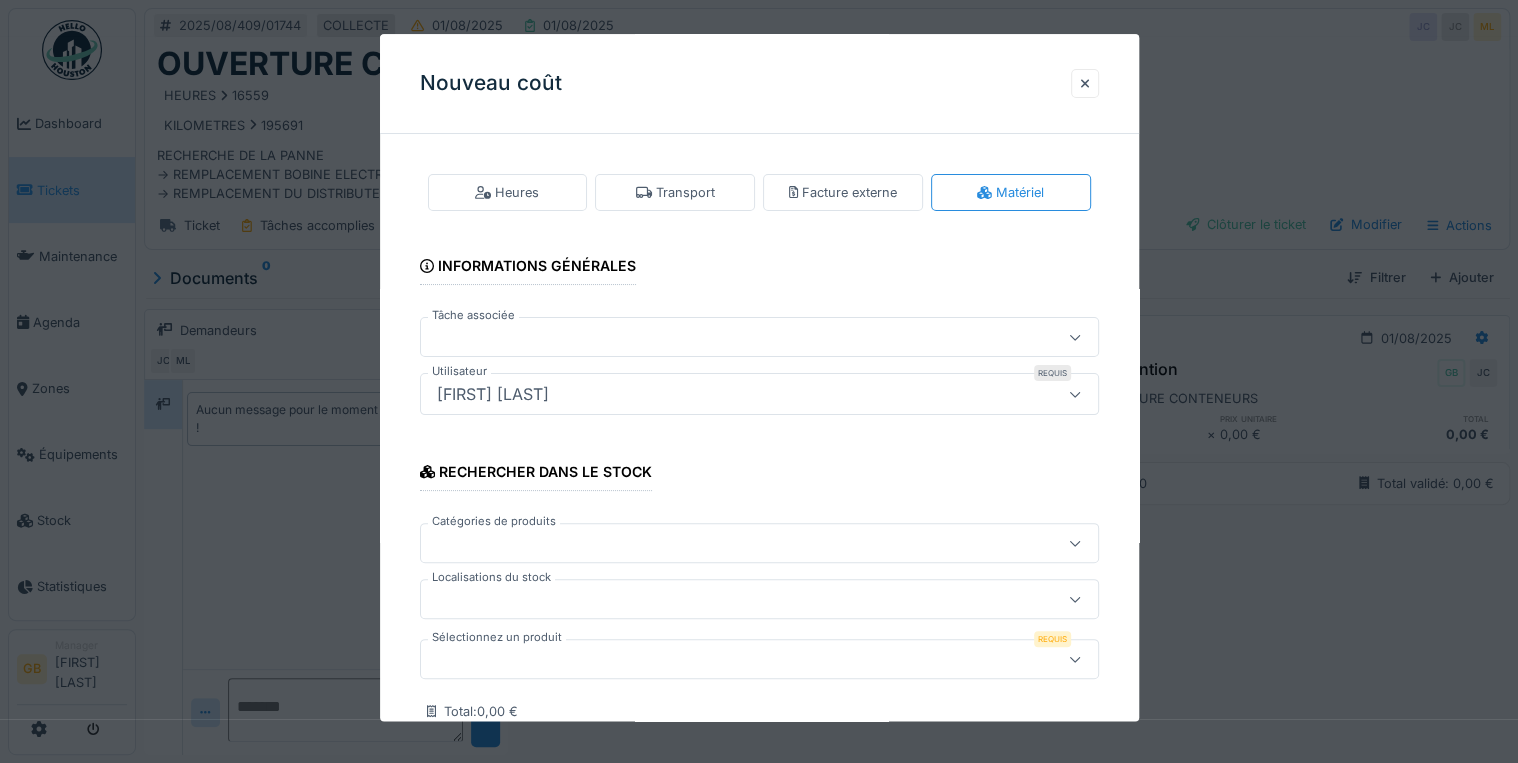 click at bounding box center (725, 544) 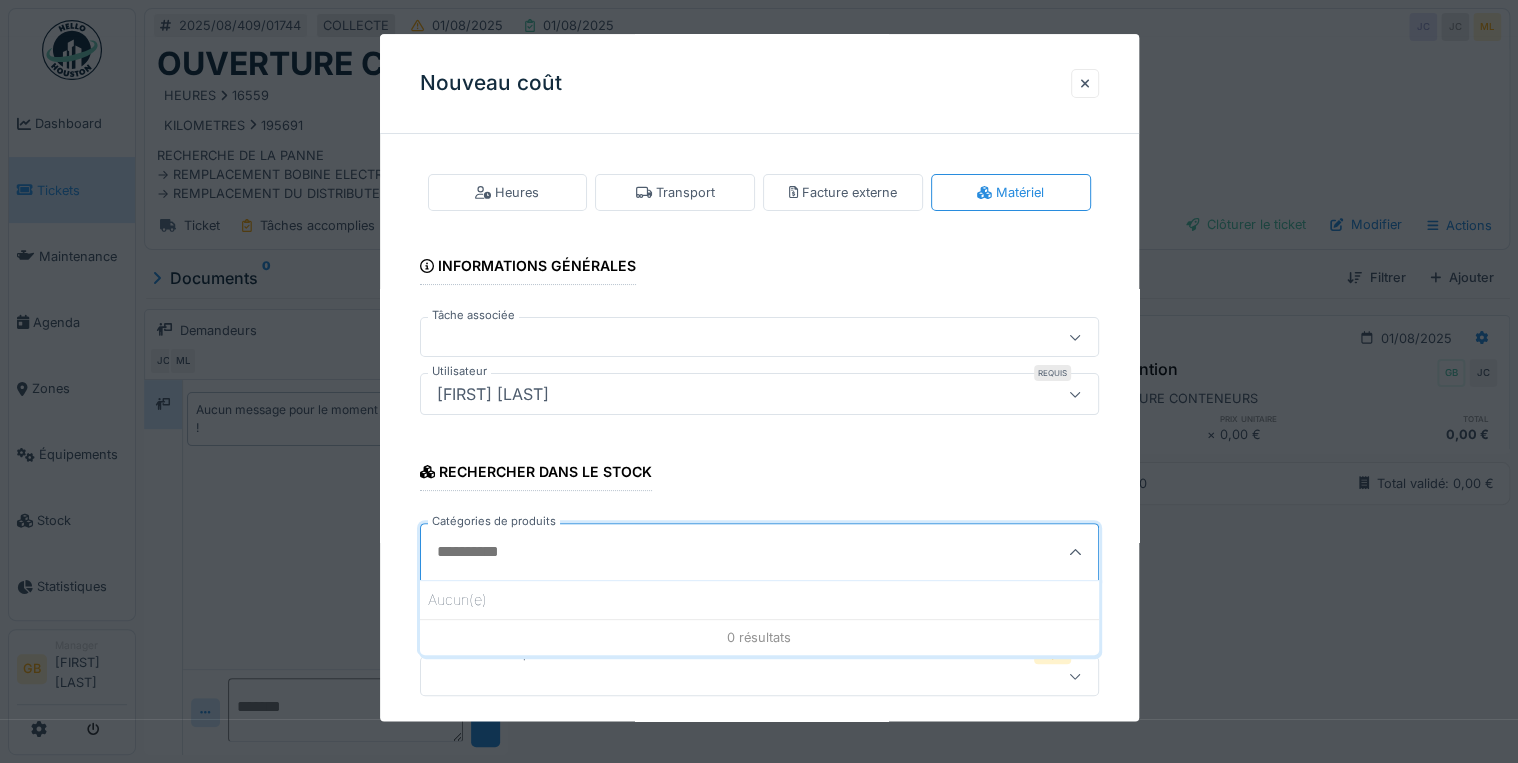 click on "Rechercher dans le stock Catégories de produits Aucun(e) 0 résultats Localisations du stock Sélectionnez un produit Requis Total :  0,00 €" at bounding box center [759, 592] 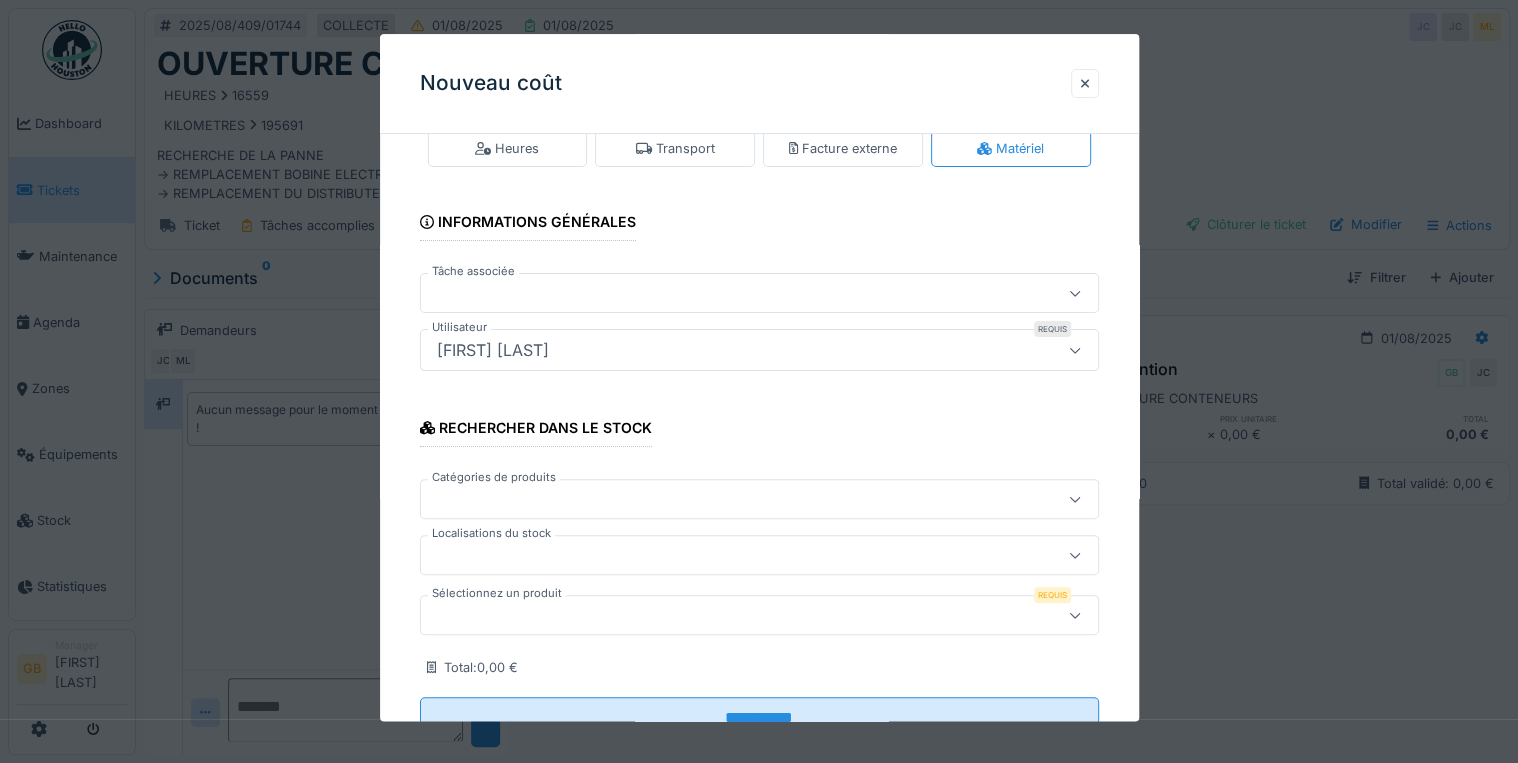 scroll, scrollTop: 80, scrollLeft: 0, axis: vertical 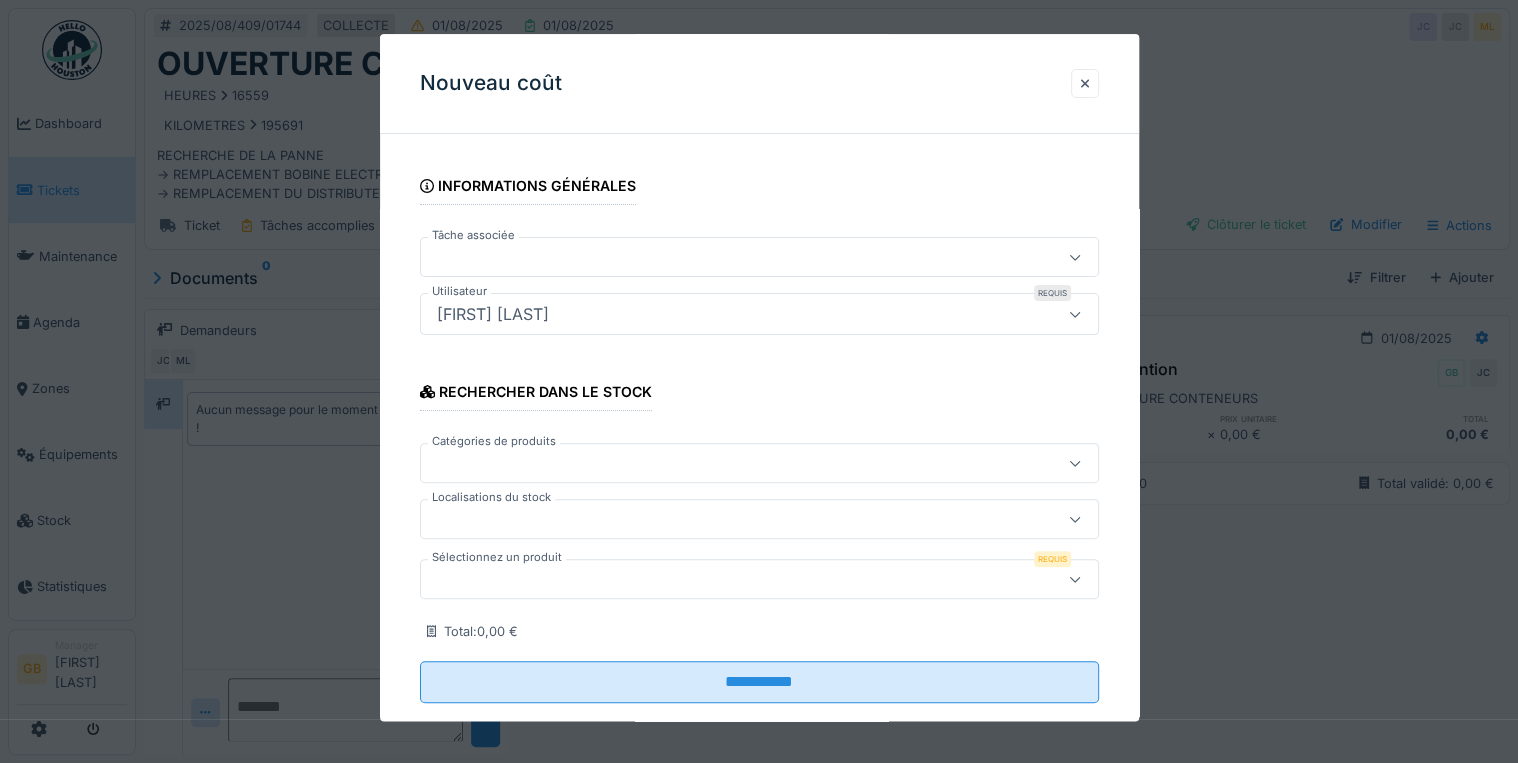 click on "Rechercher dans le stock Catégories de produits Localisations du stock Sélectionnez un produit Requis Total :  0,00 €" at bounding box center [759, 503] 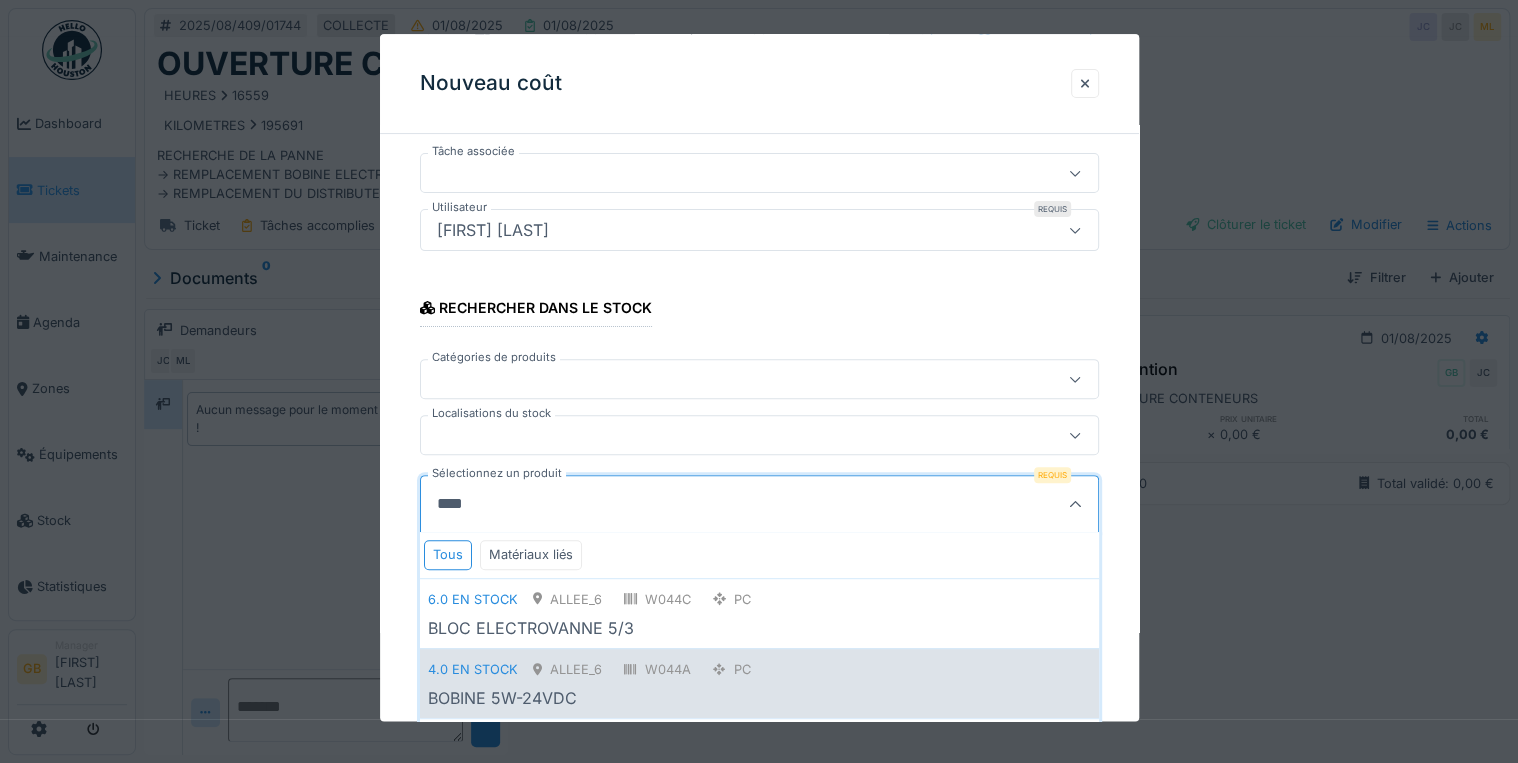 scroll, scrollTop: 240, scrollLeft: 0, axis: vertical 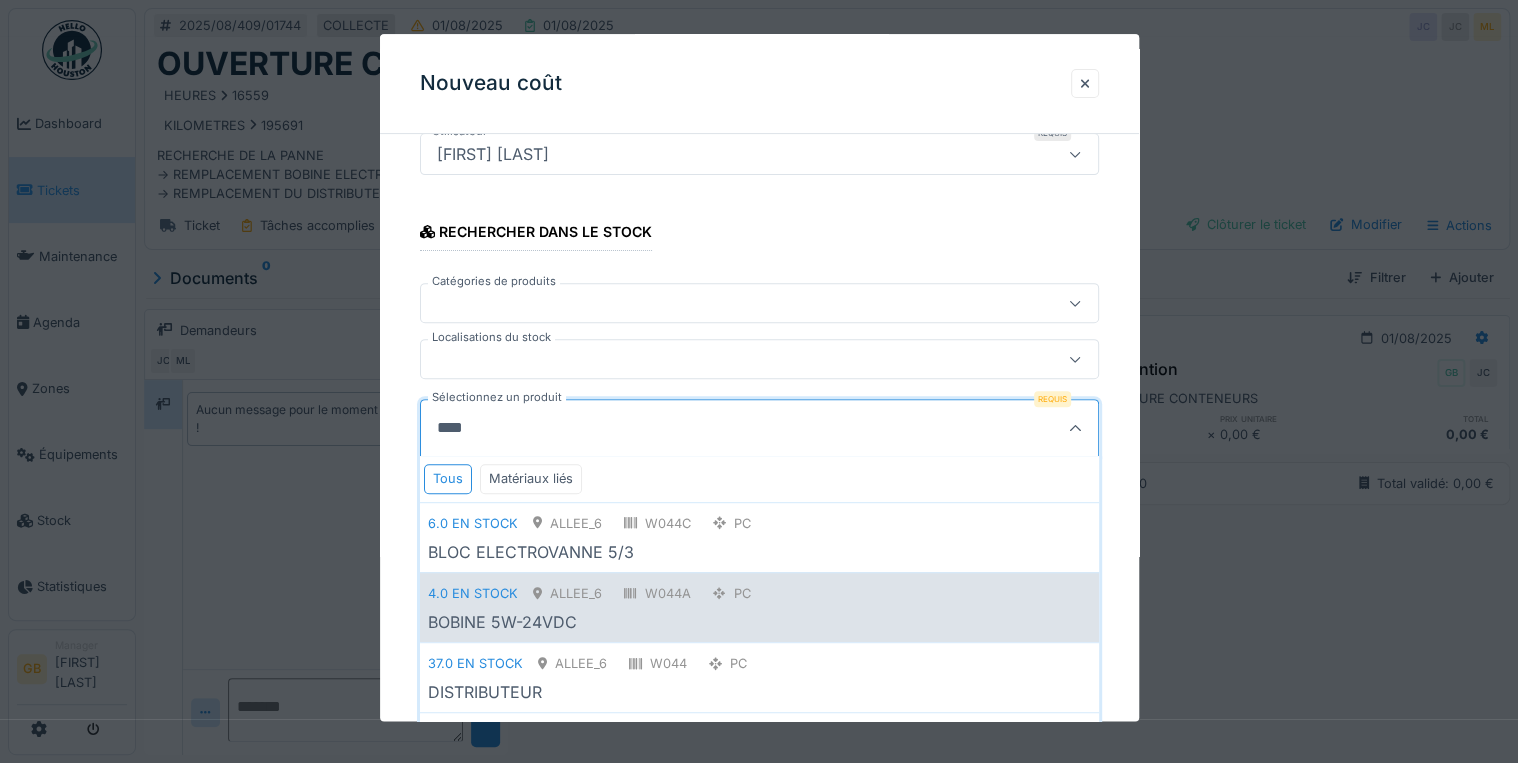 type on "****" 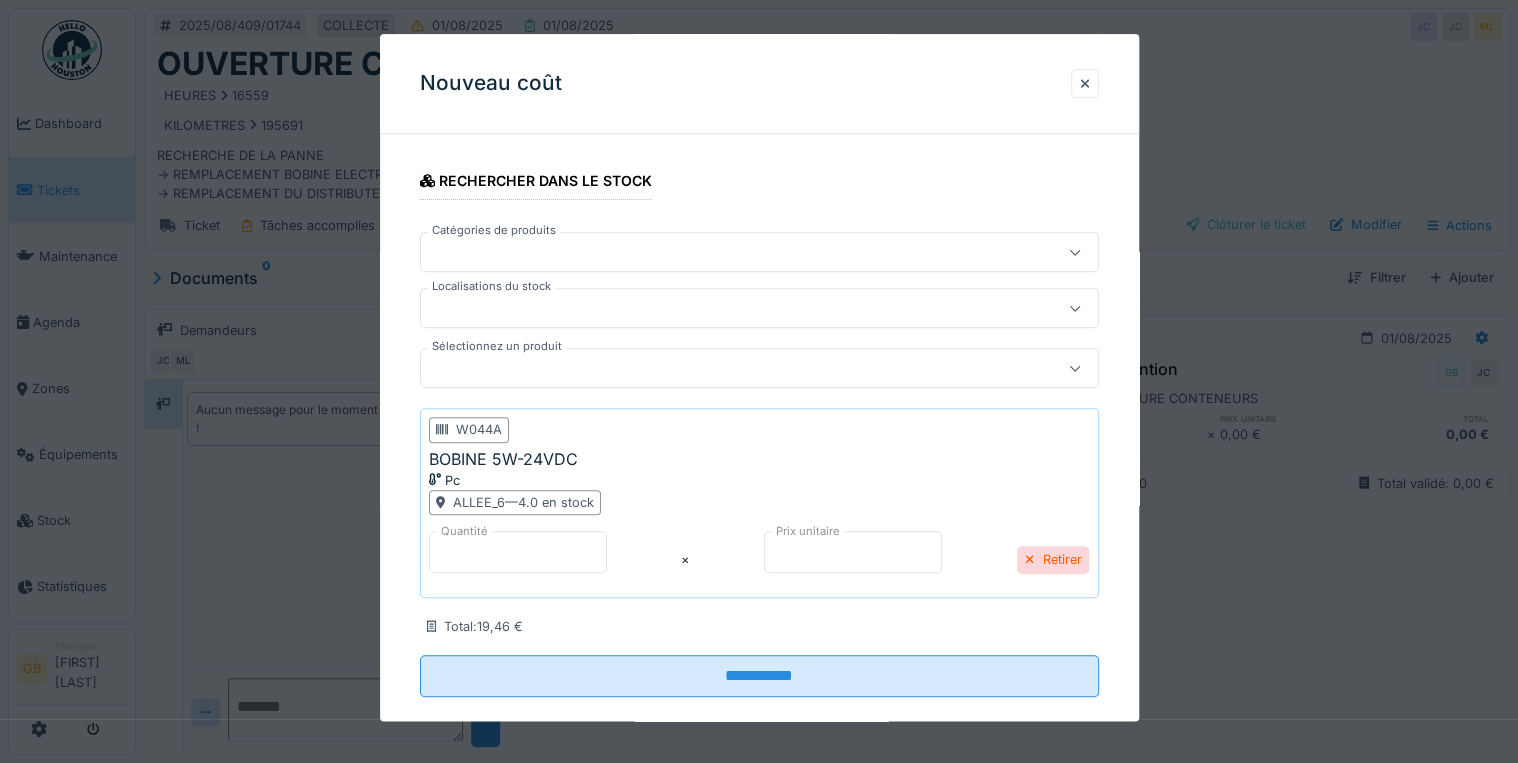 scroll, scrollTop: 319, scrollLeft: 0, axis: vertical 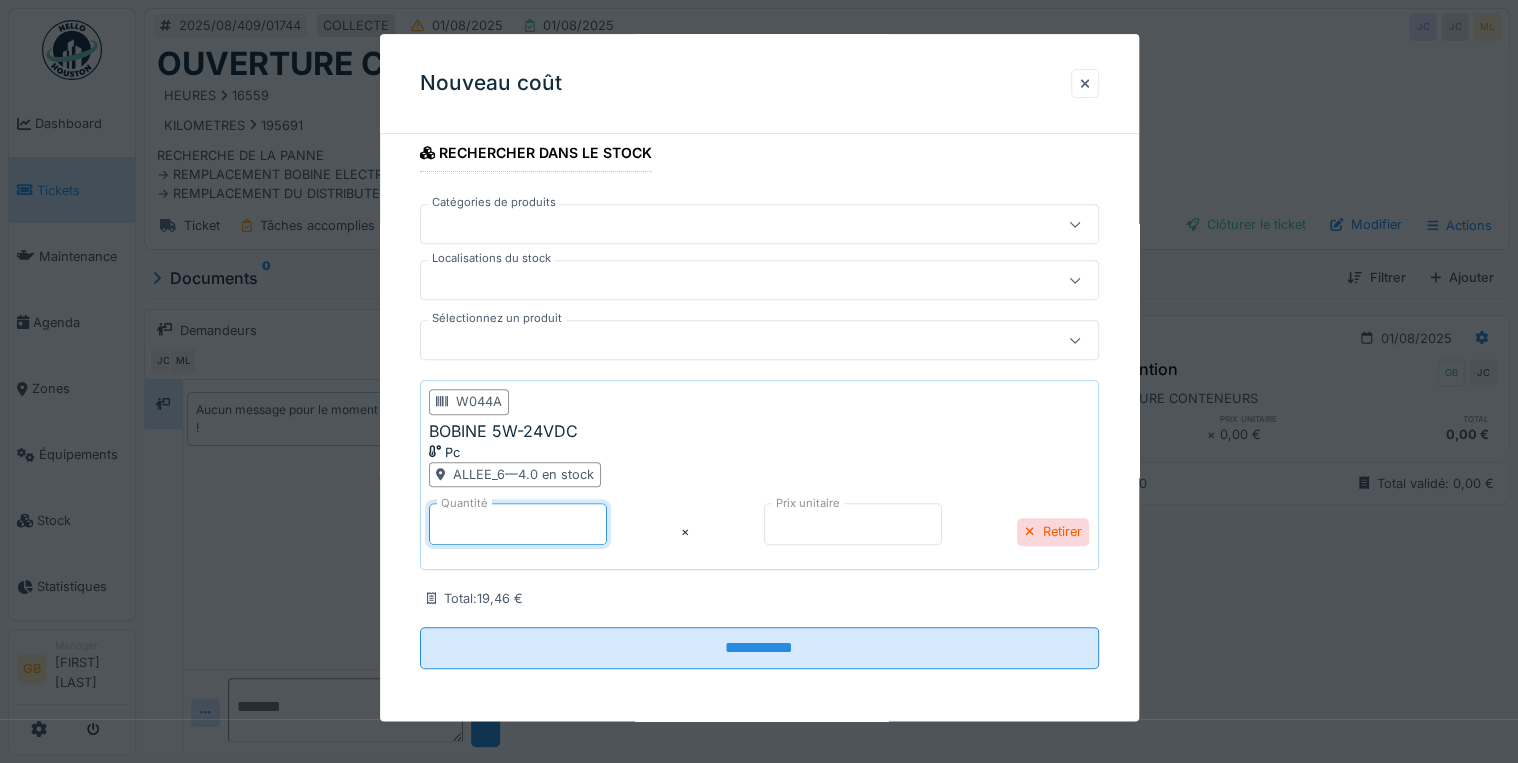drag, startPoint x: 460, startPoint y: 528, endPoint x: 408, endPoint y: 521, distance: 52.46904 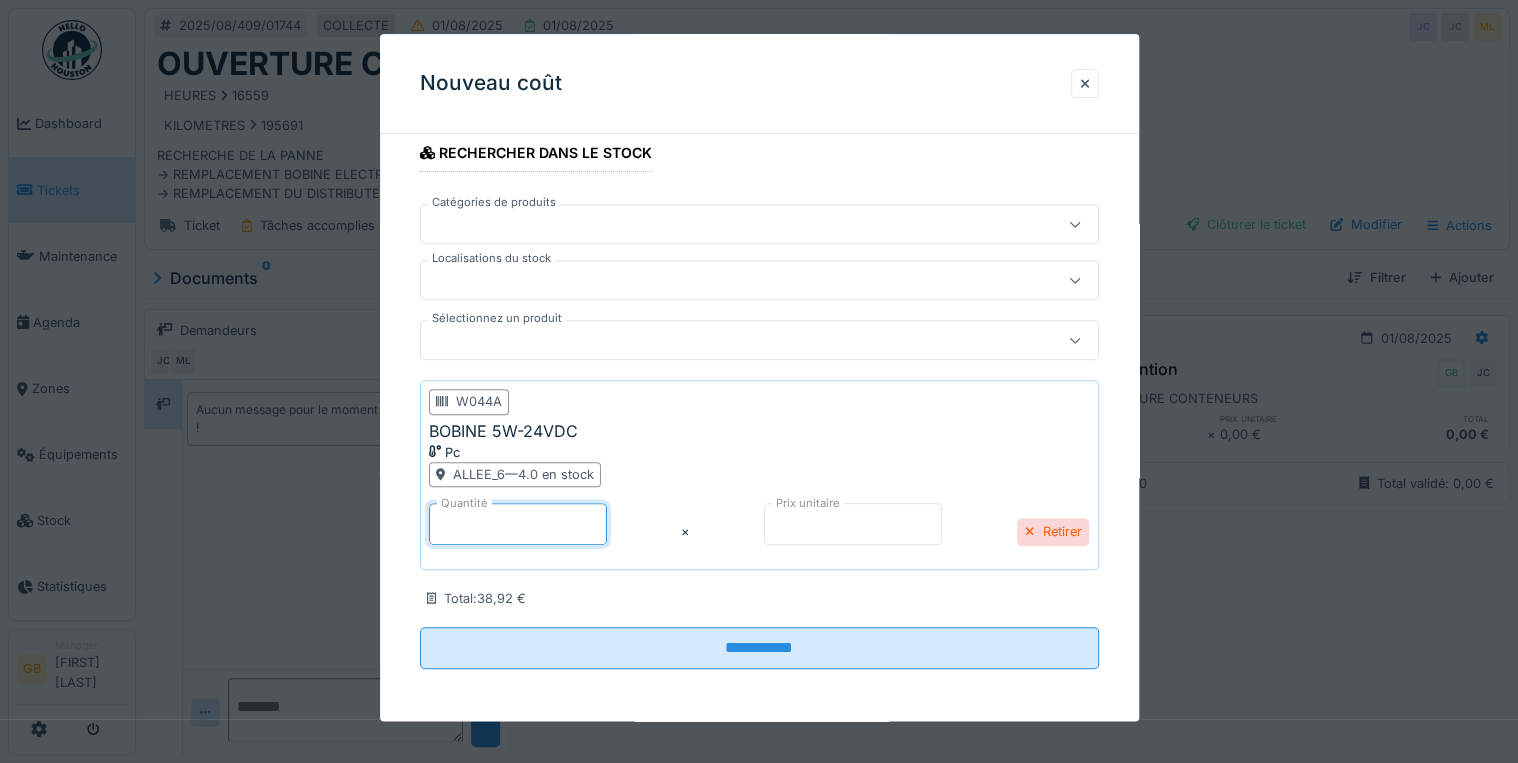 type on "*" 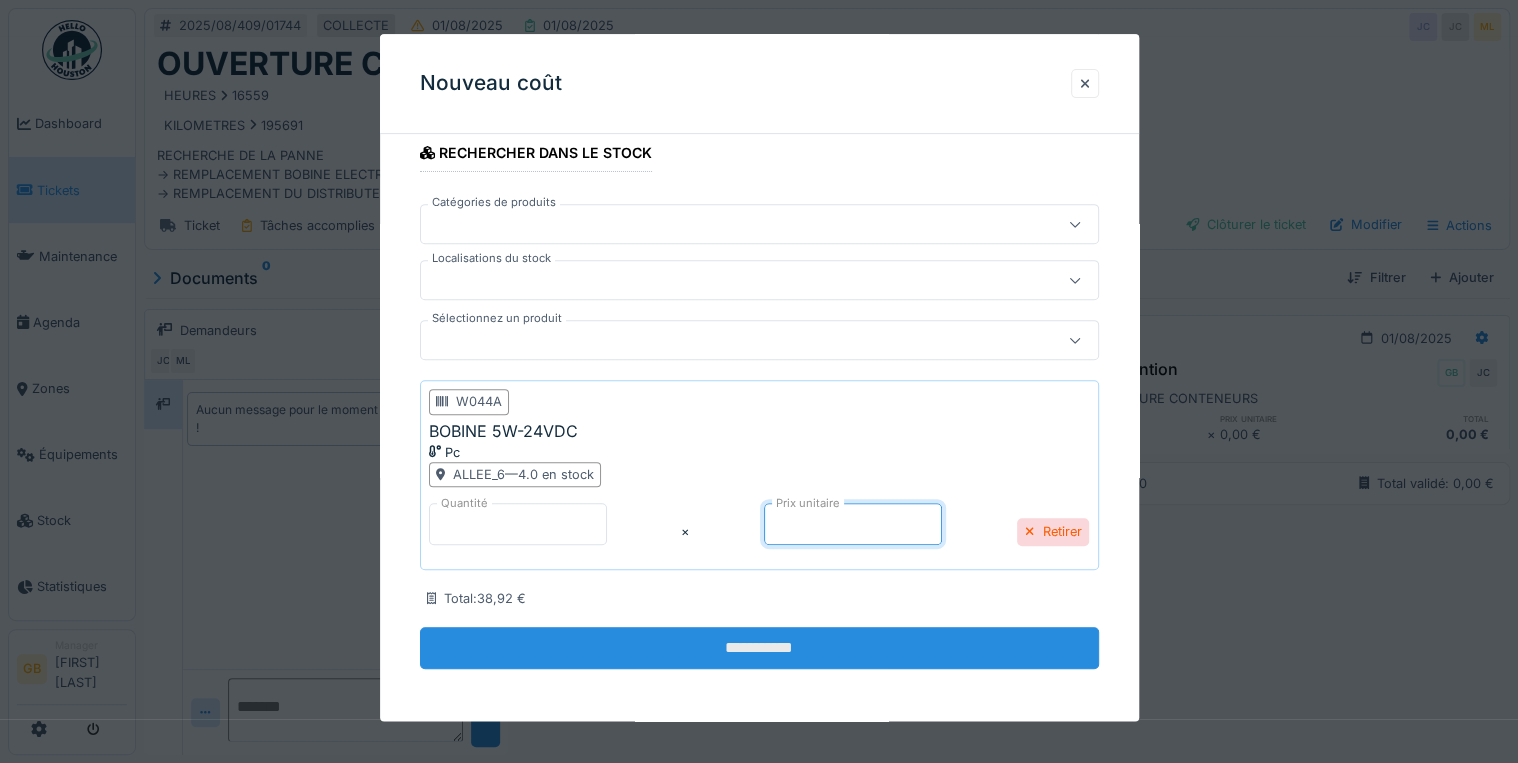 click on "**********" at bounding box center (759, 648) 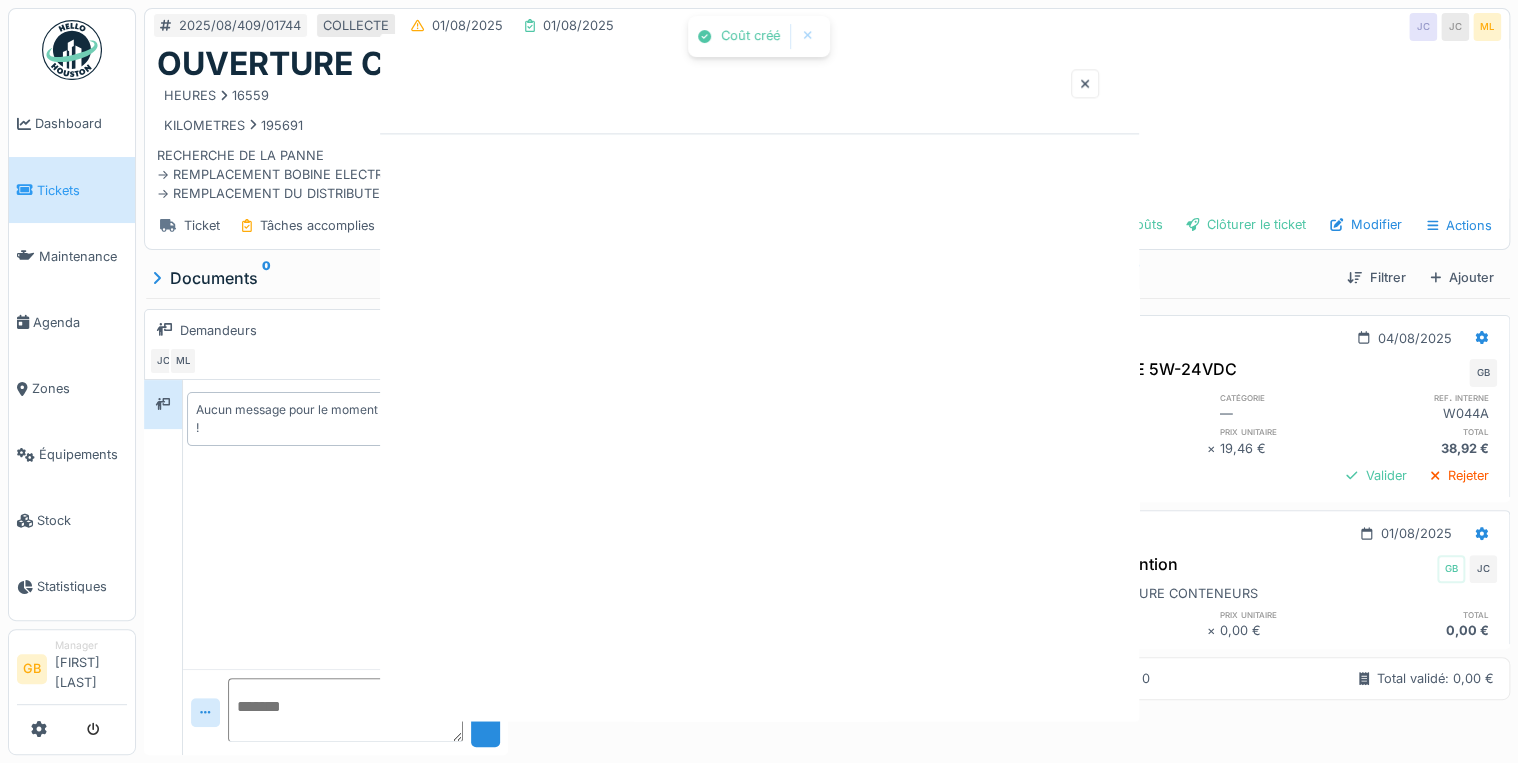 scroll, scrollTop: 0, scrollLeft: 0, axis: both 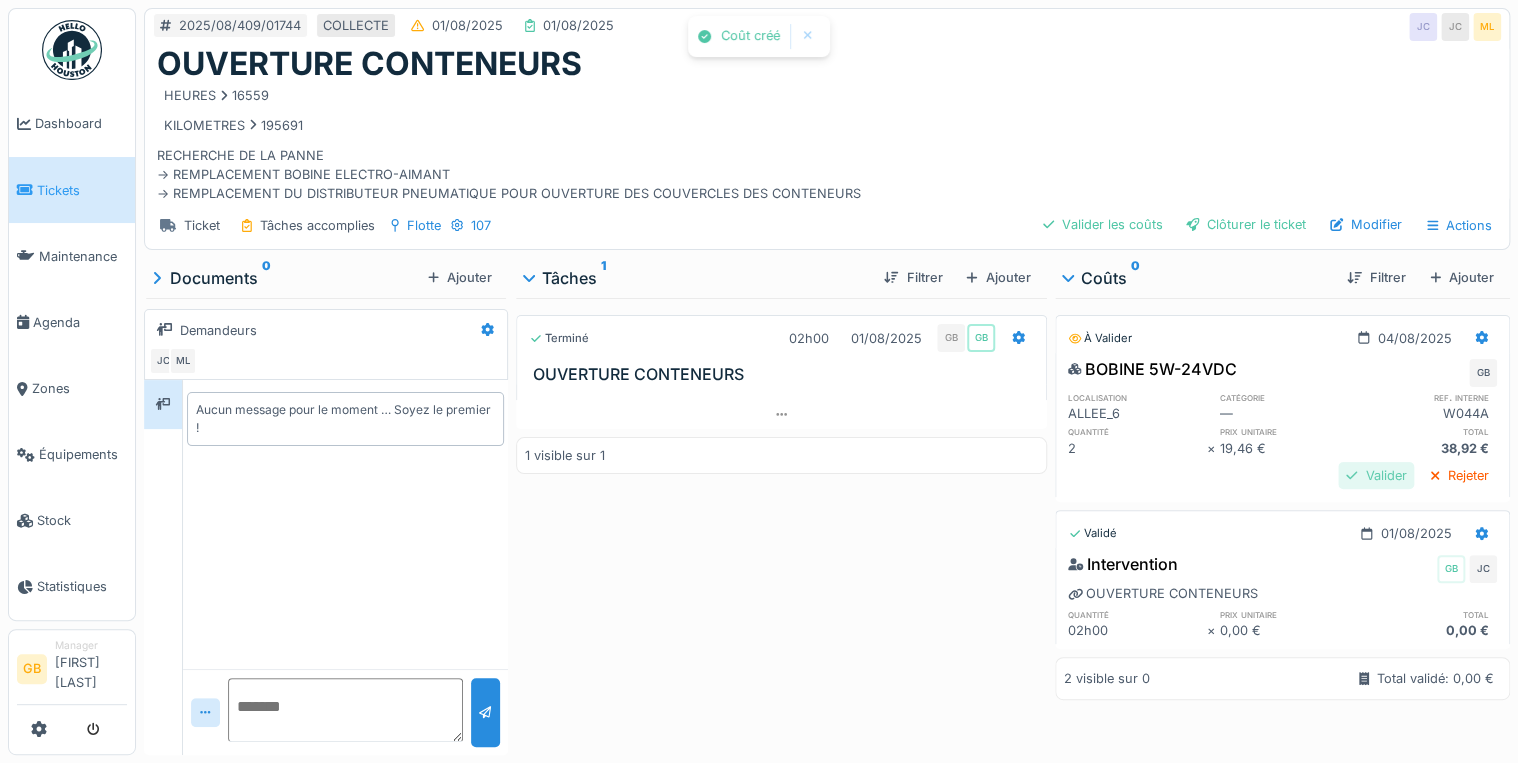 click on "Valider" at bounding box center [1376, 475] 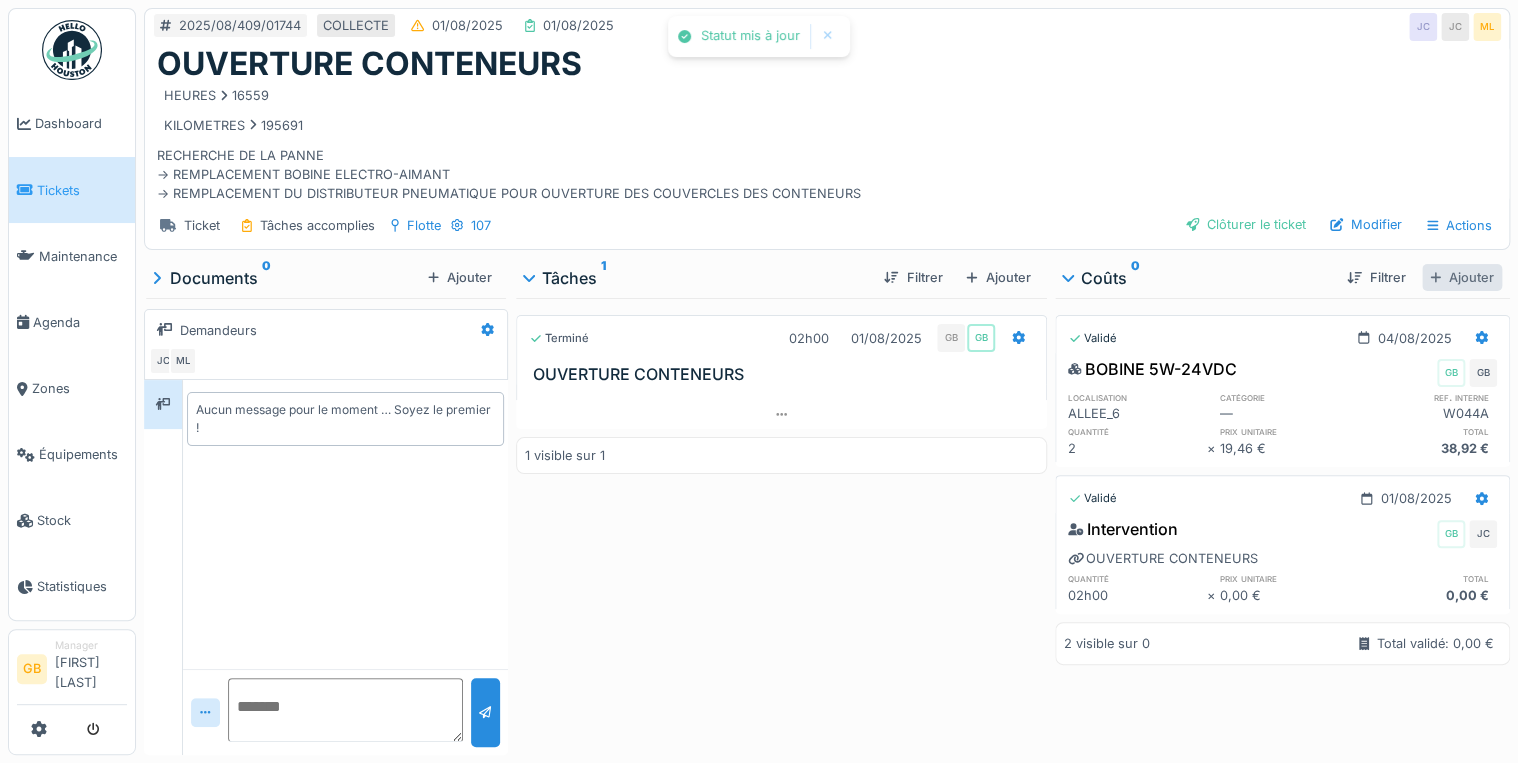 click on "Ajouter" at bounding box center [1462, 277] 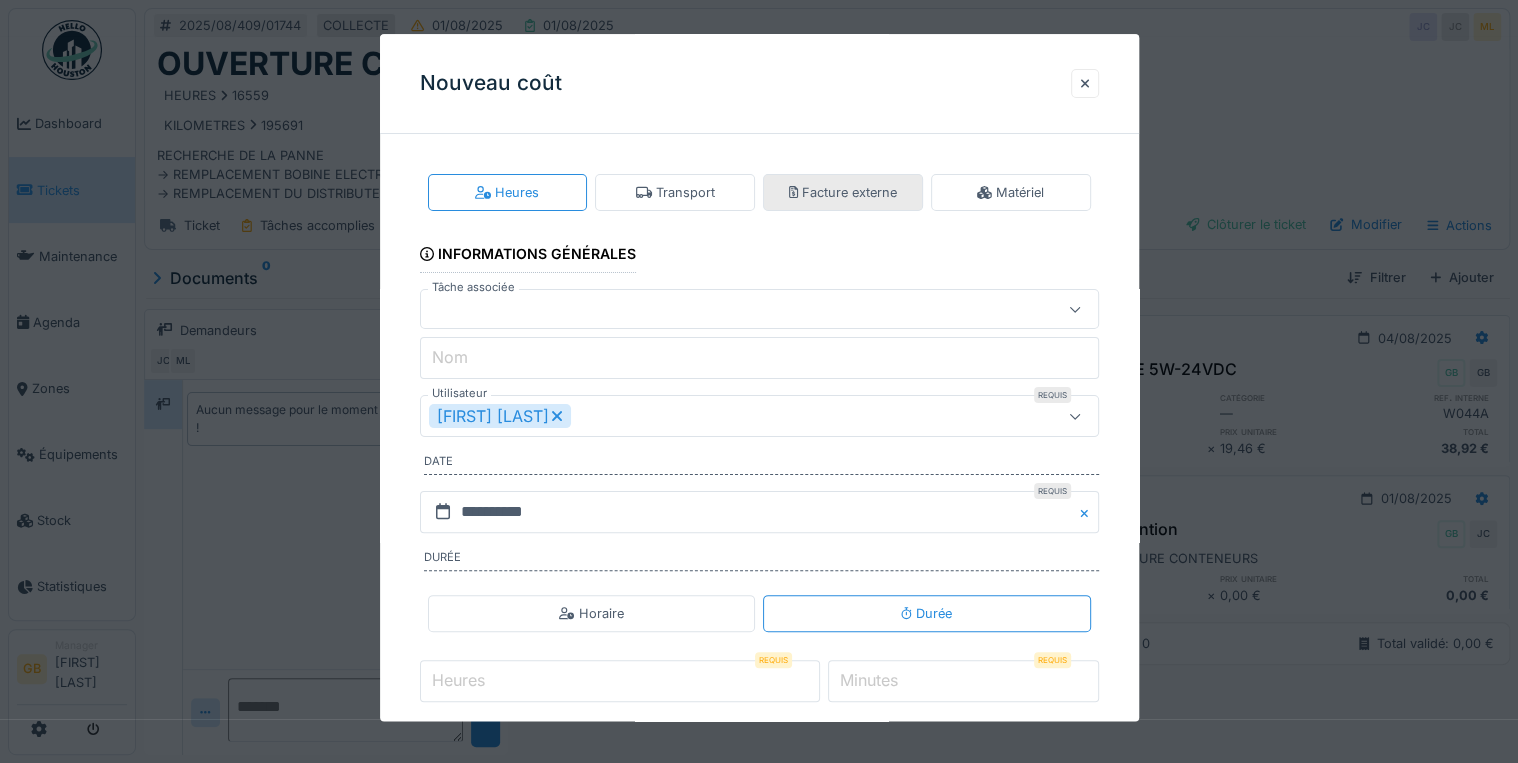 click on "Facture externe" at bounding box center (843, 192) 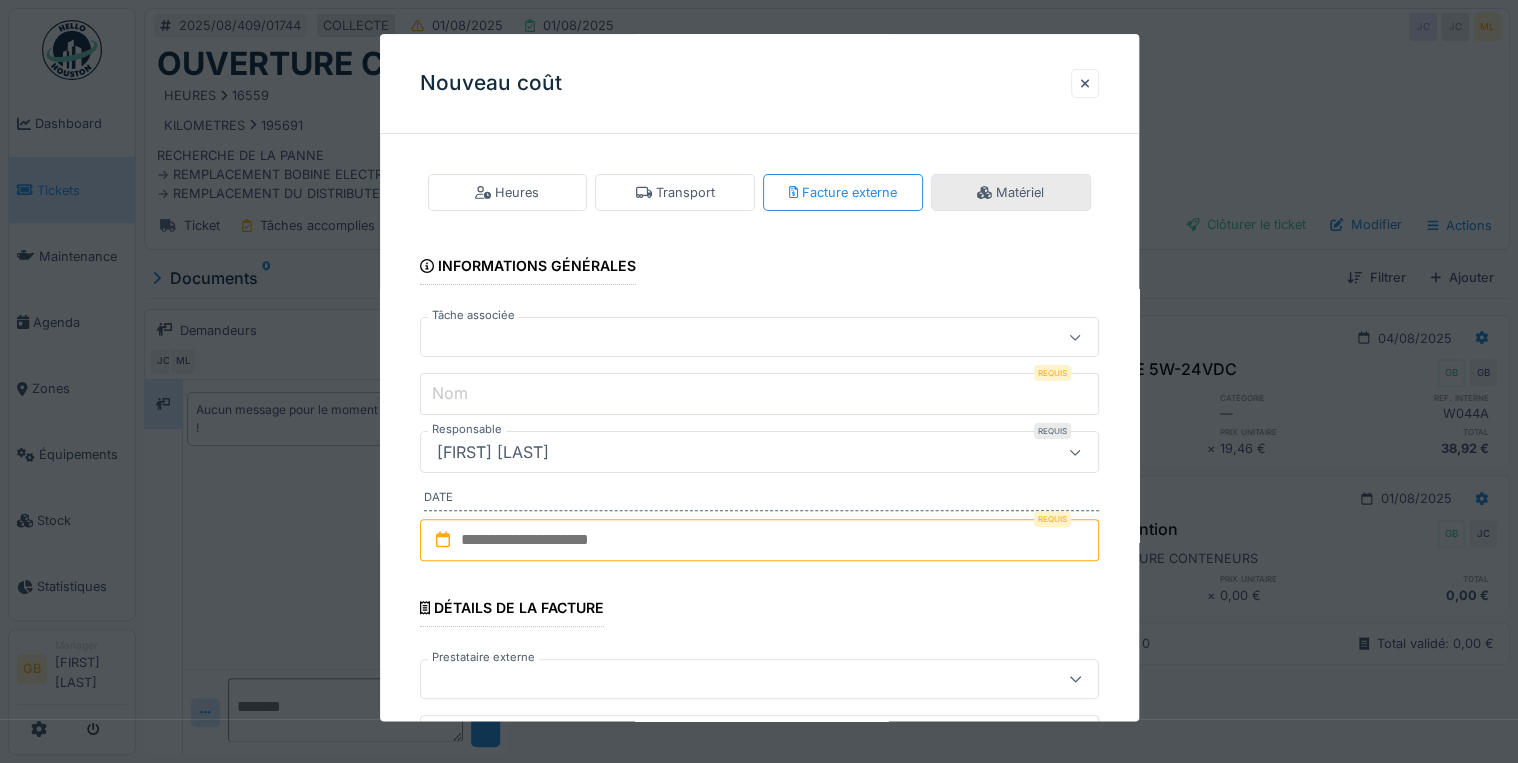 click on "Matériel" at bounding box center (1010, 192) 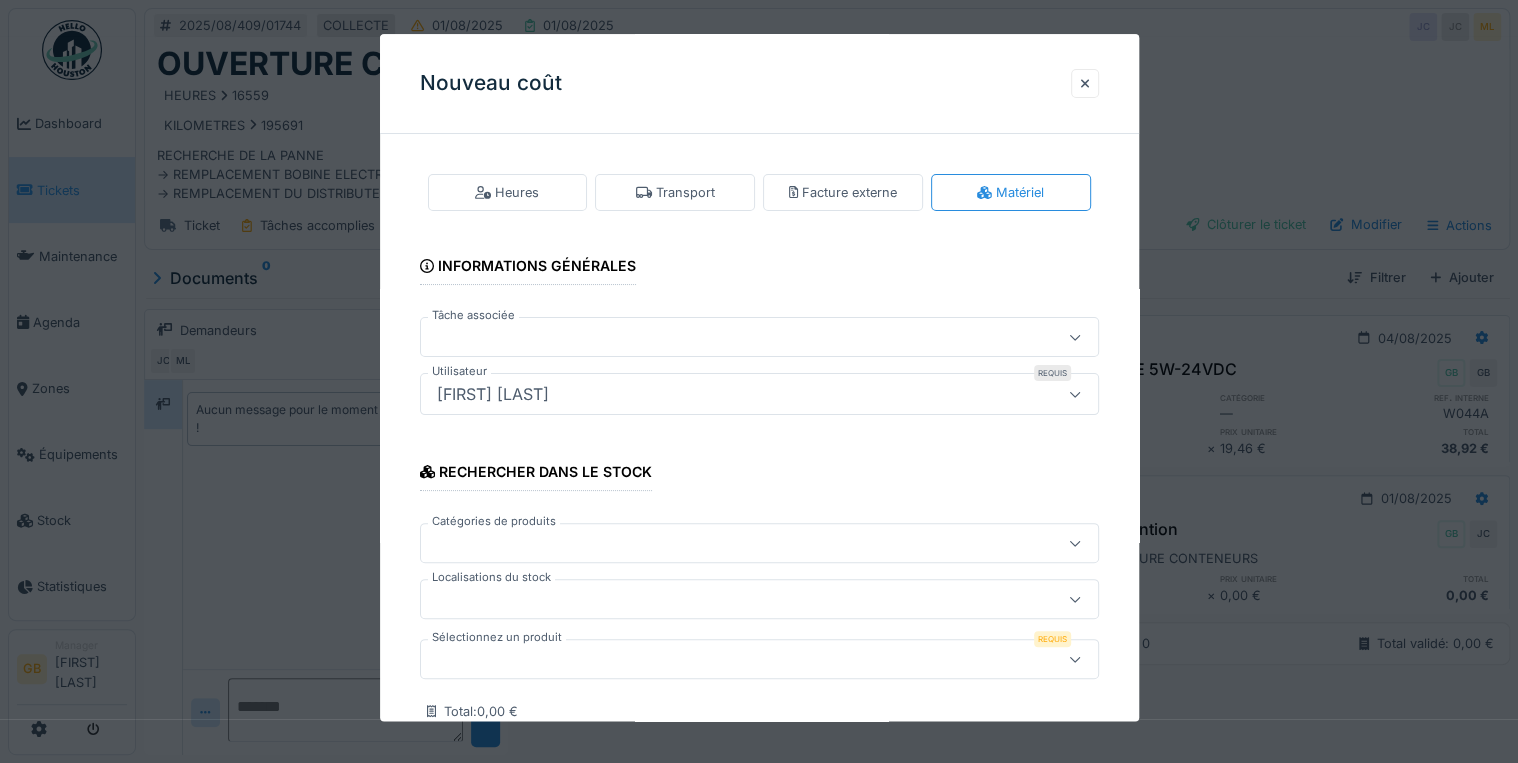 click at bounding box center (725, 660) 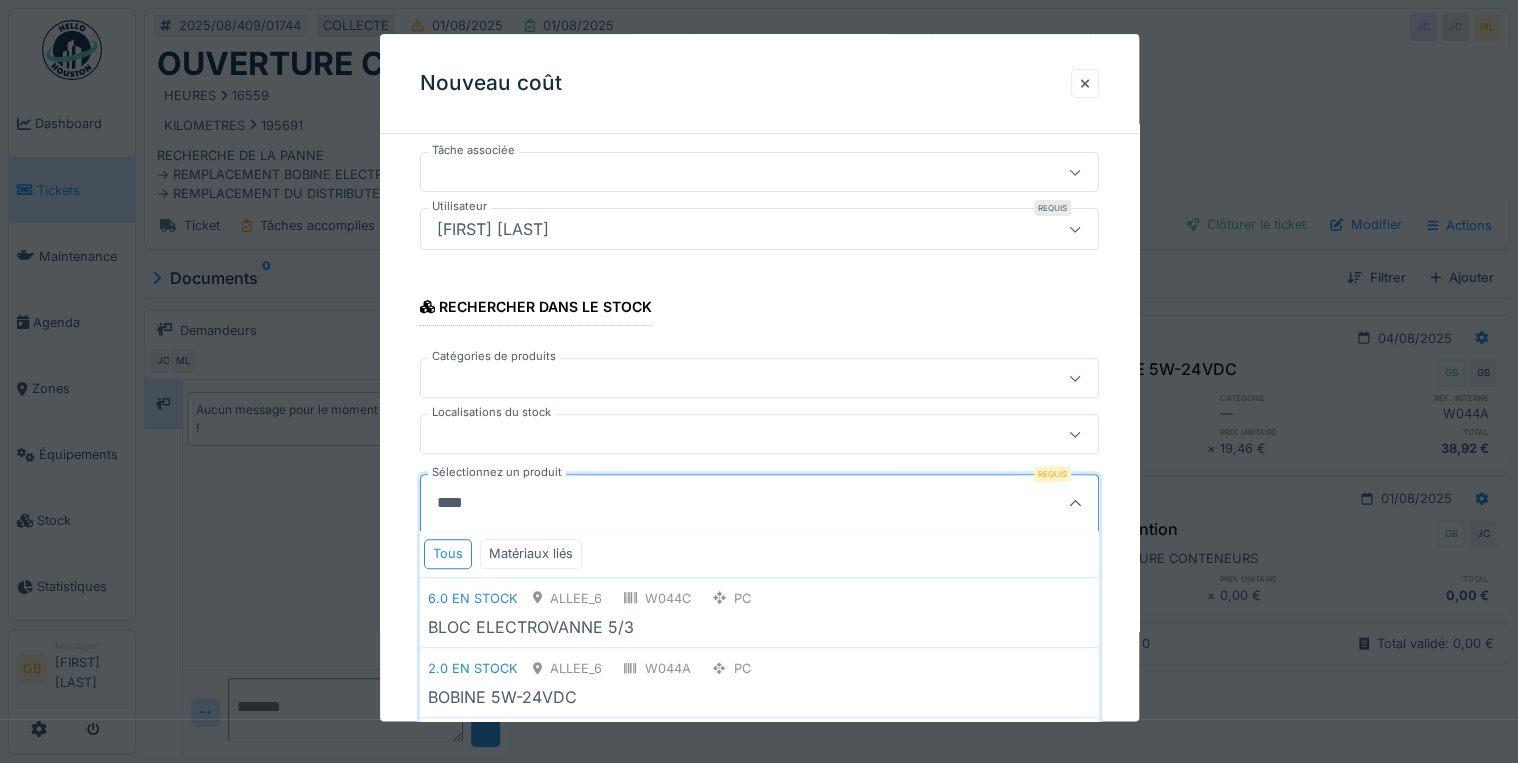 scroll, scrollTop: 332, scrollLeft: 0, axis: vertical 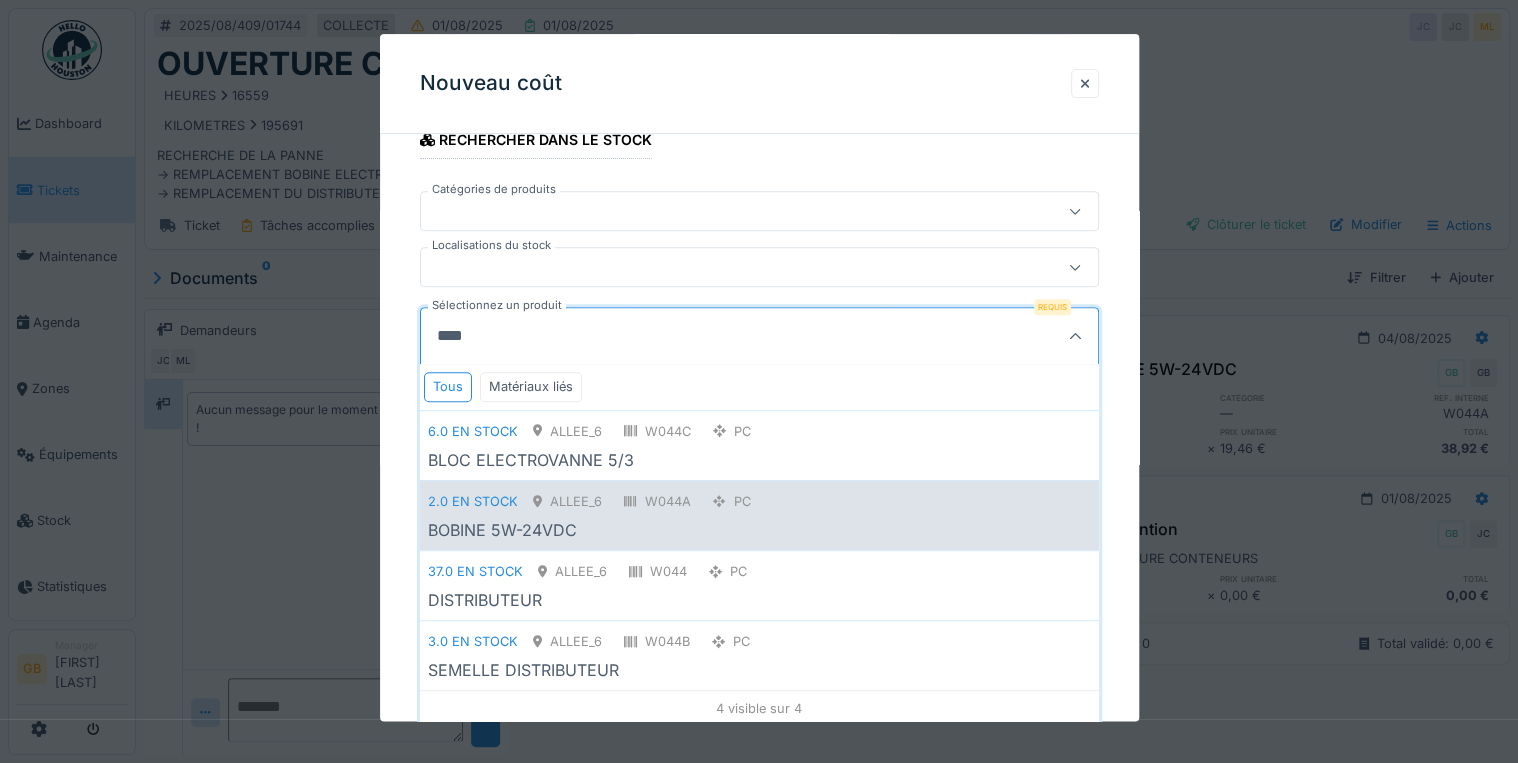 type on "****" 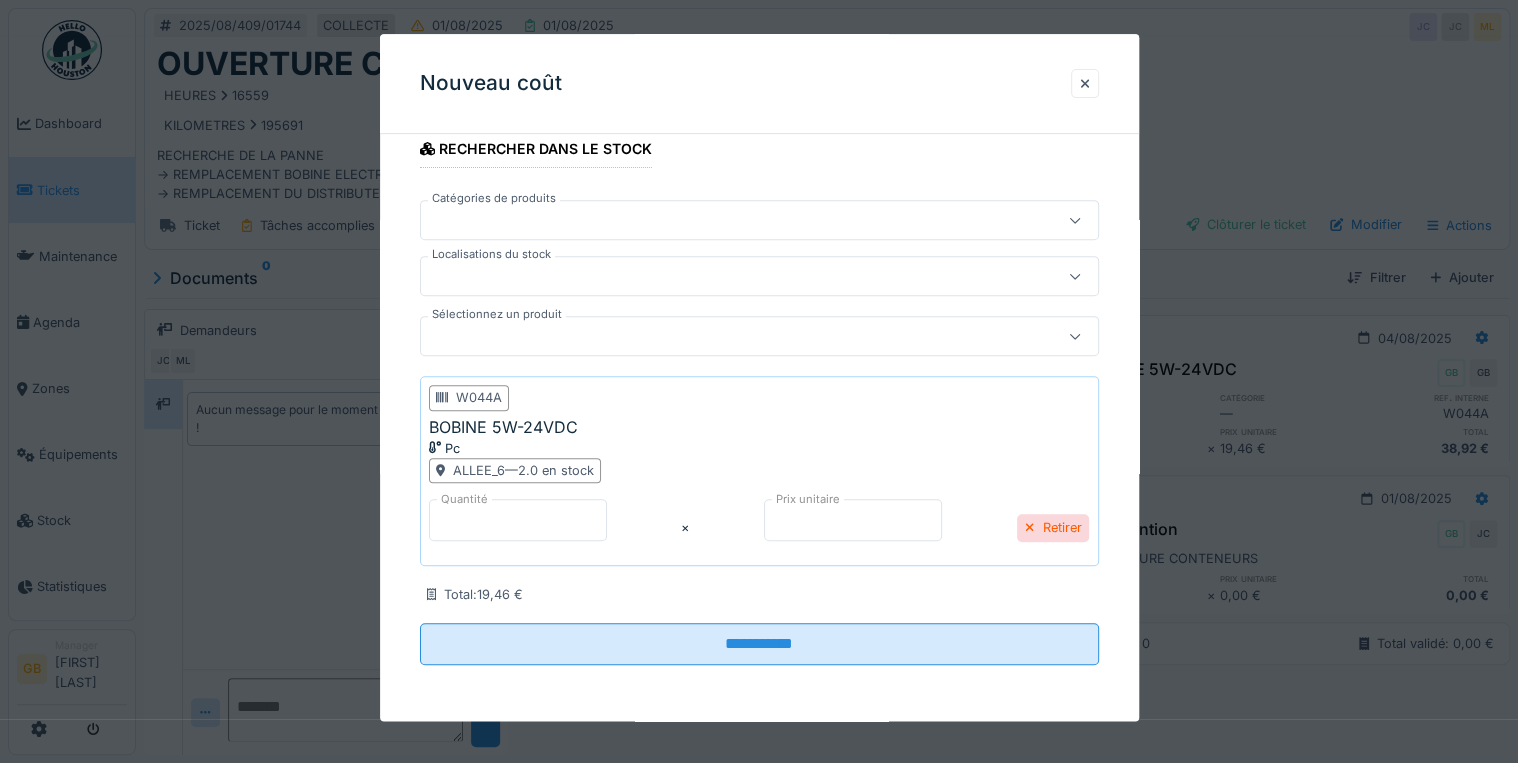 scroll, scrollTop: 319, scrollLeft: 0, axis: vertical 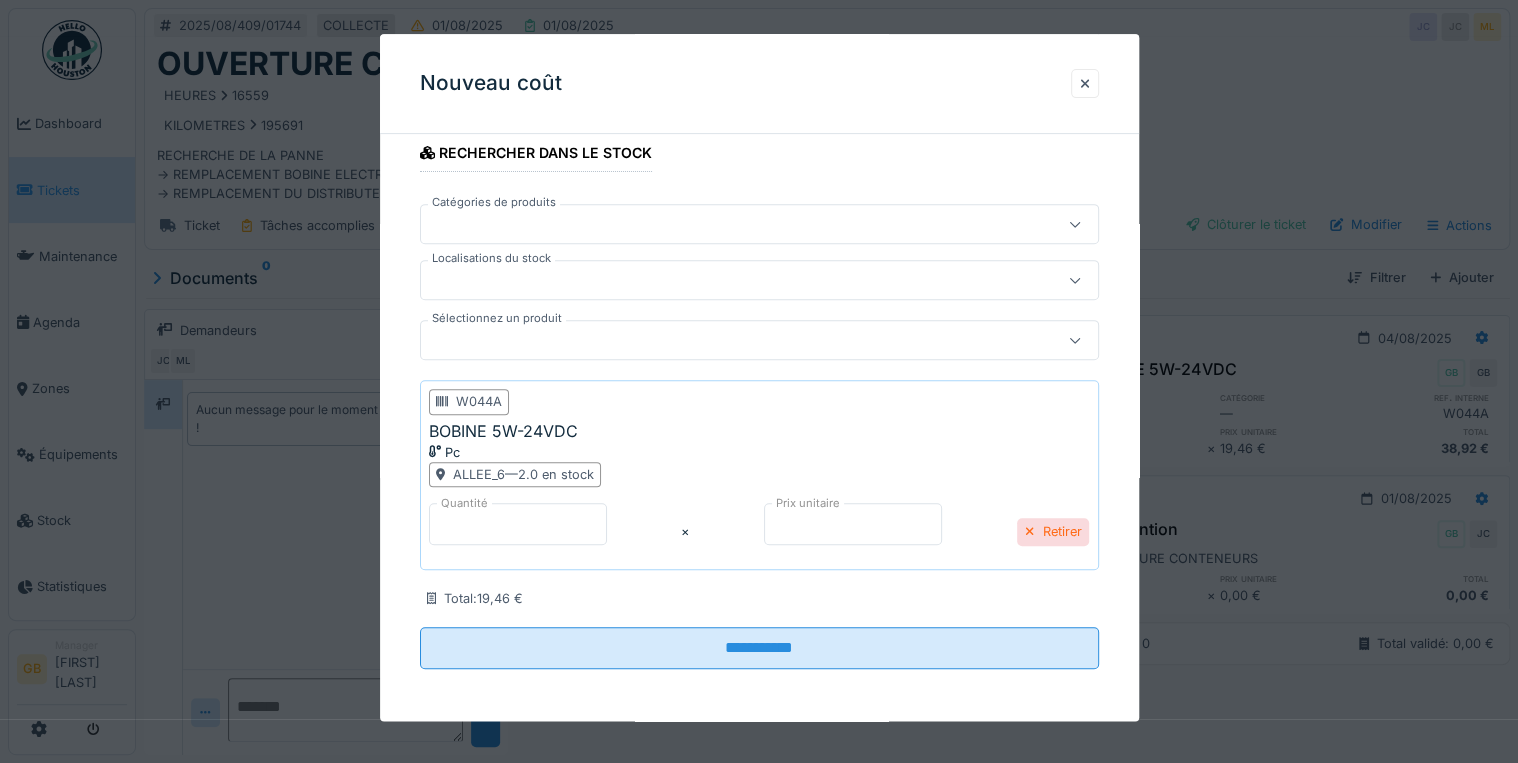 click on "Retirer" at bounding box center (1053, 532) 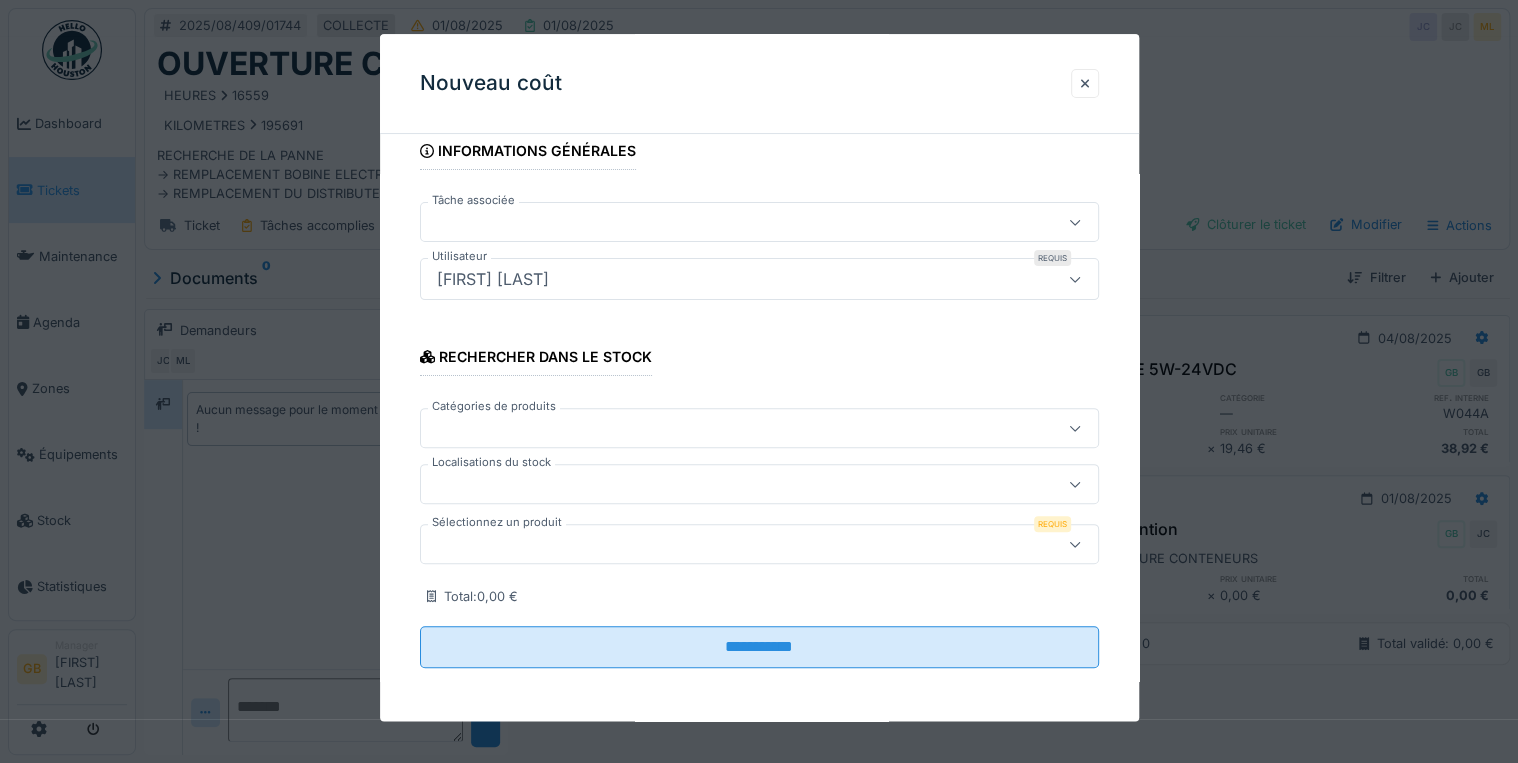 drag, startPoint x: 785, startPoint y: 568, endPoint x: 767, endPoint y: 542, distance: 31.622776 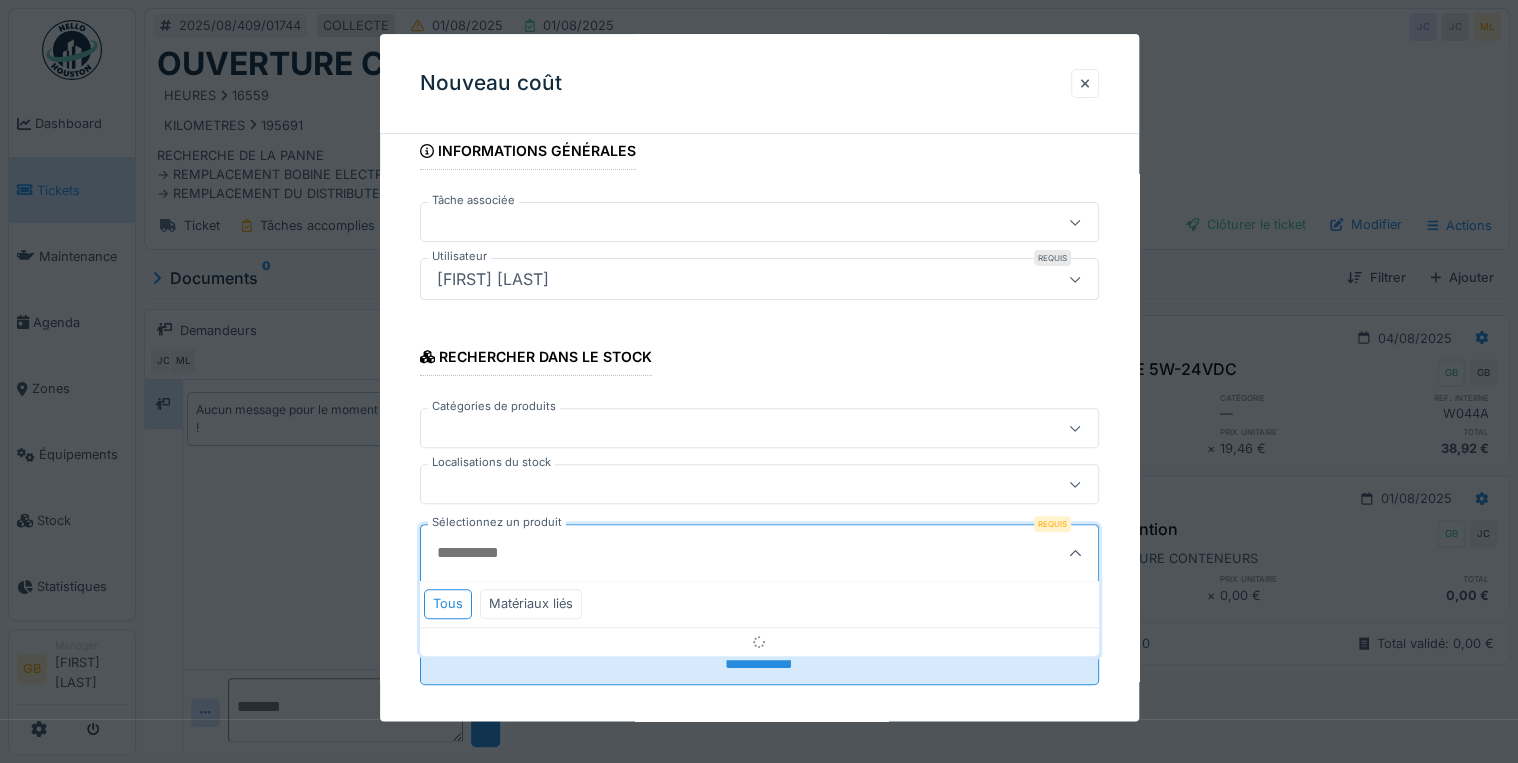 scroll, scrollTop: 132, scrollLeft: 0, axis: vertical 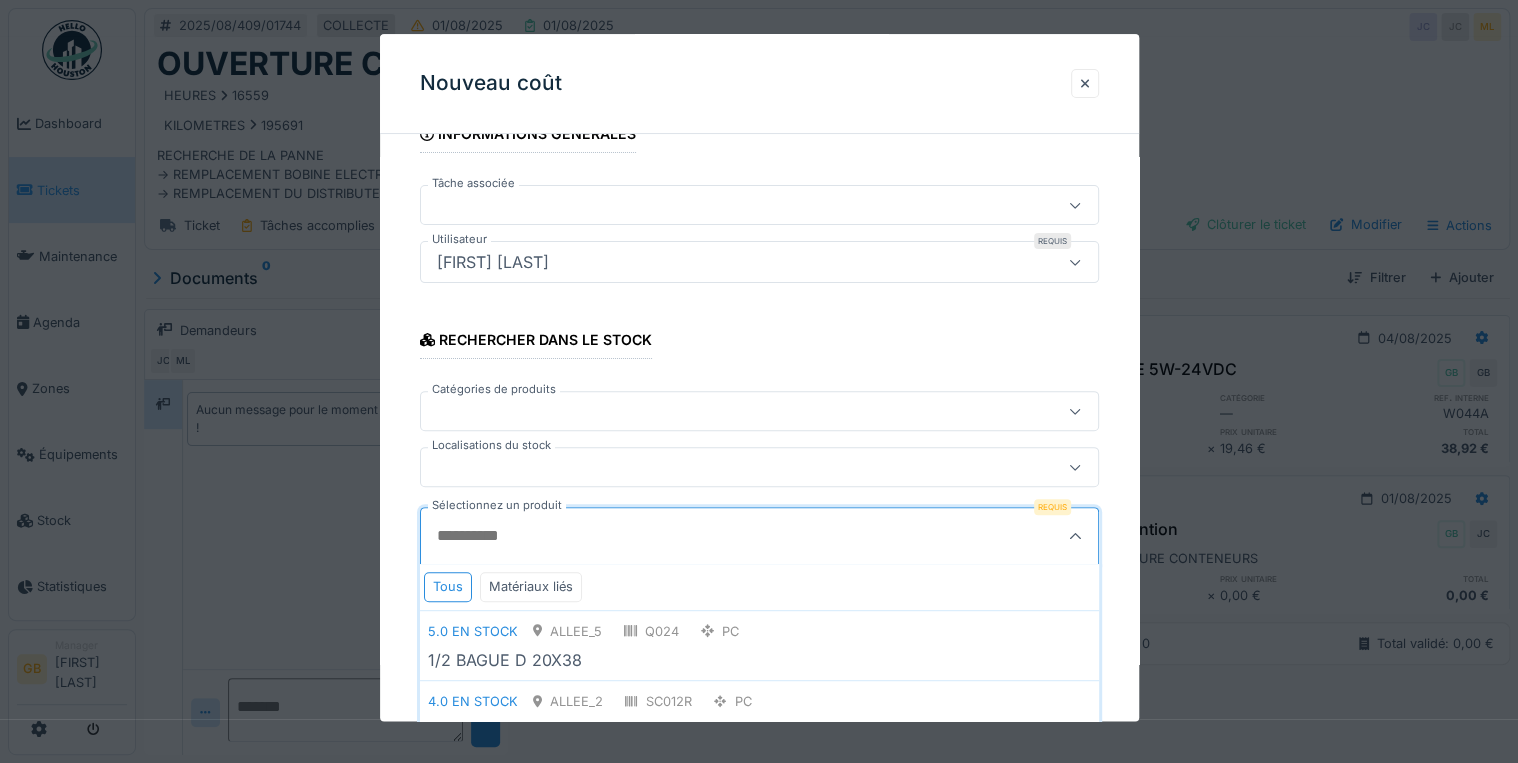 click on "Sélectionnez un produit" at bounding box center [713, 537] 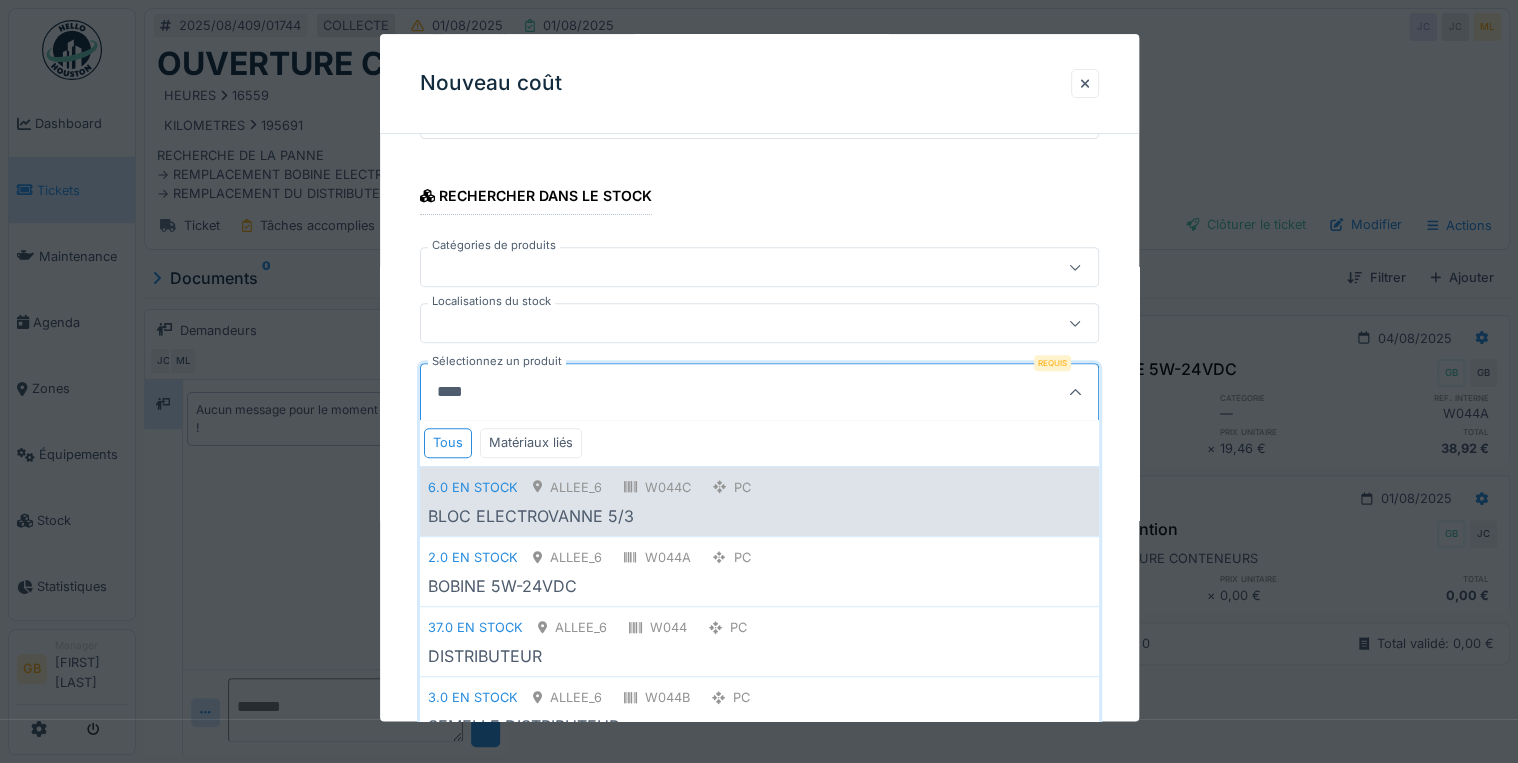 scroll, scrollTop: 292, scrollLeft: 0, axis: vertical 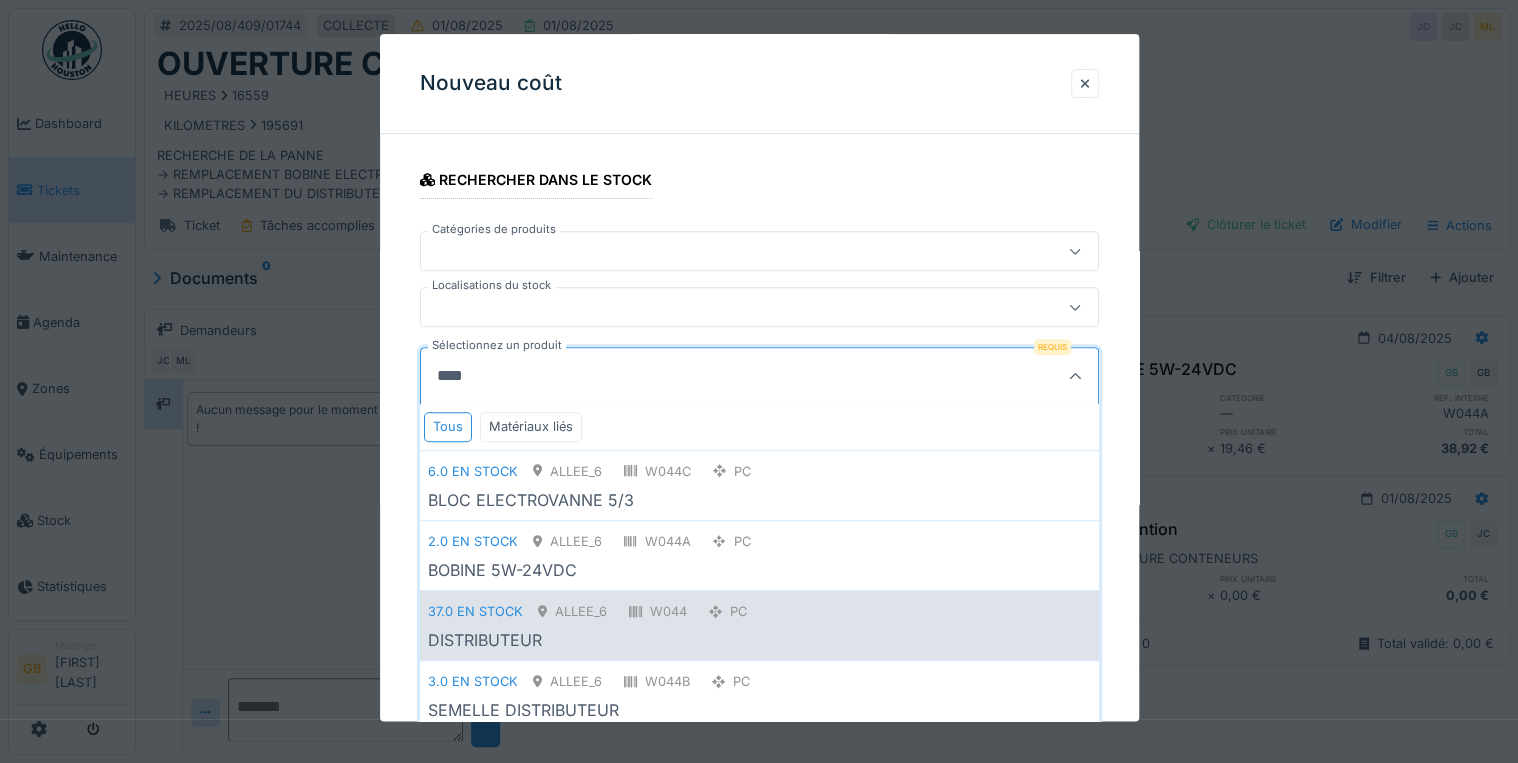 type on "****" 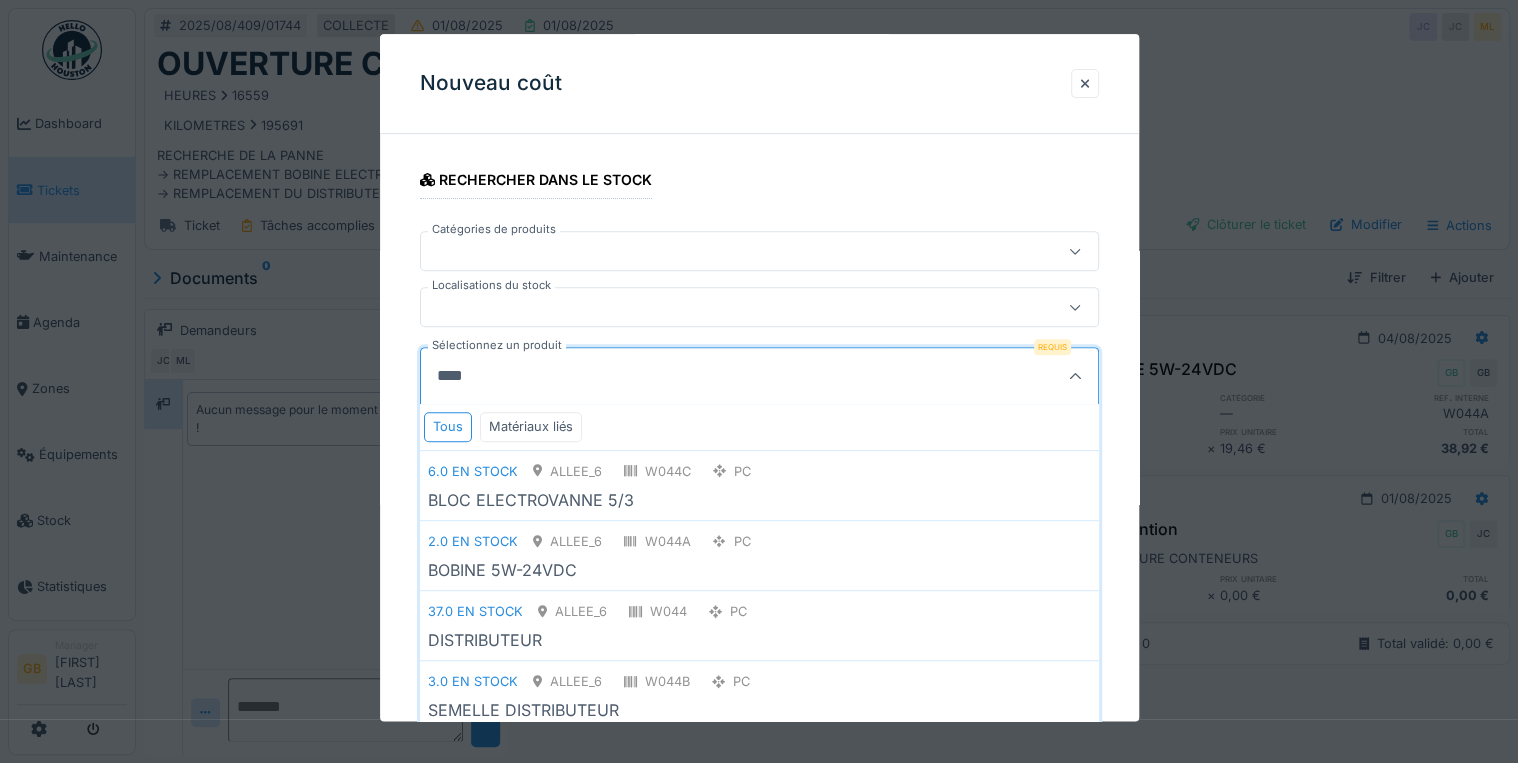 click on "W044" at bounding box center (658, 611) 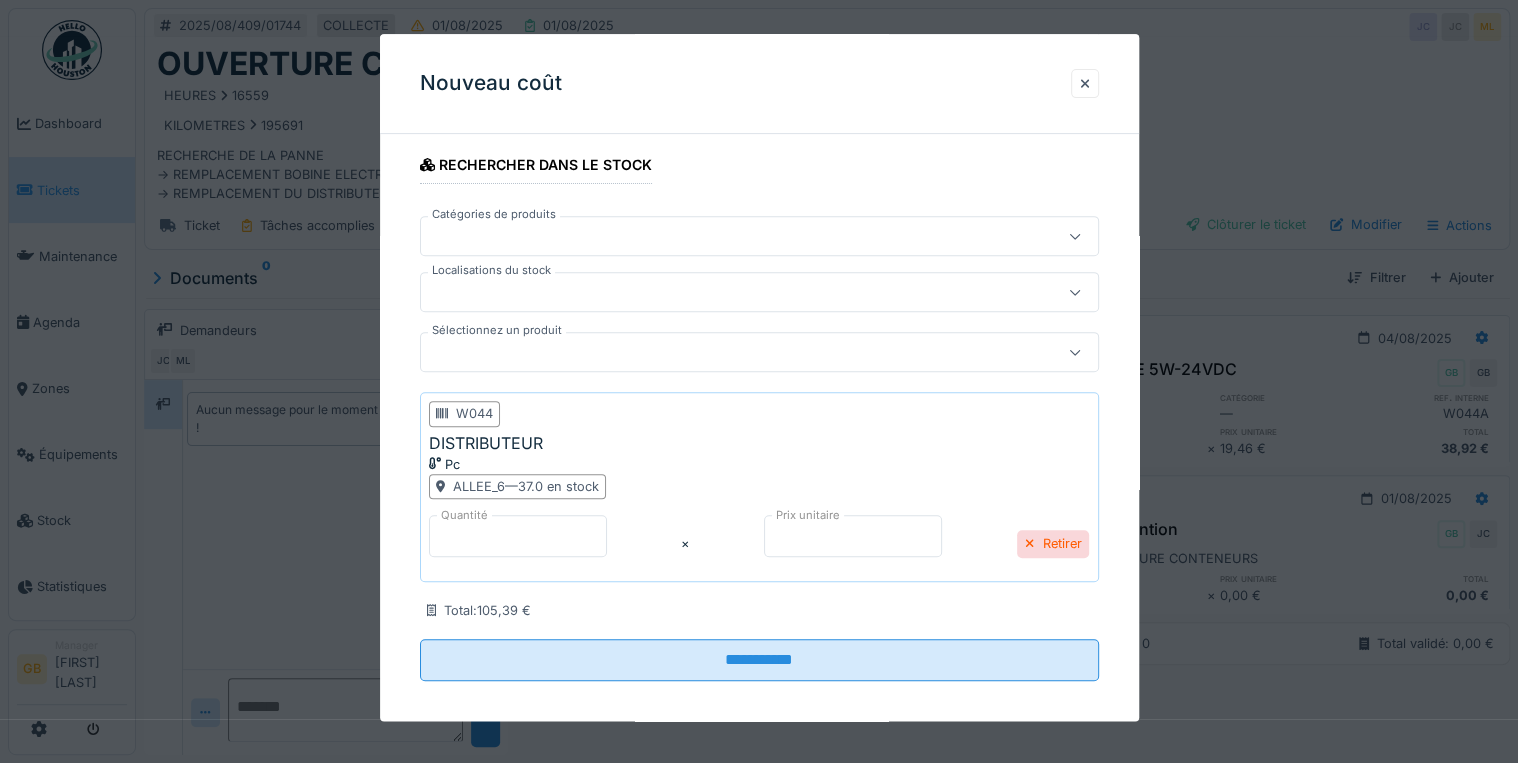 scroll, scrollTop: 319, scrollLeft: 0, axis: vertical 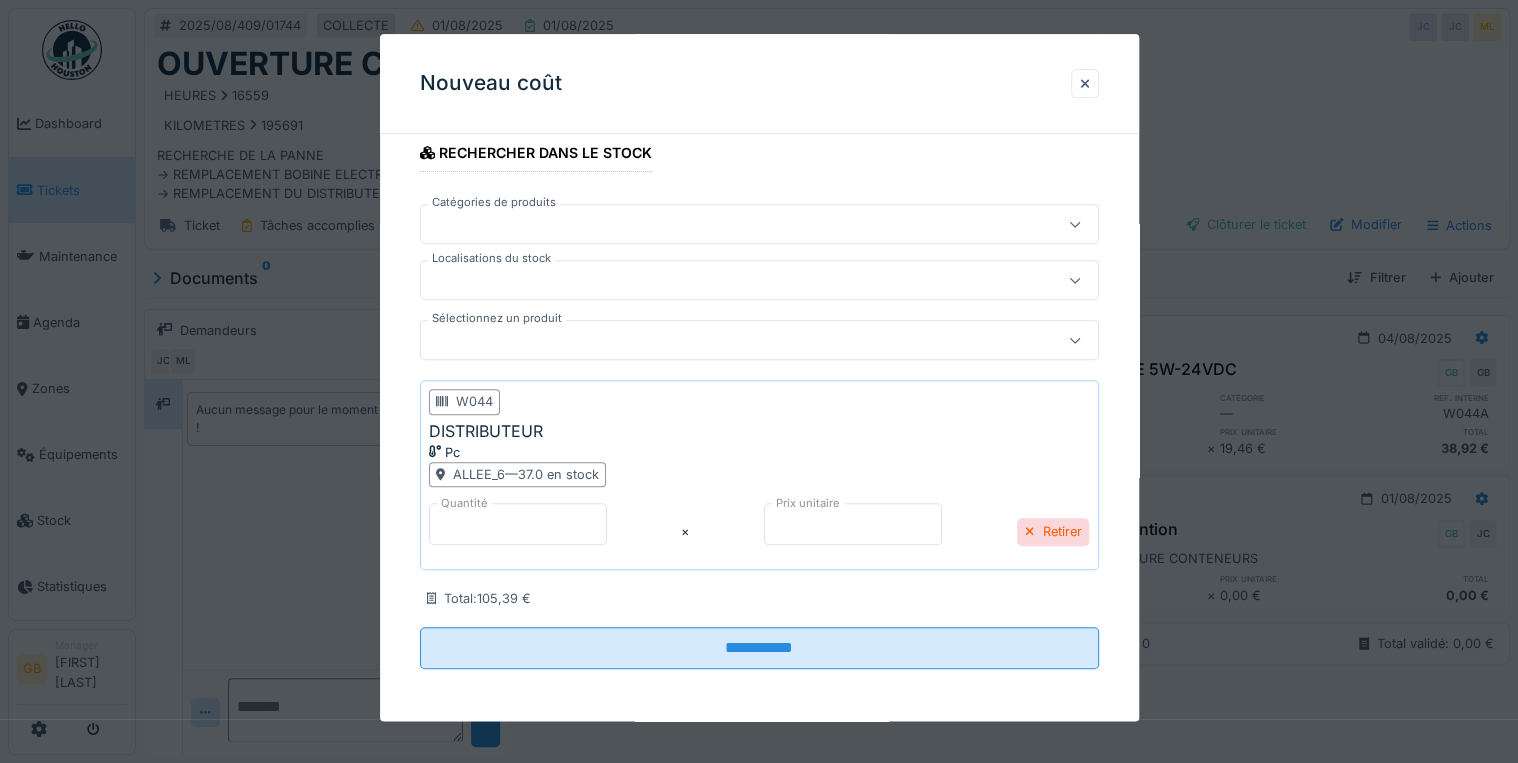 click on "*" at bounding box center (518, 524) 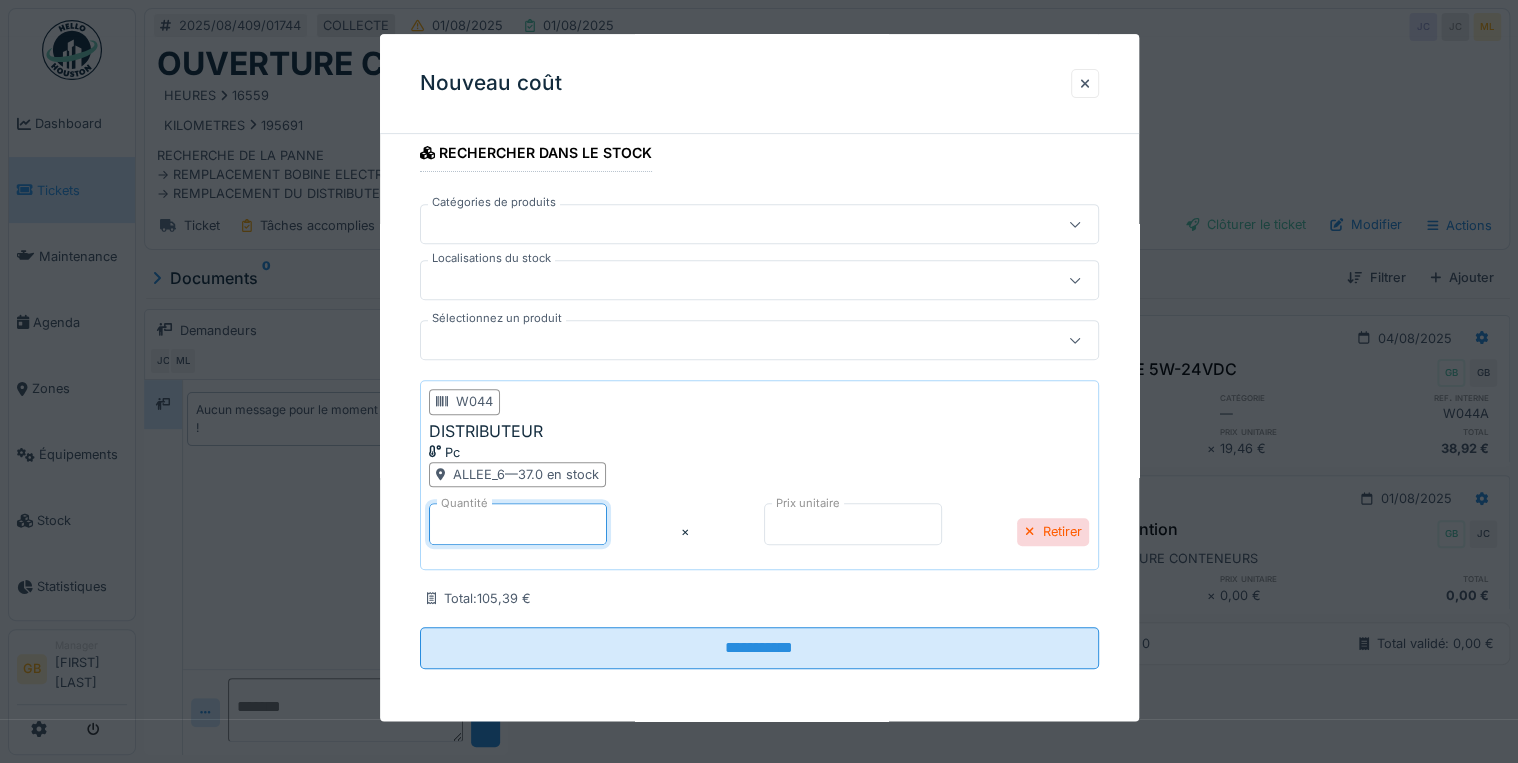 drag, startPoint x: 785, startPoint y: 516, endPoint x: 456, endPoint y: 476, distance: 331.4227 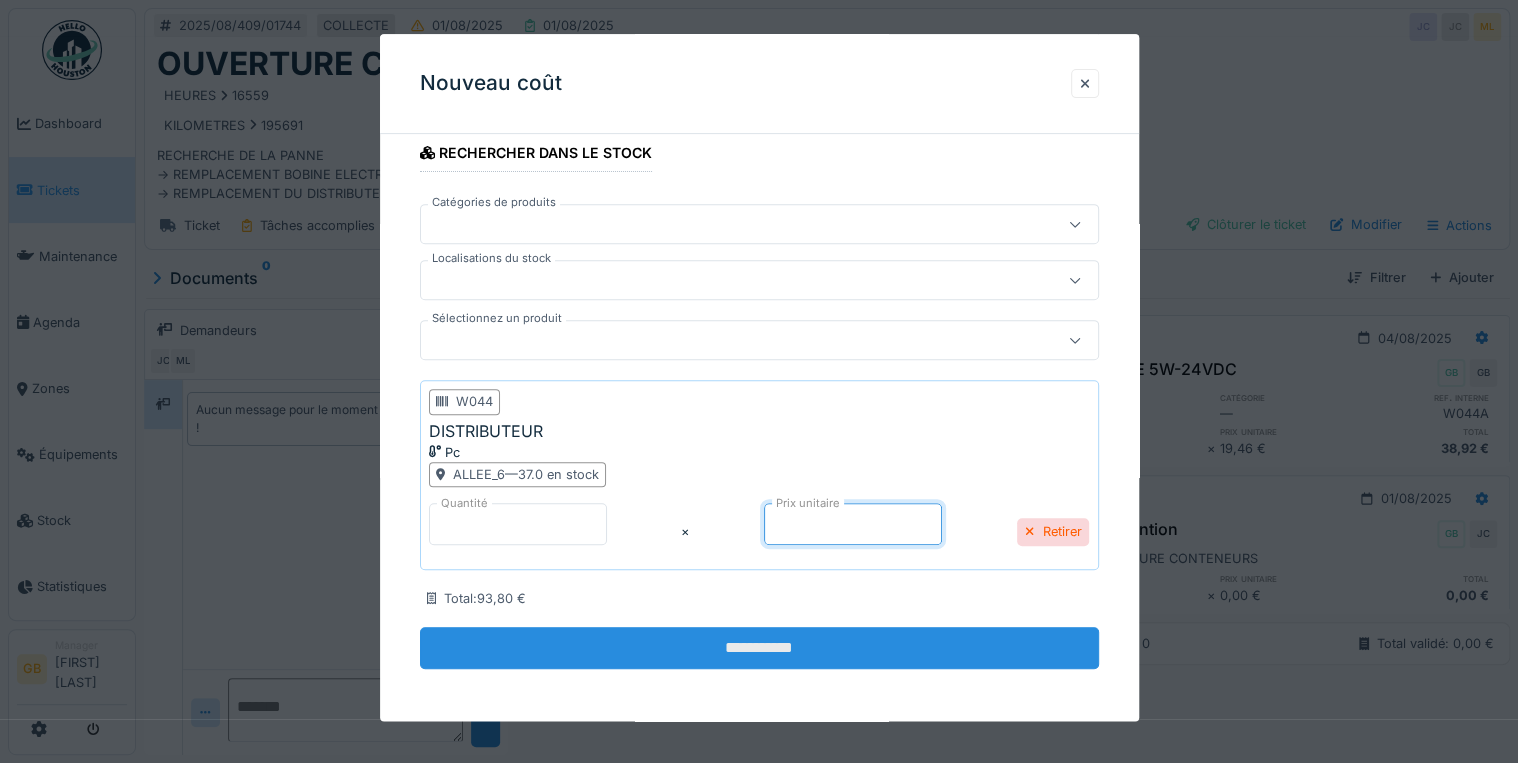 type on "*****" 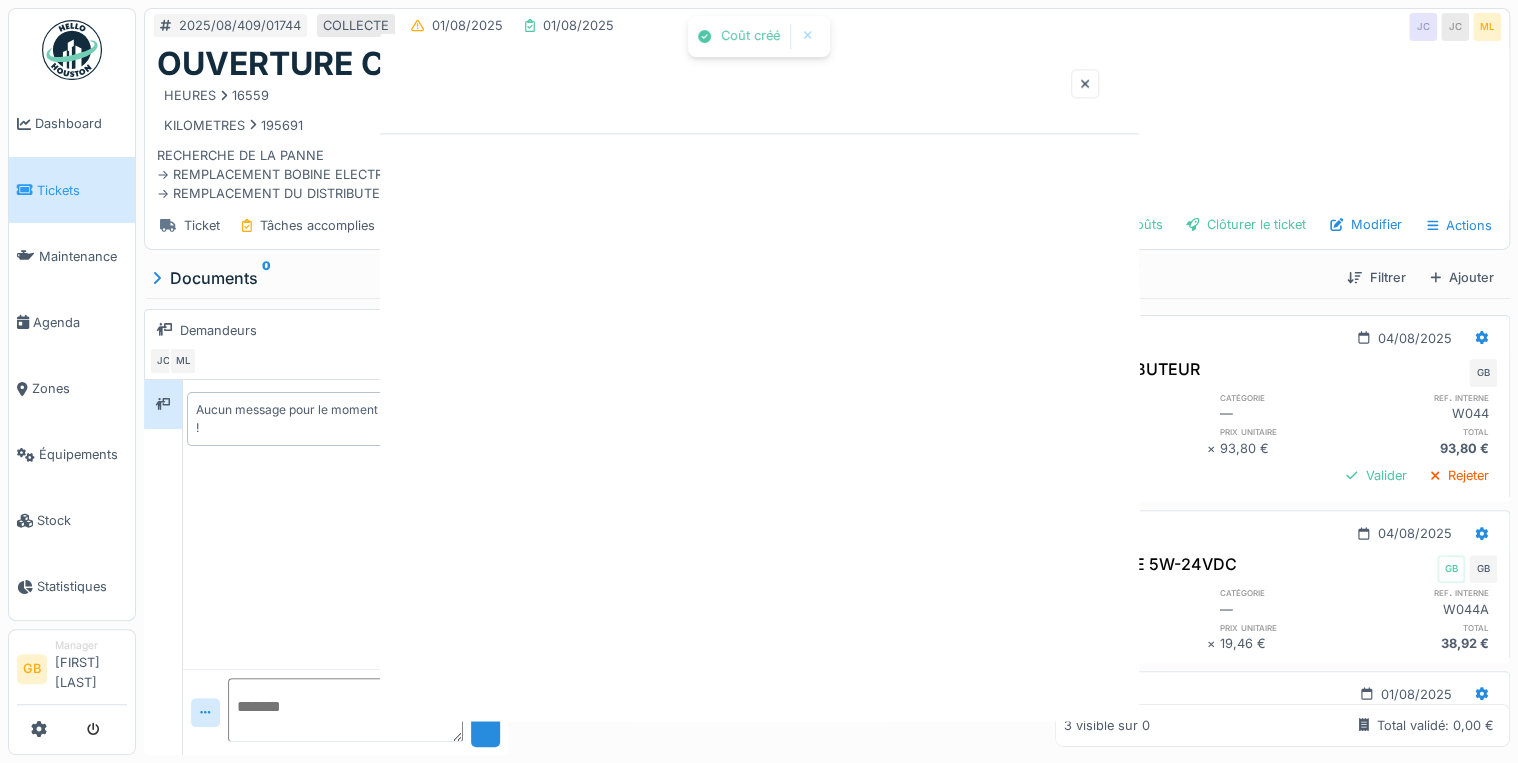 scroll, scrollTop: 0, scrollLeft: 0, axis: both 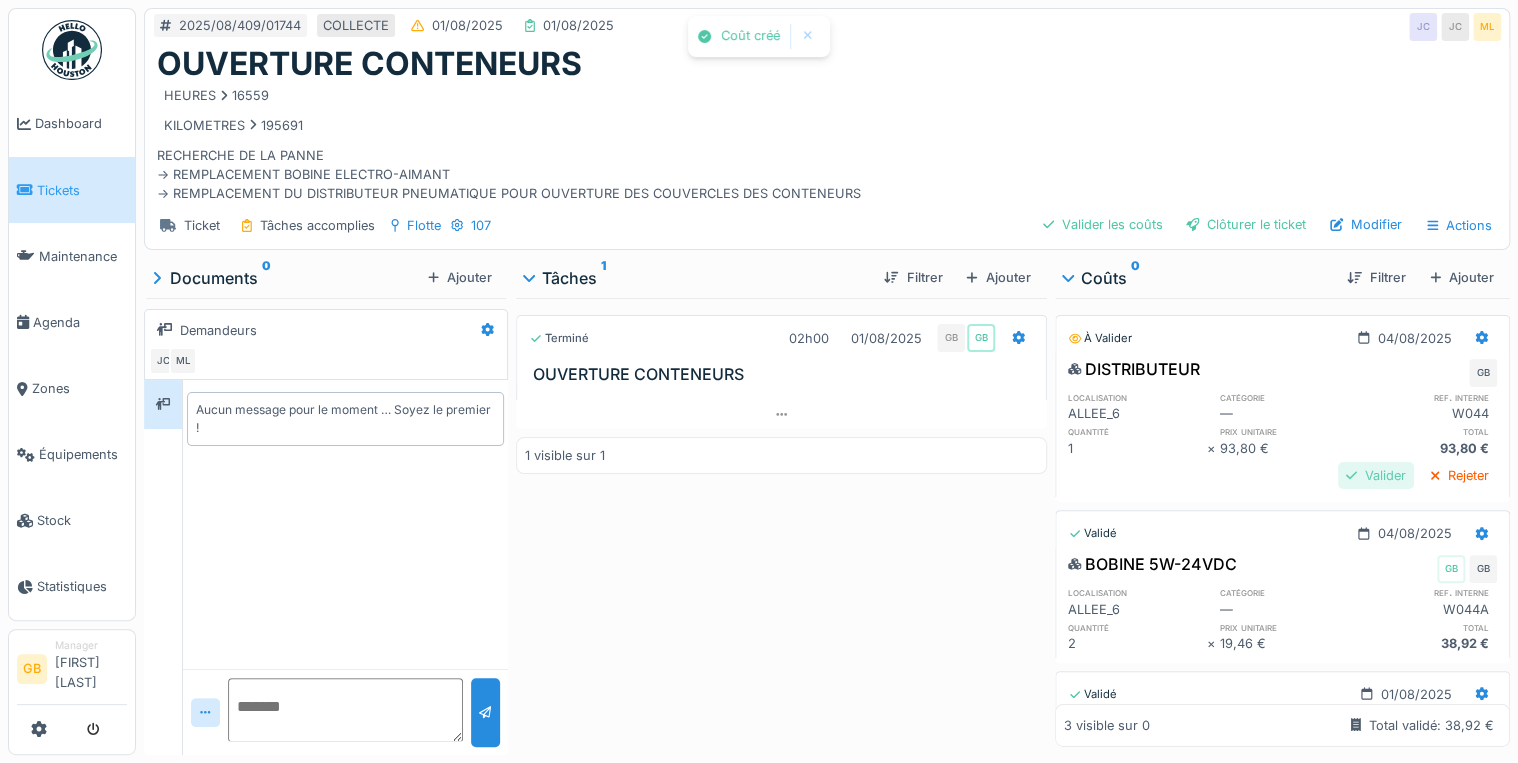 click on "Valider" at bounding box center (1376, 475) 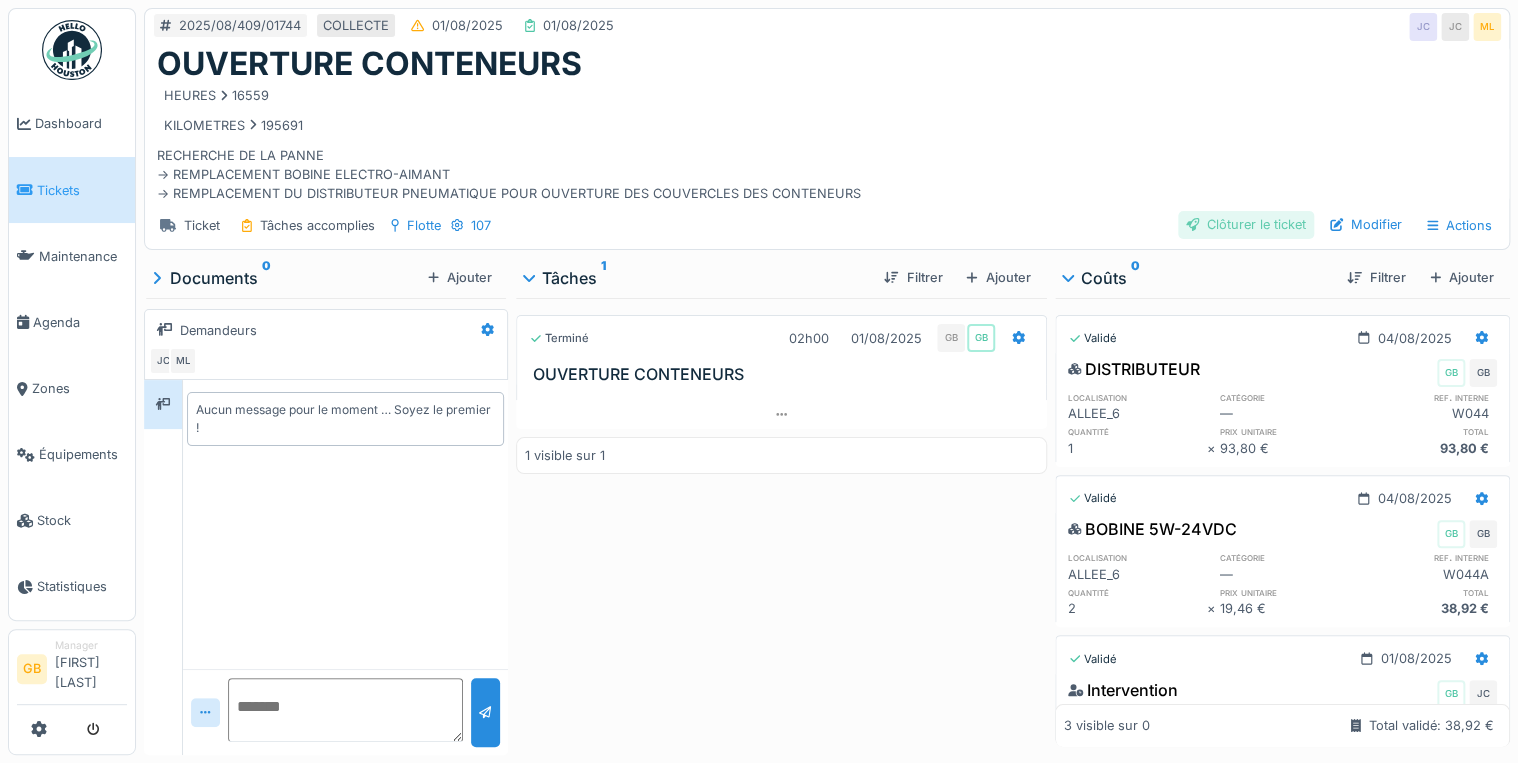 click on "Clôturer le ticket" at bounding box center [1246, 224] 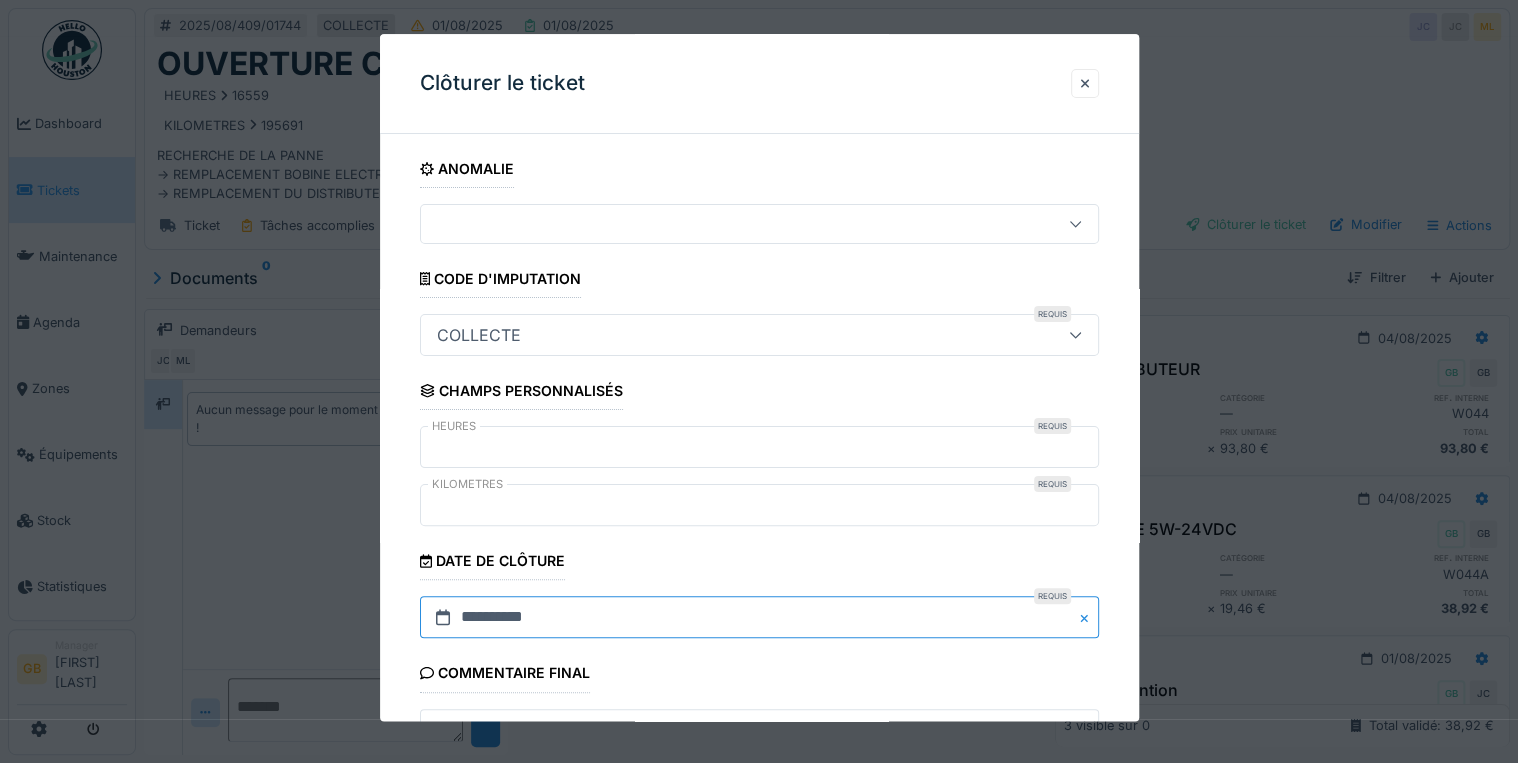 click on "**********" at bounding box center [759, 618] 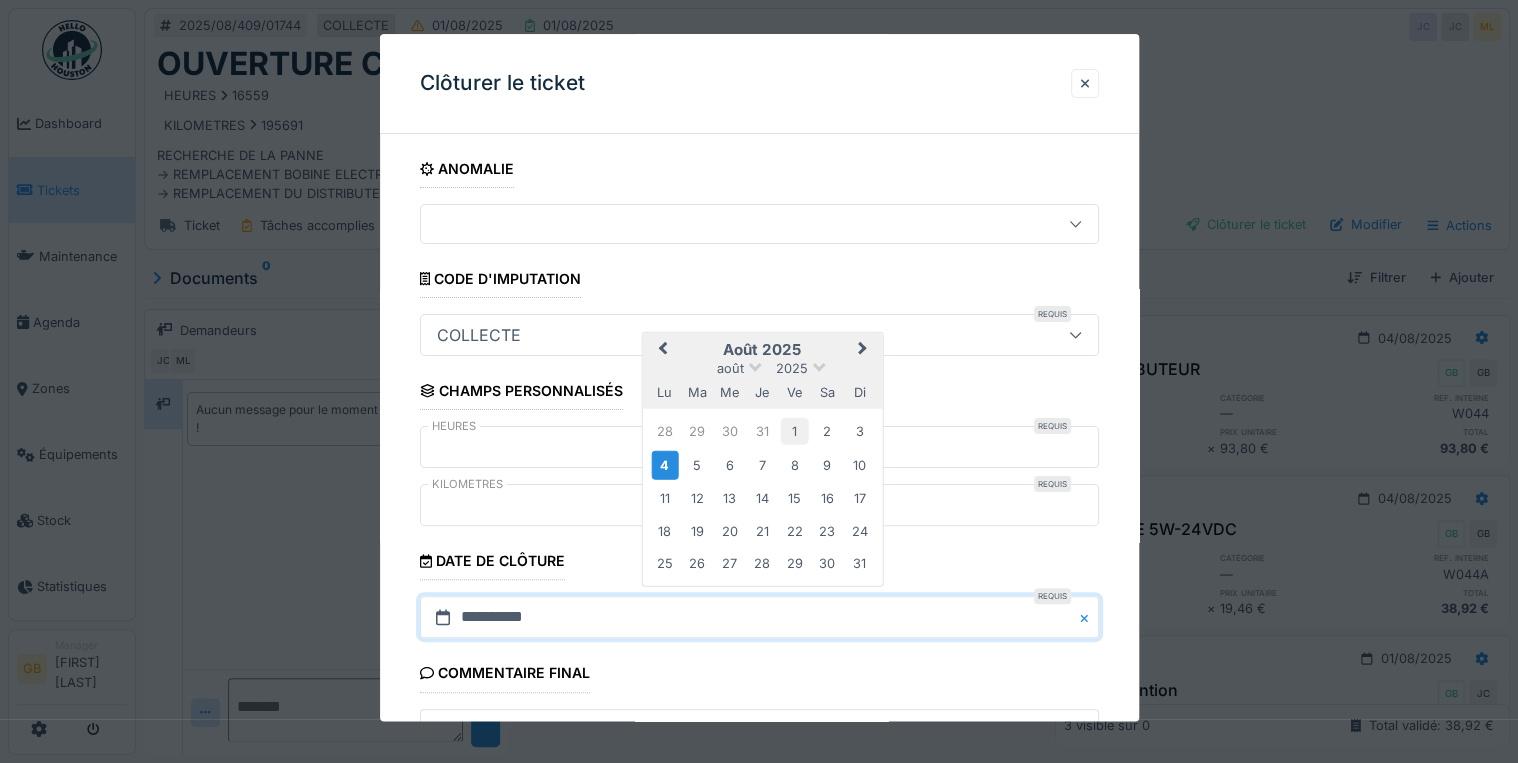 click on "1" at bounding box center [794, 431] 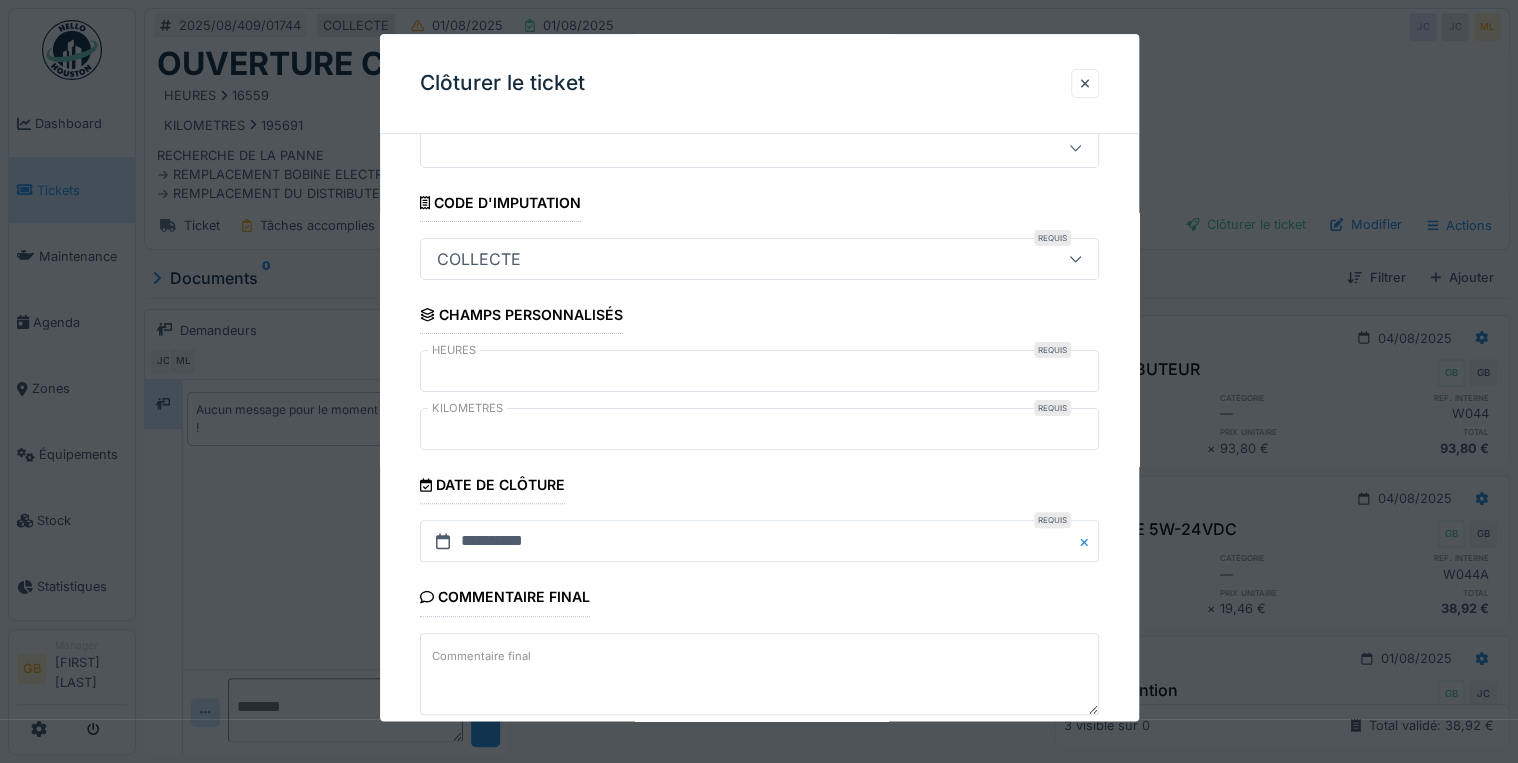 scroll, scrollTop: 184, scrollLeft: 0, axis: vertical 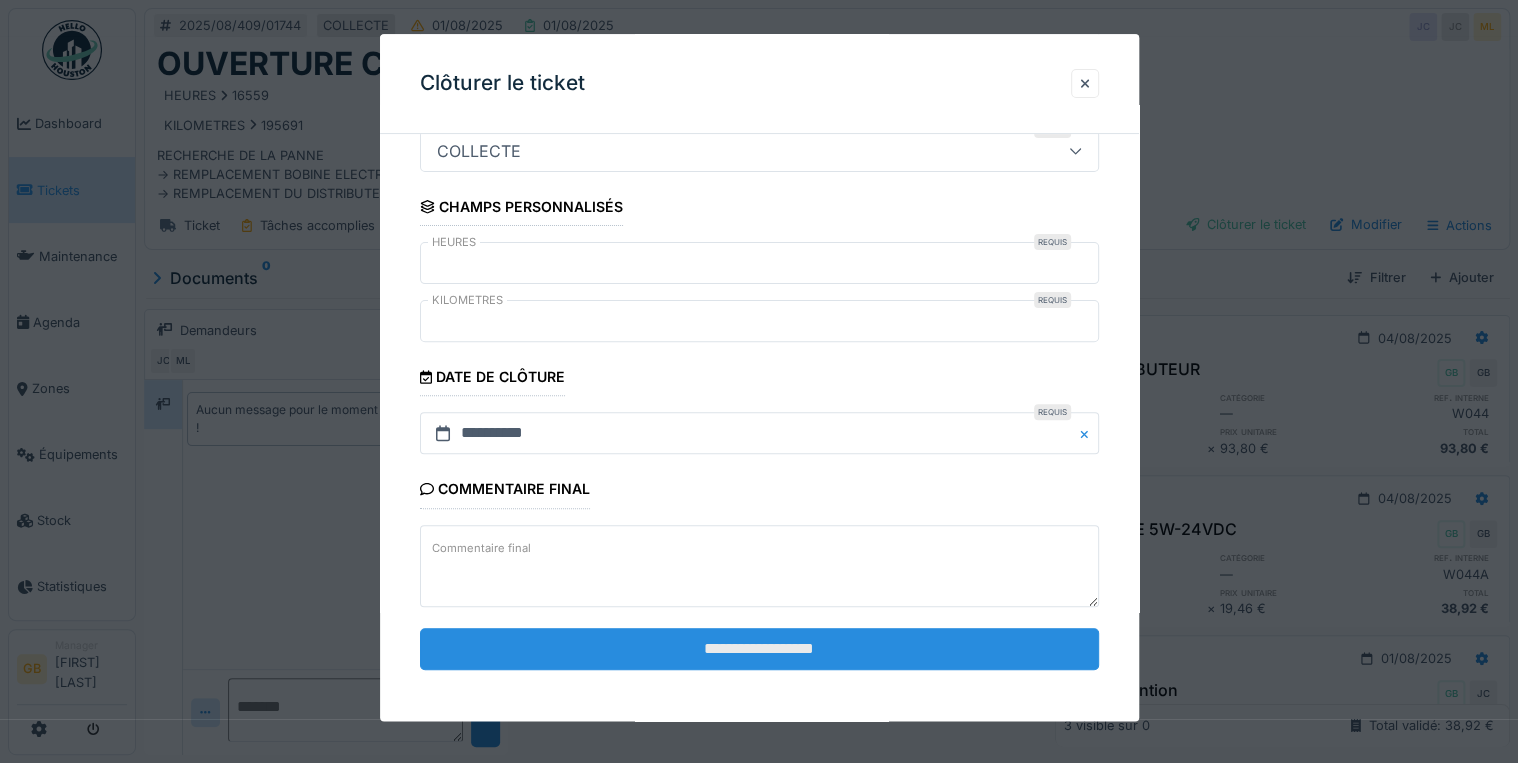 click on "**********" at bounding box center (759, 649) 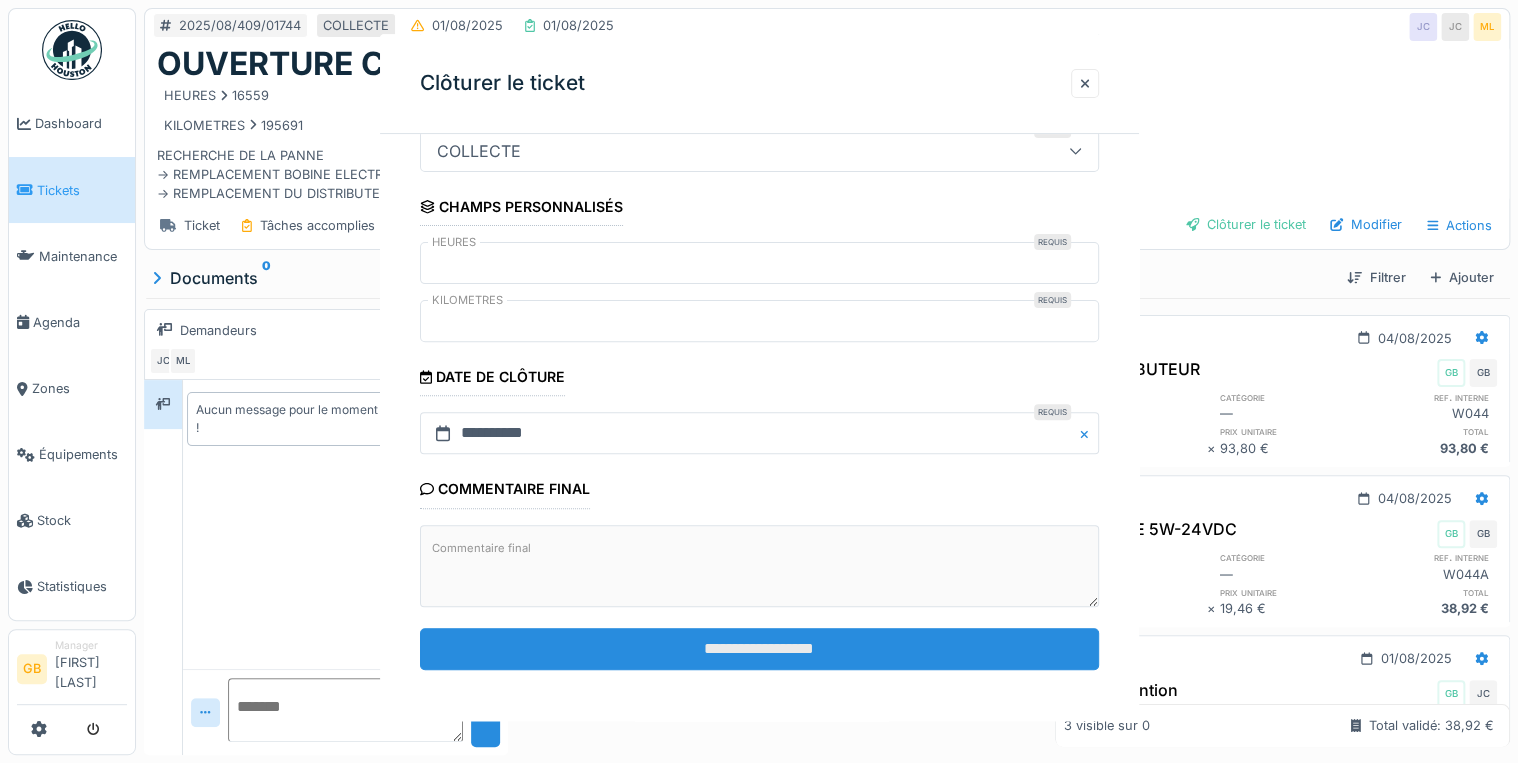 scroll, scrollTop: 0, scrollLeft: 0, axis: both 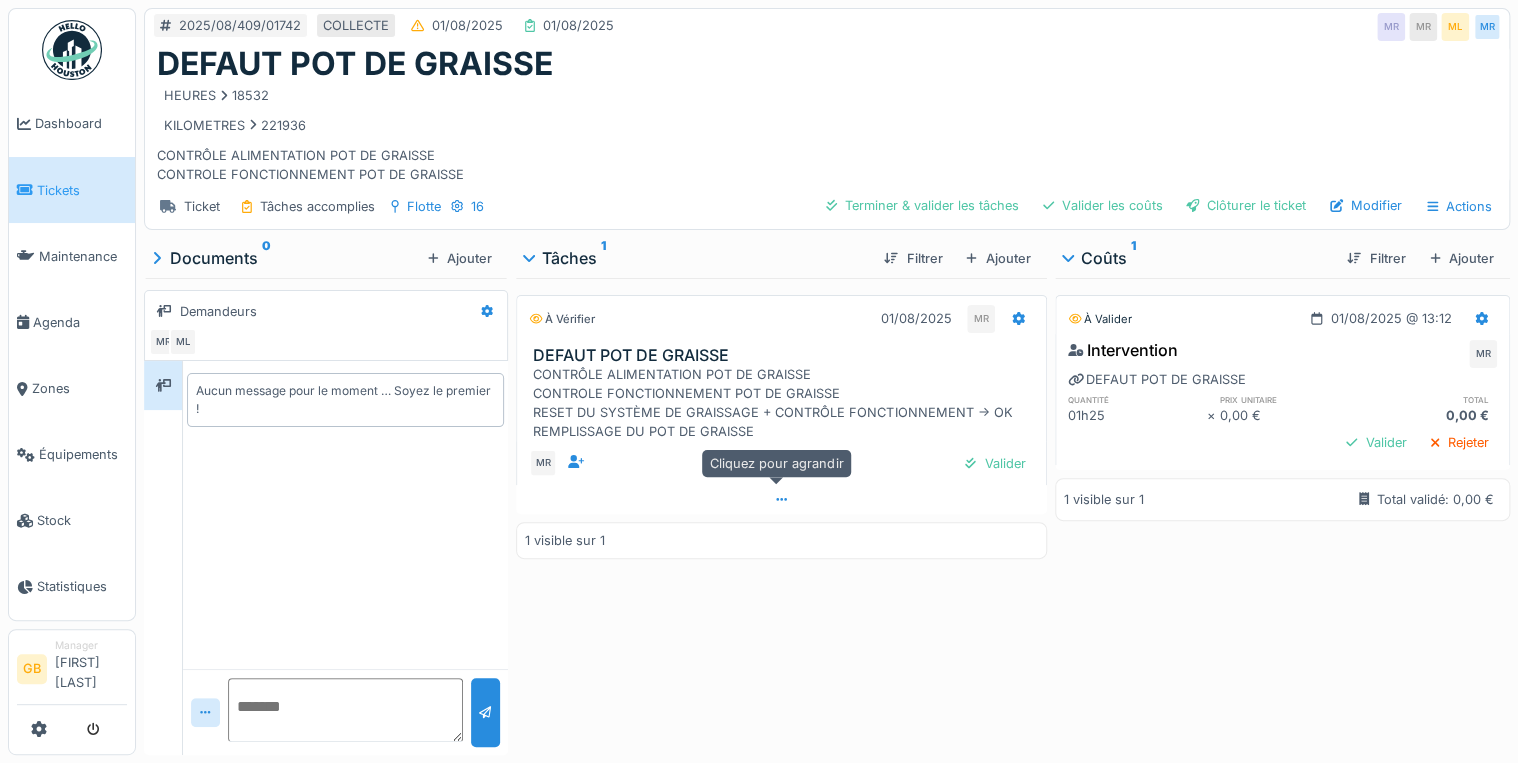 click at bounding box center (781, 499) 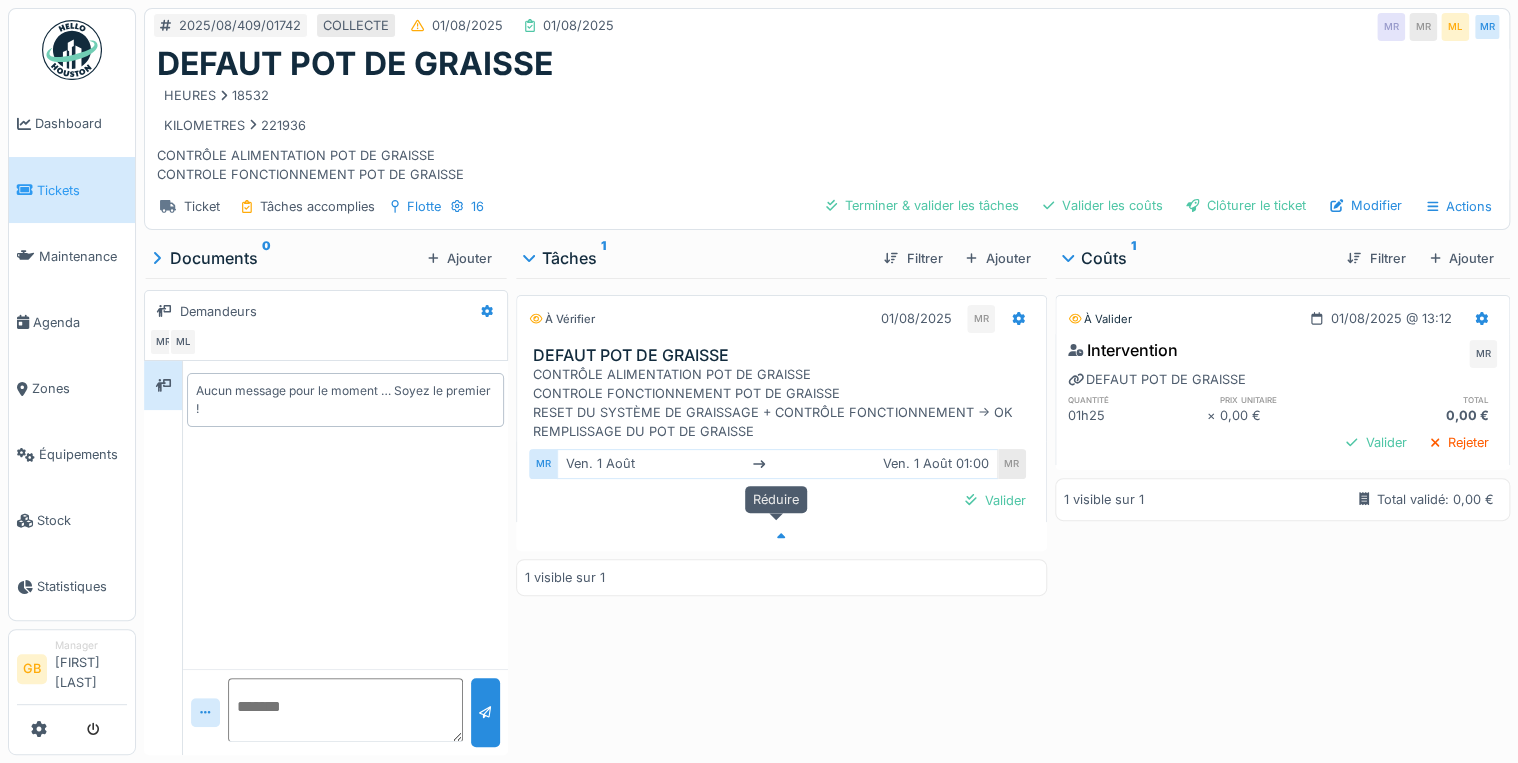 click 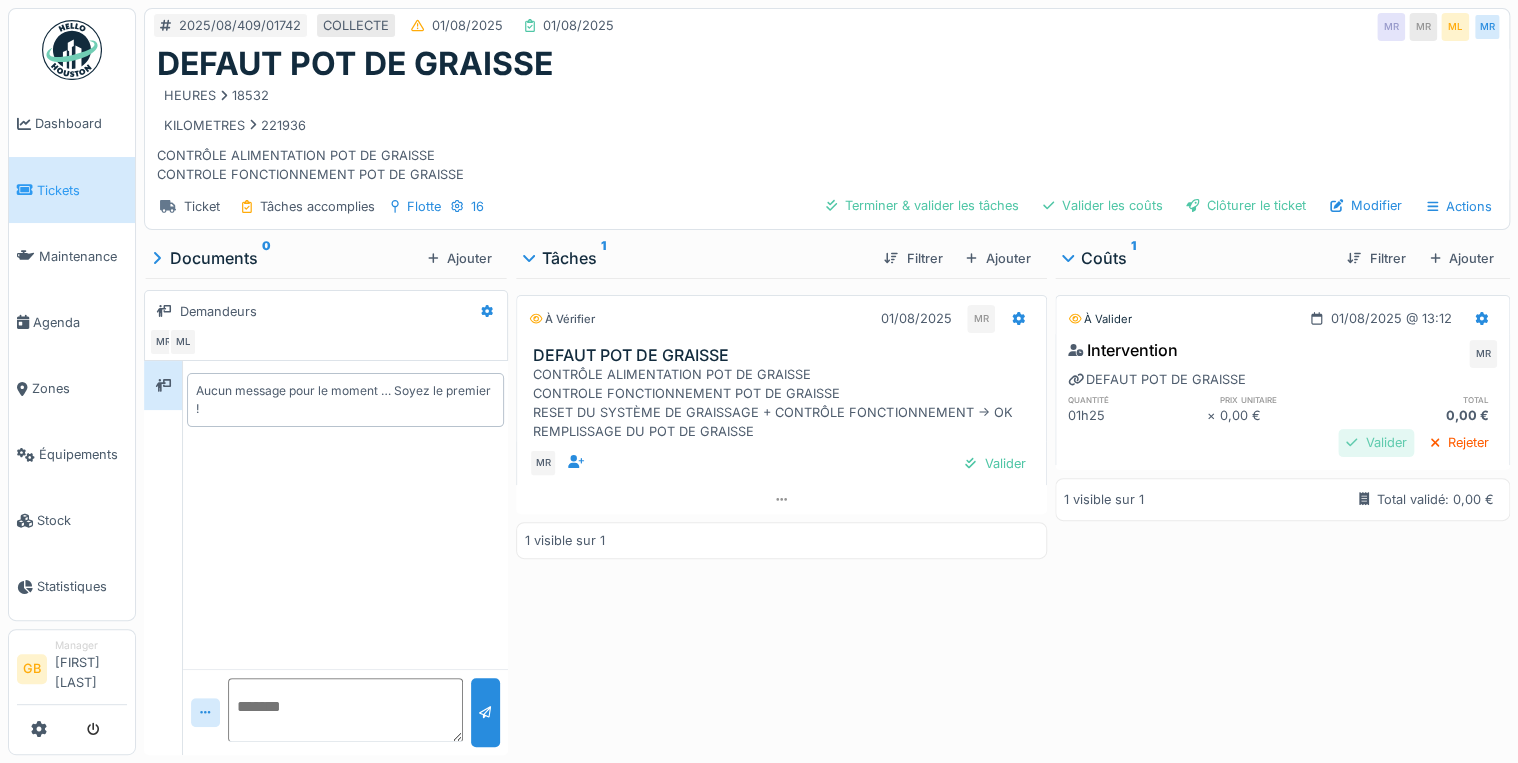 click on "Valider" at bounding box center [1376, 442] 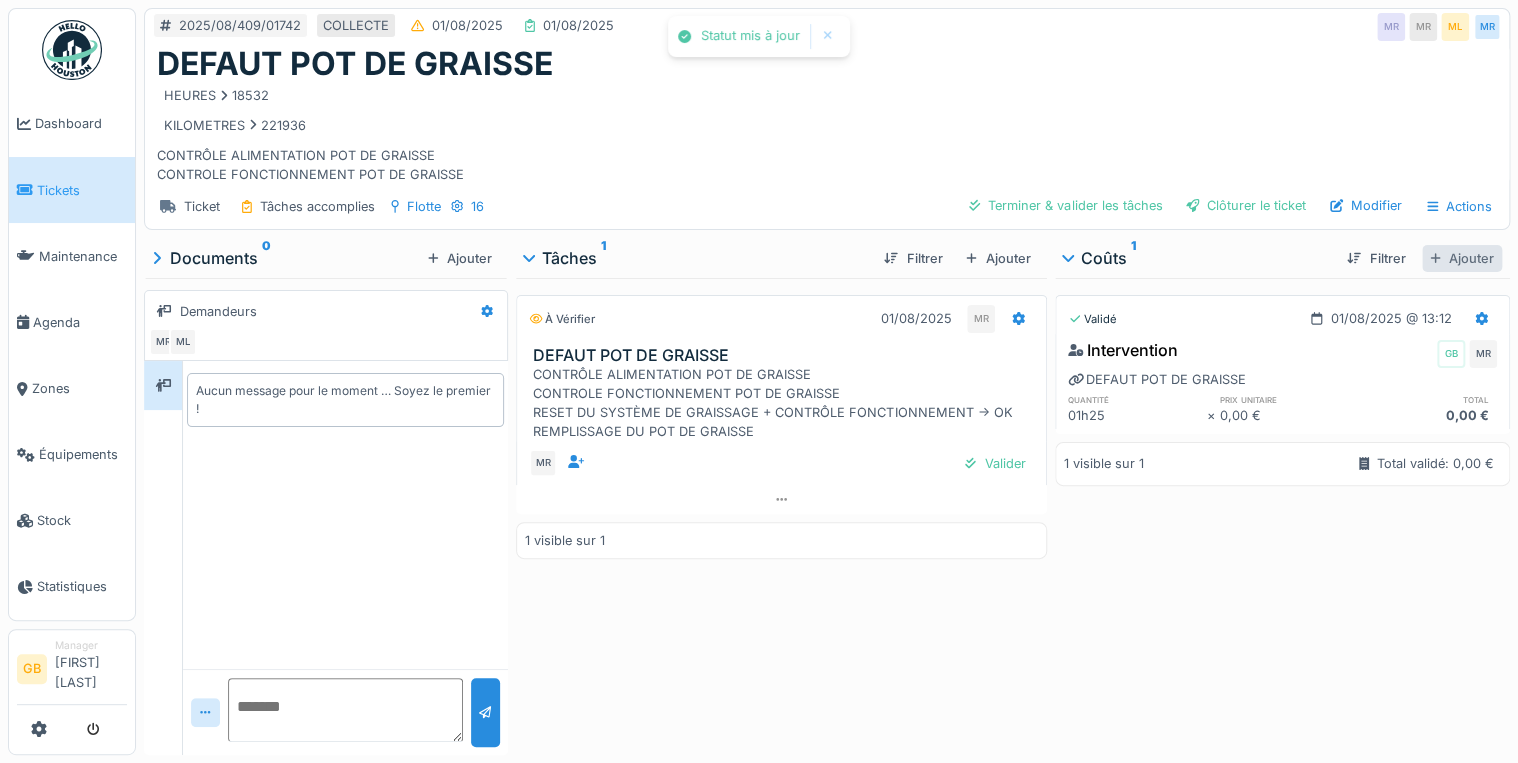 click on "Ajouter" at bounding box center [1462, 258] 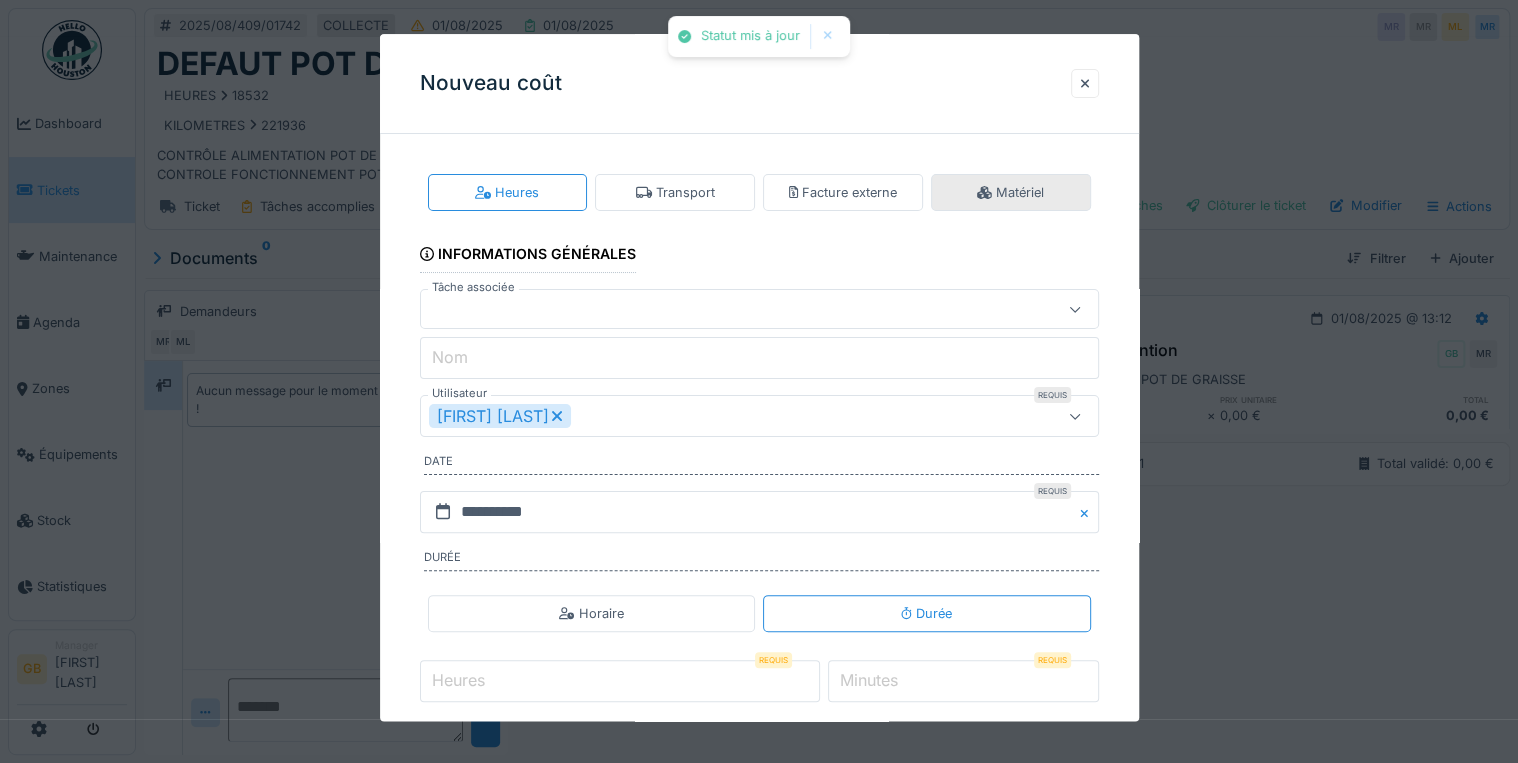 click on "Matériel" at bounding box center [1011, 192] 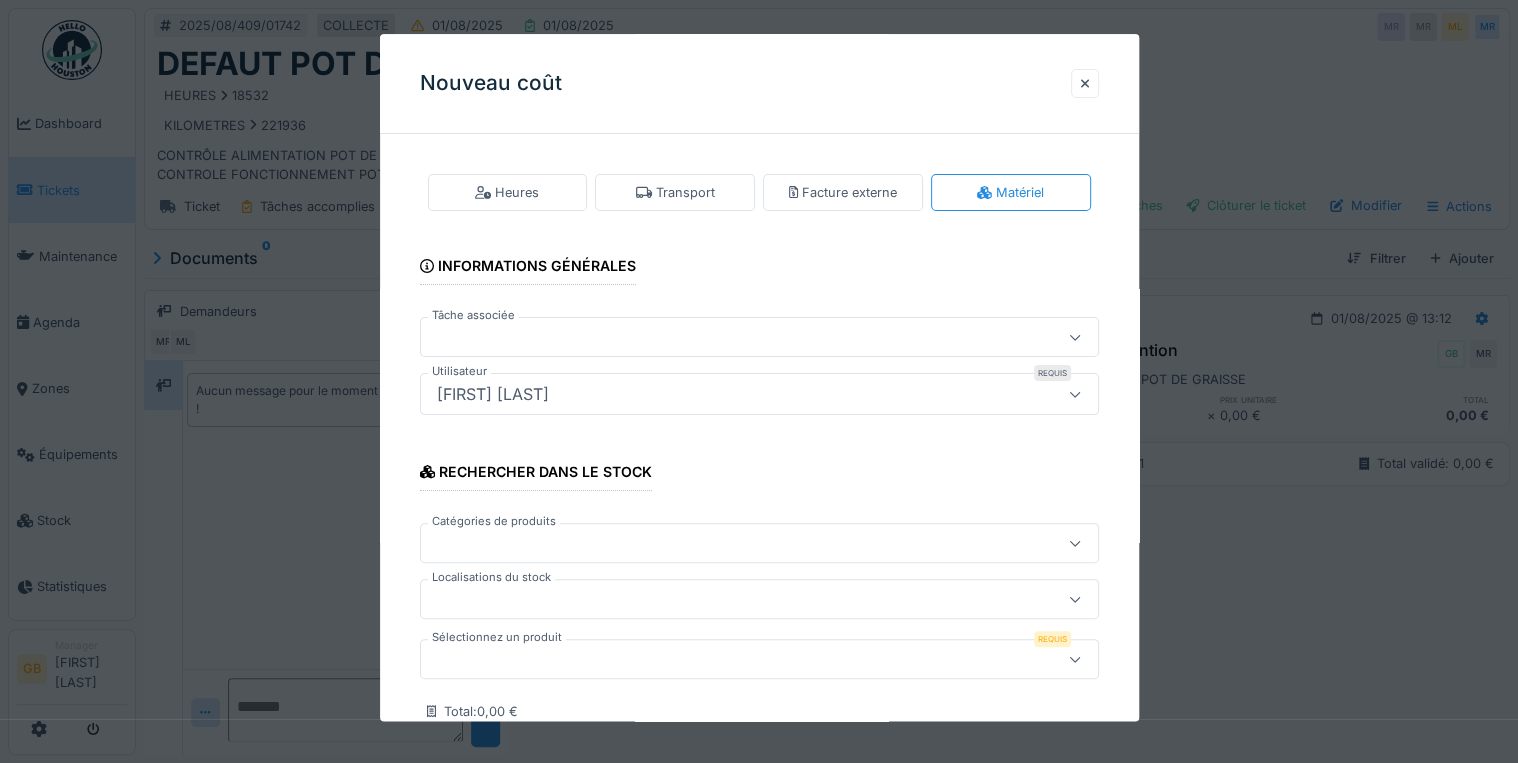 click at bounding box center [725, 660] 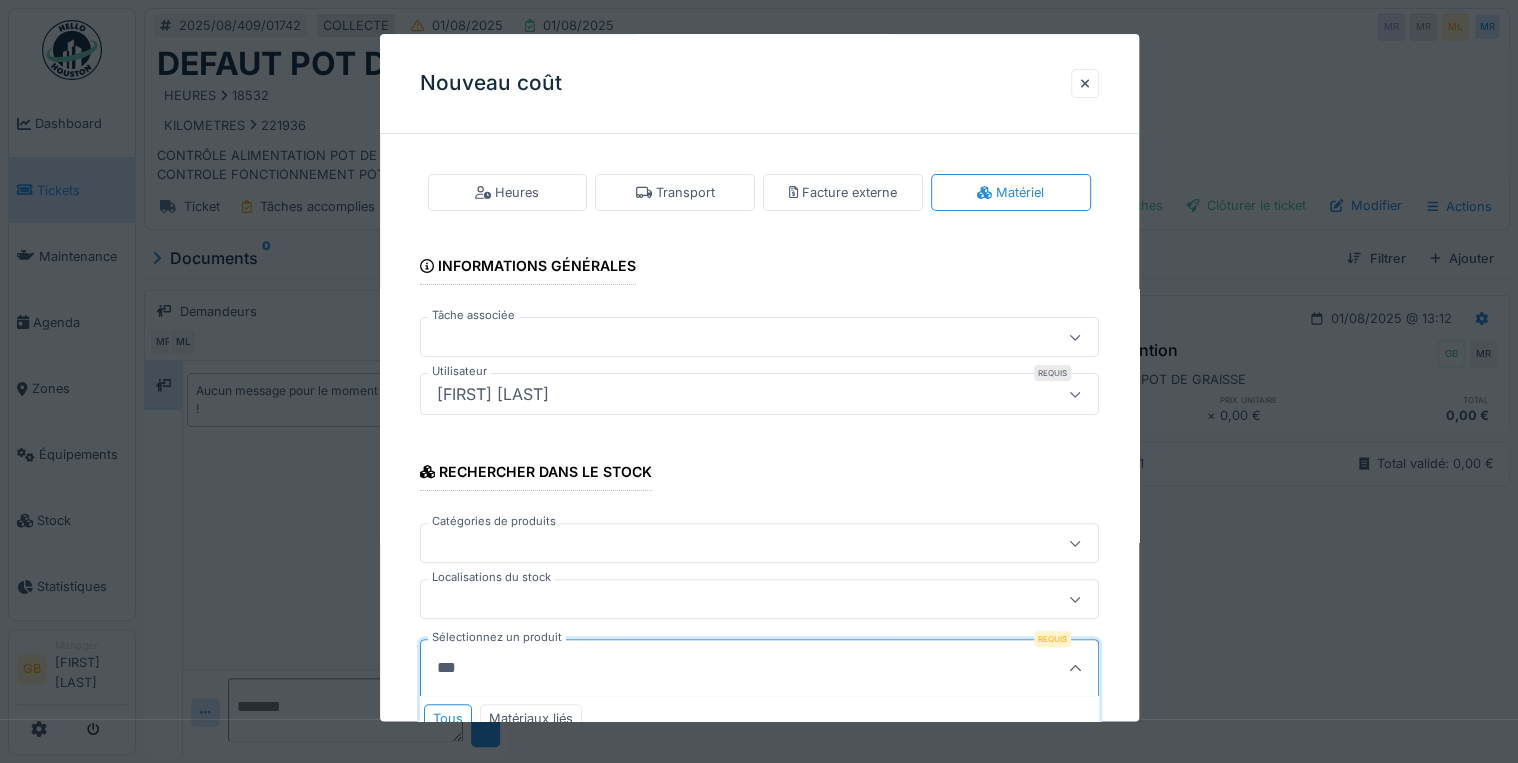 type on "****" 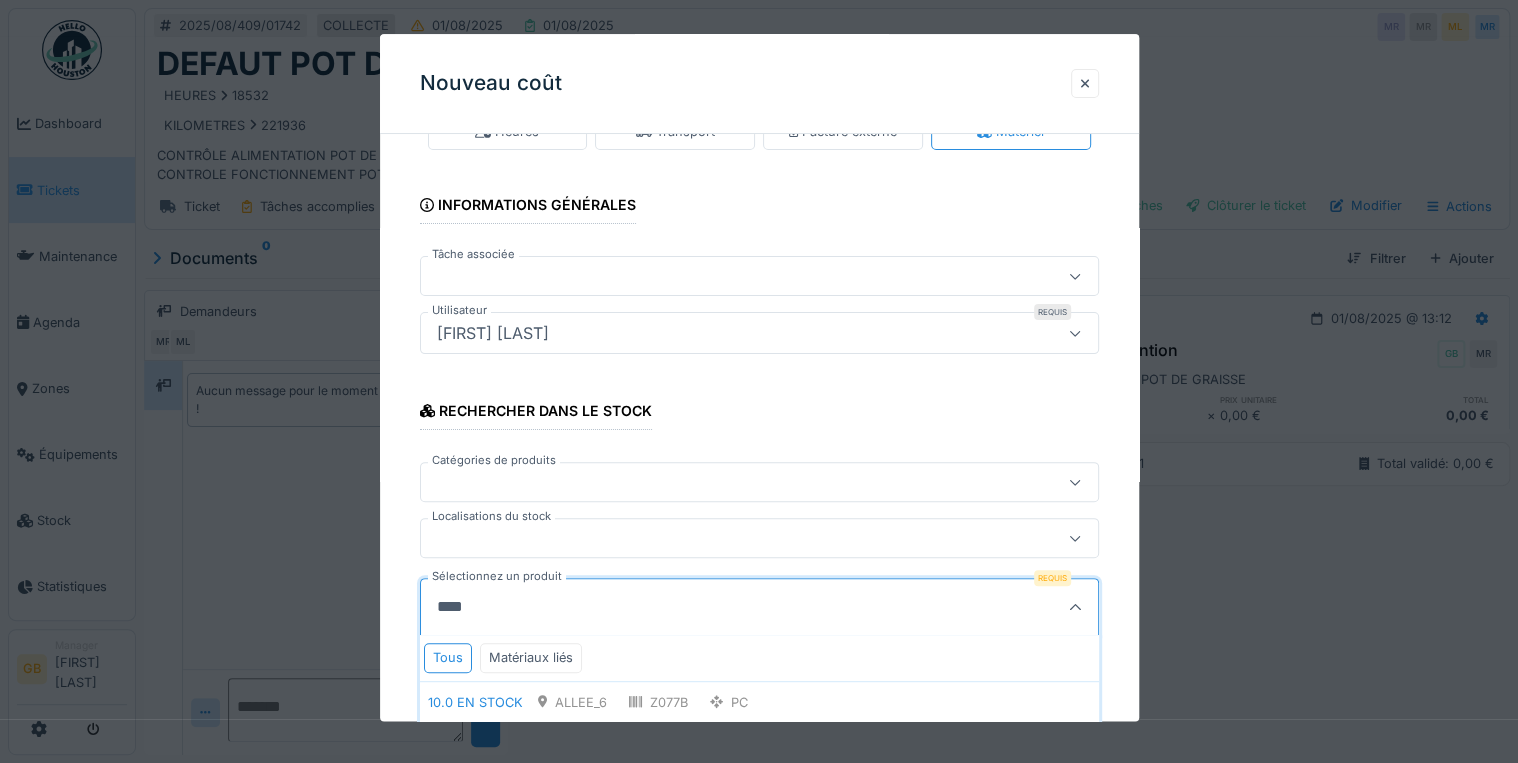 scroll, scrollTop: 160, scrollLeft: 0, axis: vertical 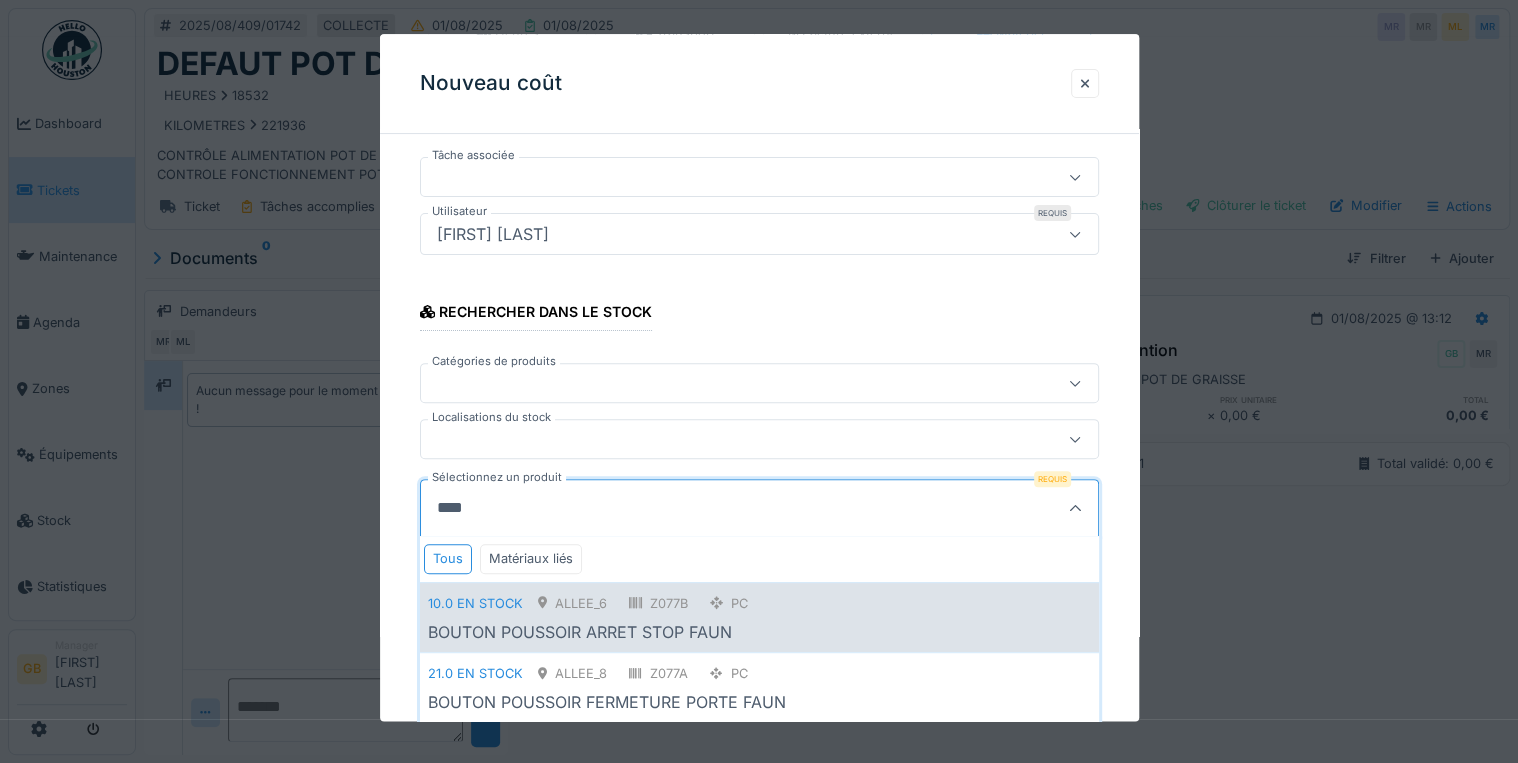 click on "10.0 en stock ALLEE_6 Z077B Pc BOUTON POUSSOIR ARRET STOP FAUN" at bounding box center (759, 617) 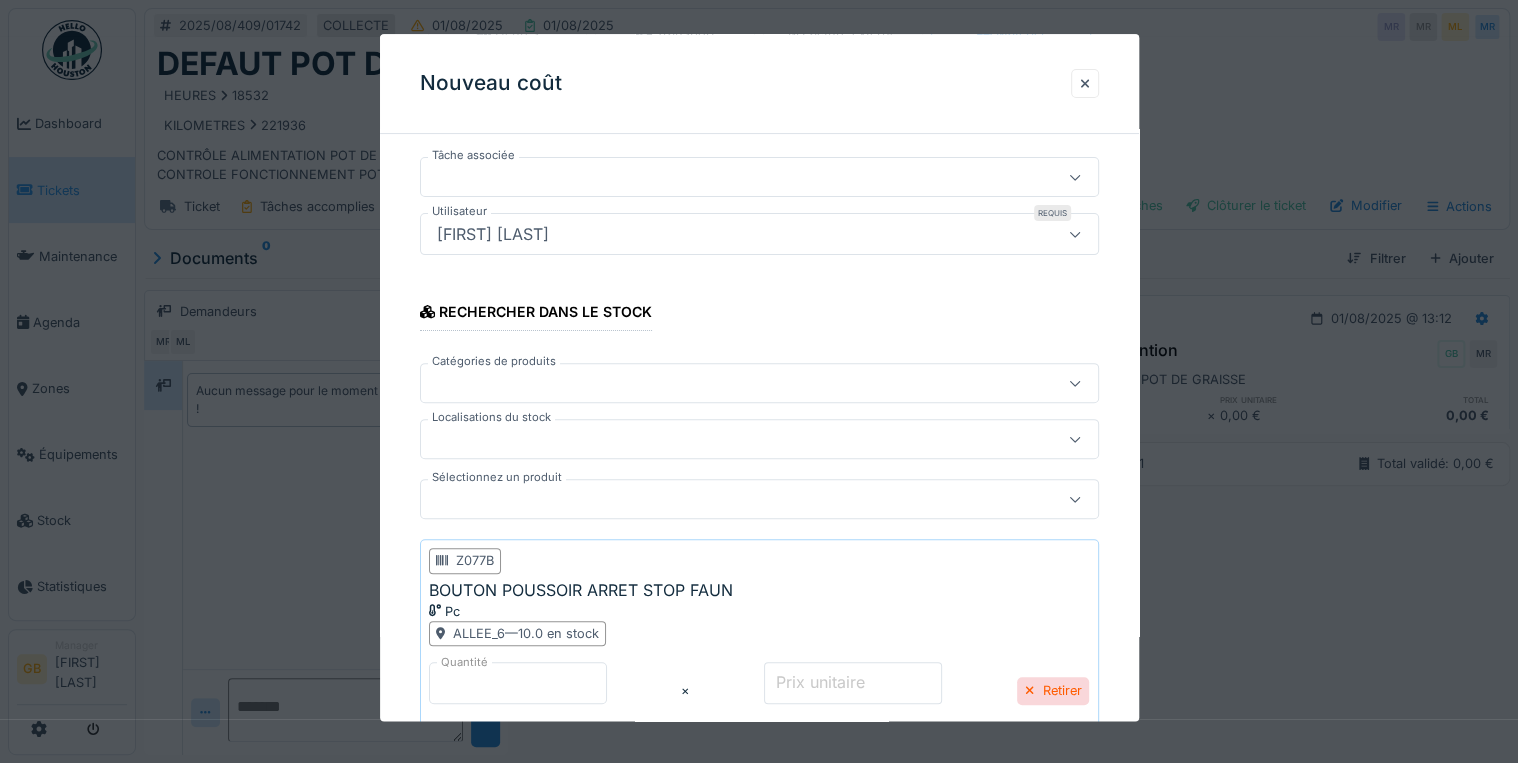 scroll, scrollTop: 319, scrollLeft: 0, axis: vertical 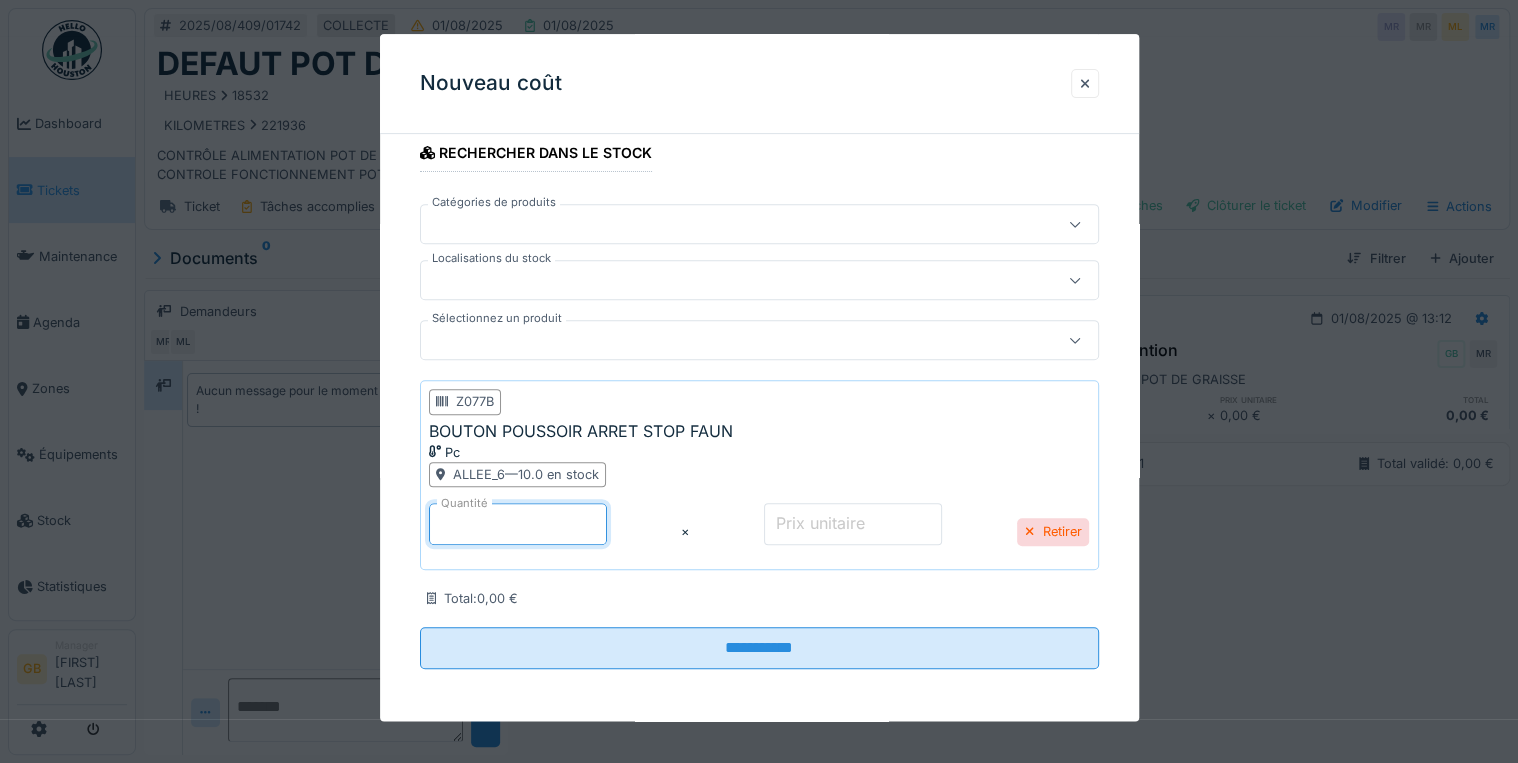 click on "*" at bounding box center (518, 524) 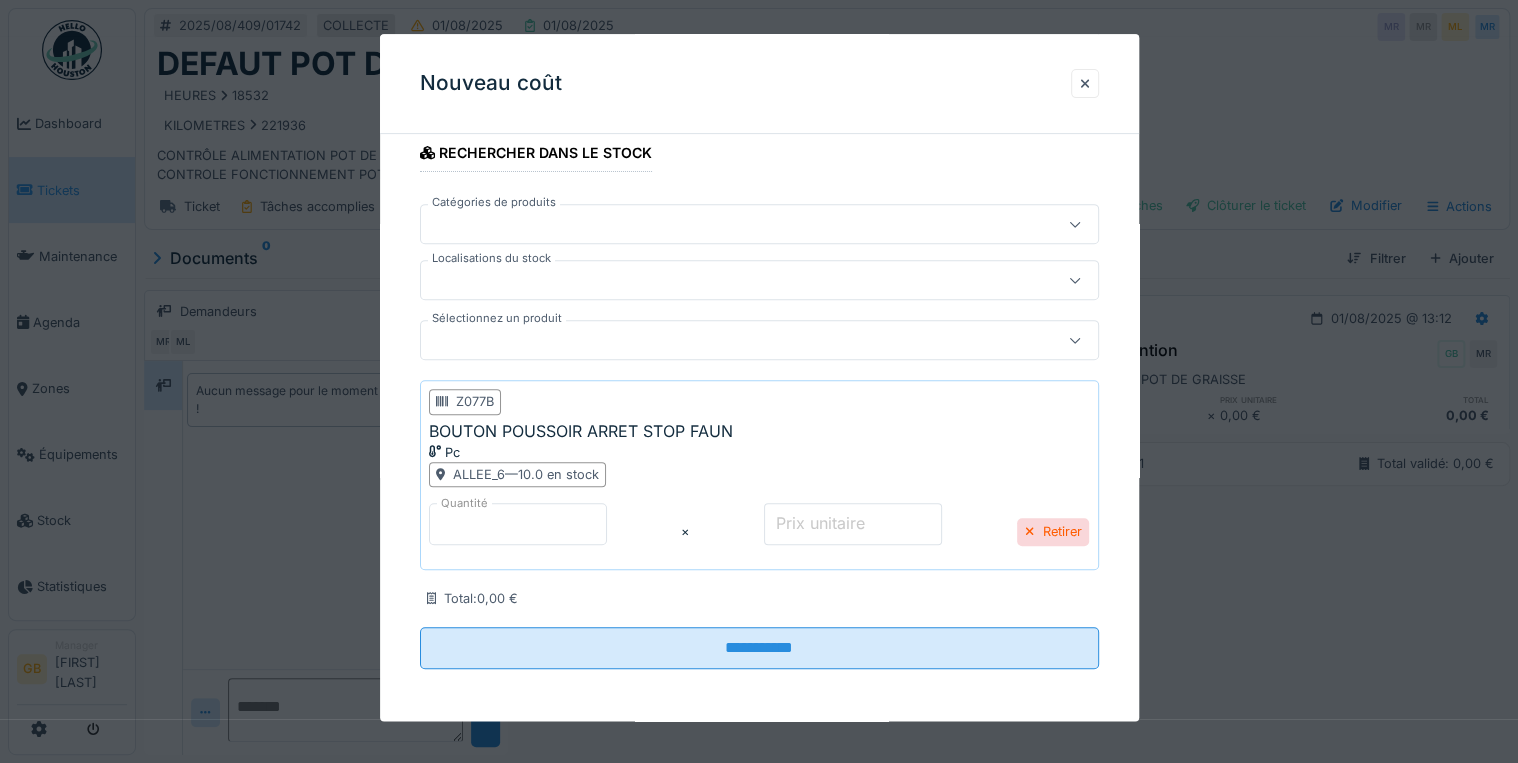 click on "Prix unitaire" at bounding box center [820, 523] 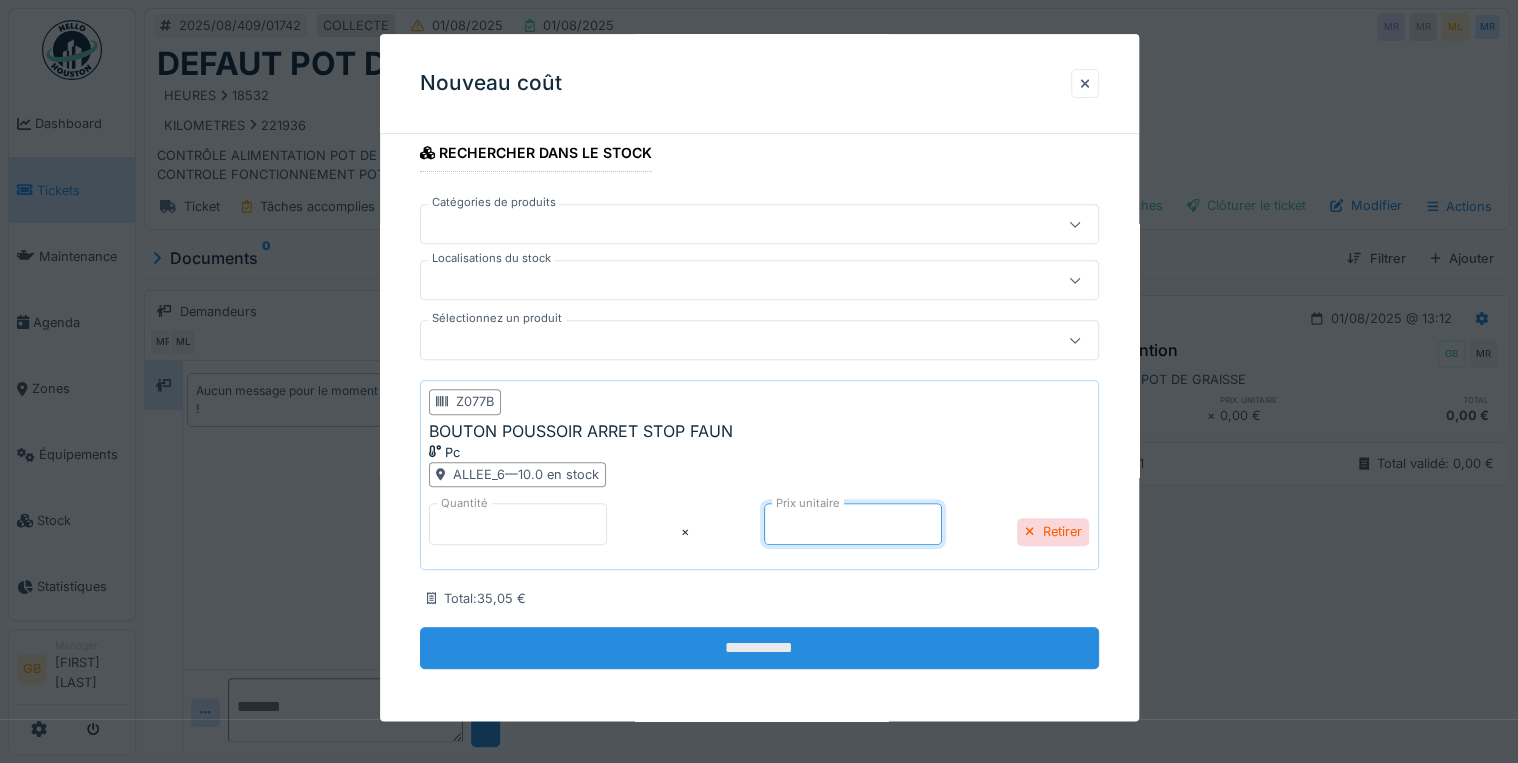 type on "*****" 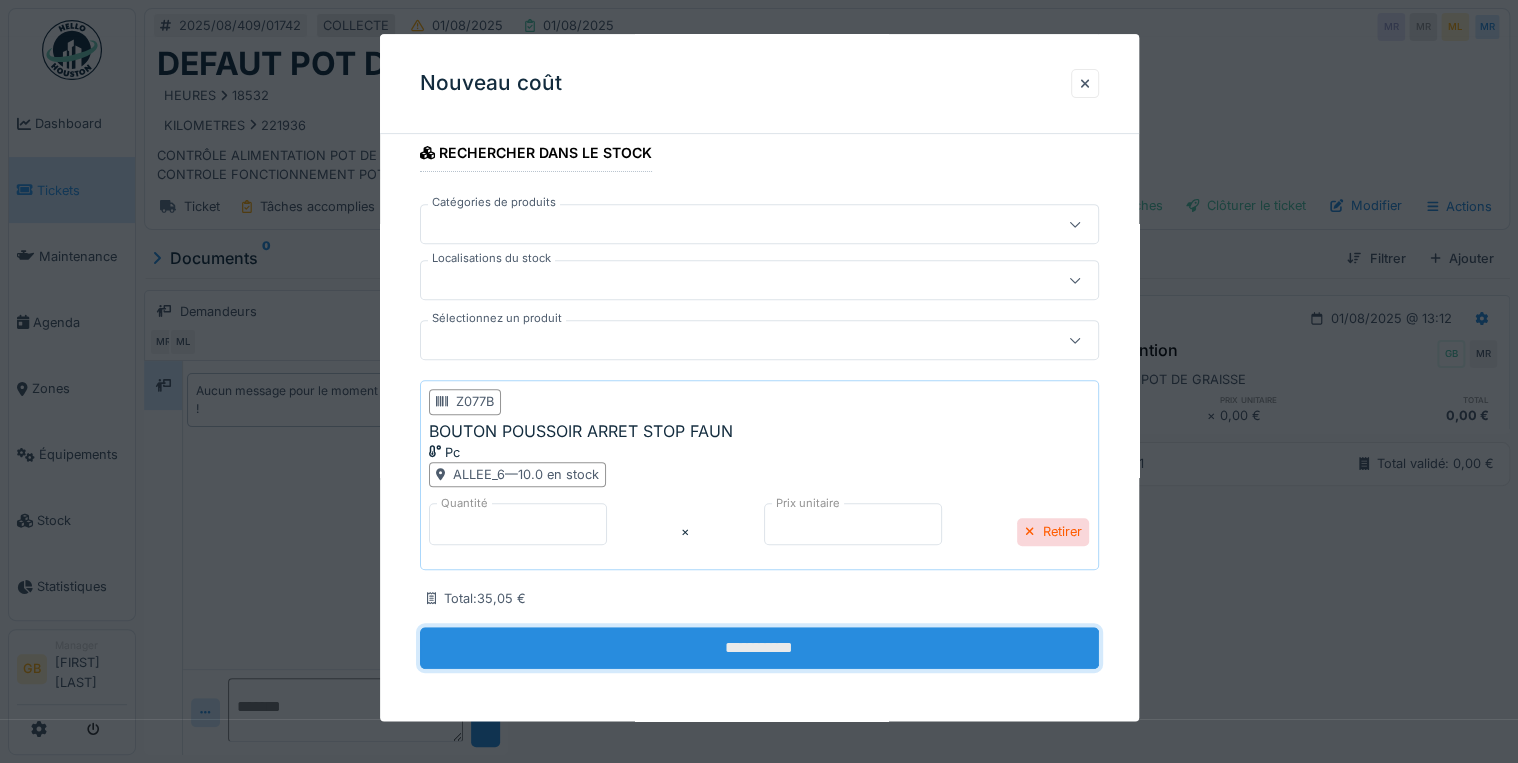 click on "**********" at bounding box center (759, 648) 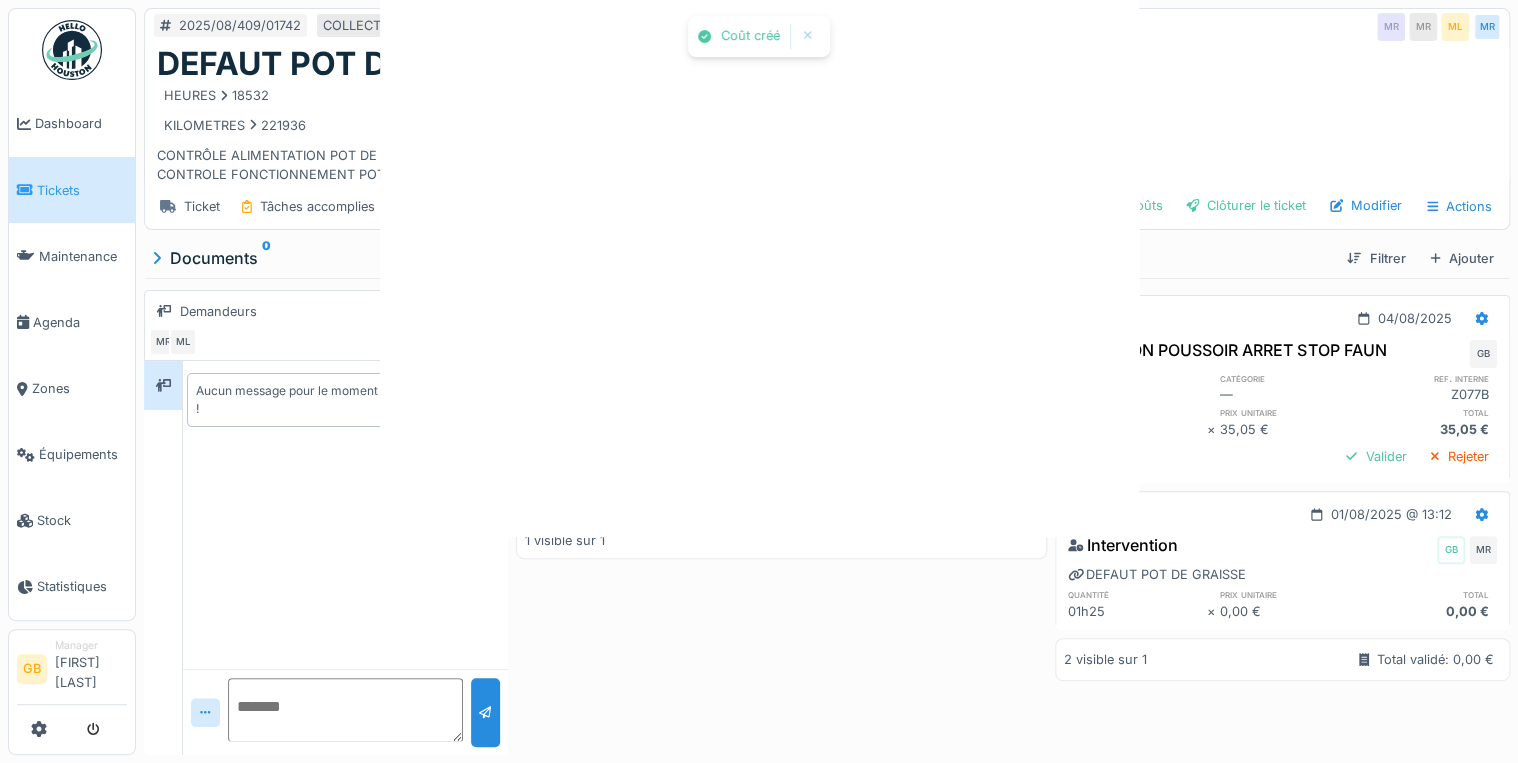 scroll, scrollTop: 0, scrollLeft: 0, axis: both 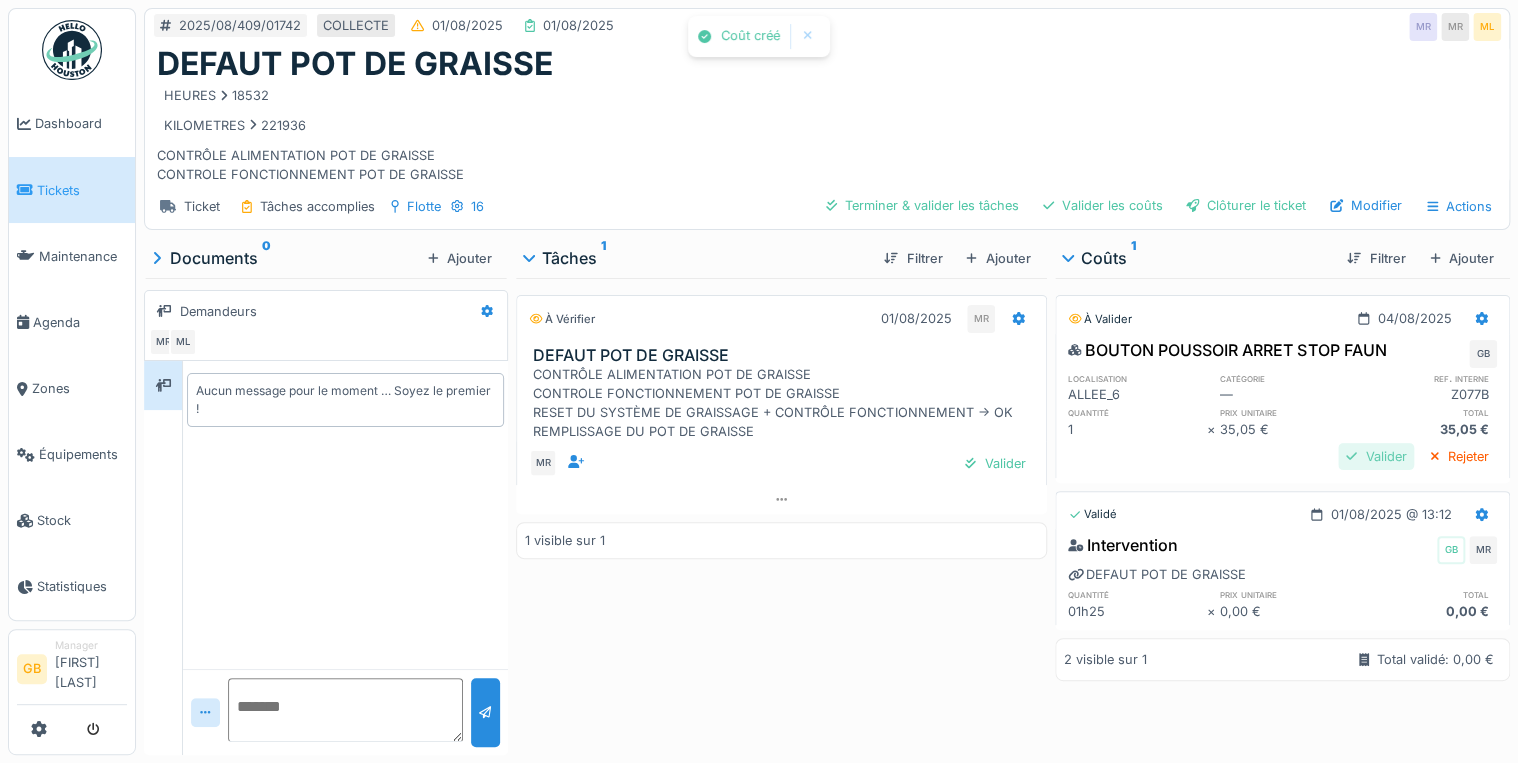 click on "Valider" at bounding box center [1376, 456] 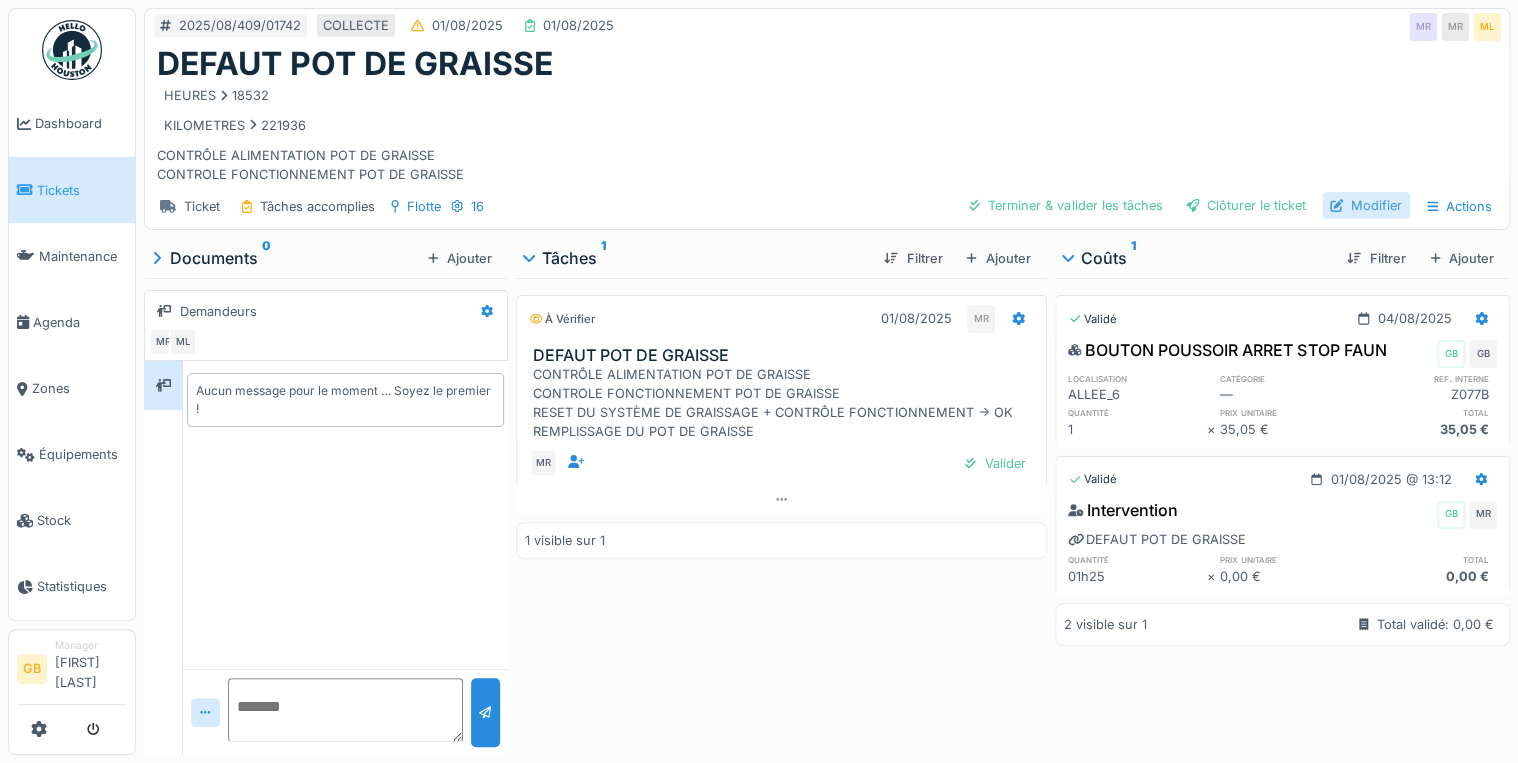 click on "Modifier" at bounding box center (1366, 205) 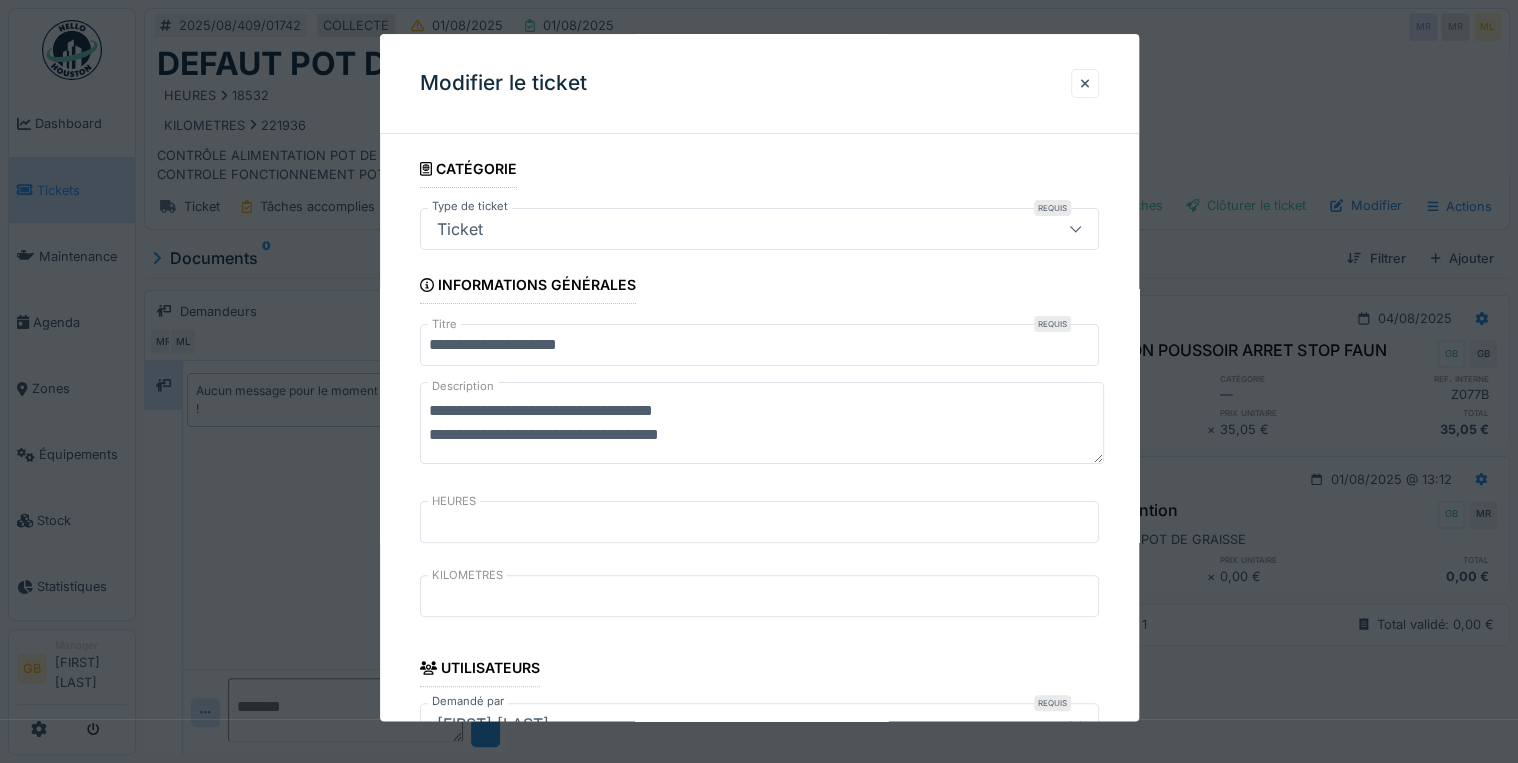 click on "**********" at bounding box center (762, 424) 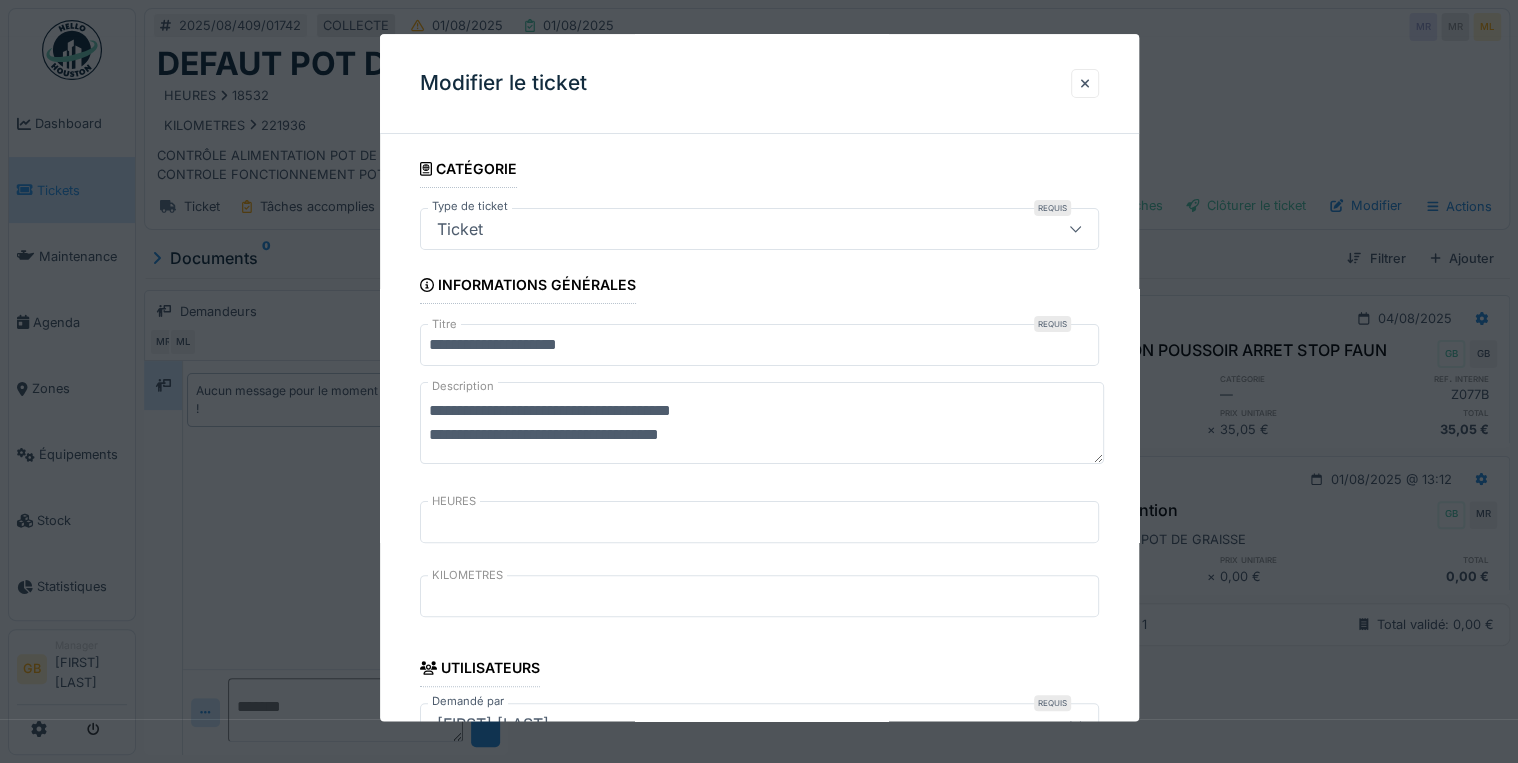click on "**********" at bounding box center (762, 424) 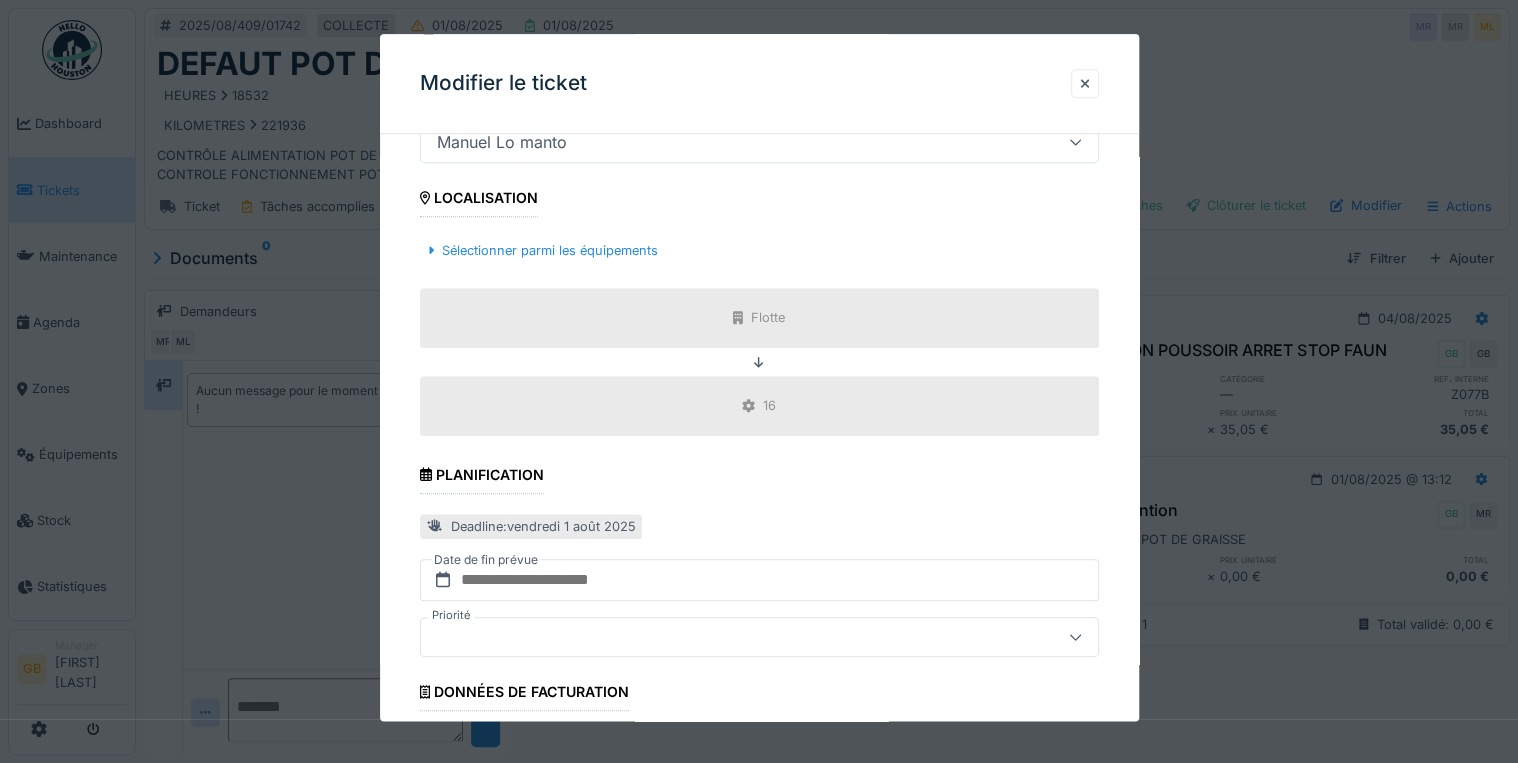 scroll, scrollTop: 798, scrollLeft: 0, axis: vertical 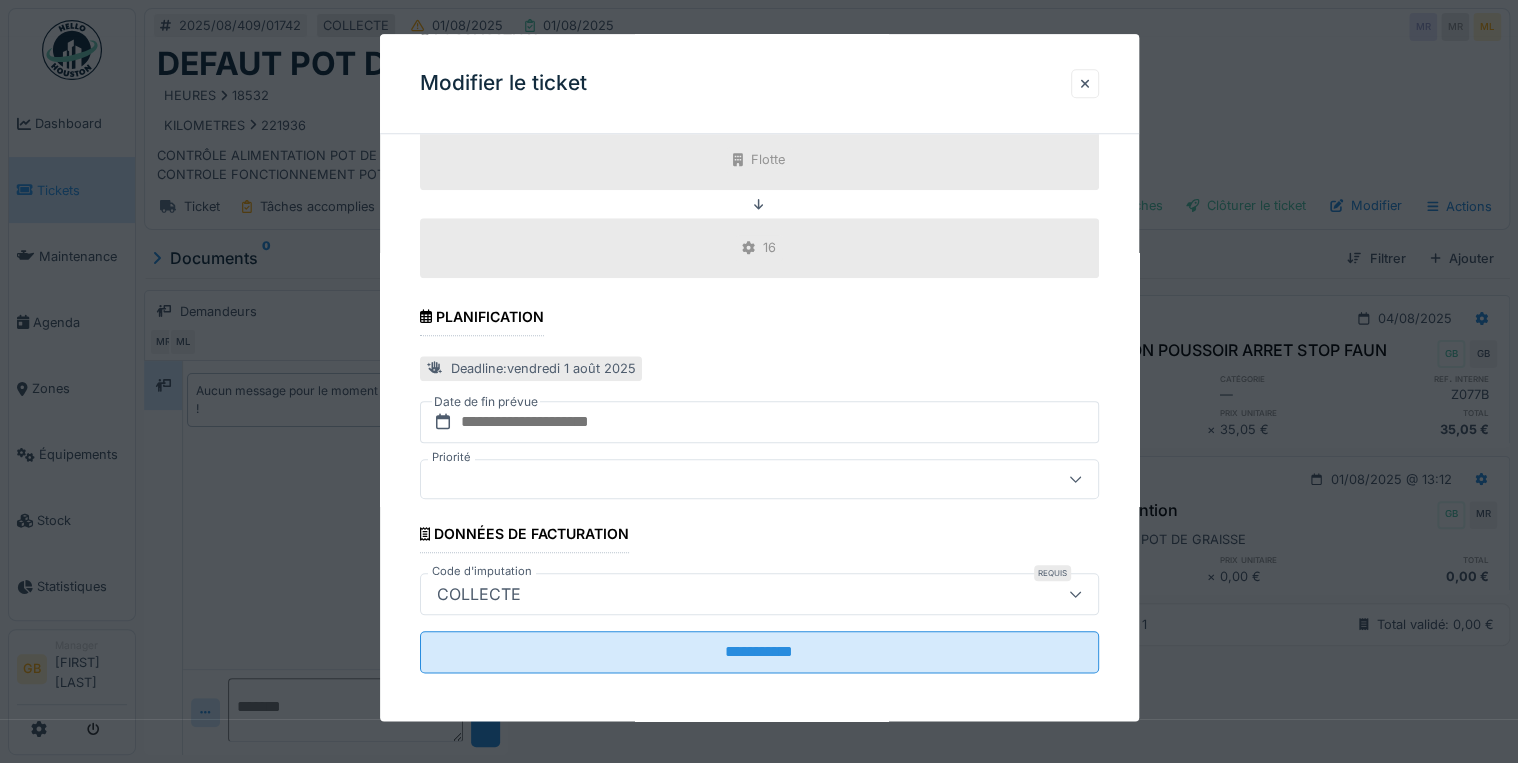 type on "**********" 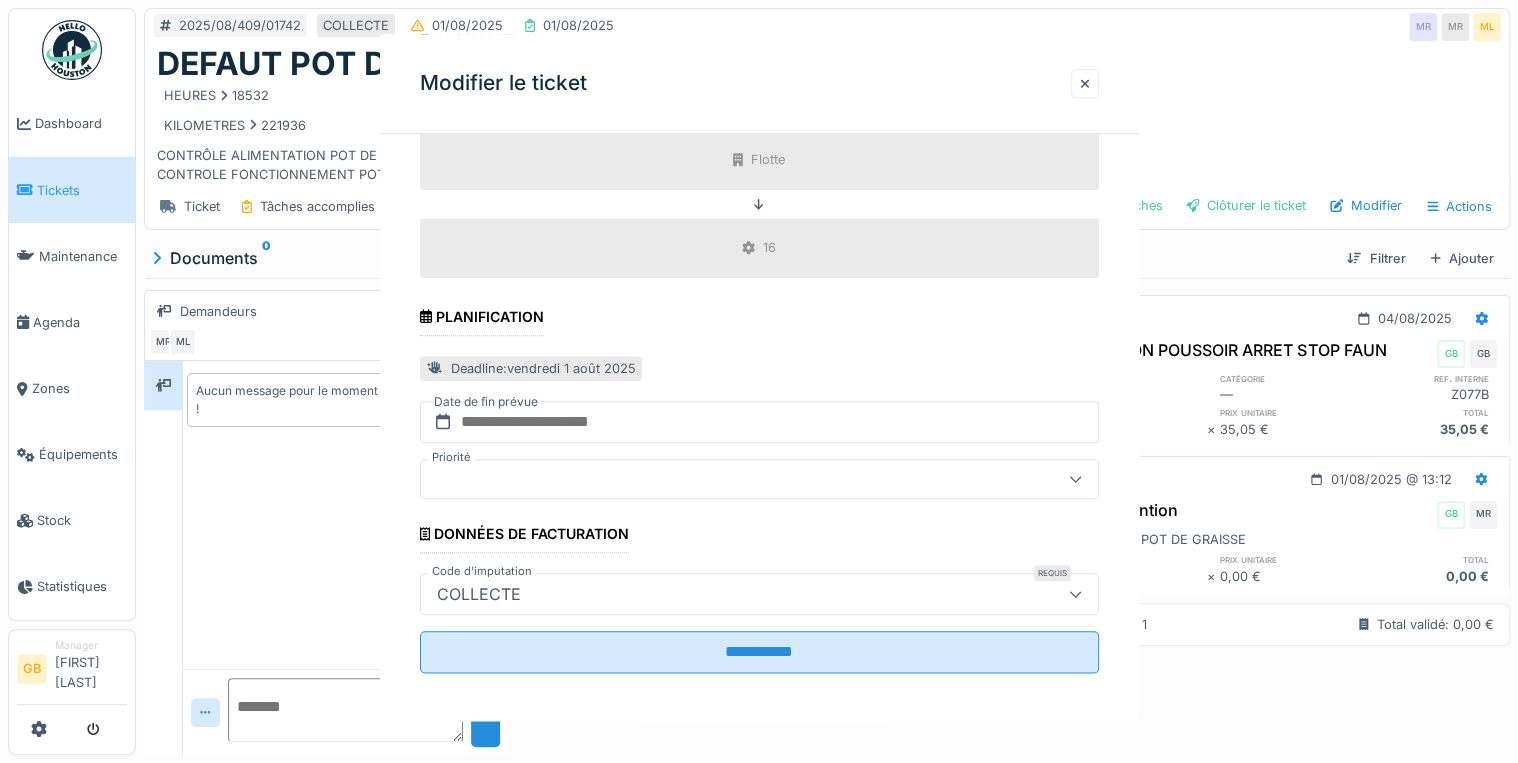 scroll, scrollTop: 0, scrollLeft: 0, axis: both 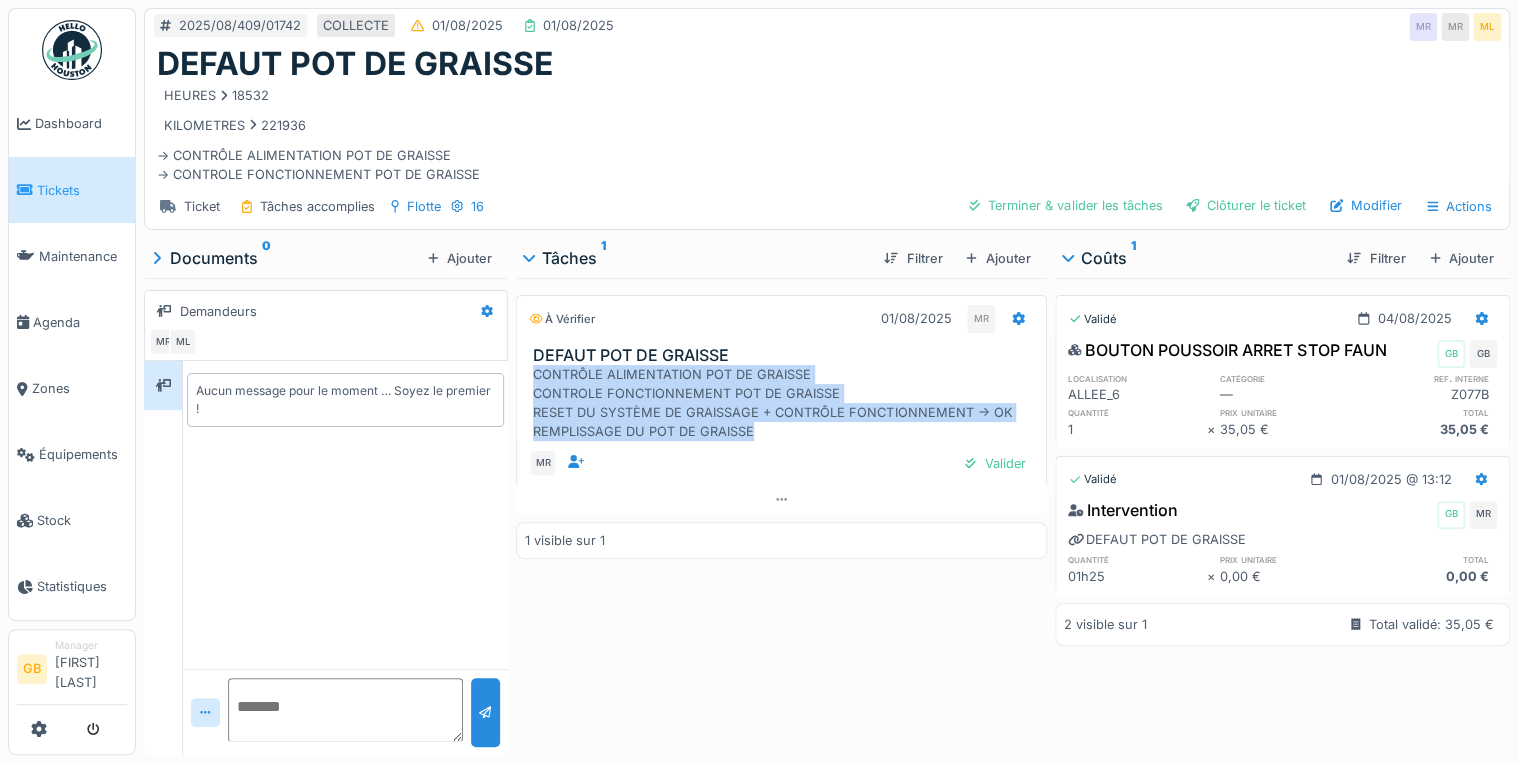 drag, startPoint x: 755, startPoint y: 416, endPoint x: 533, endPoint y: 354, distance: 230.49512 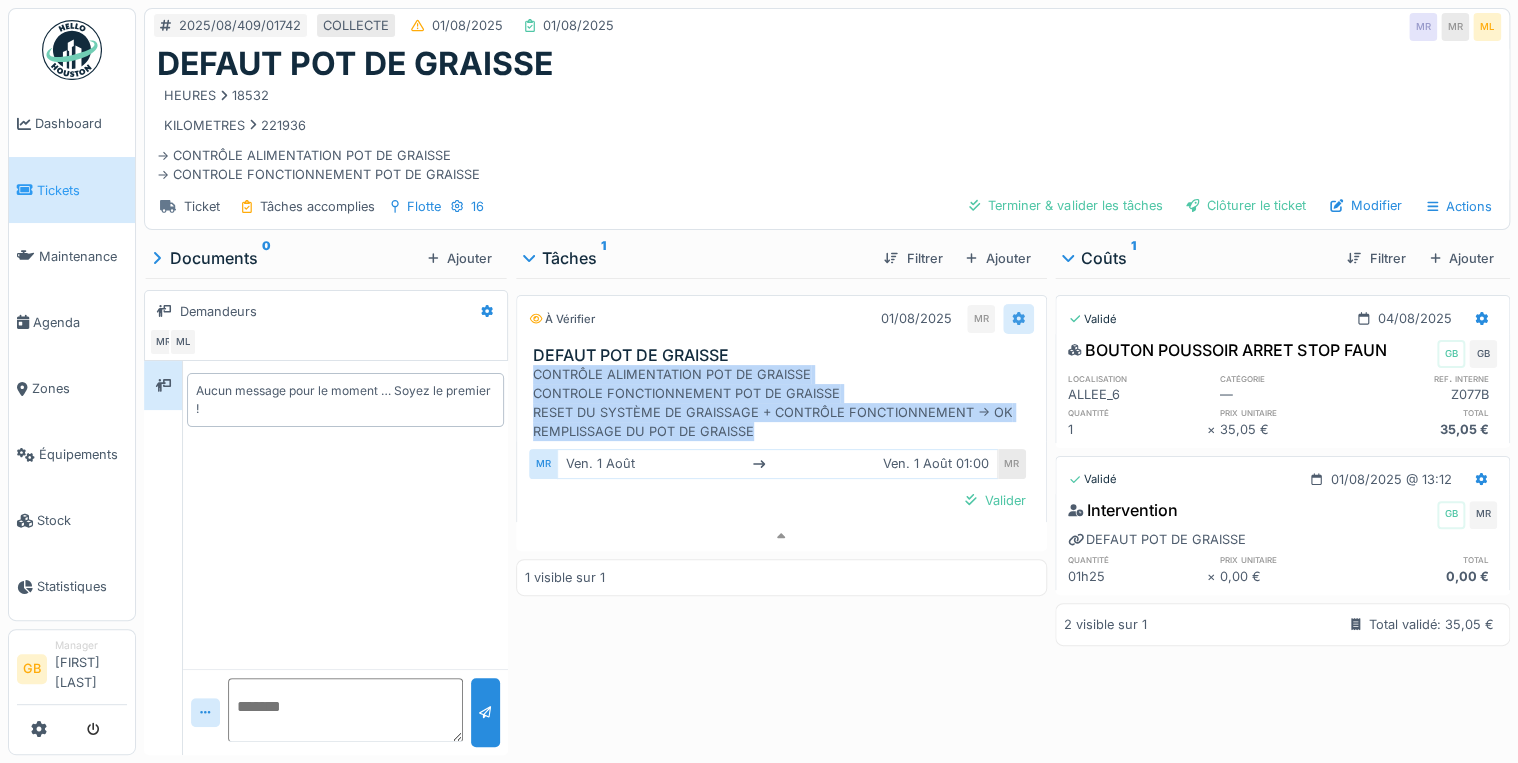 click at bounding box center [1018, 318] 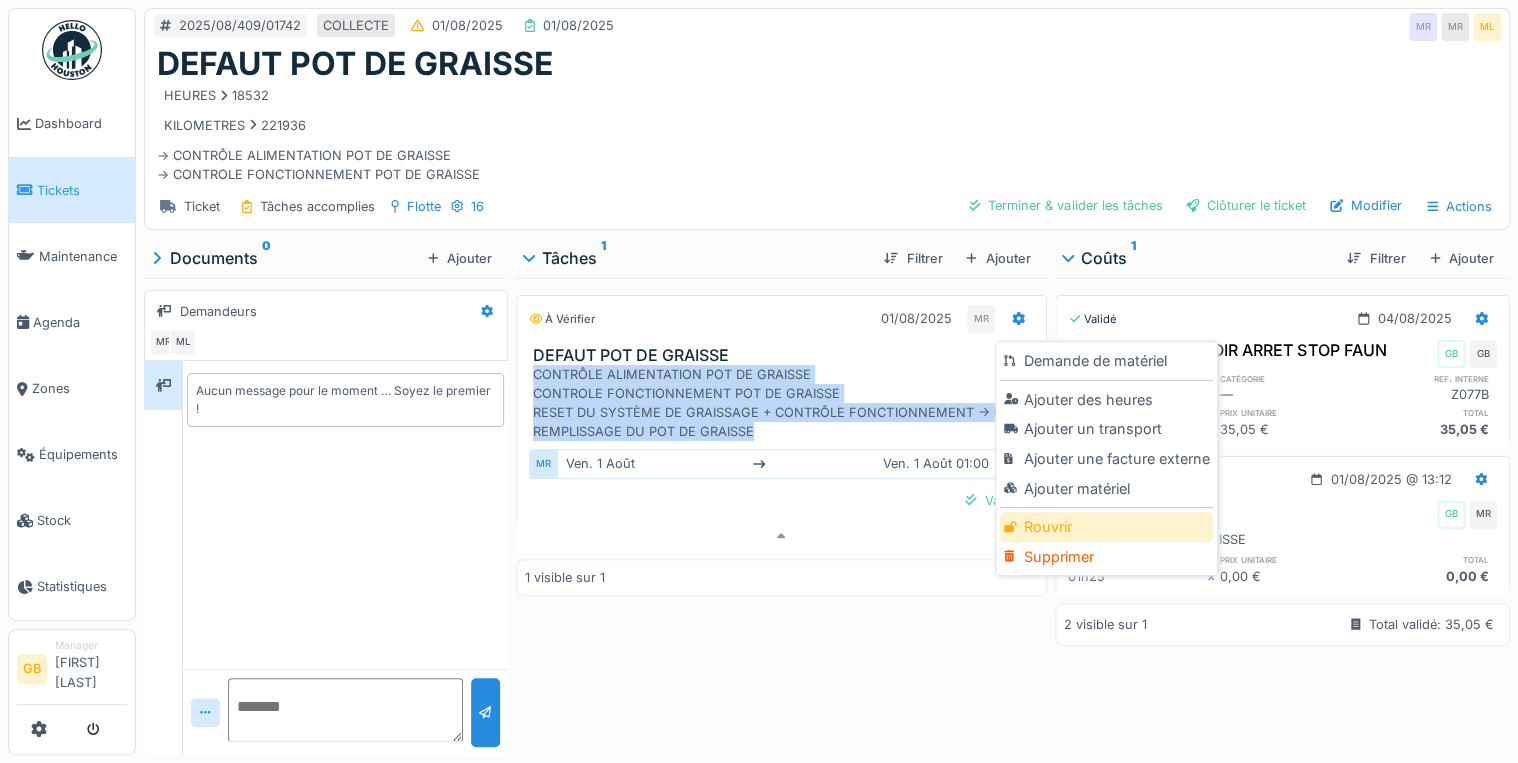 click on "Rouvrir" at bounding box center [1106, 527] 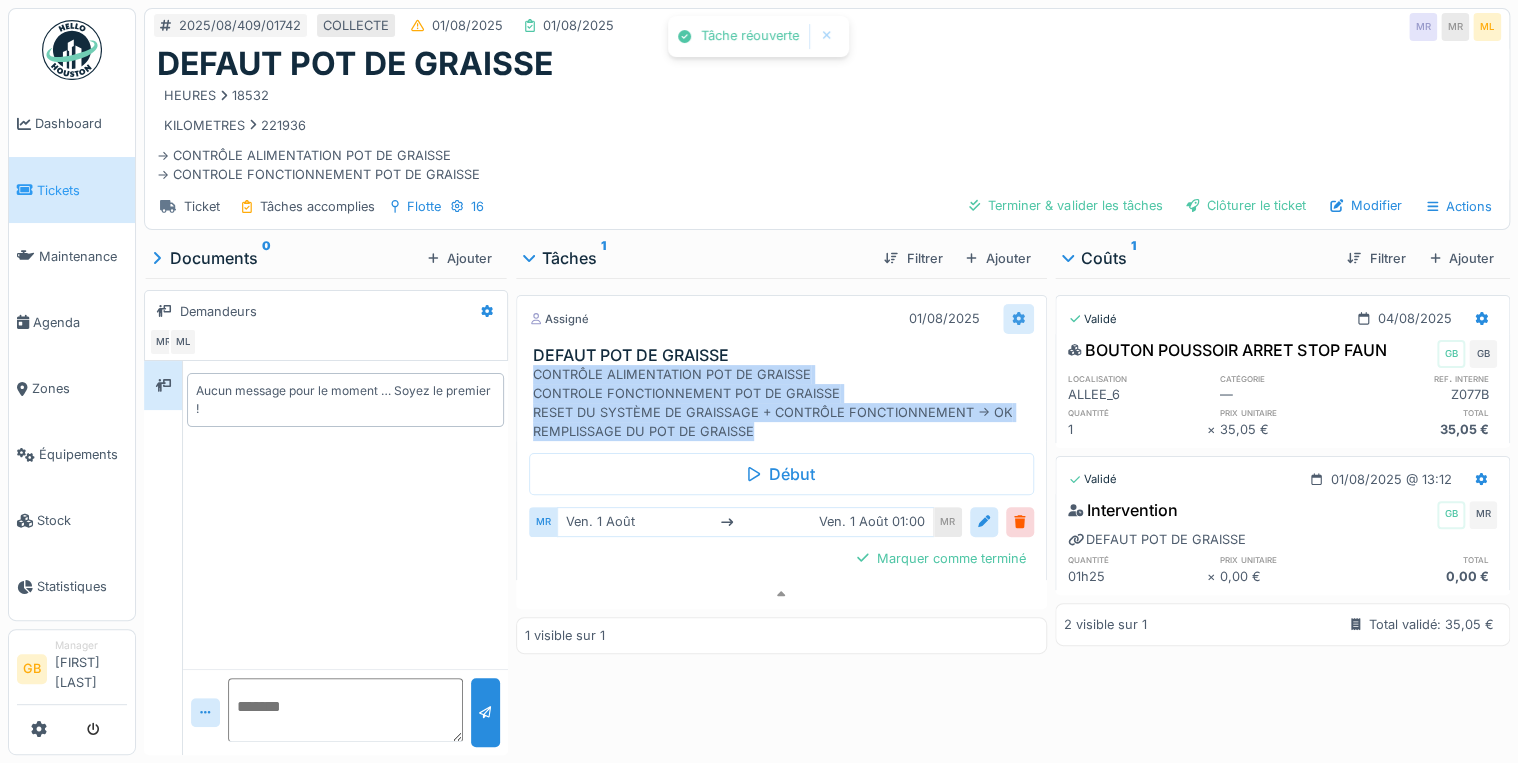 click 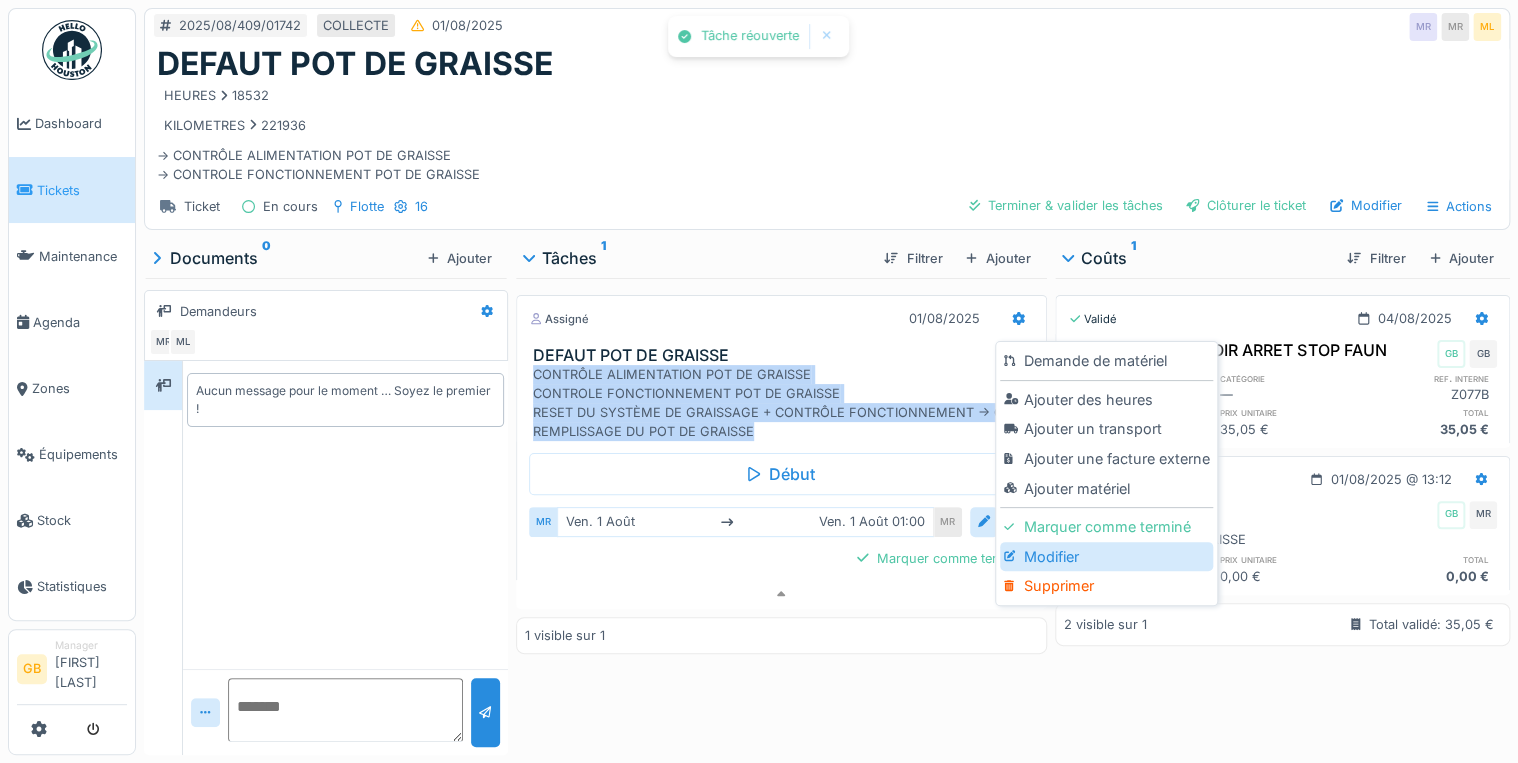 click on "Modifier" at bounding box center (1106, 557) 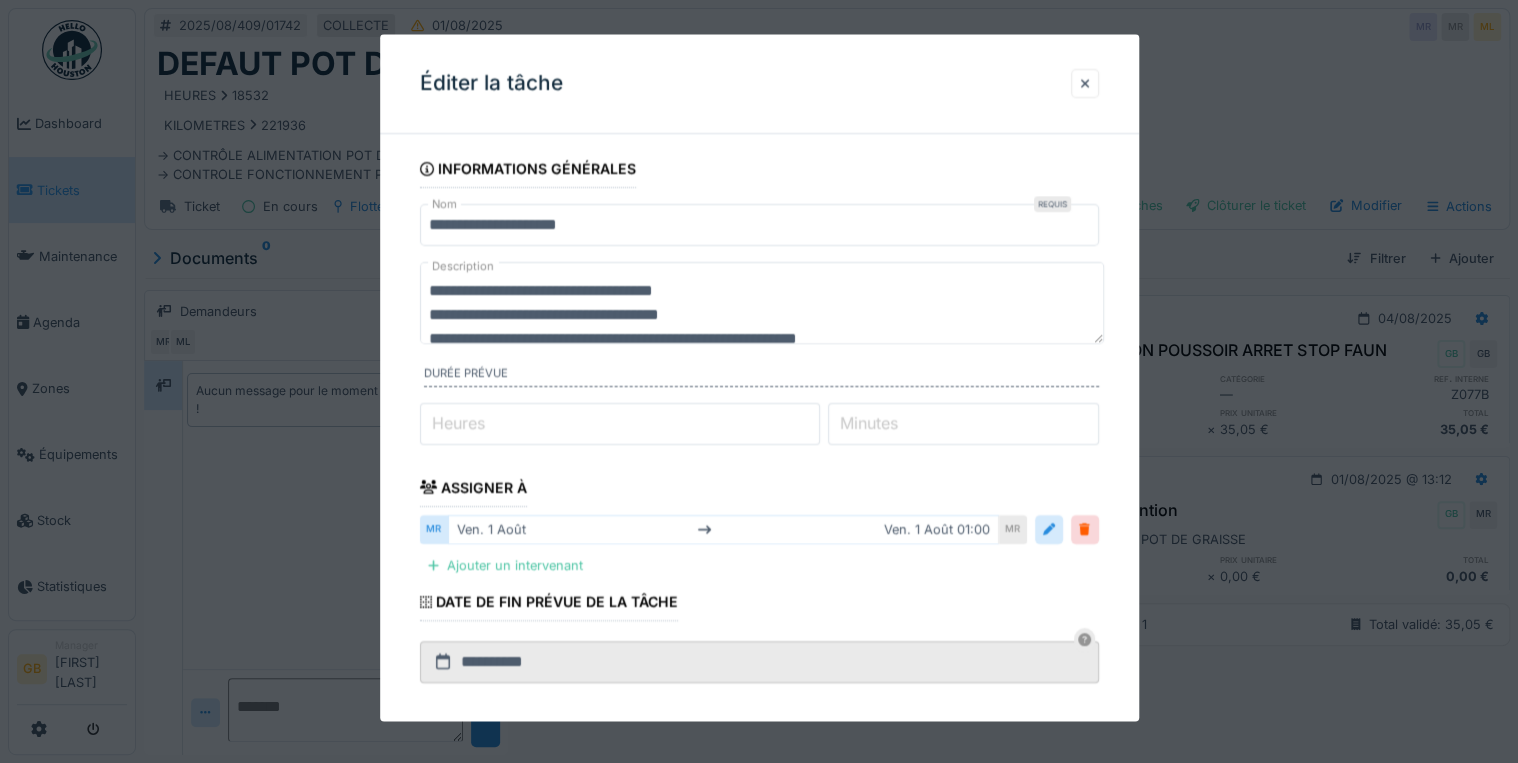 click on "**********" at bounding box center [762, 303] 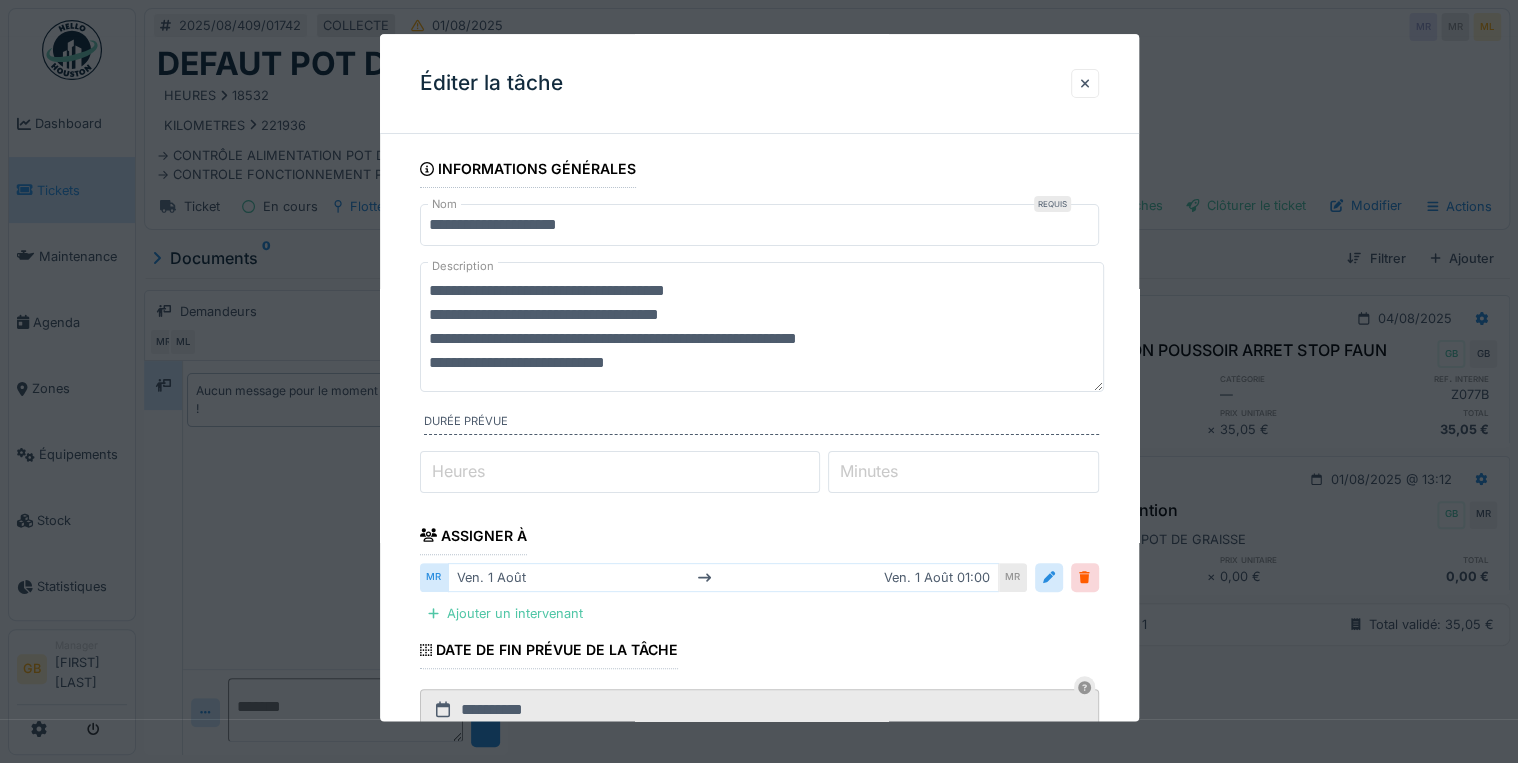 click on "**********" at bounding box center (762, 327) 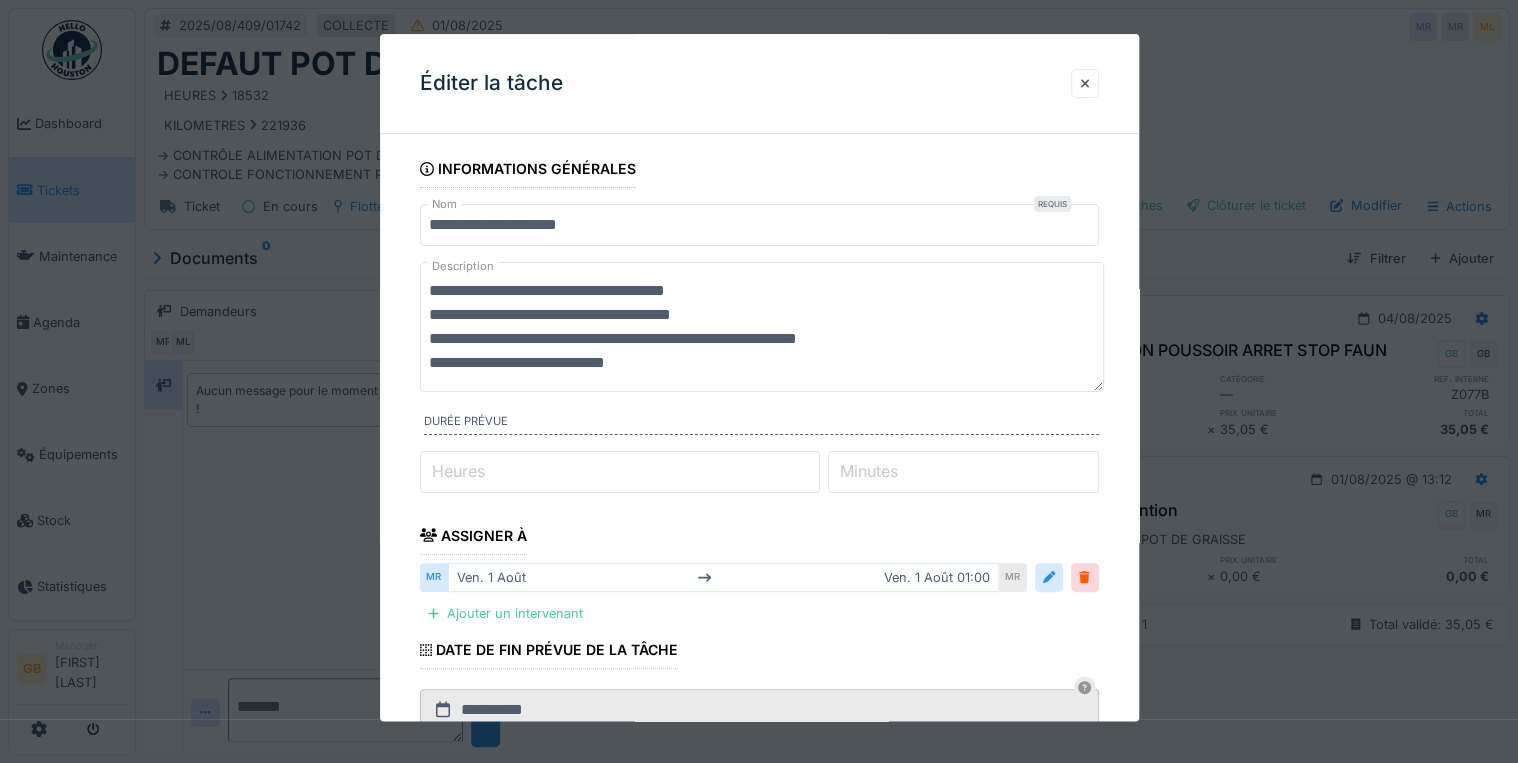 click on "**********" at bounding box center [762, 327] 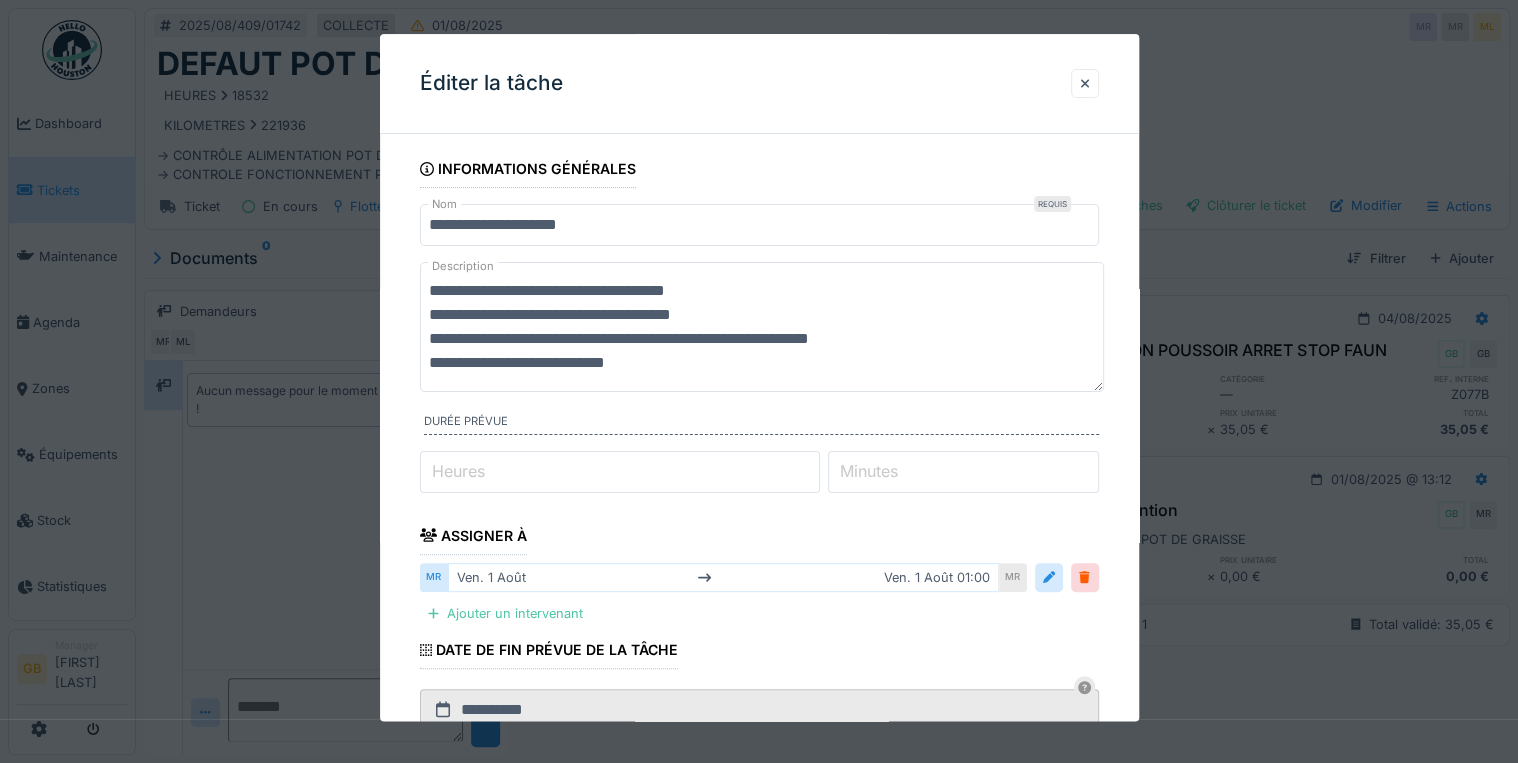 click on "**********" at bounding box center [762, 327] 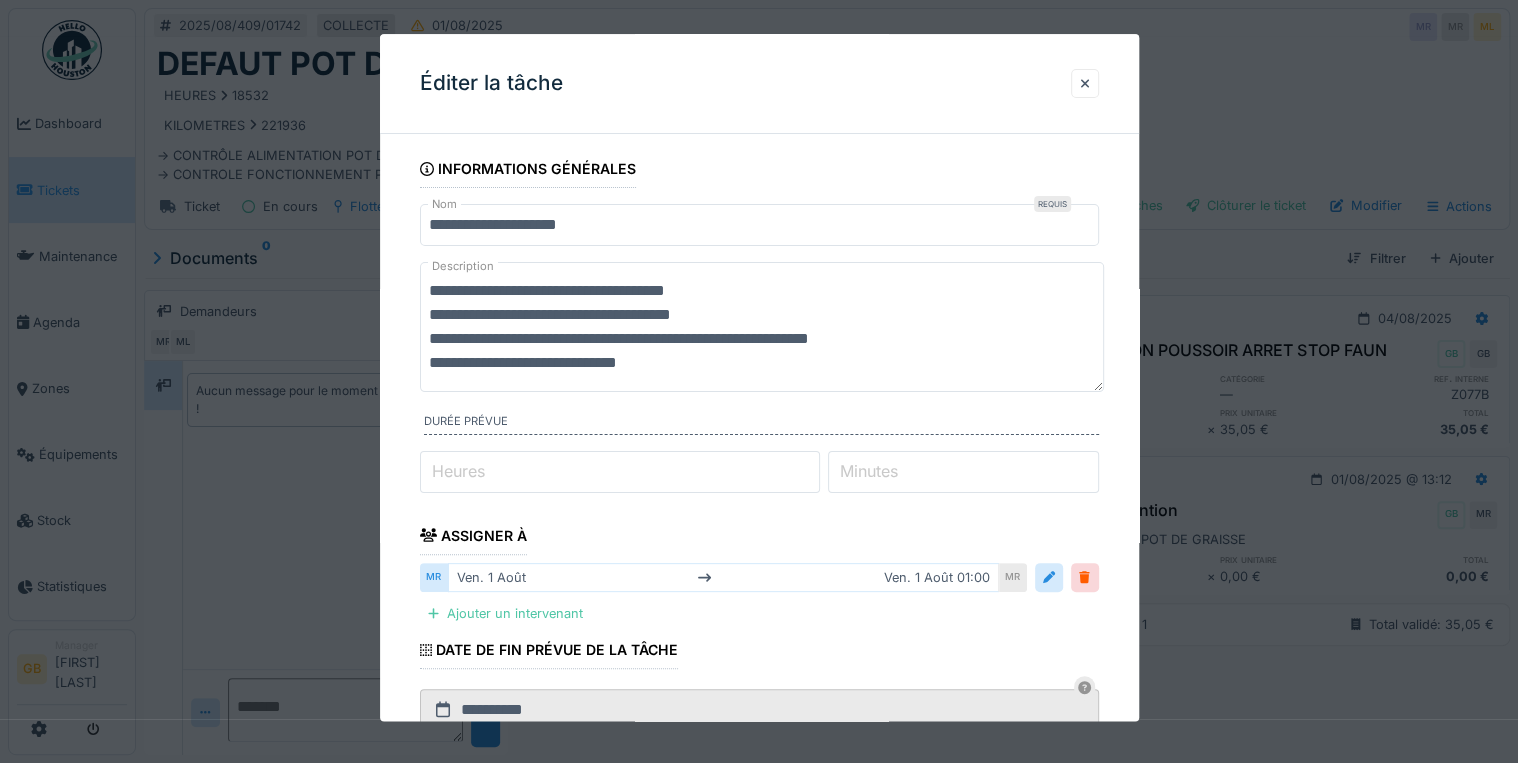 click on "**********" at bounding box center [762, 327] 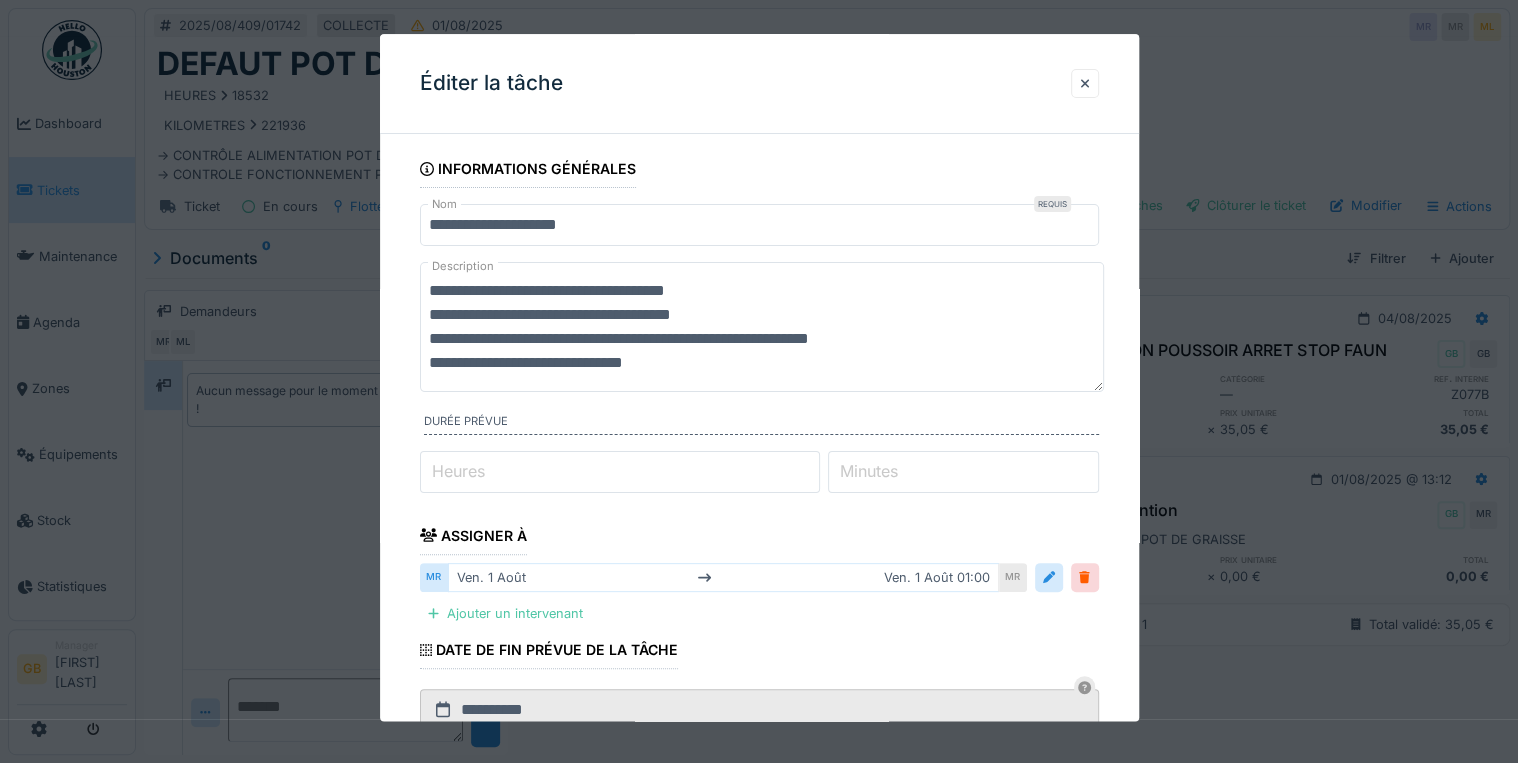 scroll, scrollTop: 0, scrollLeft: 0, axis: both 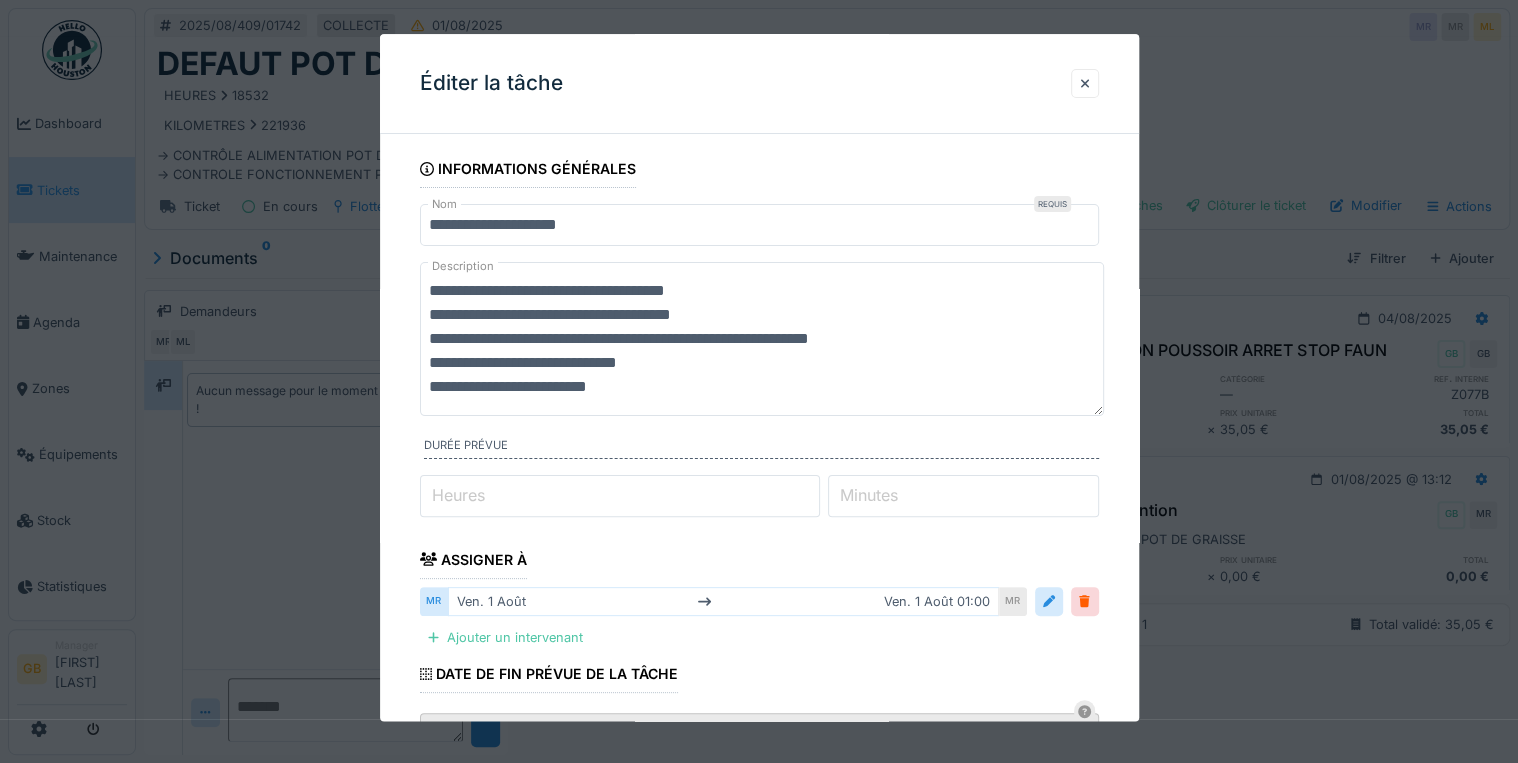 click on "**********" at bounding box center (762, 339) 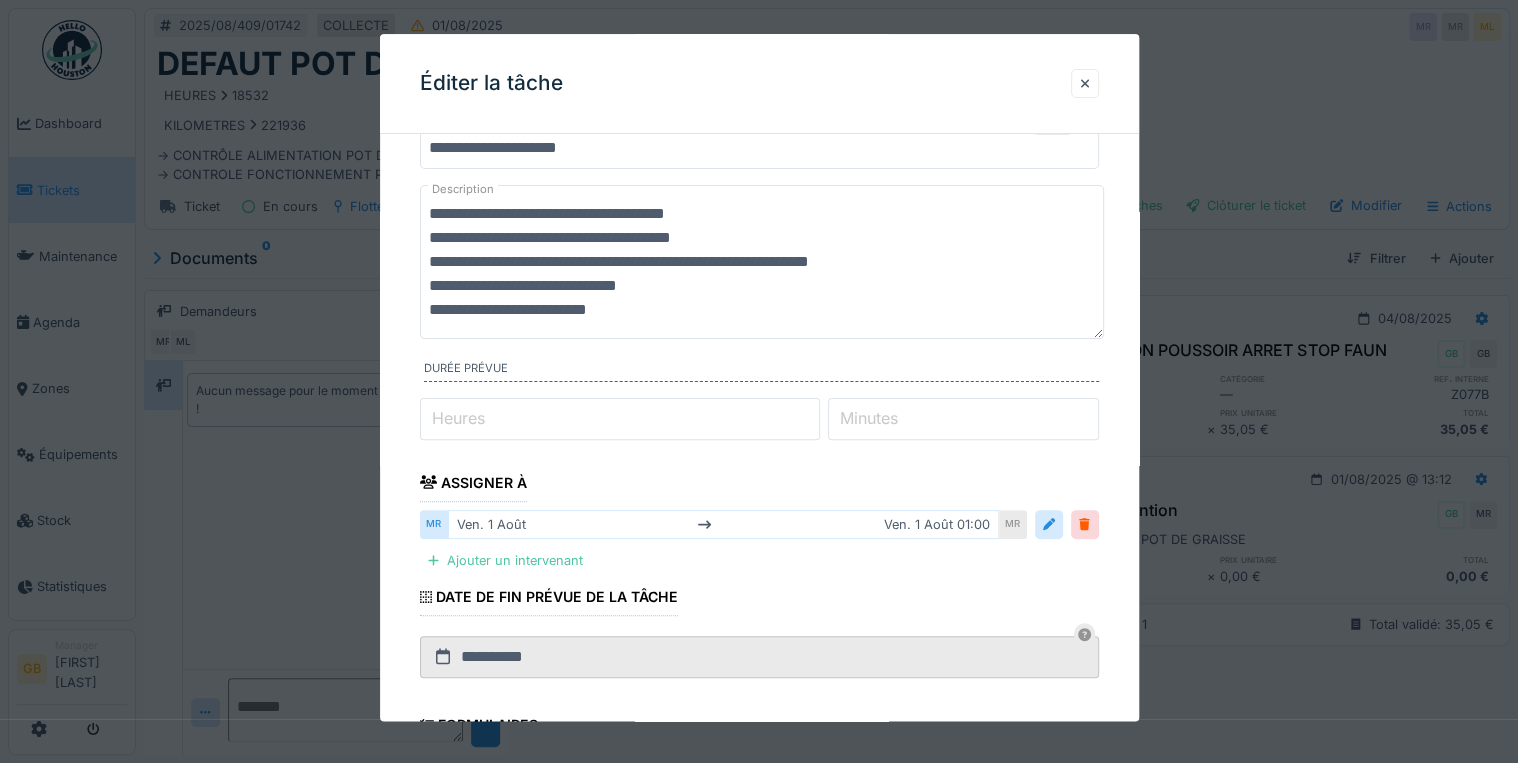 scroll, scrollTop: 408, scrollLeft: 0, axis: vertical 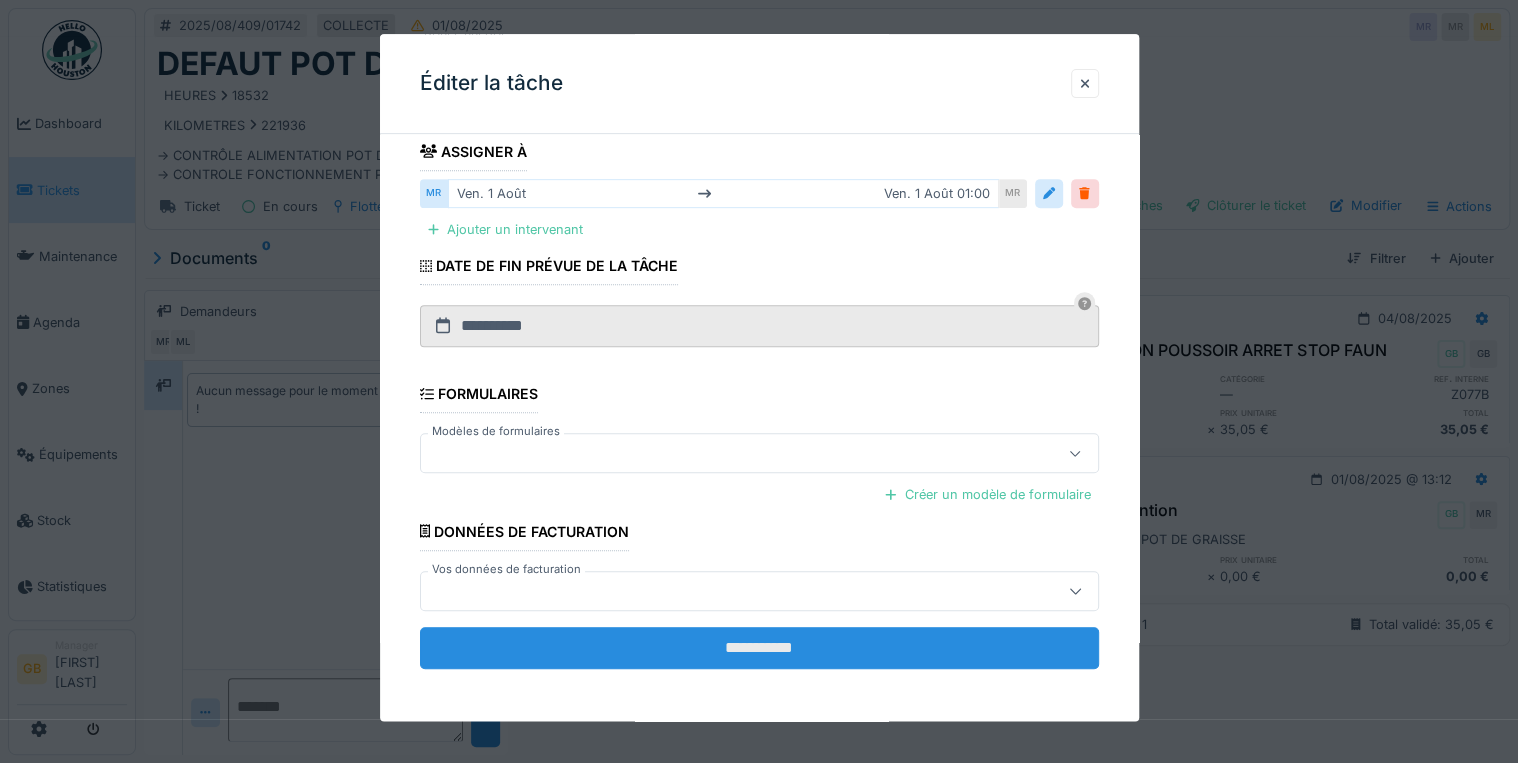 type on "**********" 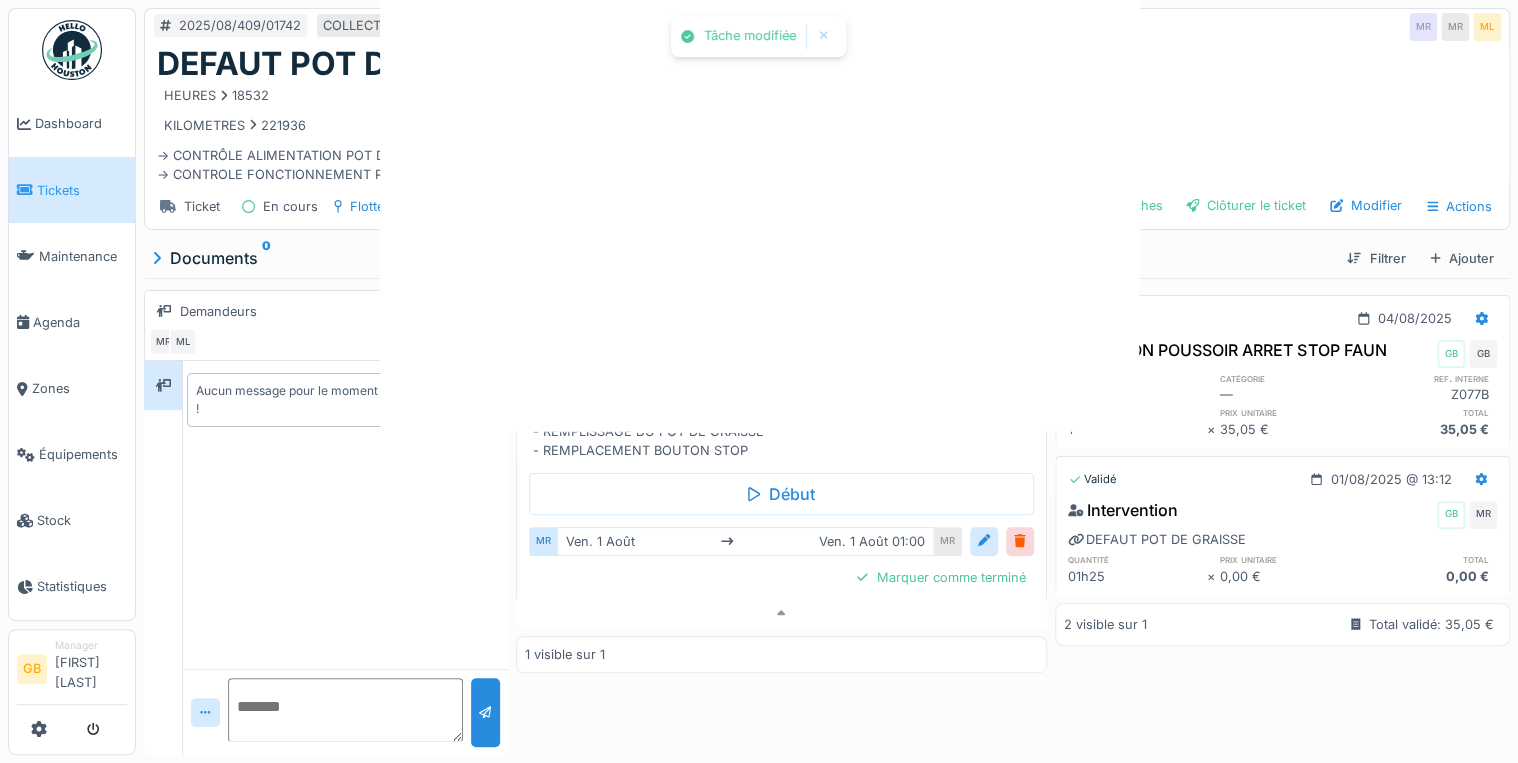 scroll, scrollTop: 0, scrollLeft: 0, axis: both 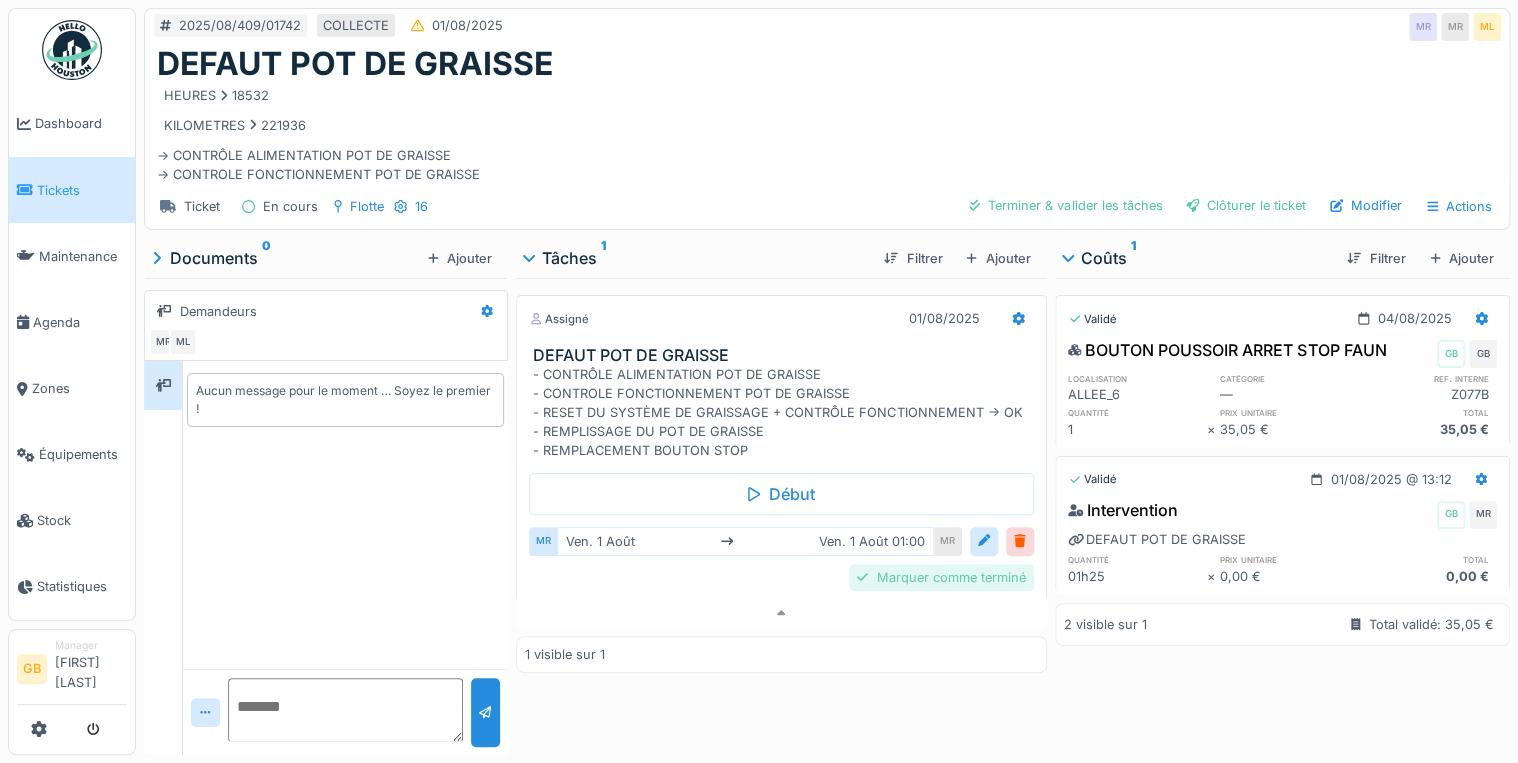 click on "Marquer comme terminé" at bounding box center [941, 577] 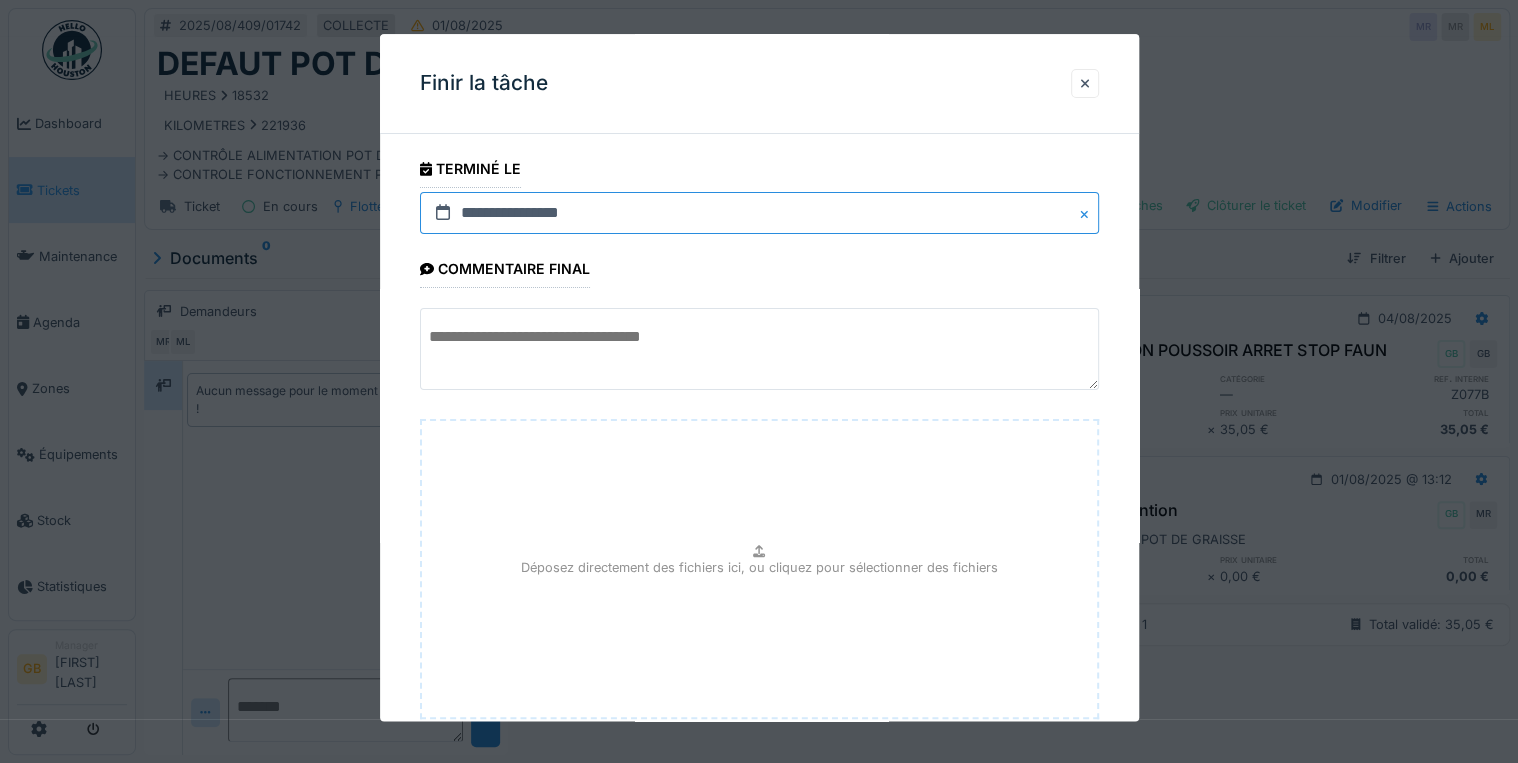click on "**********" at bounding box center [759, 213] 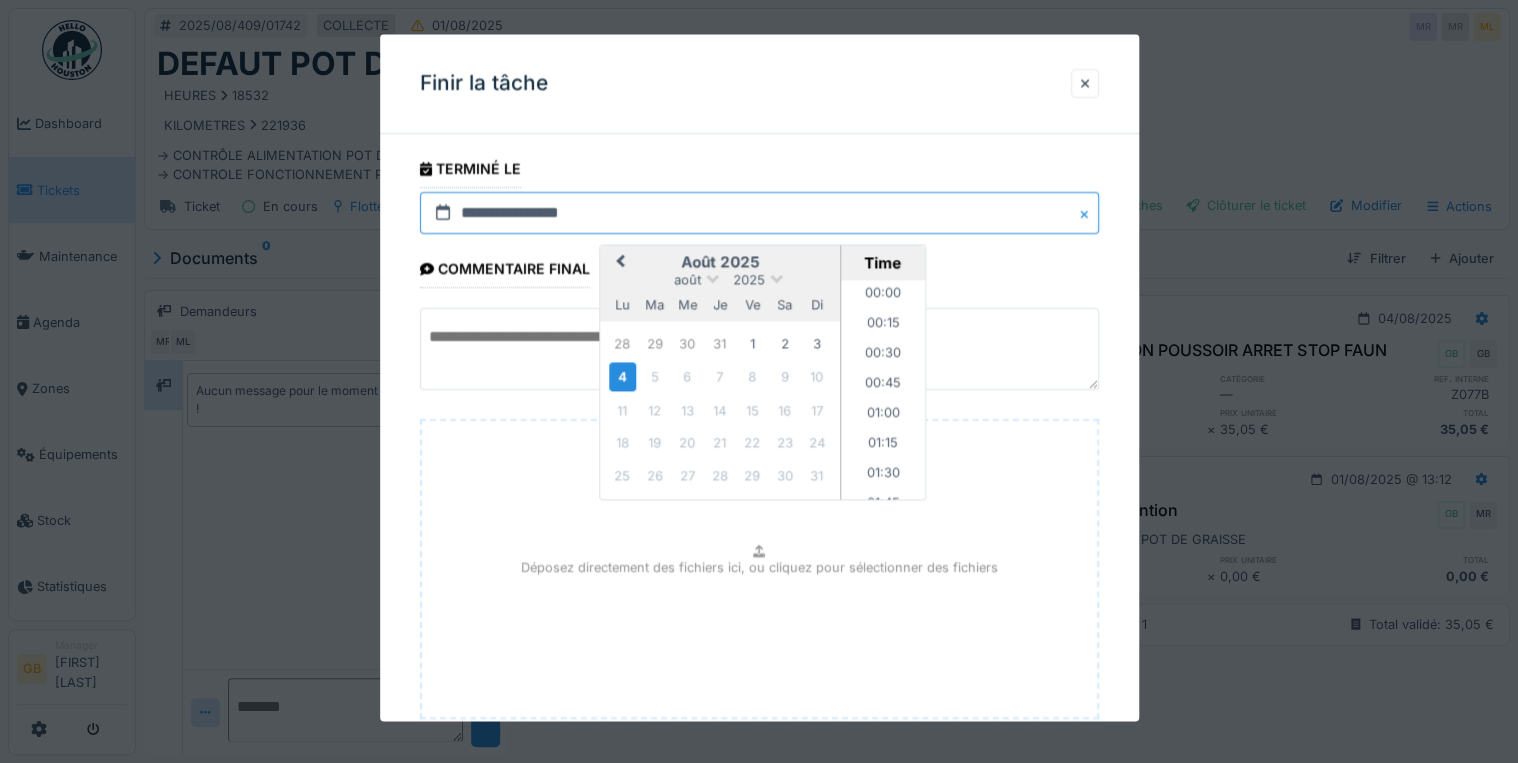 scroll, scrollTop: 955, scrollLeft: 0, axis: vertical 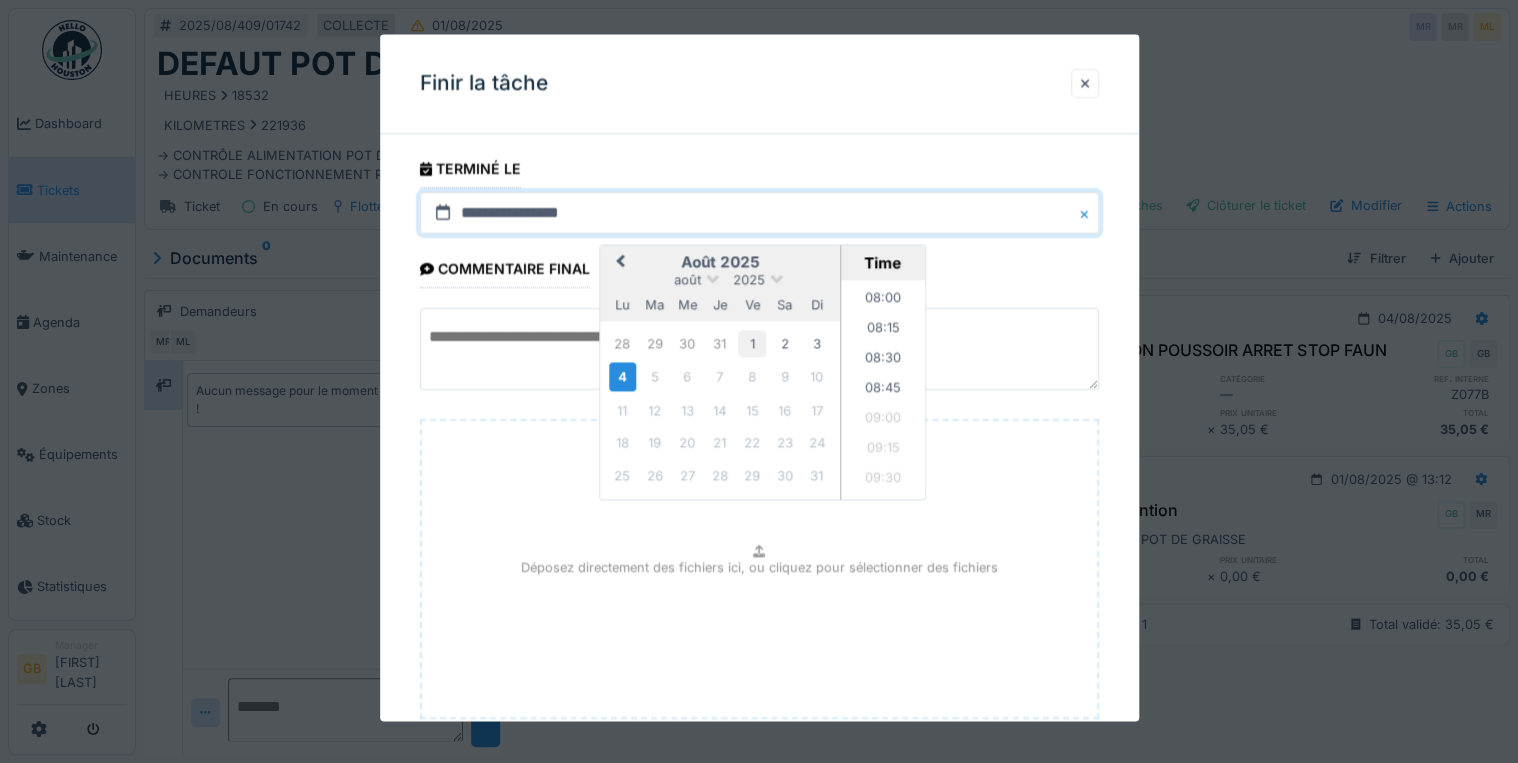click on "1" at bounding box center (752, 343) 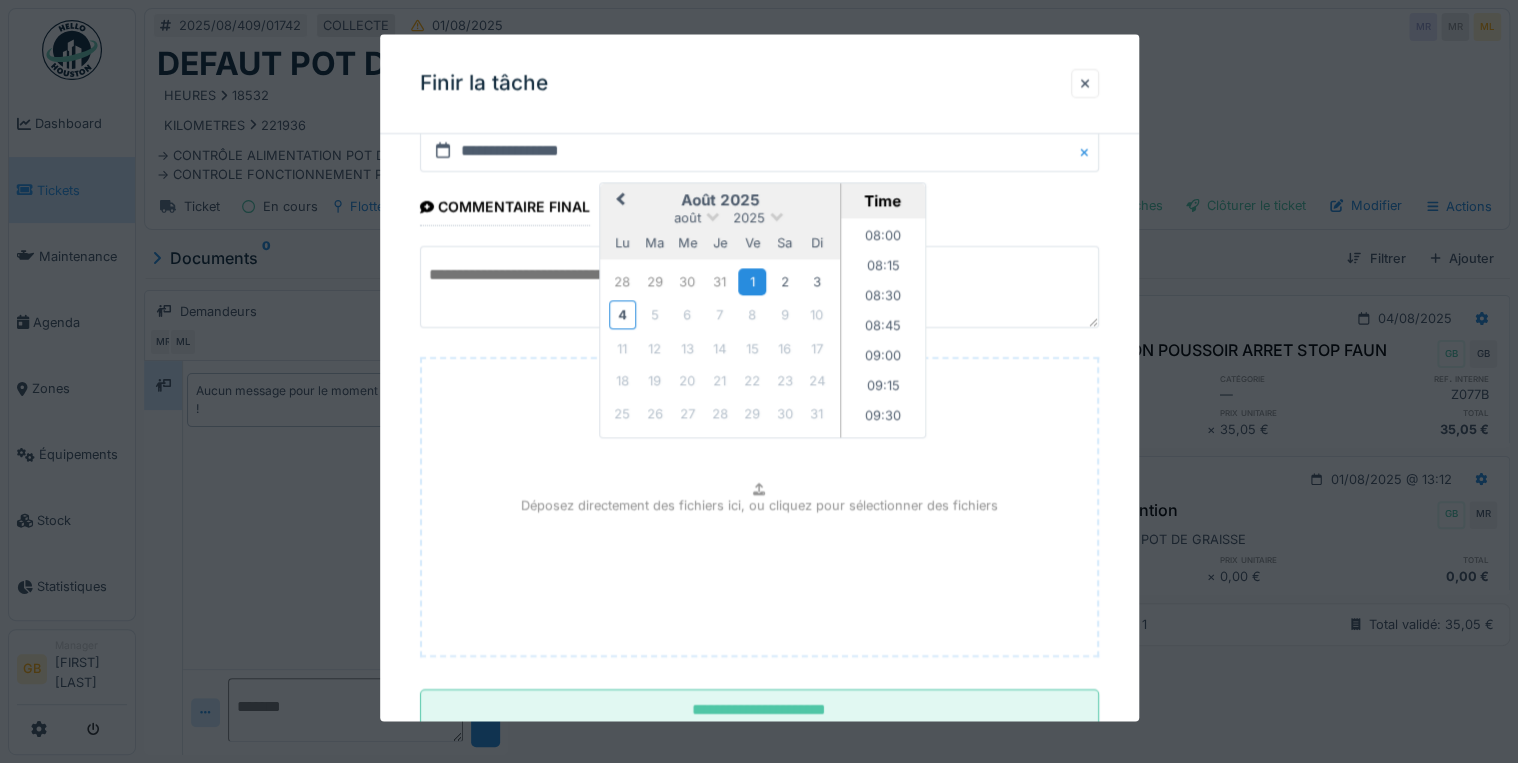 scroll, scrollTop: 126, scrollLeft: 0, axis: vertical 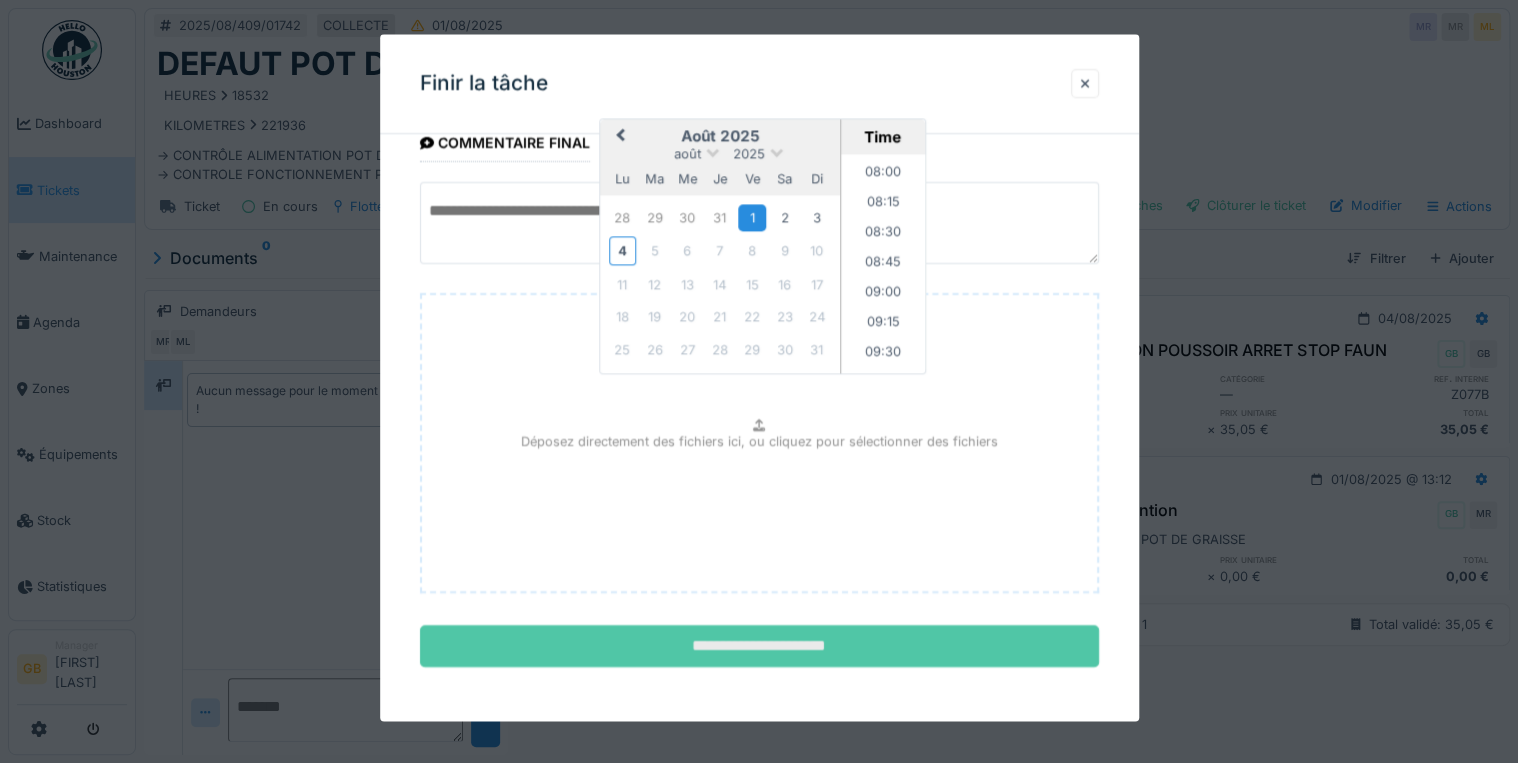 click on "**********" at bounding box center [759, 647] 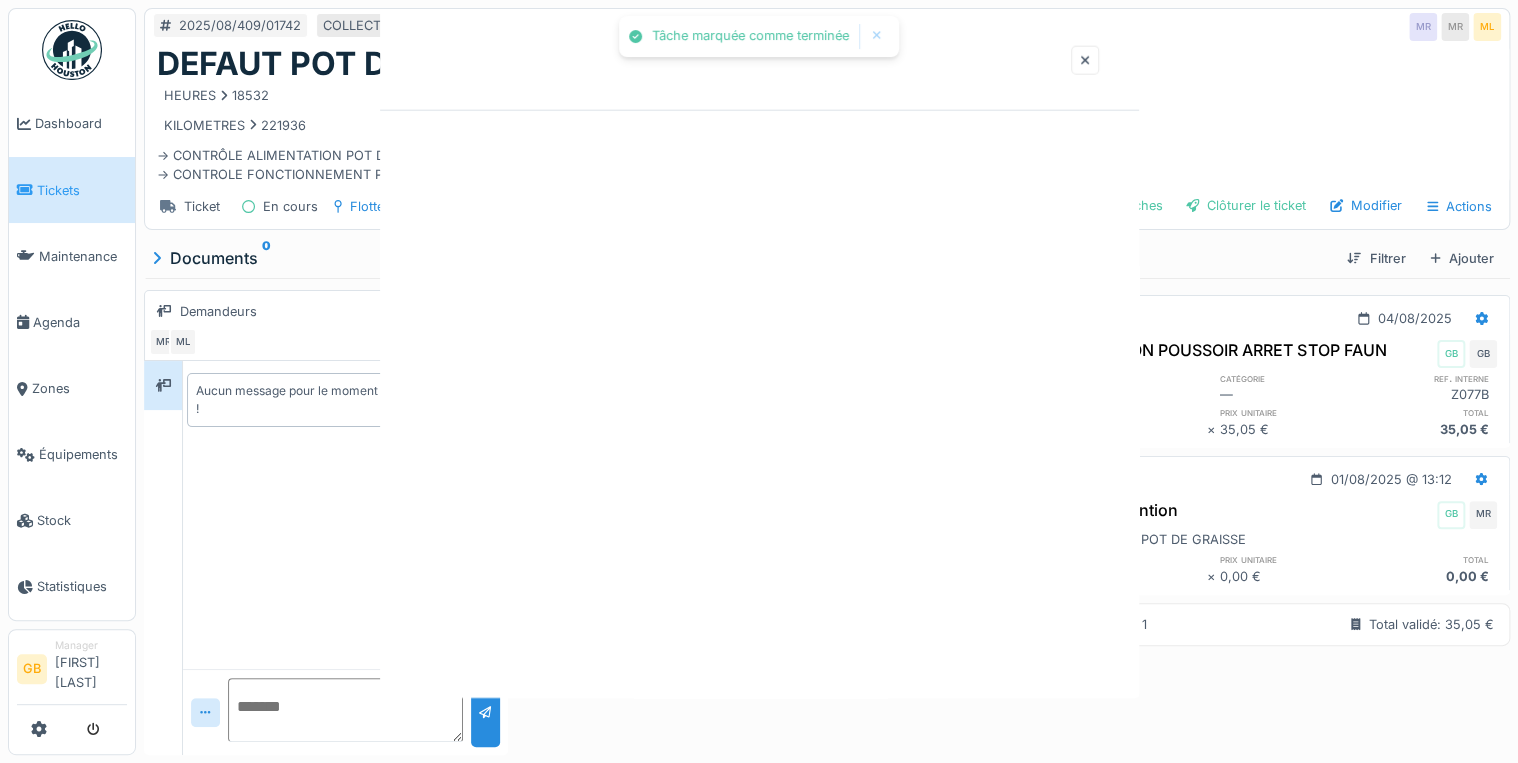 scroll, scrollTop: 0, scrollLeft: 0, axis: both 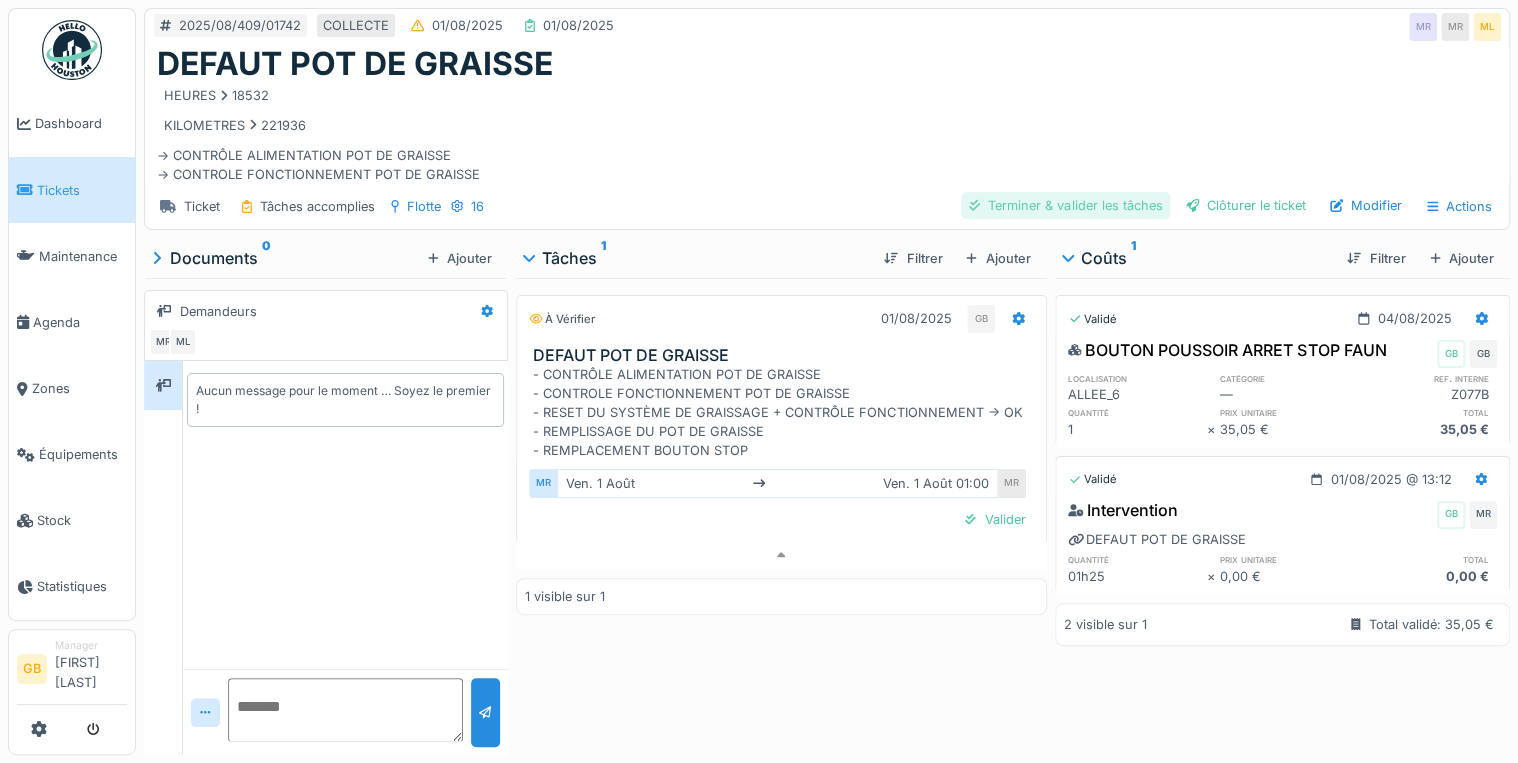 click on "Terminer & valider les tâches" at bounding box center (1065, 205) 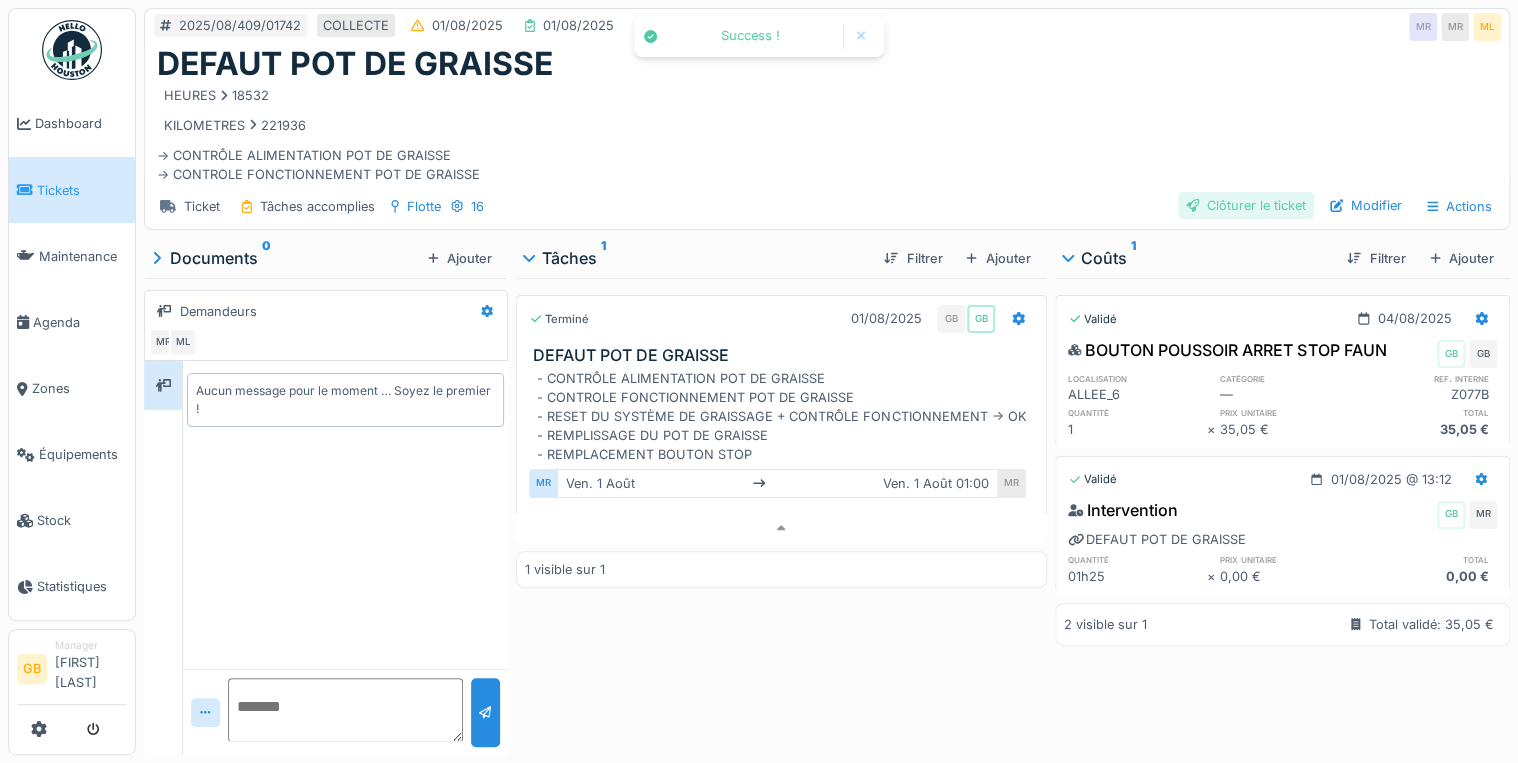 click on "Clôturer le ticket" at bounding box center (1246, 205) 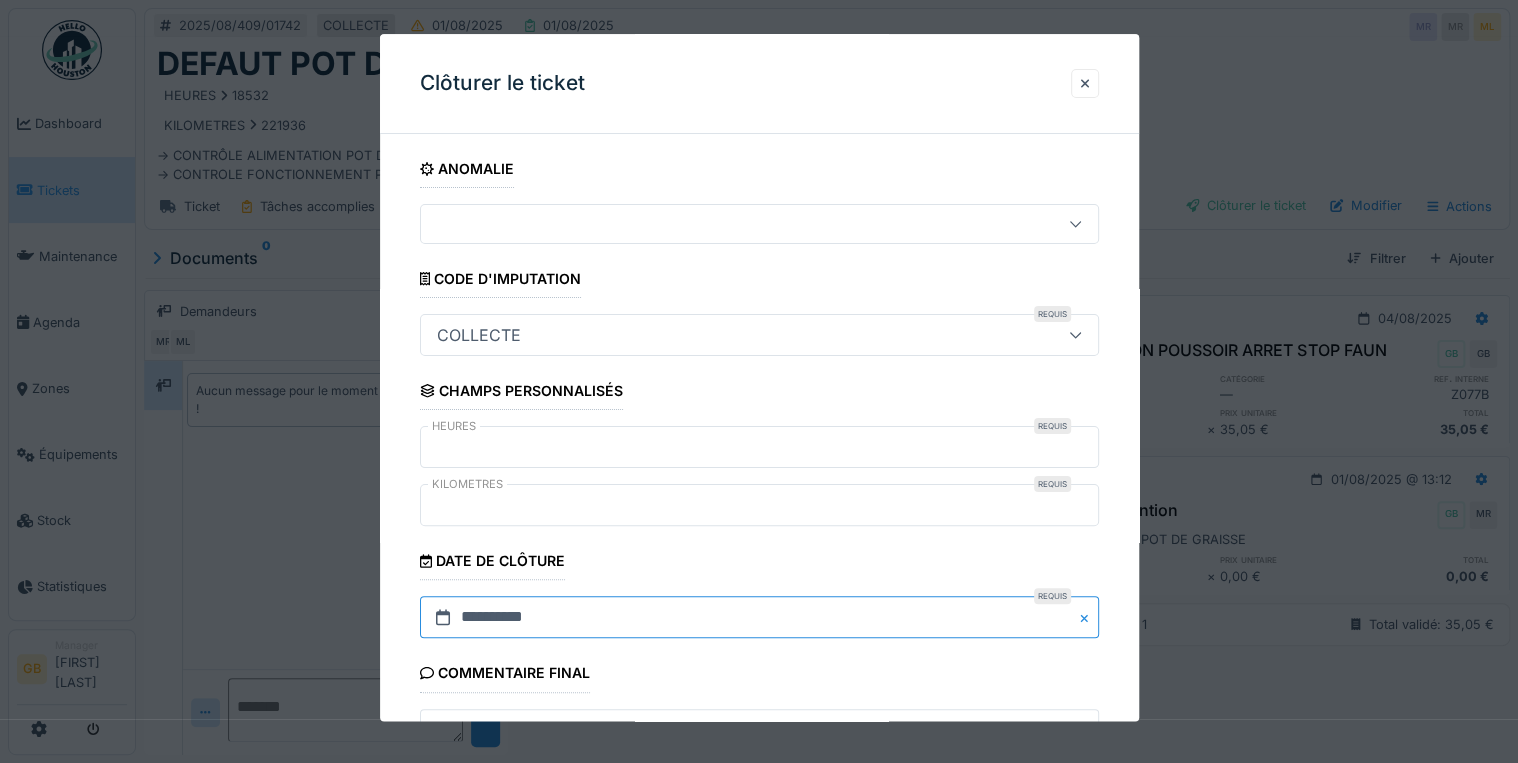 click on "**********" at bounding box center (759, 618) 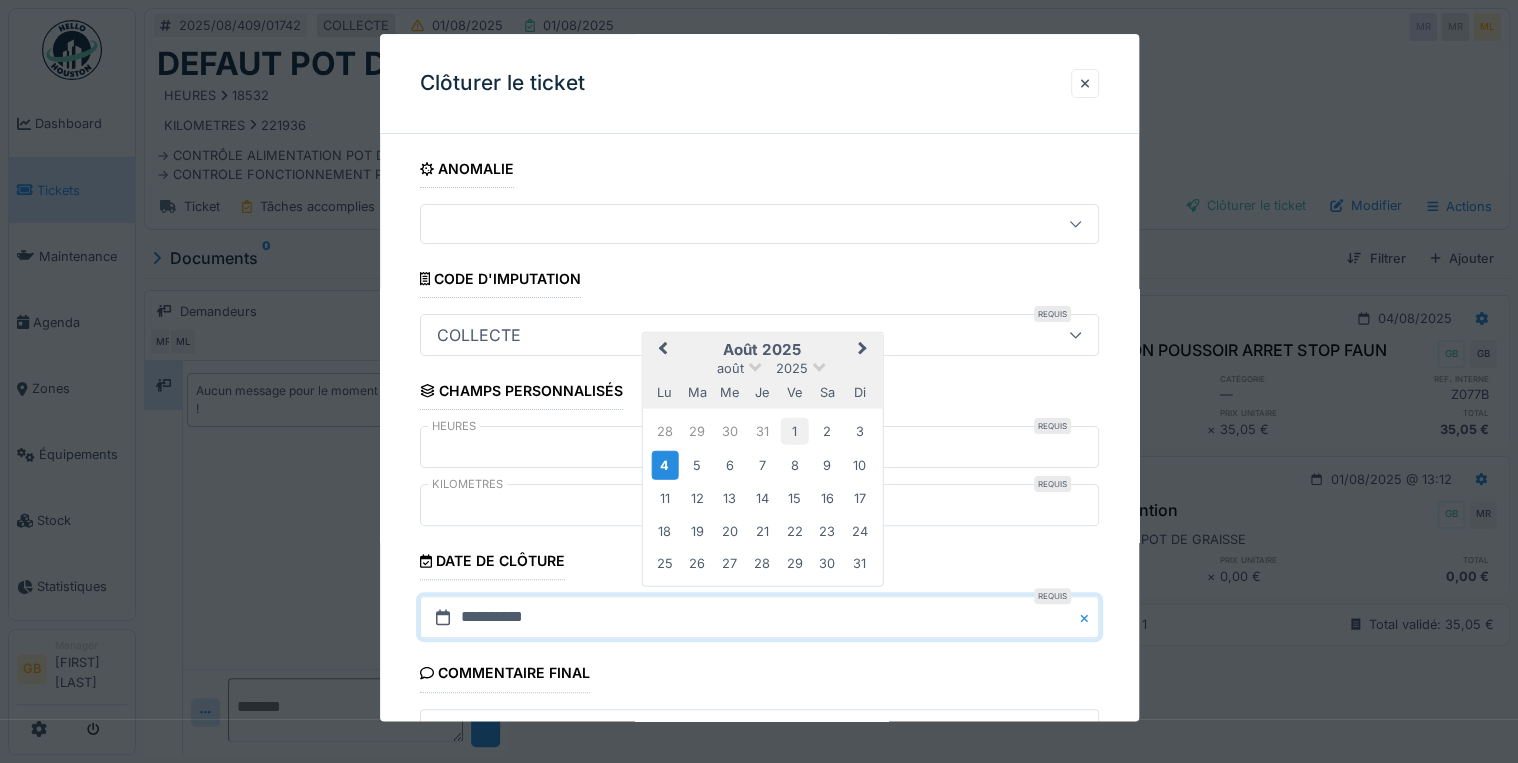 click on "1" at bounding box center [794, 431] 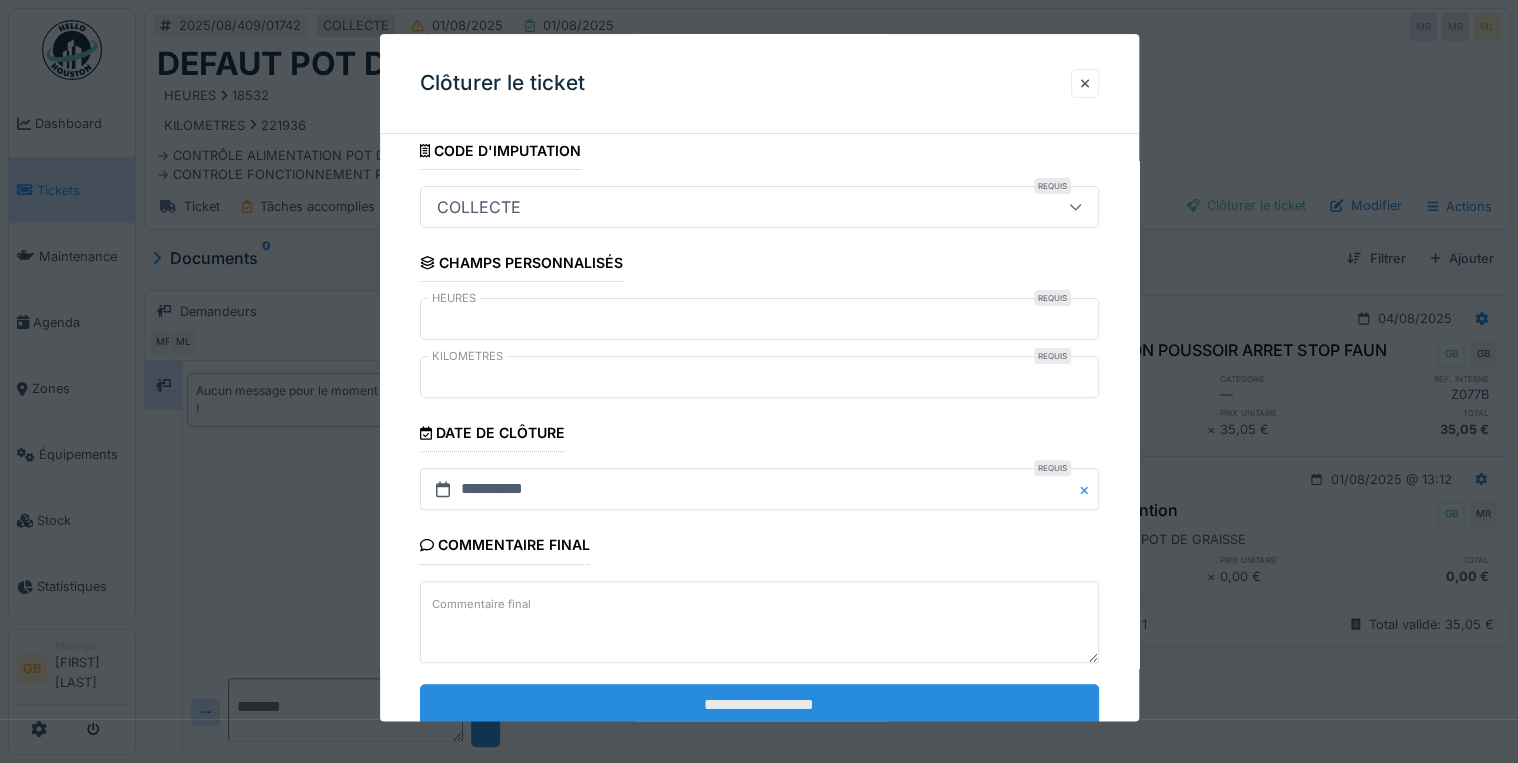 scroll, scrollTop: 184, scrollLeft: 0, axis: vertical 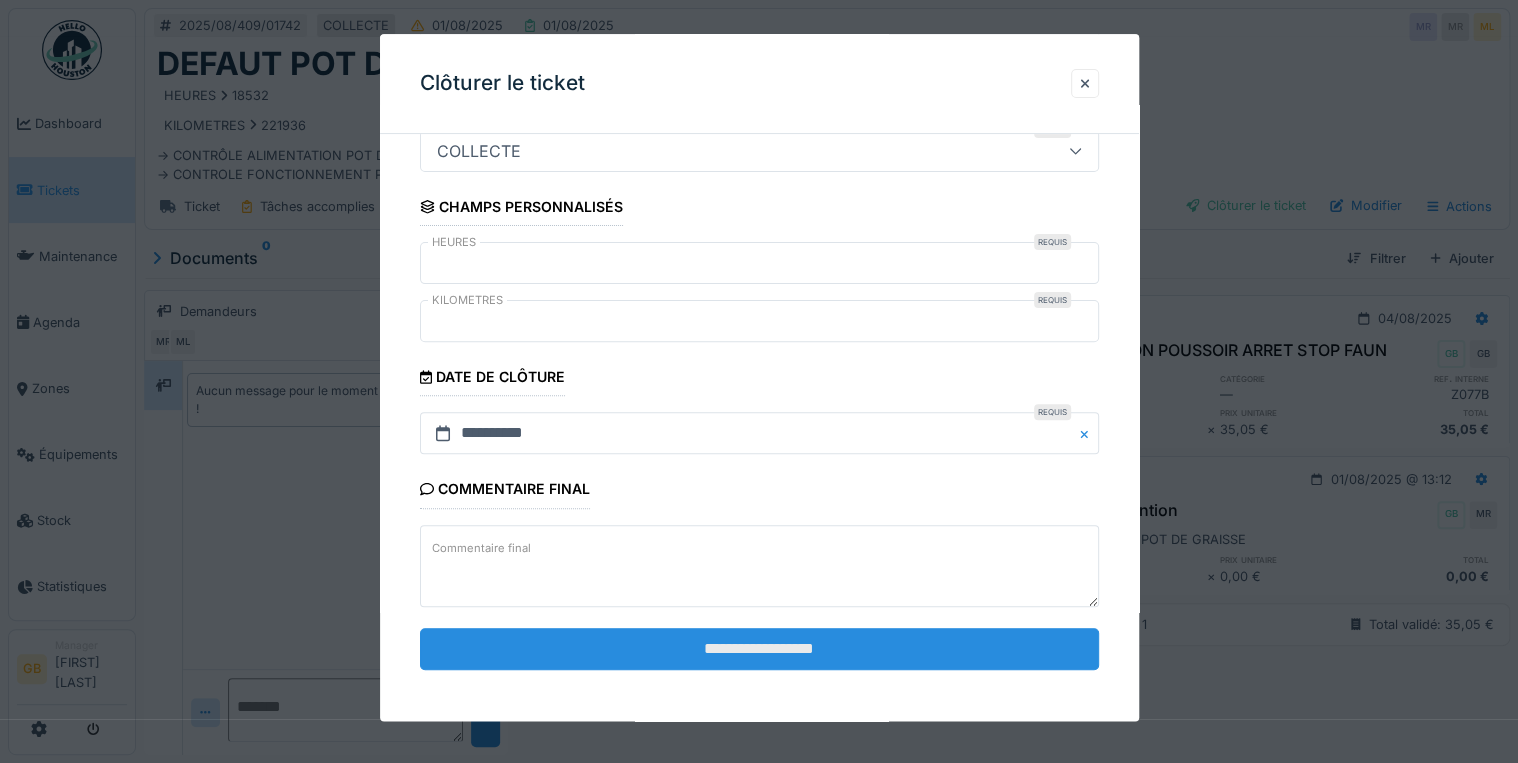 click on "**********" at bounding box center (759, 649) 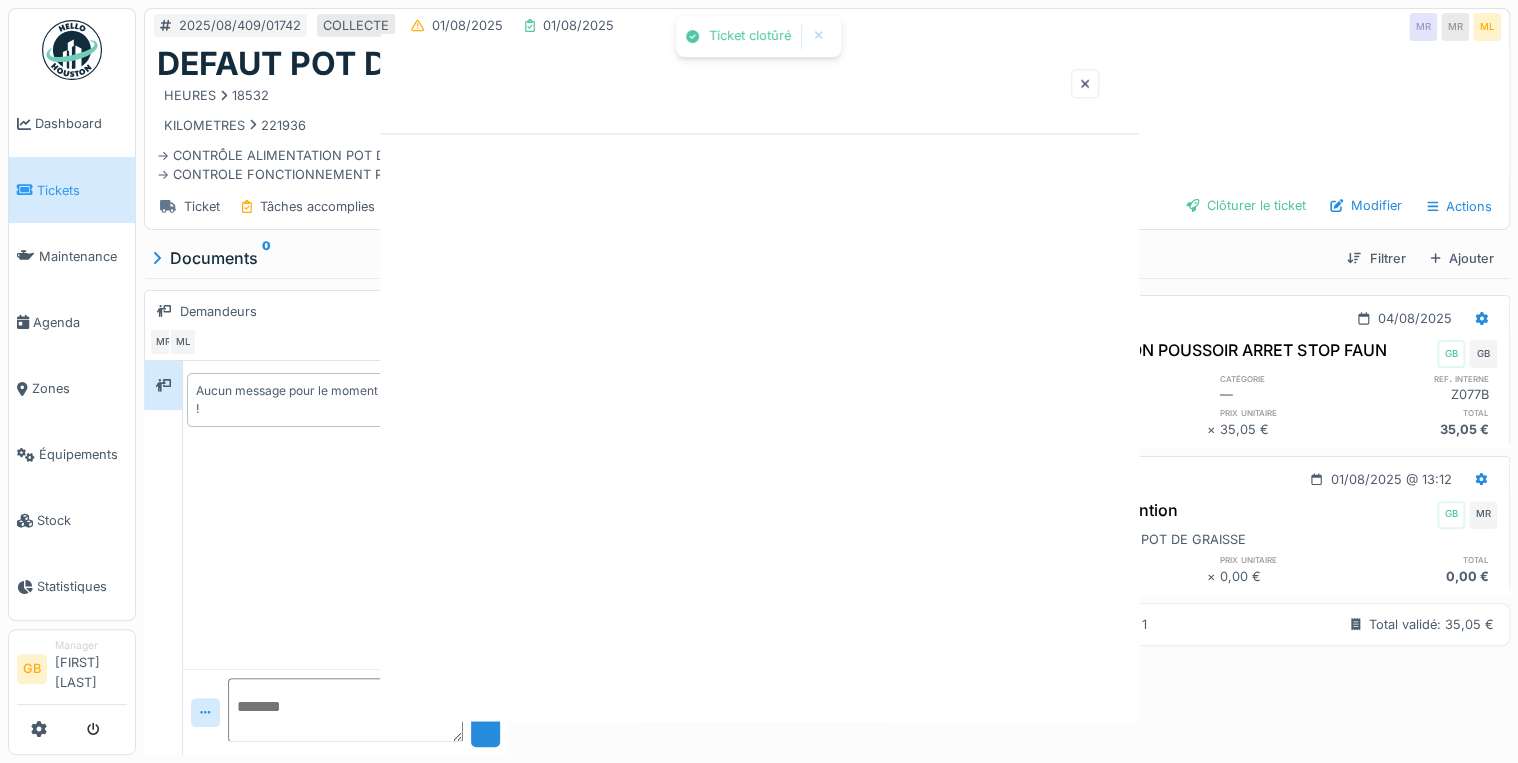 scroll, scrollTop: 0, scrollLeft: 0, axis: both 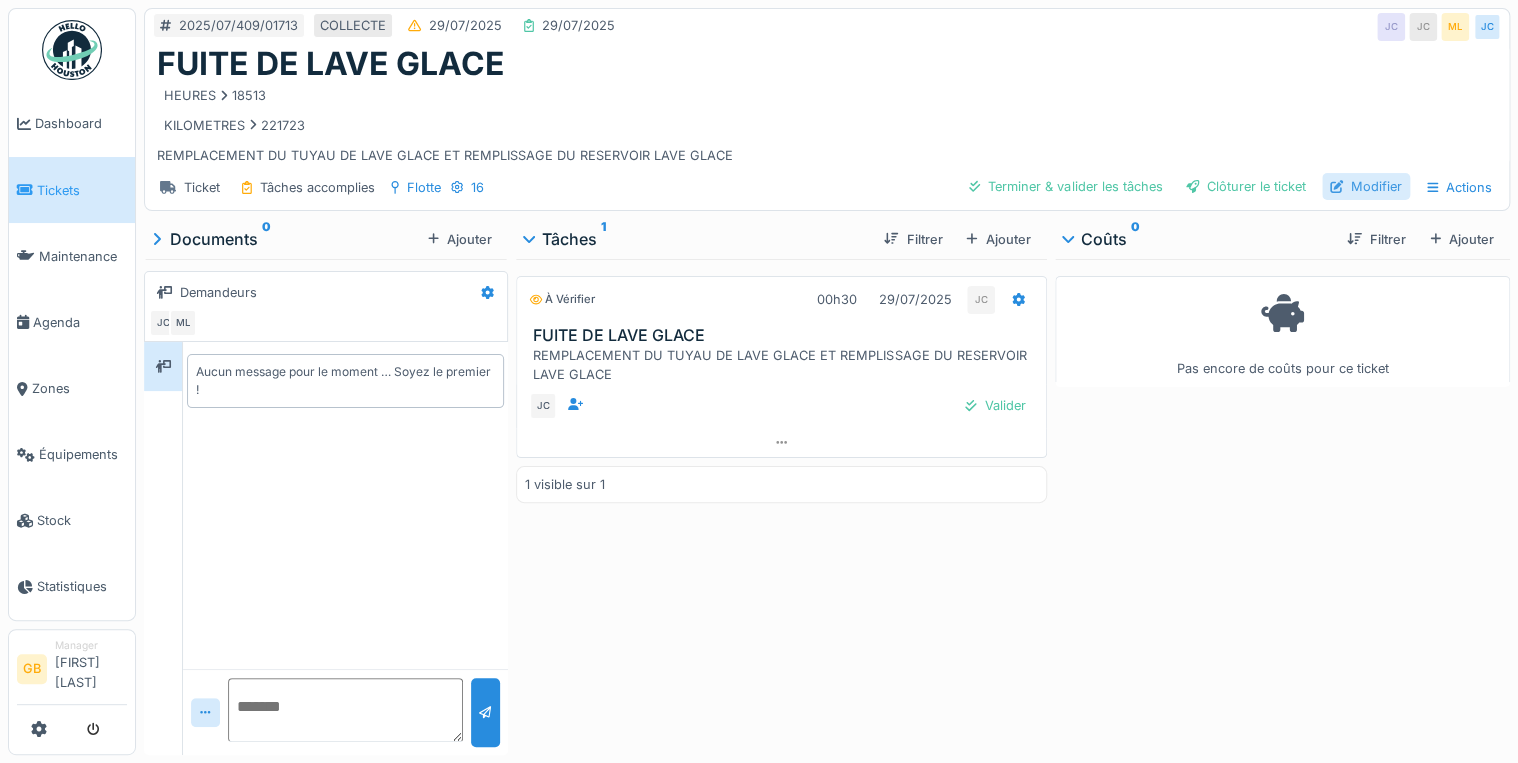 click on "Modifier" at bounding box center [1366, 186] 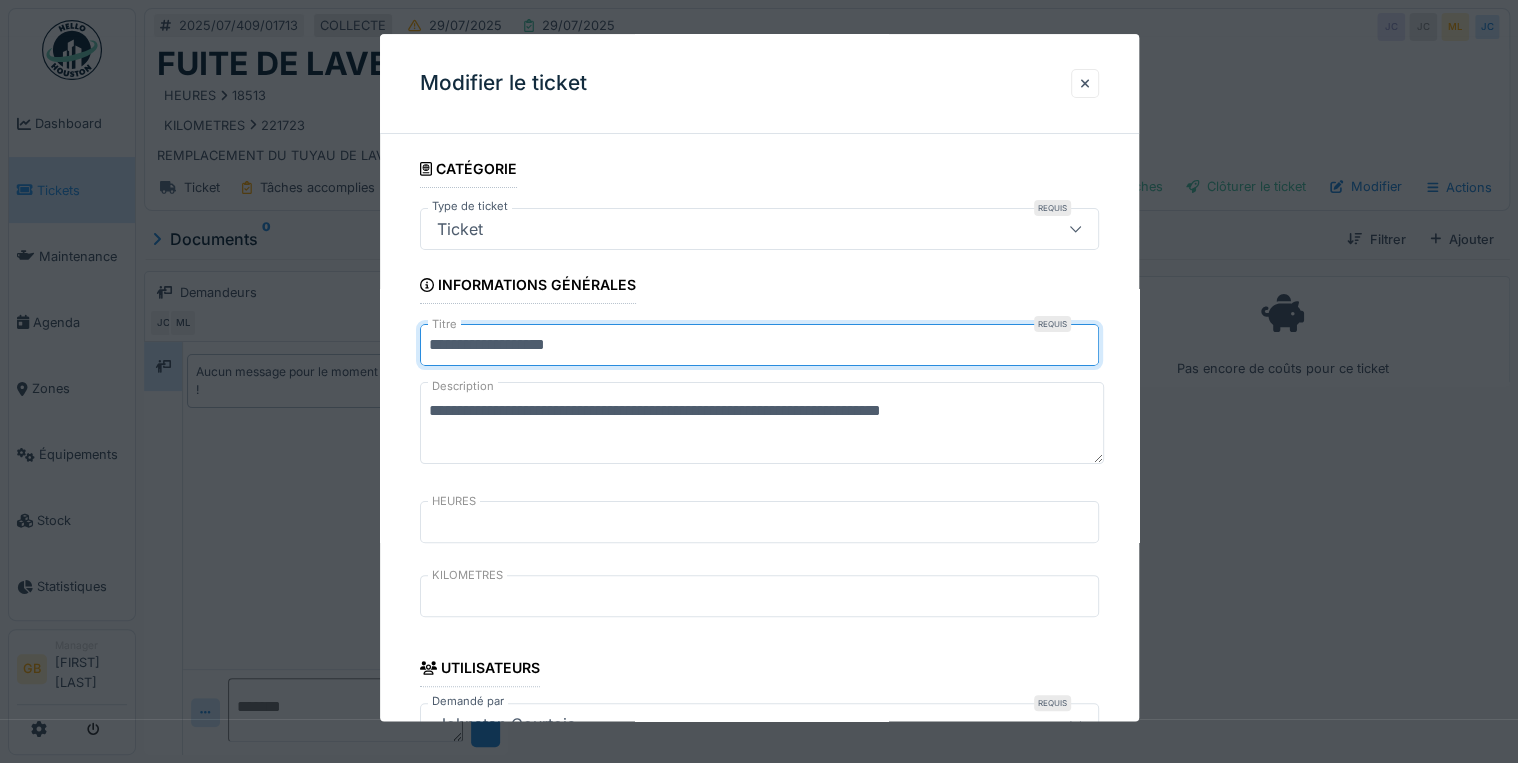 drag, startPoint x: 499, startPoint y: 340, endPoint x: 480, endPoint y: 340, distance: 19 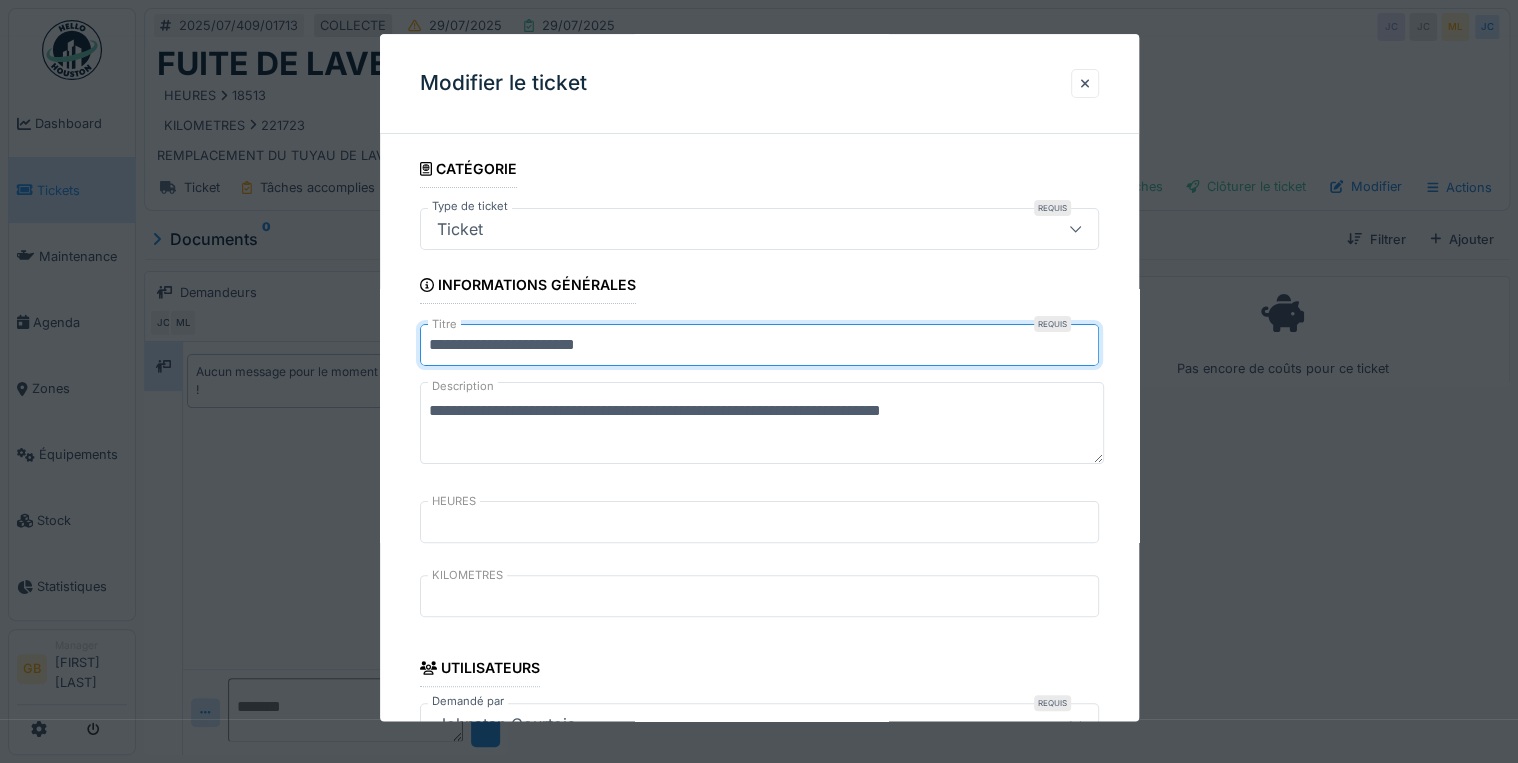 type on "**********" 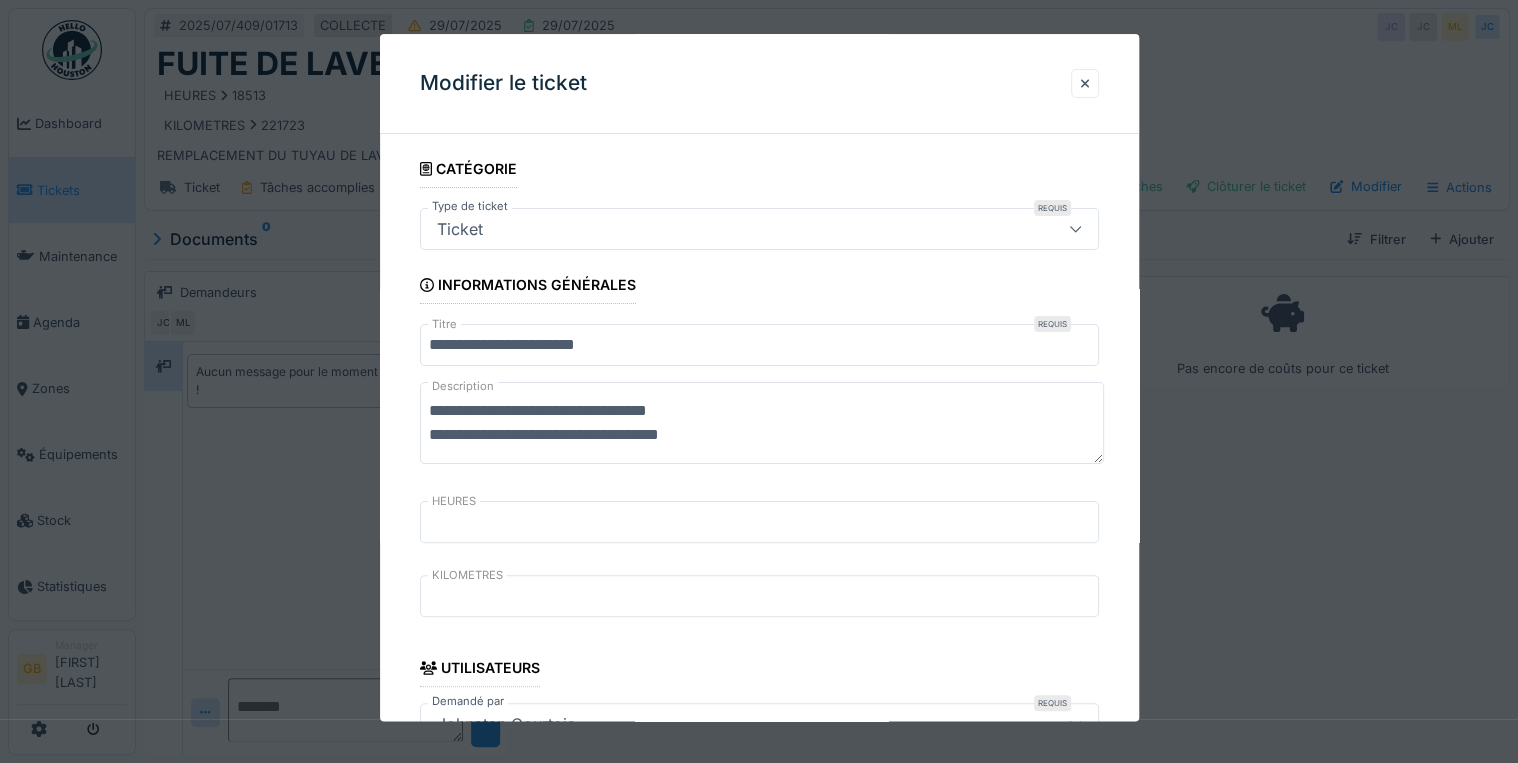 click on "**********" at bounding box center (762, 424) 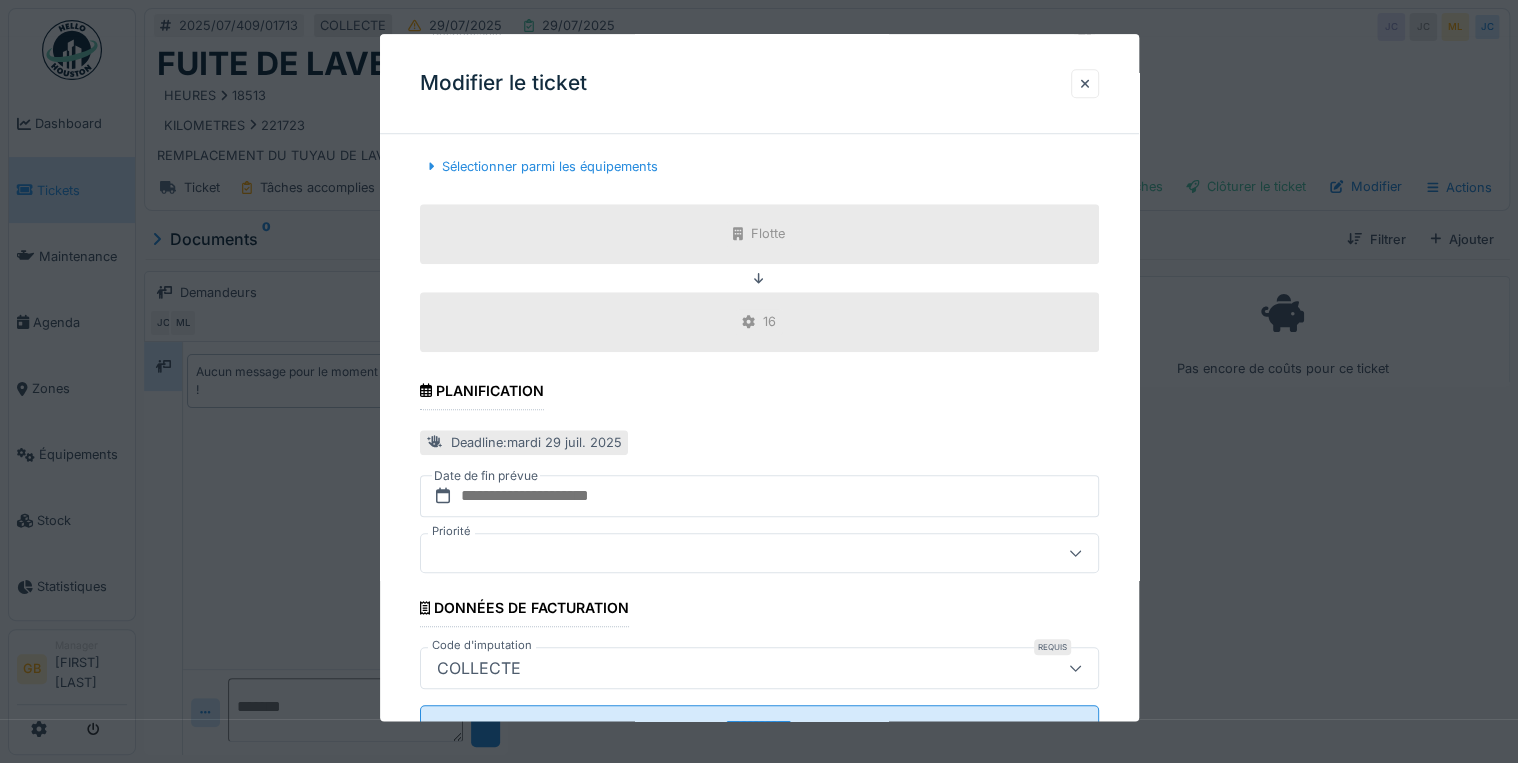 scroll, scrollTop: 798, scrollLeft: 0, axis: vertical 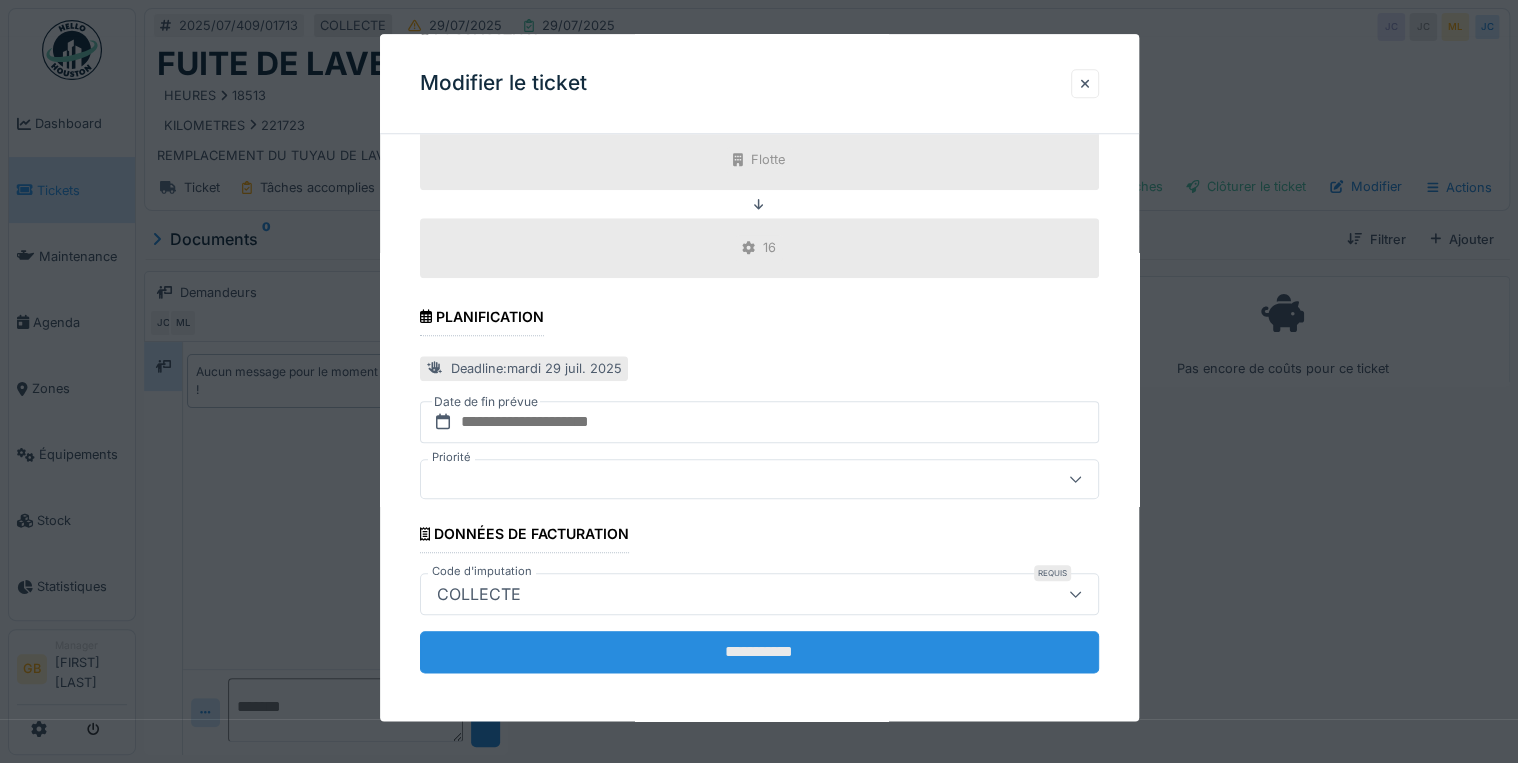 type on "**********" 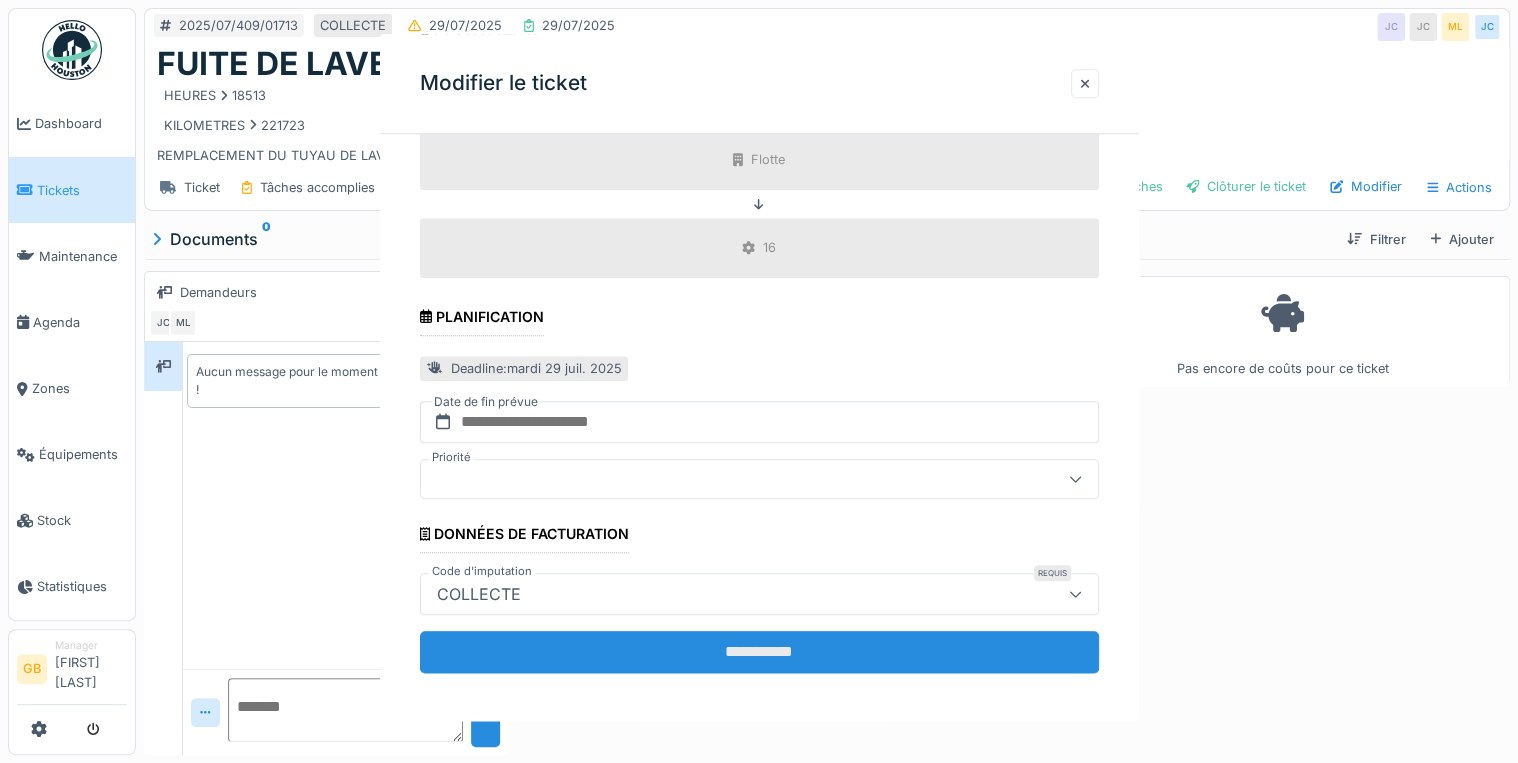 scroll, scrollTop: 0, scrollLeft: 0, axis: both 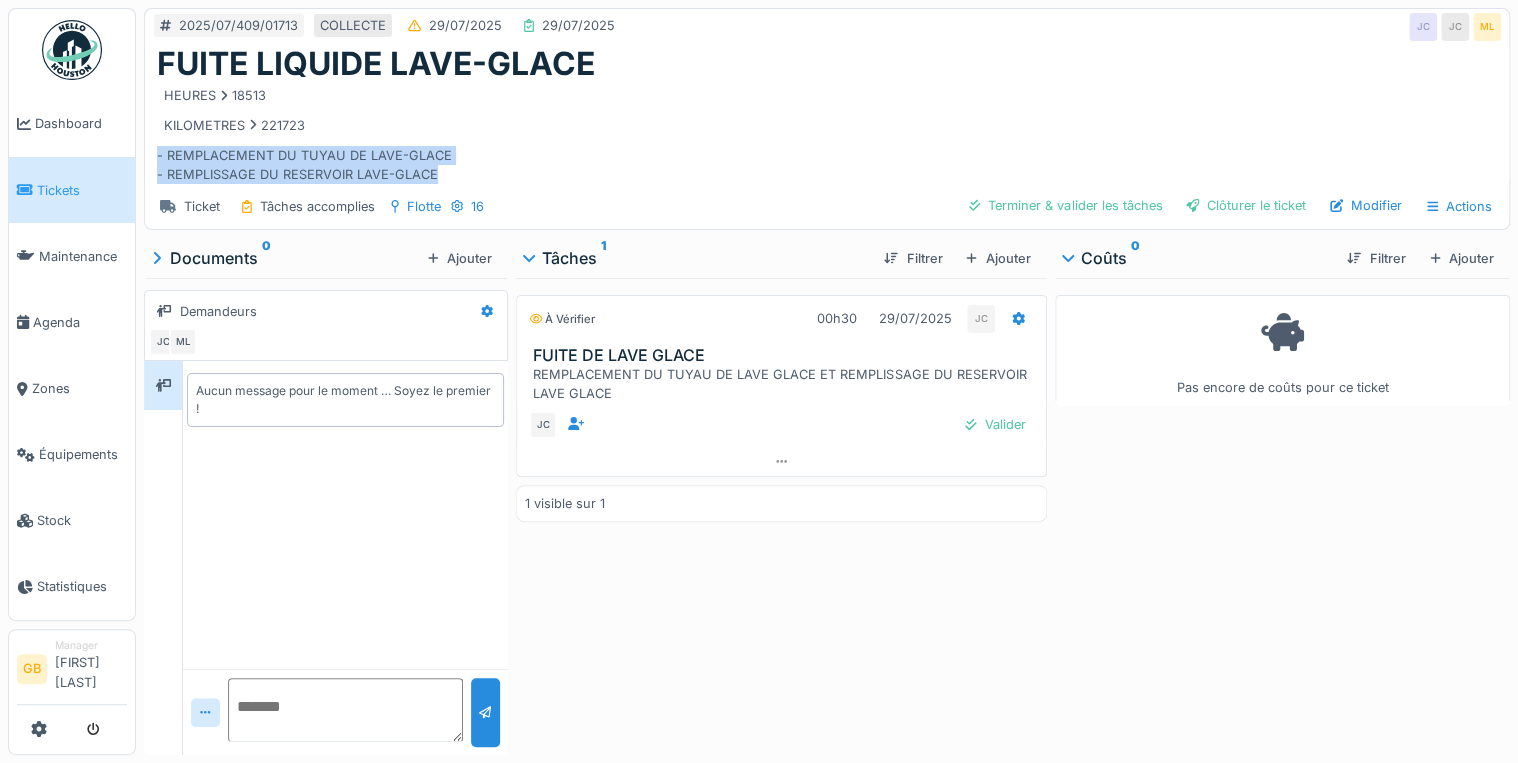 drag, startPoint x: 438, startPoint y: 164, endPoint x: 148, endPoint y: 146, distance: 290.55807 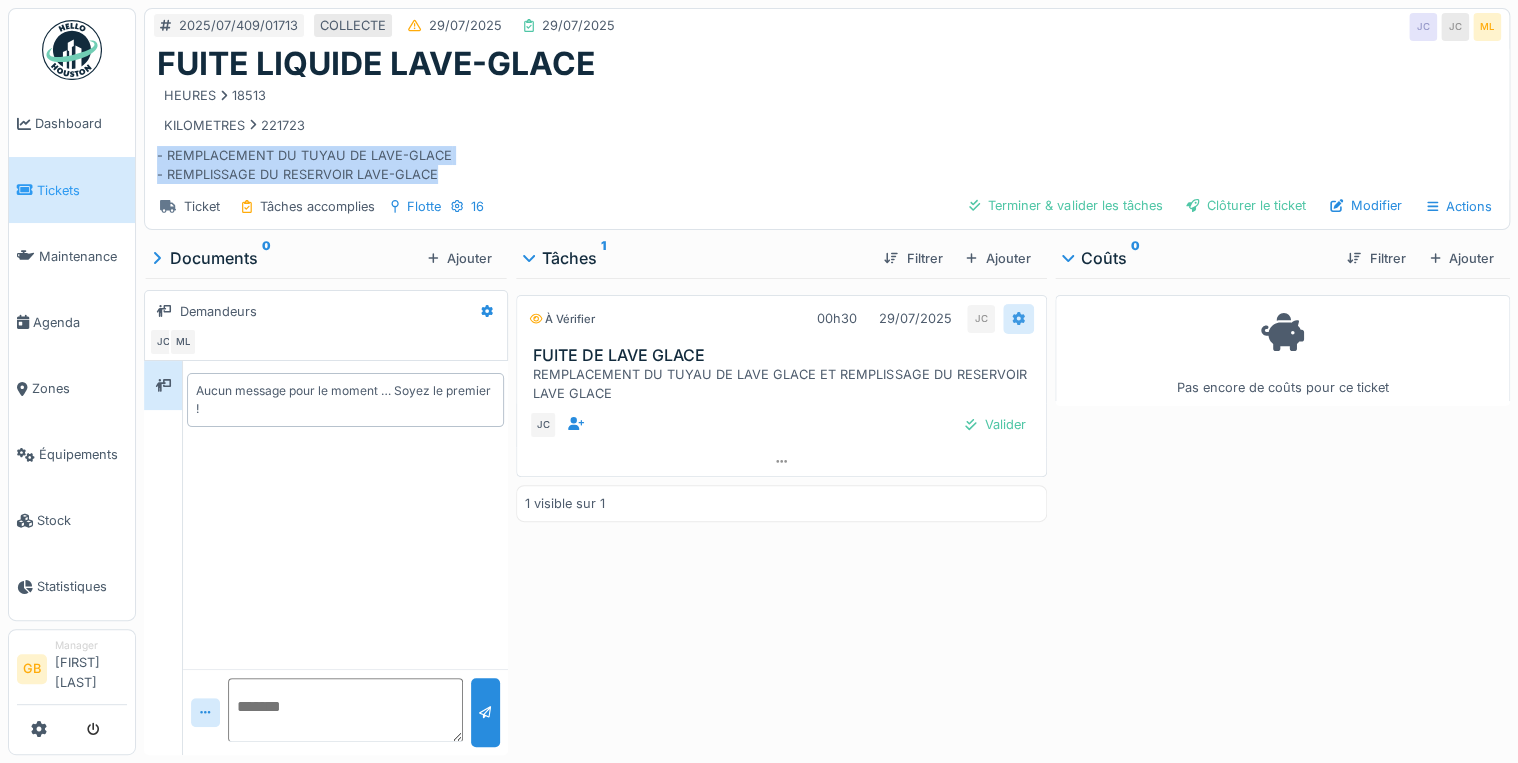 click 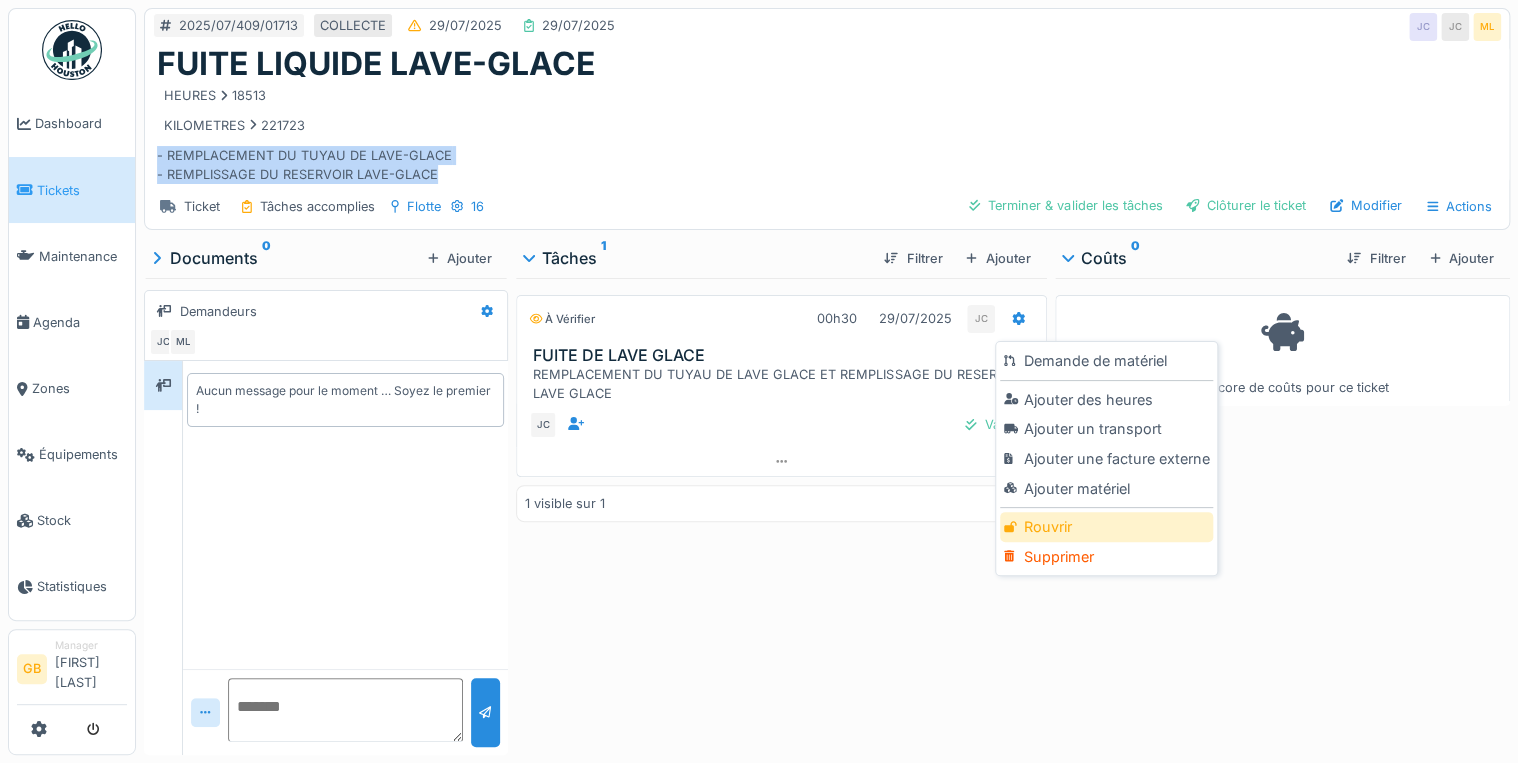 drag, startPoint x: 1101, startPoint y: 535, endPoint x: 1071, endPoint y: 513, distance: 37.202152 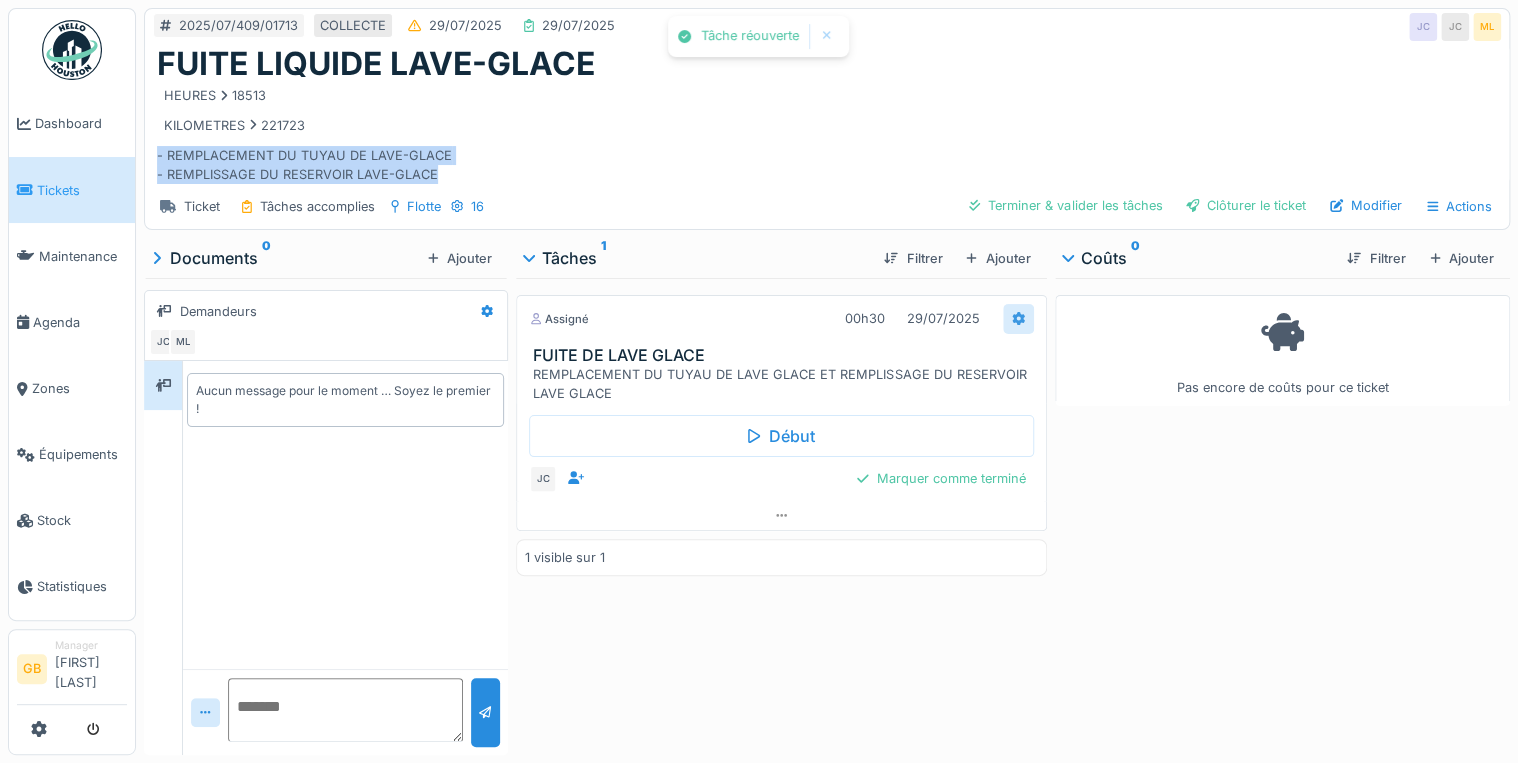 click 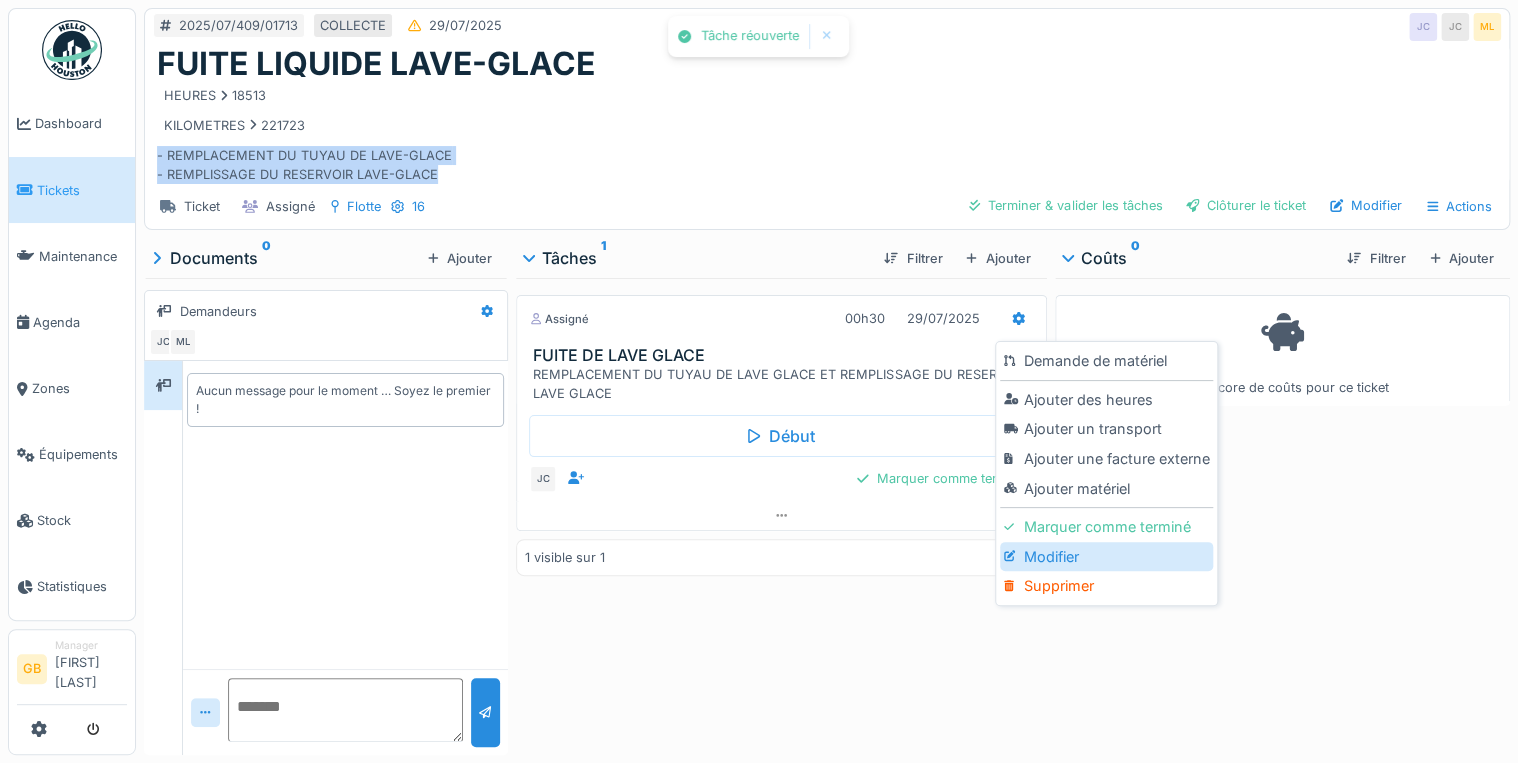 click on "Modifier" at bounding box center [1106, 557] 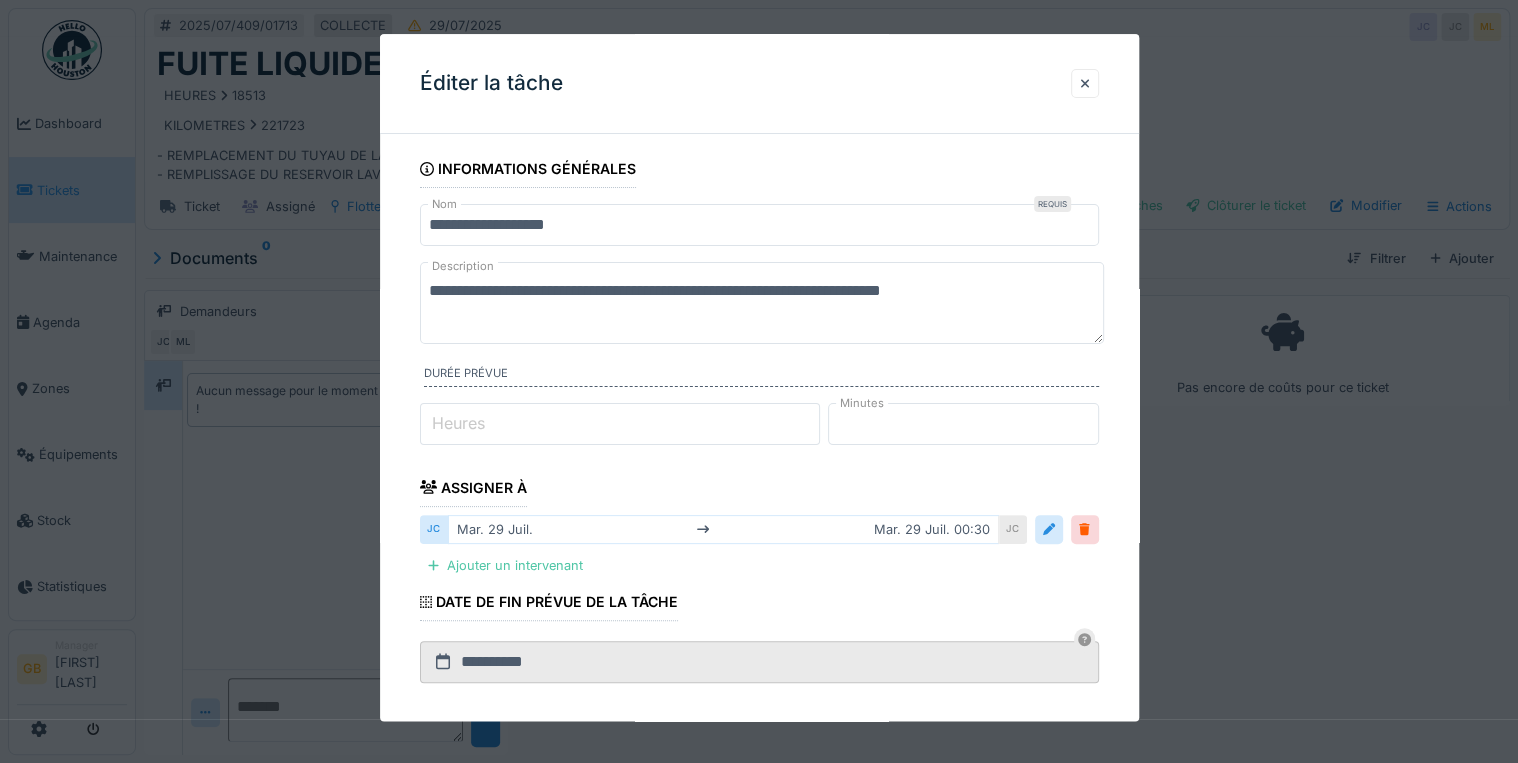 drag, startPoint x: 547, startPoint y: 313, endPoint x: 203, endPoint y: 200, distance: 362.08426 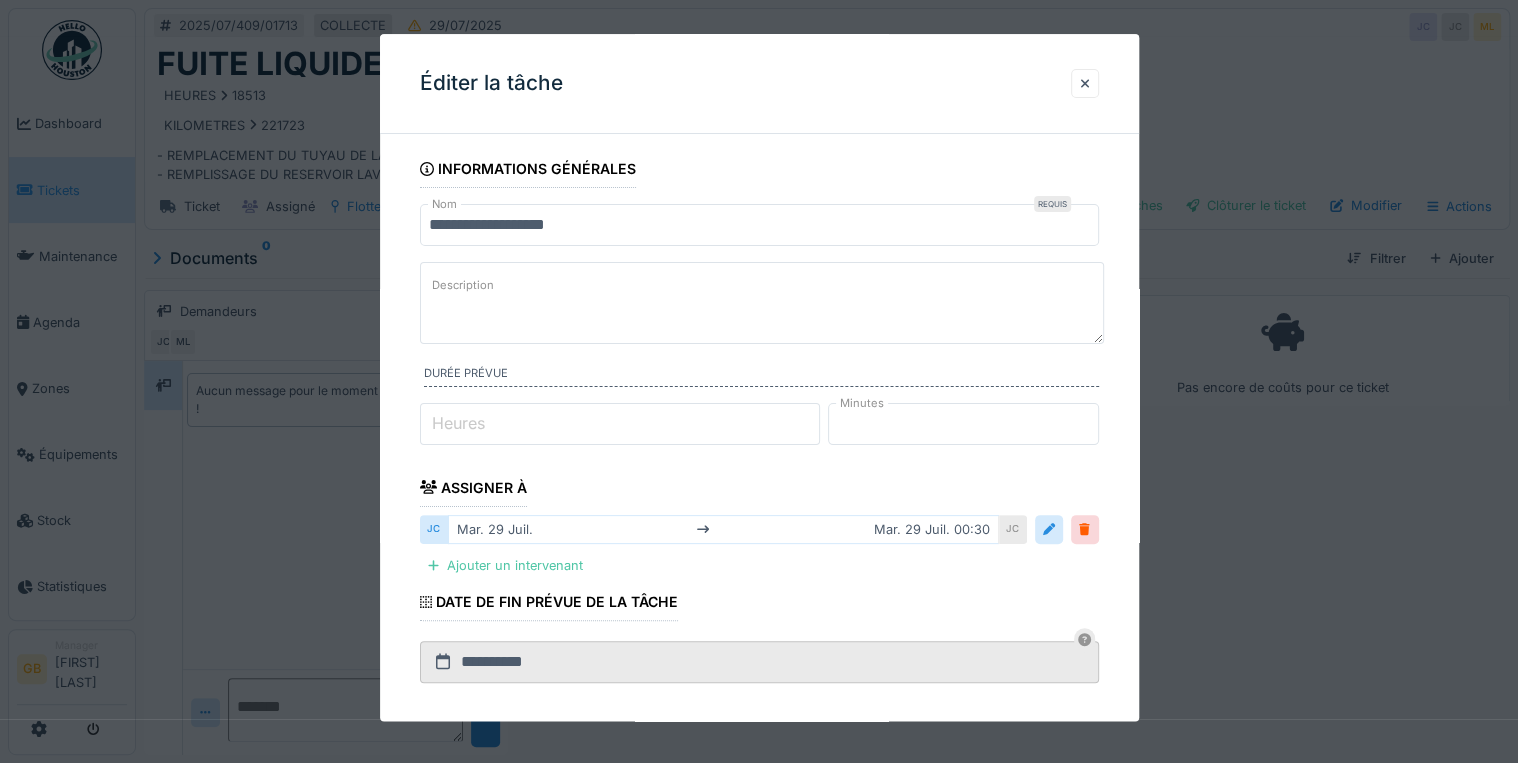 paste on "**********" 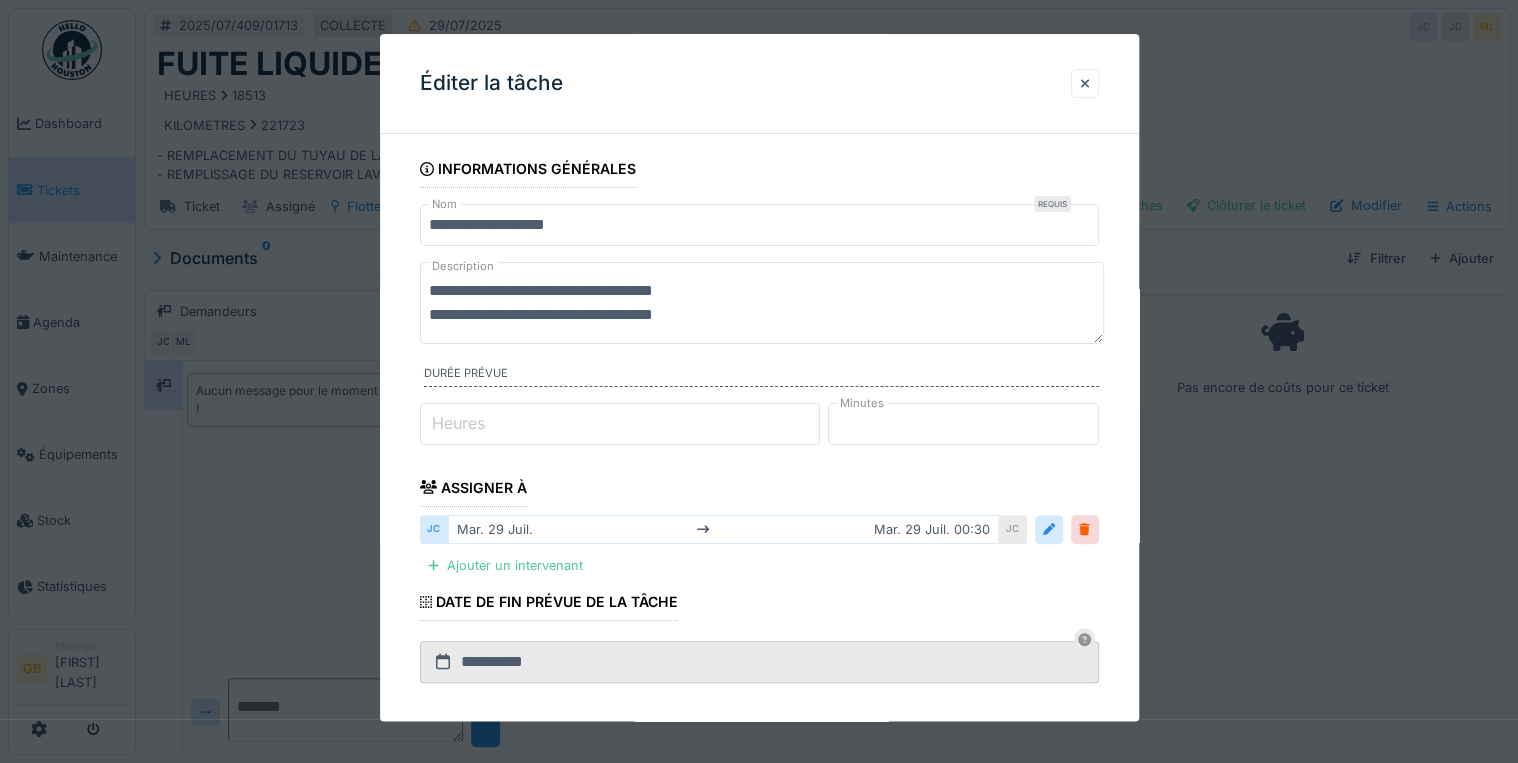 type on "**********" 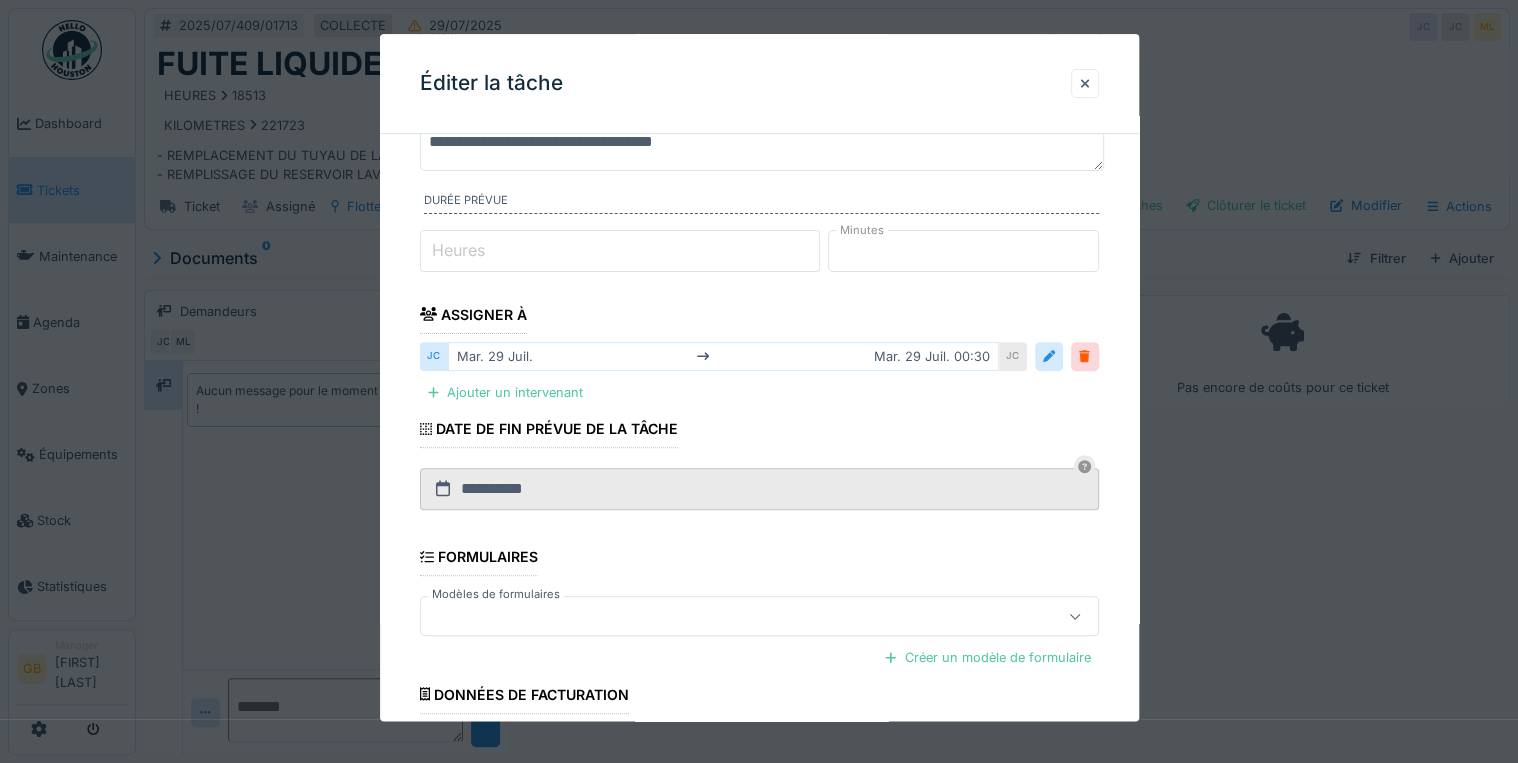 scroll, scrollTop: 336, scrollLeft: 0, axis: vertical 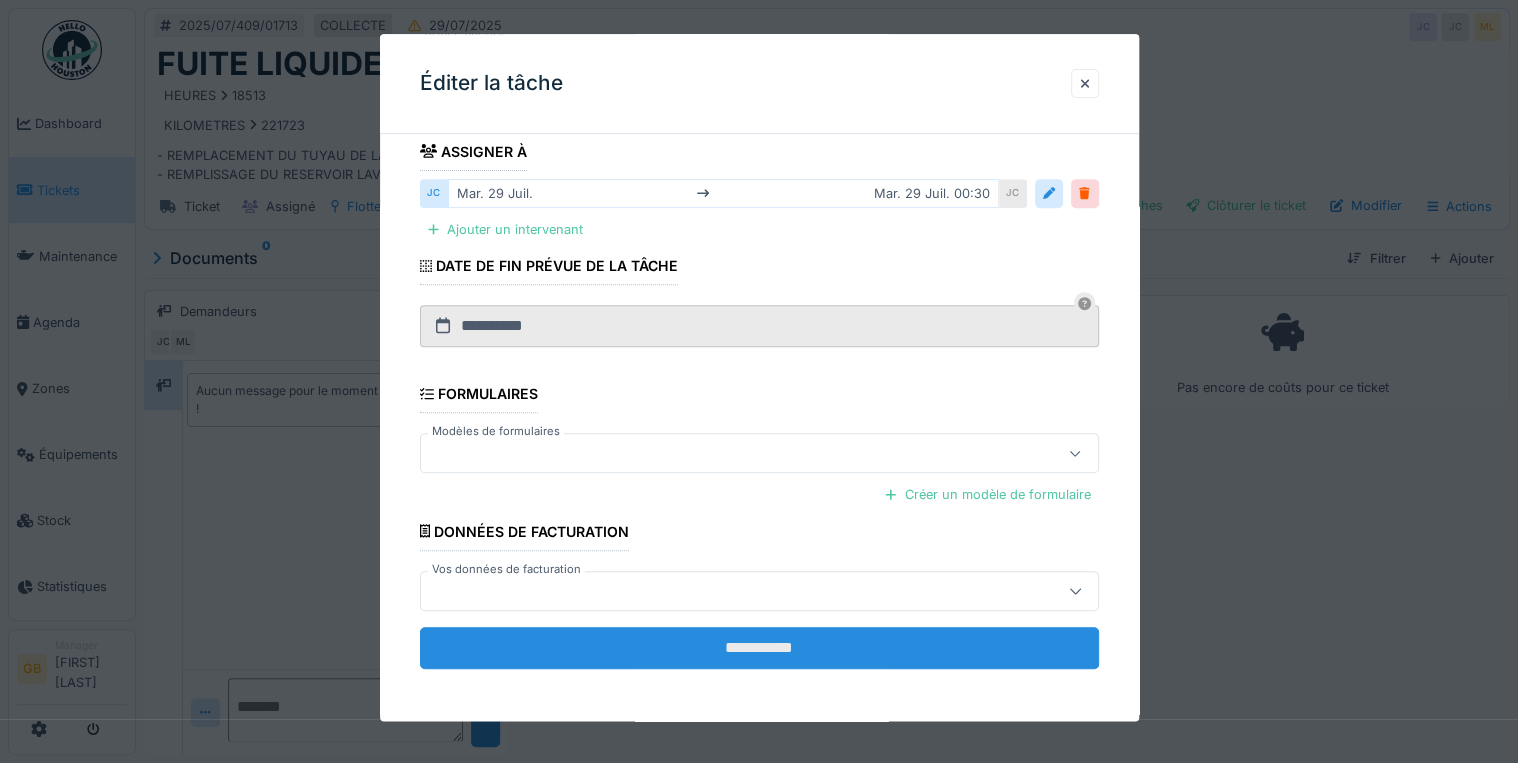 type on "**********" 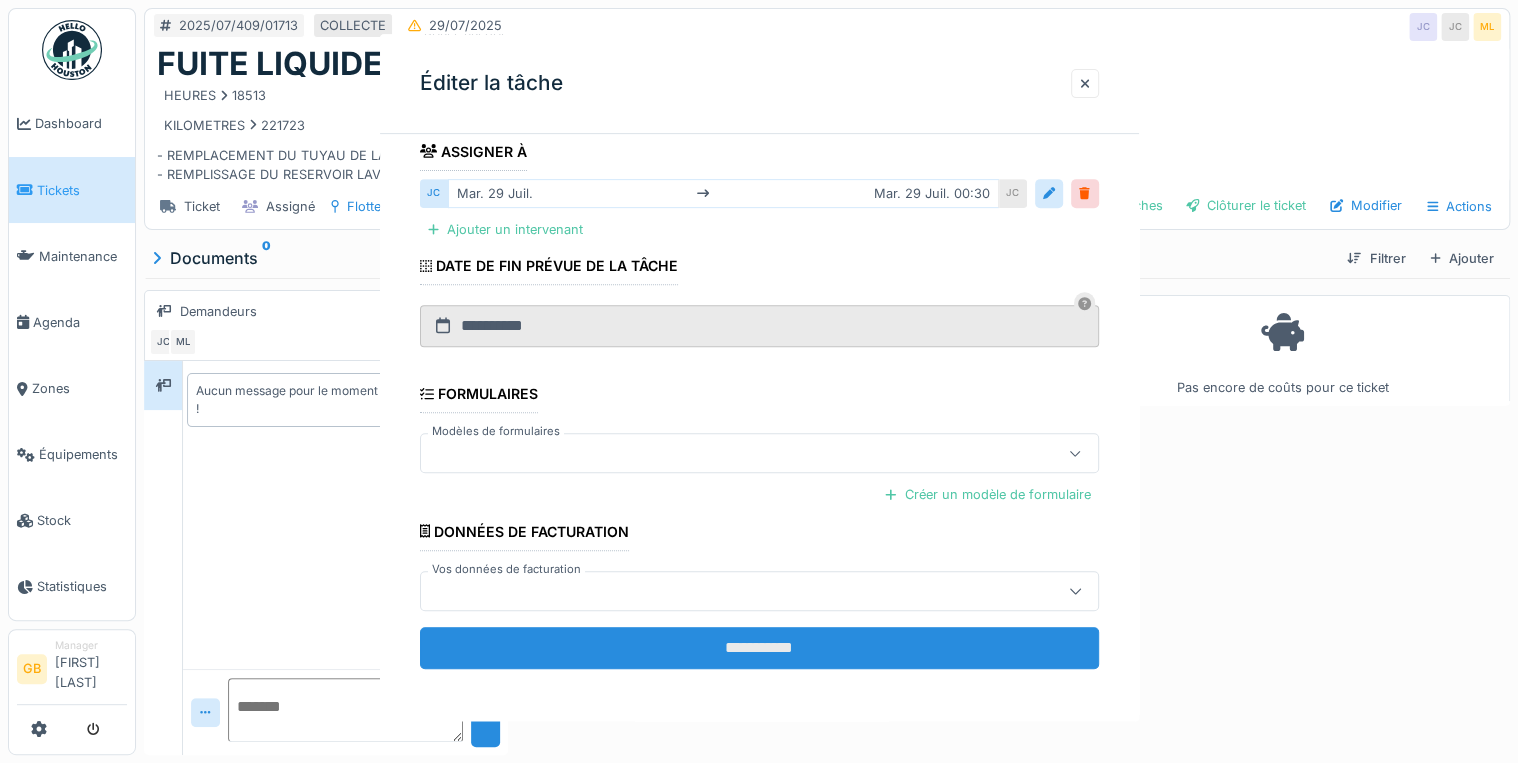 scroll, scrollTop: 0, scrollLeft: 0, axis: both 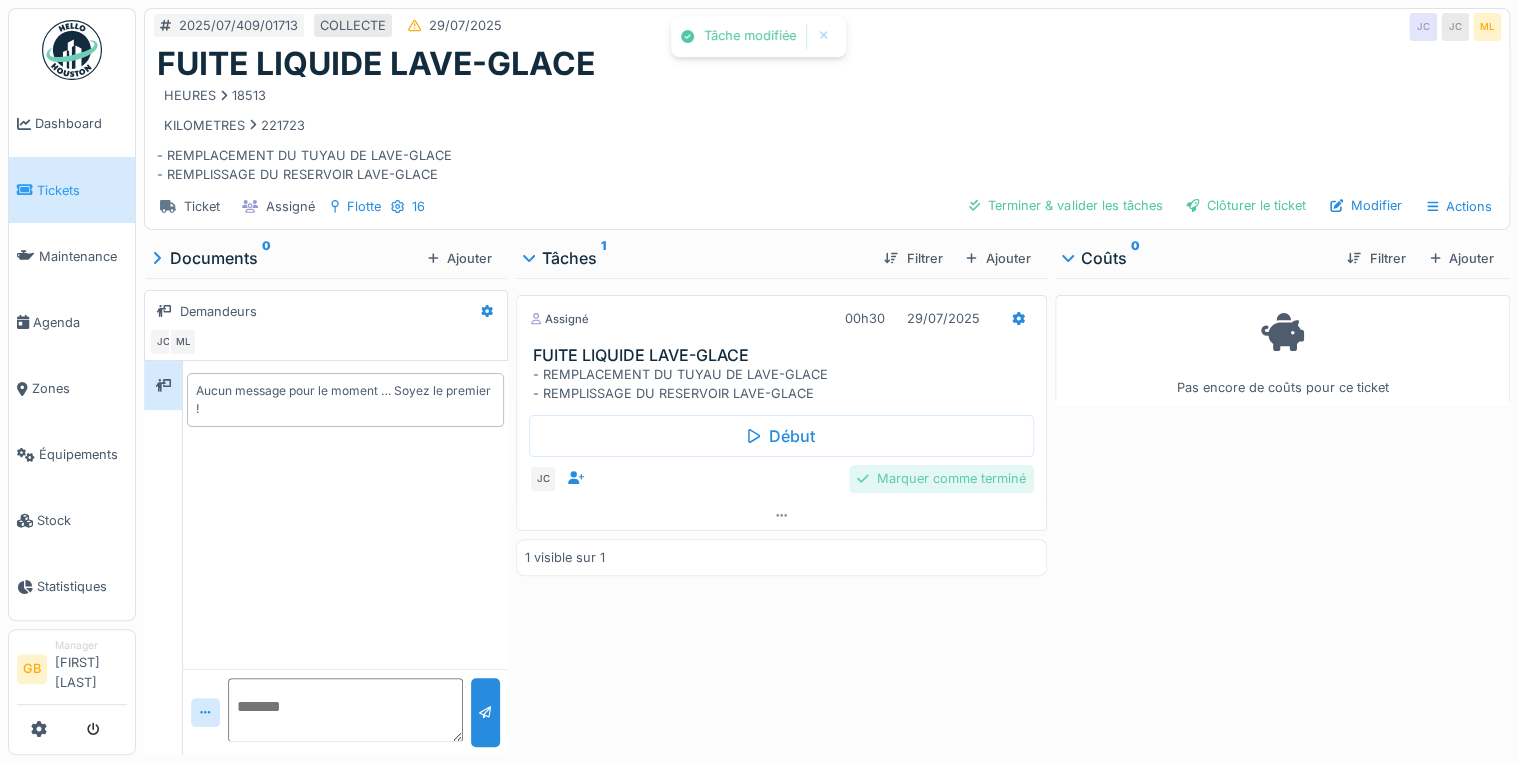 click on "Marquer comme terminé" at bounding box center [941, 478] 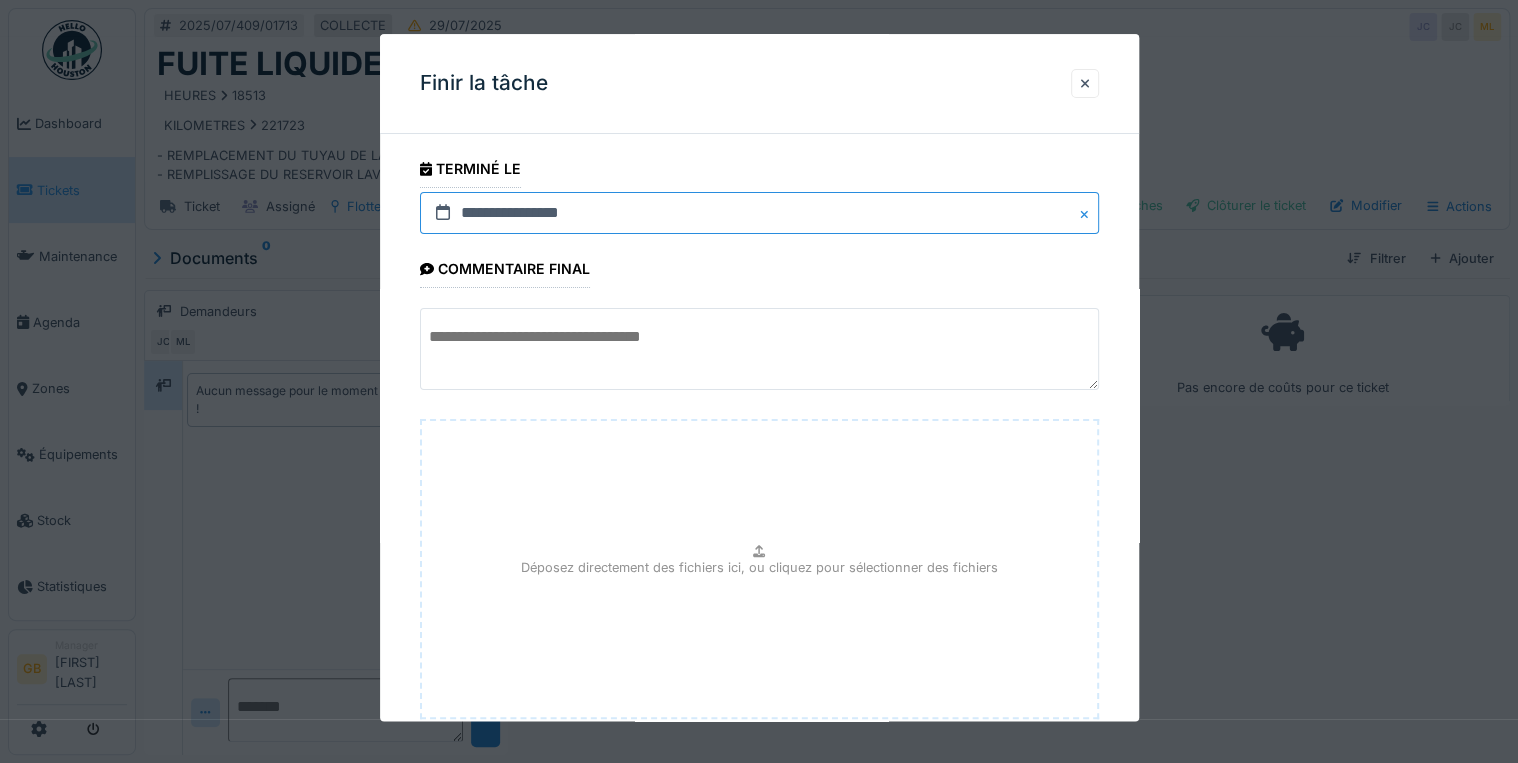 click on "**********" at bounding box center (759, 213) 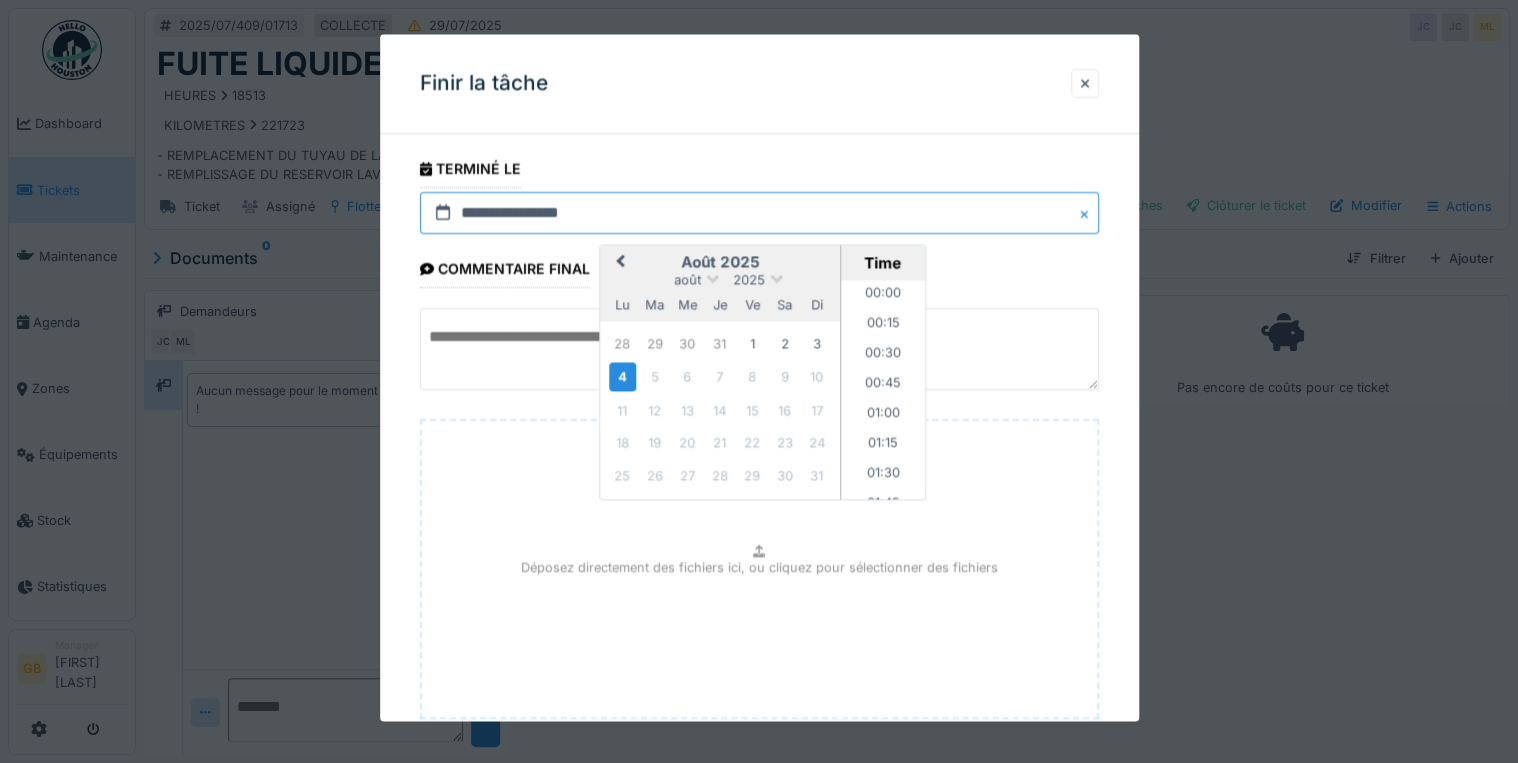 scroll, scrollTop: 955, scrollLeft: 0, axis: vertical 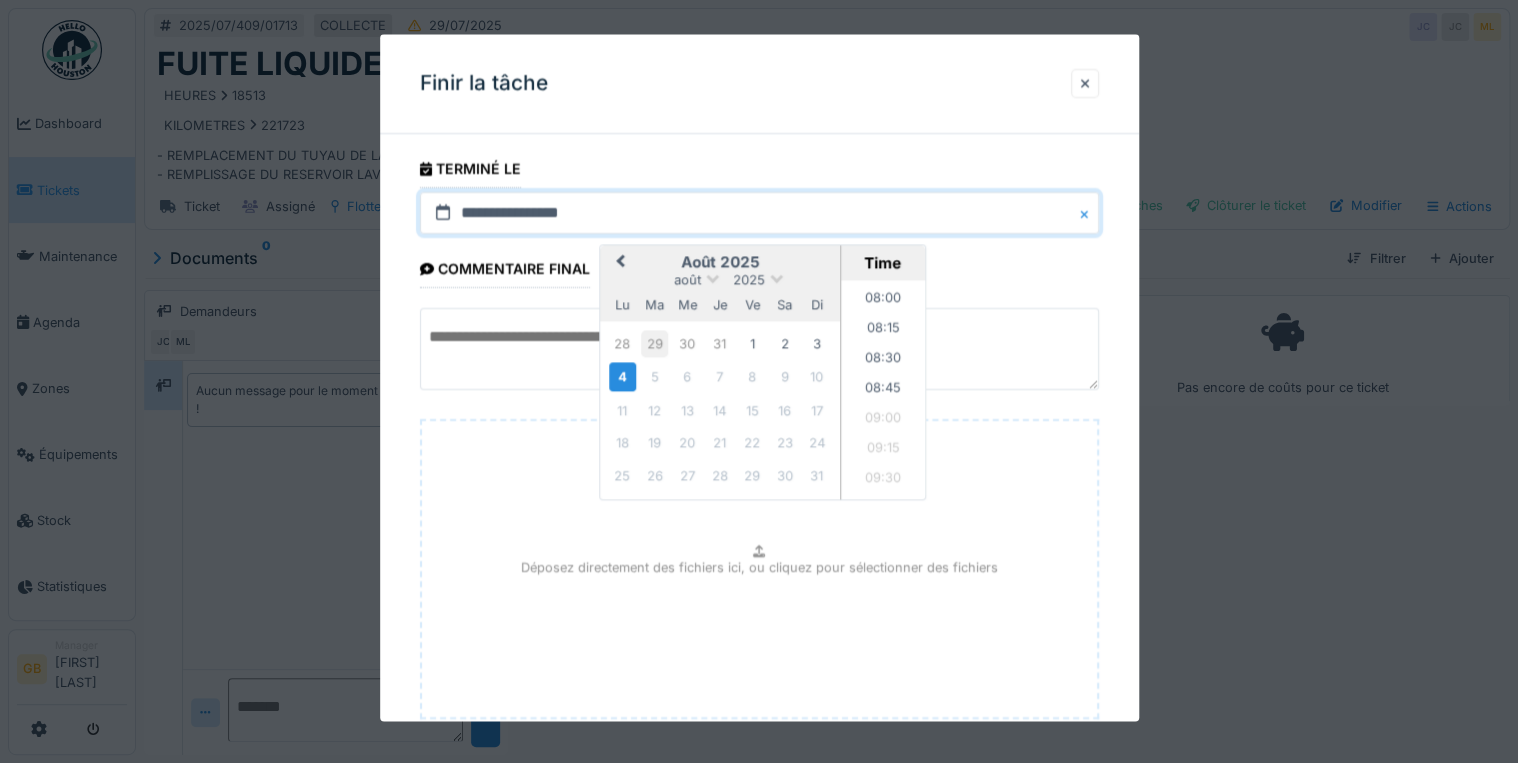 click on "29" at bounding box center [654, 343] 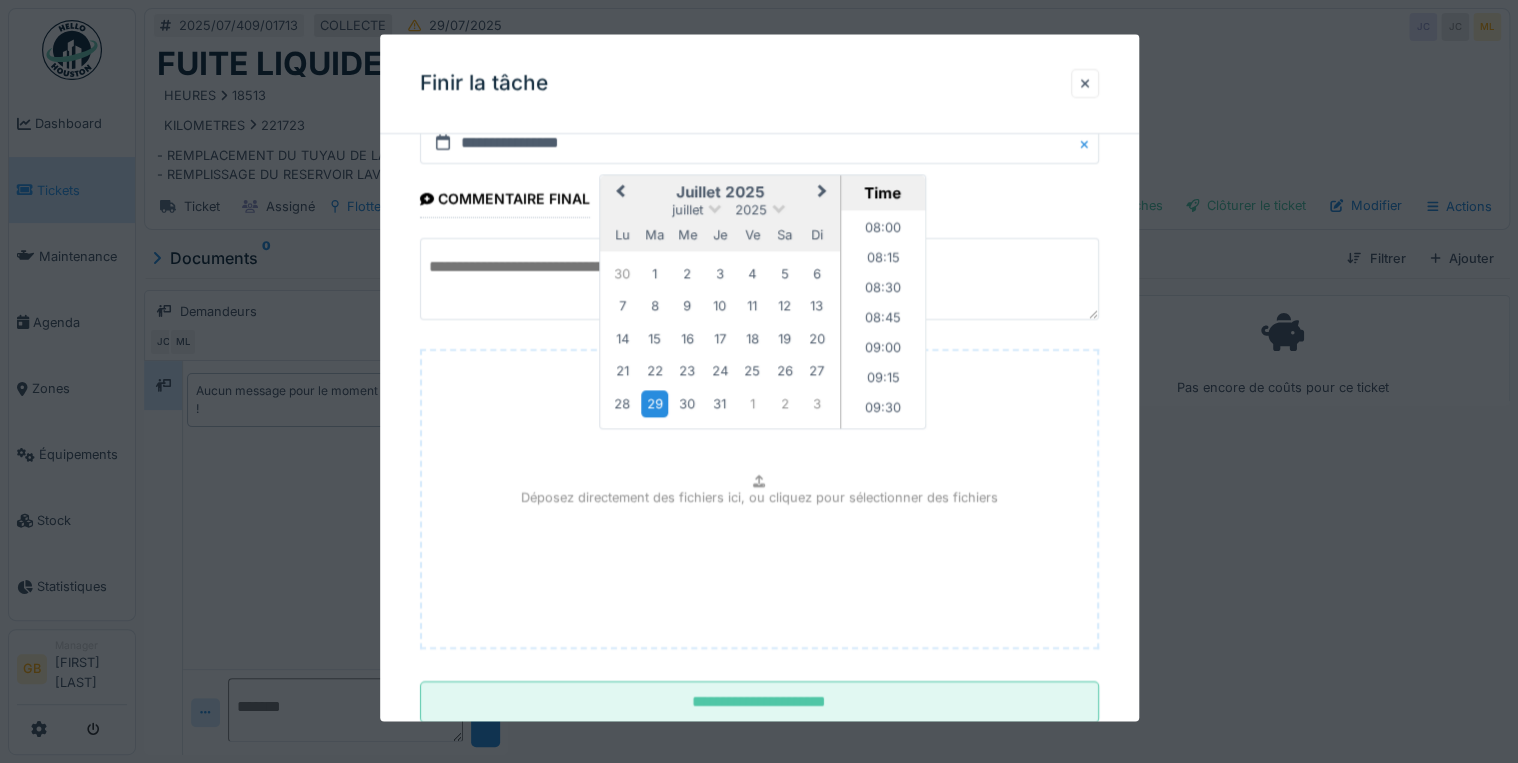scroll, scrollTop: 126, scrollLeft: 0, axis: vertical 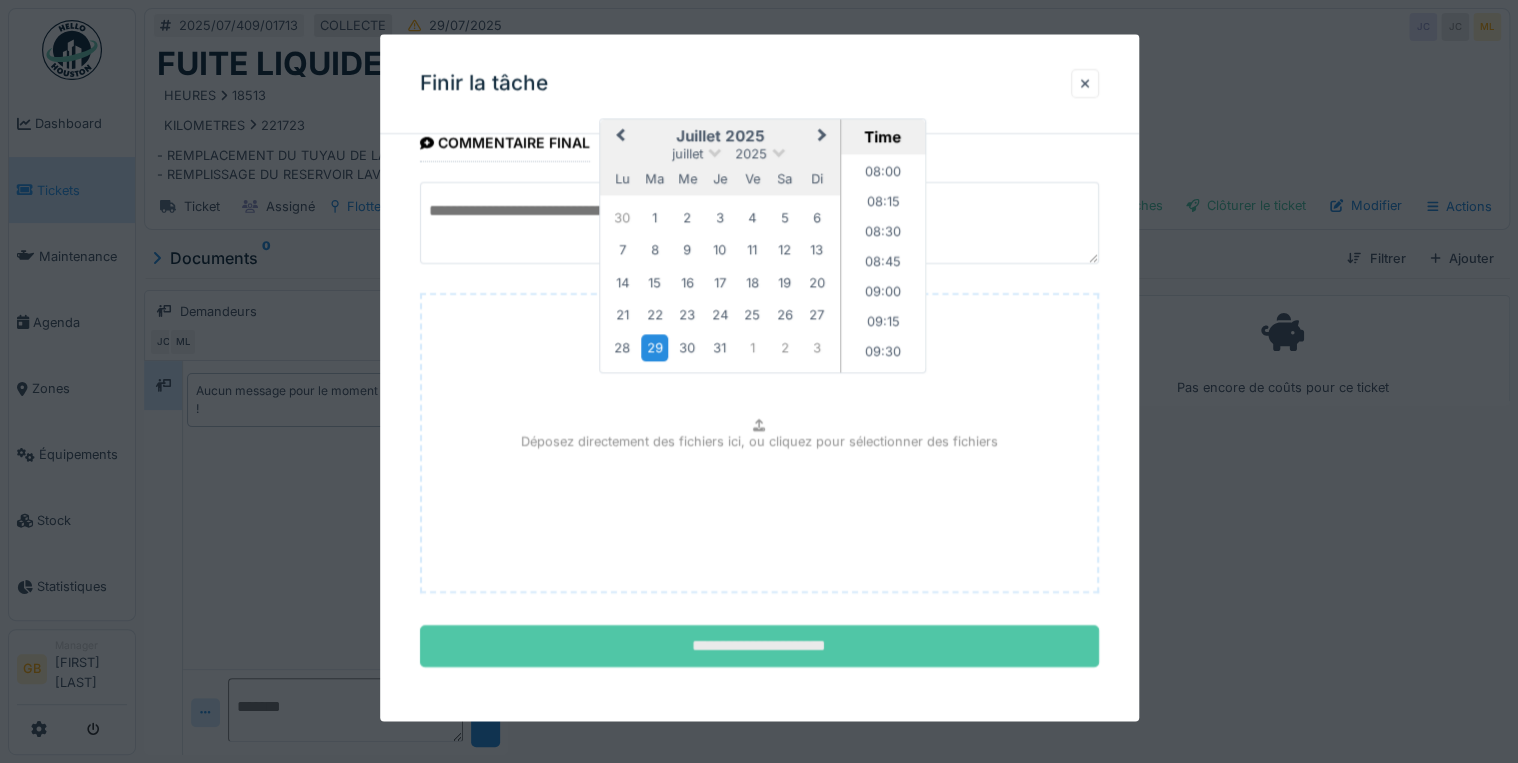 click on "**********" at bounding box center (759, 647) 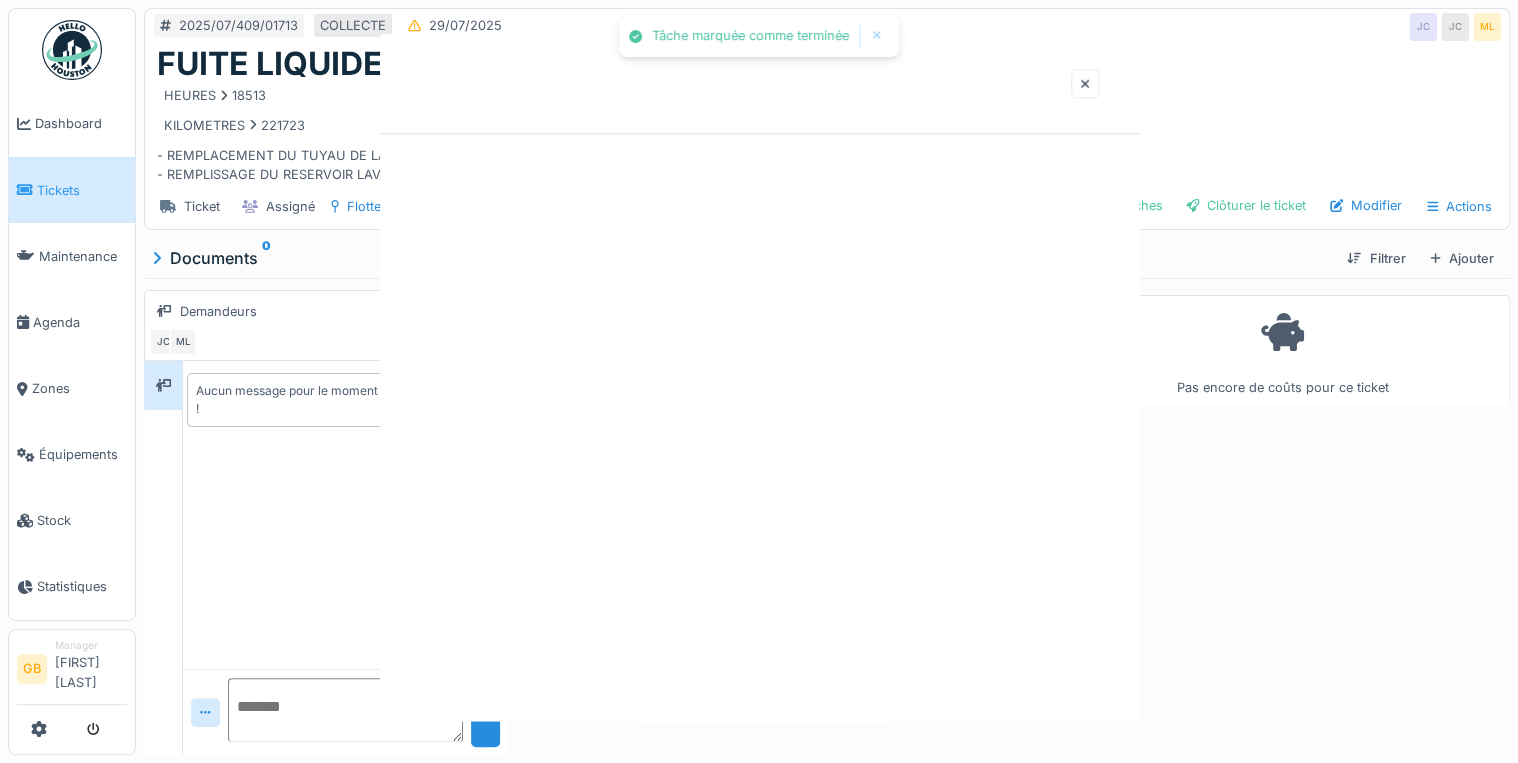 scroll, scrollTop: 0, scrollLeft: 0, axis: both 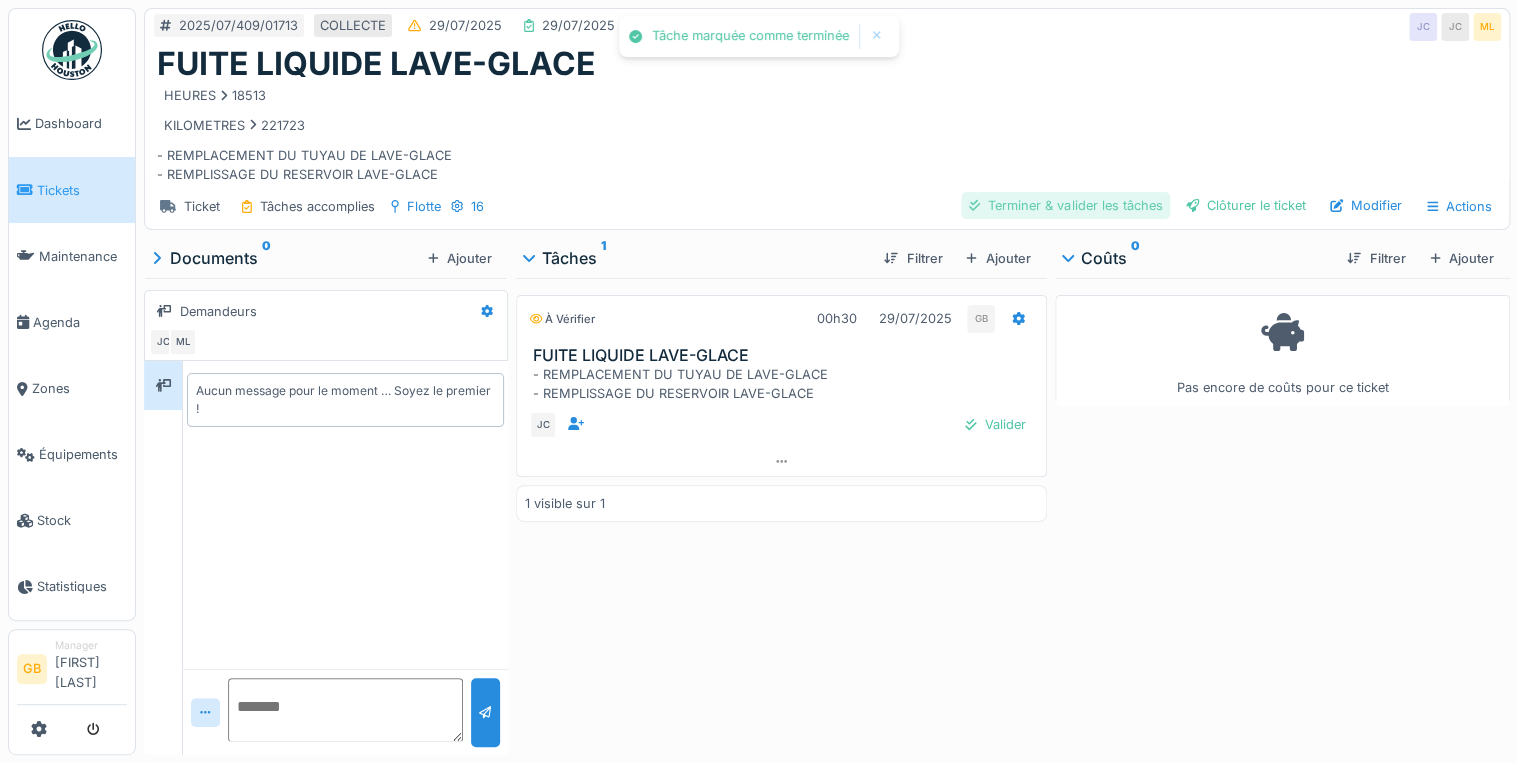 click on "Terminer & valider les tâches" at bounding box center (1065, 205) 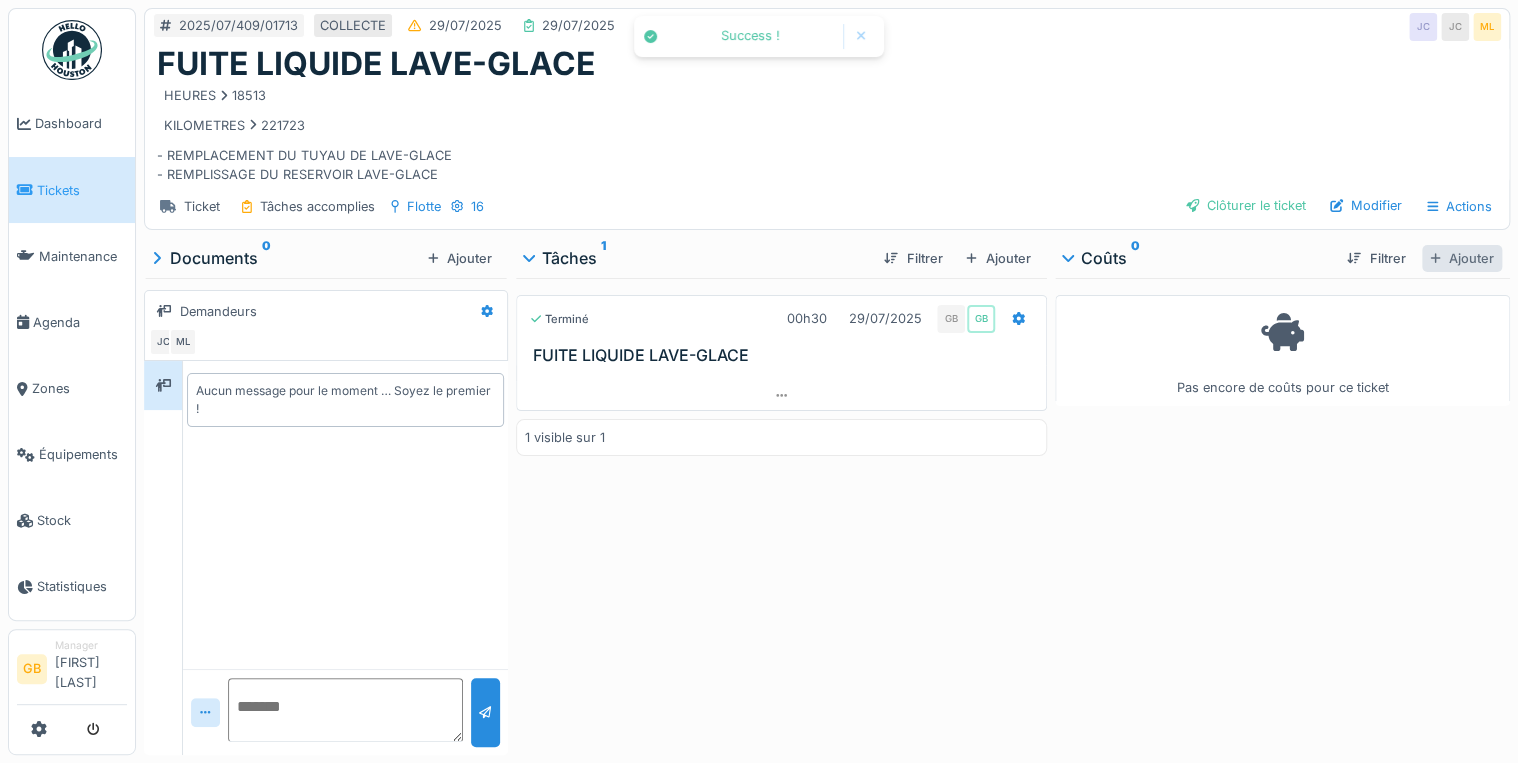 click on "Ajouter" at bounding box center [1462, 258] 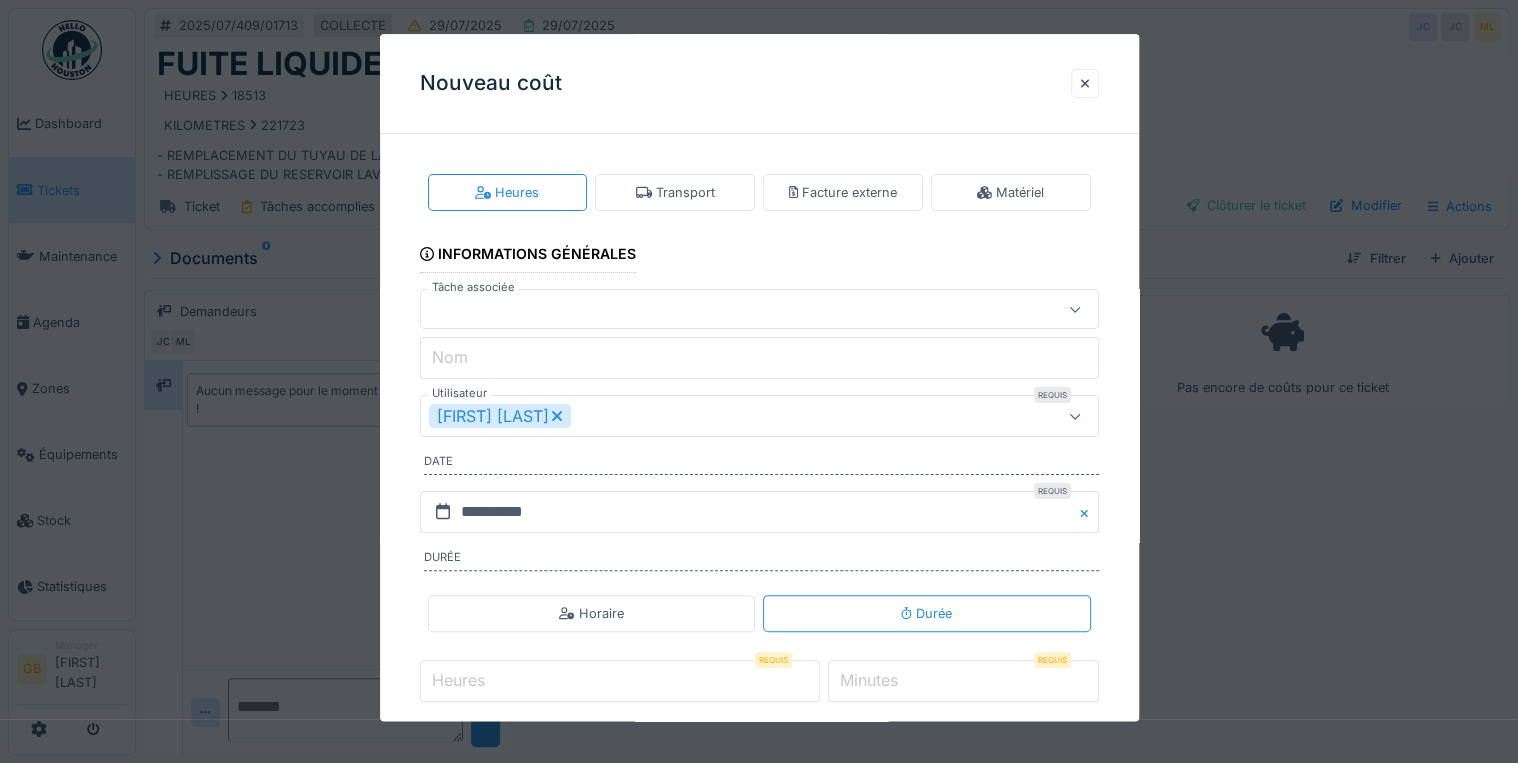 drag, startPoint x: 572, startPoint y: 418, endPoint x: 542, endPoint y: 326, distance: 96.76776 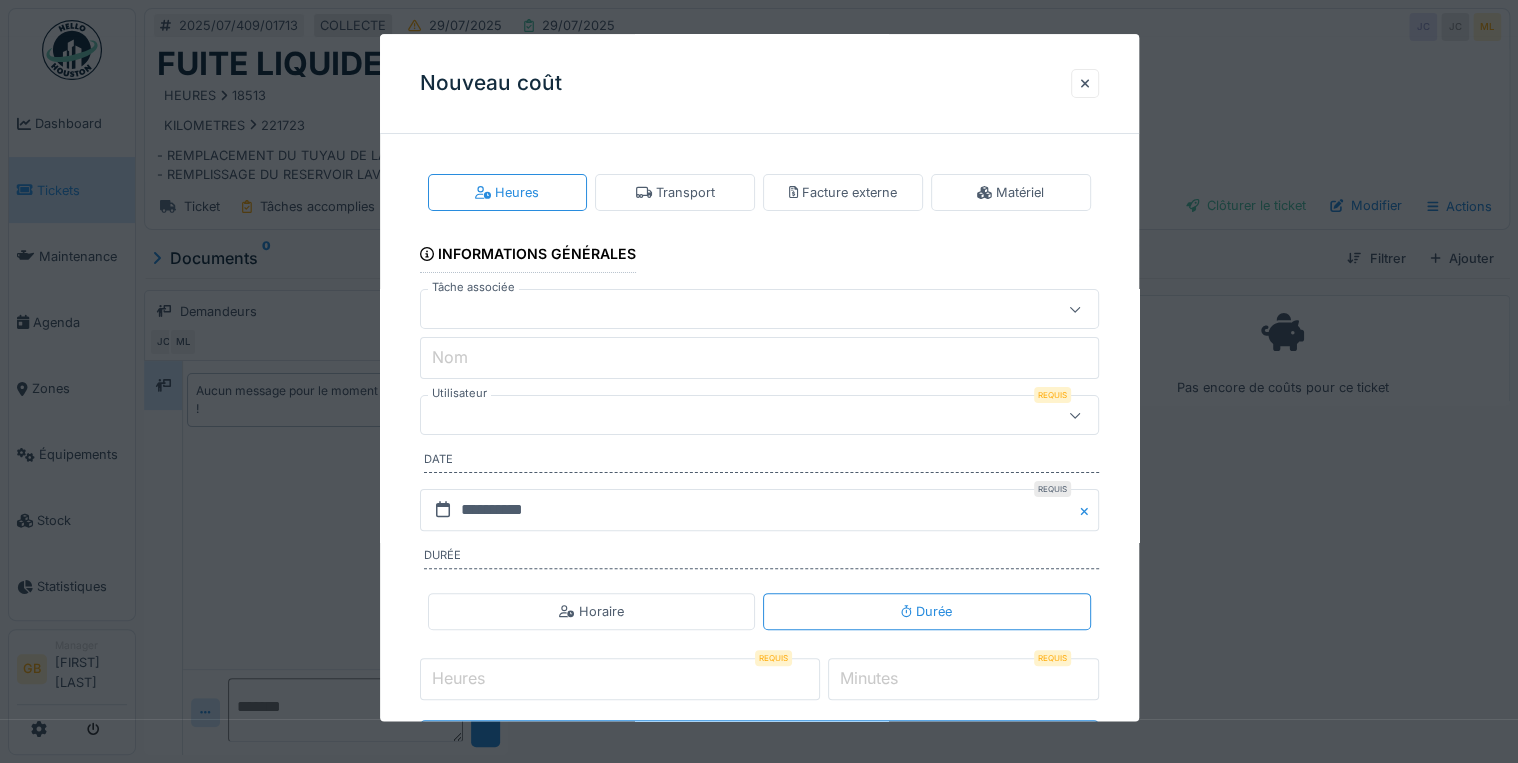 click at bounding box center (725, 310) 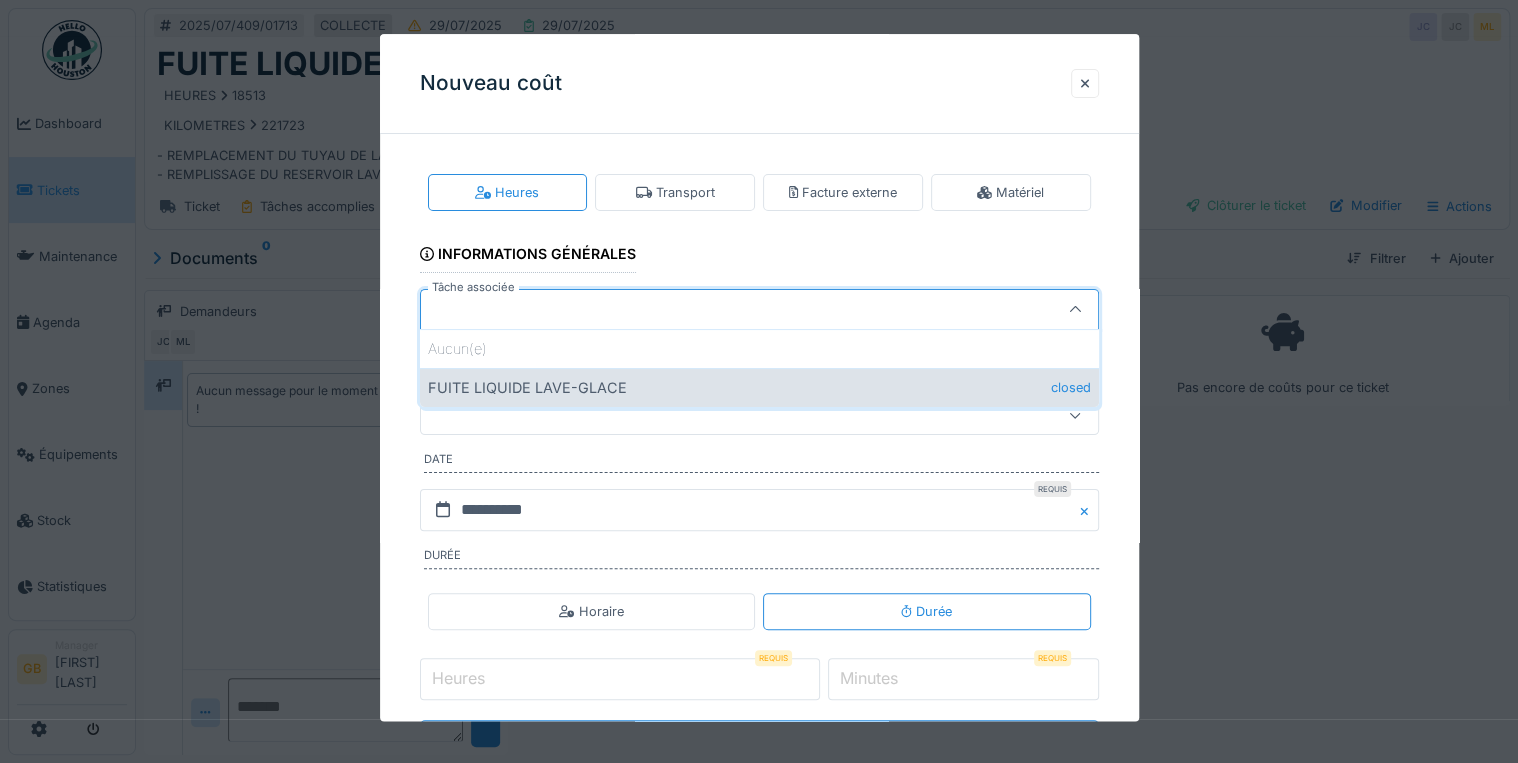 click on "FUITE LIQUIDE LAVE-GLACE   closed" at bounding box center [759, 387] 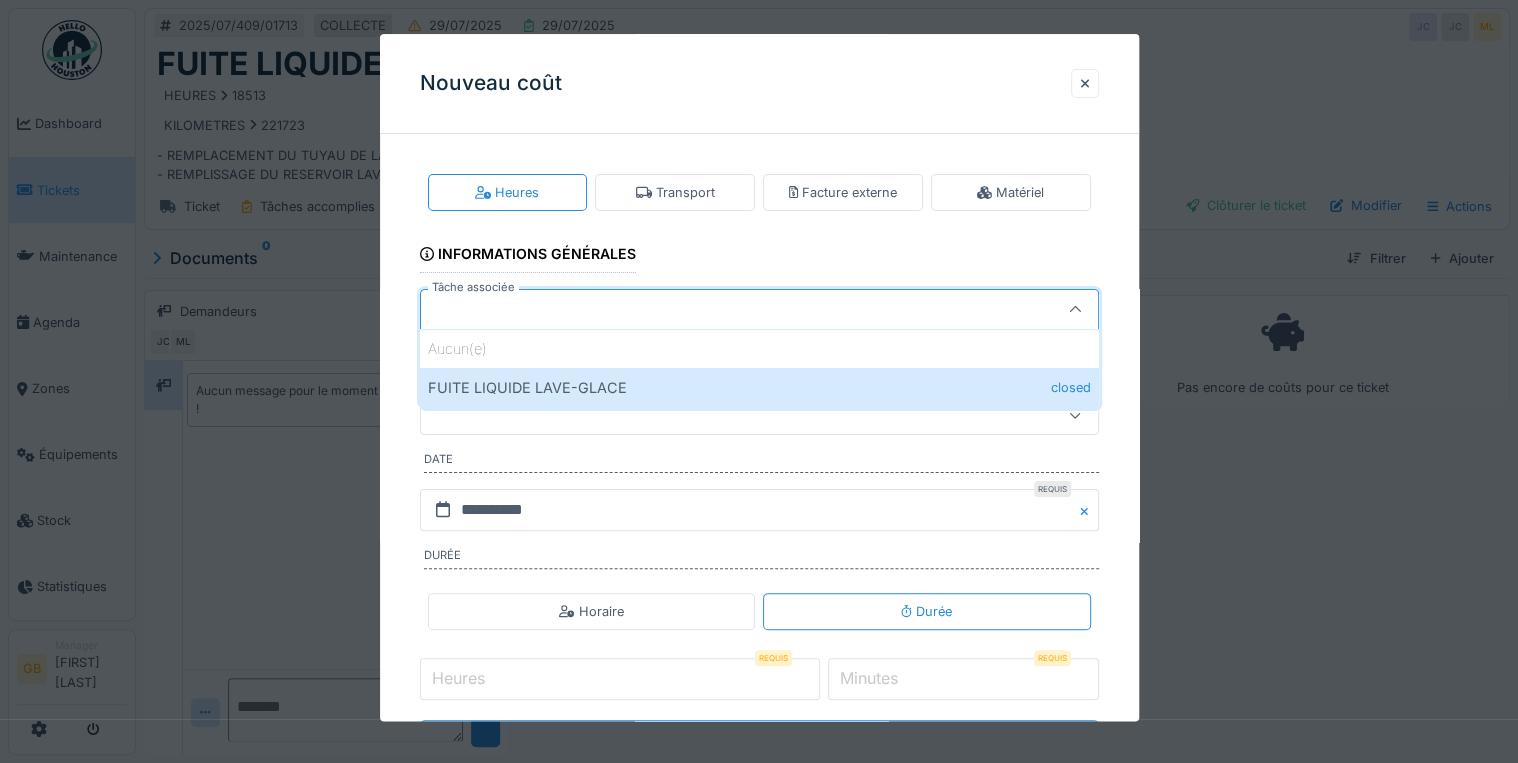 type on "******" 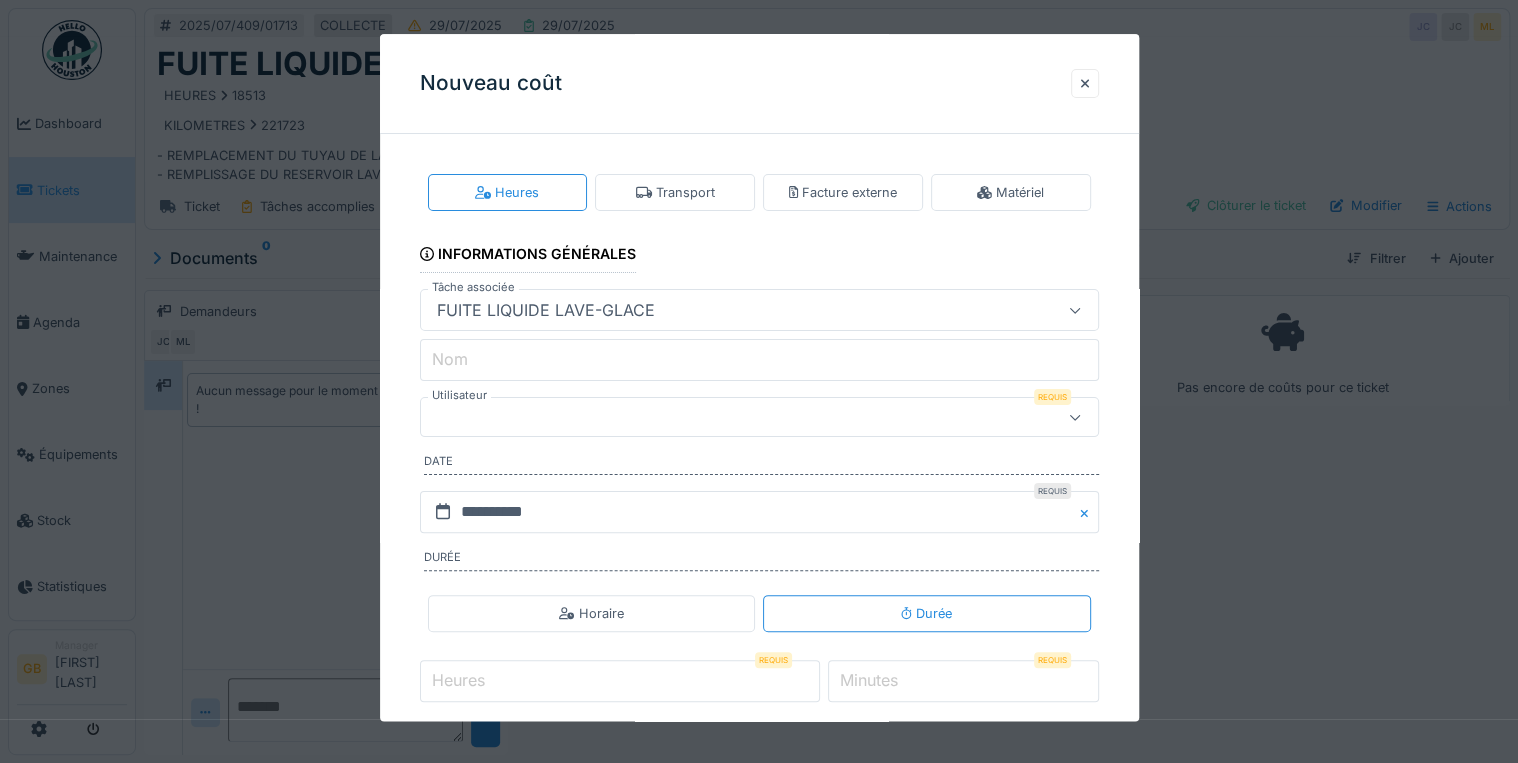 click at bounding box center (725, 418) 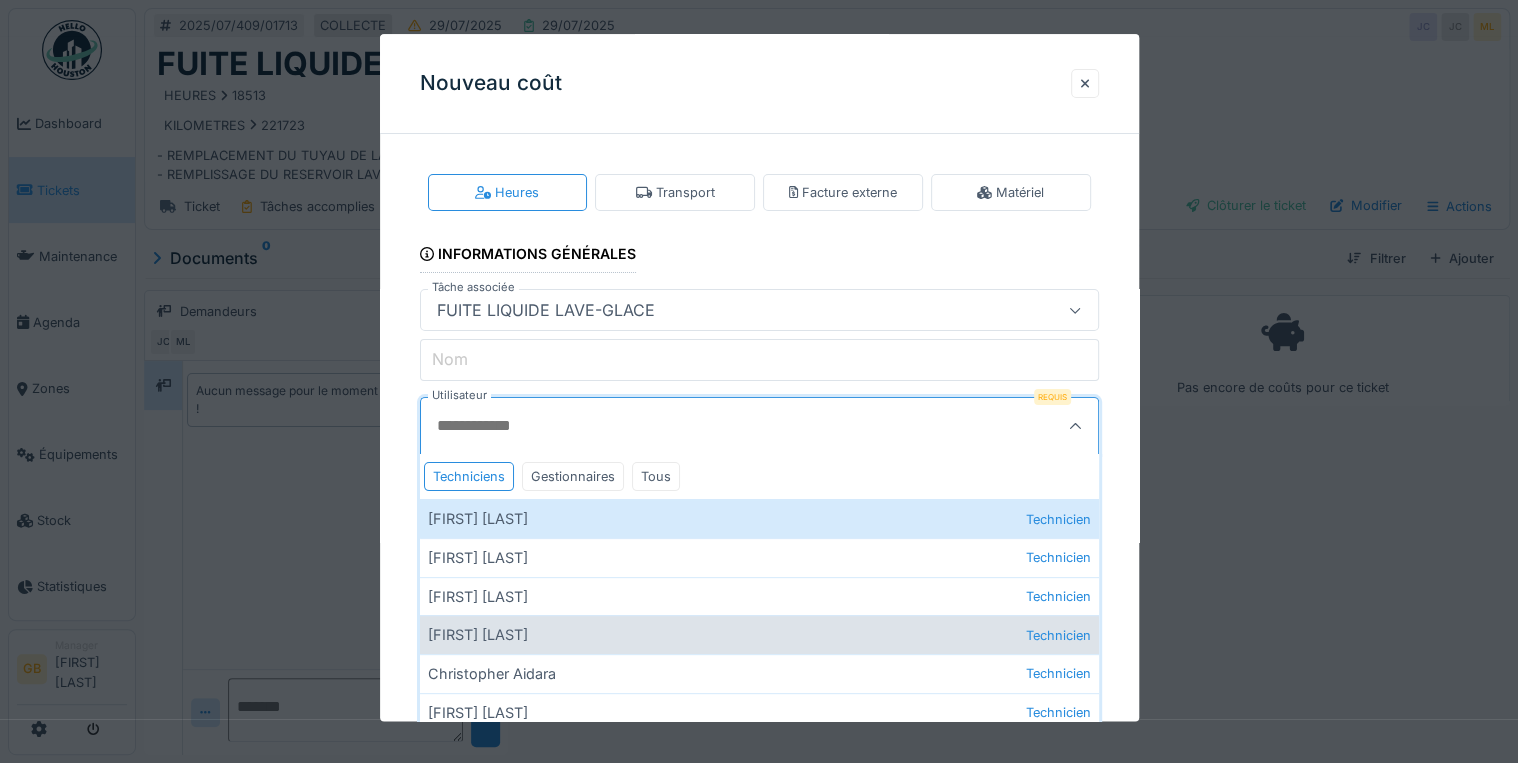 scroll, scrollTop: 464, scrollLeft: 0, axis: vertical 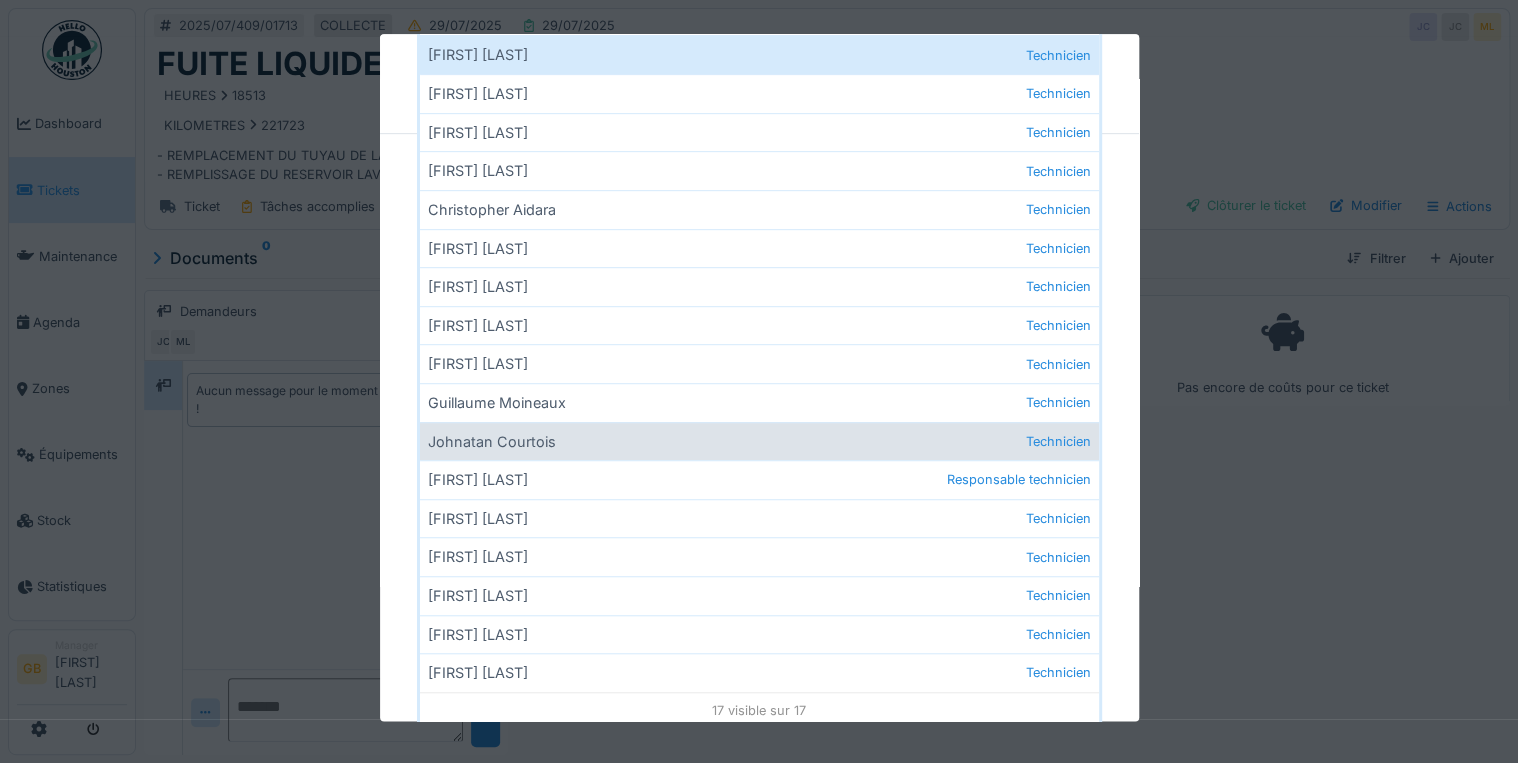 click on "[FIRST] [LAST]   Technicien" at bounding box center [759, 441] 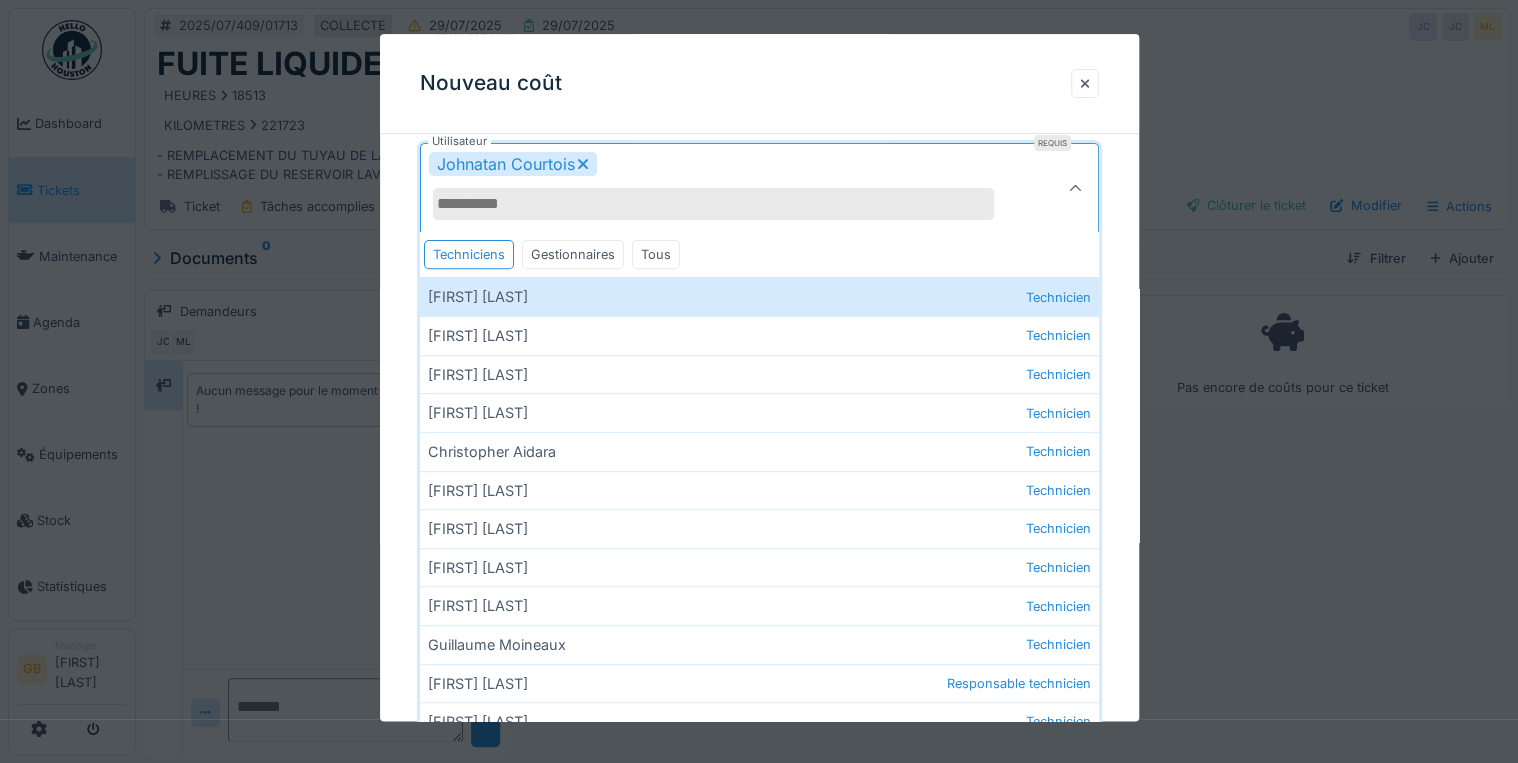 click on "Johnatan Courtois" at bounding box center (725, 189) 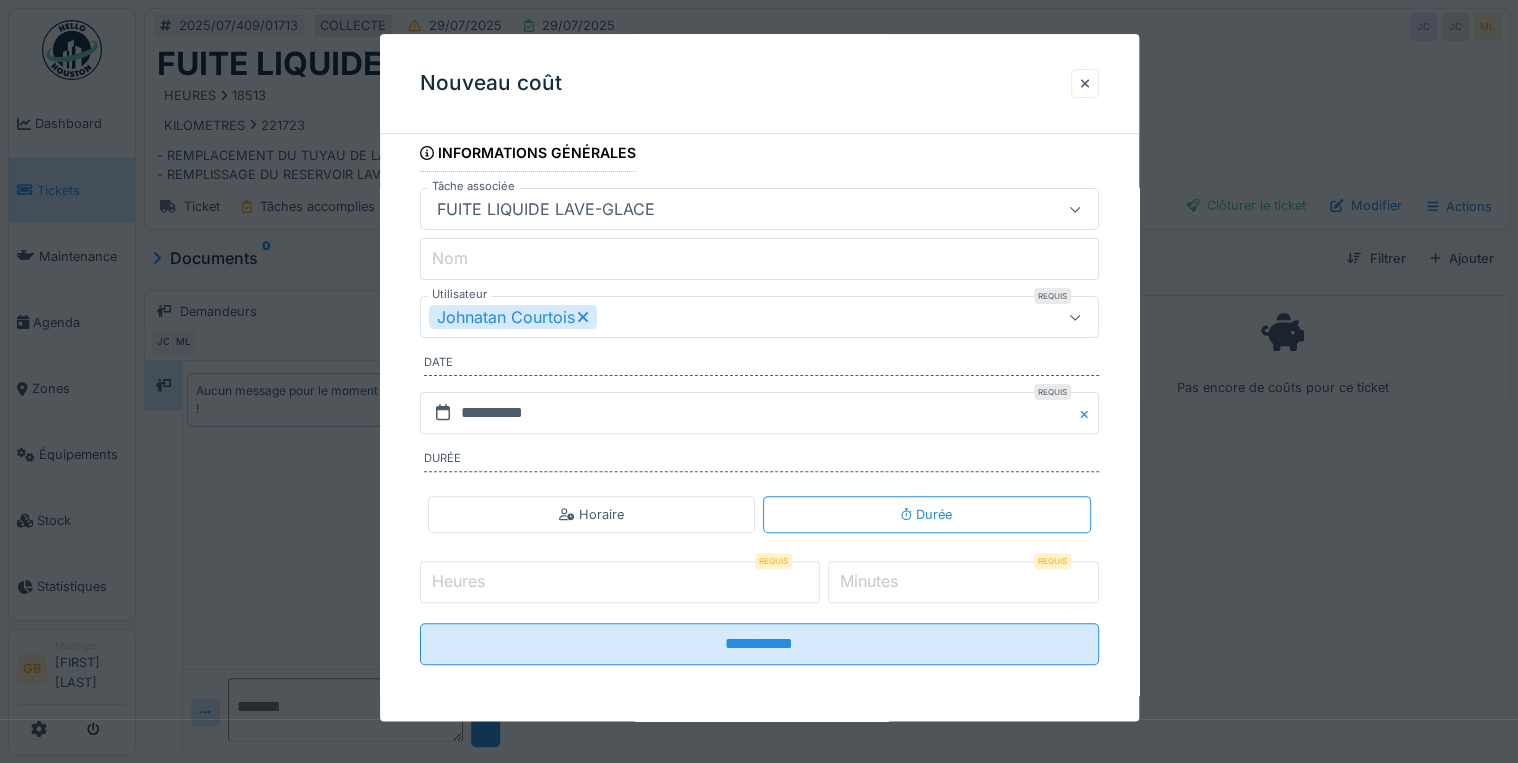scroll, scrollTop: 96, scrollLeft: 0, axis: vertical 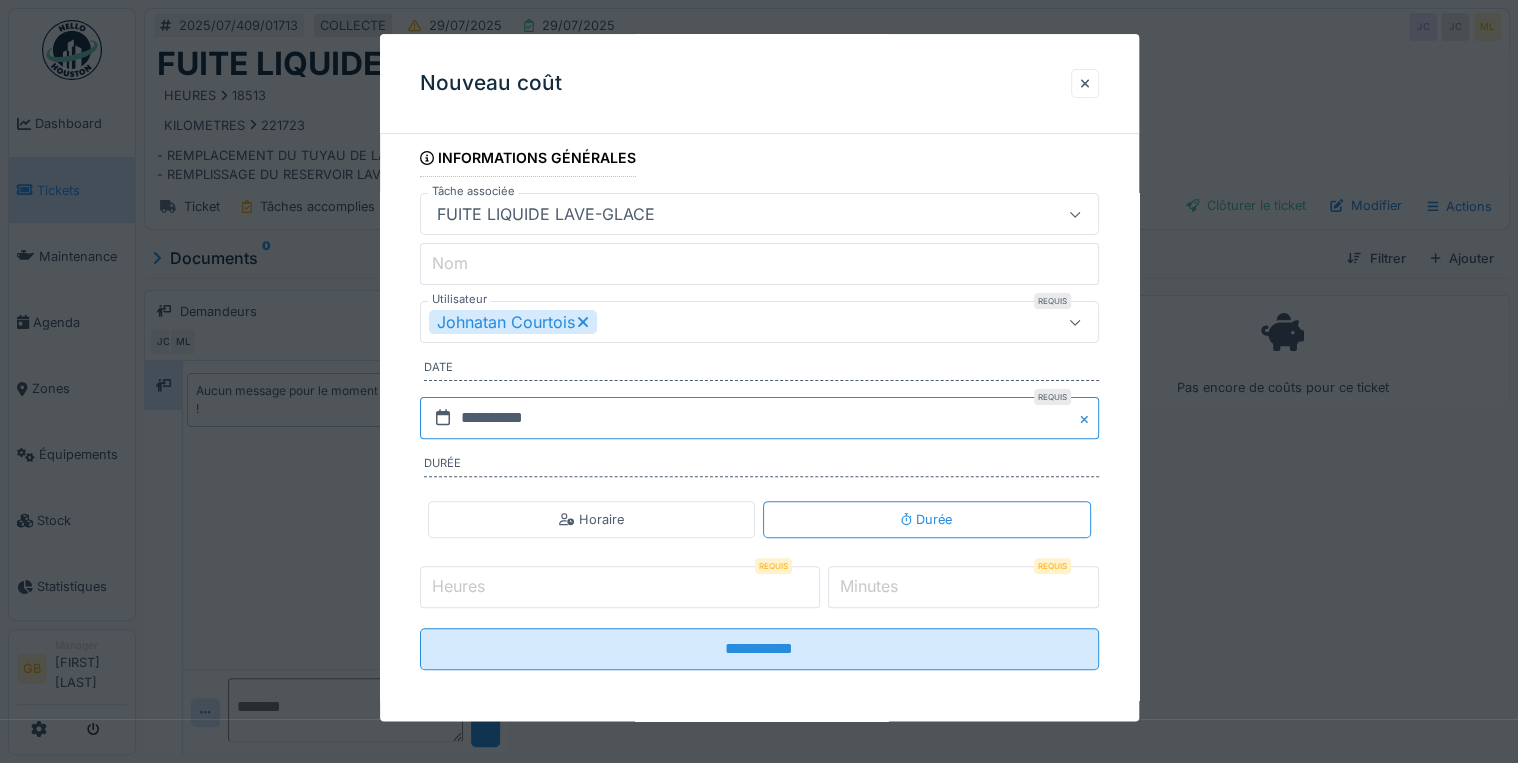click on "**********" at bounding box center [759, 418] 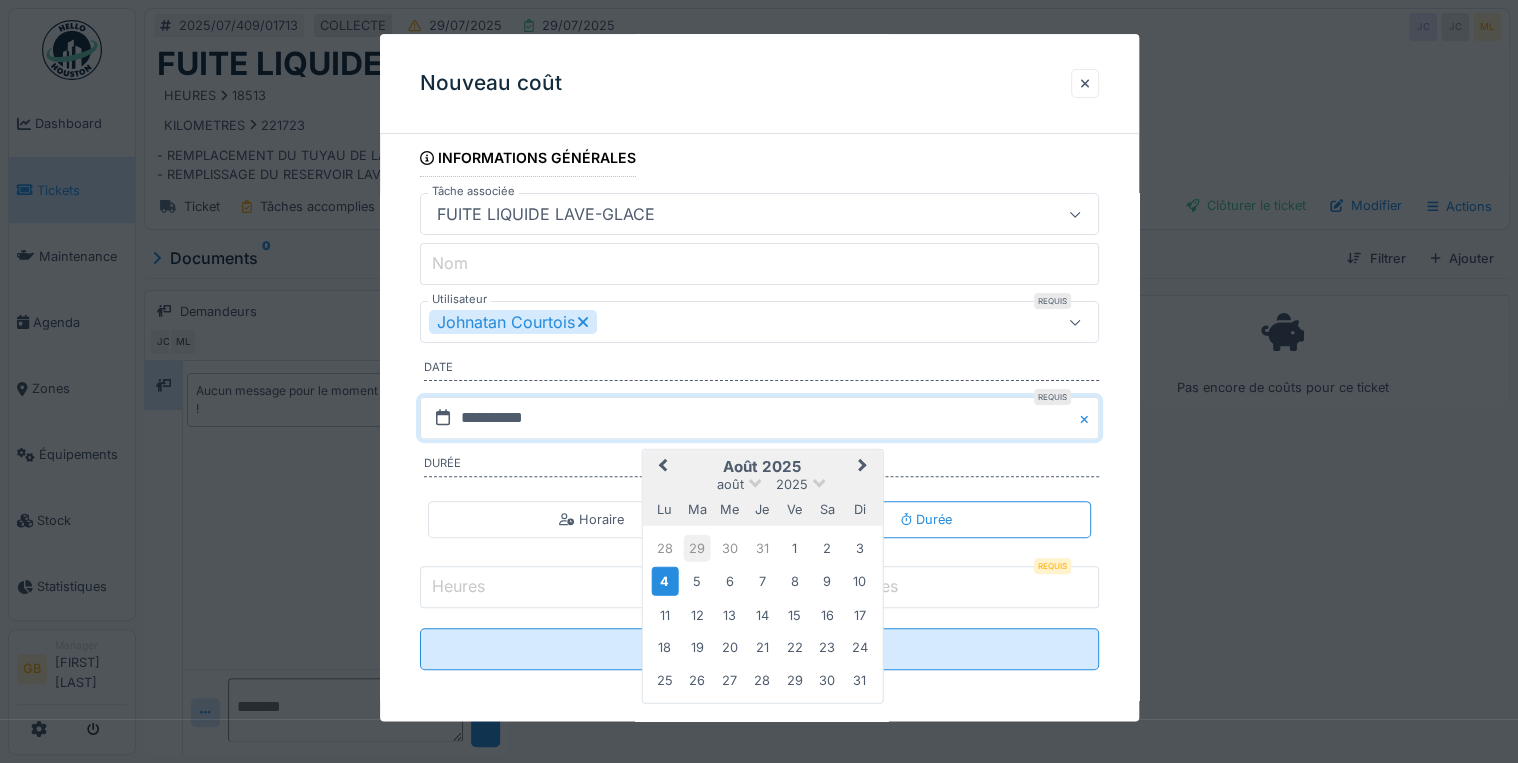 click on "29" at bounding box center (697, 548) 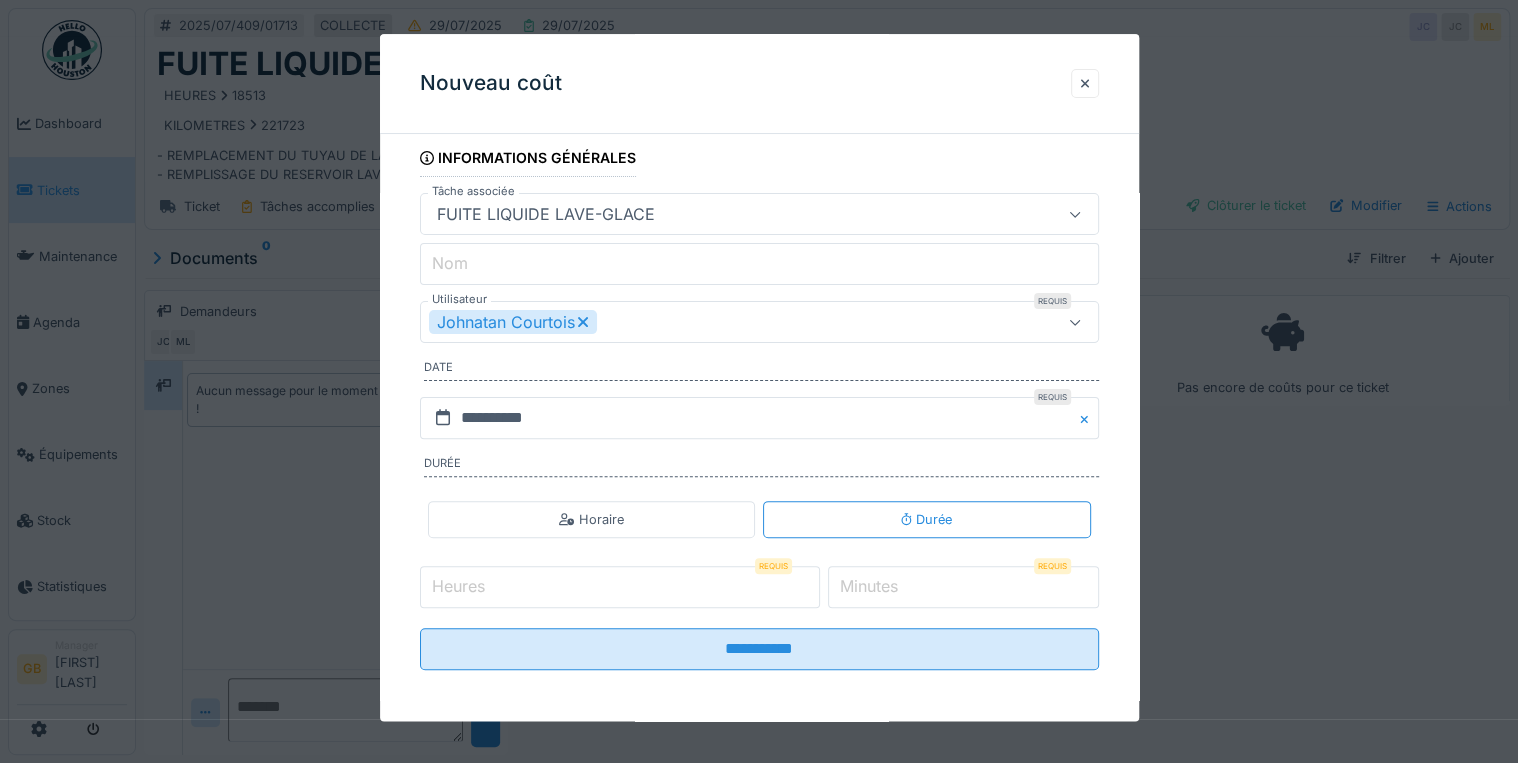 click on "Heures" at bounding box center (620, 587) 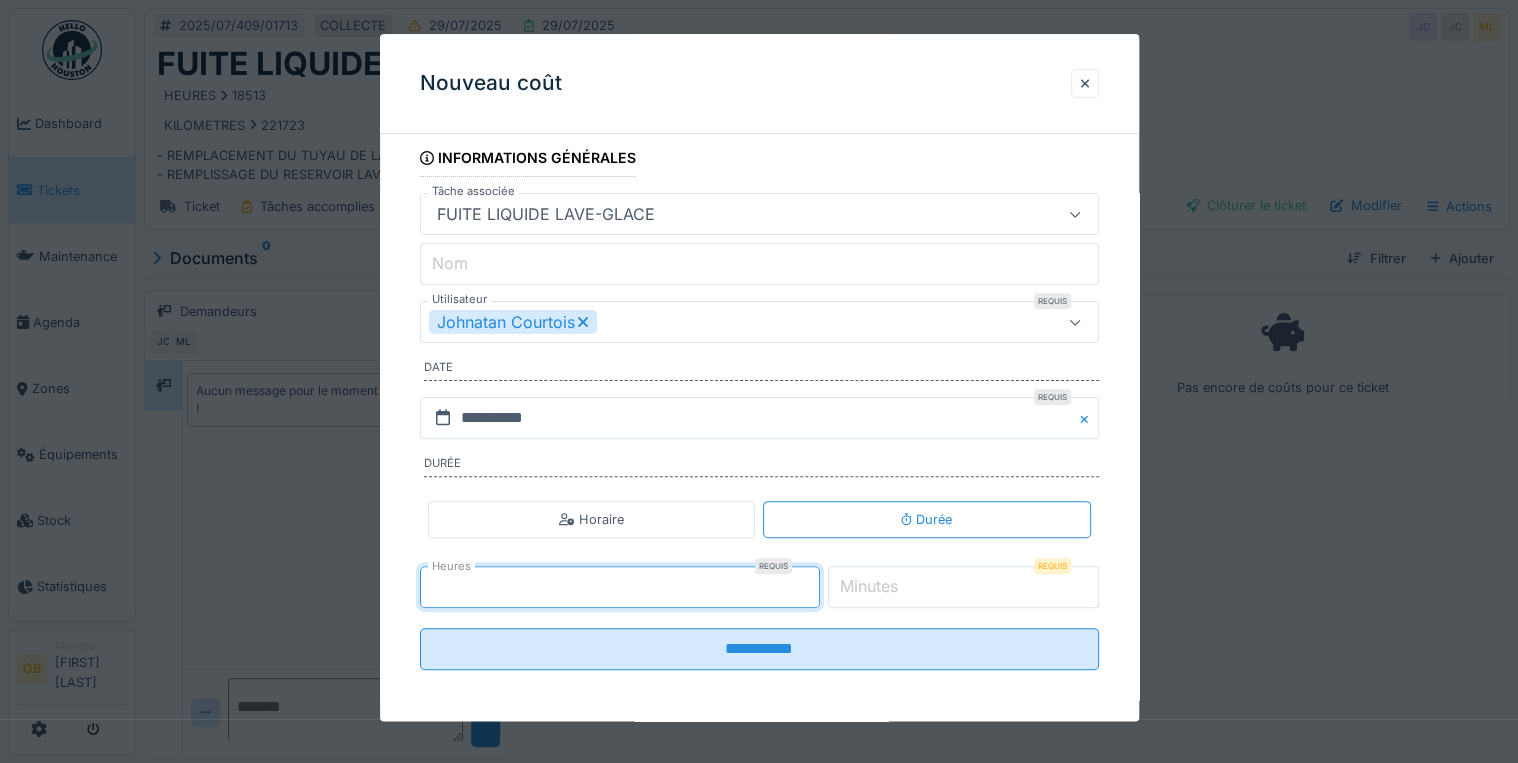 type on "*" 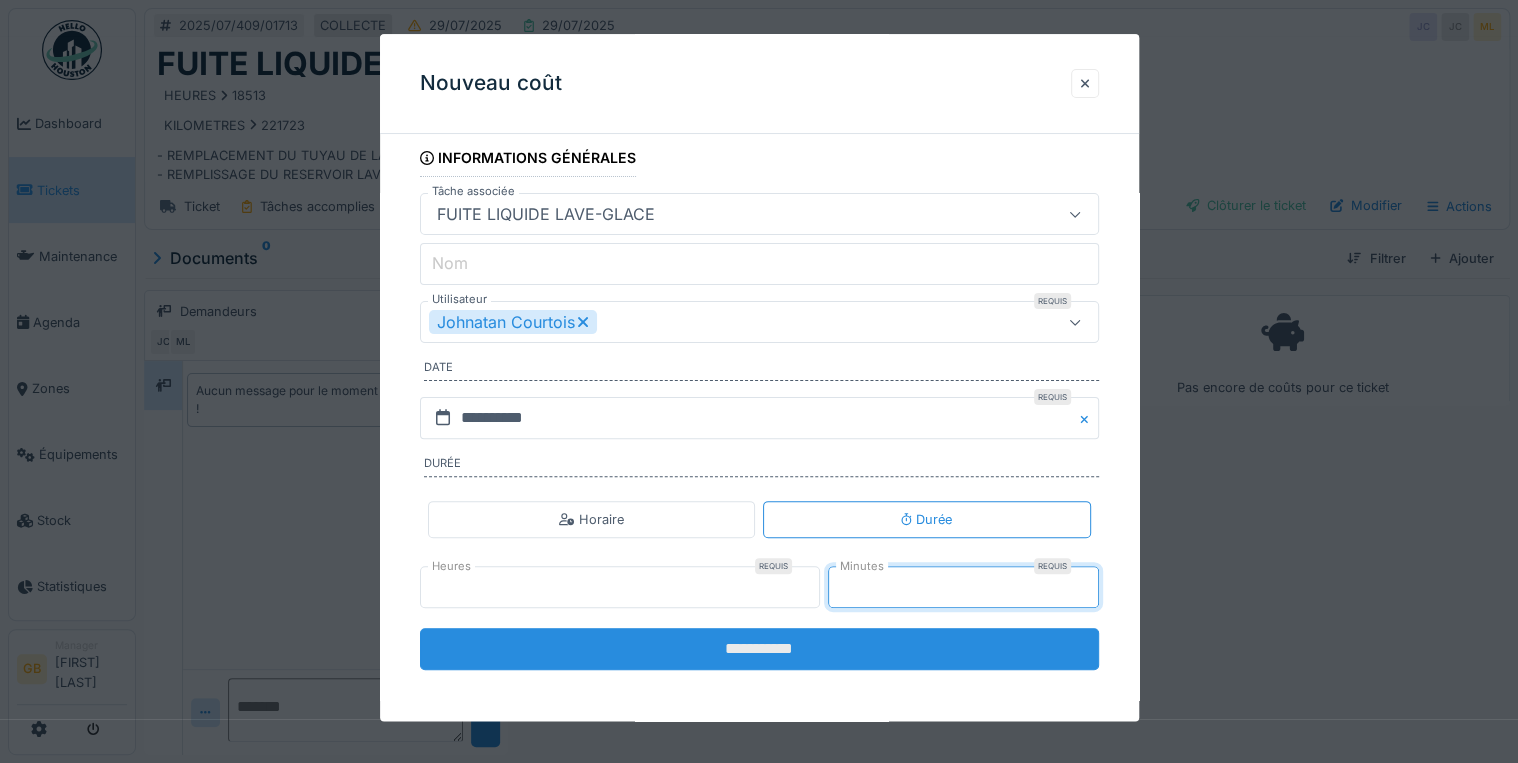 type on "**" 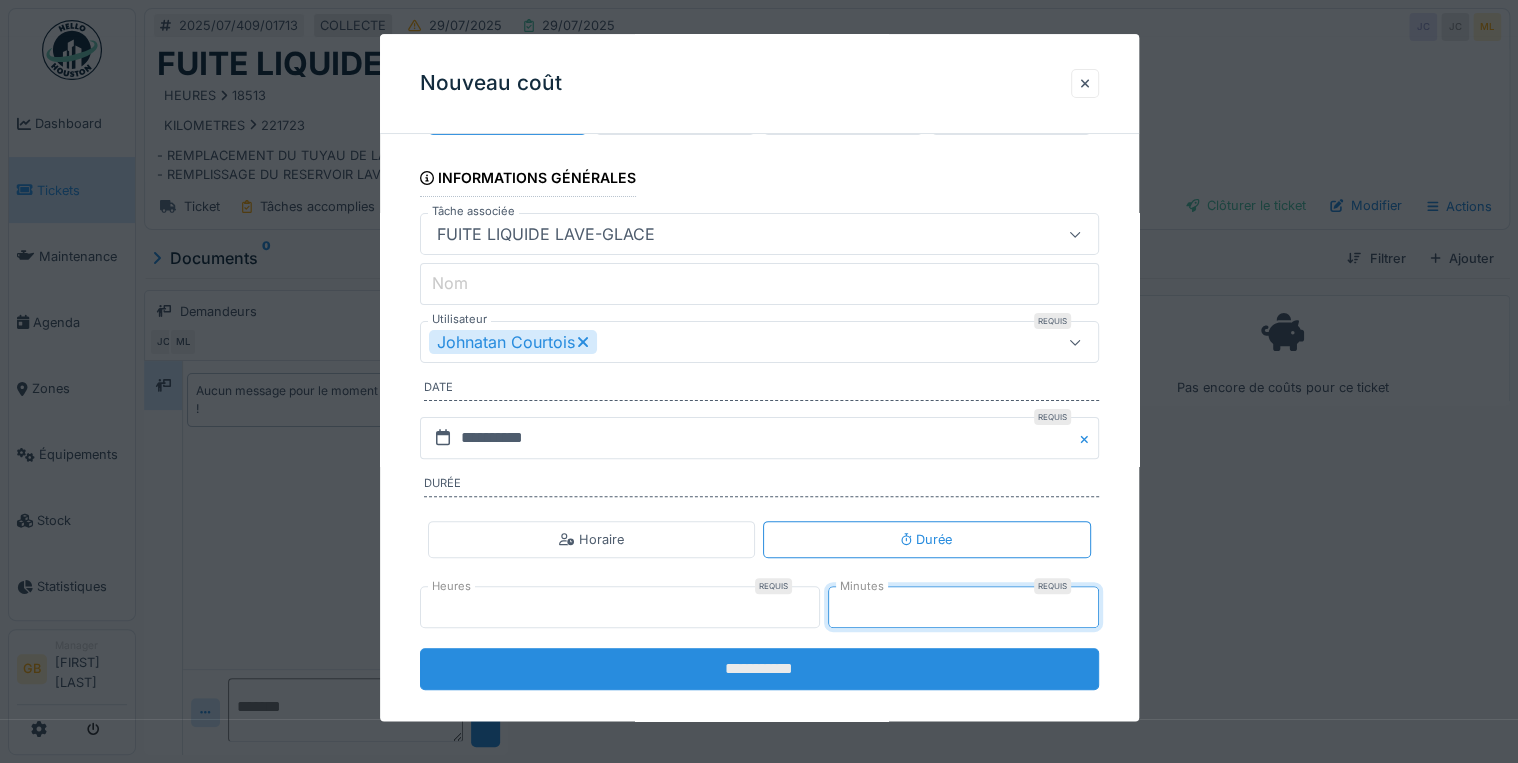 click on "**********" at bounding box center (759, 390) 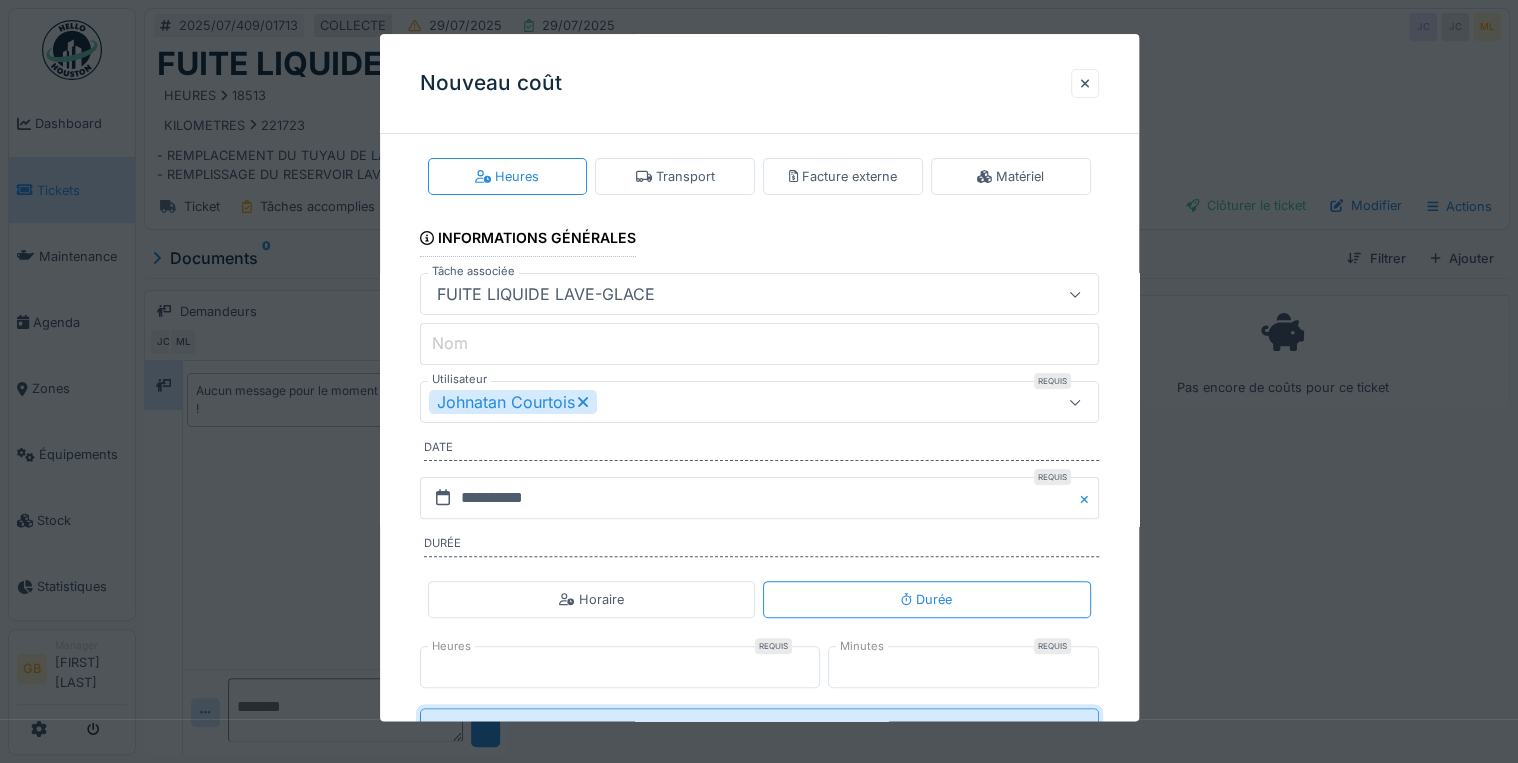 scroll, scrollTop: 96, scrollLeft: 0, axis: vertical 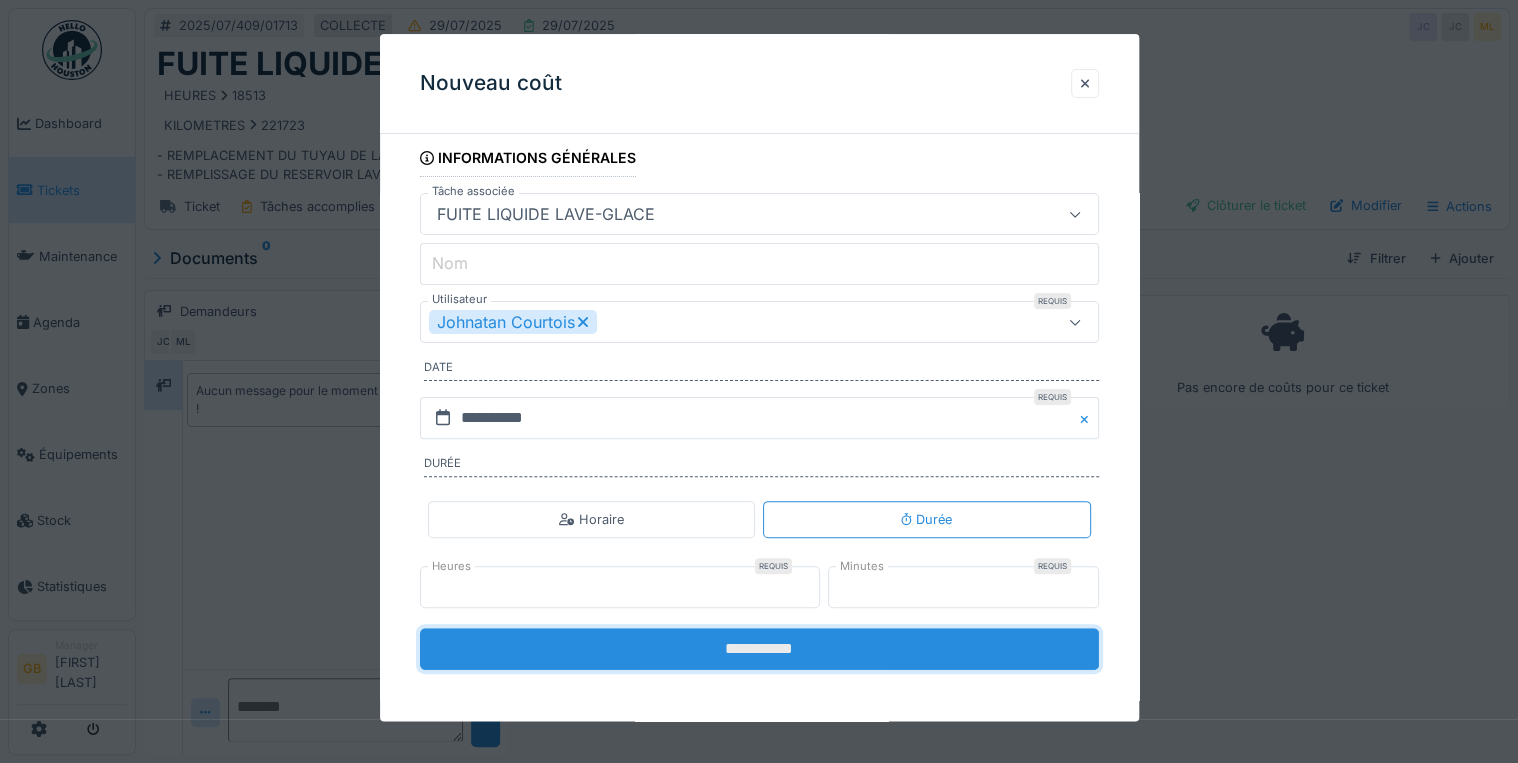 click on "**********" at bounding box center (759, 649) 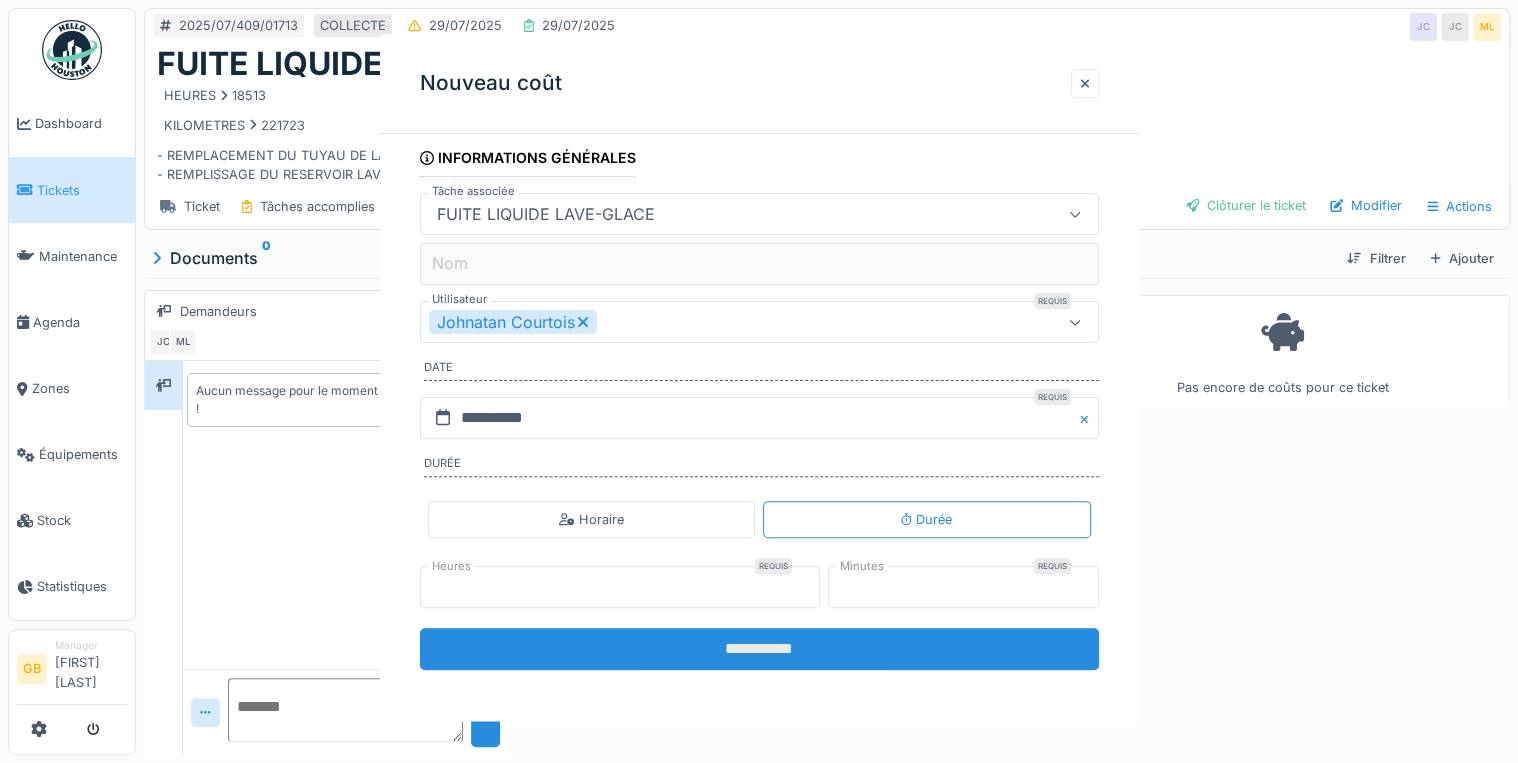 scroll, scrollTop: 0, scrollLeft: 0, axis: both 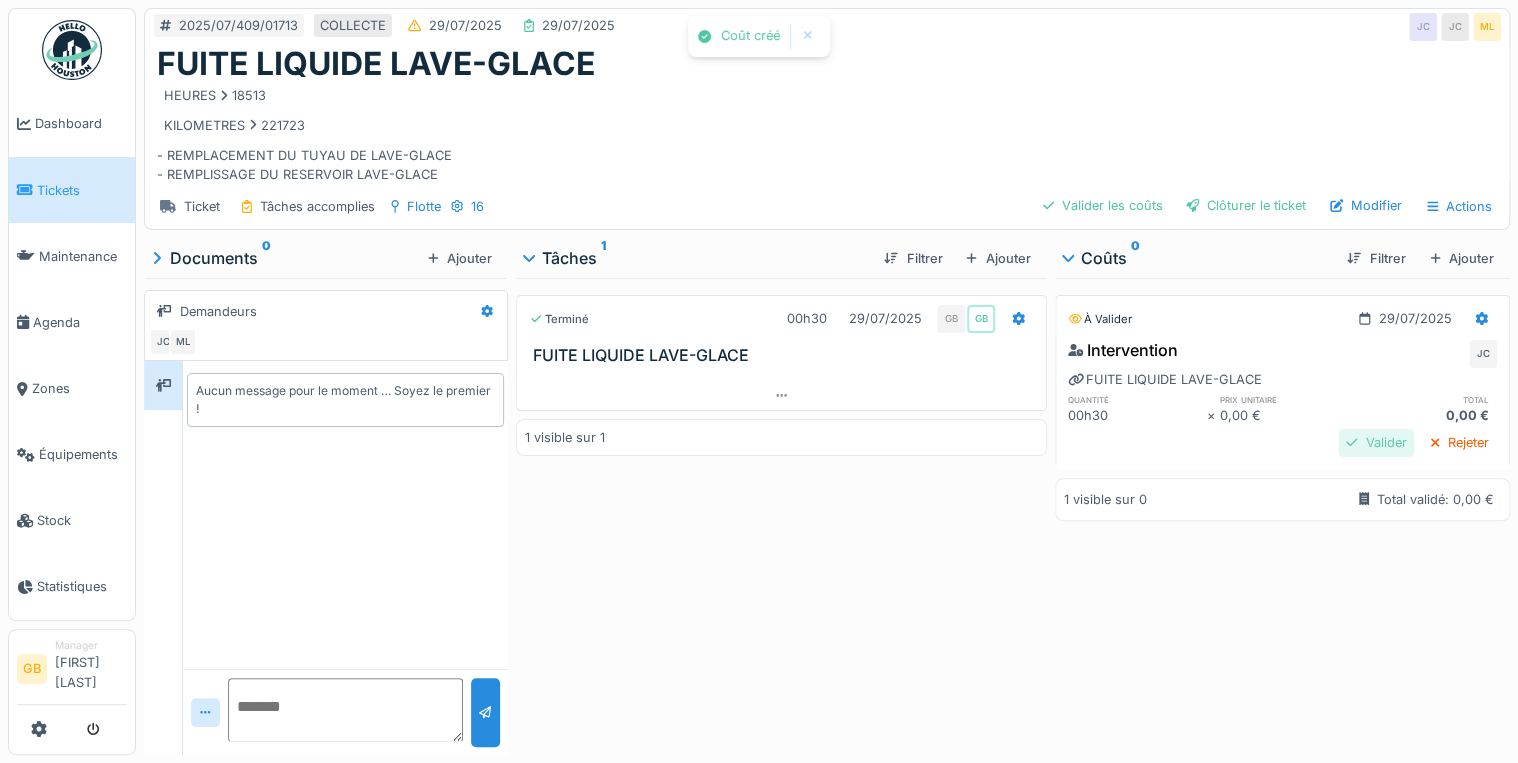 click on "Valider" at bounding box center [1376, 442] 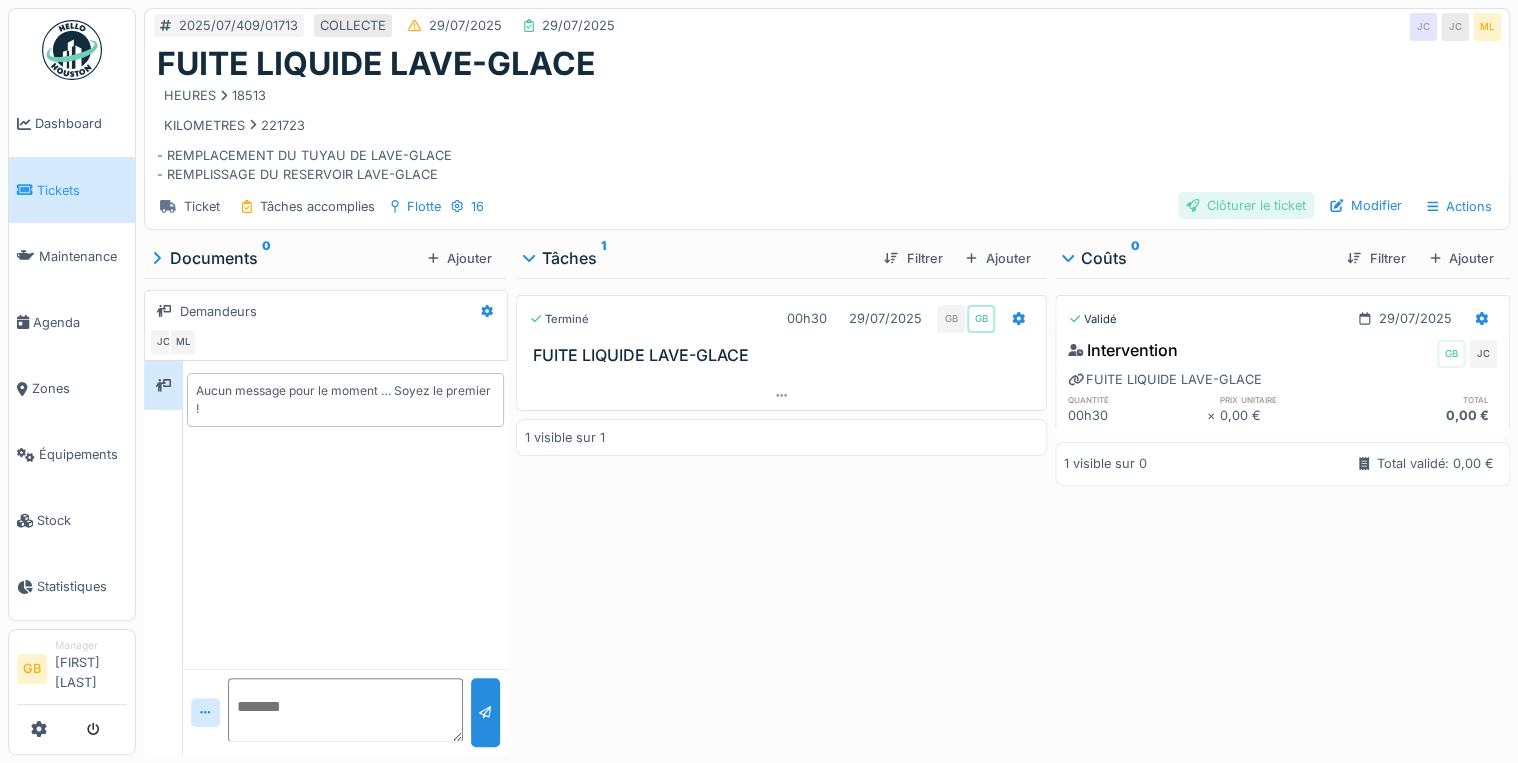 click on "Clôturer le ticket" at bounding box center (1246, 205) 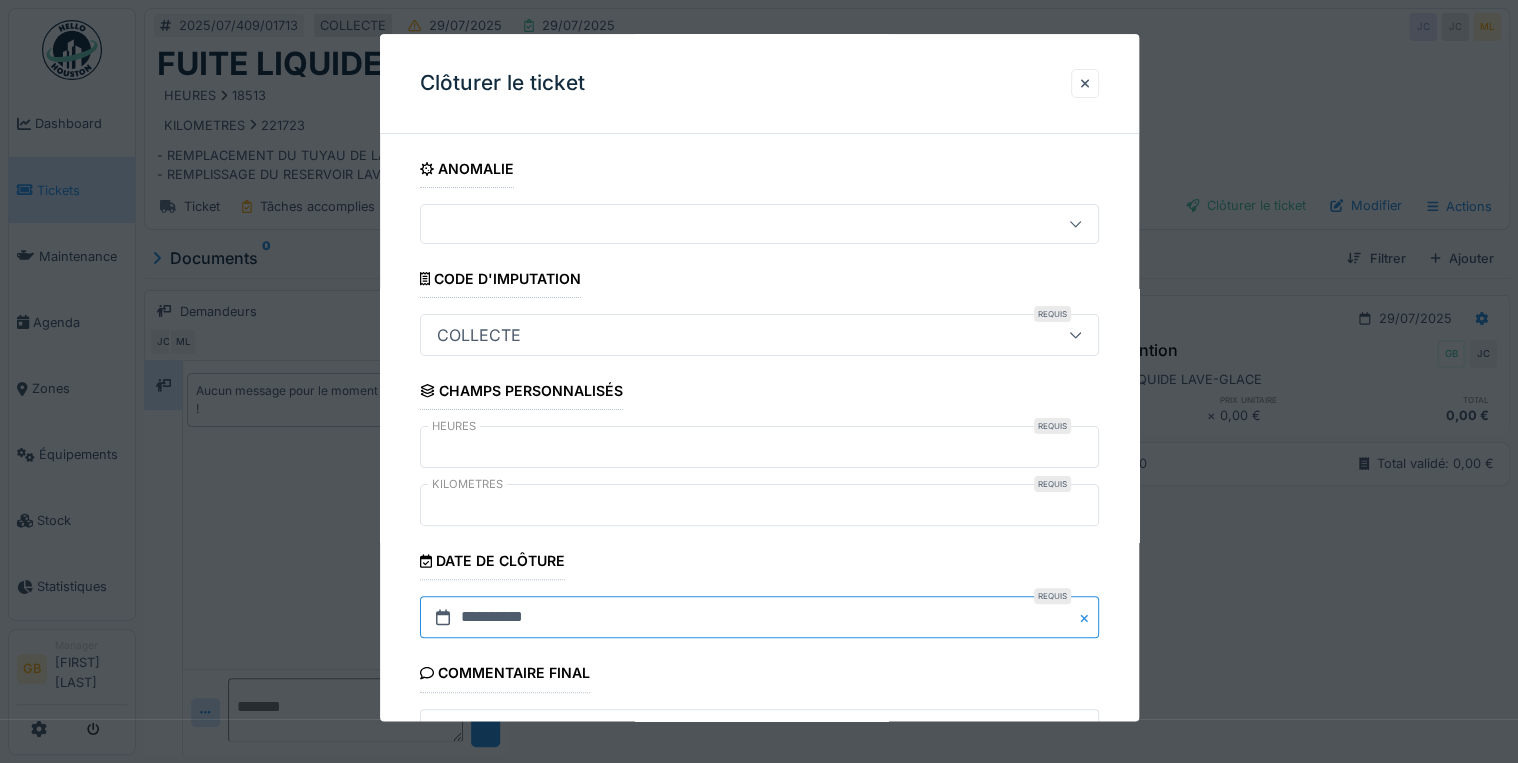 click on "**********" at bounding box center (759, 618) 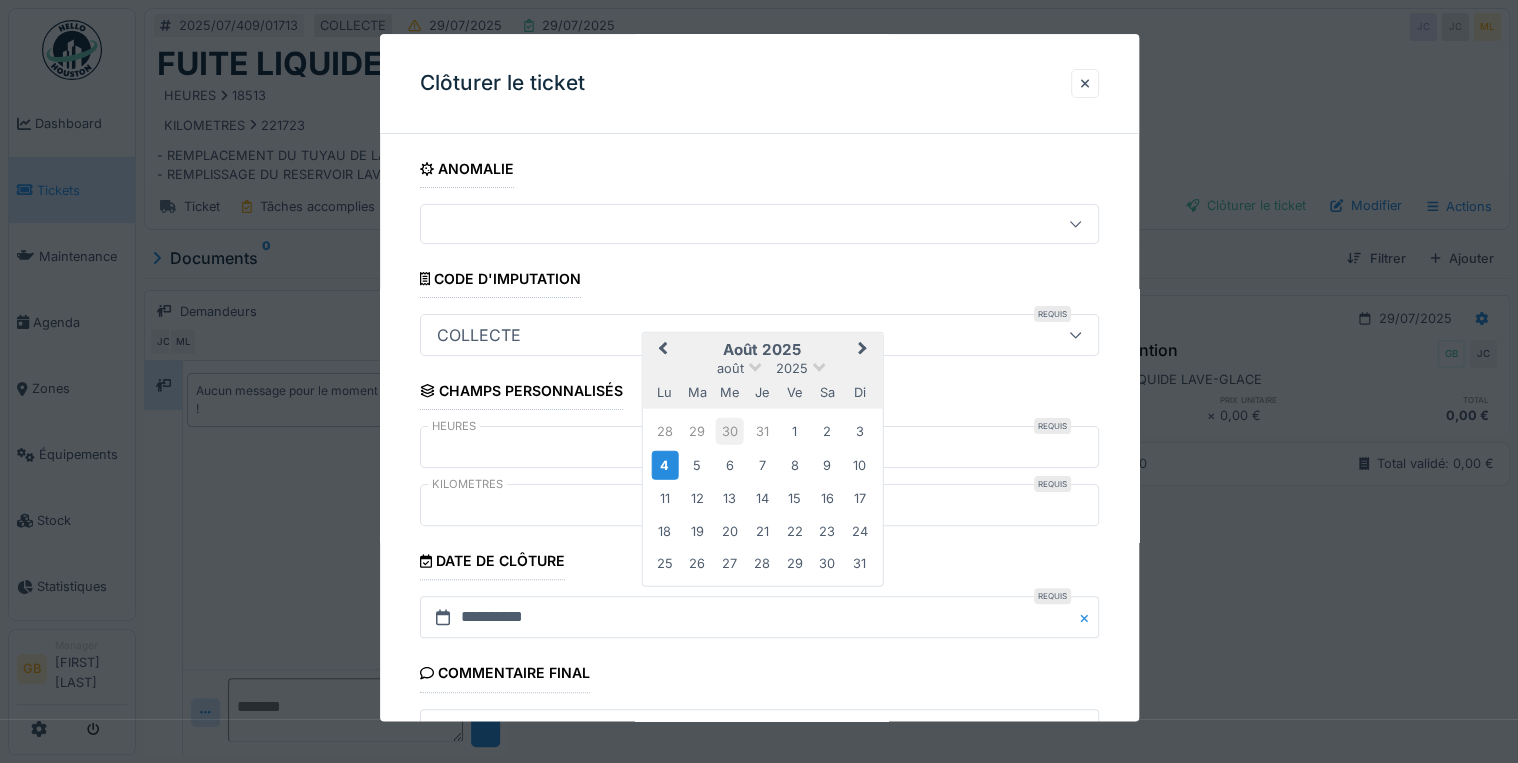 click on "30" at bounding box center [729, 431] 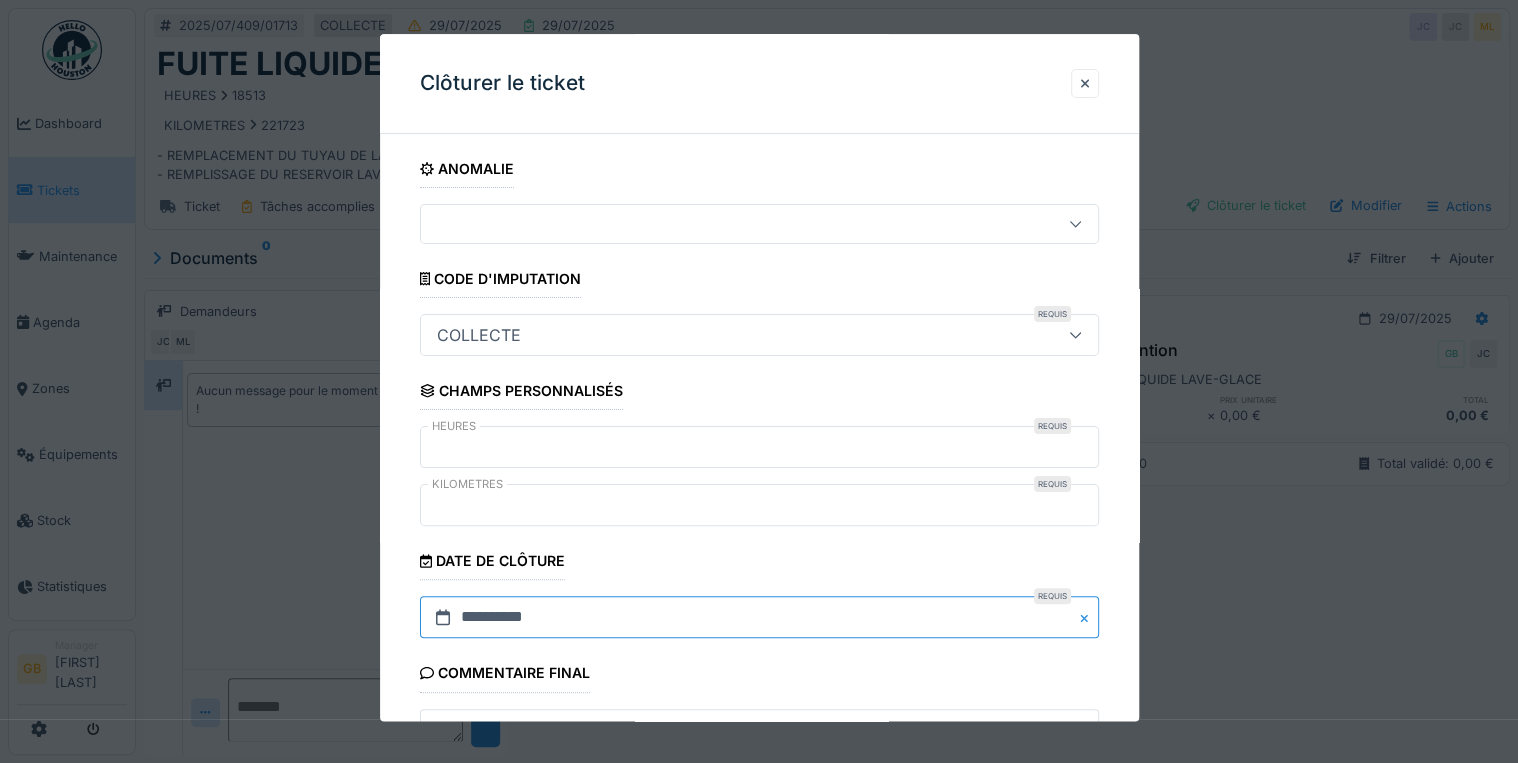 drag, startPoint x: 475, startPoint y: 612, endPoint x: 495, endPoint y: 600, distance: 23.323807 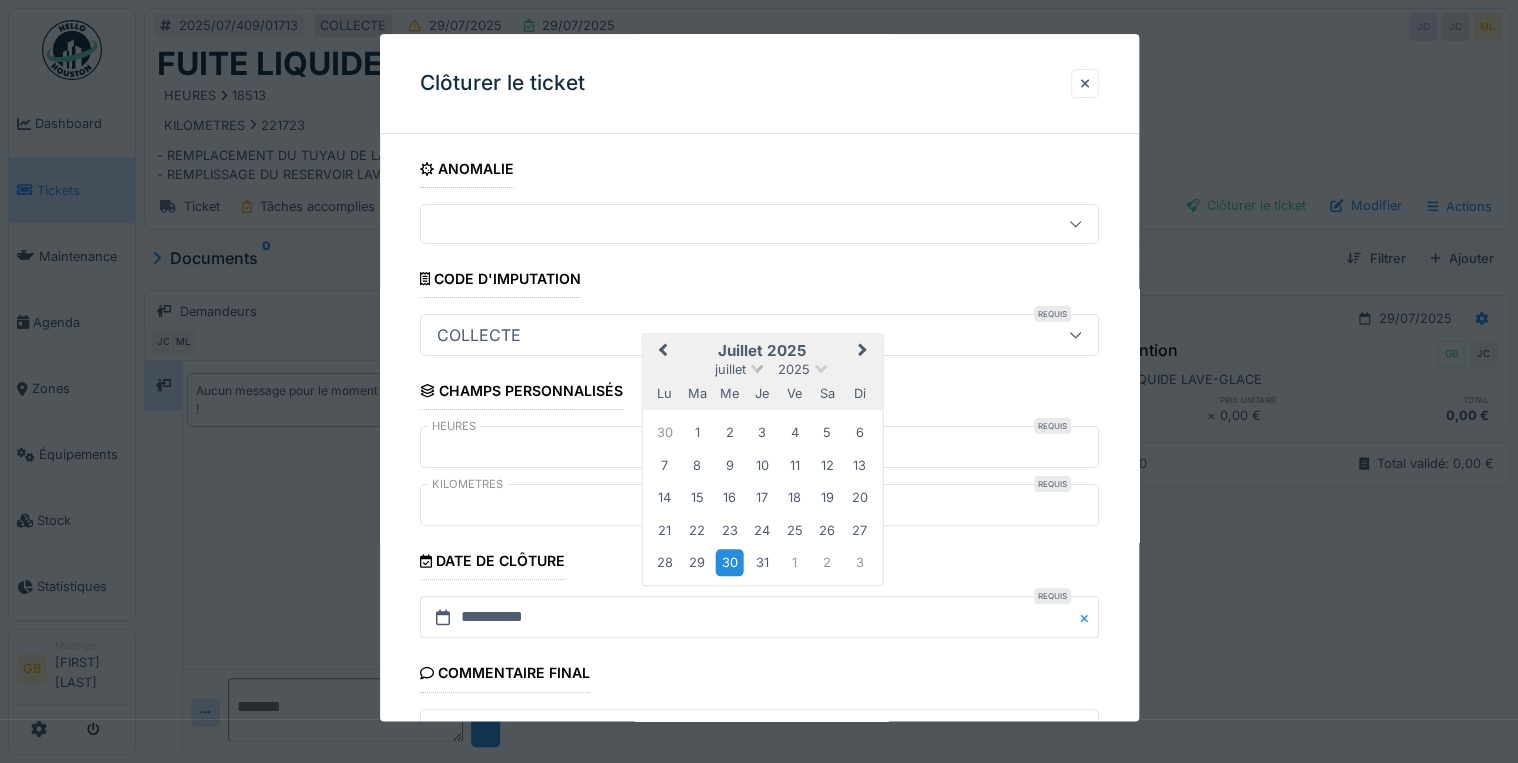 click on "juillet" at bounding box center [730, 369] 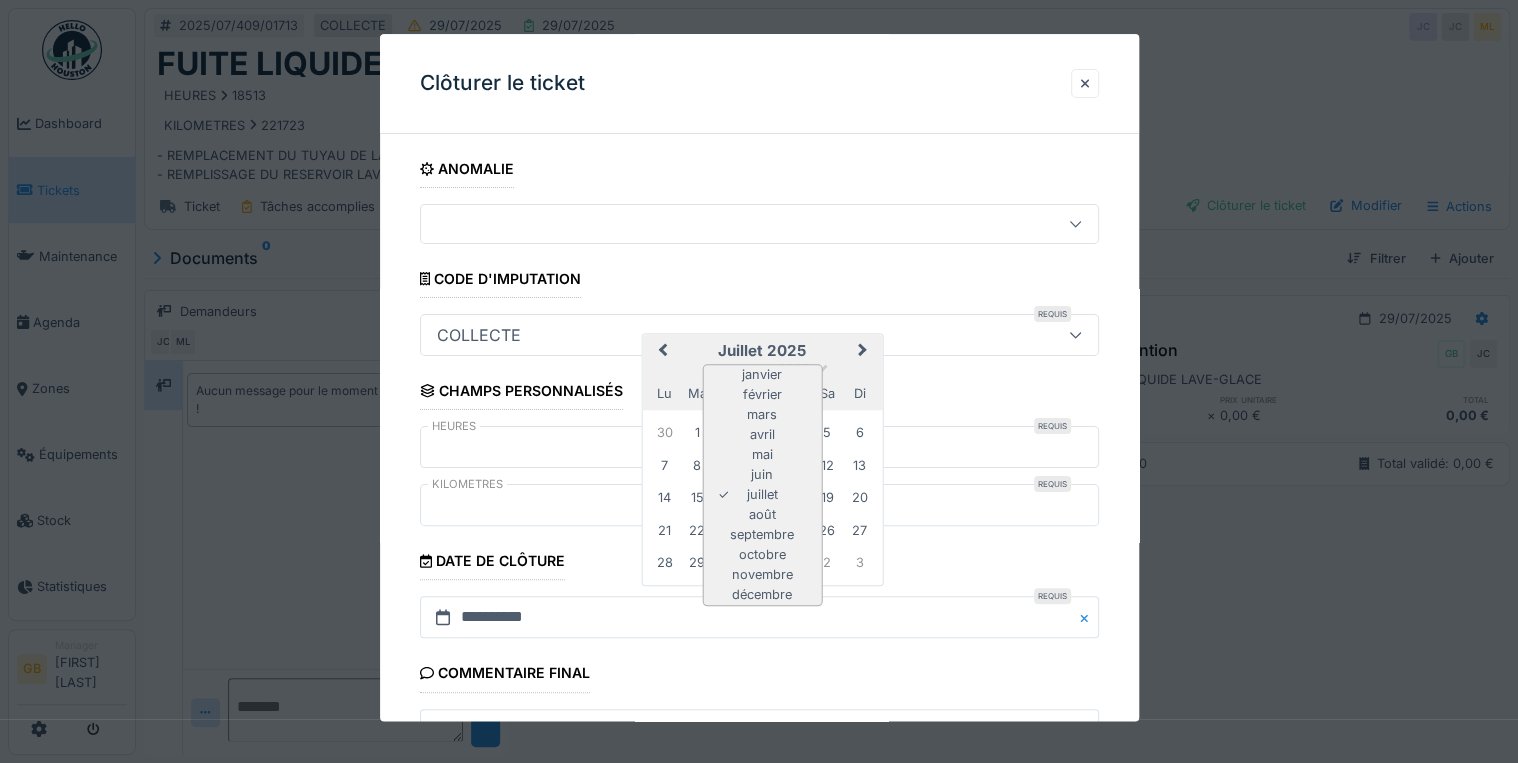 click on "juillet 2025" at bounding box center [762, 352] 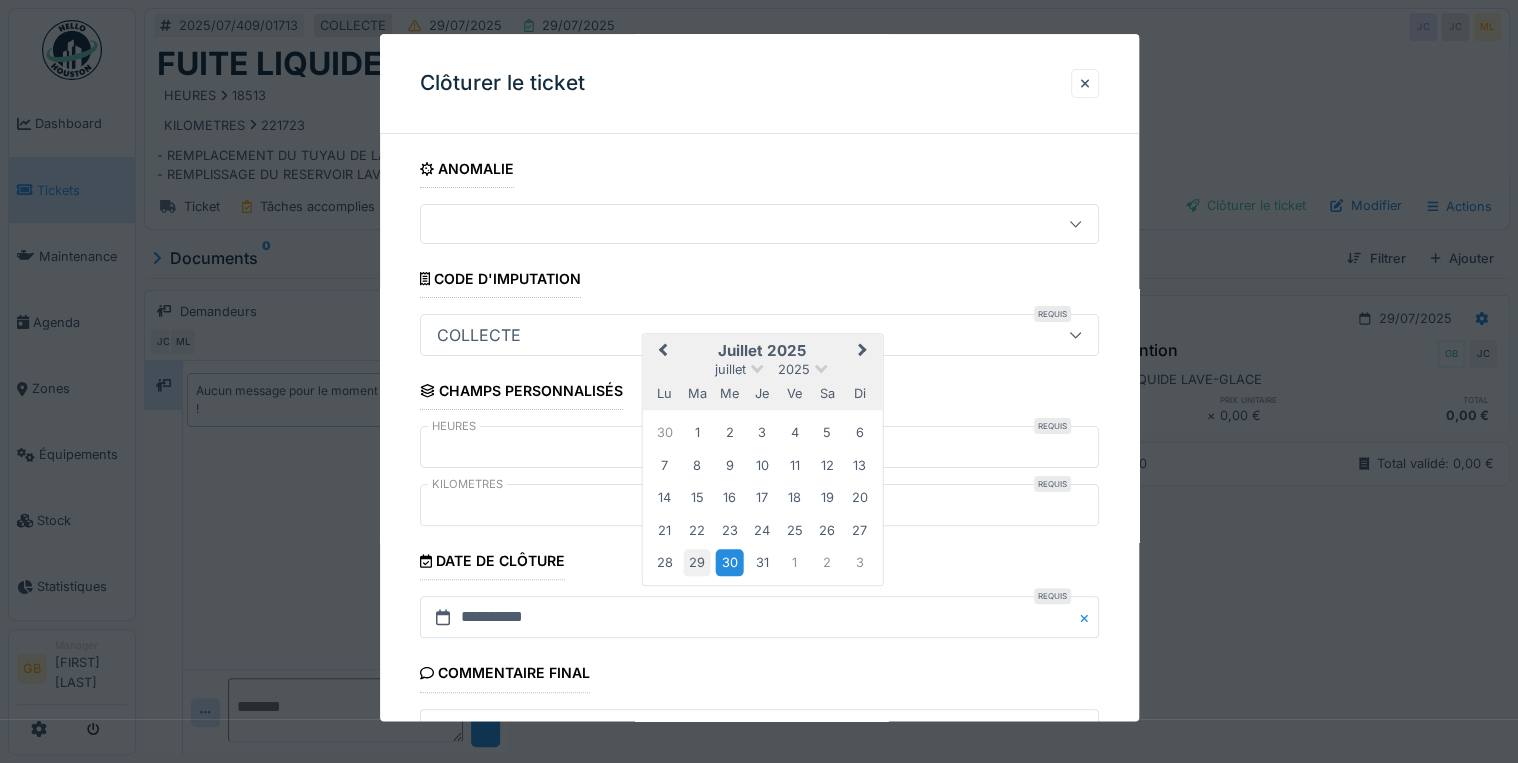 click on "29" at bounding box center (697, 563) 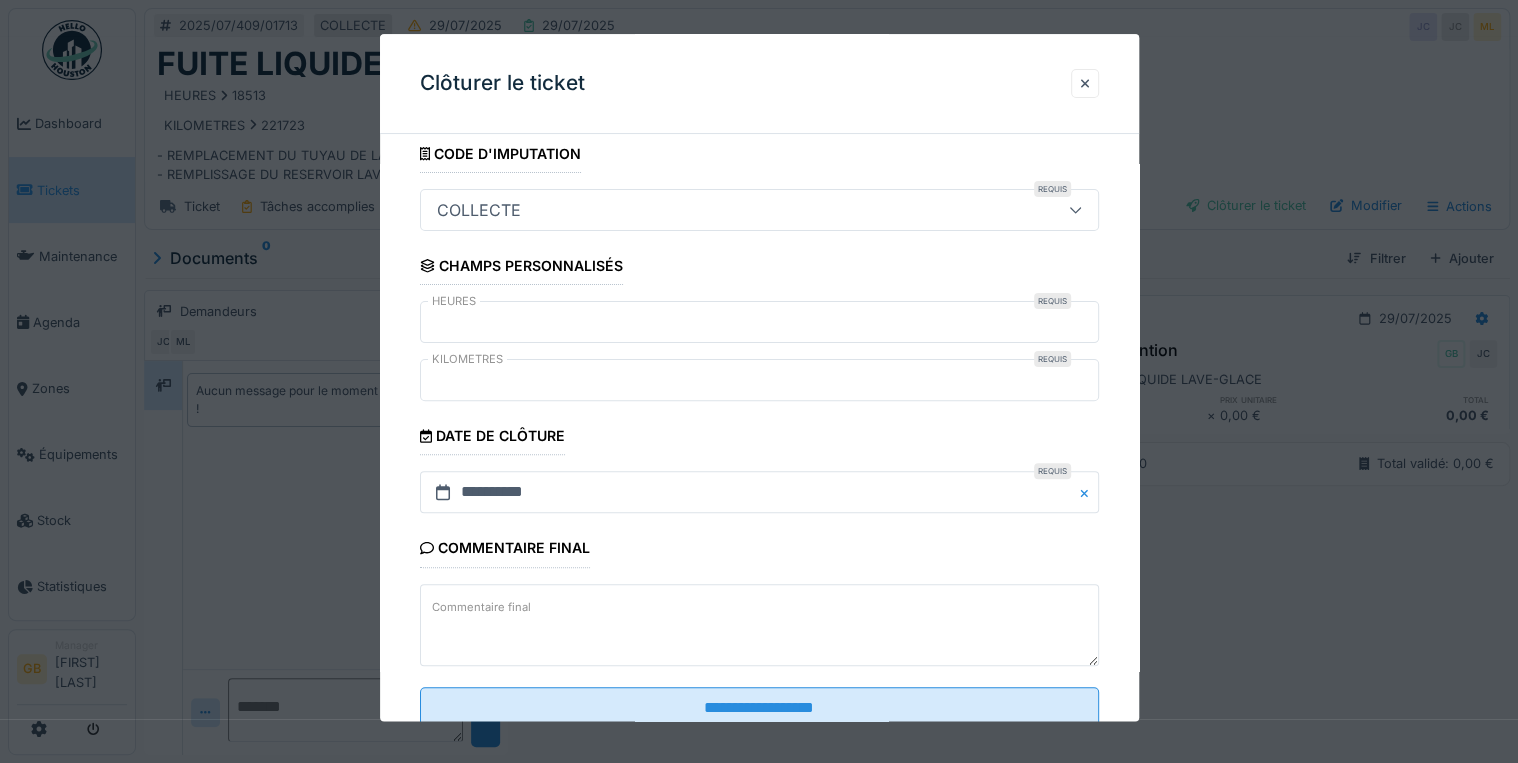 scroll, scrollTop: 184, scrollLeft: 0, axis: vertical 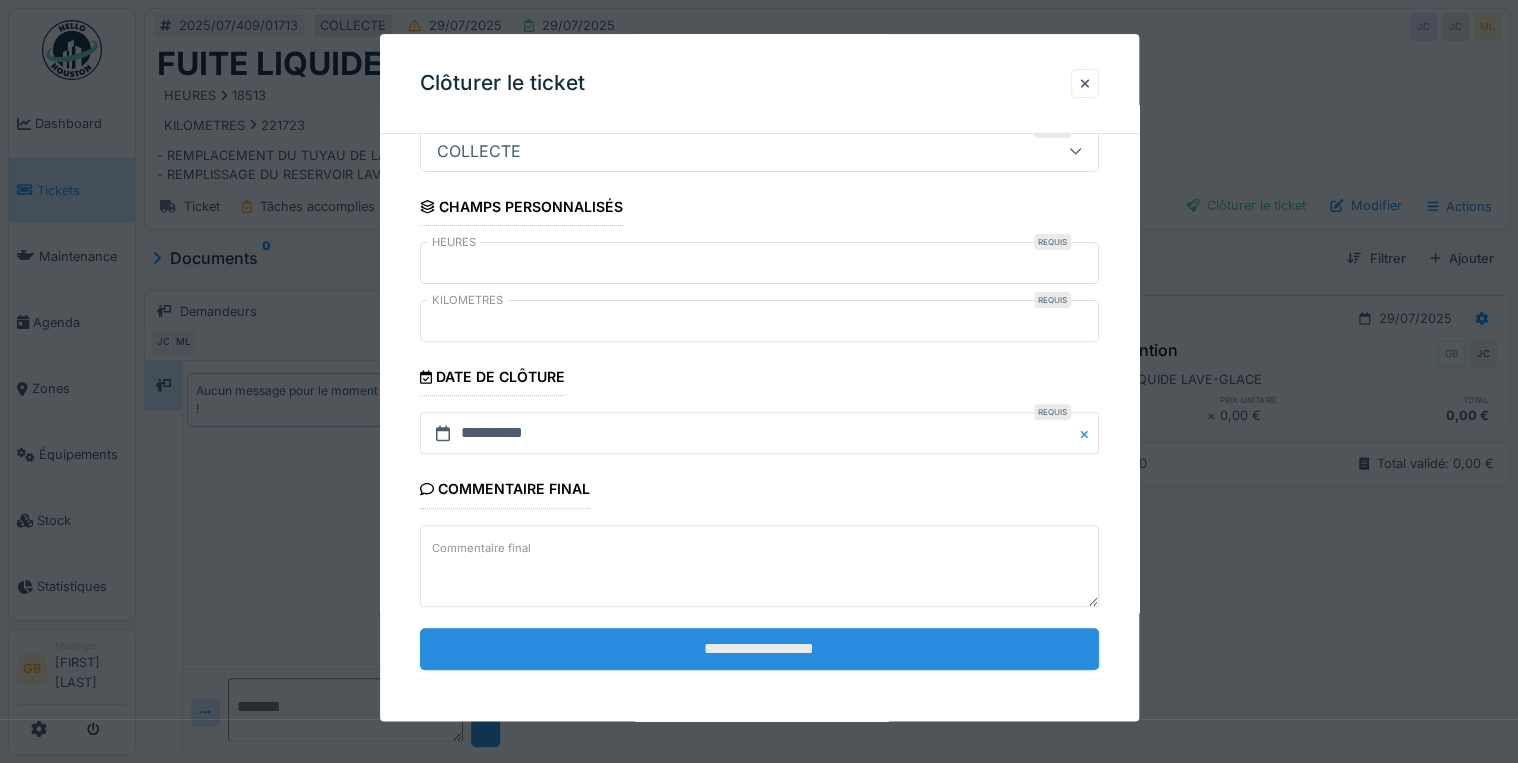 click on "**********" at bounding box center [759, 649] 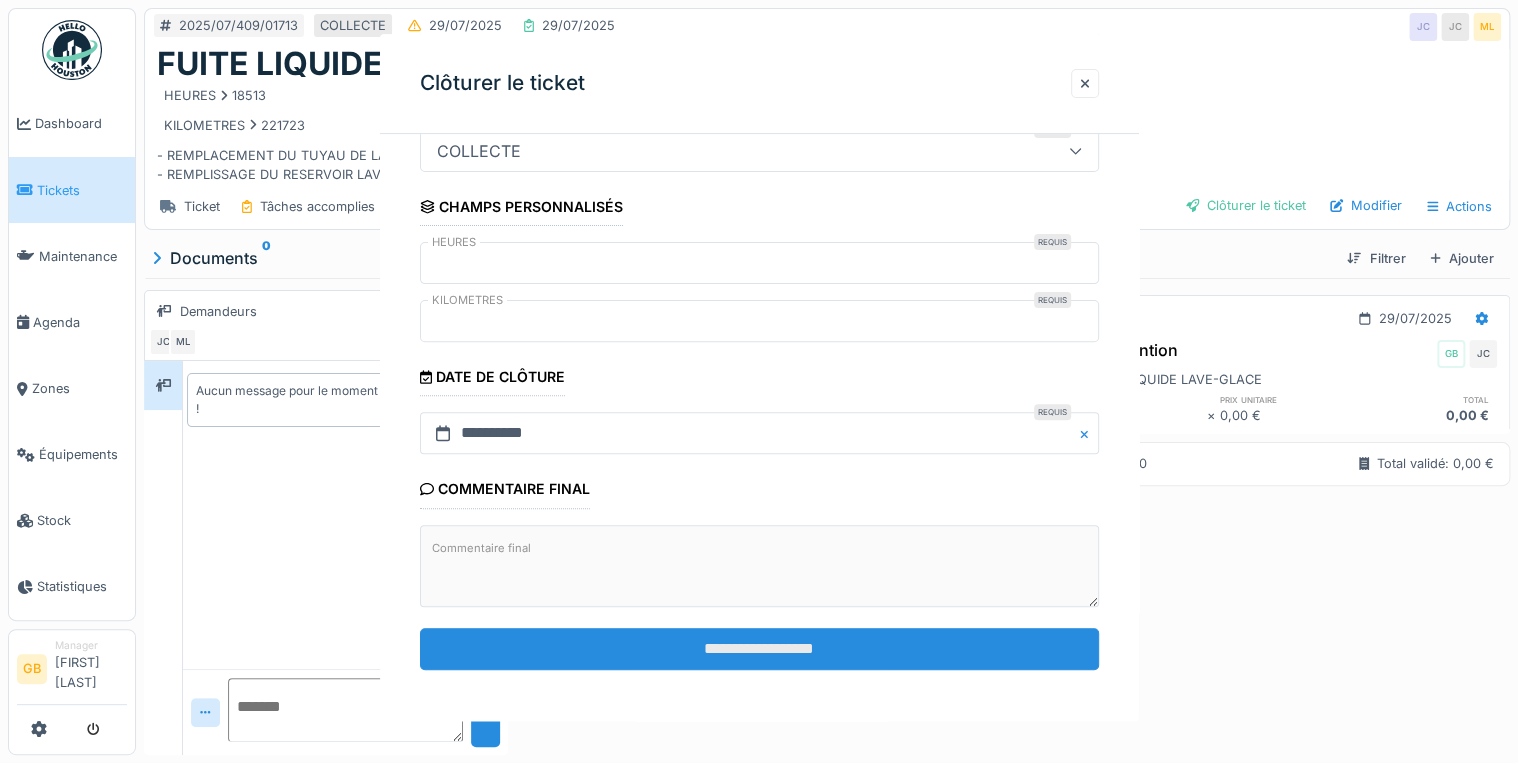 scroll, scrollTop: 0, scrollLeft: 0, axis: both 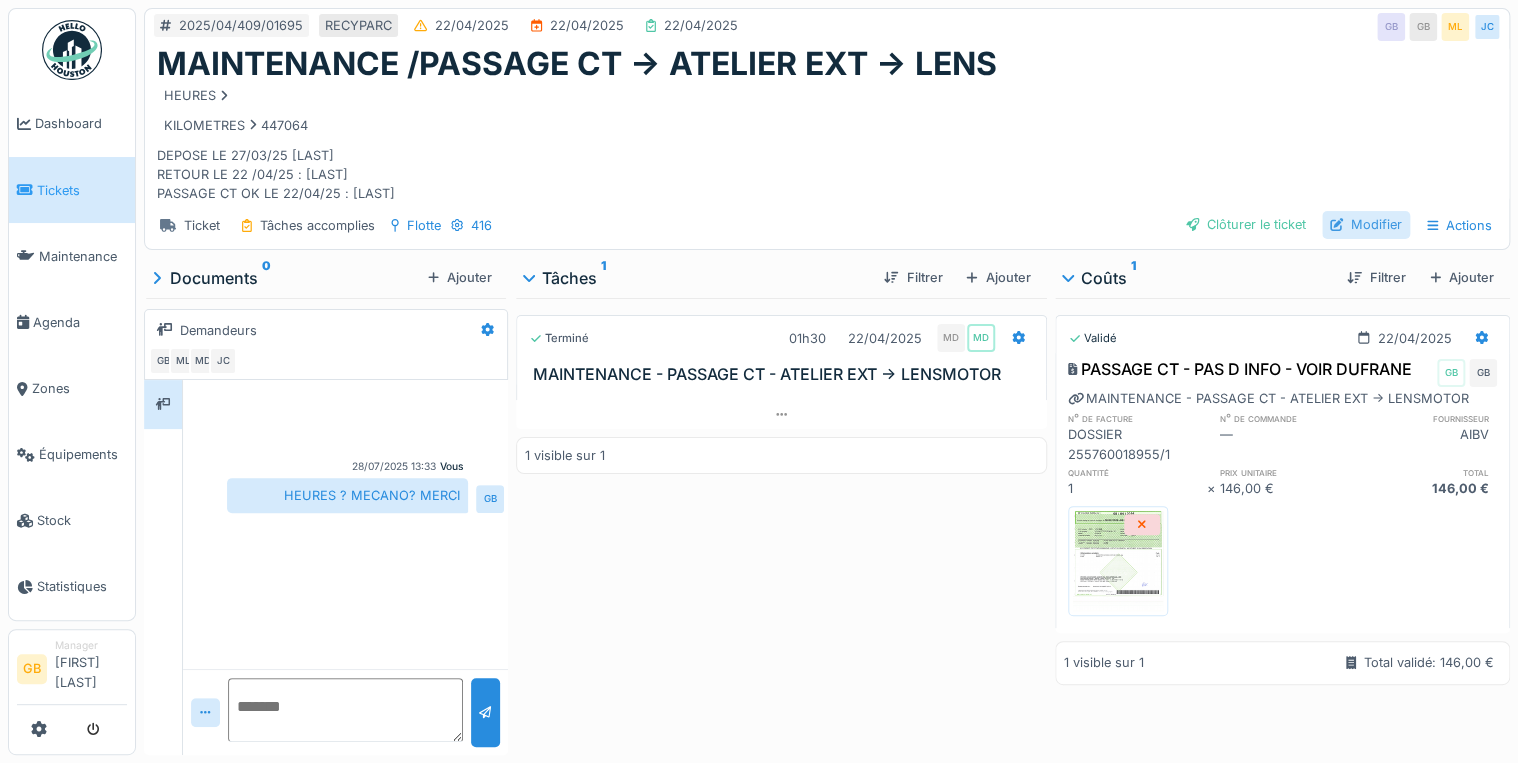 click on "Modifier" at bounding box center [1366, 224] 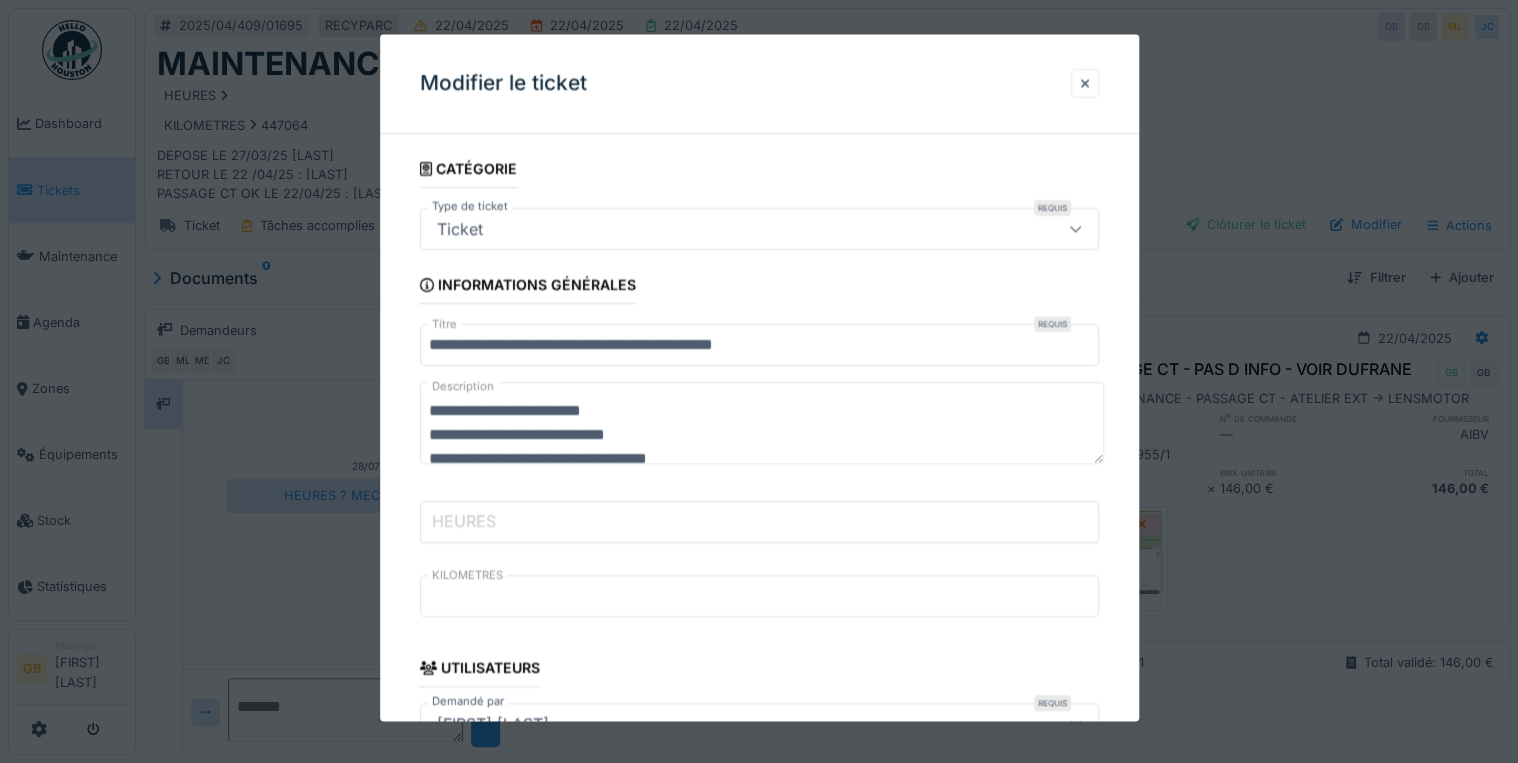 click on "**********" at bounding box center [759, 346] 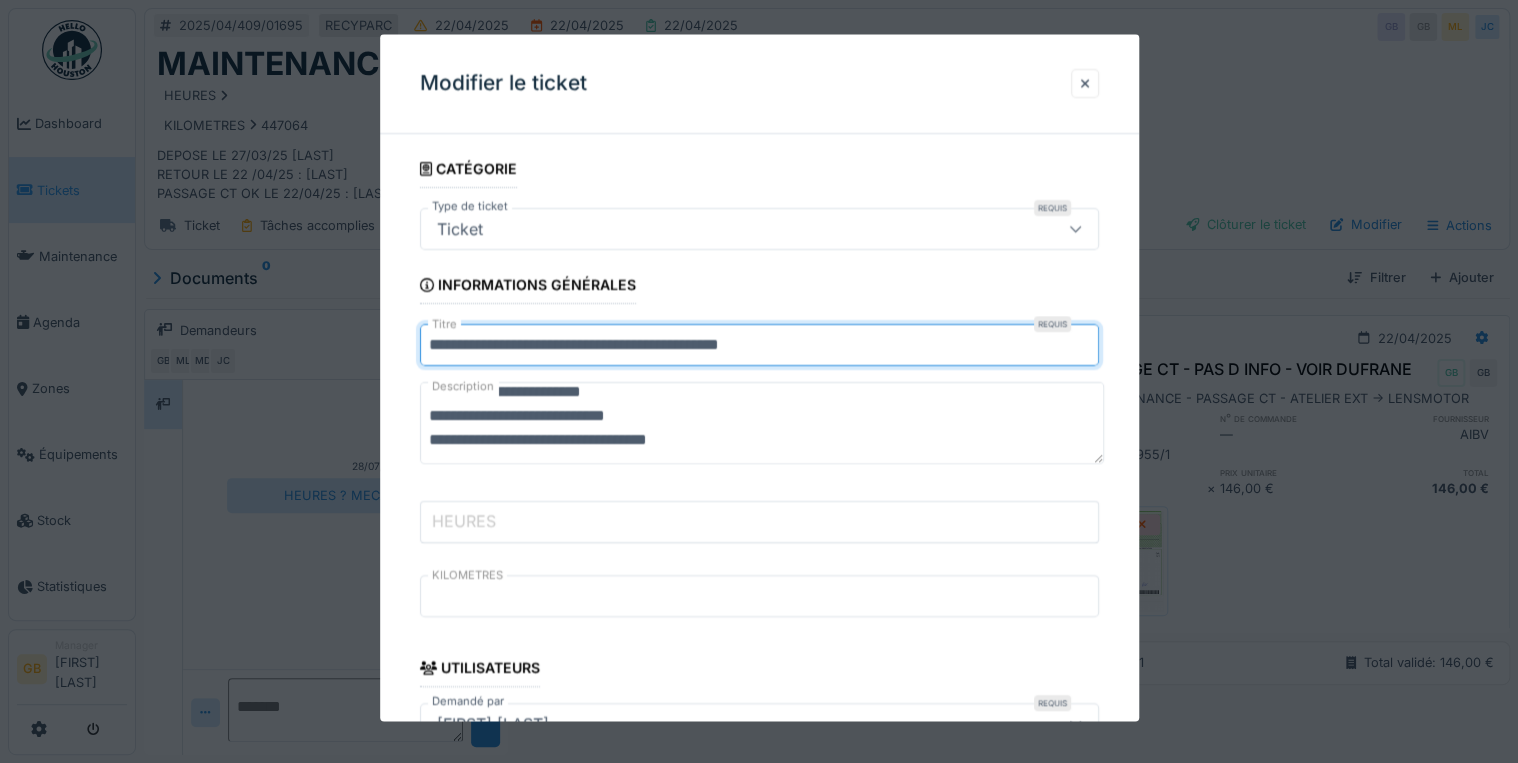 scroll, scrollTop: 24, scrollLeft: 0, axis: vertical 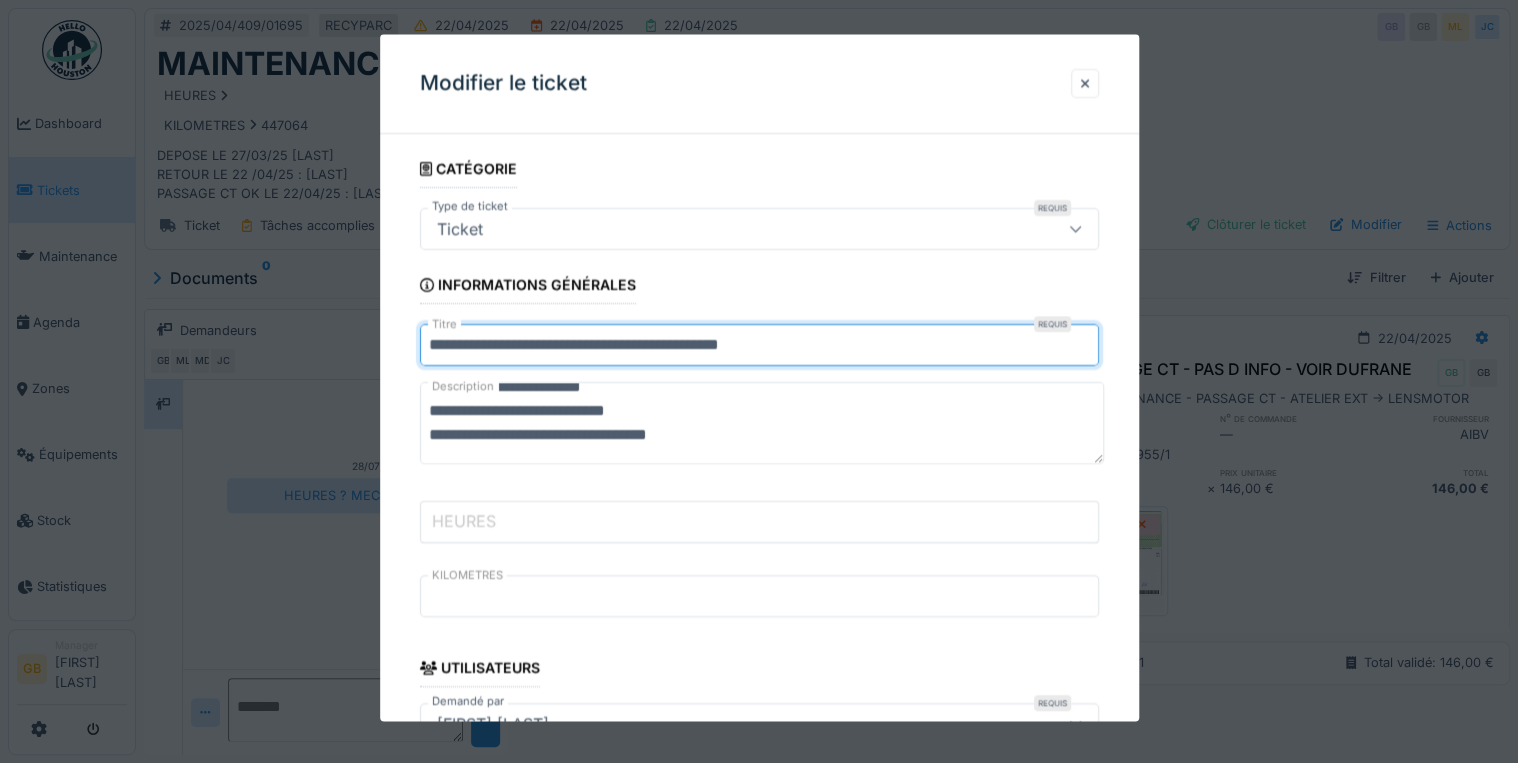 type on "**********" 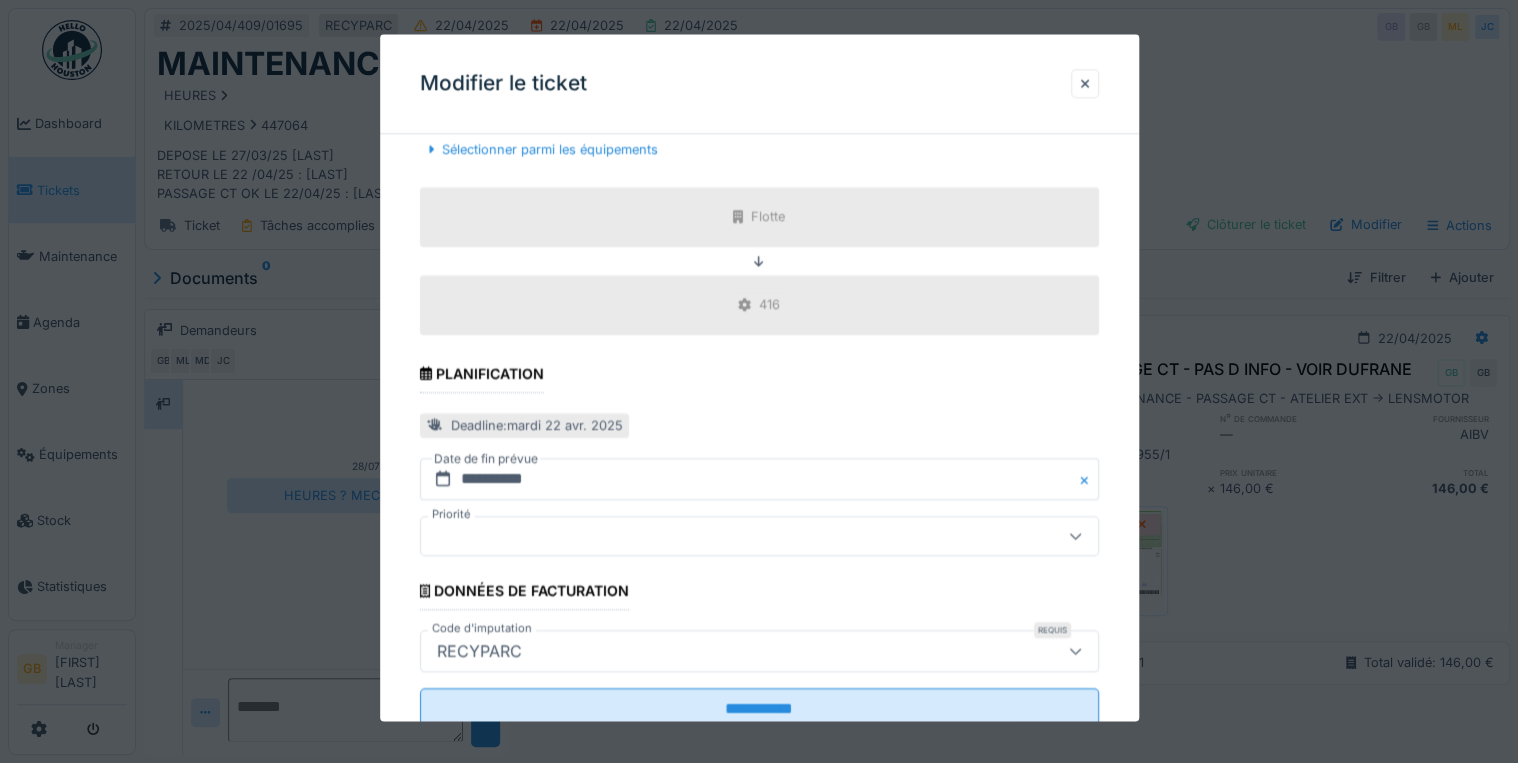 scroll, scrollTop: 798, scrollLeft: 0, axis: vertical 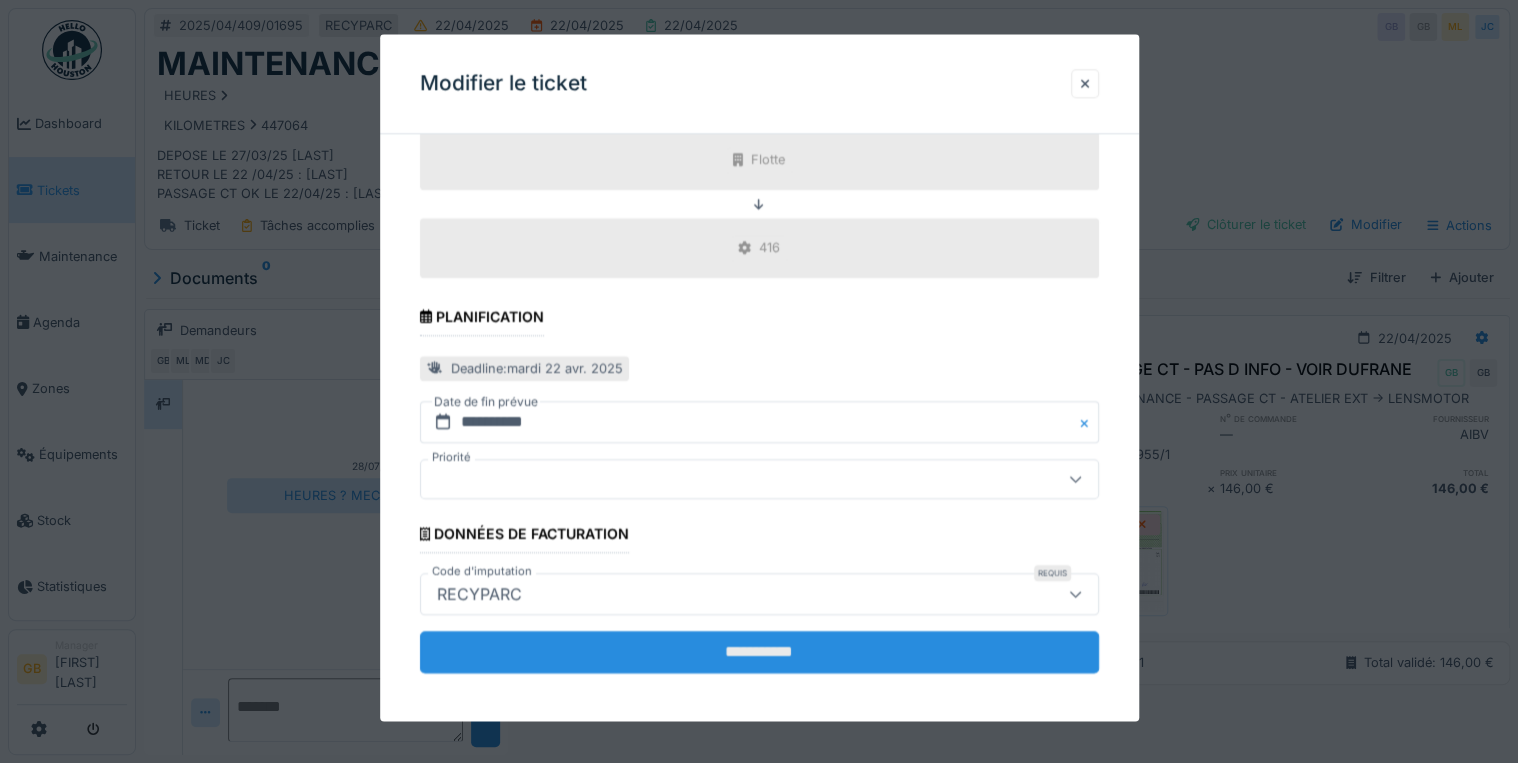 click on "**********" at bounding box center [759, 652] 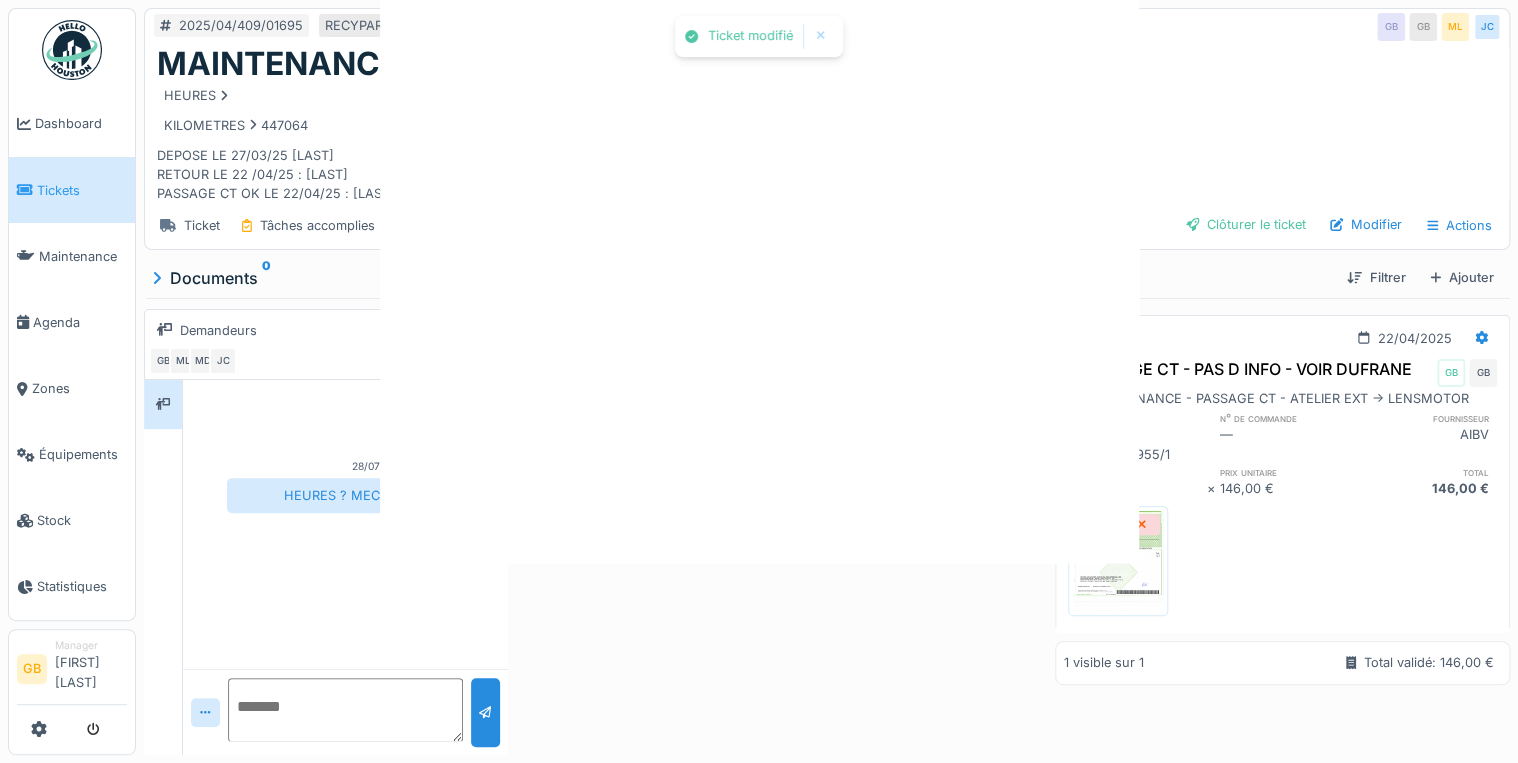 scroll, scrollTop: 0, scrollLeft: 0, axis: both 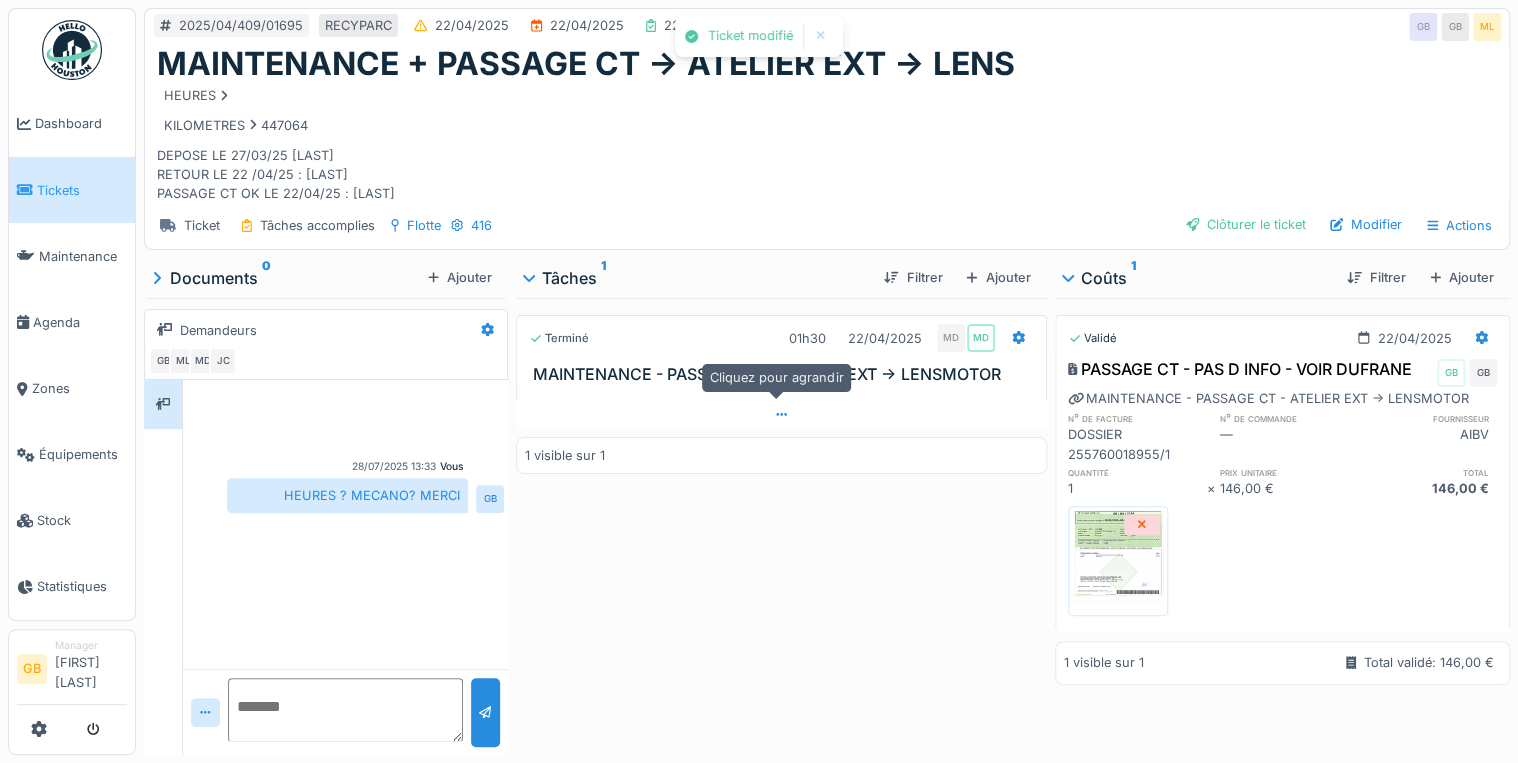 click 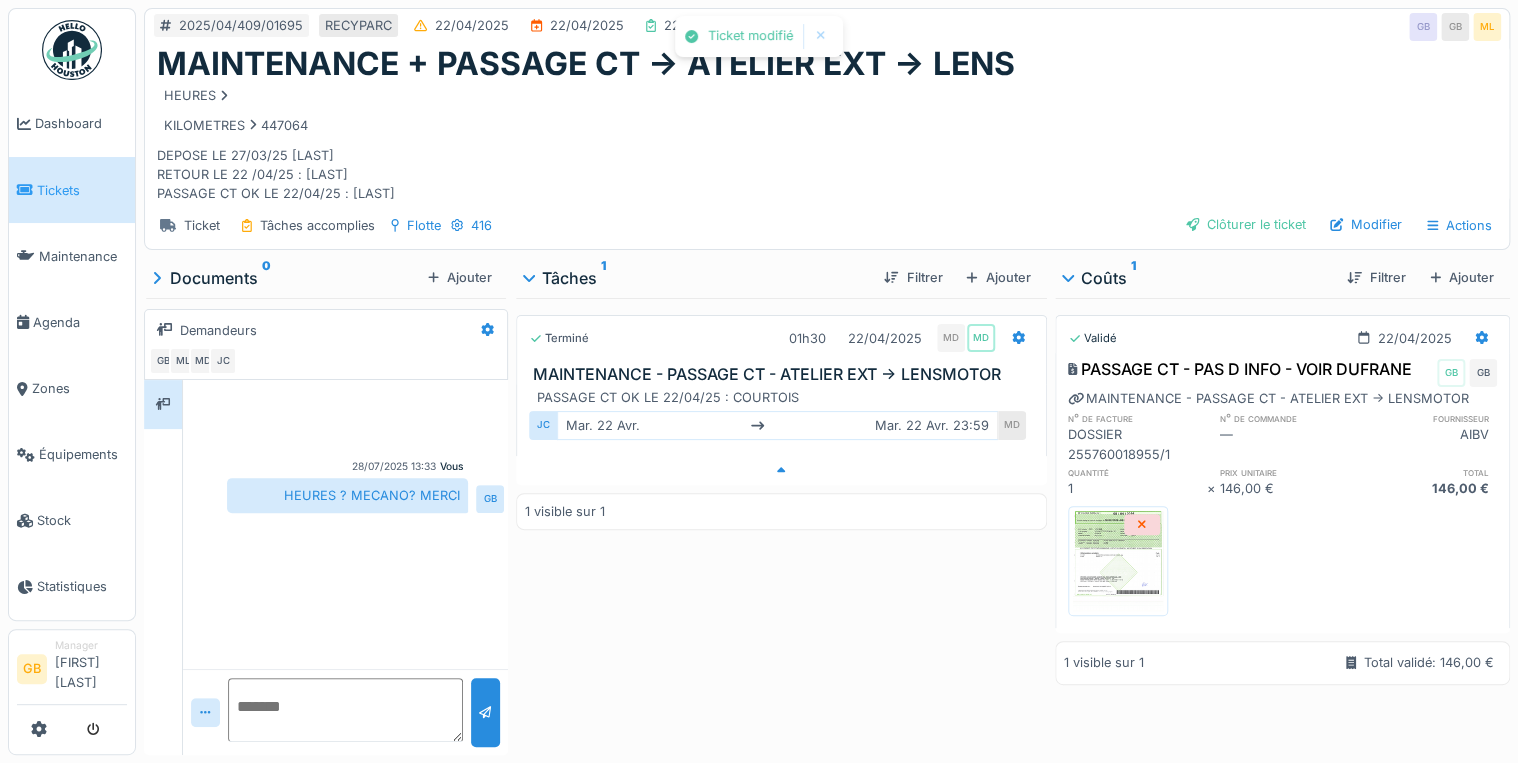 scroll, scrollTop: 12, scrollLeft: 0, axis: vertical 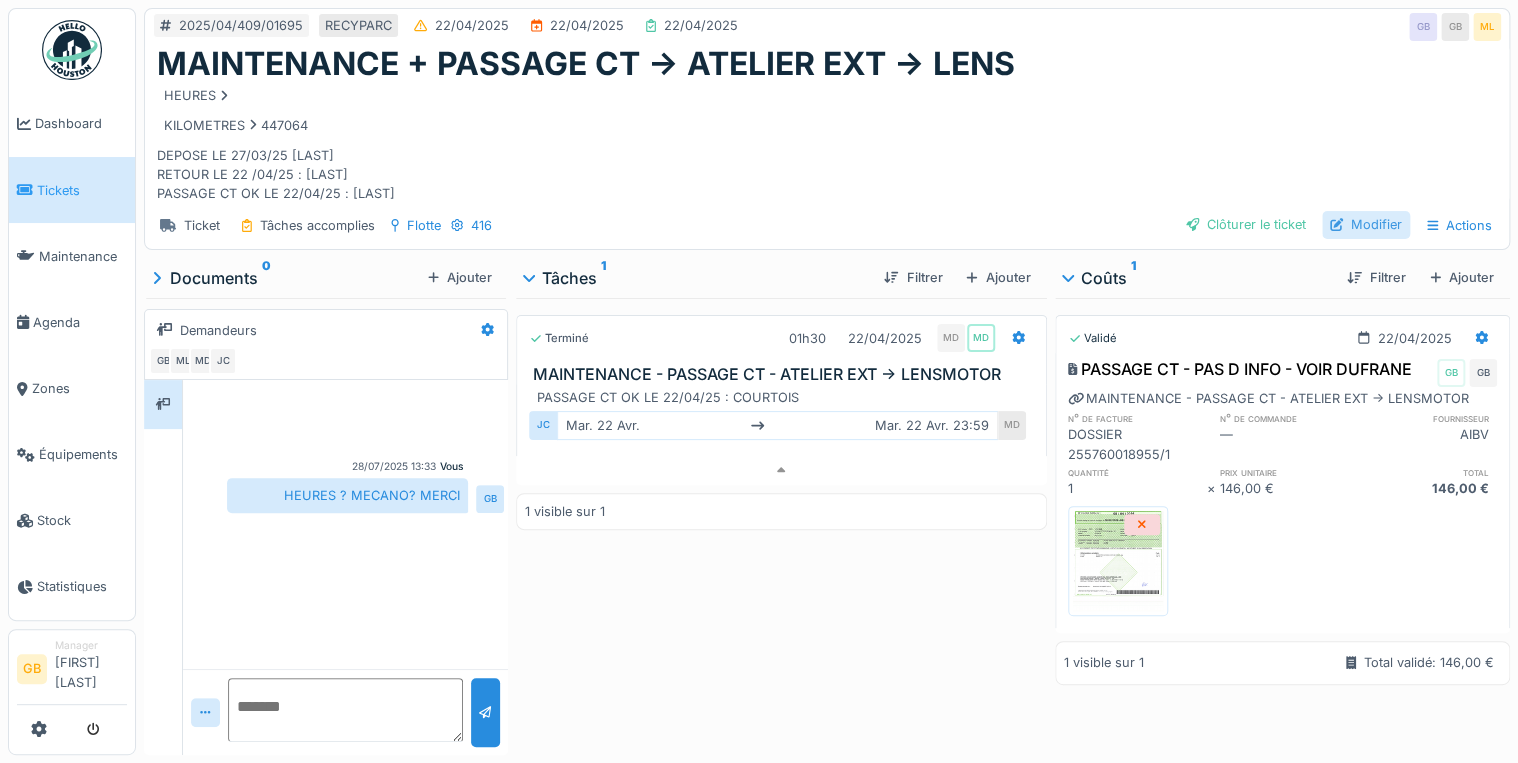 click on "Modifier" at bounding box center (1366, 224) 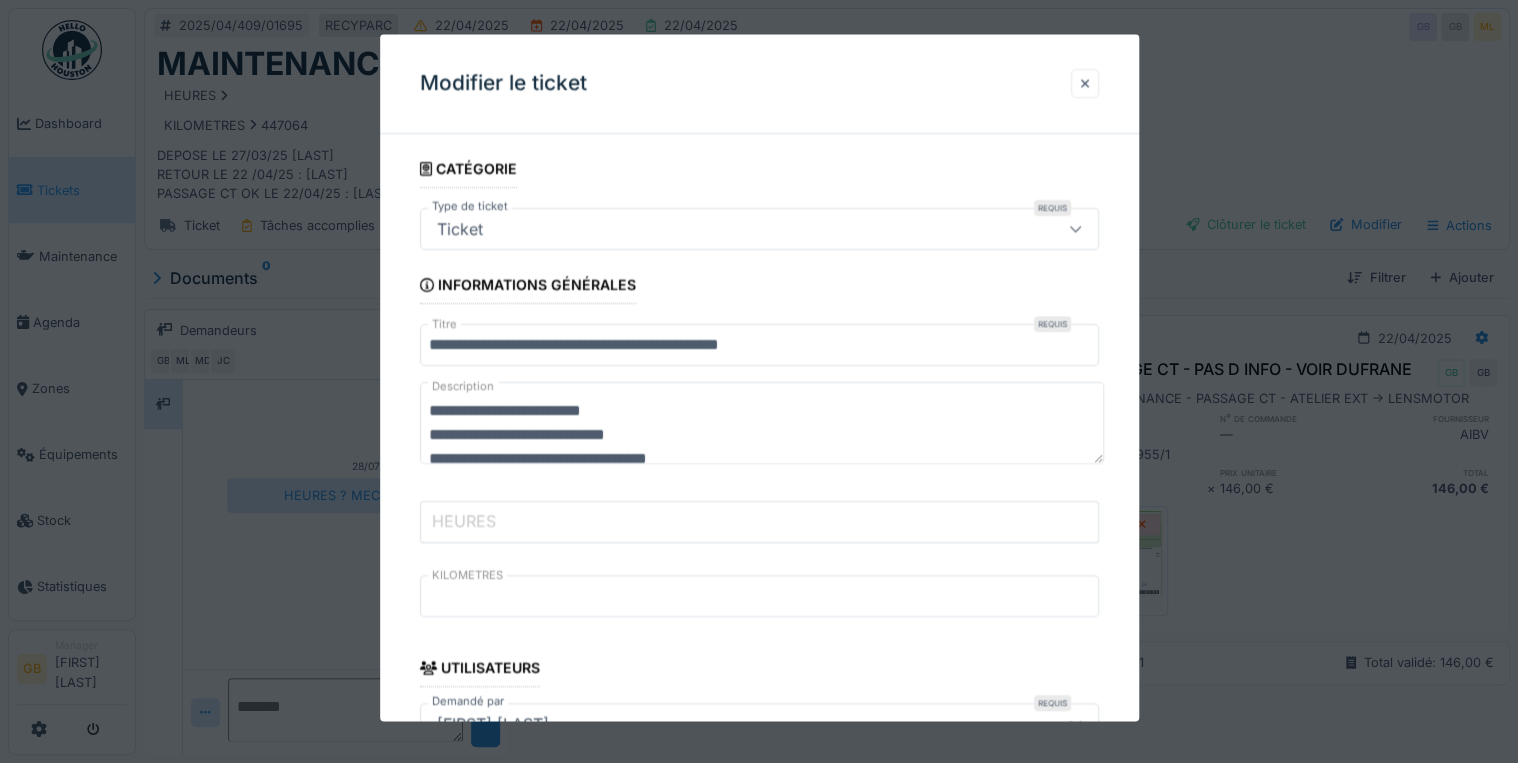 click at bounding box center (1085, 83) 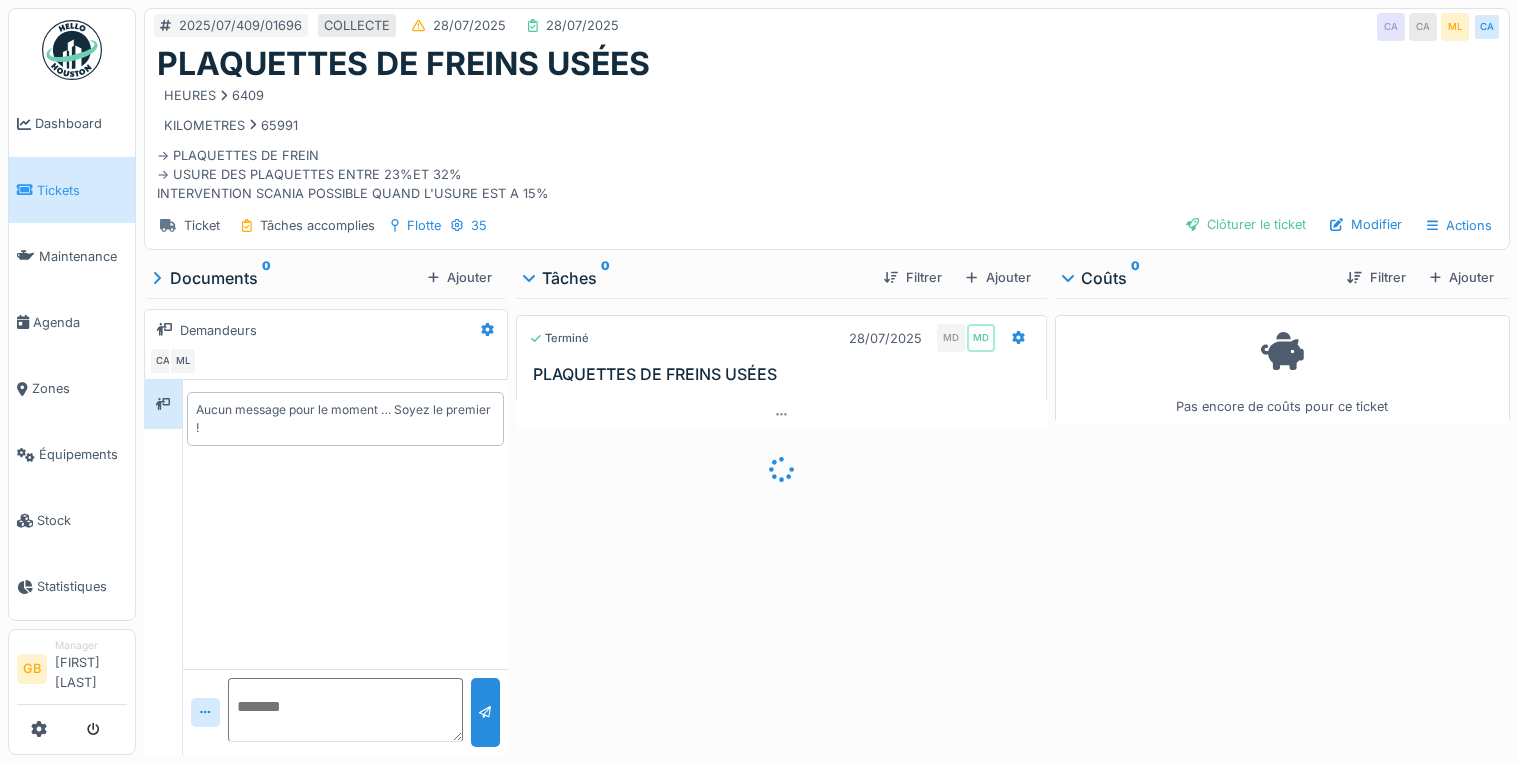 scroll, scrollTop: 0, scrollLeft: 0, axis: both 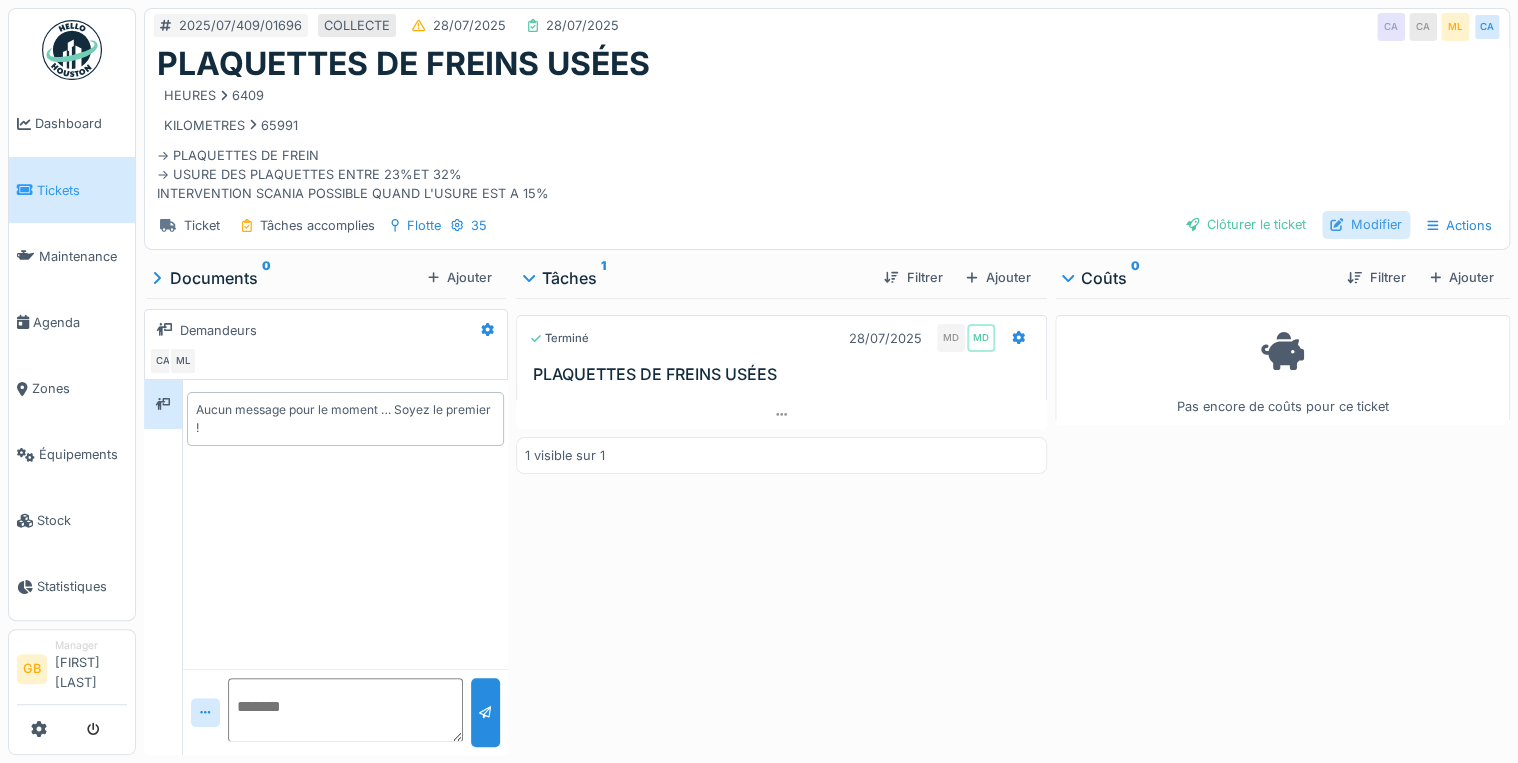 click on "Modifier" at bounding box center (1366, 224) 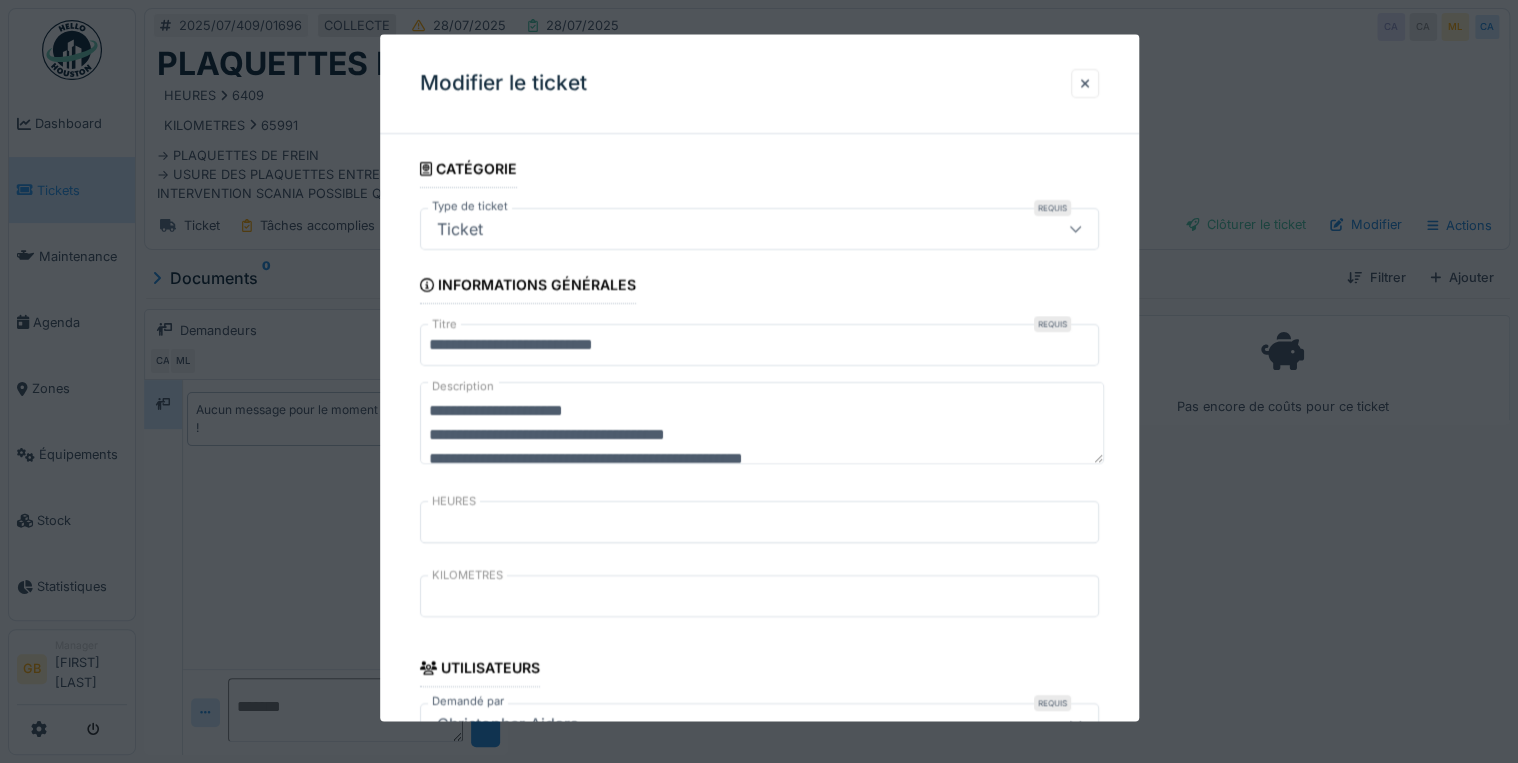 scroll, scrollTop: 24, scrollLeft: 0, axis: vertical 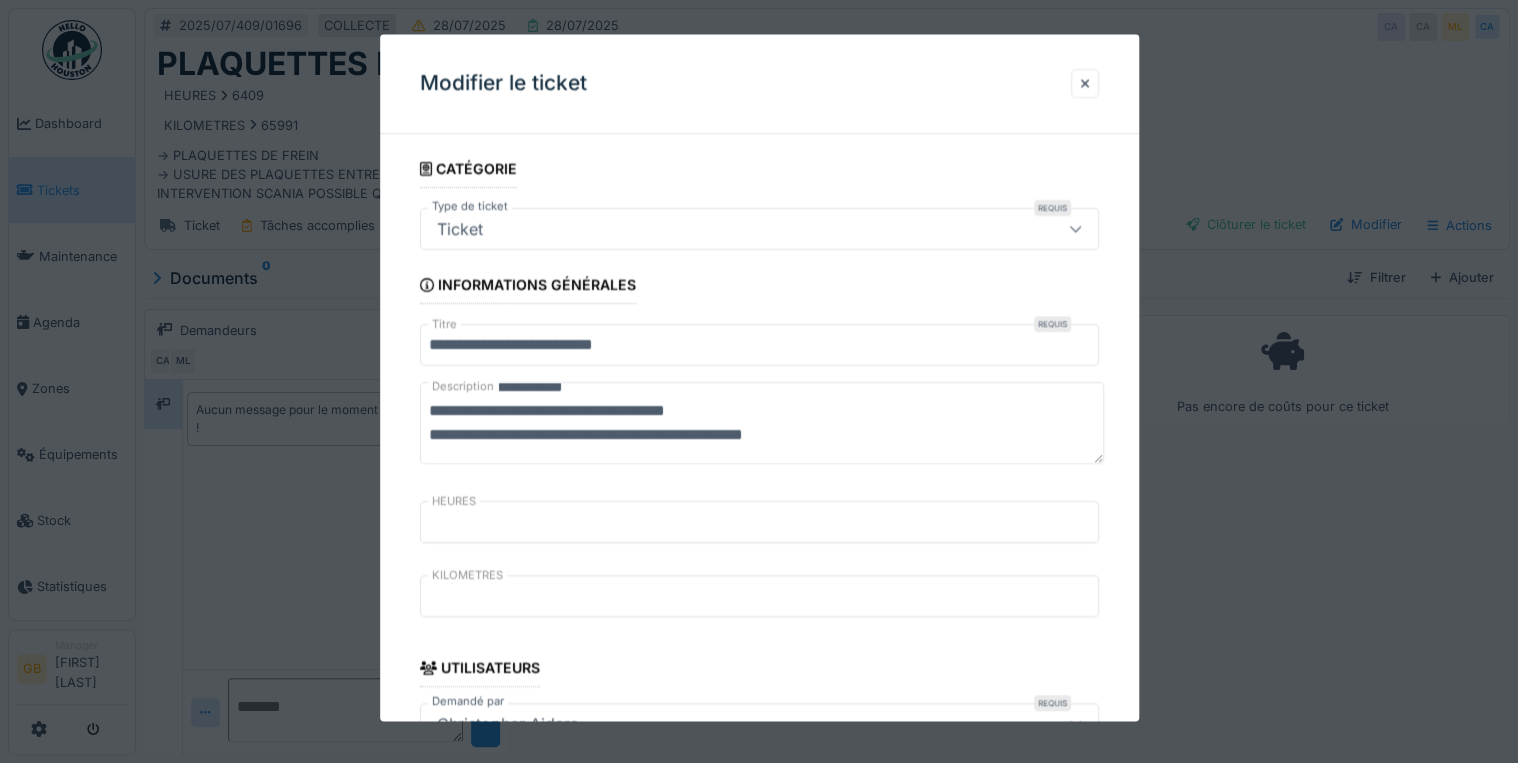 click on "**********" at bounding box center [759, 838] 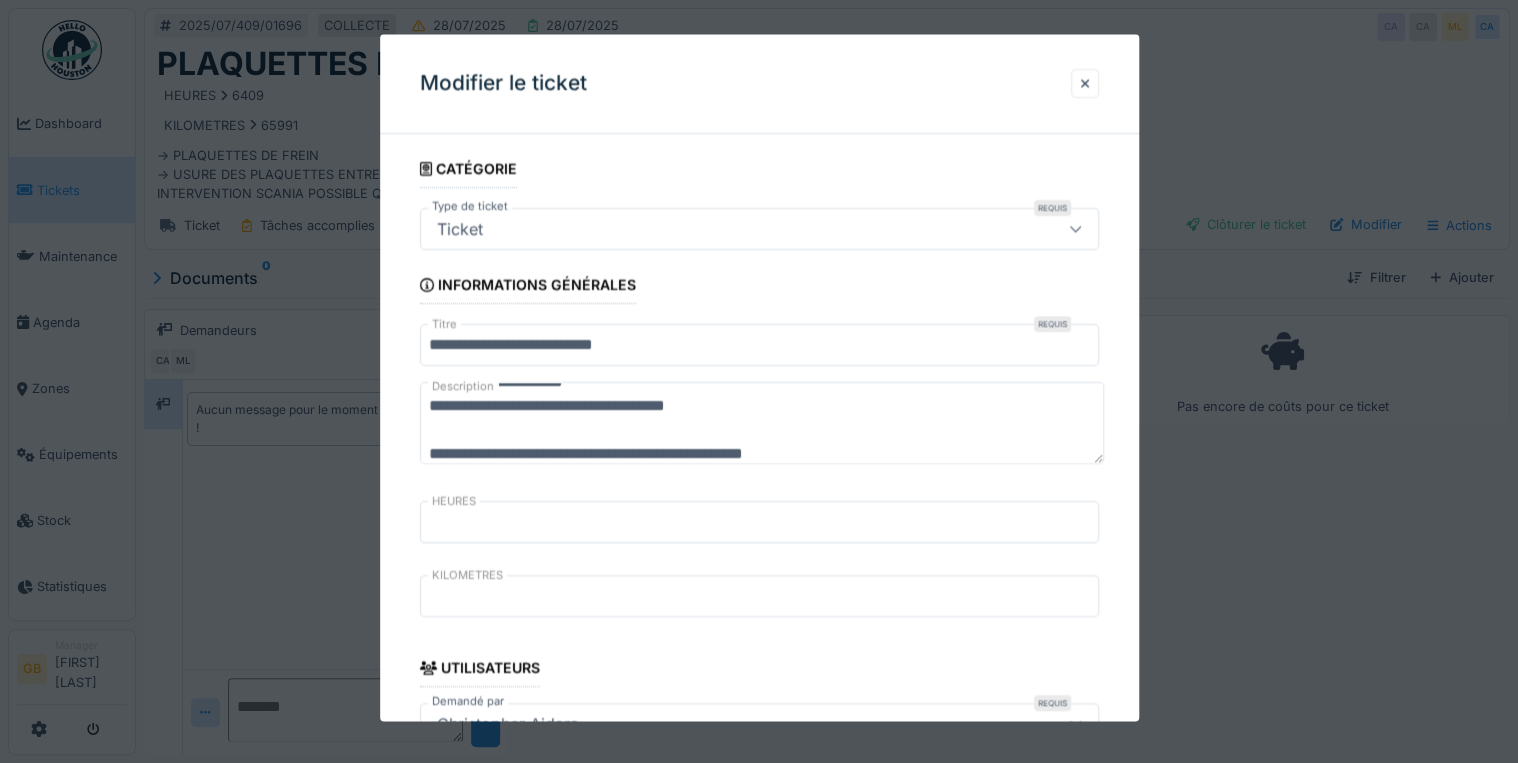 scroll, scrollTop: 0, scrollLeft: 0, axis: both 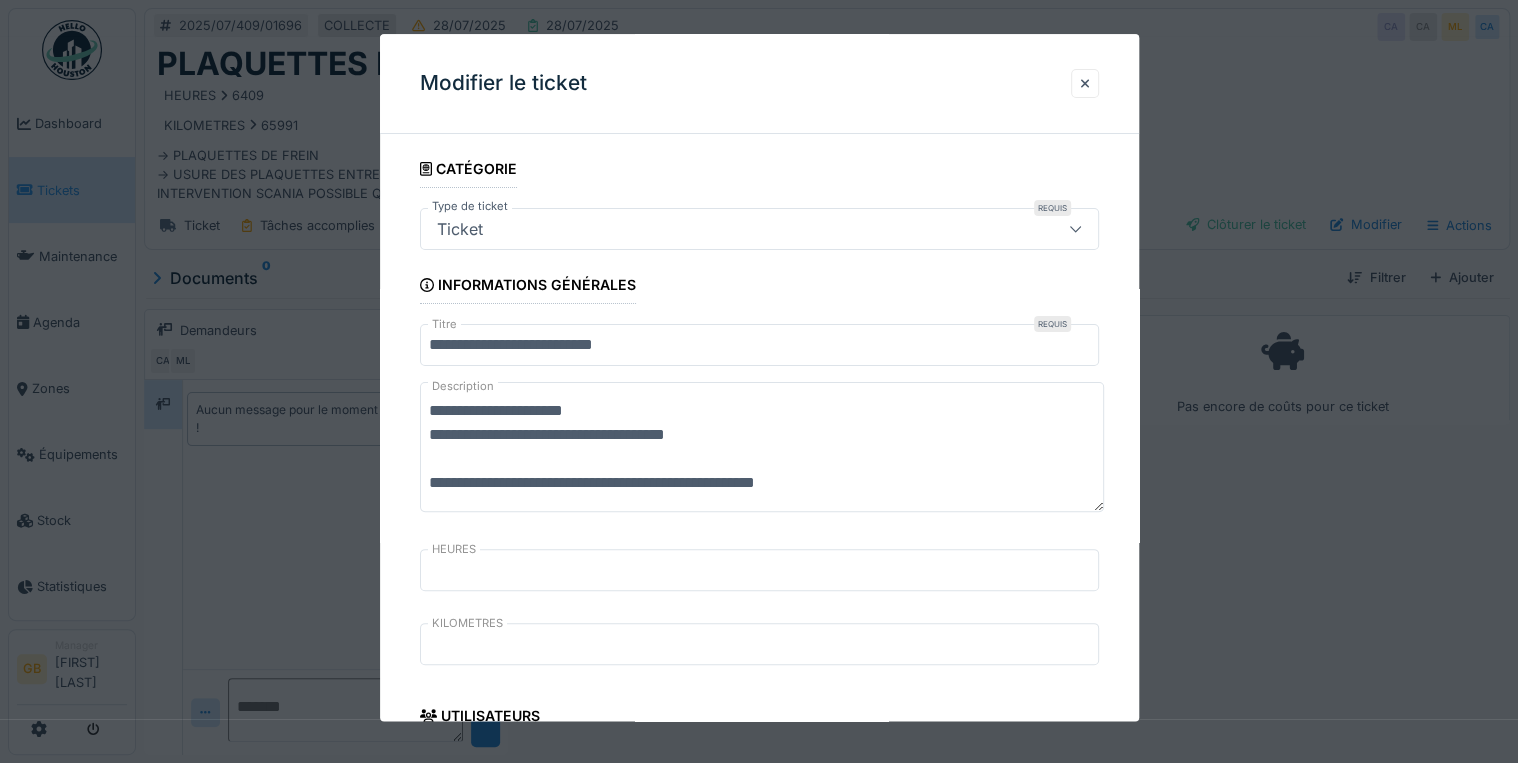 drag, startPoint x: 433, startPoint y: 476, endPoint x: 445, endPoint y: 477, distance: 12.0415945 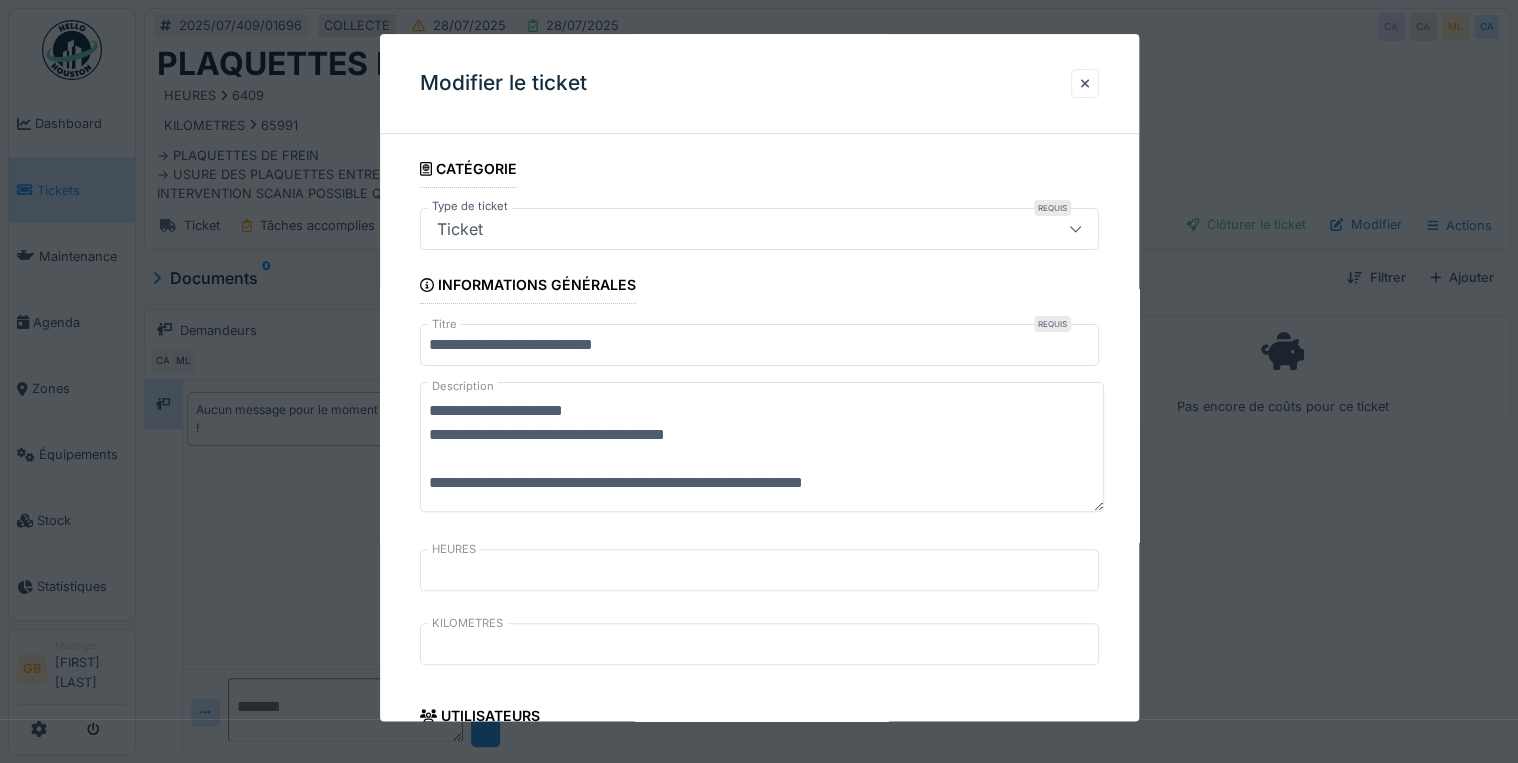 drag, startPoint x: 771, startPoint y: 484, endPoint x: 693, endPoint y: 475, distance: 78.51752 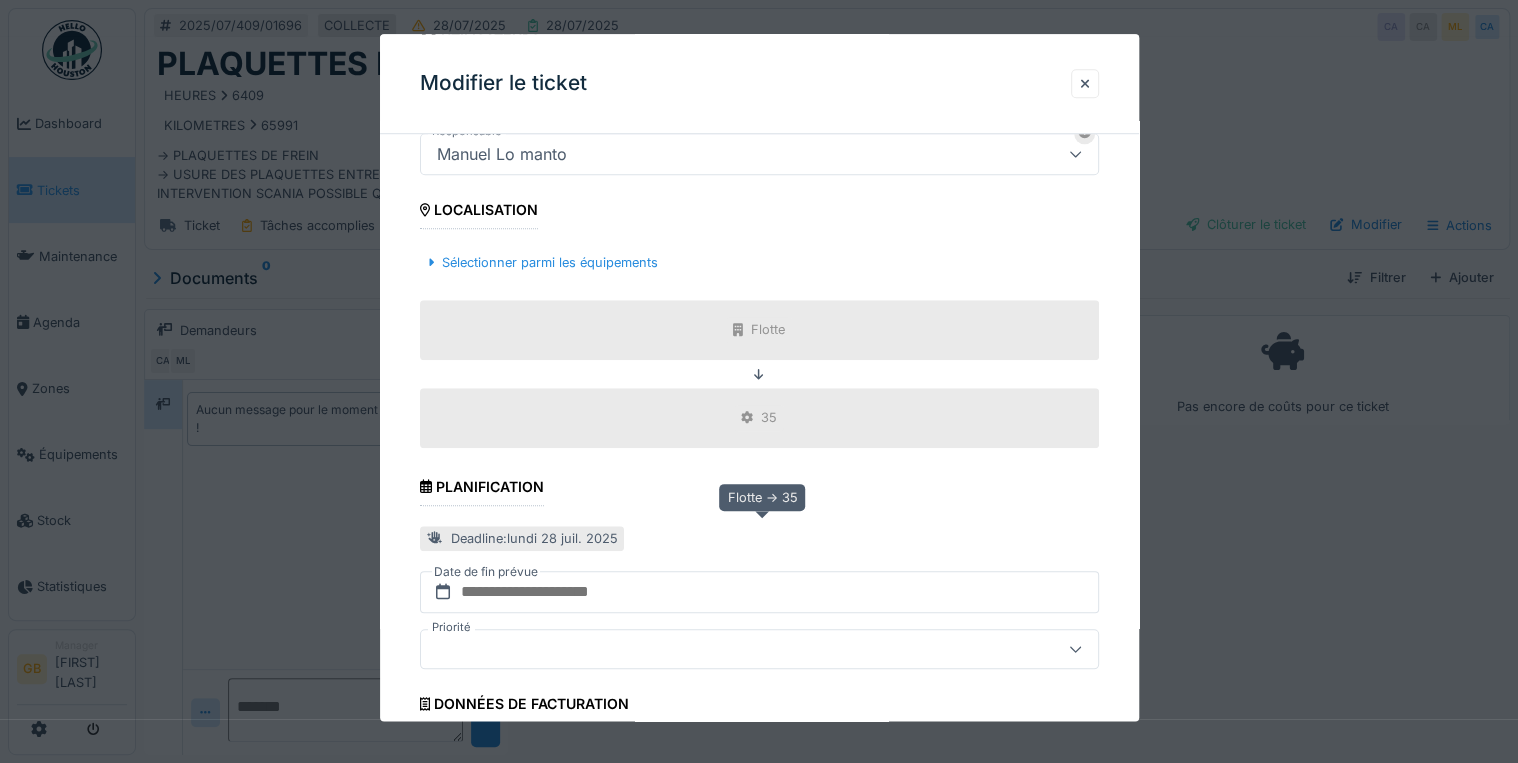 scroll, scrollTop: 846, scrollLeft: 0, axis: vertical 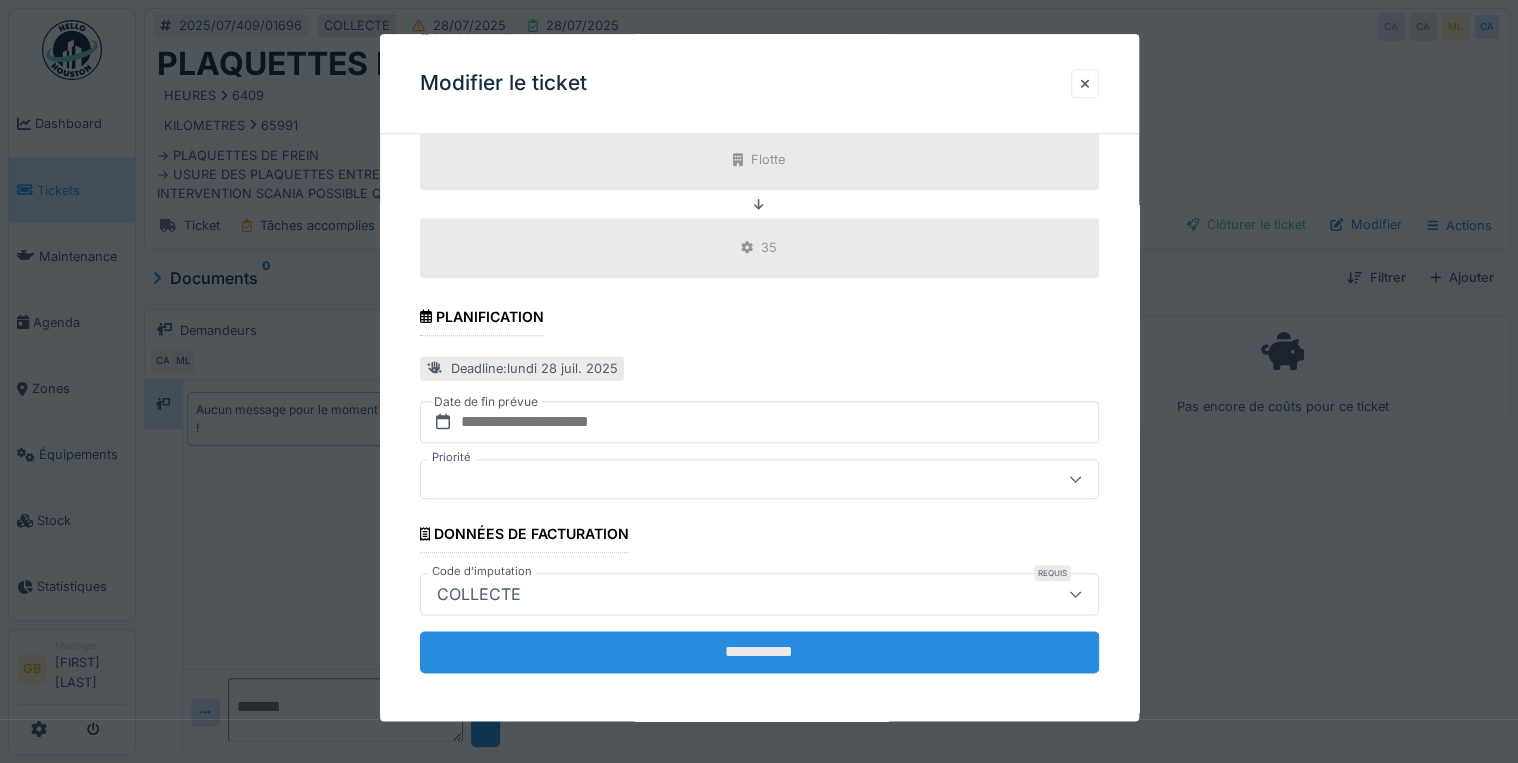 type on "**********" 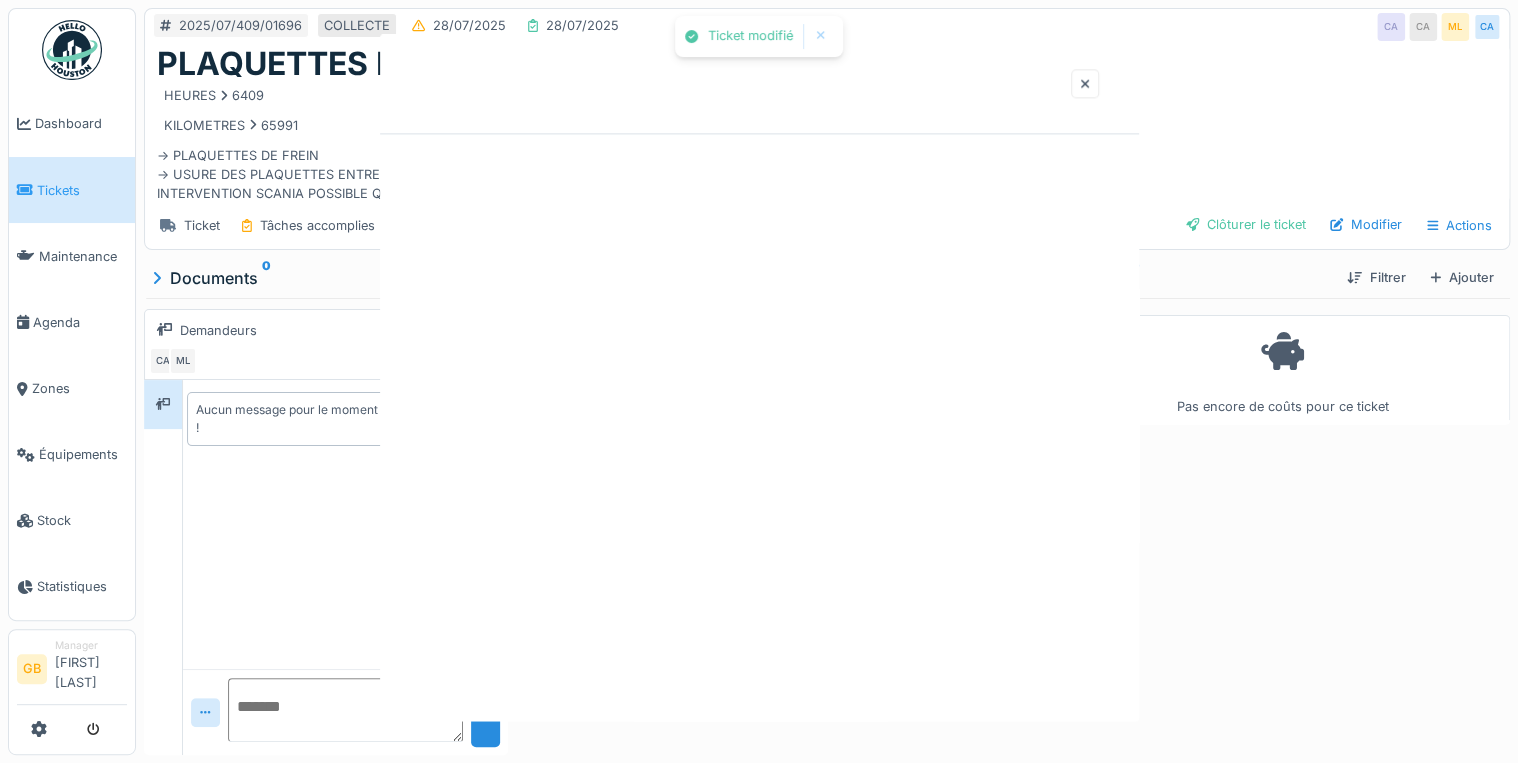 scroll, scrollTop: 0, scrollLeft: 0, axis: both 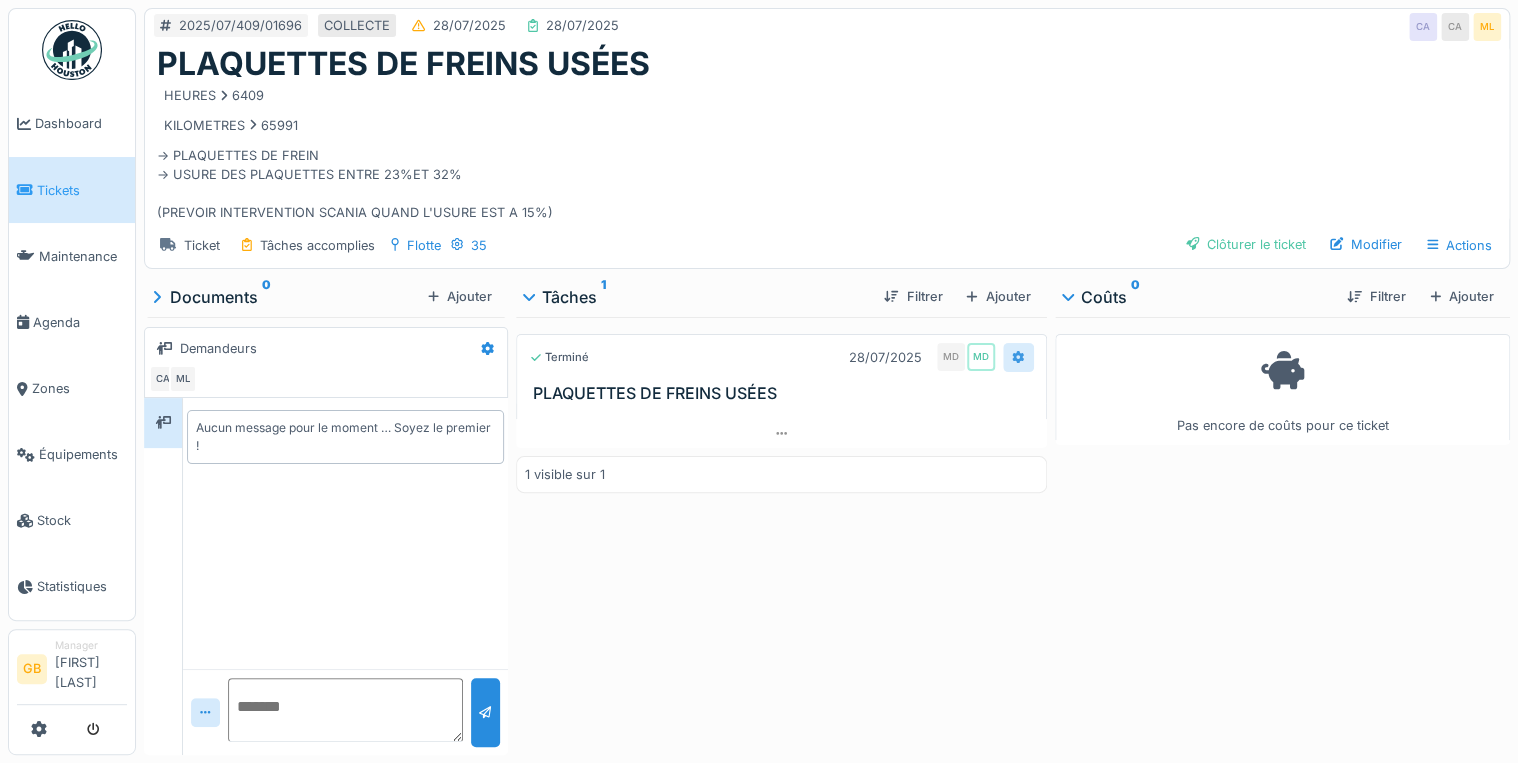click at bounding box center [1018, 357] 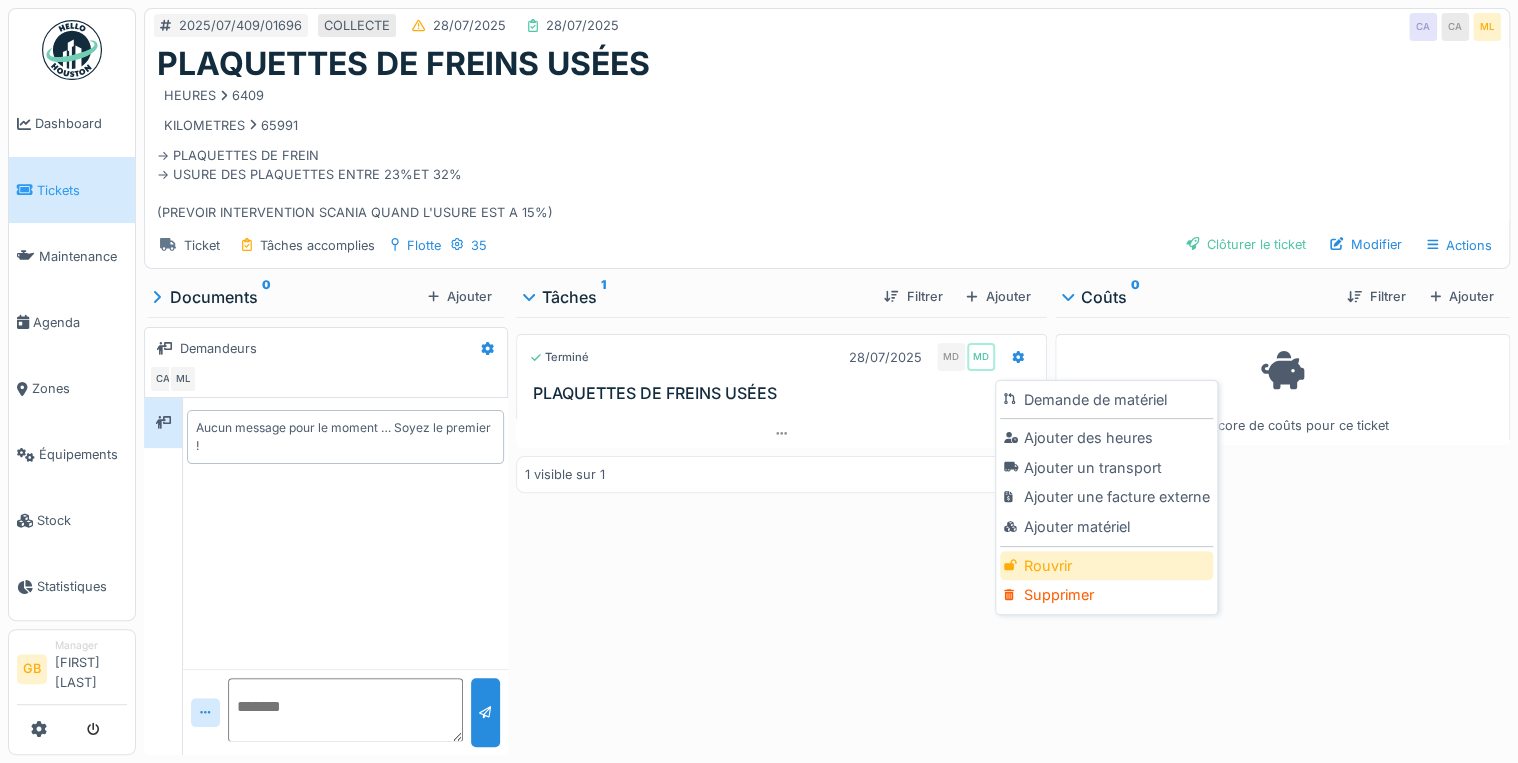 click on "Rouvrir" at bounding box center [1106, 566] 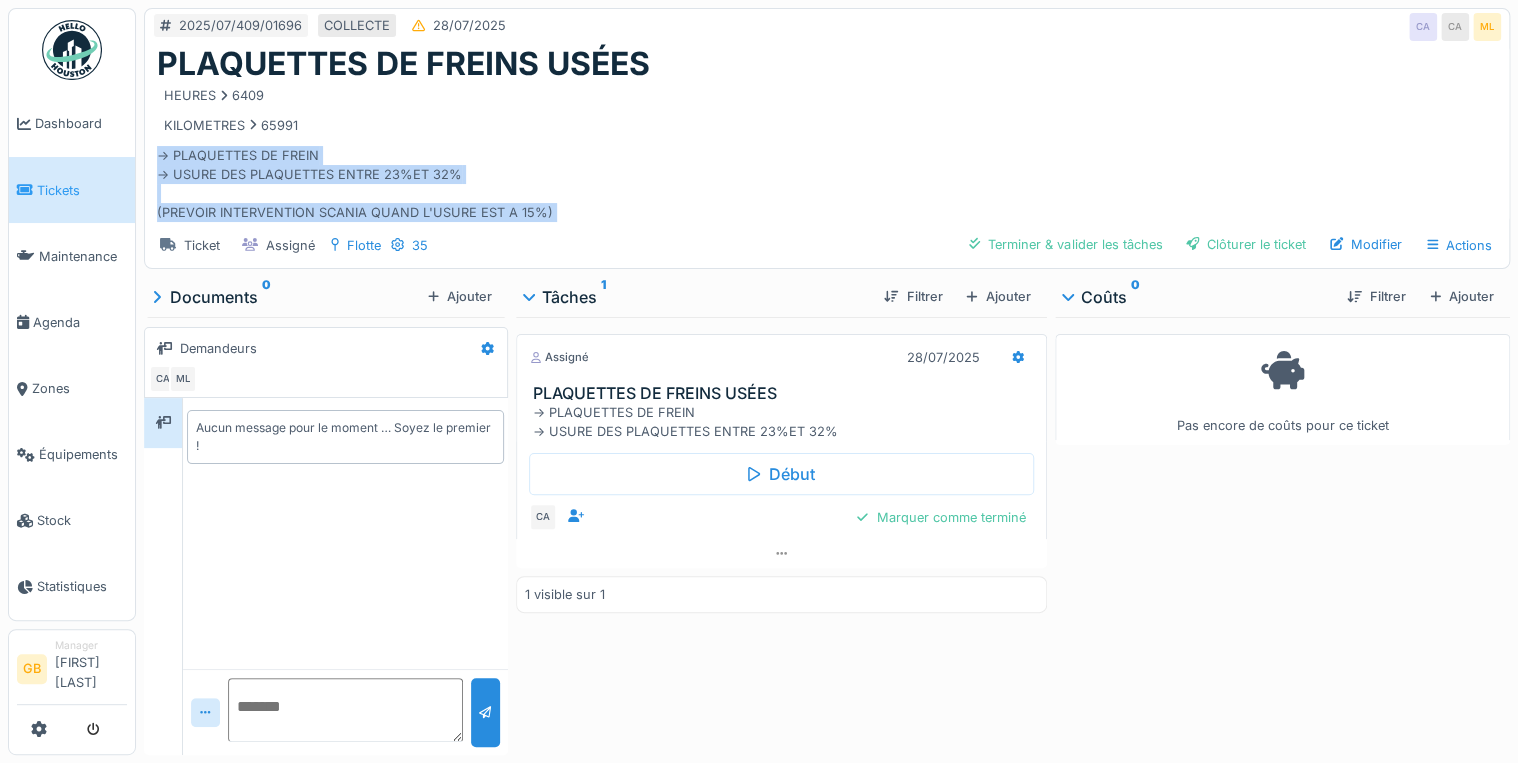 drag, startPoint x: 594, startPoint y: 224, endPoint x: 148, endPoint y: 152, distance: 451.7743 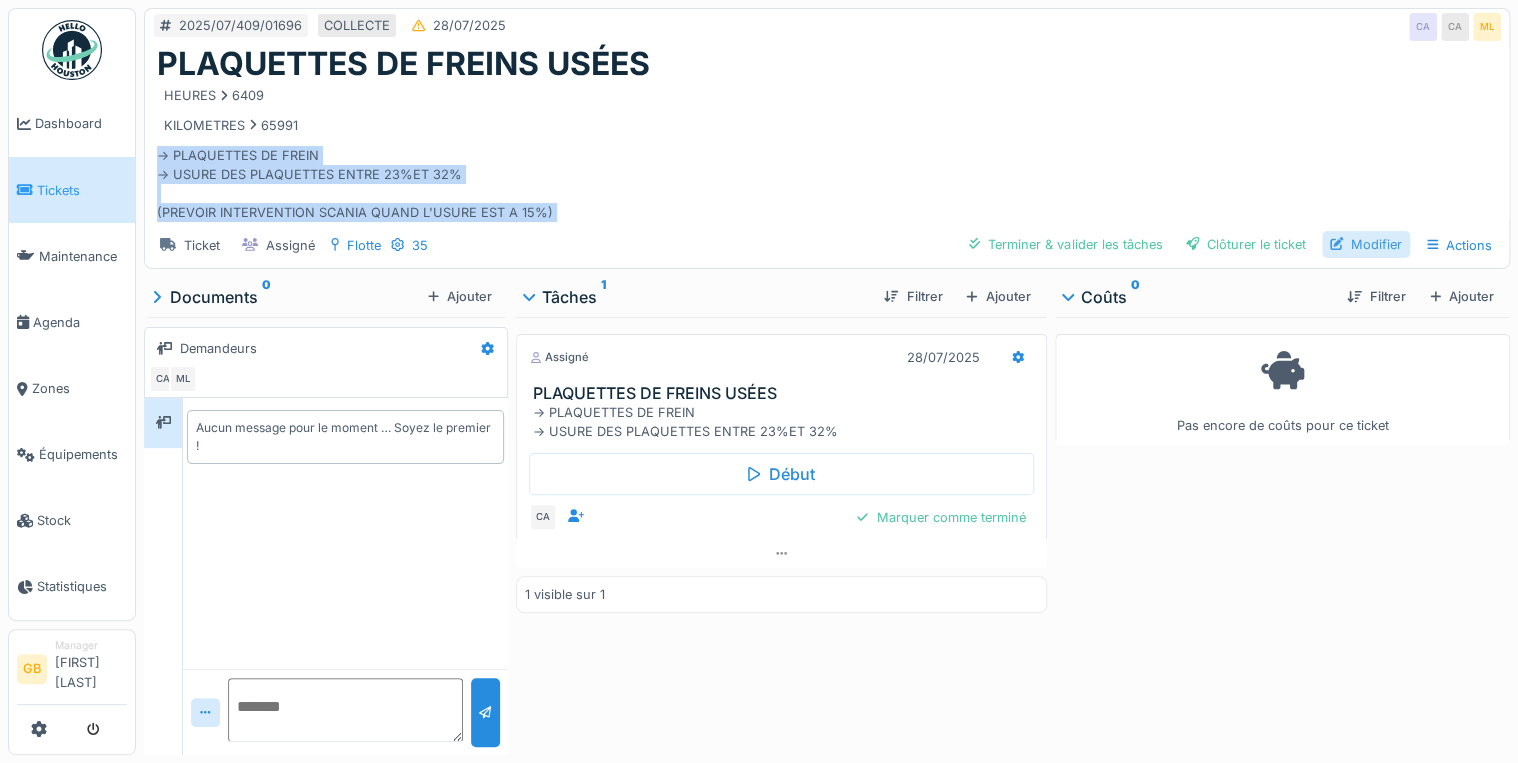 drag, startPoint x: 291, startPoint y: 168, endPoint x: 1369, endPoint y: 242, distance: 1080.5369 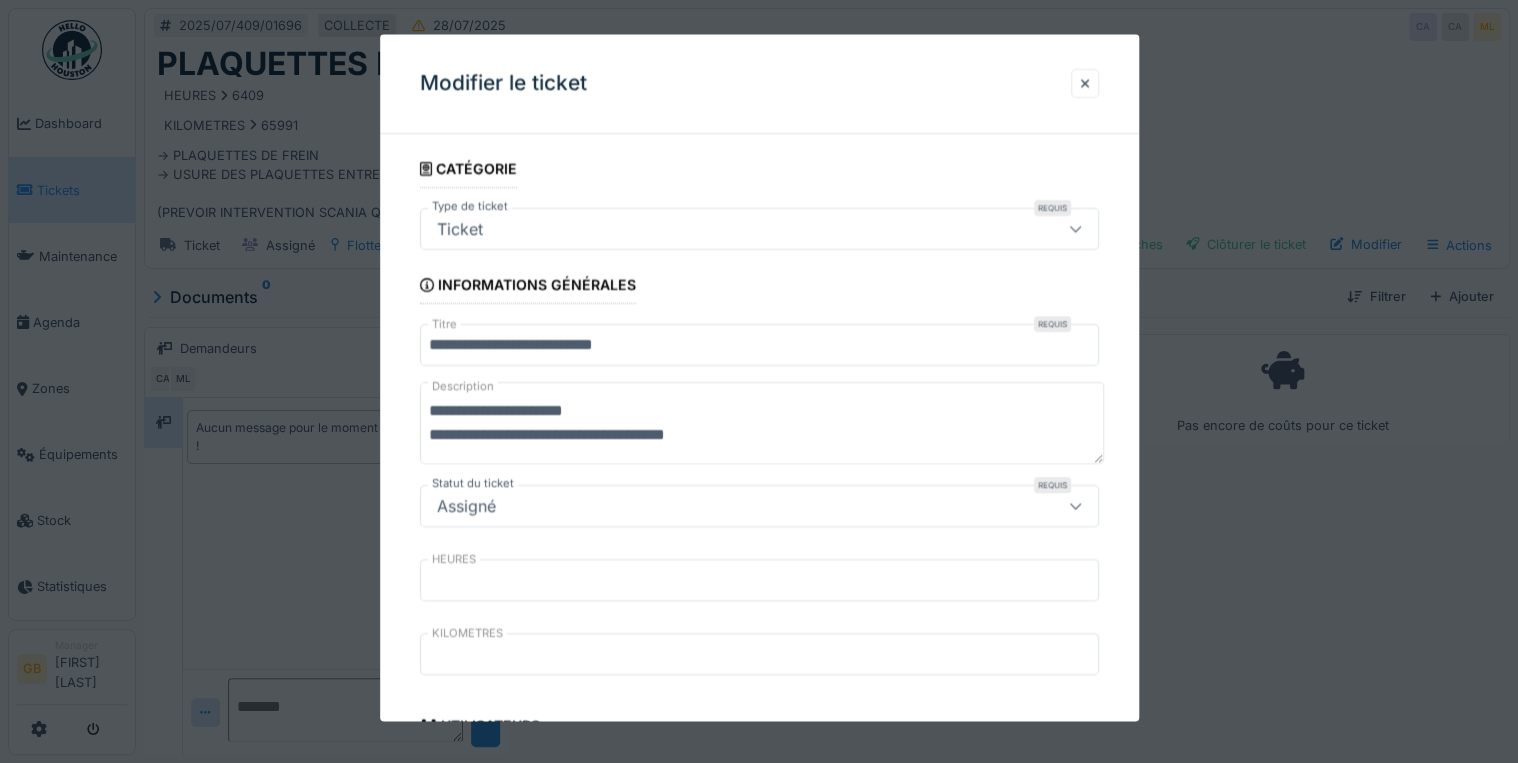 drag, startPoint x: 665, startPoint y: 408, endPoint x: 62, endPoint y: 369, distance: 604.2599 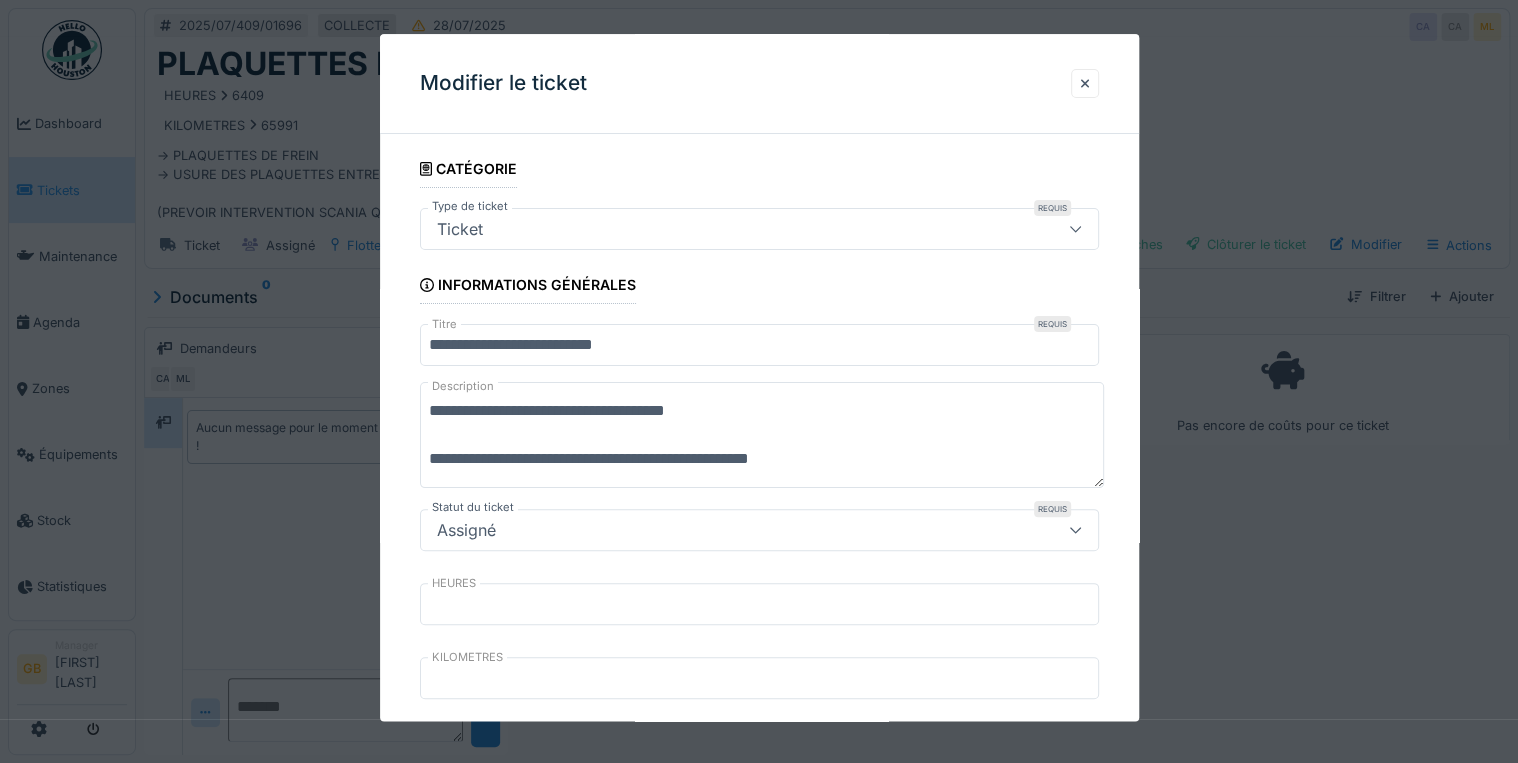 drag, startPoint x: 910, startPoint y: 456, endPoint x: 377, endPoint y: 363, distance: 541.0527 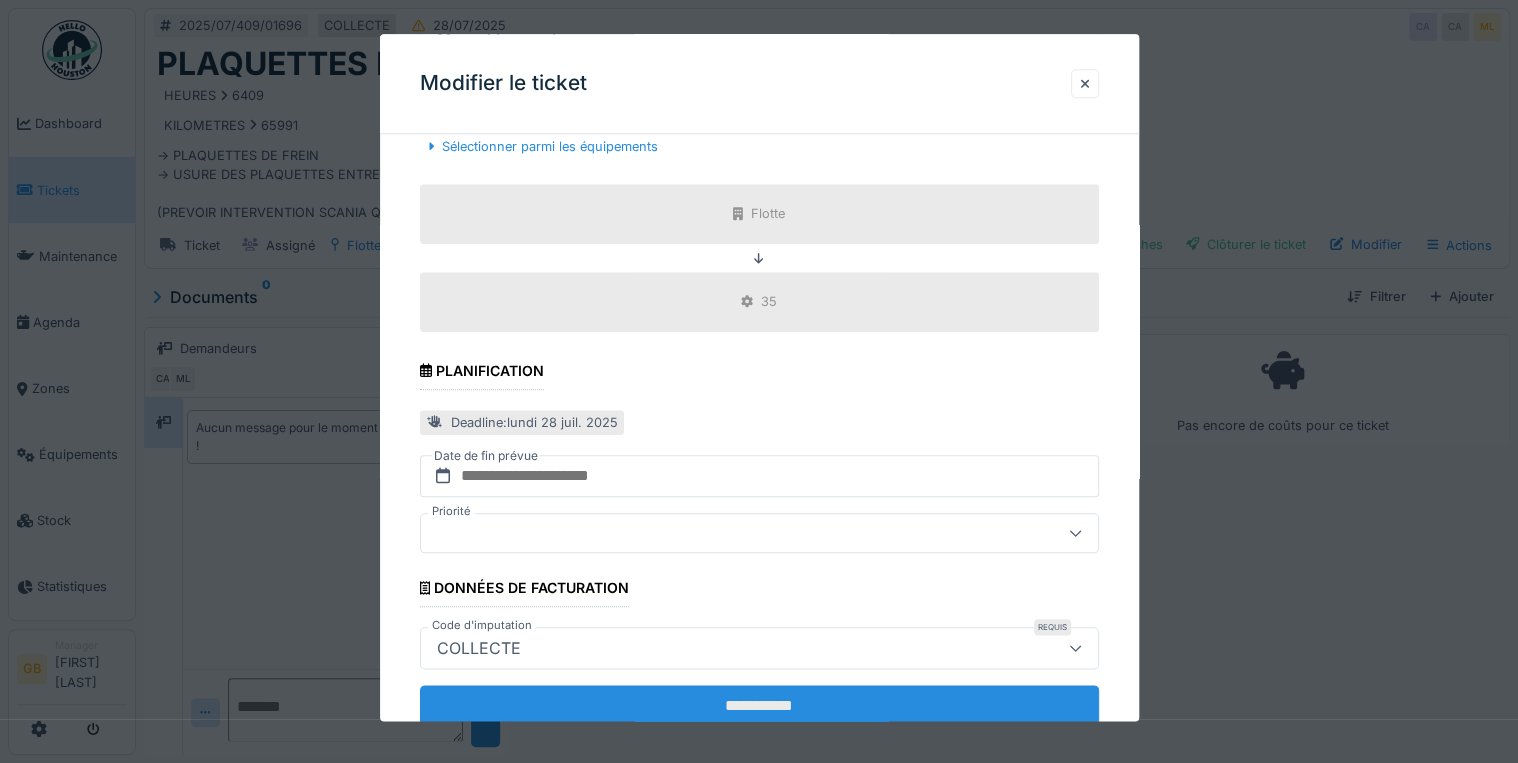 scroll, scrollTop: 880, scrollLeft: 0, axis: vertical 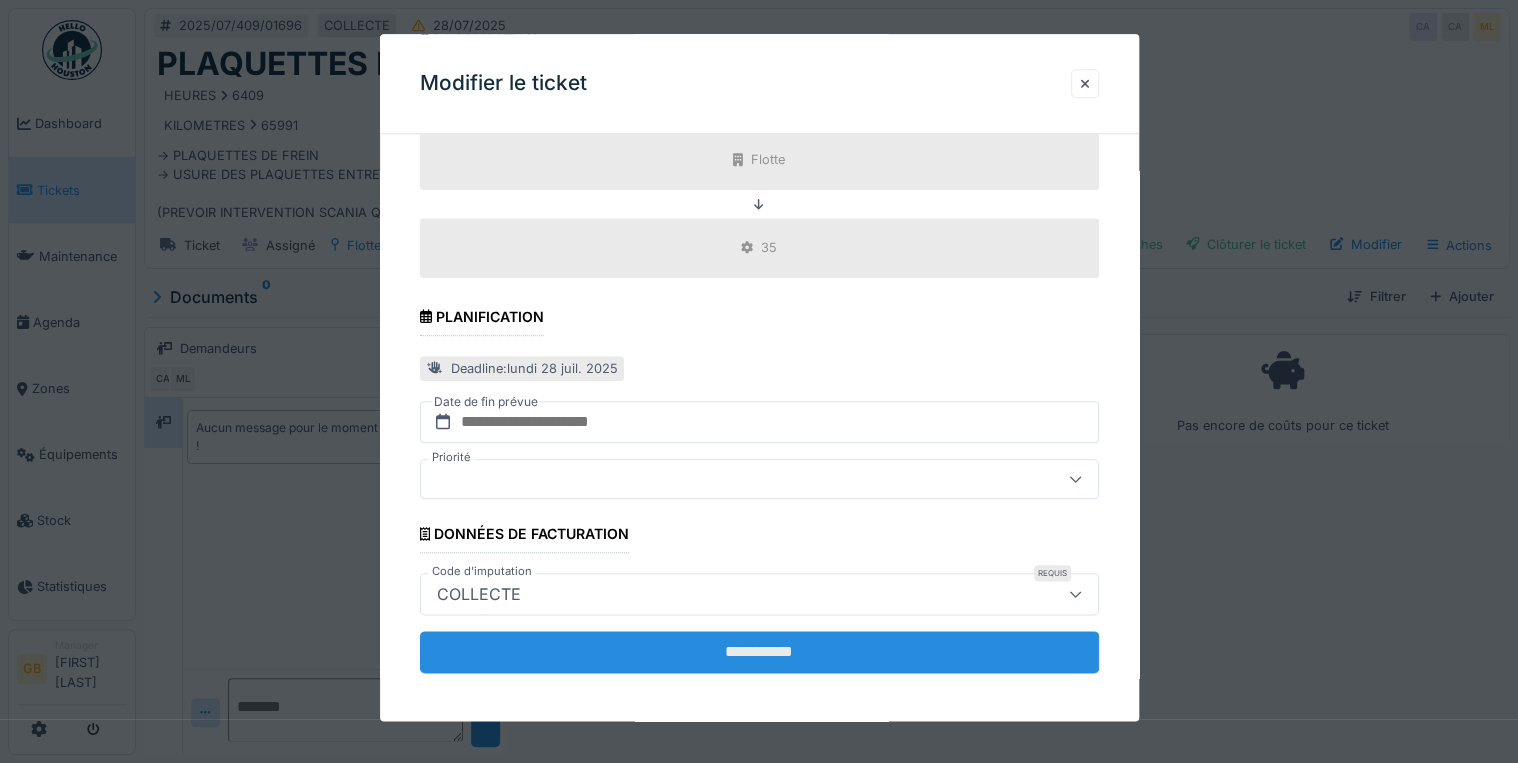 type on "**********" 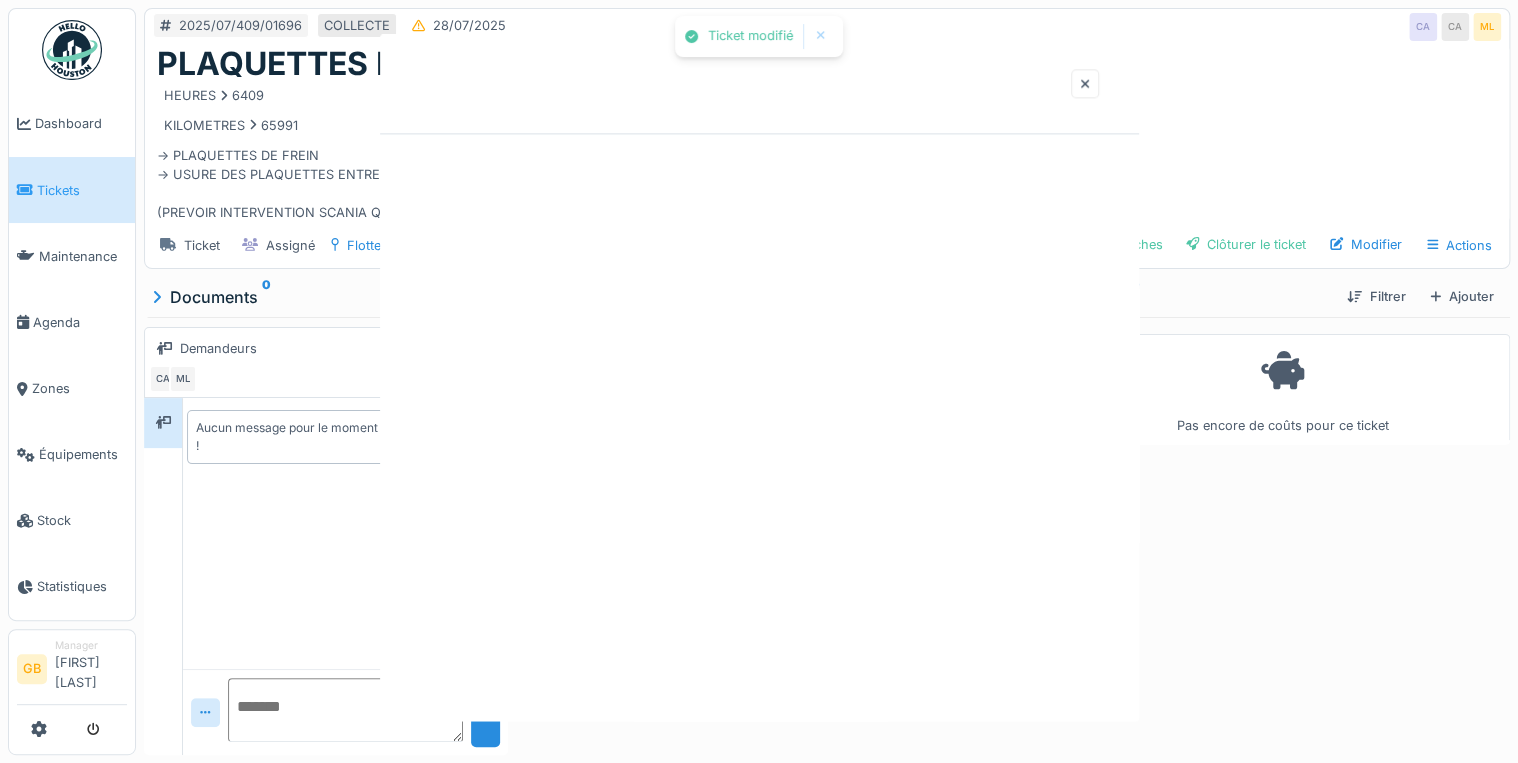 scroll, scrollTop: 0, scrollLeft: 0, axis: both 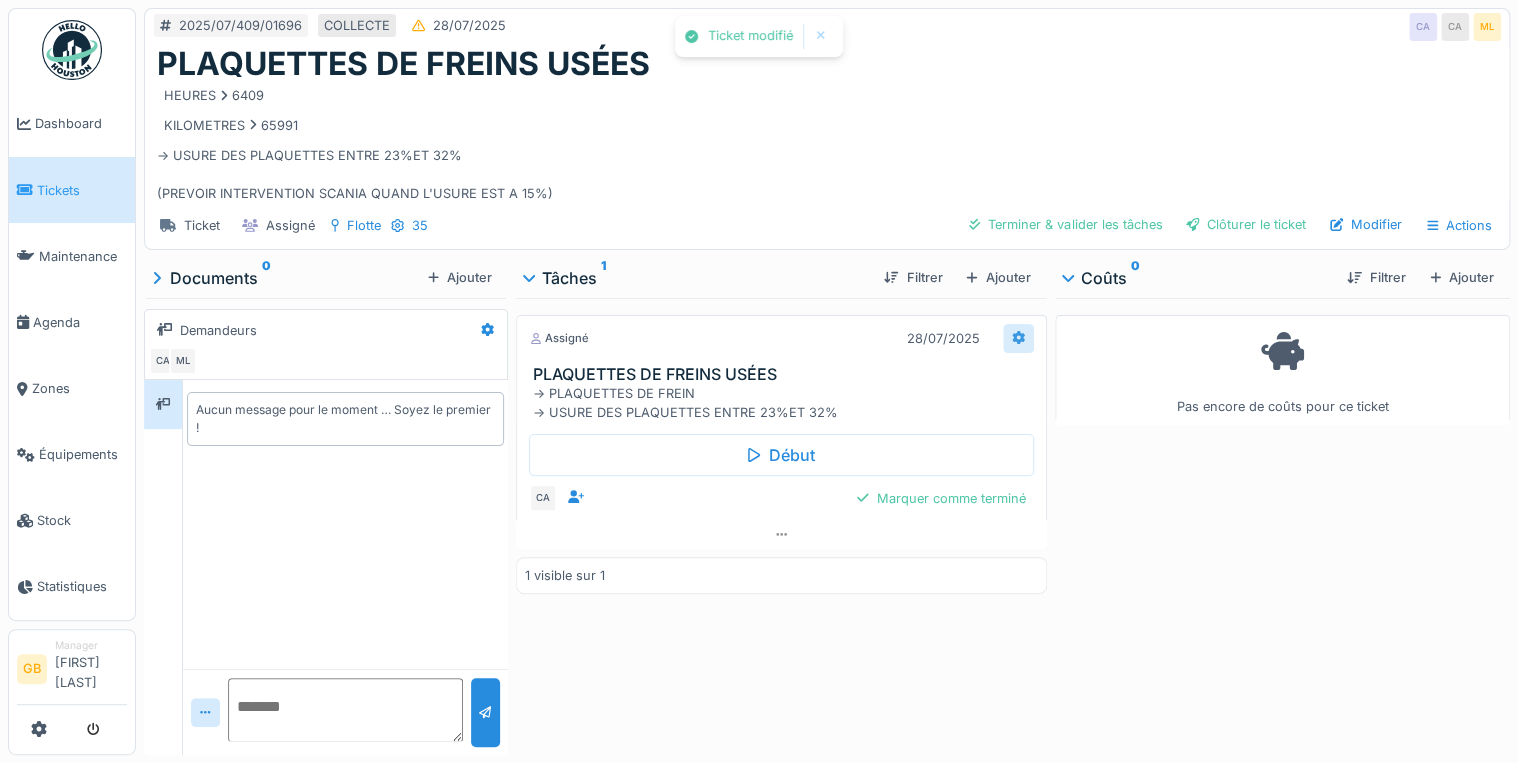 click at bounding box center (1018, 338) 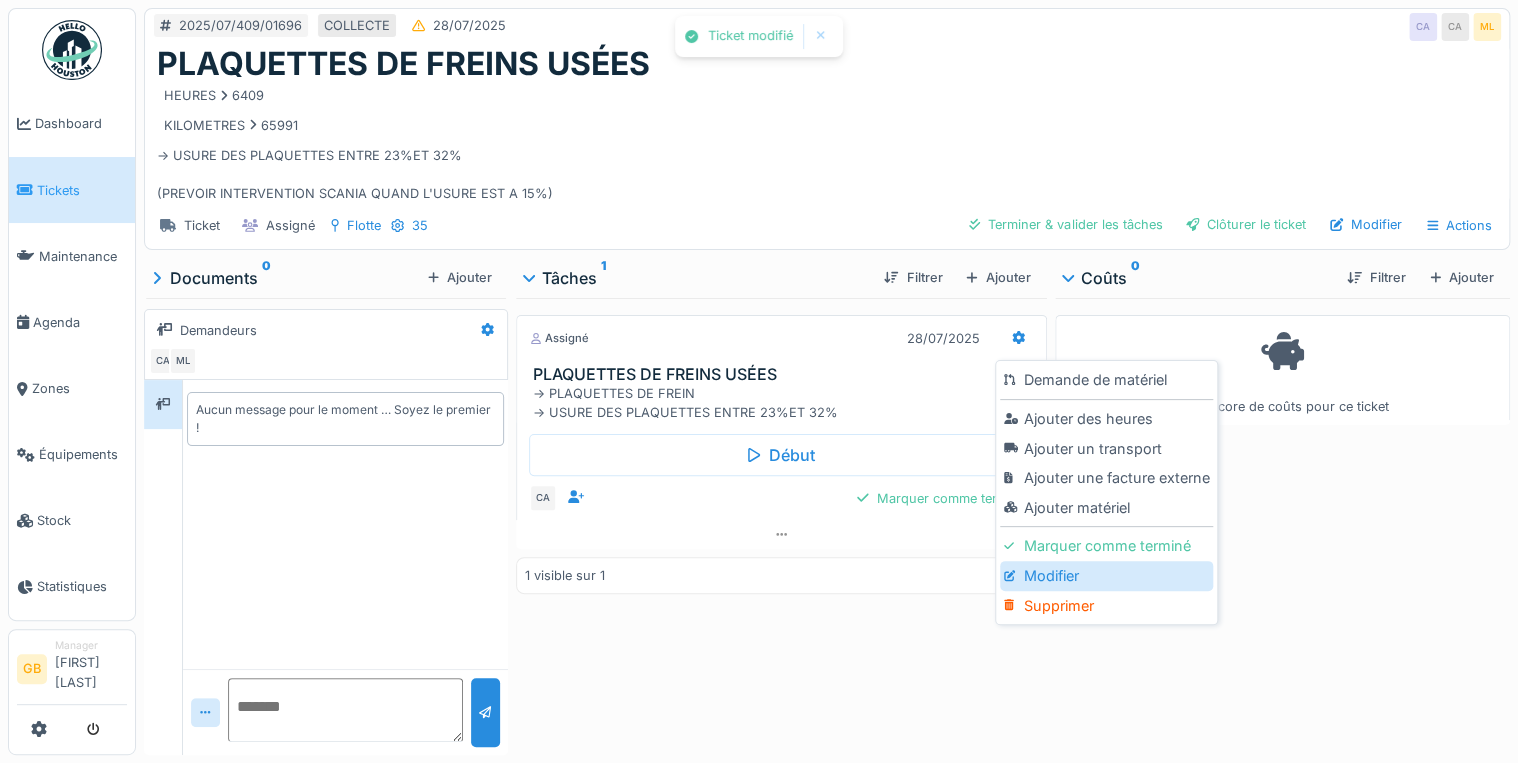 click on "Modifier" at bounding box center [1106, 576] 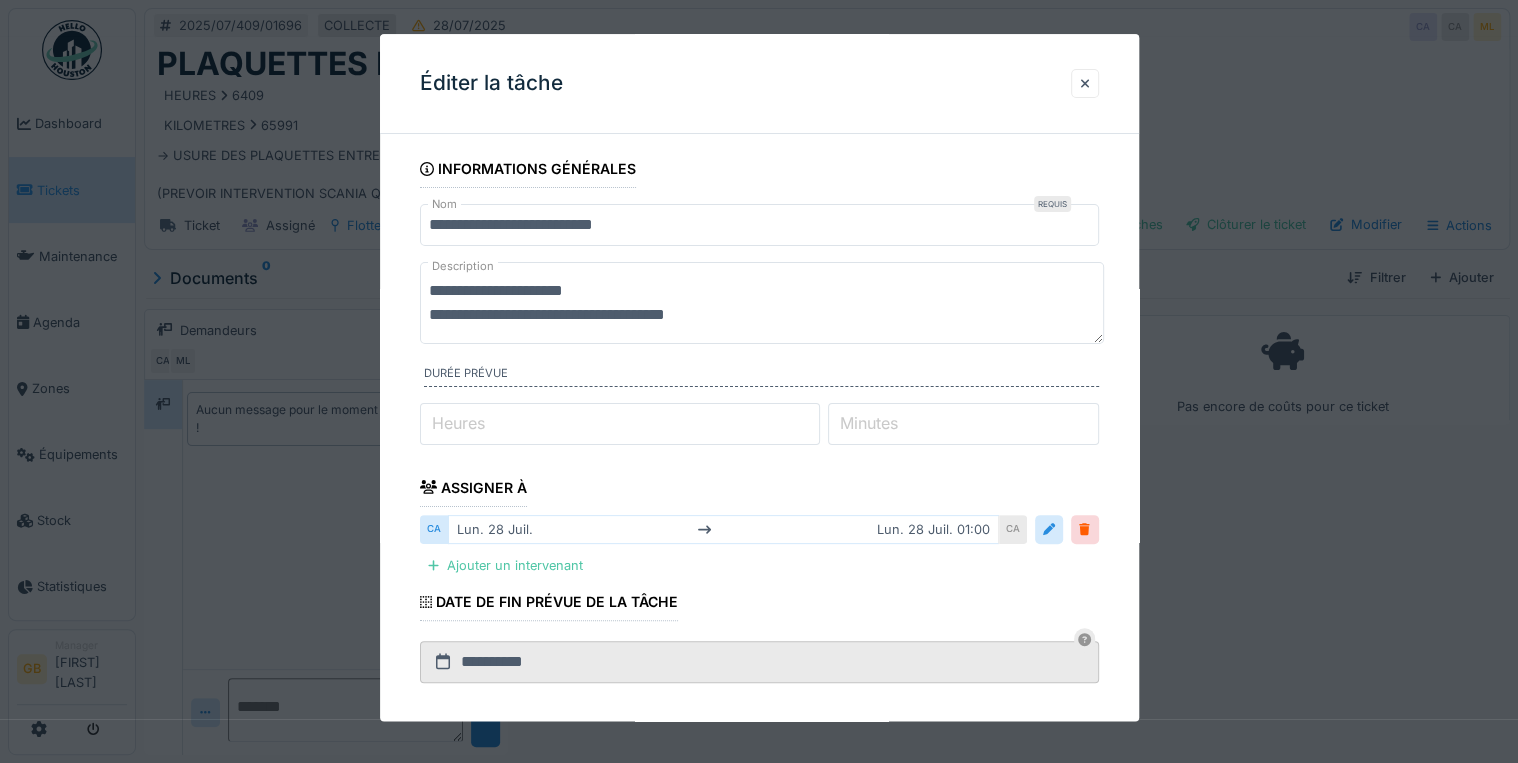drag, startPoint x: 737, startPoint y: 289, endPoint x: 0, endPoint y: 178, distance: 745.312 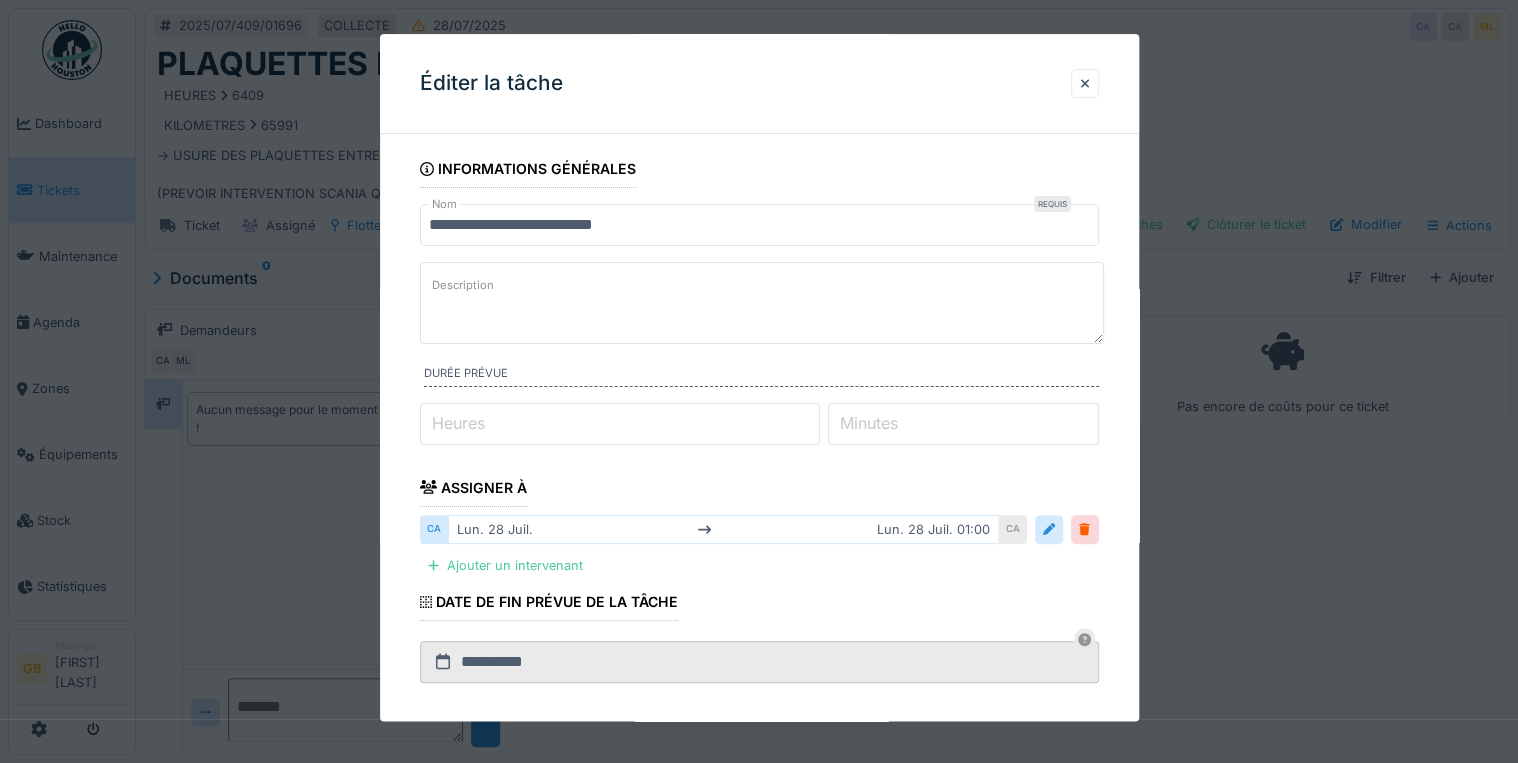 paste on "**********" 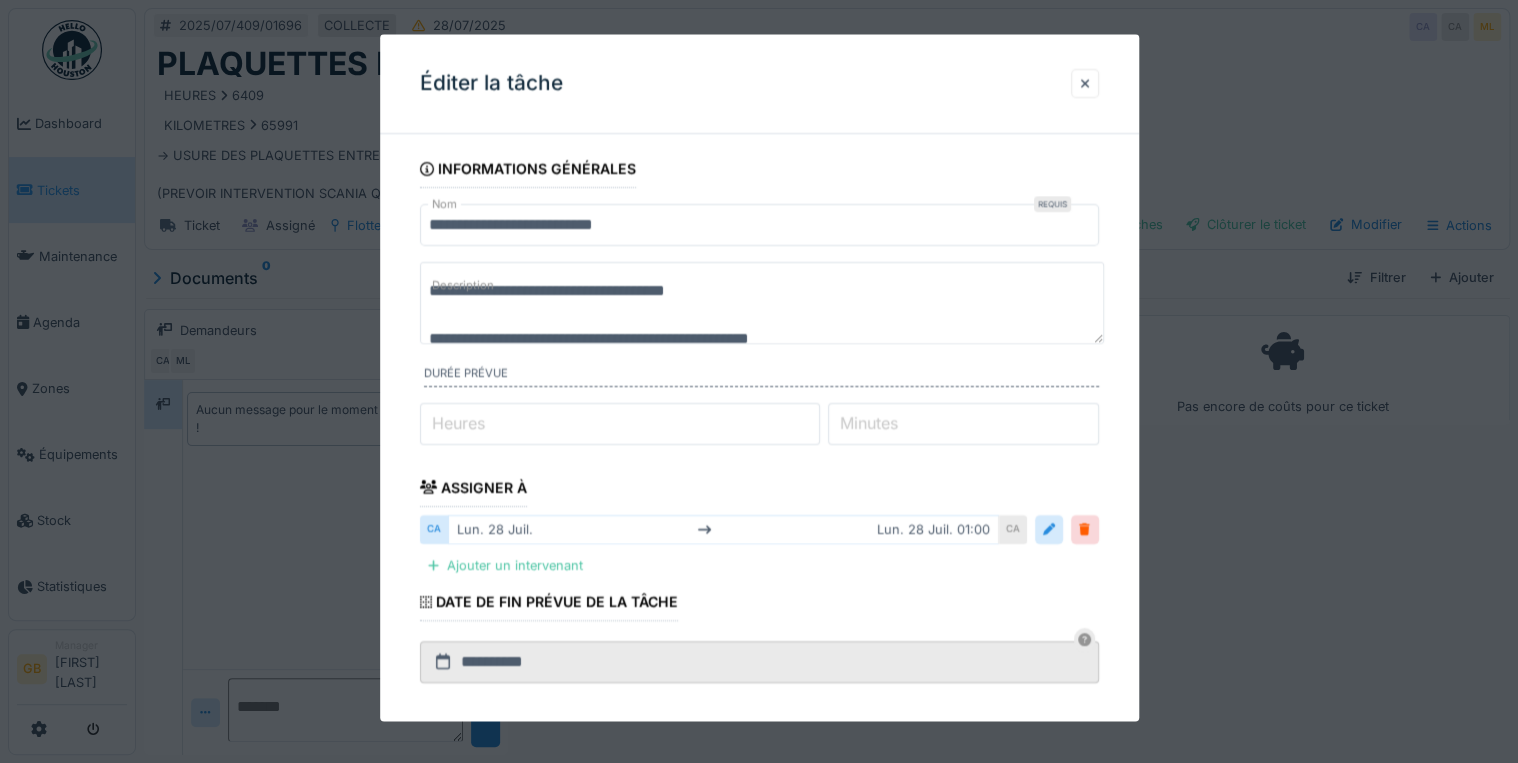 scroll, scrollTop: 0, scrollLeft: 0, axis: both 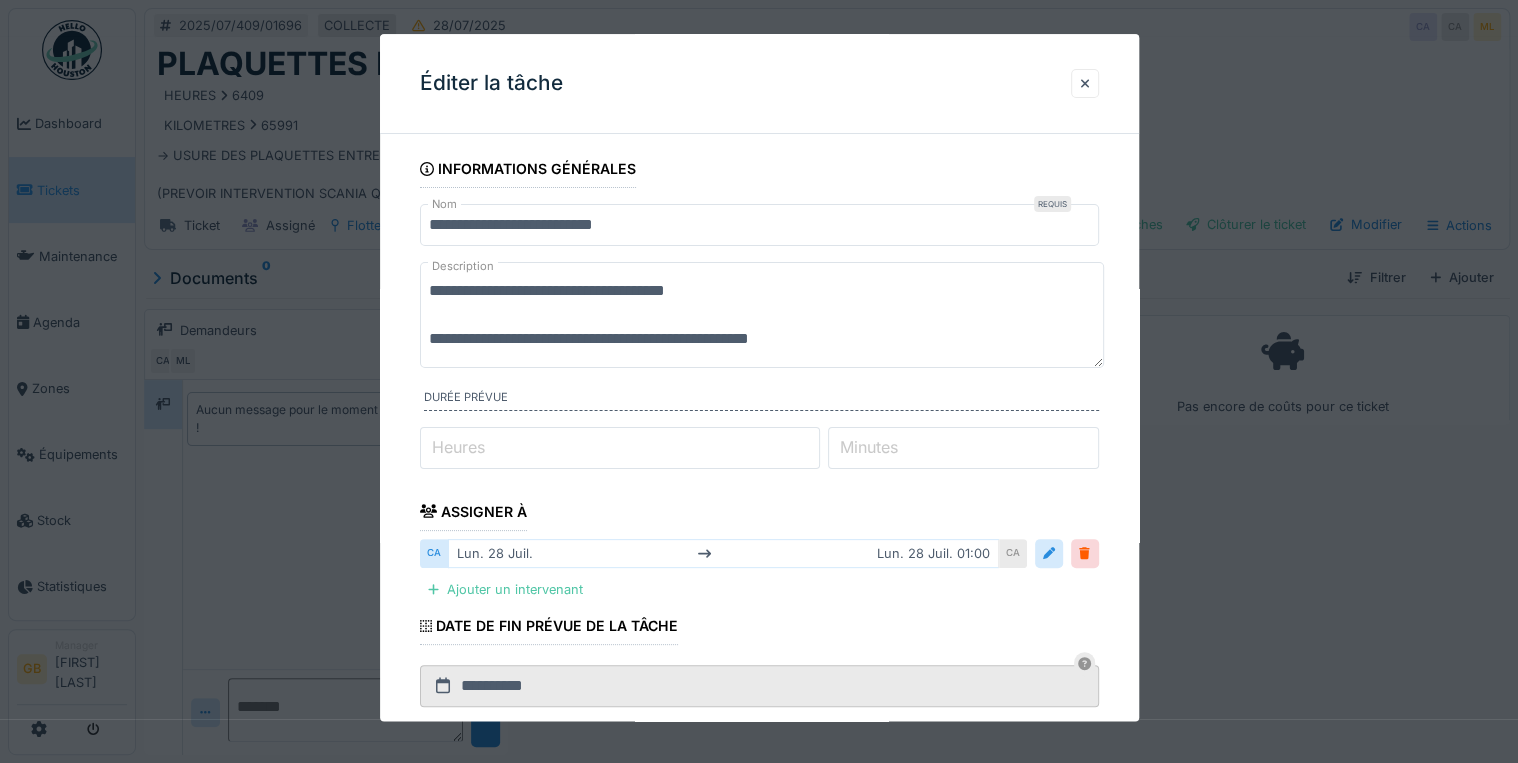 click on "**********" at bounding box center (762, 315) 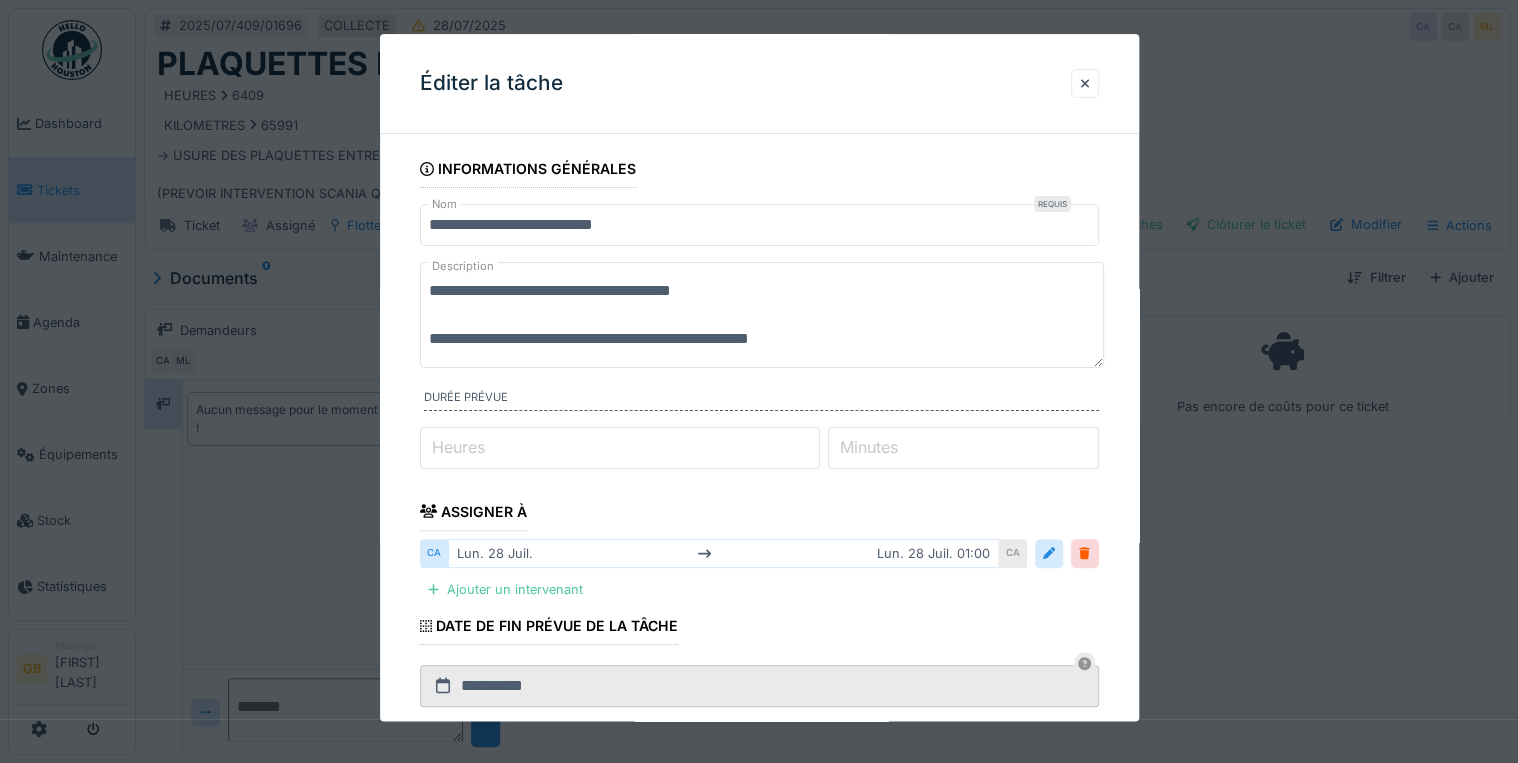 type on "**********" 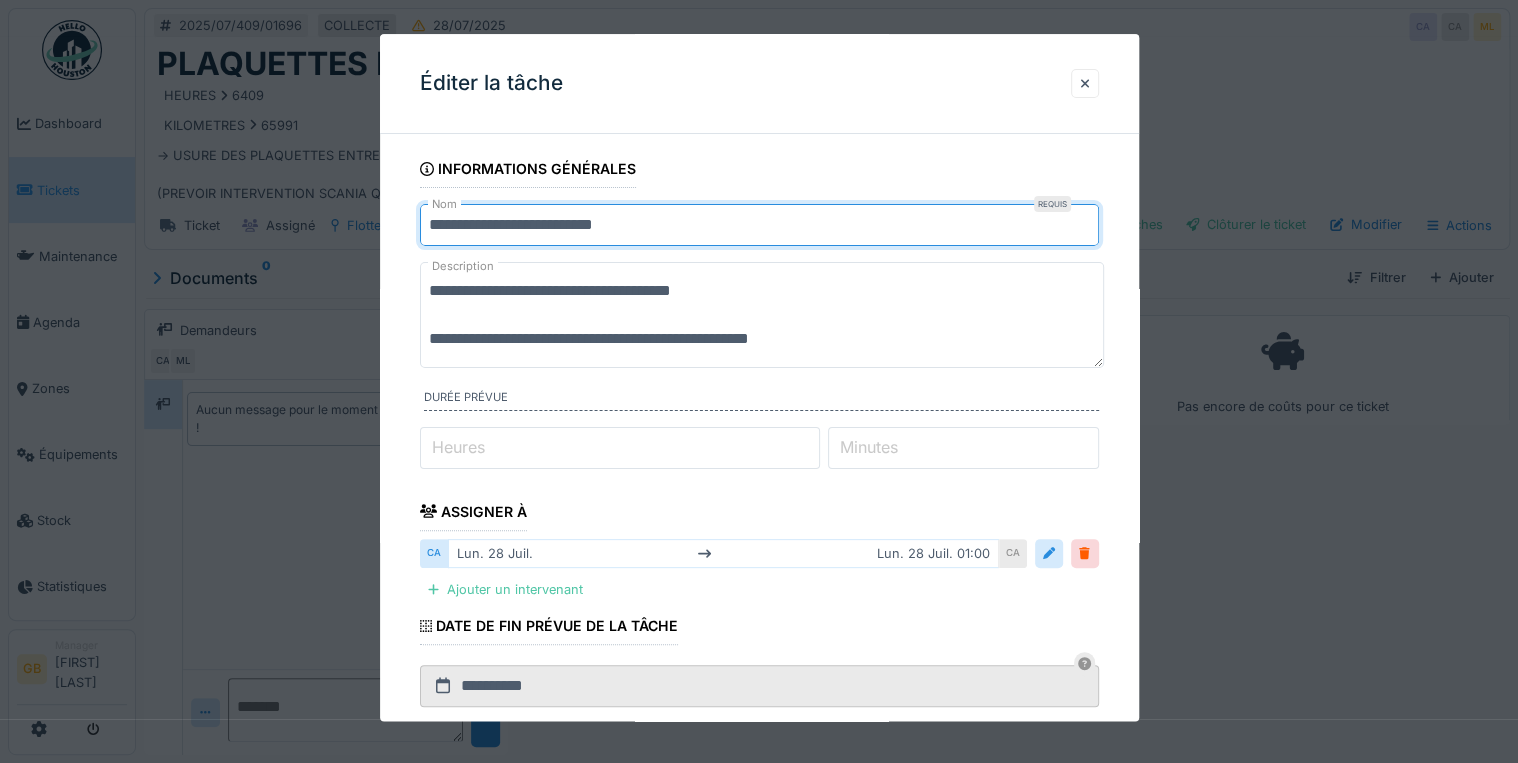 drag, startPoint x: 622, startPoint y: 226, endPoint x: 1456, endPoint y: 182, distance: 835.15985 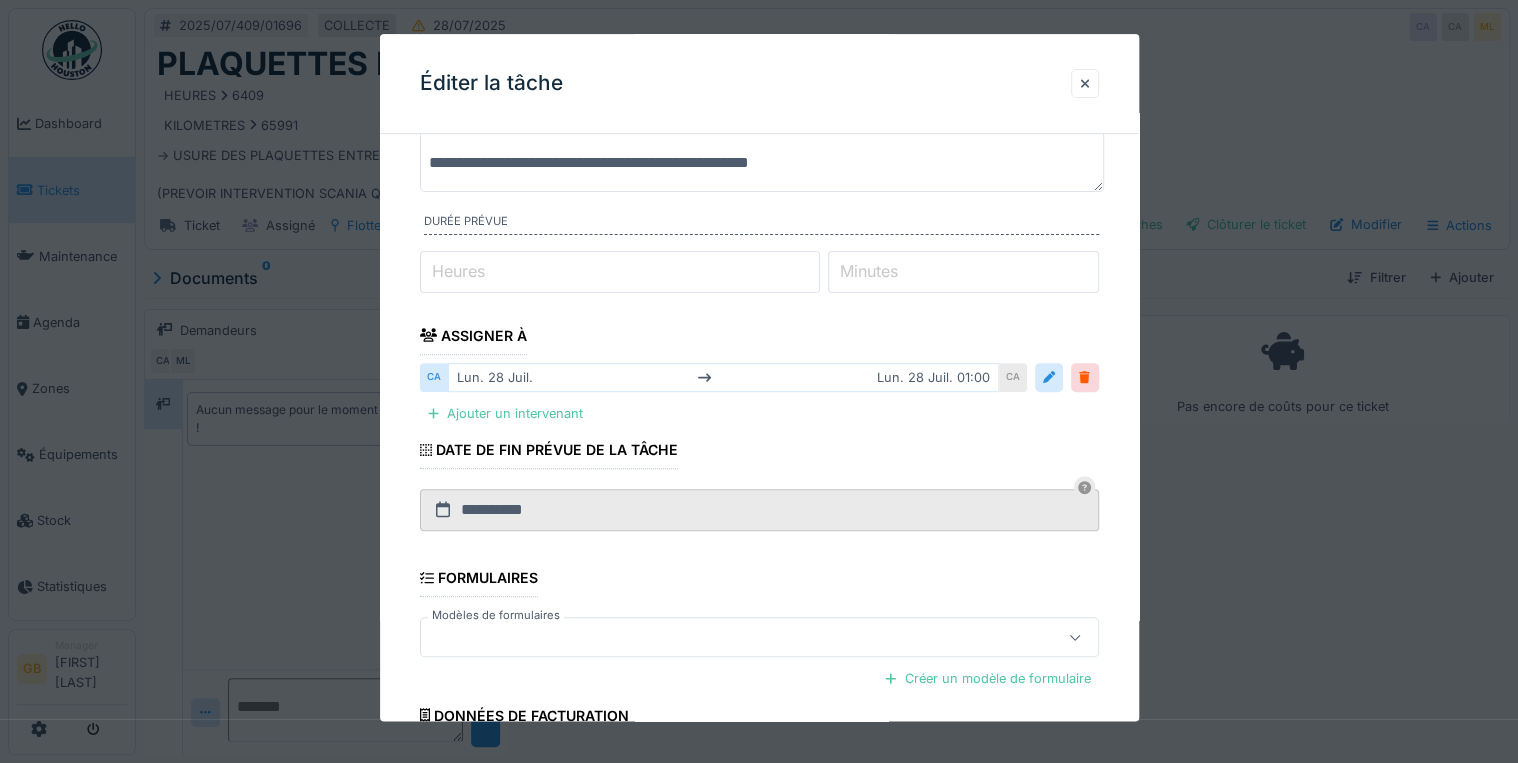 scroll, scrollTop: 360, scrollLeft: 0, axis: vertical 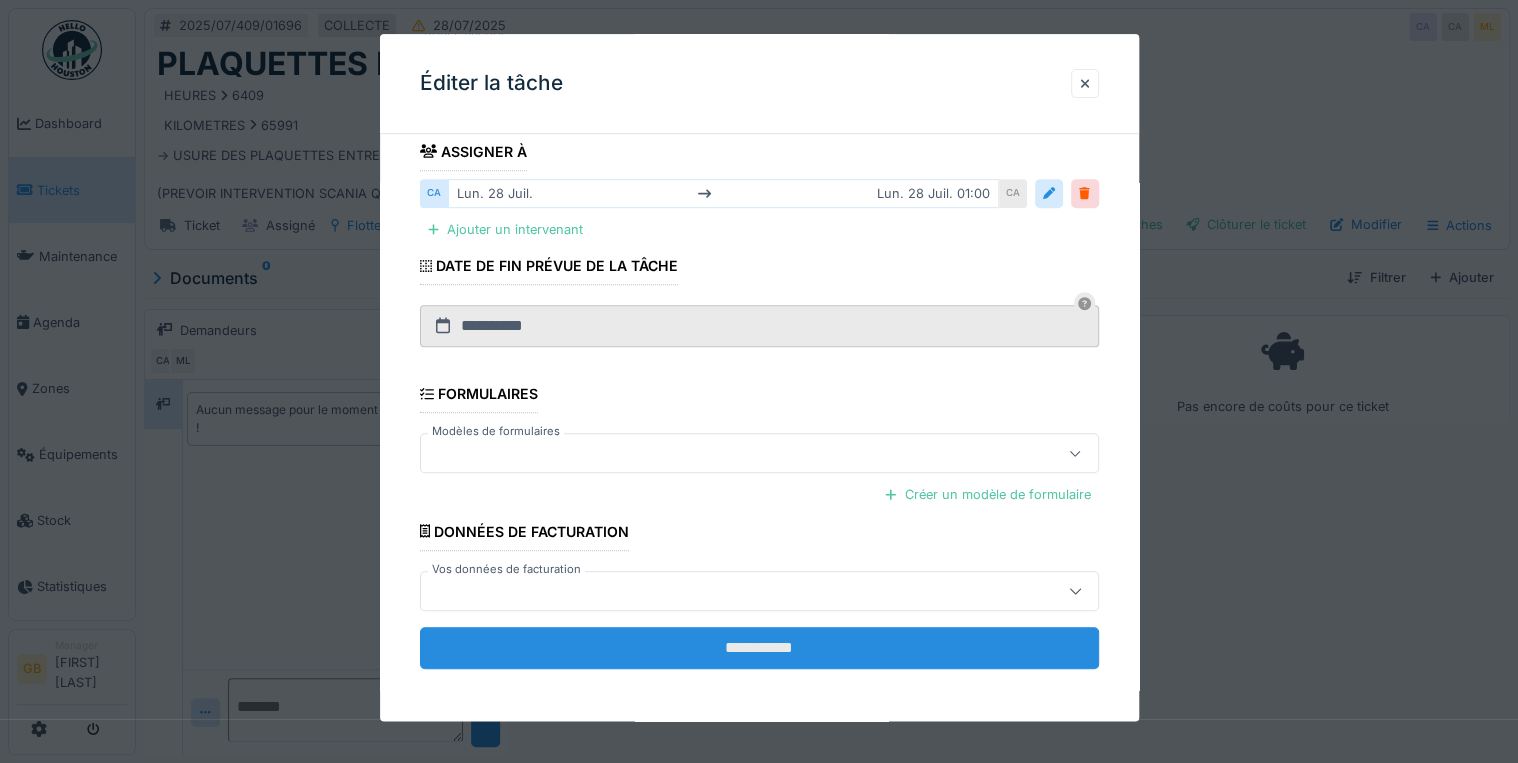 type on "**********" 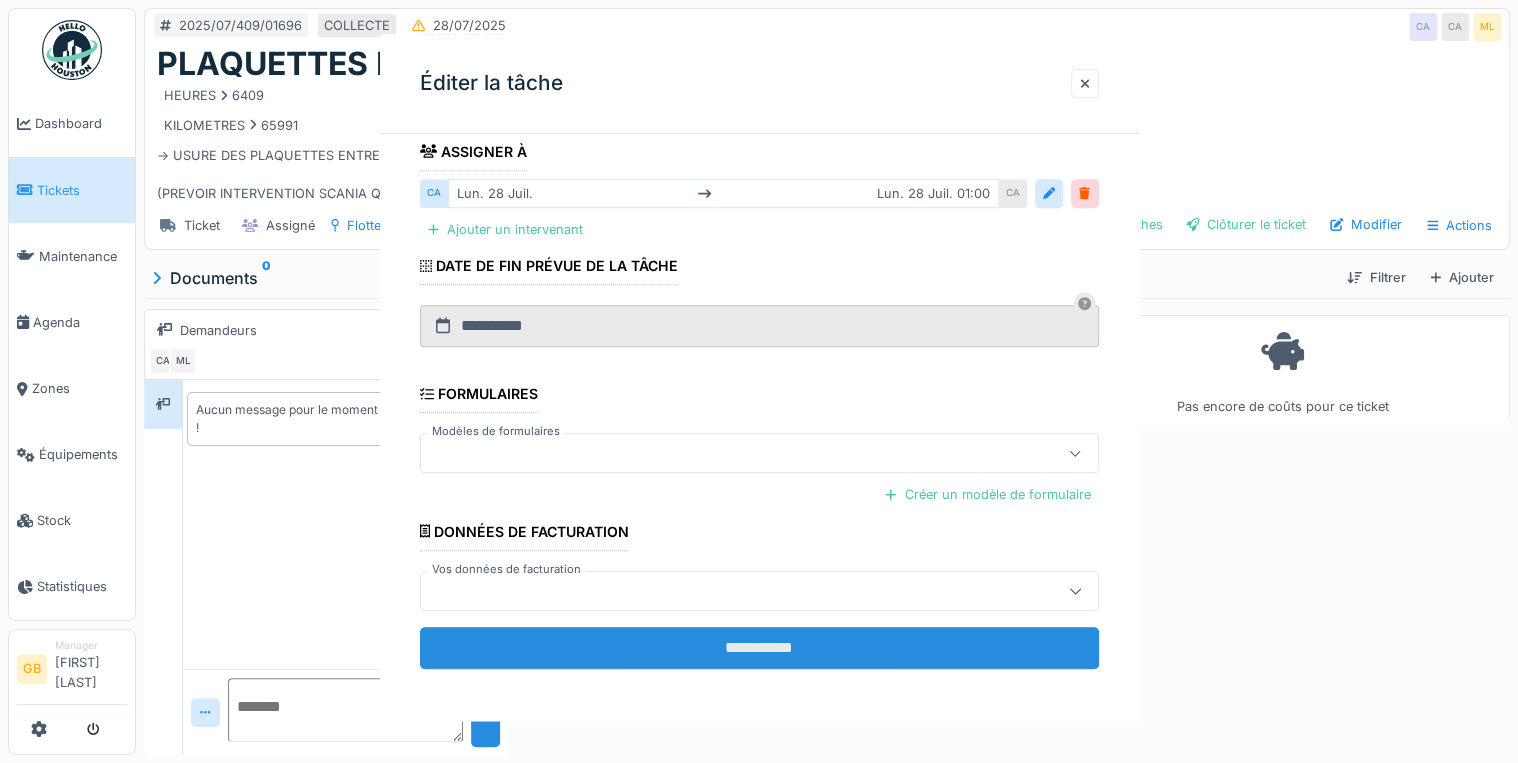 scroll, scrollTop: 0, scrollLeft: 0, axis: both 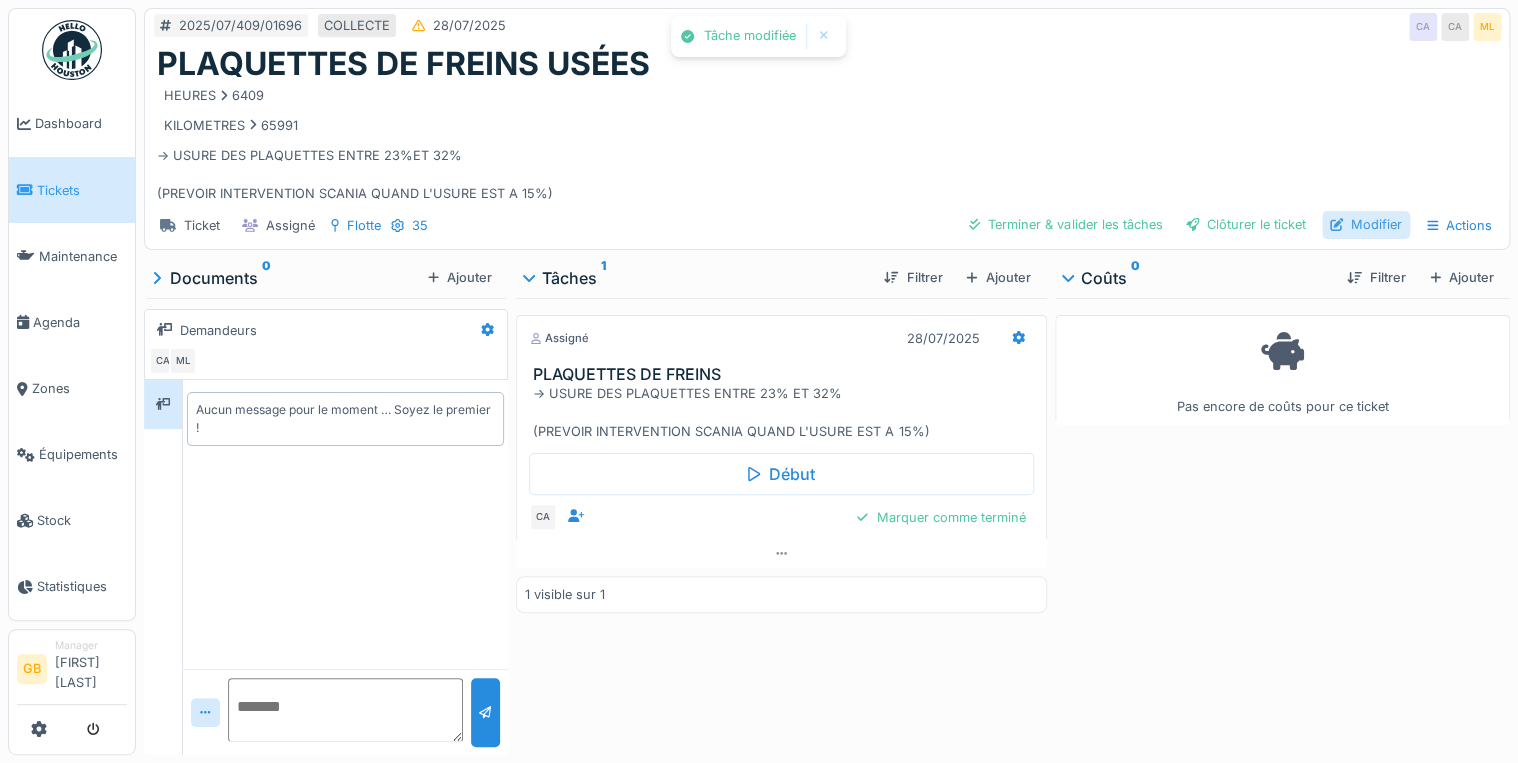 click on "Modifier" at bounding box center [1366, 224] 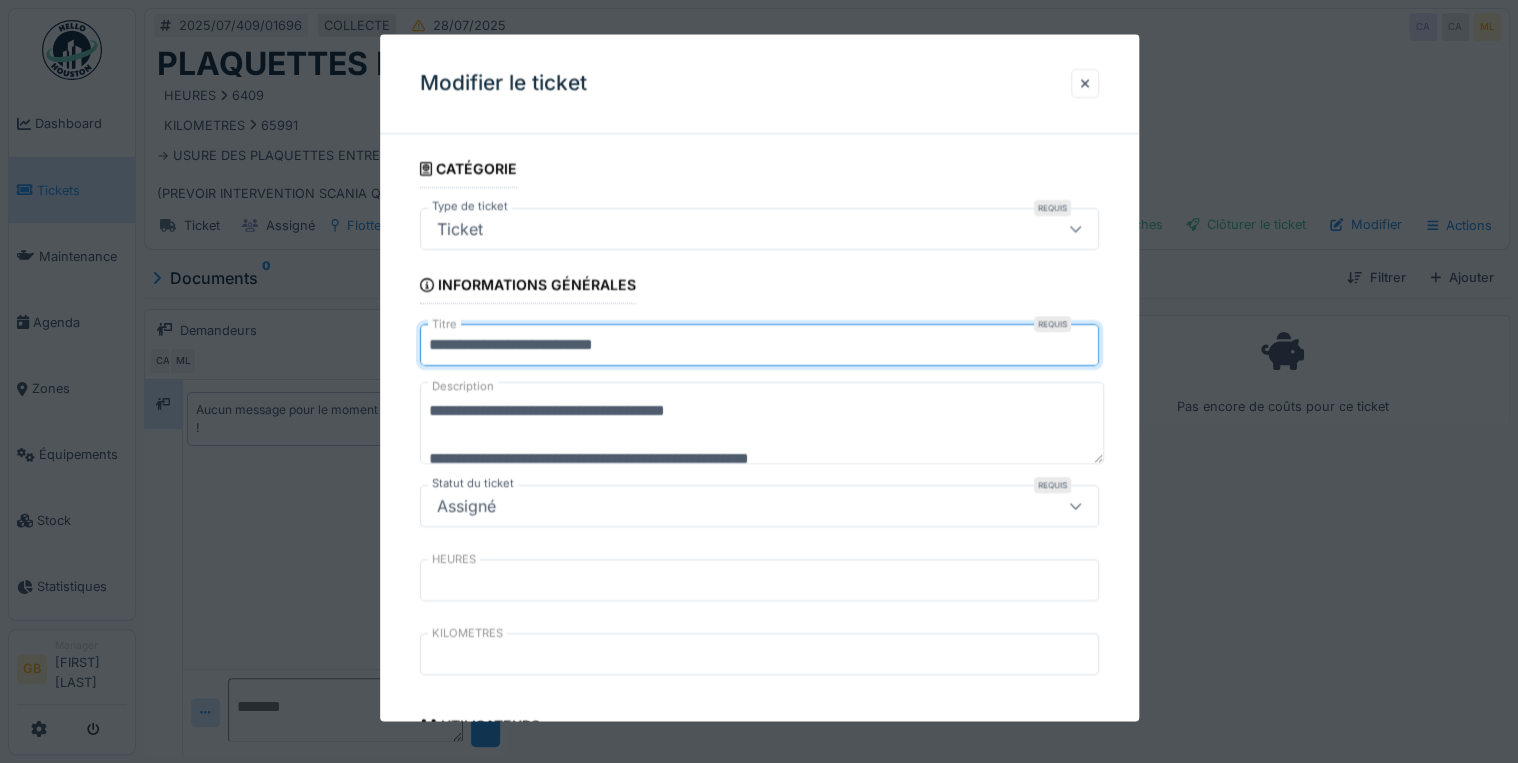 drag, startPoint x: 624, startPoint y: 345, endPoint x: 1488, endPoint y: 280, distance: 866.4416 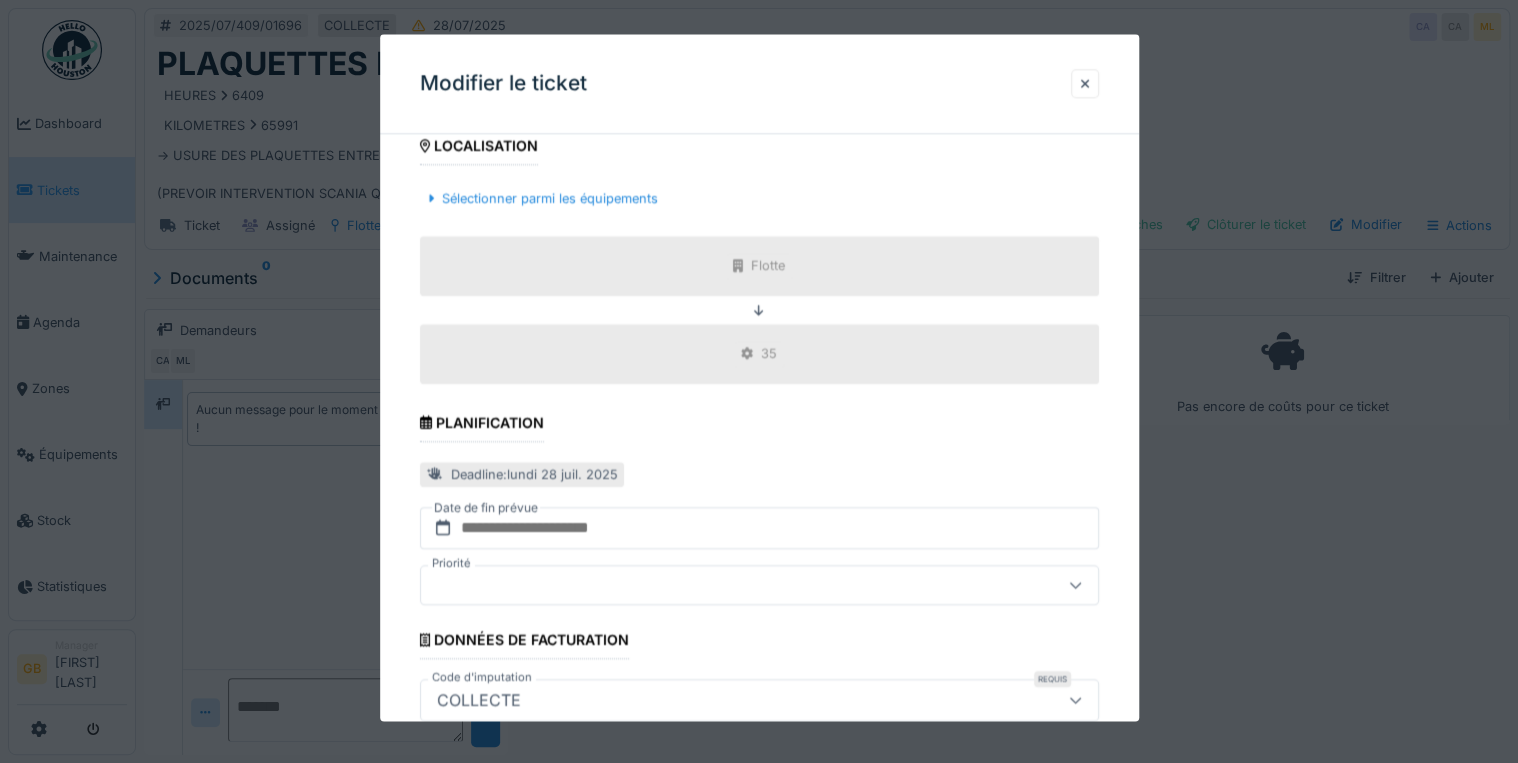 scroll, scrollTop: 856, scrollLeft: 0, axis: vertical 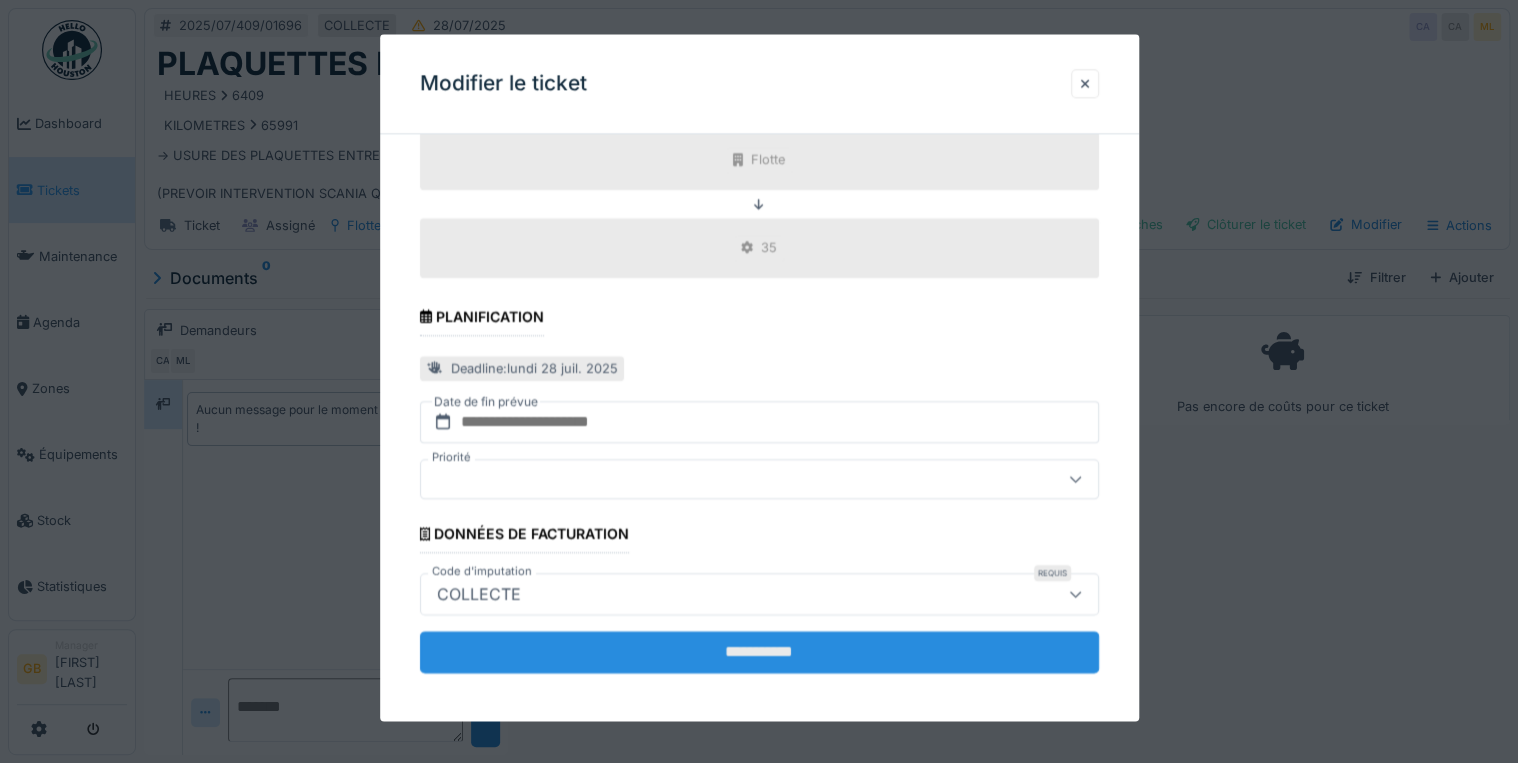 type on "**********" 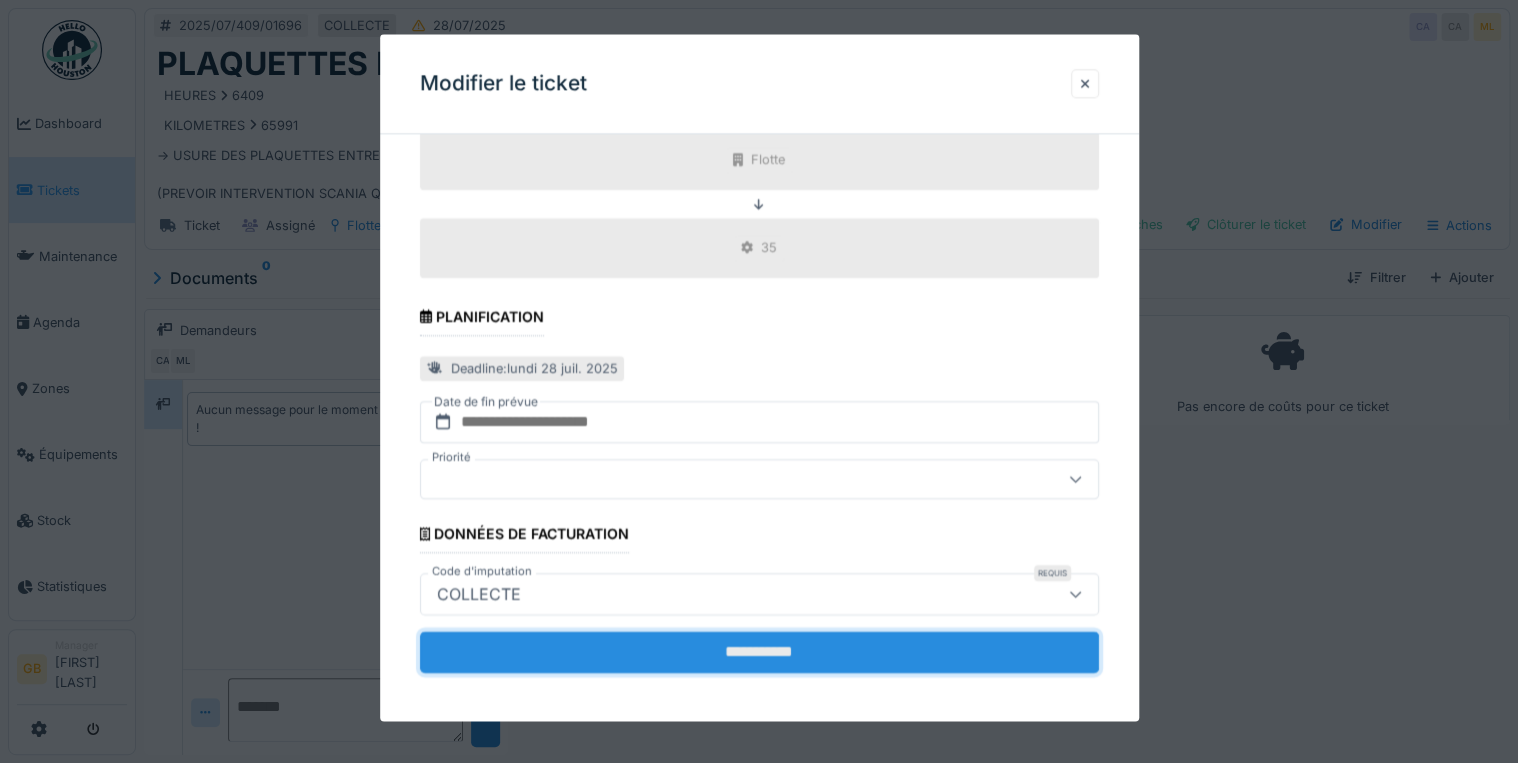 click on "**********" at bounding box center (759, 652) 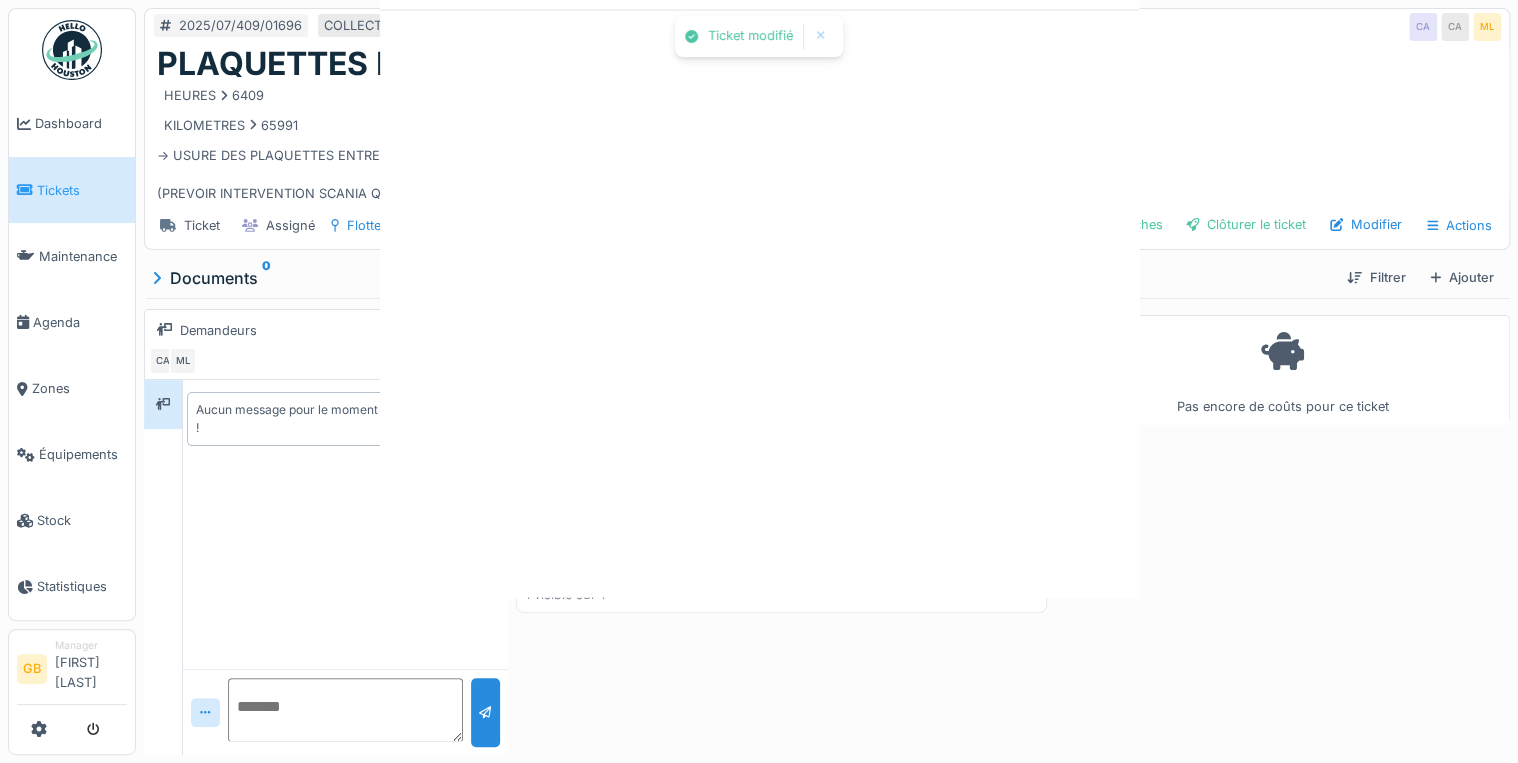 scroll, scrollTop: 0, scrollLeft: 0, axis: both 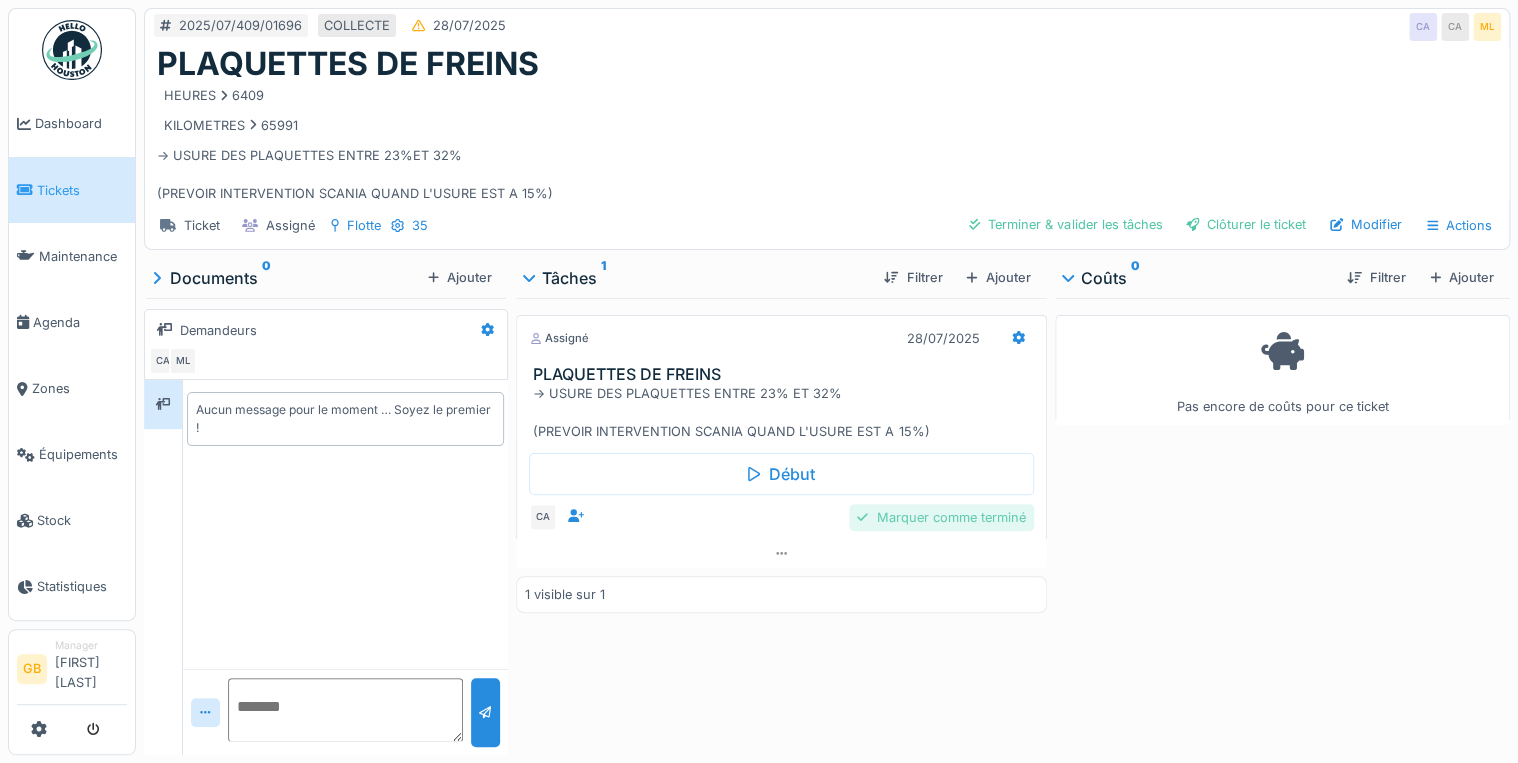 click on "Marquer comme terminé" at bounding box center (941, 517) 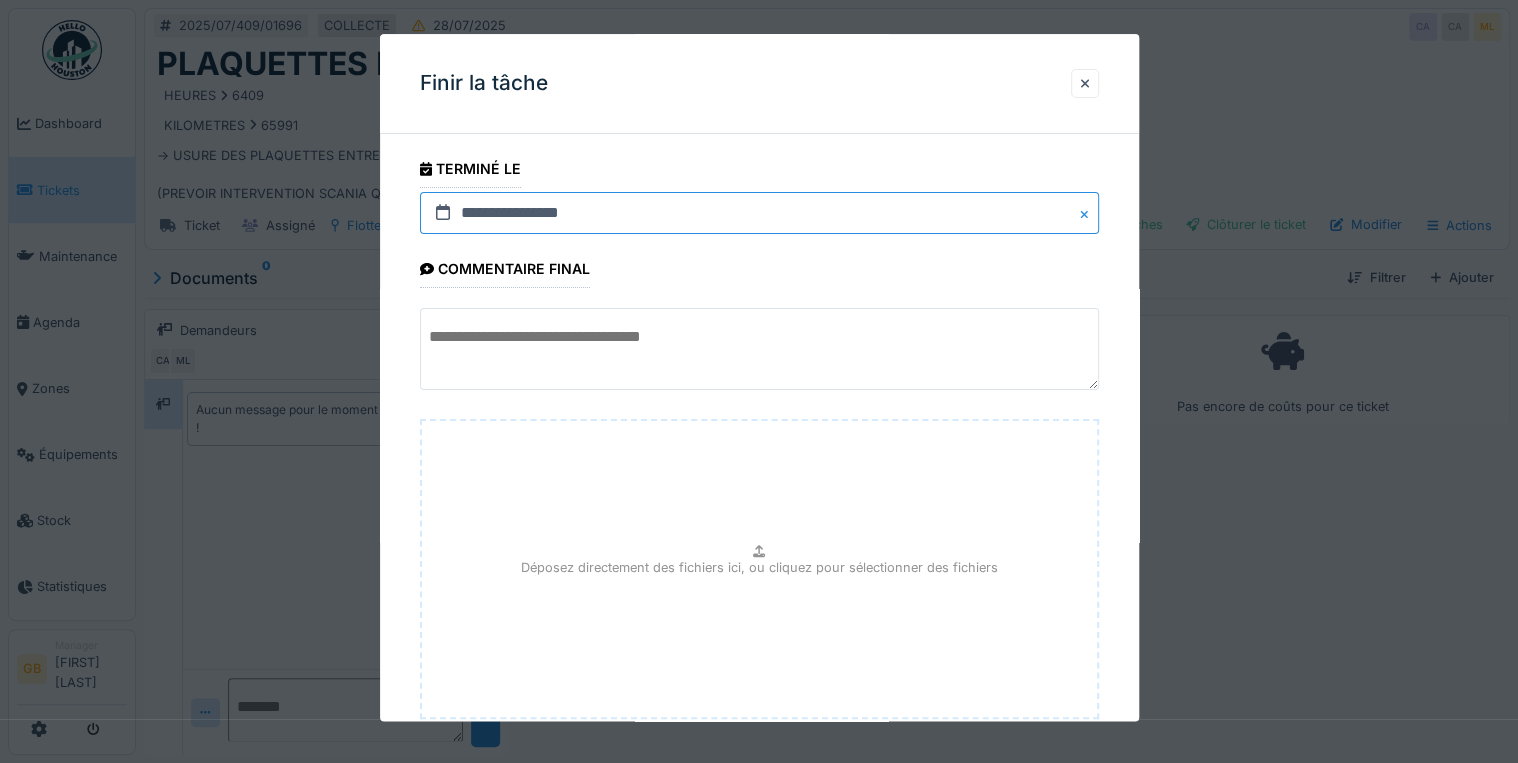 click on "**********" at bounding box center (759, 213) 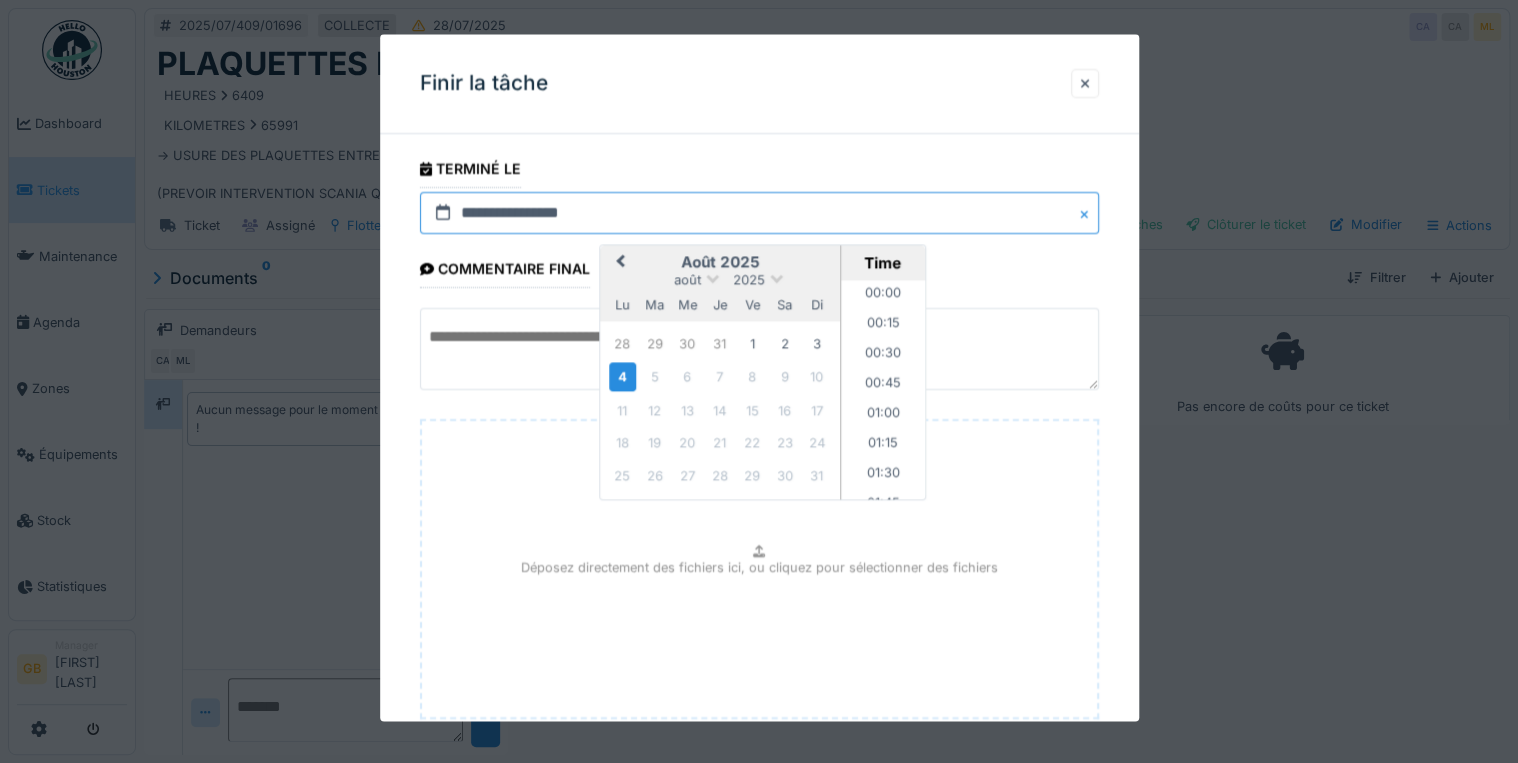 scroll, scrollTop: 955, scrollLeft: 0, axis: vertical 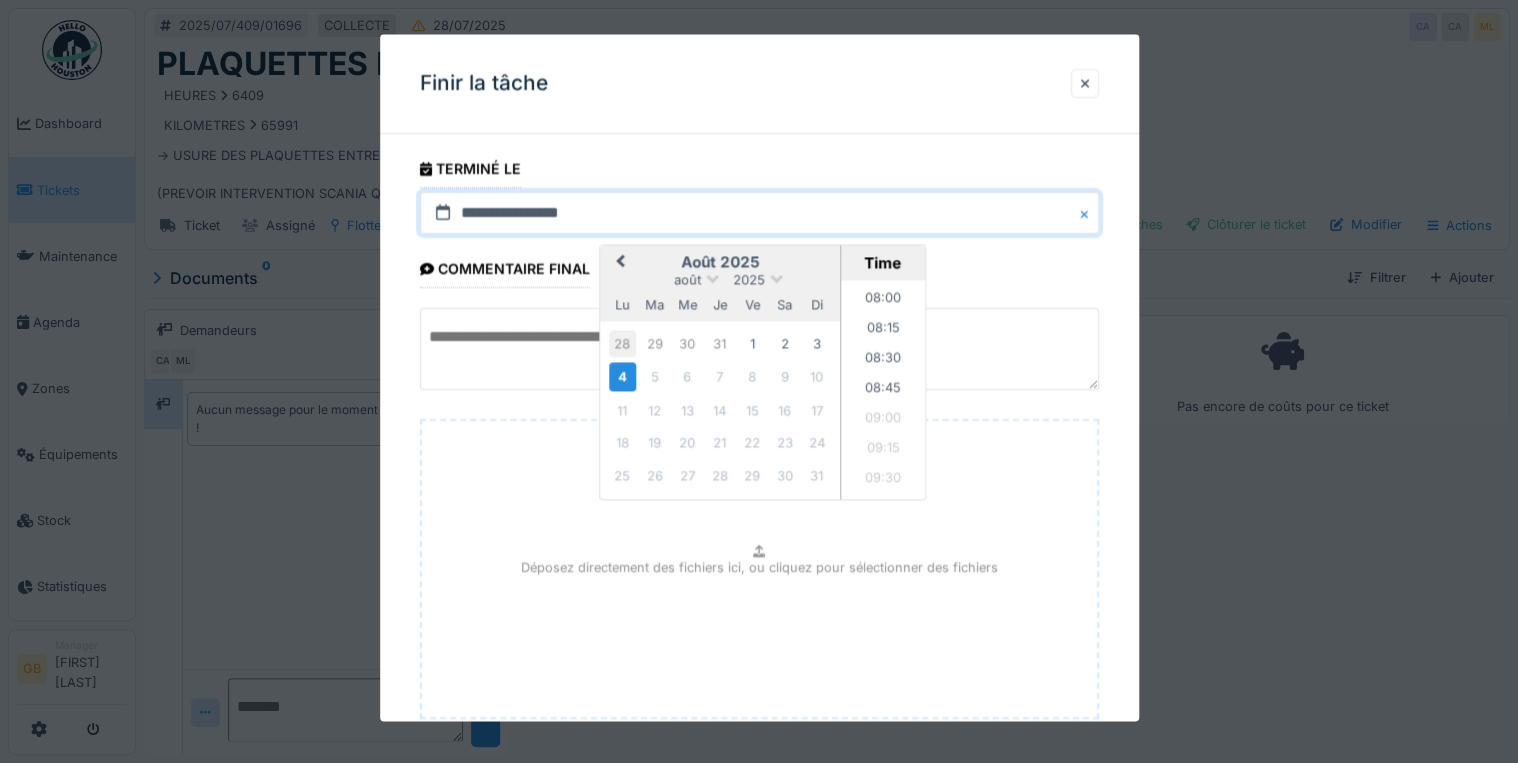 click on "28" at bounding box center [622, 343] 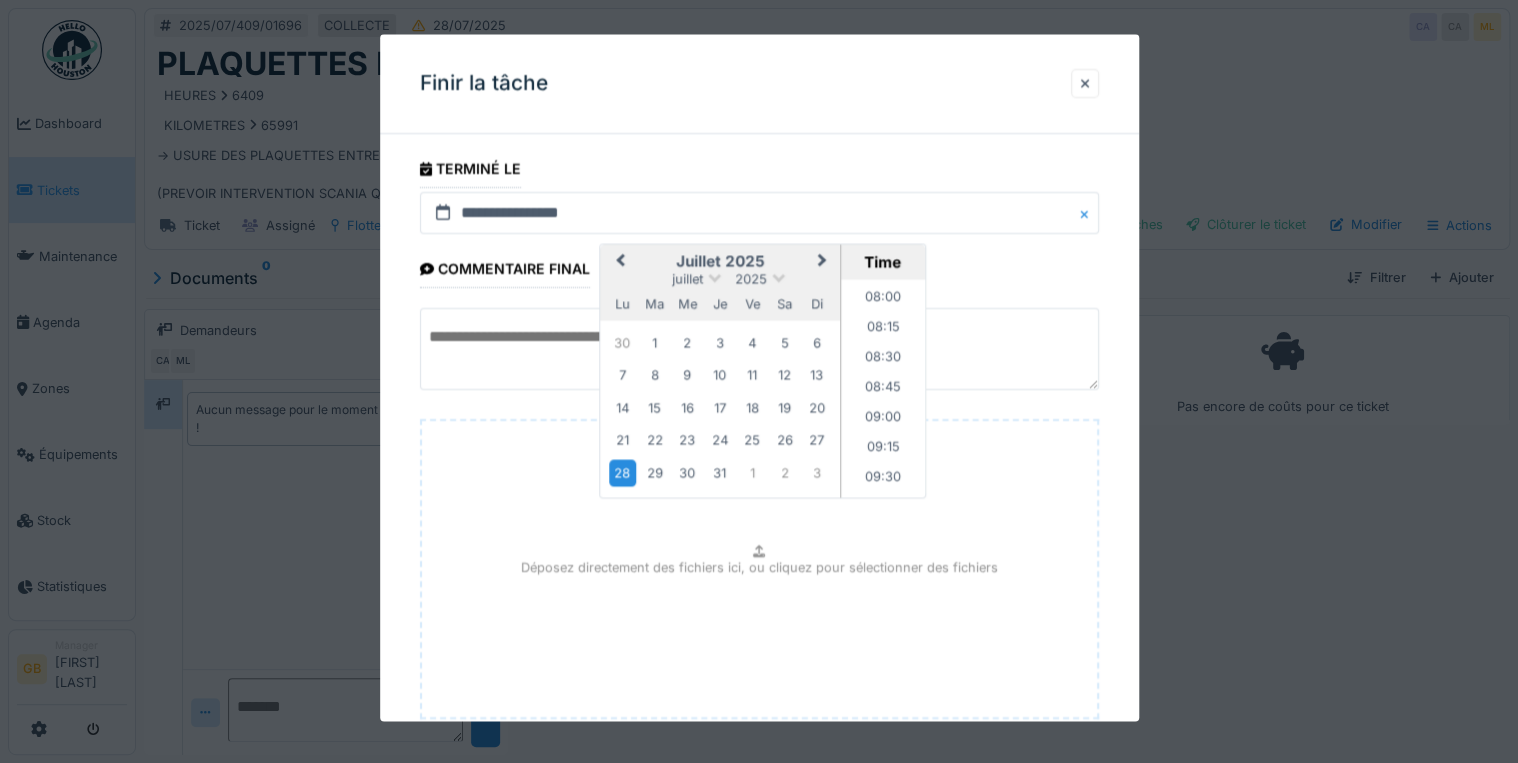 scroll, scrollTop: 126, scrollLeft: 0, axis: vertical 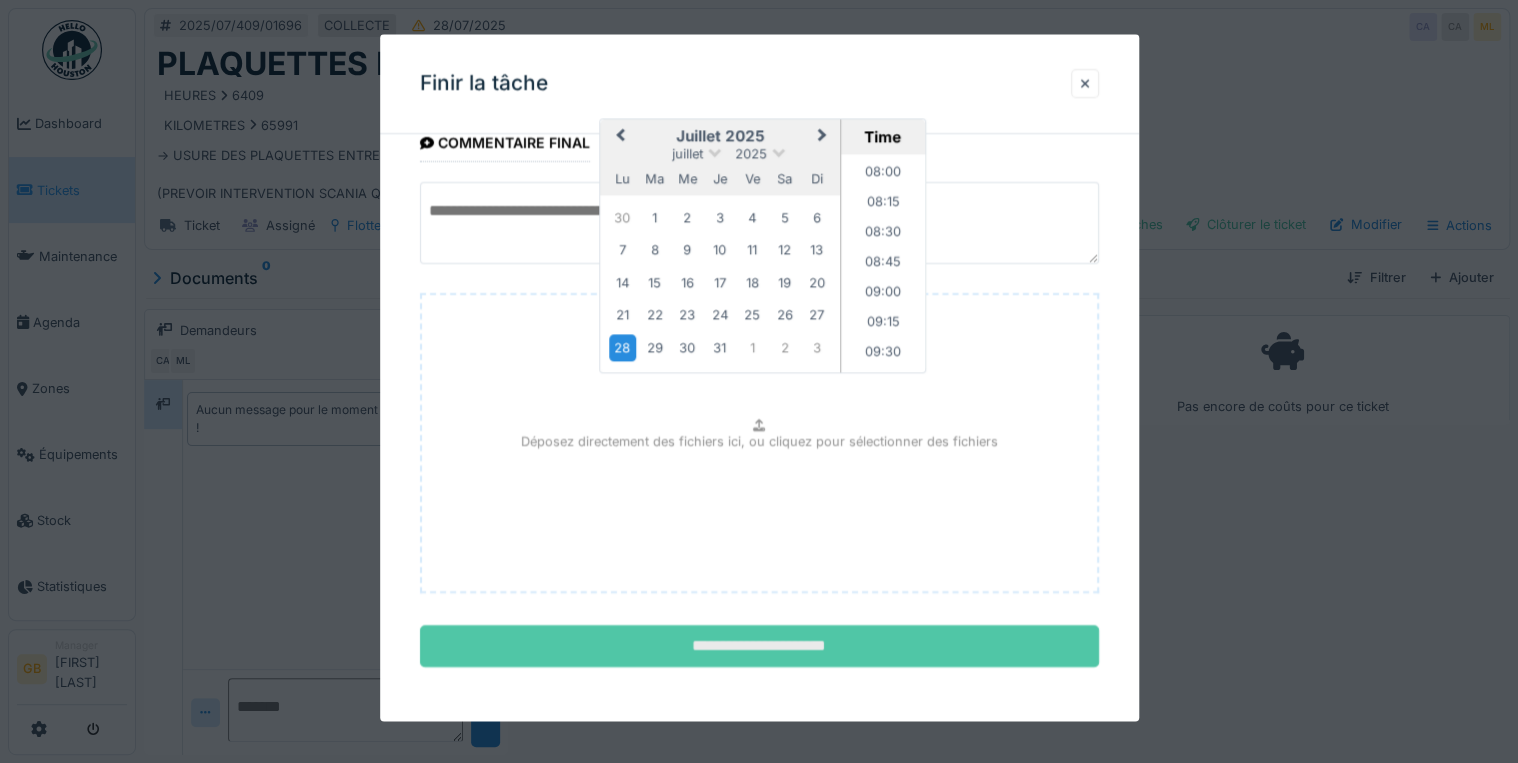 click on "**********" at bounding box center (759, 647) 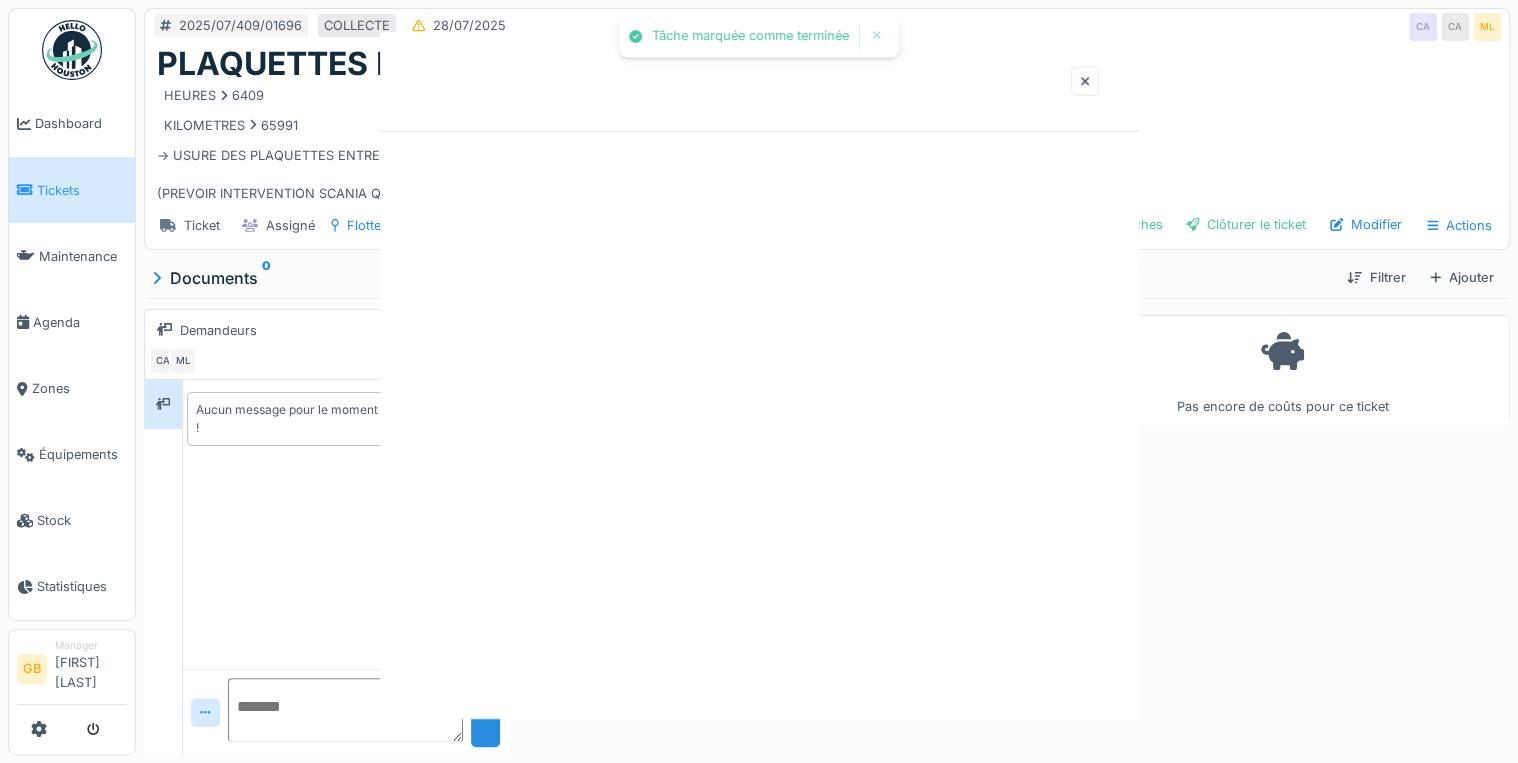 scroll, scrollTop: 0, scrollLeft: 0, axis: both 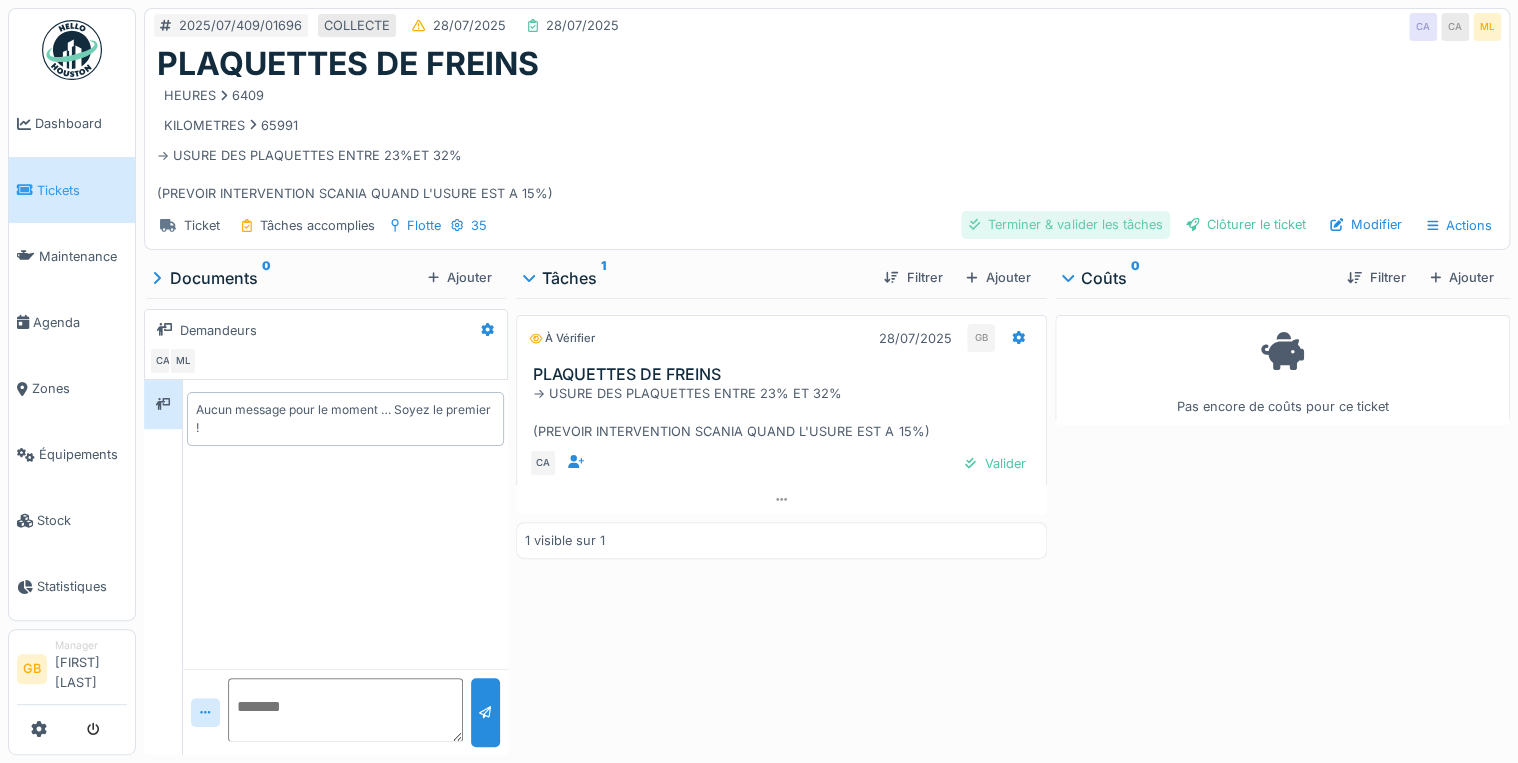 click on "Terminer & valider les tâches" at bounding box center (1065, 224) 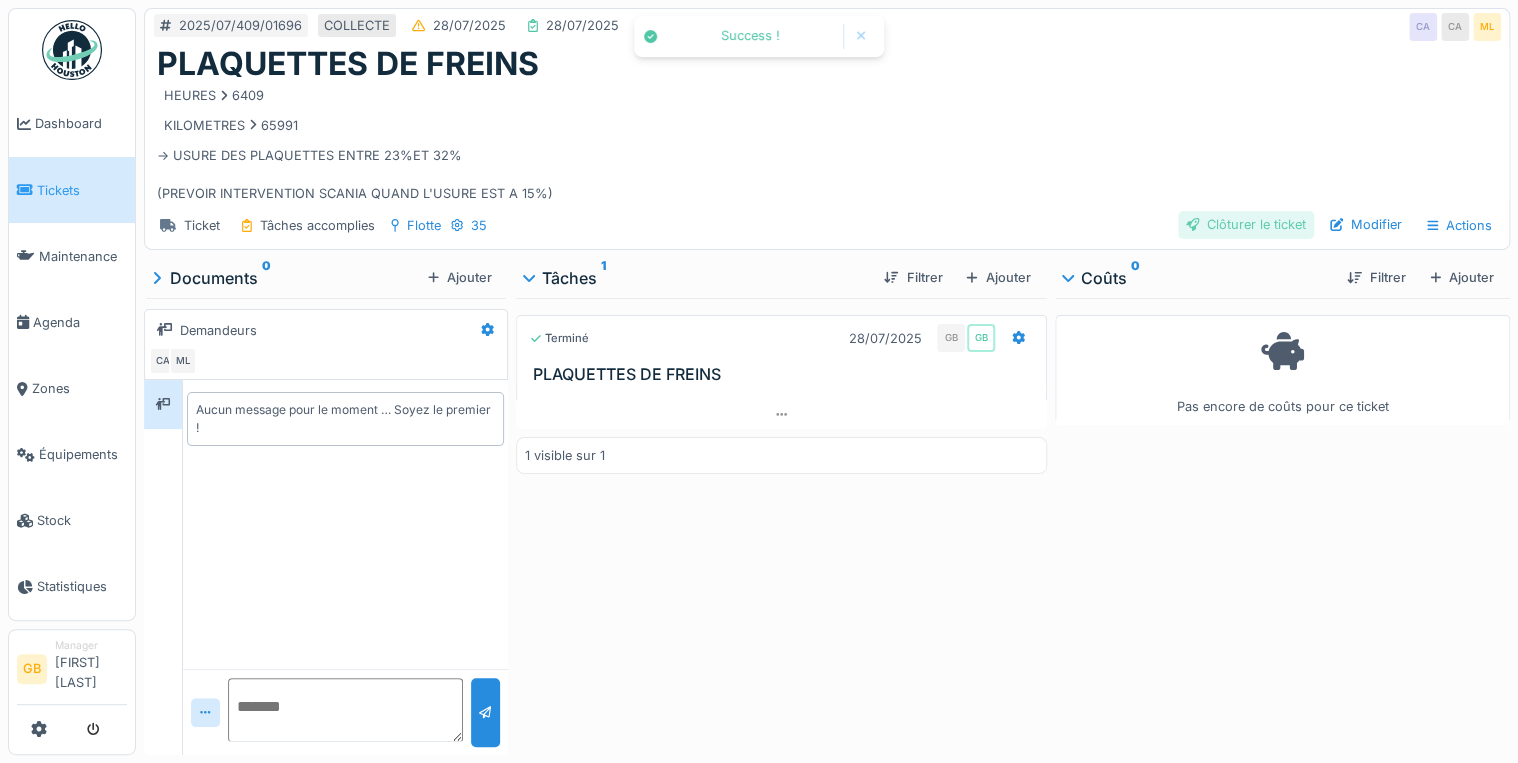 click on "Clôturer le ticket" at bounding box center [1246, 224] 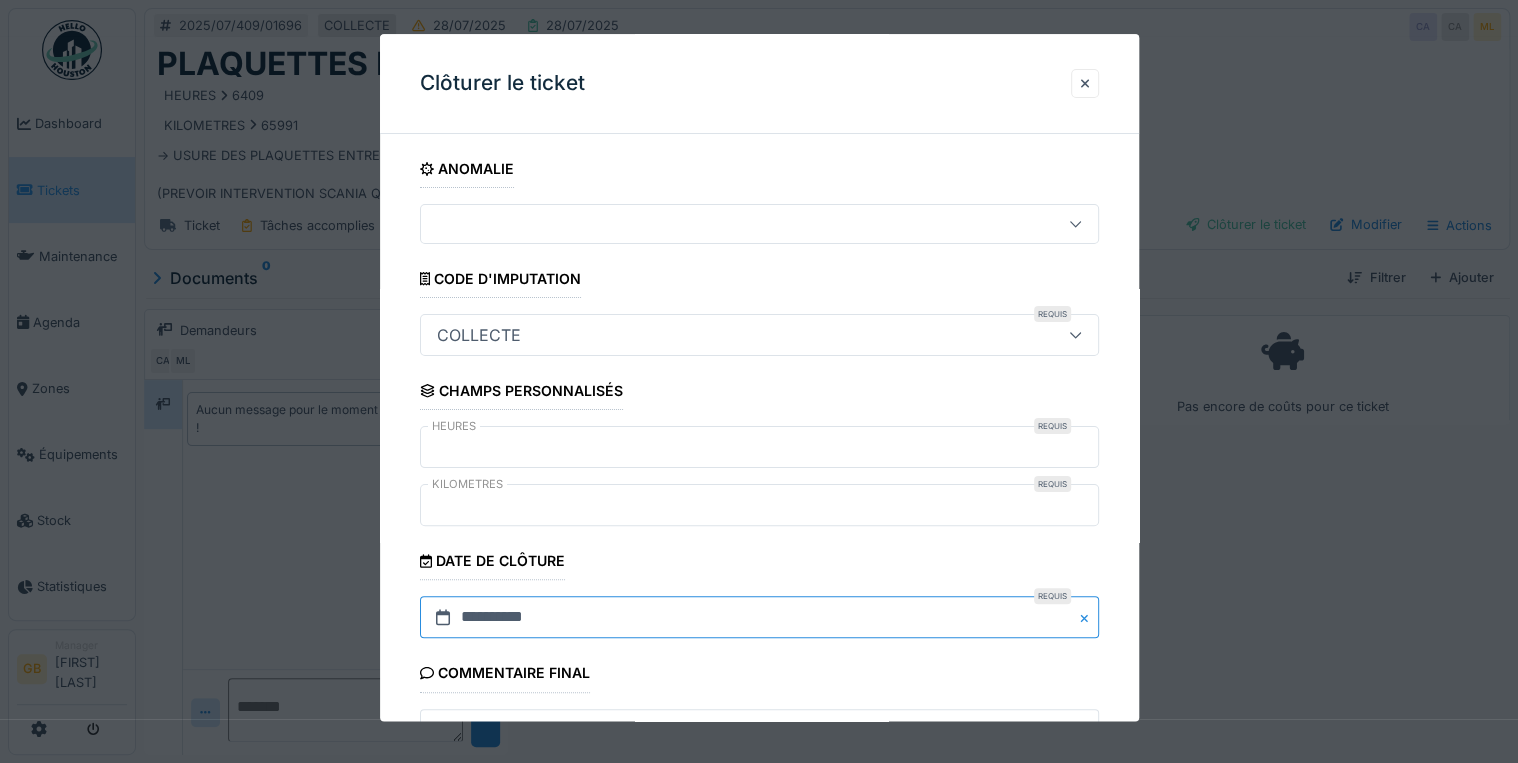 click on "**********" at bounding box center [759, 618] 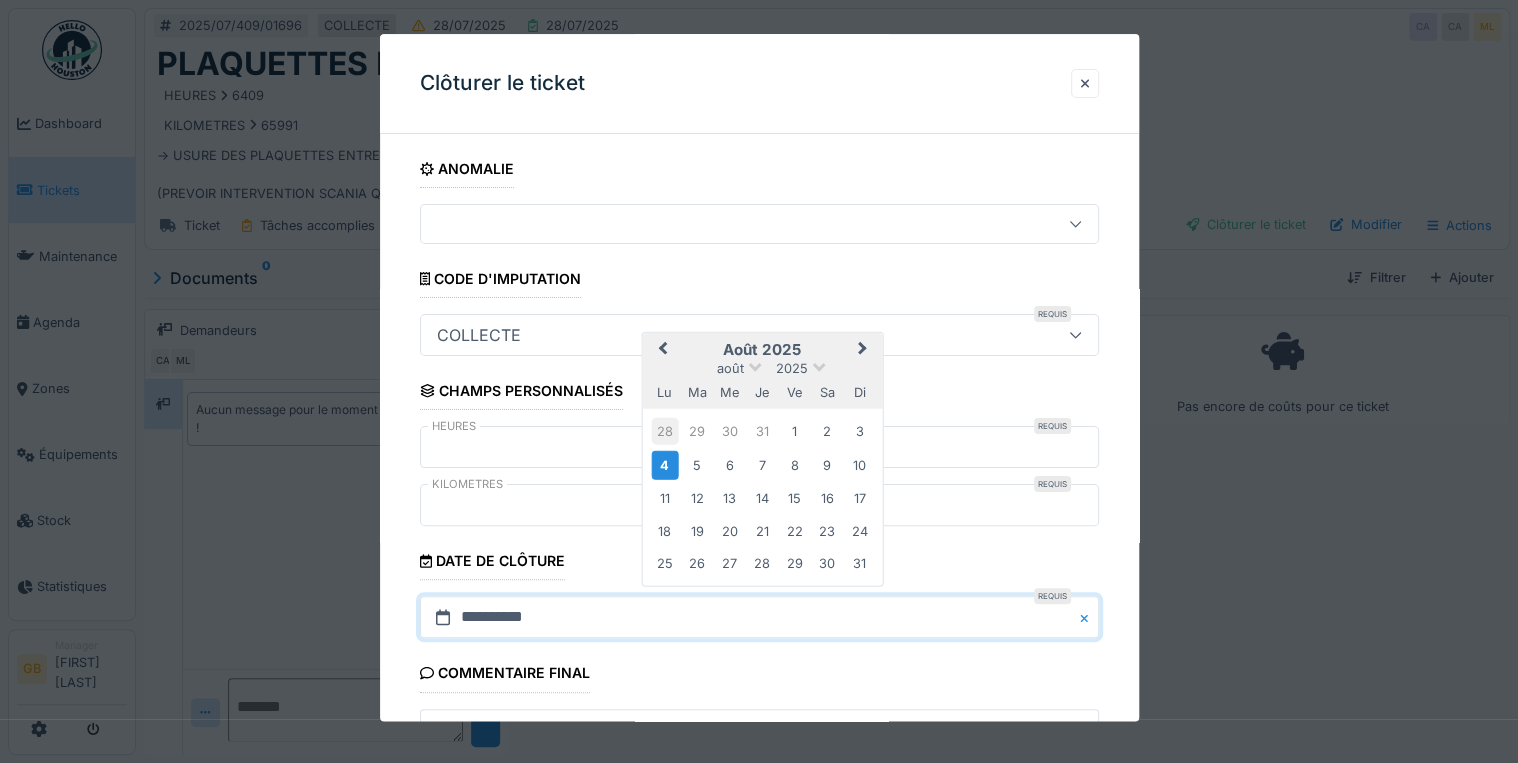 click on "28" at bounding box center (664, 431) 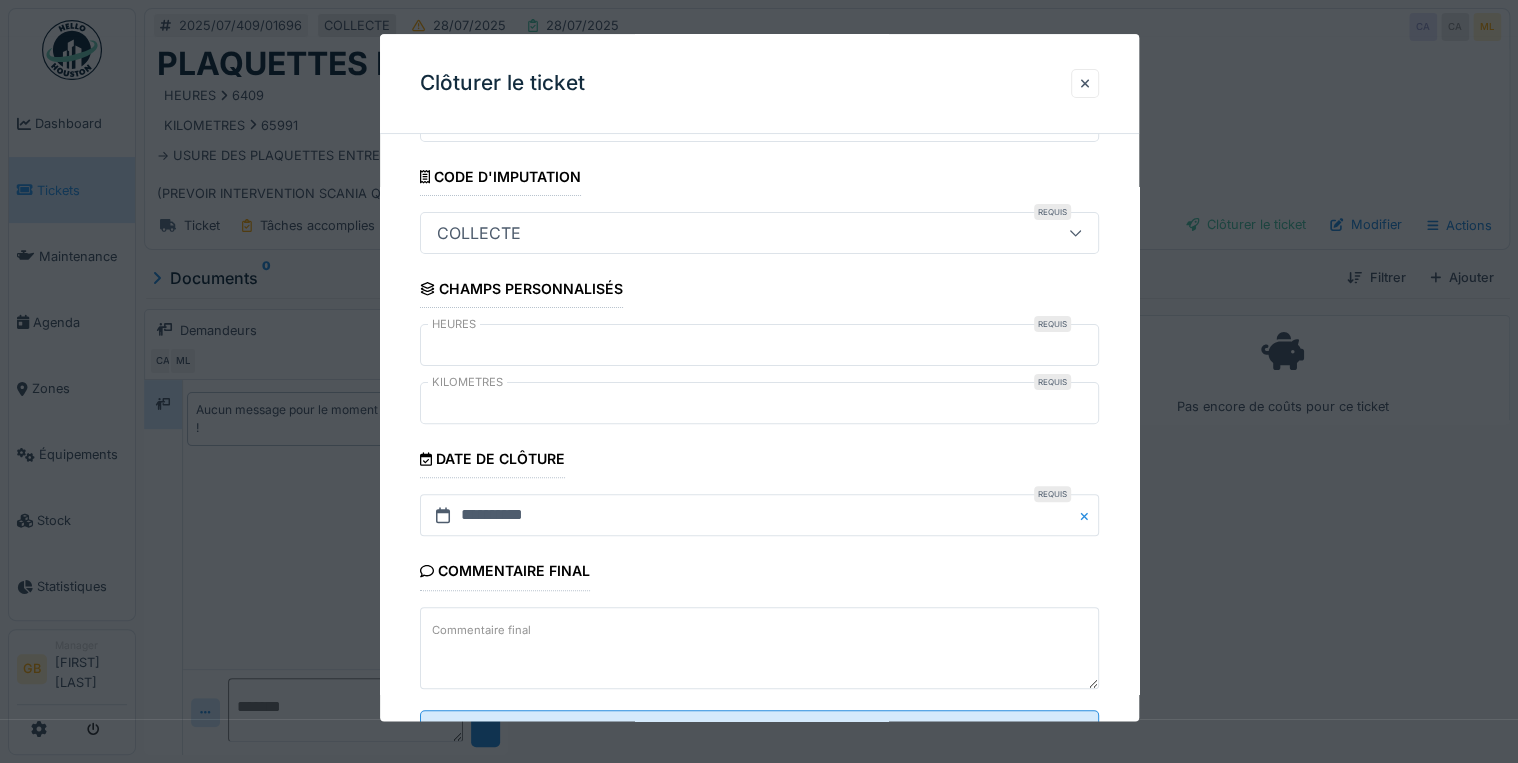 scroll, scrollTop: 184, scrollLeft: 0, axis: vertical 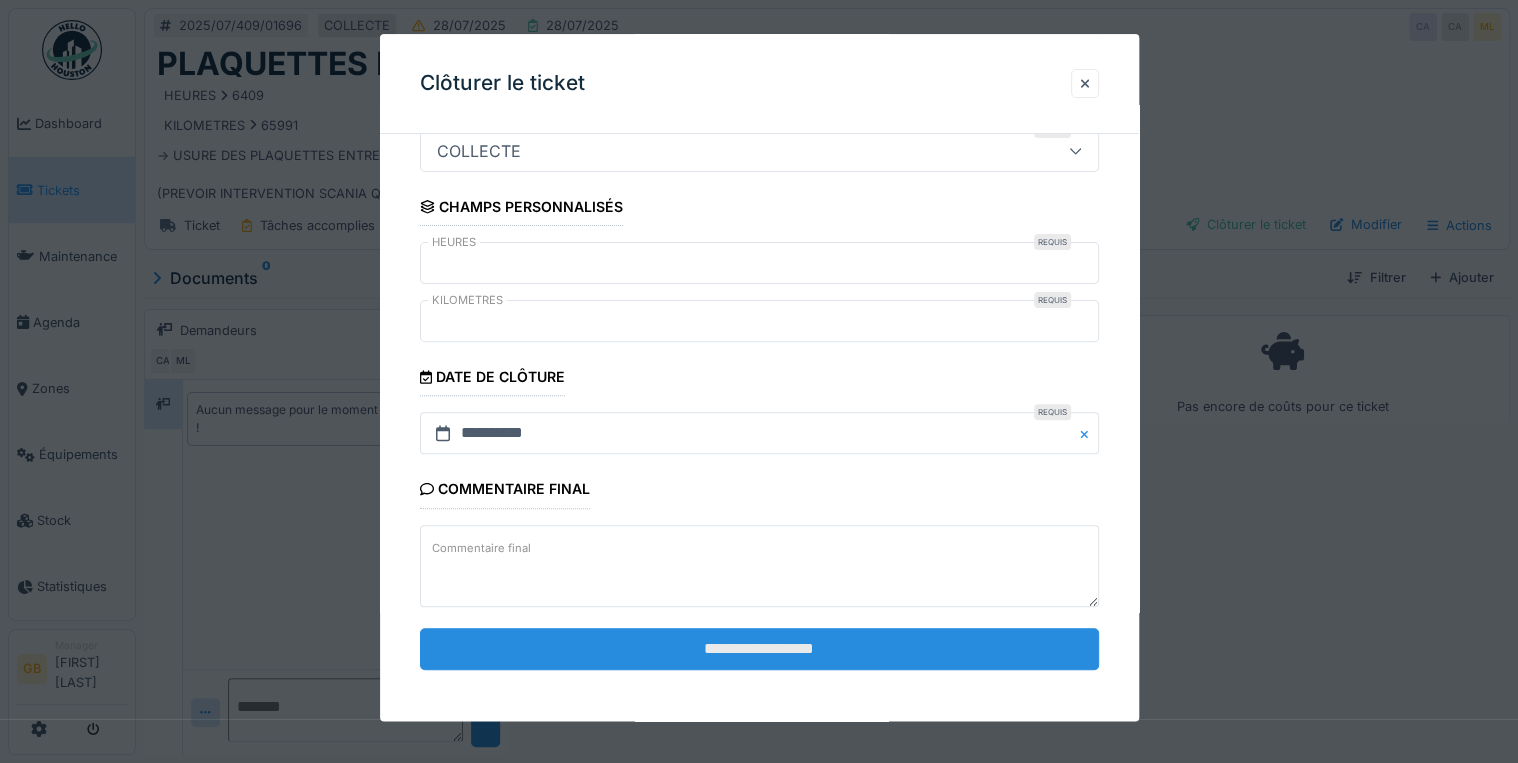 click on "**********" at bounding box center (759, 649) 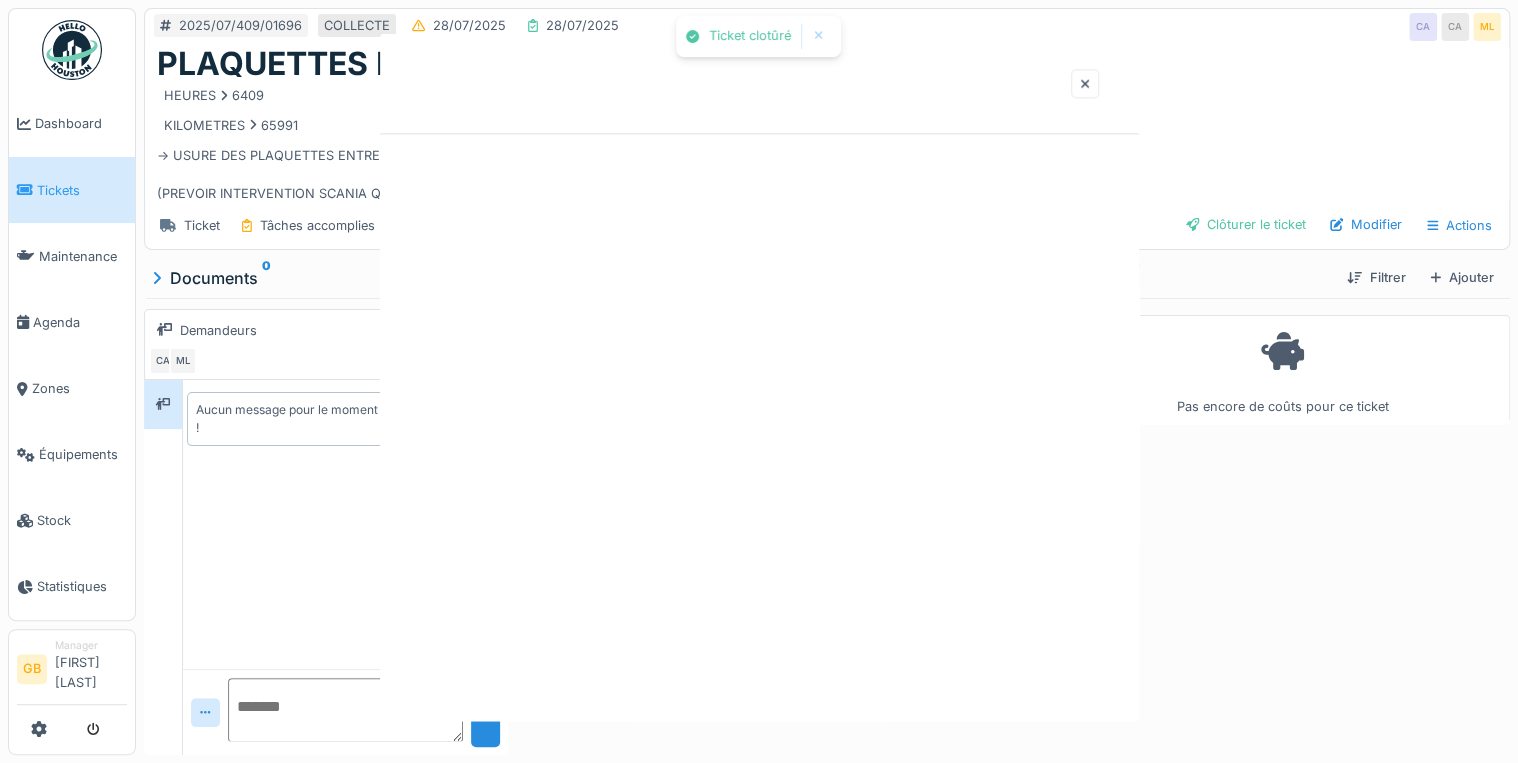 scroll, scrollTop: 0, scrollLeft: 0, axis: both 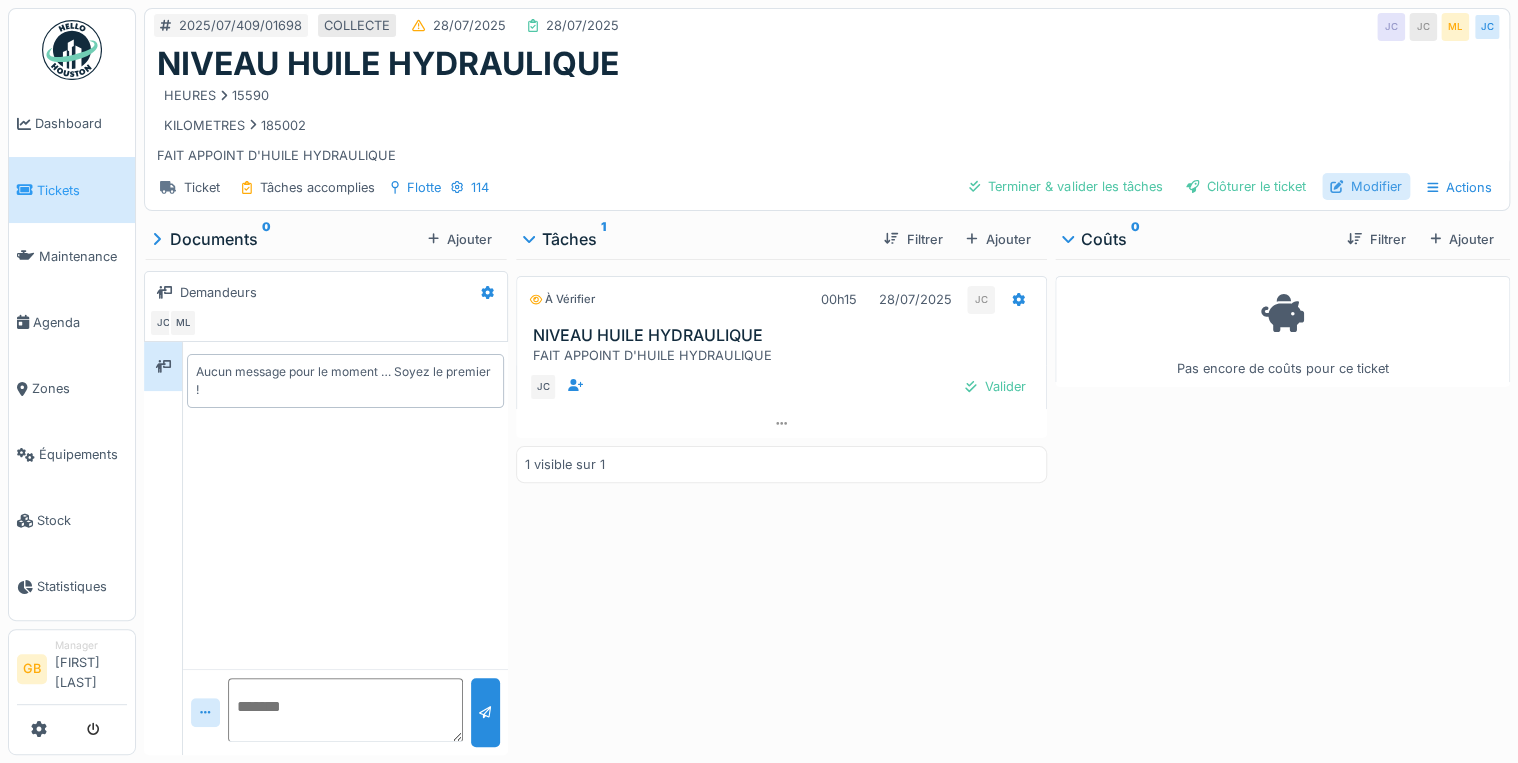 drag, startPoint x: 1363, startPoint y: 177, endPoint x: 1298, endPoint y: 183, distance: 65.27634 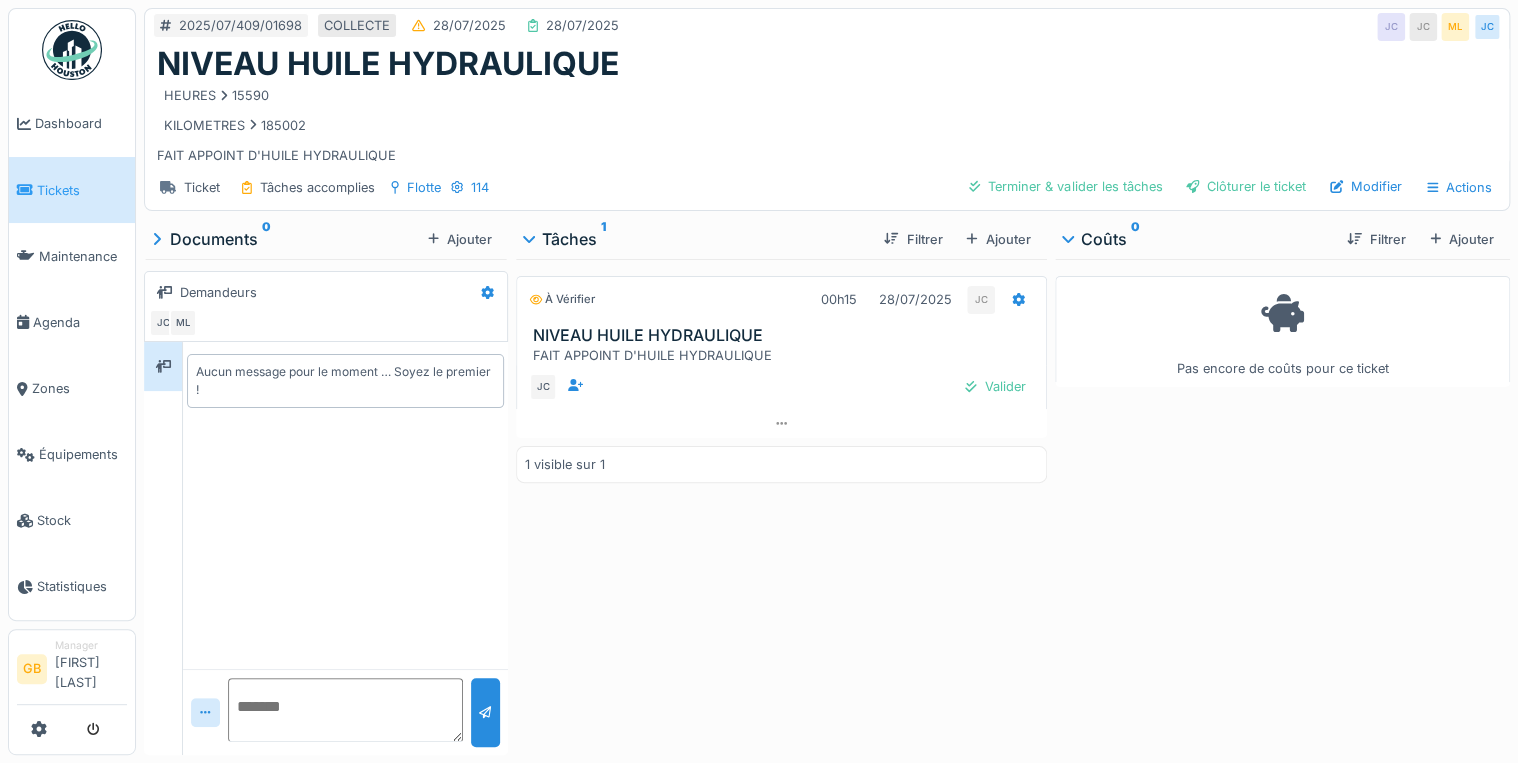 click on "Modifier" at bounding box center (1366, 186) 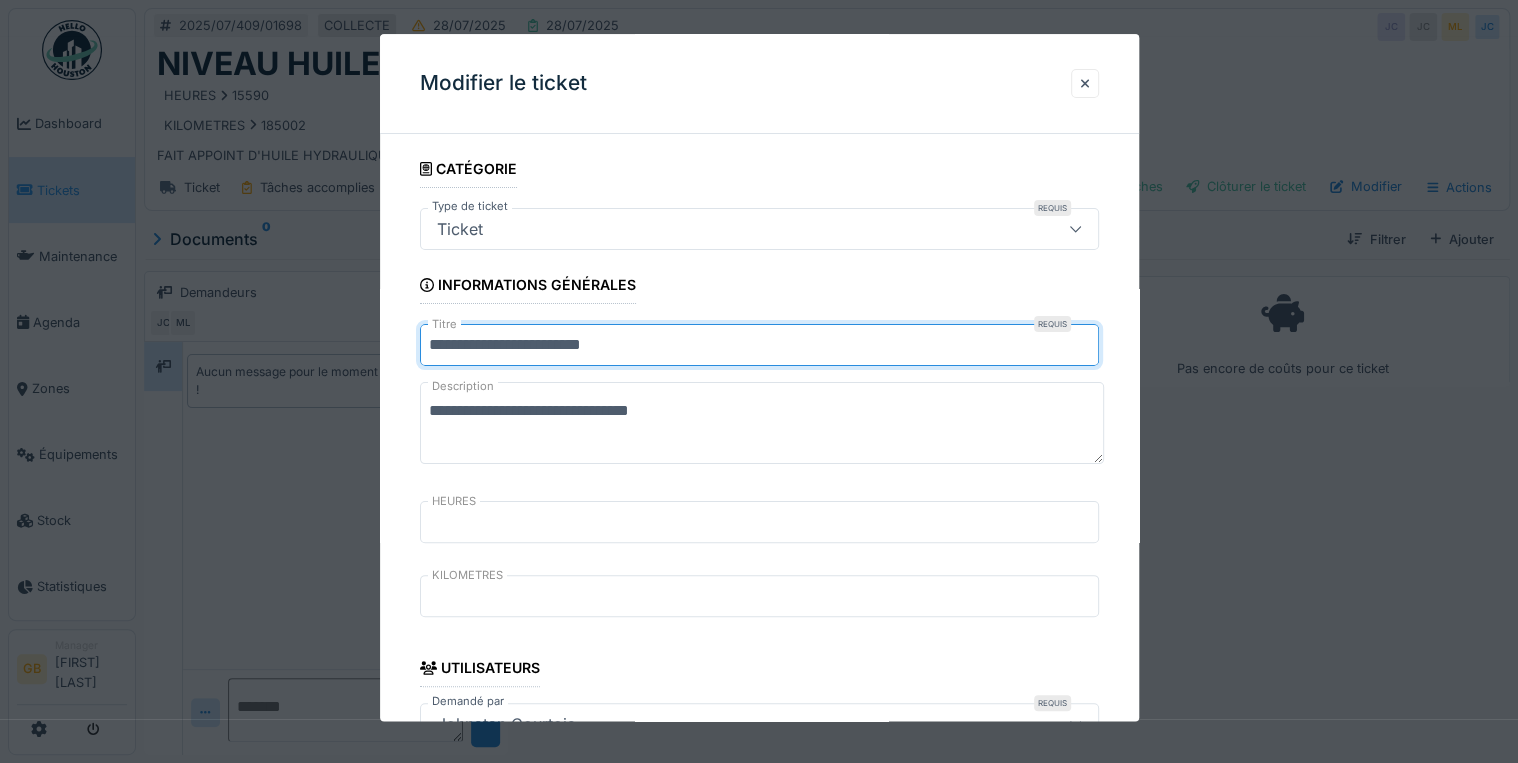 drag, startPoint x: 492, startPoint y: 345, endPoint x: 269, endPoint y: 303, distance: 226.92068 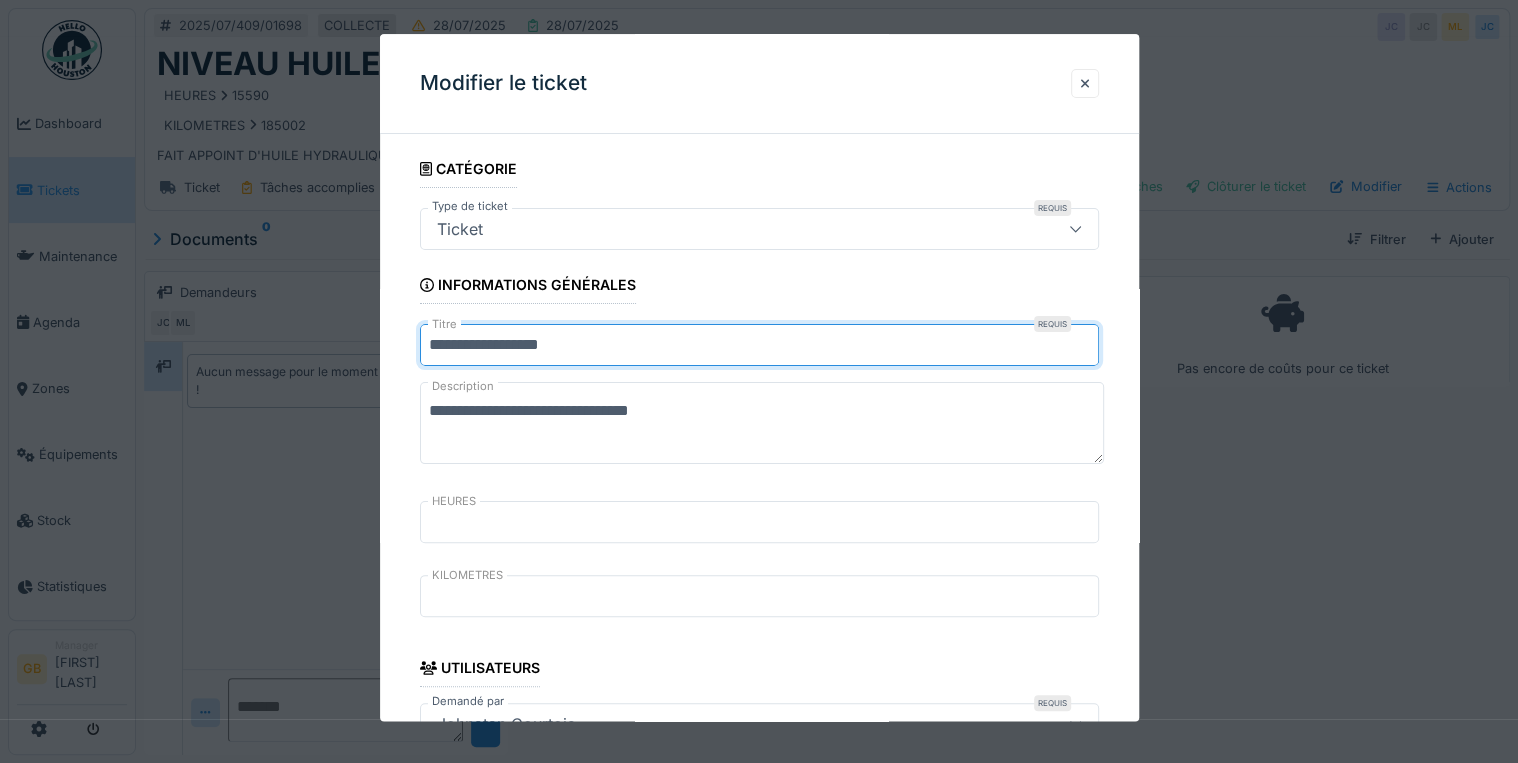 type on "**********" 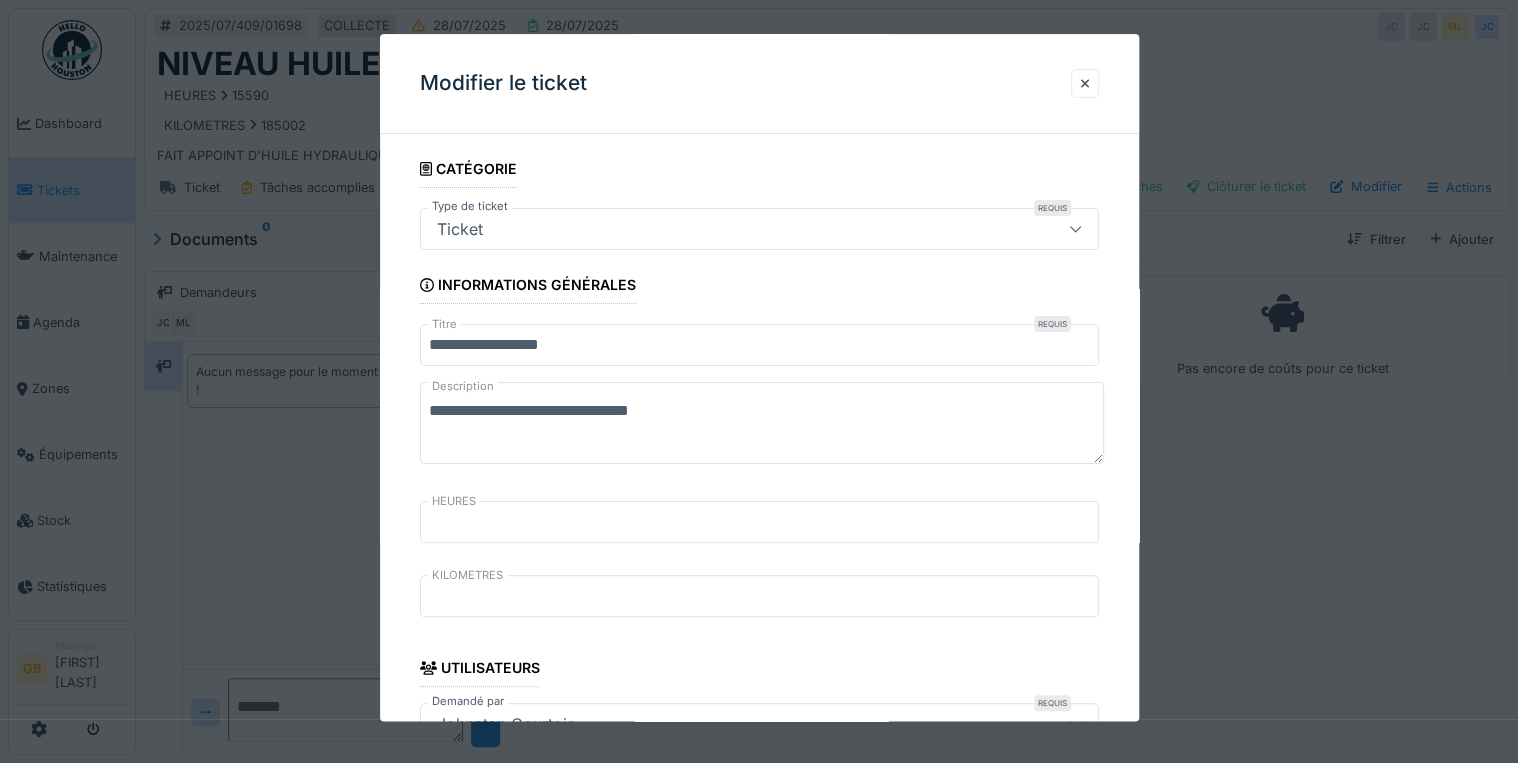 drag, startPoint x: 459, startPoint y: 401, endPoint x: 128, endPoint y: 408, distance: 331.074 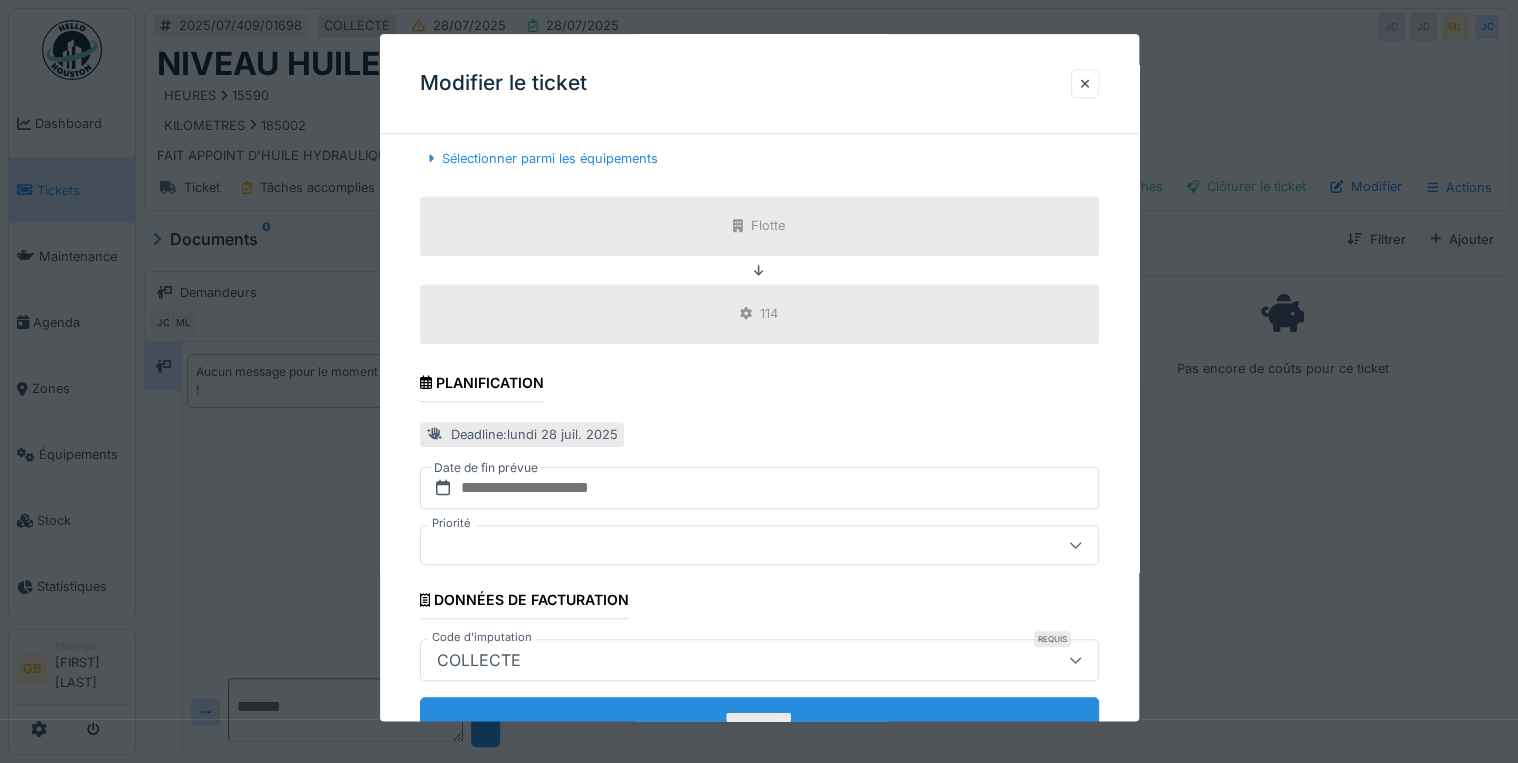 scroll, scrollTop: 798, scrollLeft: 0, axis: vertical 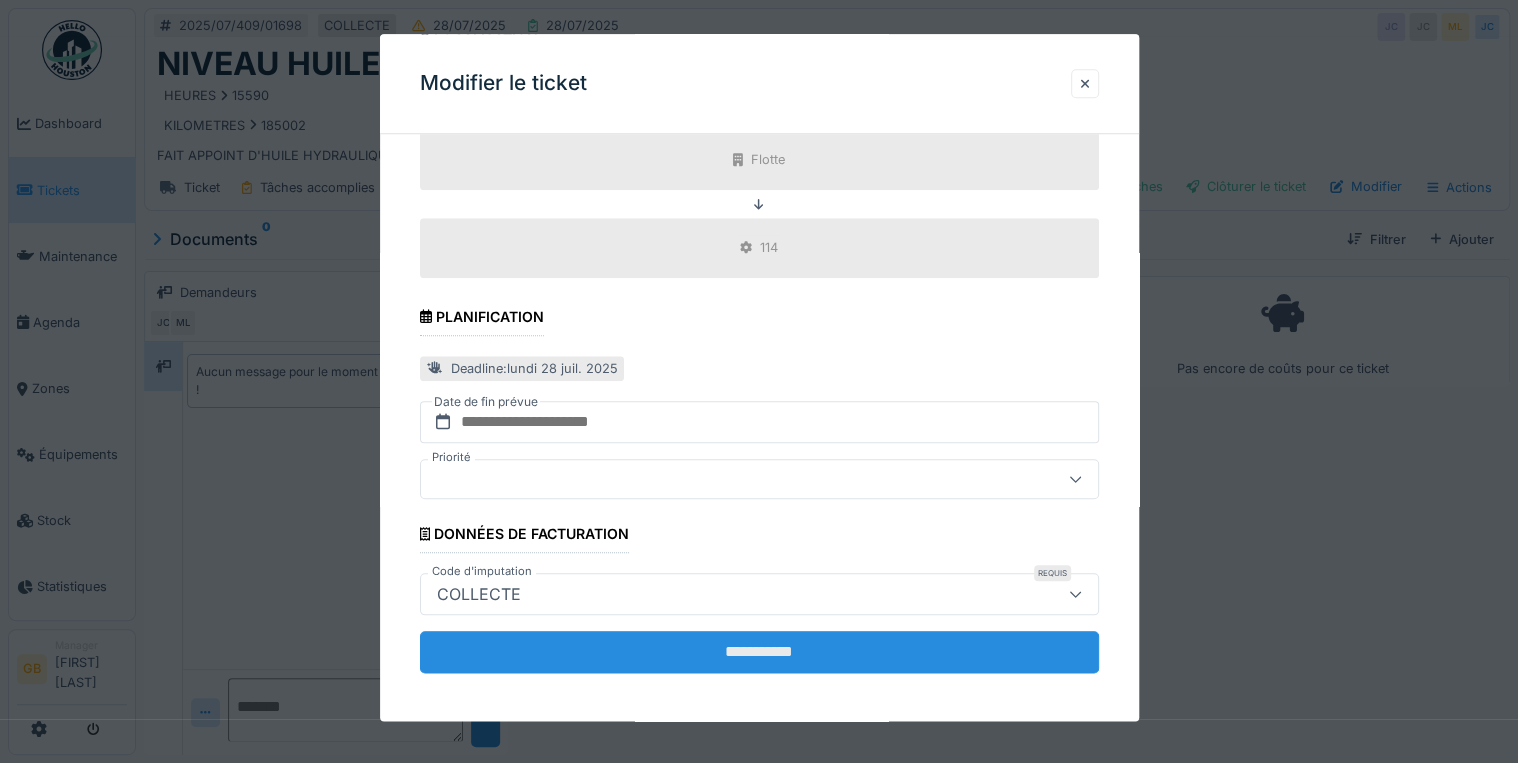 type on "**********" 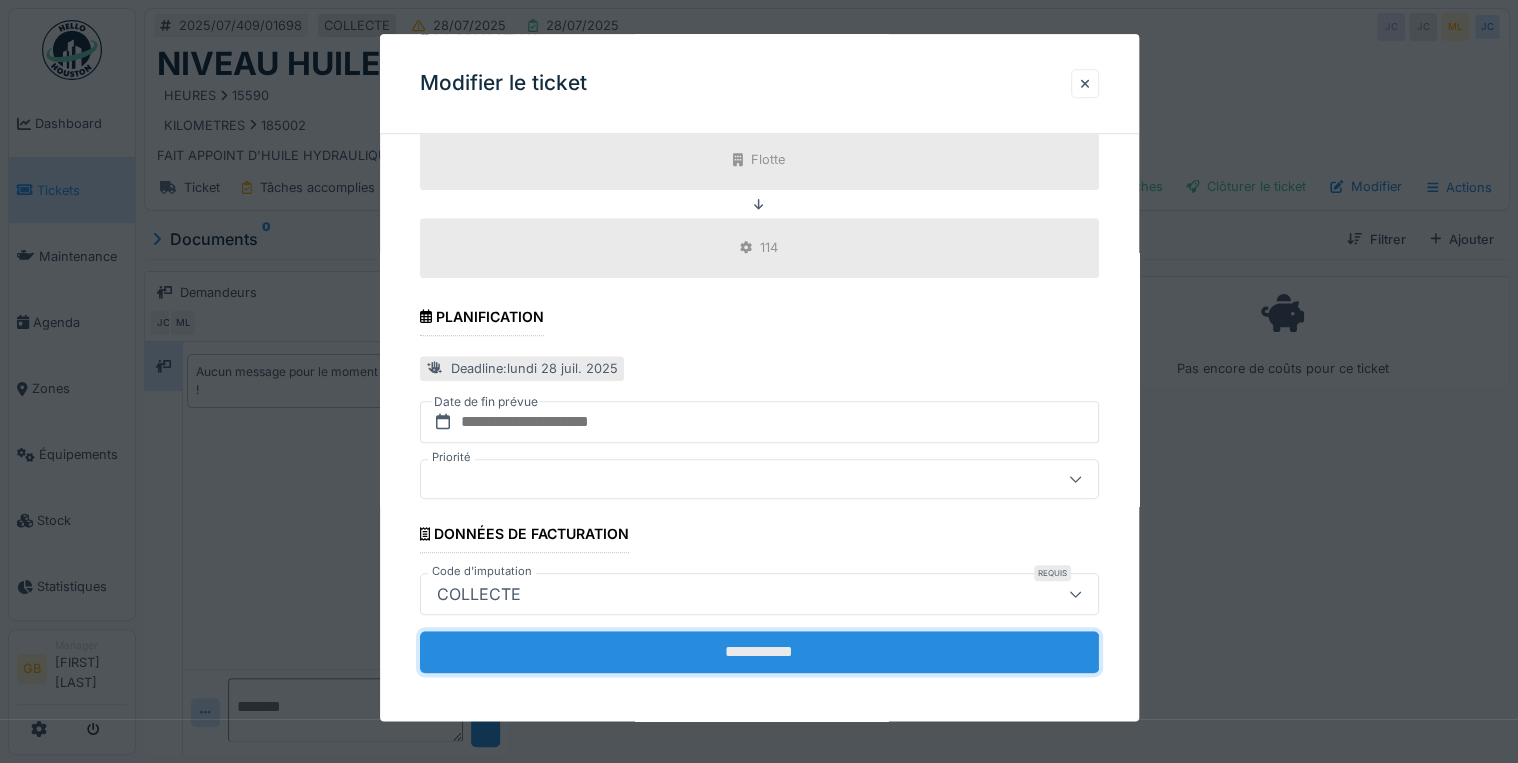 click on "**********" at bounding box center [759, 652] 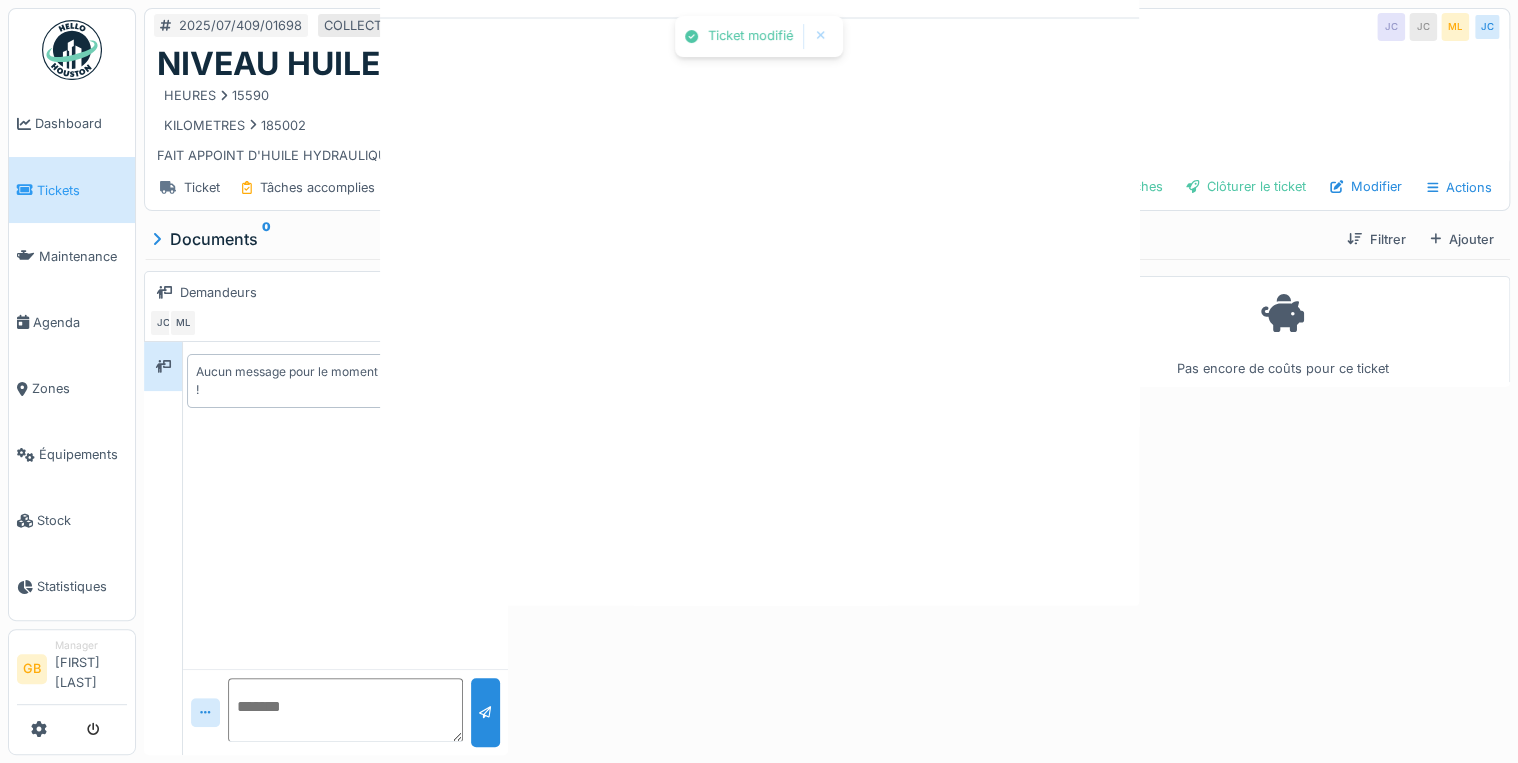 scroll, scrollTop: 0, scrollLeft: 0, axis: both 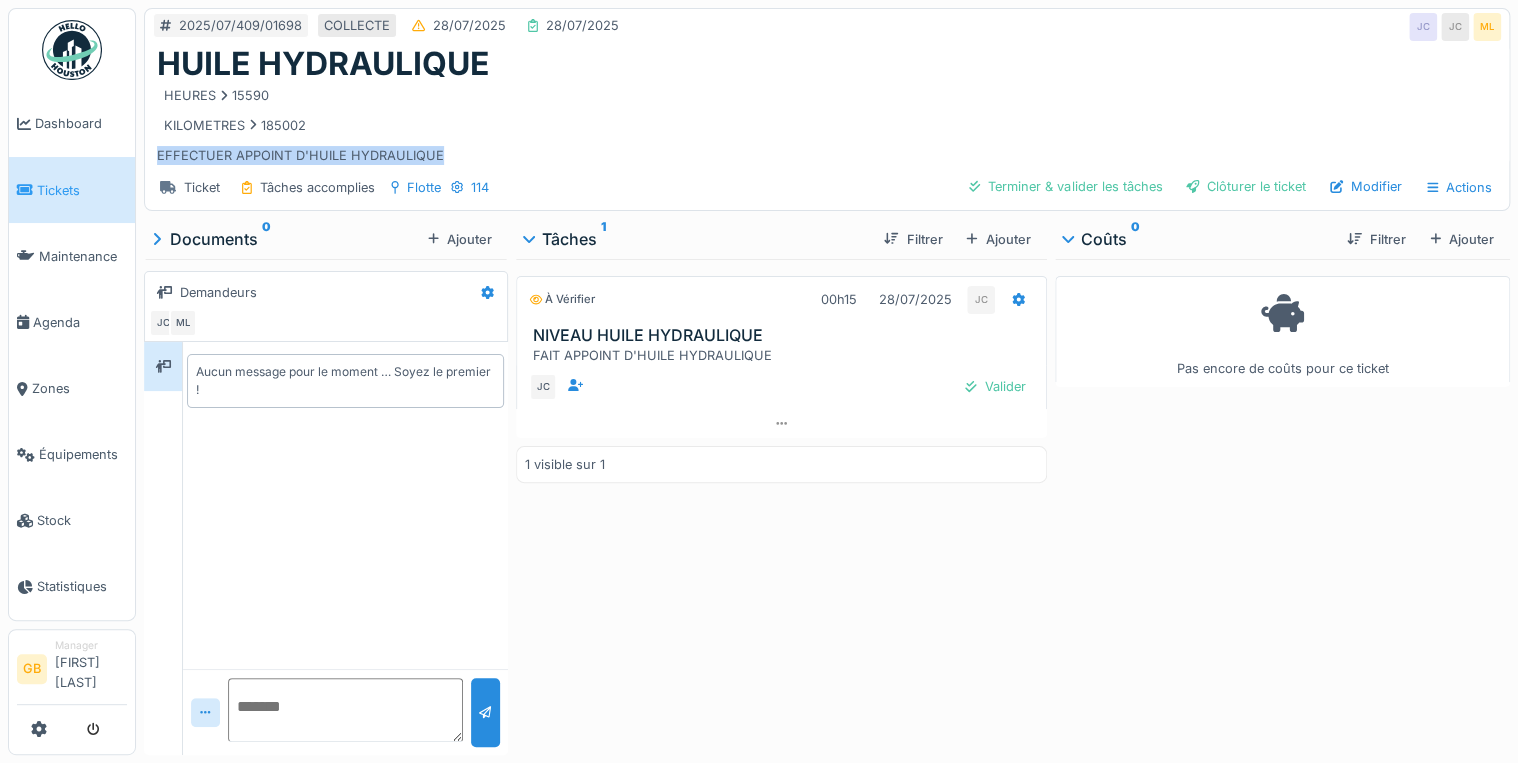 drag, startPoint x: 492, startPoint y: 160, endPoint x: 144, endPoint y: 153, distance: 348.0704 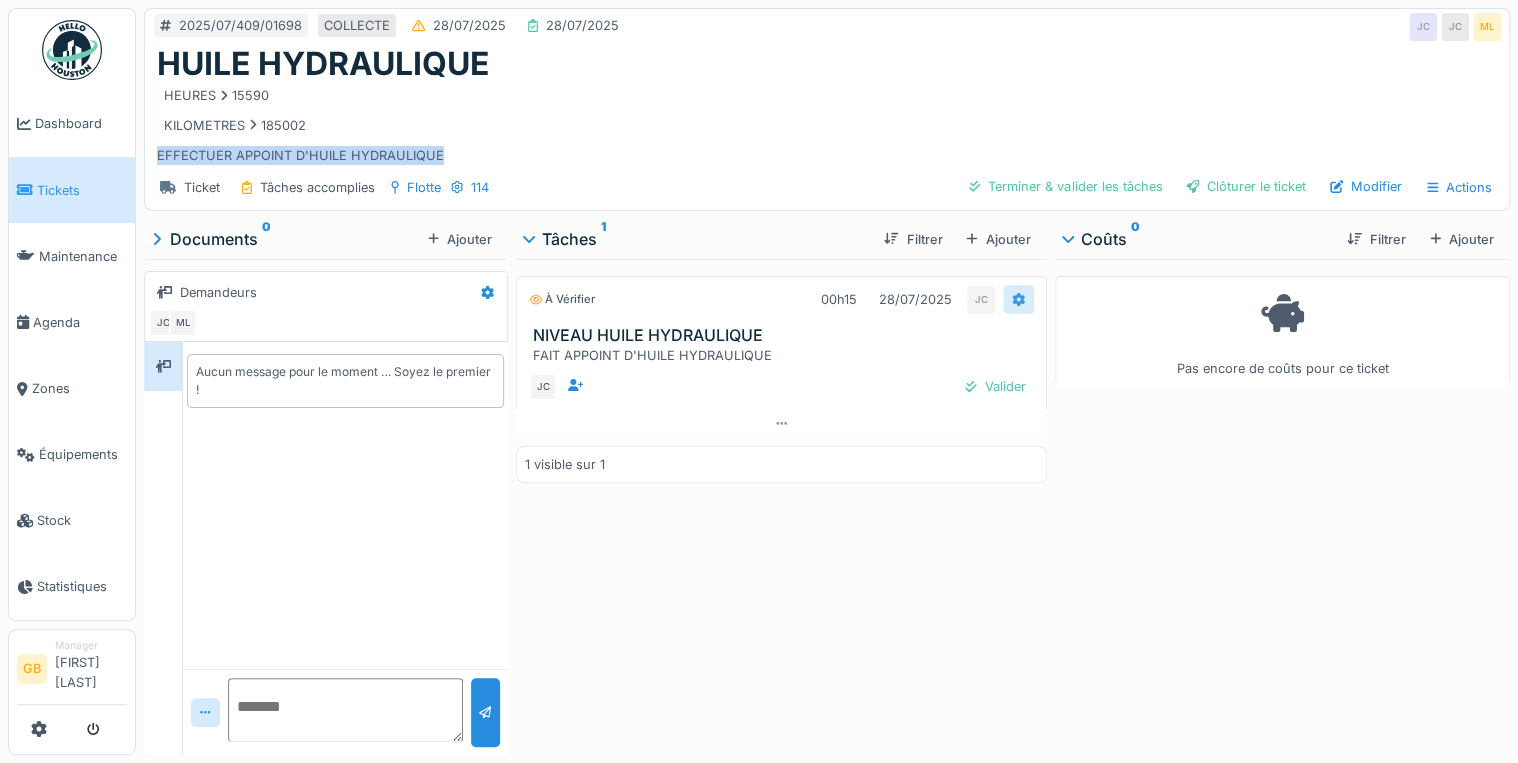 click 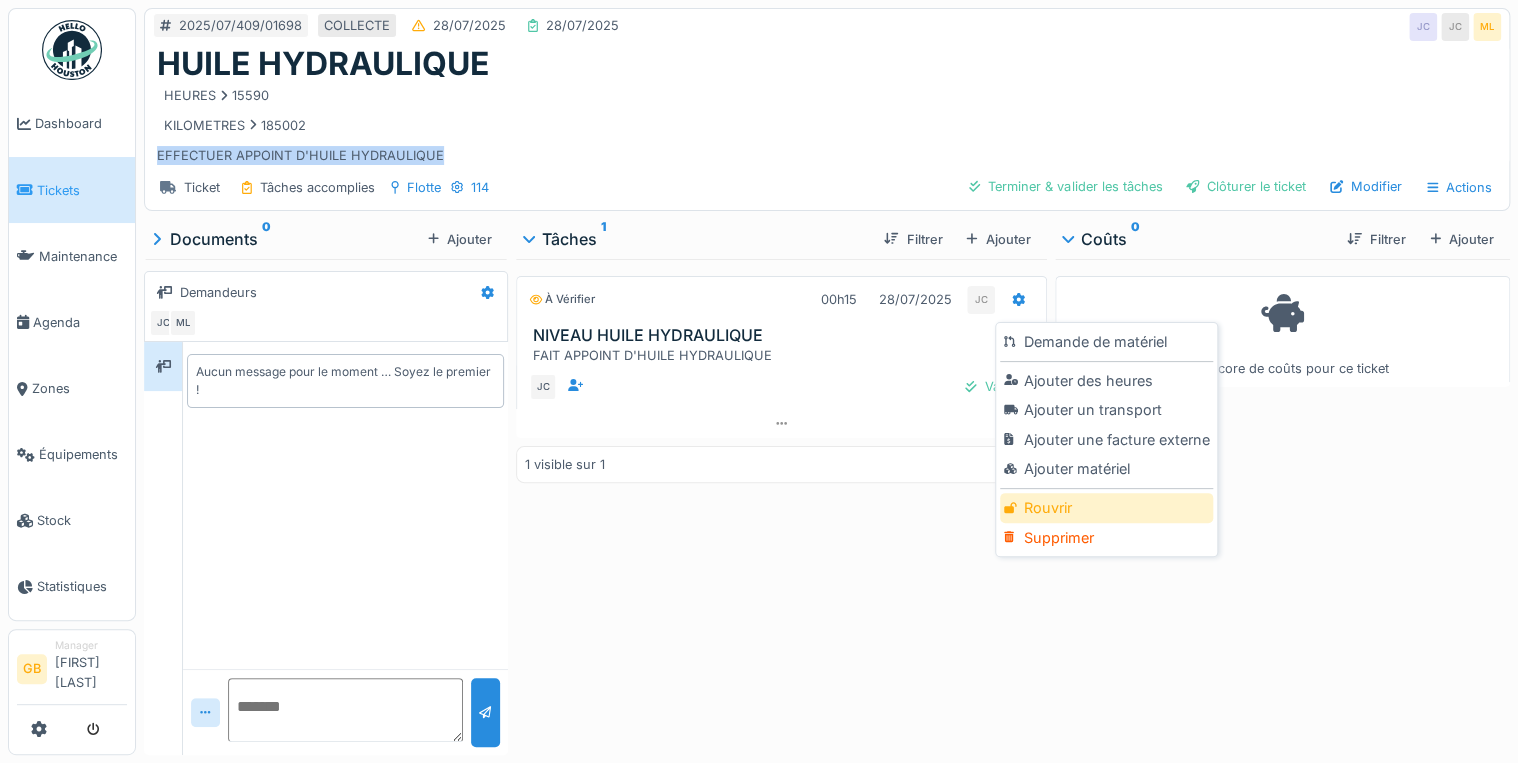 click on "Rouvrir" at bounding box center (1106, 508) 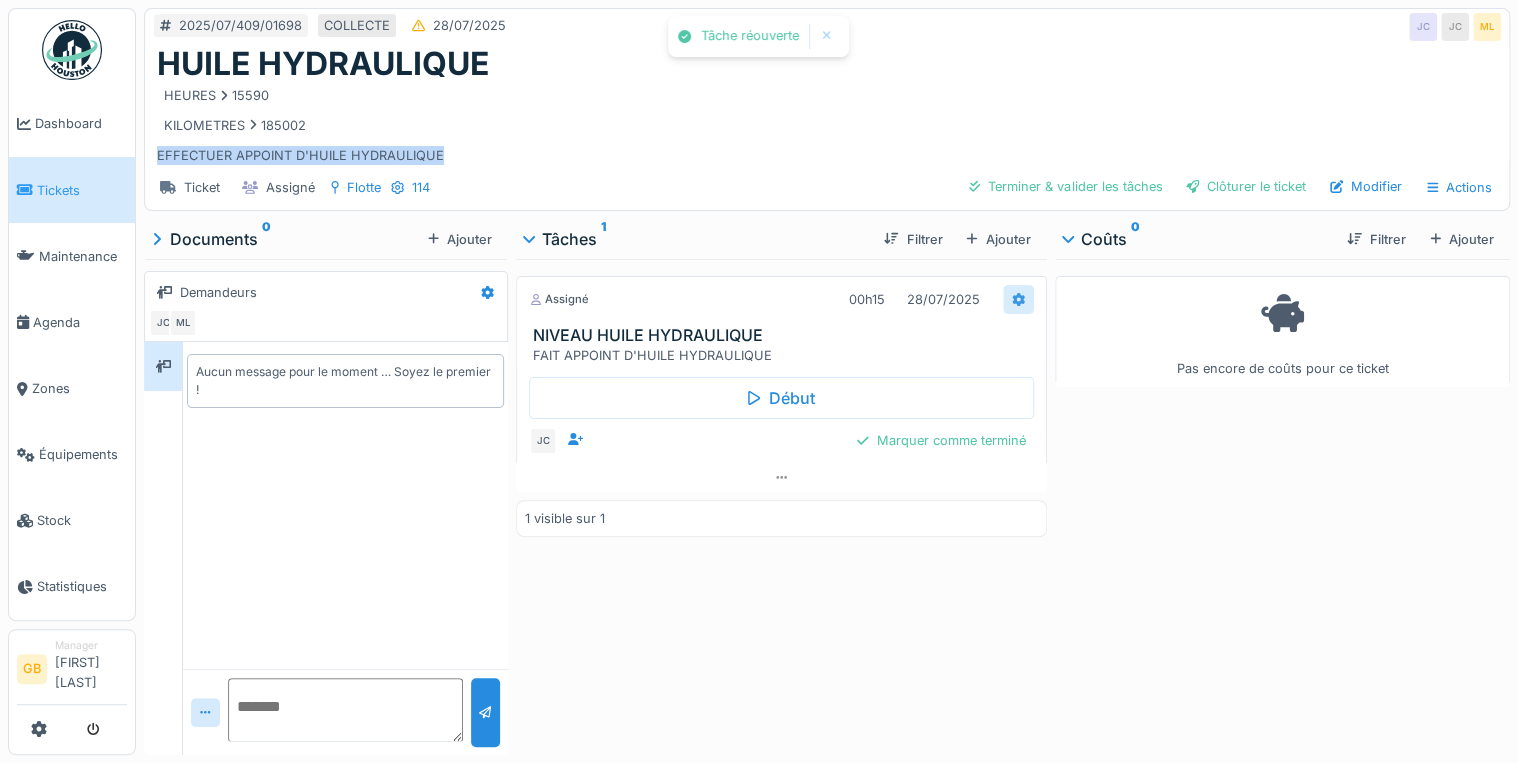 drag, startPoint x: 1016, startPoint y: 289, endPoint x: 1029, endPoint y: 311, distance: 25.553865 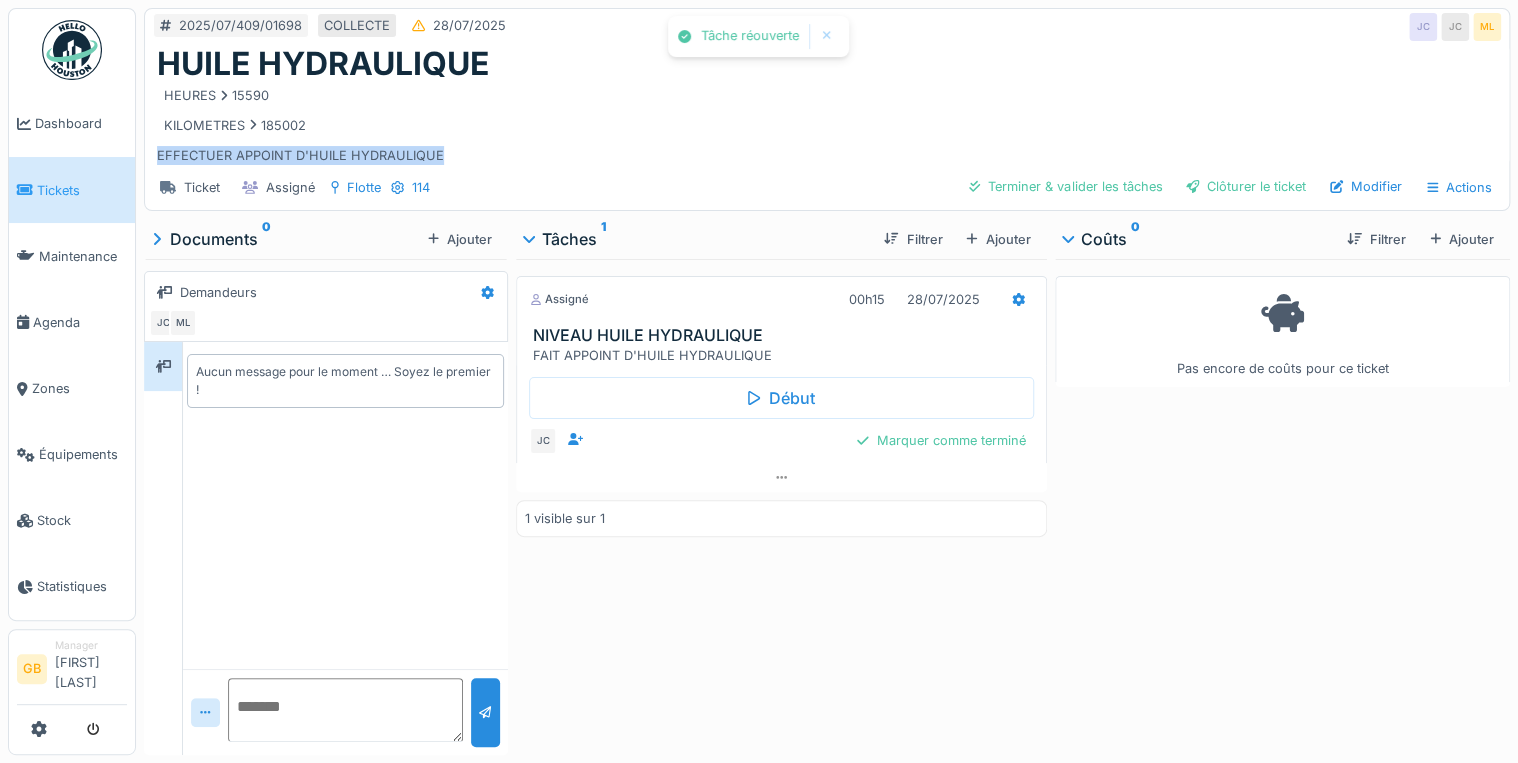 click at bounding box center (1018, 299) 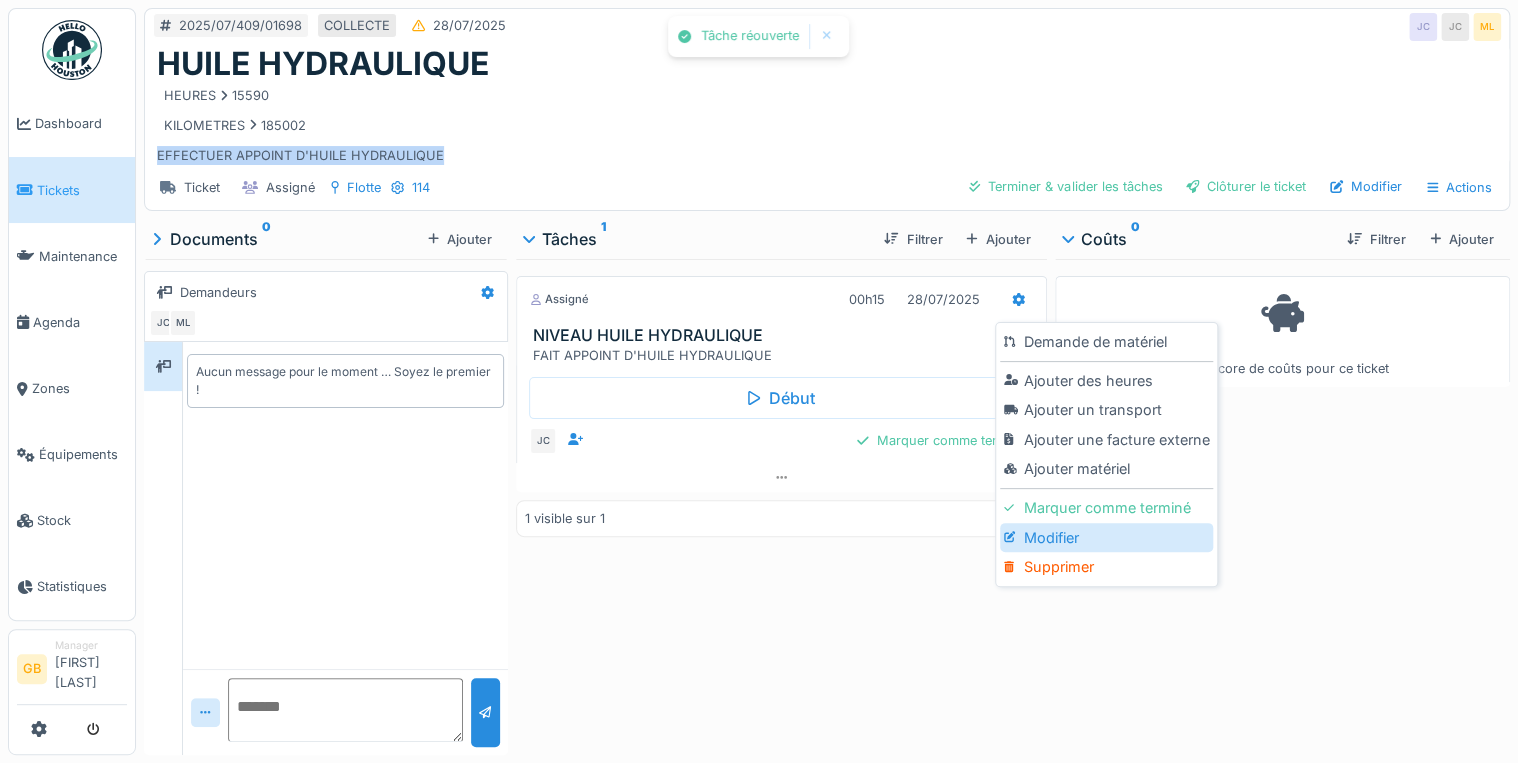 click on "Modifier" at bounding box center (1106, 538) 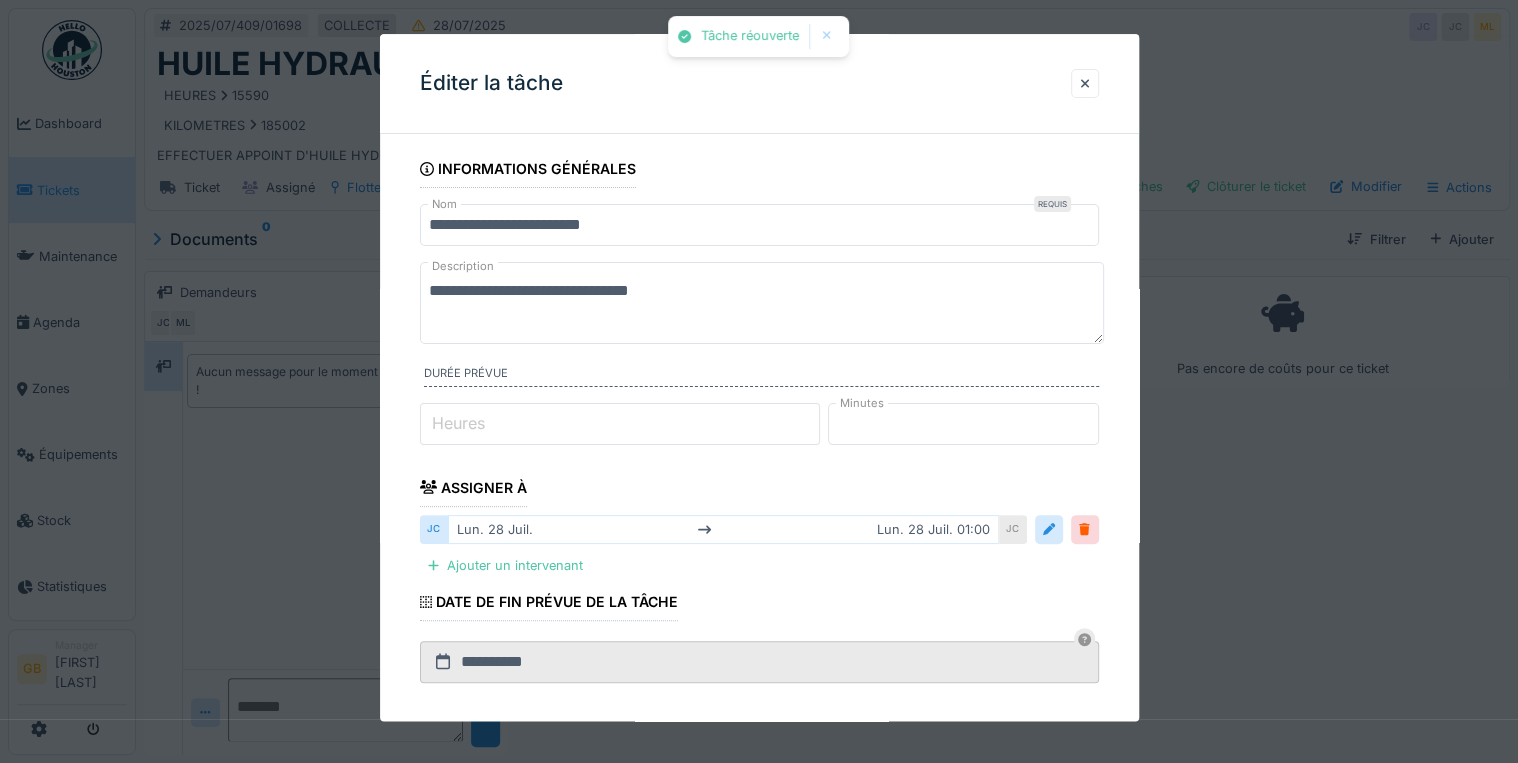 drag, startPoint x: 54, startPoint y: 252, endPoint x: 0, endPoint y: 211, distance: 67.80118 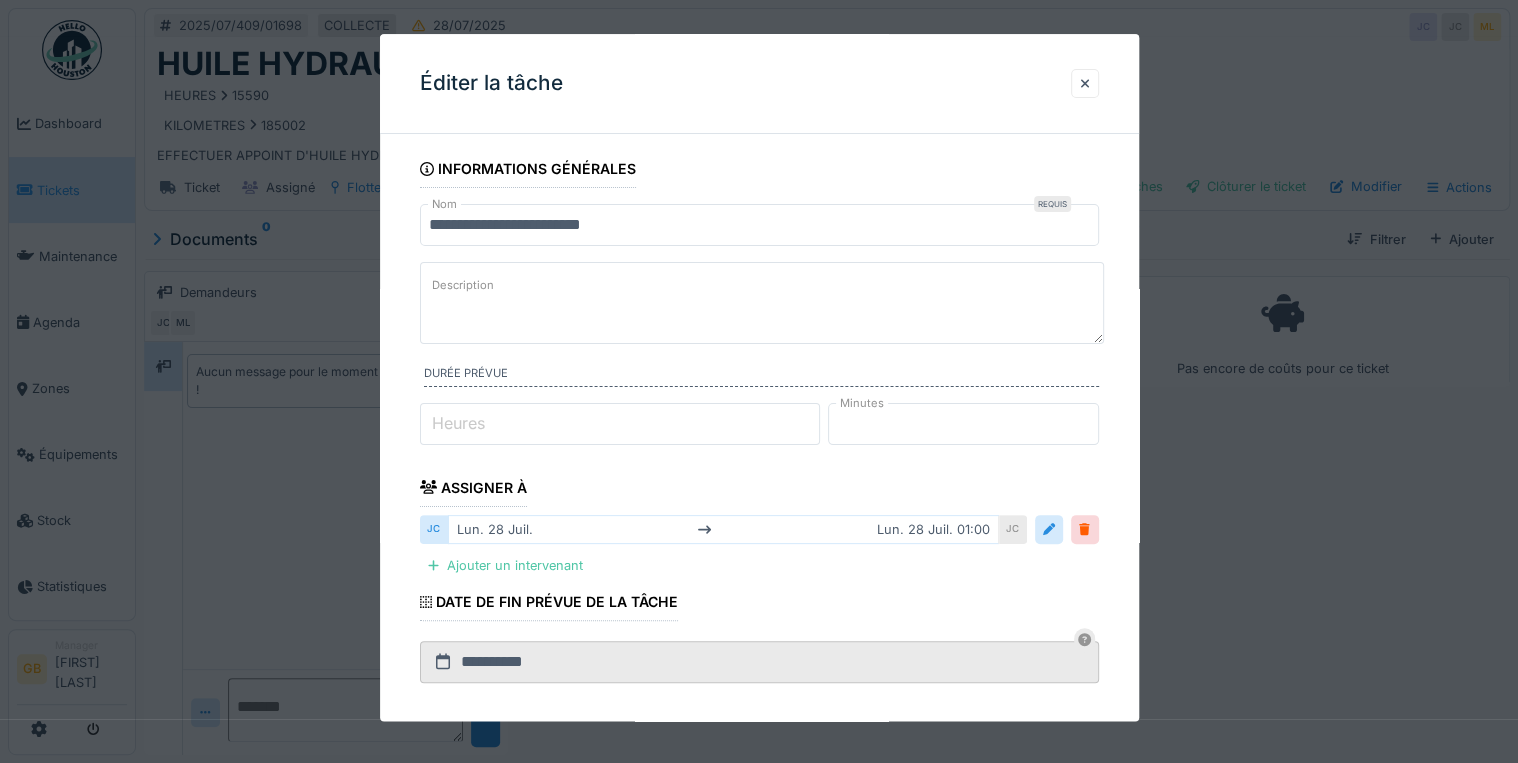 paste on "**********" 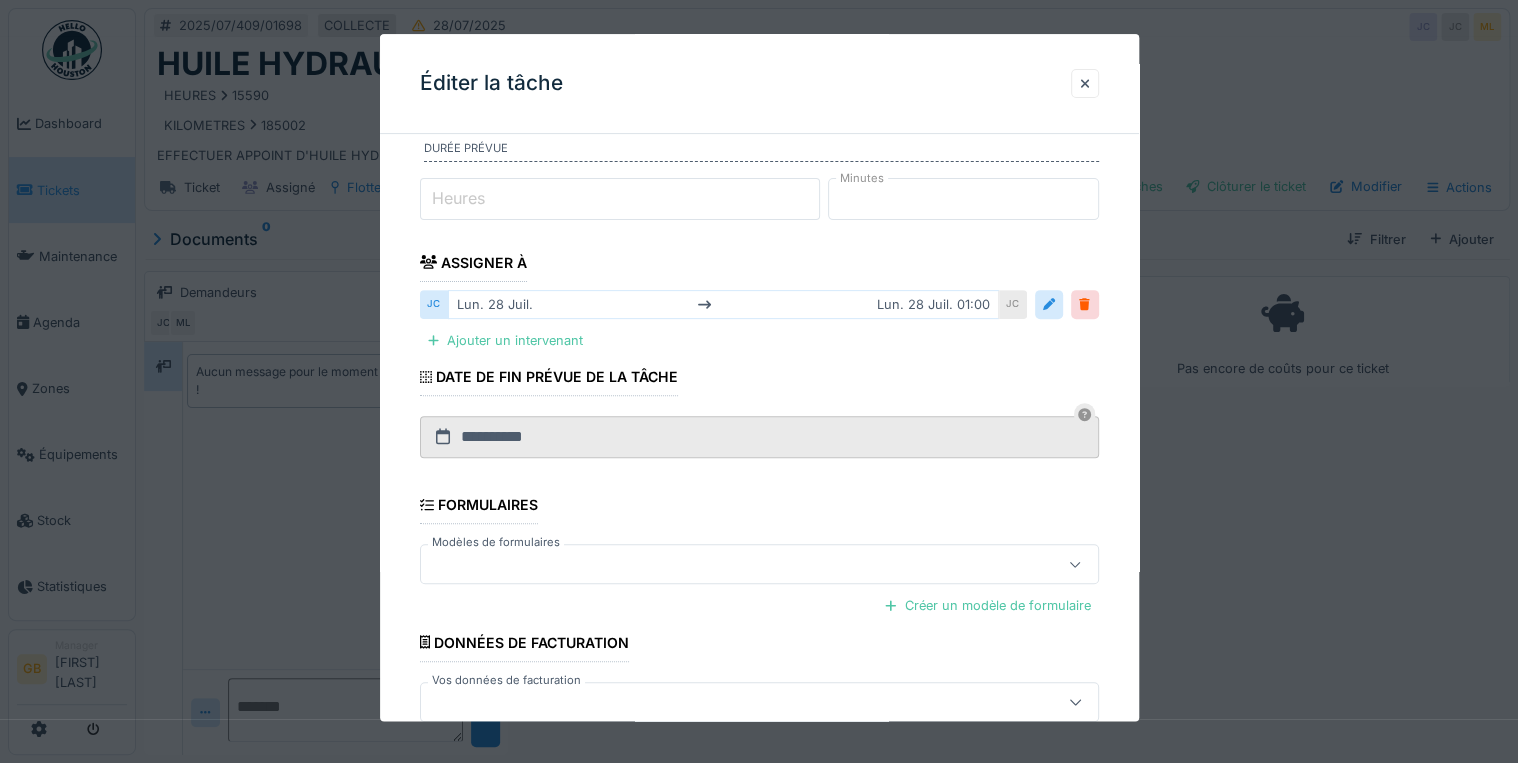 scroll, scrollTop: 336, scrollLeft: 0, axis: vertical 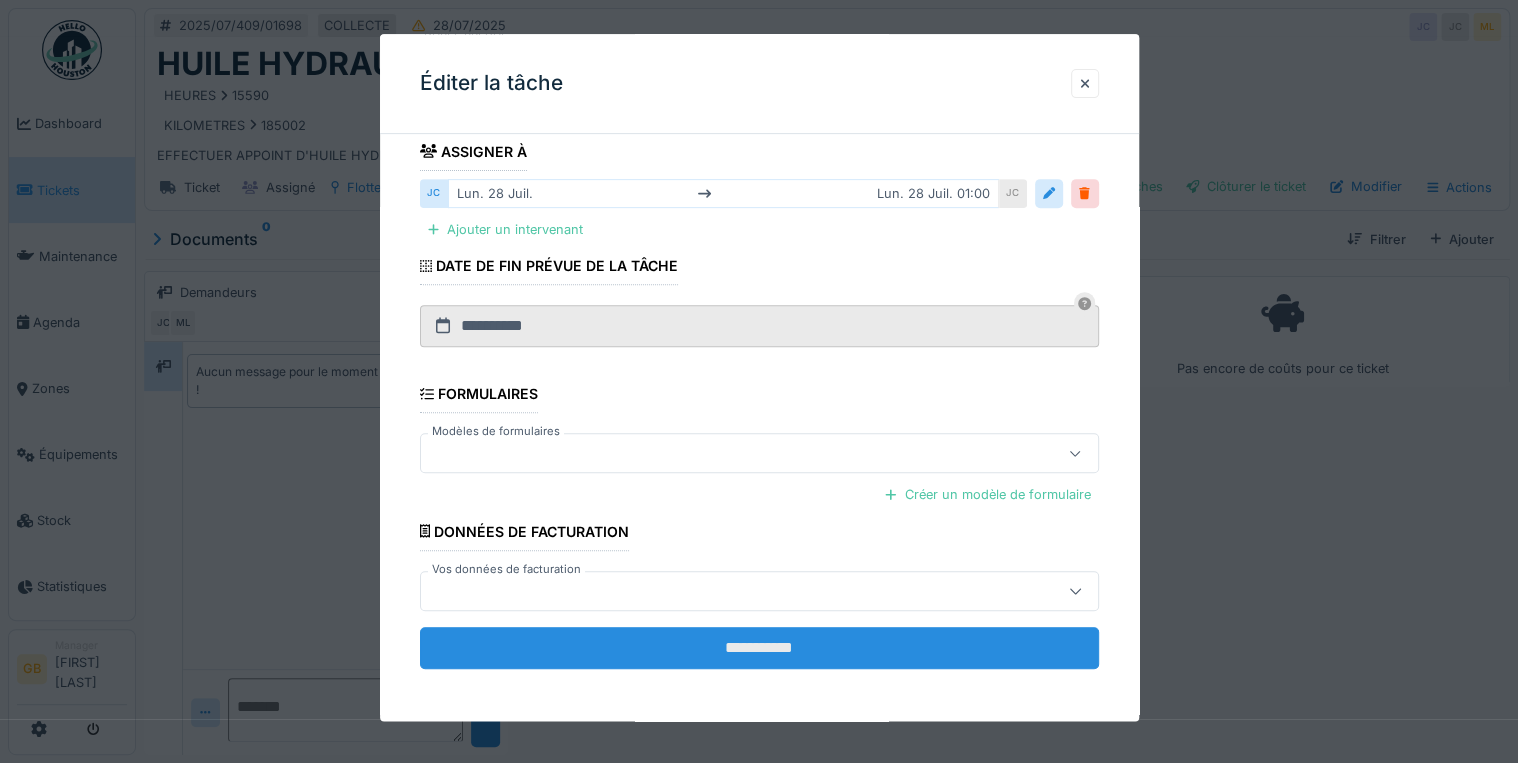 type on "**********" 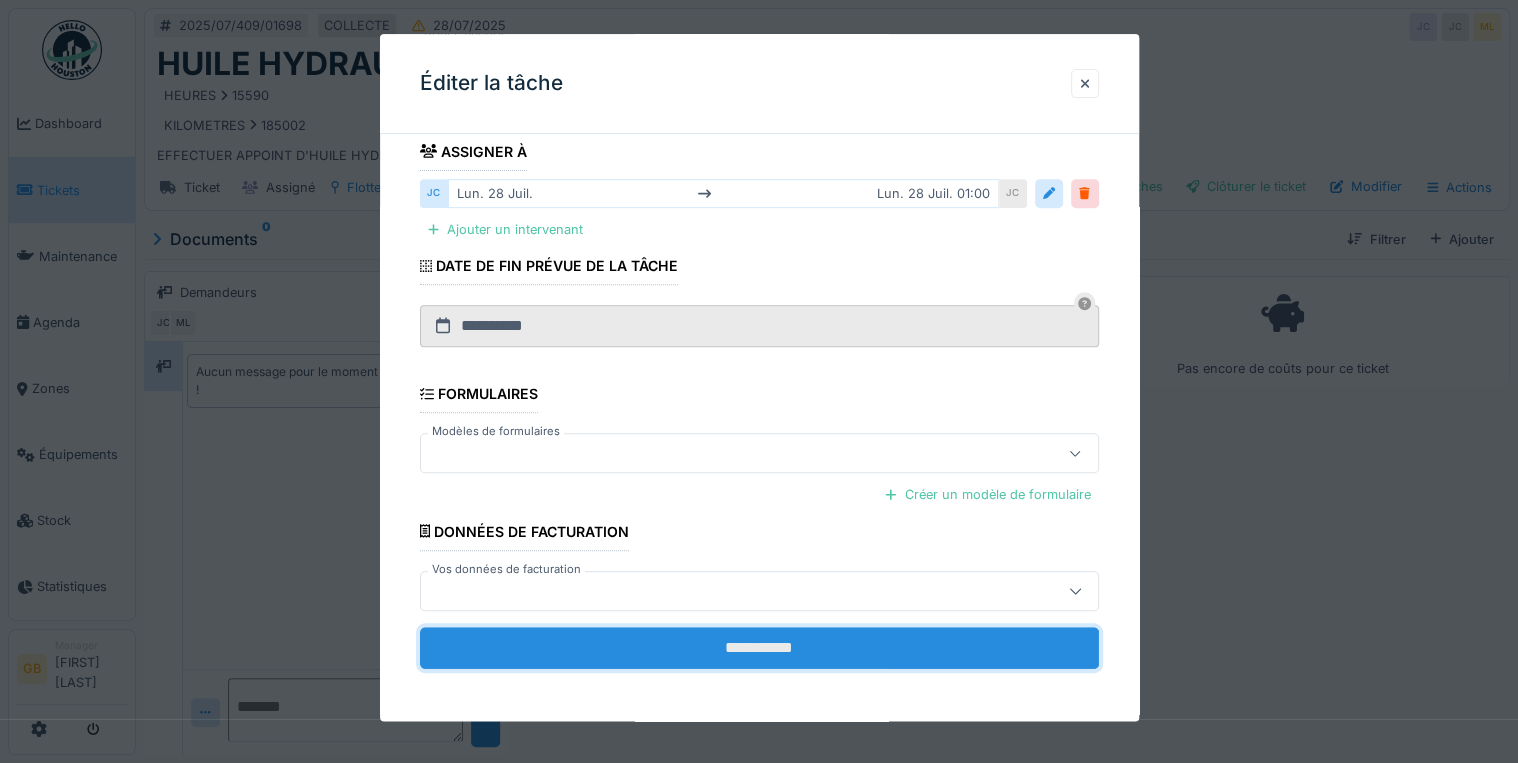 click on "**********" at bounding box center (759, 648) 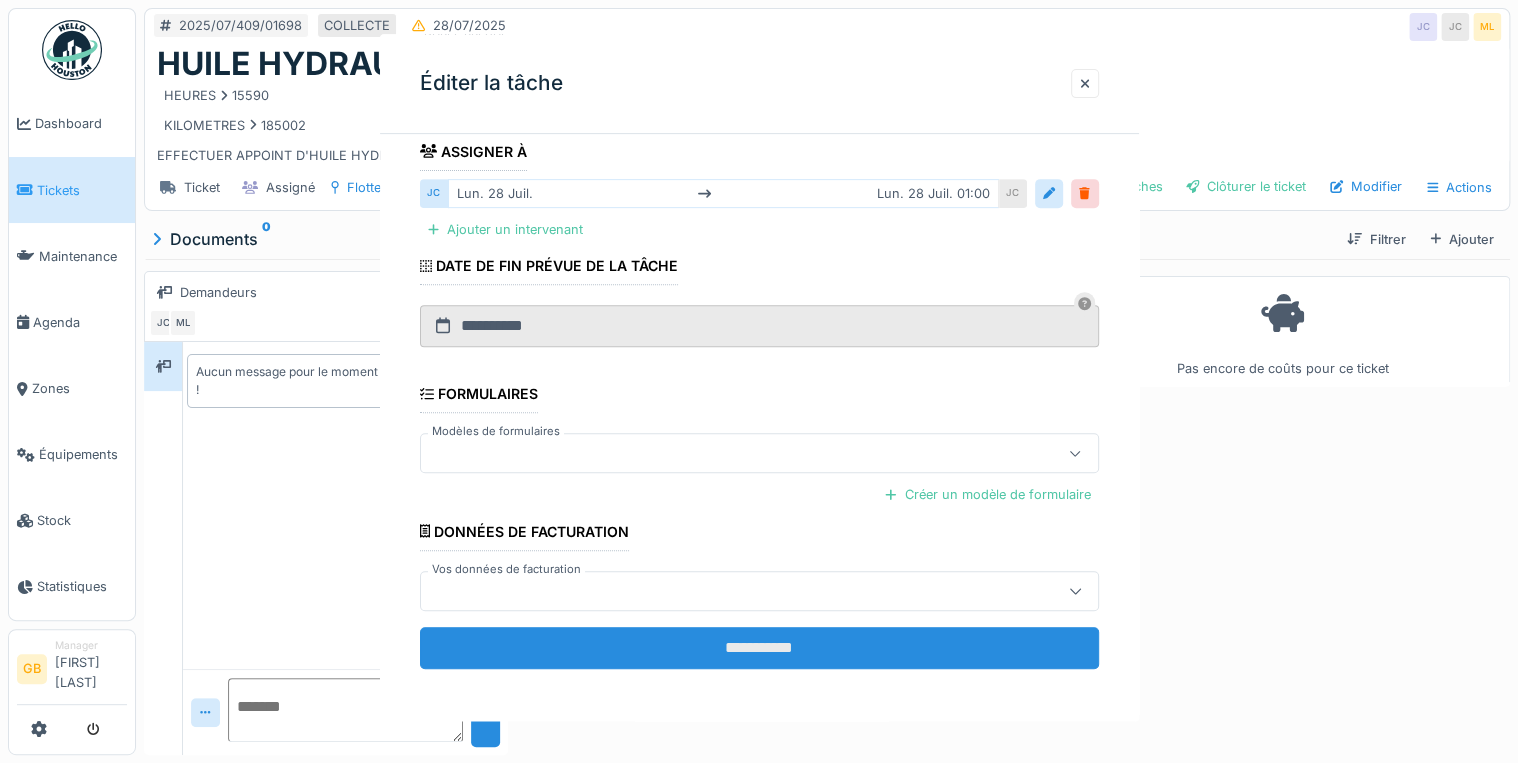 scroll, scrollTop: 0, scrollLeft: 0, axis: both 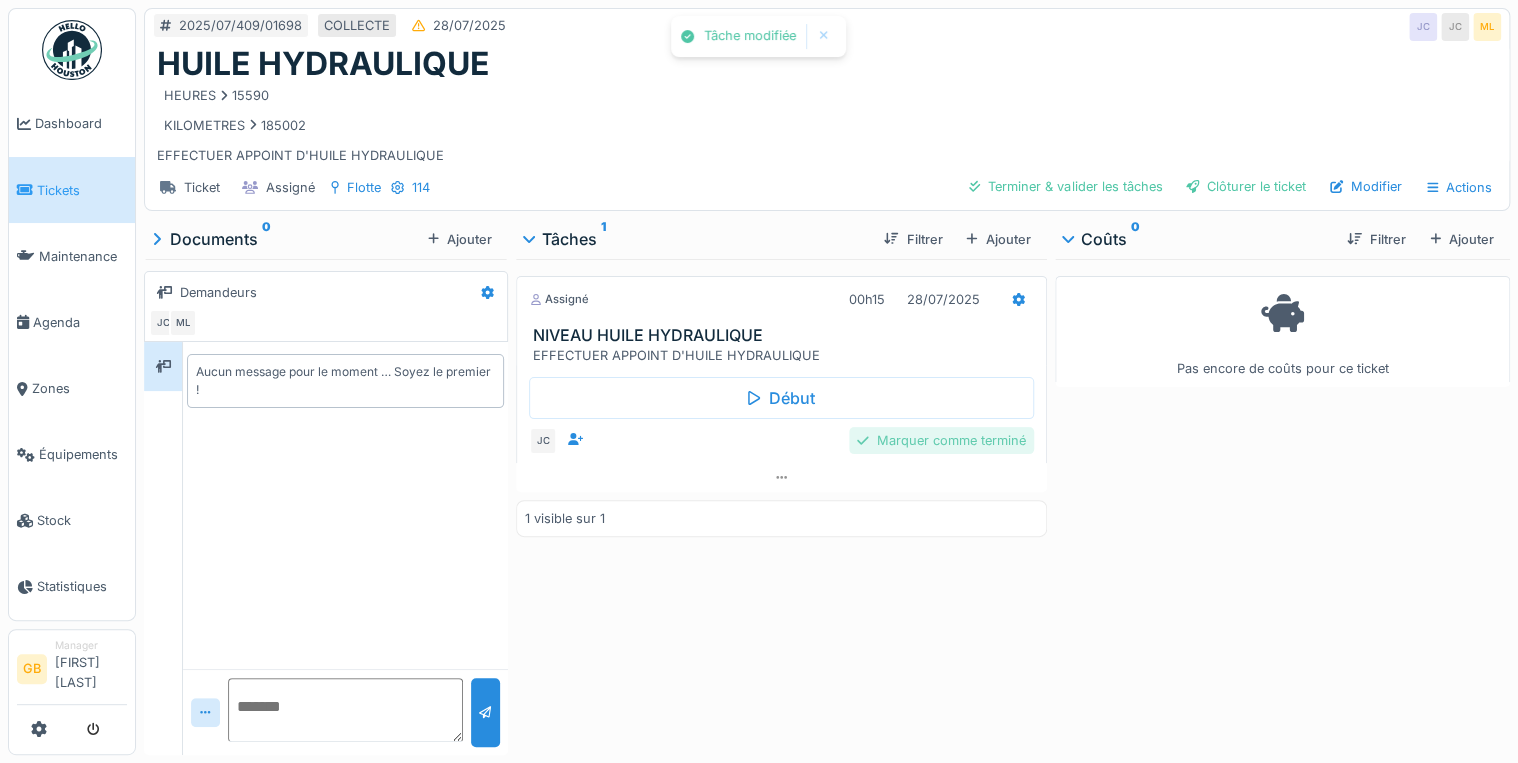 click on "Marquer comme terminé" at bounding box center (941, 440) 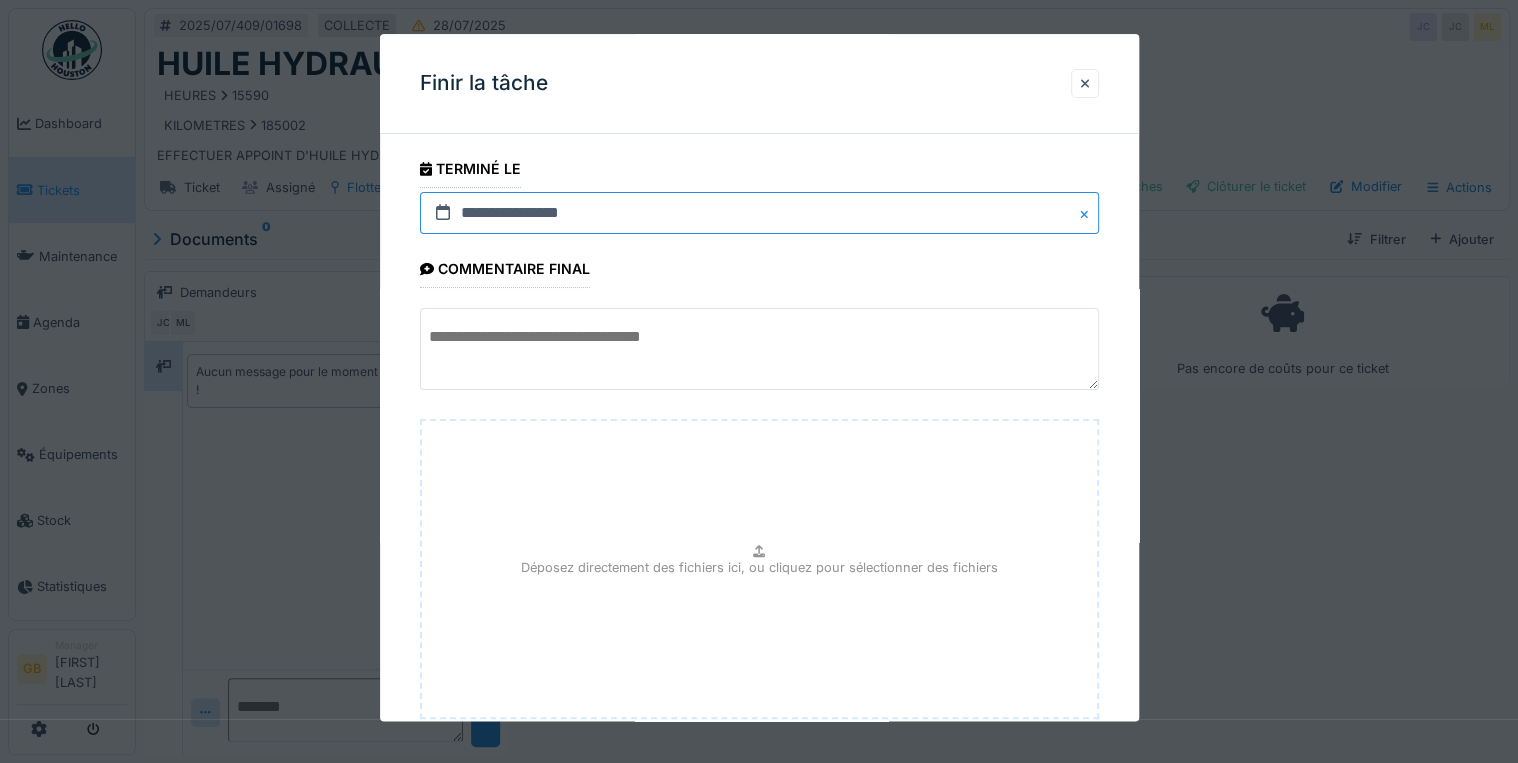 click on "**********" at bounding box center [759, 213] 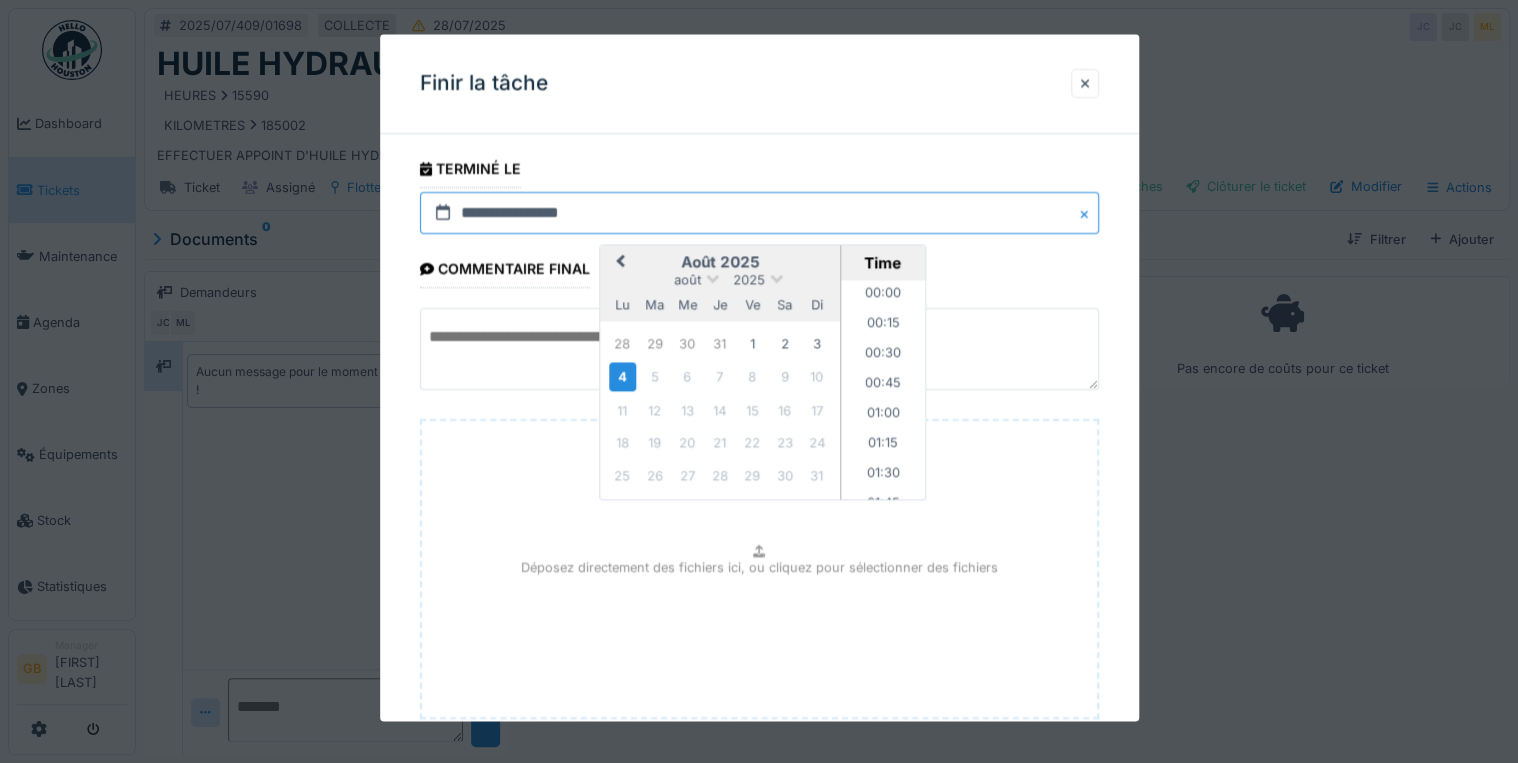 scroll, scrollTop: 985, scrollLeft: 0, axis: vertical 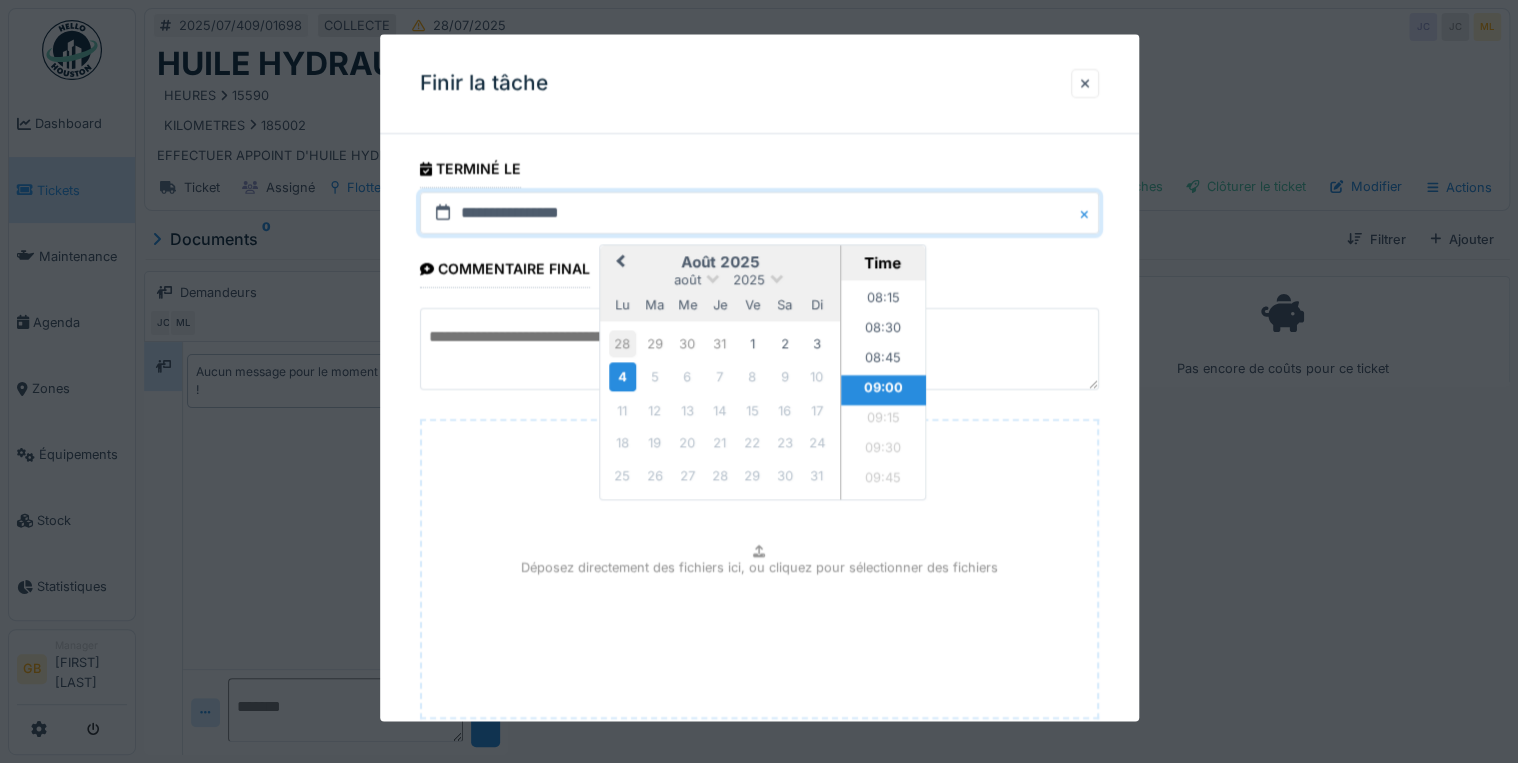 click on "28" at bounding box center [622, 343] 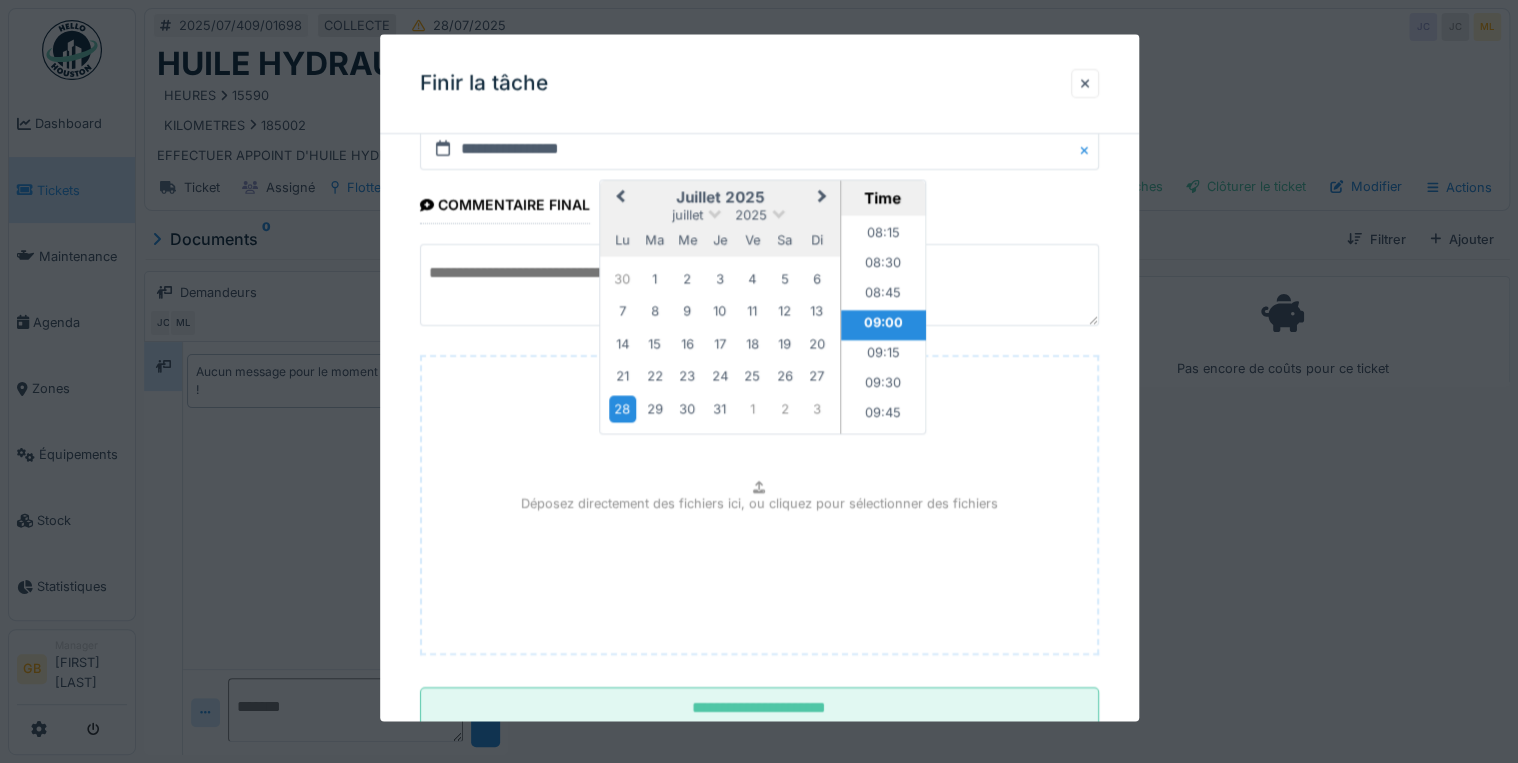 scroll, scrollTop: 126, scrollLeft: 0, axis: vertical 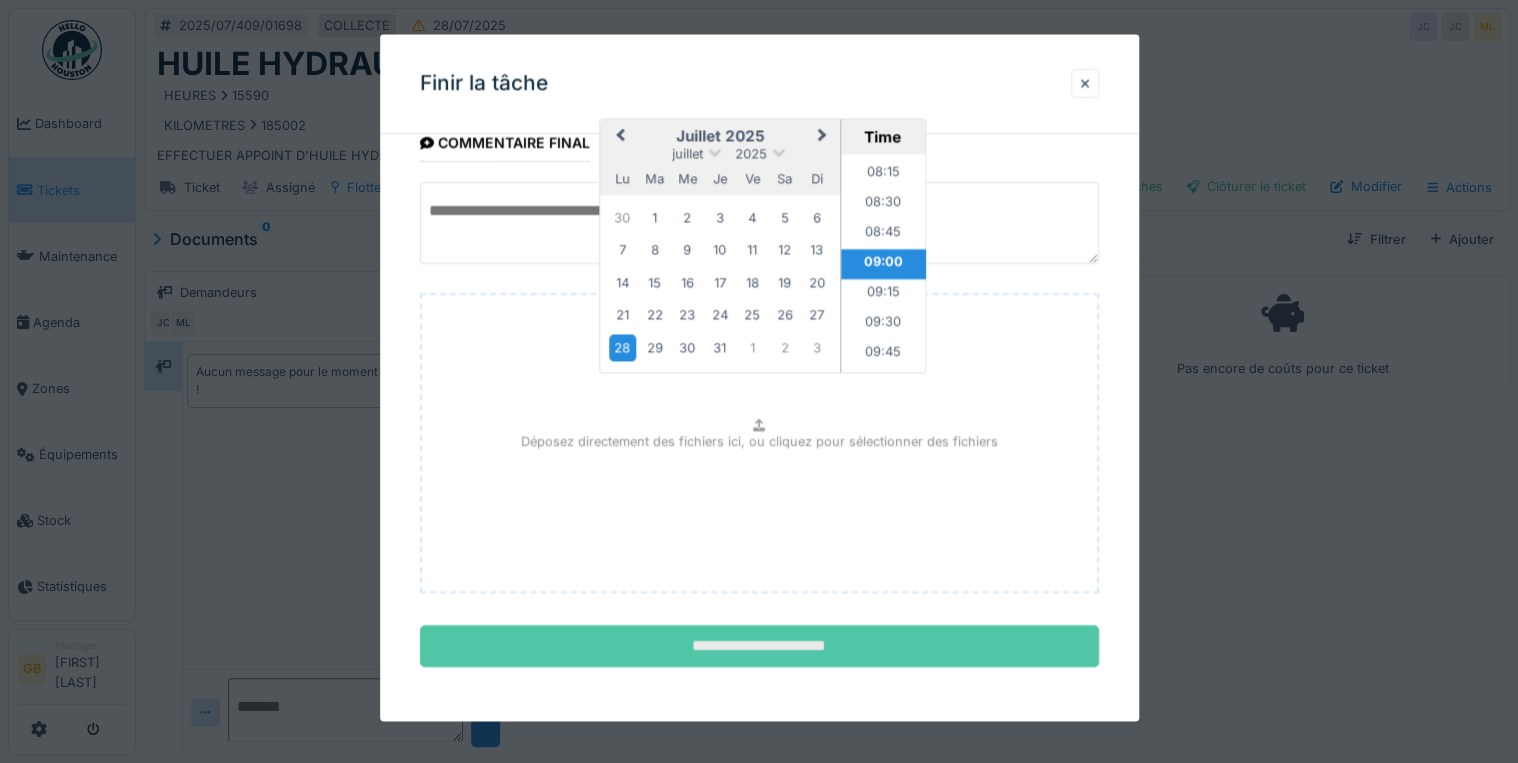 click on "**********" at bounding box center (759, 647) 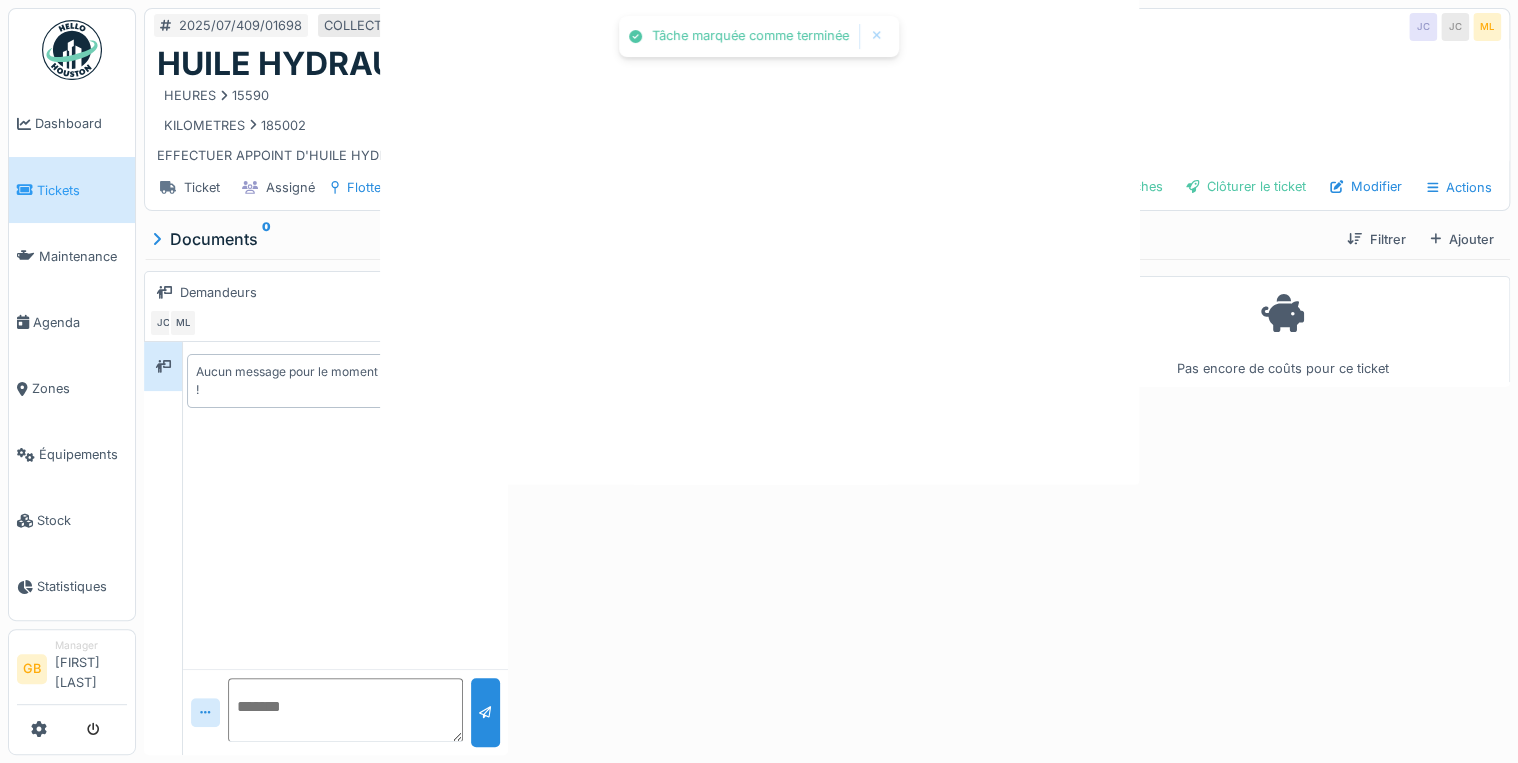scroll, scrollTop: 0, scrollLeft: 0, axis: both 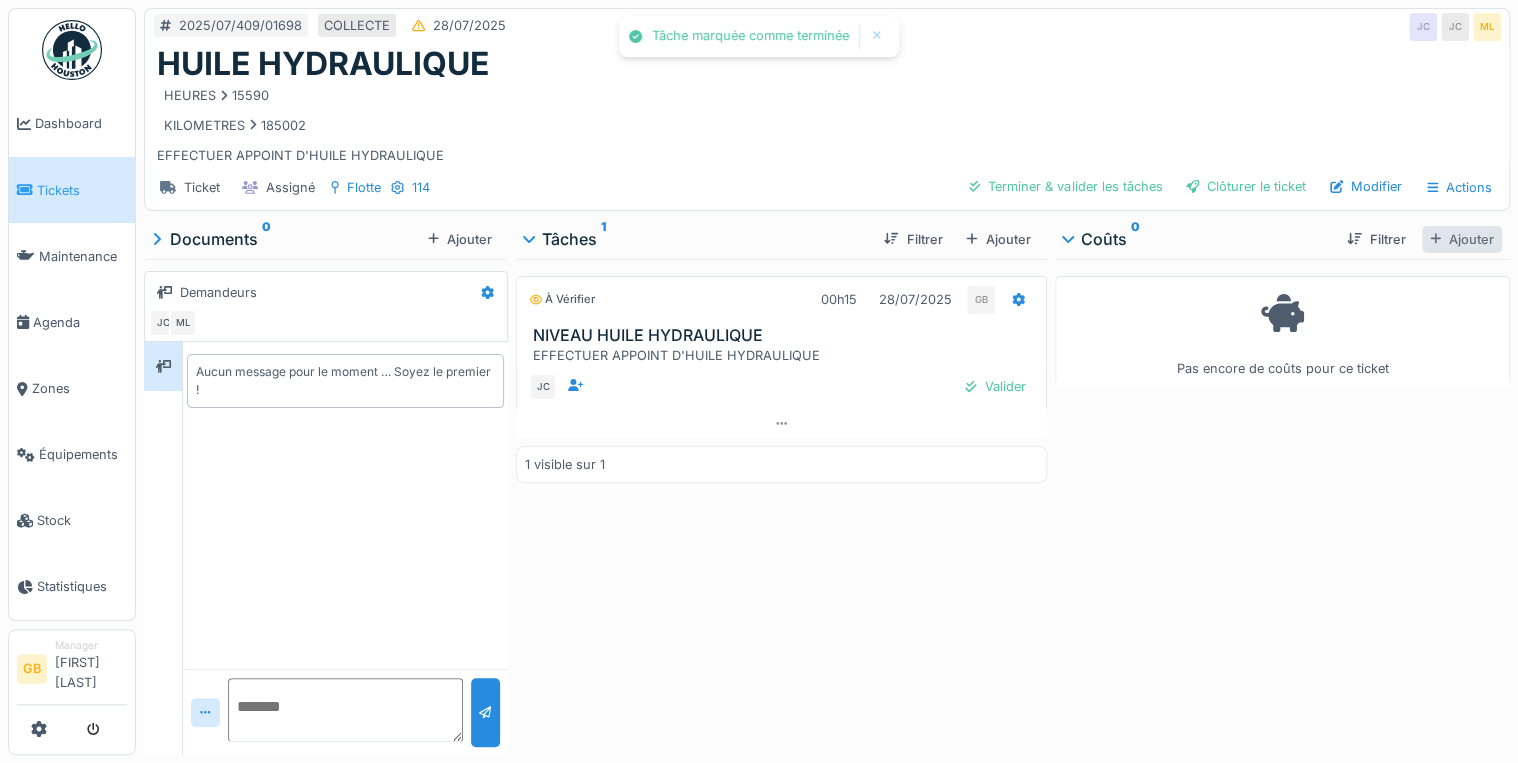 click on "Ajouter" at bounding box center [1462, 239] 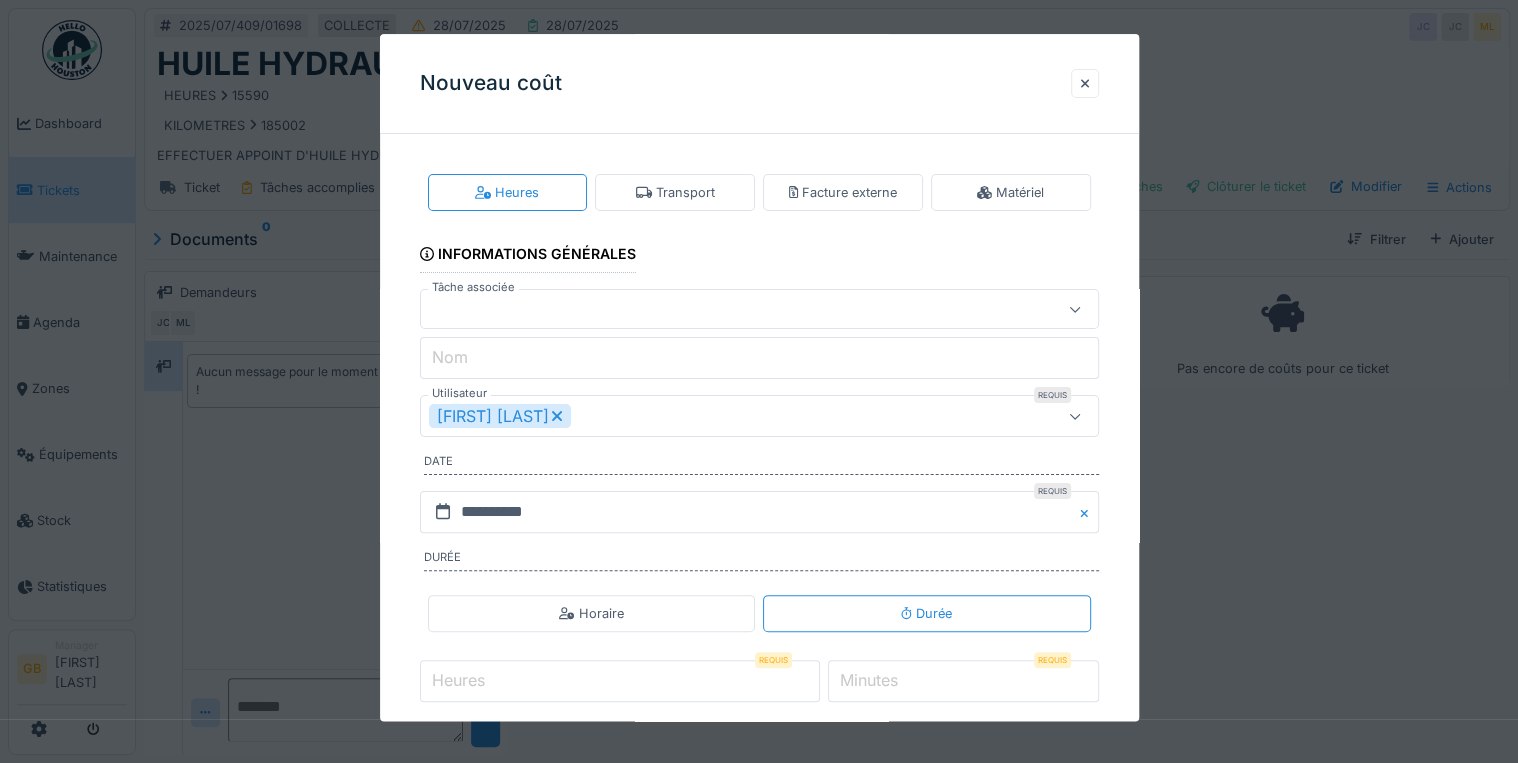 click at bounding box center [725, 310] 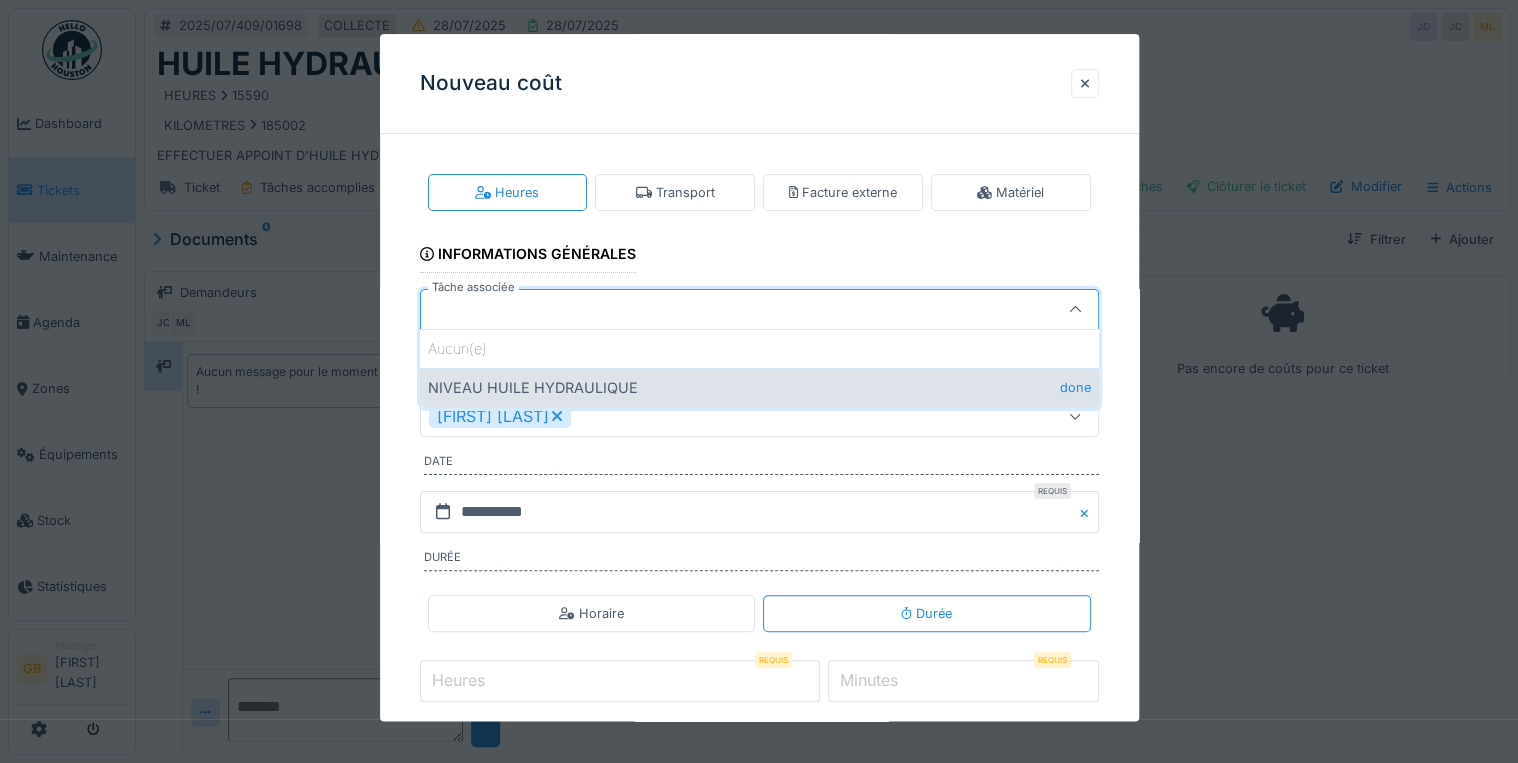 click on "NIVEAU HUILE HYDRAULIQUE    done" at bounding box center [759, 387] 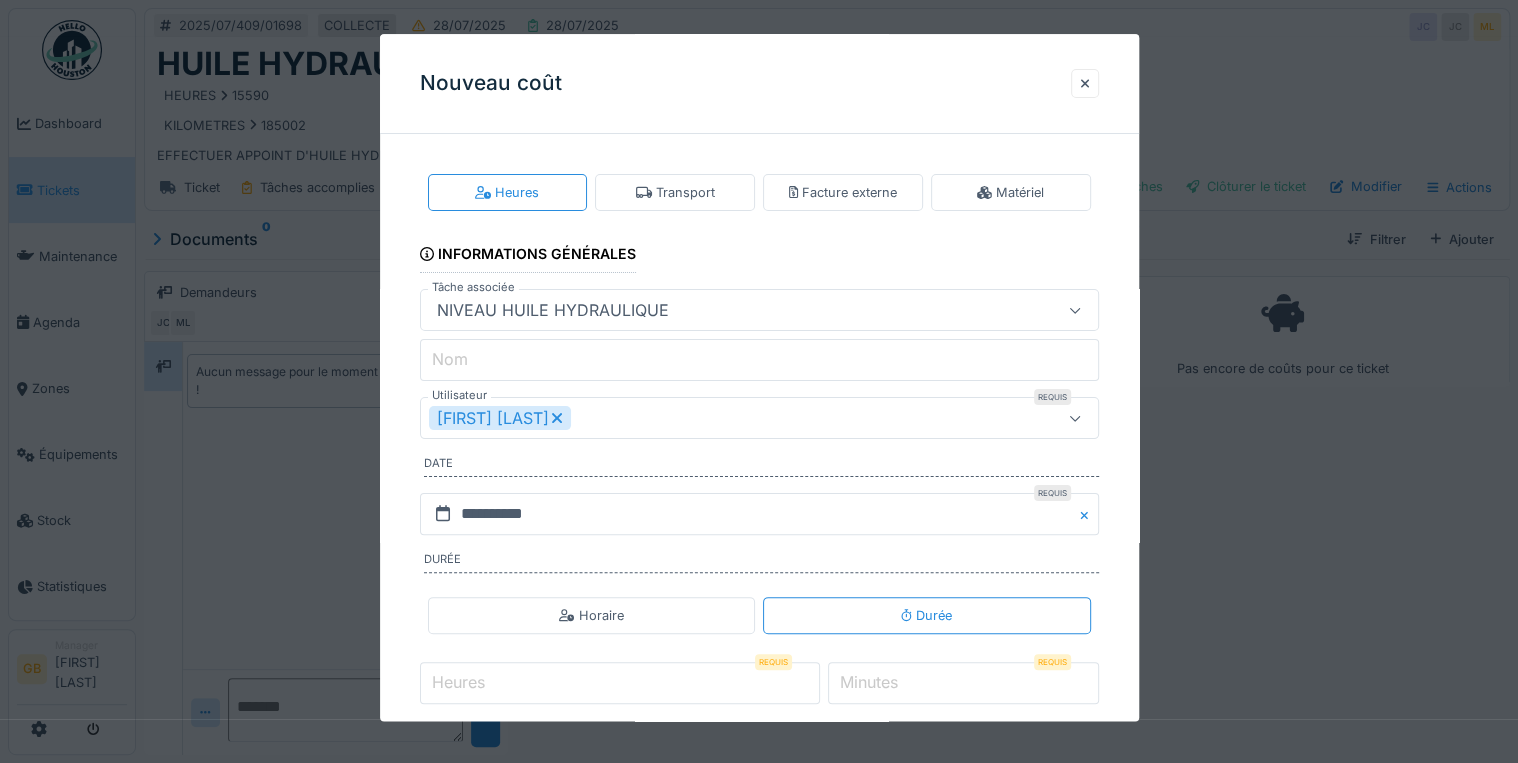 click 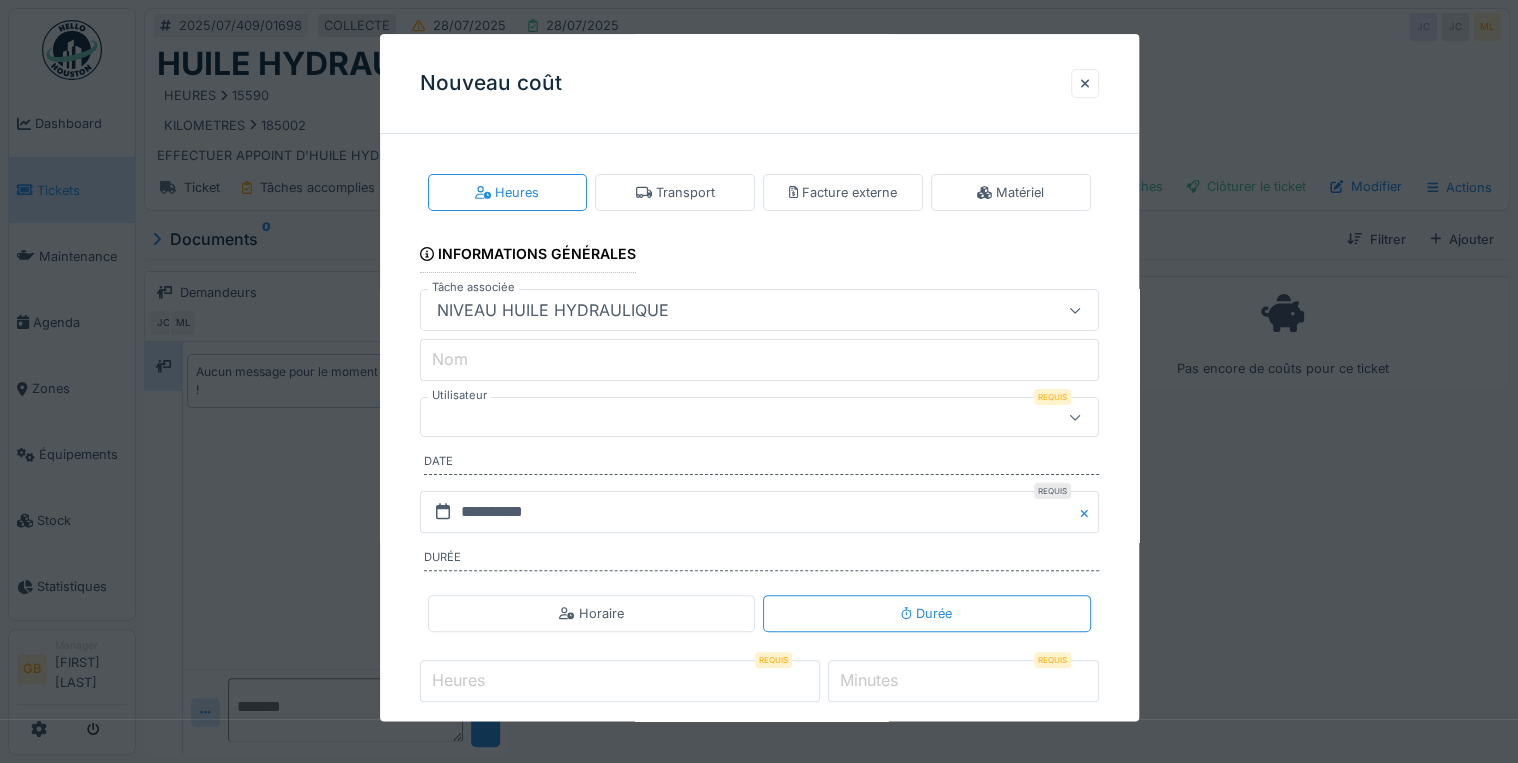 click at bounding box center (725, 418) 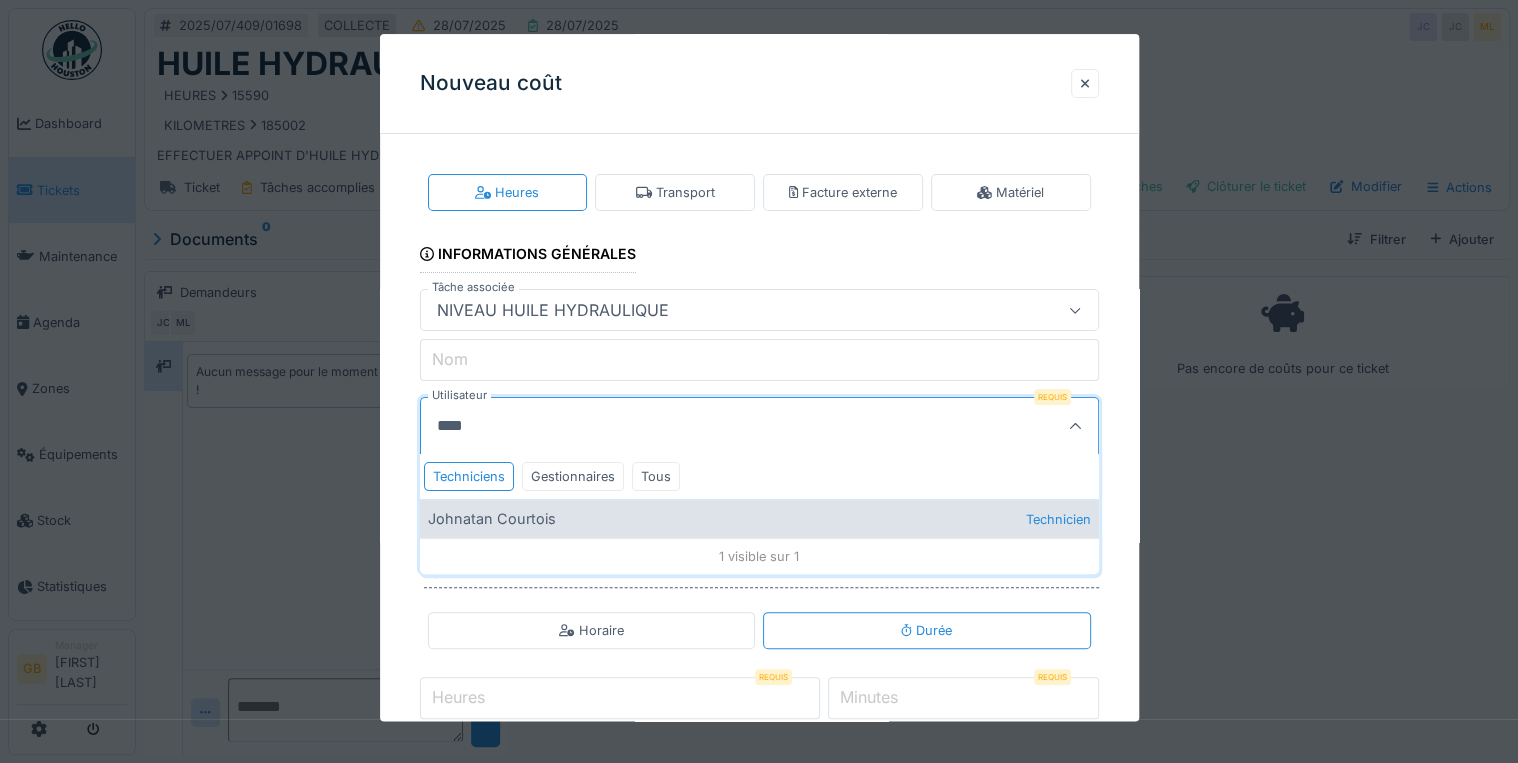 type on "****" 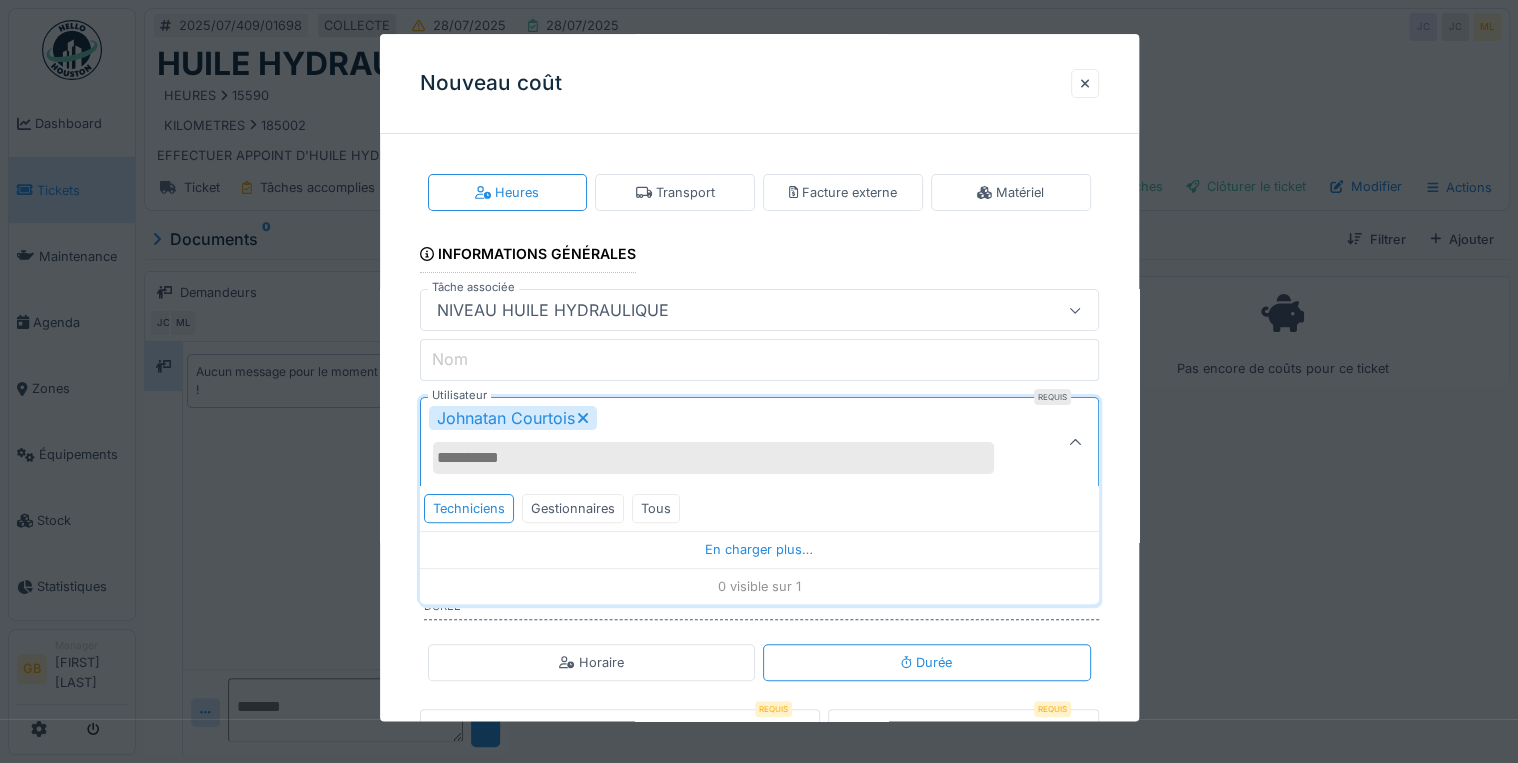 click on "Johnatan Courtois" at bounding box center (725, 443) 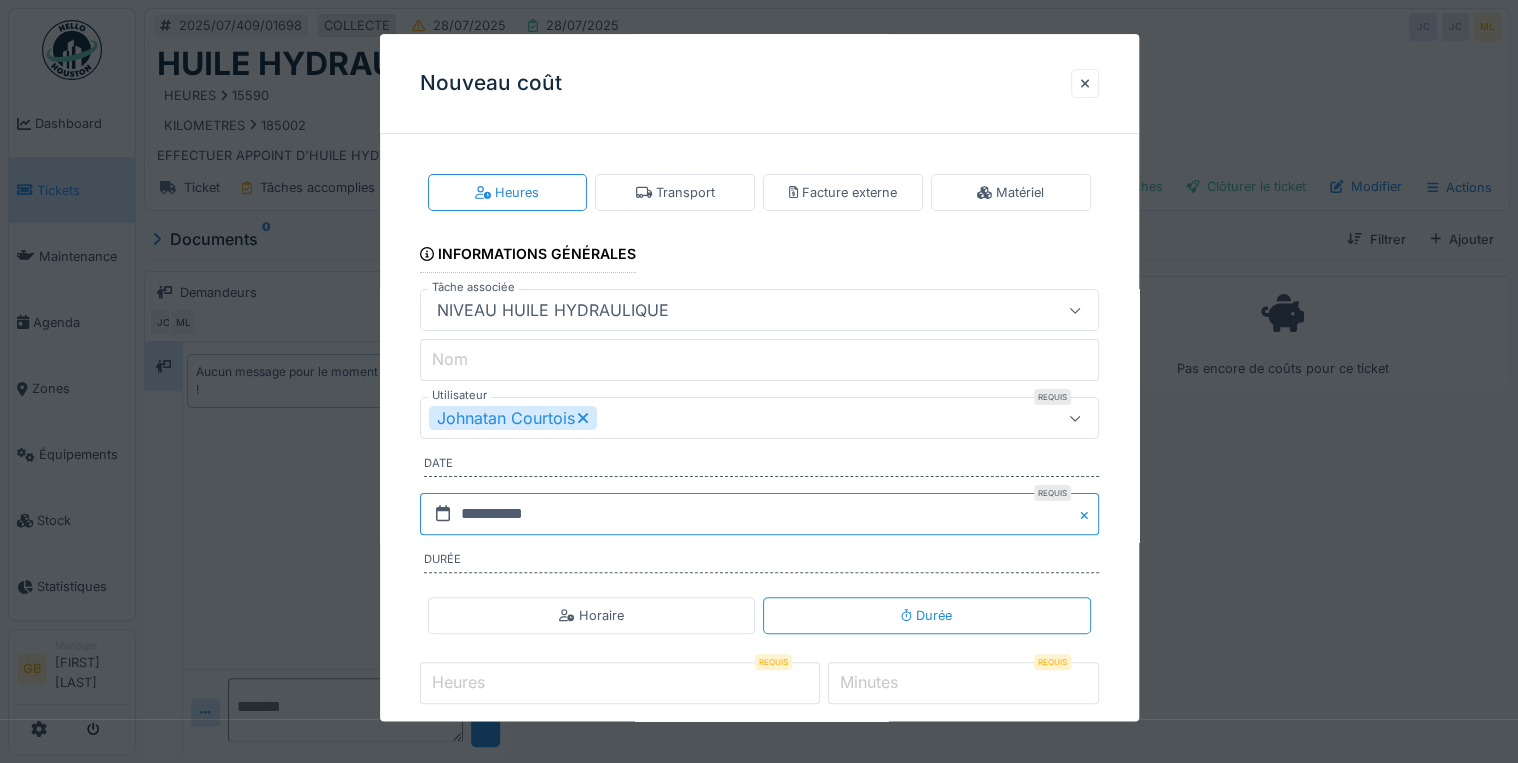 click on "**********" at bounding box center (759, 514) 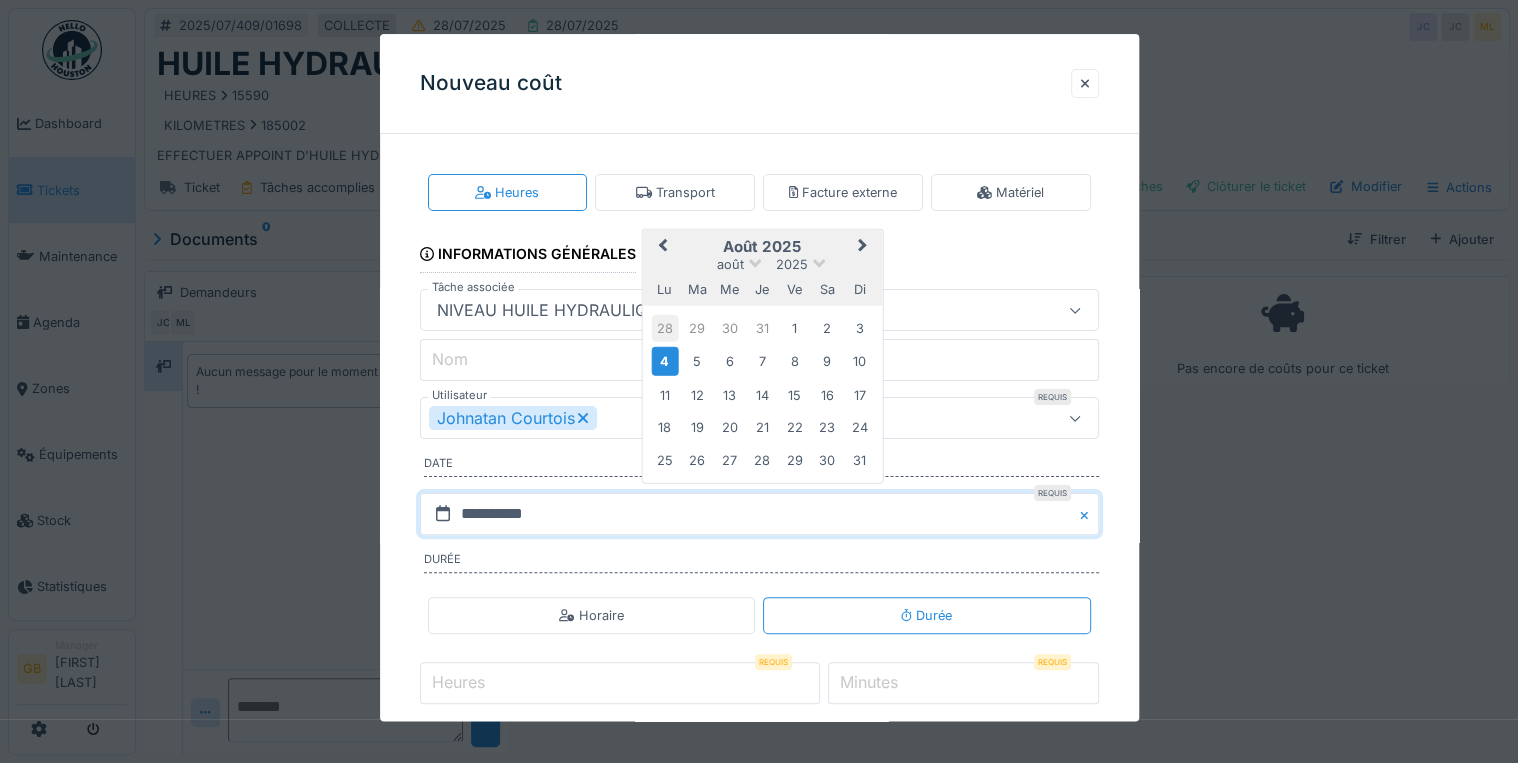 click on "28" at bounding box center (664, 328) 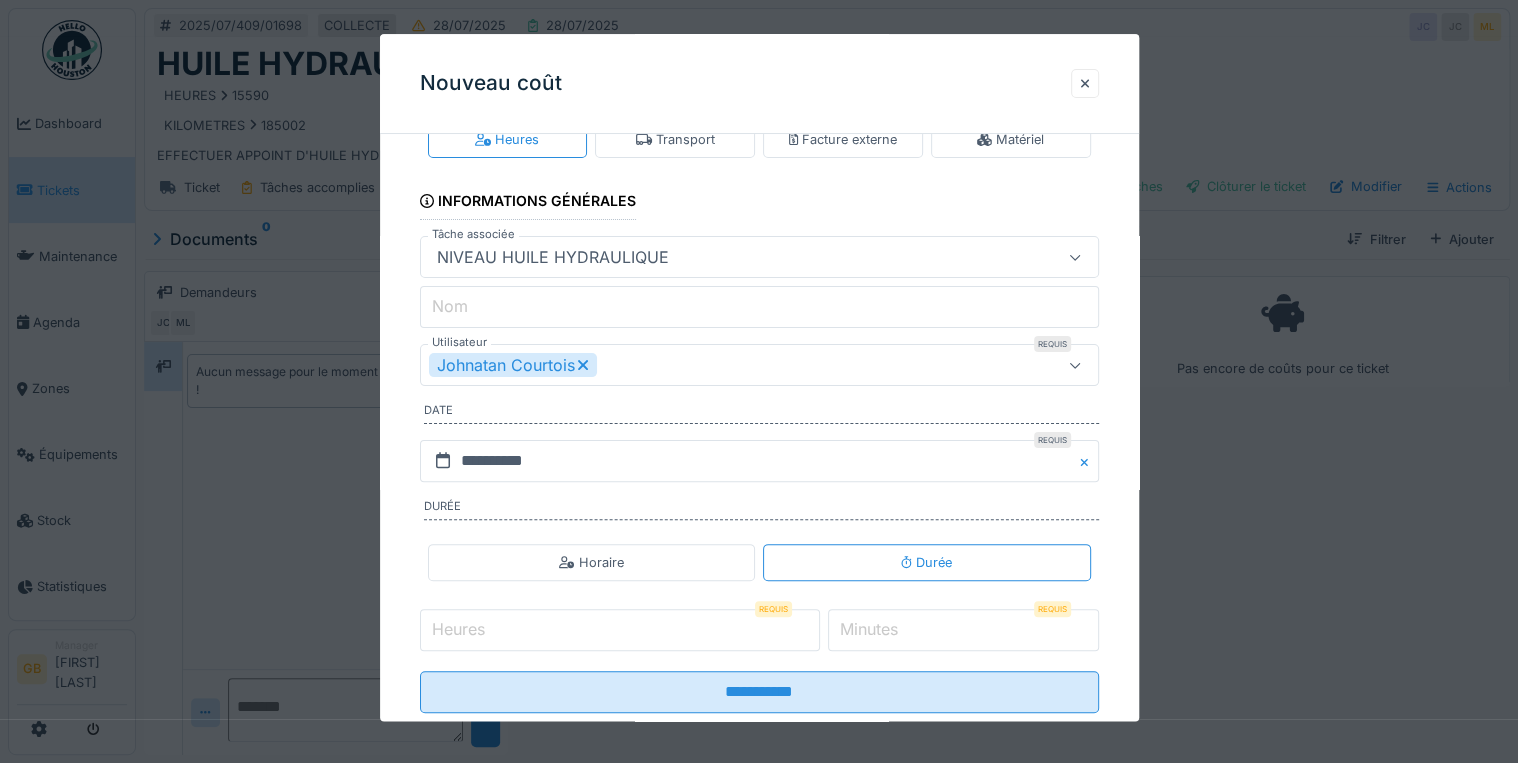 scroll, scrollTop: 96, scrollLeft: 0, axis: vertical 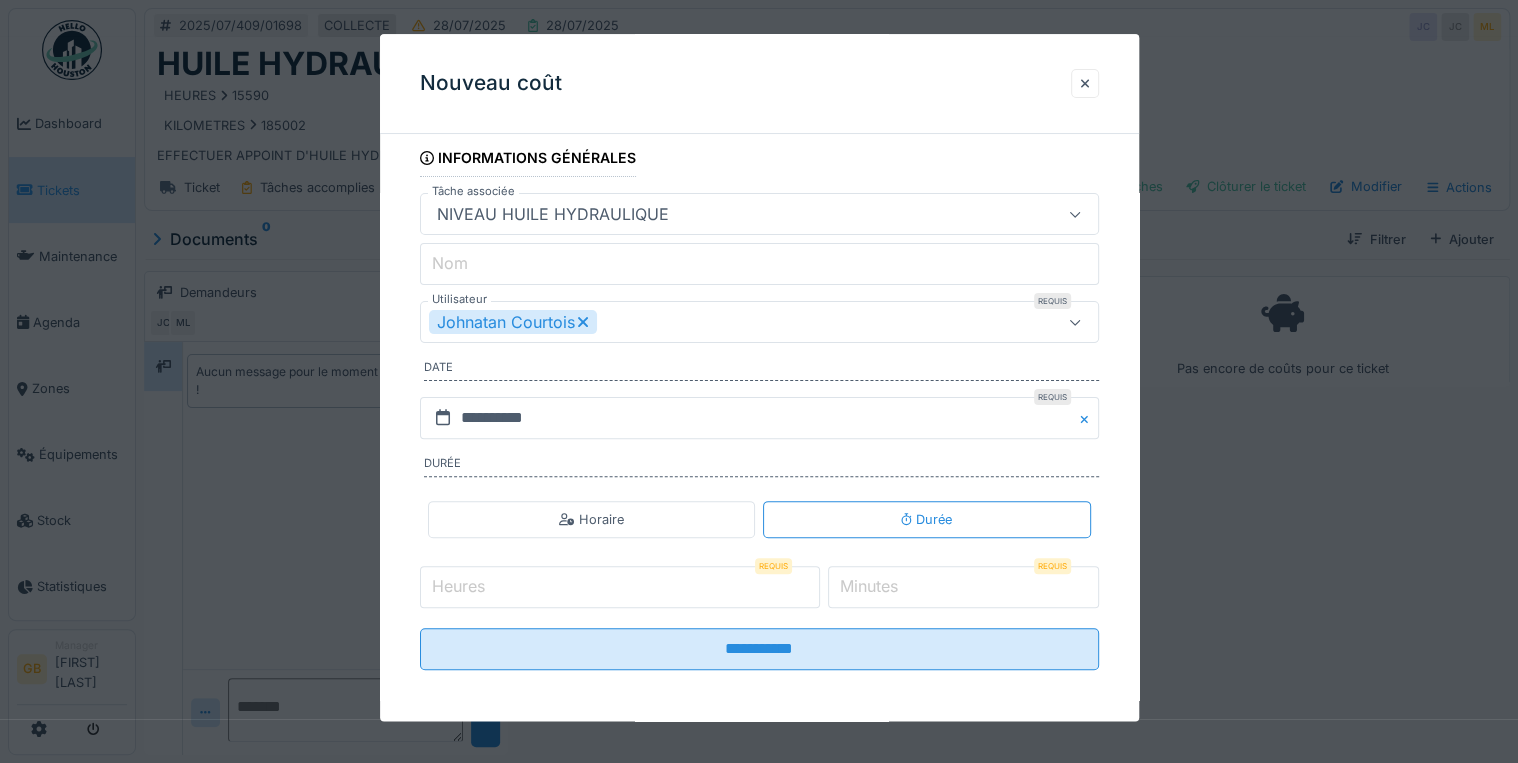 click on "Heures" at bounding box center [620, 587] 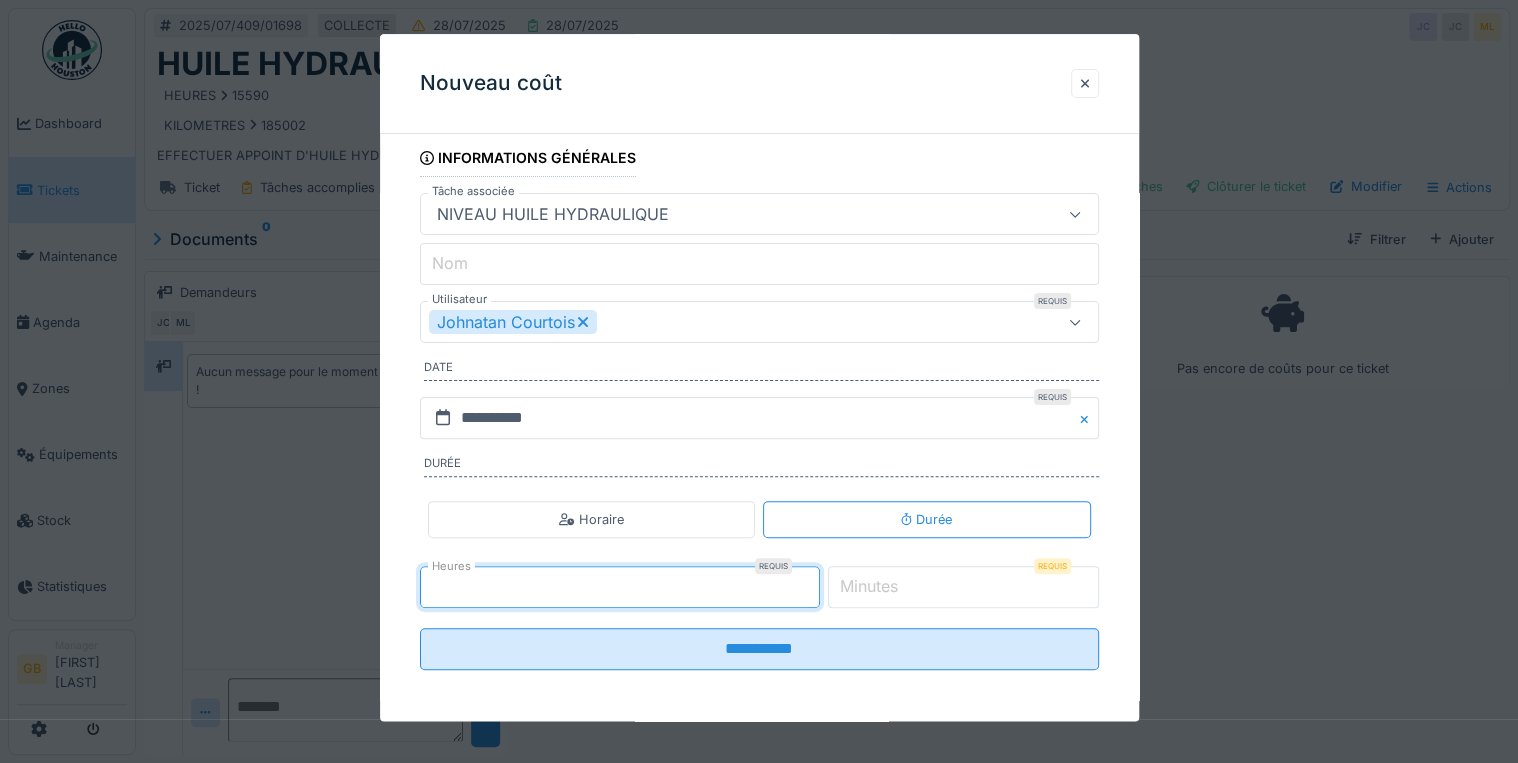 type on "*" 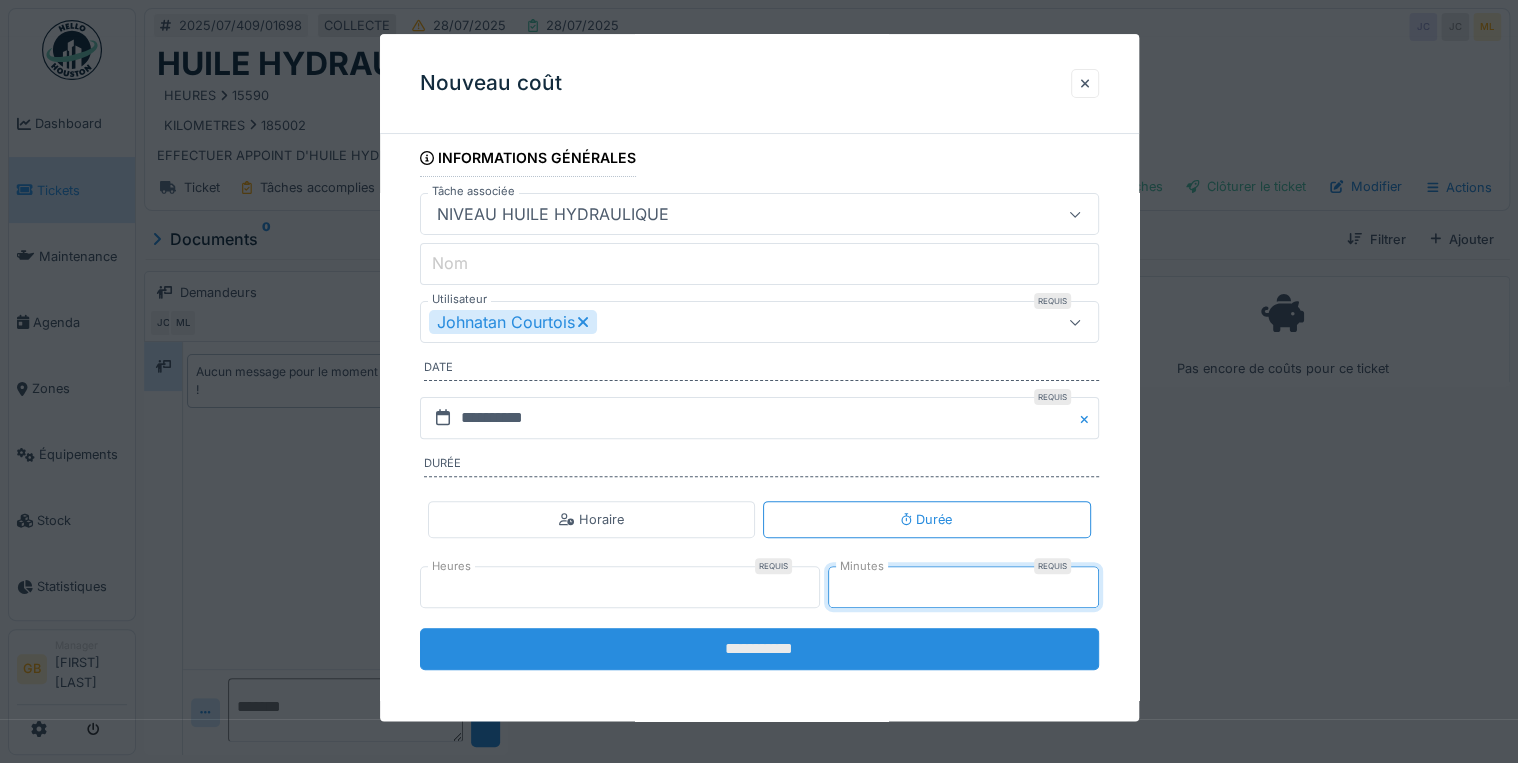 type on "**" 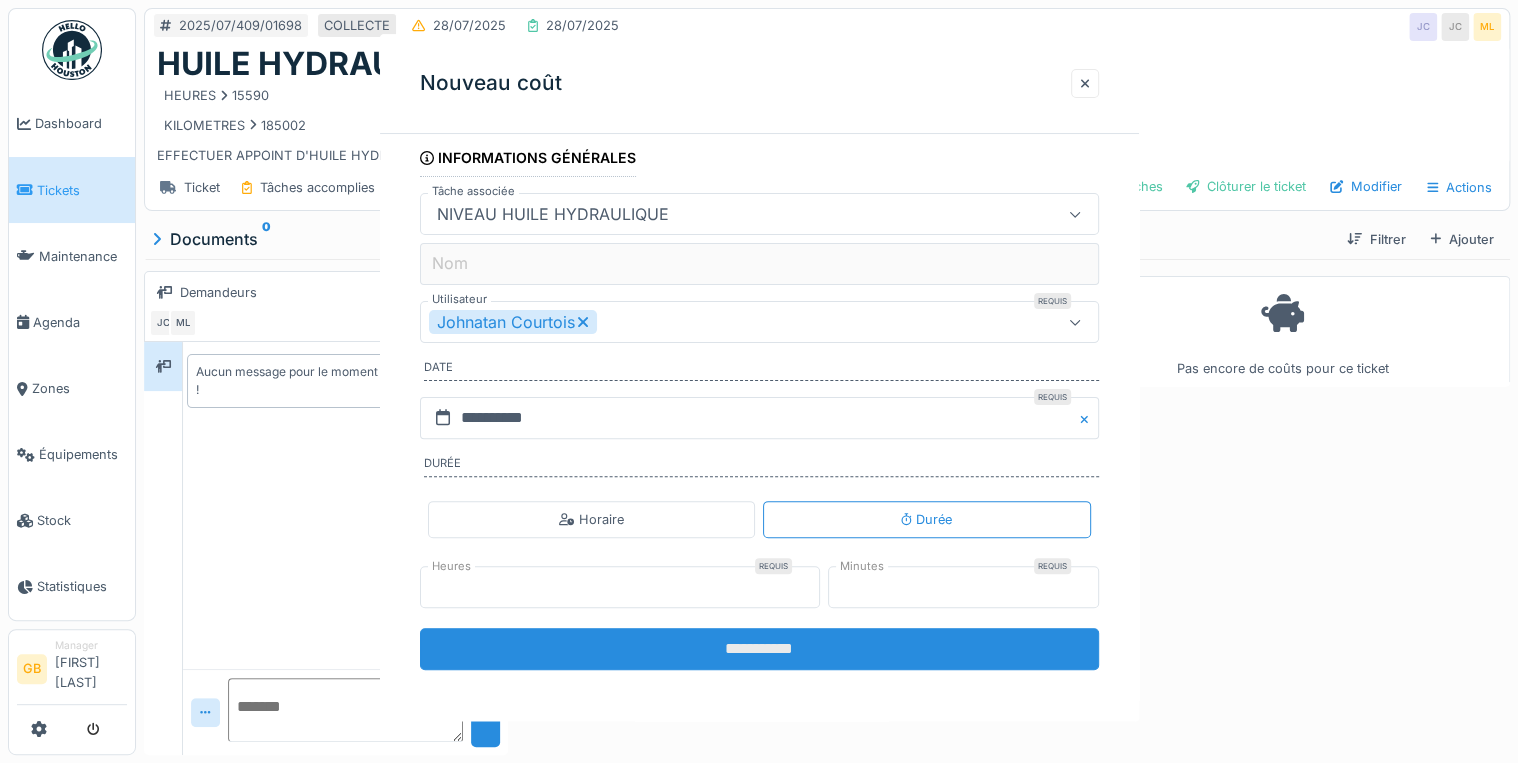 scroll, scrollTop: 0, scrollLeft: 0, axis: both 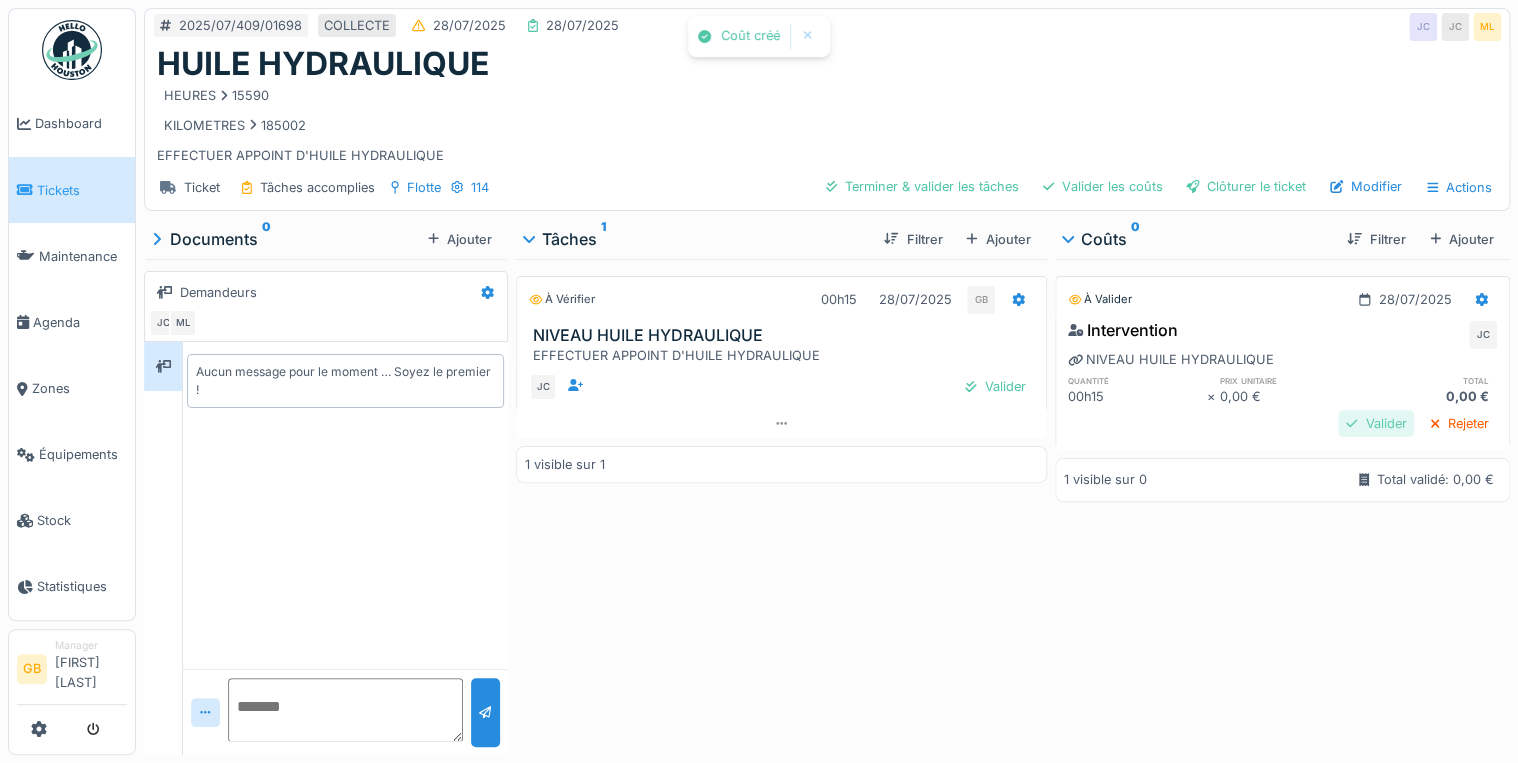 click on "Valider" at bounding box center (1376, 423) 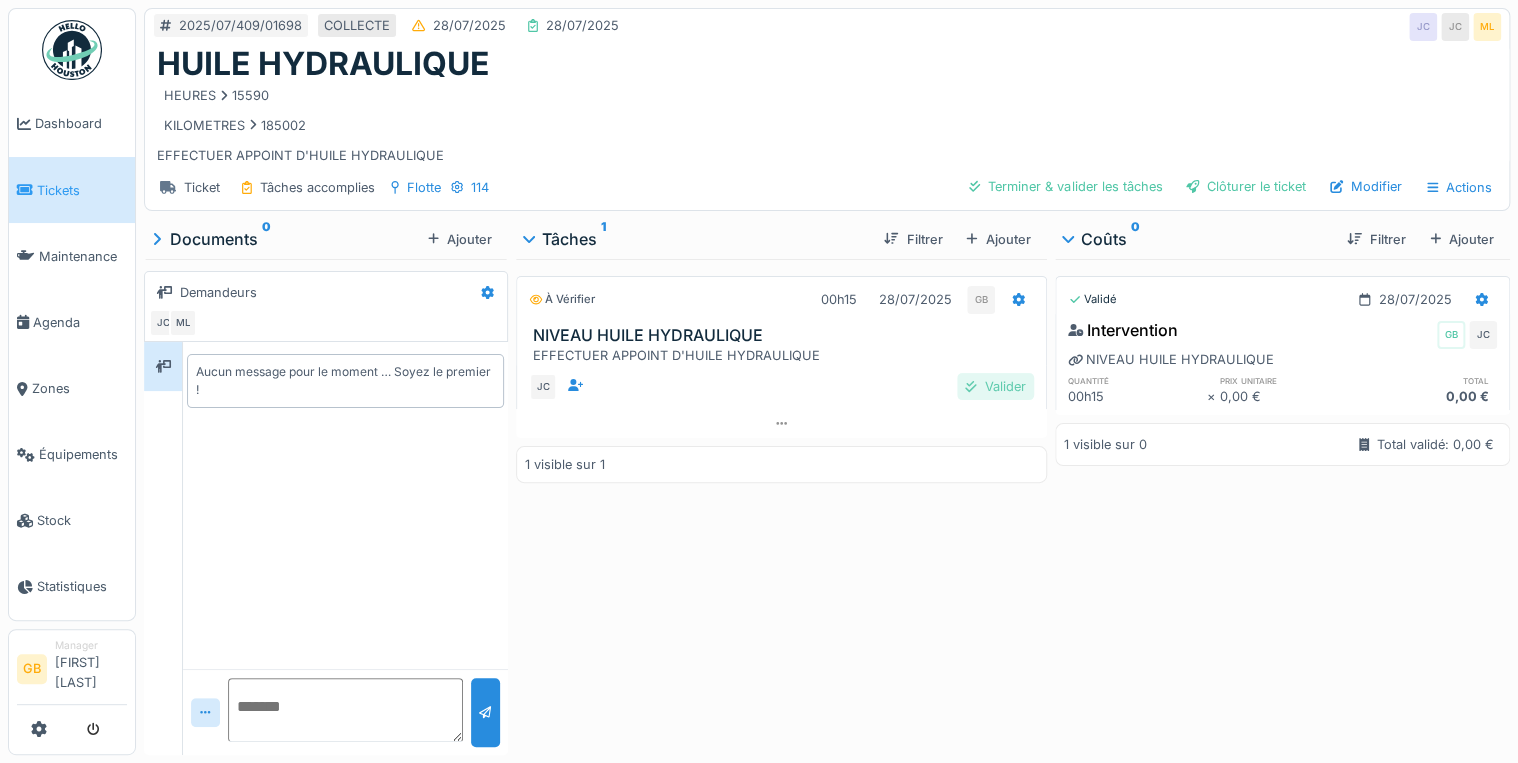 click on "Valider" at bounding box center (995, 386) 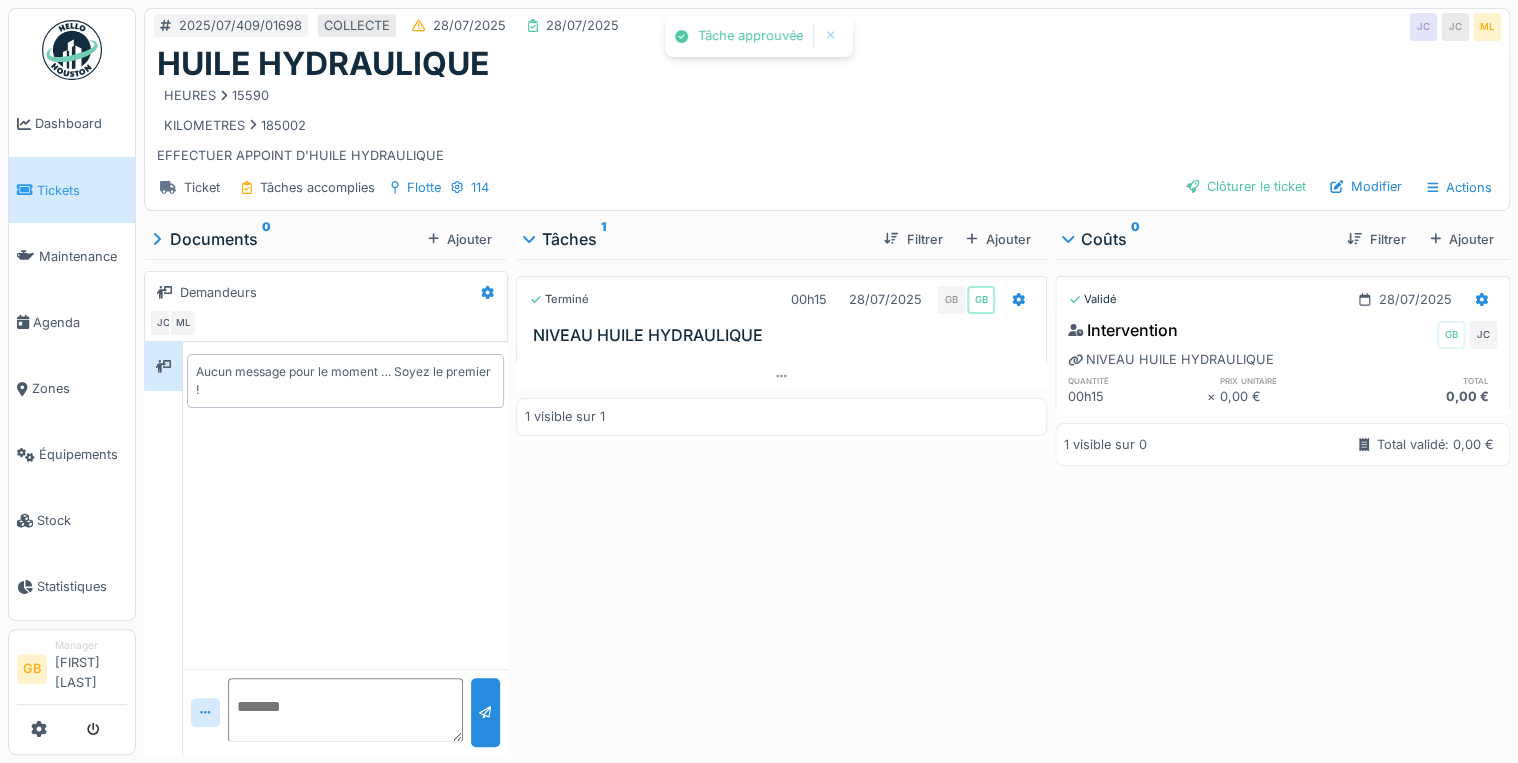 click on "Ticket Tâches accomplies Flotte 114   Clôturer le ticket Modifier Actions" at bounding box center (827, 187) 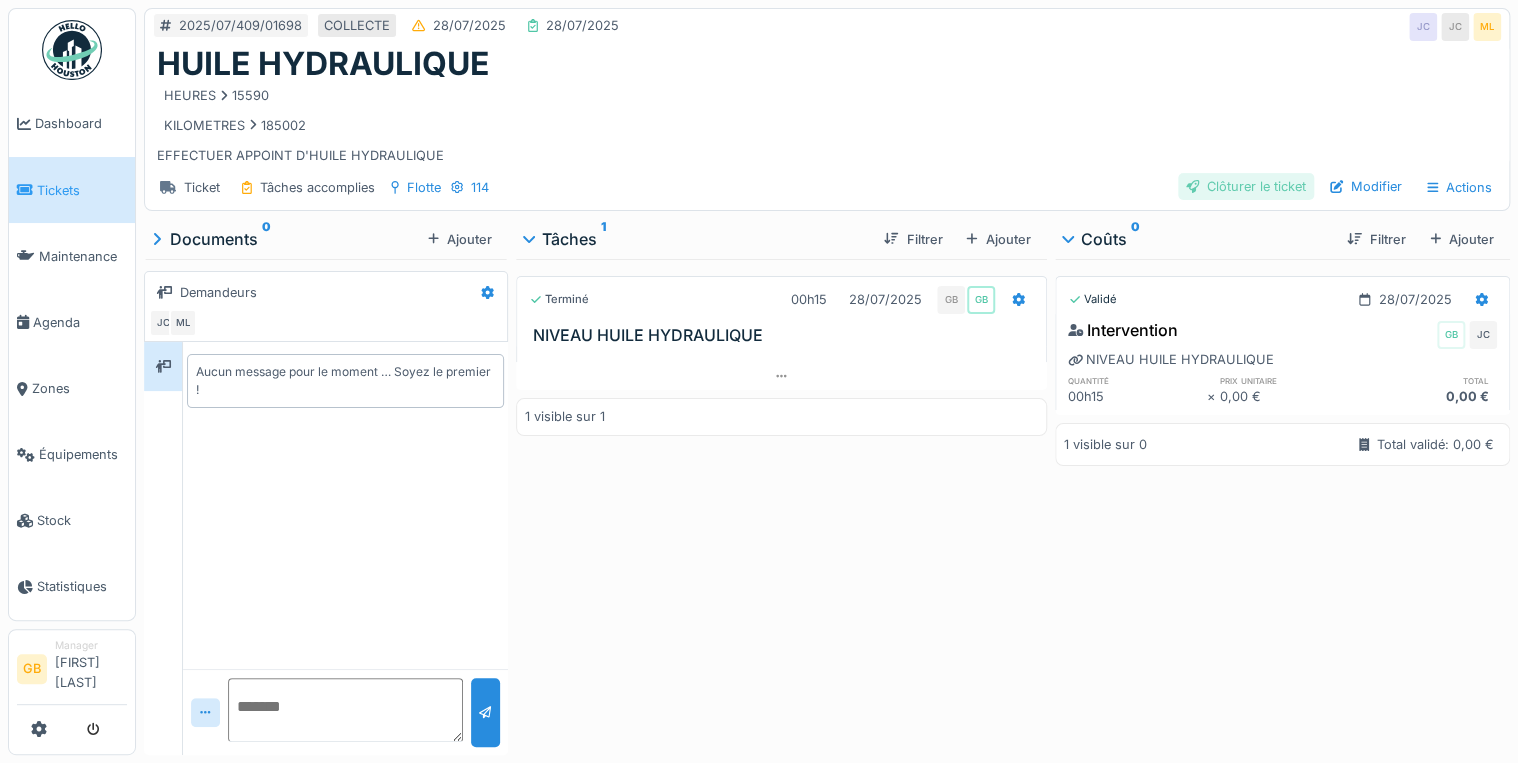 click on "Clôturer le ticket" at bounding box center (1246, 186) 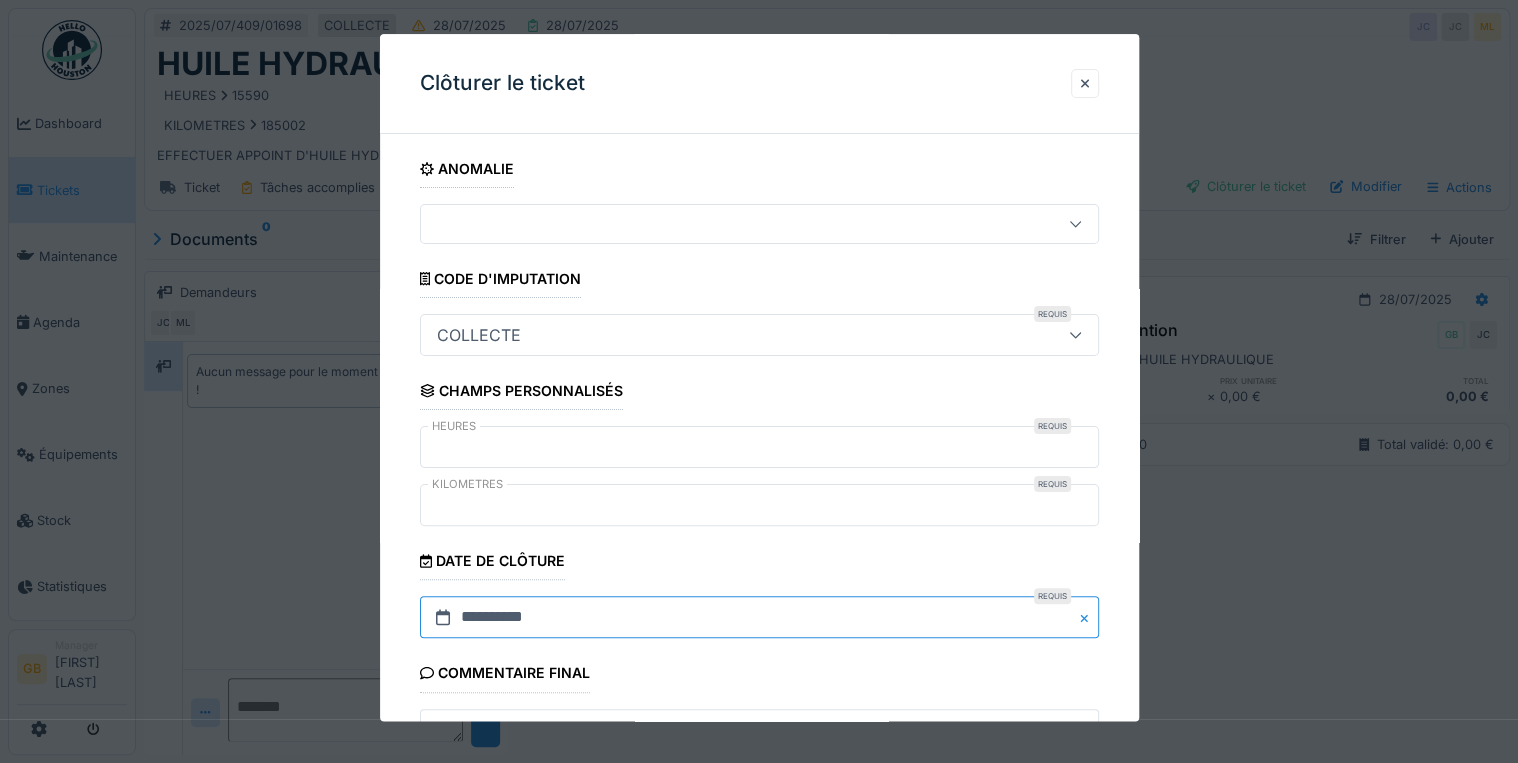 click on "**********" at bounding box center [759, 618] 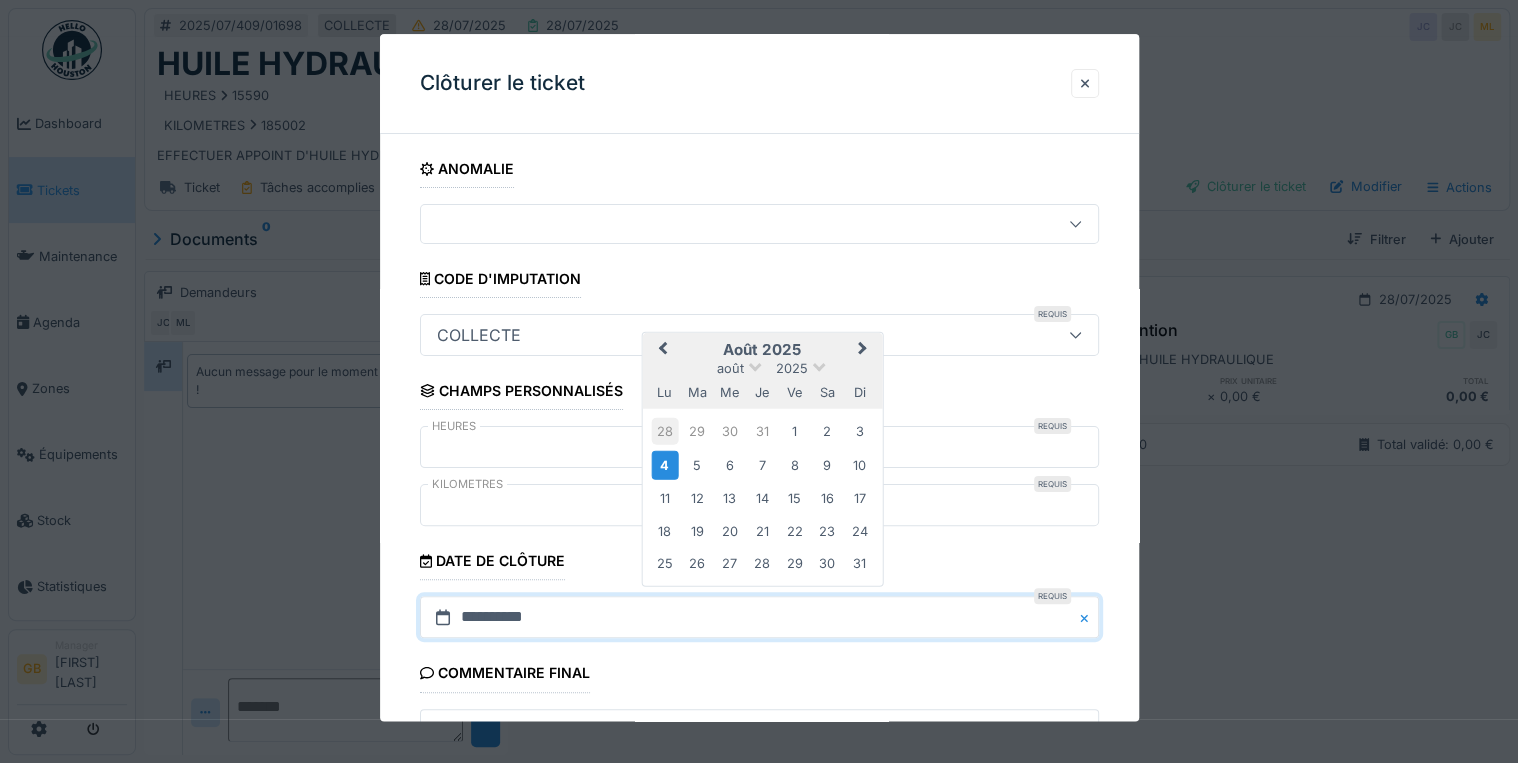 click on "28" at bounding box center (664, 431) 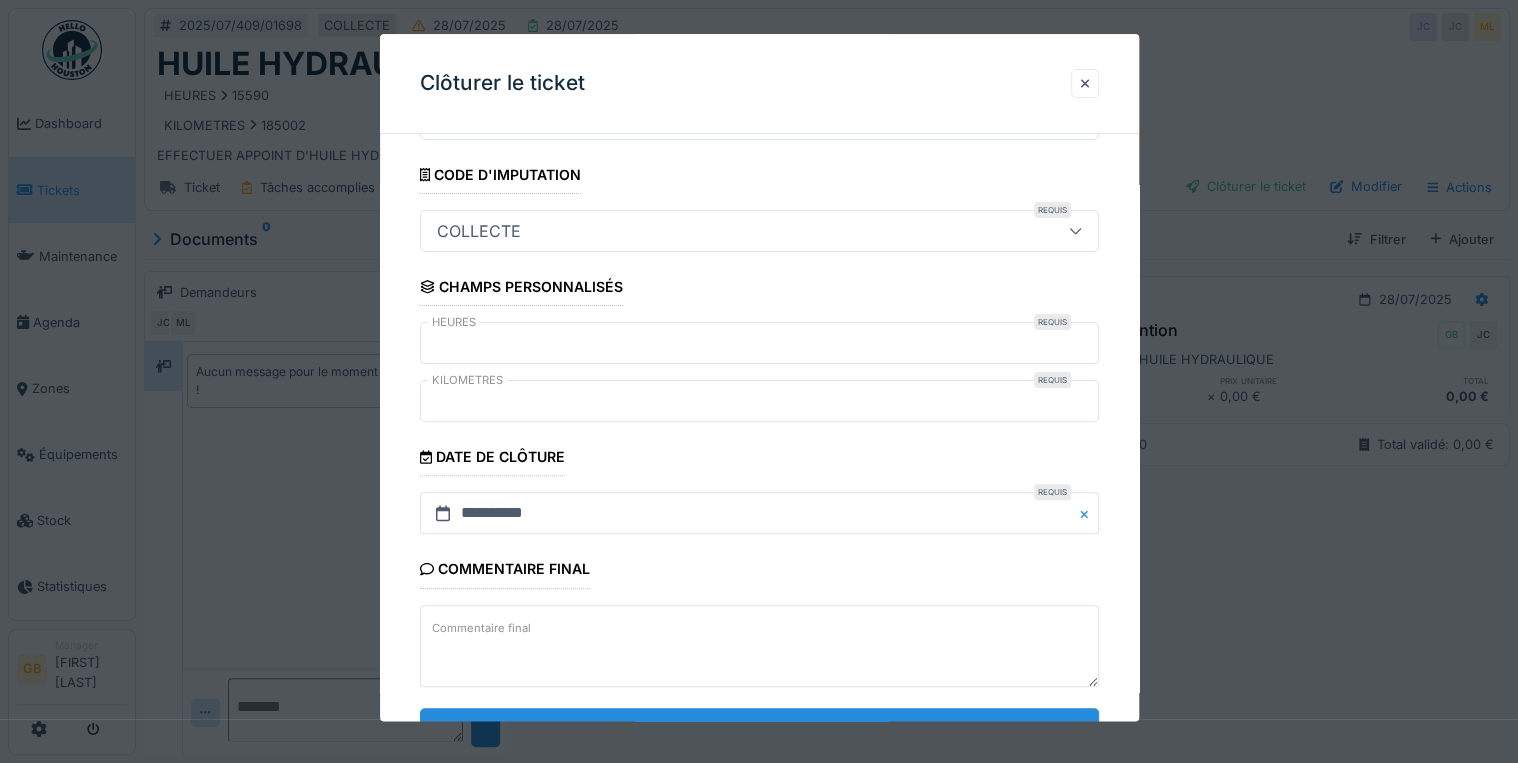 scroll, scrollTop: 184, scrollLeft: 0, axis: vertical 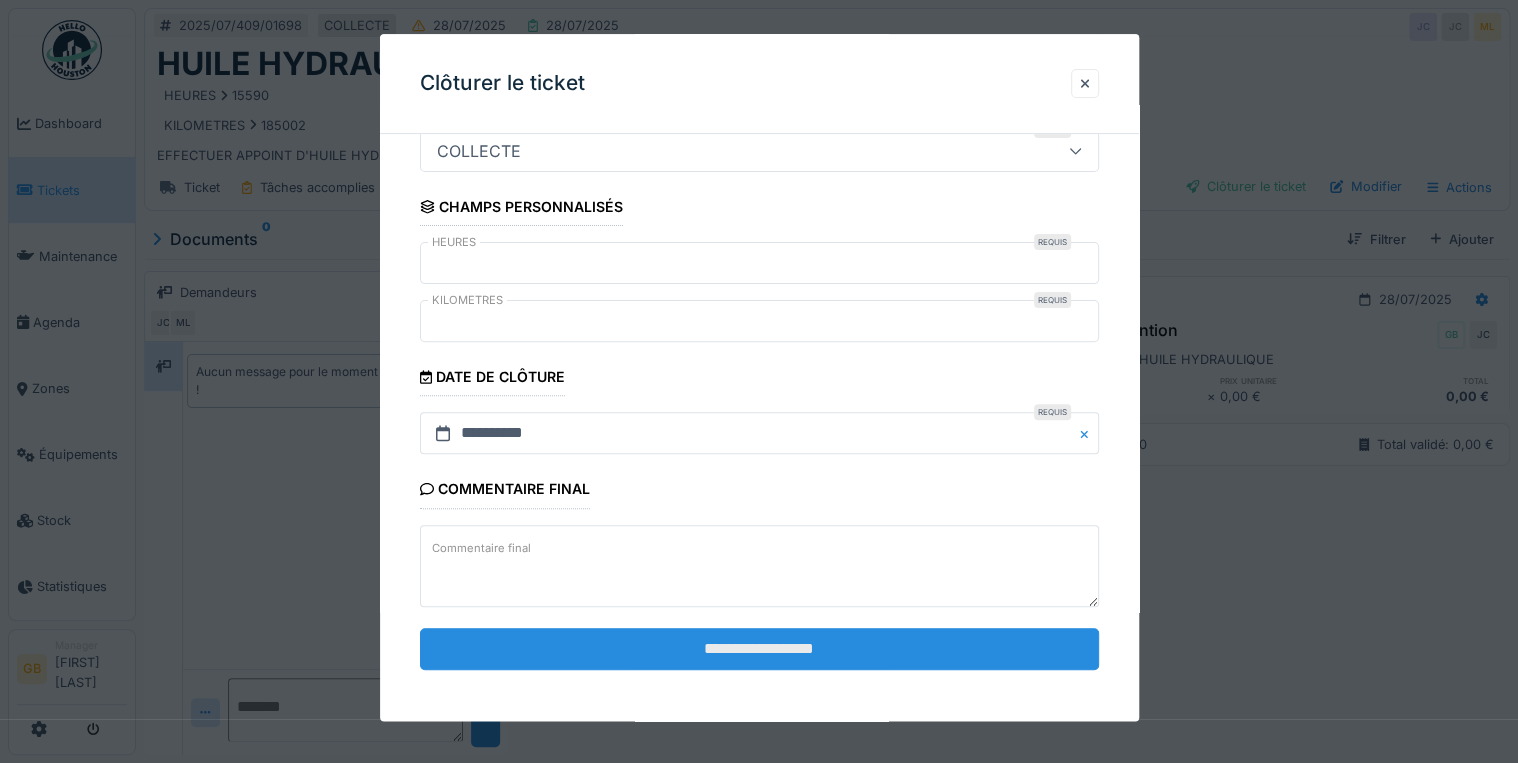 click on "**********" at bounding box center (759, 649) 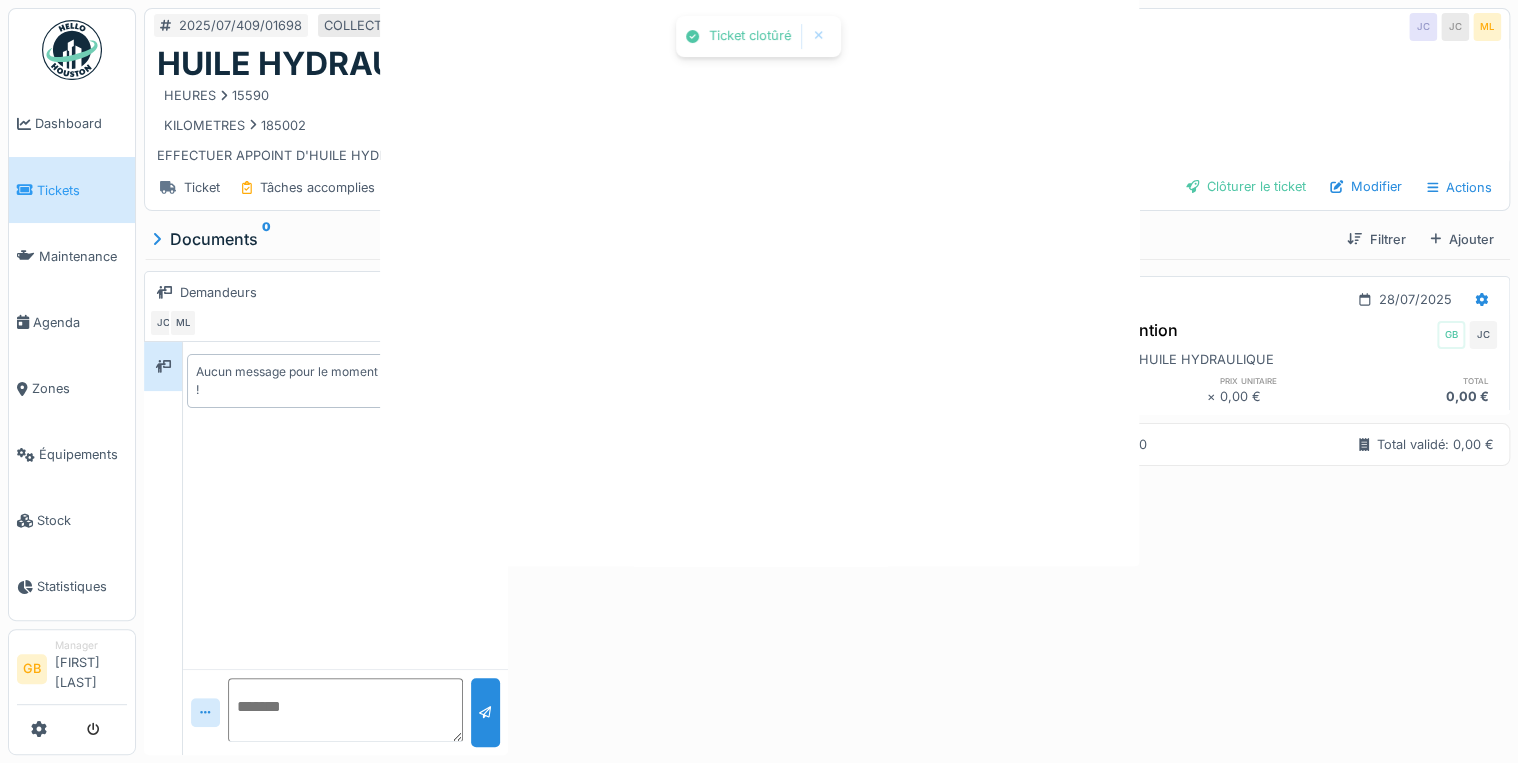 scroll, scrollTop: 0, scrollLeft: 0, axis: both 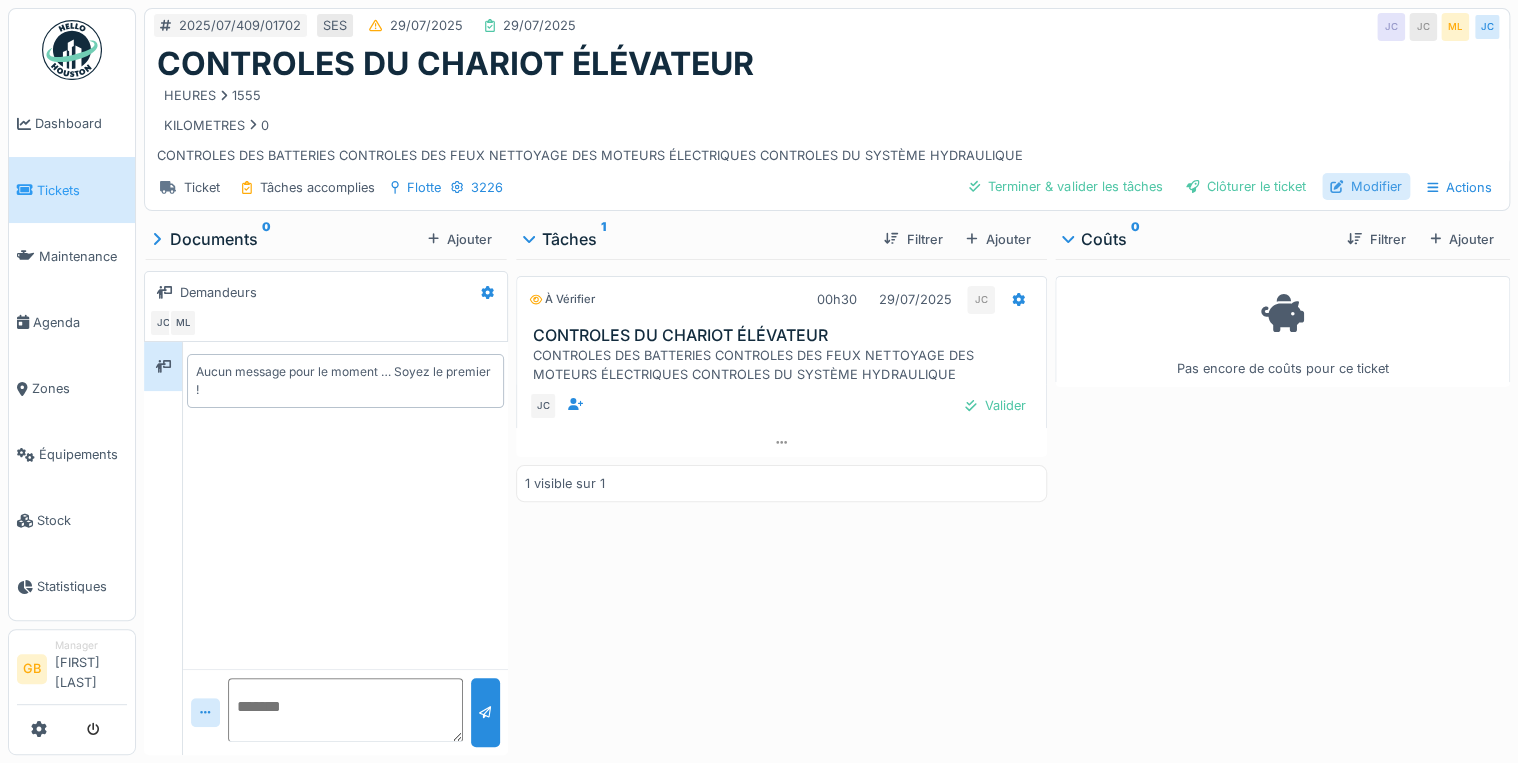 click on "Modifier" at bounding box center (1366, 186) 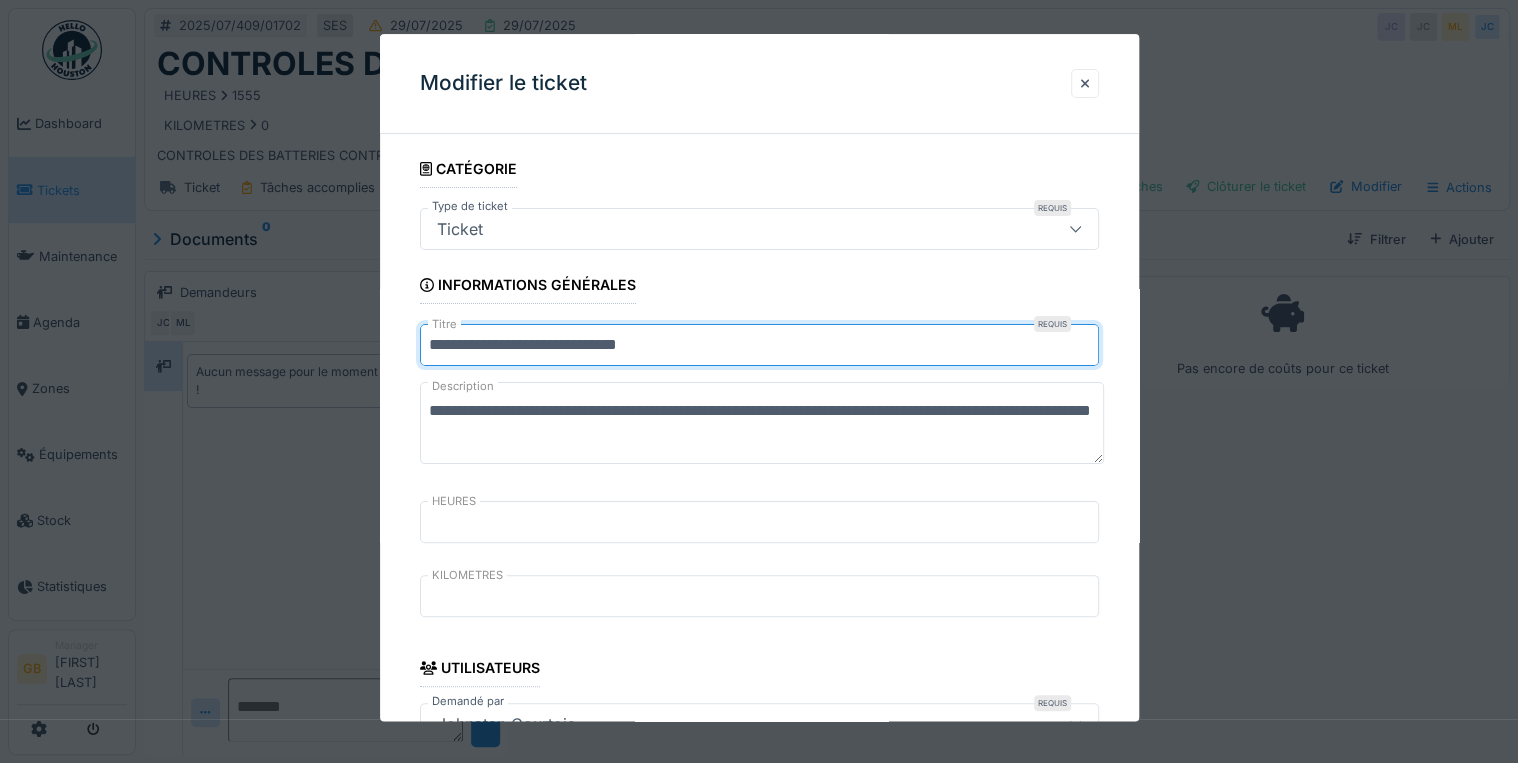 drag, startPoint x: 548, startPoint y: 341, endPoint x: 199, endPoint y: 341, distance: 349 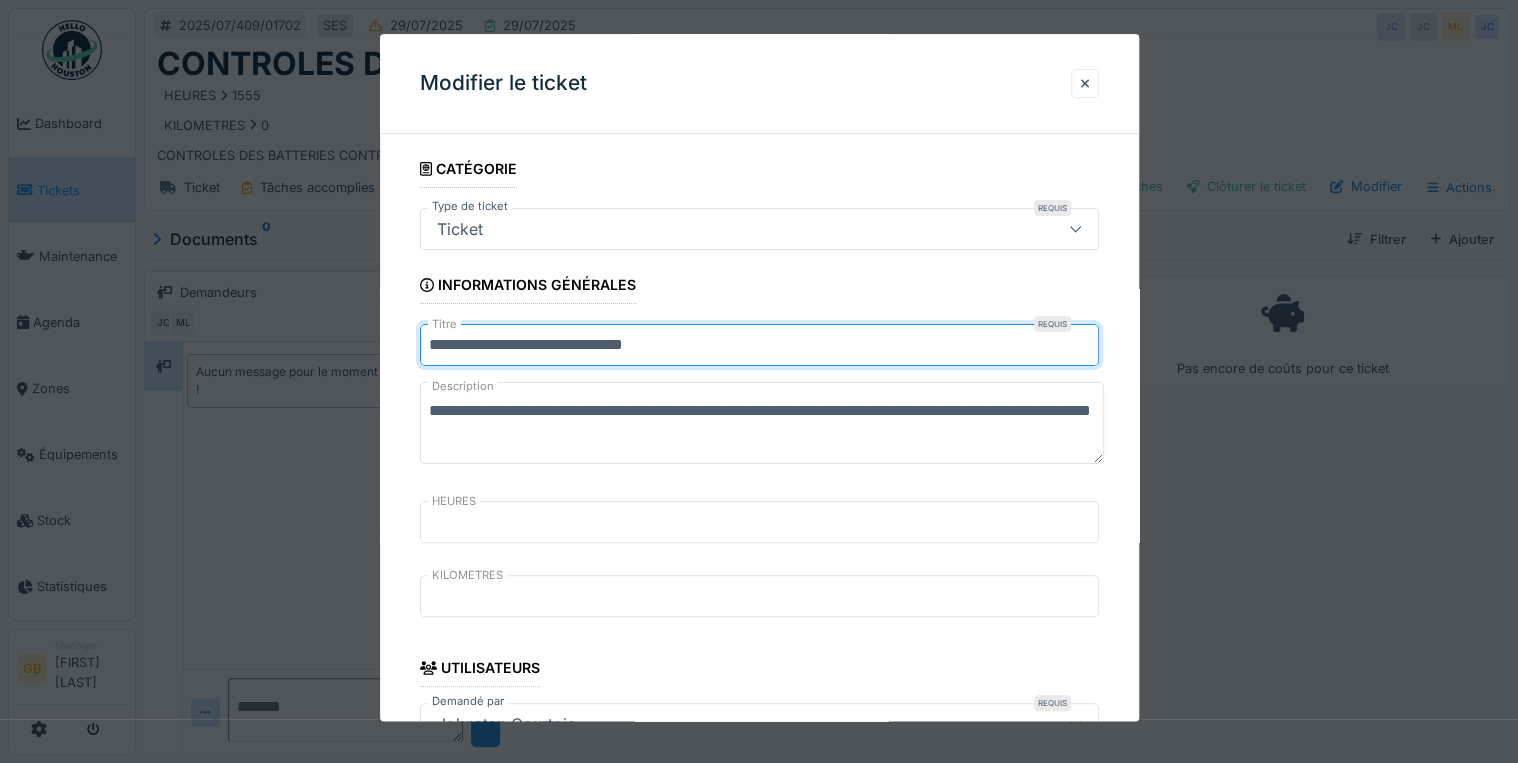 drag, startPoint x: 568, startPoint y: 343, endPoint x: 1508, endPoint y: 320, distance: 940.2813 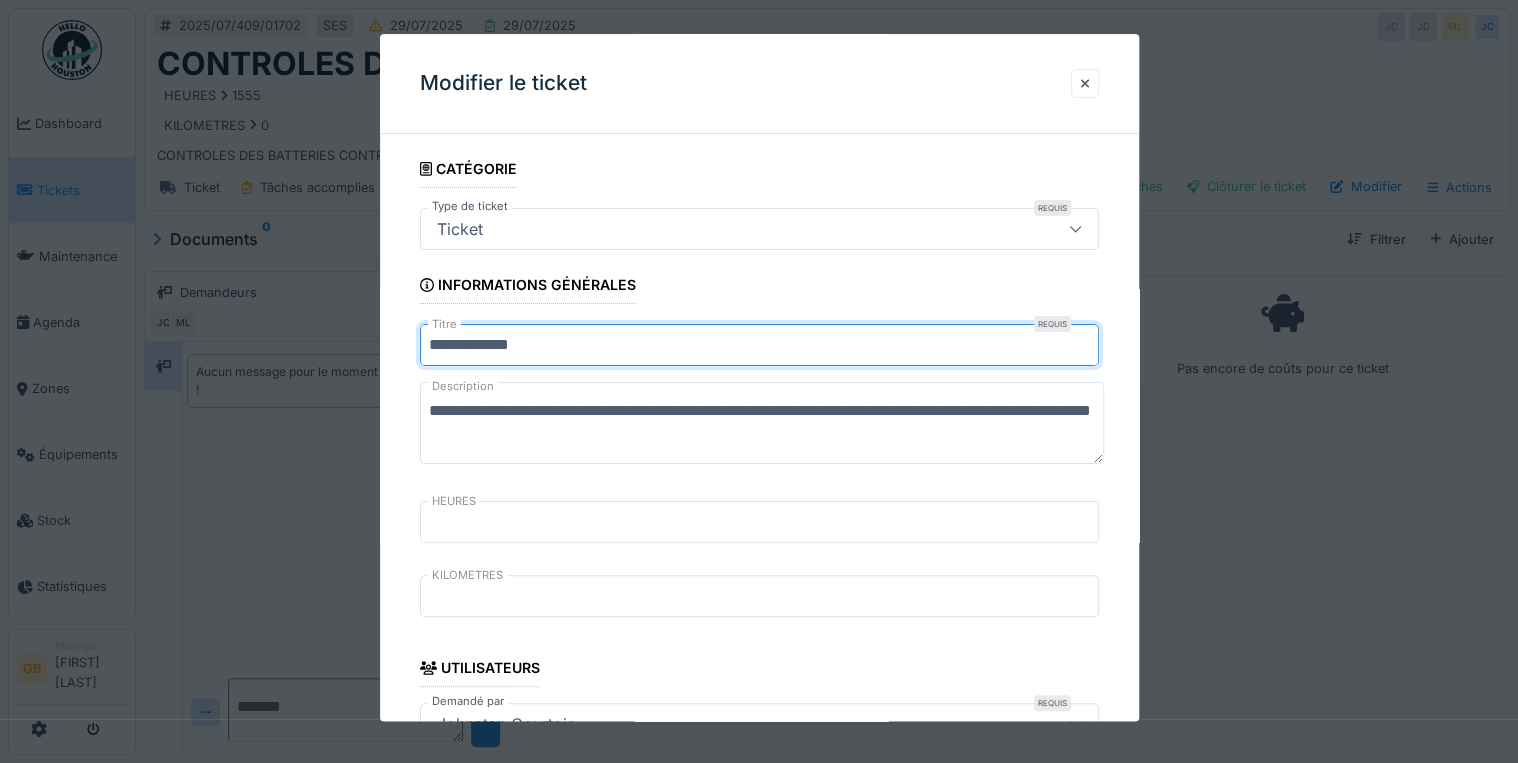 click on "**********" at bounding box center (762, 424) 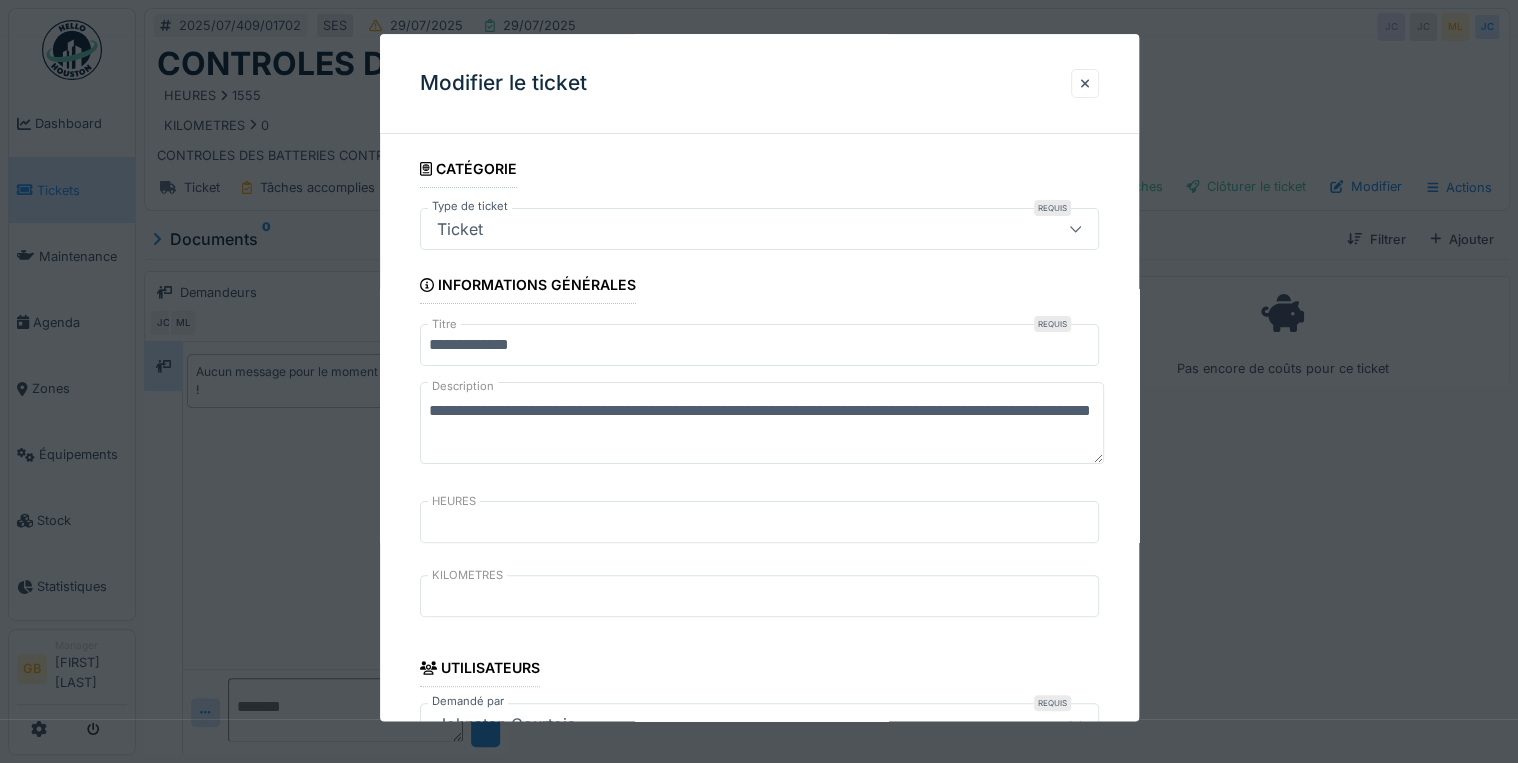 click on "**********" at bounding box center [759, 346] 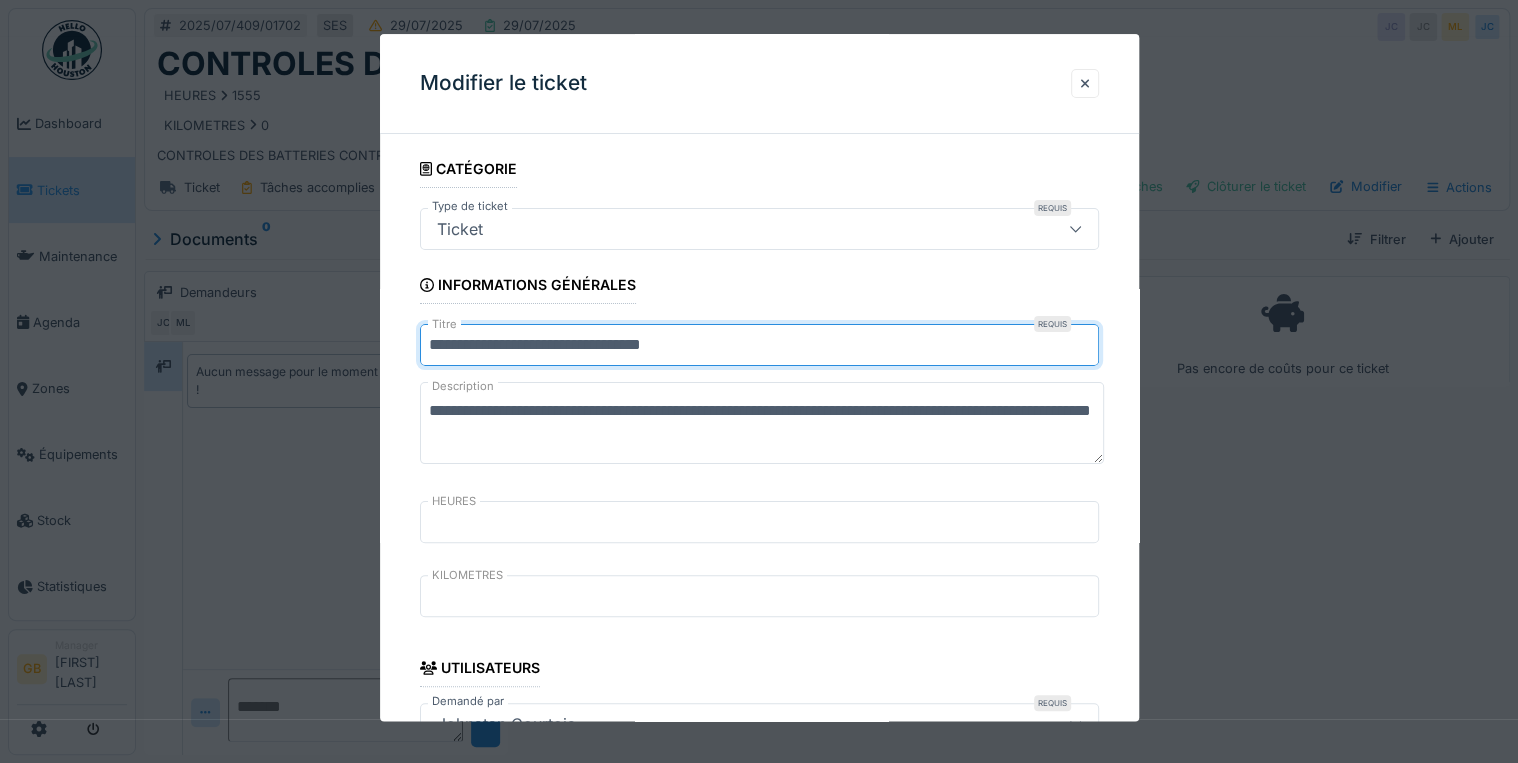 type on "**********" 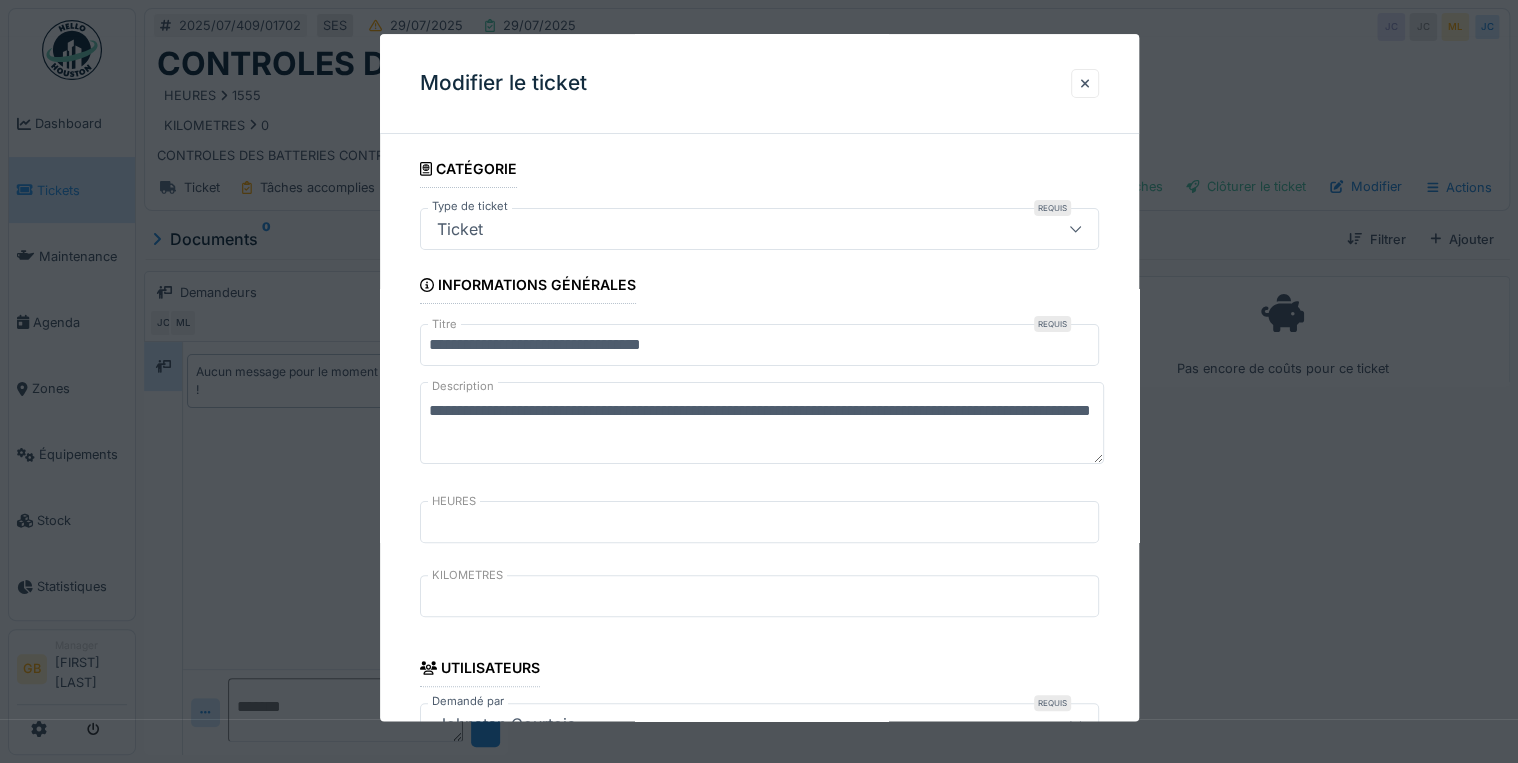 click on "**********" at bounding box center (762, 424) 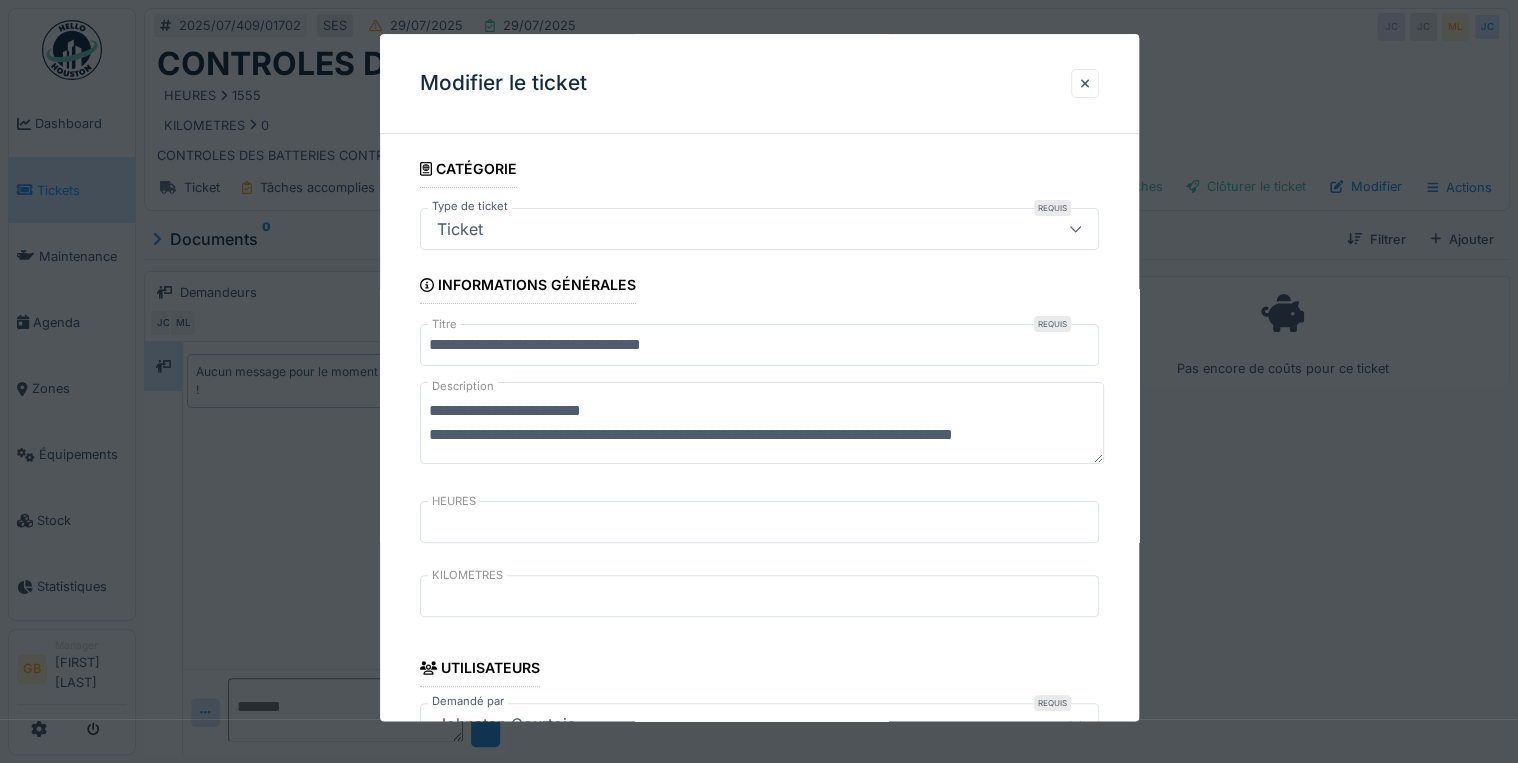 click on "**********" at bounding box center (762, 424) 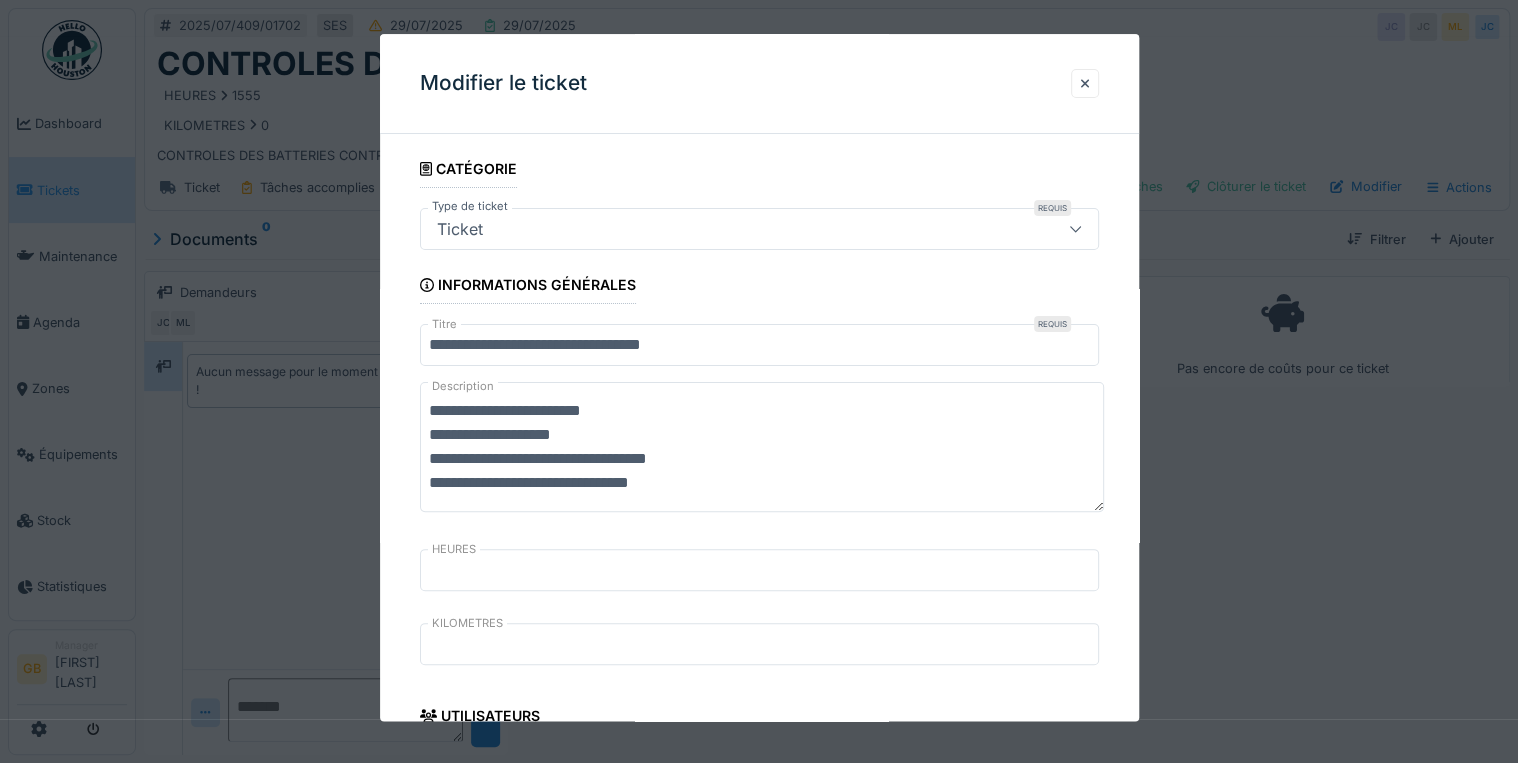 scroll, scrollTop: 0, scrollLeft: 0, axis: both 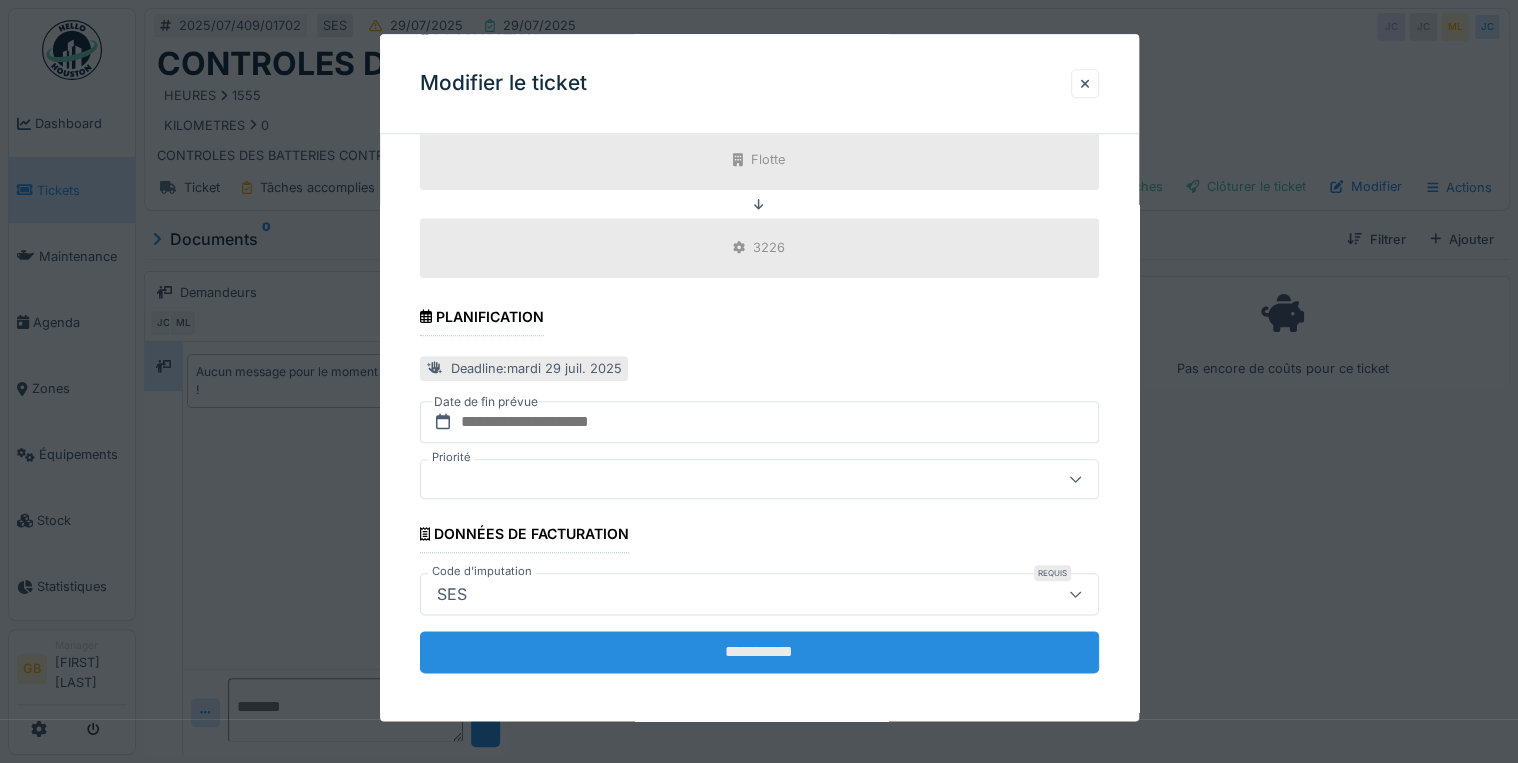 type on "**********" 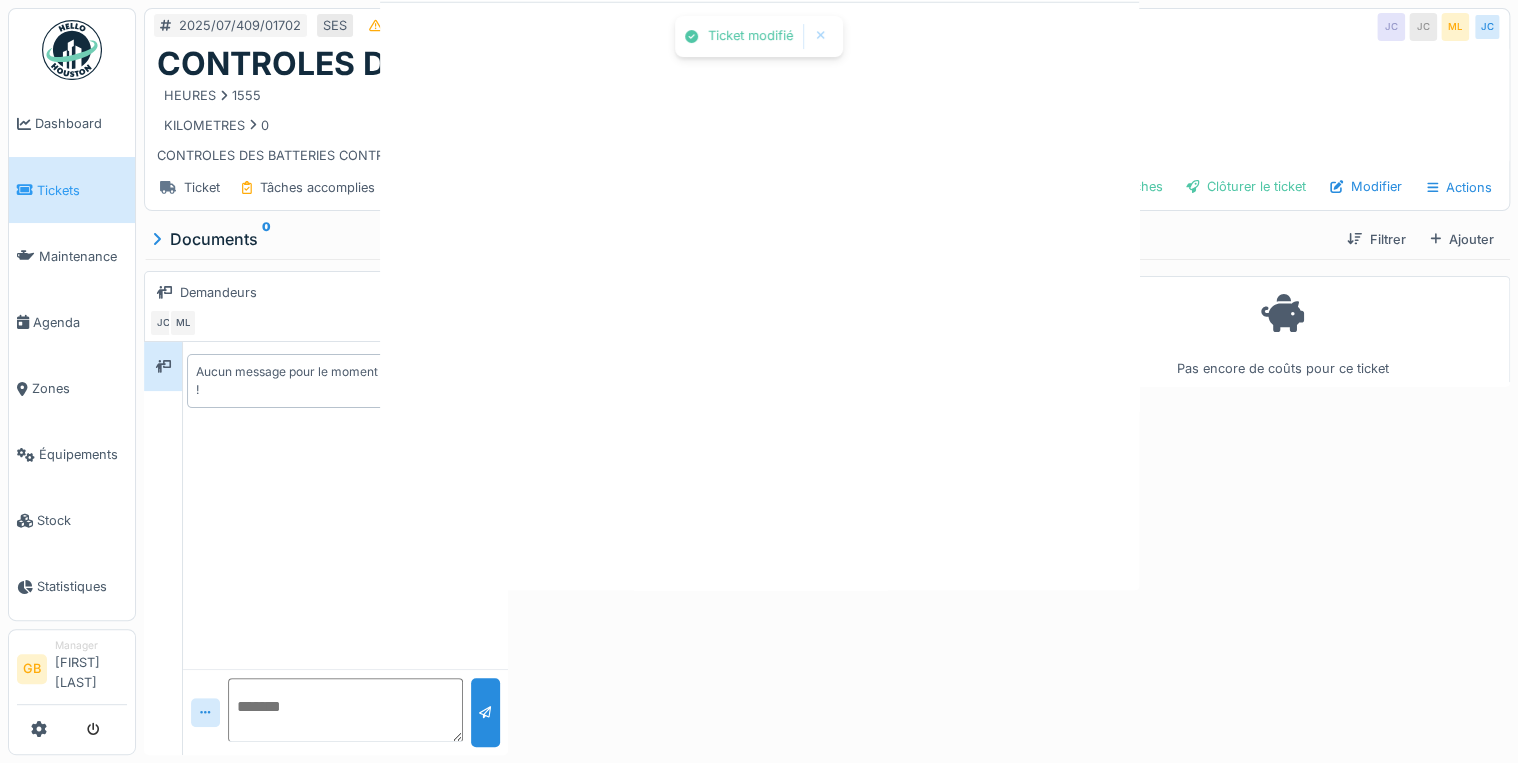 scroll, scrollTop: 0, scrollLeft: 0, axis: both 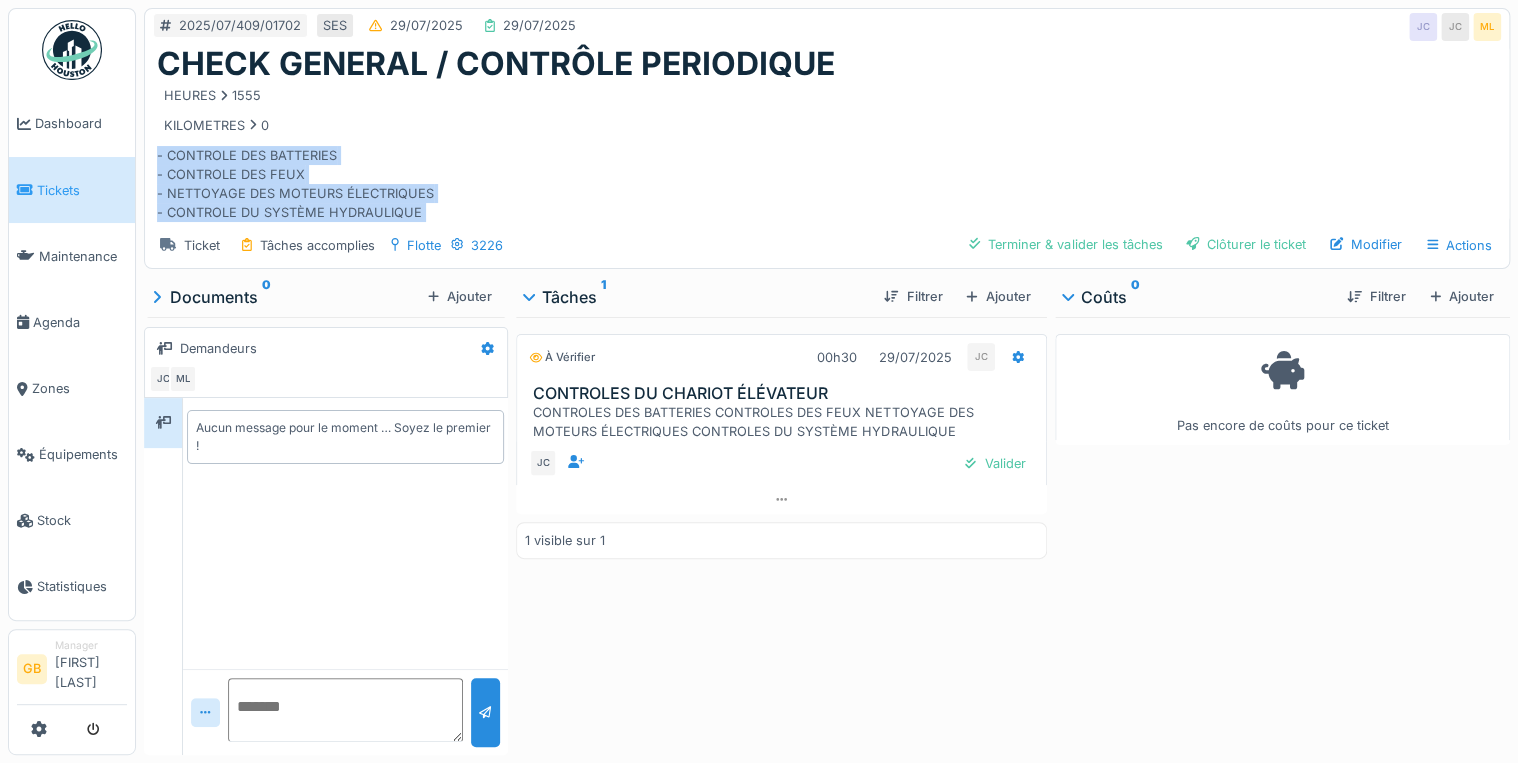 drag, startPoint x: 444, startPoint y: 220, endPoint x: 143, endPoint y: 149, distance: 309.2604 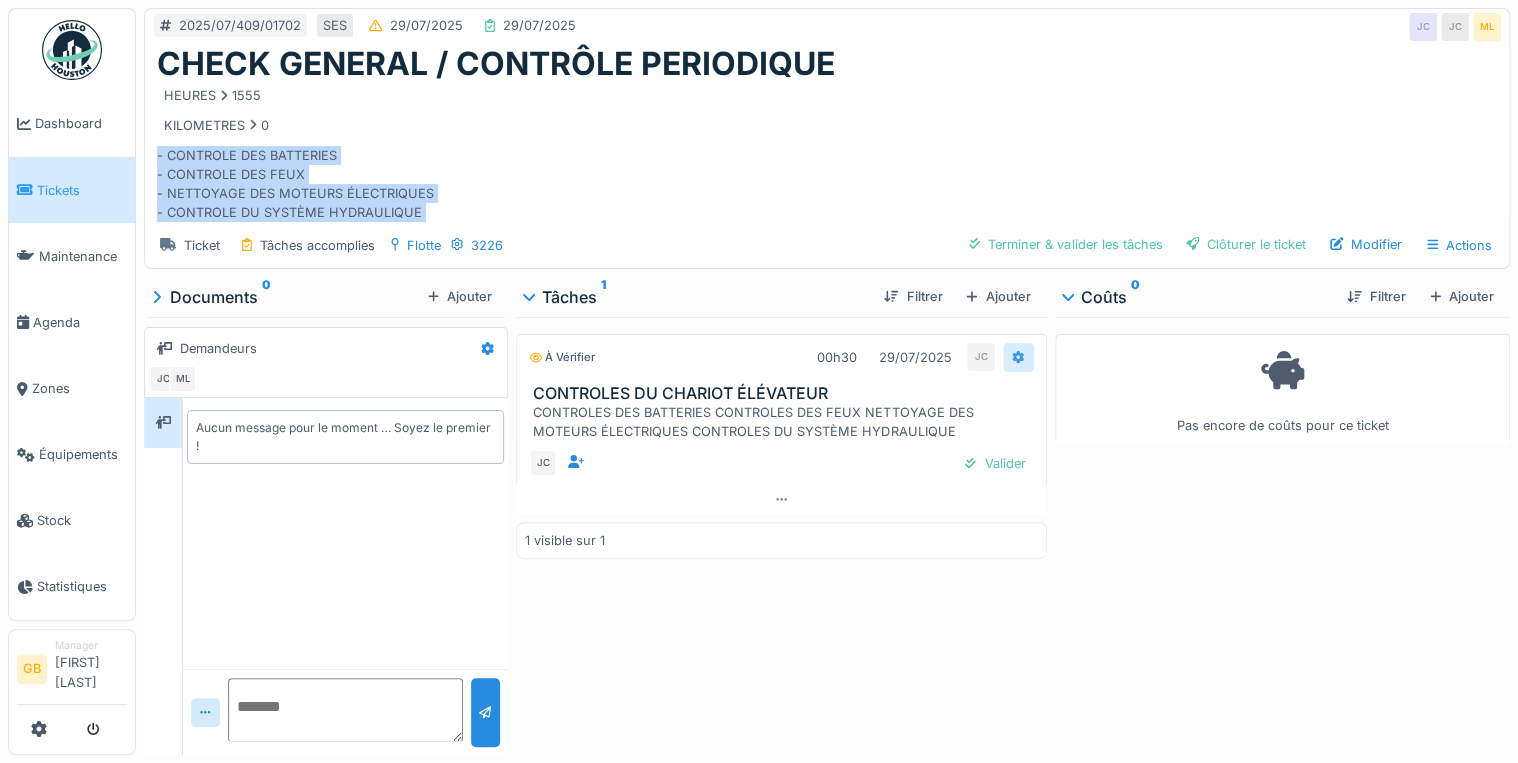 click 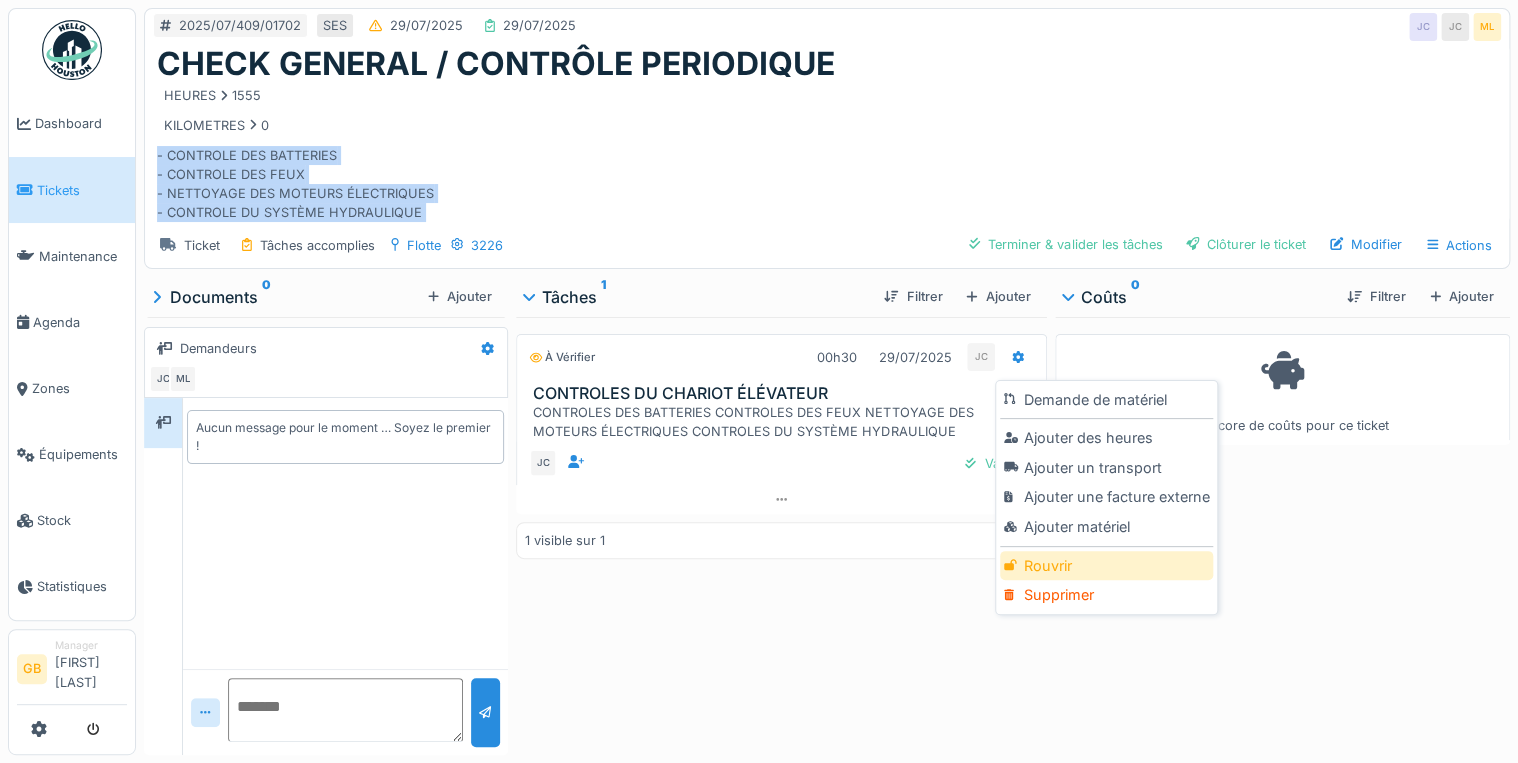 click on "Rouvrir" at bounding box center [1106, 566] 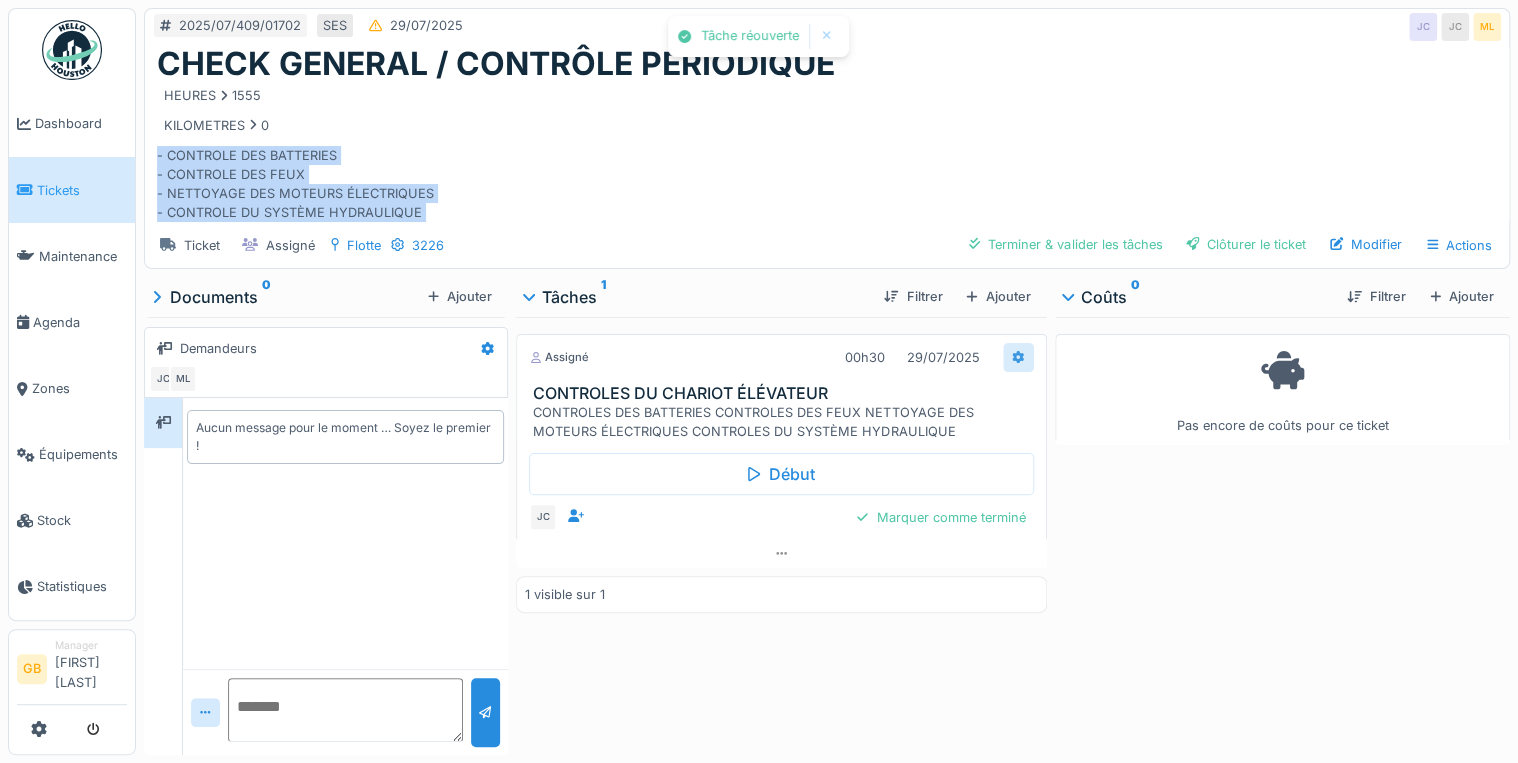 click at bounding box center [1018, 357] 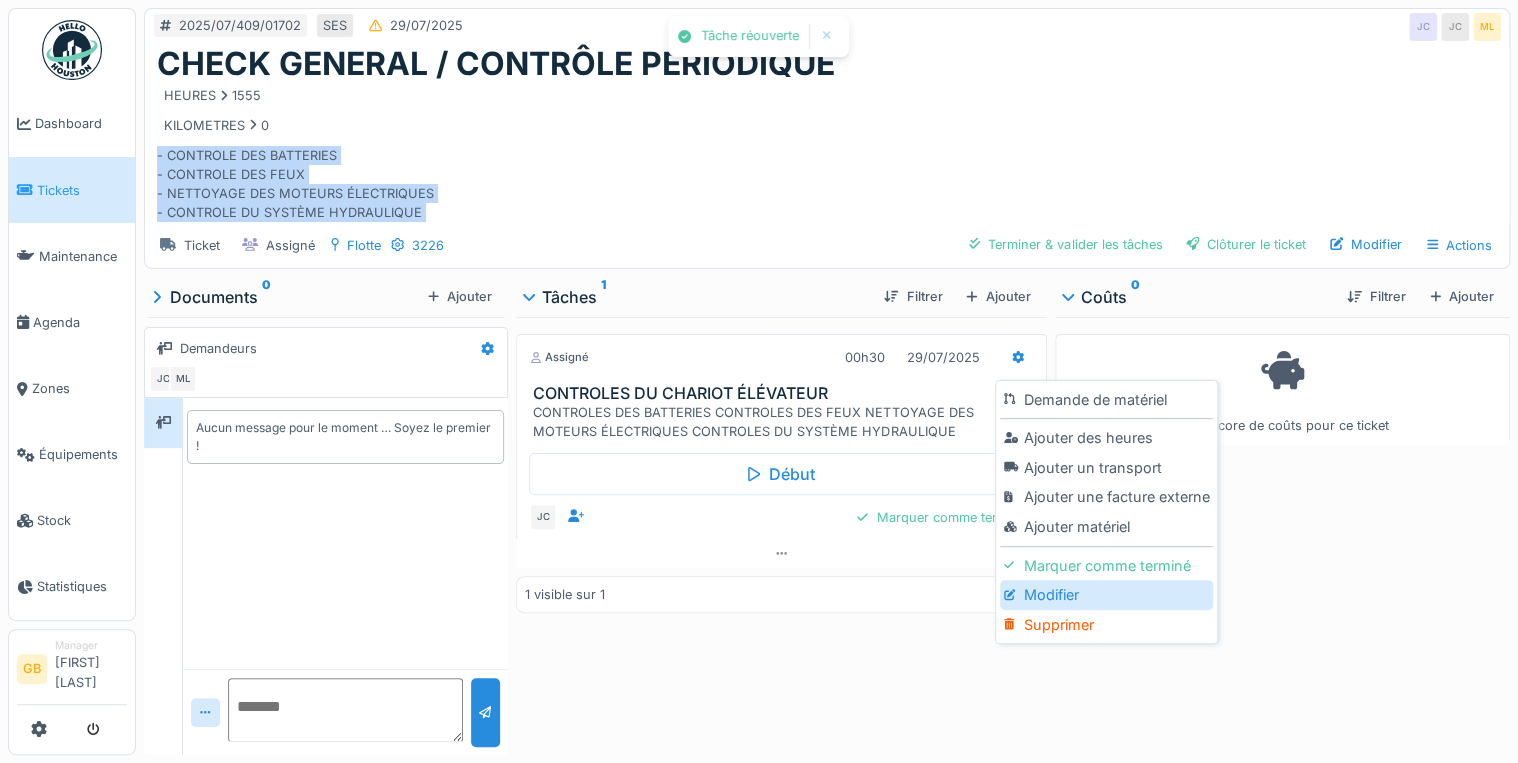 click on "Modifier" at bounding box center [1106, 595] 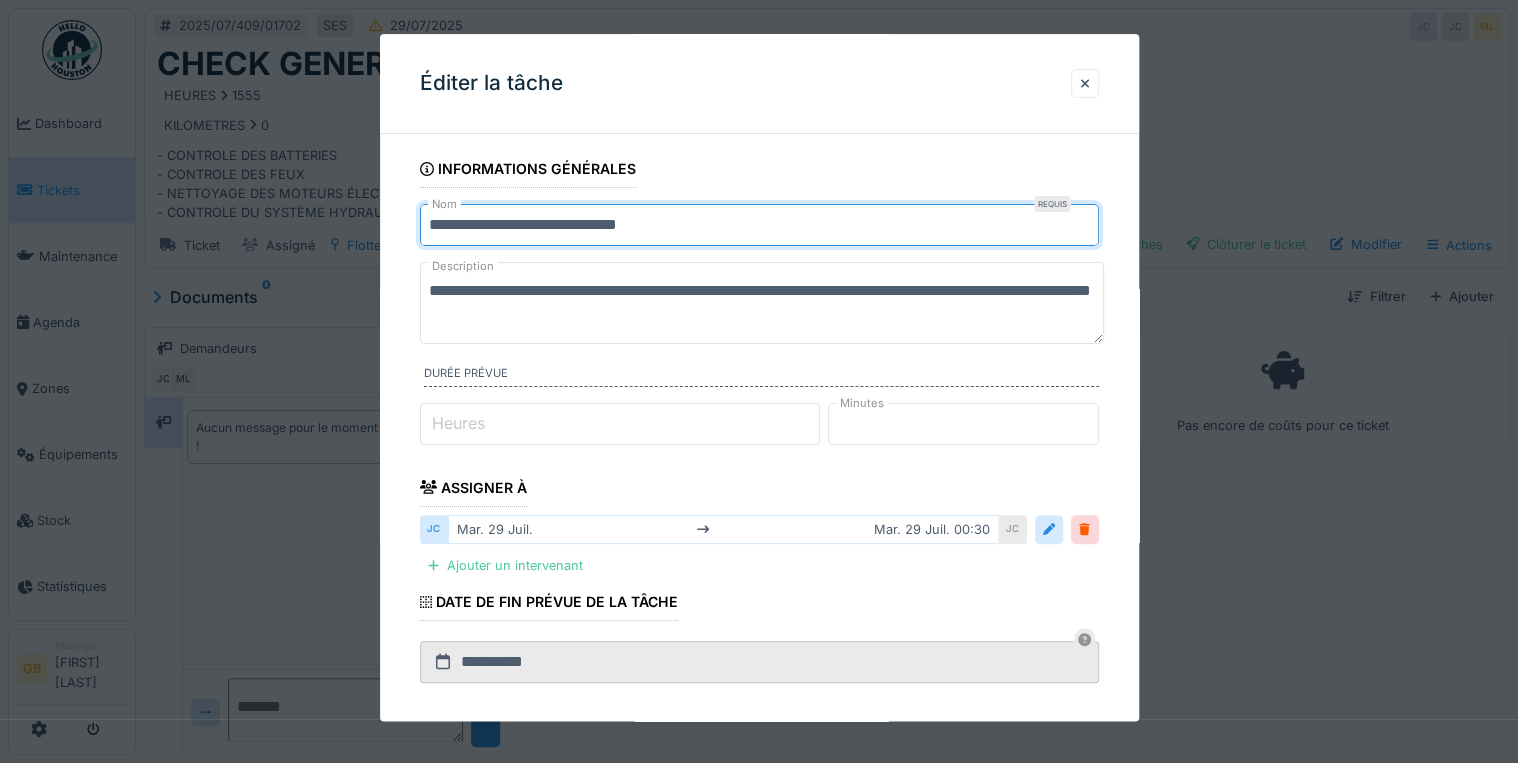drag, startPoint x: 633, startPoint y: 224, endPoint x: 94, endPoint y: 224, distance: 539 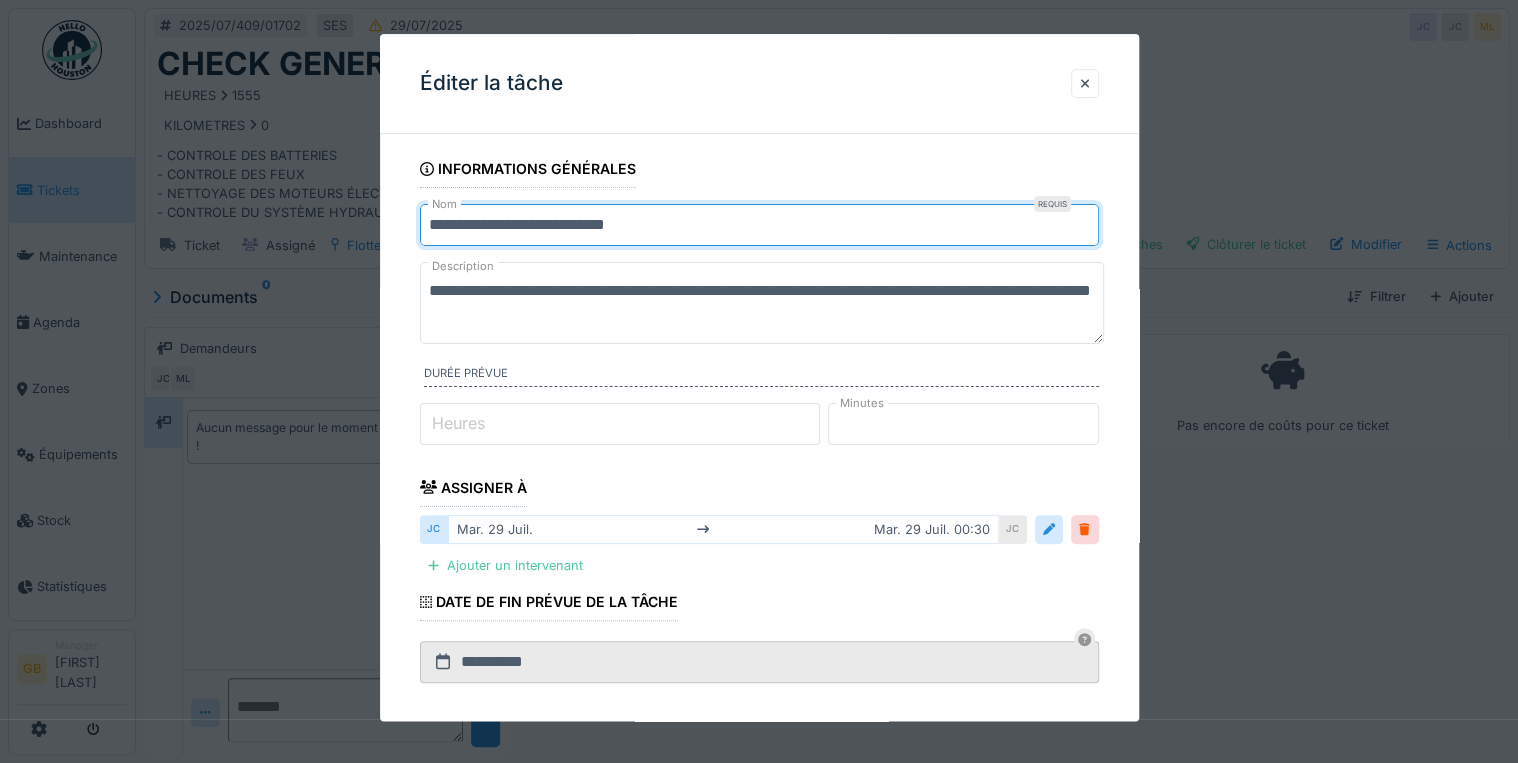 drag, startPoint x: 570, startPoint y: 214, endPoint x: 1303, endPoint y: 177, distance: 733.9332 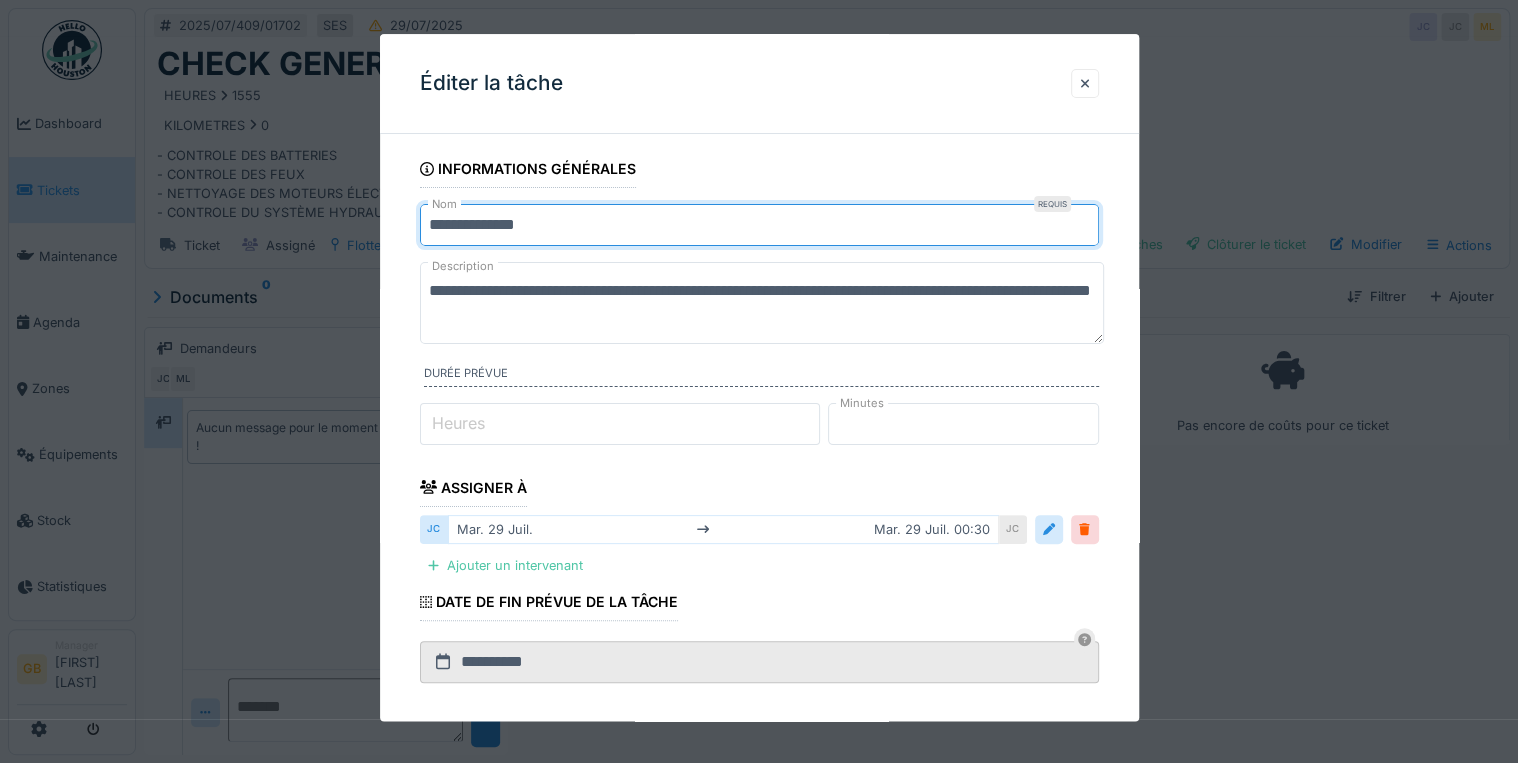 type on "**********" 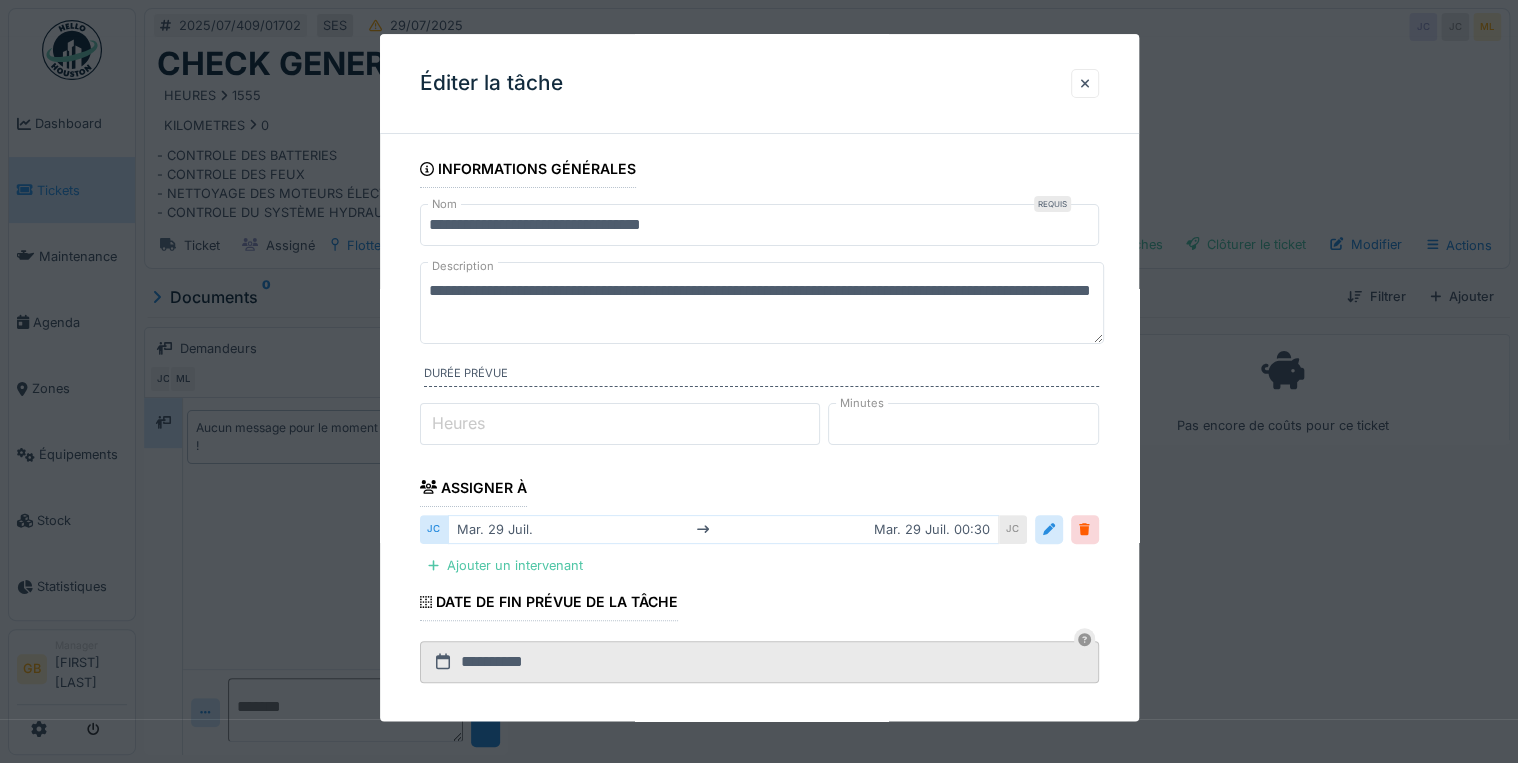 drag, startPoint x: 896, startPoint y: 304, endPoint x: 112, endPoint y: 210, distance: 789.6151 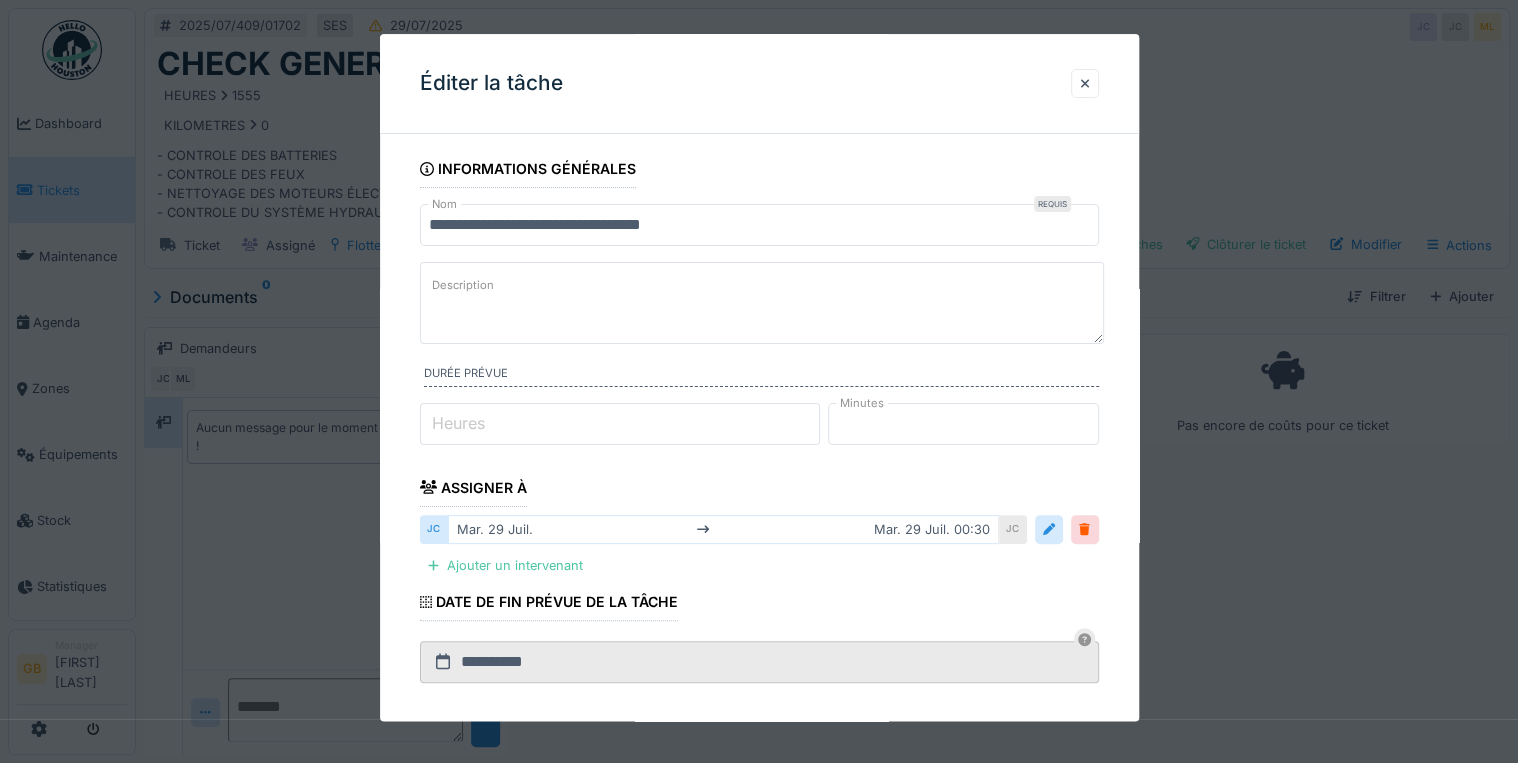 paste on "**********" 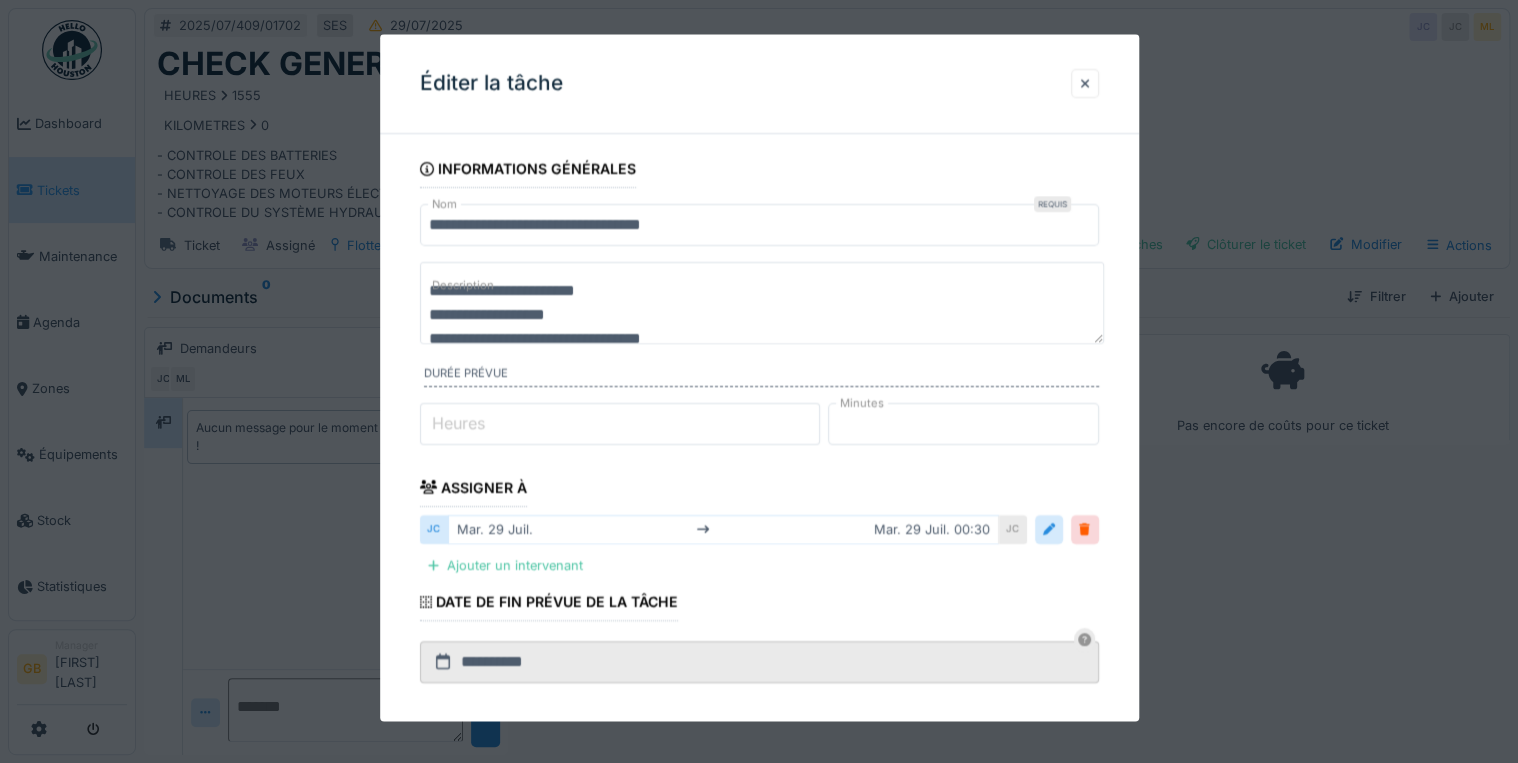 scroll, scrollTop: 0, scrollLeft: 0, axis: both 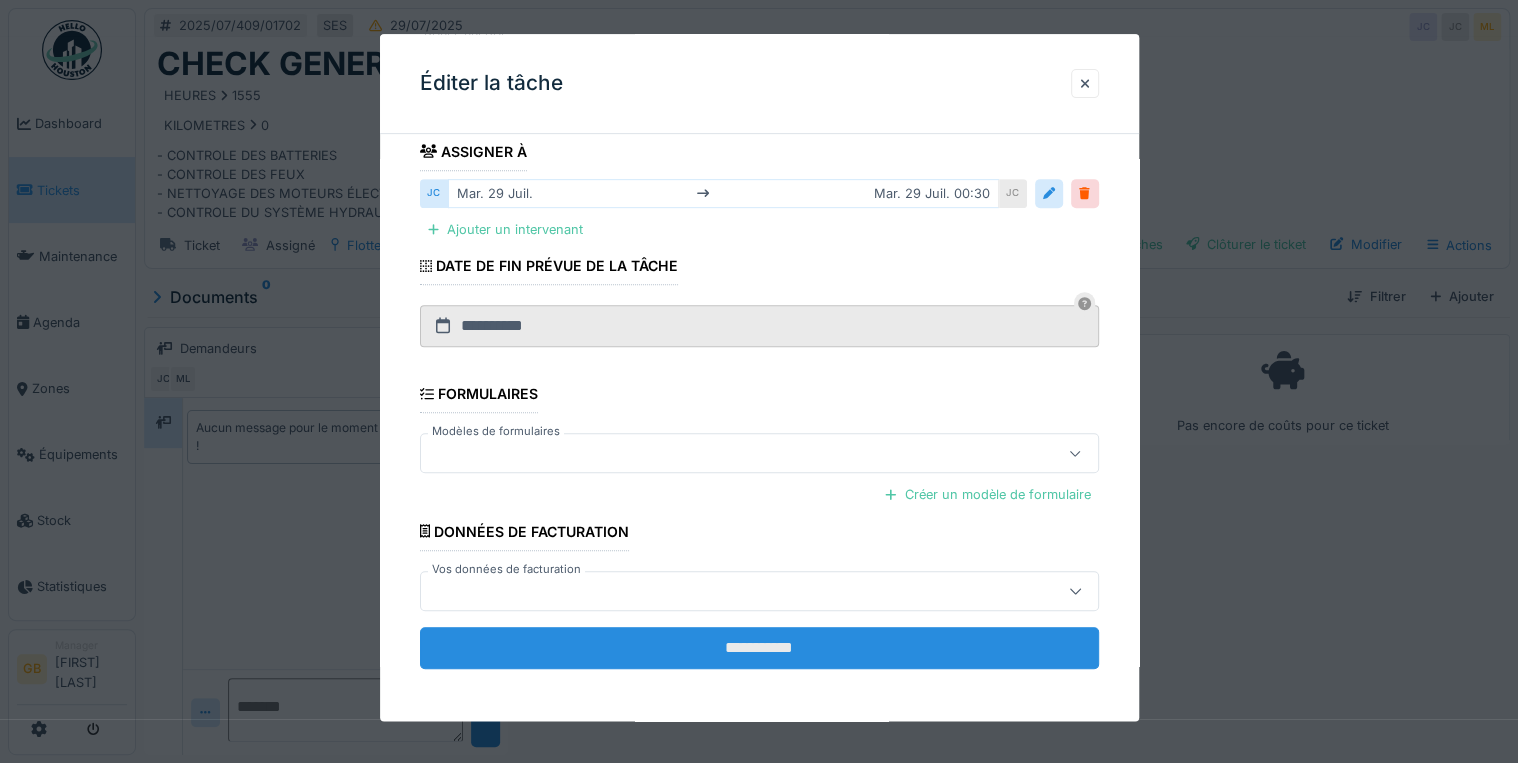 type on "**********" 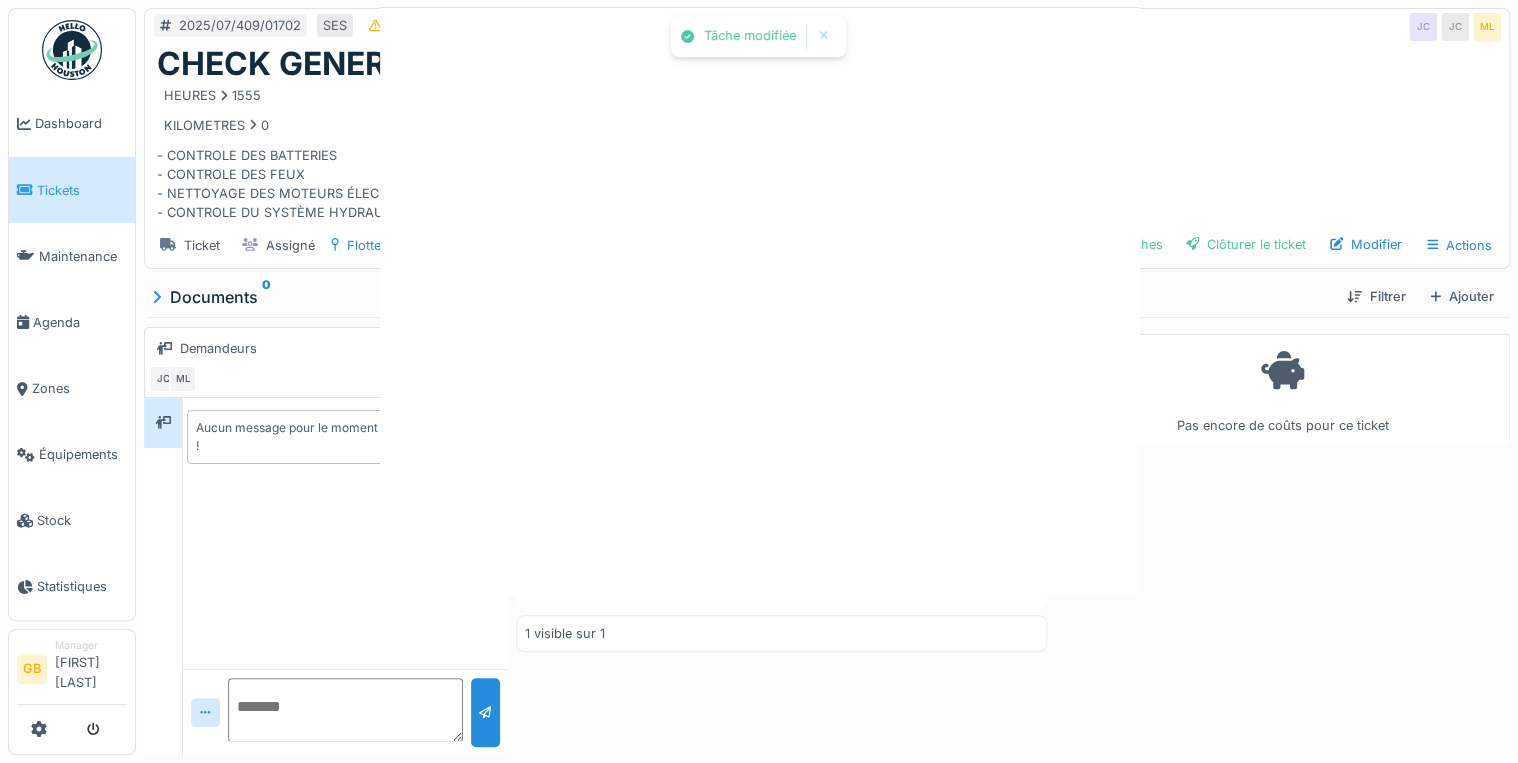 scroll, scrollTop: 0, scrollLeft: 0, axis: both 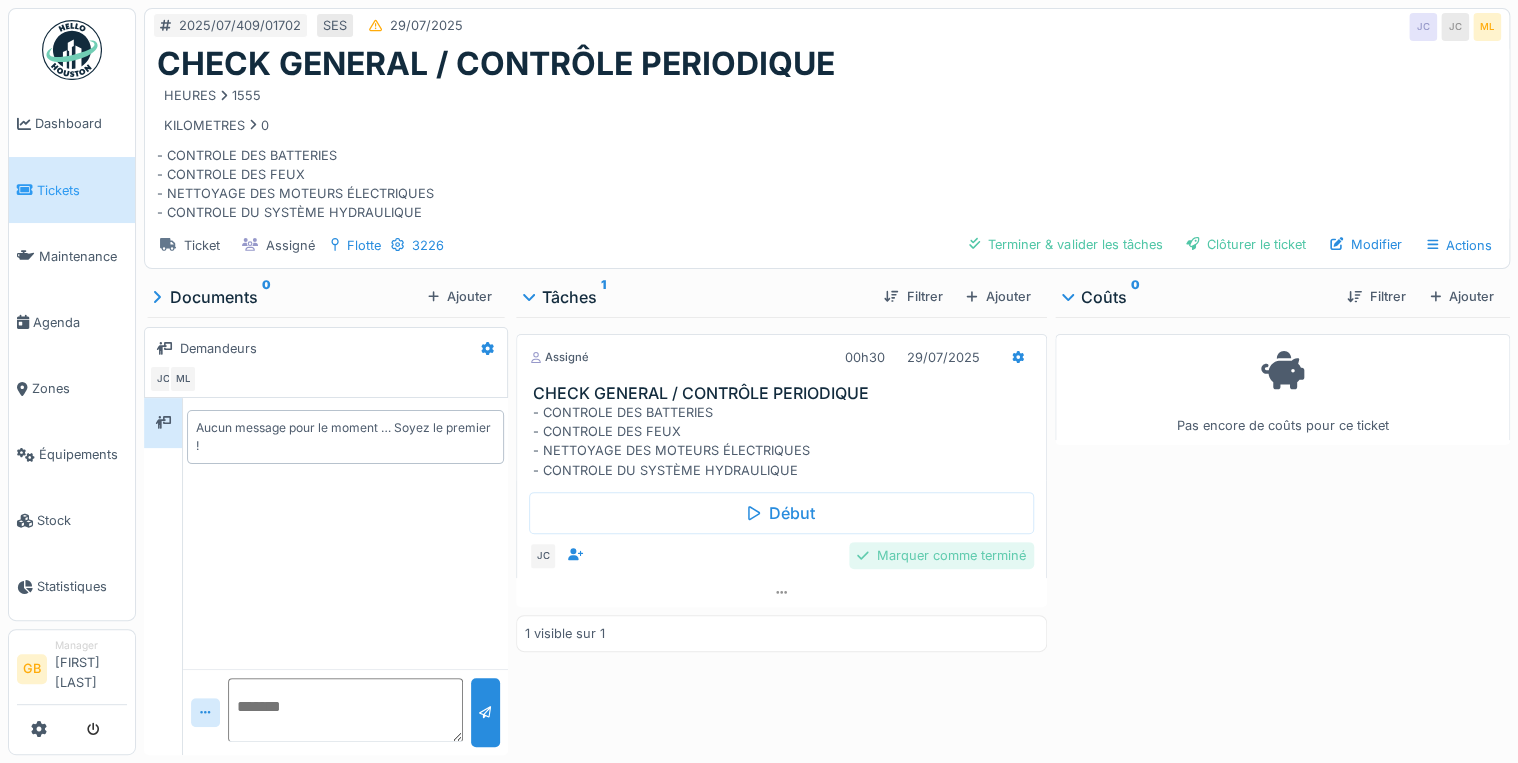 click on "Marquer comme terminé" at bounding box center [941, 555] 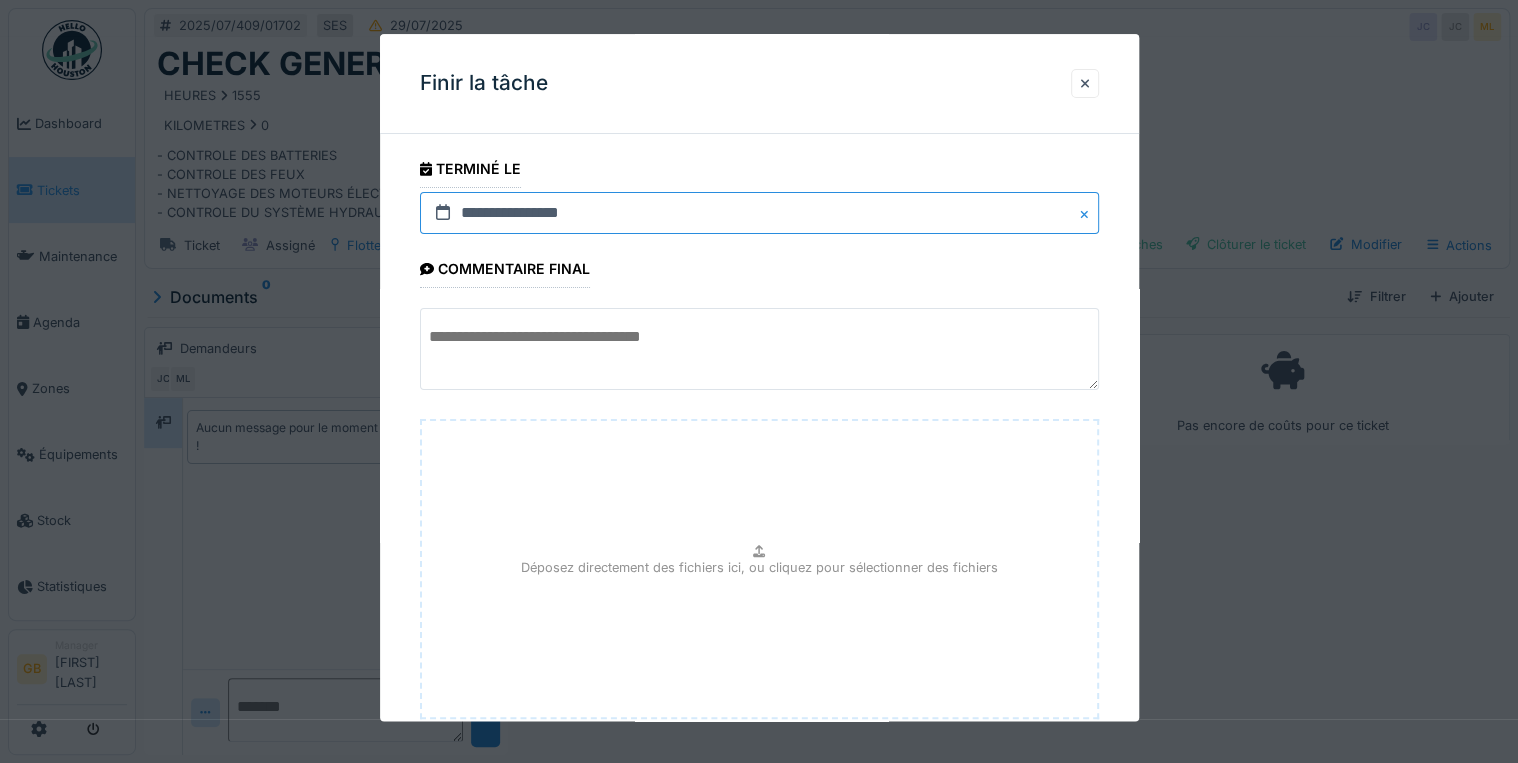 click on "**********" at bounding box center (759, 213) 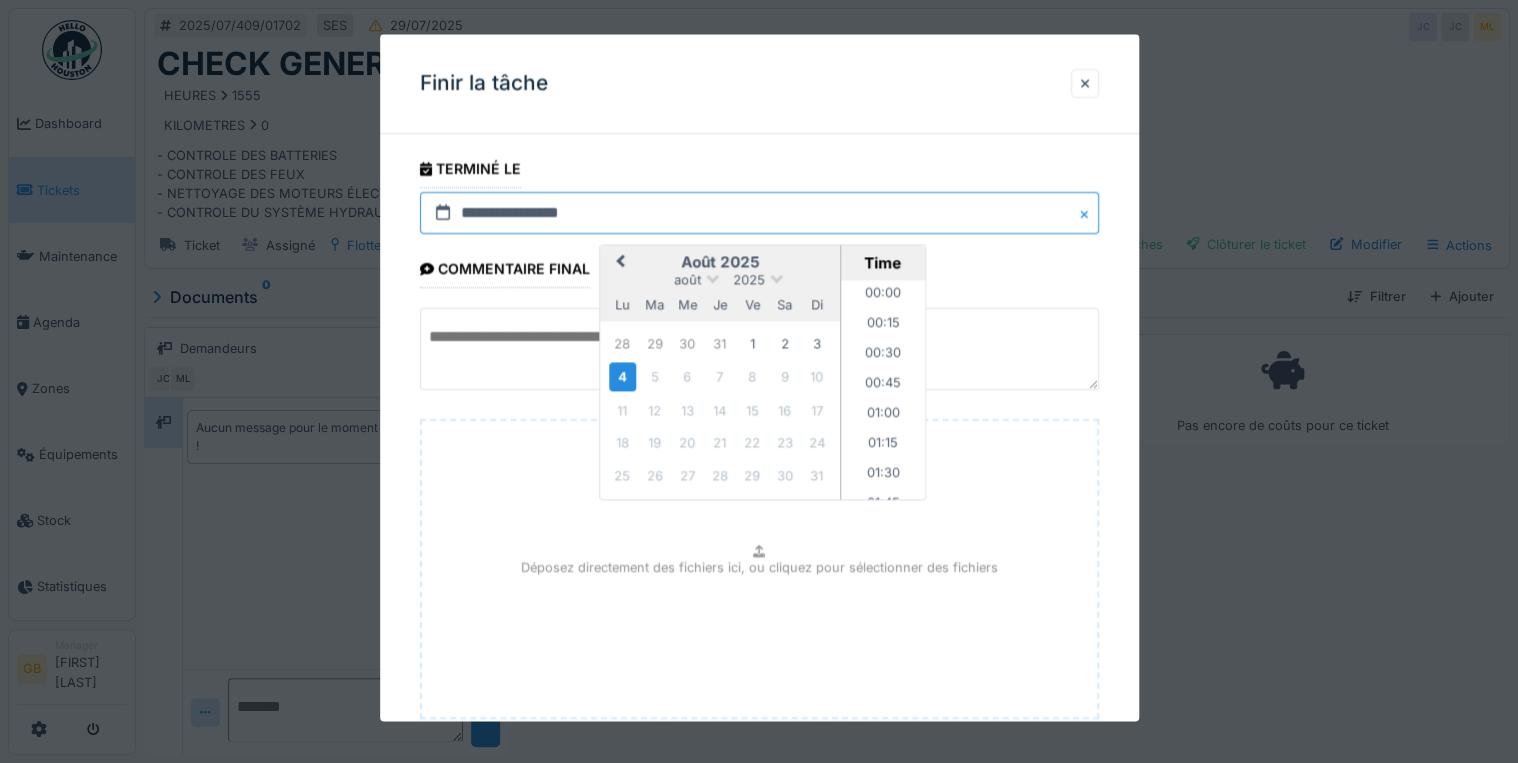 scroll, scrollTop: 985, scrollLeft: 0, axis: vertical 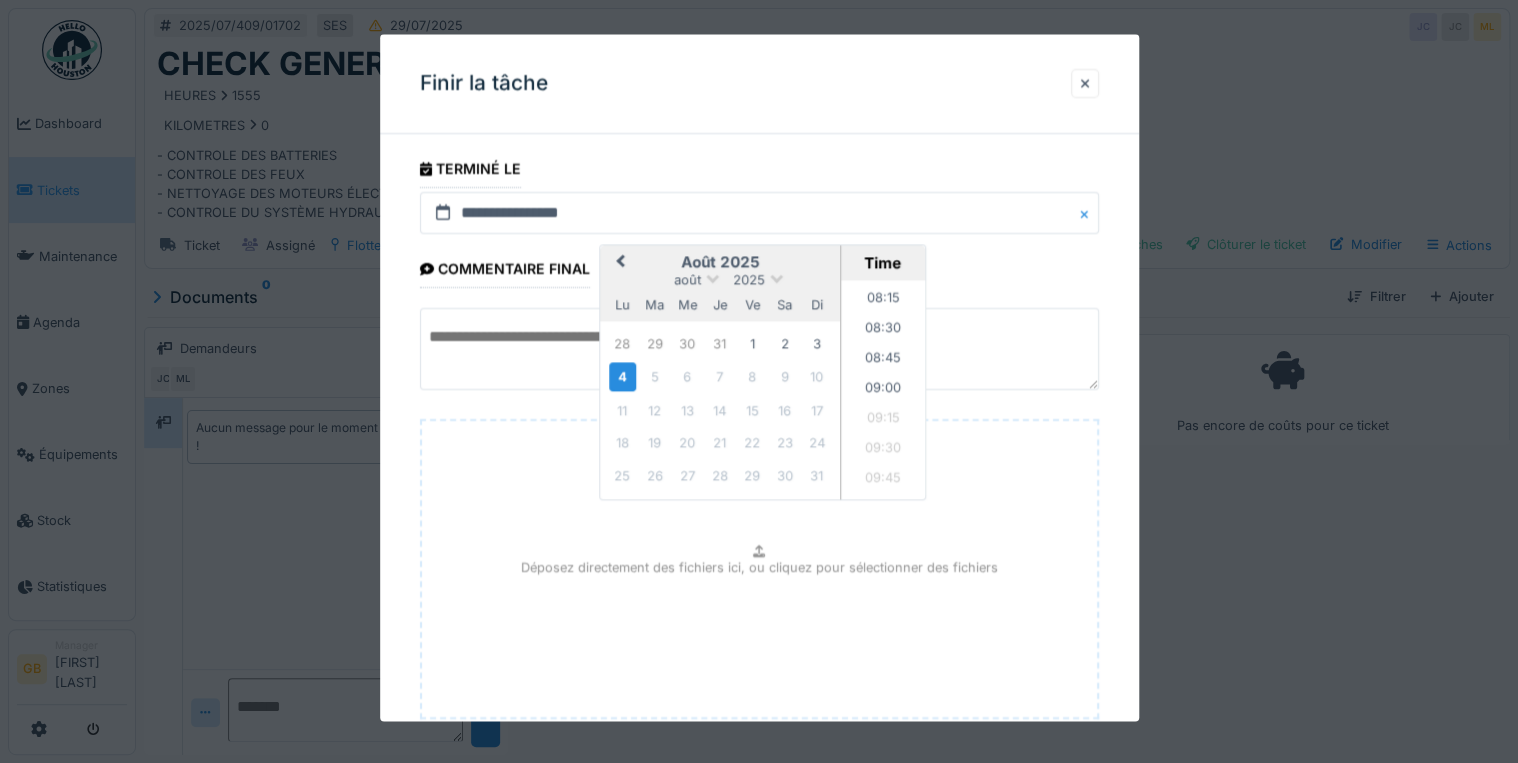drag, startPoint x: 652, startPoint y: 335, endPoint x: 671, endPoint y: 350, distance: 24.207438 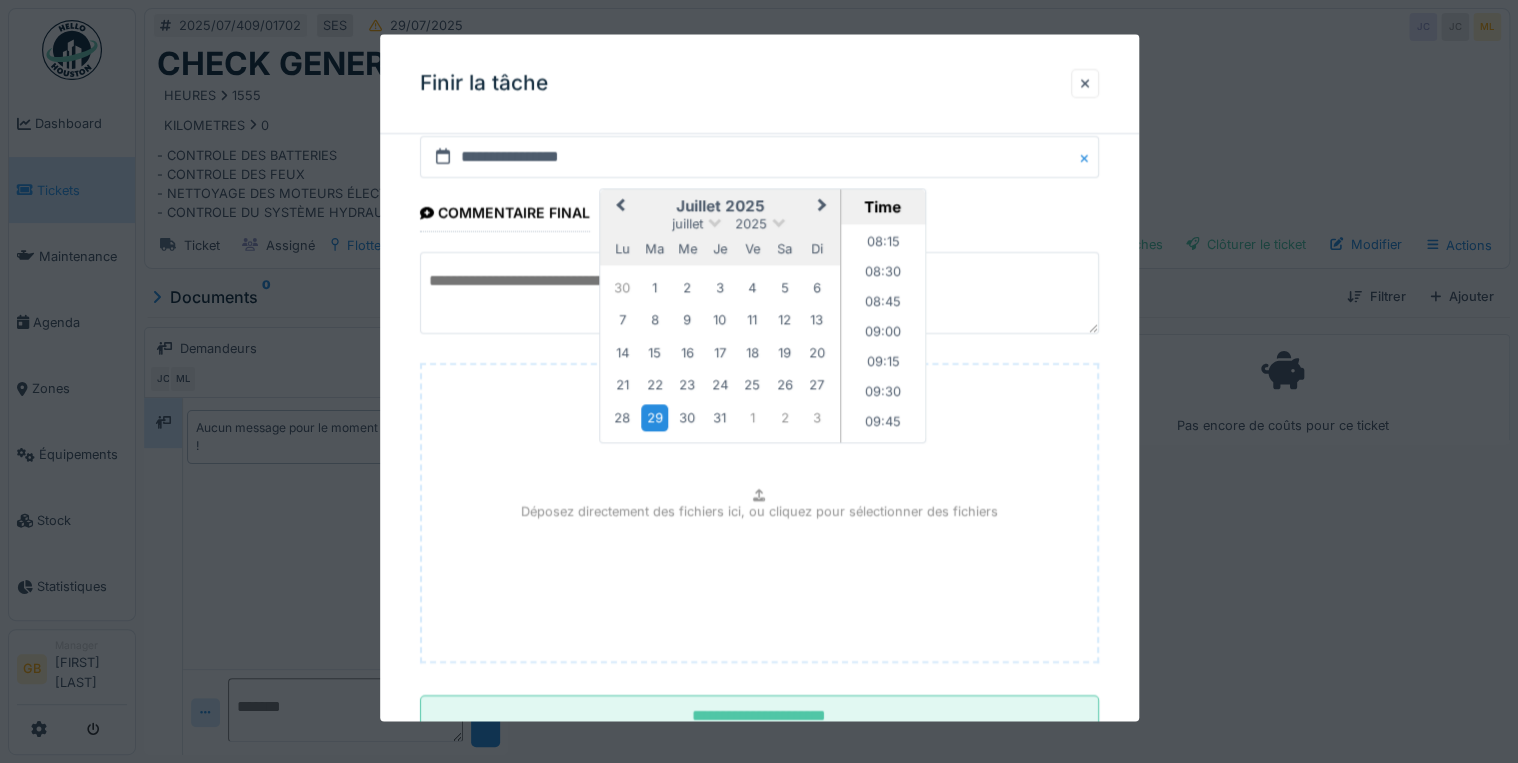 scroll, scrollTop: 126, scrollLeft: 0, axis: vertical 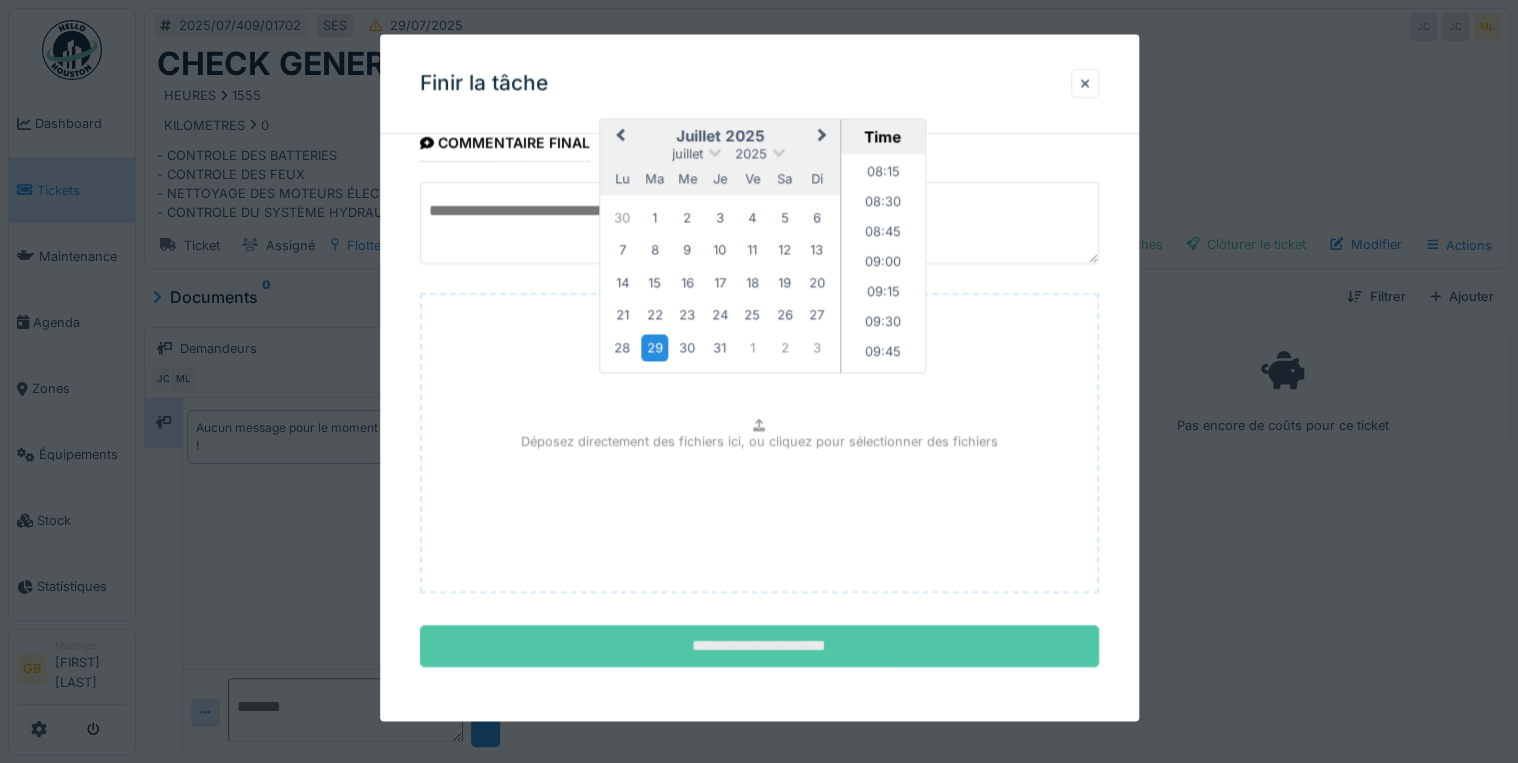 drag, startPoint x: 743, startPoint y: 638, endPoint x: 770, endPoint y: 649, distance: 29.15476 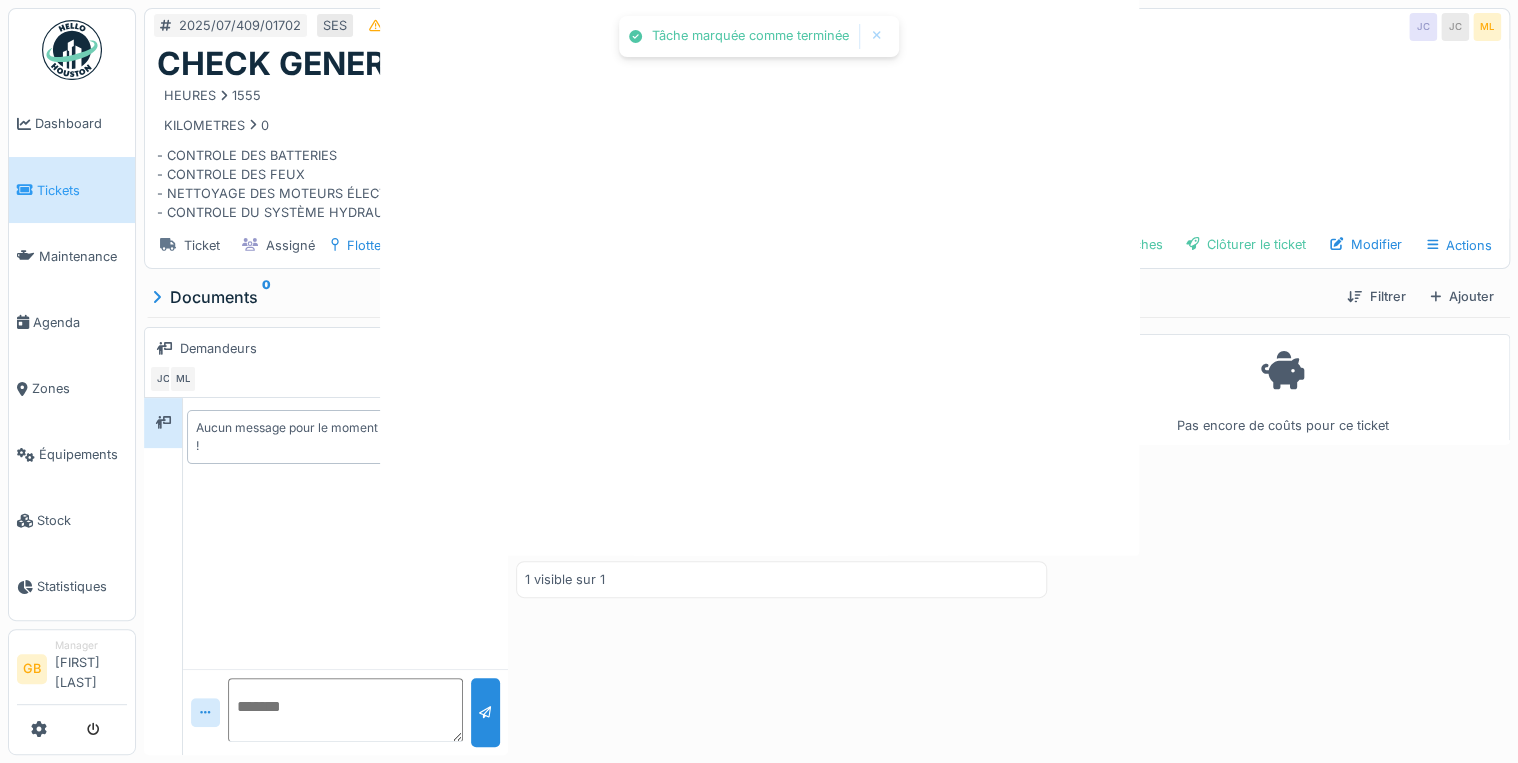 scroll, scrollTop: 0, scrollLeft: 0, axis: both 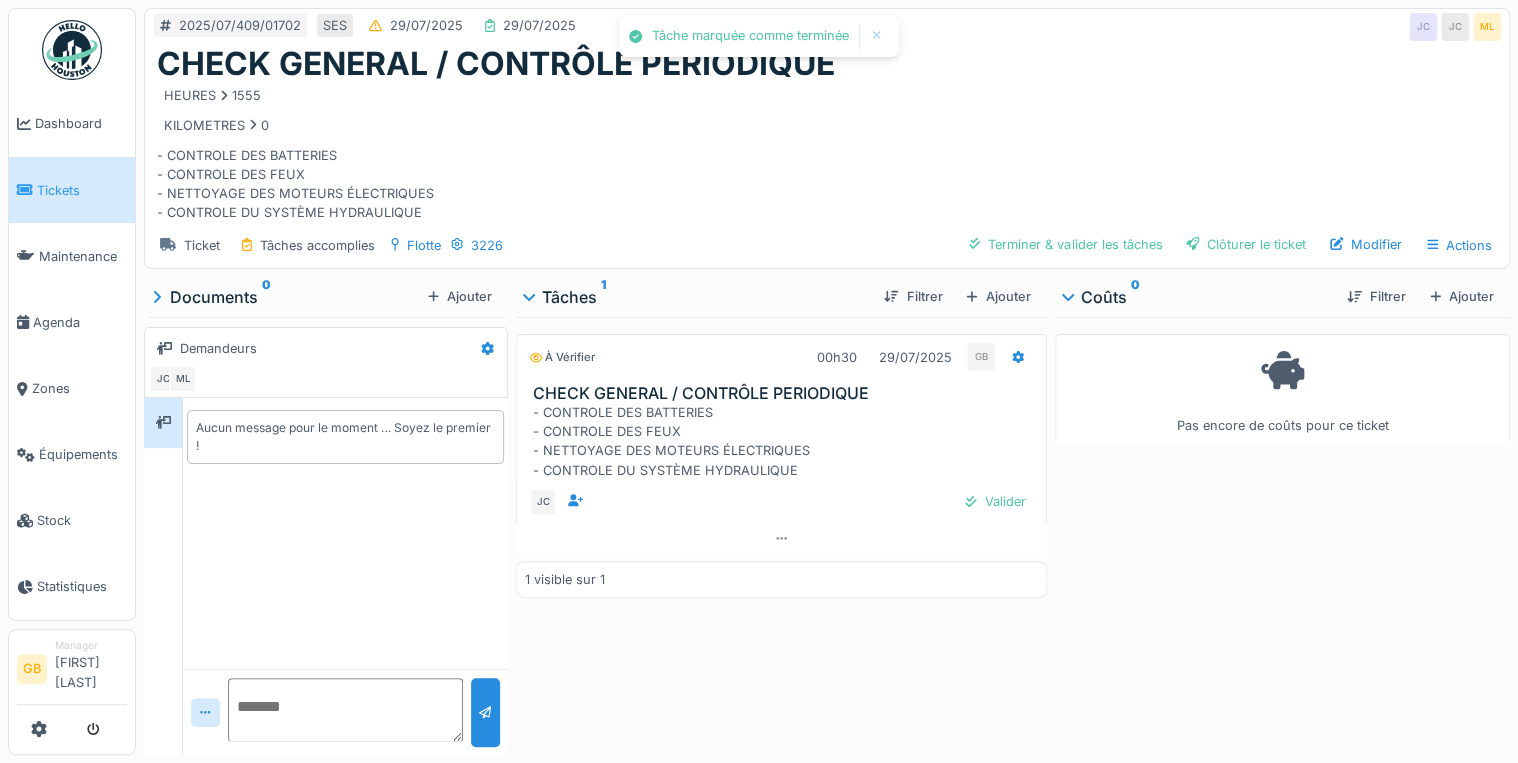 click on "Ajouter" at bounding box center [1462, 296] 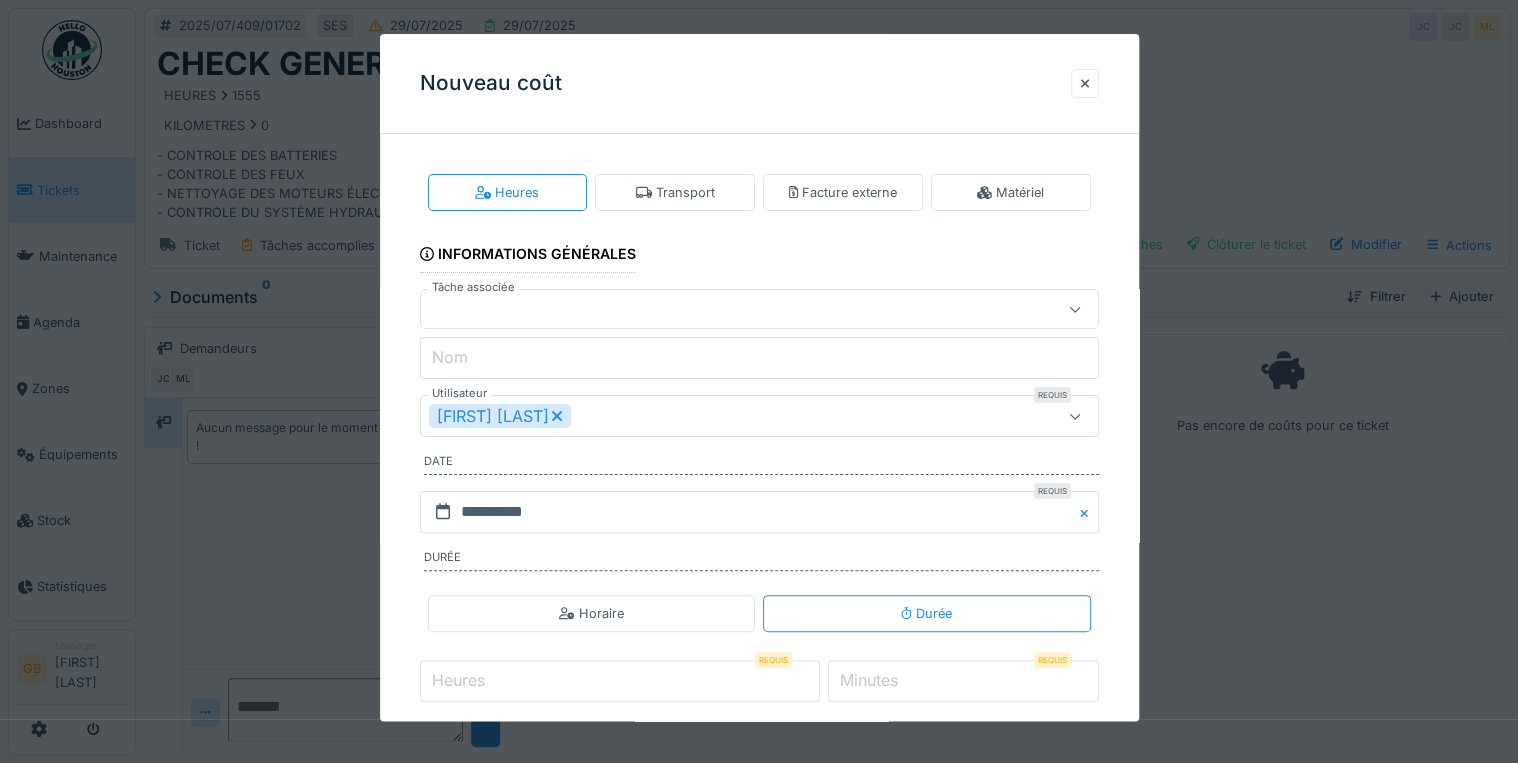 click at bounding box center [725, 310] 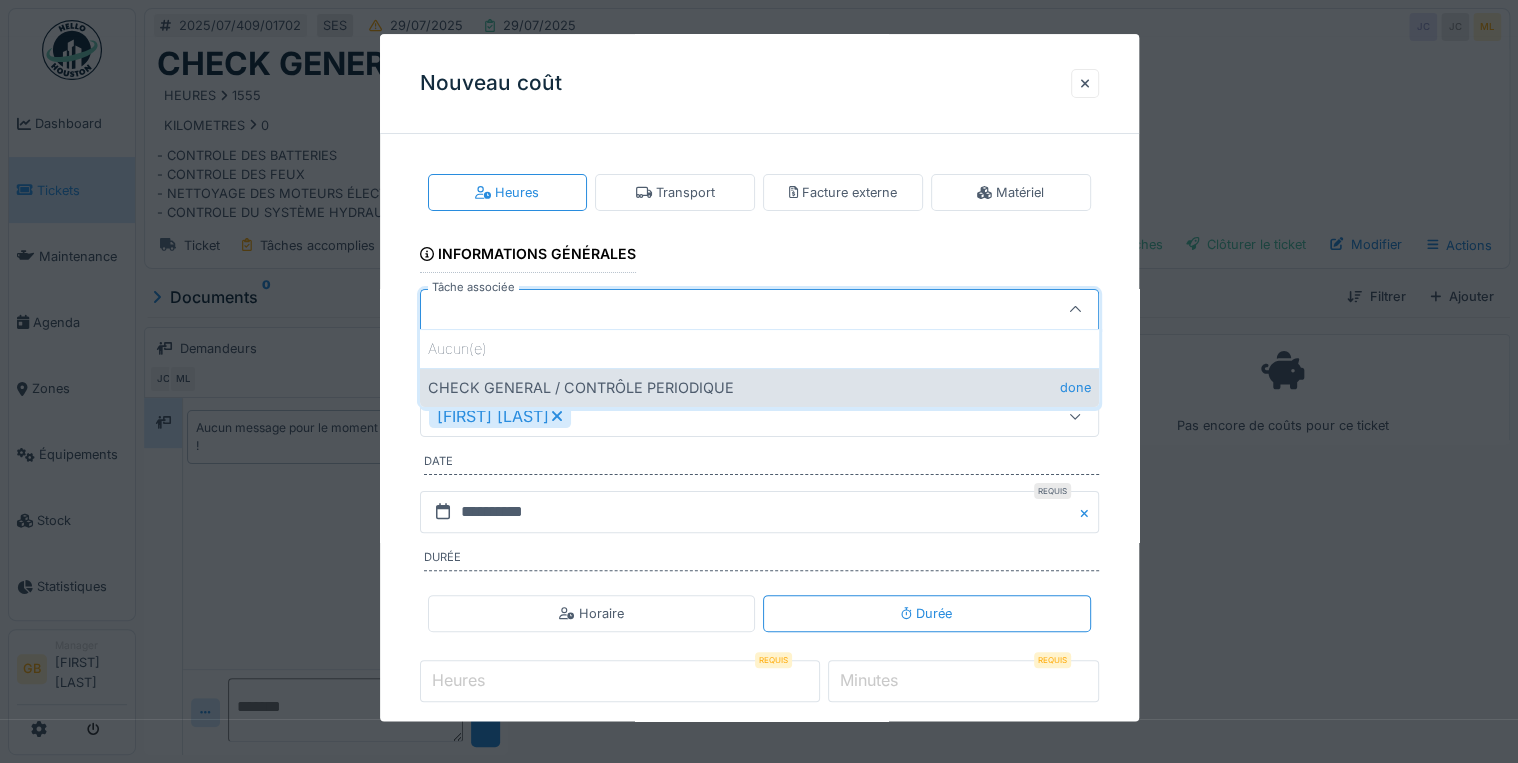 click on "CHECK GENERAL / CONTRÔLE PERIODIQUE   done" at bounding box center (759, 387) 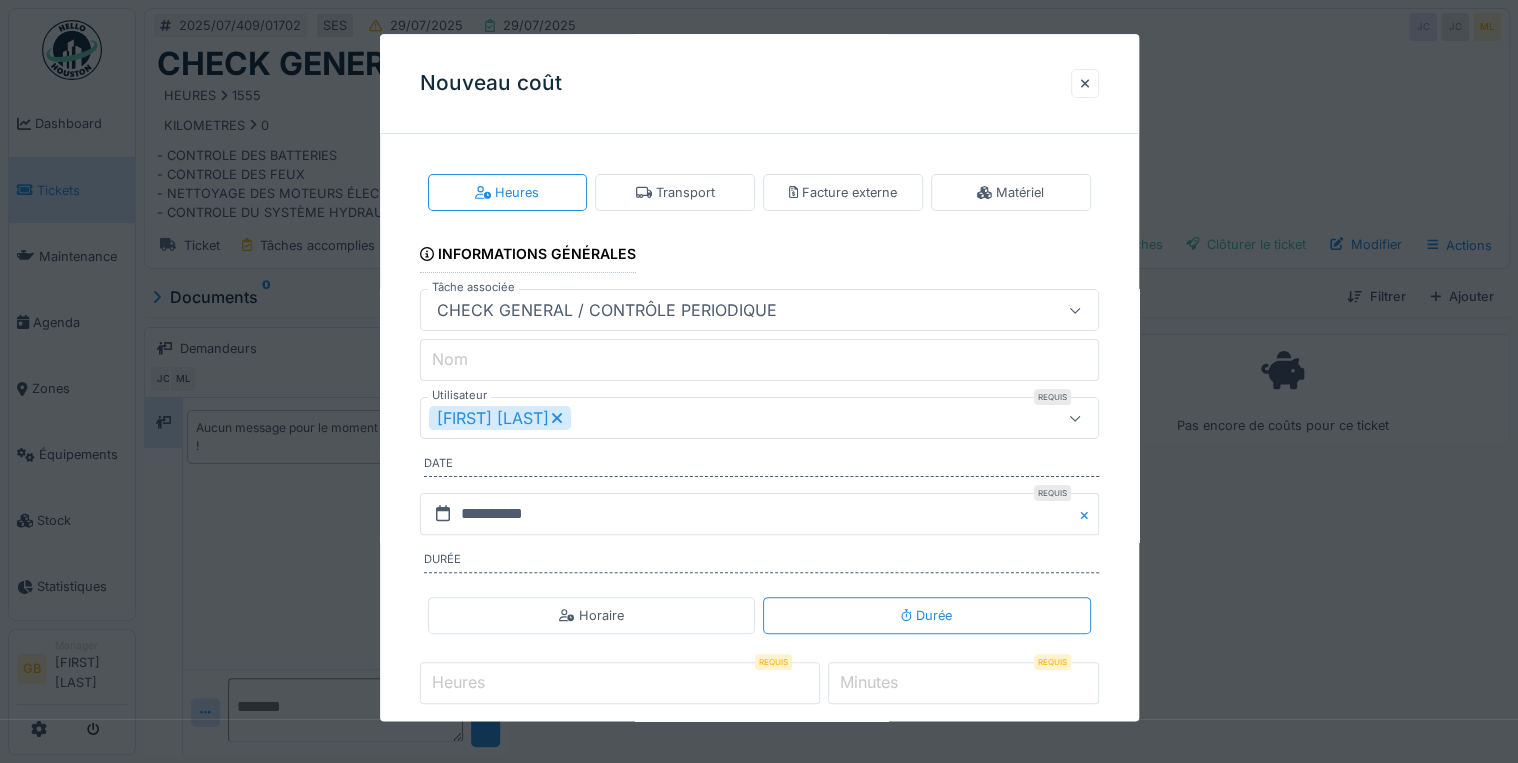 click on "Nom" at bounding box center (759, 361) 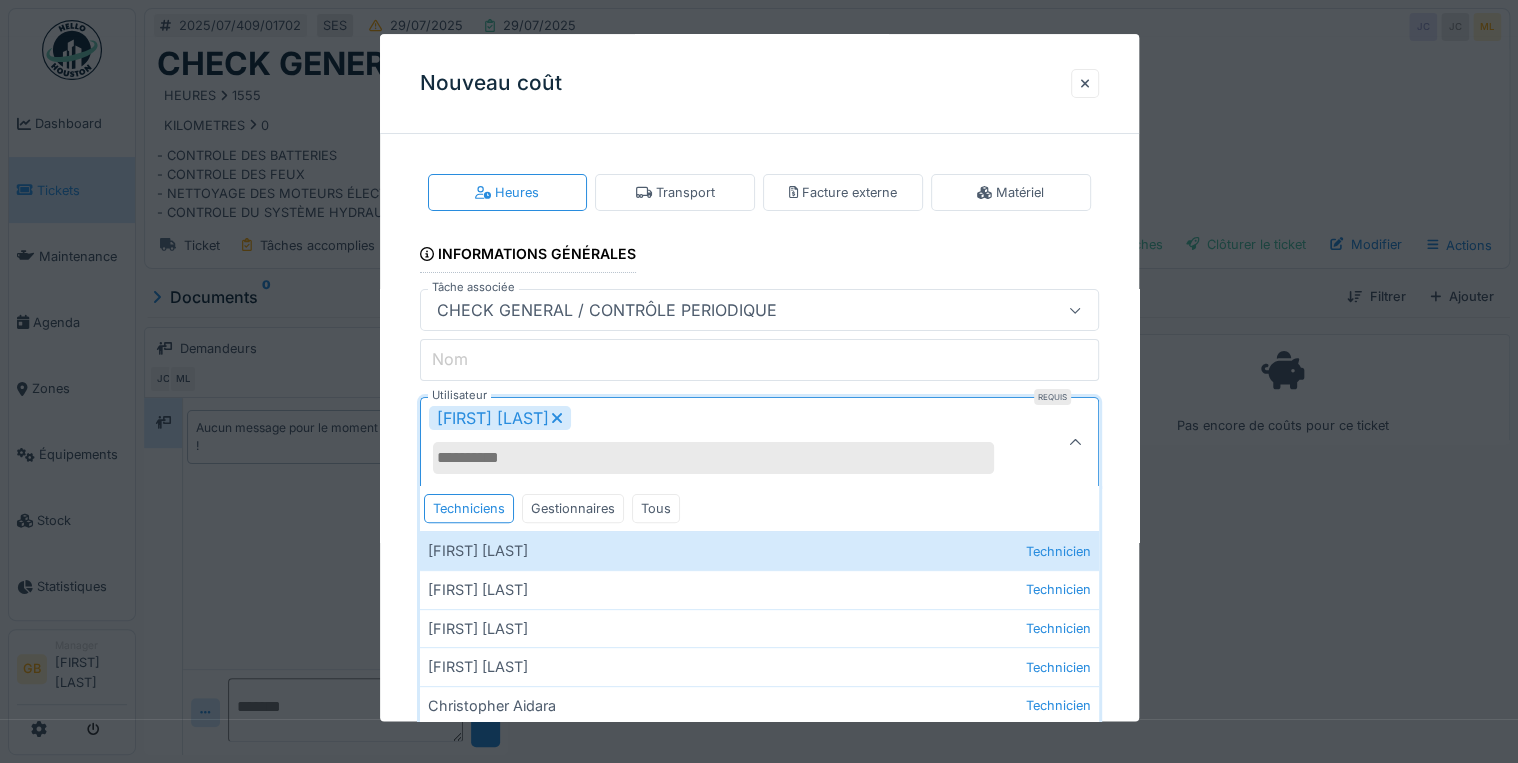 click on "[FIRST] [LAST]" at bounding box center (500, 419) 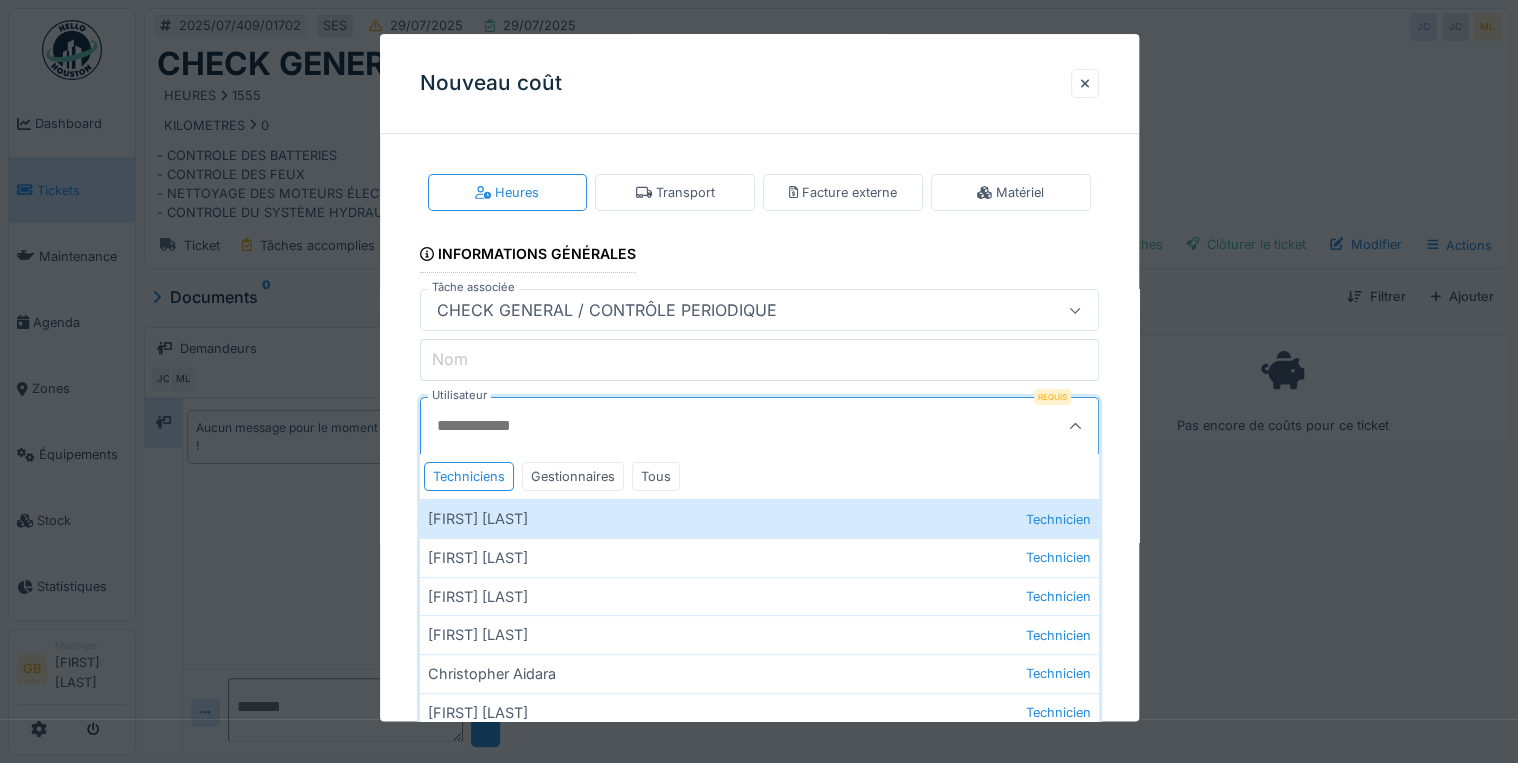 click at bounding box center [725, 427] 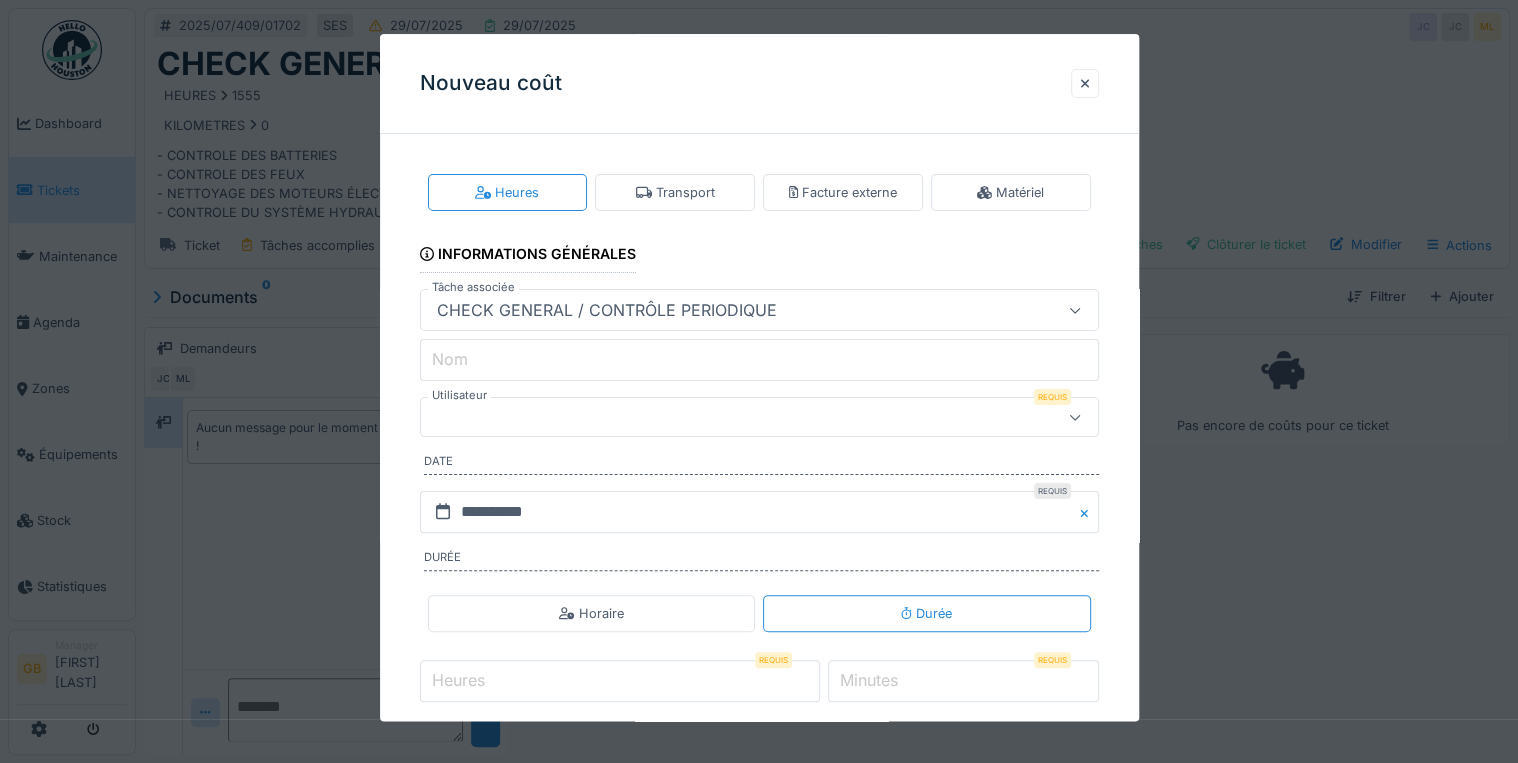 click at bounding box center (759, 418) 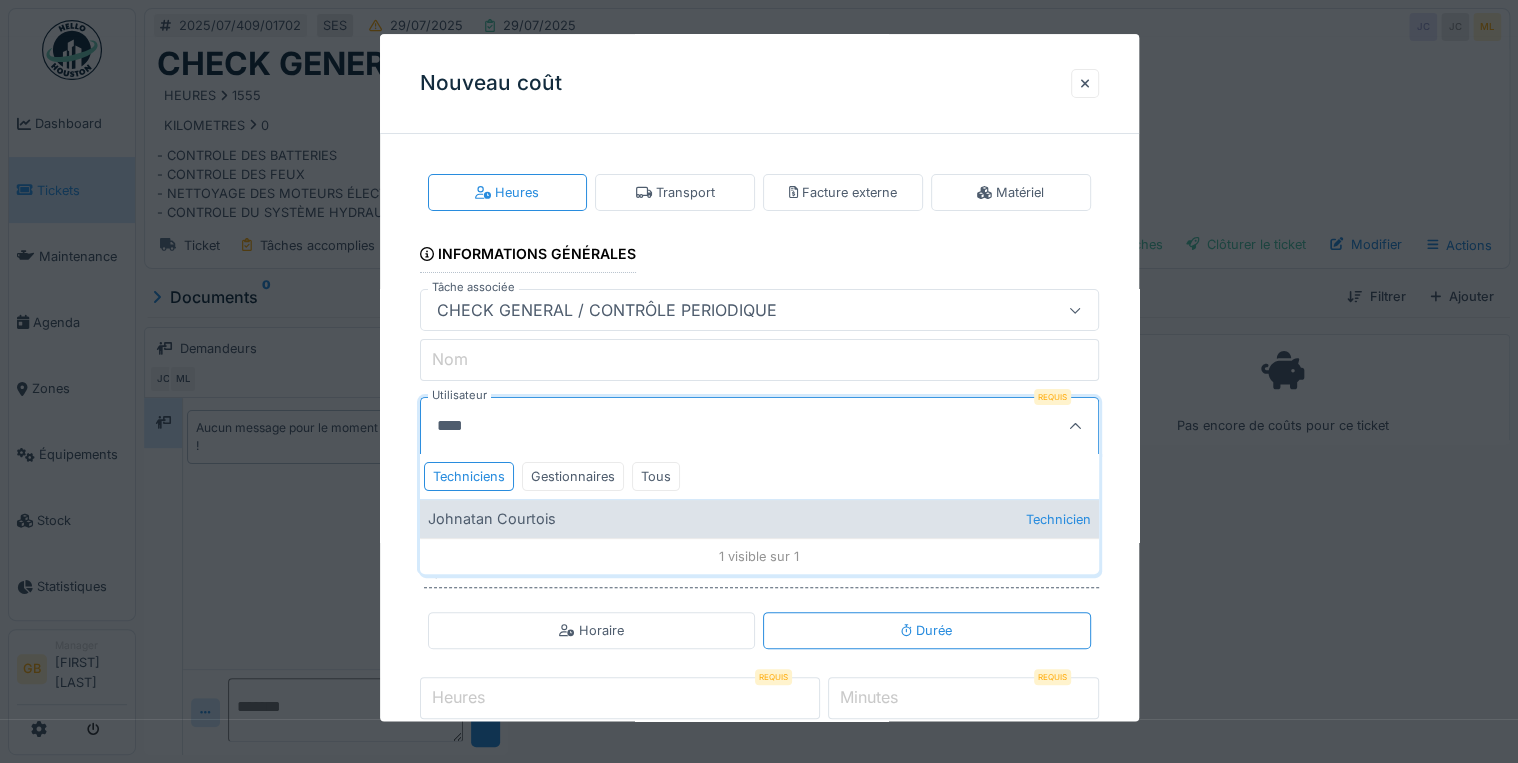 type on "****" 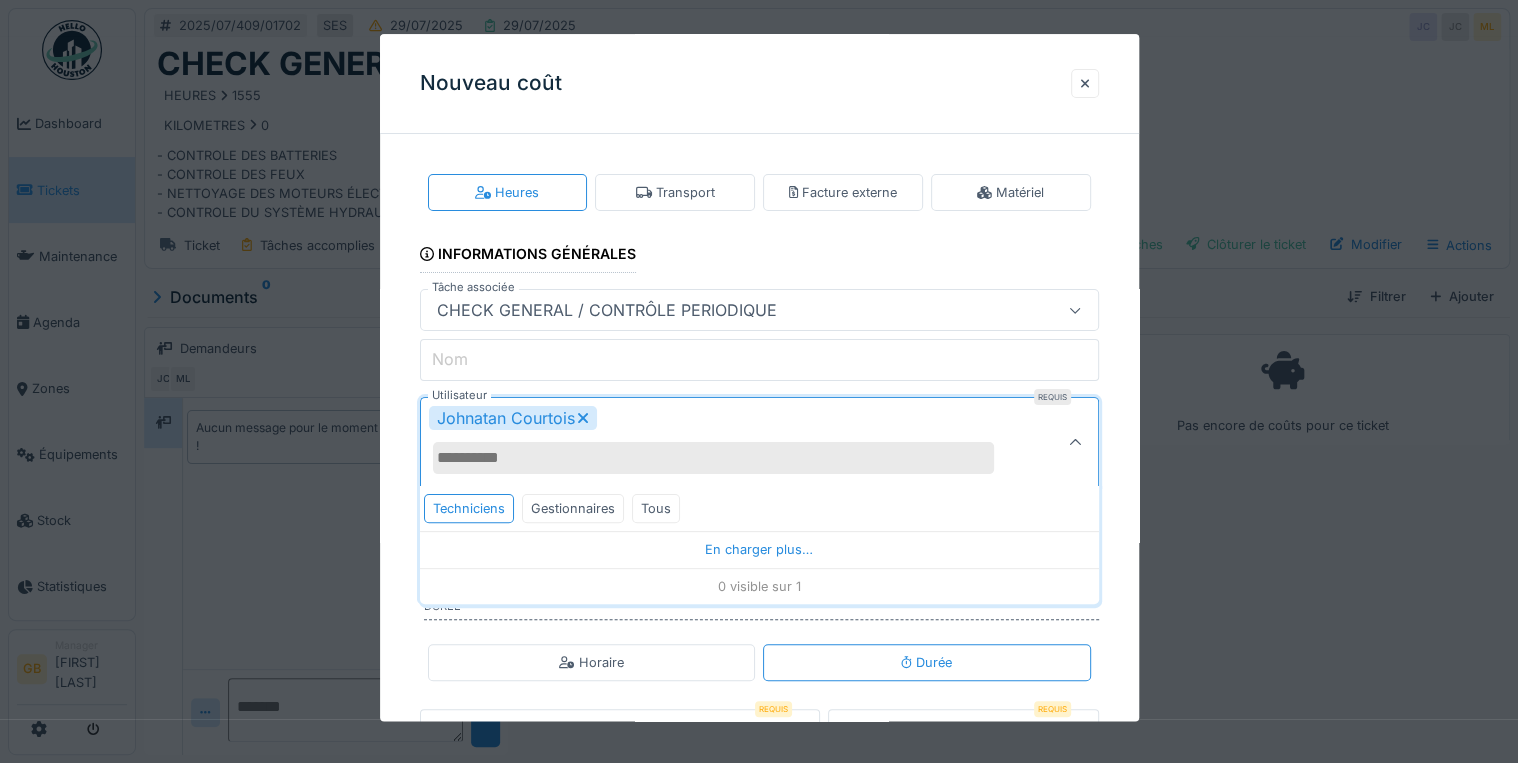 click on "Johnatan Courtois" at bounding box center (725, 443) 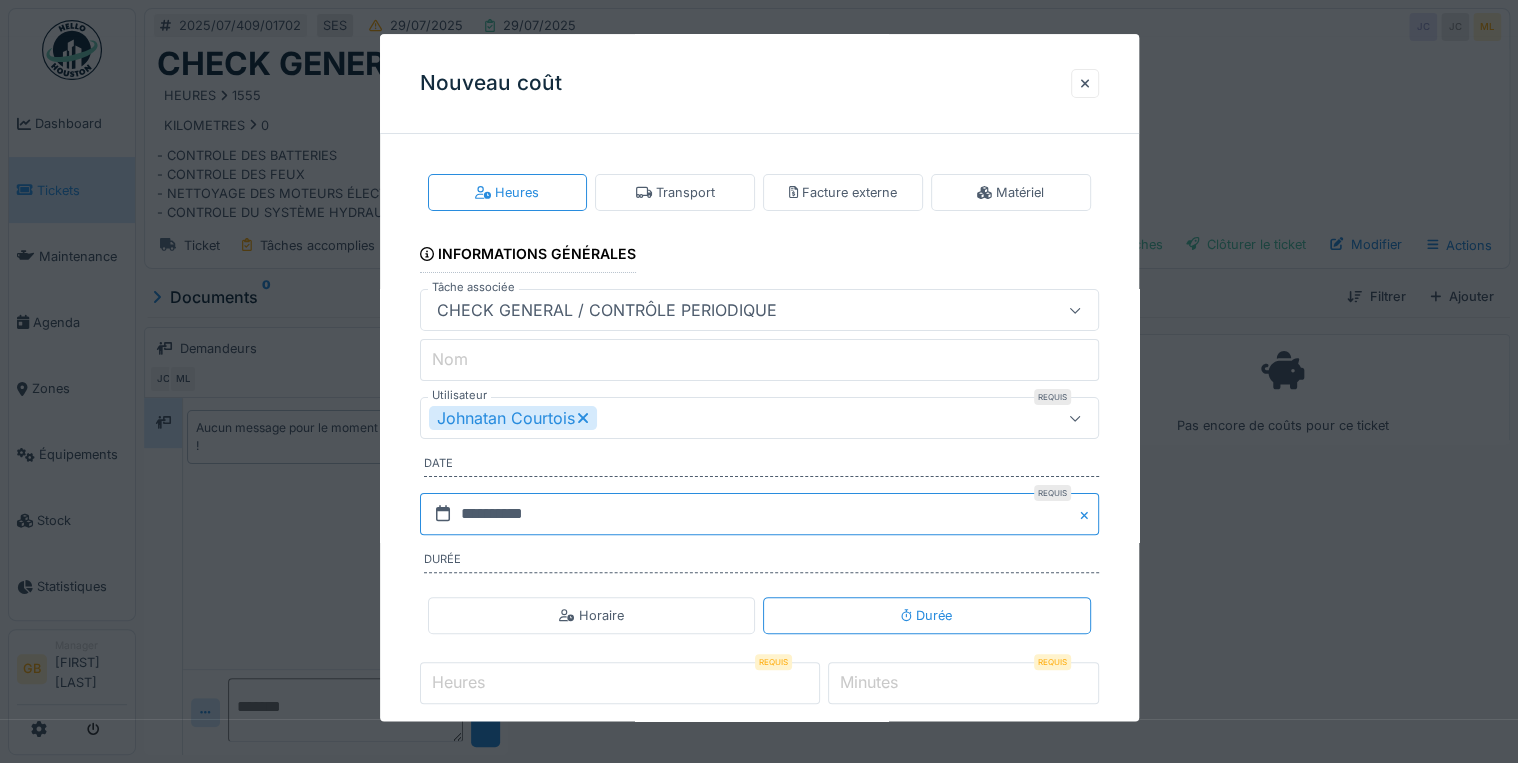 click on "**********" at bounding box center (759, 514) 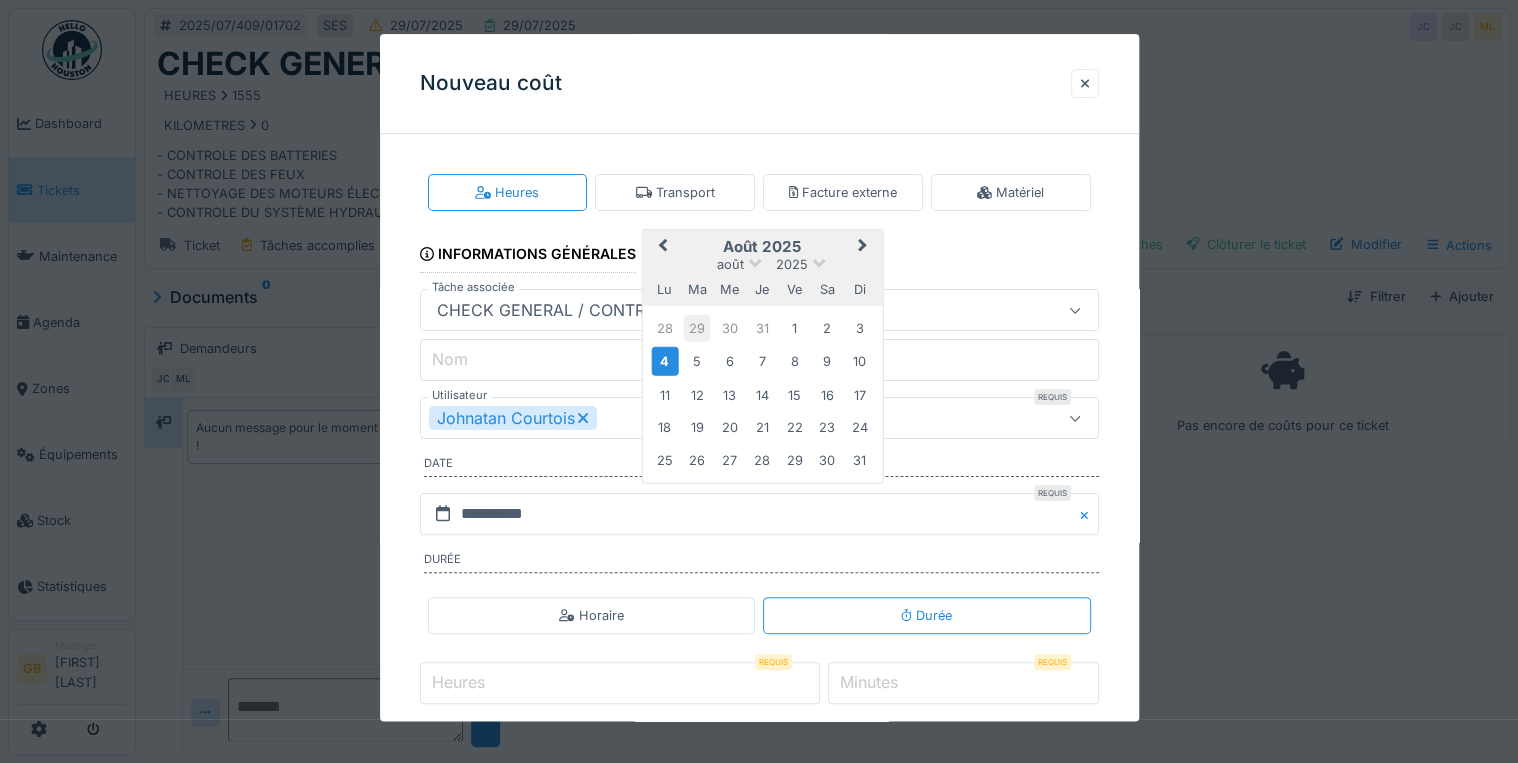click on "29" at bounding box center [697, 328] 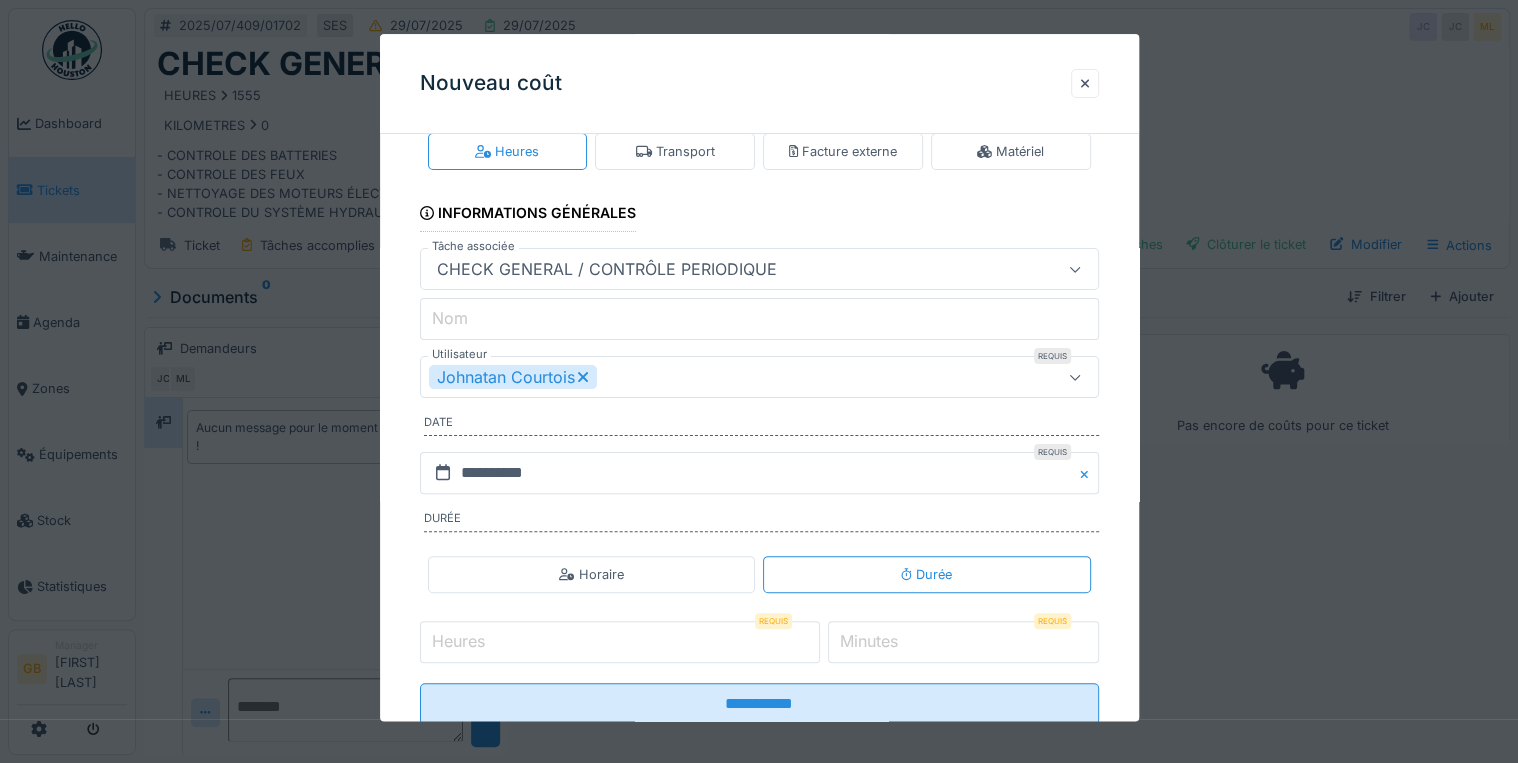 scroll, scrollTop: 96, scrollLeft: 0, axis: vertical 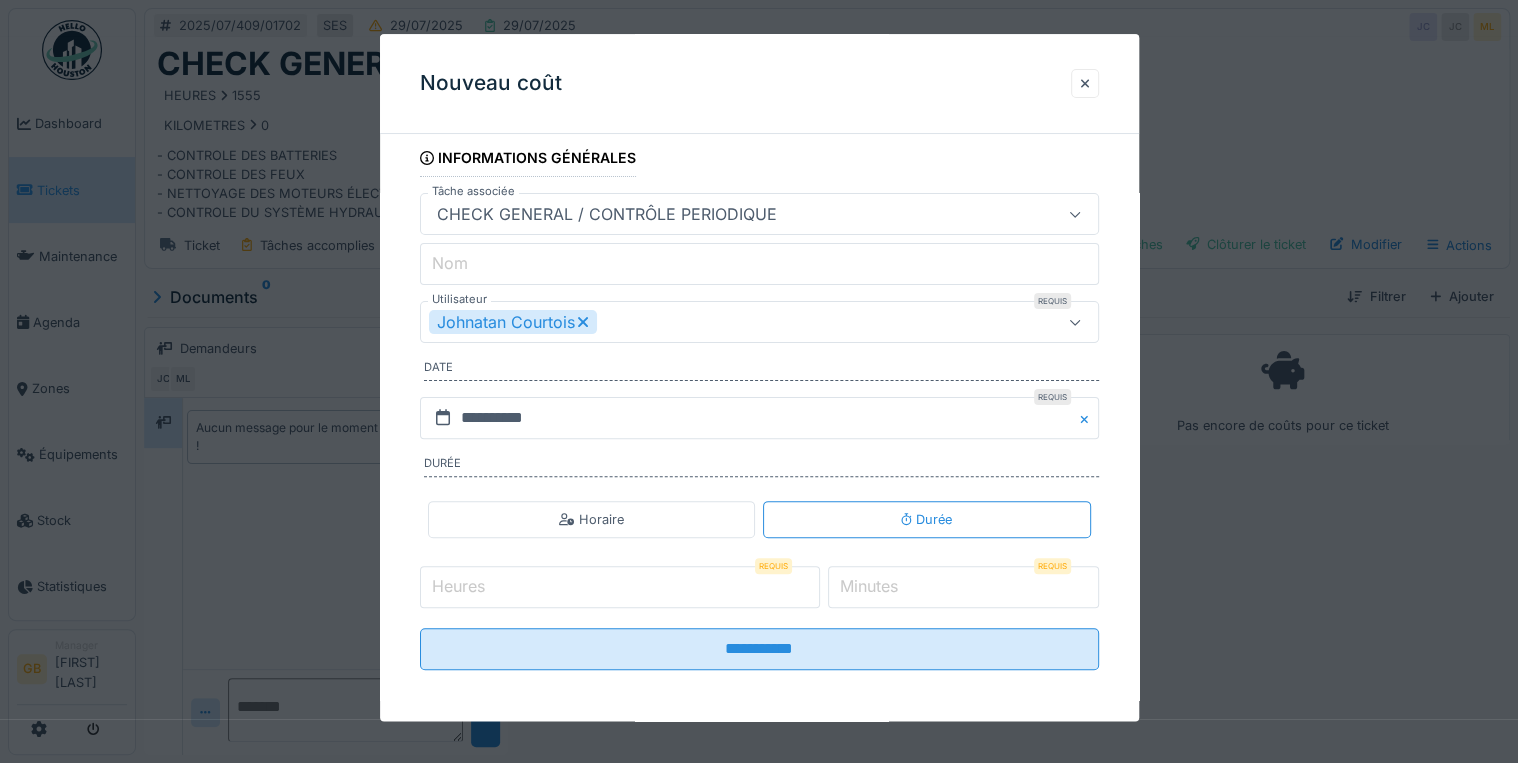 click on "Heures" at bounding box center (620, 587) 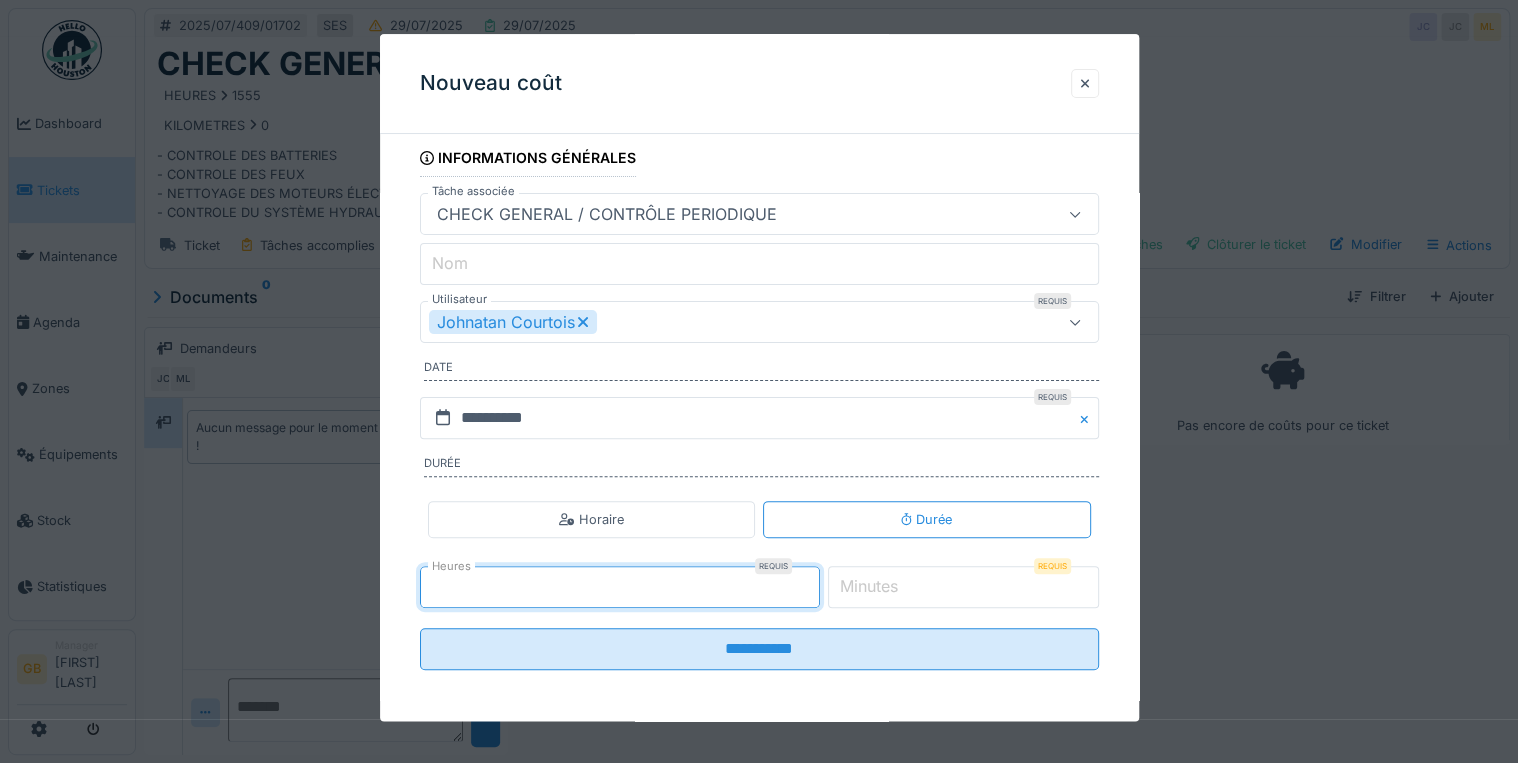 type on "*" 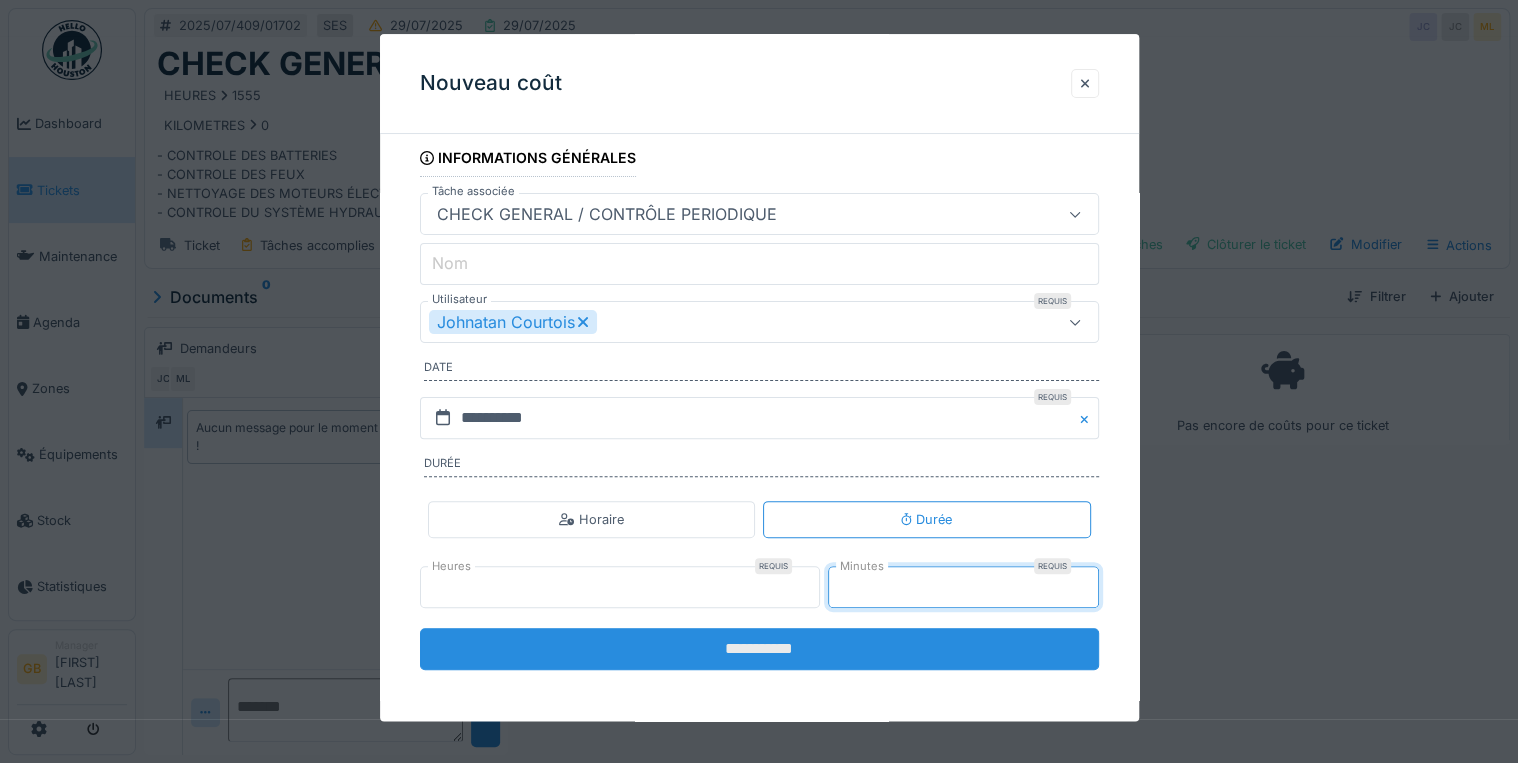 type on "**" 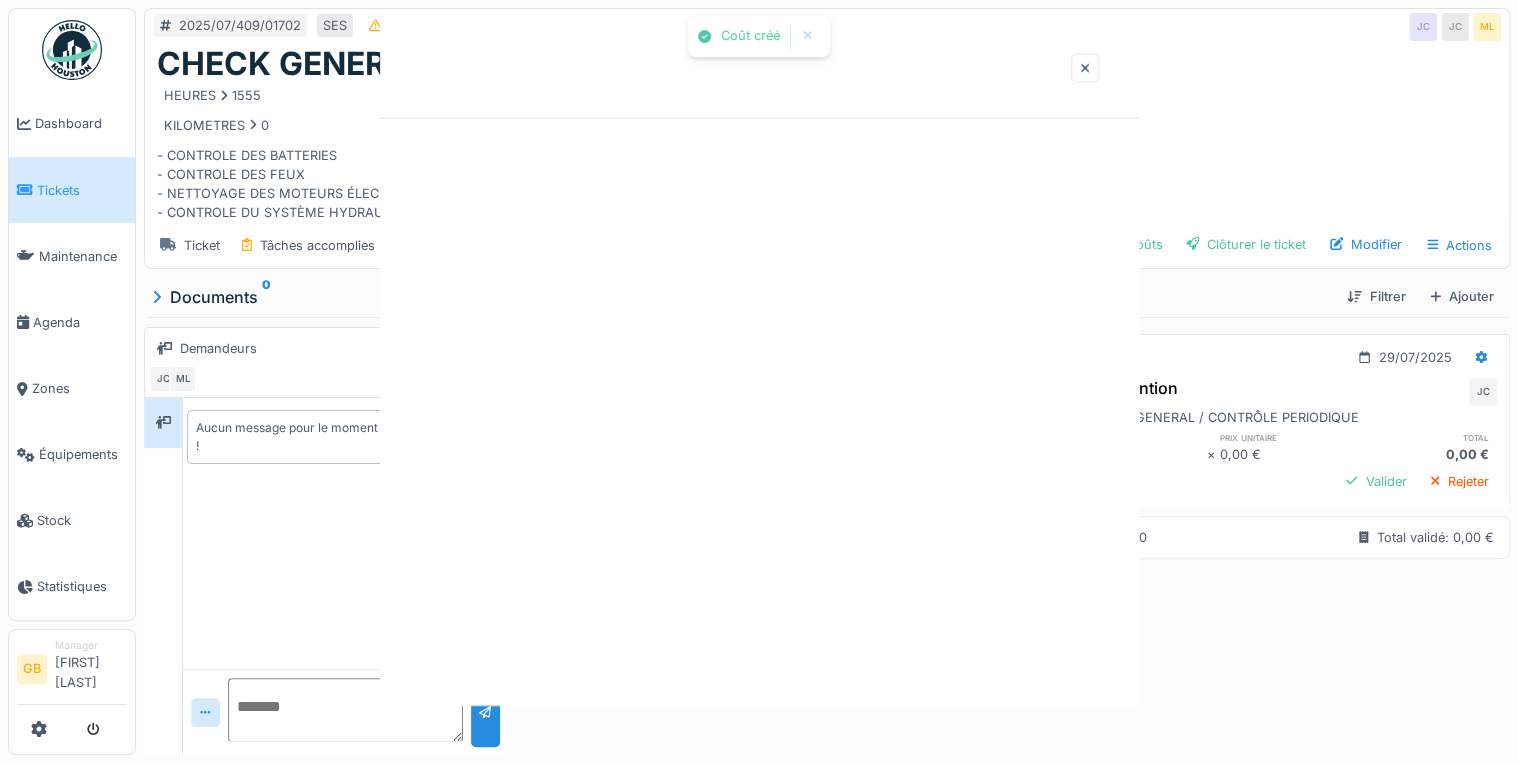 scroll, scrollTop: 0, scrollLeft: 0, axis: both 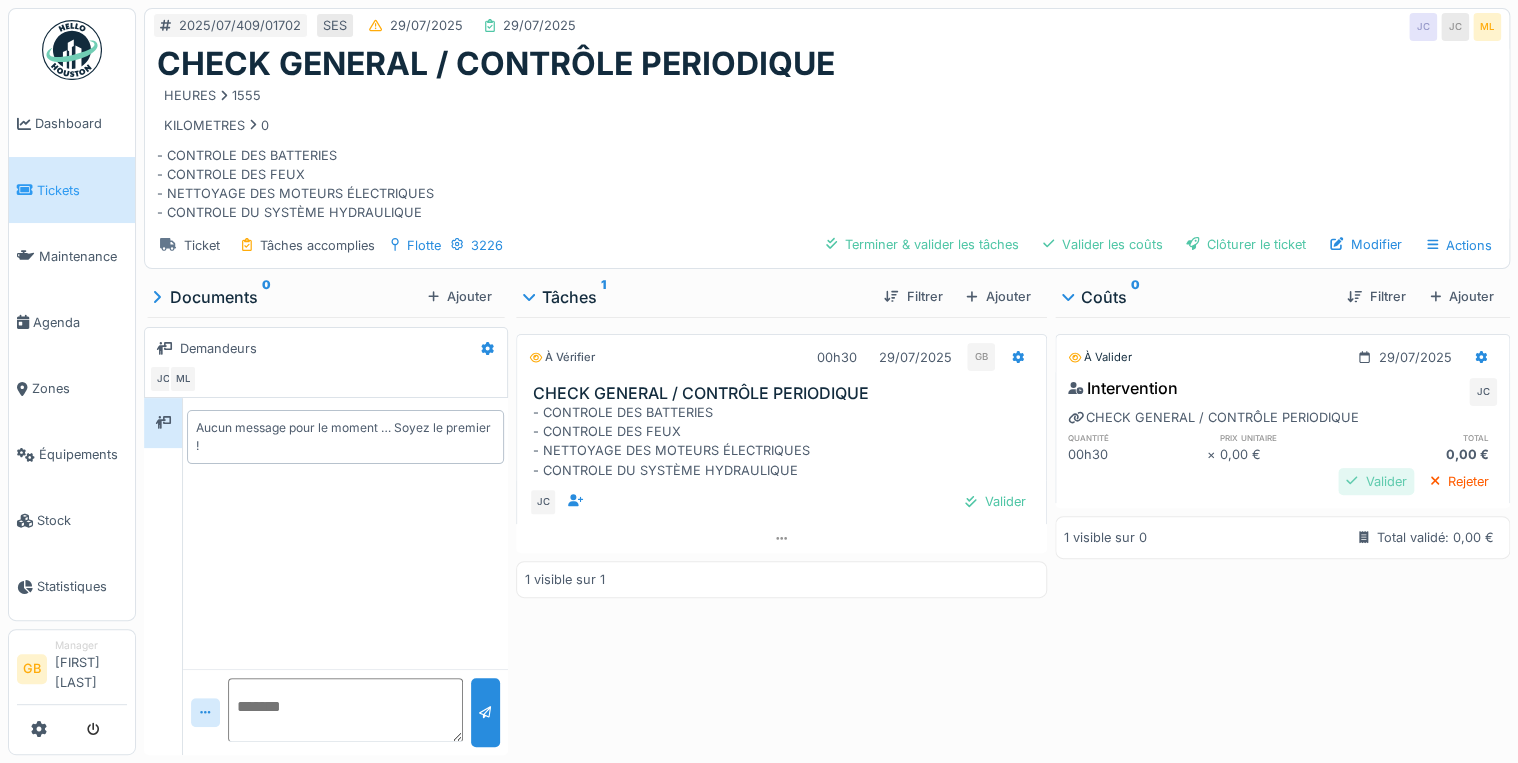 click on "Valider" at bounding box center [1376, 481] 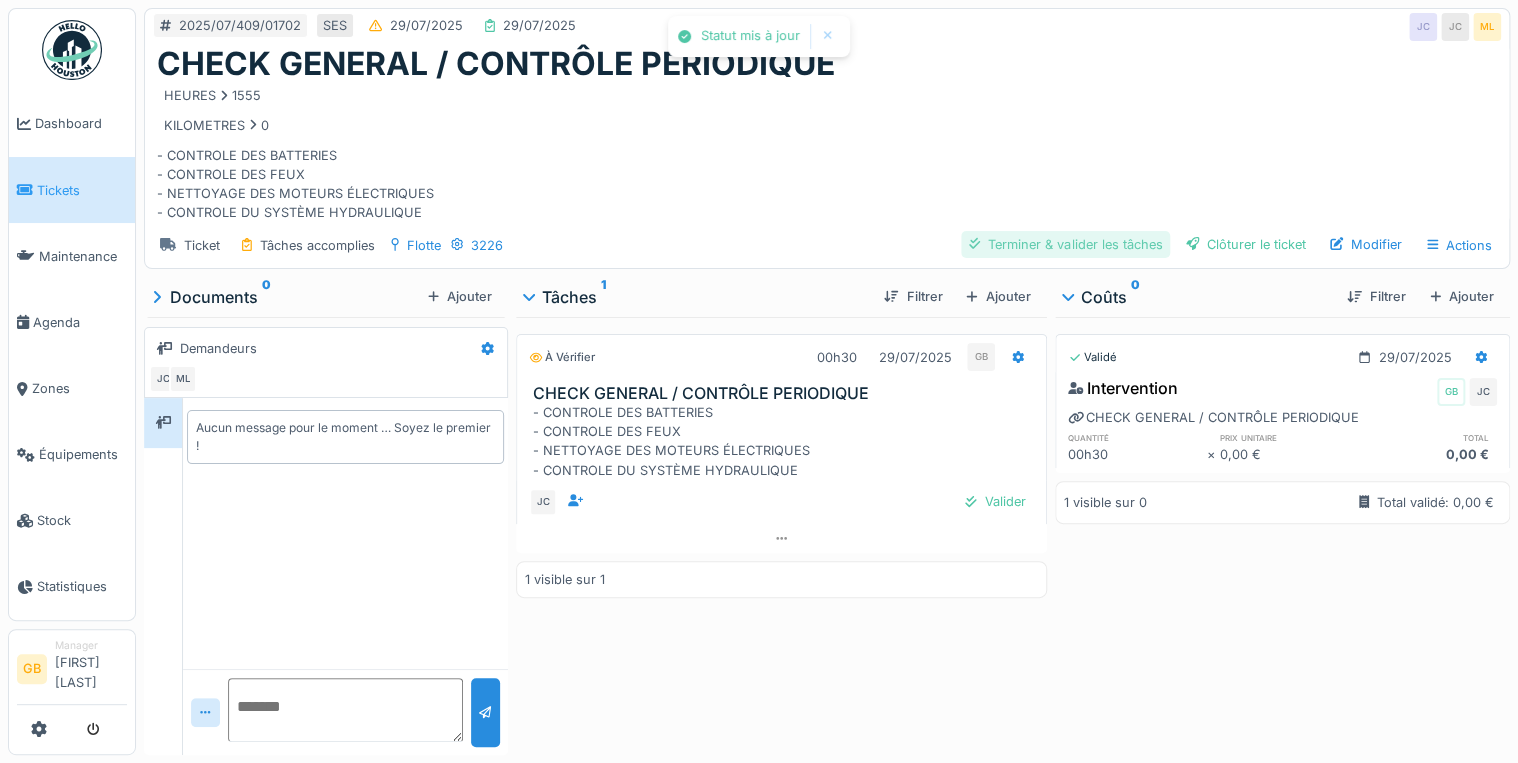 click on "Terminer & valider les tâches" at bounding box center [1065, 244] 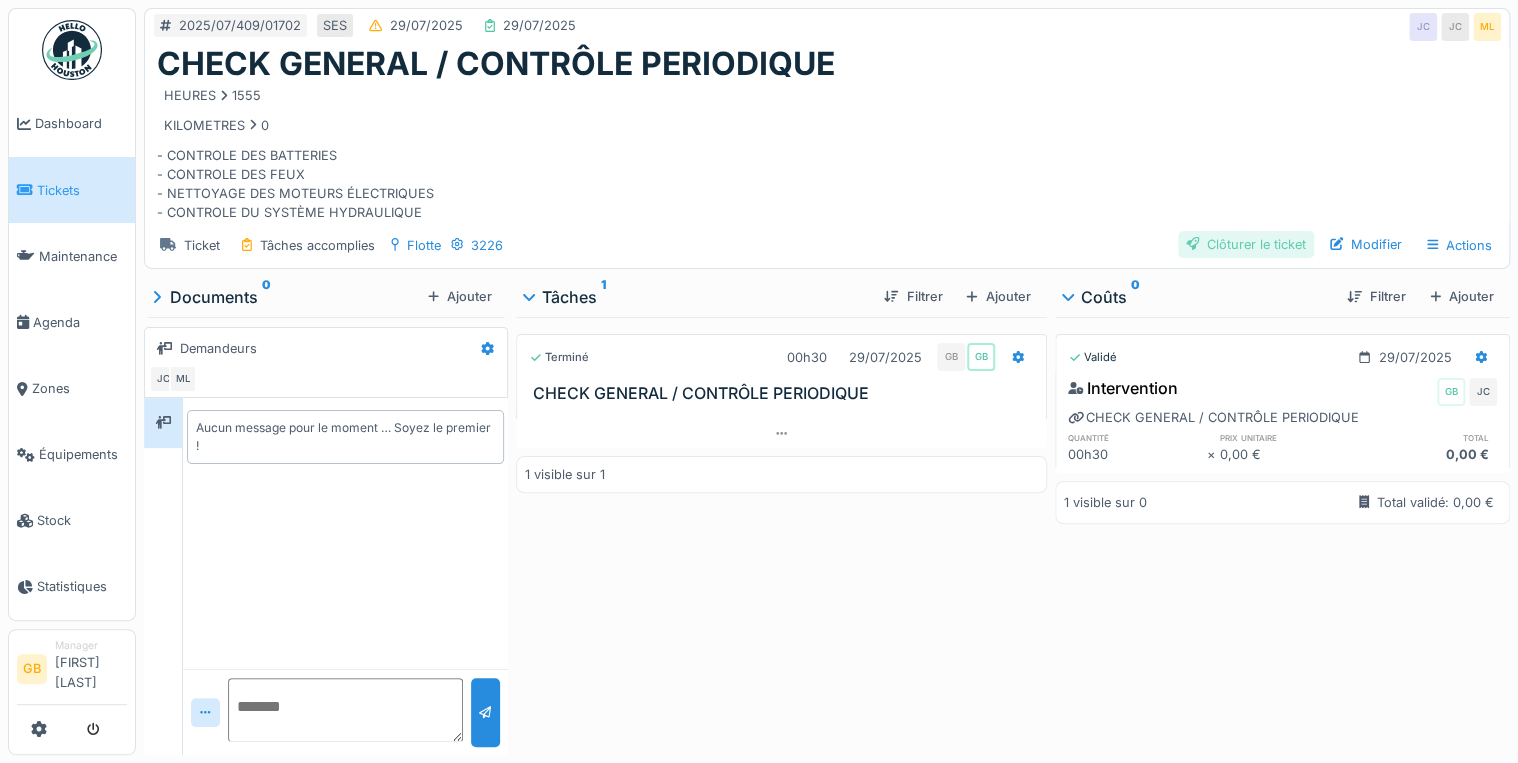 click on "Clôturer le ticket" at bounding box center (1246, 244) 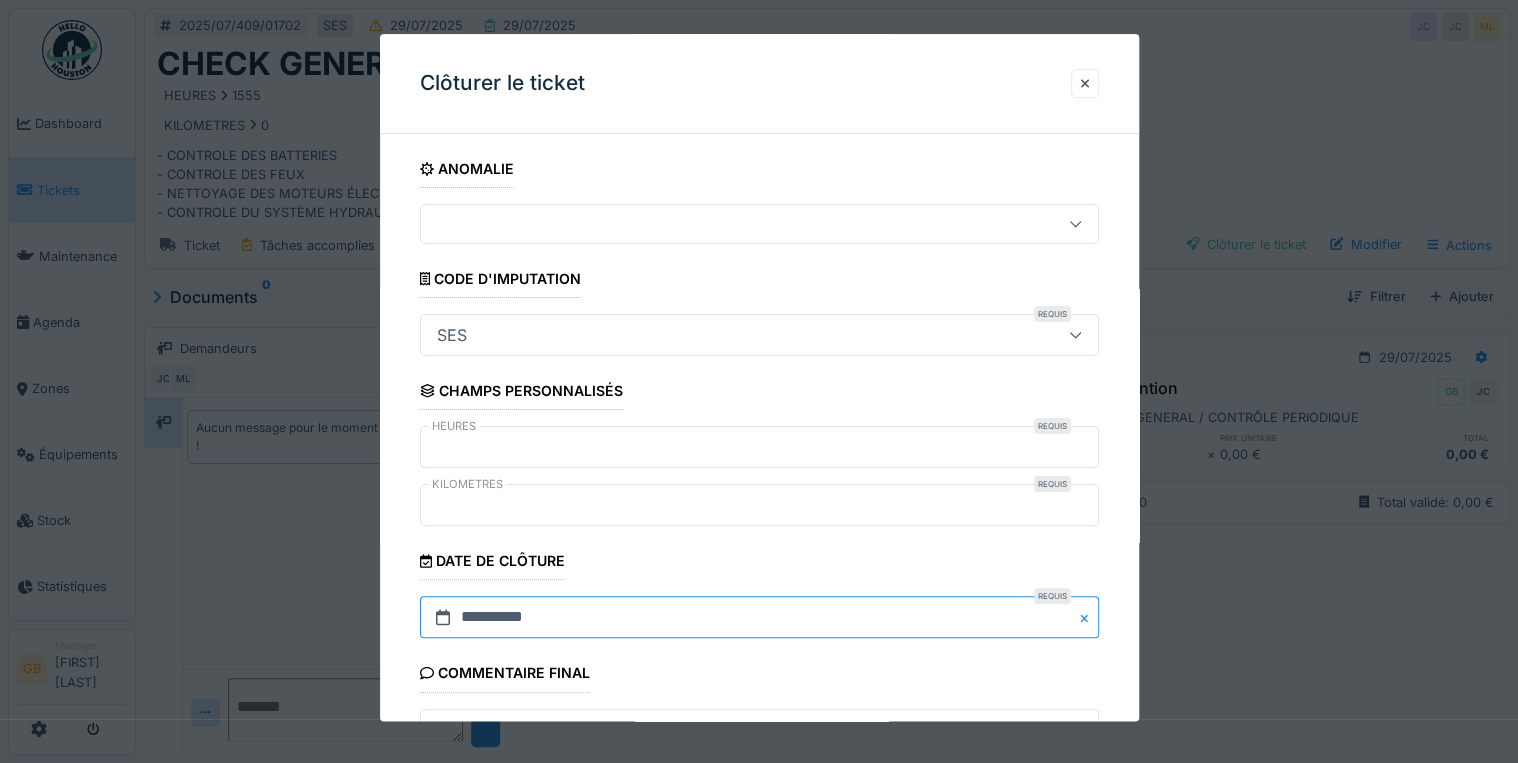 click on "**********" at bounding box center [759, 618] 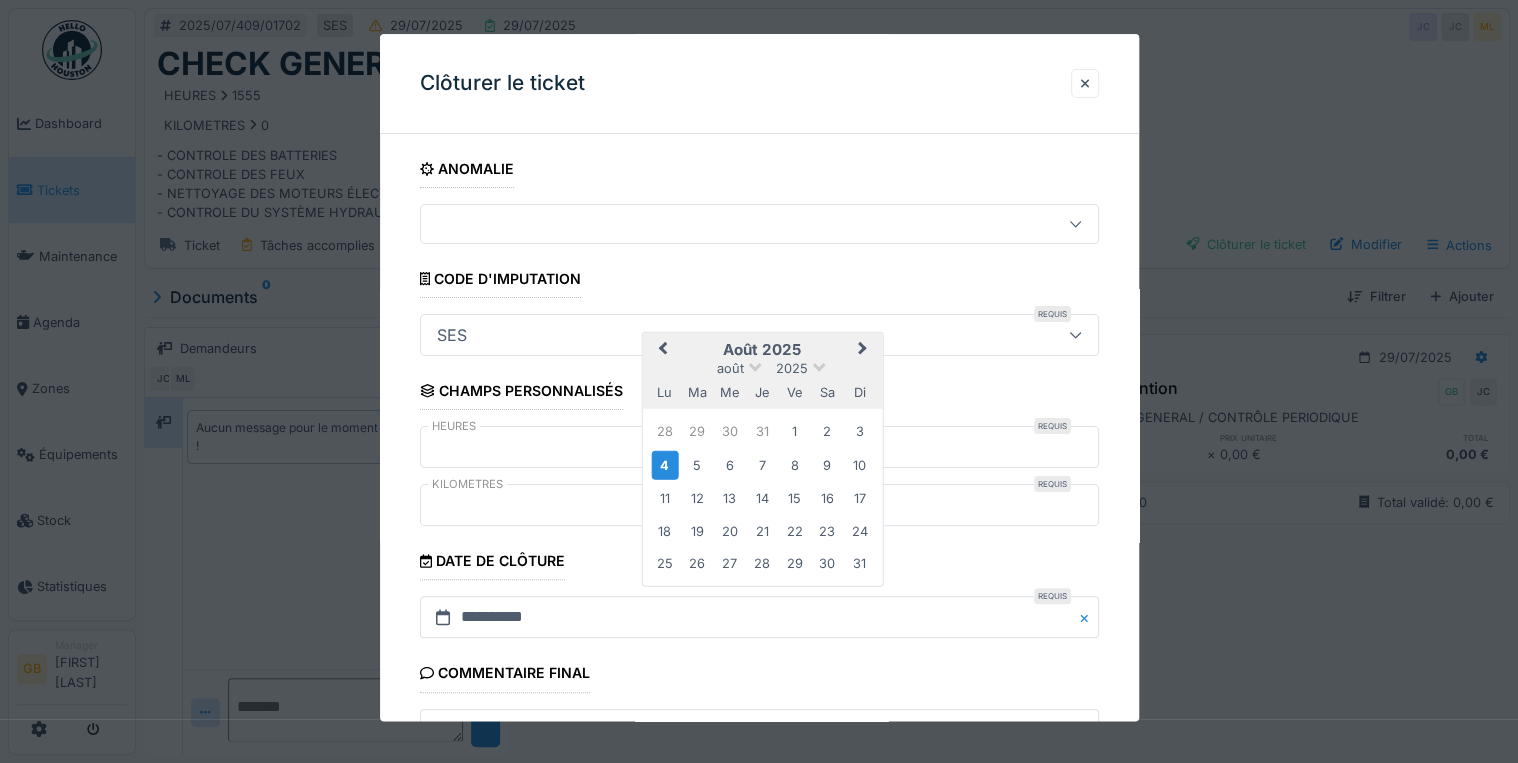 click on "29" at bounding box center (697, 431) 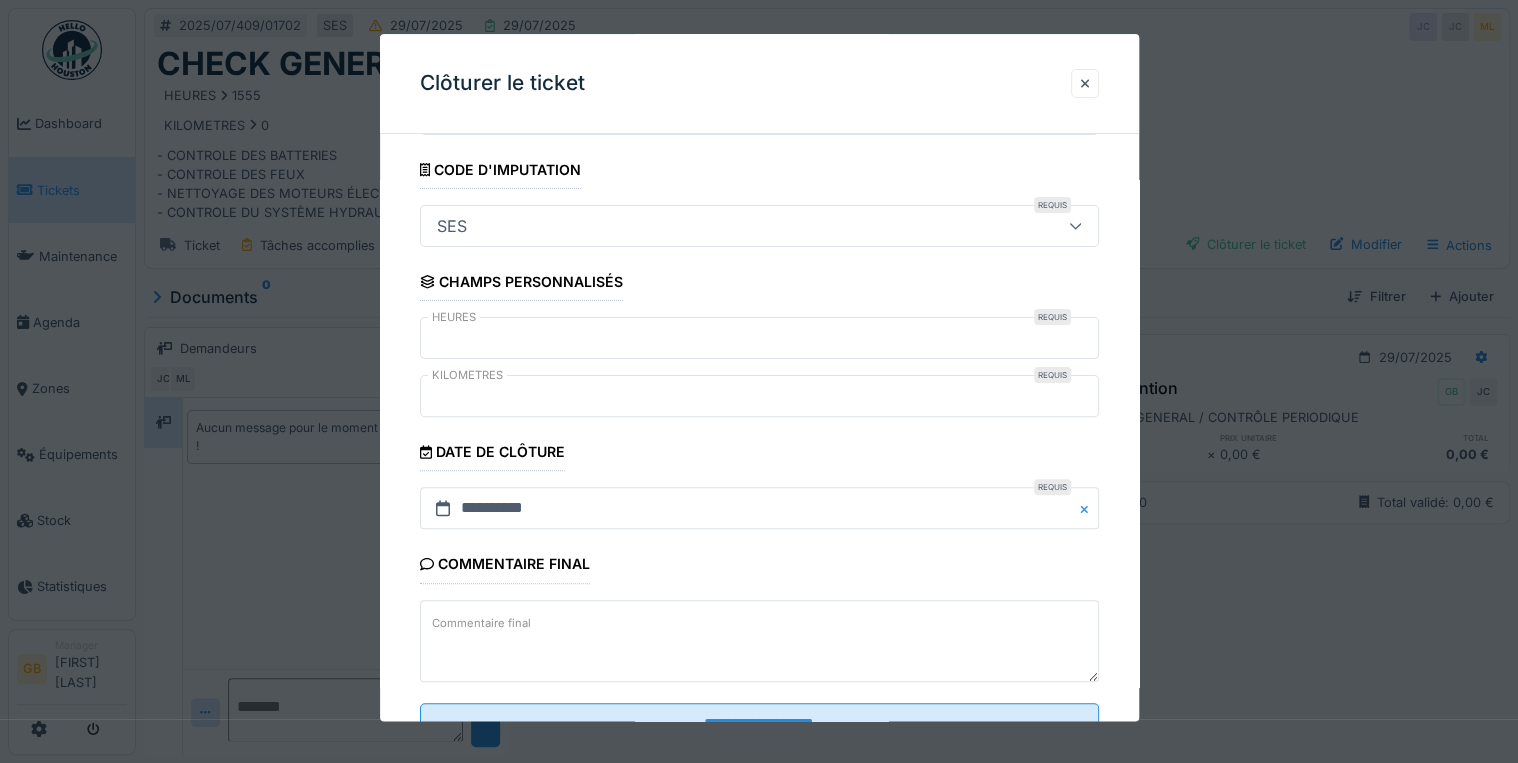scroll, scrollTop: 184, scrollLeft: 0, axis: vertical 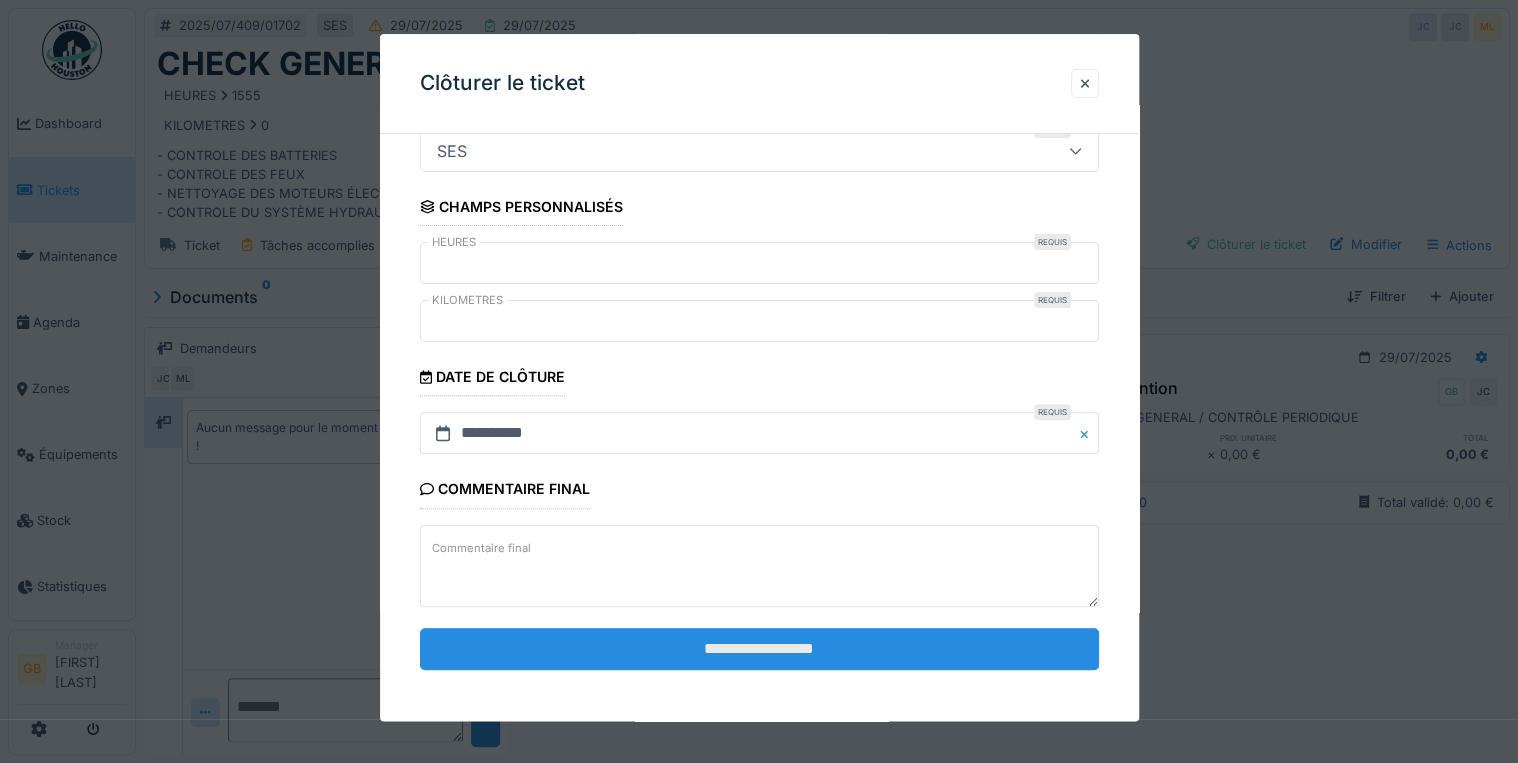 click on "**********" at bounding box center (759, 649) 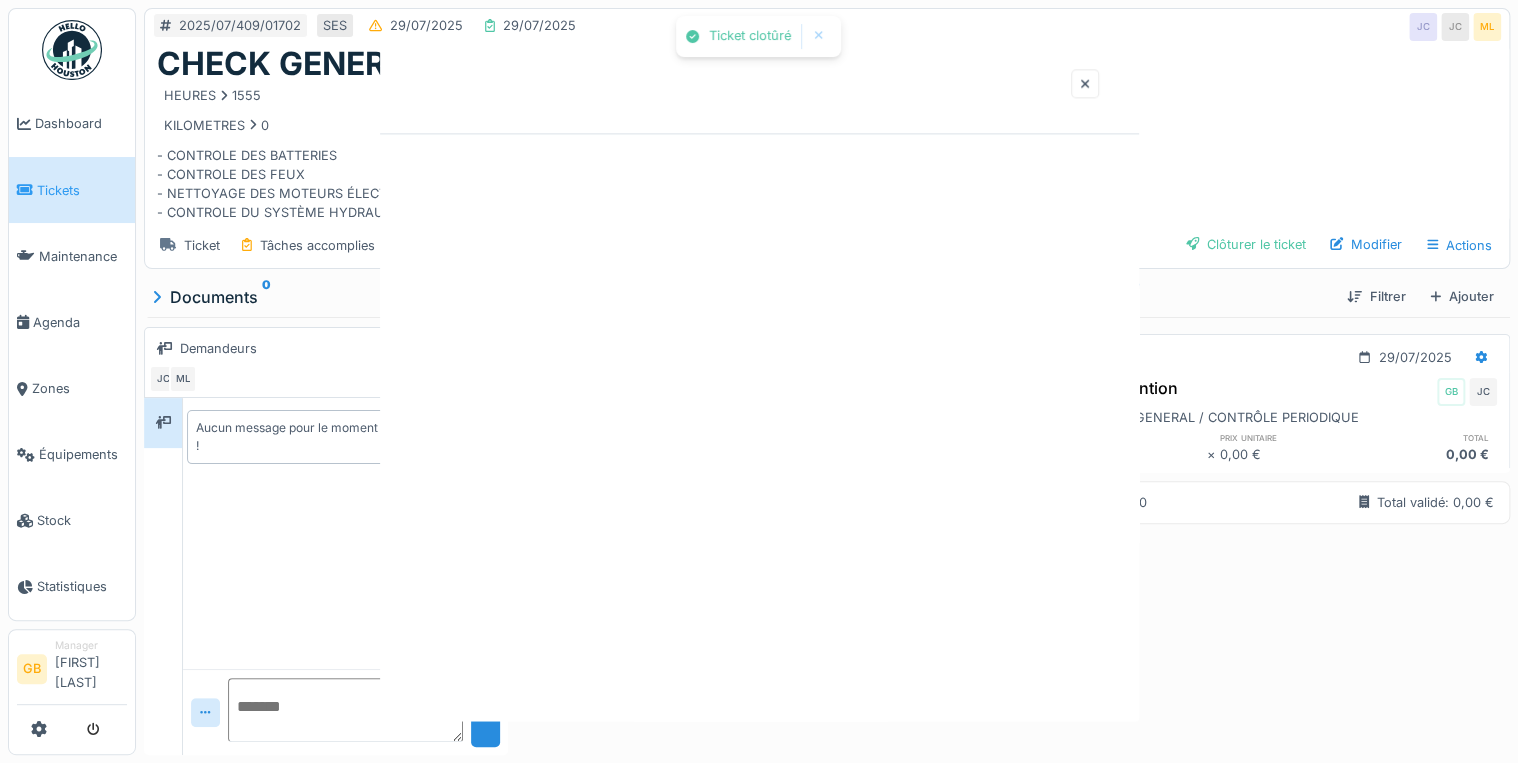 scroll, scrollTop: 0, scrollLeft: 0, axis: both 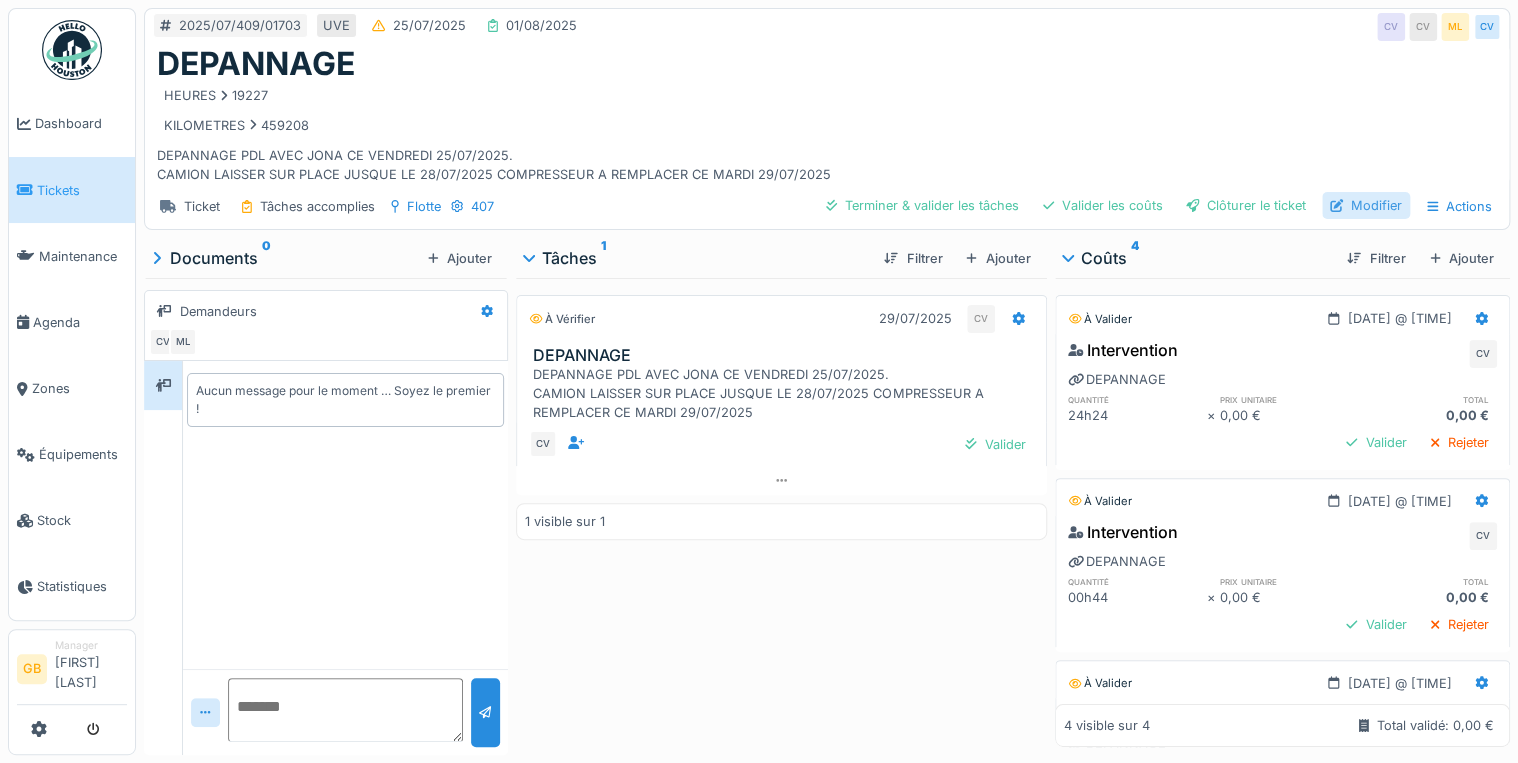 click on "Modifier" at bounding box center [1366, 205] 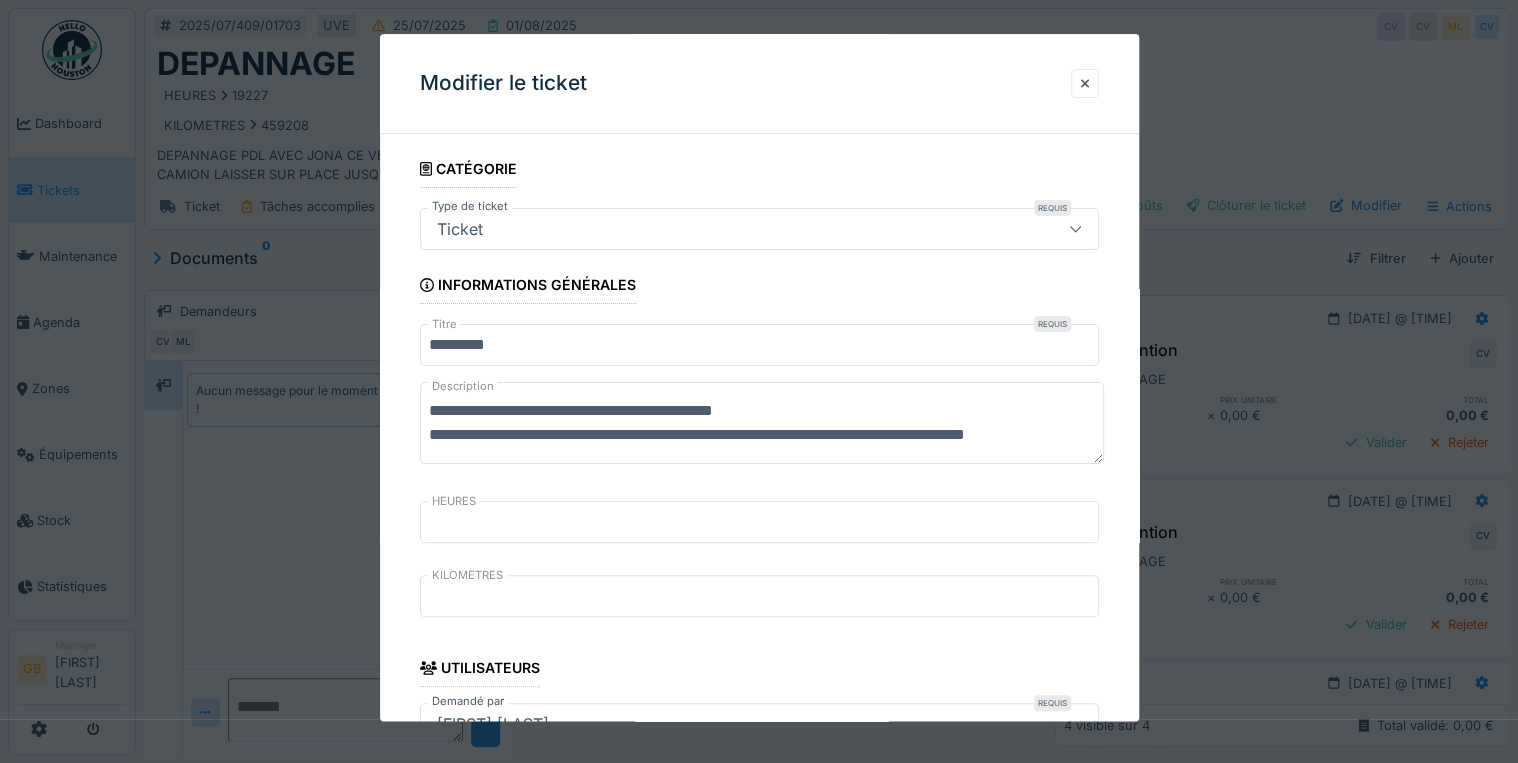 click on "*********" at bounding box center [759, 346] 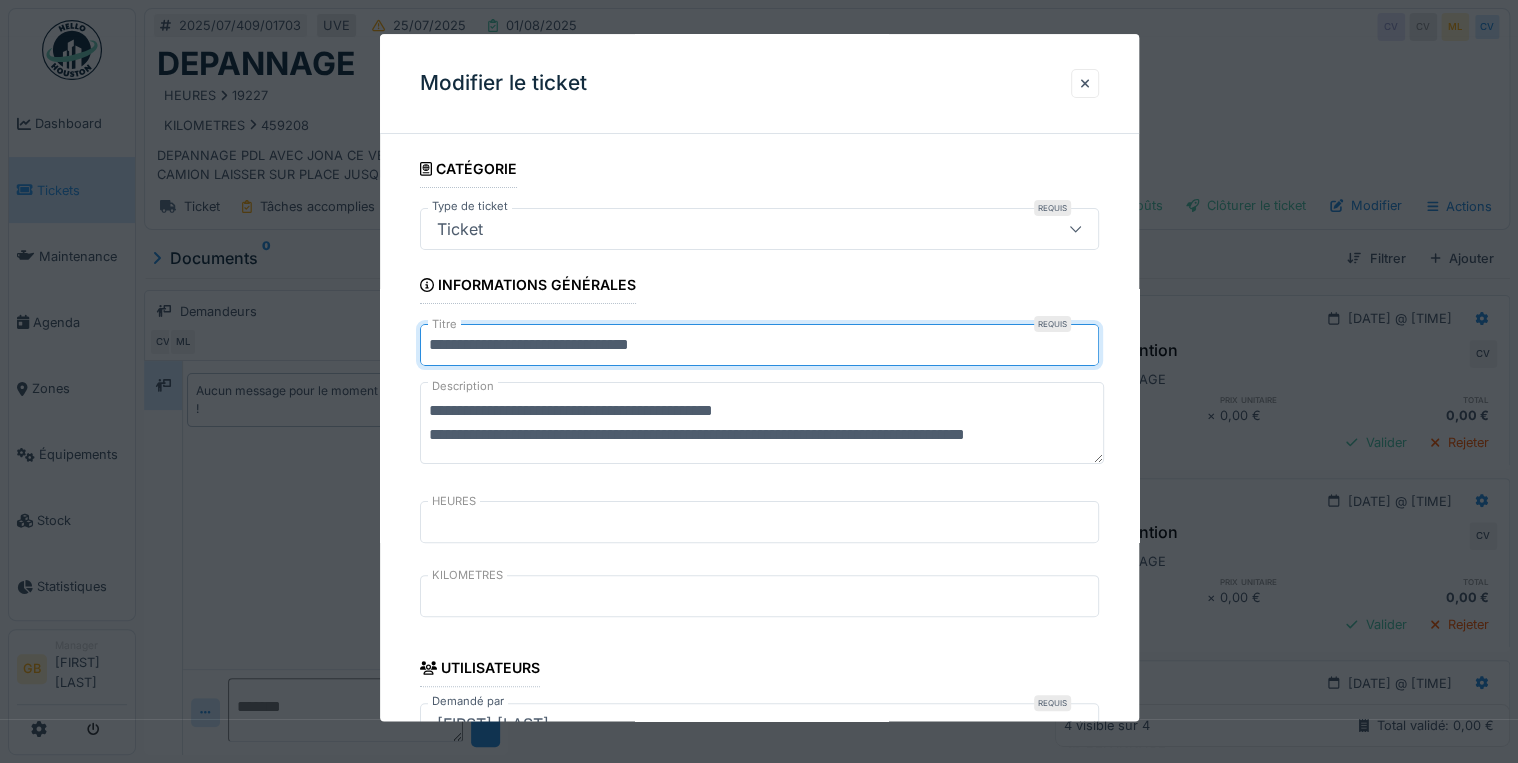 type on "**********" 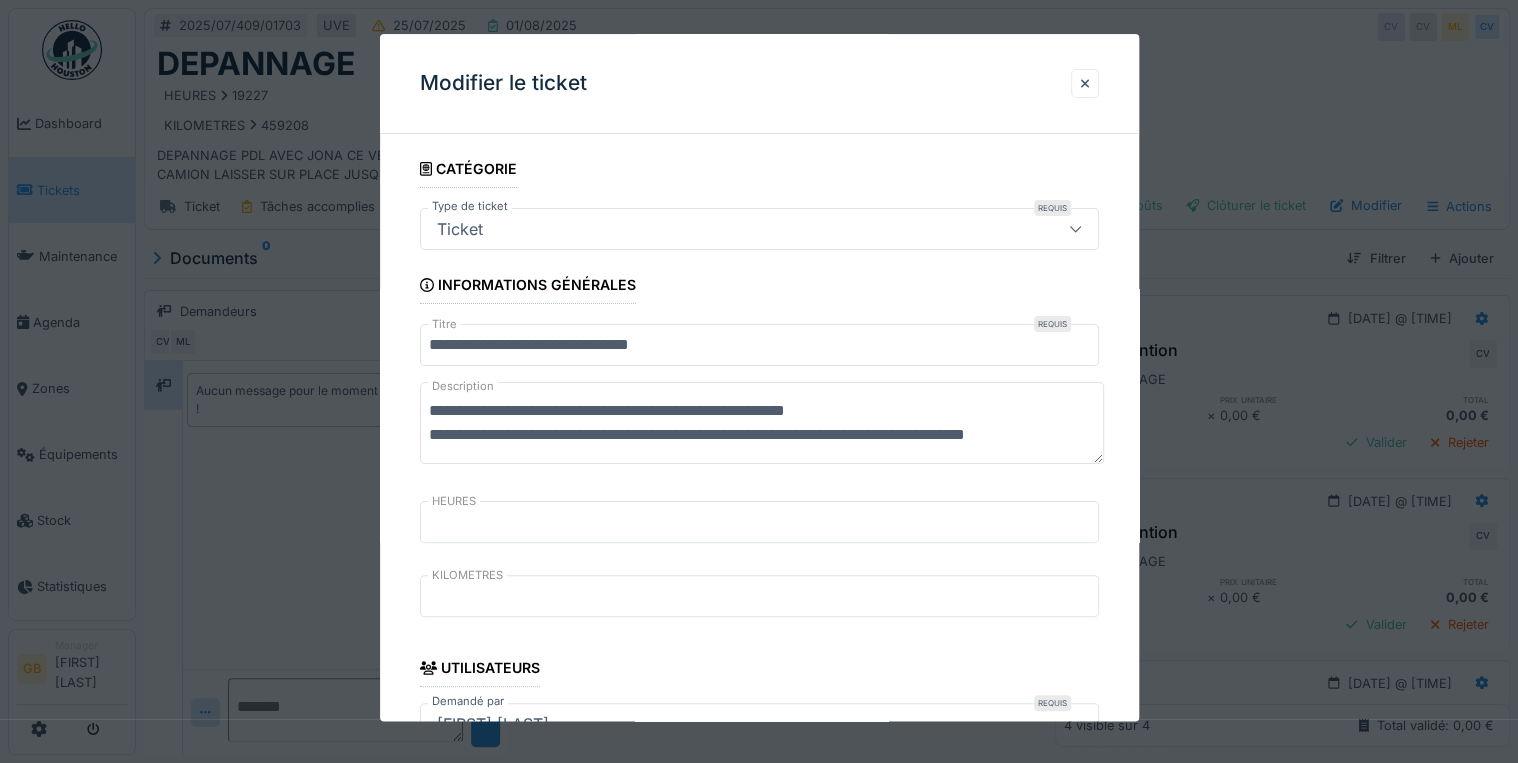 drag, startPoint x: 673, startPoint y: 410, endPoint x: 763, endPoint y: 410, distance: 90 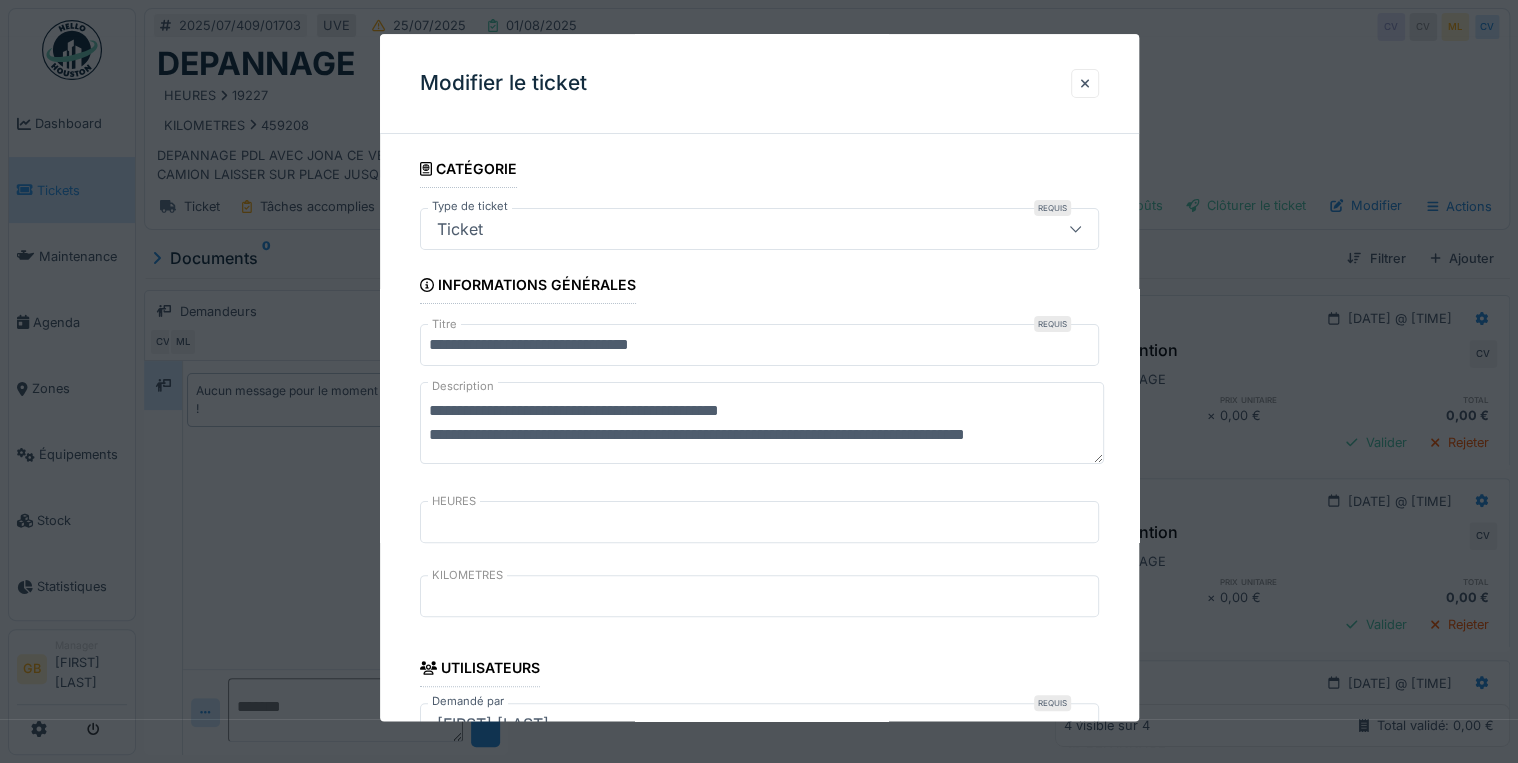 click on "**********" at bounding box center (762, 424) 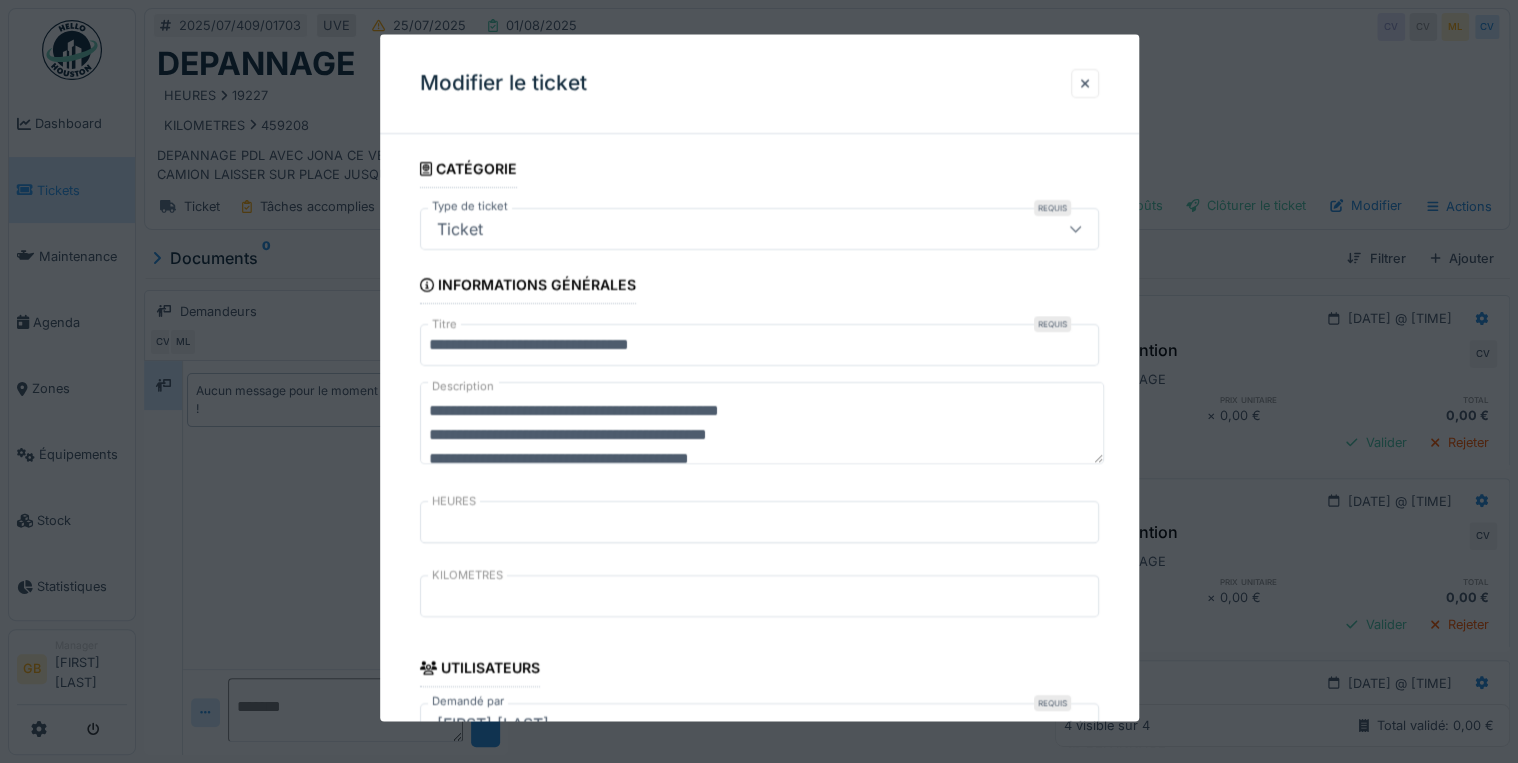 scroll, scrollTop: 0, scrollLeft: 0, axis: both 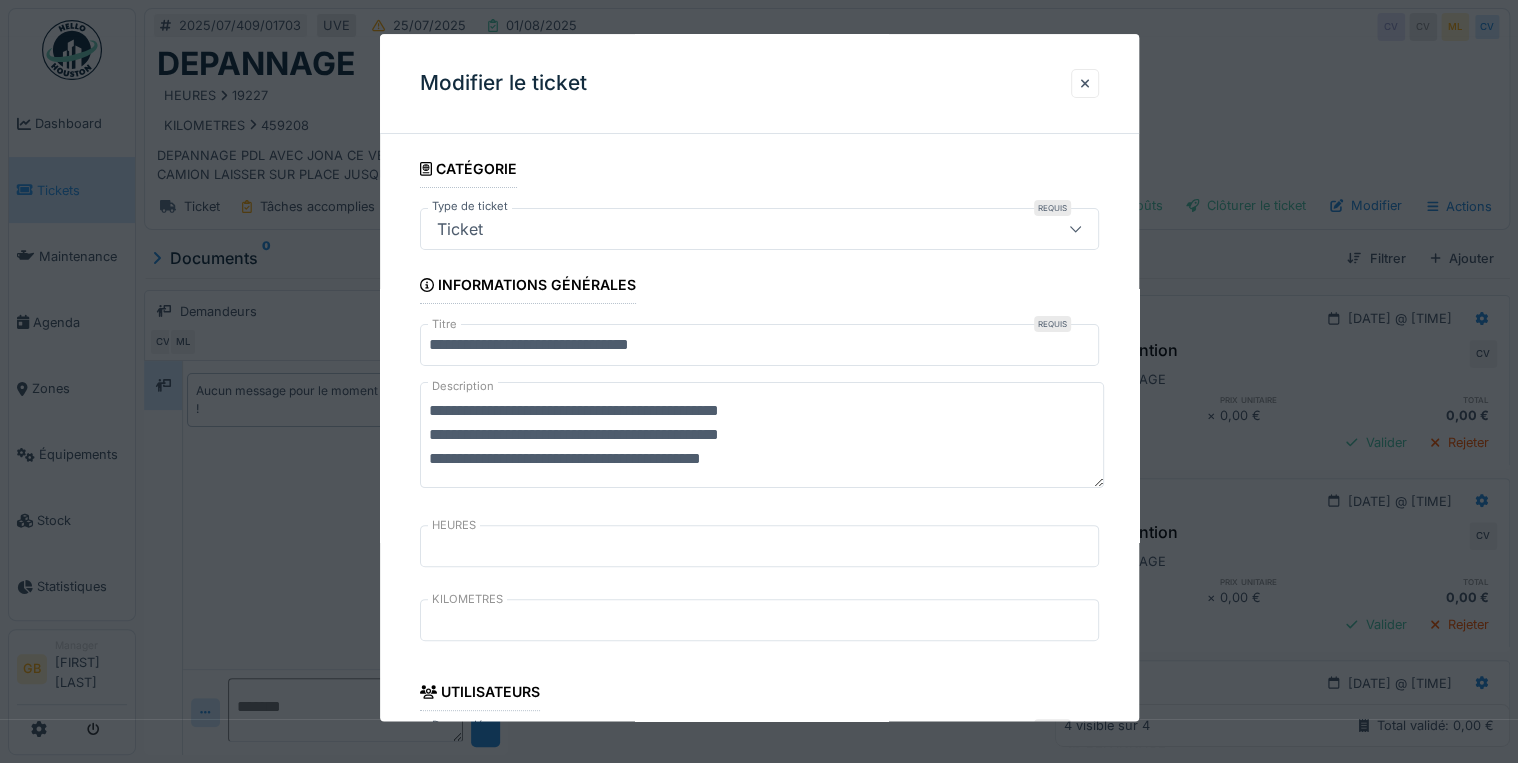 click on "**********" at bounding box center (762, 436) 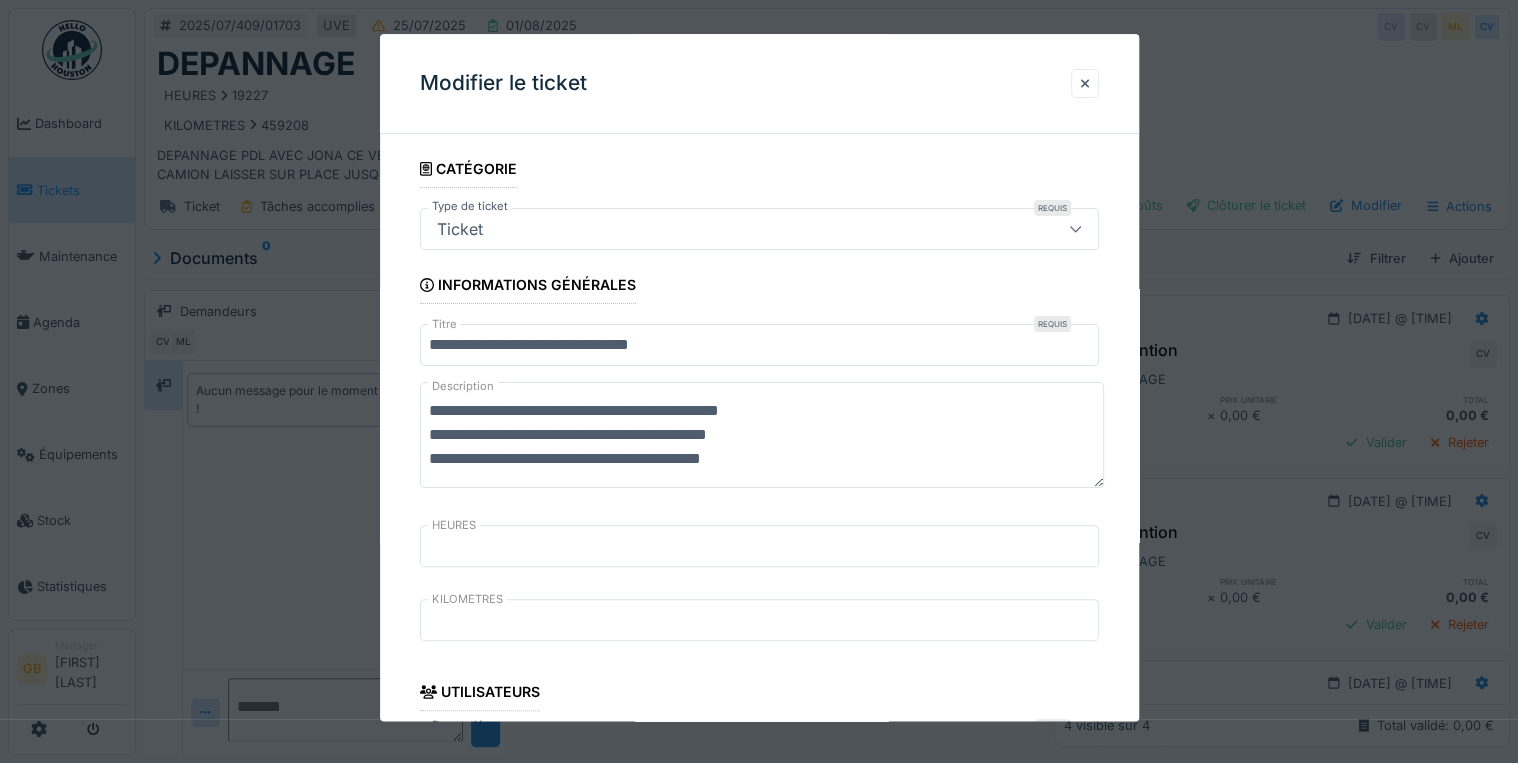 click on "**********" at bounding box center [762, 436] 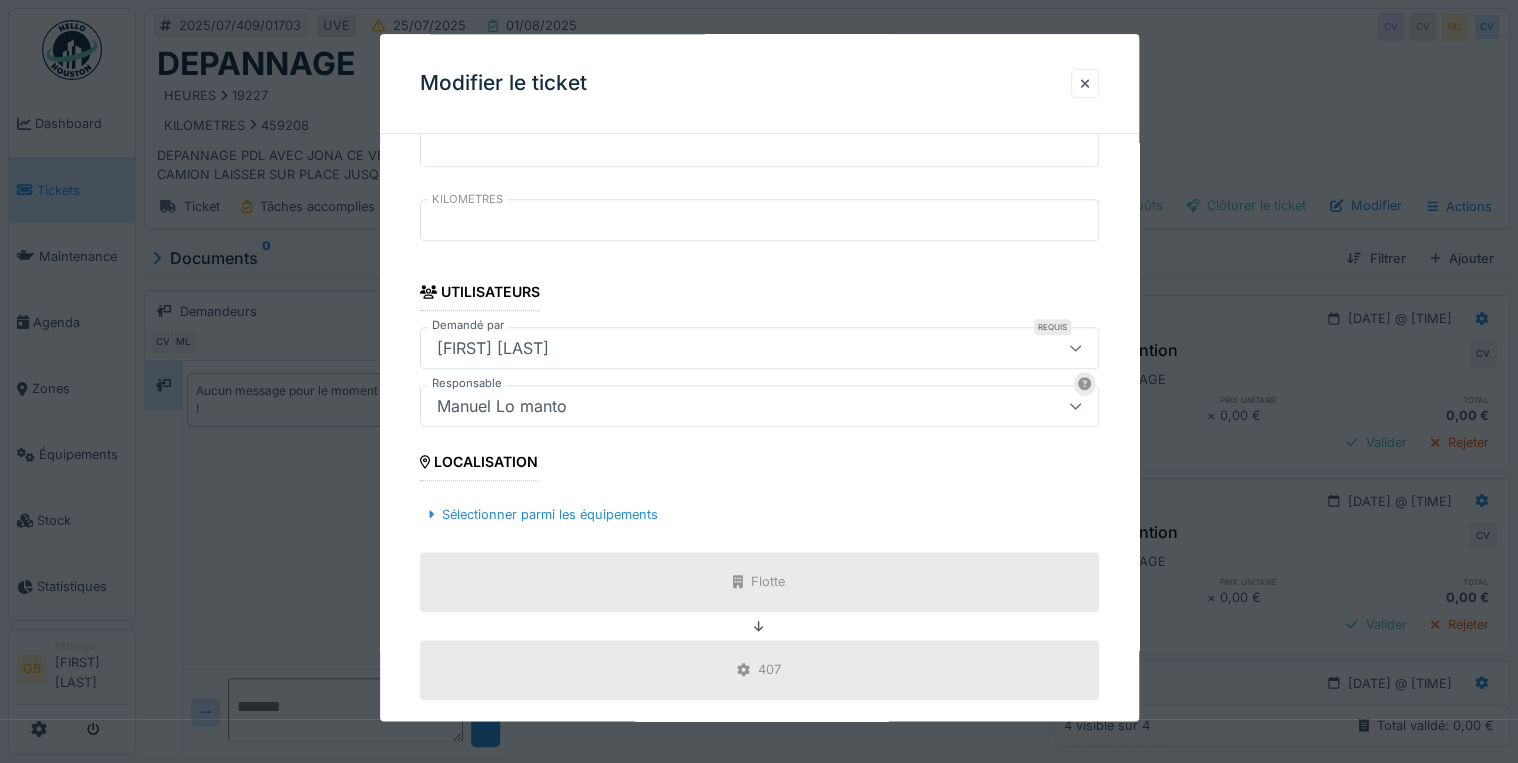 scroll, scrollTop: 822, scrollLeft: 0, axis: vertical 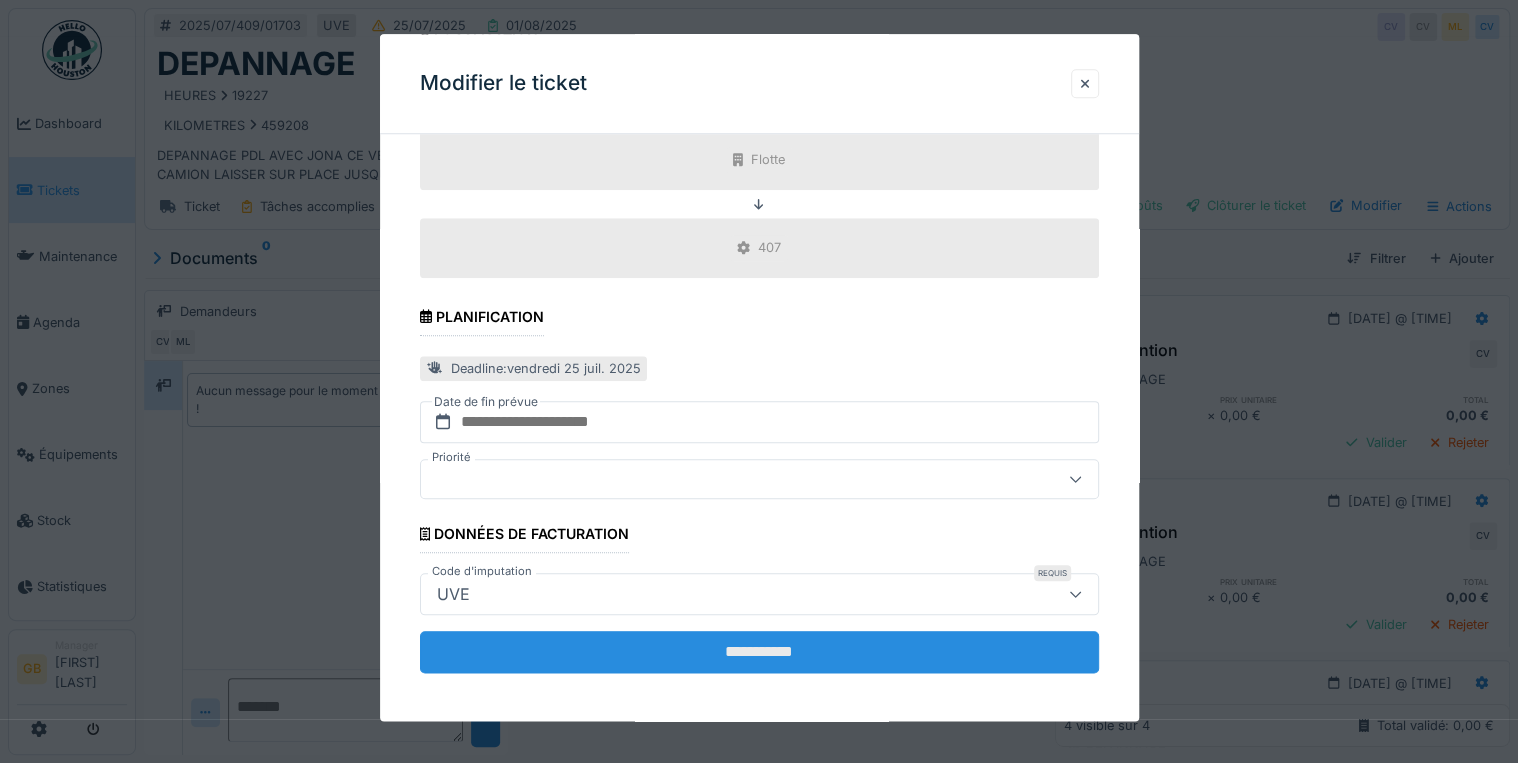 type on "**********" 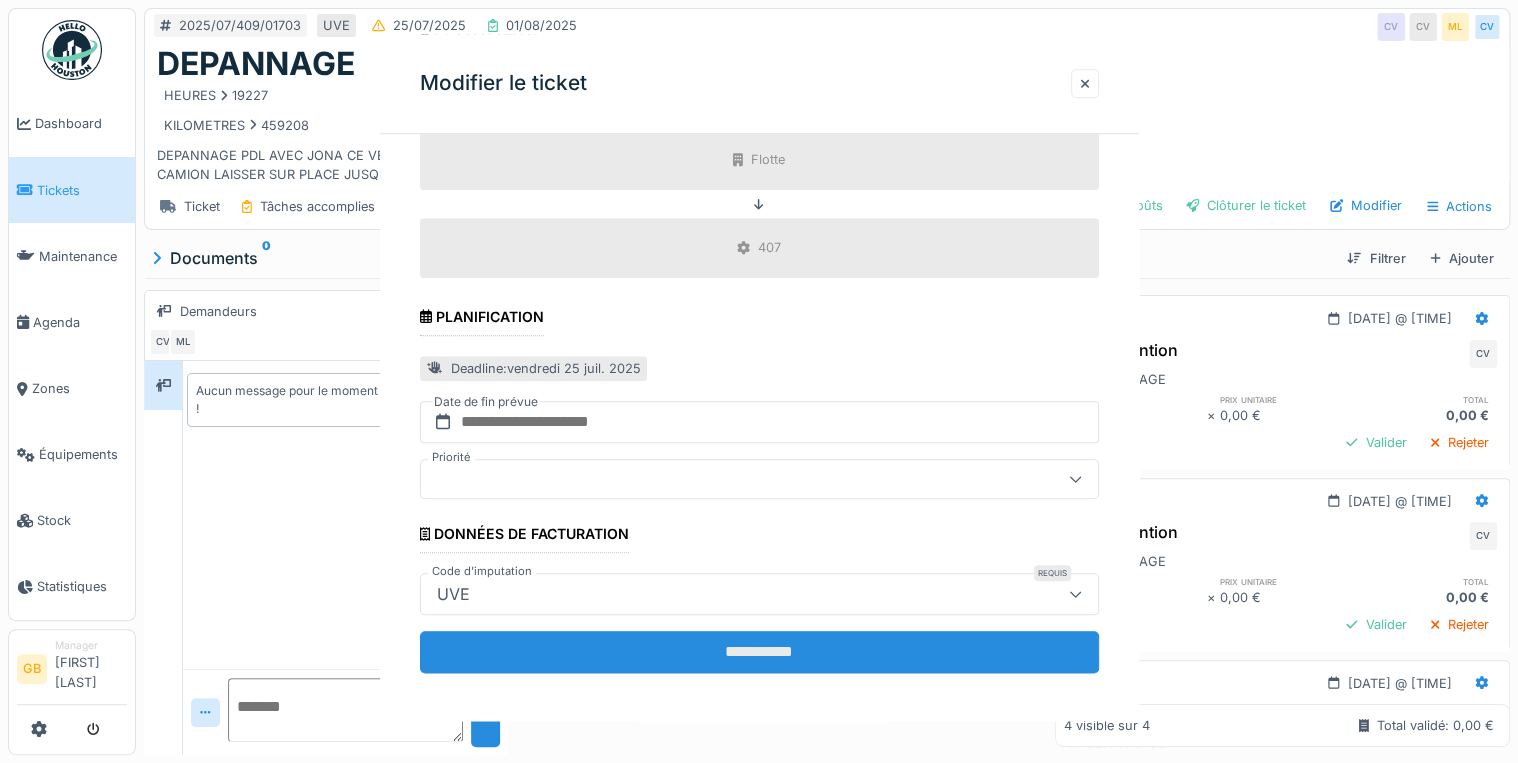 scroll, scrollTop: 0, scrollLeft: 0, axis: both 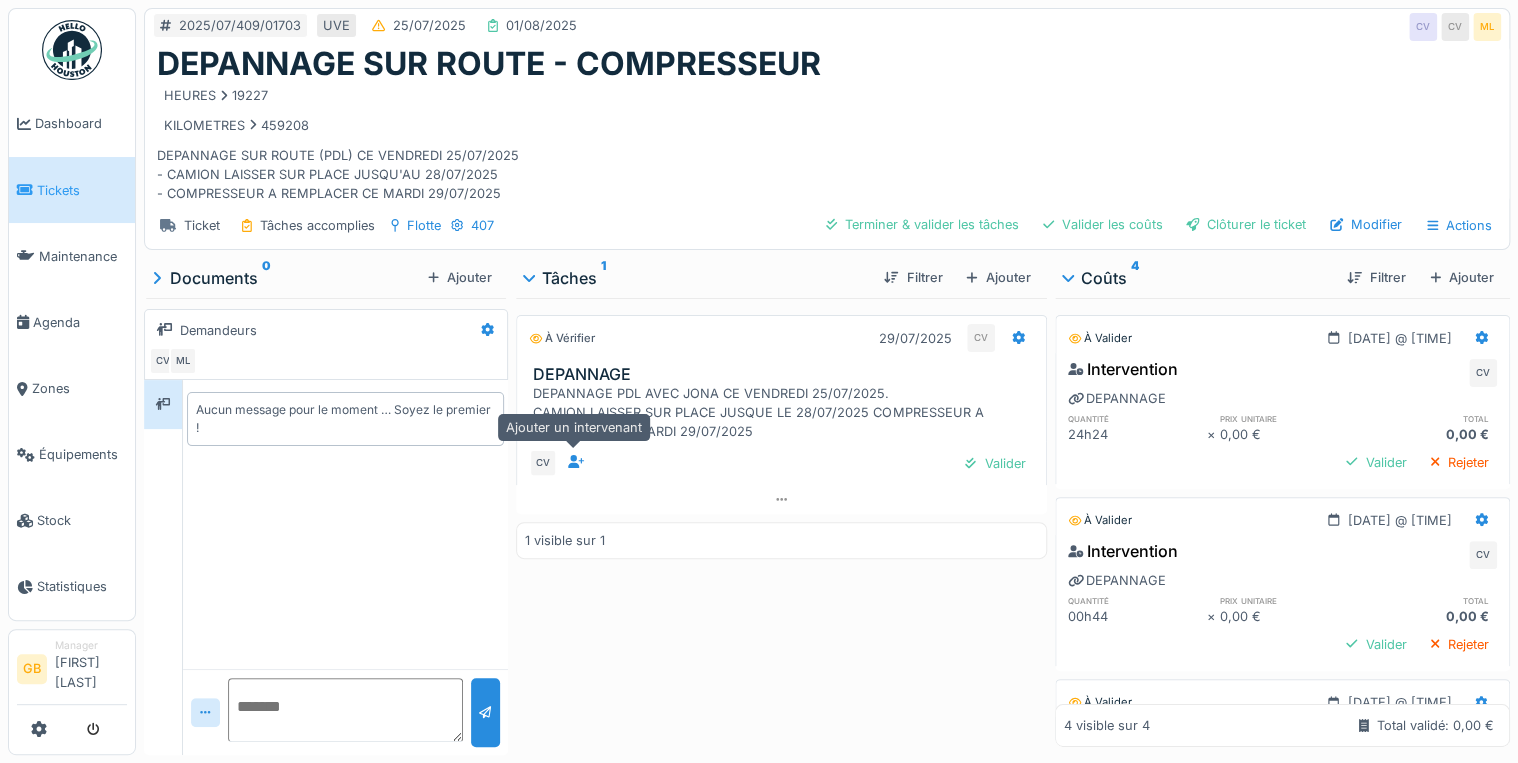 click 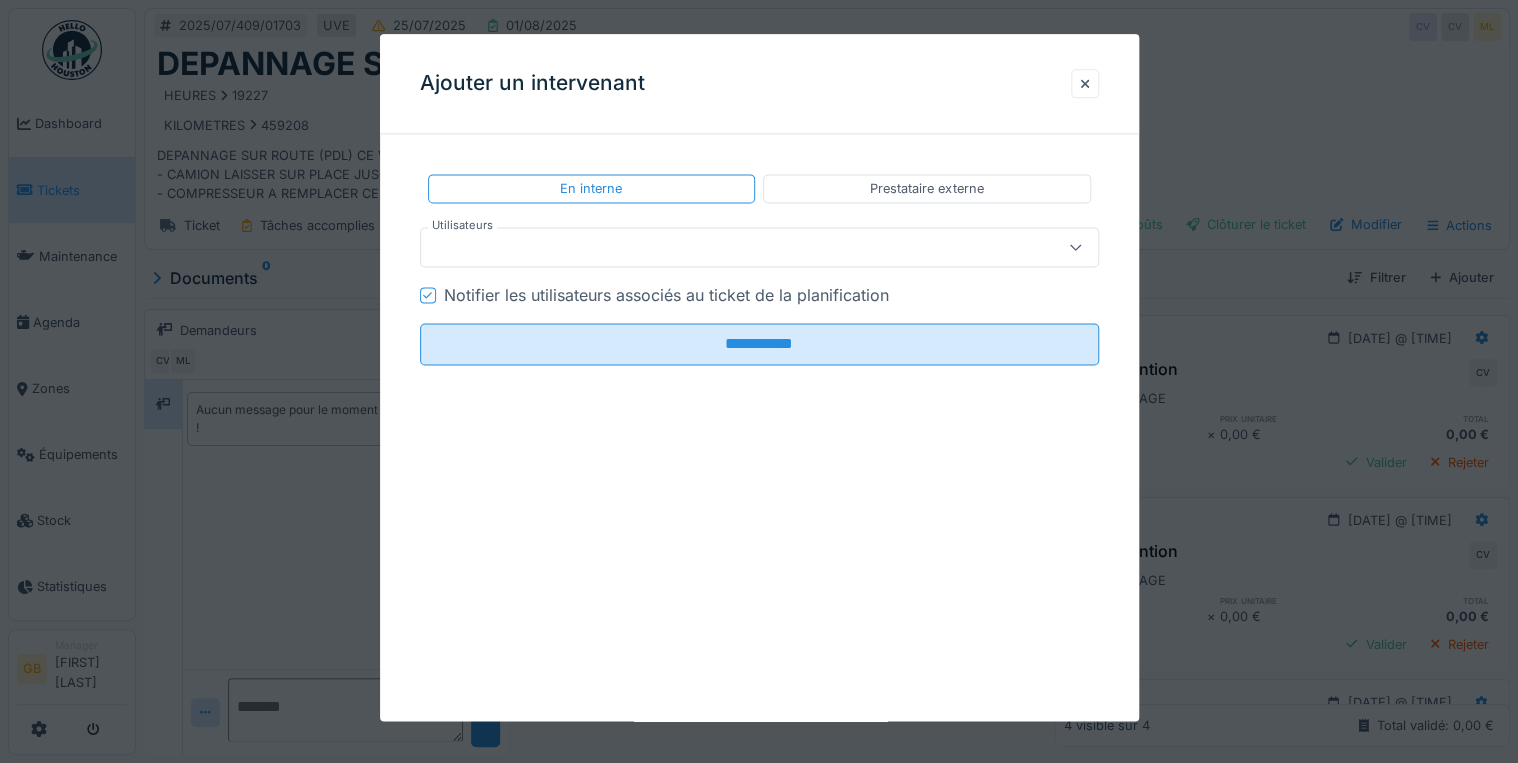 click on "Notifier les utilisateurs associés au ticket de la planification" at bounding box center [666, 296] 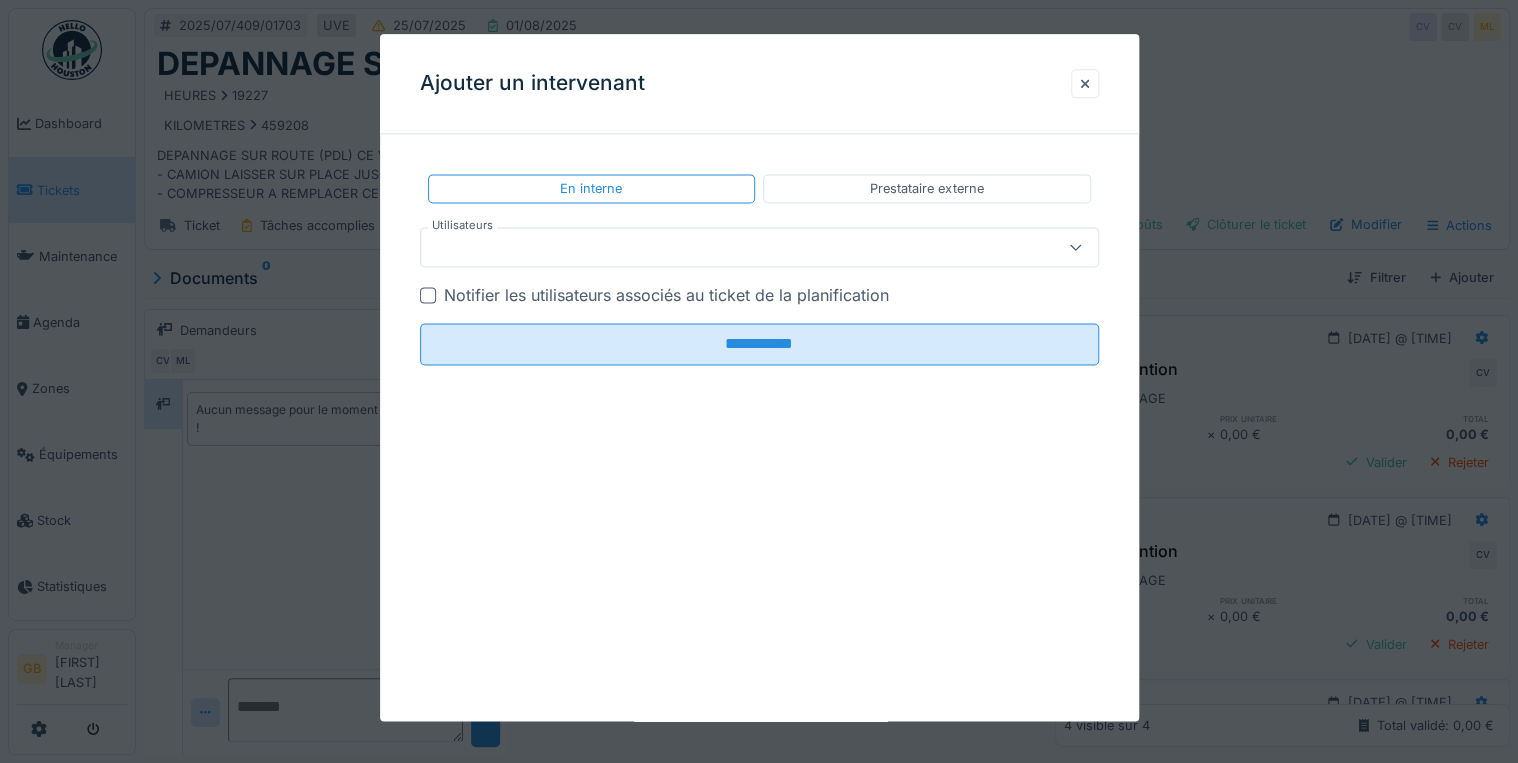 click at bounding box center (725, 248) 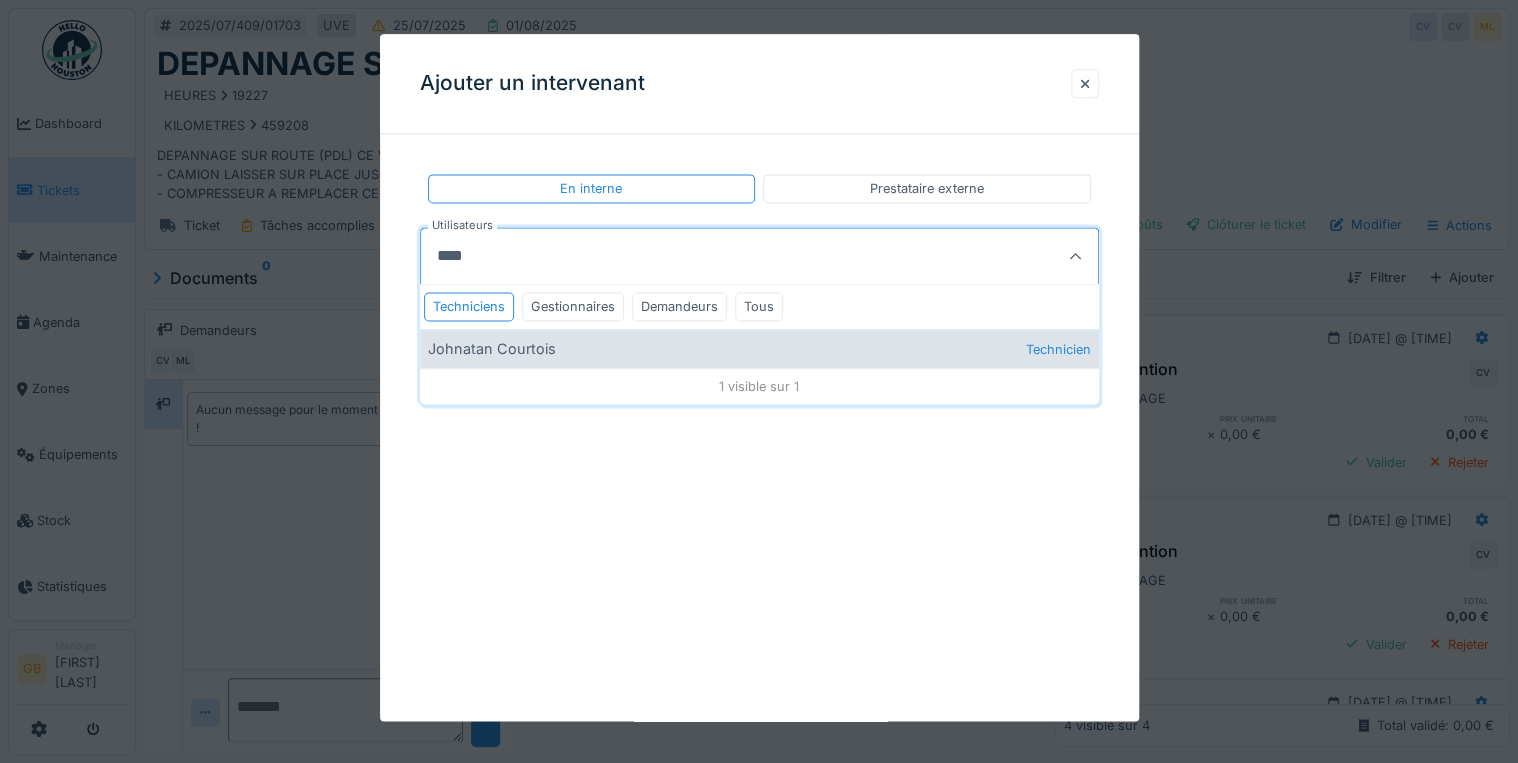 type on "****" 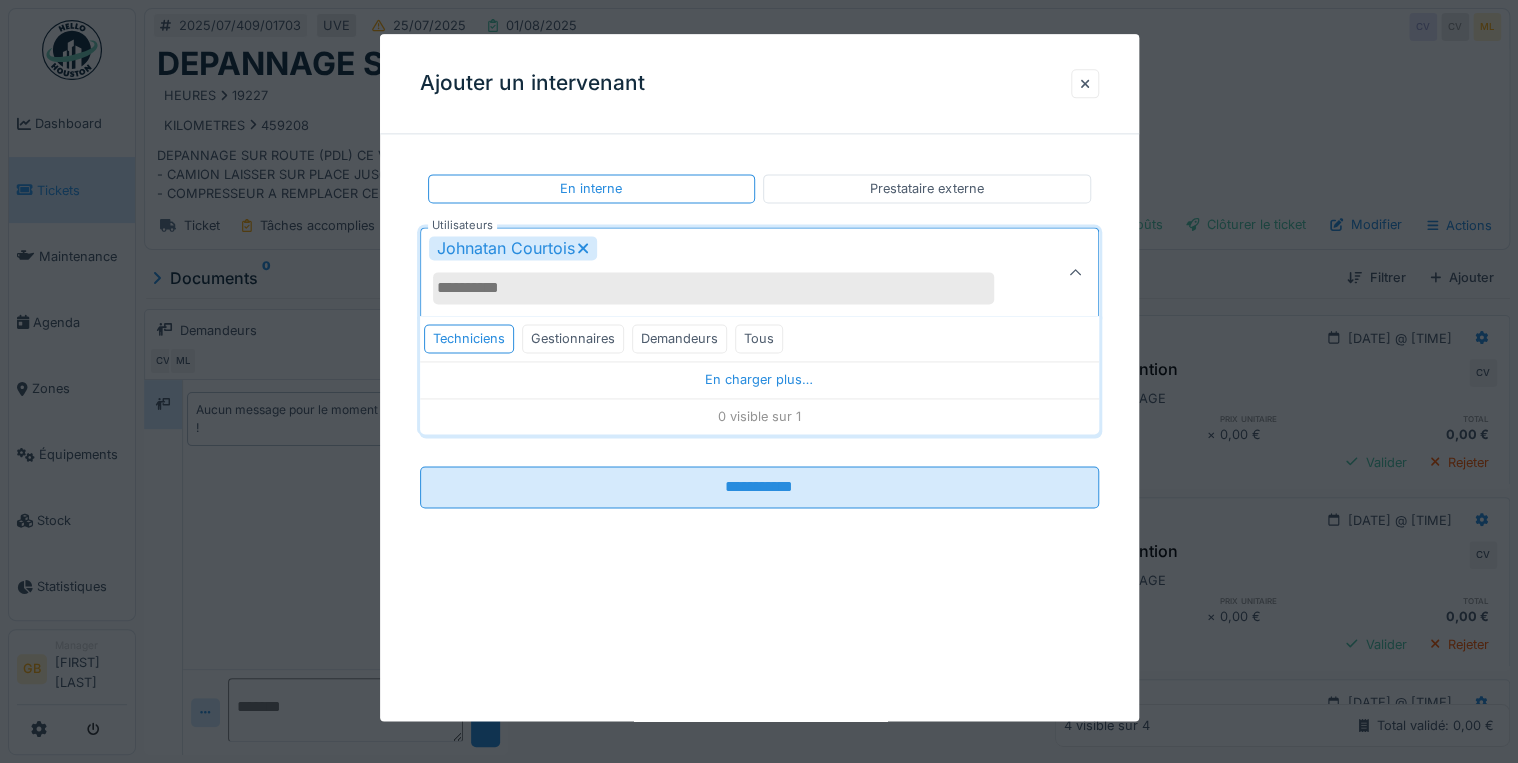 click on "Johnatan Courtois" at bounding box center [725, 273] 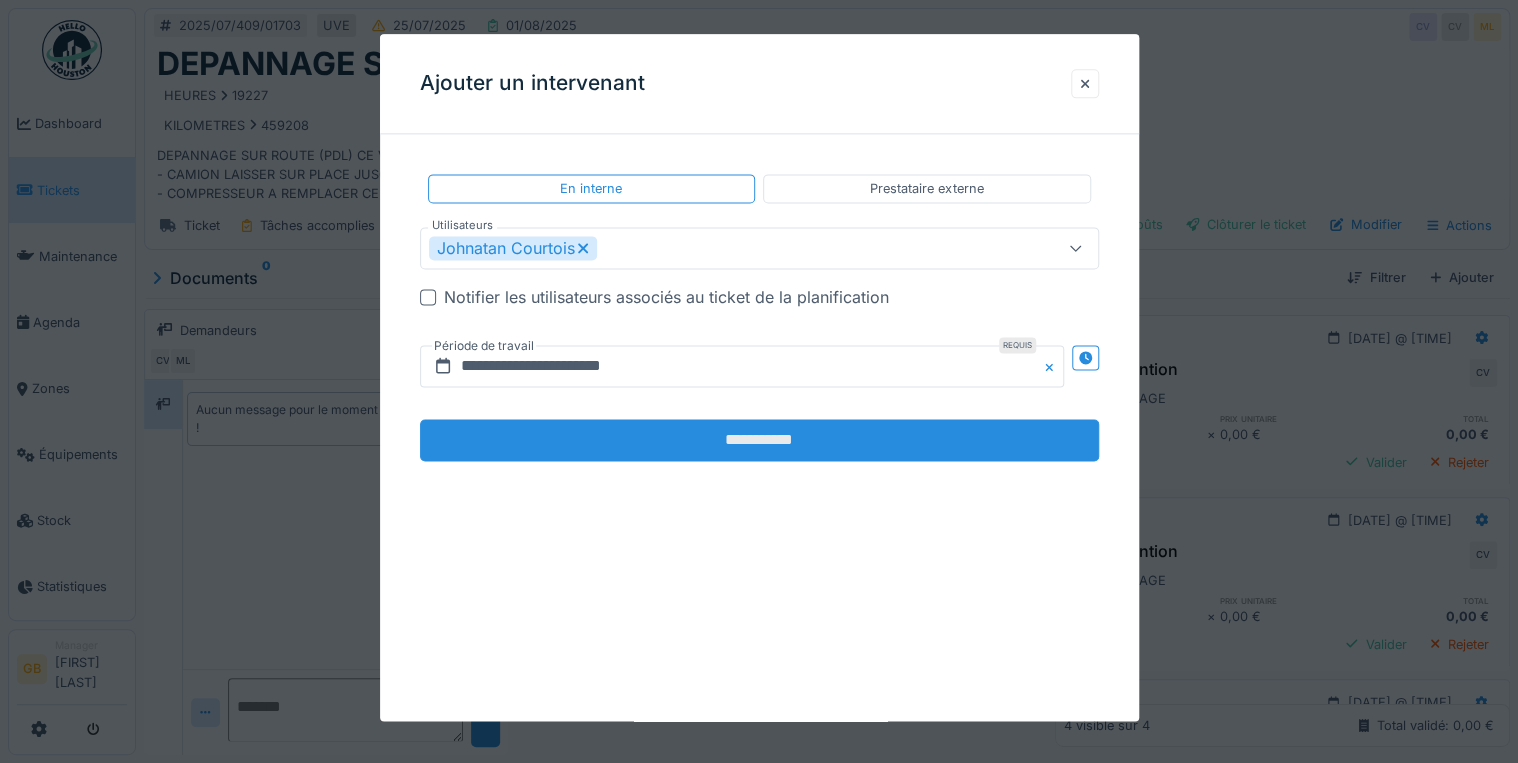 click on "**********" at bounding box center [759, 441] 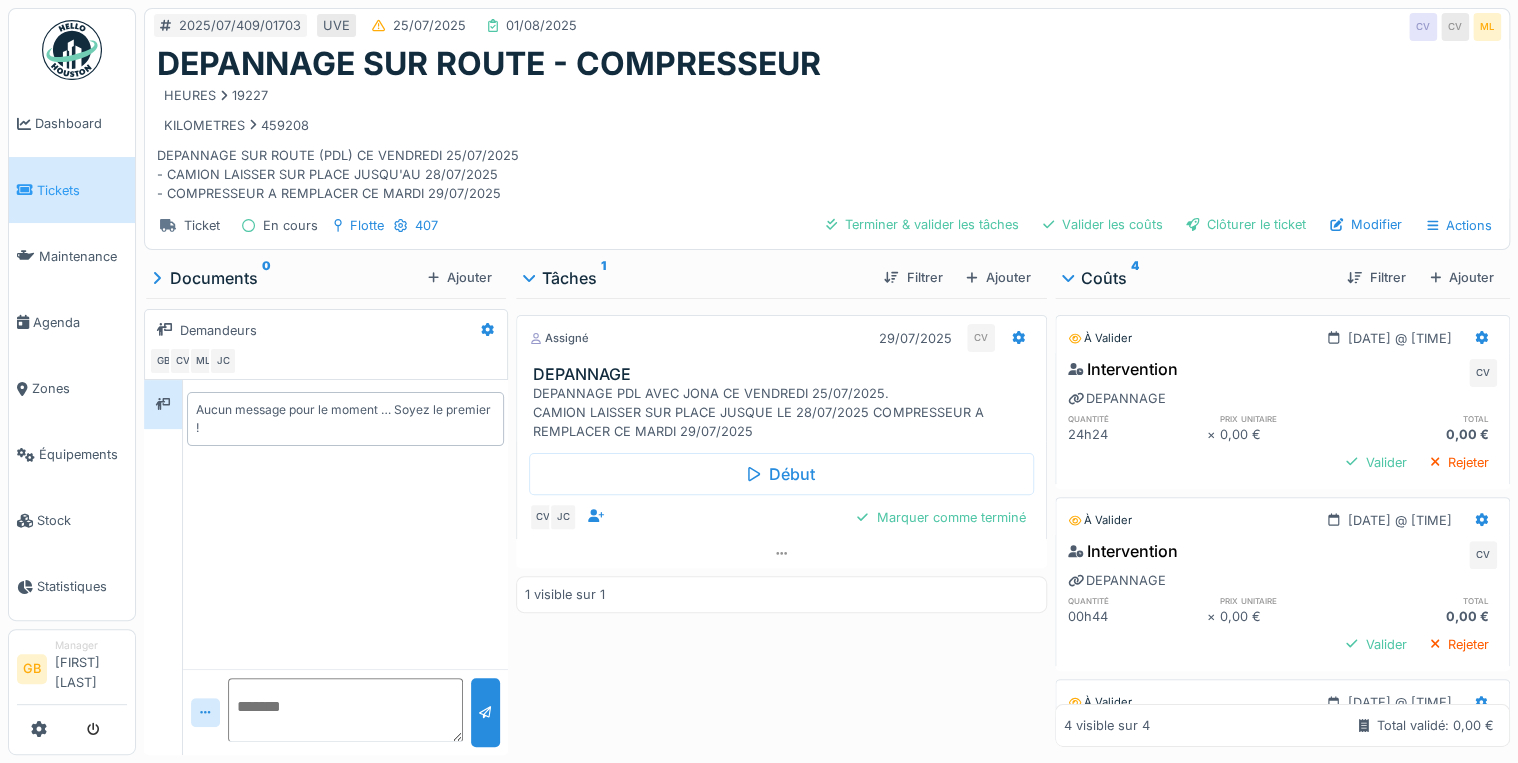 click on "KILOMETRES     459208" at bounding box center [827, 125] 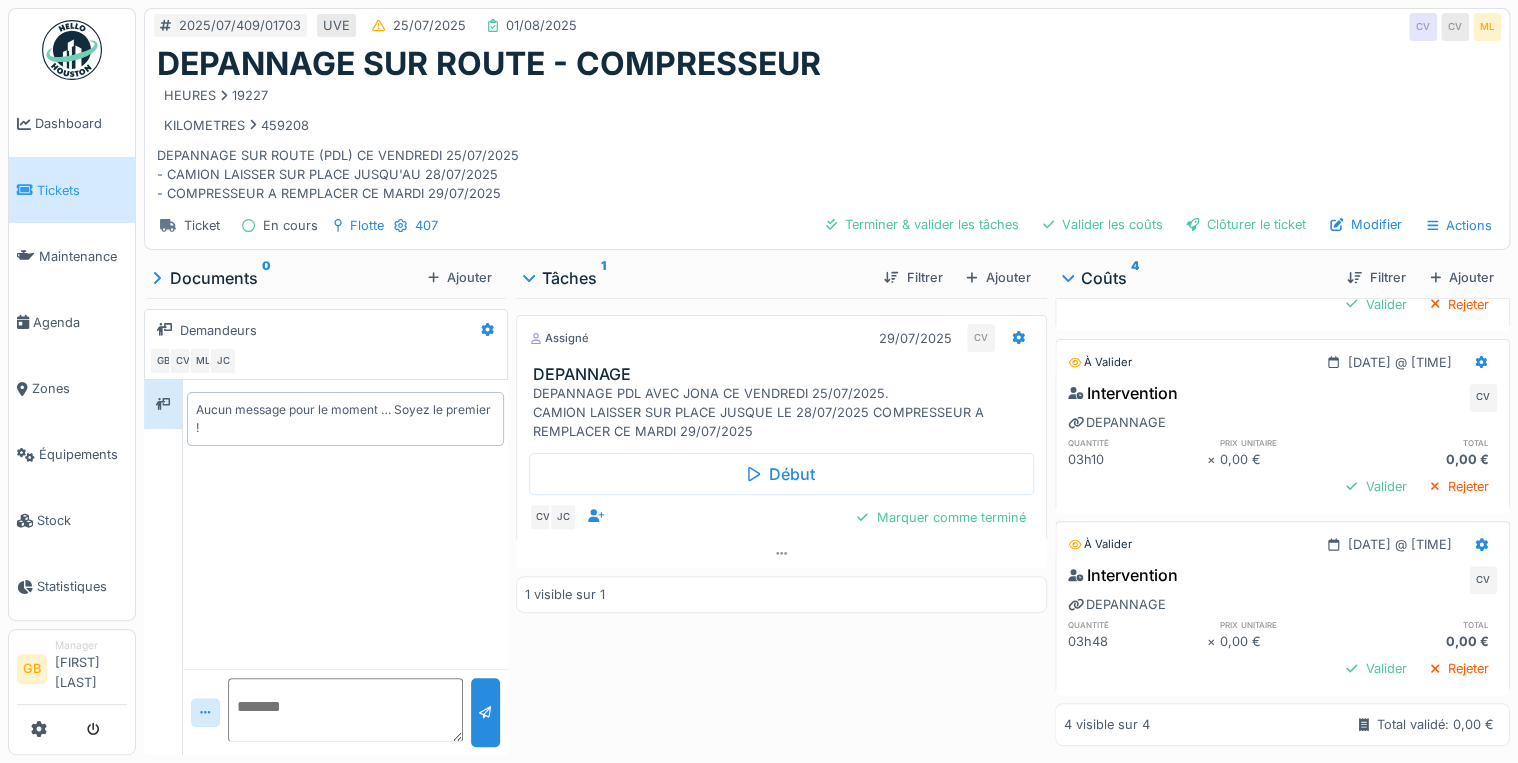 scroll, scrollTop: 0, scrollLeft: 0, axis: both 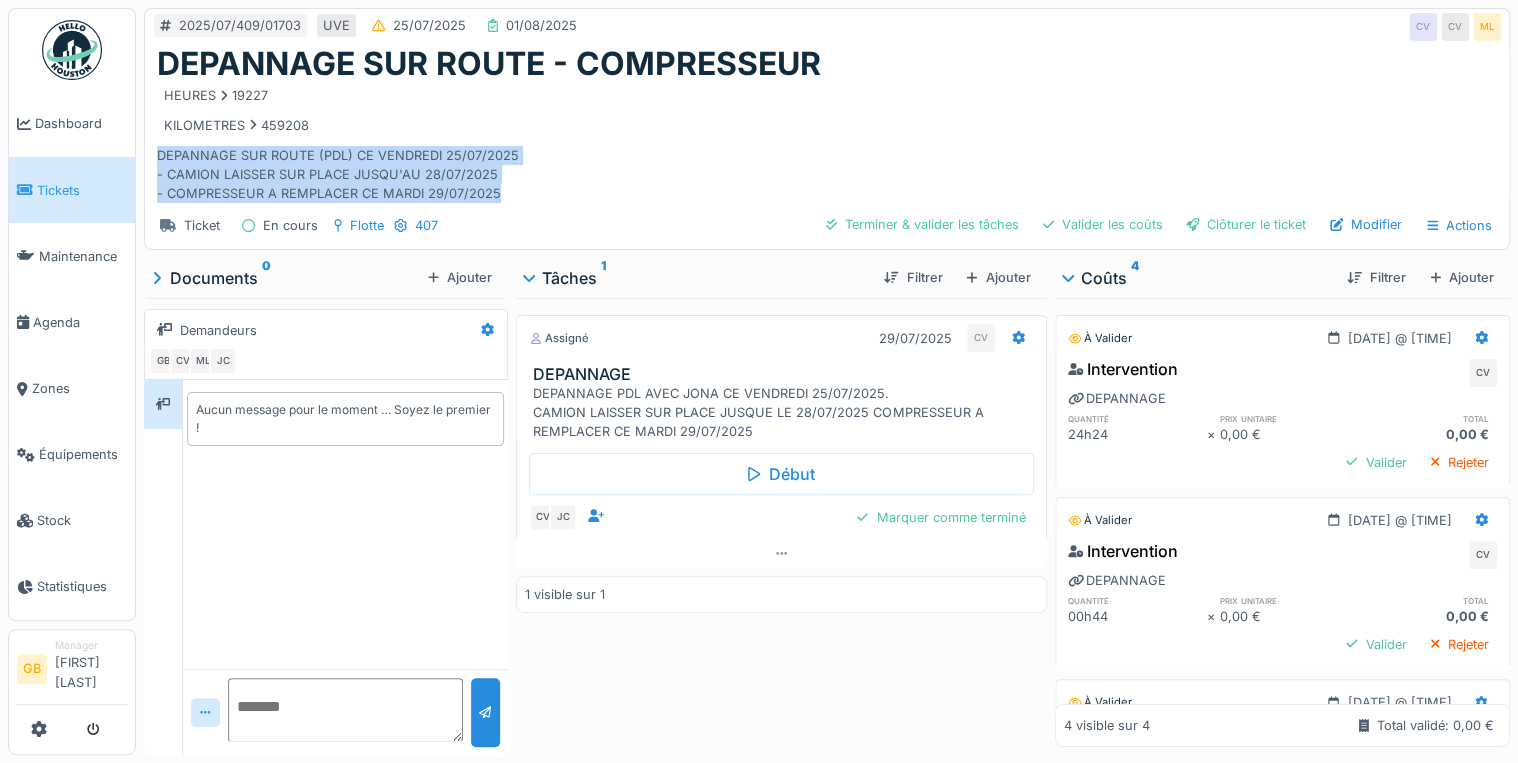 drag, startPoint x: 514, startPoint y: 195, endPoint x: 154, endPoint y: 149, distance: 362.927 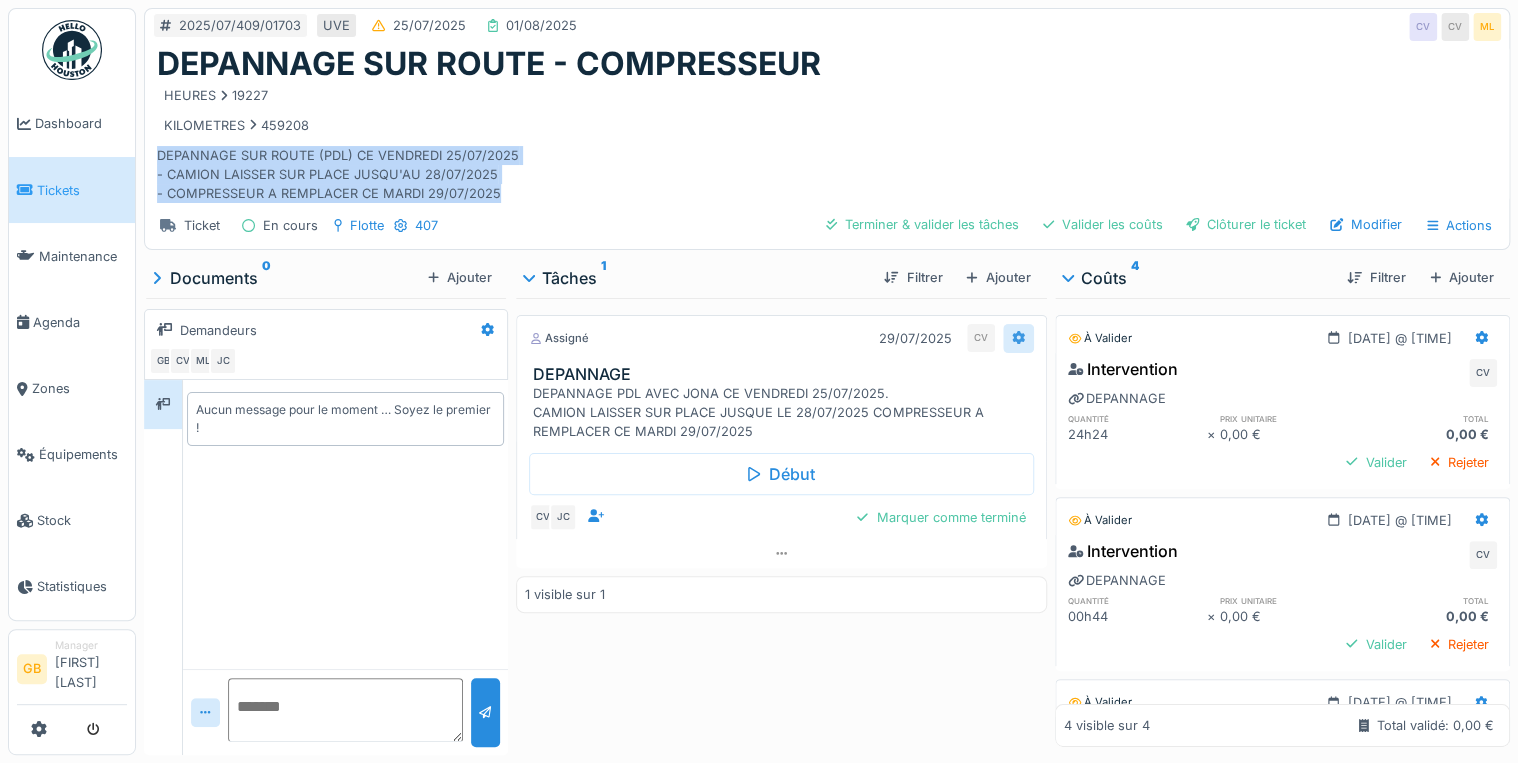 click at bounding box center (1018, 338) 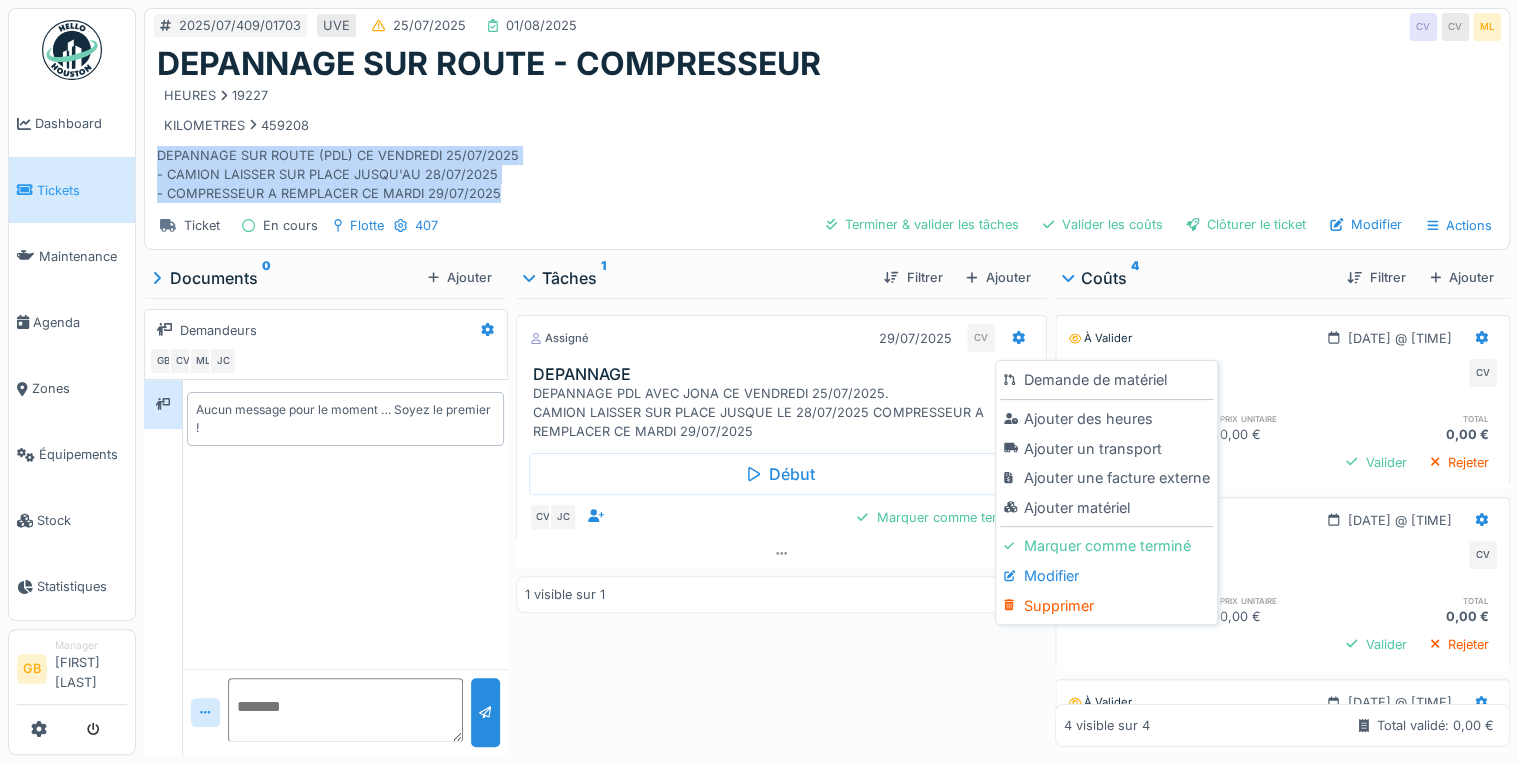 click on "Supprimer" at bounding box center [1106, 606] 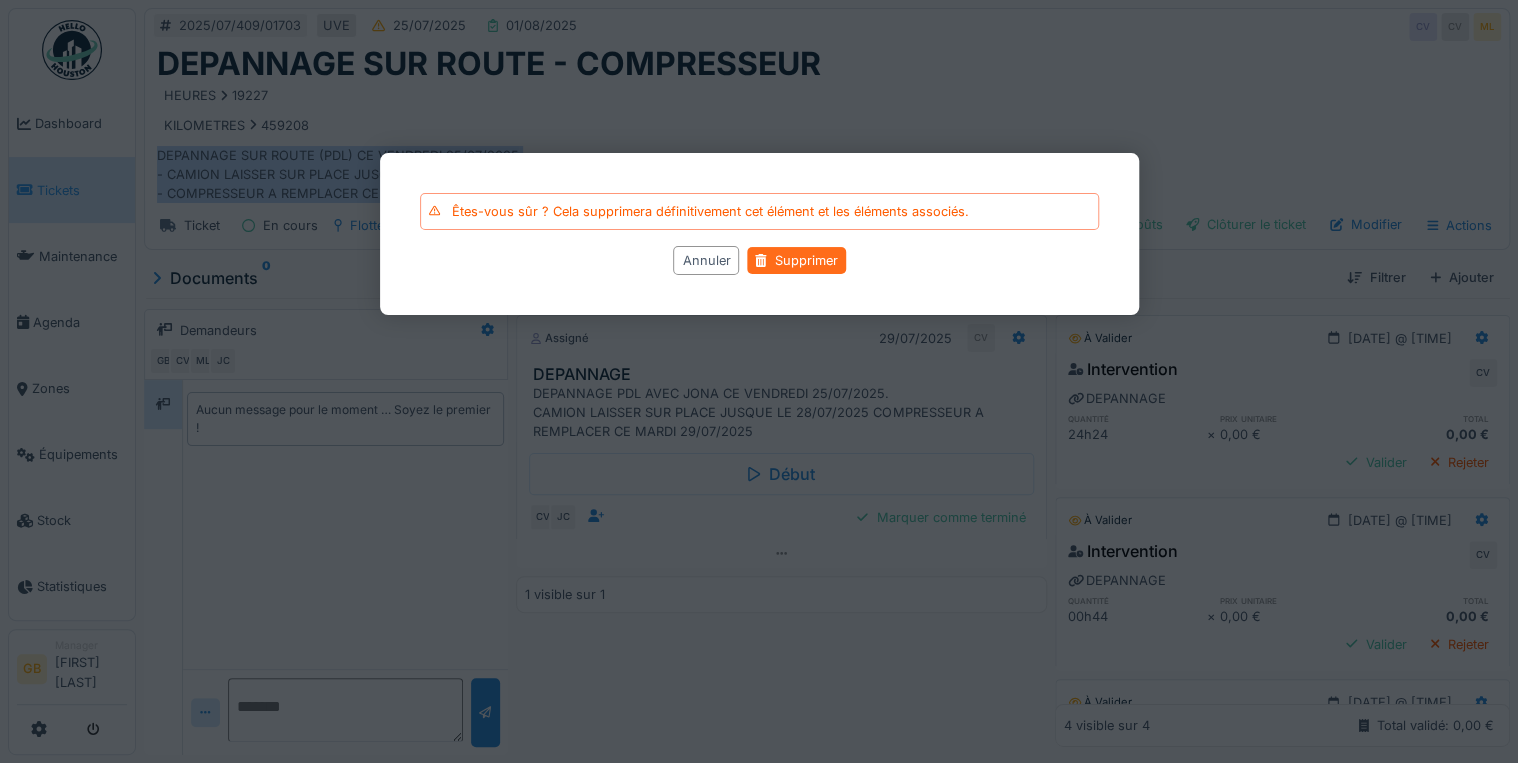 click on "Supprimer" at bounding box center [796, 260] 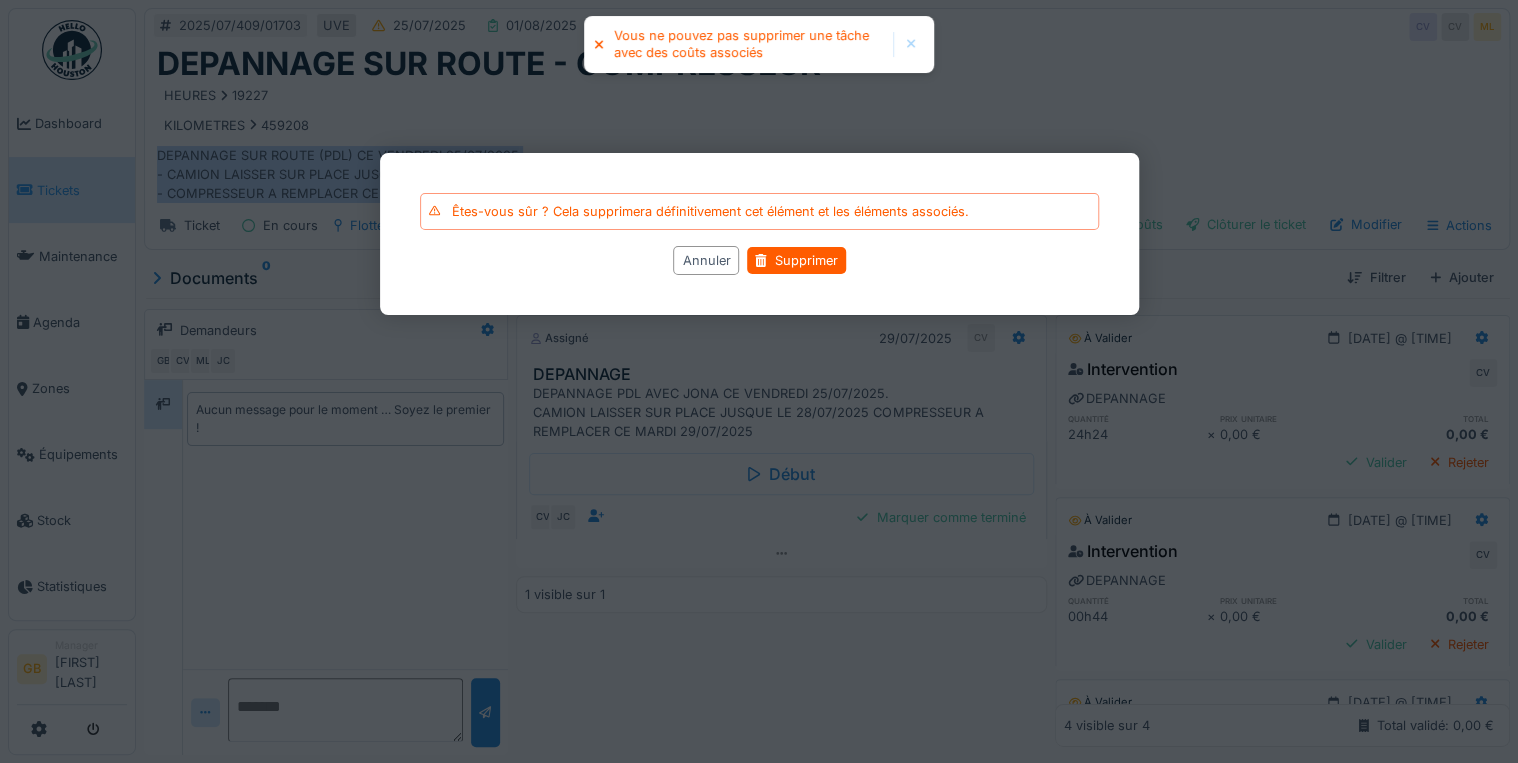drag, startPoint x: 693, startPoint y: 256, endPoint x: 735, endPoint y: 257, distance: 42.0119 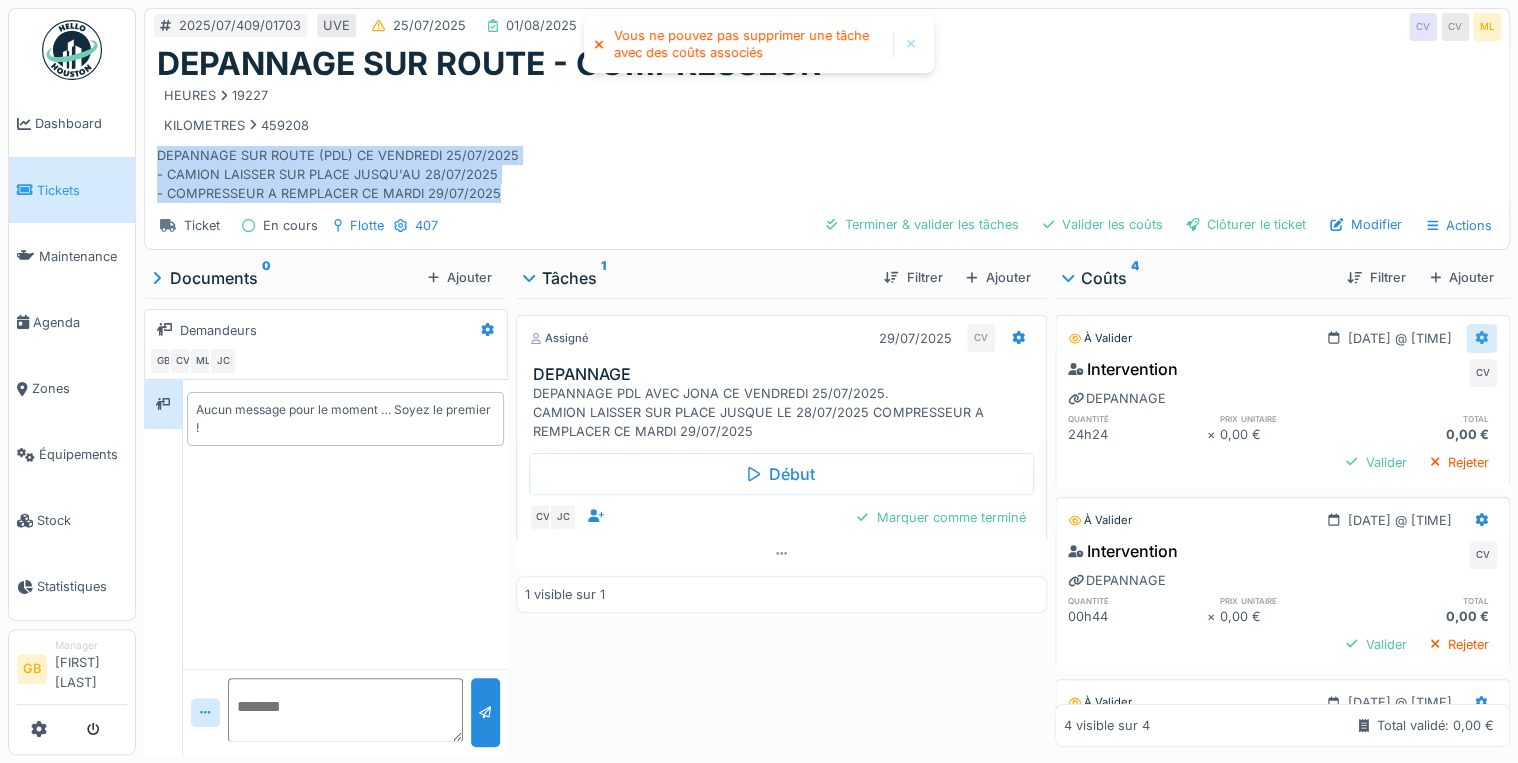 click 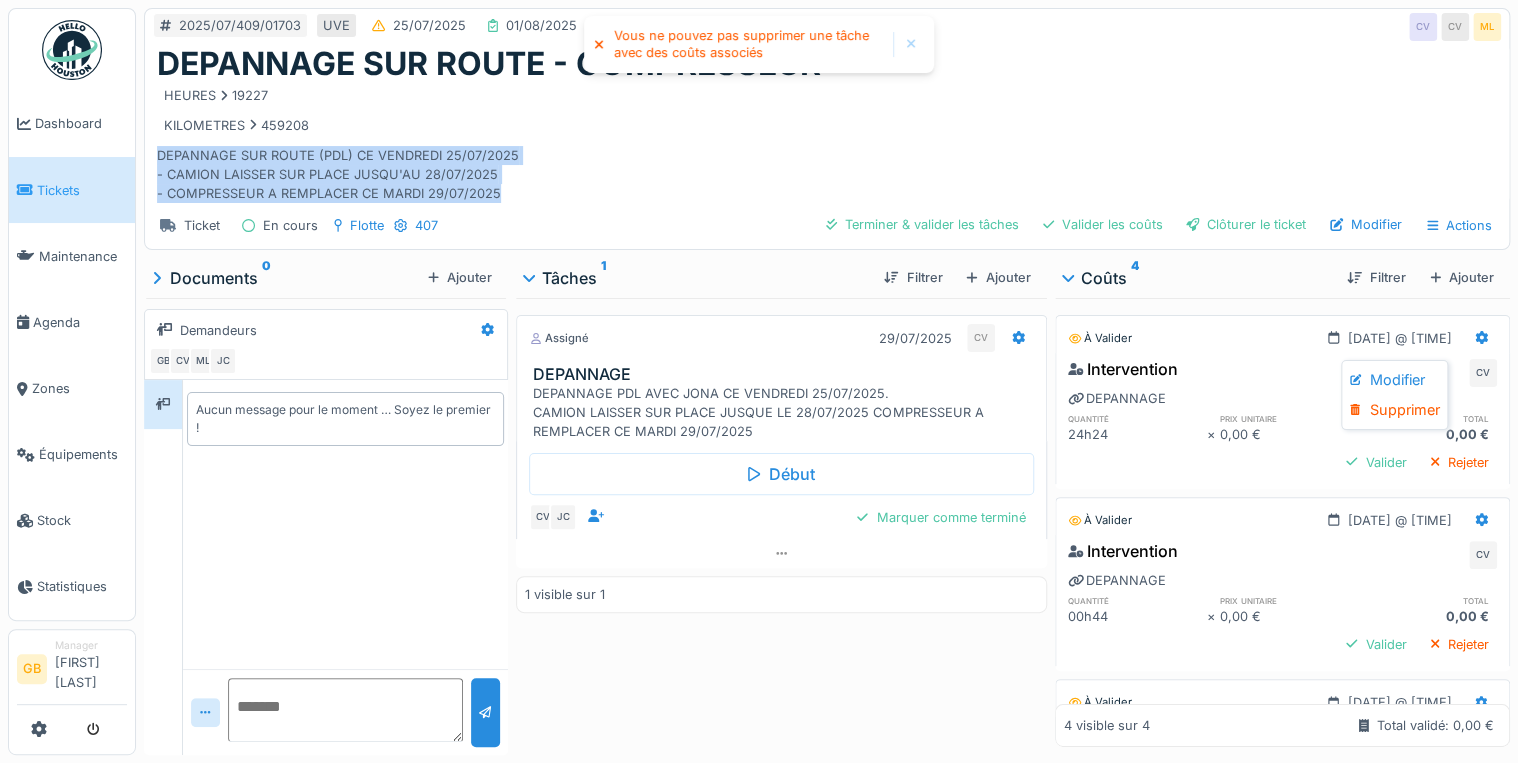 click on "Supprimer" at bounding box center (1394, 410) 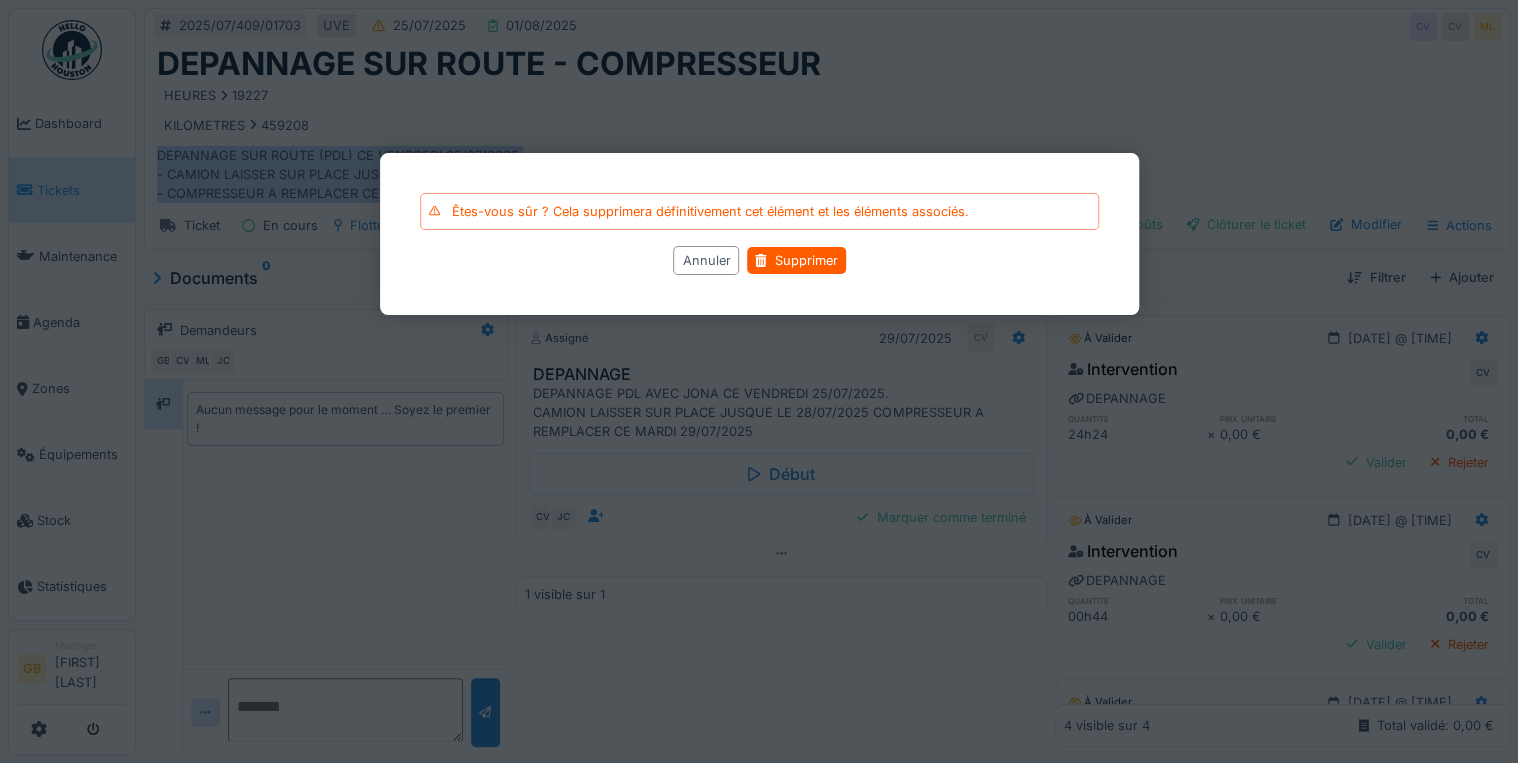 click on "Annuler Supprimer" at bounding box center (759, 260) 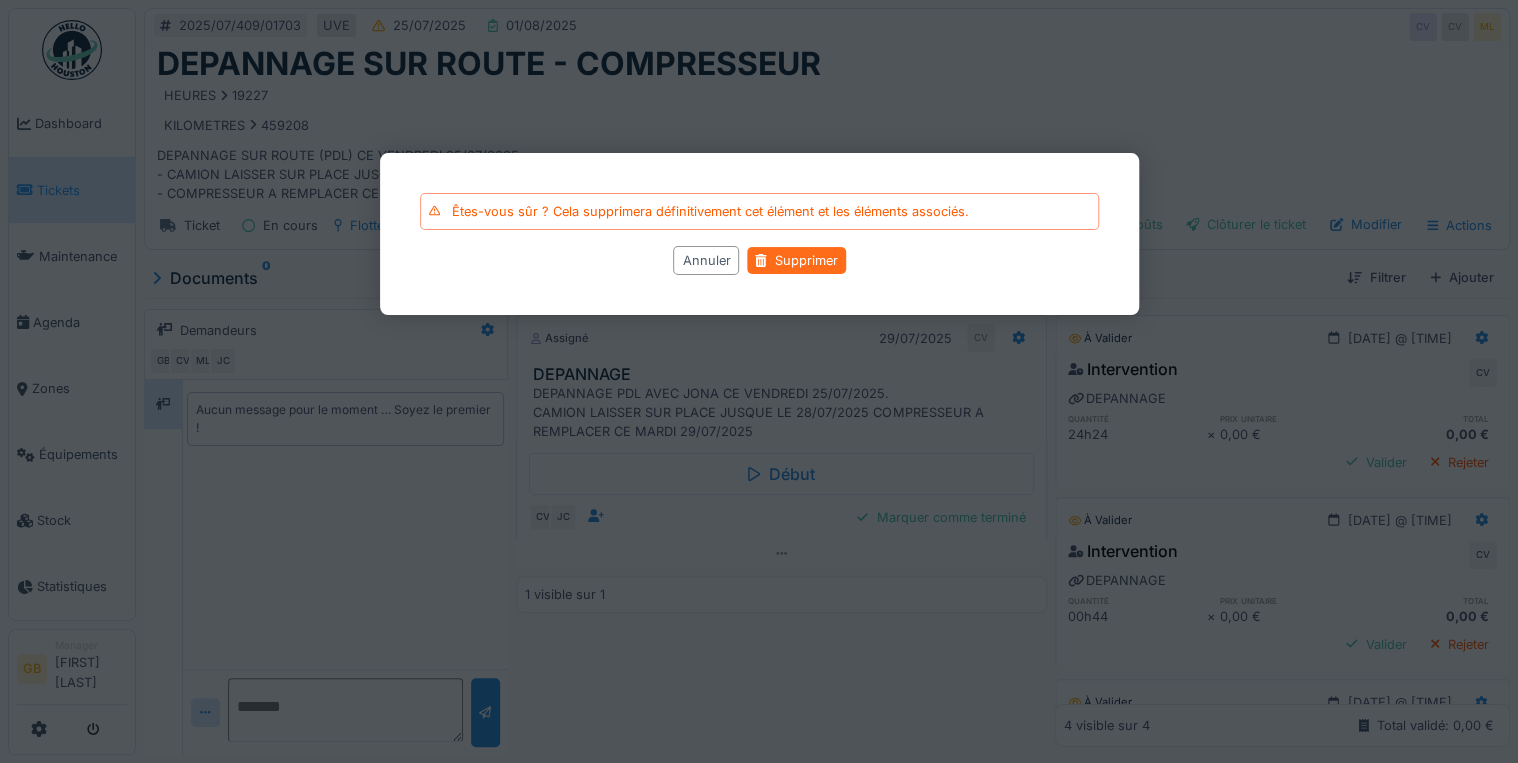 click on "Supprimer" at bounding box center (796, 260) 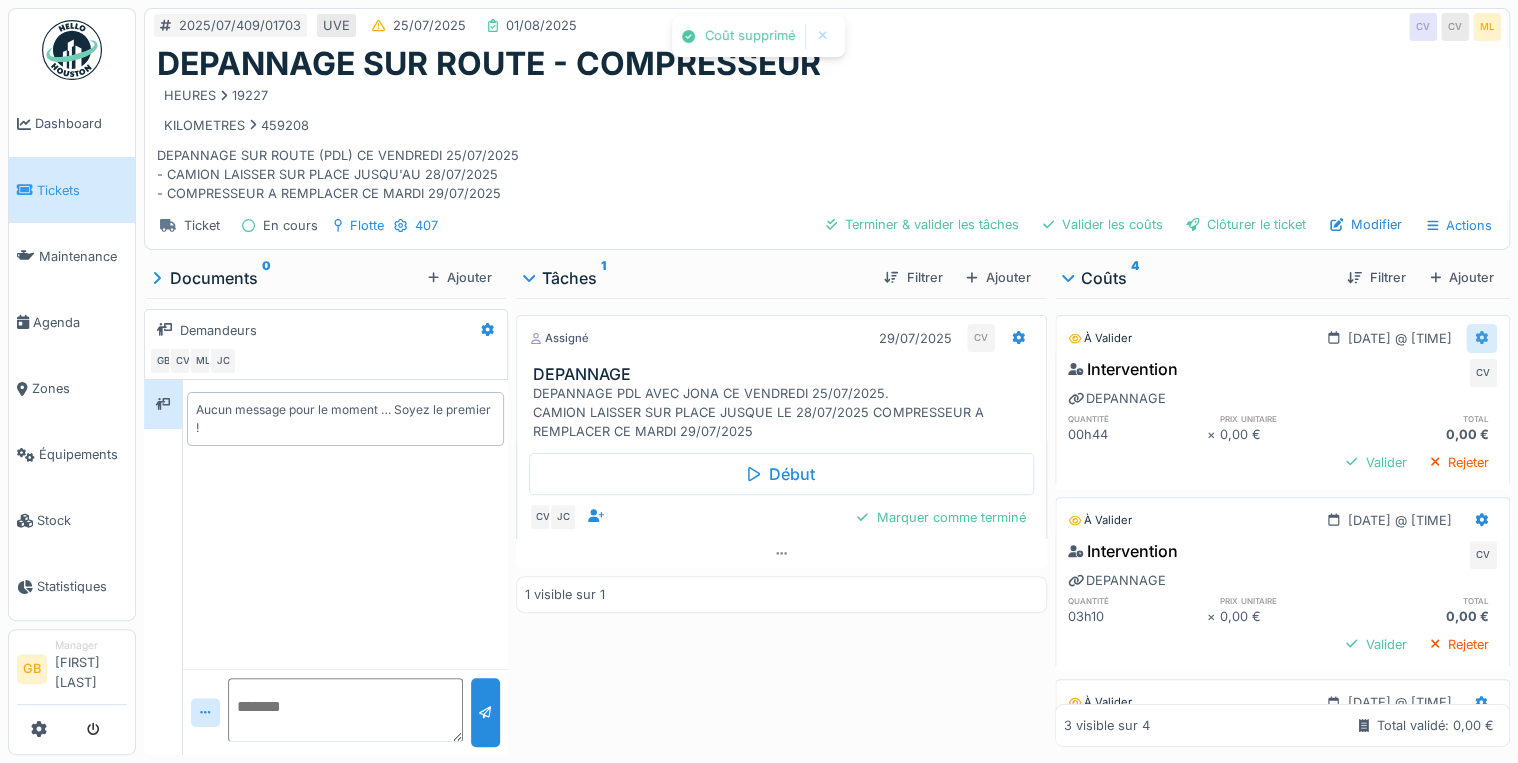 click 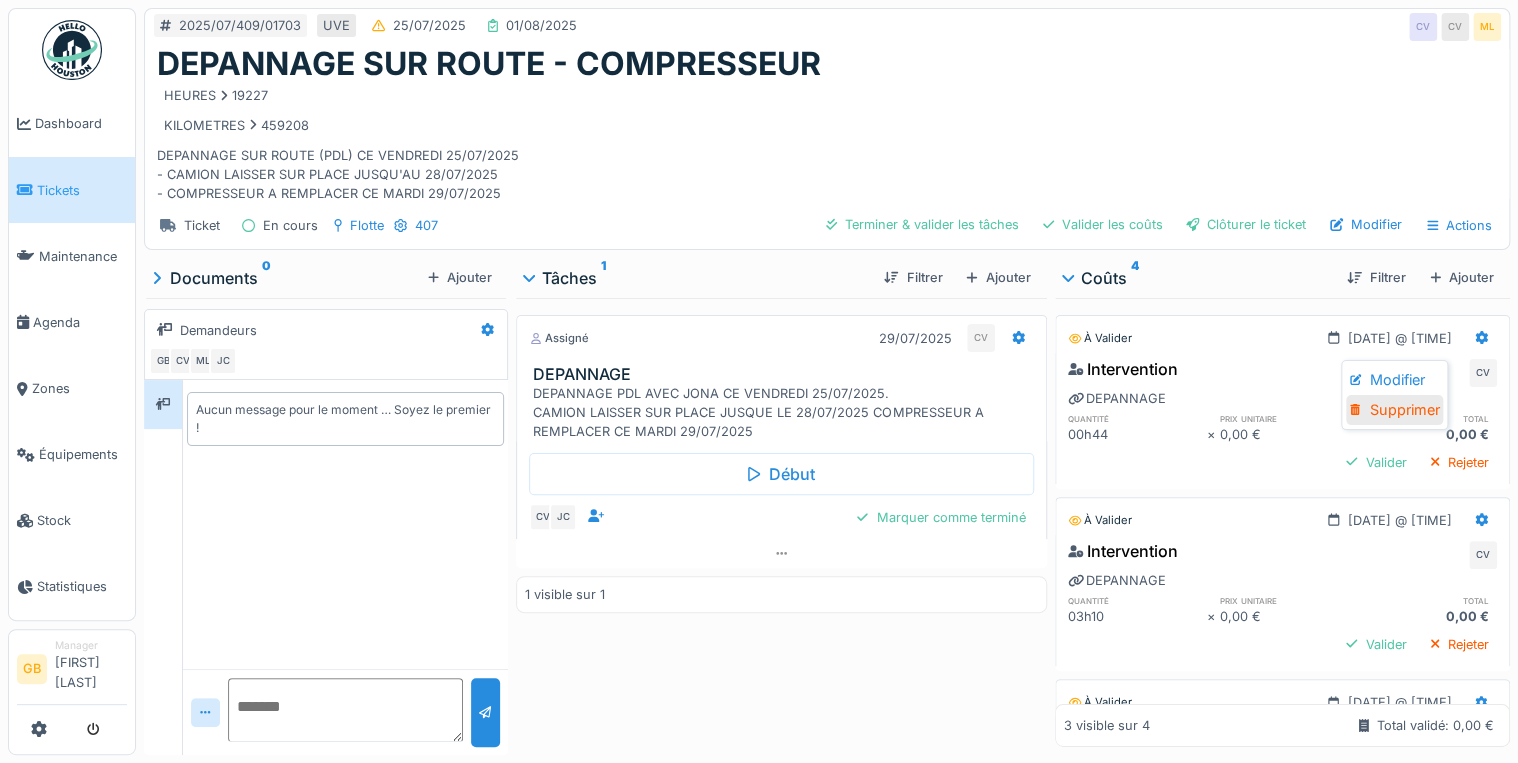 click on "Supprimer" at bounding box center (1394, 410) 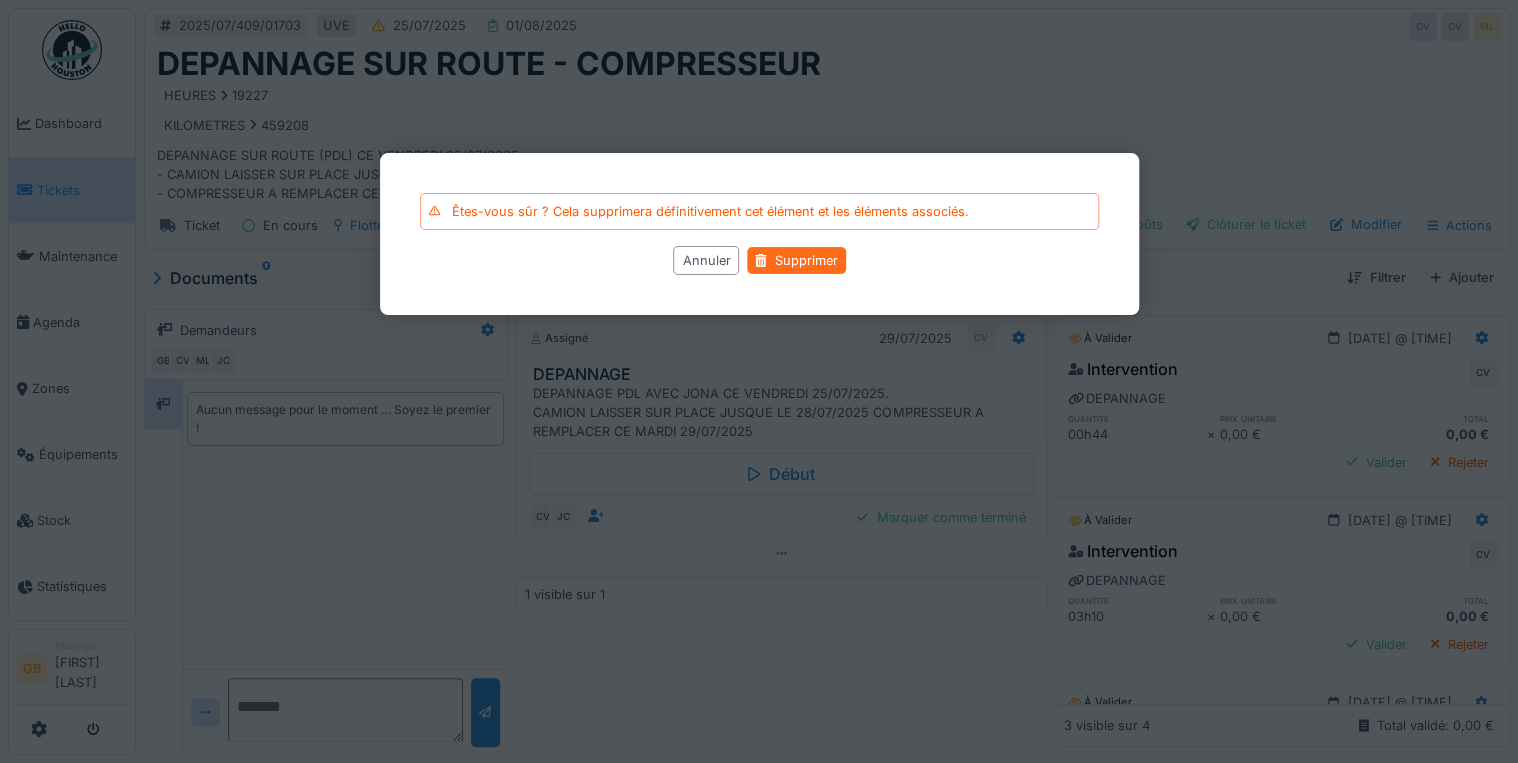 click at bounding box center (760, 260) 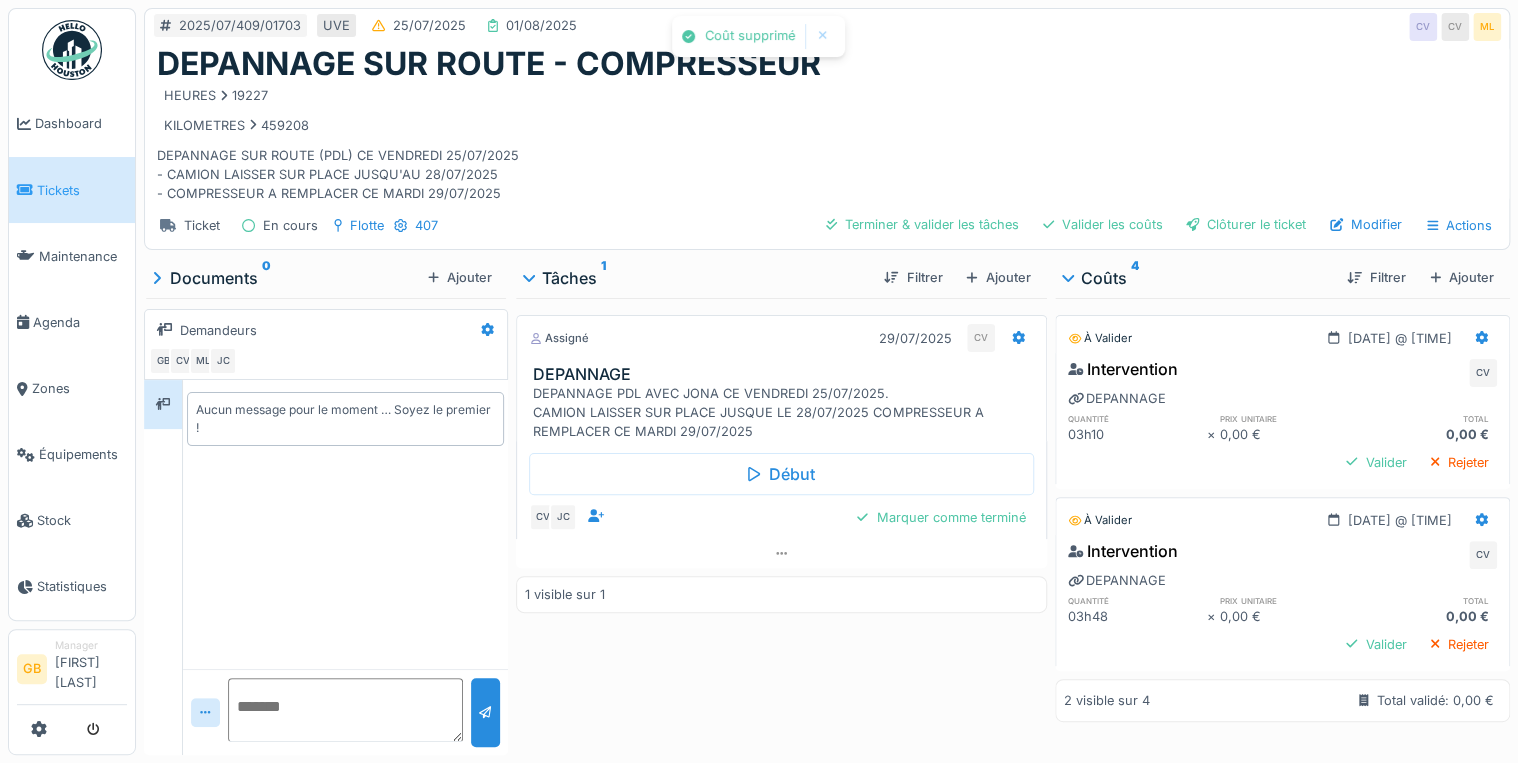 click at bounding box center (1481, 338) 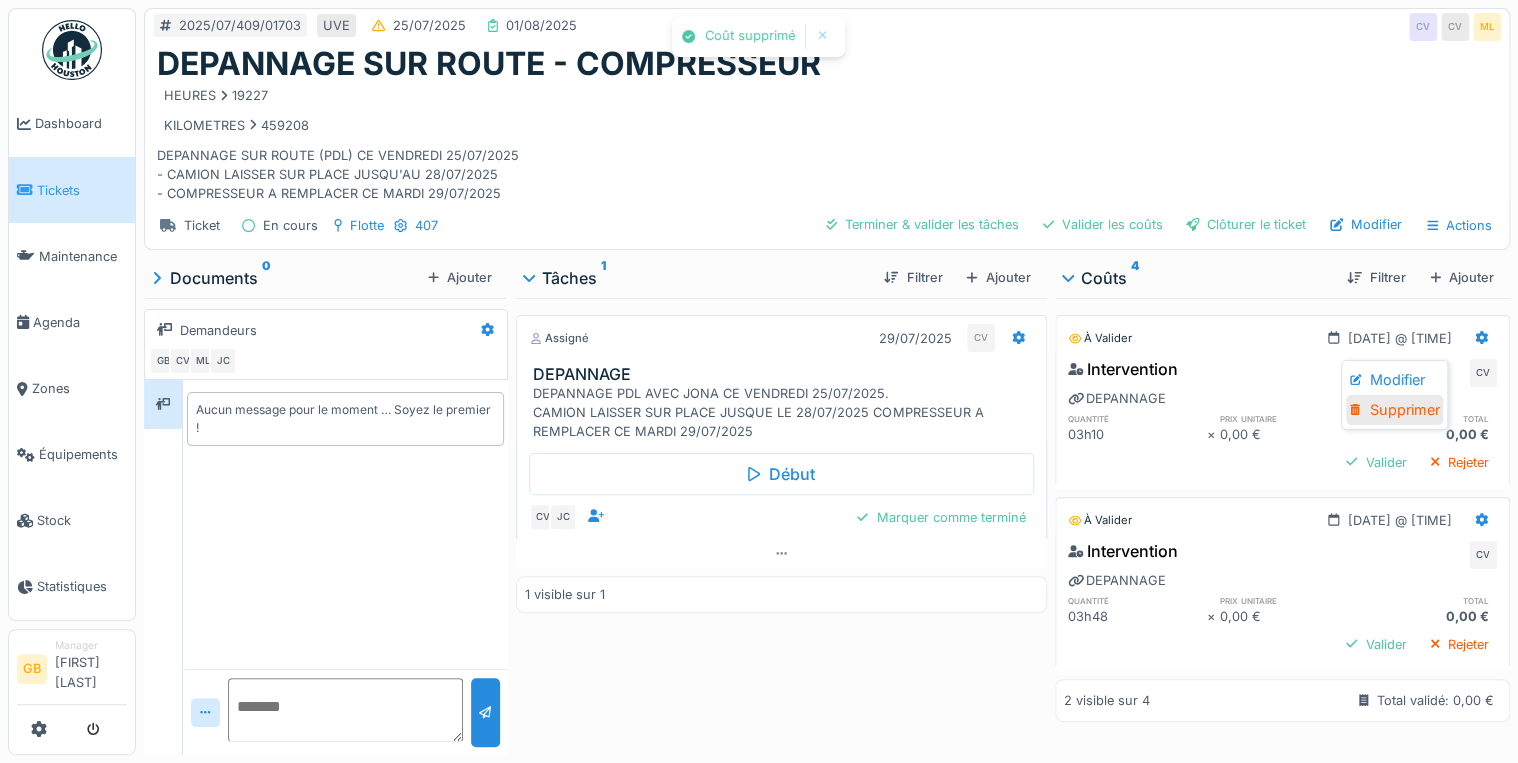 click on "Supprimer" at bounding box center [1394, 410] 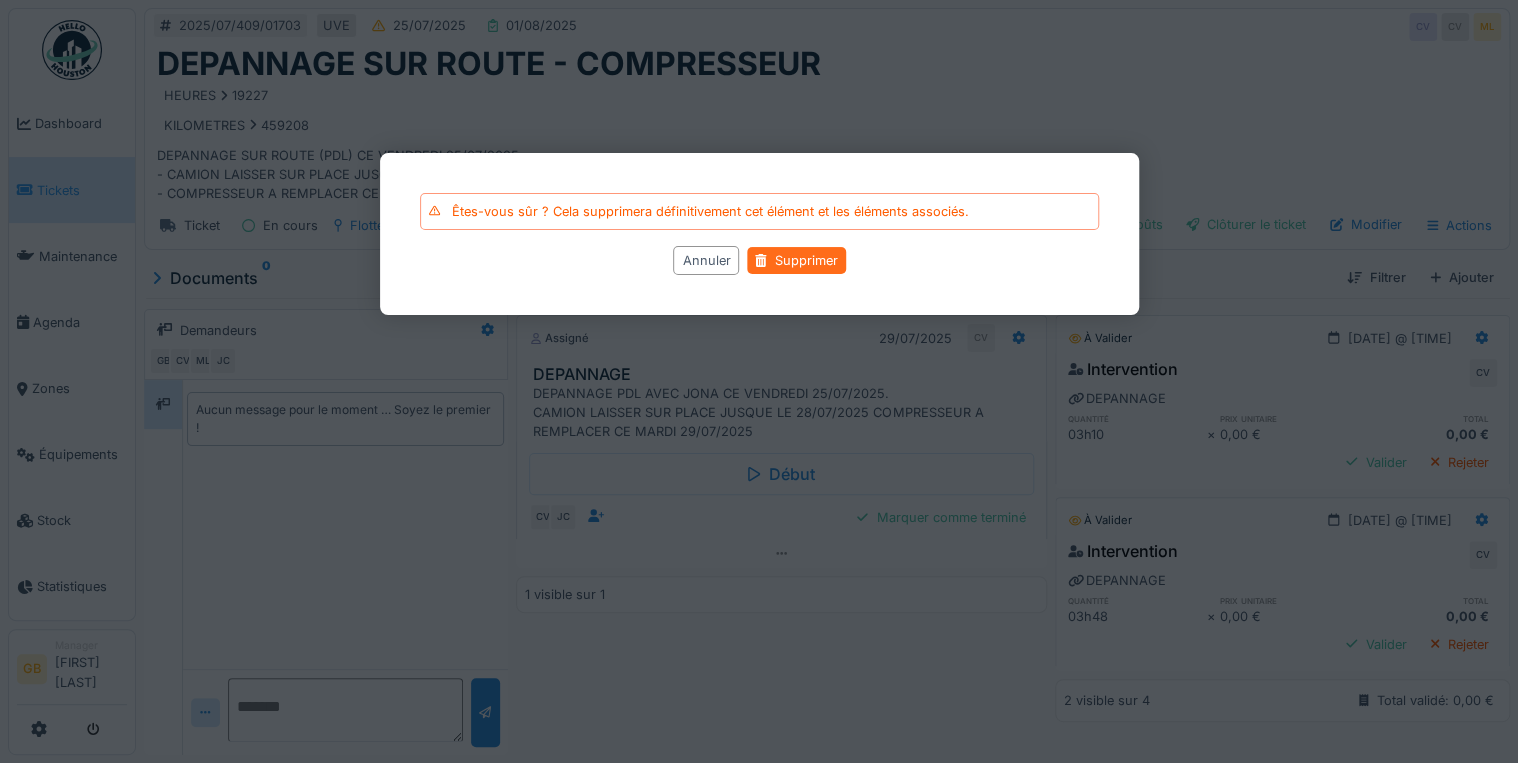 click on "Supprimer" at bounding box center [796, 260] 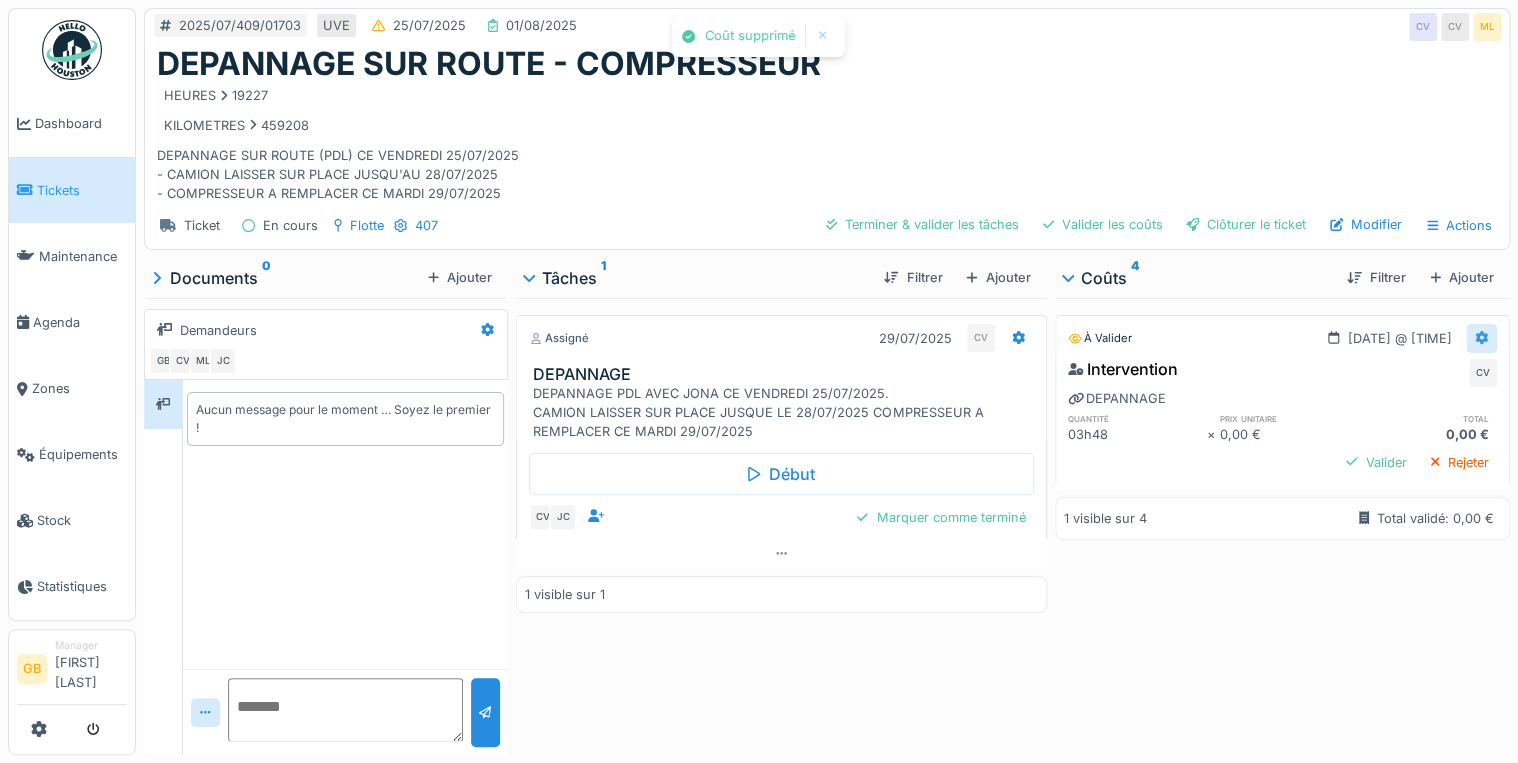 click at bounding box center (1481, 338) 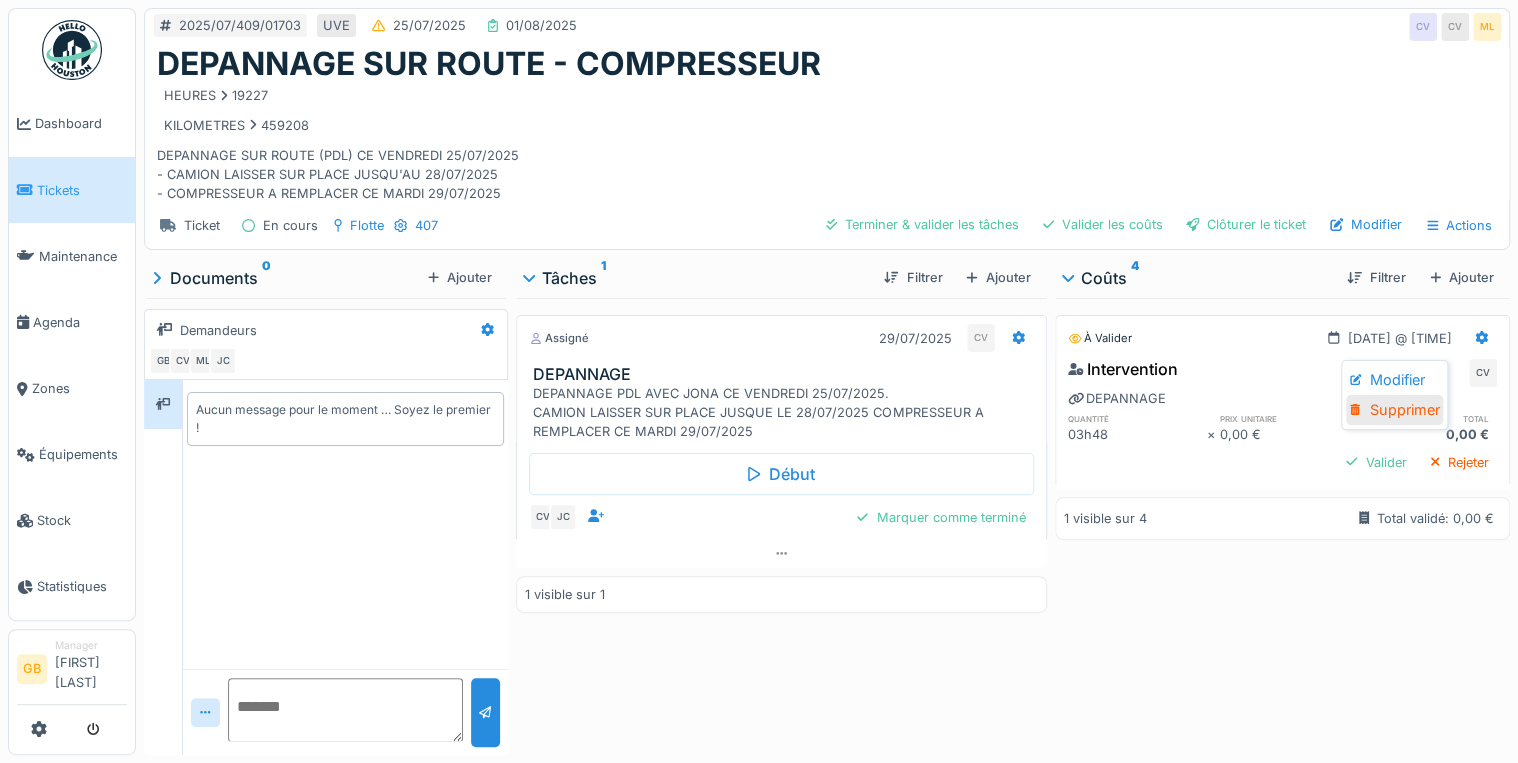 click on "Supprimer" at bounding box center [1394, 410] 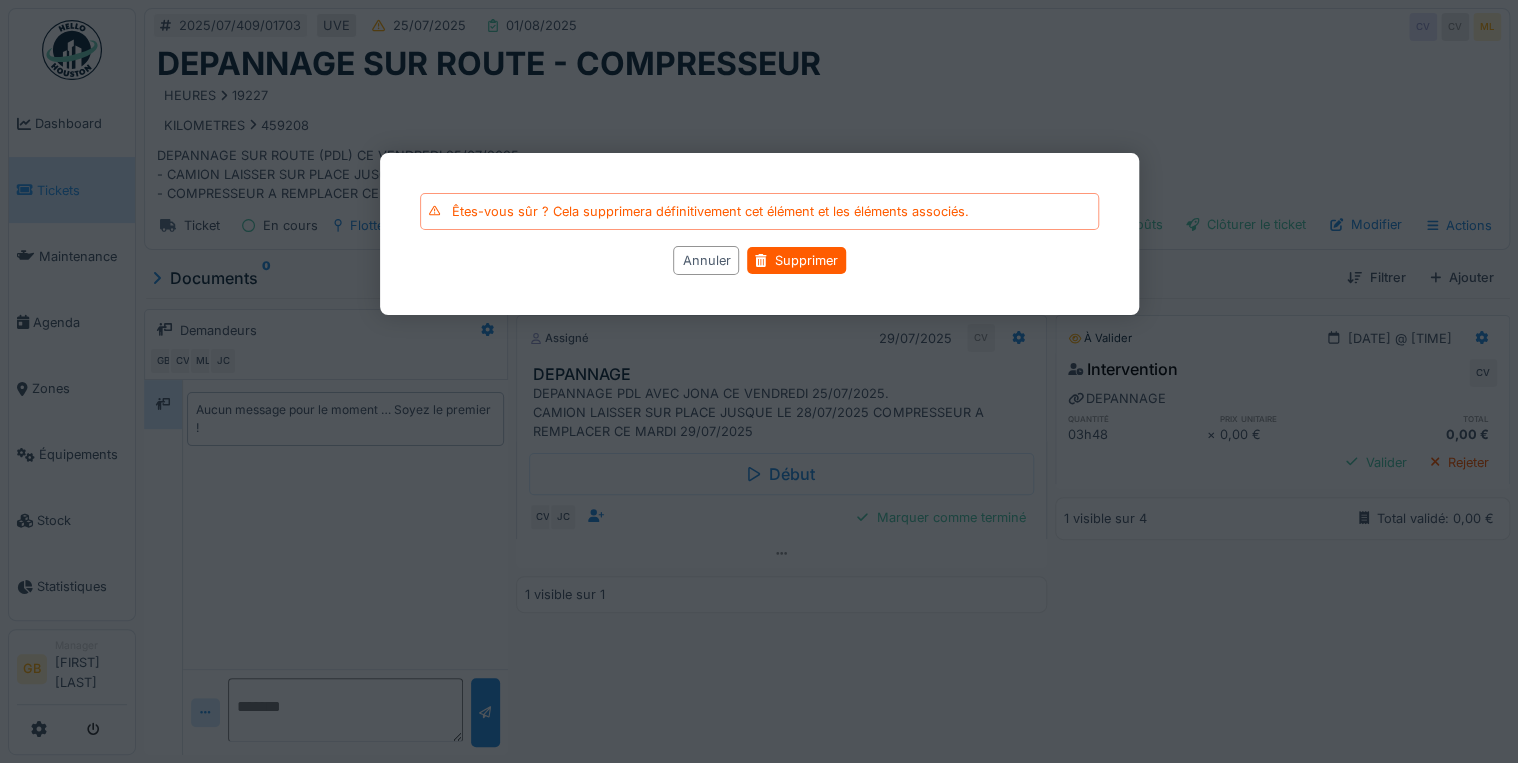 click on "Annuler Supprimer" at bounding box center (759, 260) 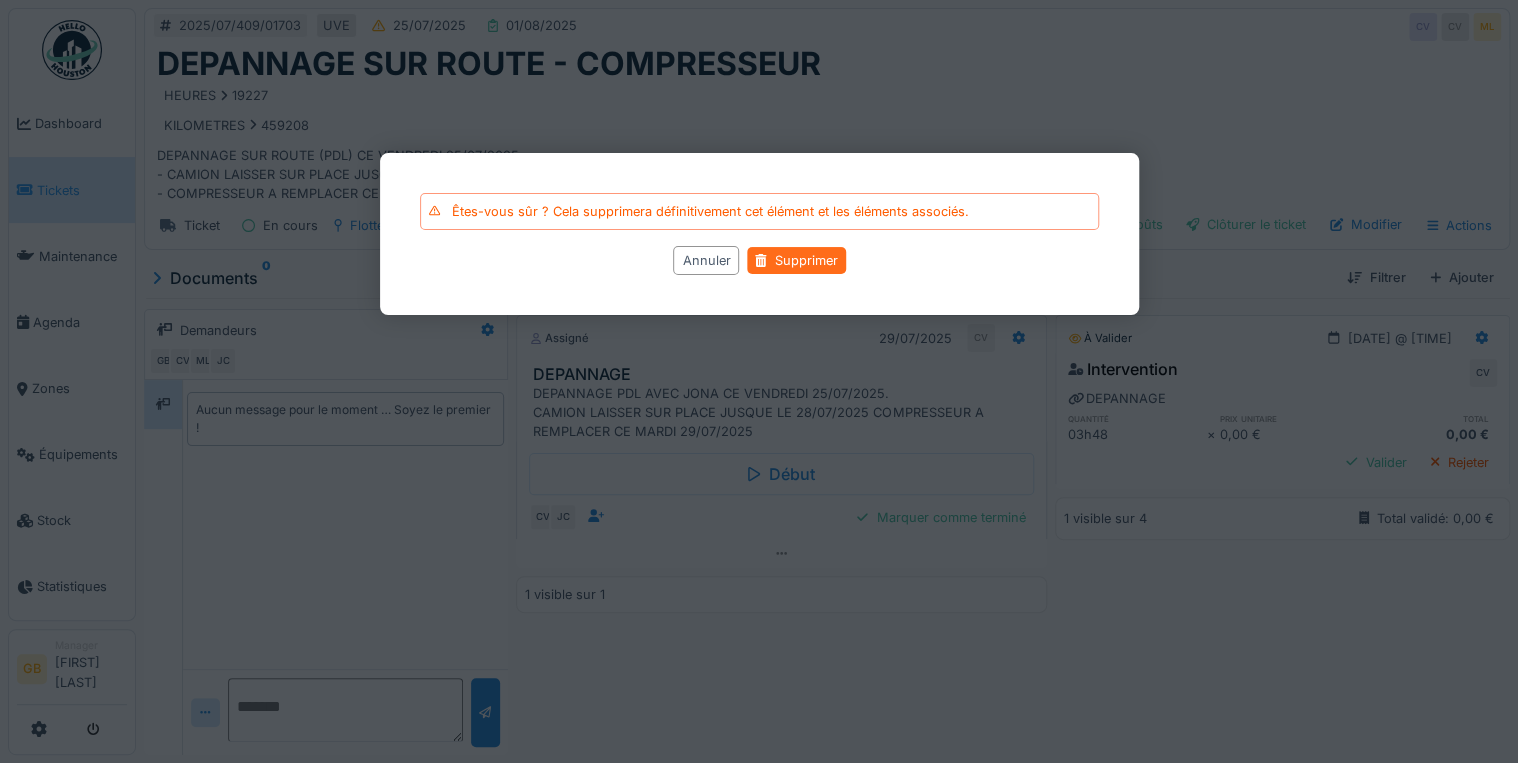 click on "Supprimer" at bounding box center [796, 260] 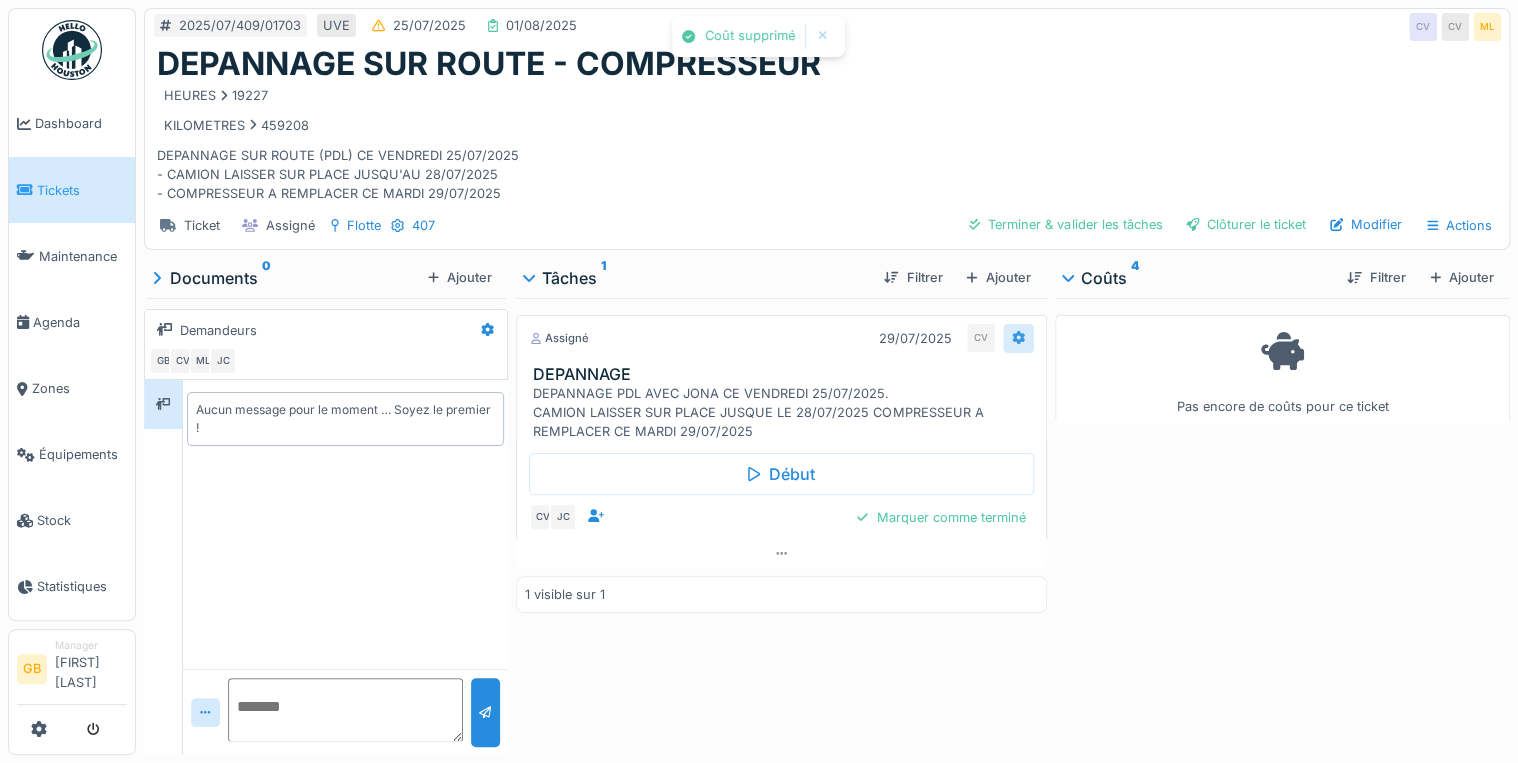 click 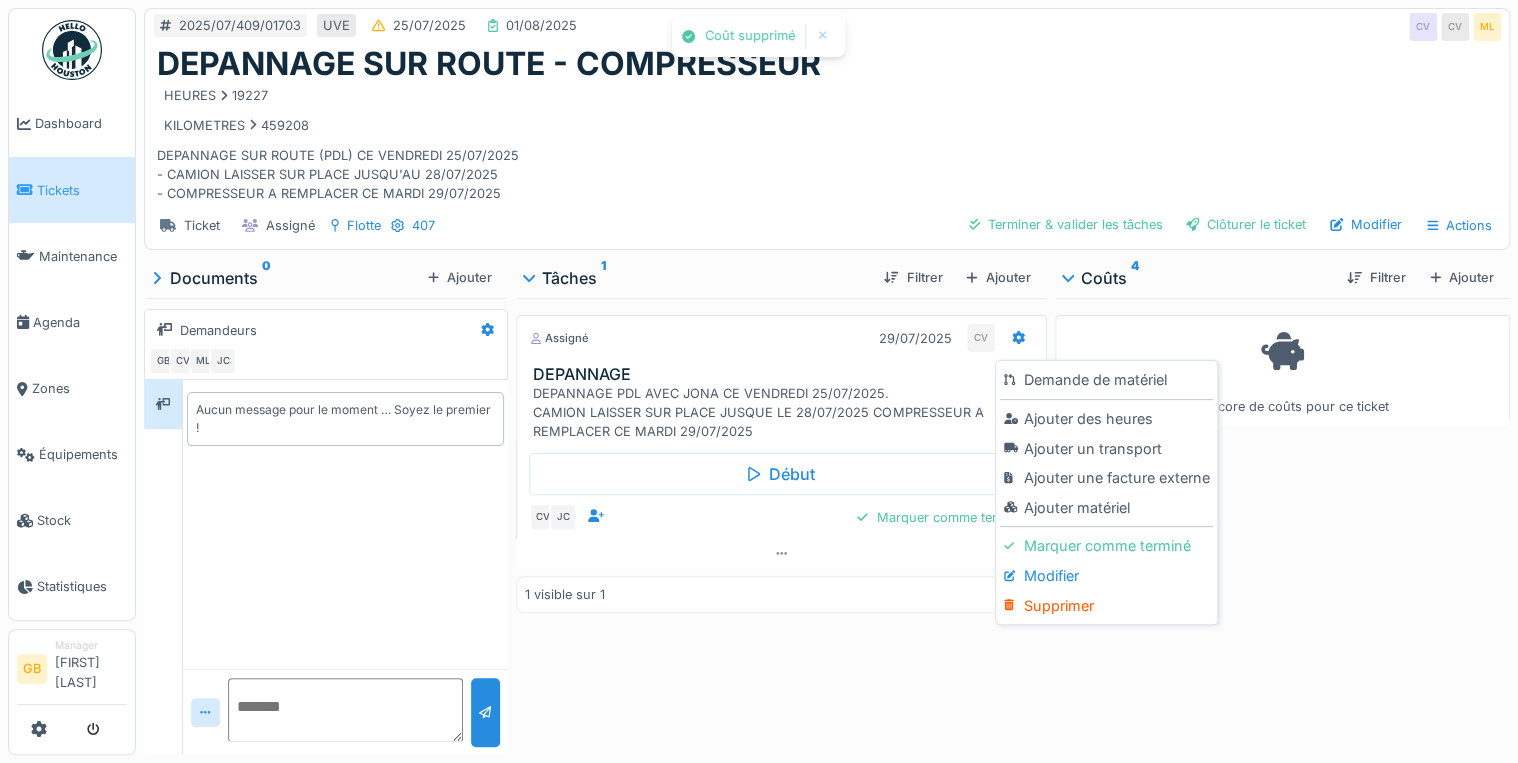 click on "Supprimer" at bounding box center (1106, 606) 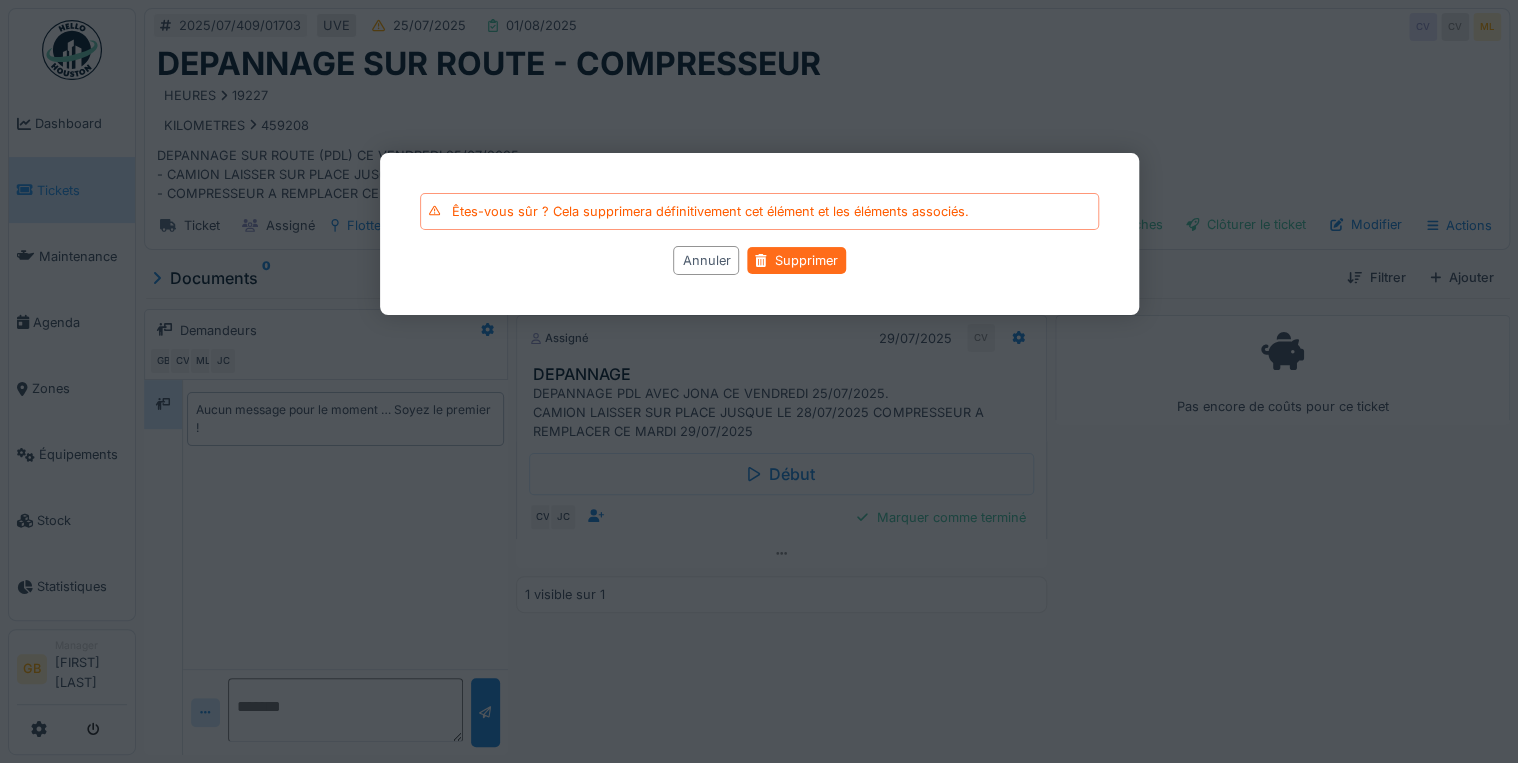 click on "Supprimer" at bounding box center [796, 260] 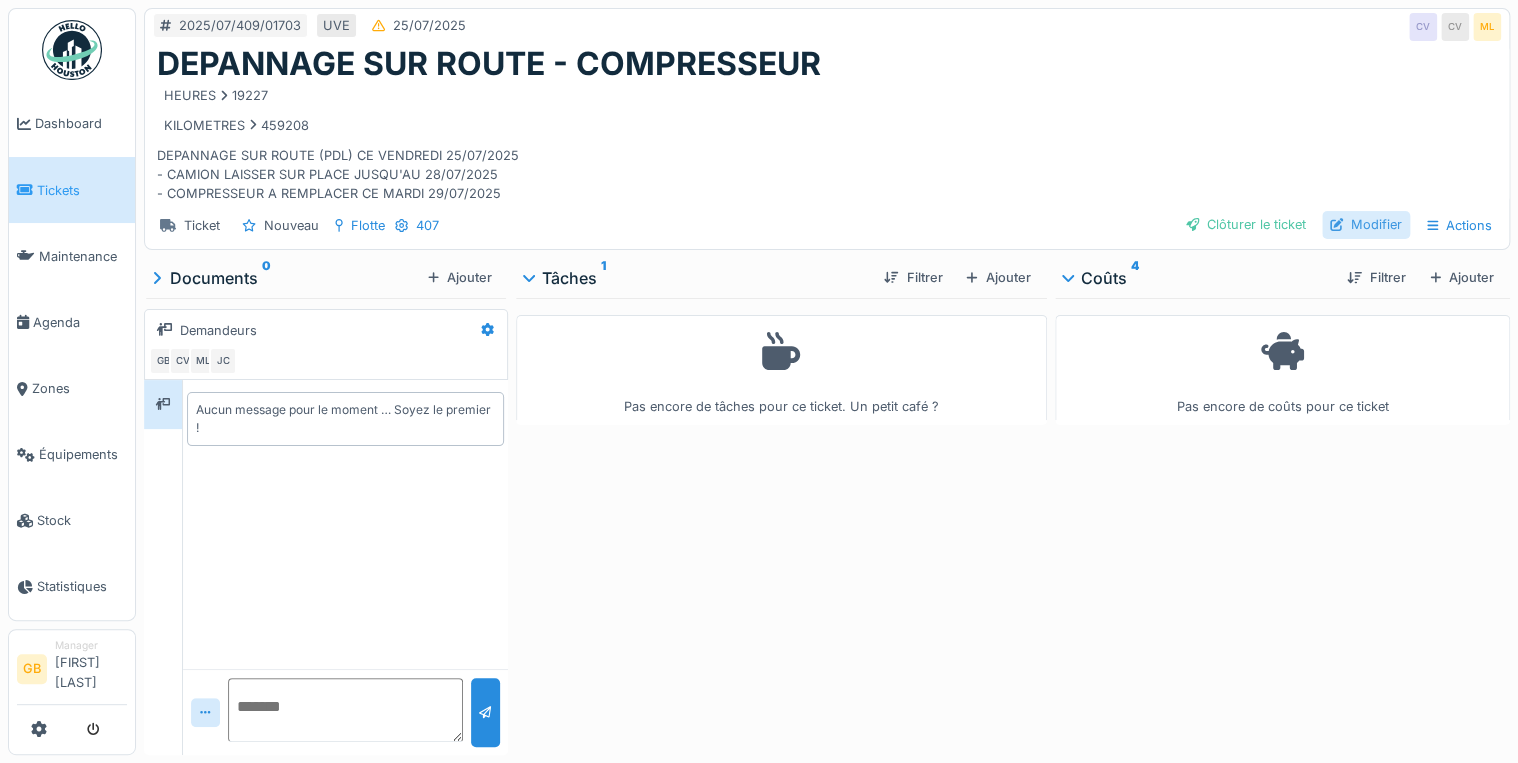 click on "Modifier" at bounding box center [1366, 224] 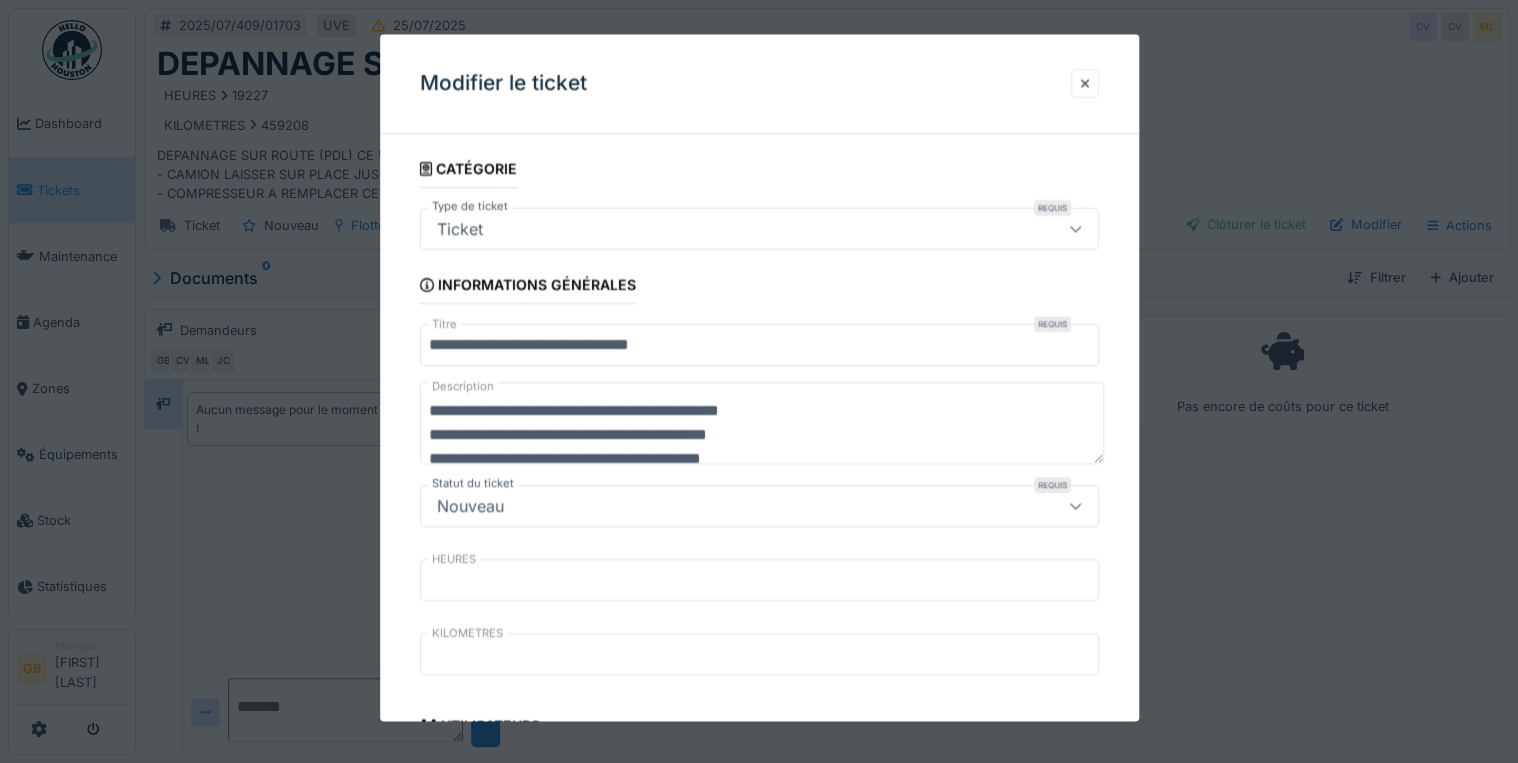 scroll, scrollTop: 0, scrollLeft: 0, axis: both 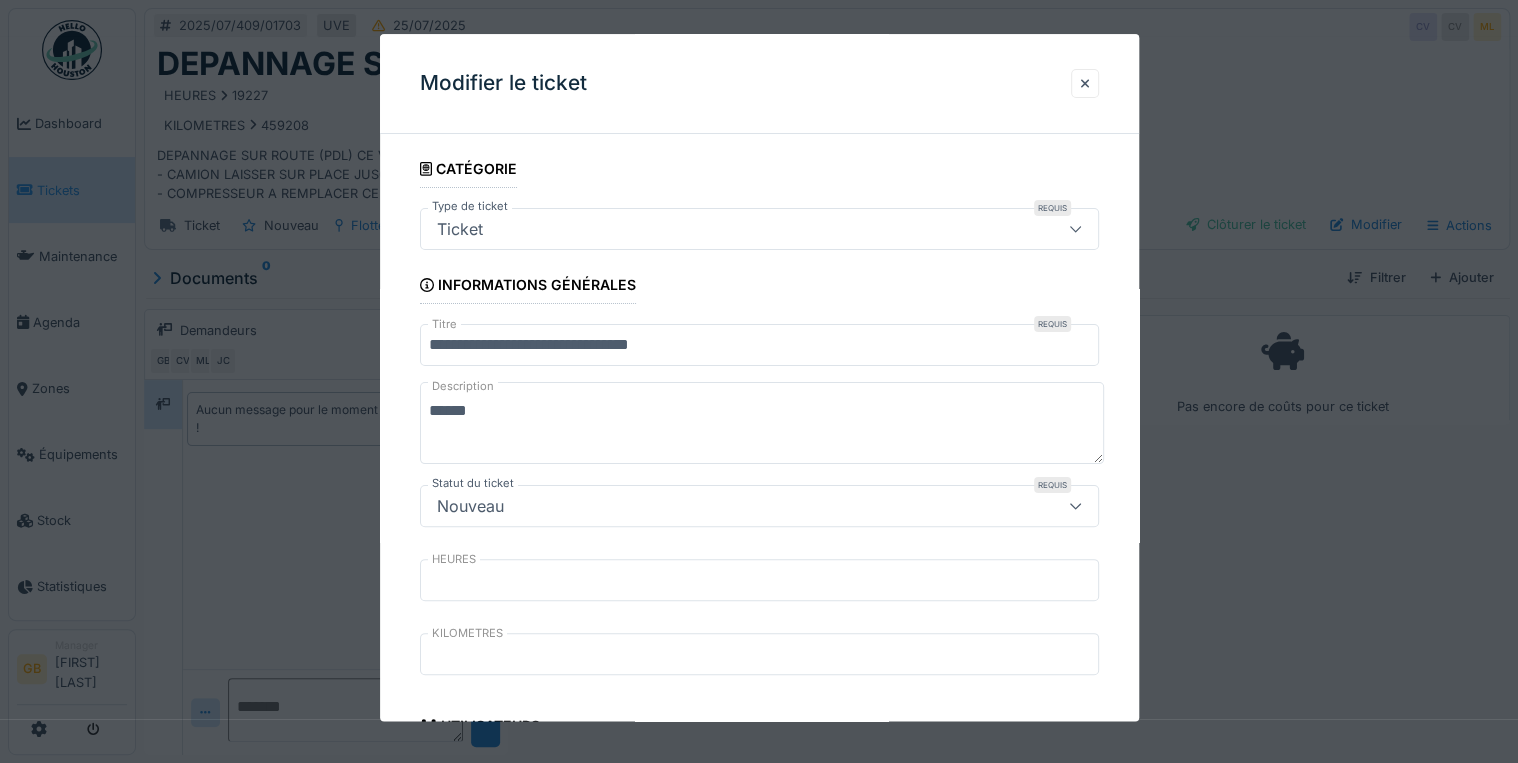 type on "******" 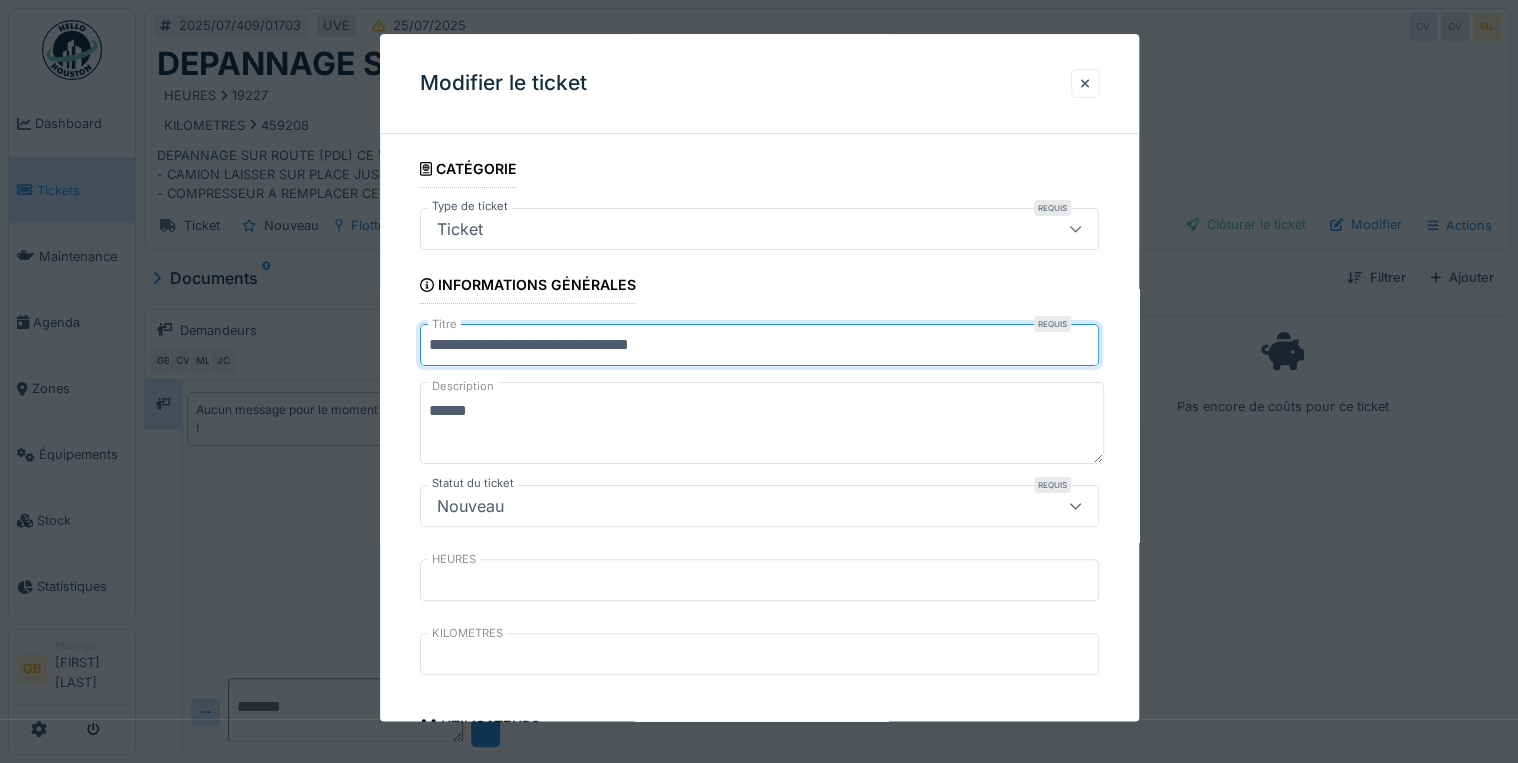drag, startPoint x: 825, startPoint y: 344, endPoint x: 196, endPoint y: 324, distance: 629.3179 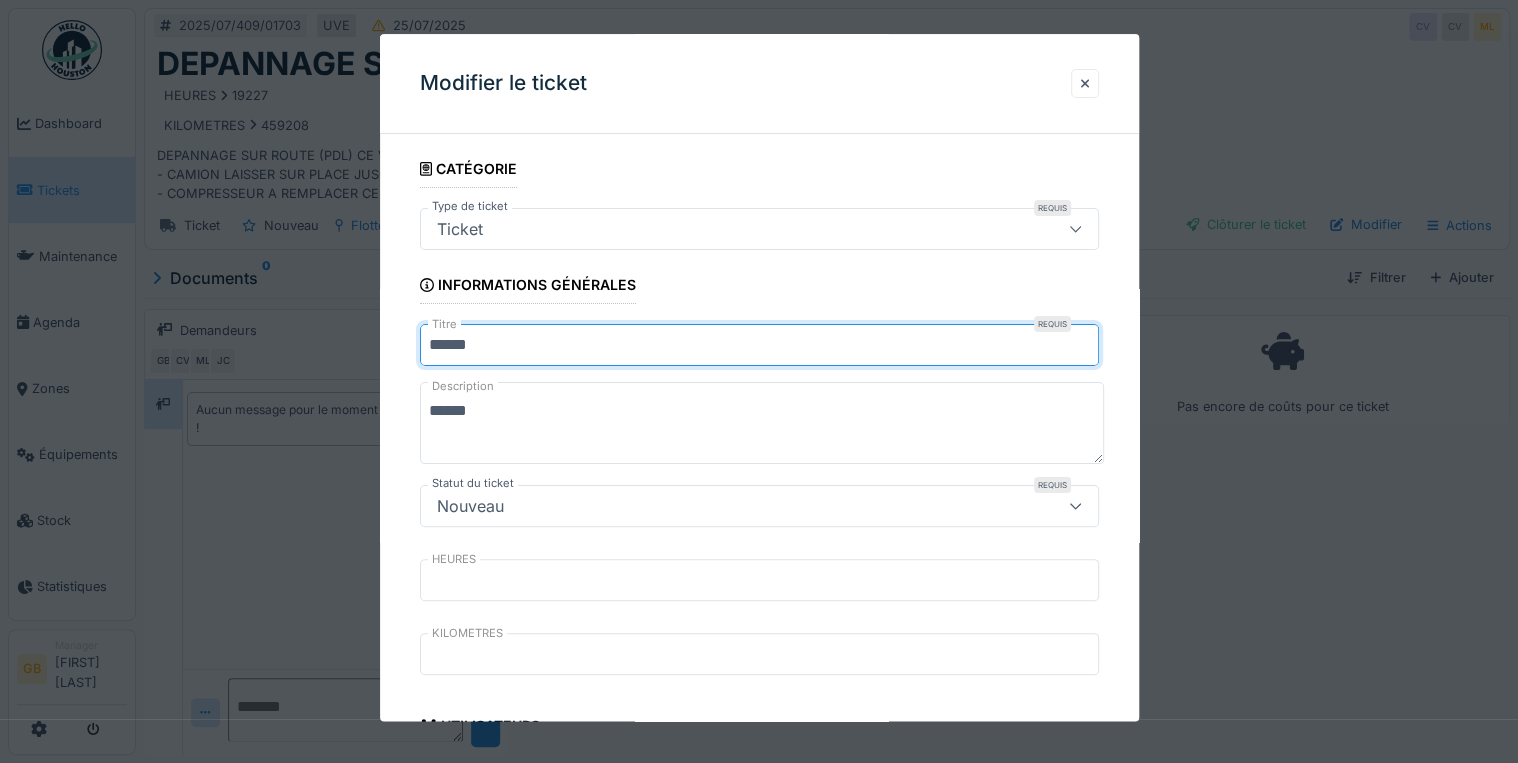 type on "******" 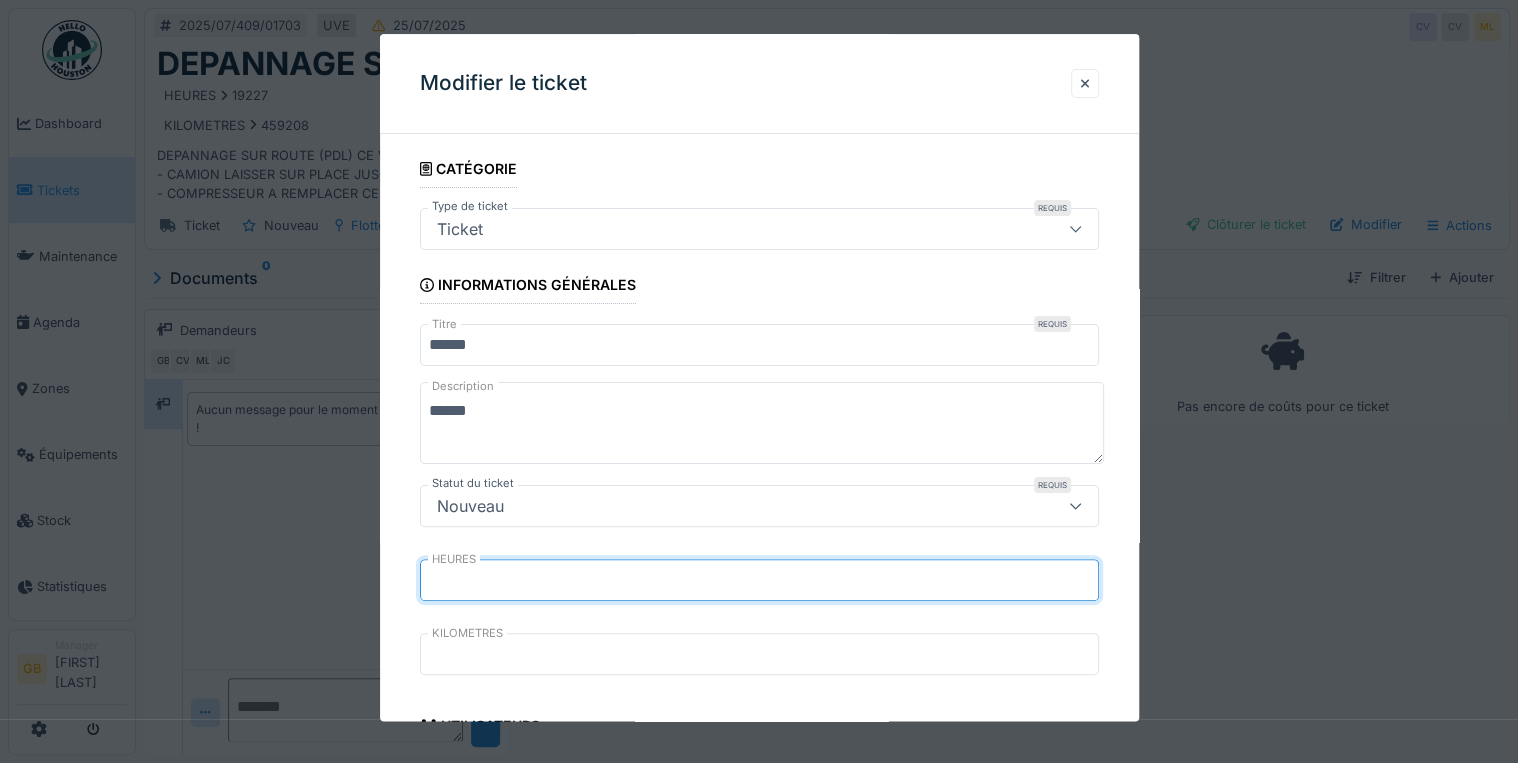 type on "*" 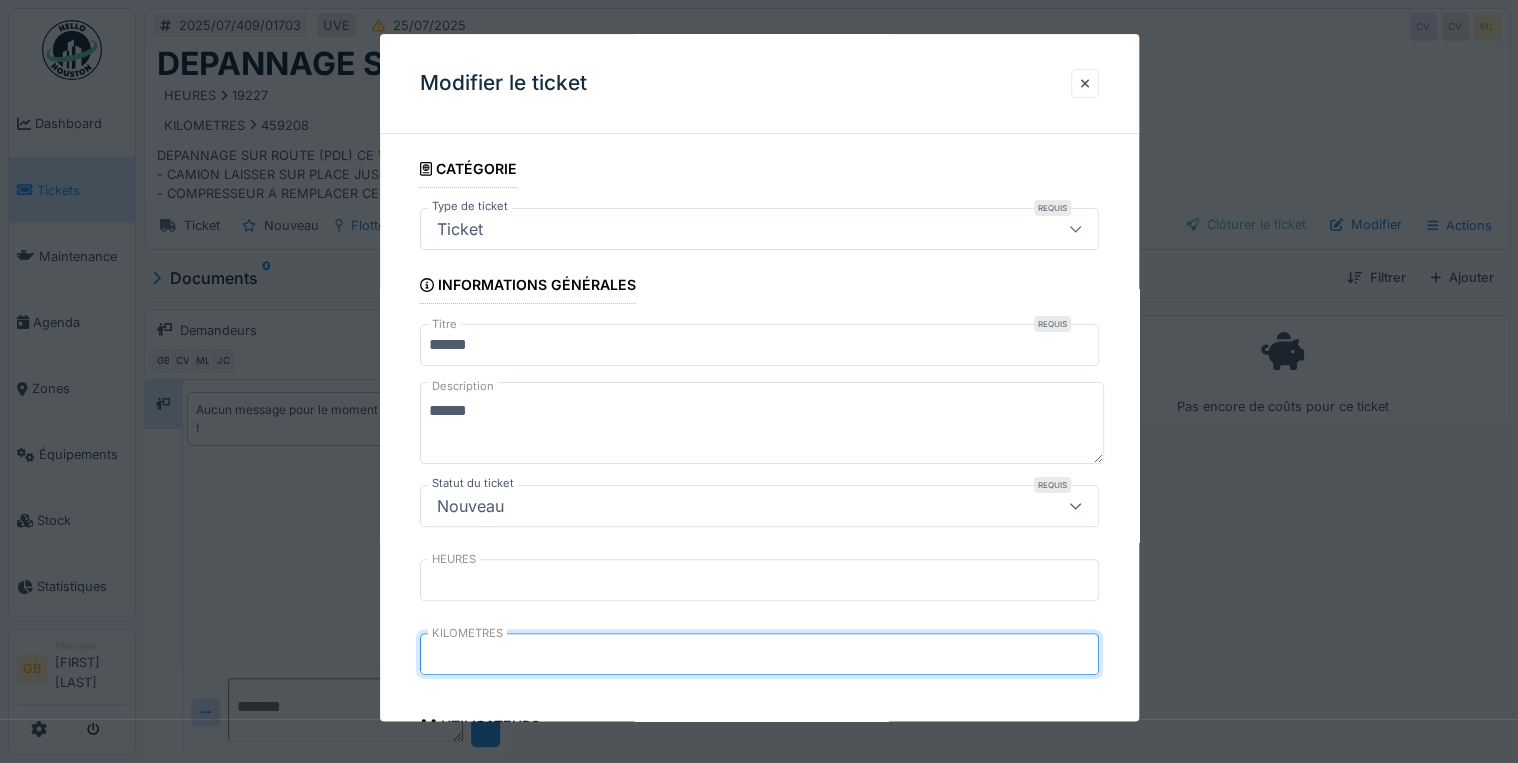 type on "*" 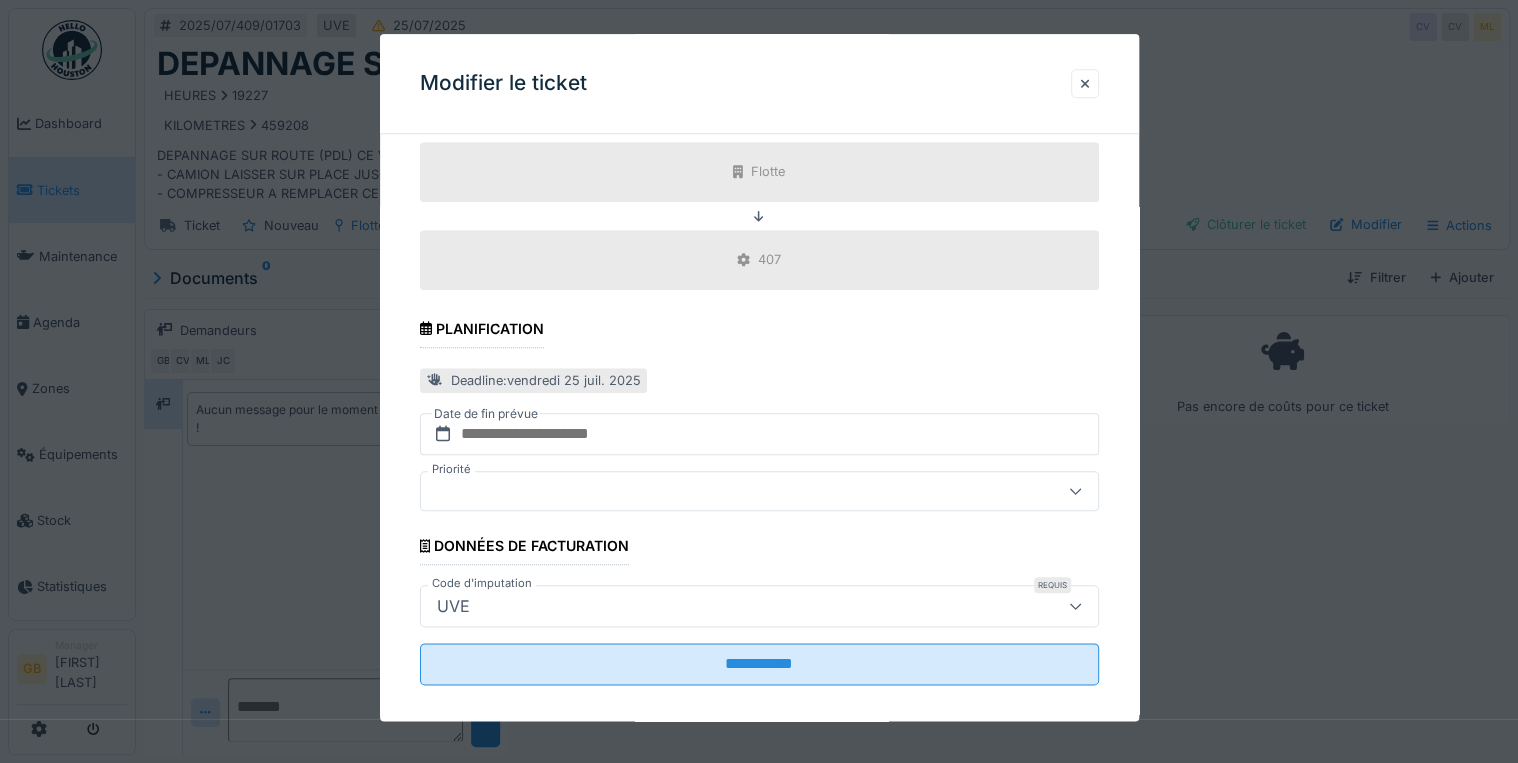 scroll, scrollTop: 856, scrollLeft: 0, axis: vertical 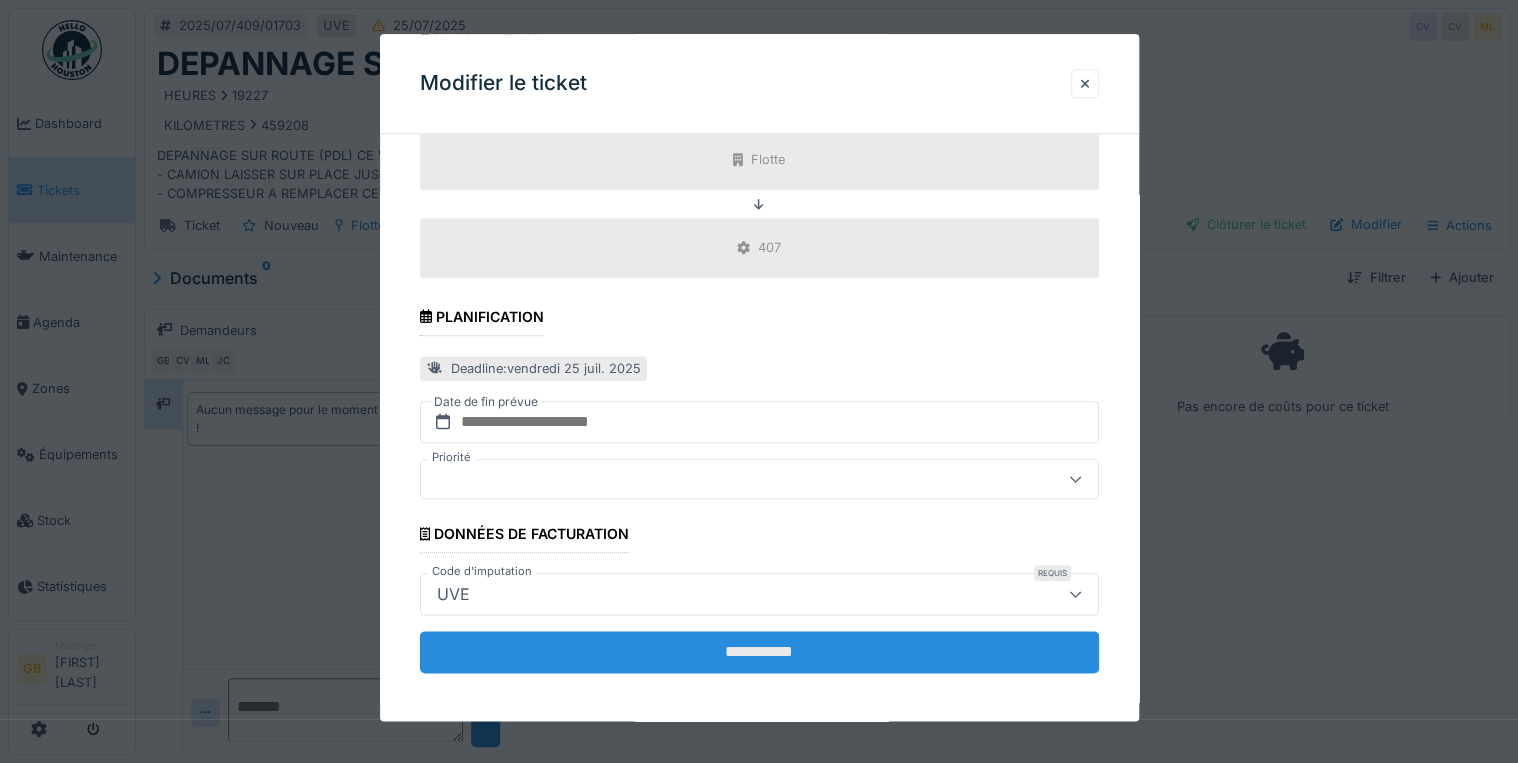 click on "**********" at bounding box center (759, 652) 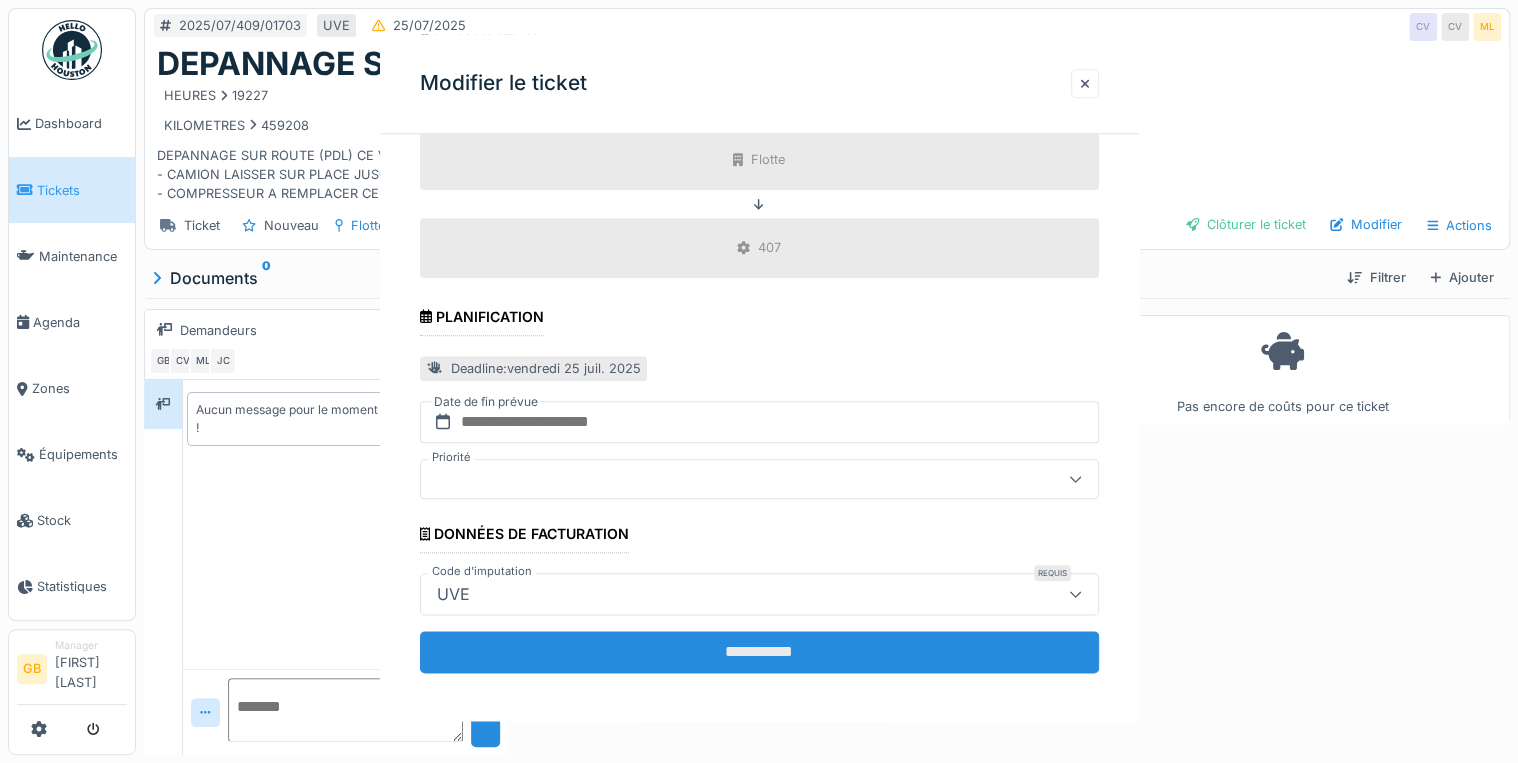 scroll, scrollTop: 0, scrollLeft: 0, axis: both 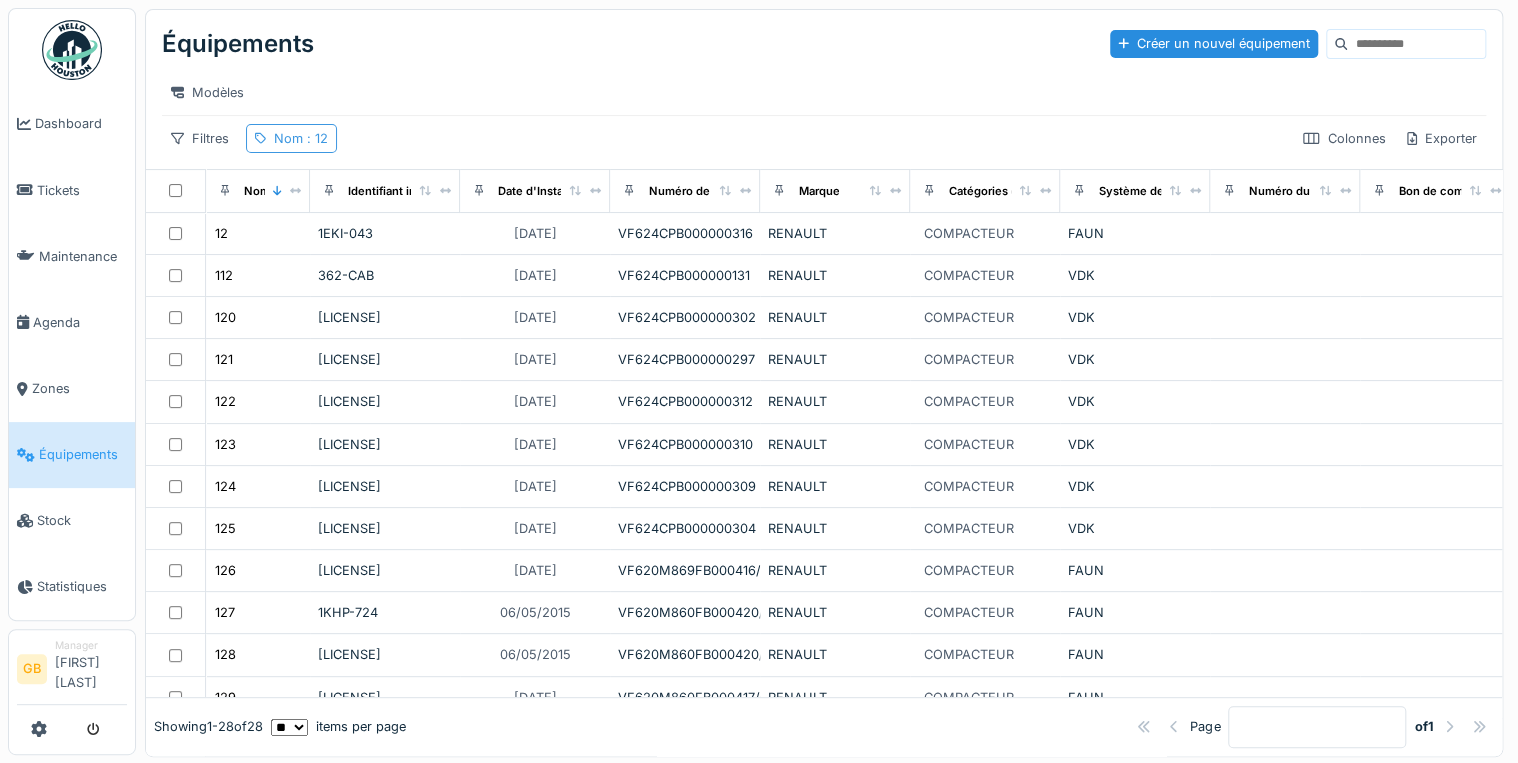 click on ":   12" at bounding box center [315, 138] 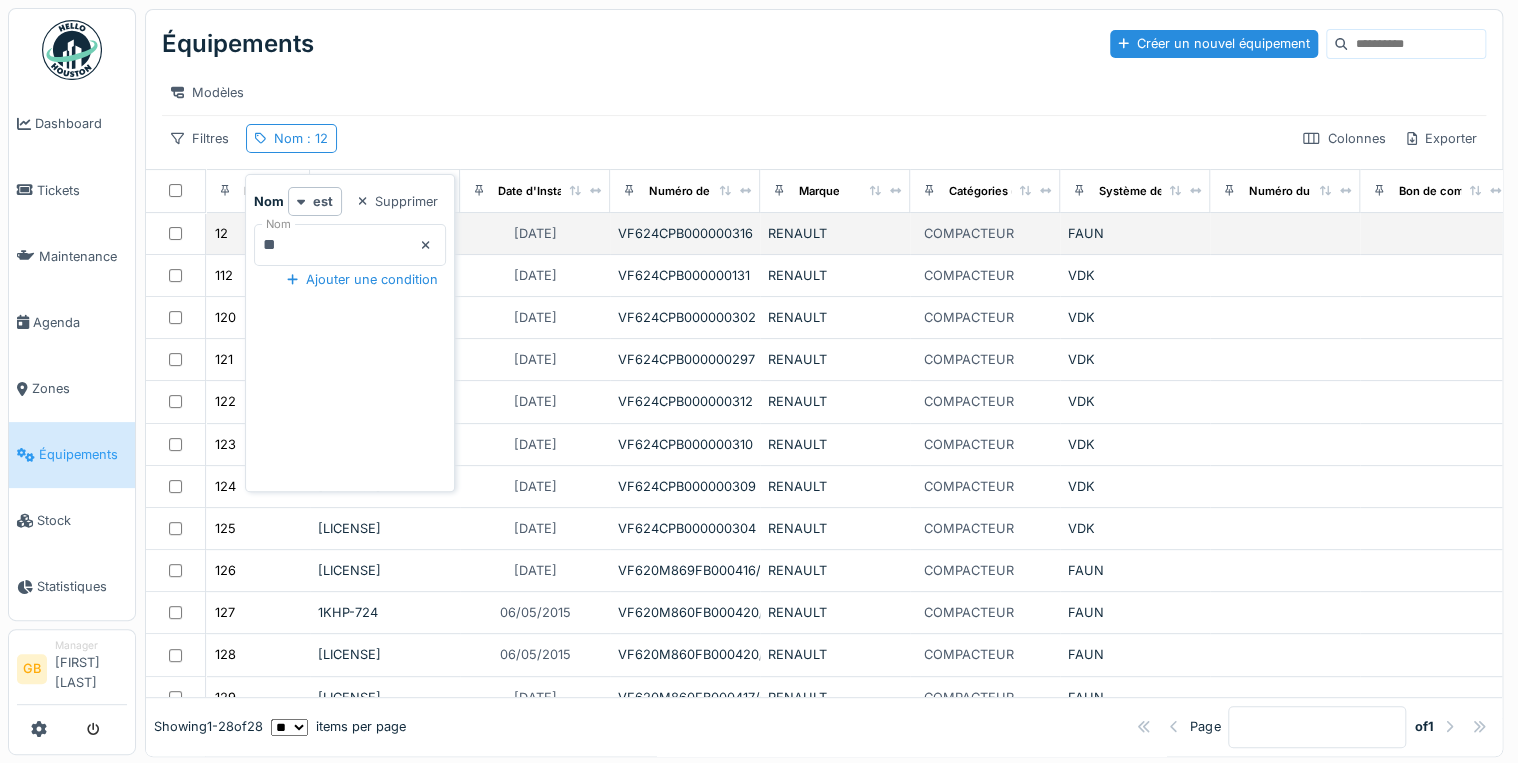 drag, startPoint x: 343, startPoint y: 244, endPoint x: 148, endPoint y: 252, distance: 195.16403 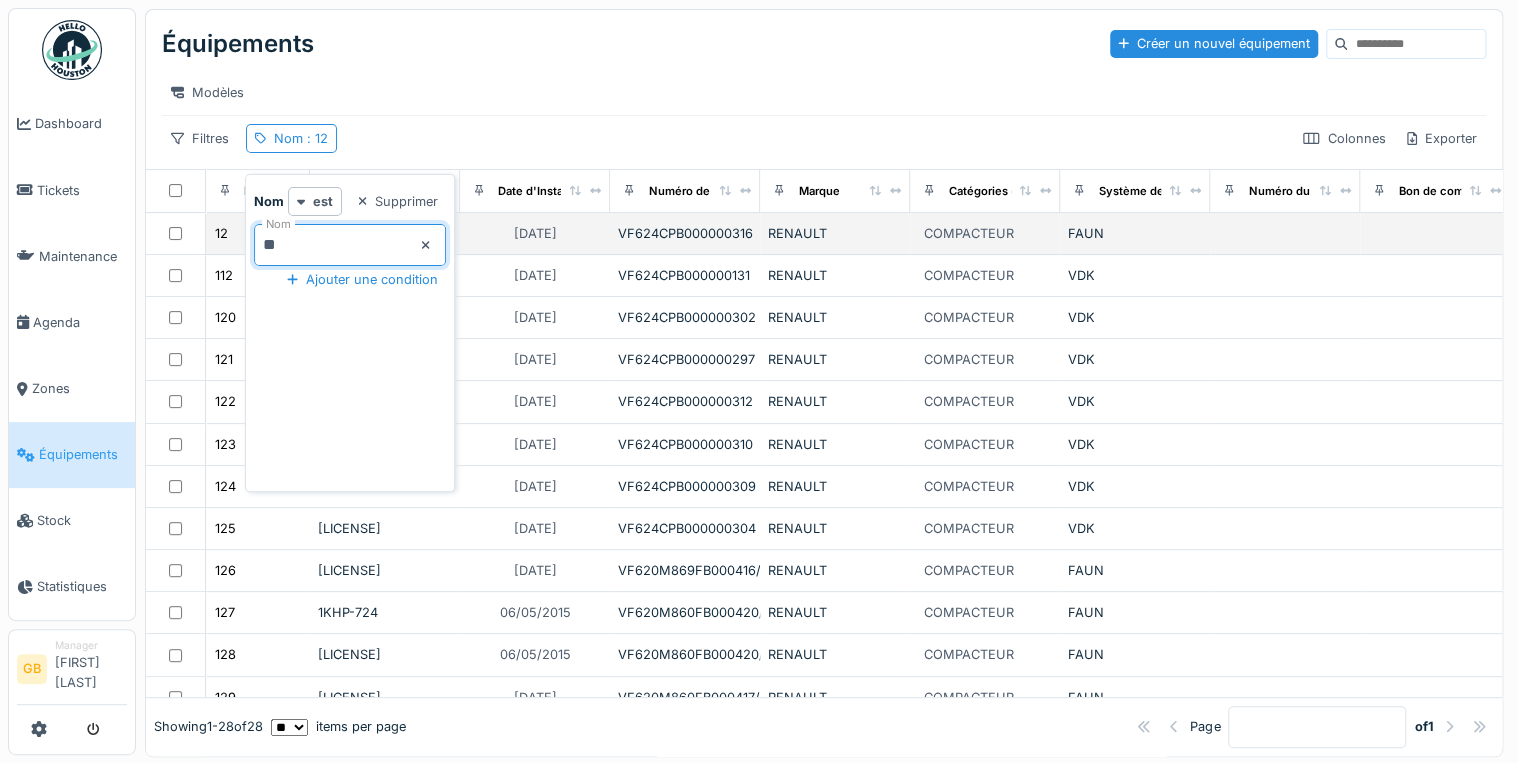type on "***" 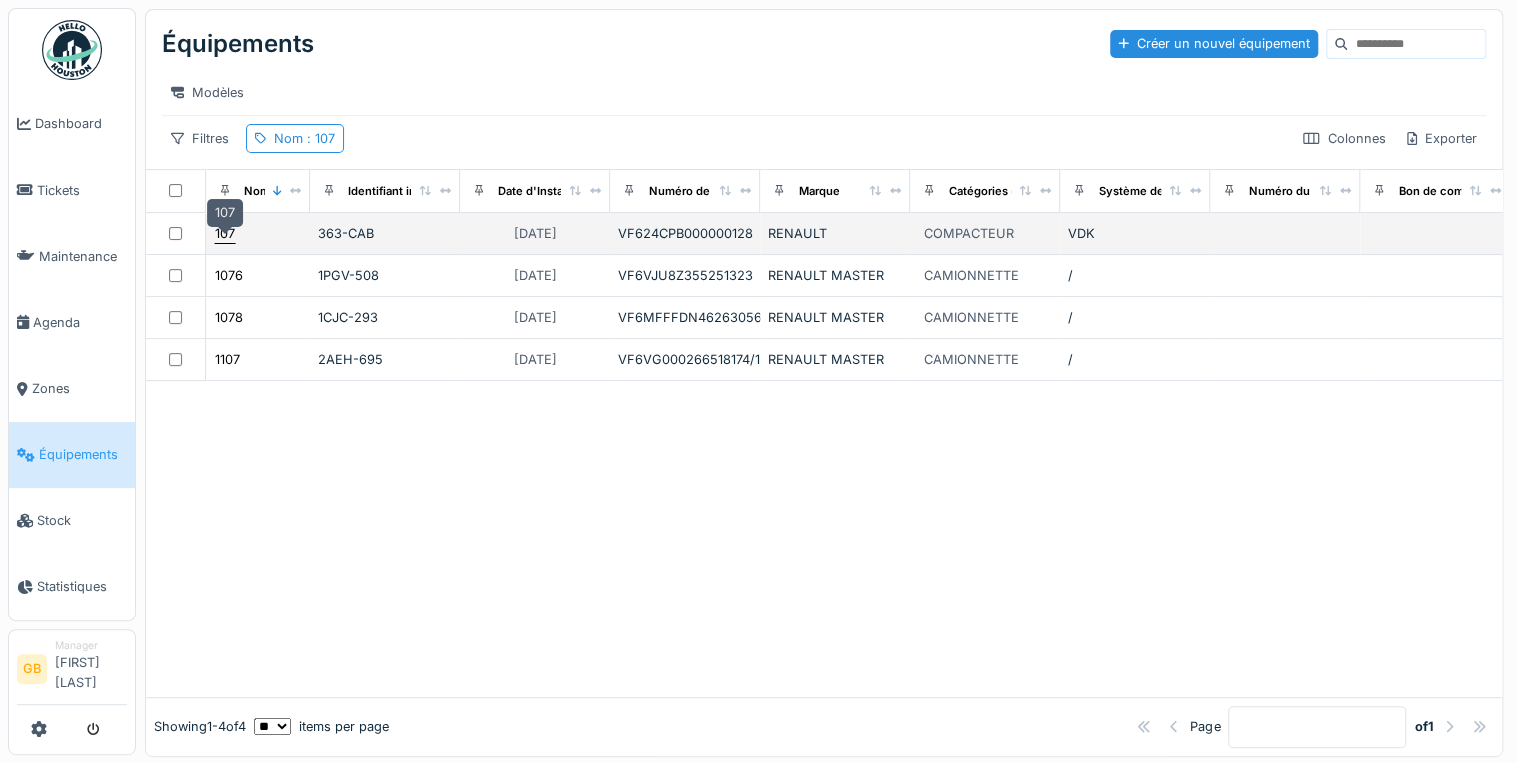 click on "107" at bounding box center (225, 233) 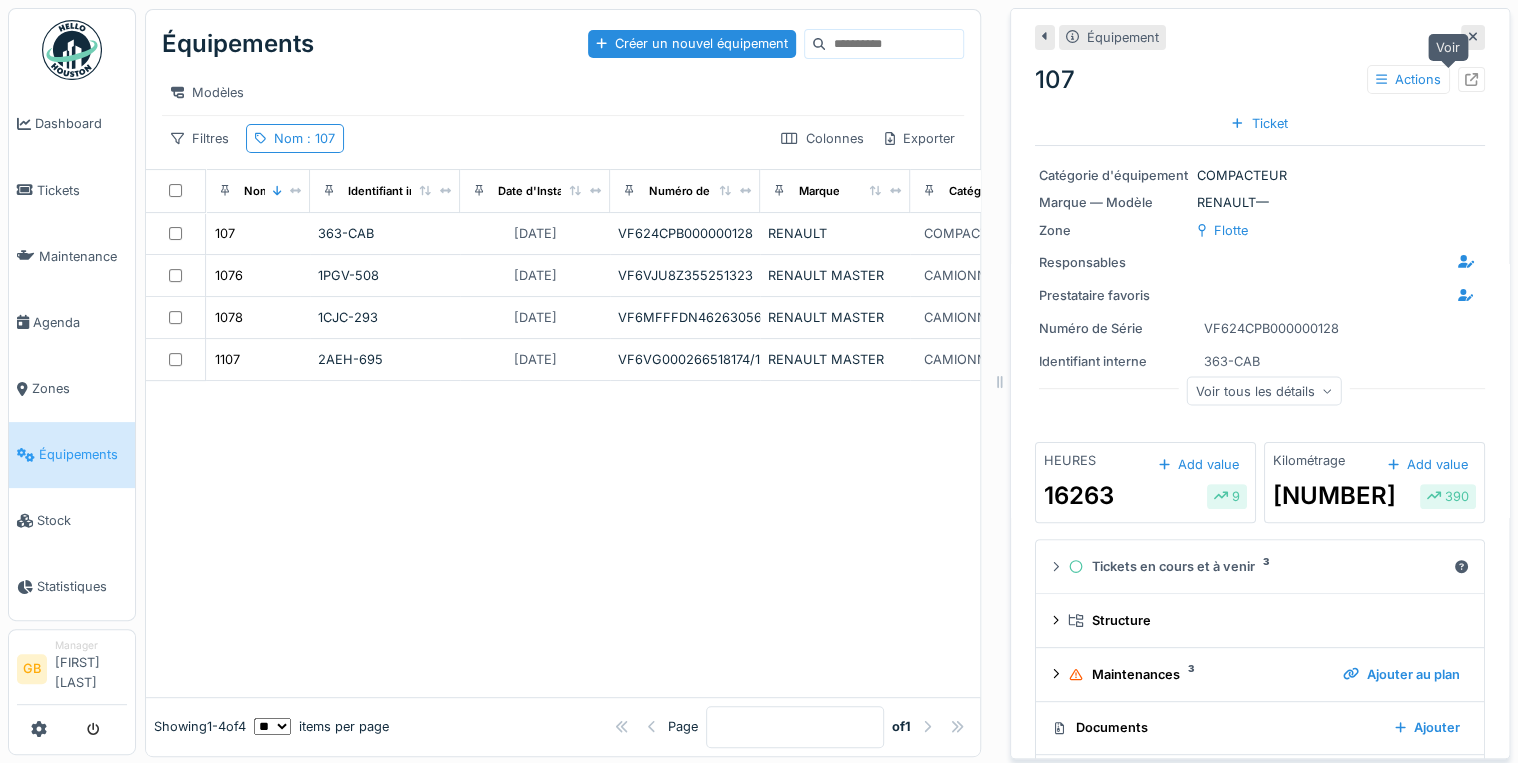 click at bounding box center (1471, 79) 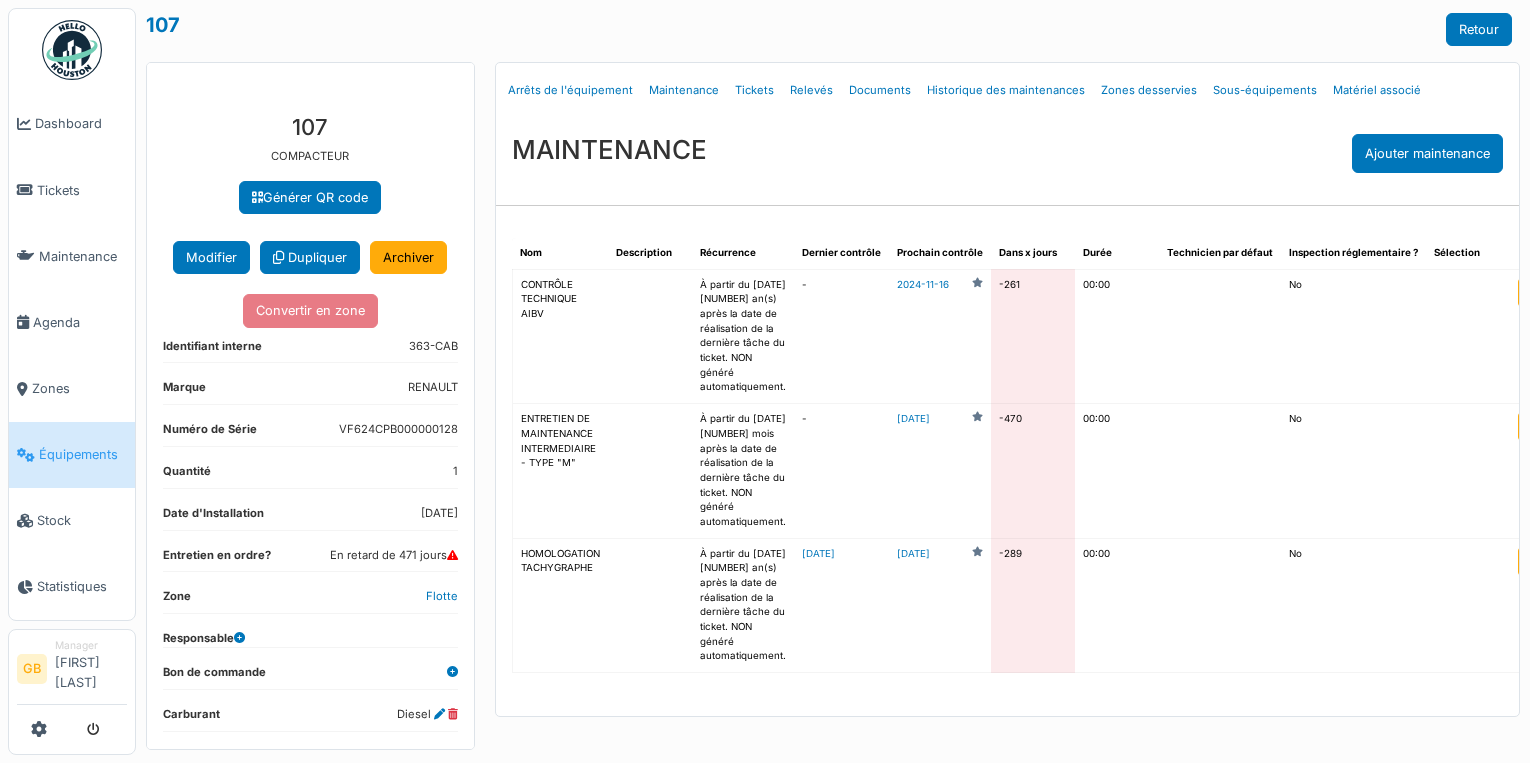 scroll, scrollTop: 0, scrollLeft: 0, axis: both 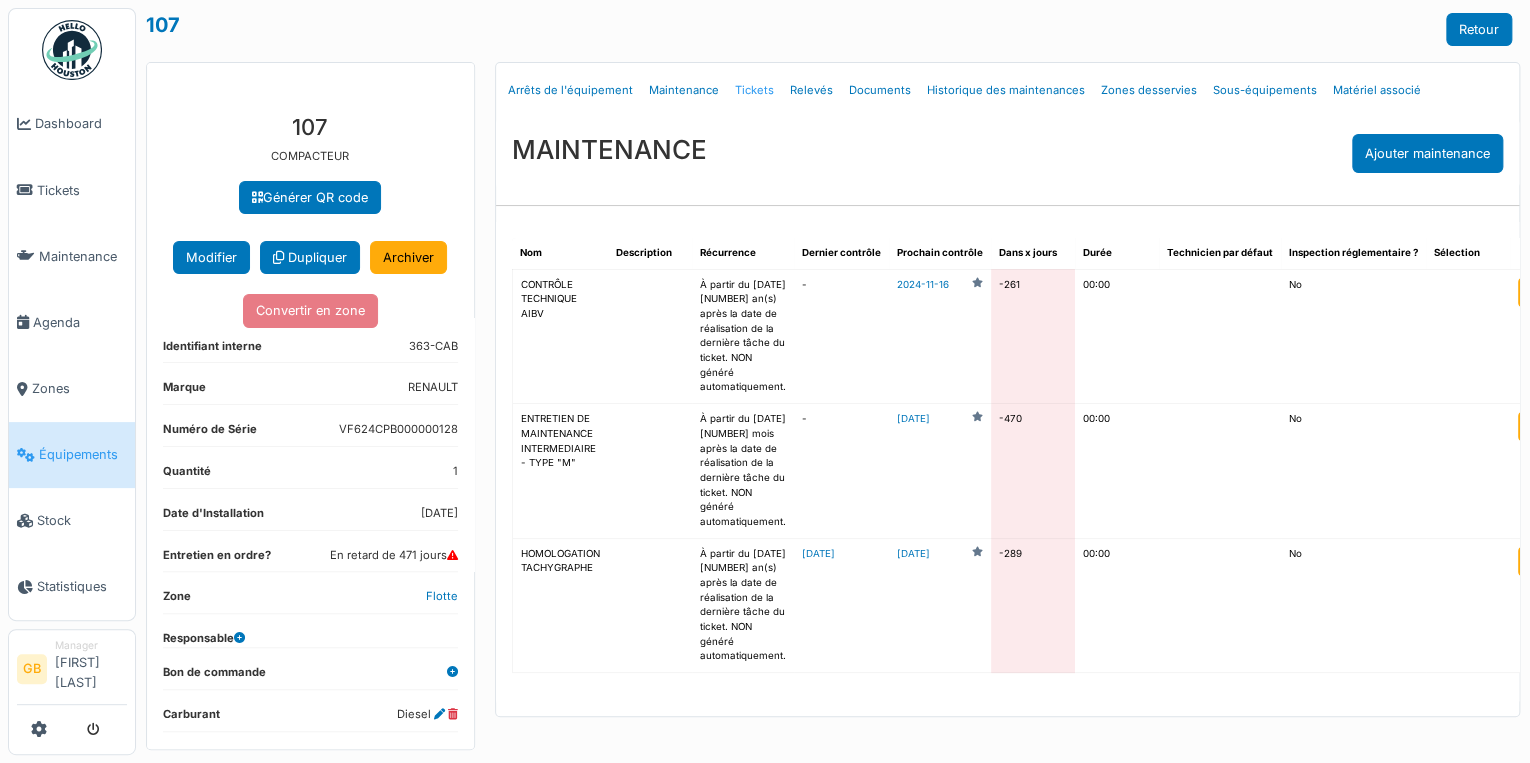 click on "Tickets" at bounding box center (754, 90) 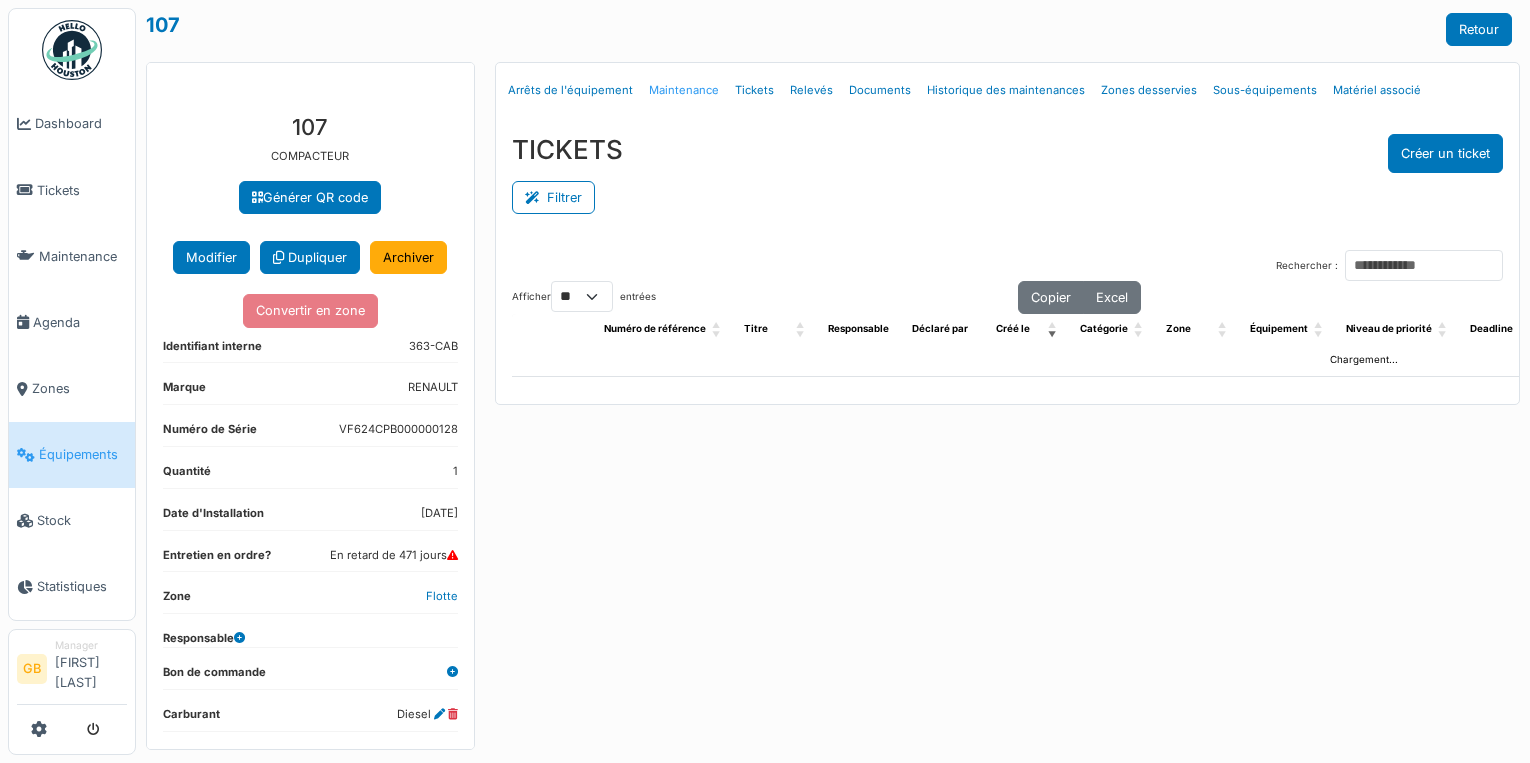 scroll, scrollTop: 0, scrollLeft: 0, axis: both 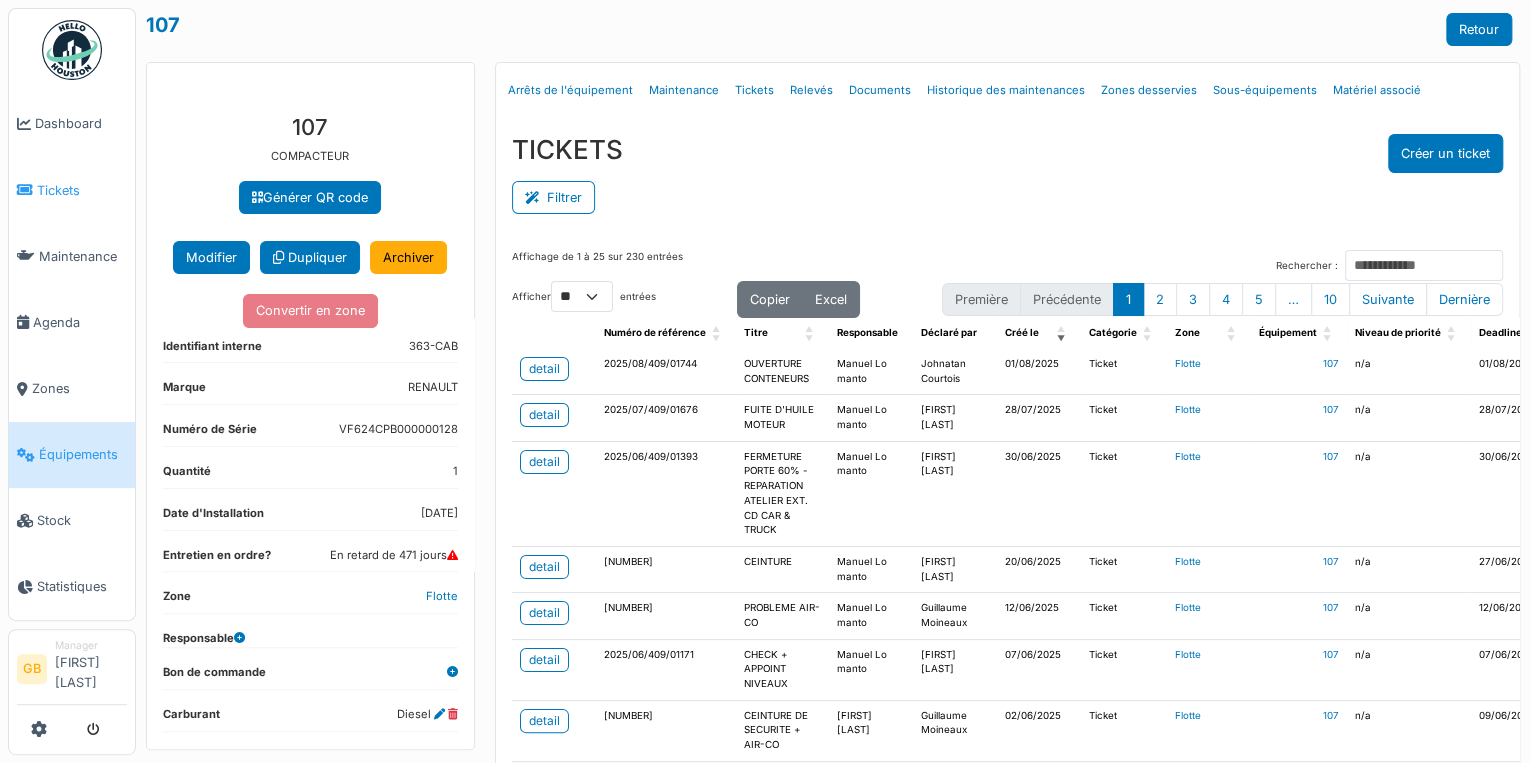 click on "Tickets" at bounding box center [82, 190] 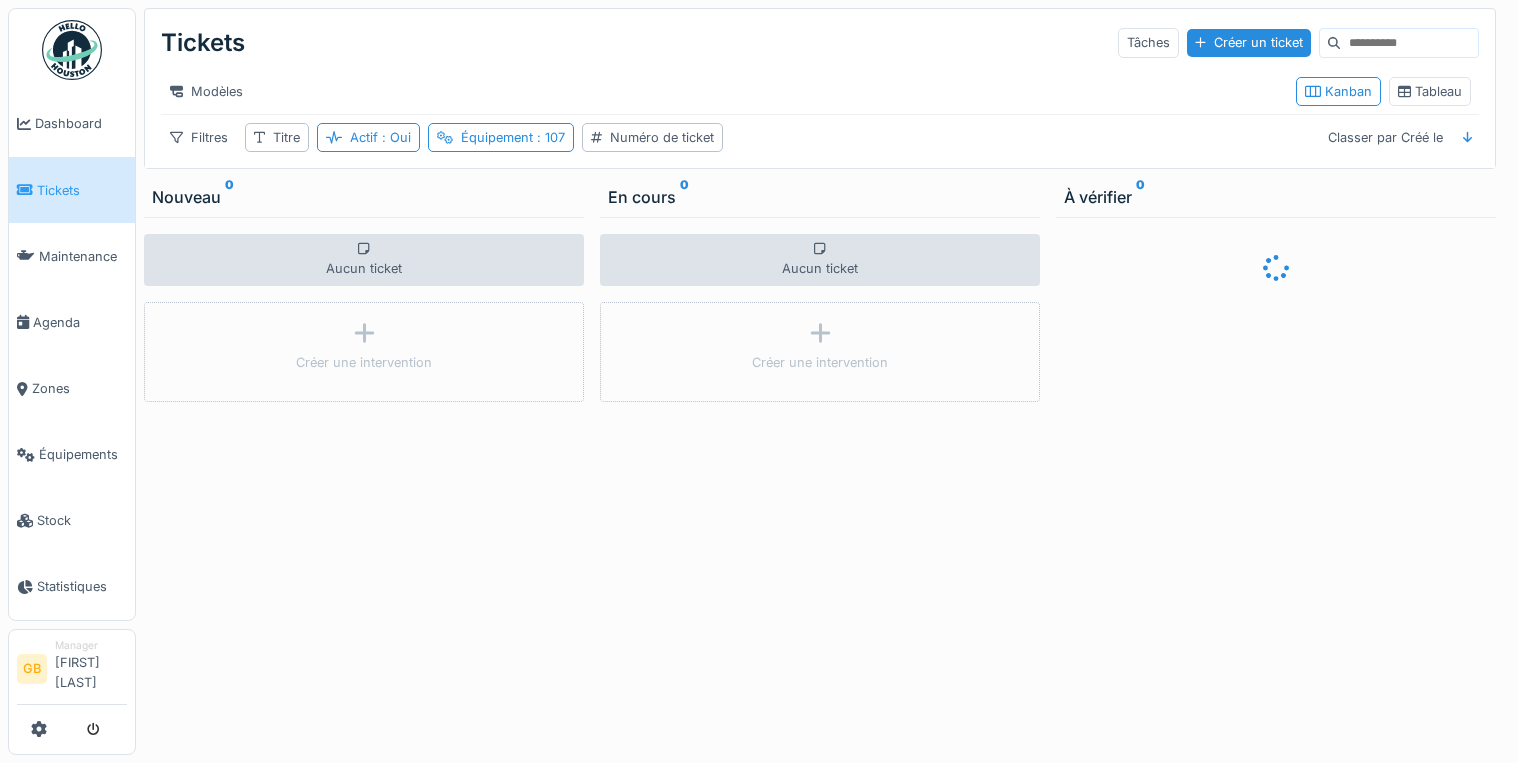 scroll, scrollTop: 0, scrollLeft: 0, axis: both 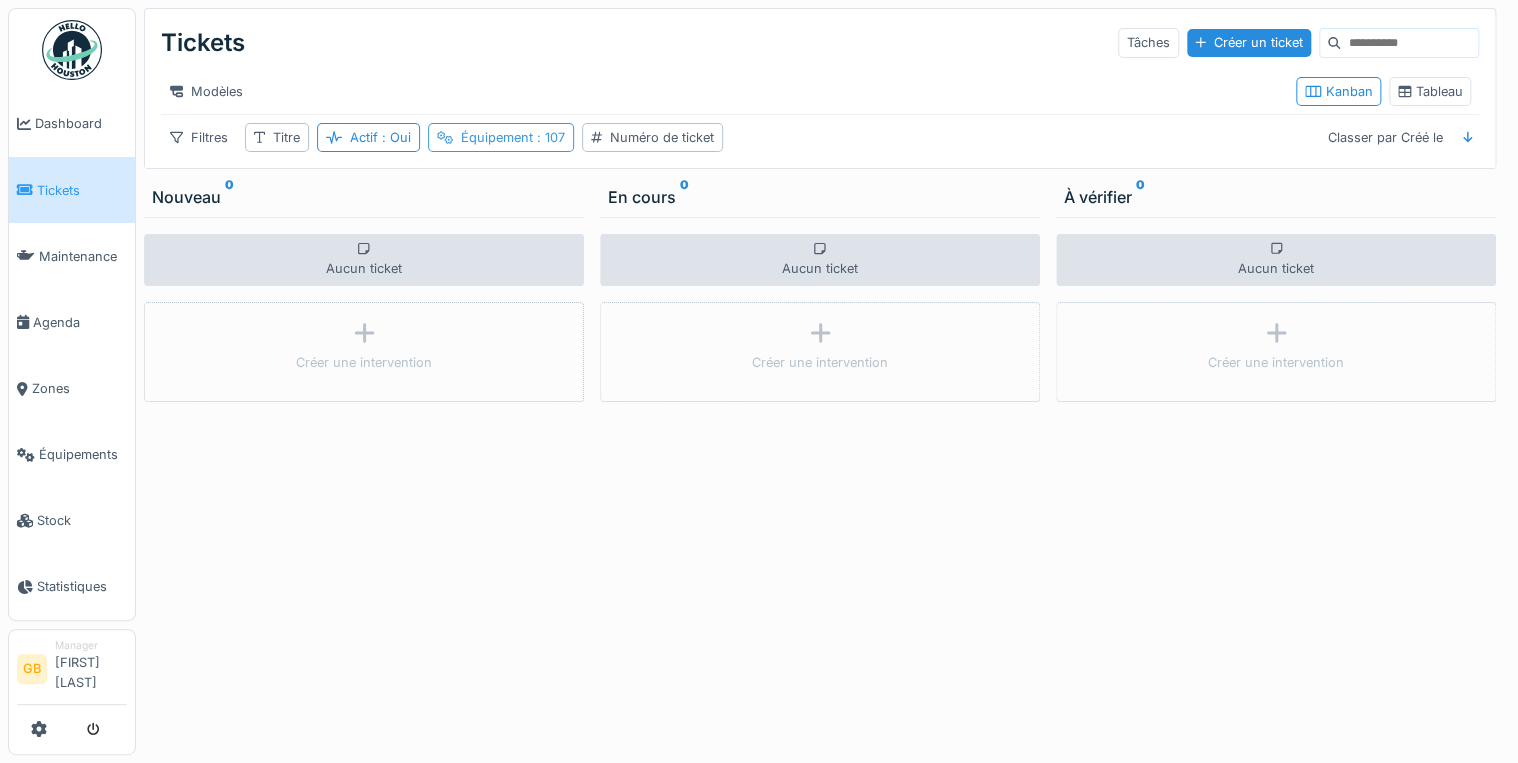 click on "Équipement   :   107" at bounding box center (513, 137) 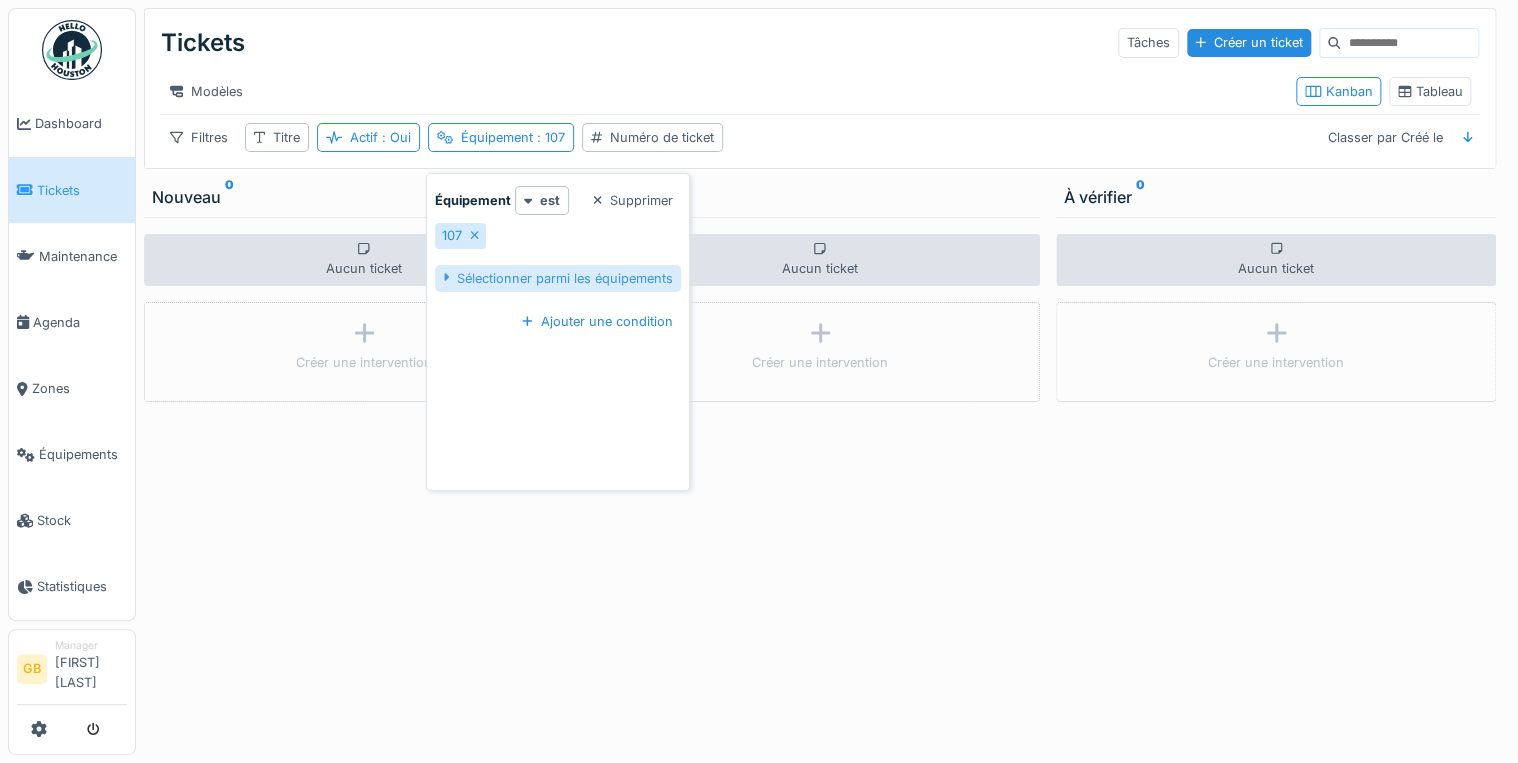 click 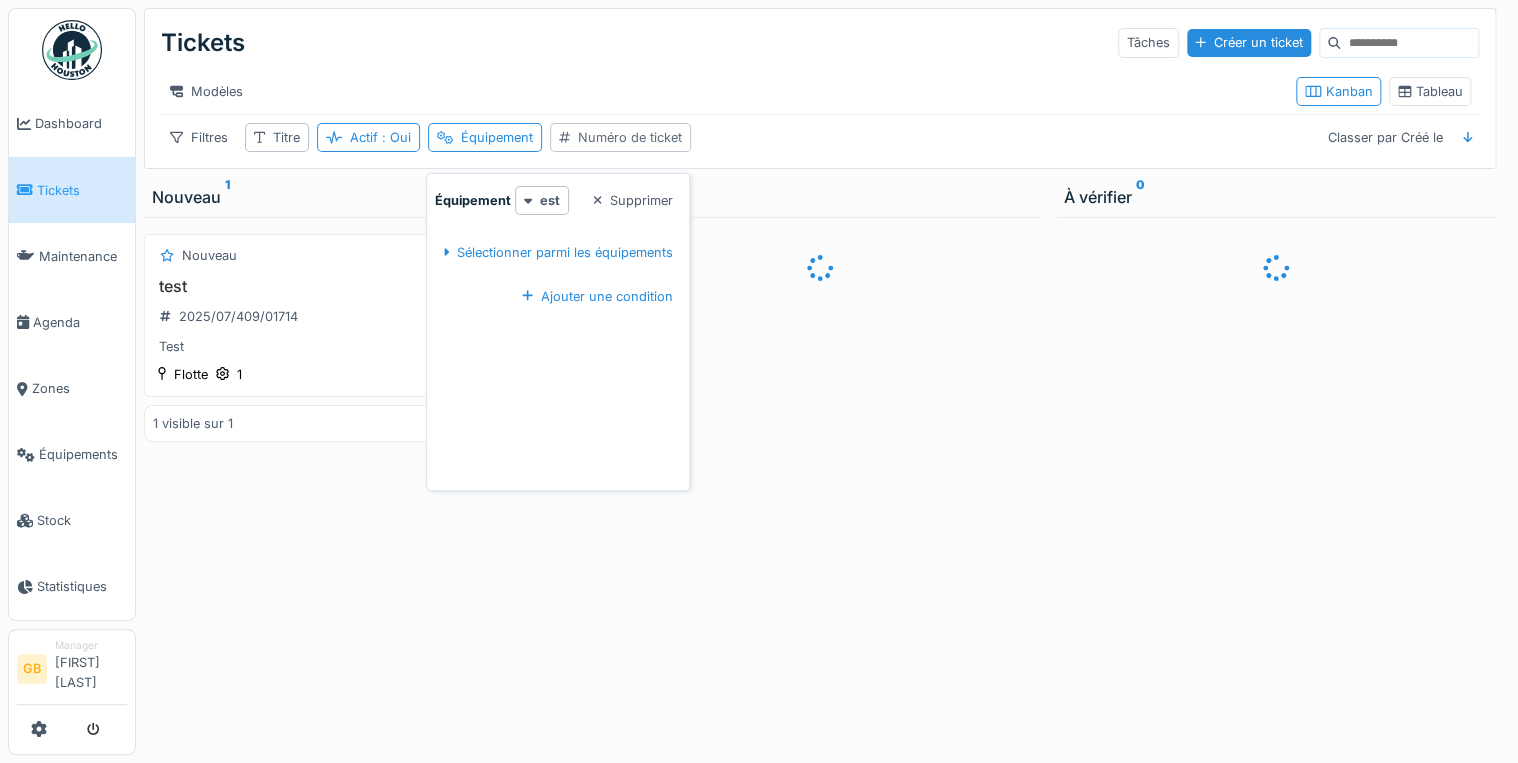 click on "Numéro de ticket" at bounding box center (630, 137) 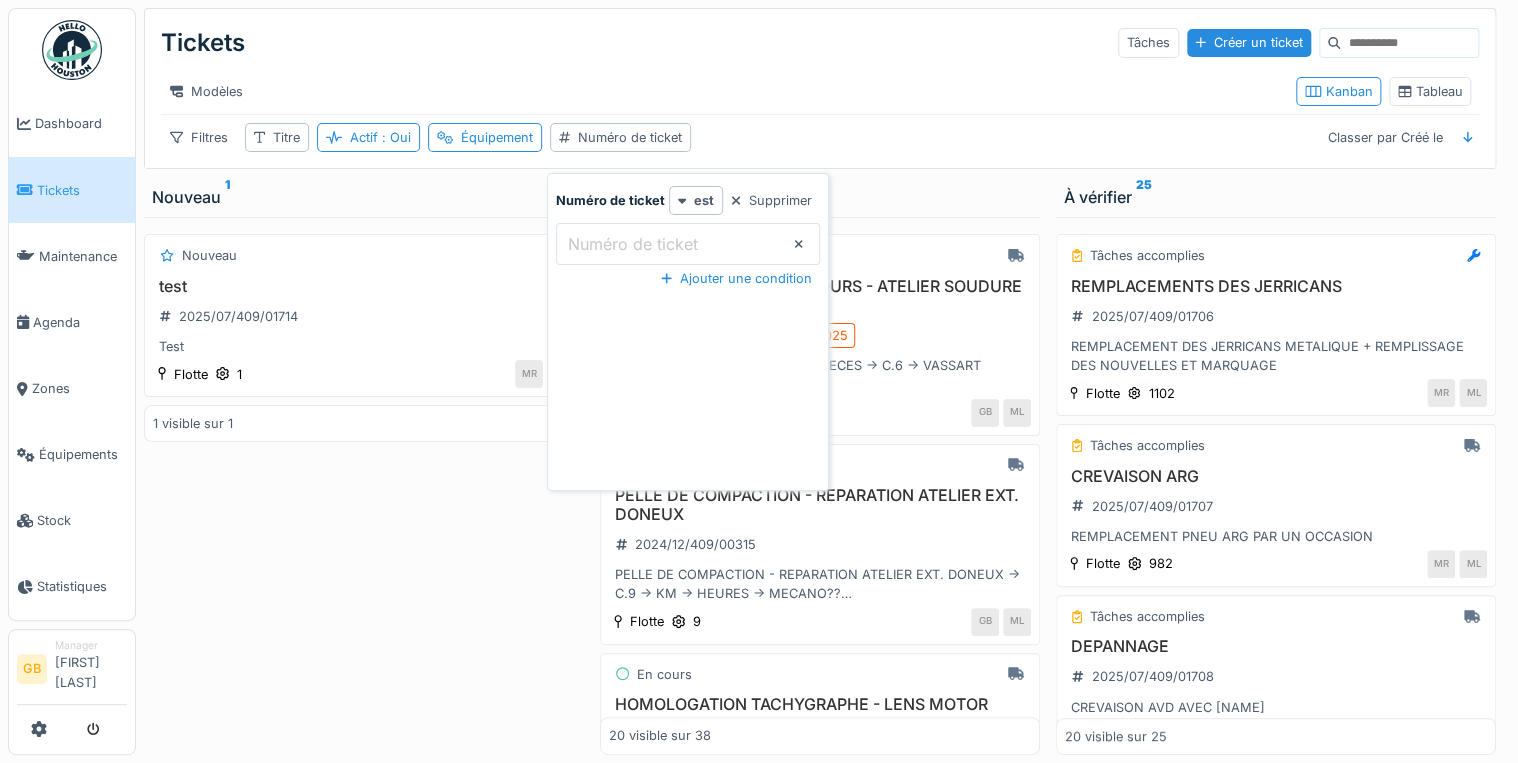 click on "Numéro de ticket" at bounding box center (633, 244) 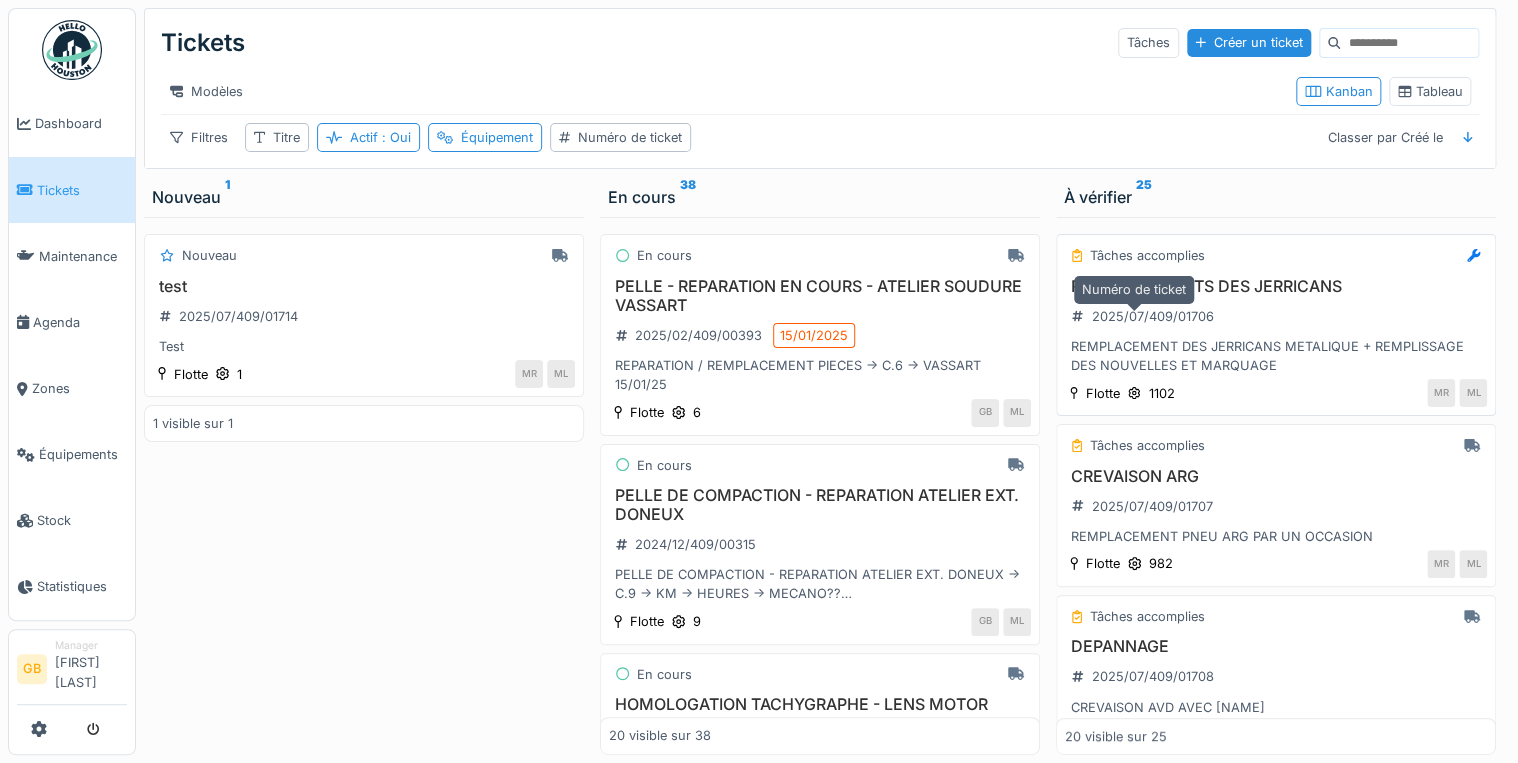 drag, startPoint x: 1200, startPoint y: 326, endPoint x: 1097, endPoint y: 326, distance: 103 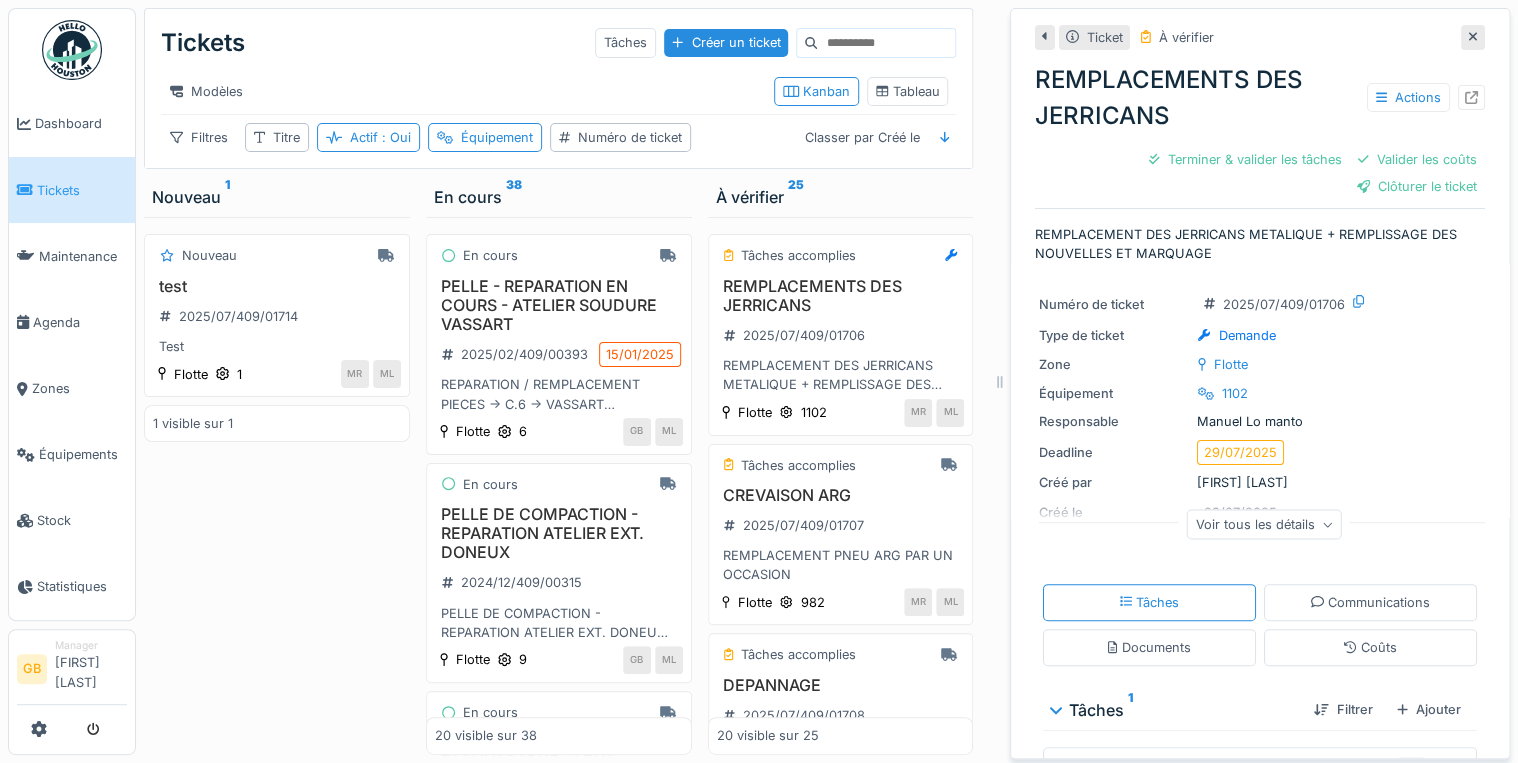 drag, startPoint x: 1214, startPoint y: 304, endPoint x: 1299, endPoint y: 307, distance: 85.052925 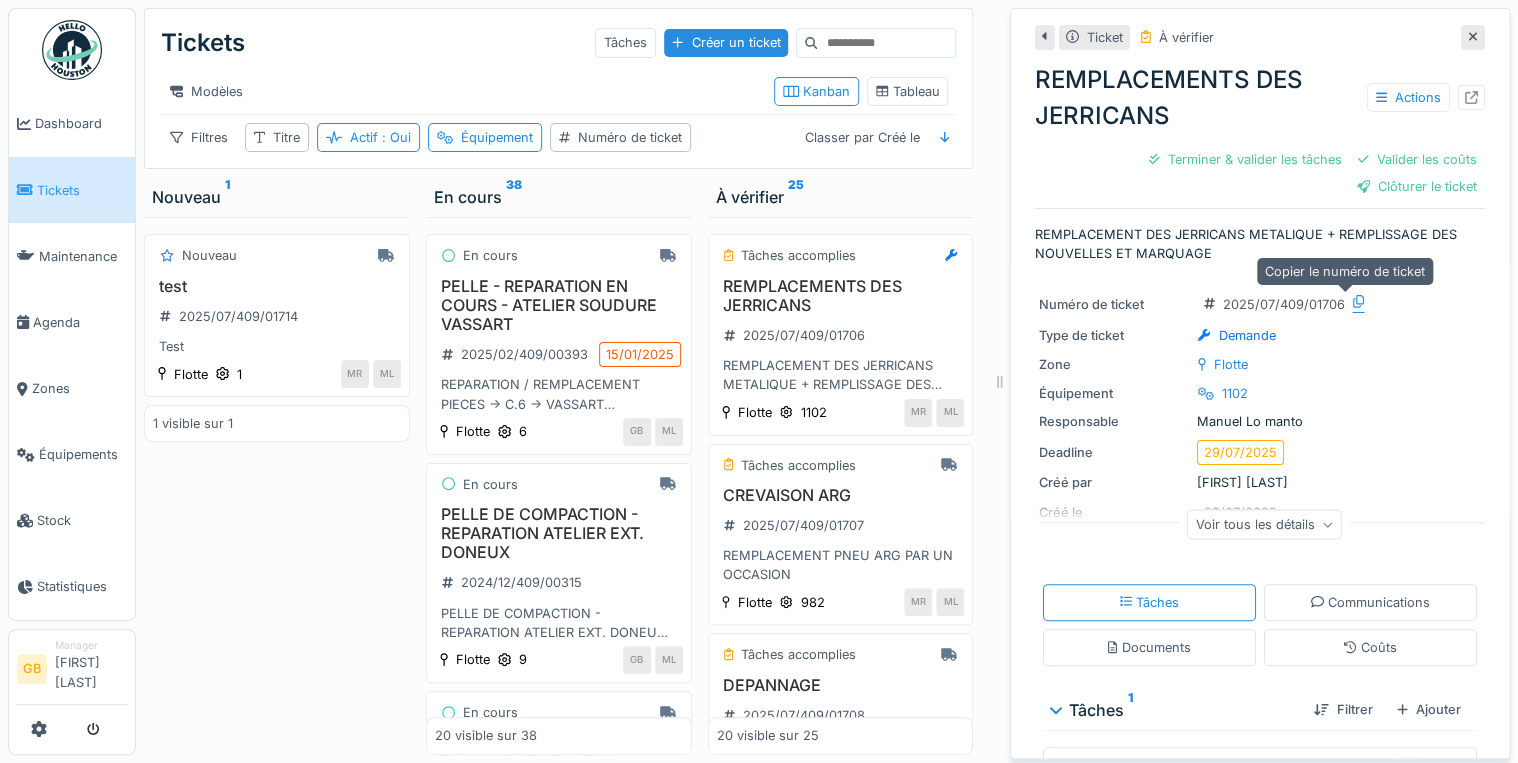 click 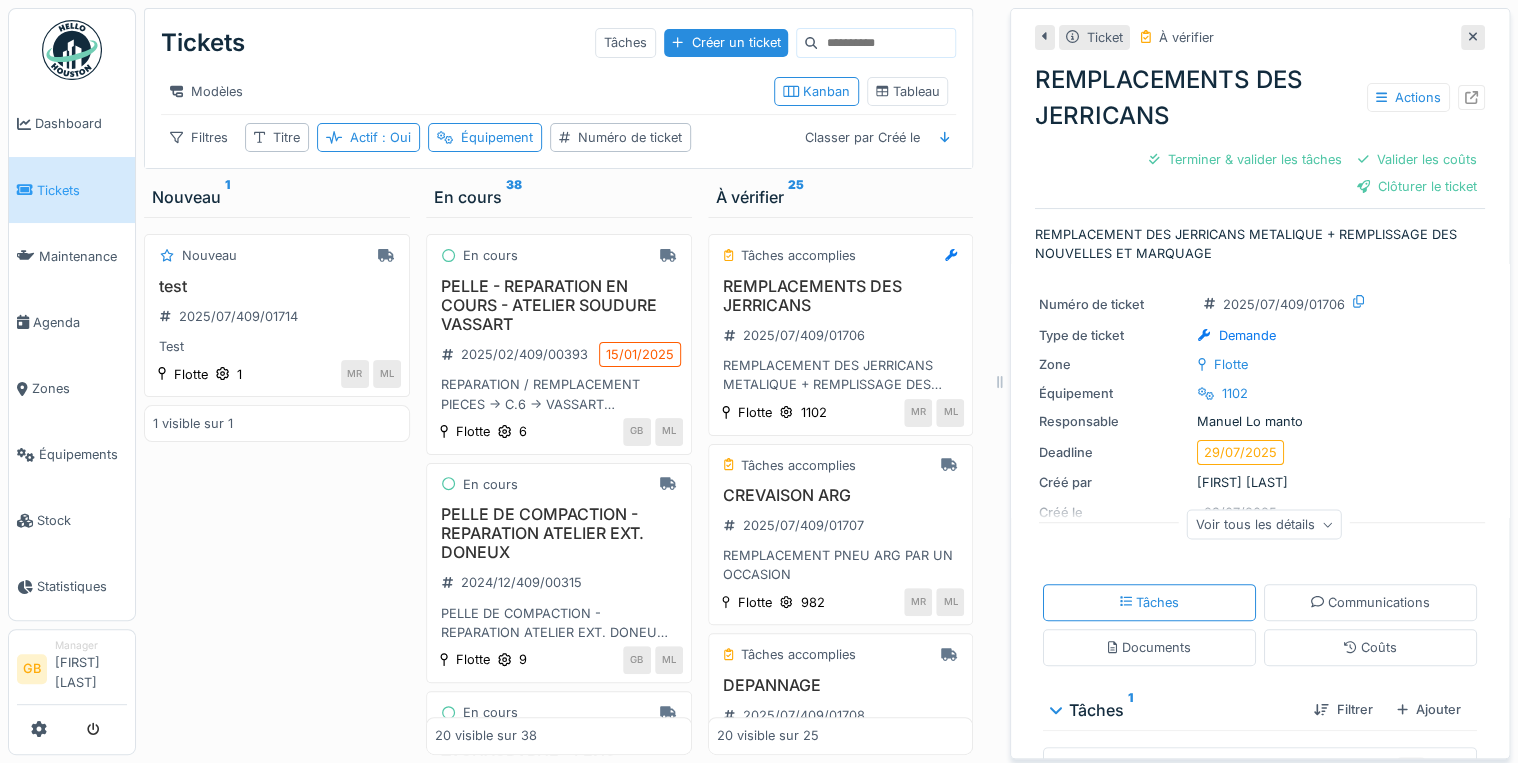 click at bounding box center (1473, 37) 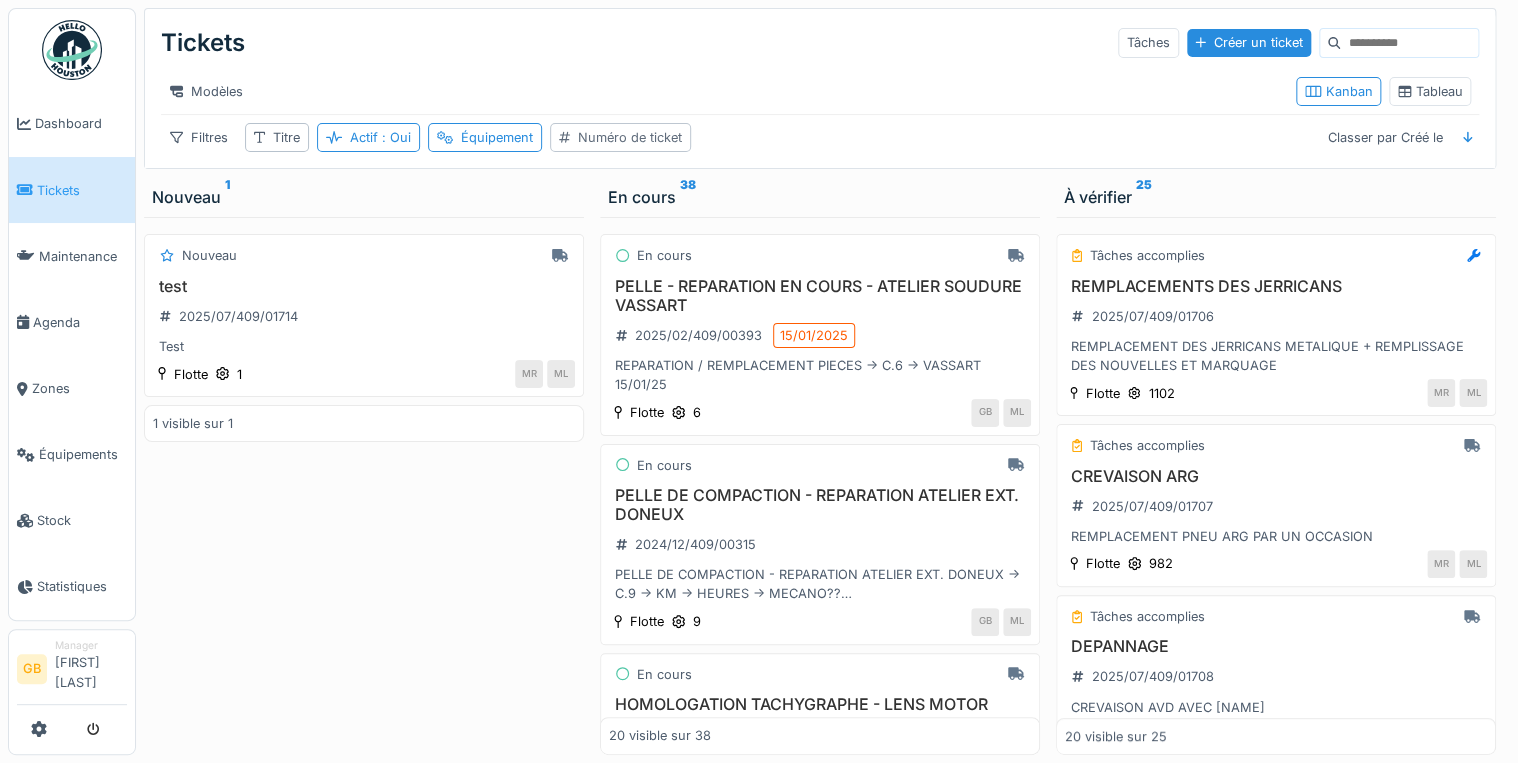 click on "Numéro de ticket" at bounding box center (630, 137) 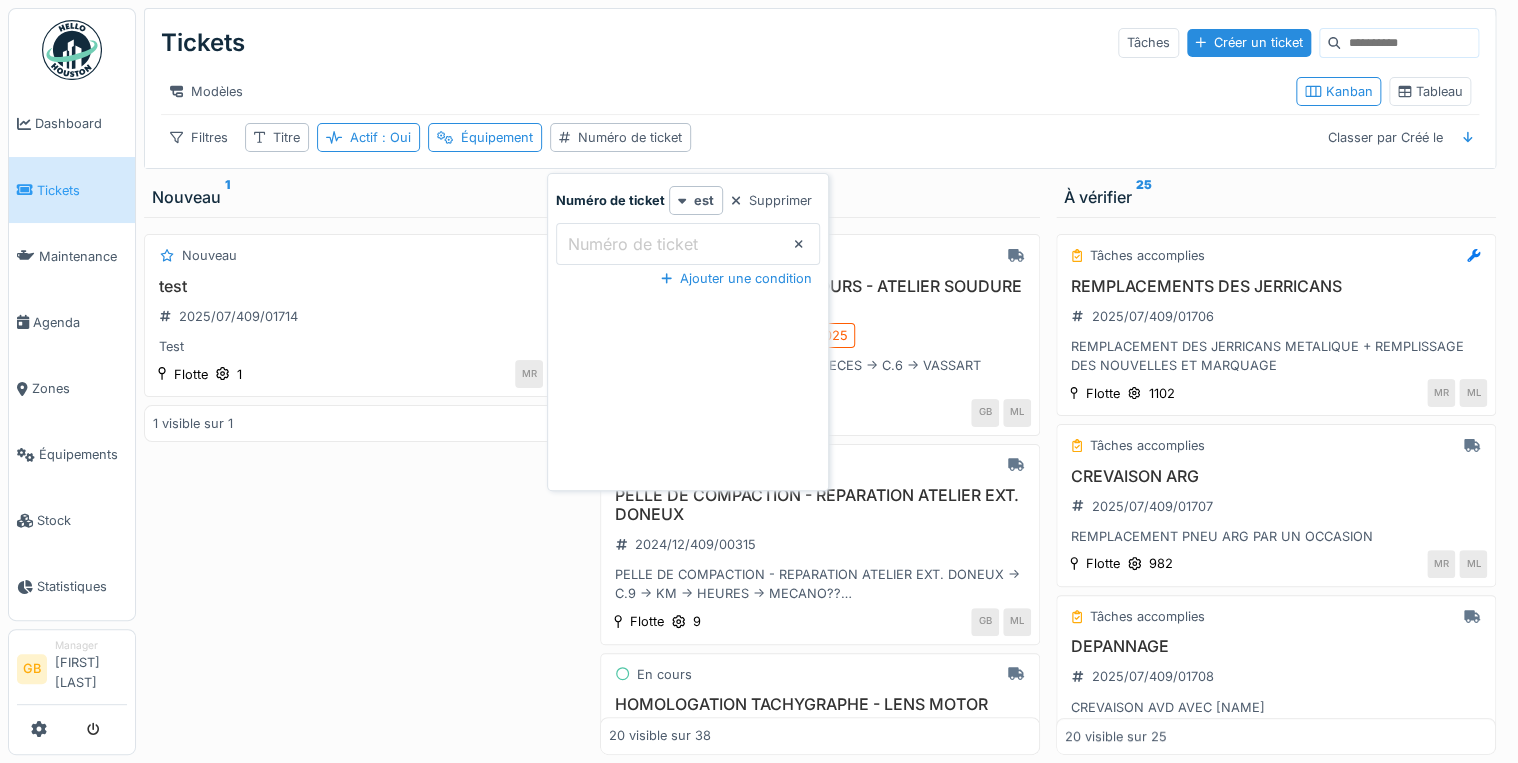 click on "Numéro de ticket" at bounding box center (633, 244) 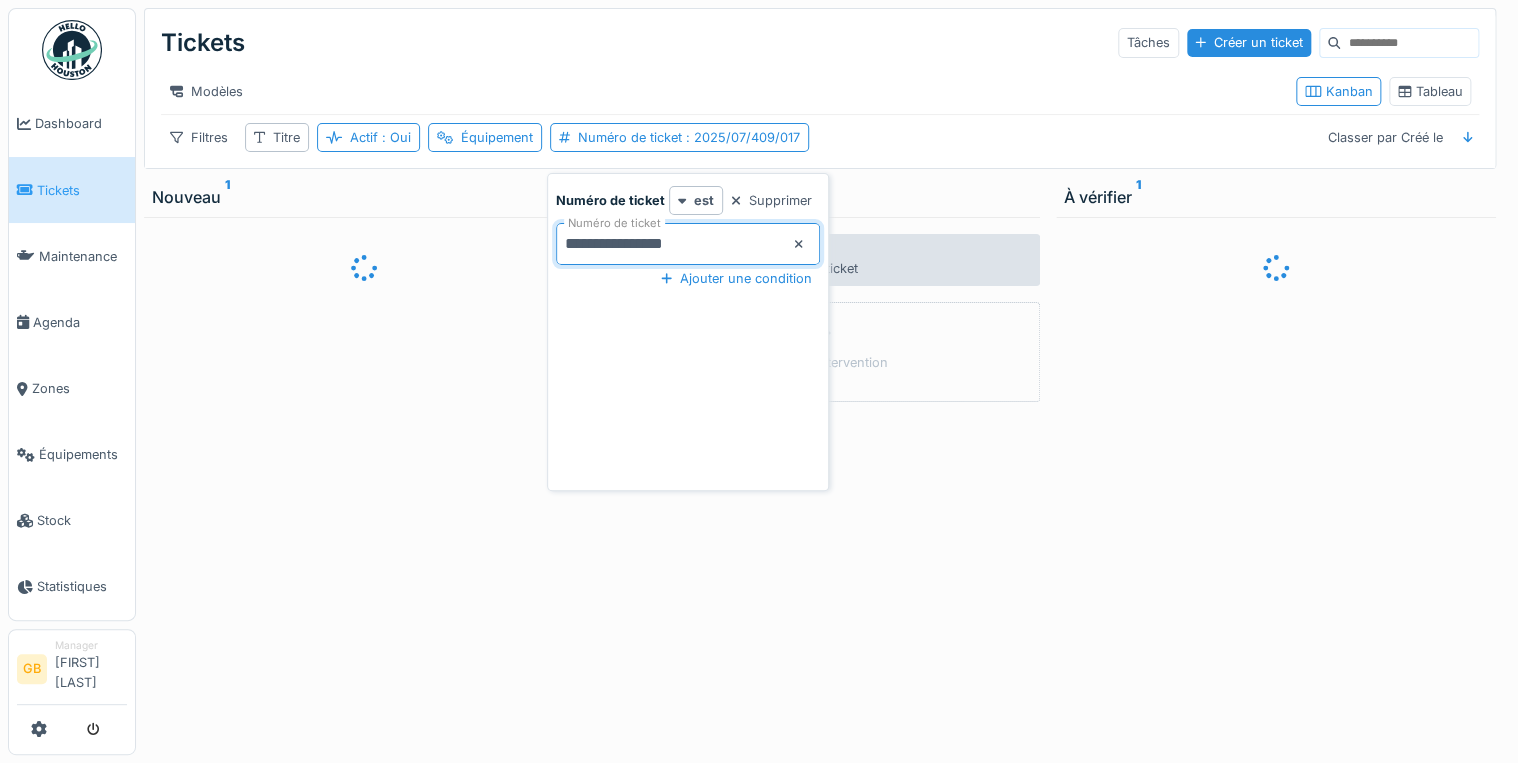 type on "**********" 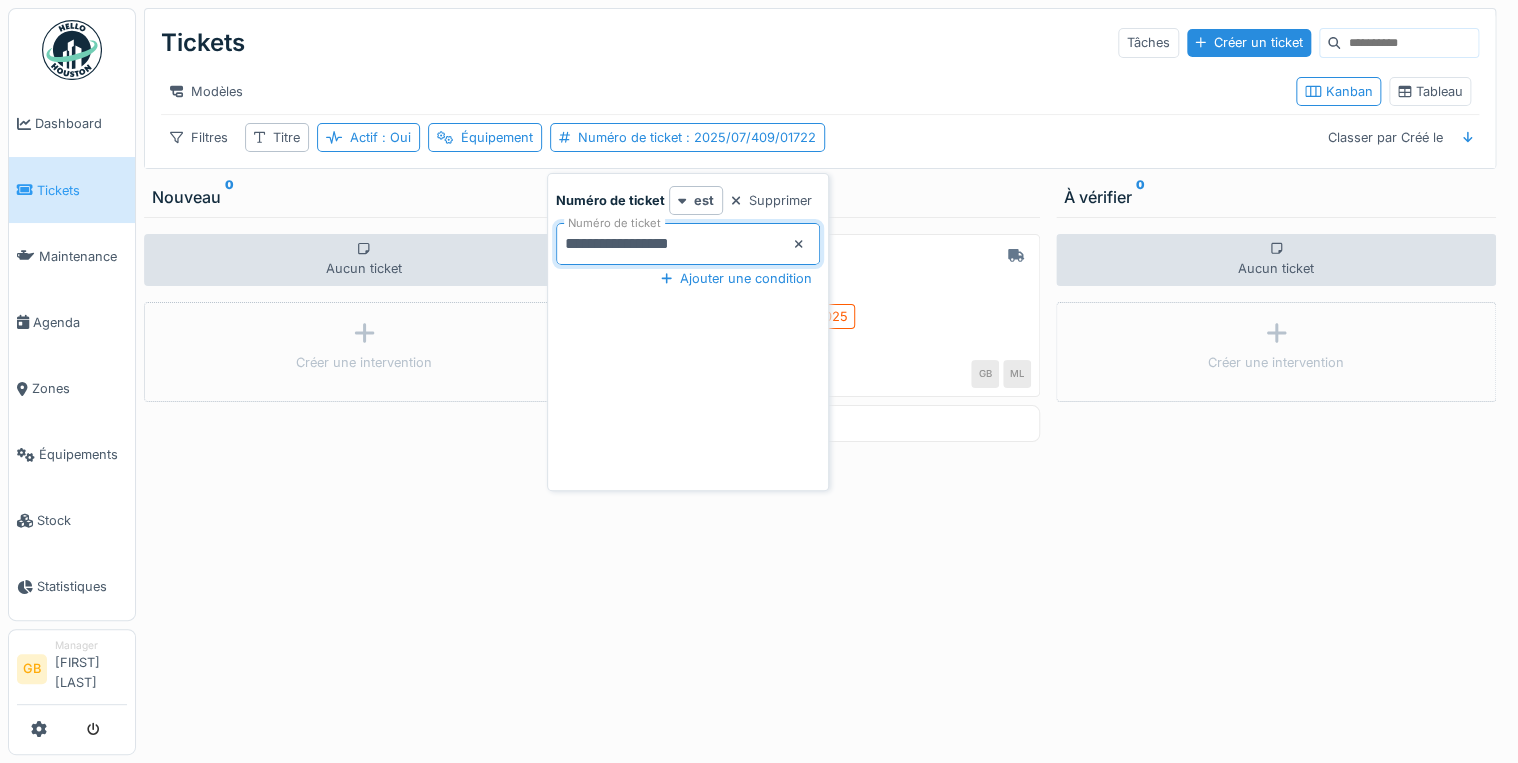 click on "En cours COMPRESSEUR D'AIR 2025/07/409/01722 29/07/2025 REMPLACER COMPRESSEUR D'AIR Flotte 407 GB ML 1 visible sur 1" at bounding box center [820, 486] 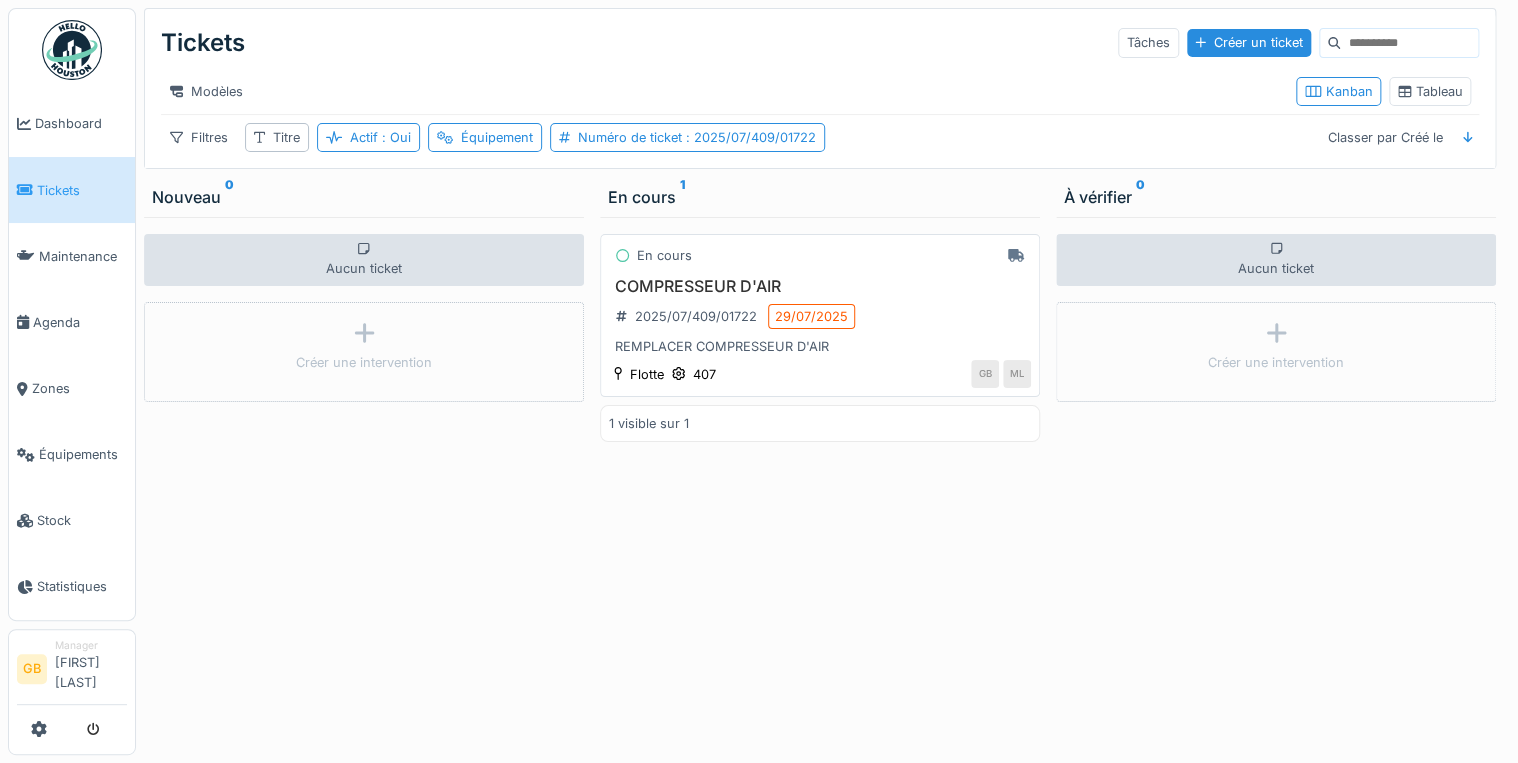 click on "COMPRESSEUR D'AIR" at bounding box center (820, 286) 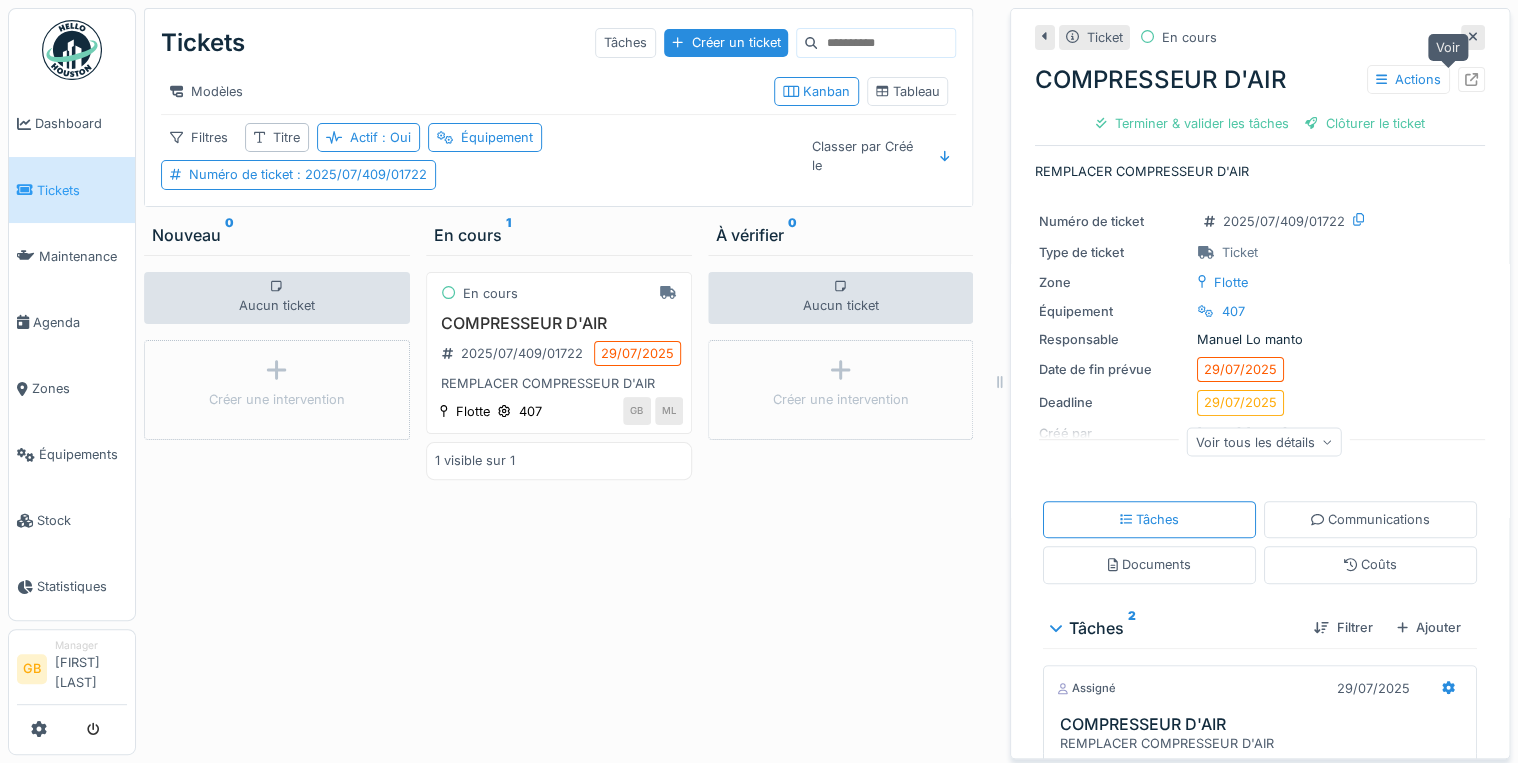 click 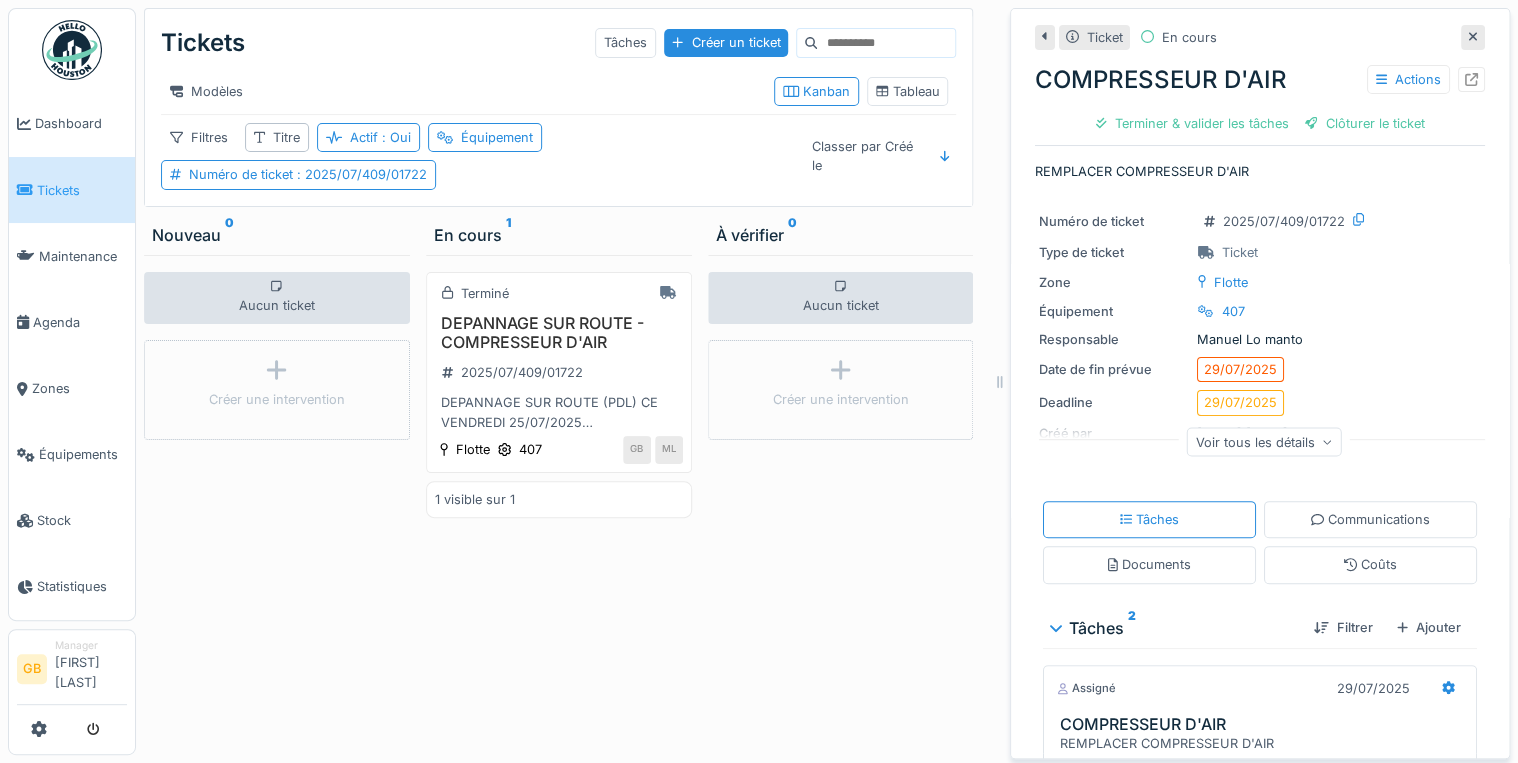 click at bounding box center (1473, 37) 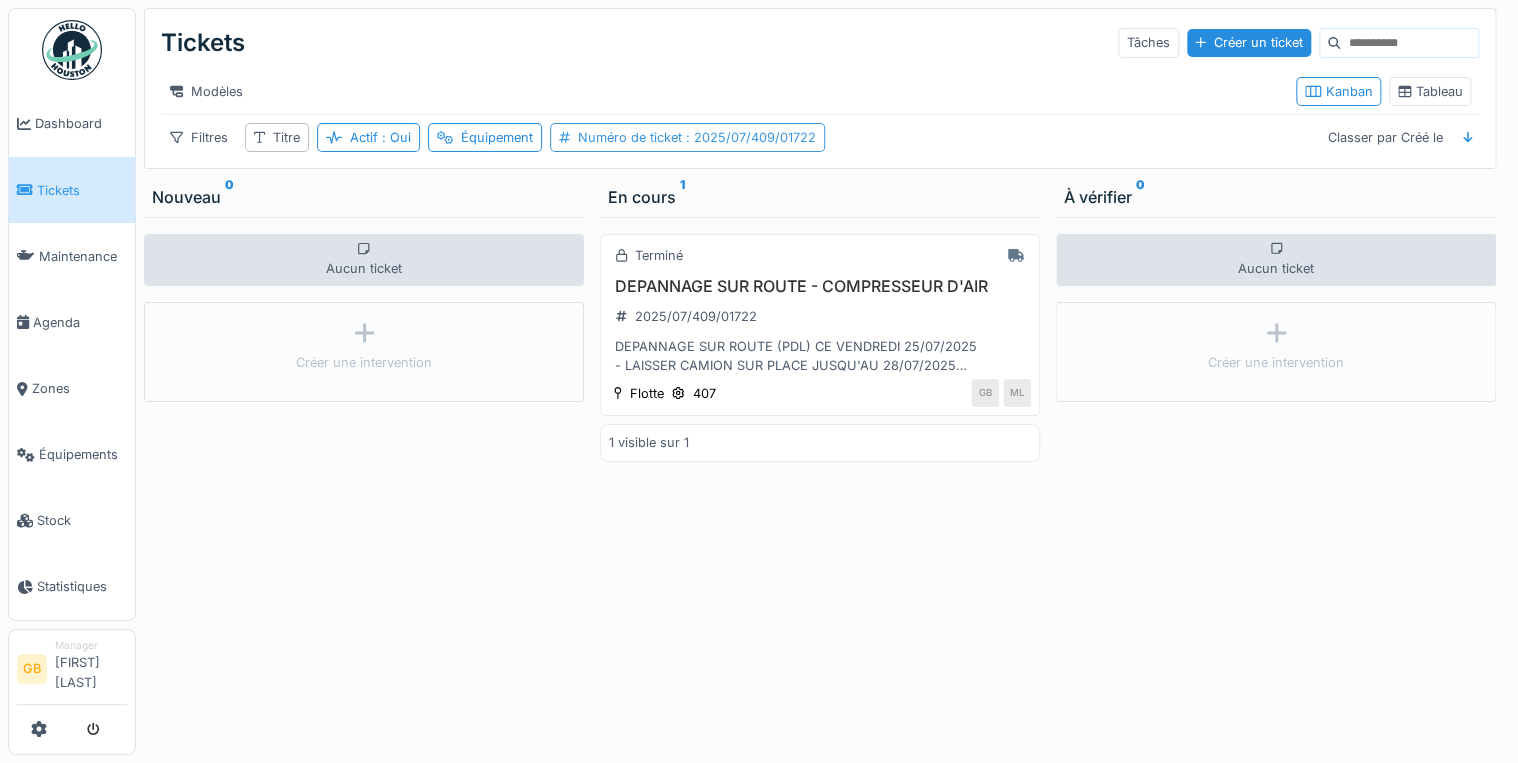 click on ":   2025/07/409/01722" at bounding box center [749, 137] 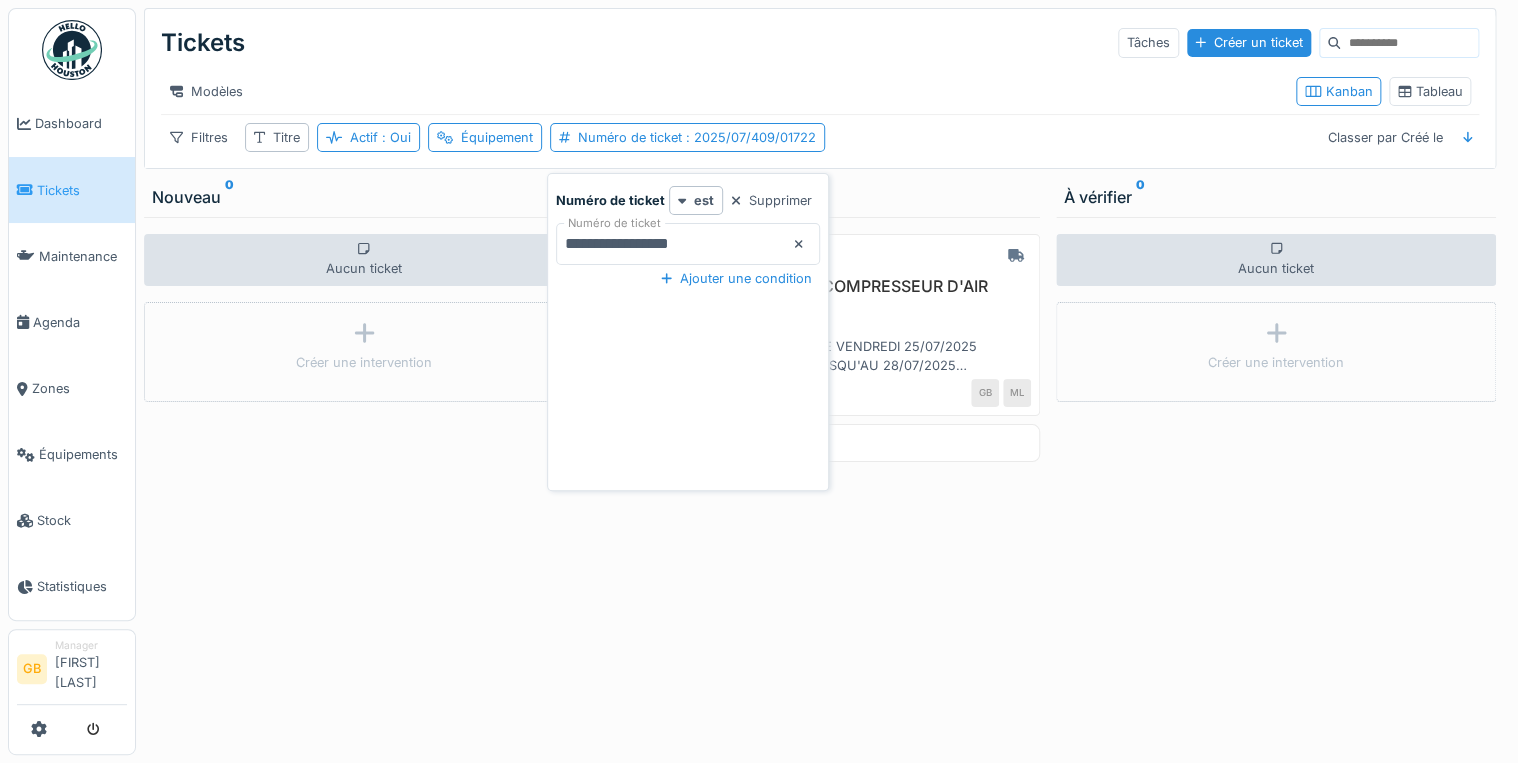 click on "**********" at bounding box center (688, 244) 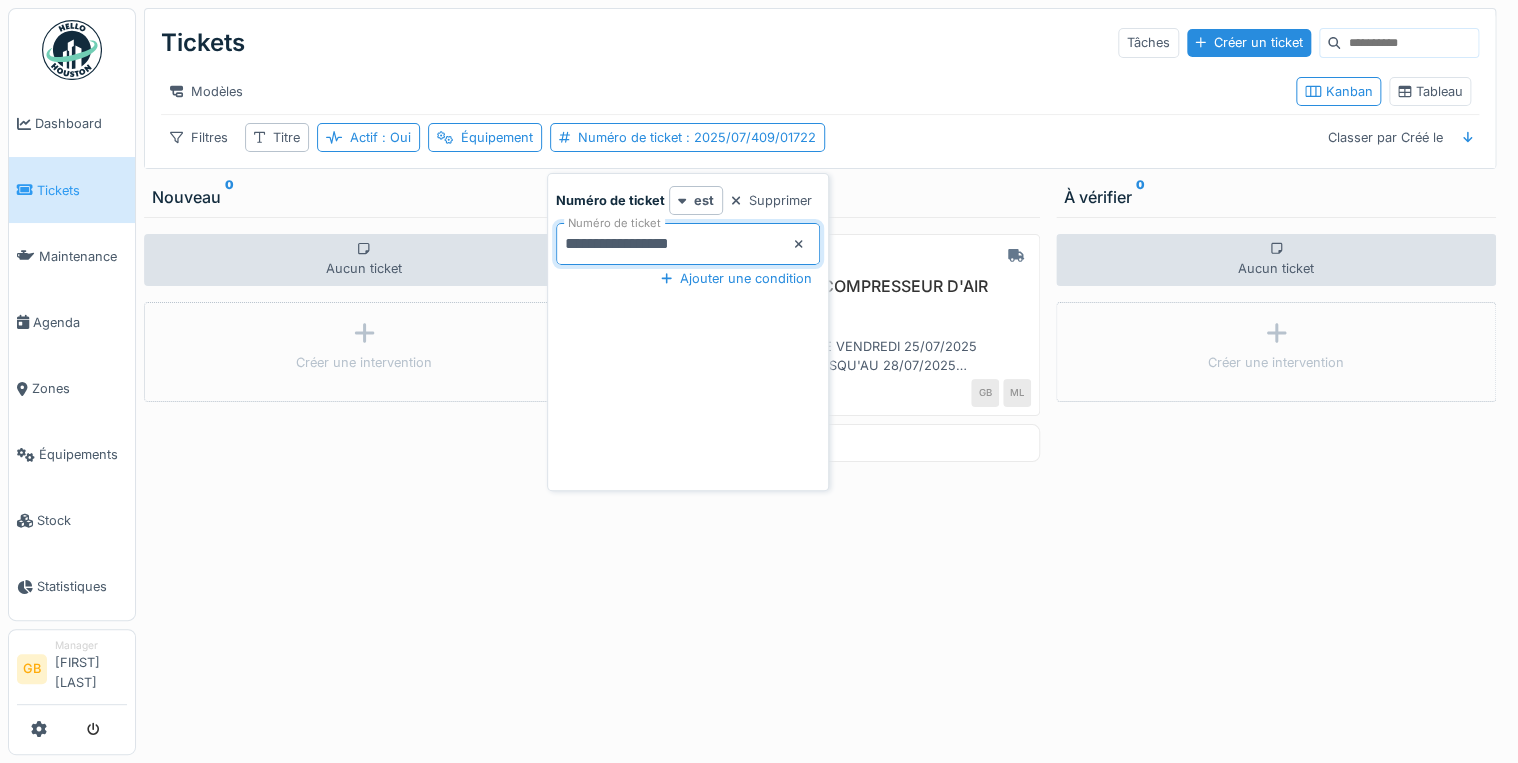 click on "**********" at bounding box center [688, 244] 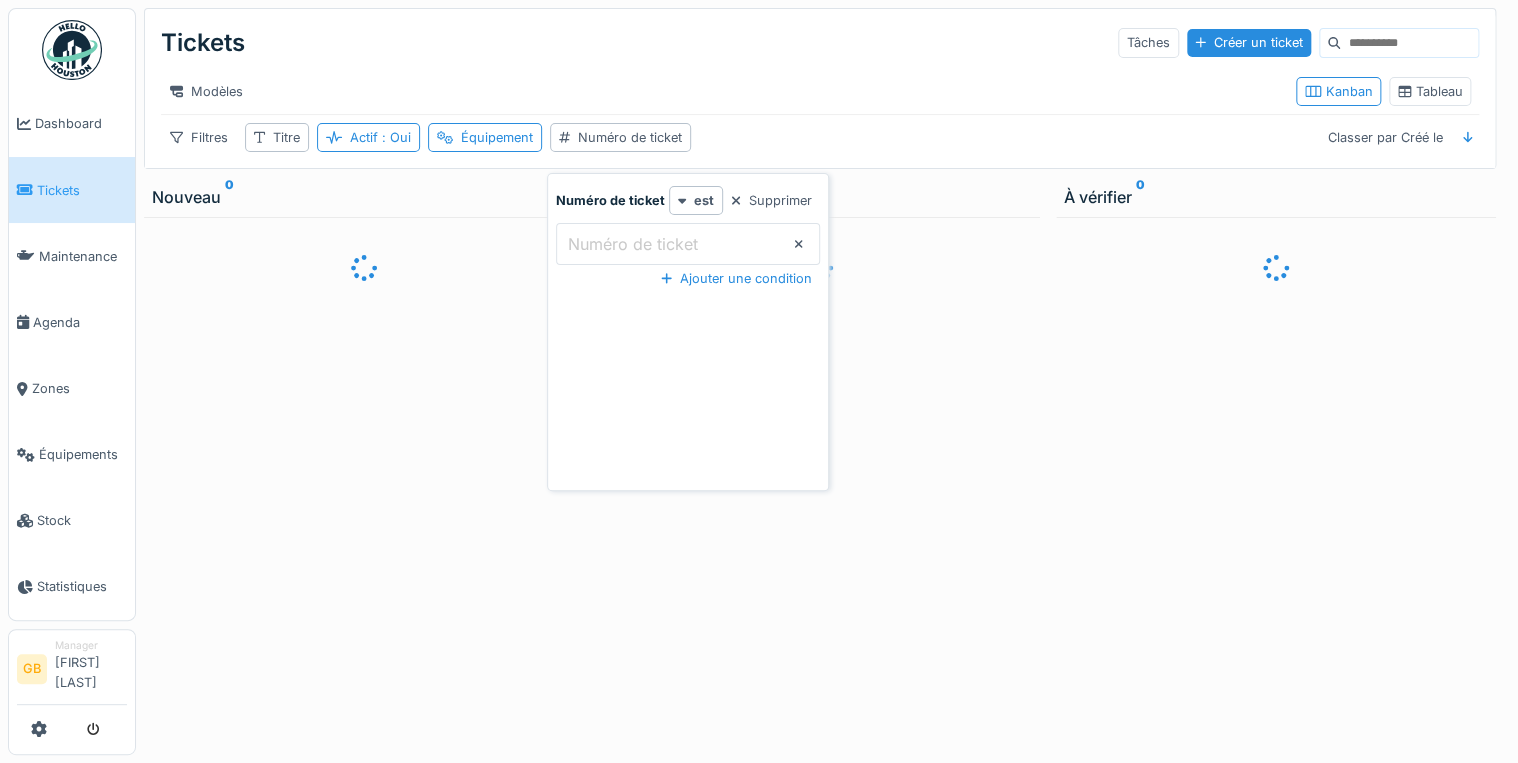 click on "Filtres Titre Actif   :   Oui Équipement Numéro de ticket Classer par Créé le" at bounding box center [820, 137] 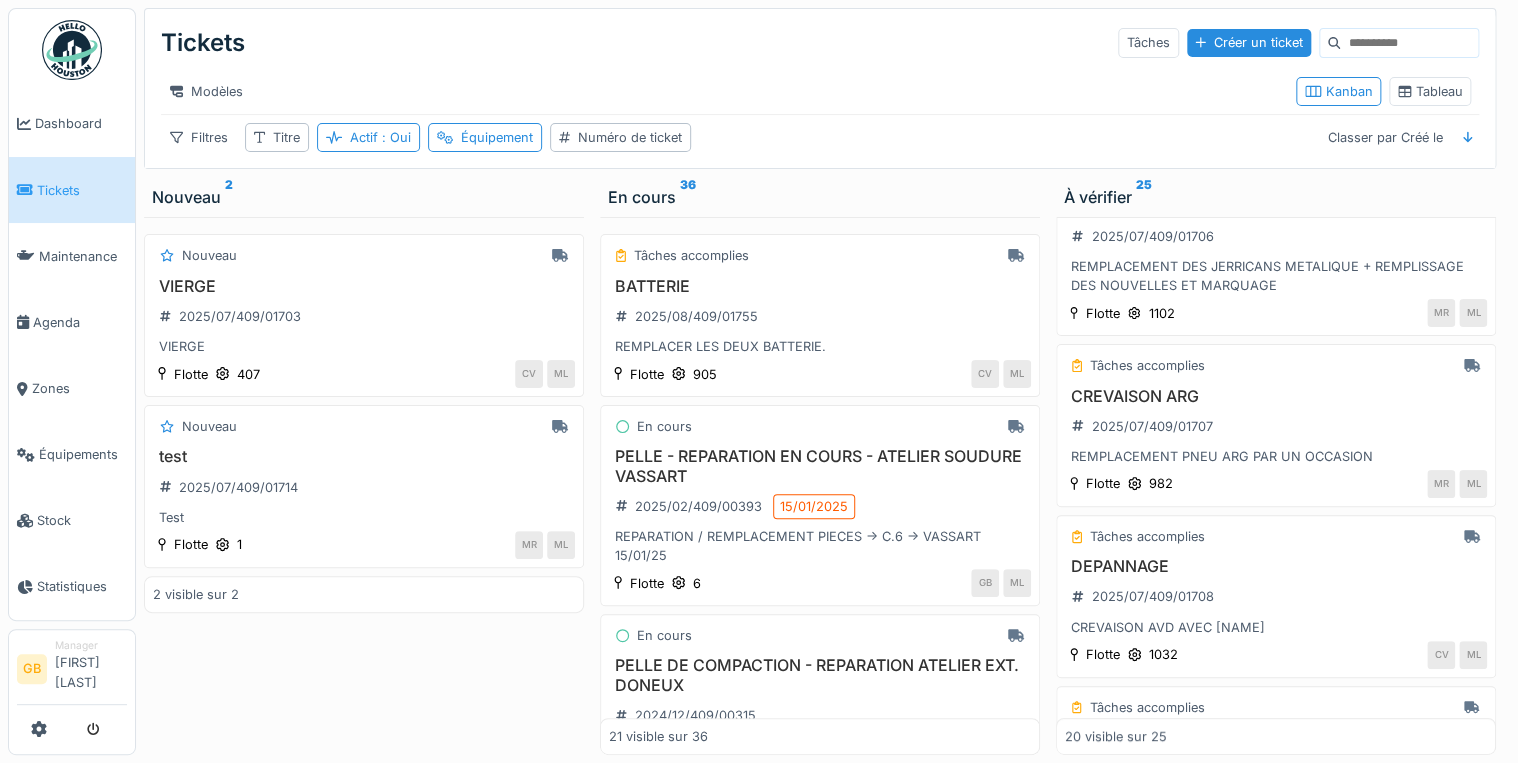 scroll, scrollTop: 0, scrollLeft: 0, axis: both 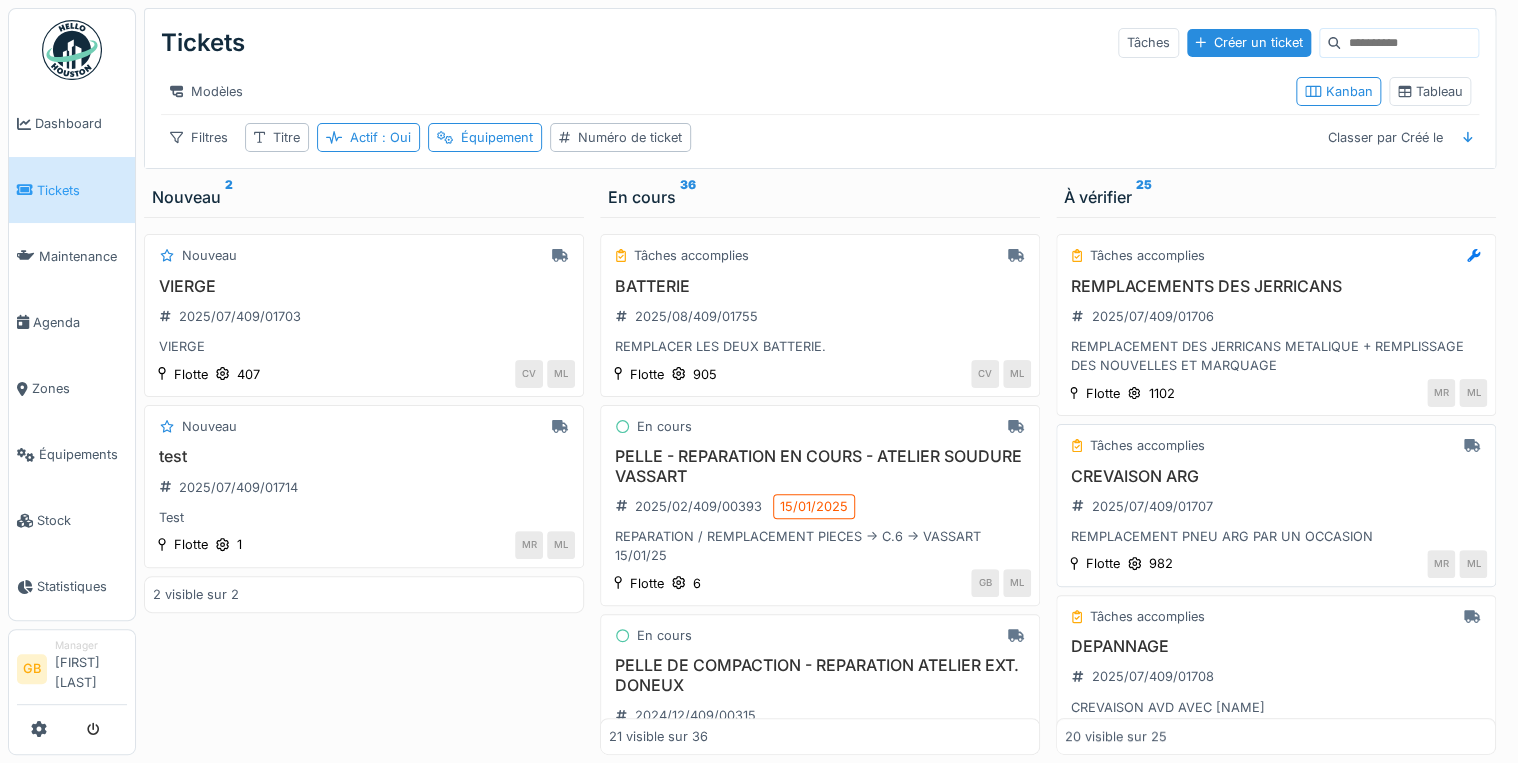 click on "Tâches accomplies CREVAISON ARG 2025/07/409/01707 REMPLACEMENT PNEU ARG PAR UN OCCASION  Flotte 982 MR ML" at bounding box center [1276, 505] 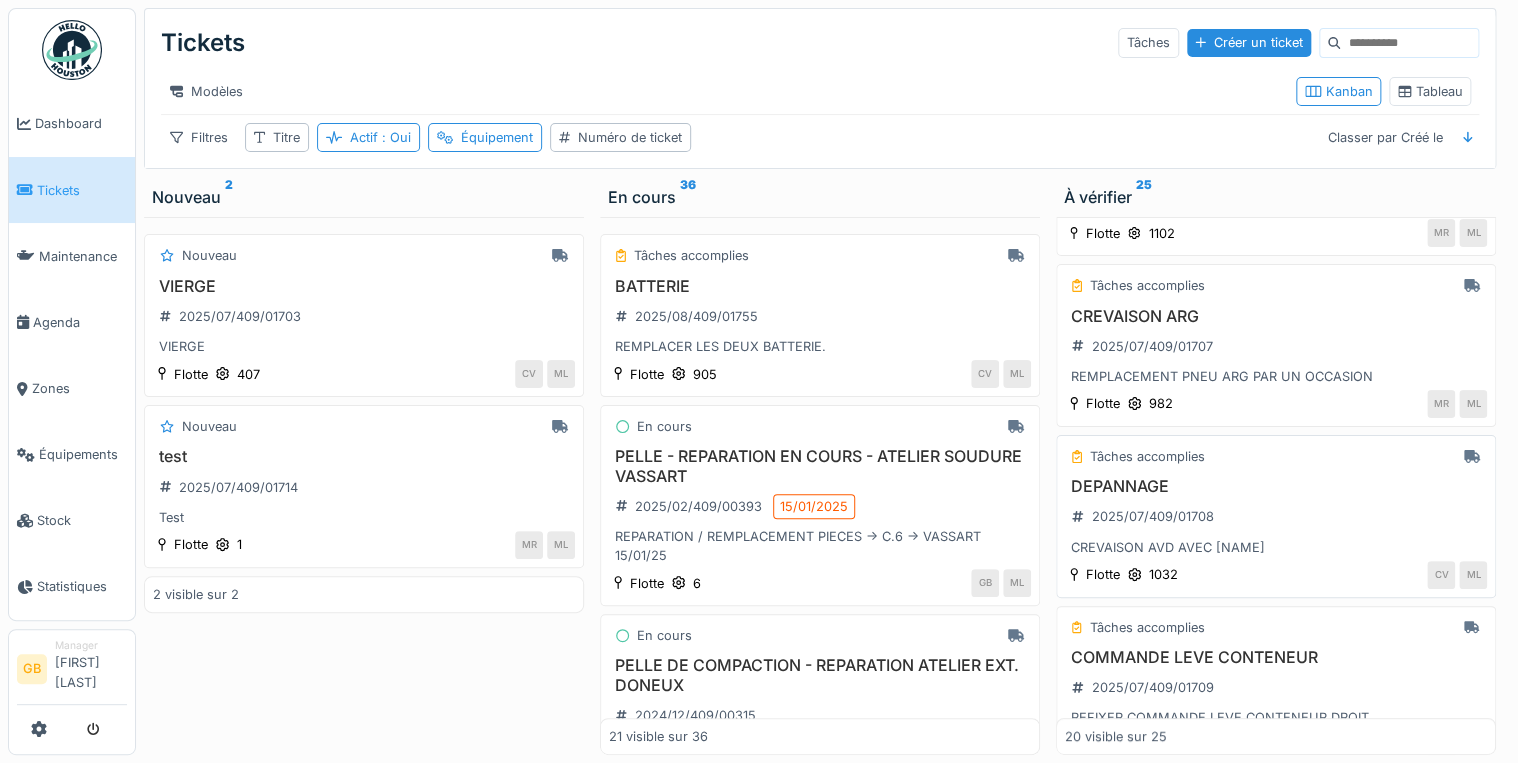 scroll, scrollTop: 0, scrollLeft: 0, axis: both 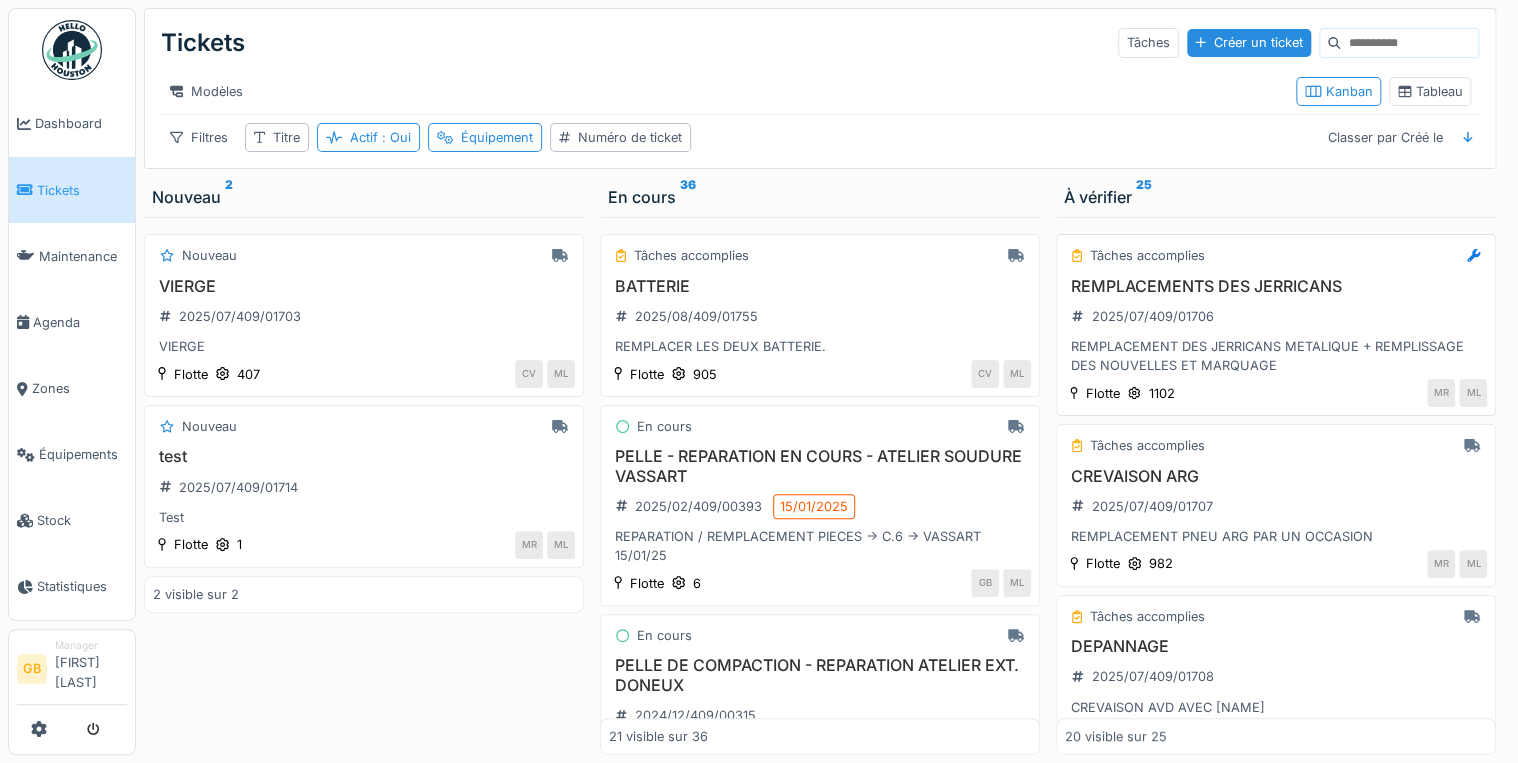 click on "REMPLACEMENTS DES JERRICANS" at bounding box center [1276, 286] 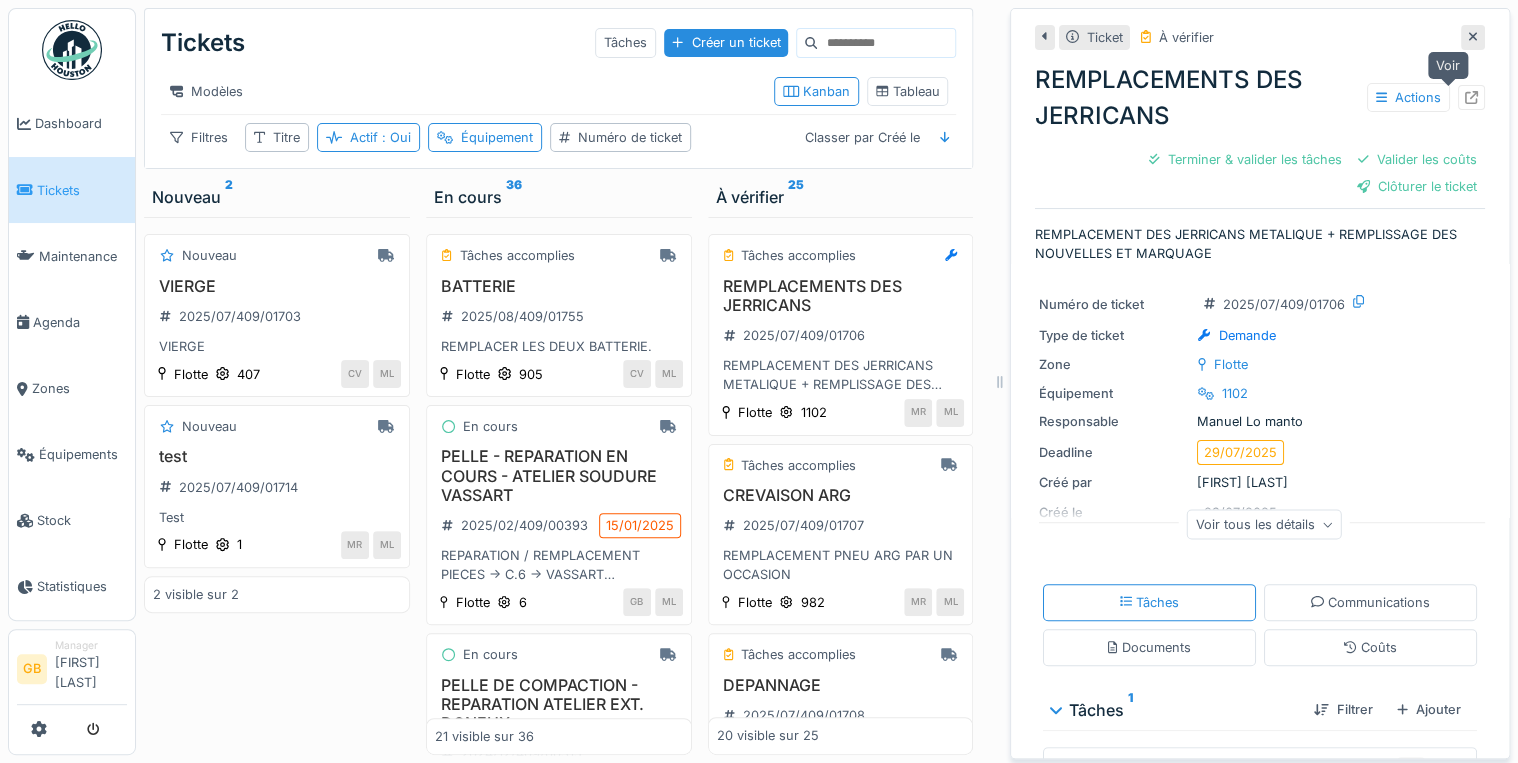 click 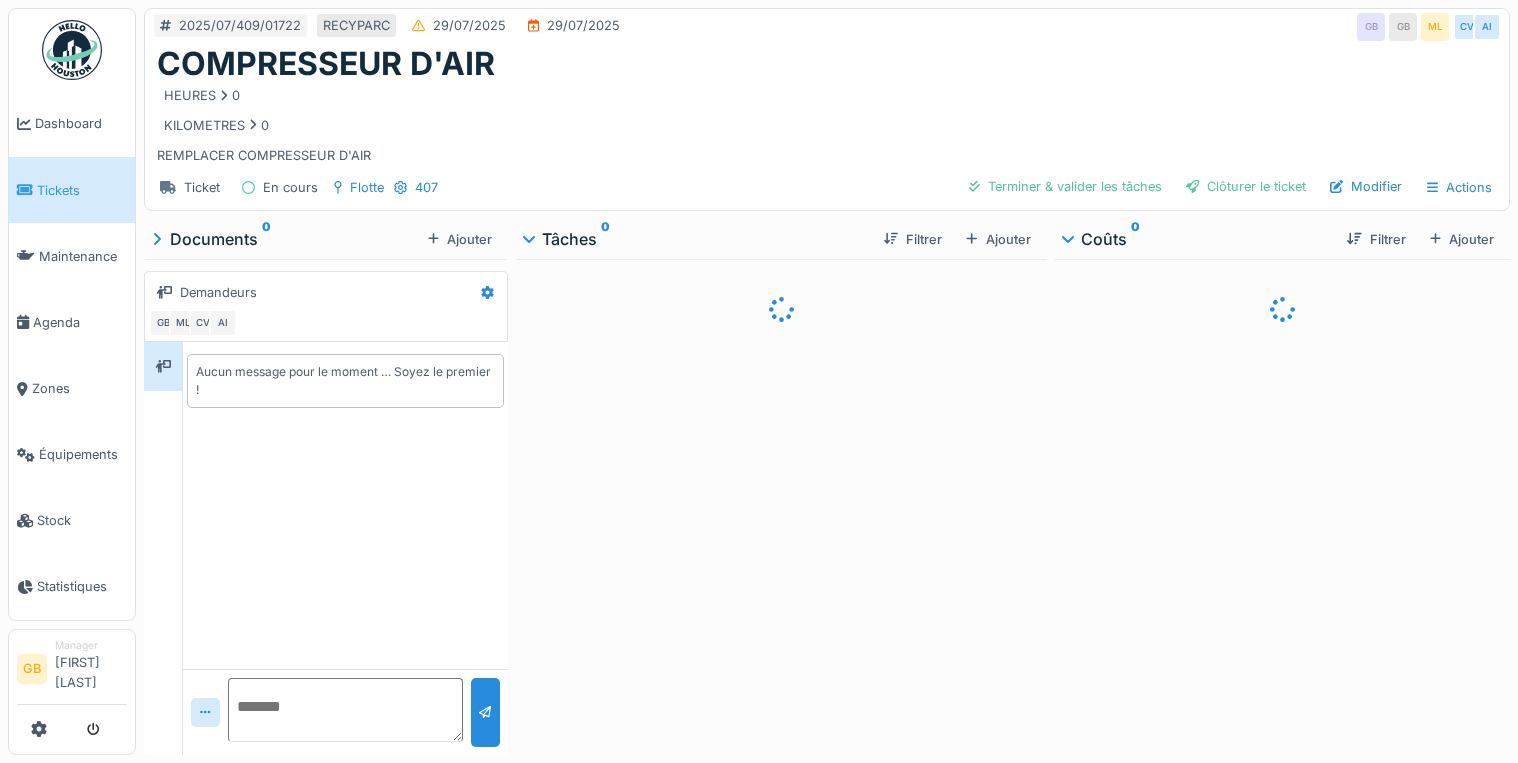 scroll, scrollTop: 0, scrollLeft: 0, axis: both 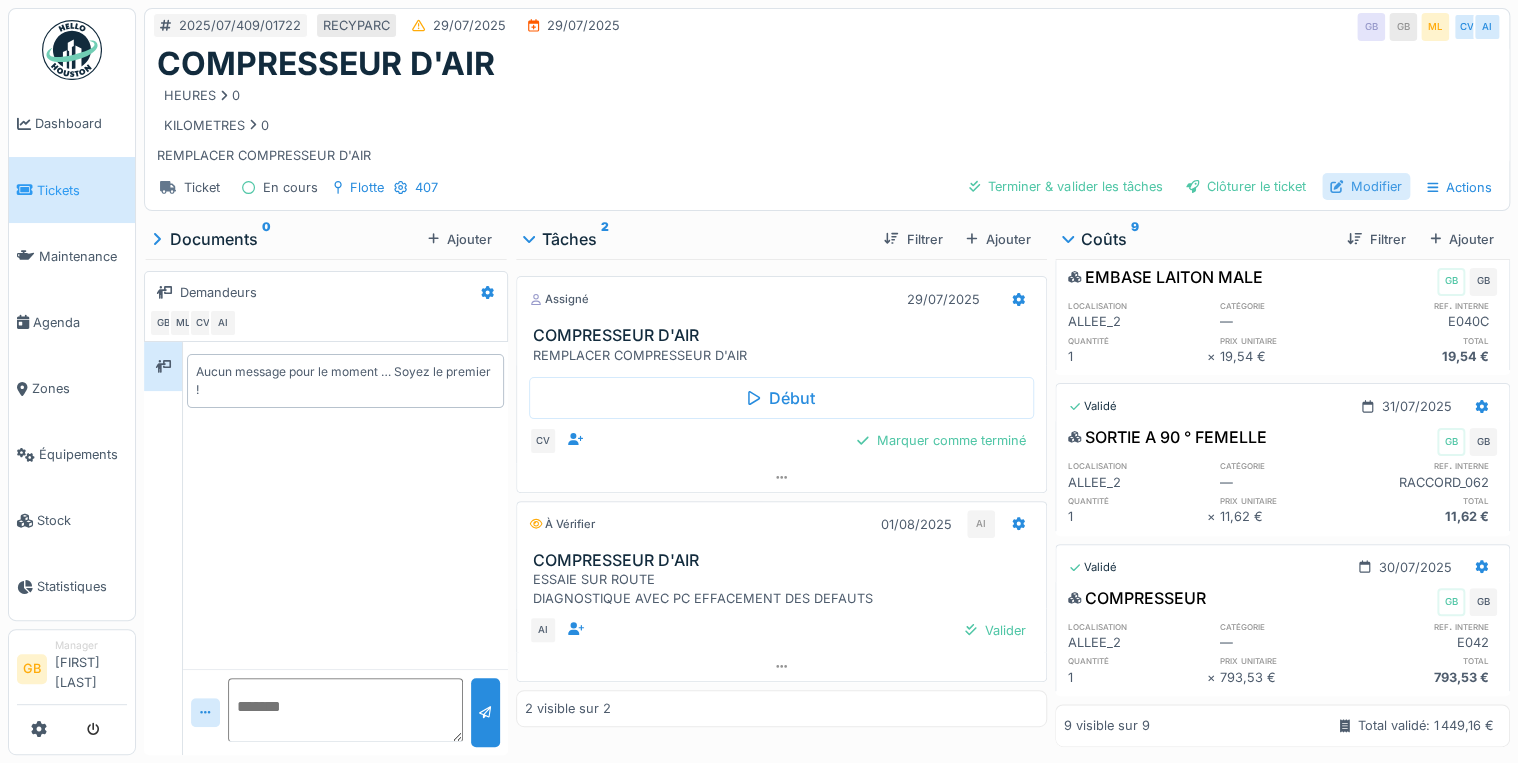 click on "Modifier" at bounding box center (1366, 186) 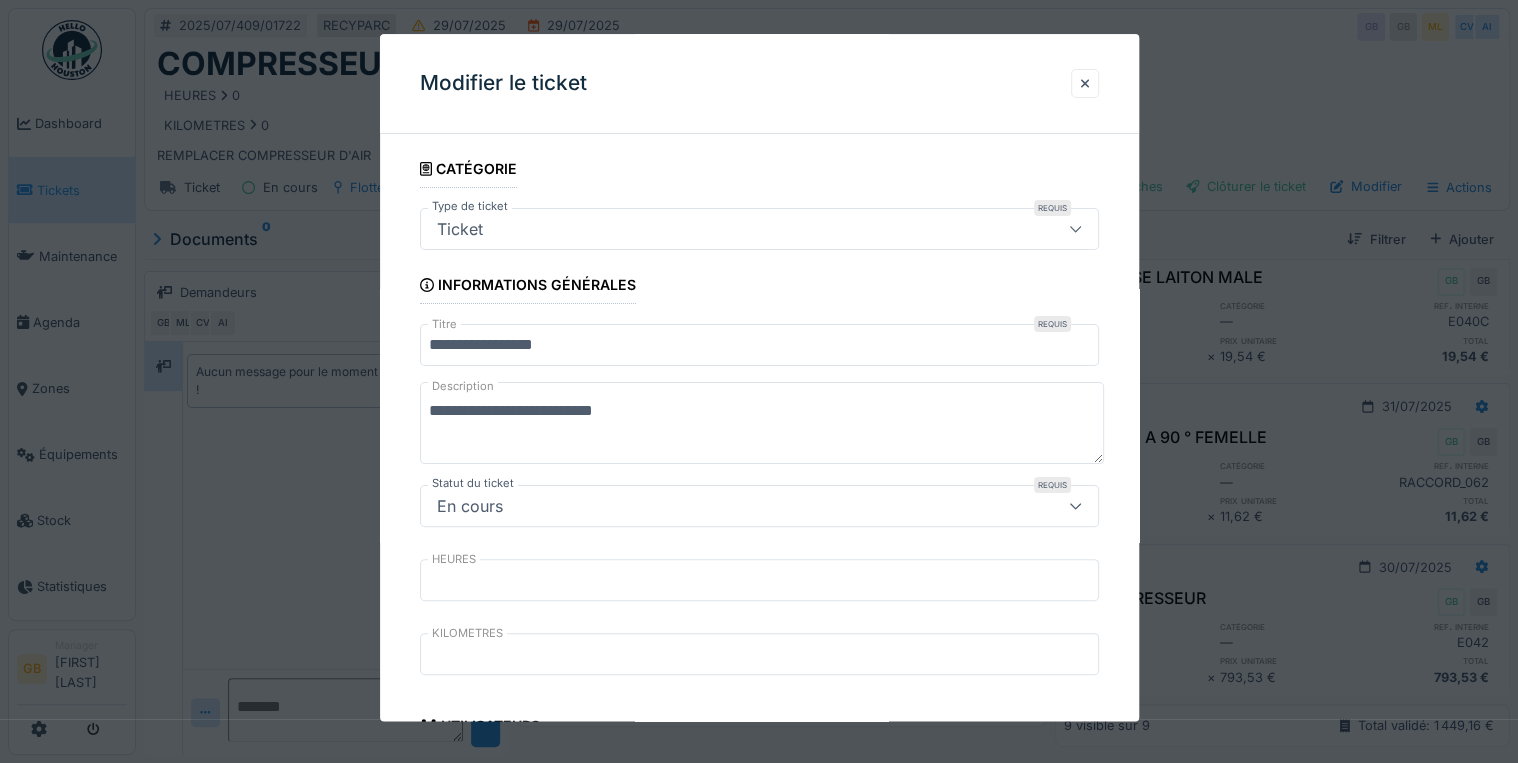 click on "**********" at bounding box center (762, 424) 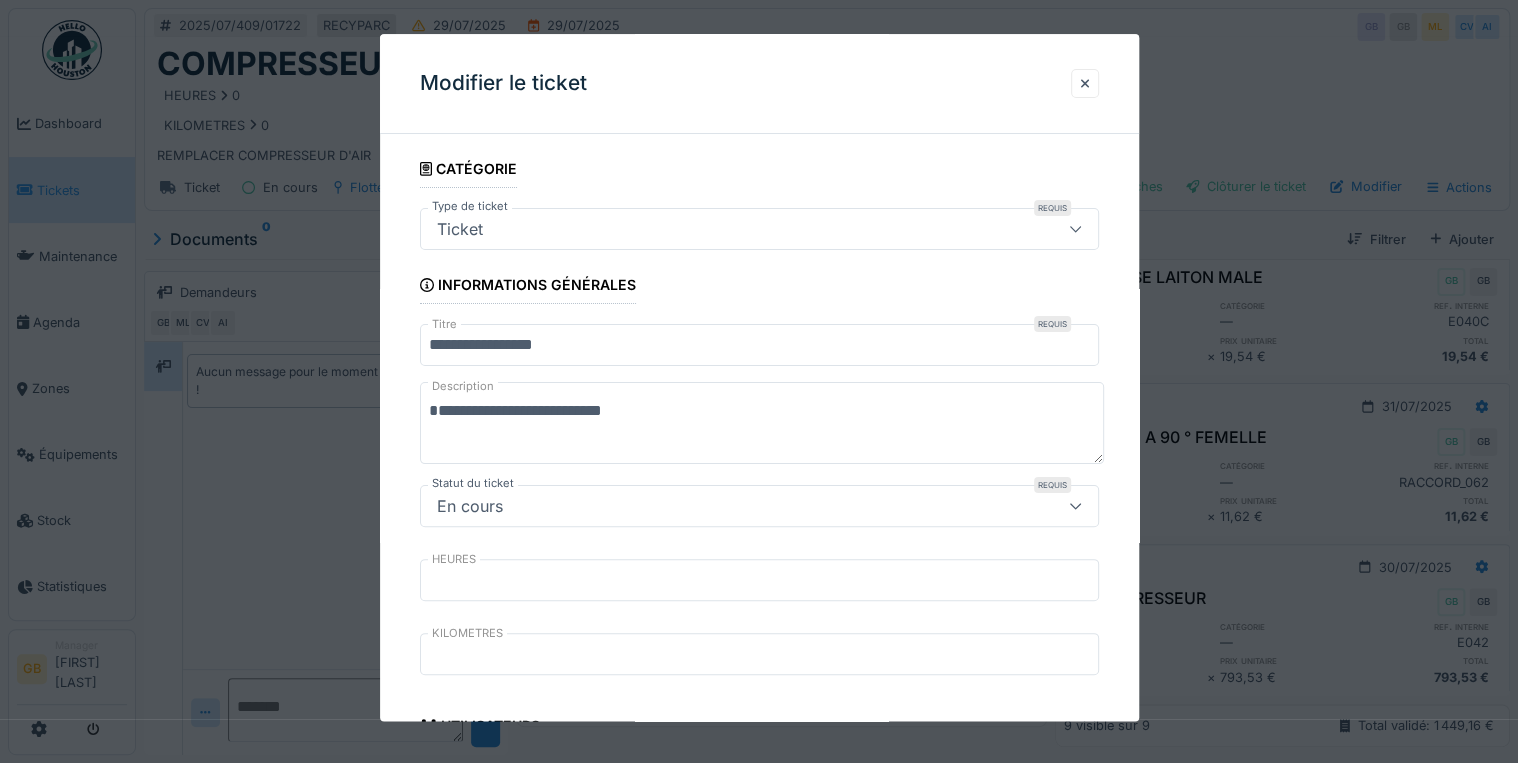 paste on "**********" 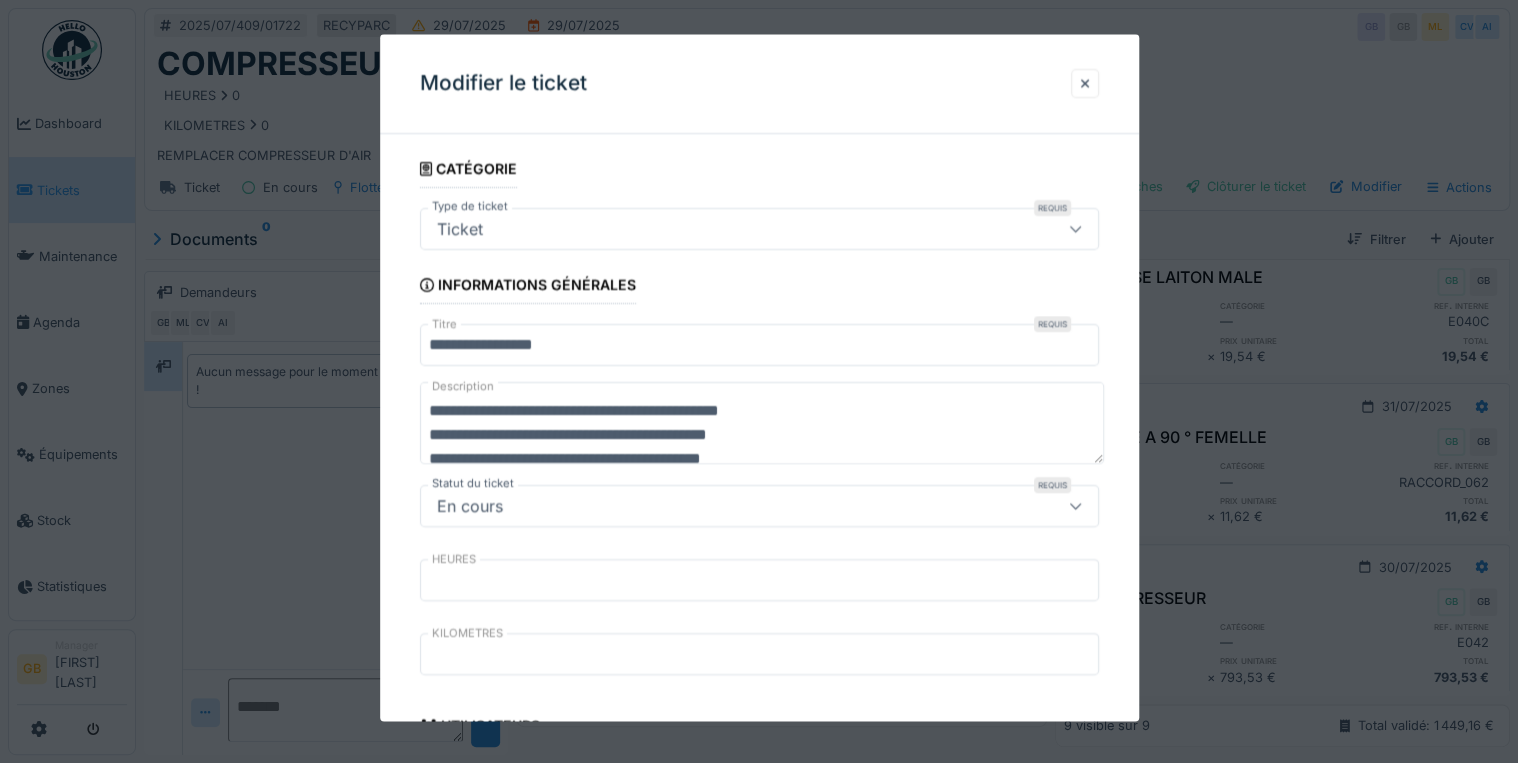 scroll, scrollTop: 0, scrollLeft: 0, axis: both 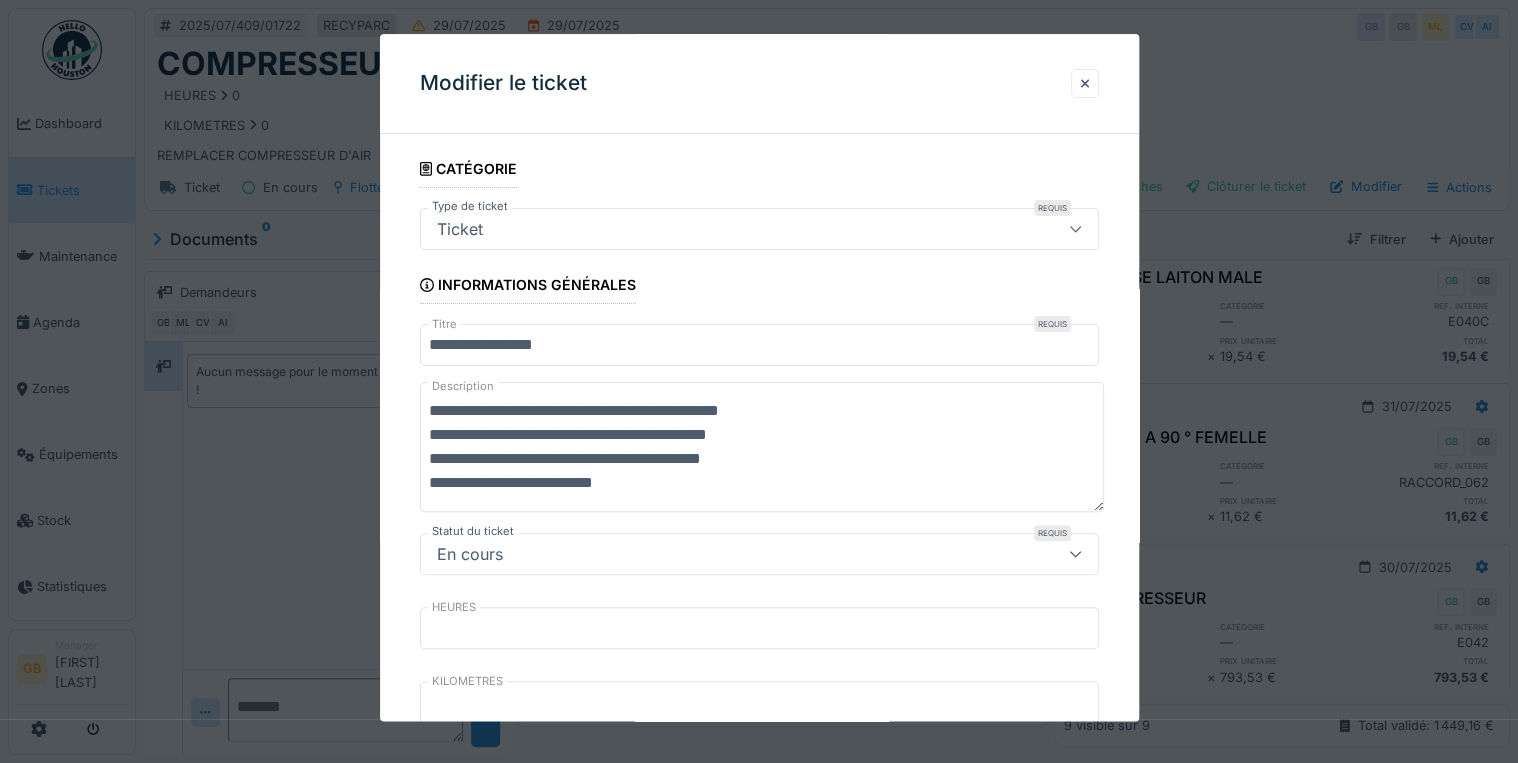 type on "**********" 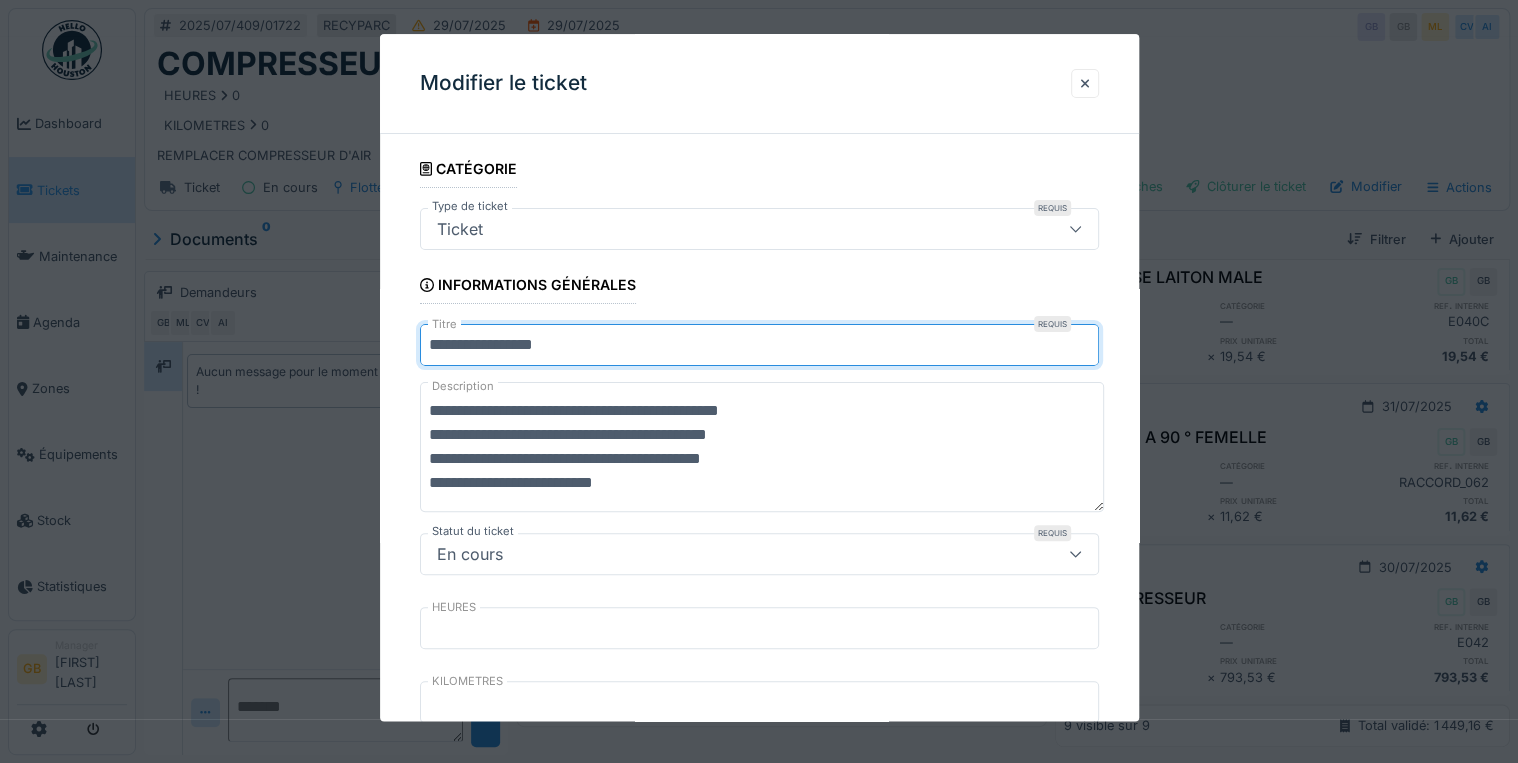 click on "**********" at bounding box center [759, 346] 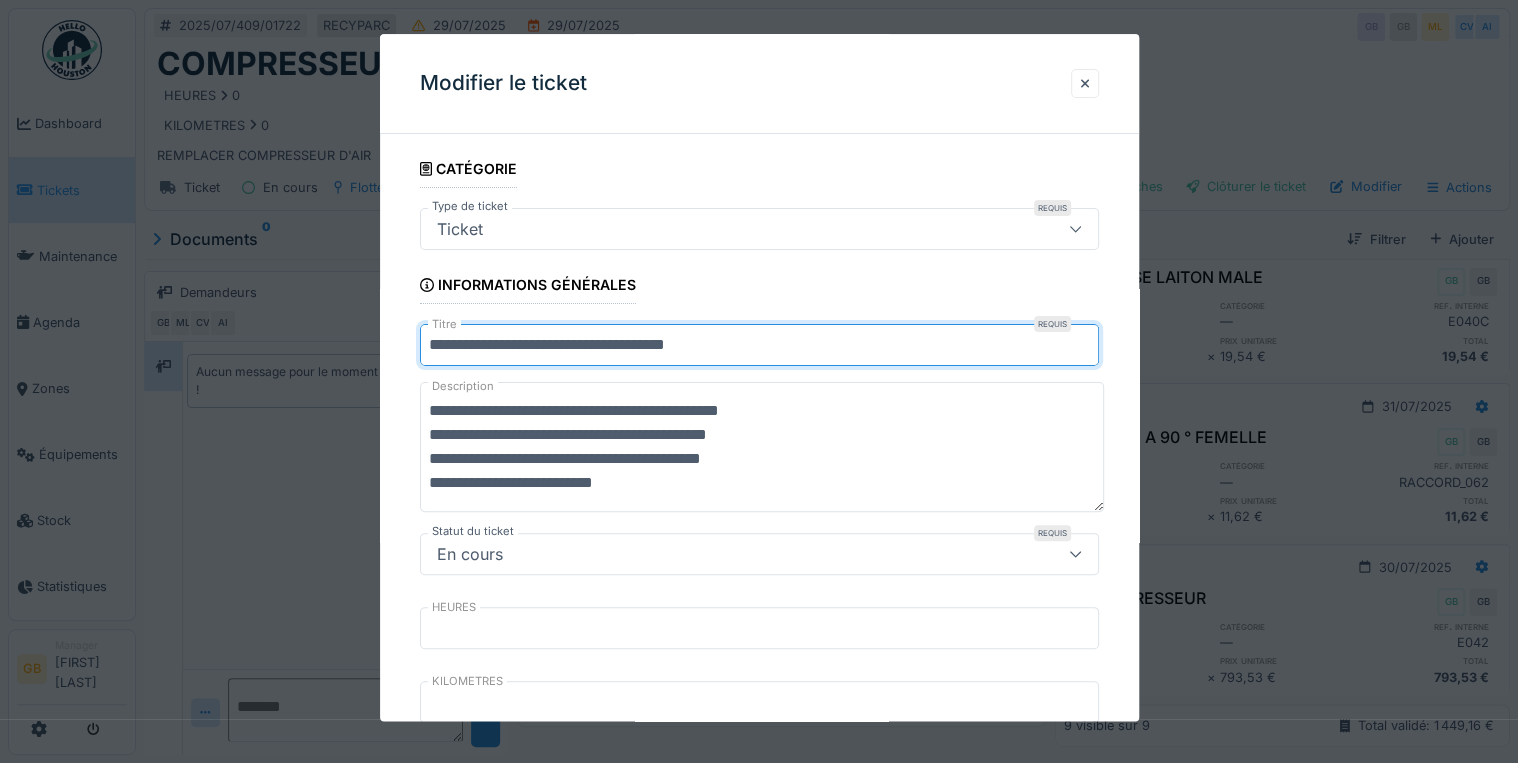 type on "**********" 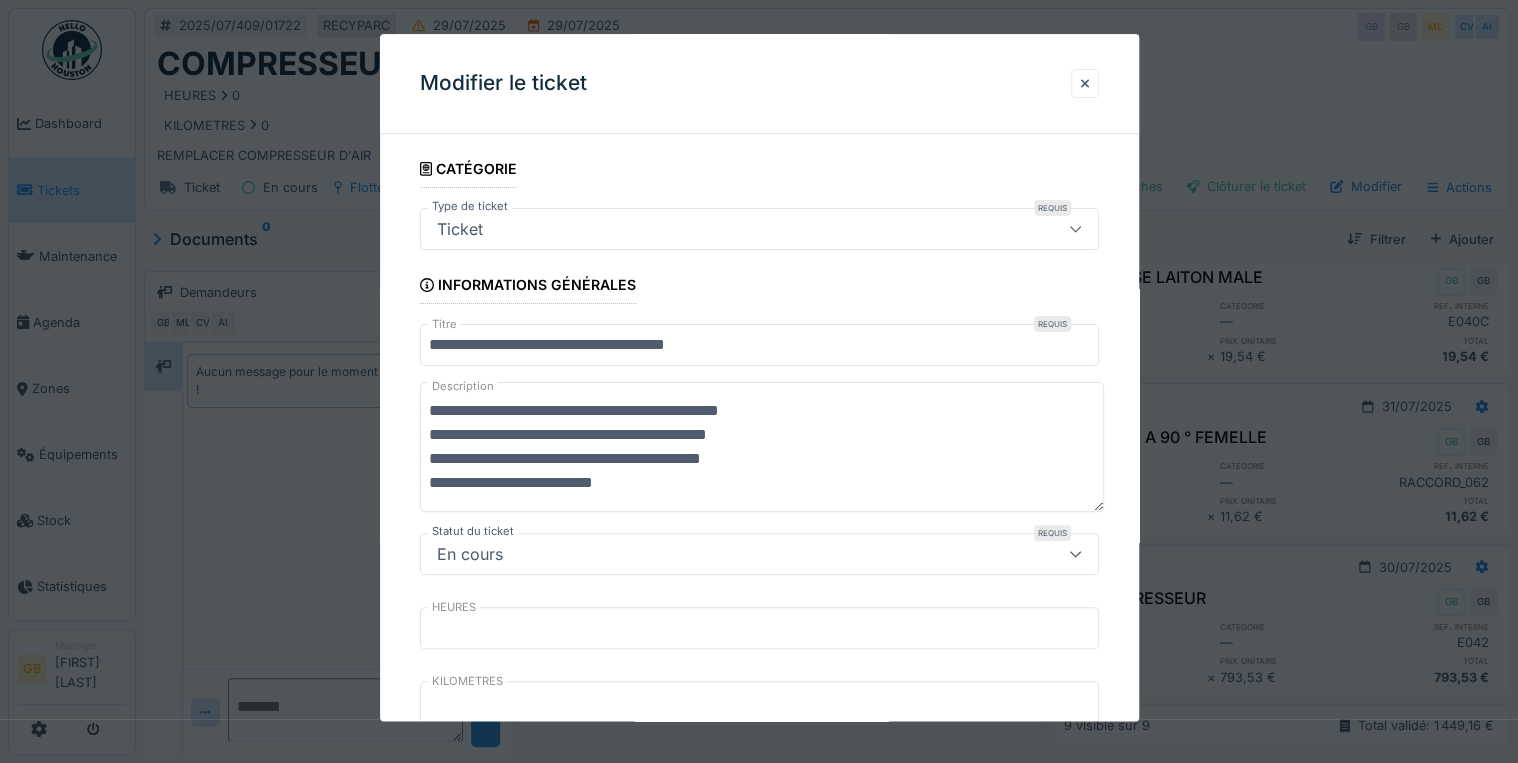 drag, startPoint x: 428, startPoint y: 480, endPoint x: 709, endPoint y: 502, distance: 281.8599 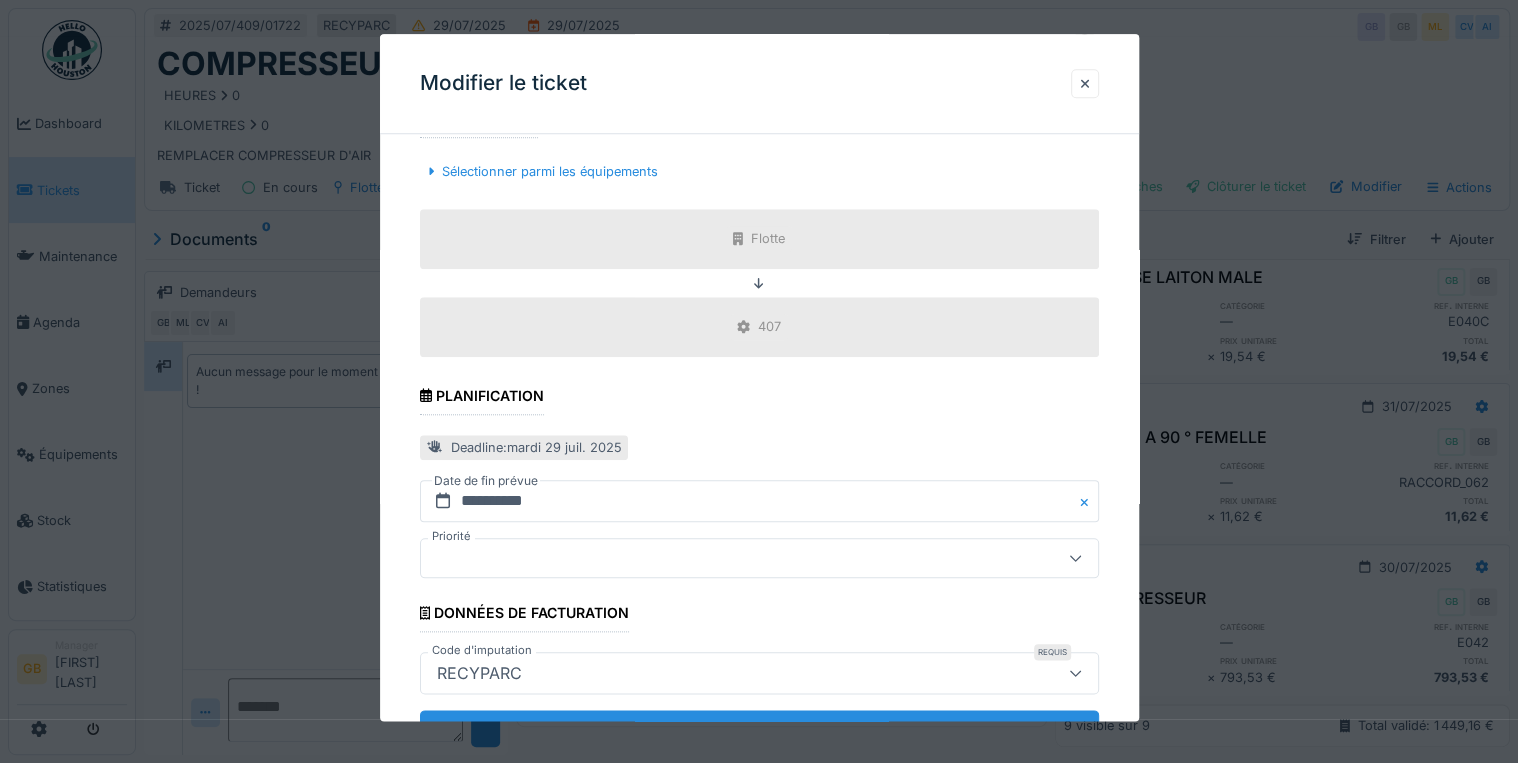 scroll, scrollTop: 880, scrollLeft: 0, axis: vertical 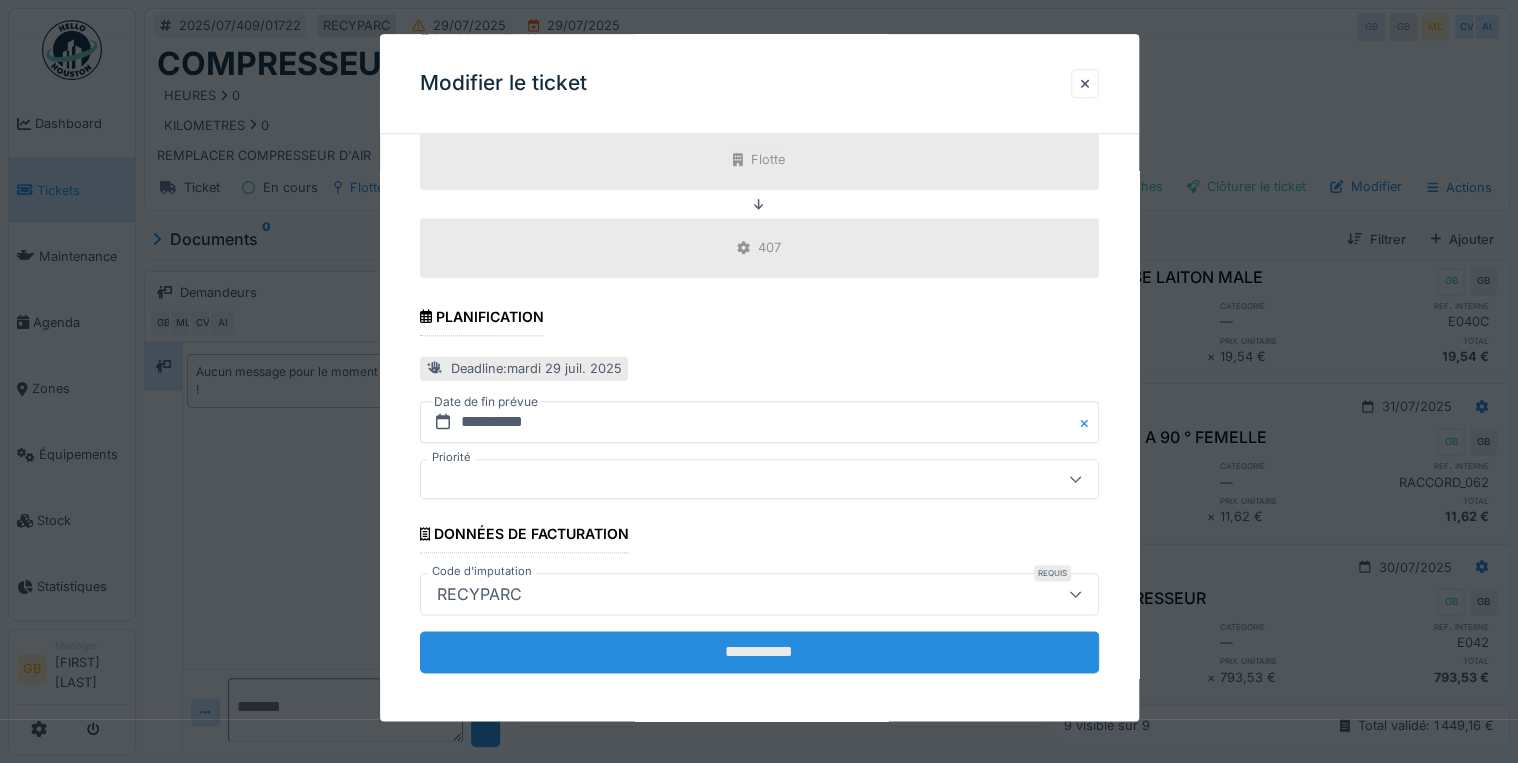 type on "**********" 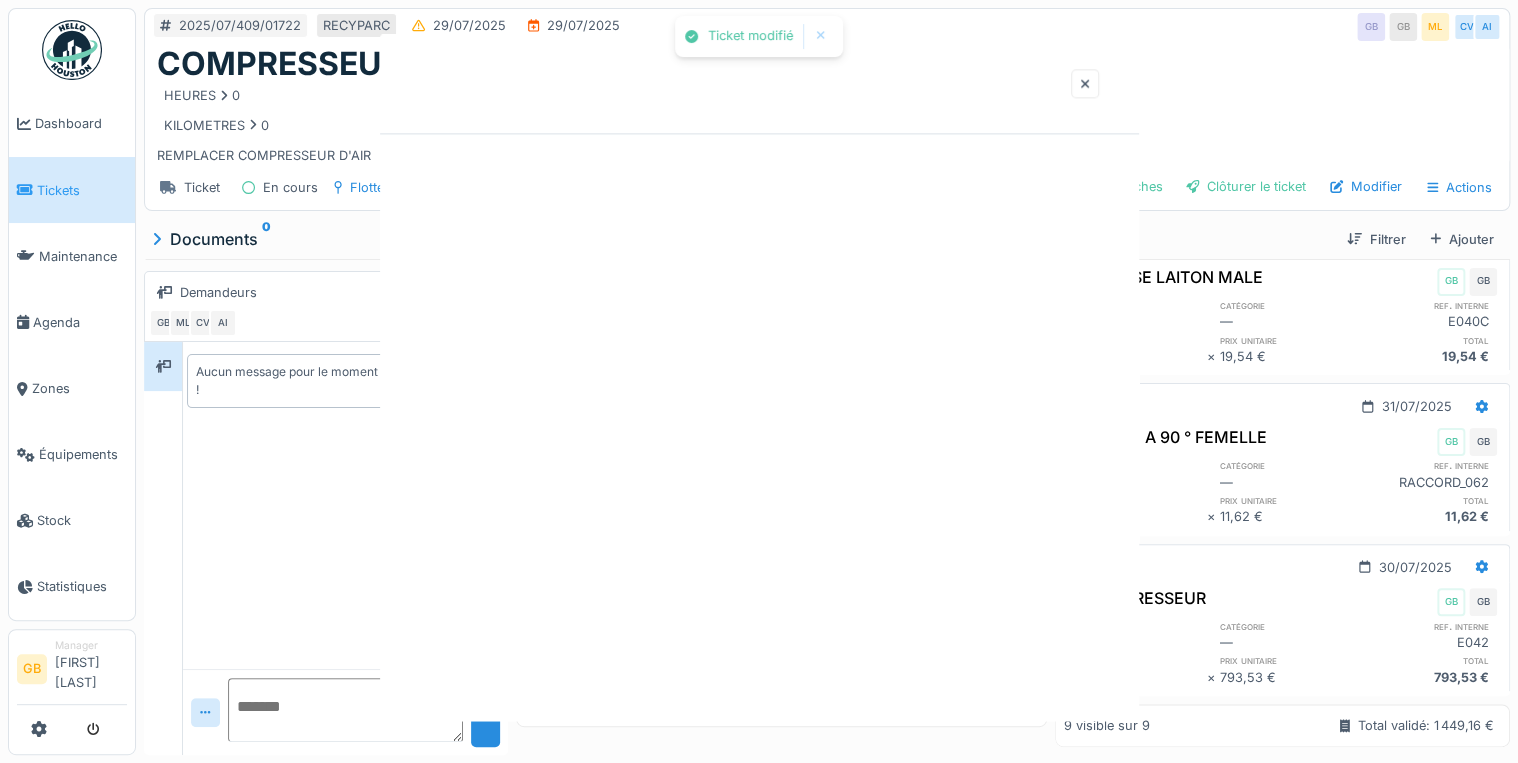 scroll, scrollTop: 0, scrollLeft: 0, axis: both 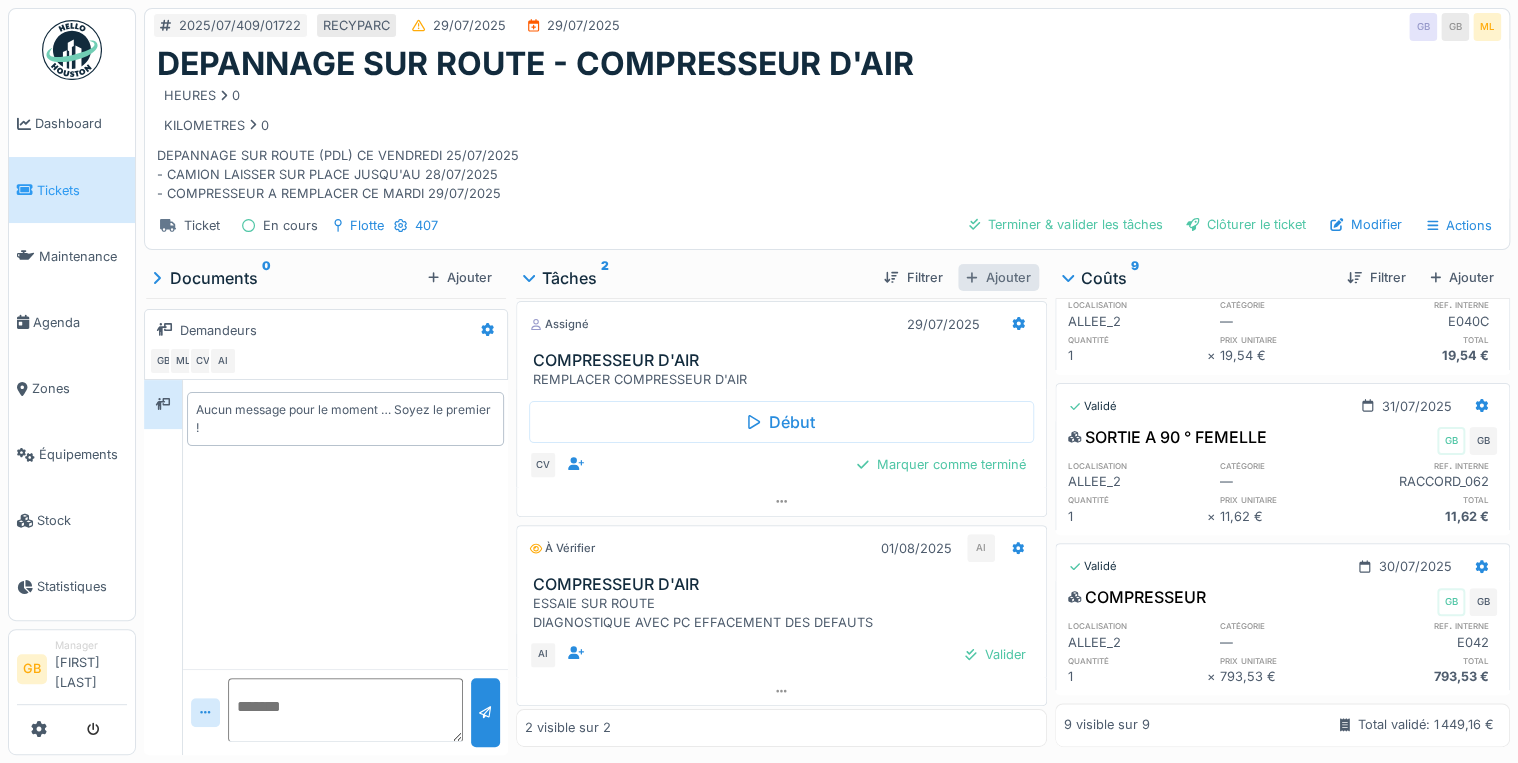 click on "Ajouter" at bounding box center (998, 277) 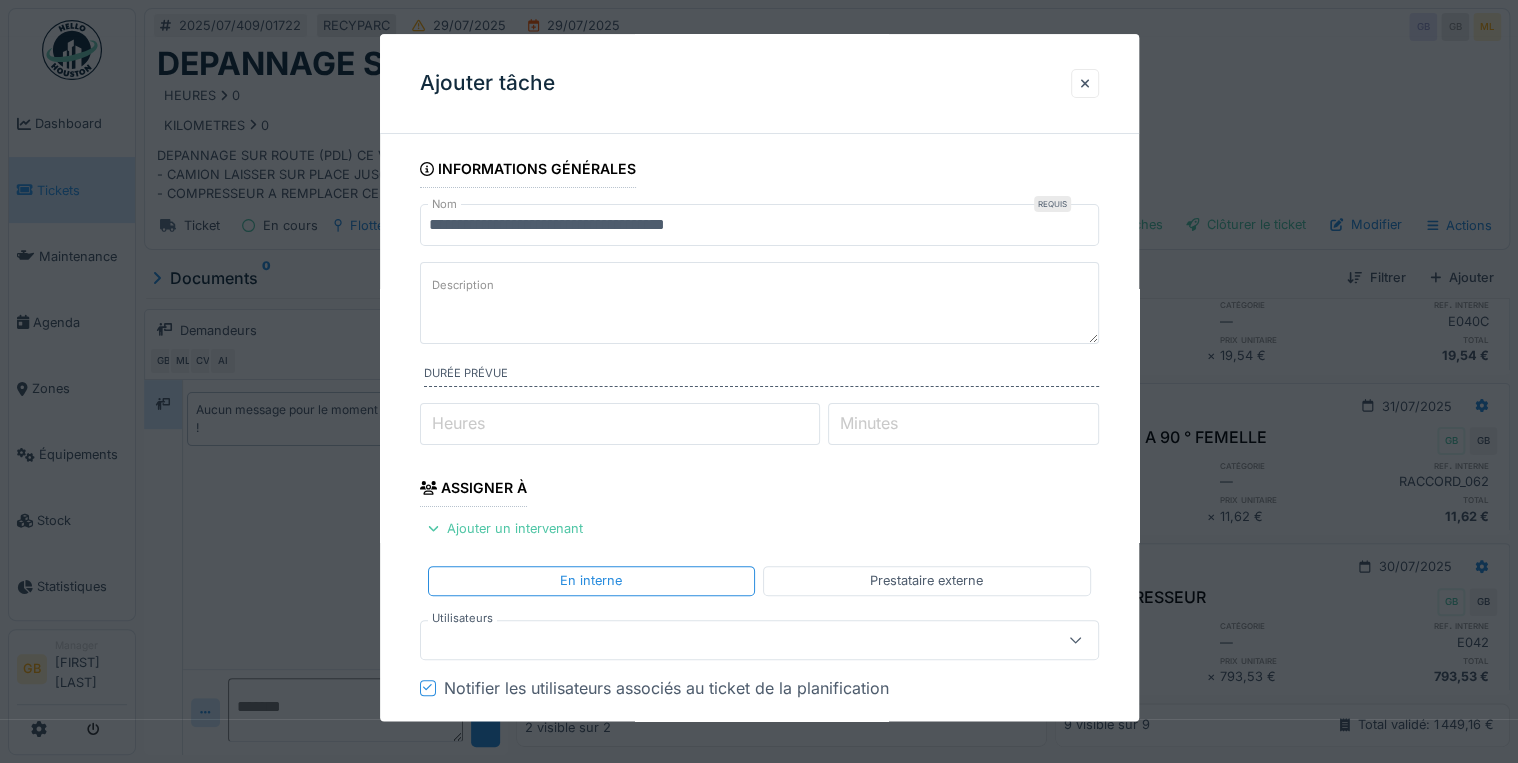 click on "Description" at bounding box center [759, 303] 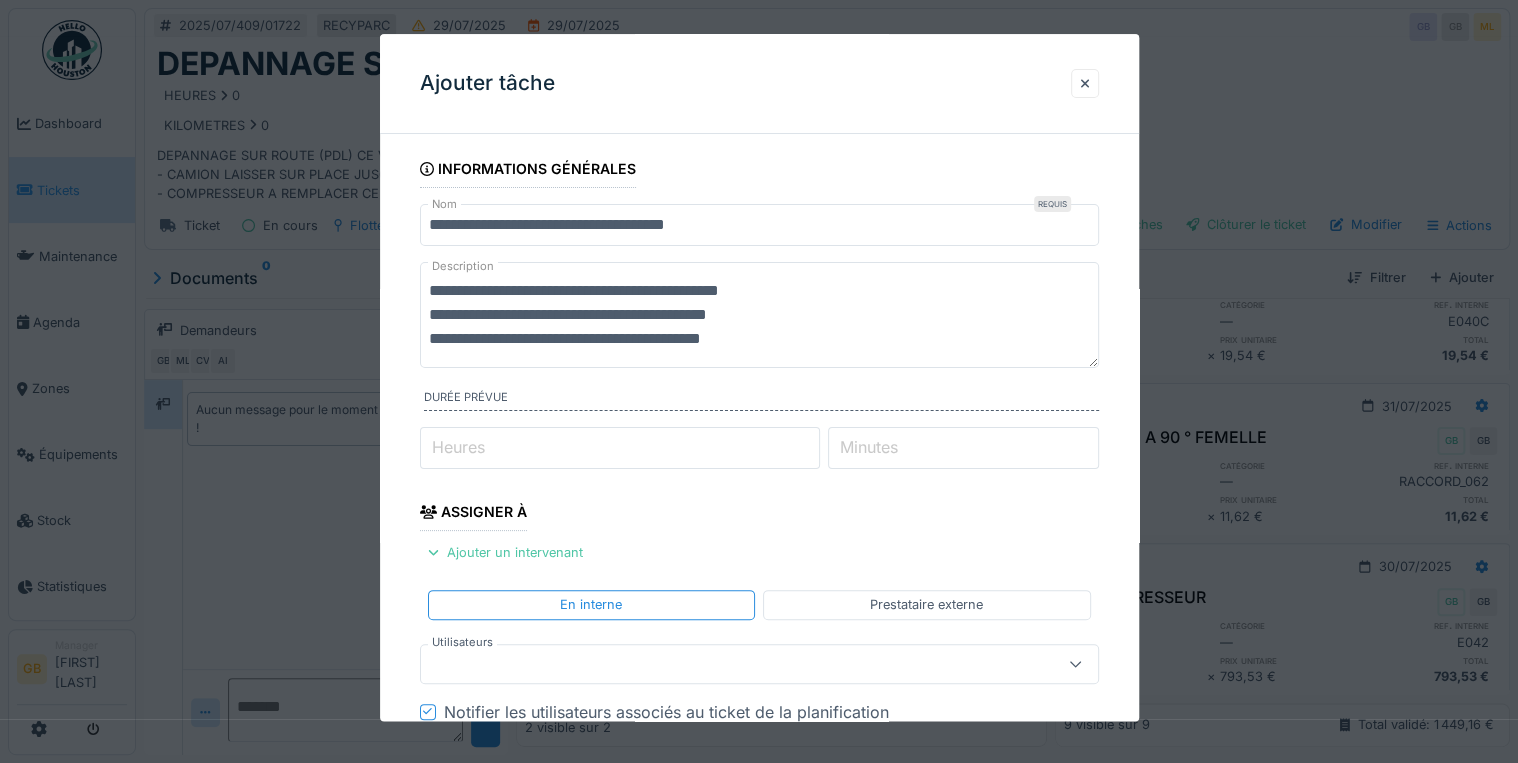 scroll, scrollTop: 0, scrollLeft: 0, axis: both 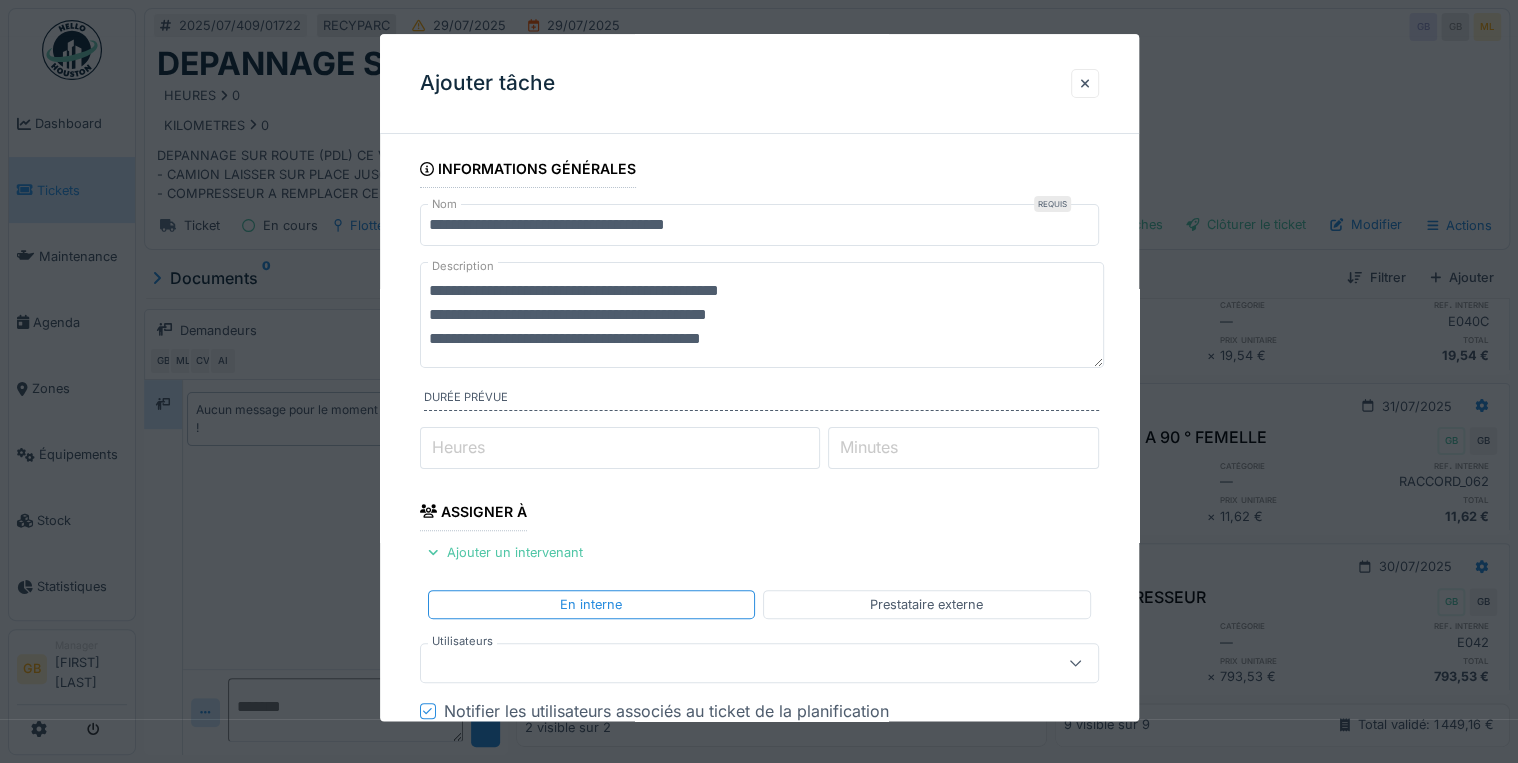 drag, startPoint x: 850, startPoint y: 343, endPoint x: 431, endPoint y: 341, distance: 419.00476 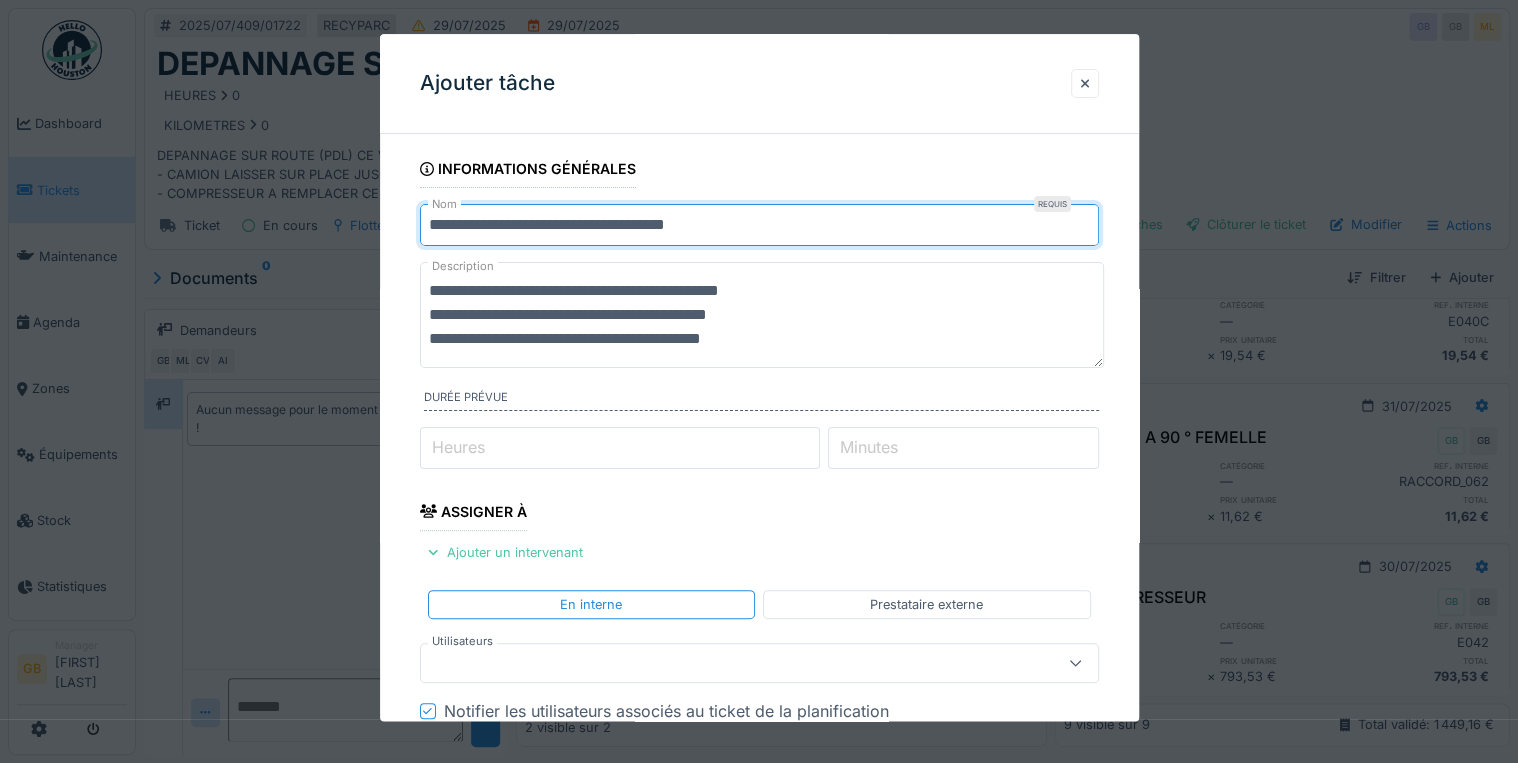 drag, startPoint x: 835, startPoint y: 221, endPoint x: 647, endPoint y: 224, distance: 188.02394 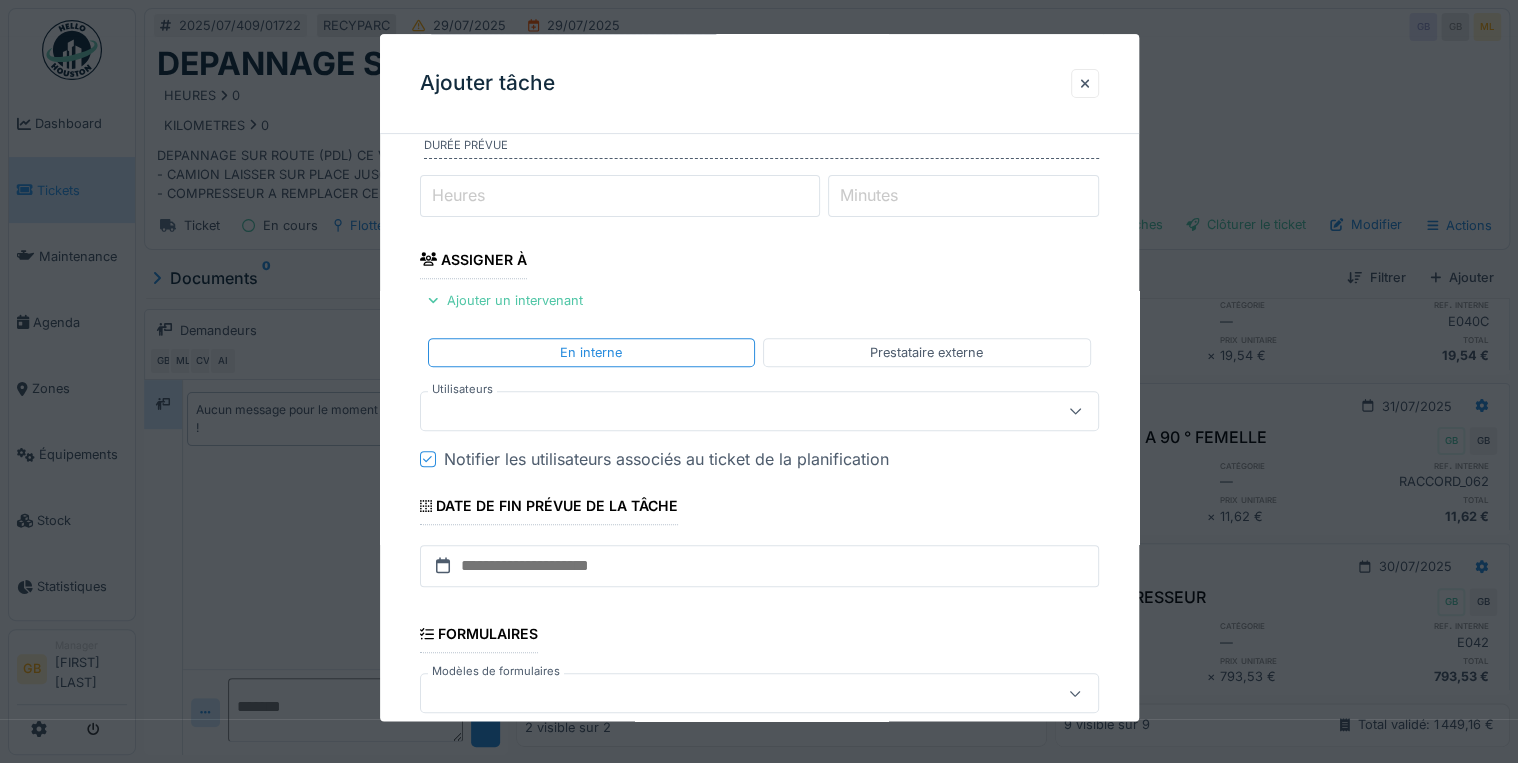 scroll, scrollTop: 252, scrollLeft: 0, axis: vertical 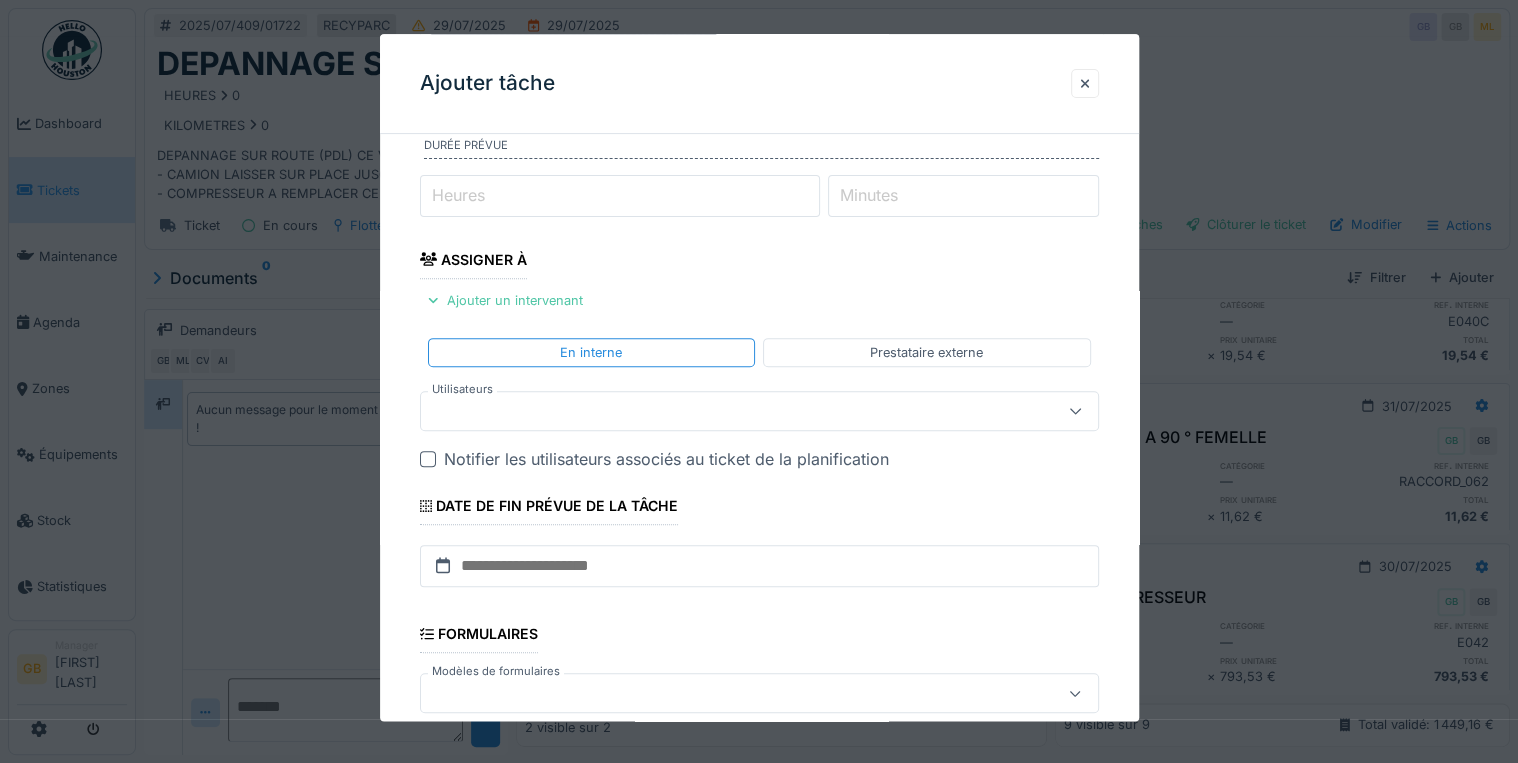 click at bounding box center [725, 412] 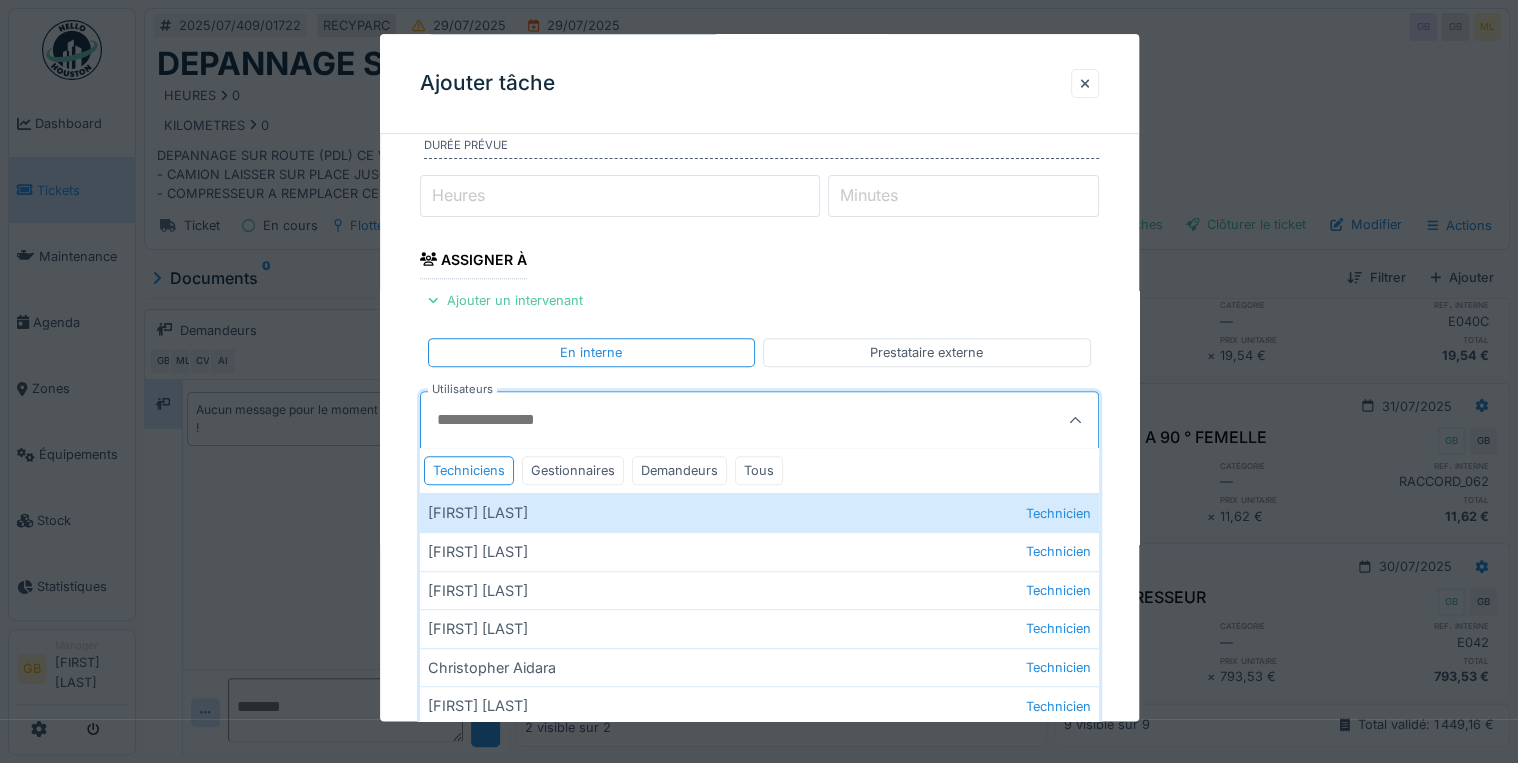 click on "Utilisateurs" at bounding box center (713, 421) 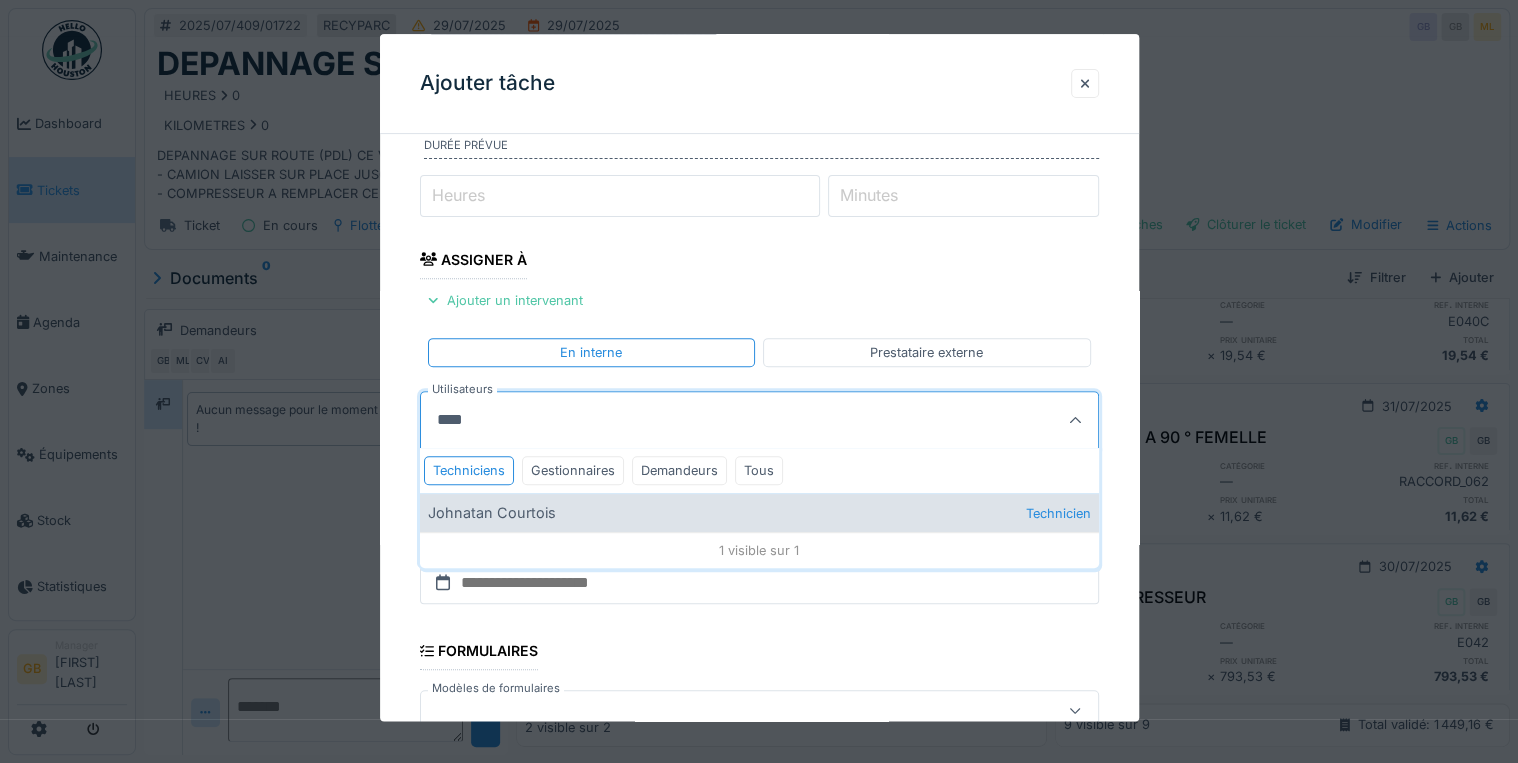 type on "****" 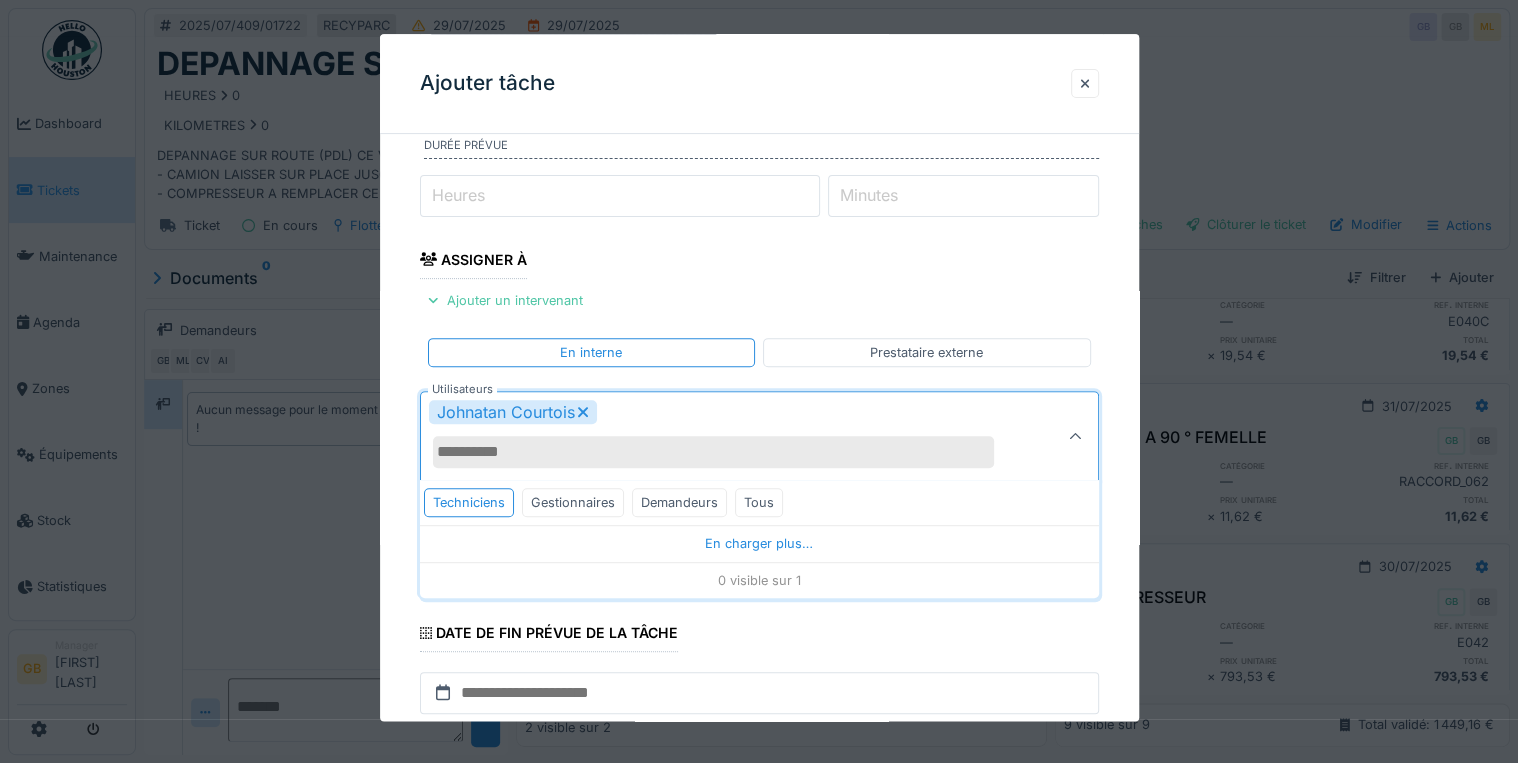 click on "Utilisateurs" at bounding box center (713, 453) 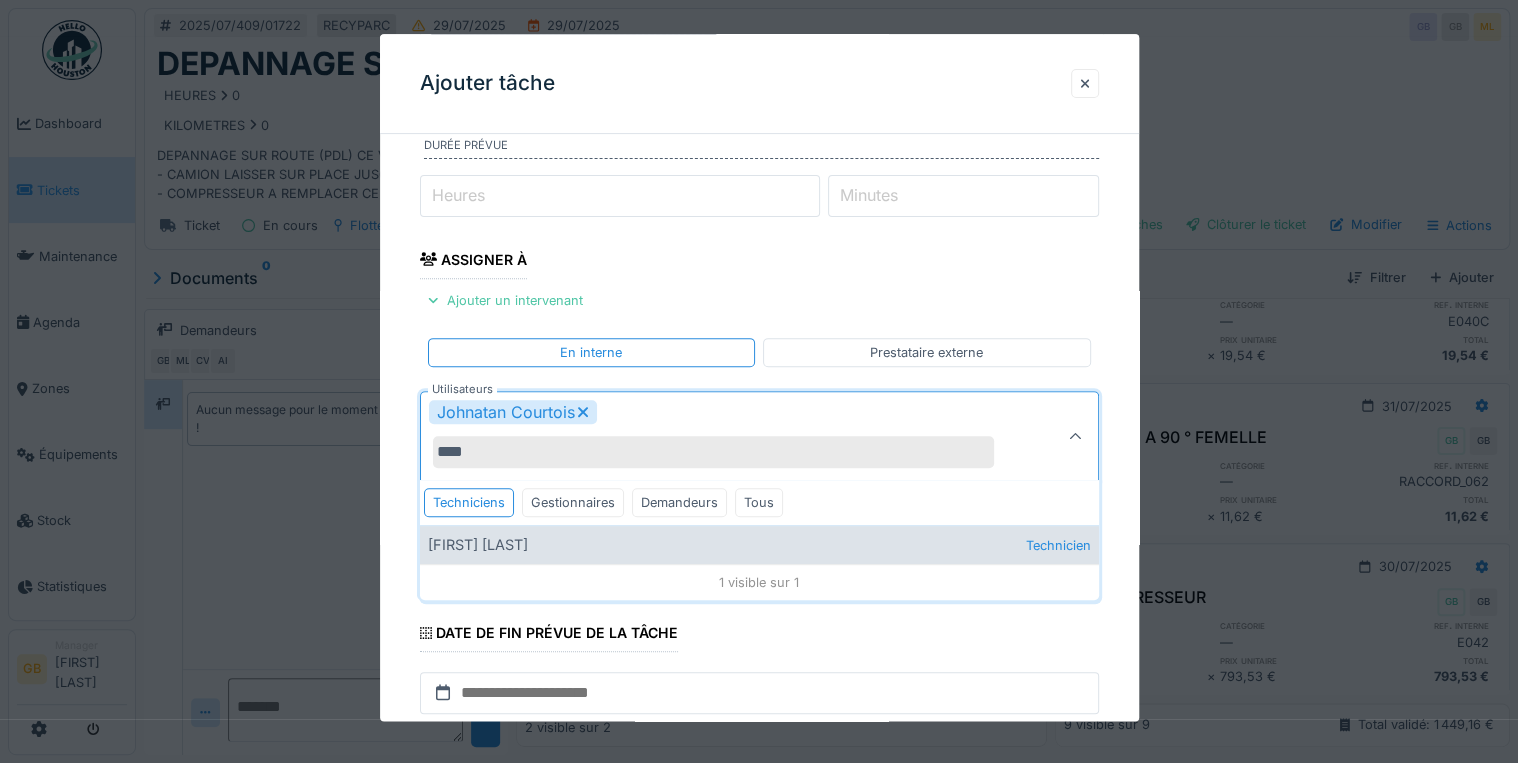type on "****" 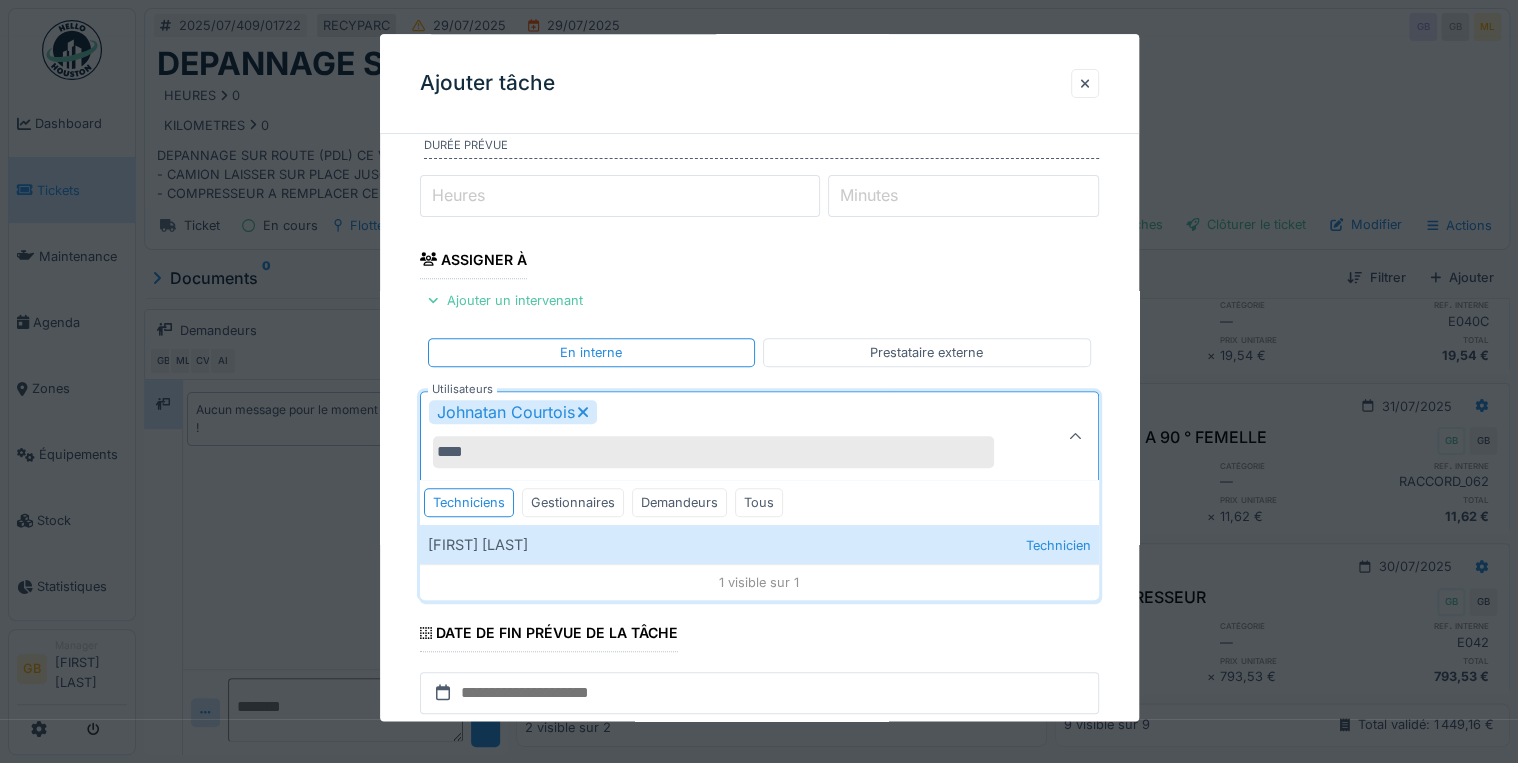 drag, startPoint x: 646, startPoint y: 537, endPoint x: 631, endPoint y: 428, distance: 110.02727 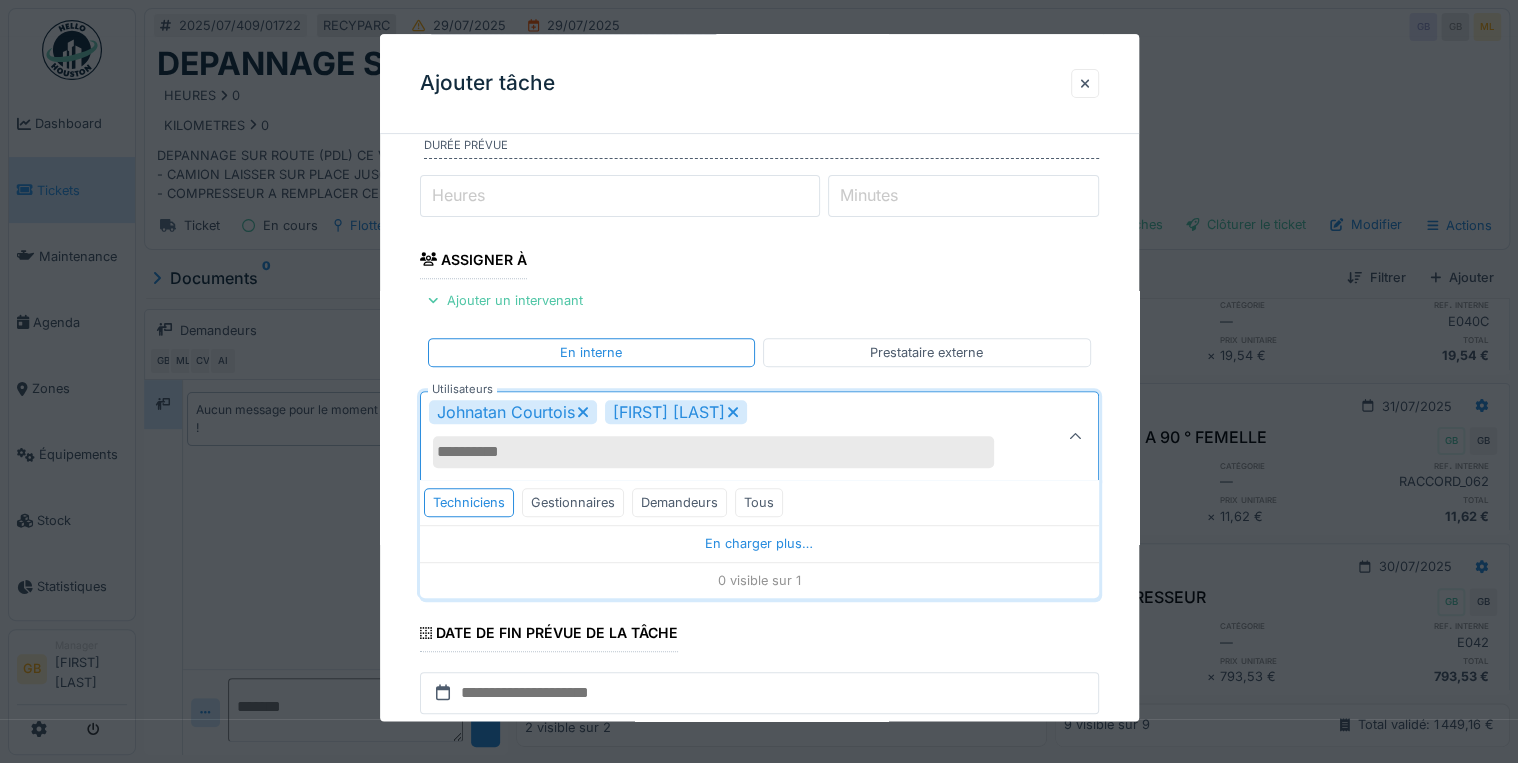 click on "Johnatan Courtois   Cédric Vanbellinghen" at bounding box center [725, 437] 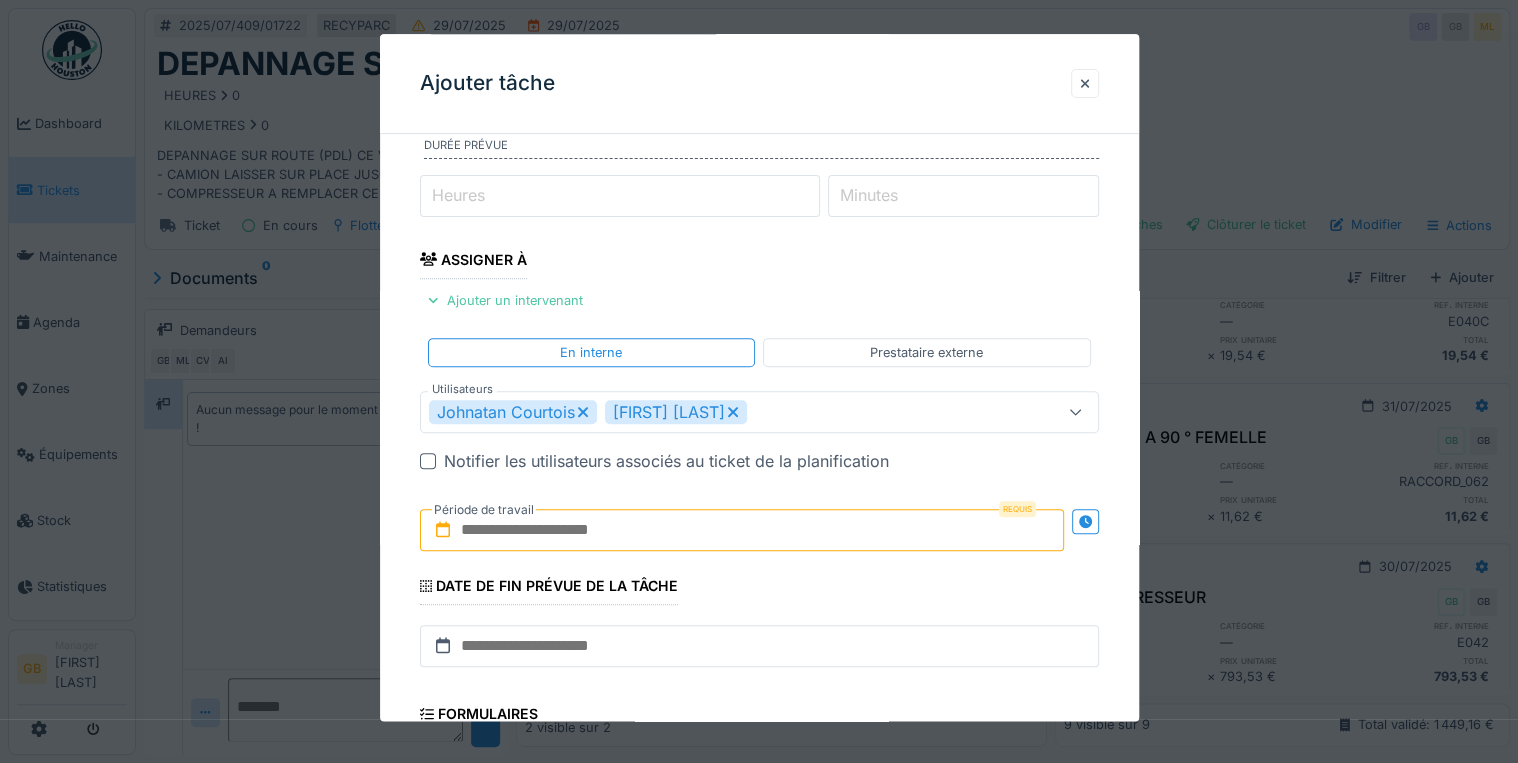click at bounding box center [742, 531] 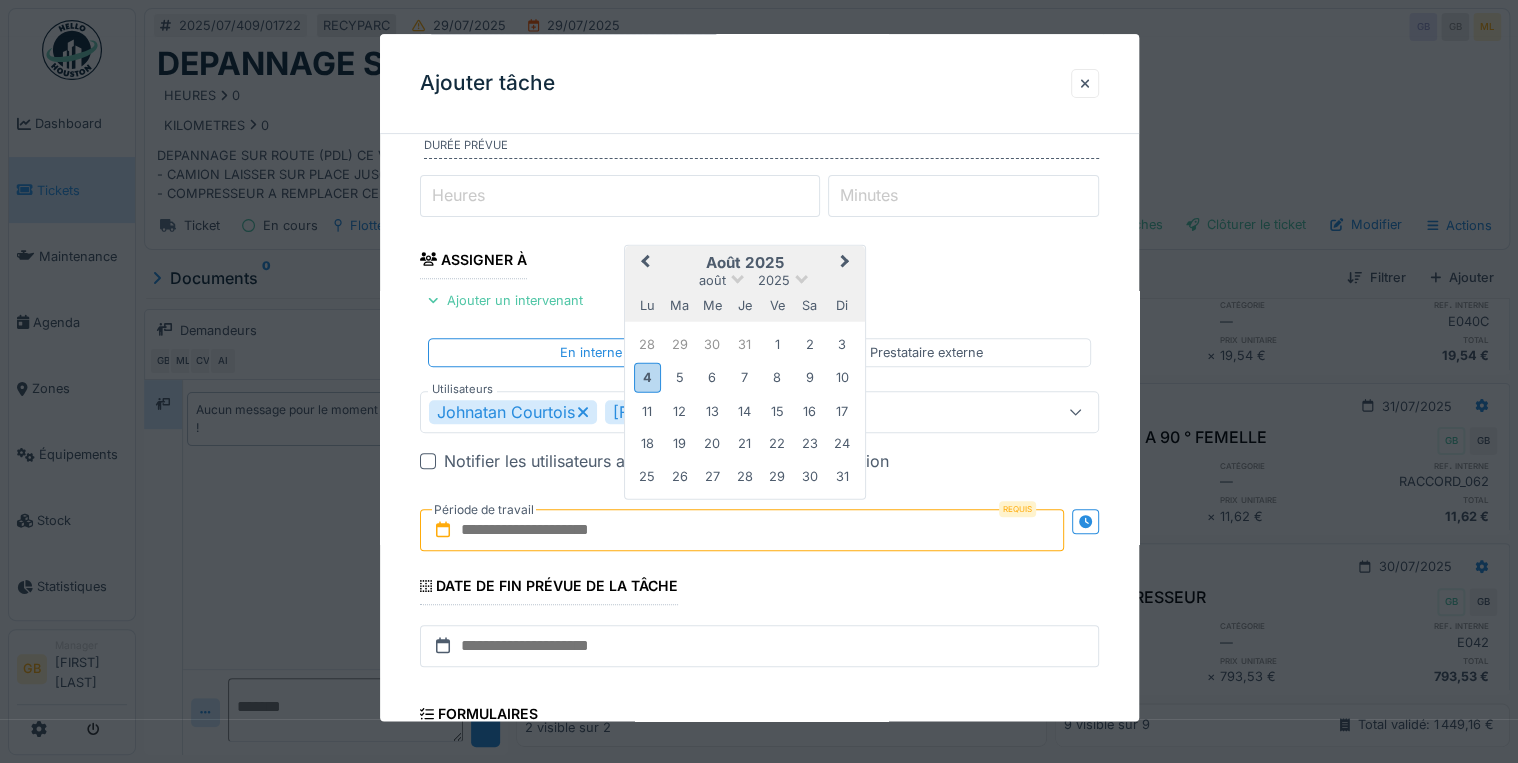 click on "Previous Month" at bounding box center (643, 264) 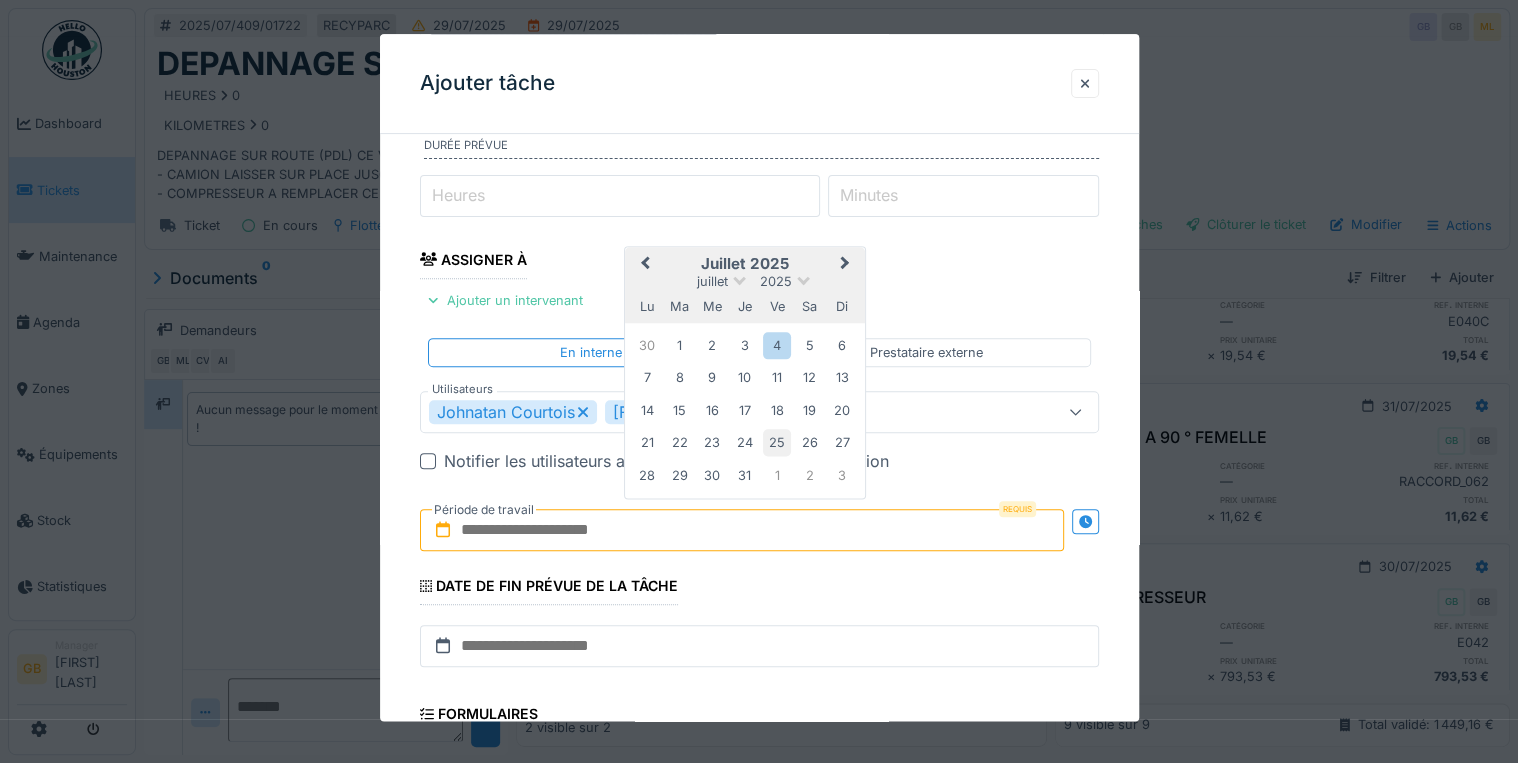 click on "25" at bounding box center (776, 443) 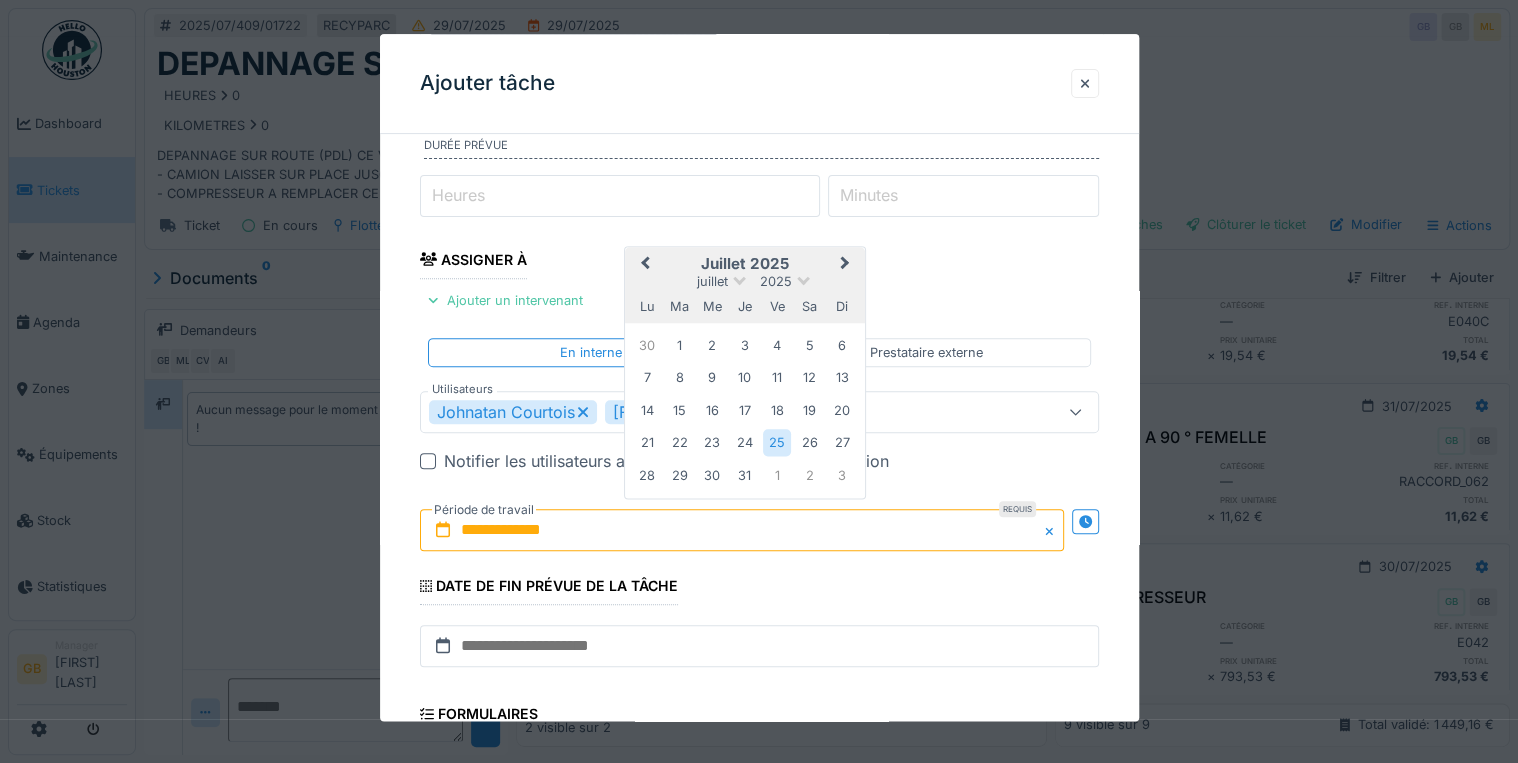 click on "25" at bounding box center [776, 443] 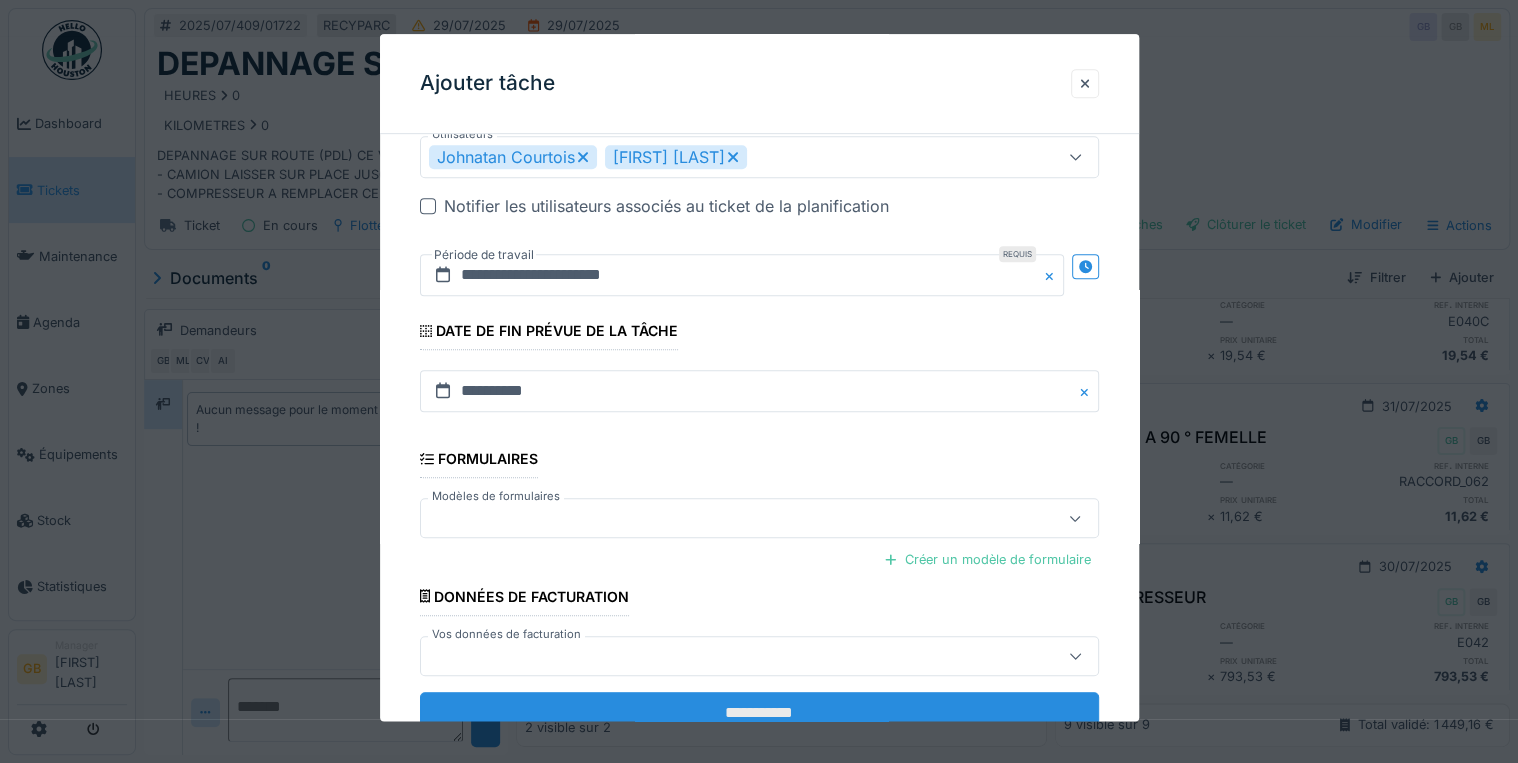 scroll, scrollTop: 571, scrollLeft: 0, axis: vertical 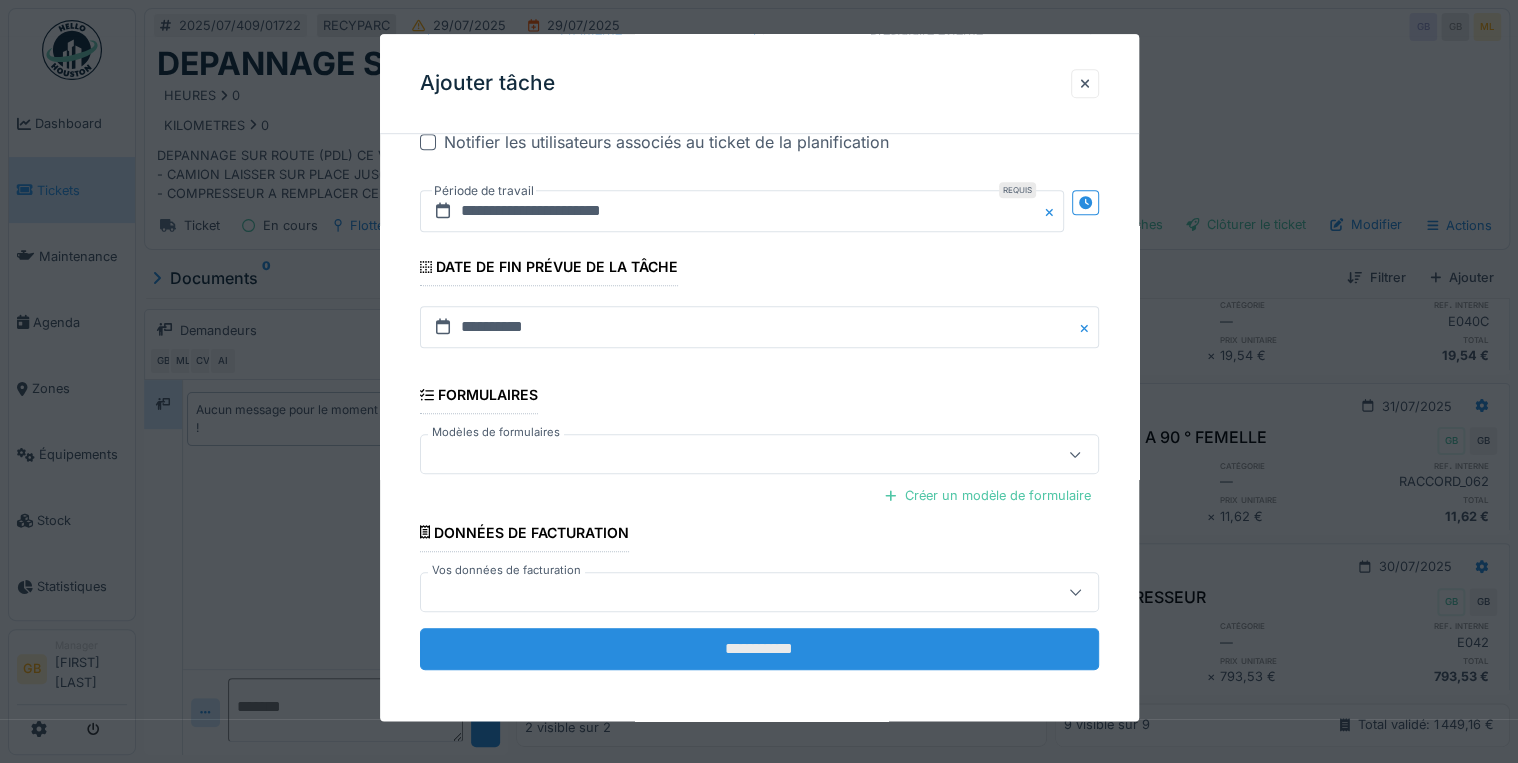 click on "**********" at bounding box center [759, 649] 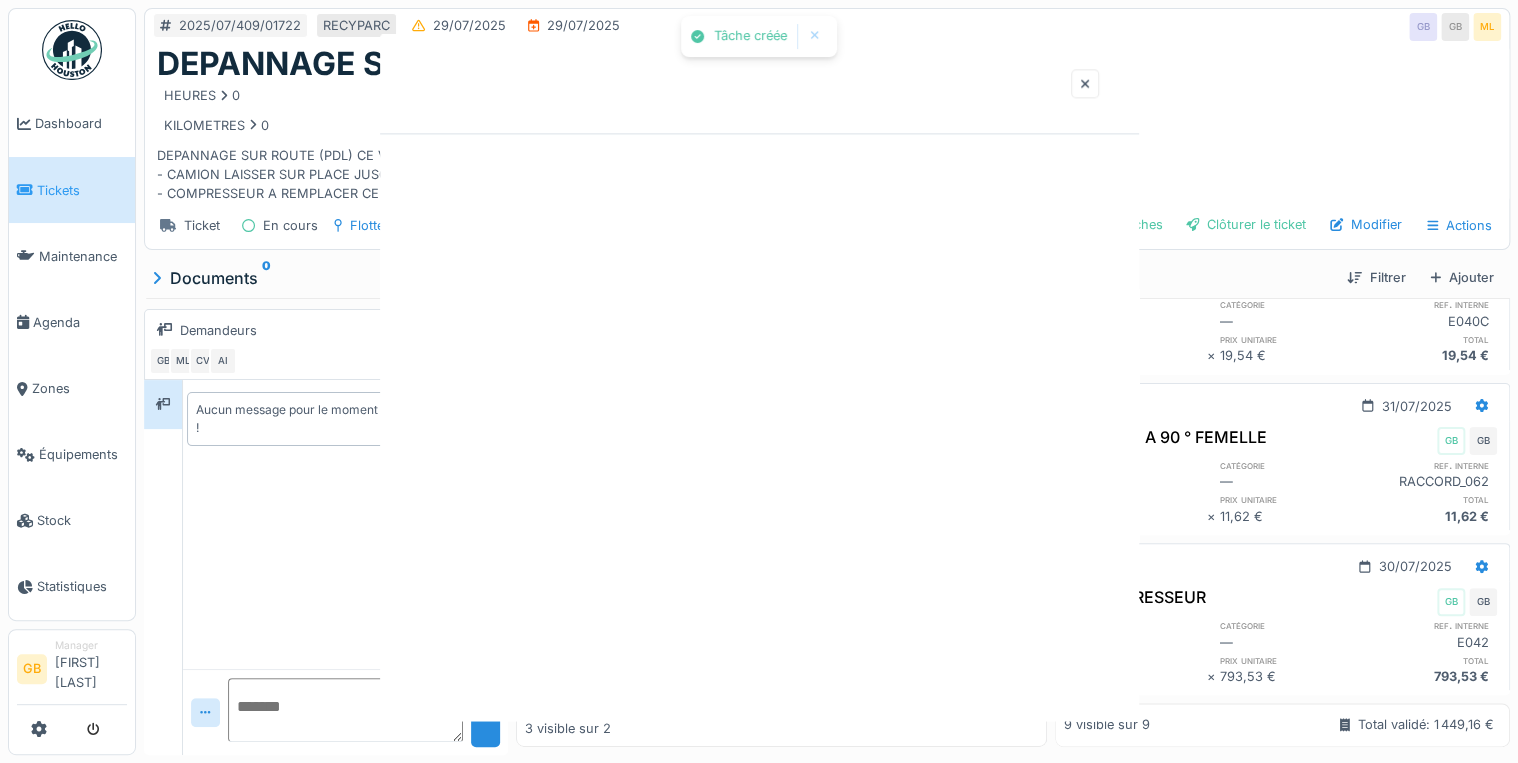 scroll, scrollTop: 0, scrollLeft: 0, axis: both 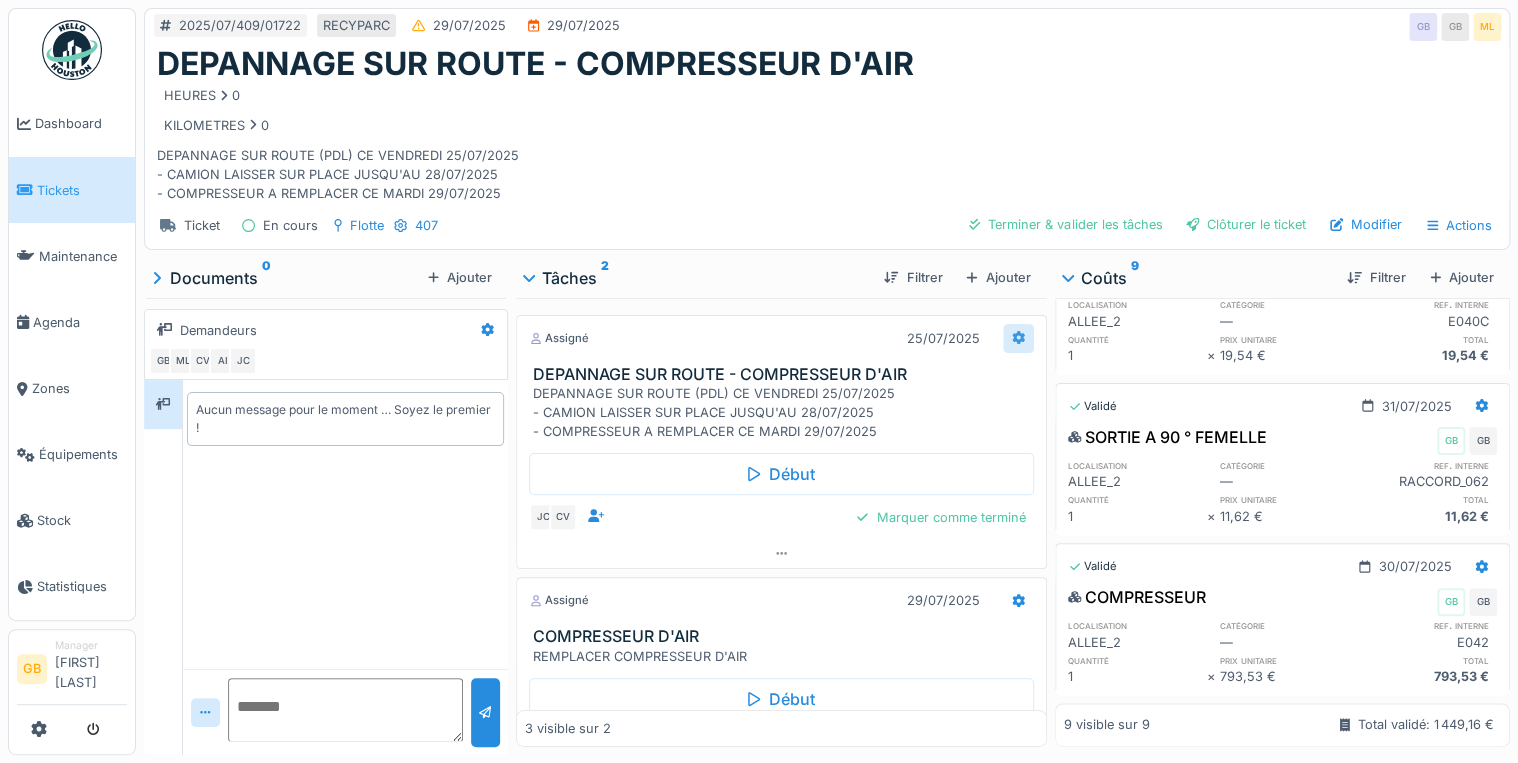 click at bounding box center [1018, 338] 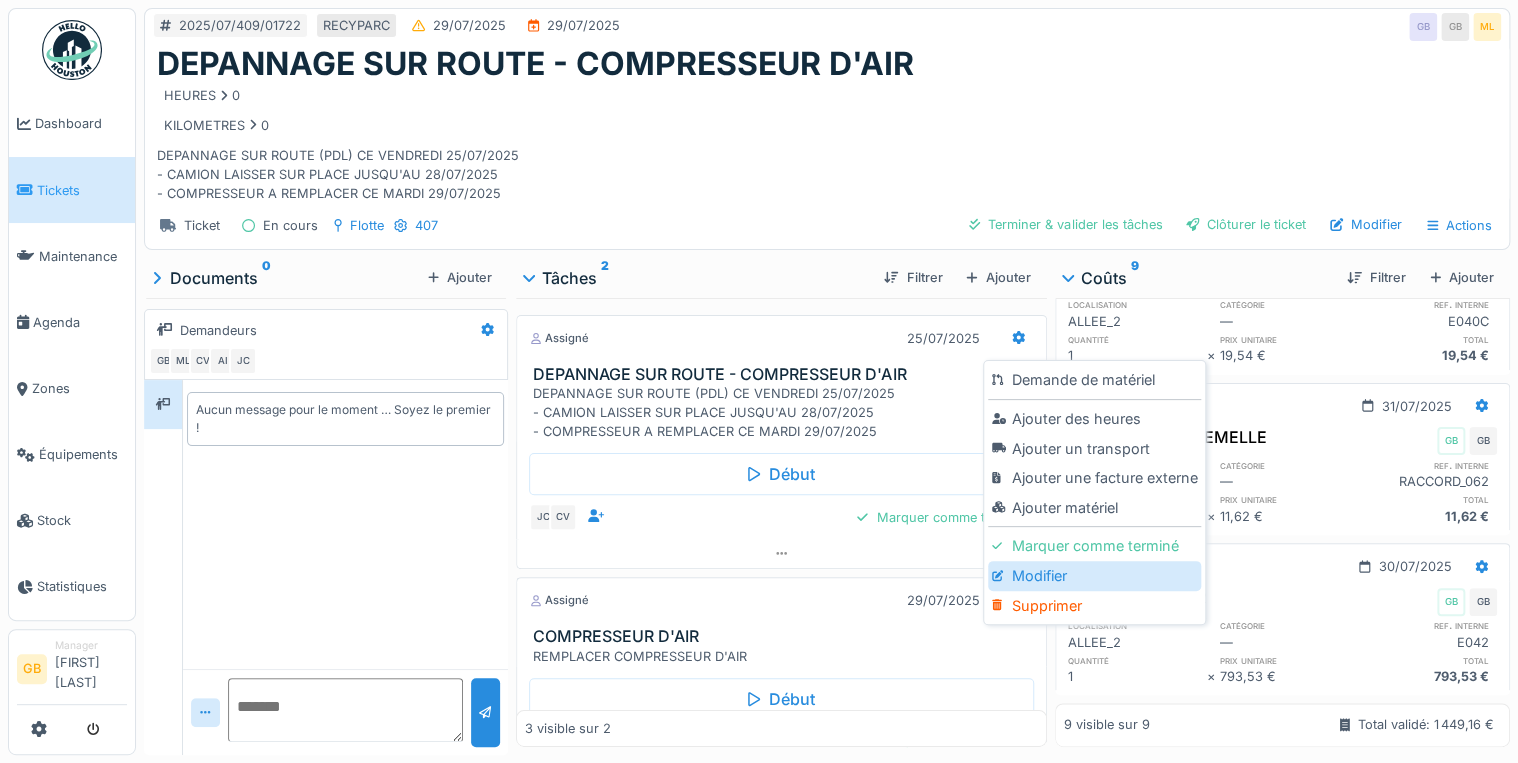 click on "Modifier" at bounding box center (1094, 576) 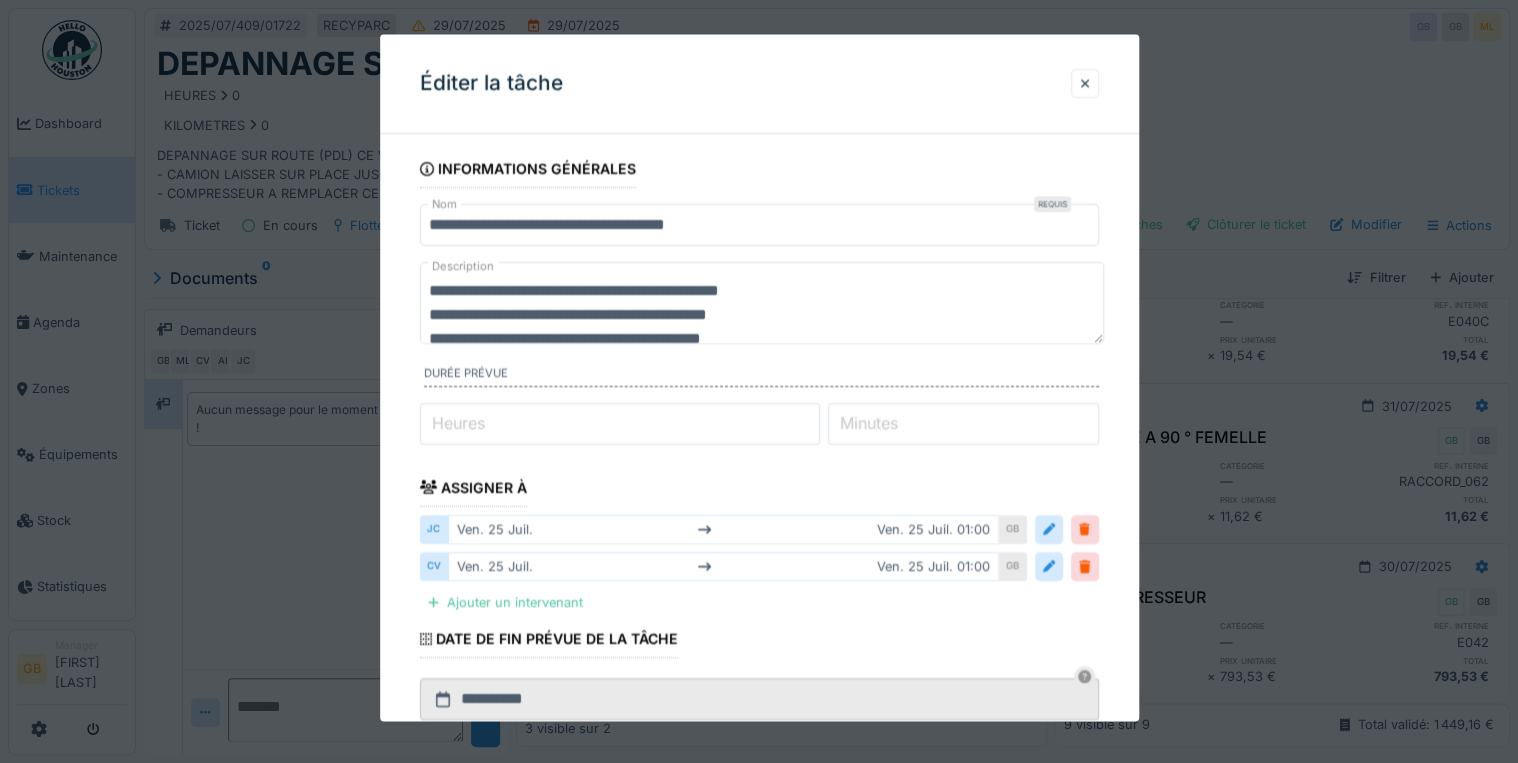 drag, startPoint x: 509, startPoint y: 312, endPoint x: 445, endPoint y: 306, distance: 64.28063 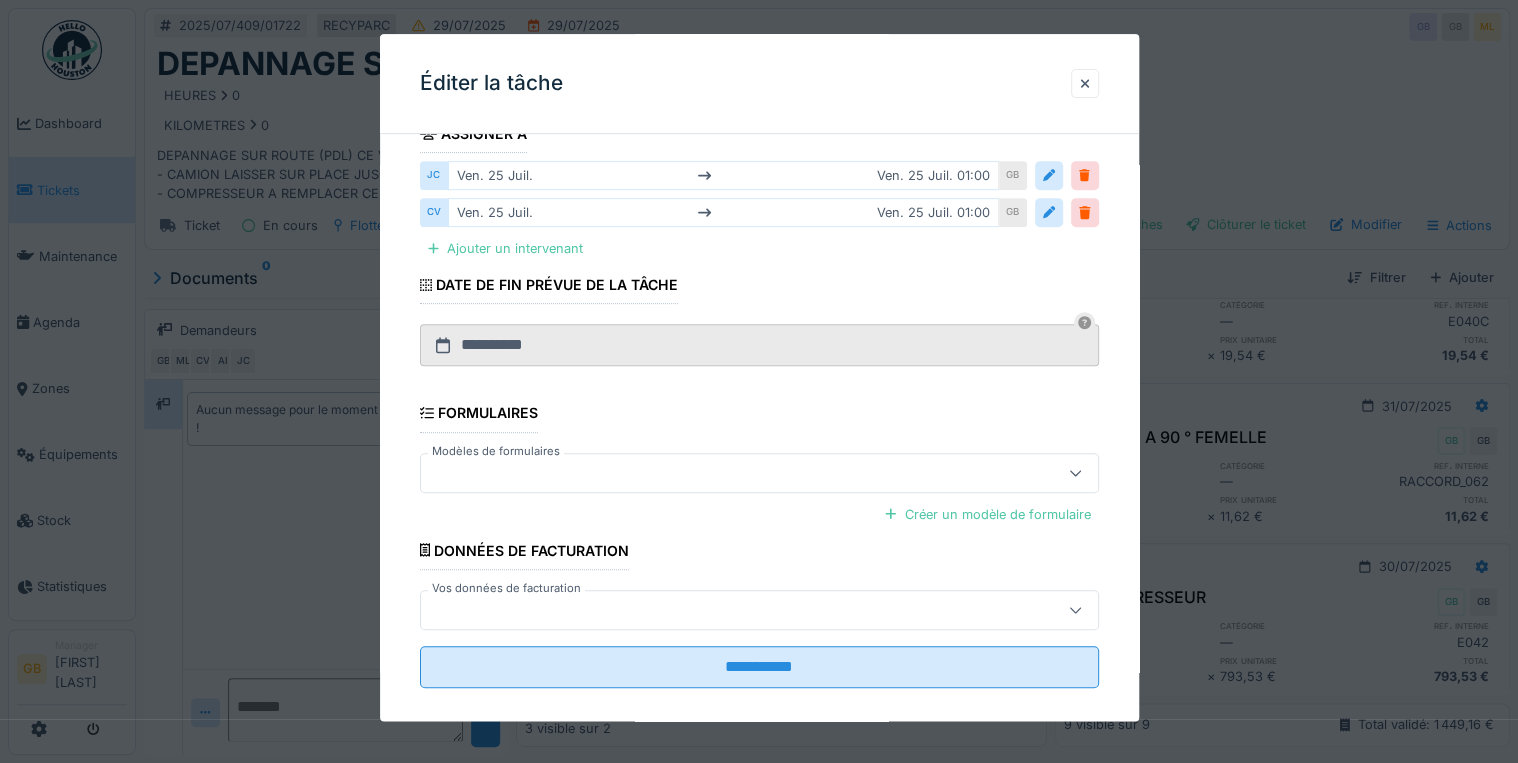 scroll, scrollTop: 396, scrollLeft: 0, axis: vertical 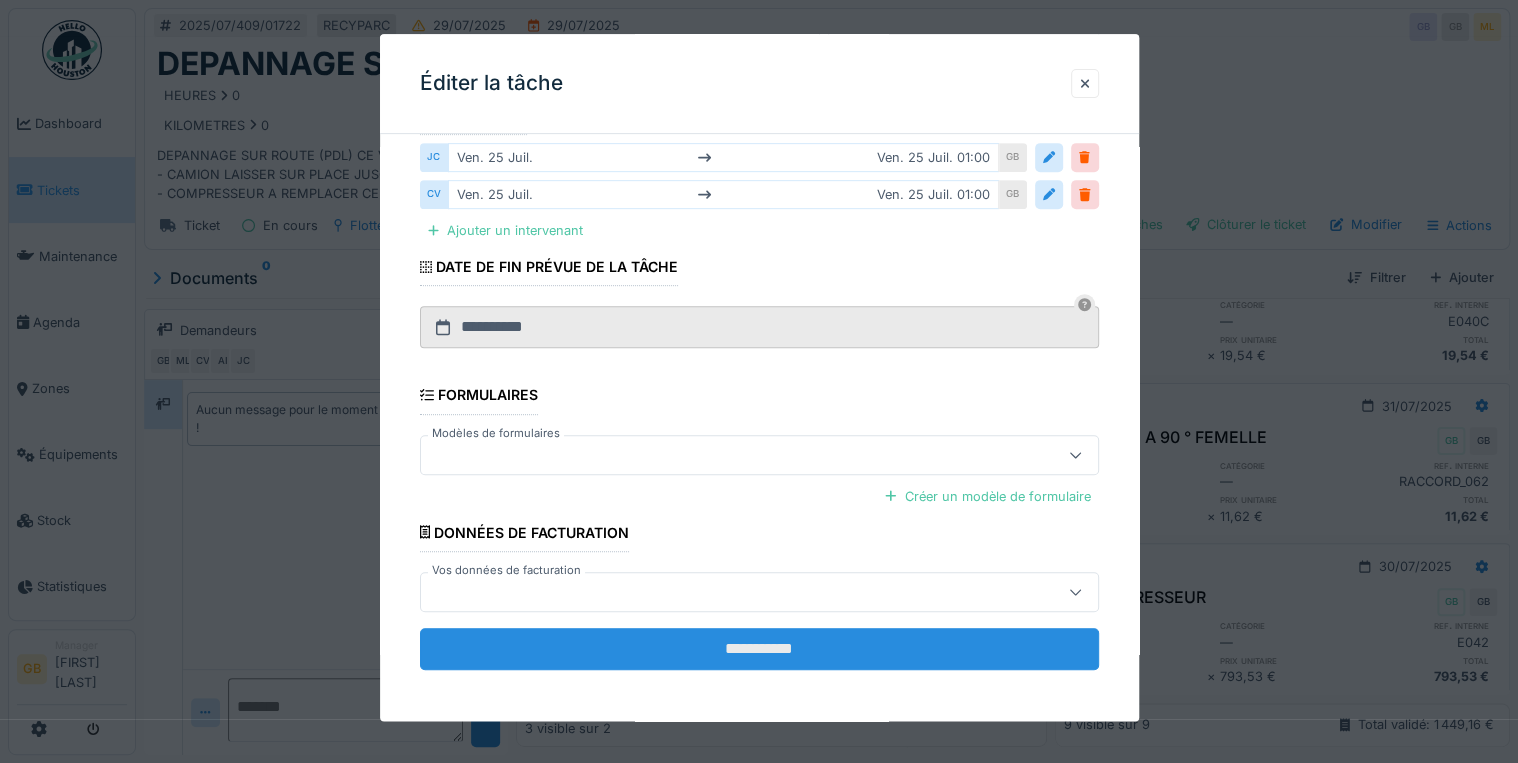 type on "**********" 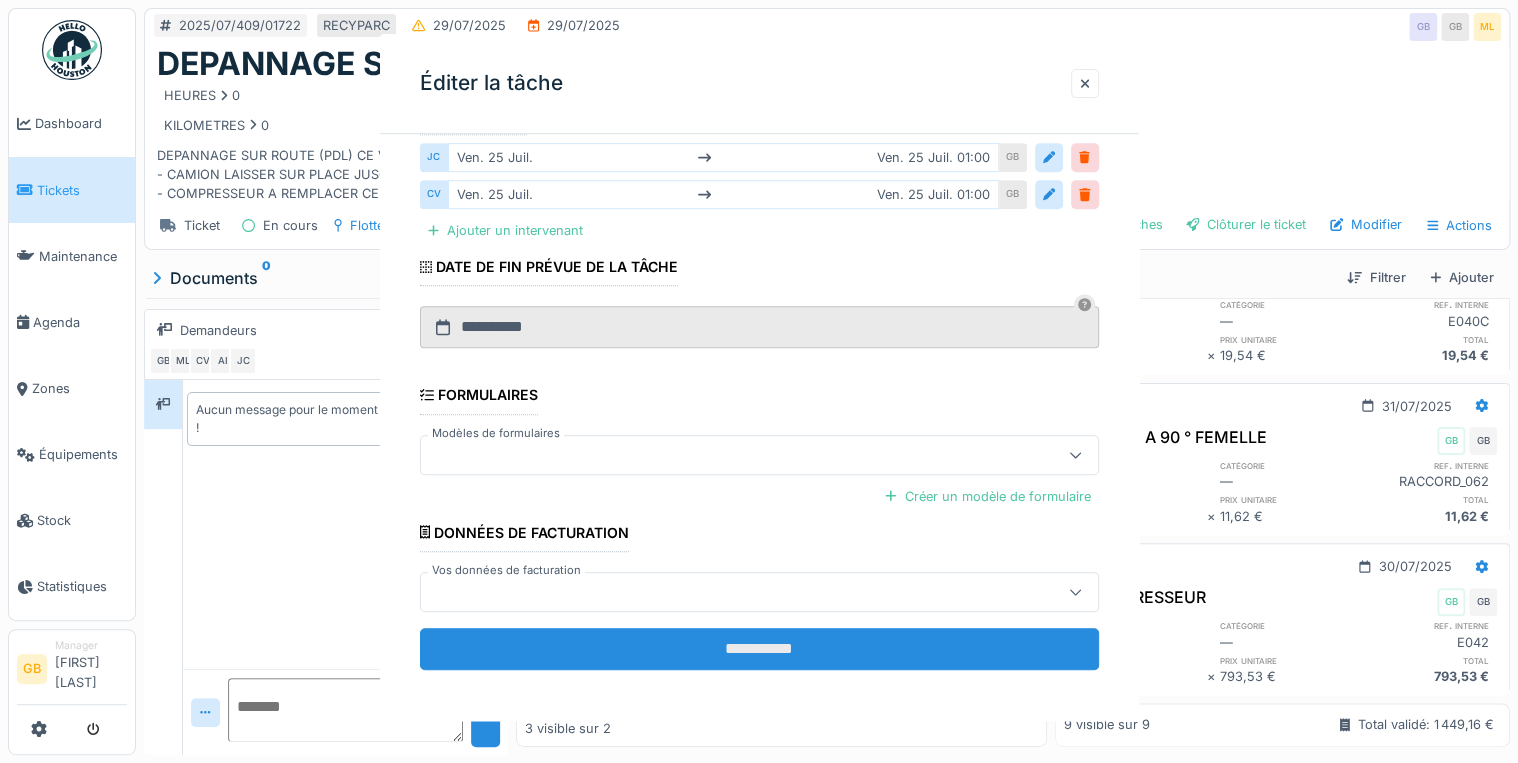 scroll, scrollTop: 0, scrollLeft: 0, axis: both 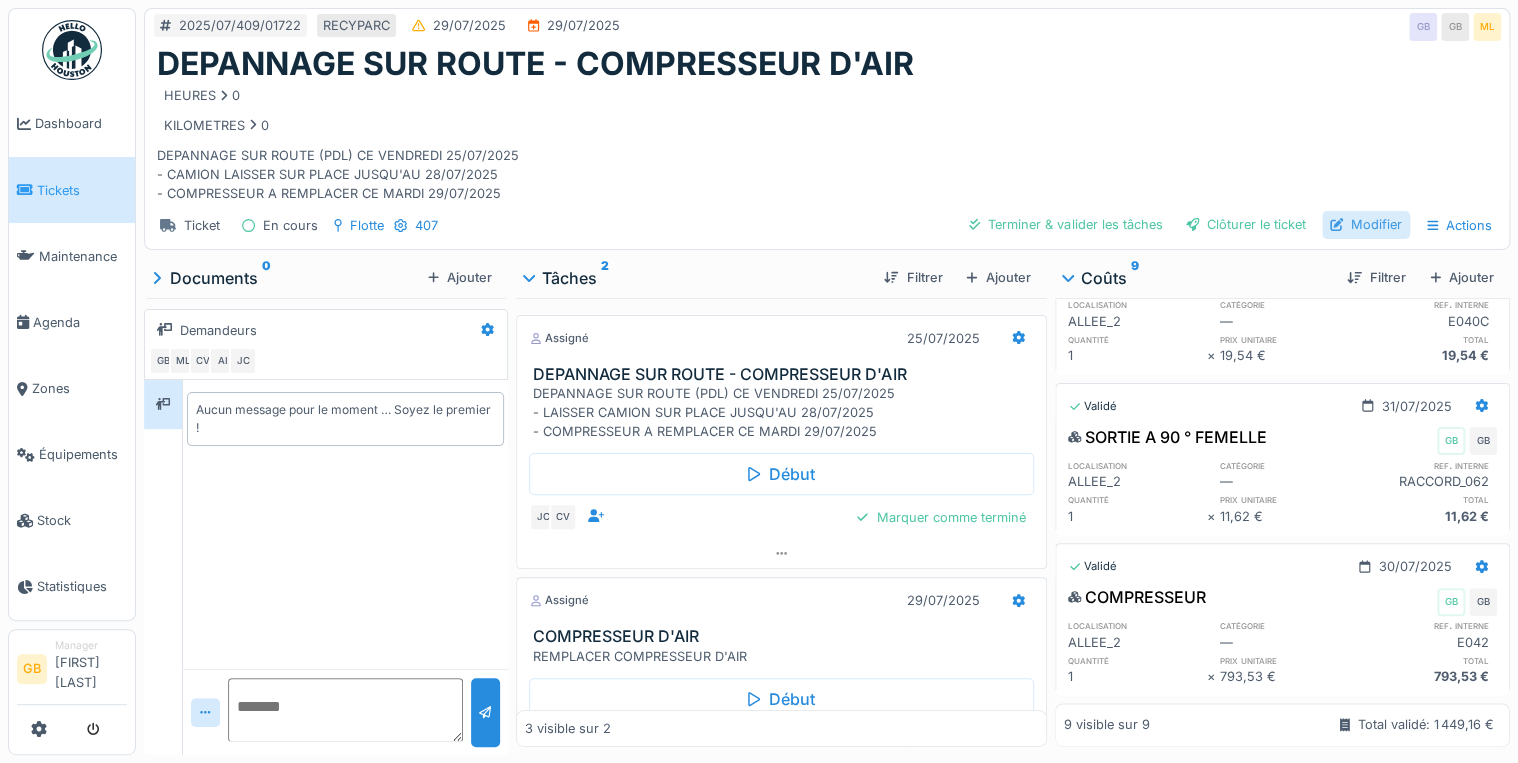 click on "Modifier" at bounding box center (1366, 224) 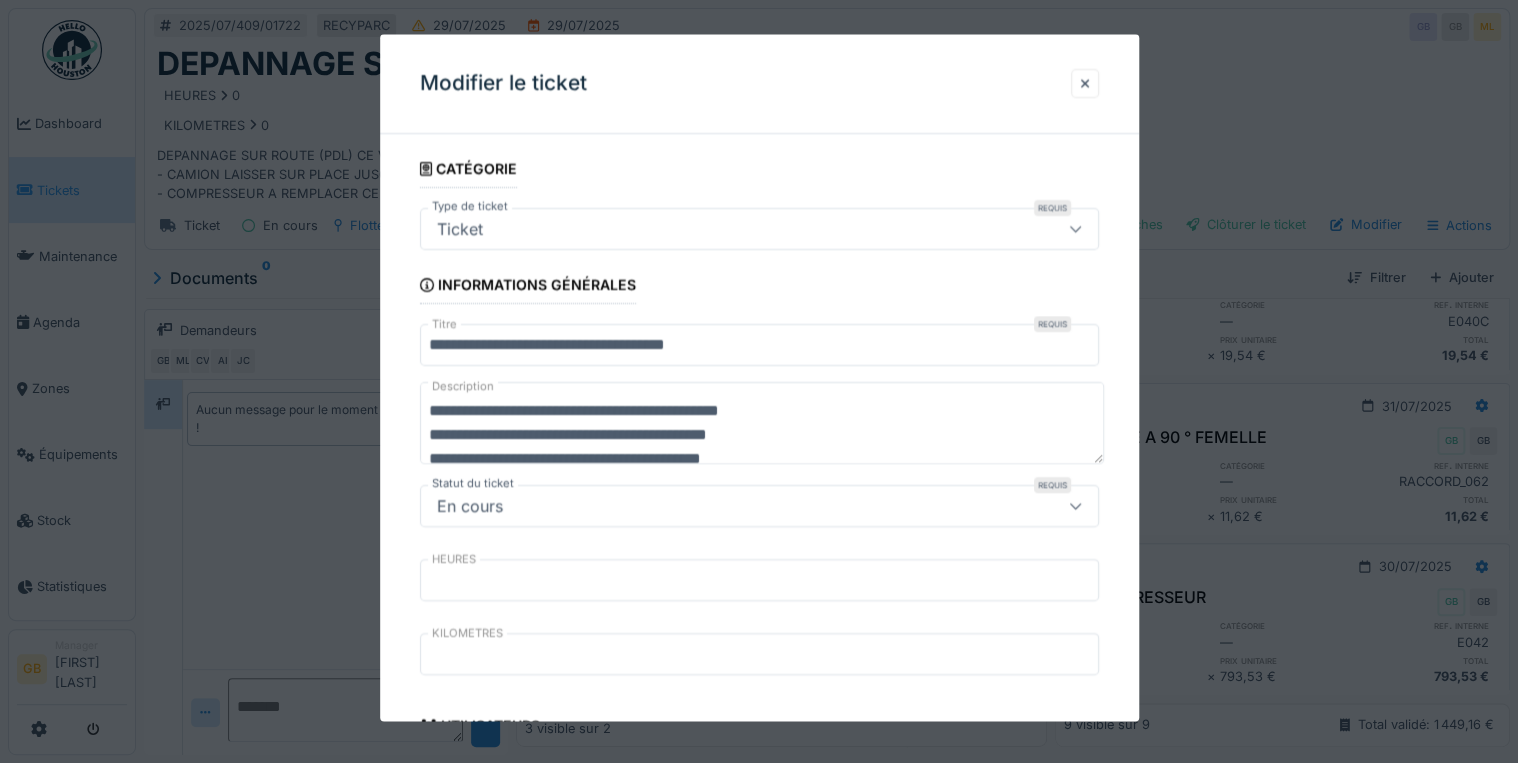 drag, startPoint x: 502, startPoint y: 432, endPoint x: 443, endPoint y: 425, distance: 59.413803 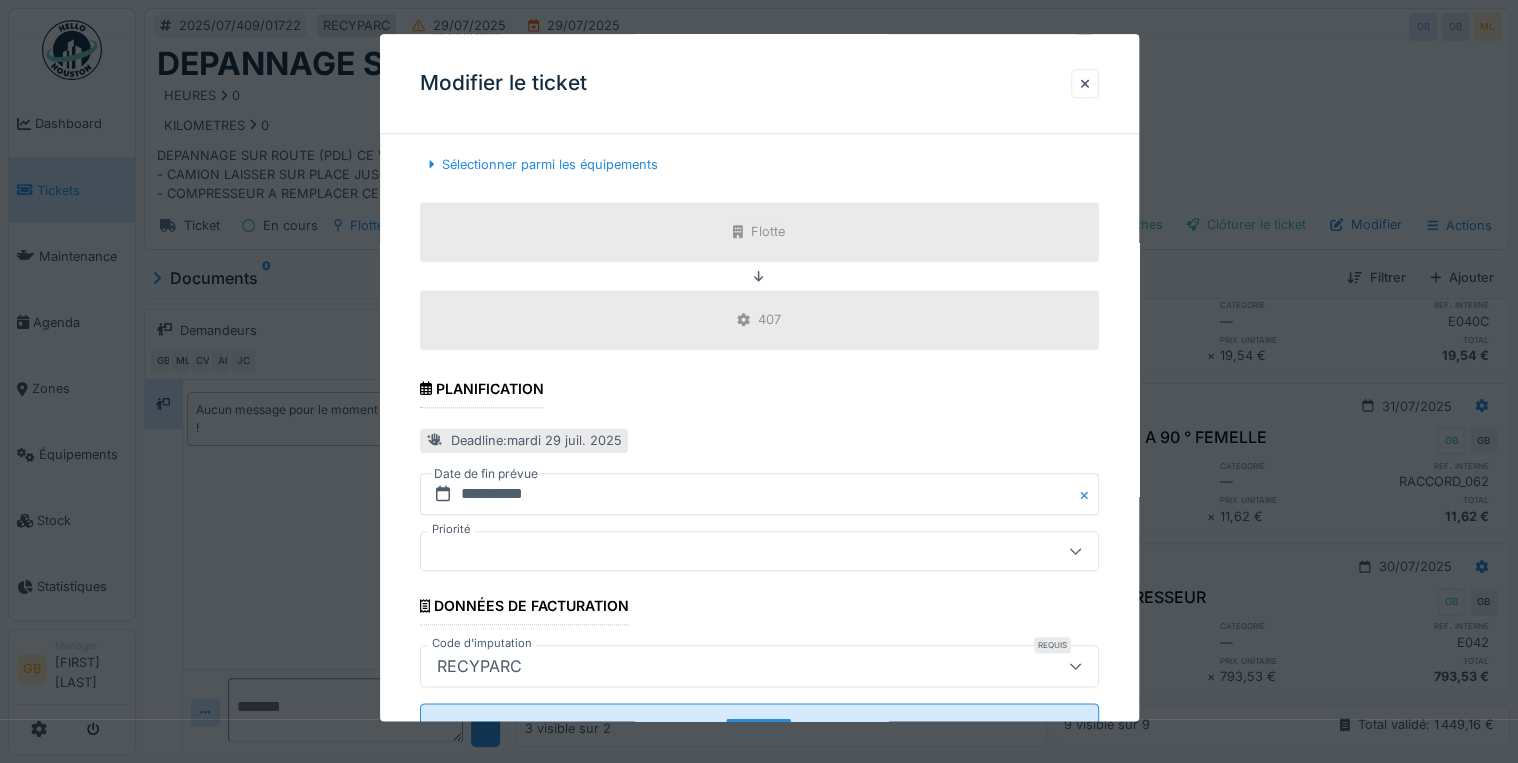 scroll, scrollTop: 880, scrollLeft: 0, axis: vertical 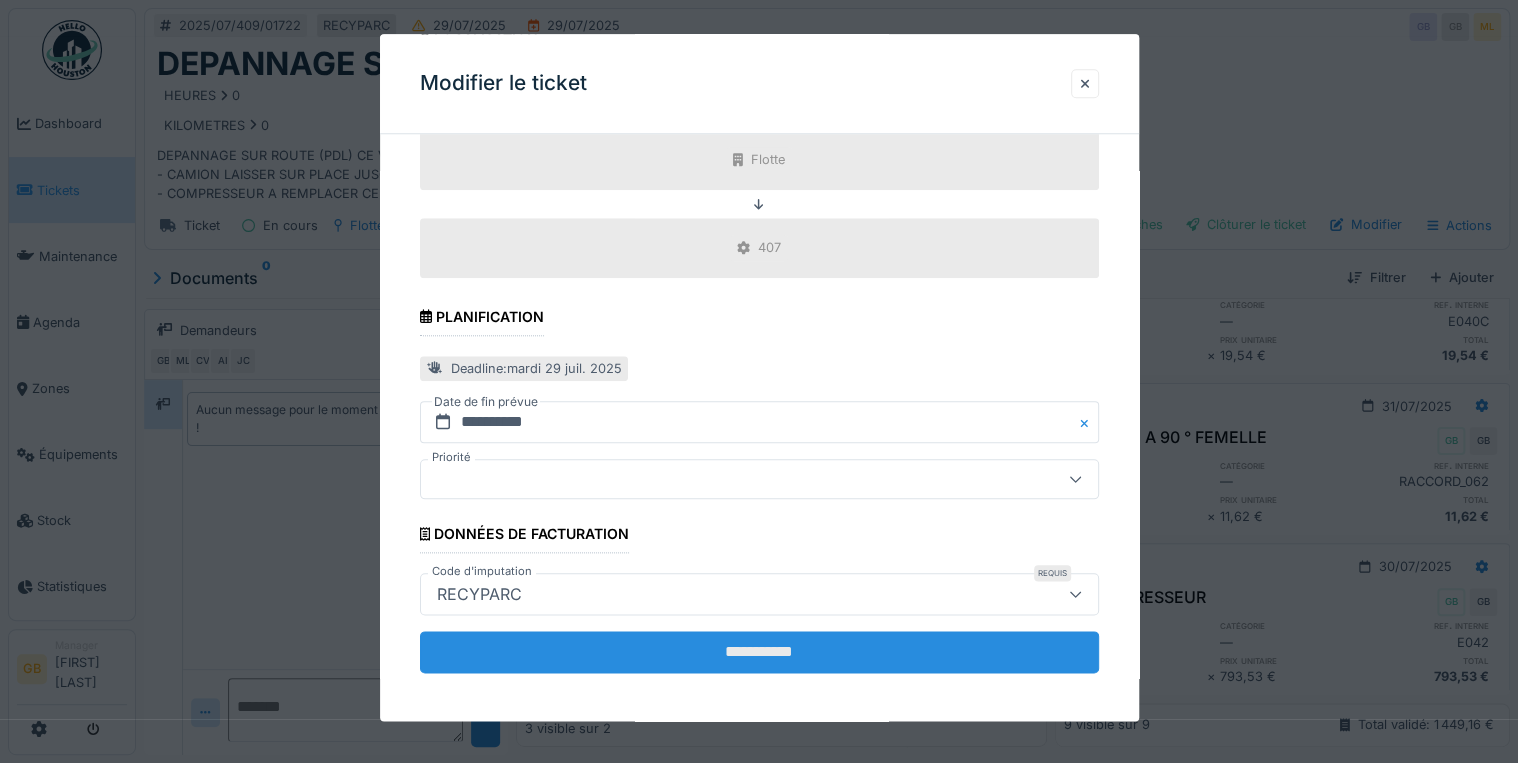 type on "**********" 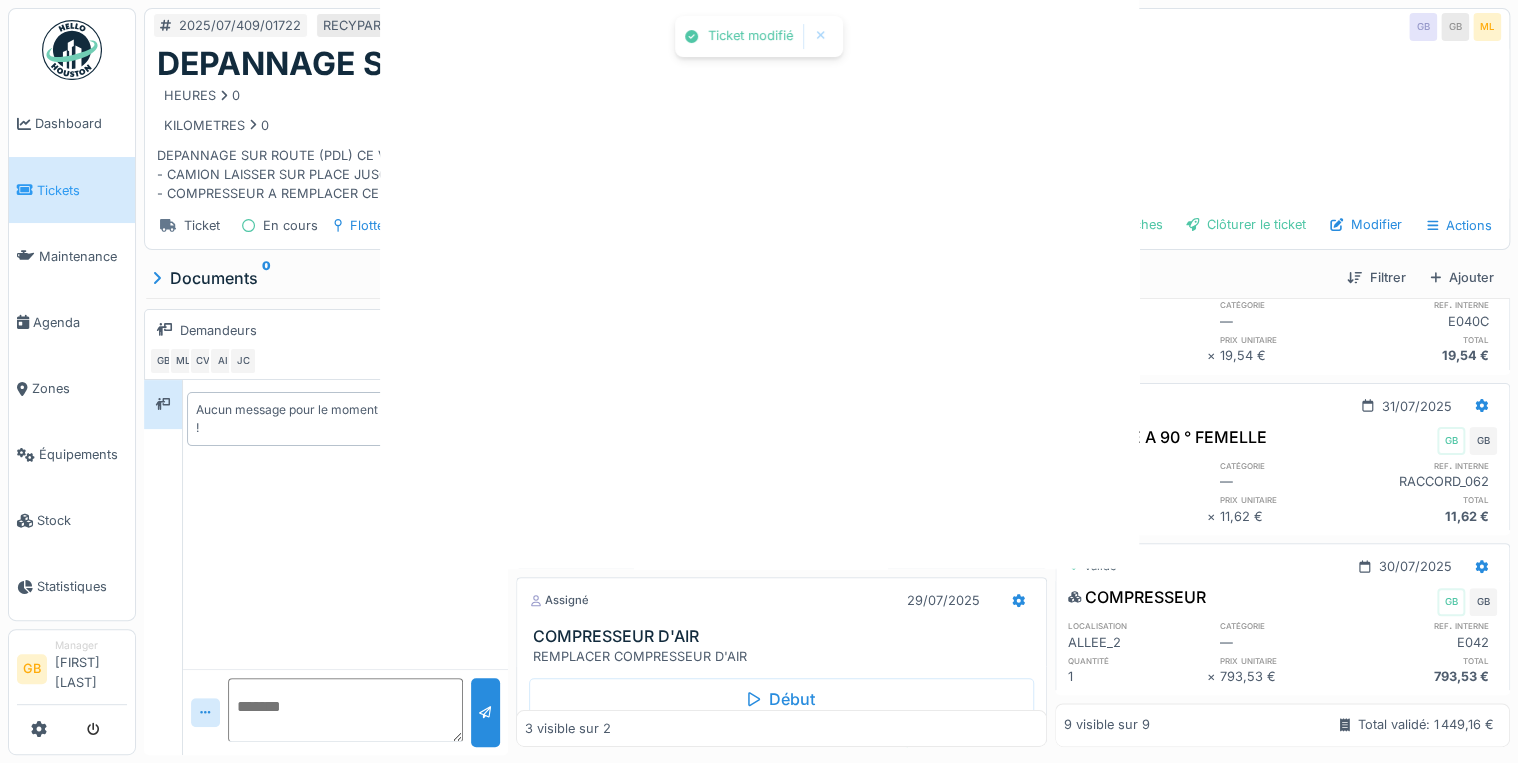 scroll, scrollTop: 0, scrollLeft: 0, axis: both 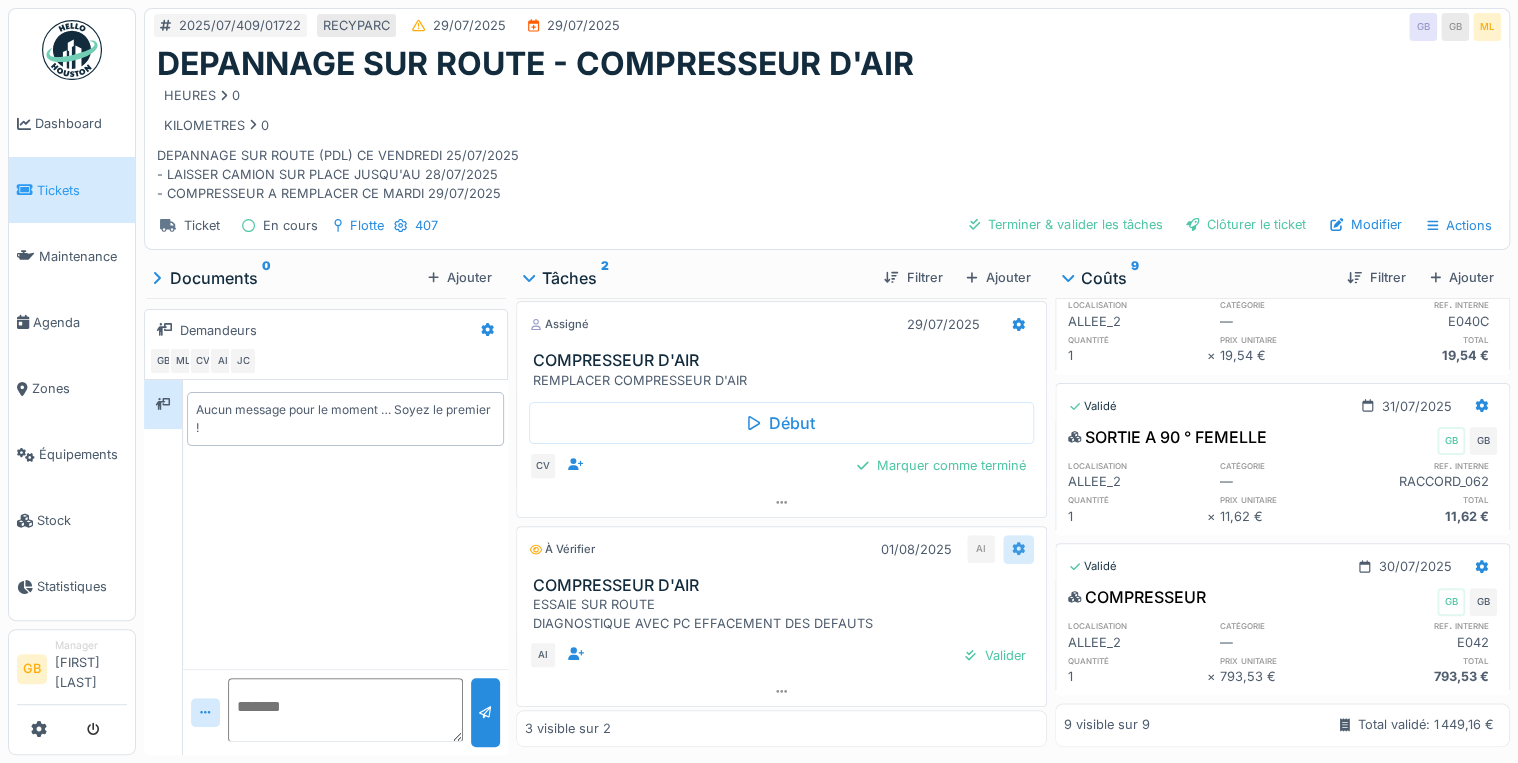 click 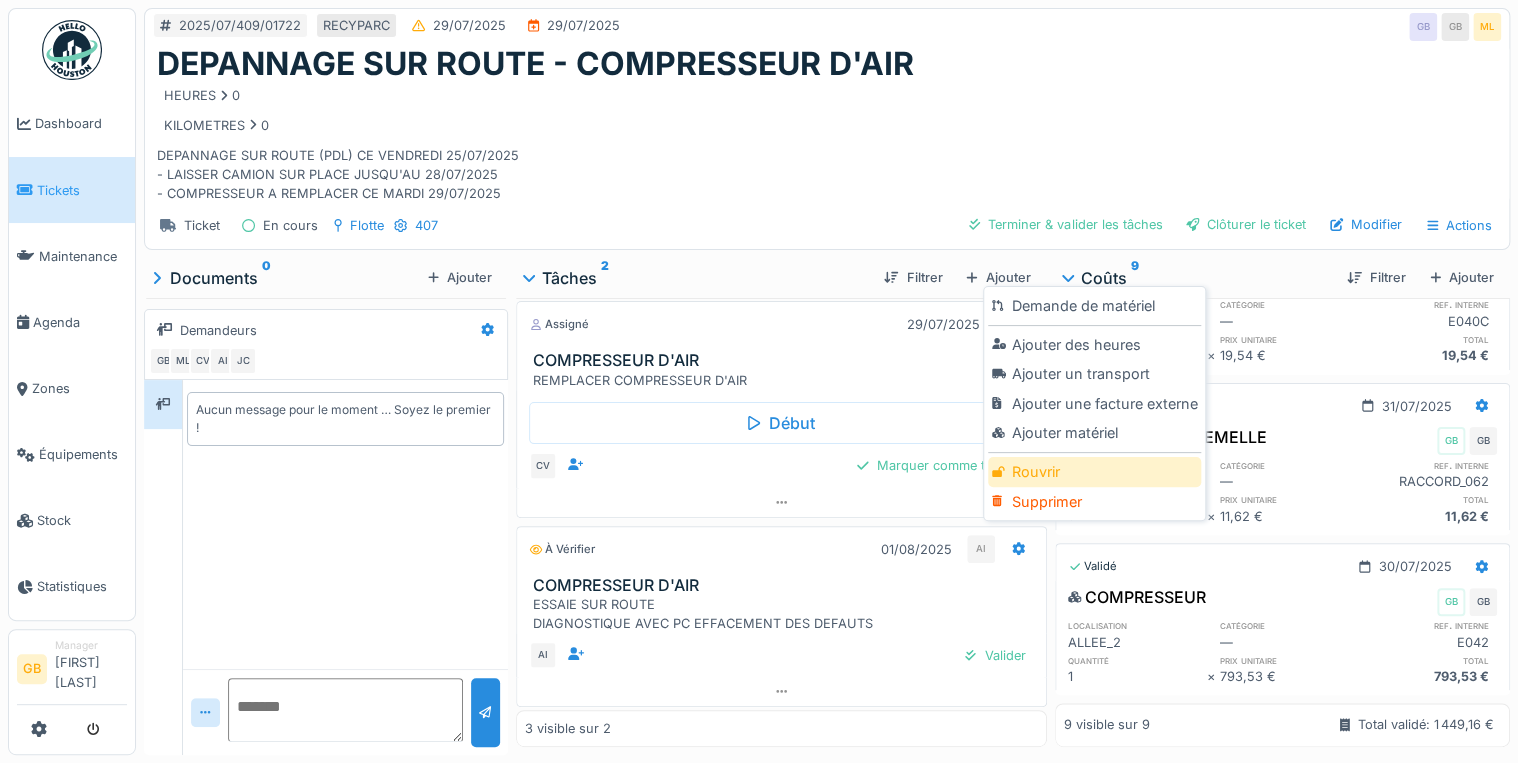 click on "Rouvrir" at bounding box center [1094, 472] 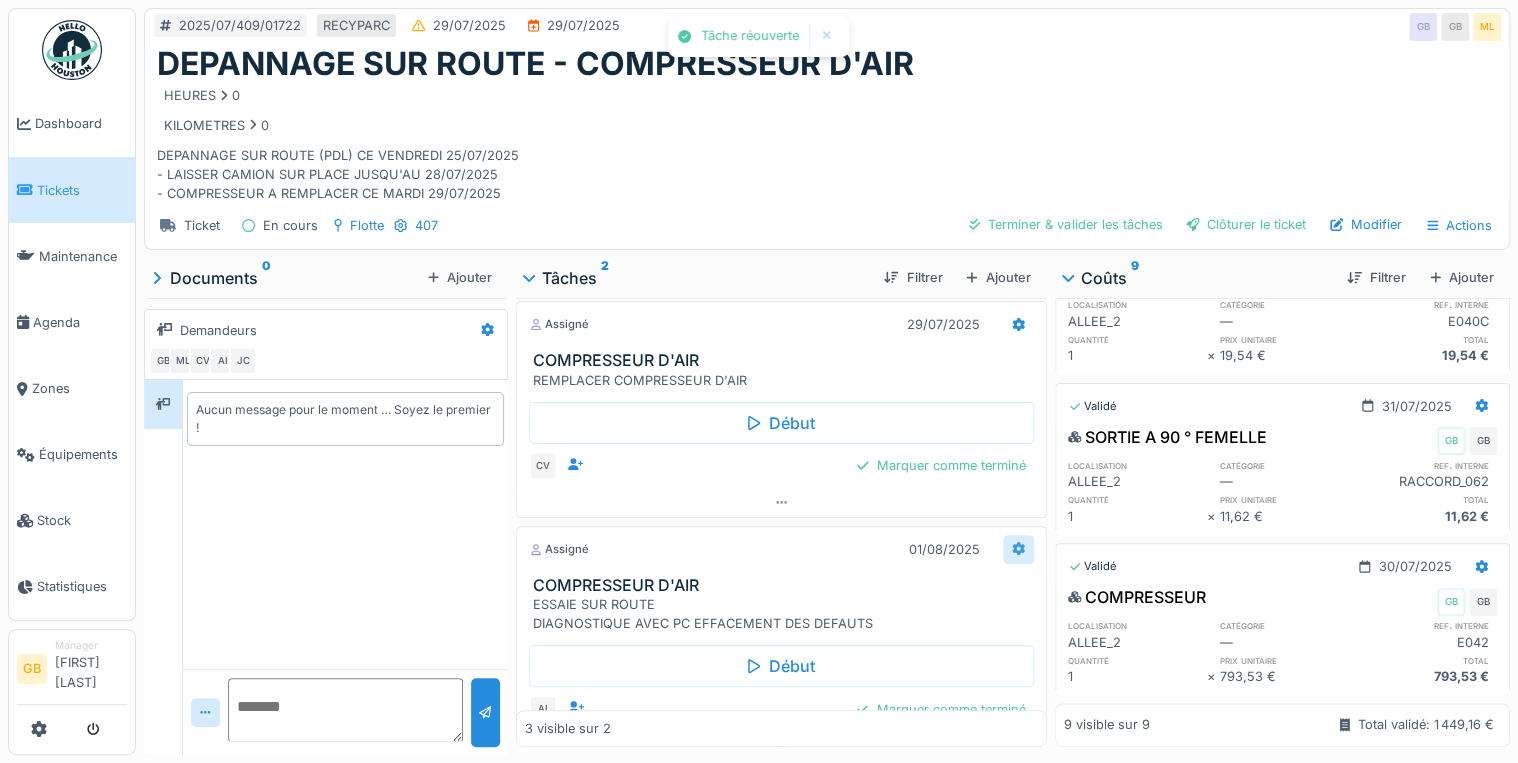 click 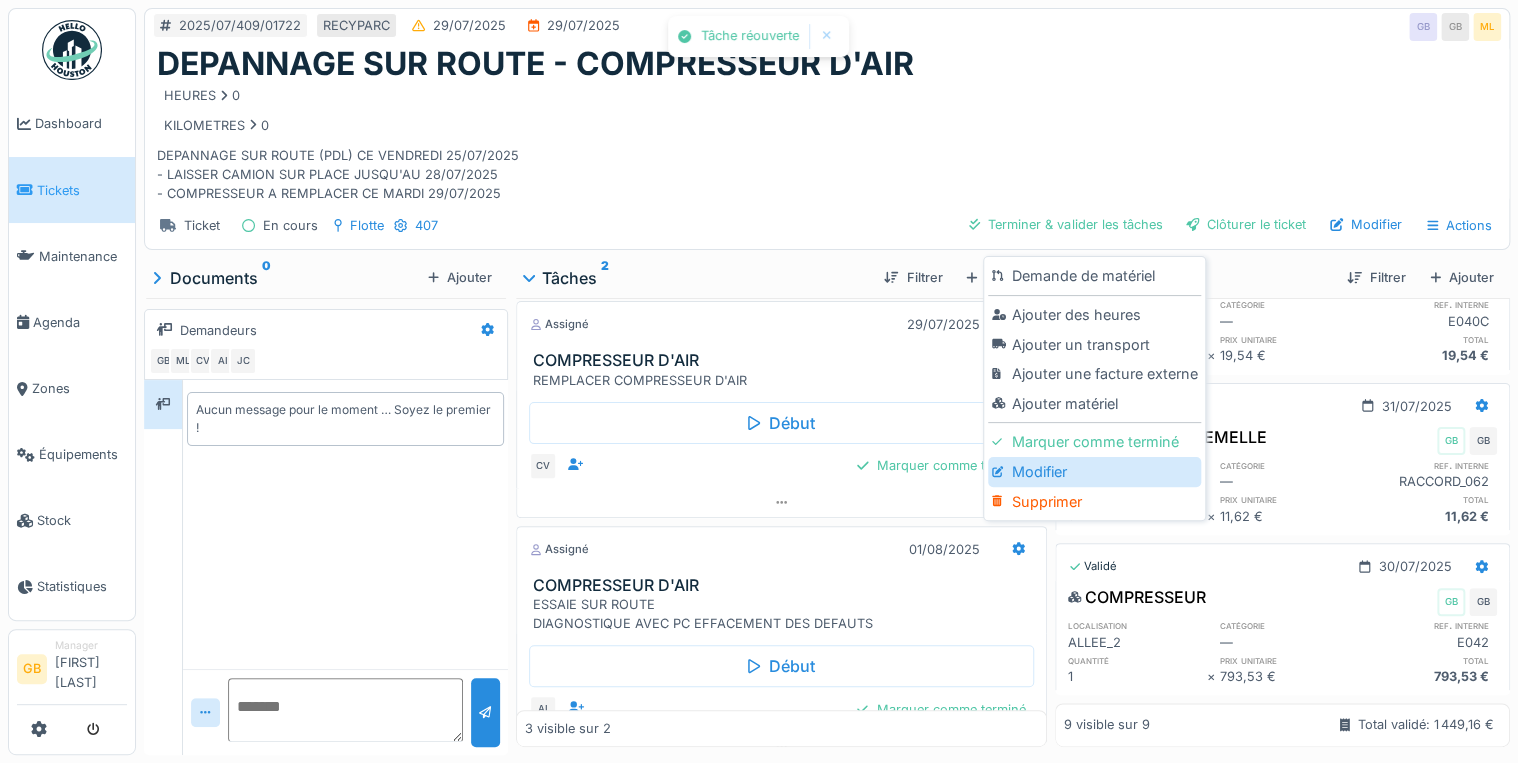click on "Modifier" at bounding box center [1094, 472] 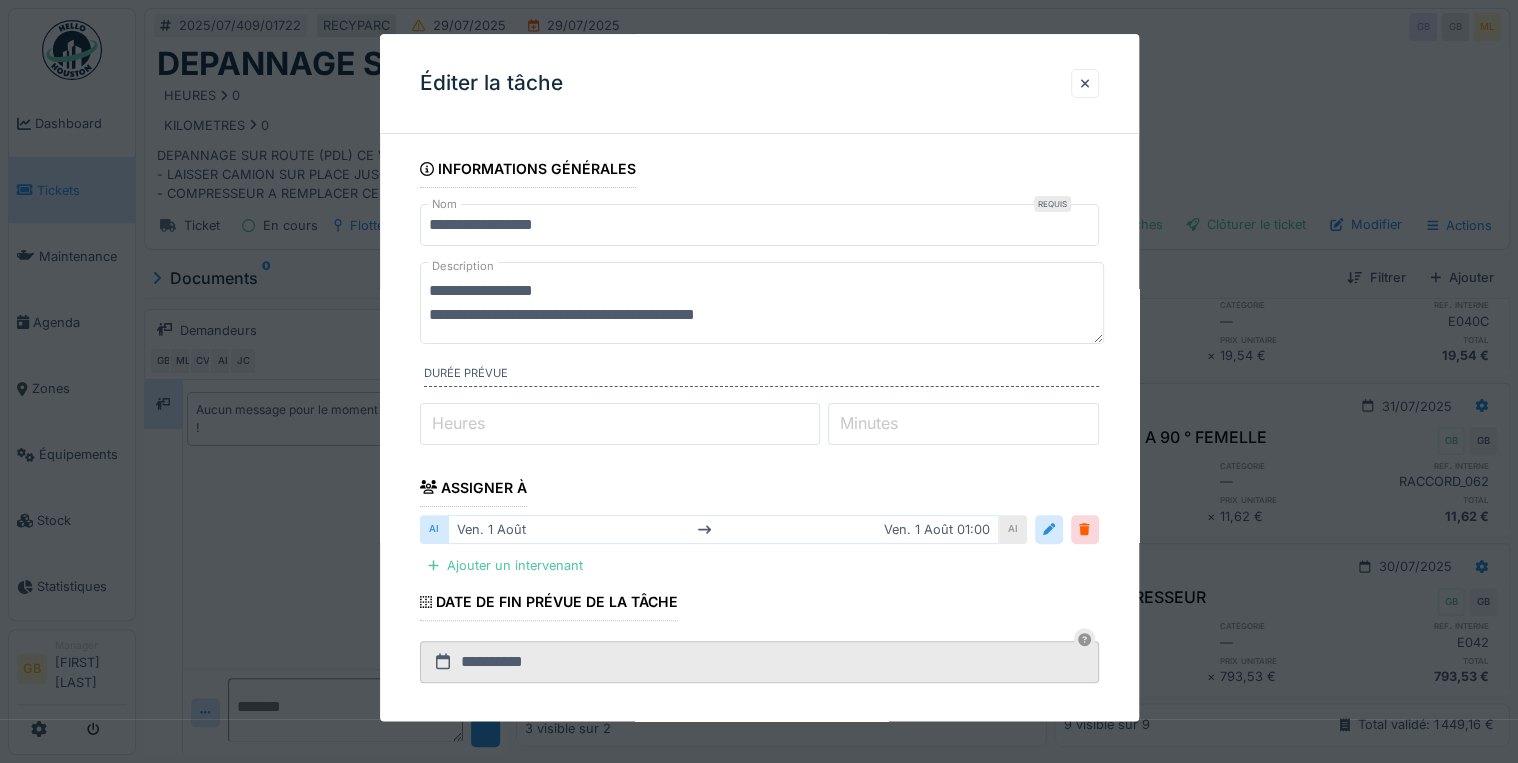 drag, startPoint x: 596, startPoint y: 311, endPoint x: 209, endPoint y: 337, distance: 387.8724 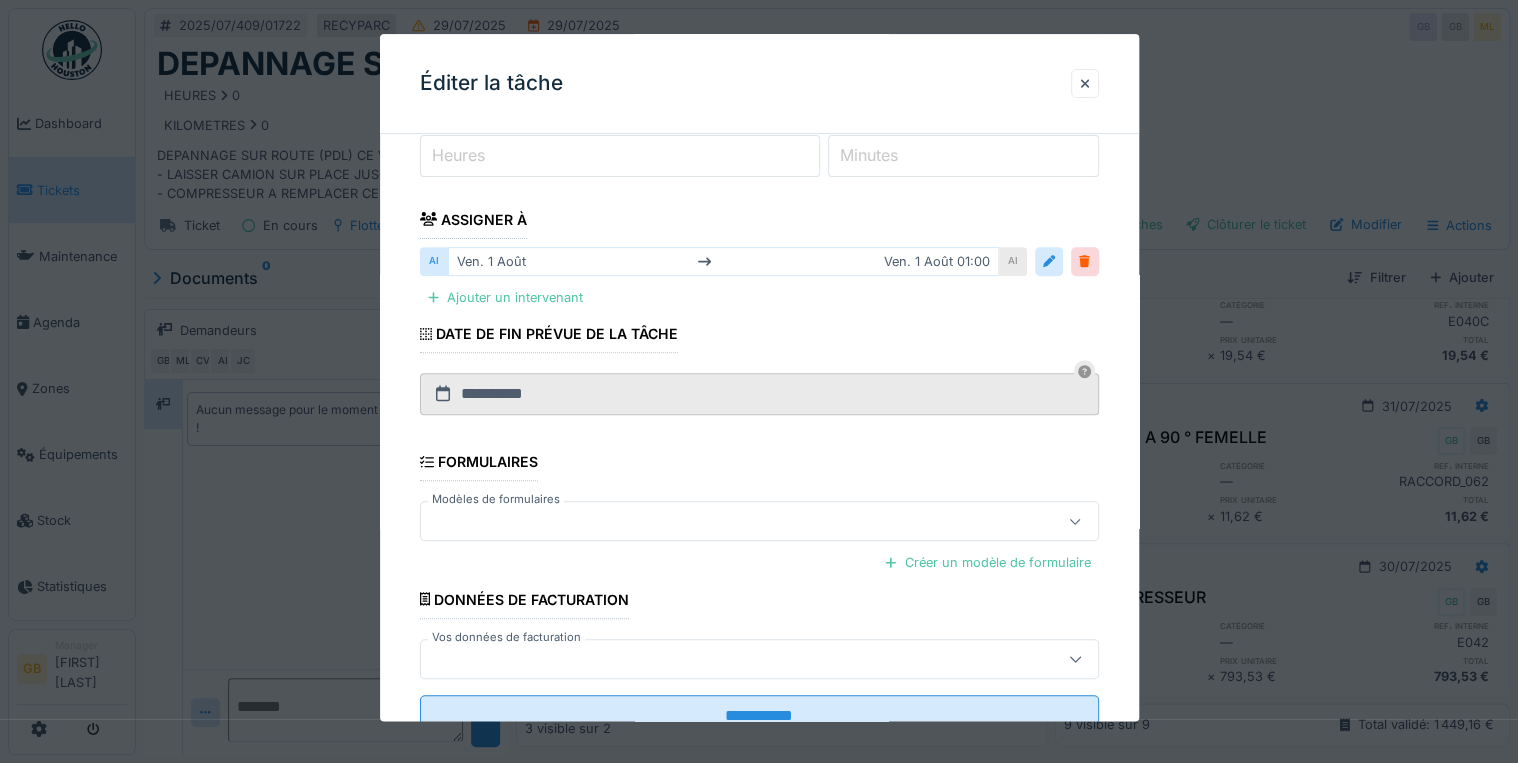 scroll, scrollTop: 336, scrollLeft: 0, axis: vertical 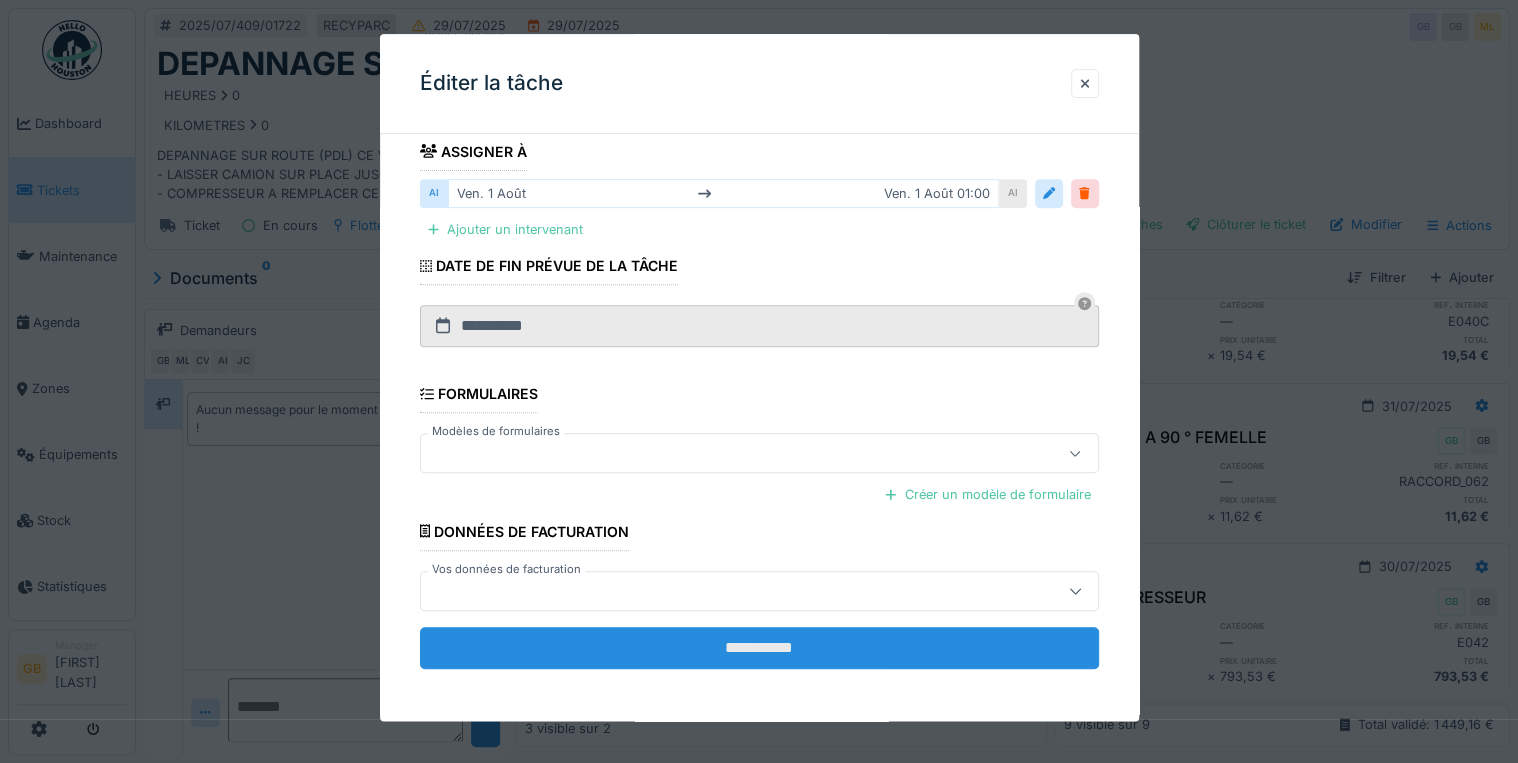 type on "**********" 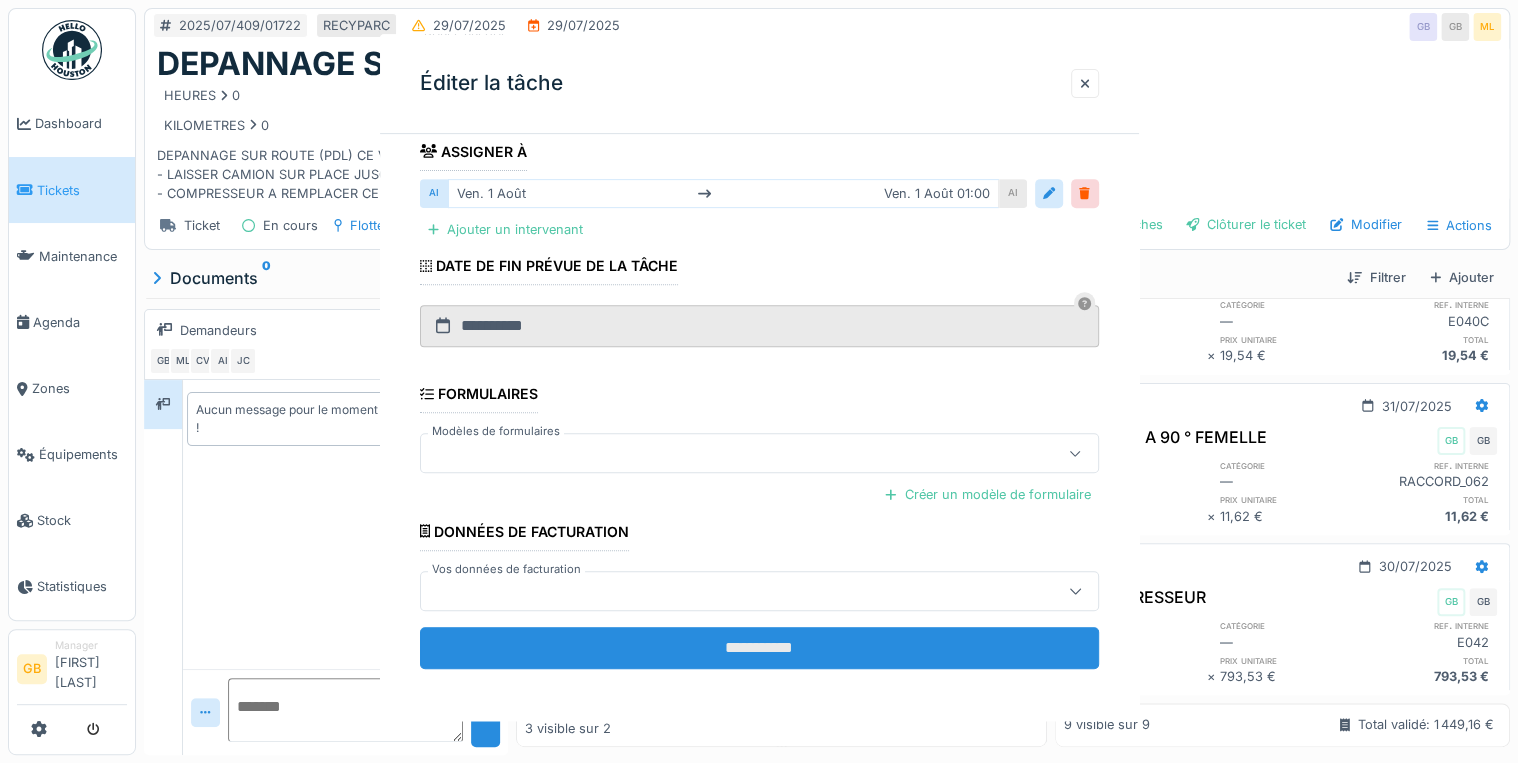 scroll, scrollTop: 0, scrollLeft: 0, axis: both 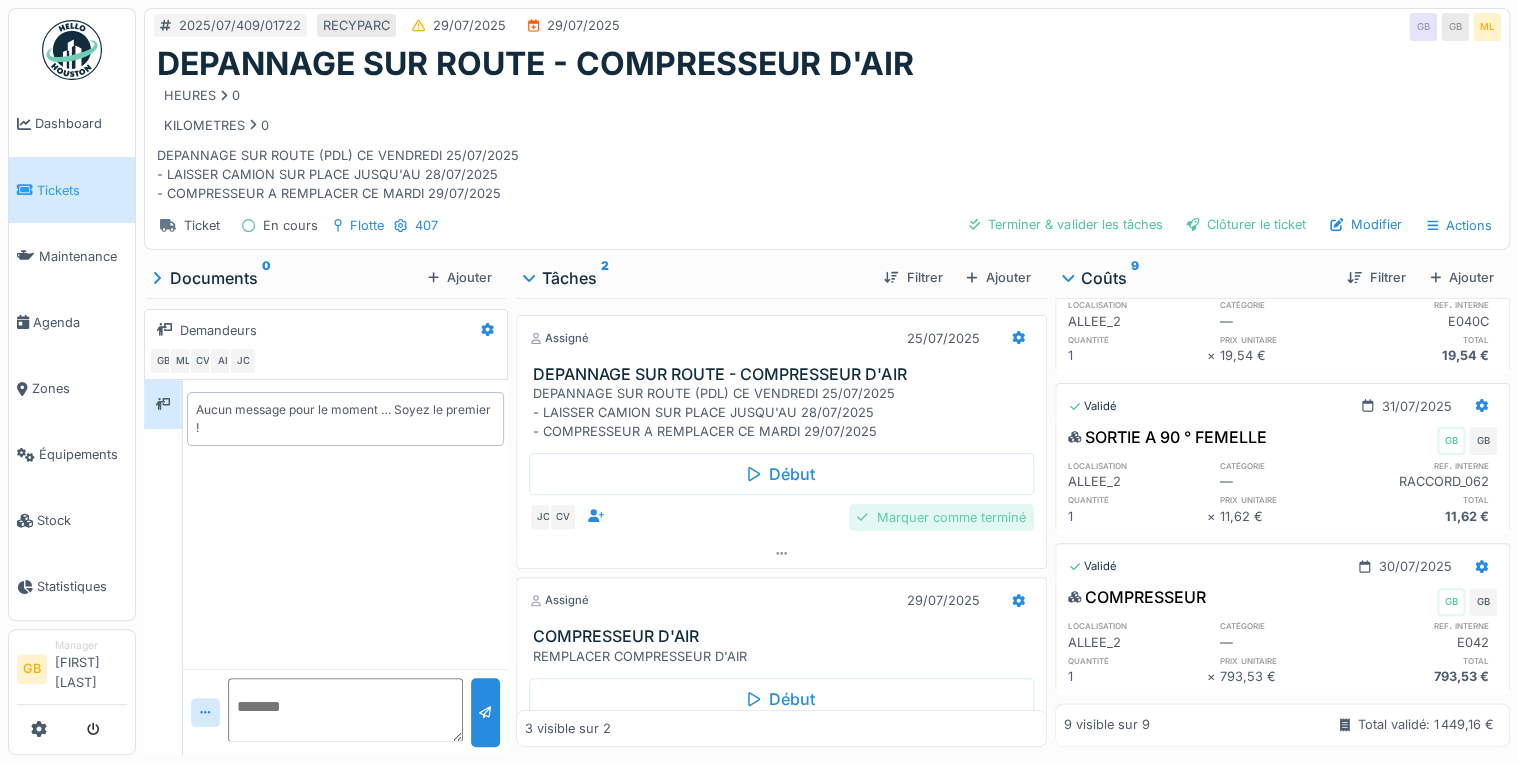 click on "Marquer comme terminé" at bounding box center [941, 517] 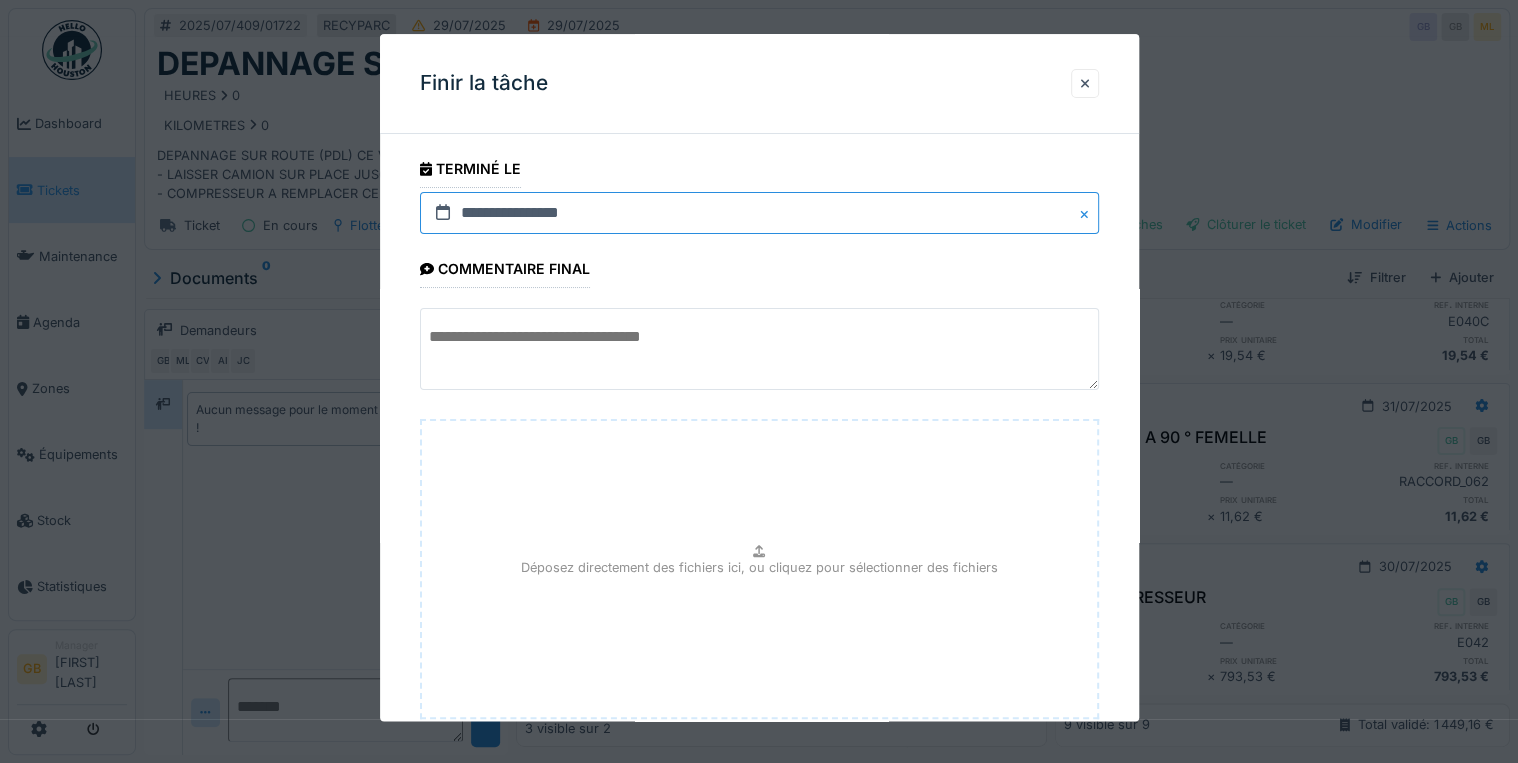 click on "**********" at bounding box center (759, 213) 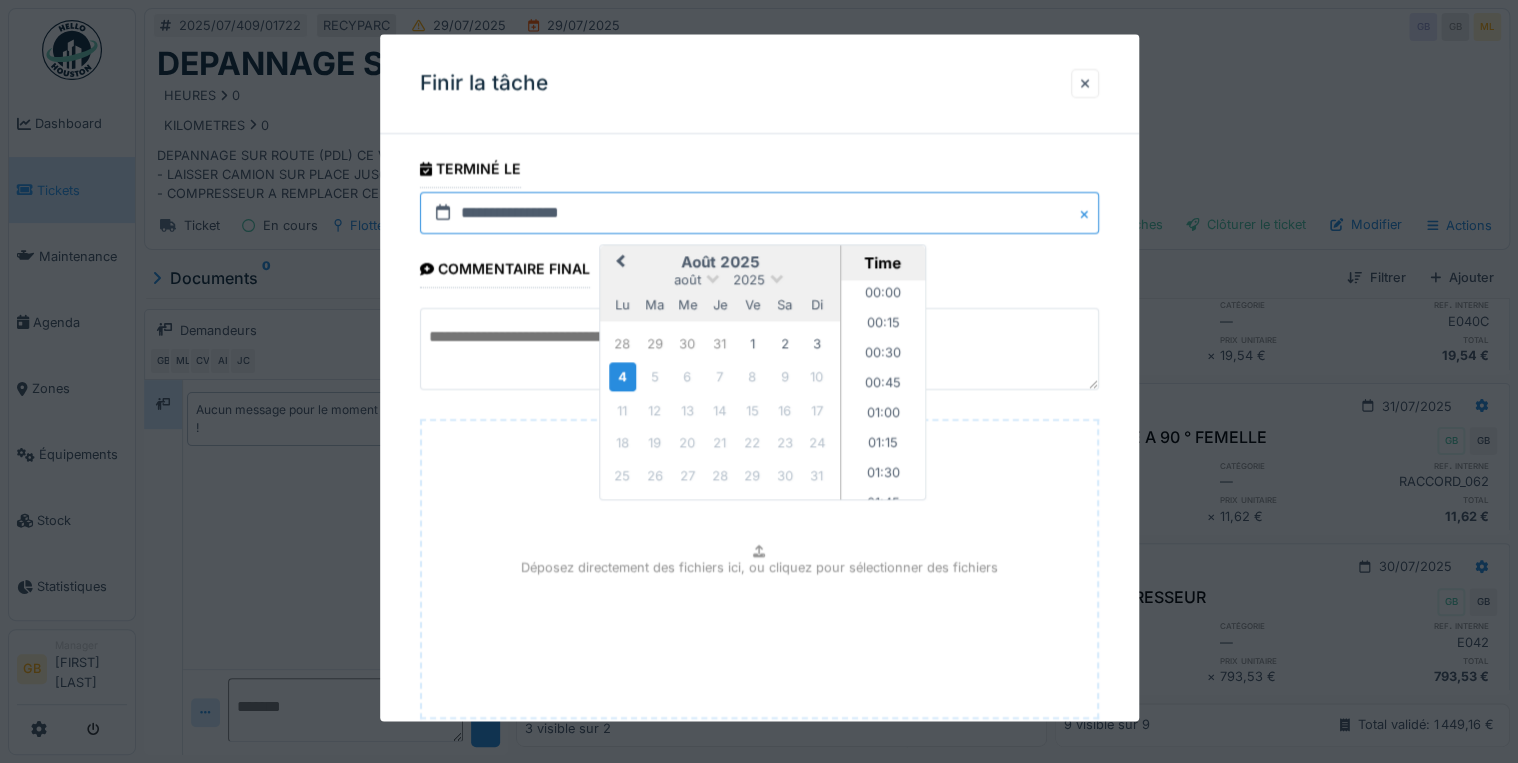 scroll, scrollTop: 1015, scrollLeft: 0, axis: vertical 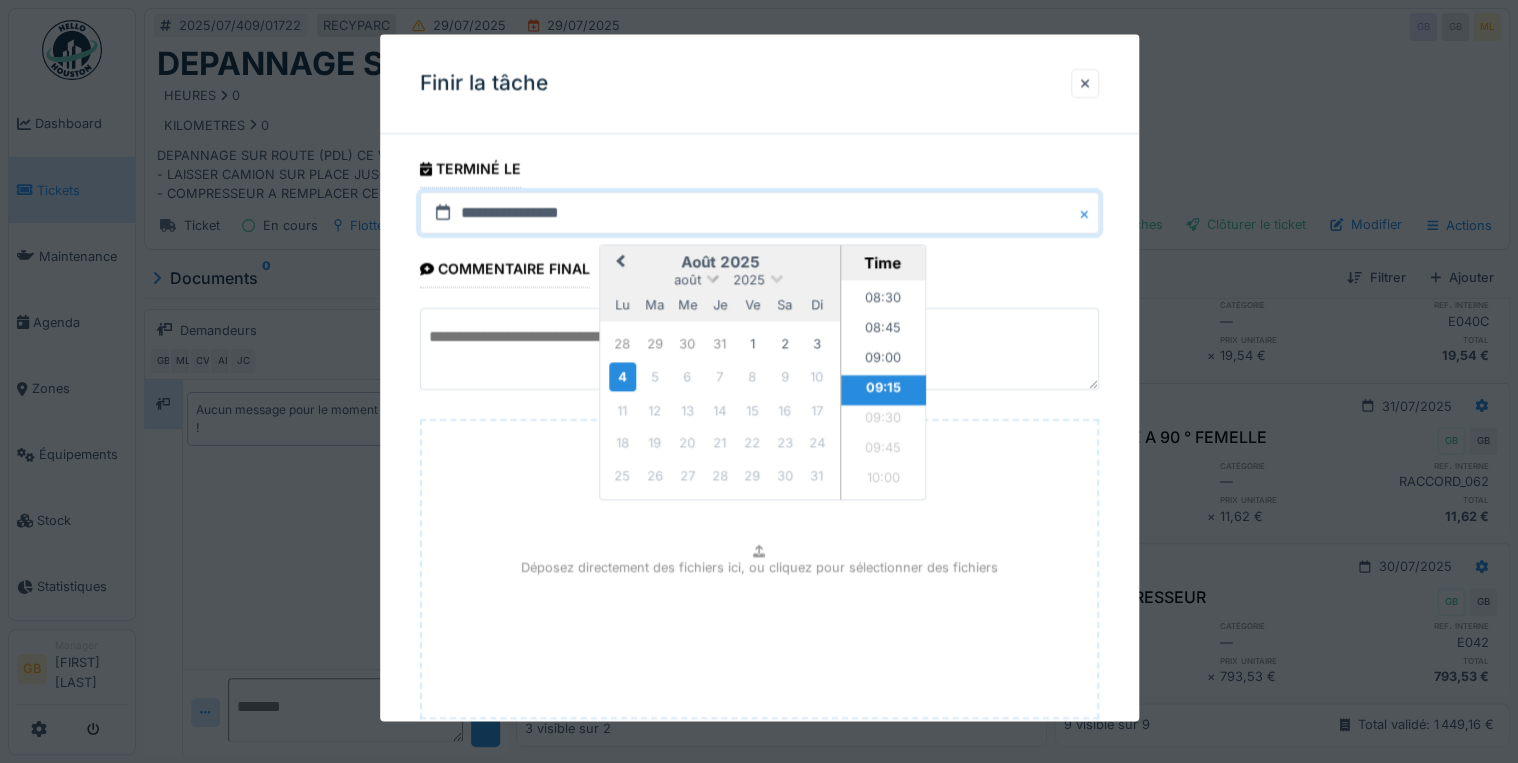 click on "août" at bounding box center [687, 280] 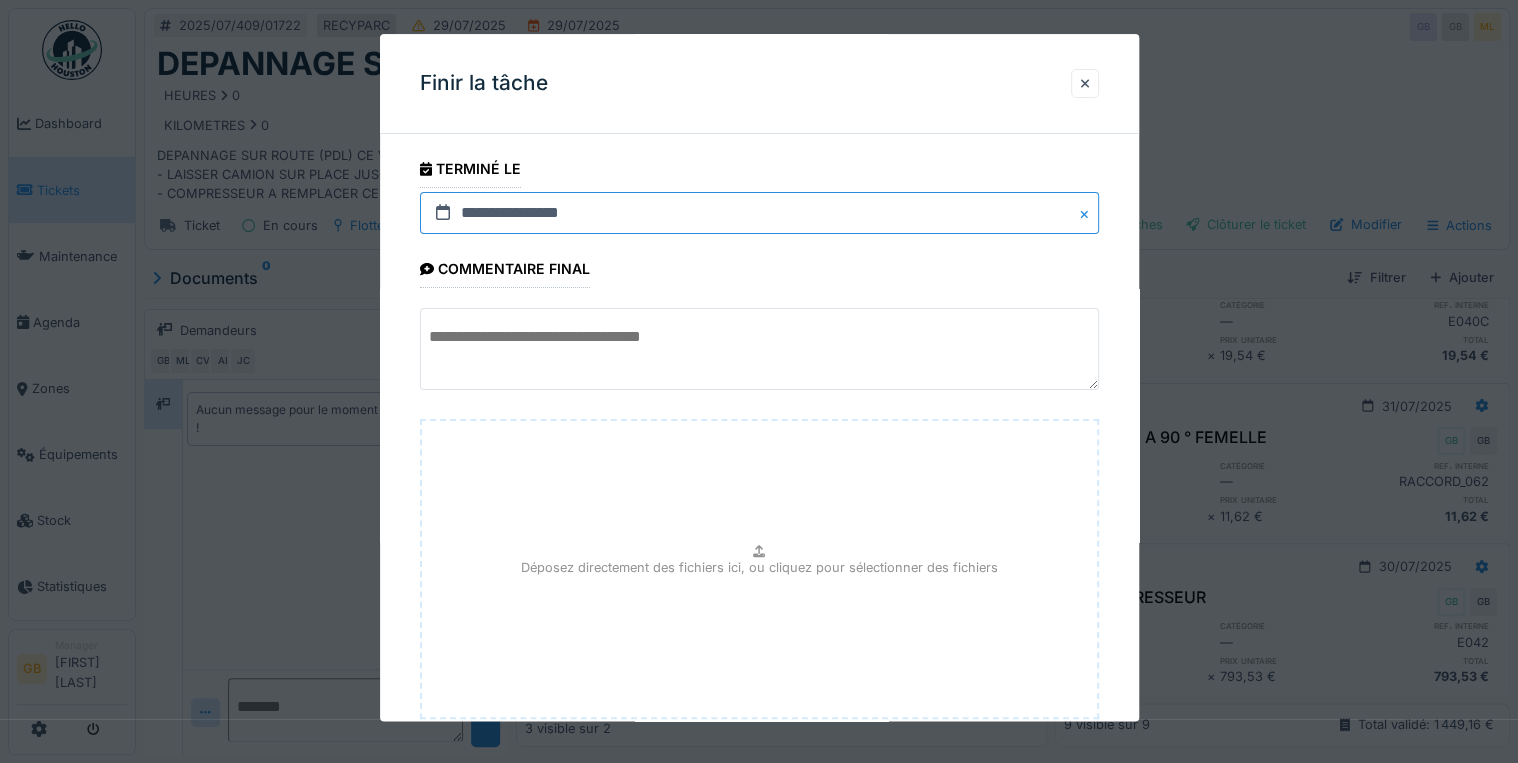 click on "**********" at bounding box center [759, 213] 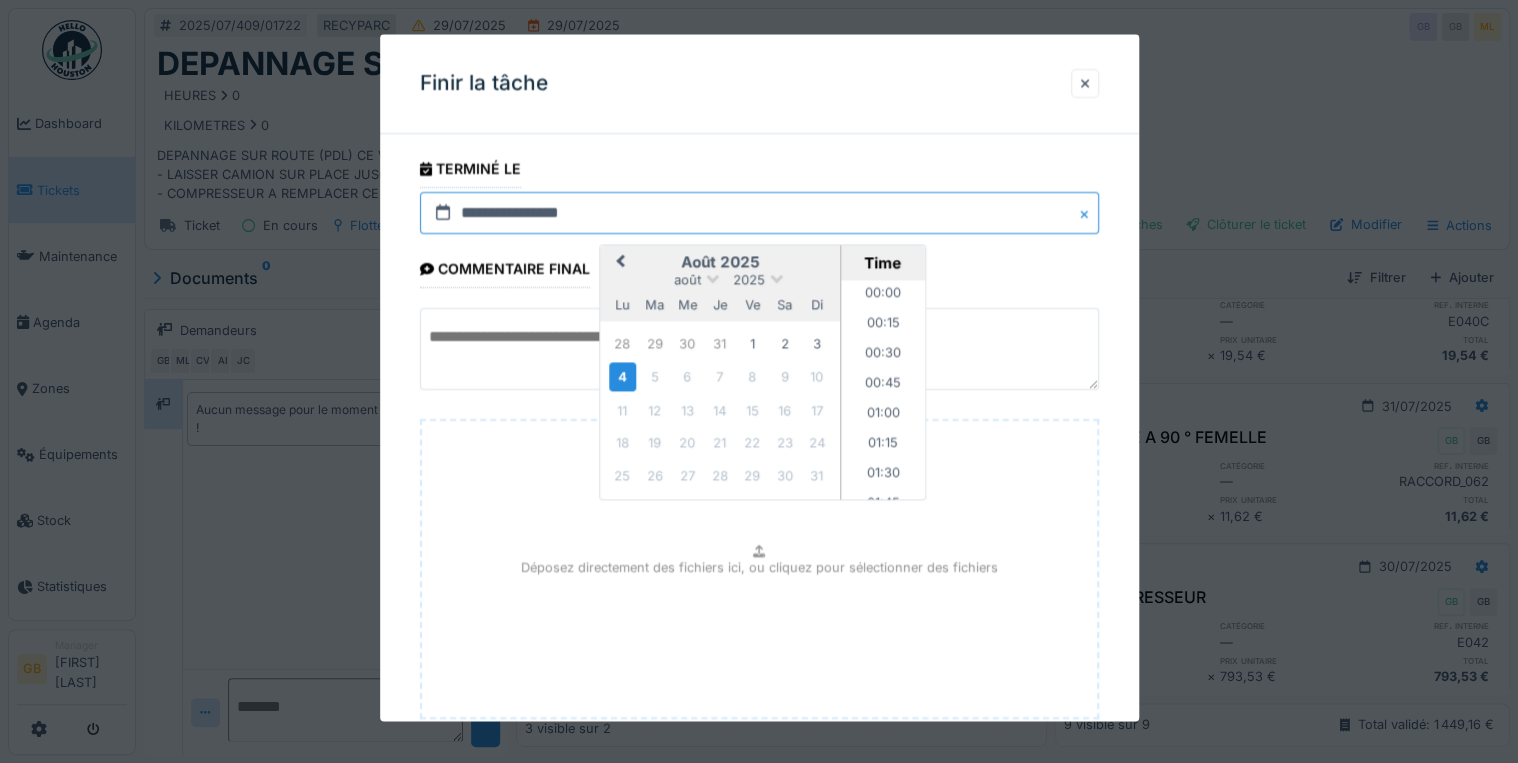 scroll, scrollTop: 1015, scrollLeft: 0, axis: vertical 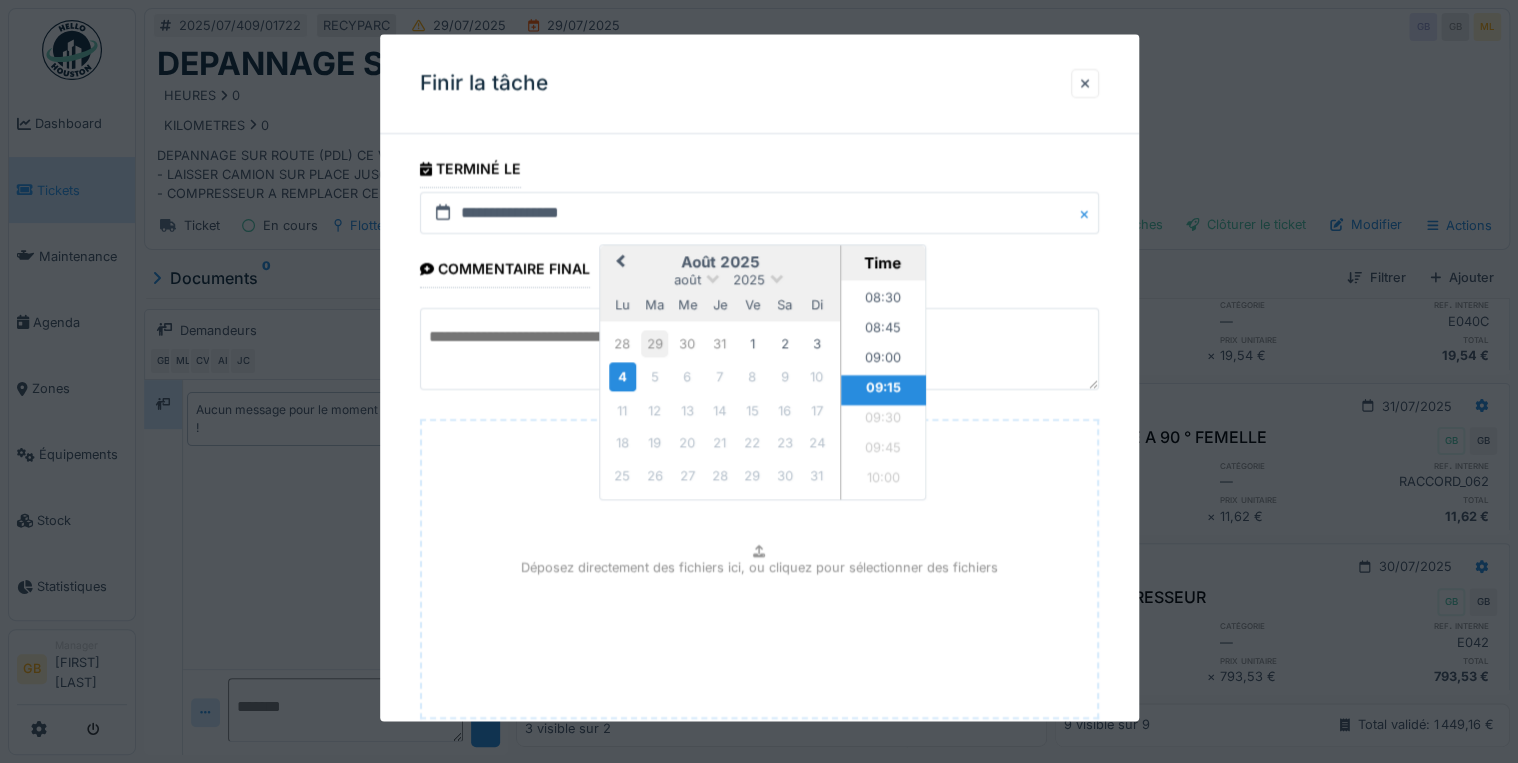 click on "29" at bounding box center (654, 343) 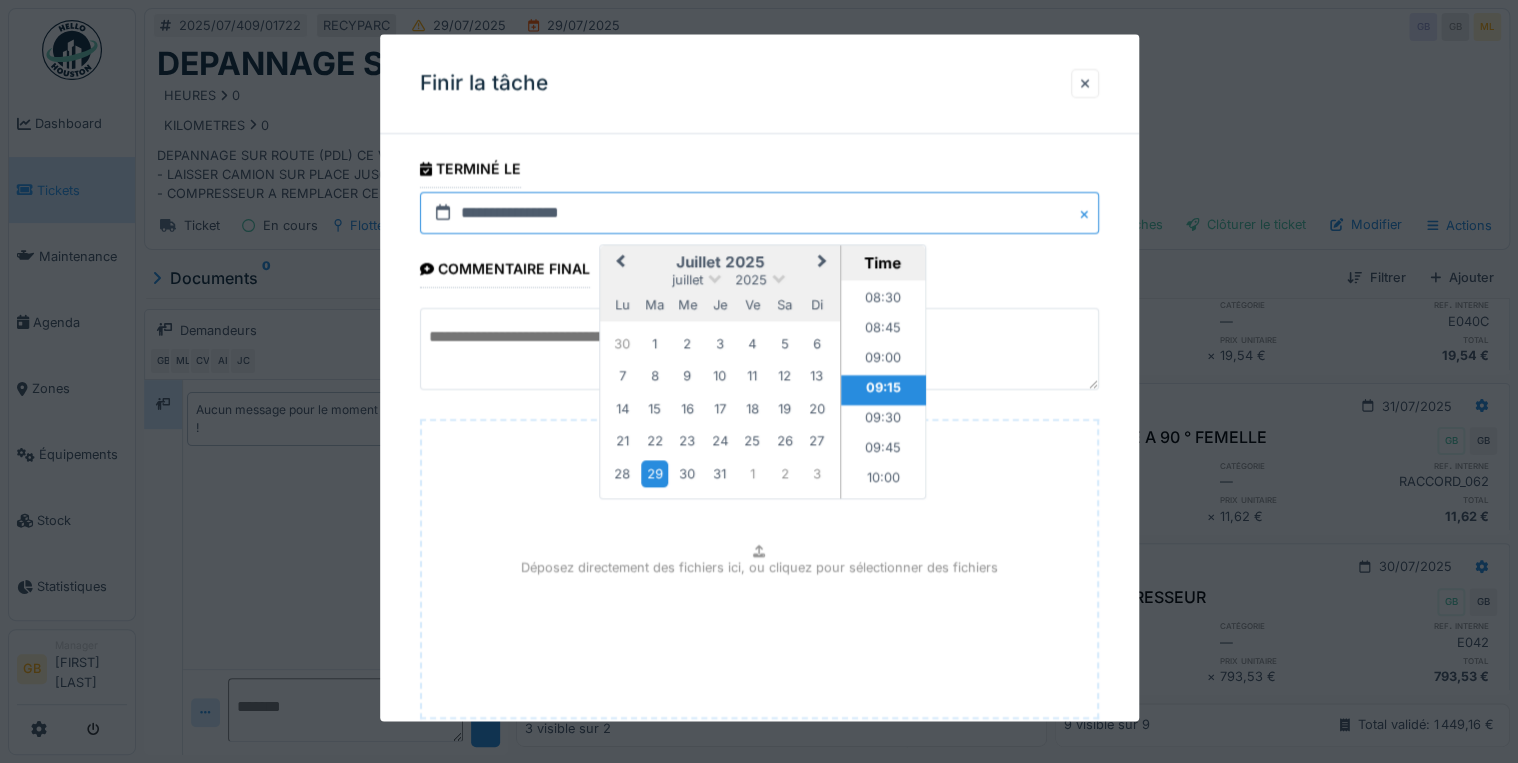 click on "**********" at bounding box center [759, 213] 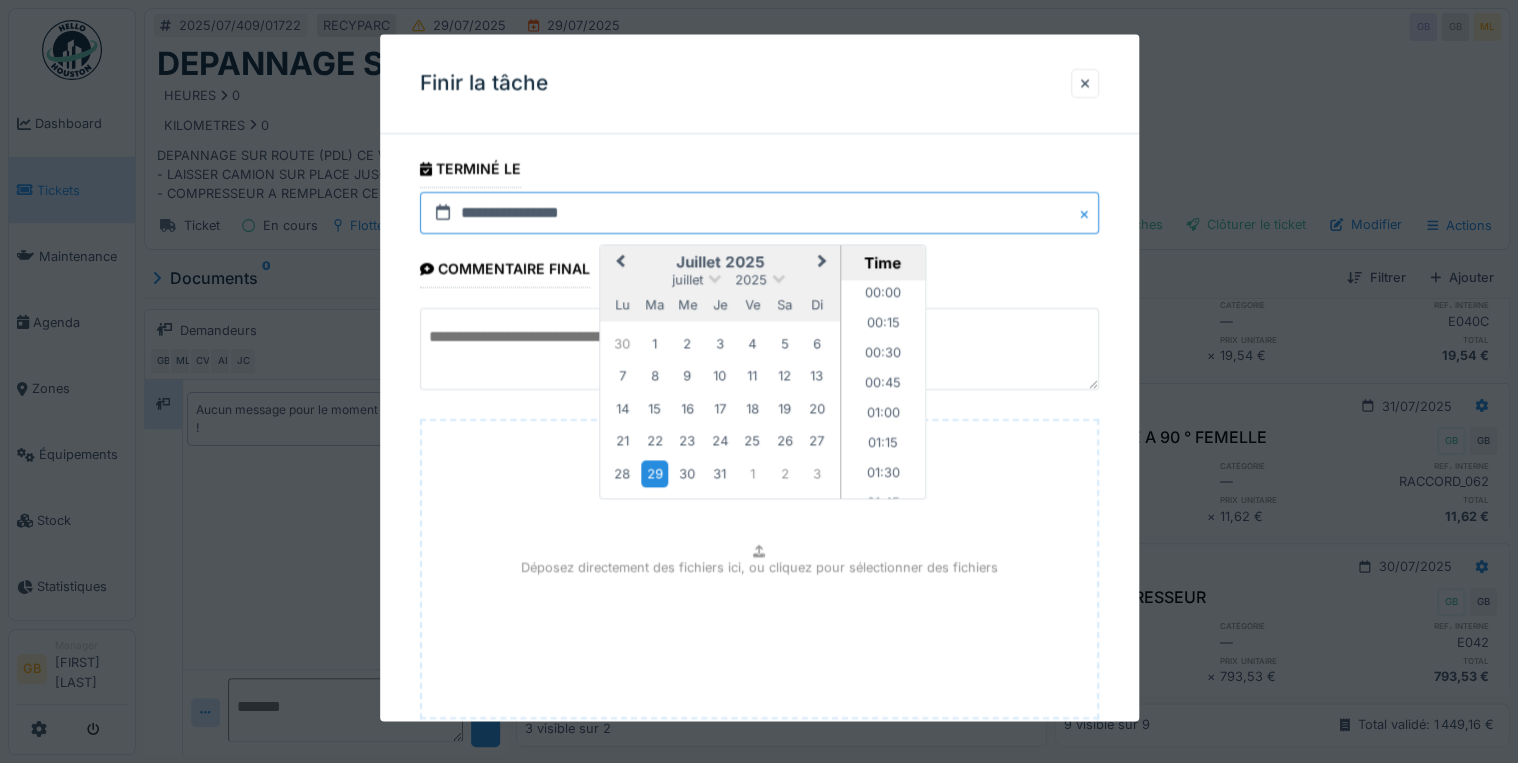 scroll, scrollTop: 1016, scrollLeft: 0, axis: vertical 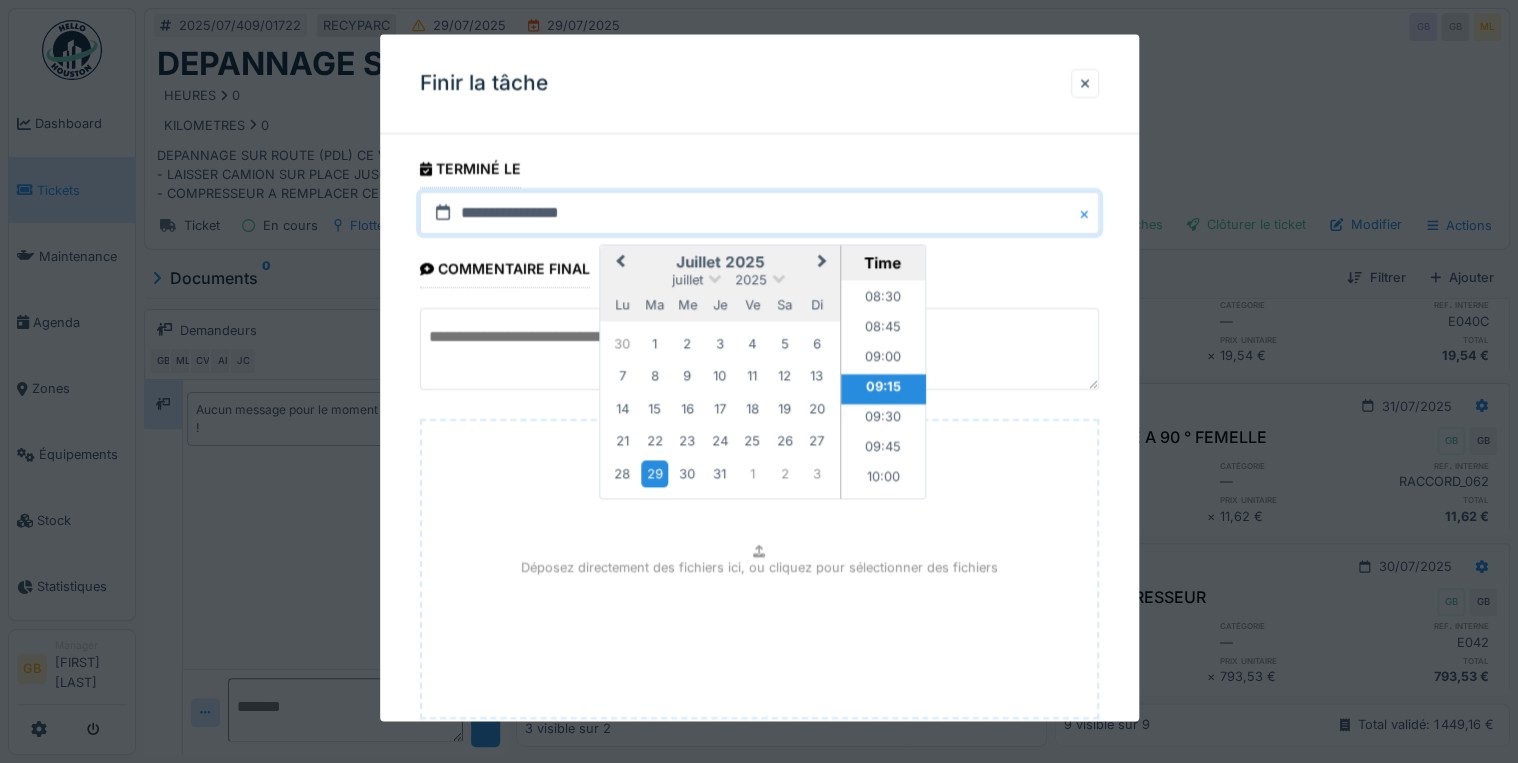 click on "**********" at bounding box center [759, 479] 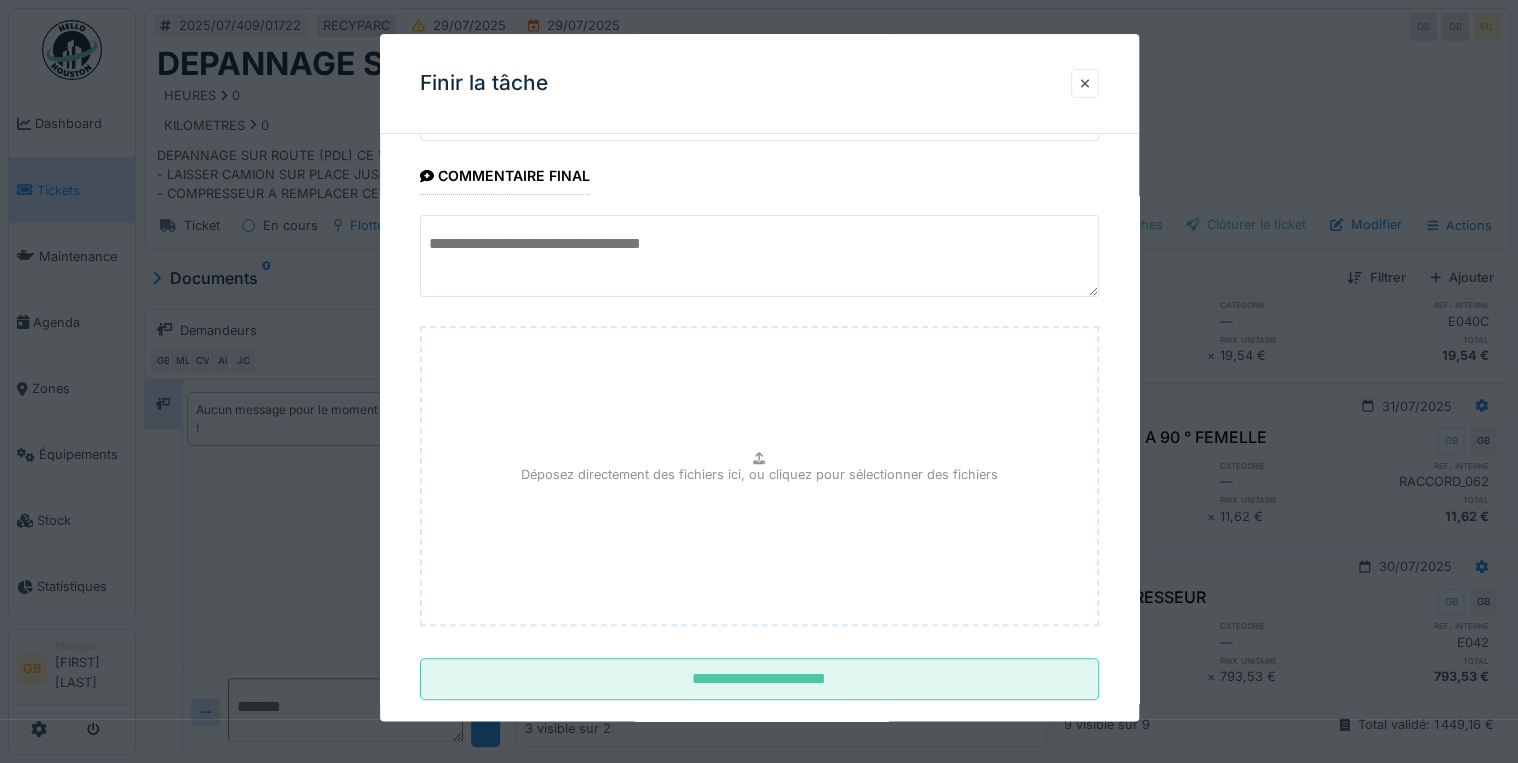 scroll, scrollTop: 126, scrollLeft: 0, axis: vertical 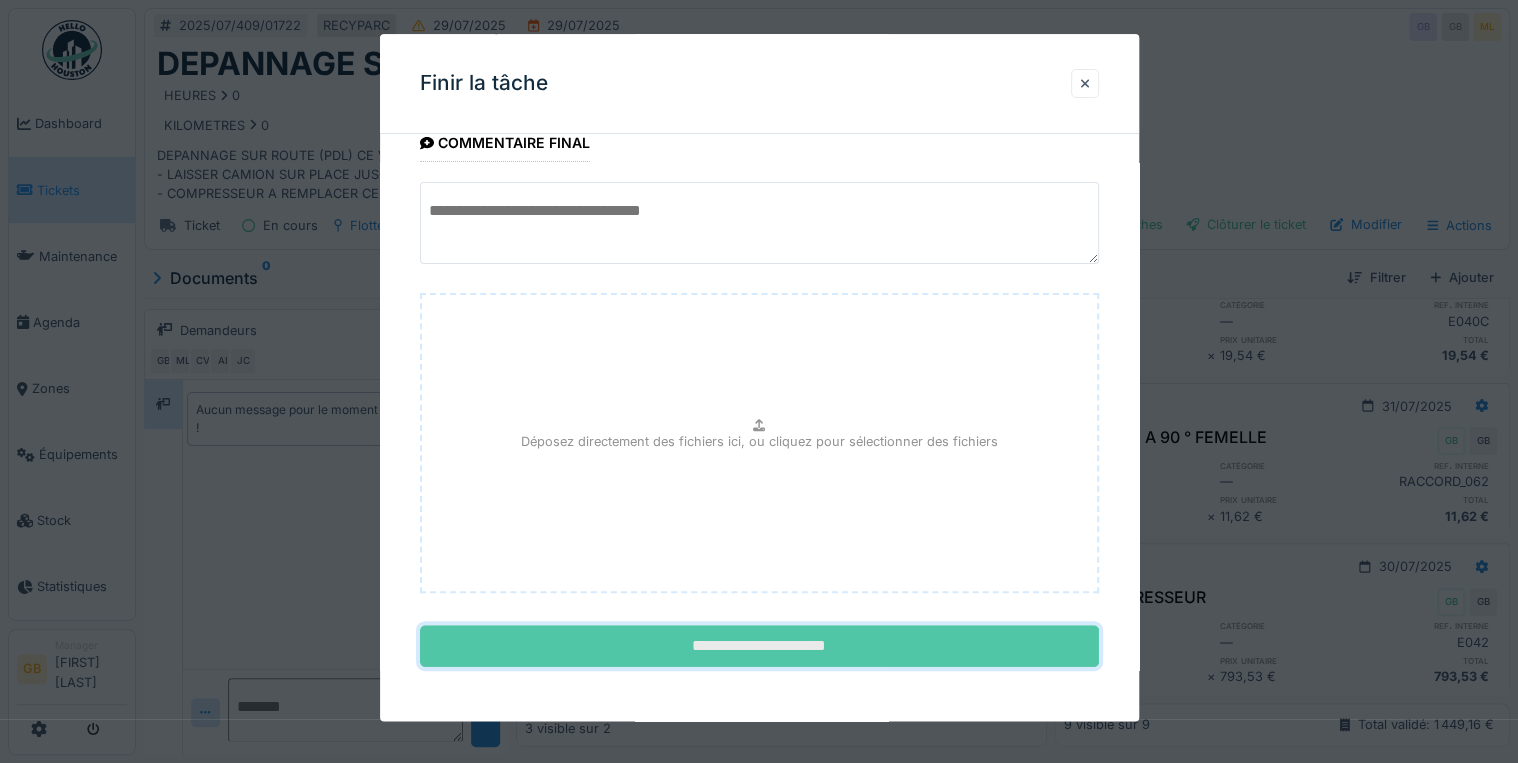 click on "**********" at bounding box center (759, 647) 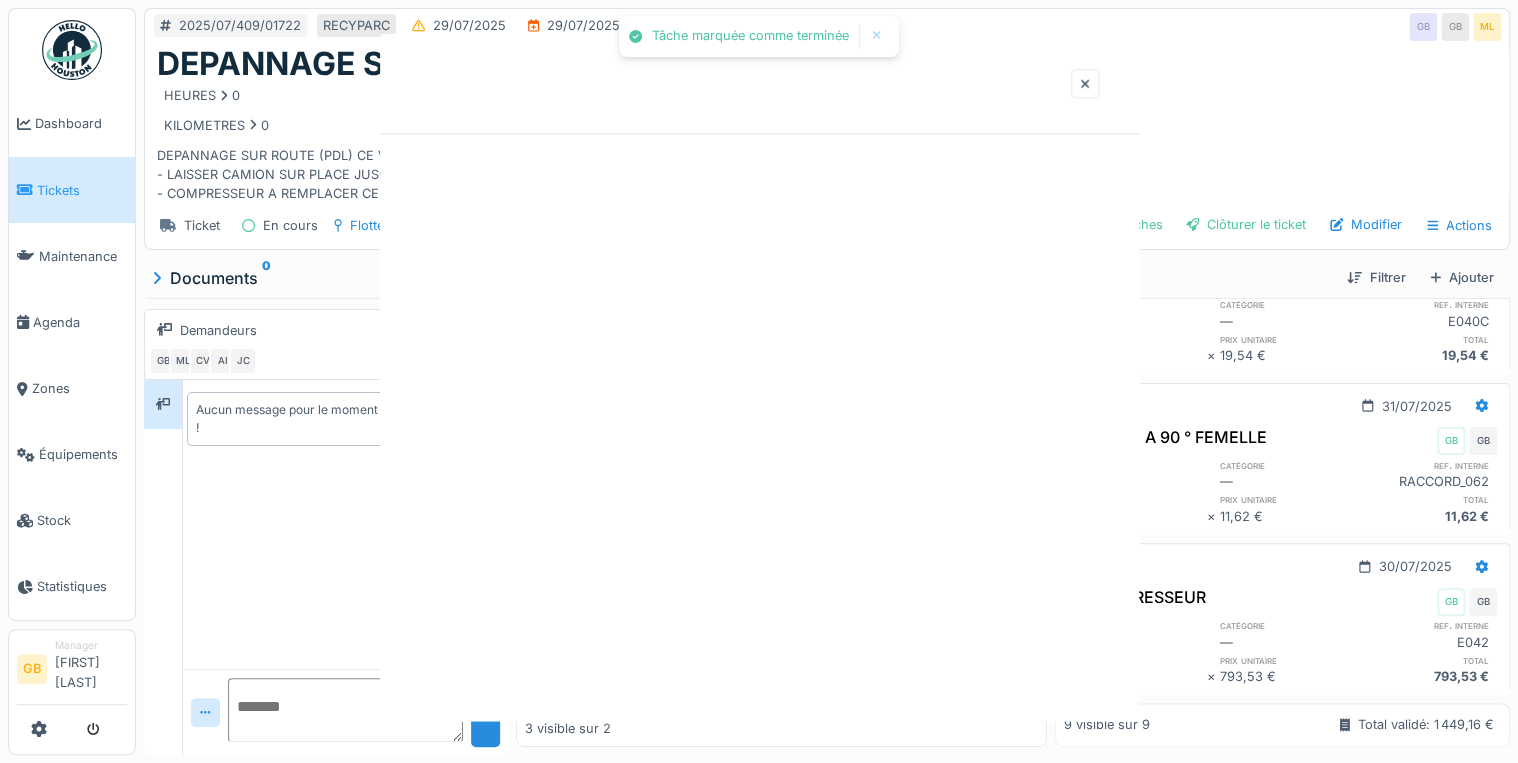 scroll, scrollTop: 0, scrollLeft: 0, axis: both 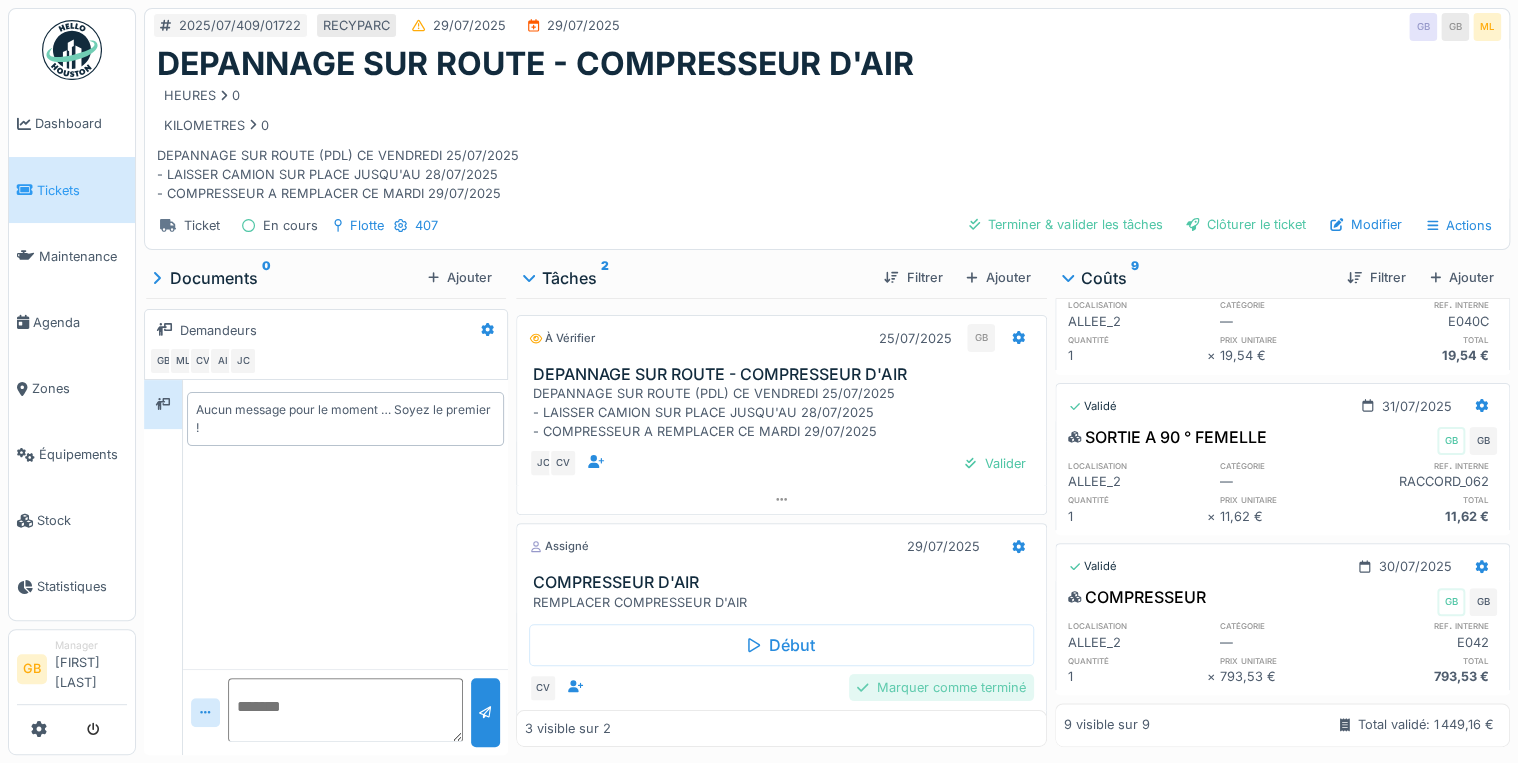 click on "Marquer comme terminé" at bounding box center (941, 687) 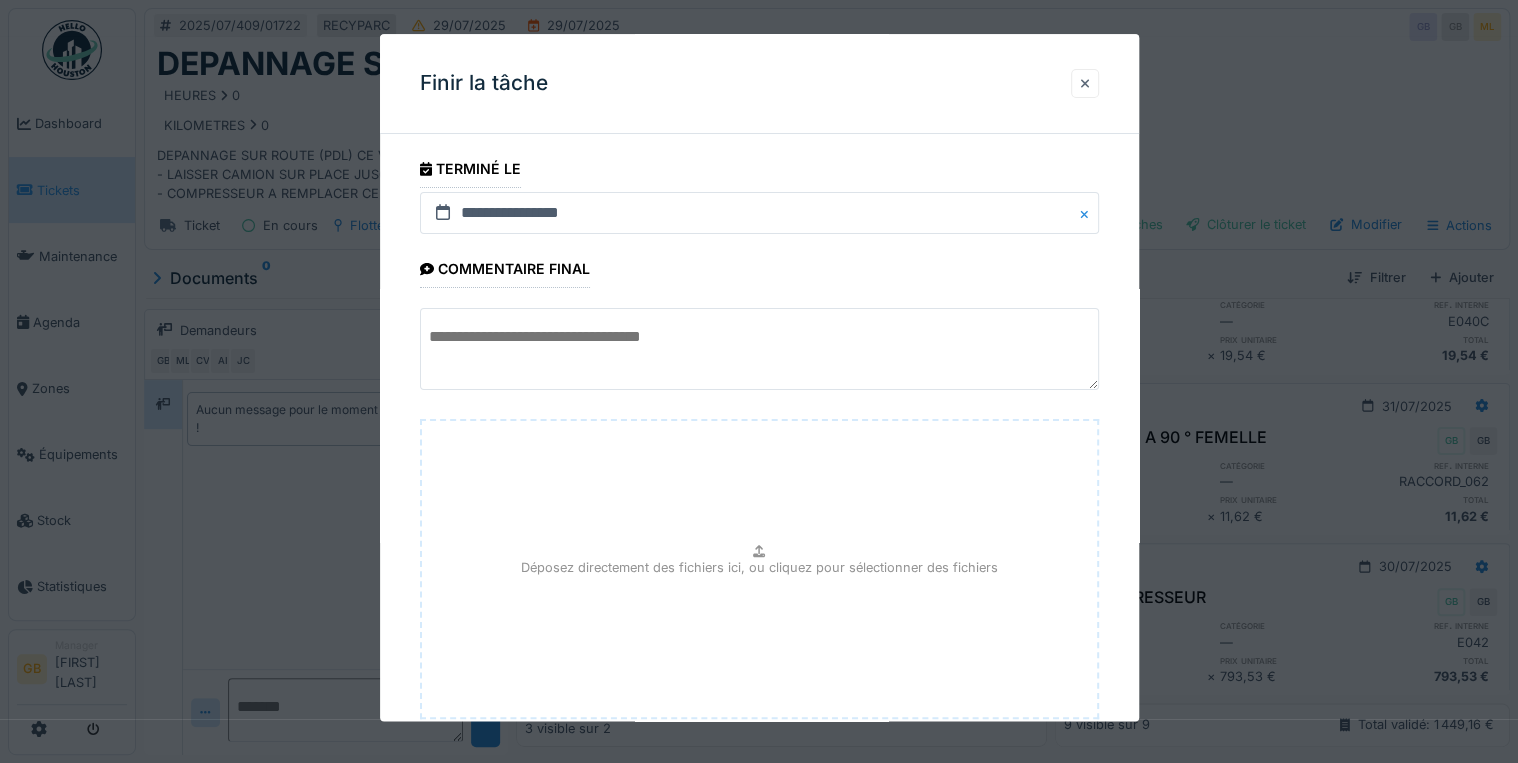 click at bounding box center [1085, 83] 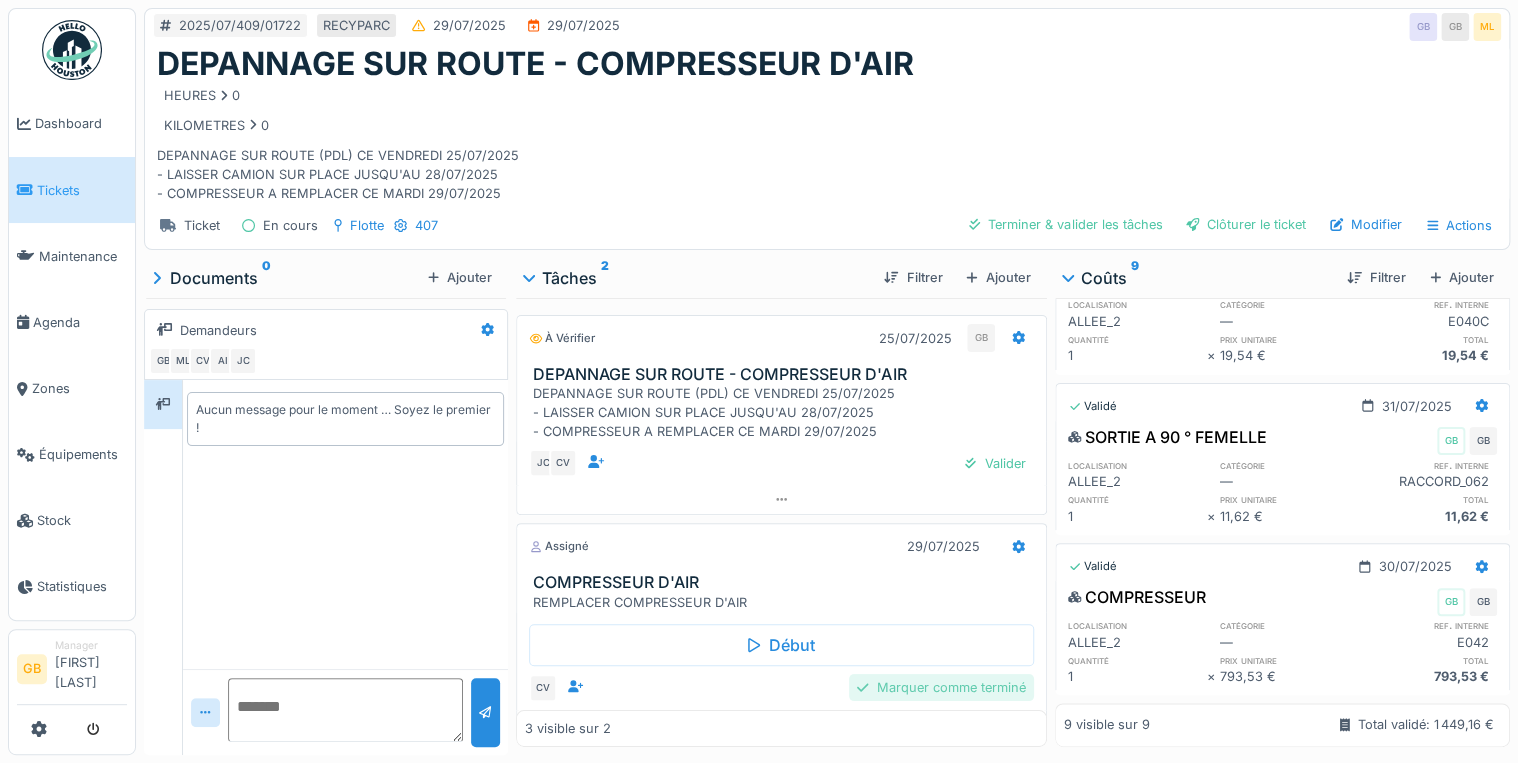 click on "Marquer comme terminé" at bounding box center (941, 687) 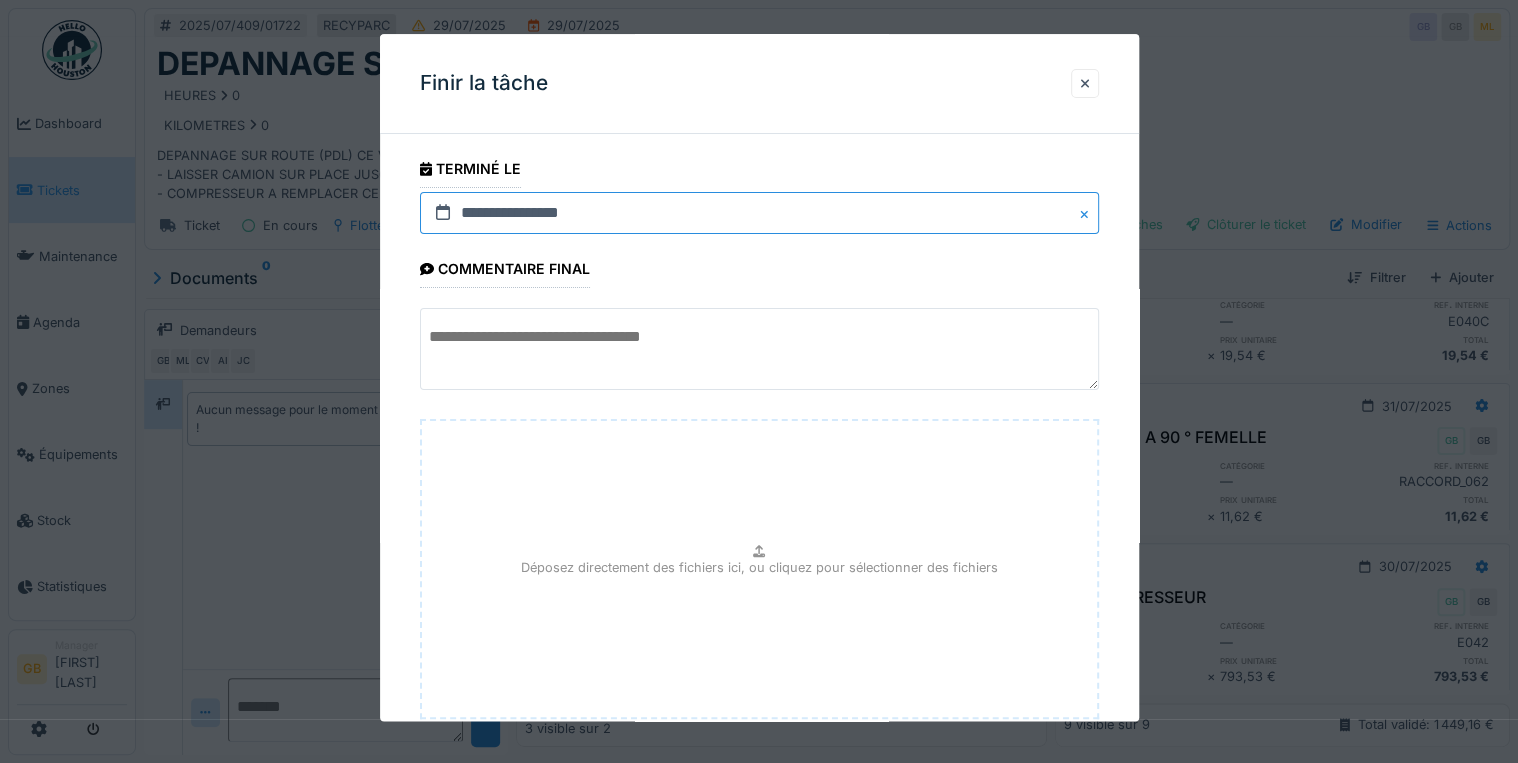 click on "**********" at bounding box center [759, 213] 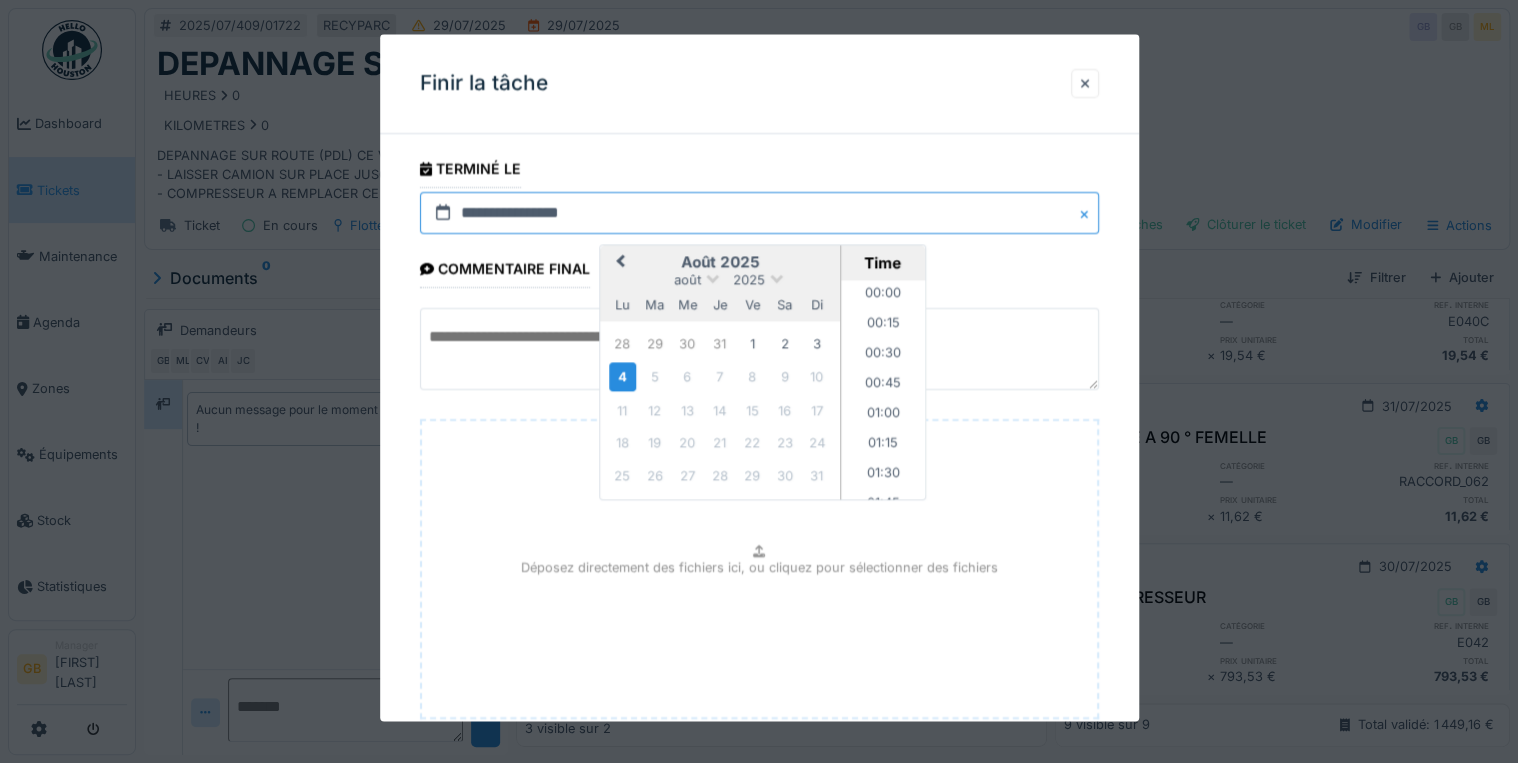scroll, scrollTop: 1015, scrollLeft: 0, axis: vertical 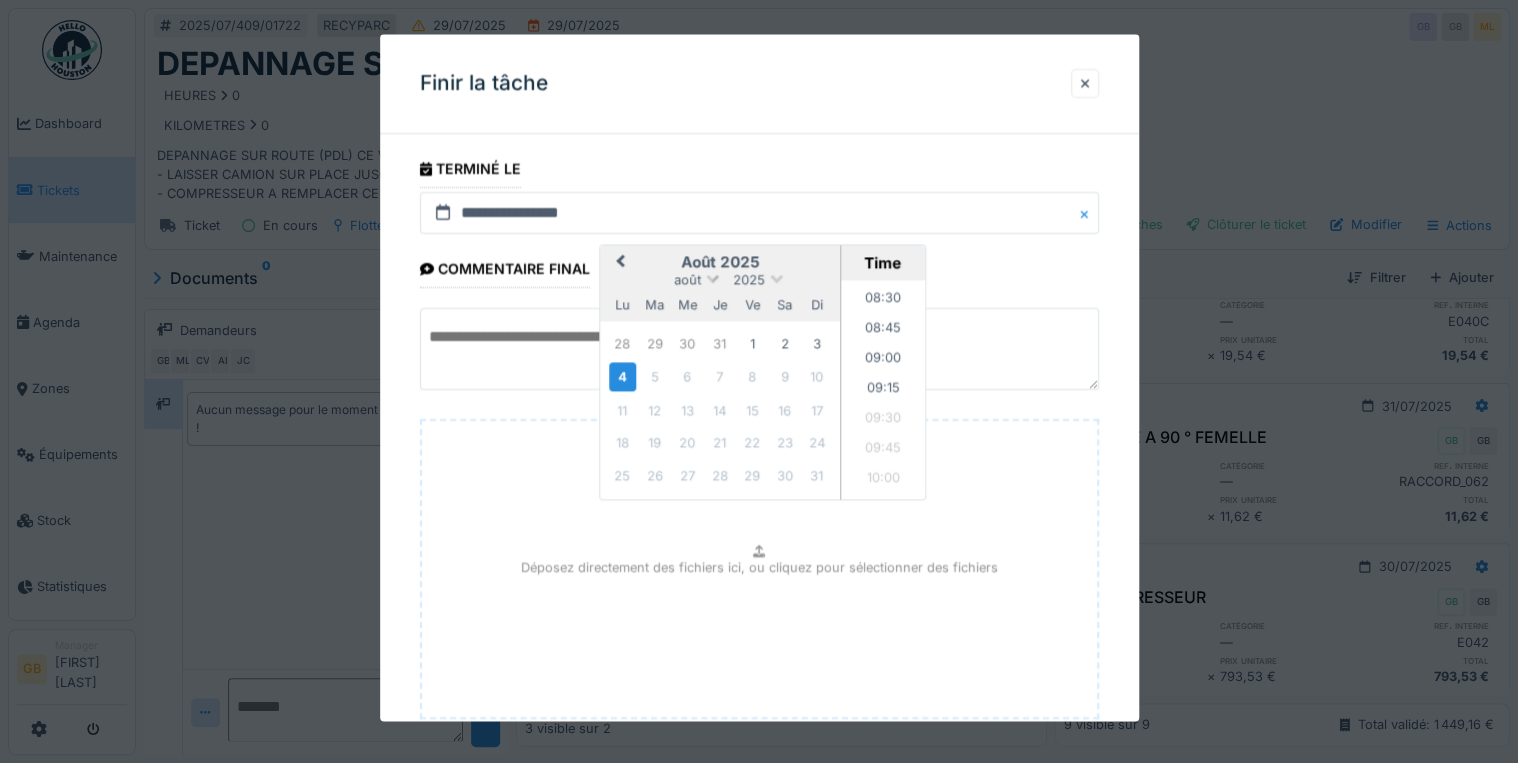 click on "août" at bounding box center [687, 280] 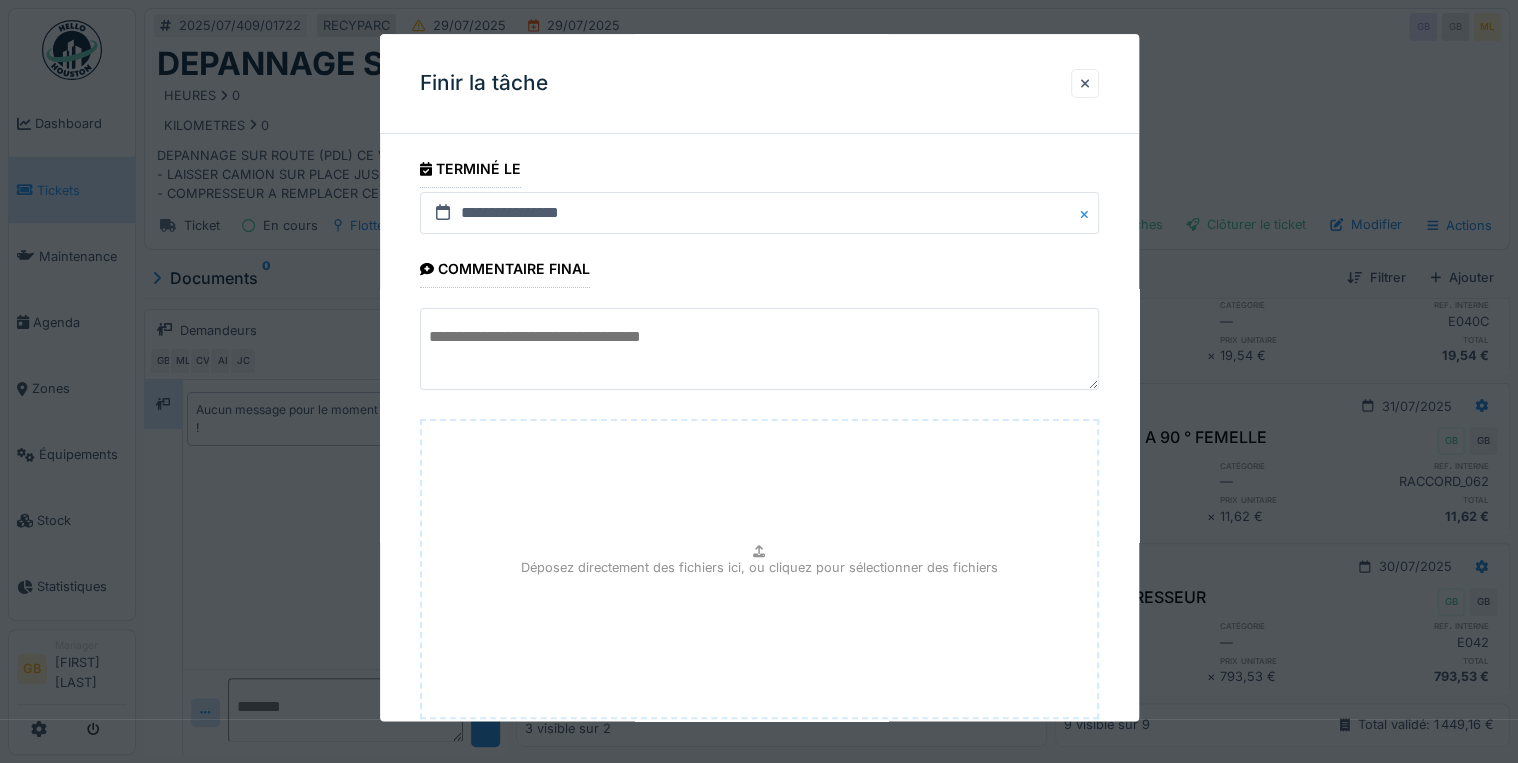 click on "**********" at bounding box center [759, 479] 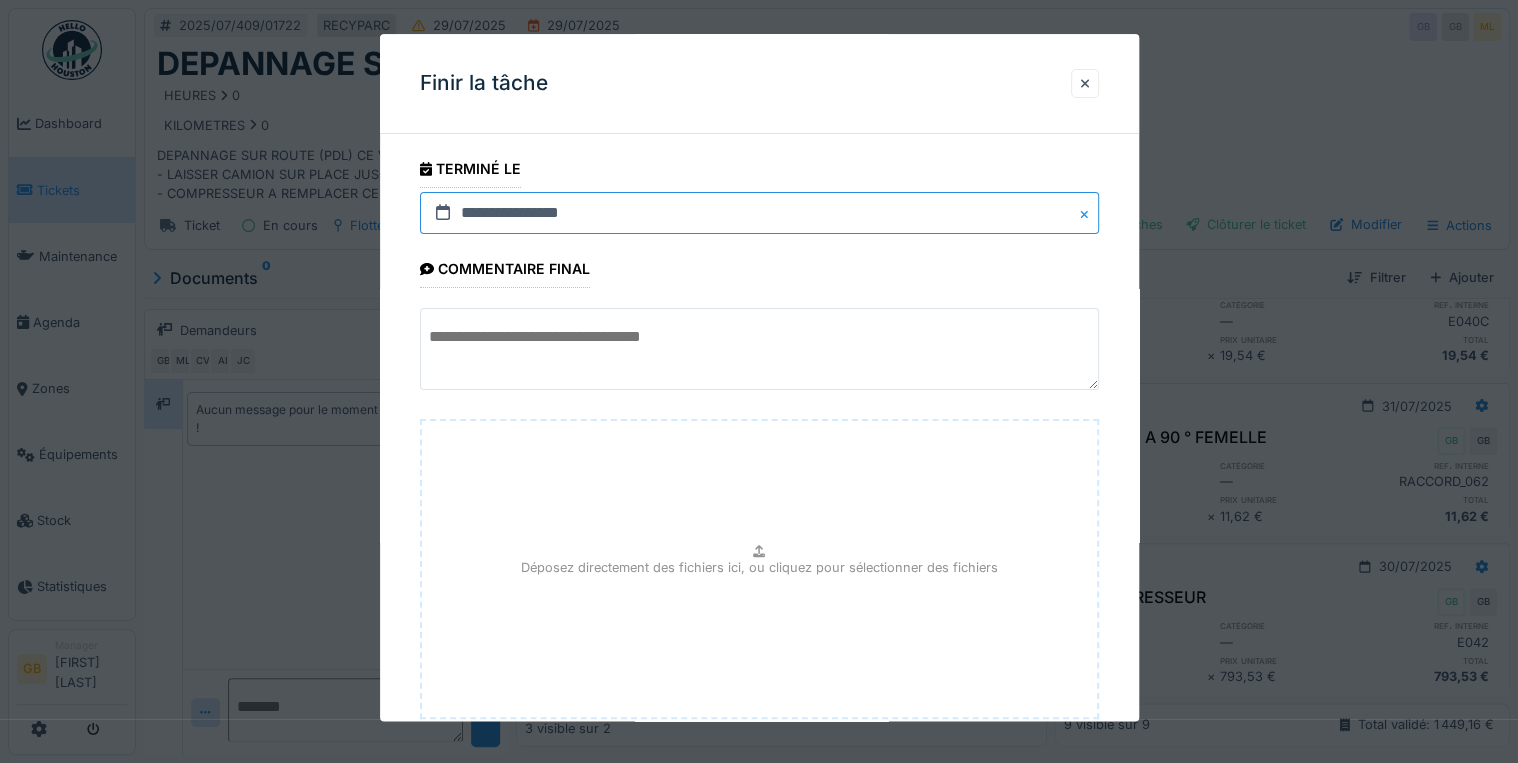 click on "**********" at bounding box center [759, 213] 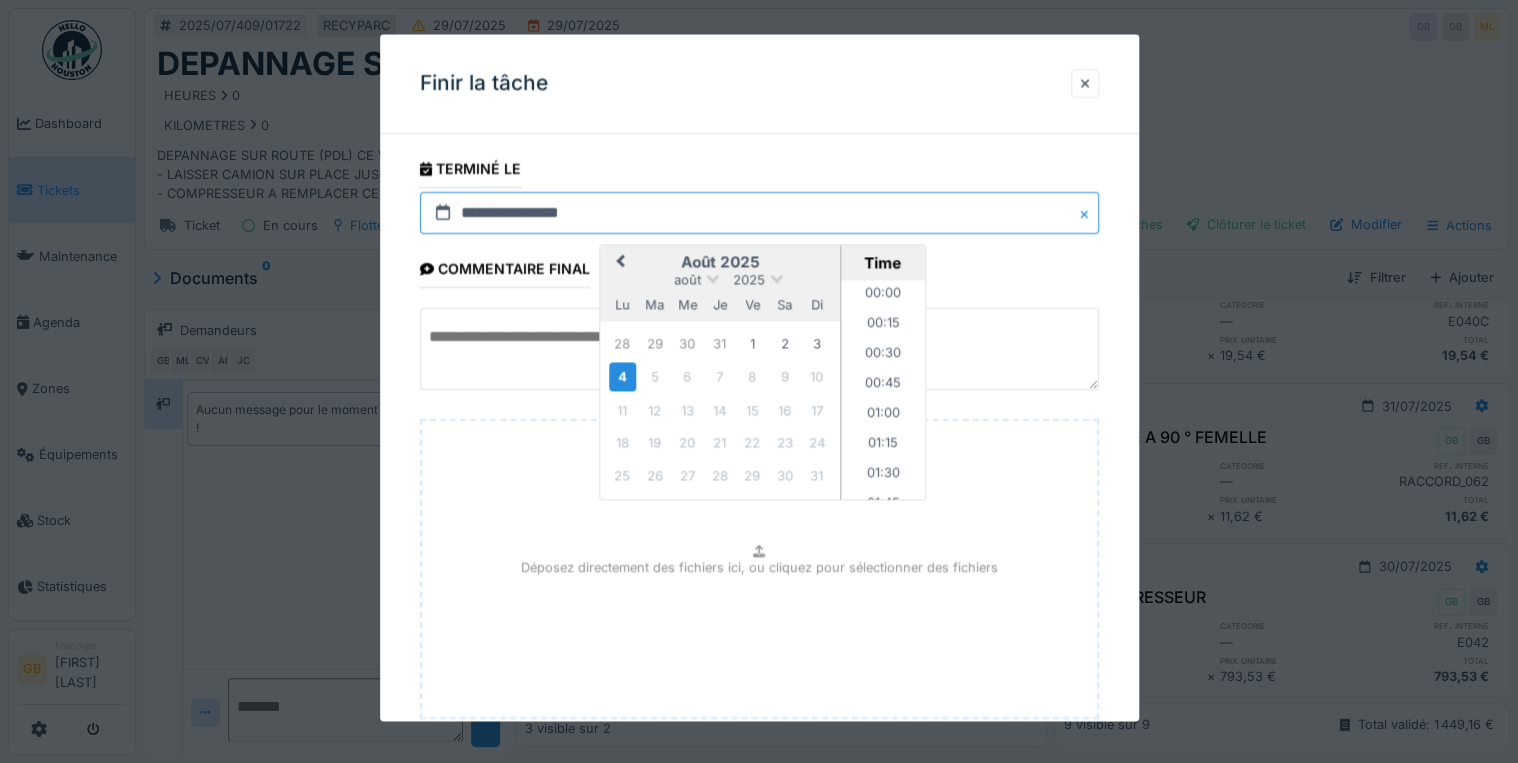 scroll, scrollTop: 1015, scrollLeft: 0, axis: vertical 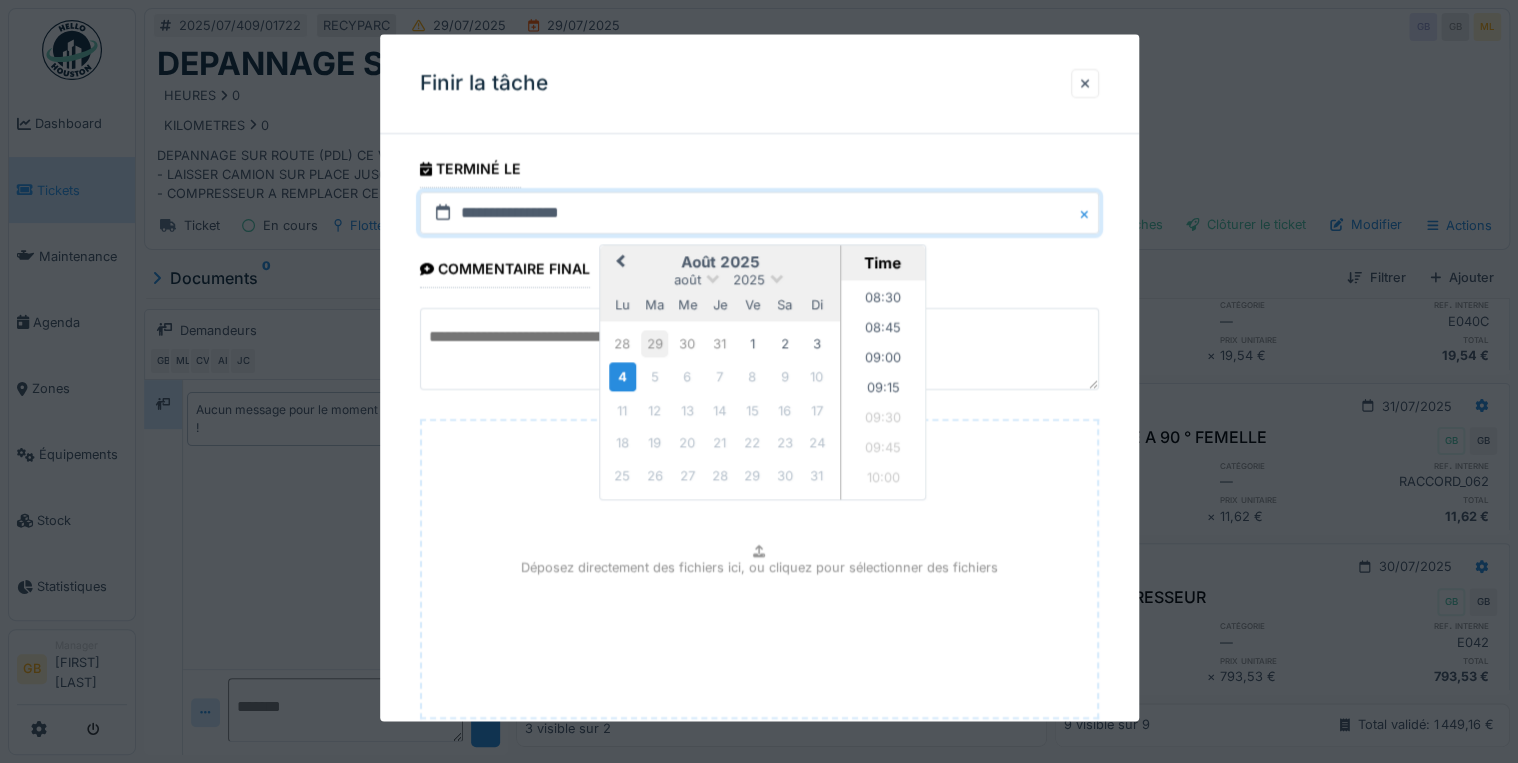 click on "29" at bounding box center (654, 343) 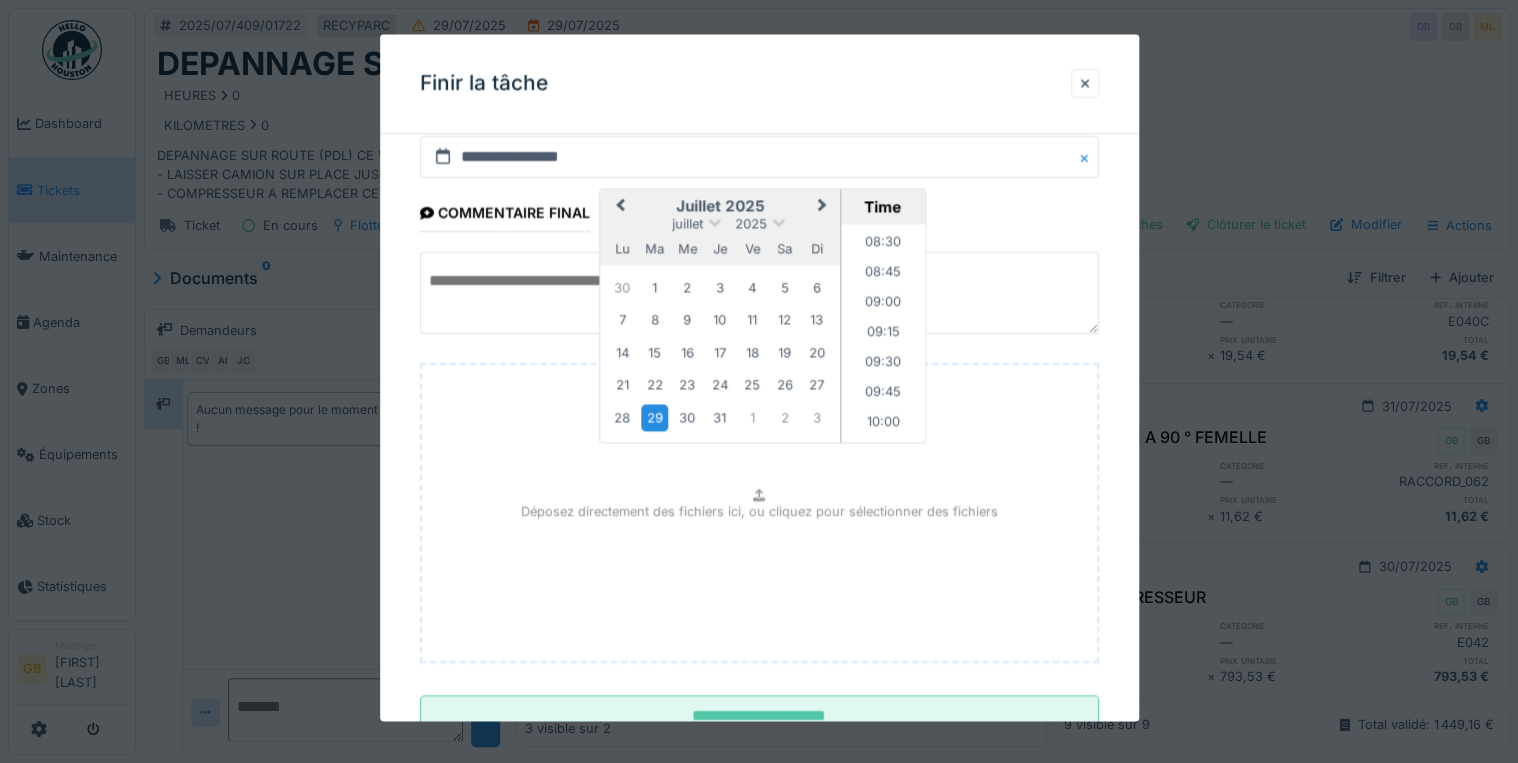 scroll, scrollTop: 126, scrollLeft: 0, axis: vertical 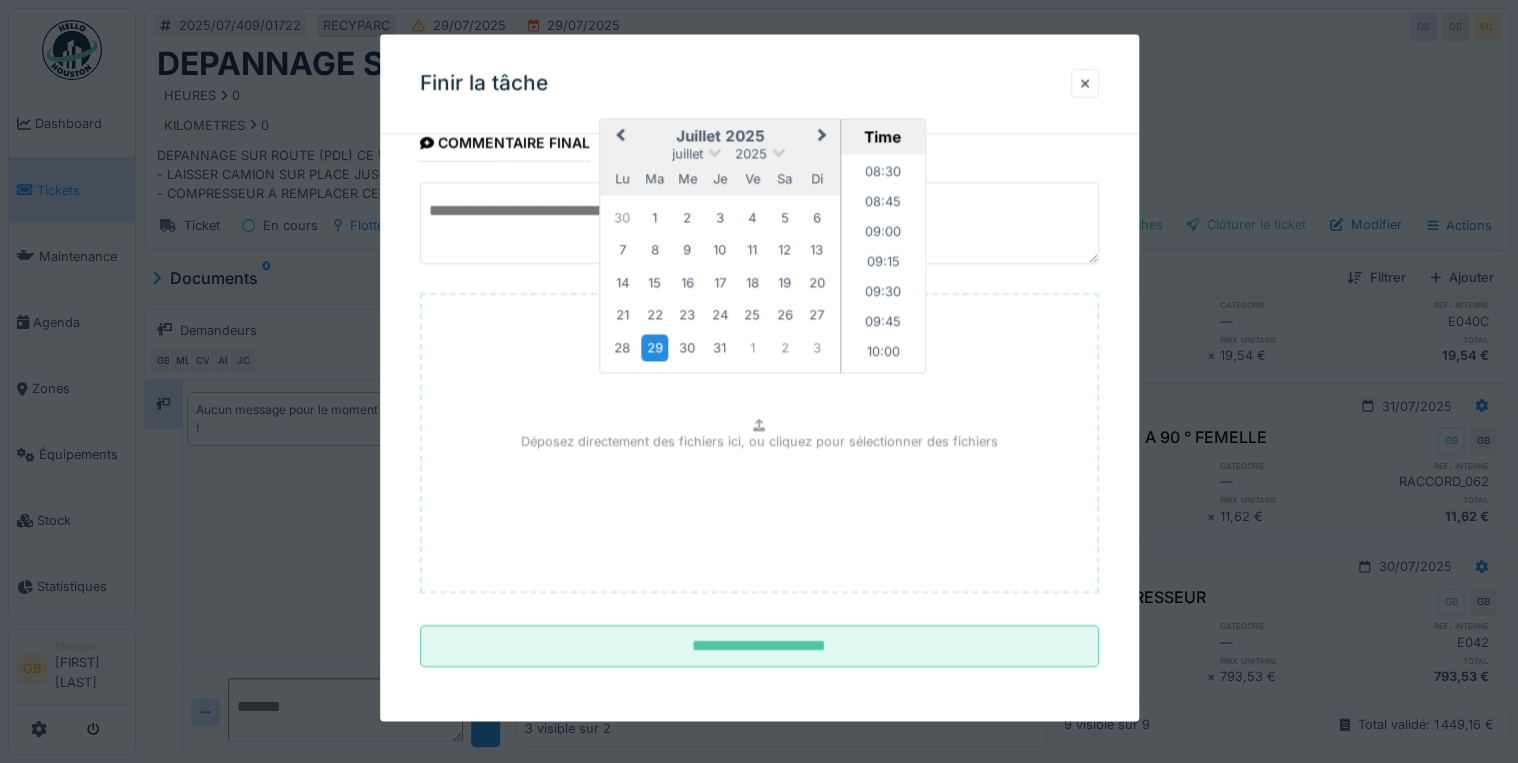click on "**********" at bounding box center (759, 353) 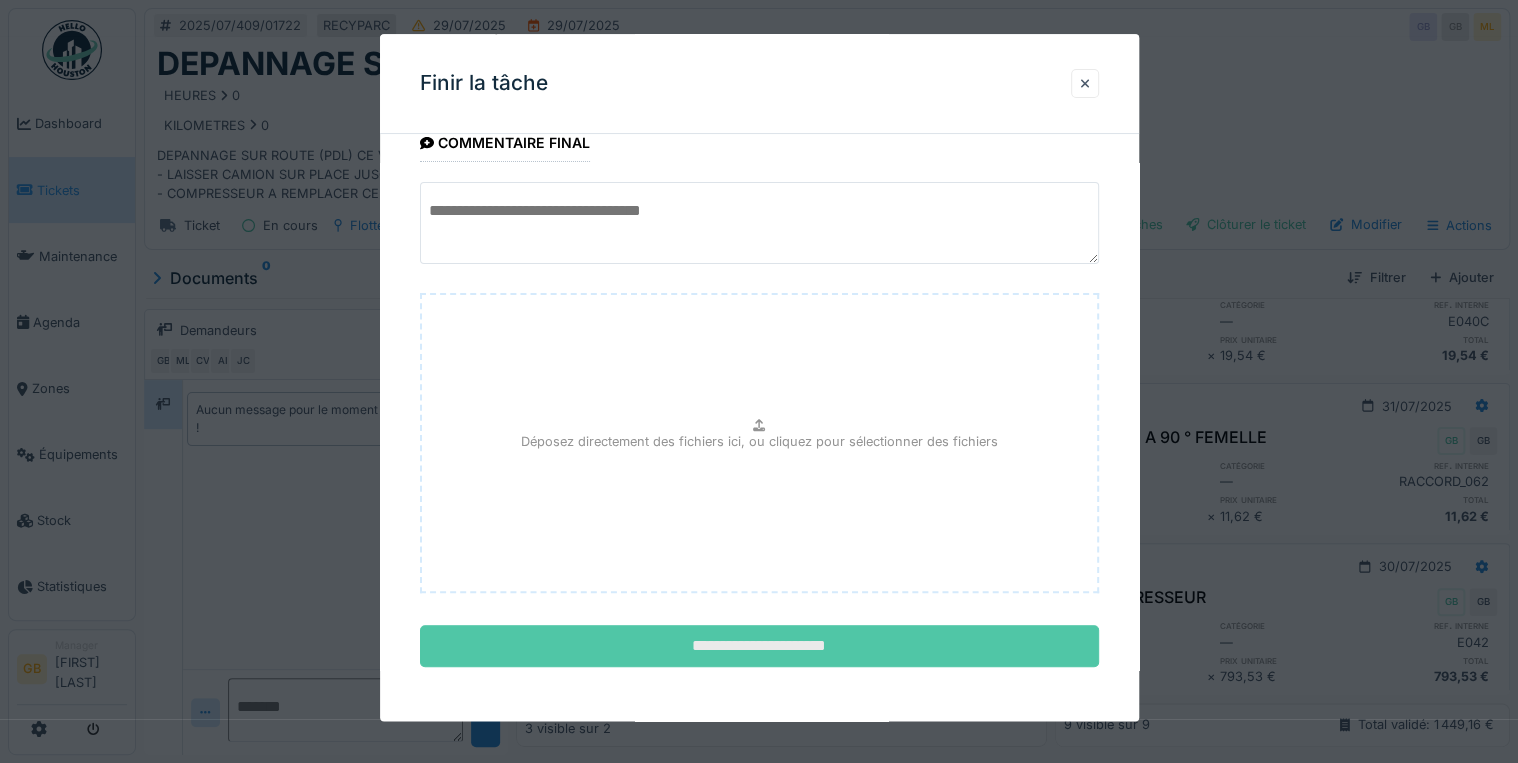 click on "**********" at bounding box center (759, 647) 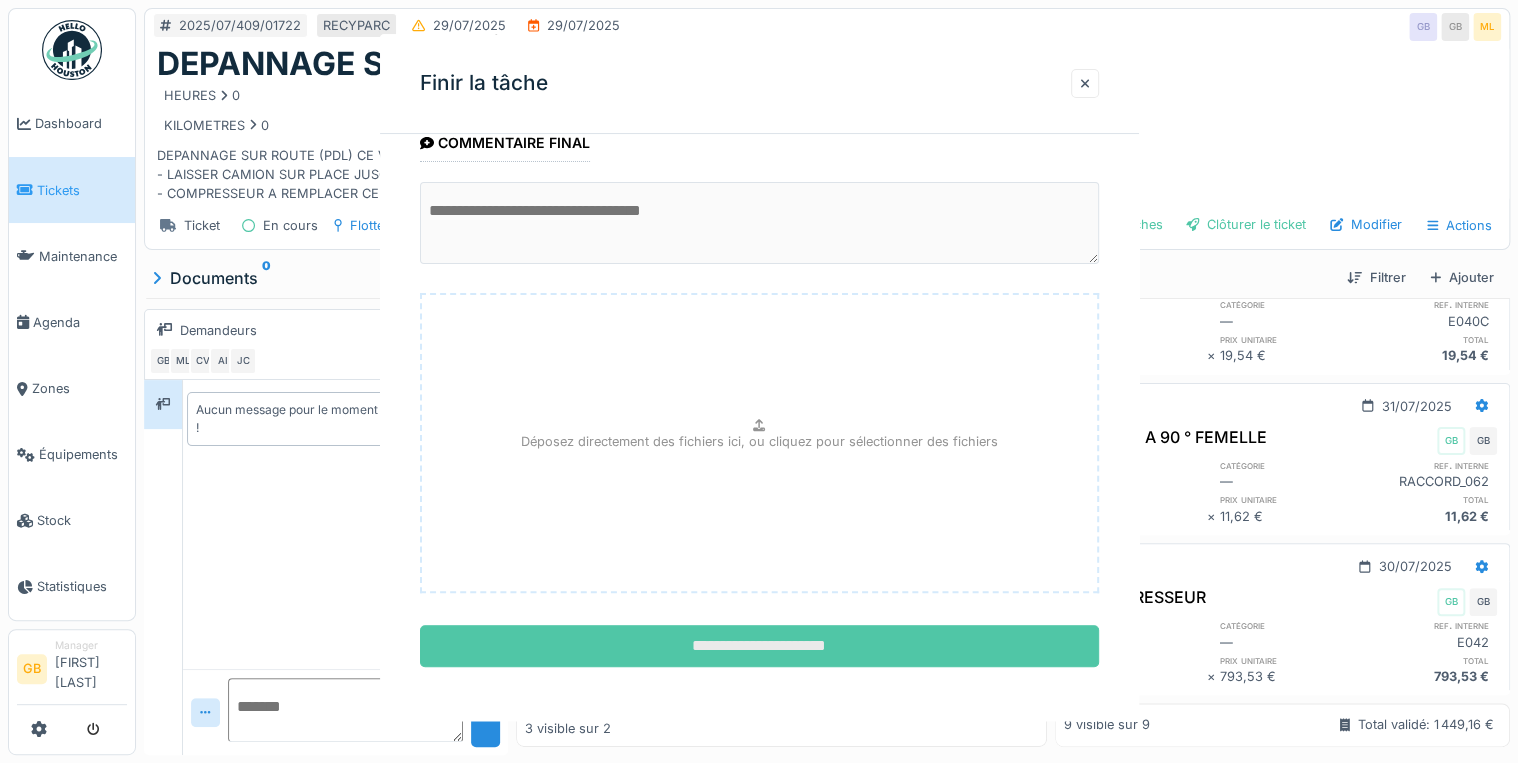 scroll, scrollTop: 0, scrollLeft: 0, axis: both 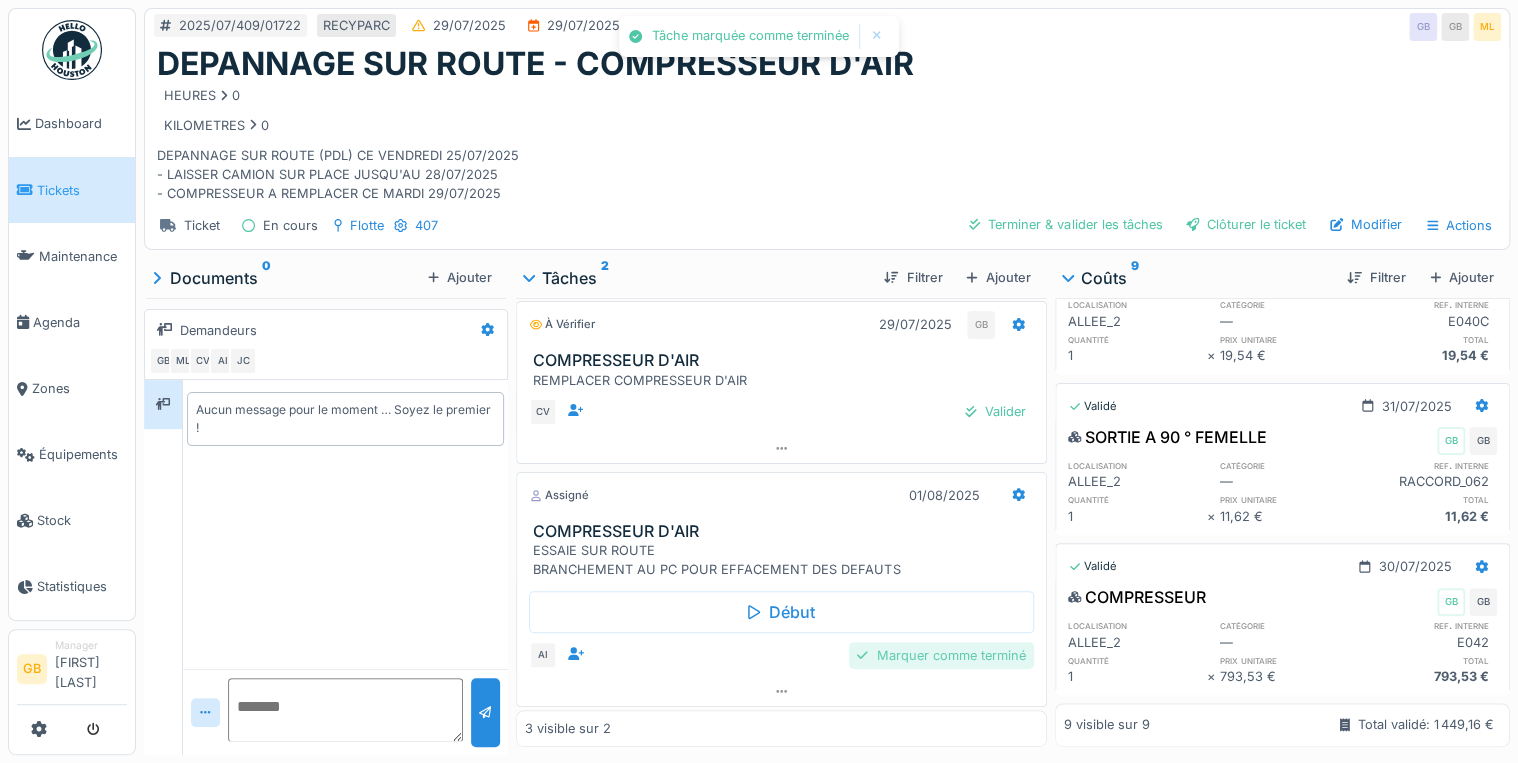 click on "Marquer comme terminé" at bounding box center (941, 655) 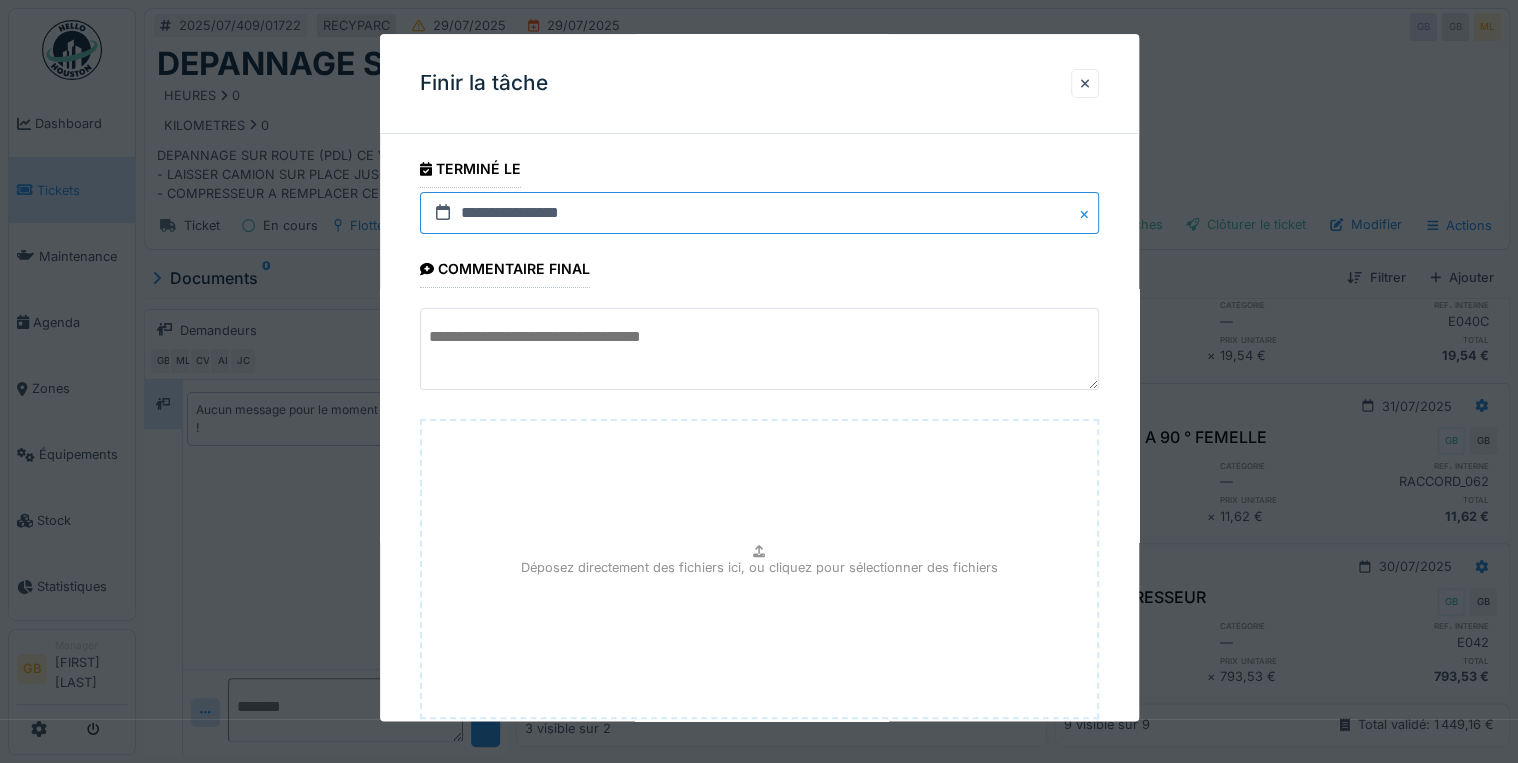 click on "**********" at bounding box center [759, 213] 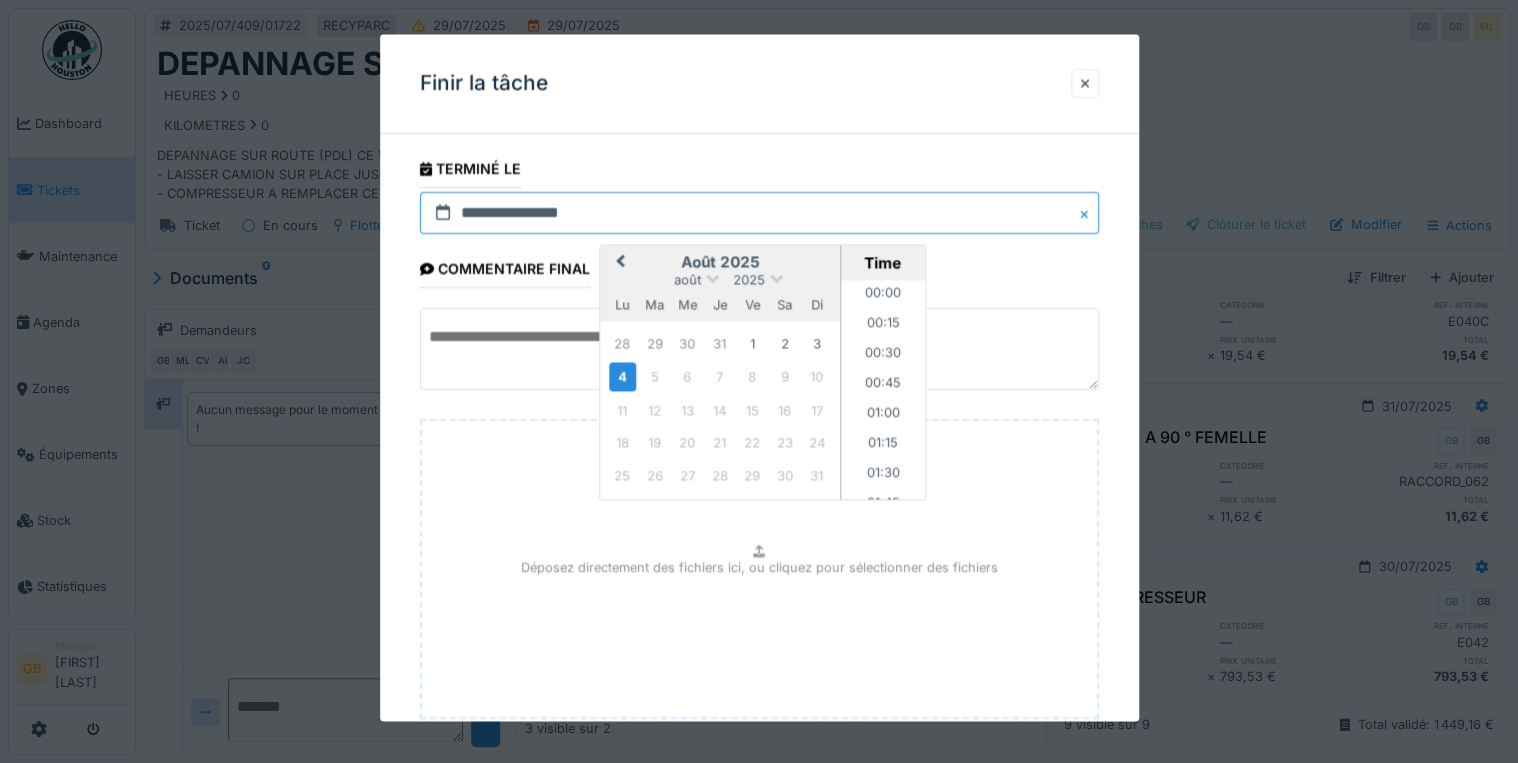 scroll, scrollTop: 1015, scrollLeft: 0, axis: vertical 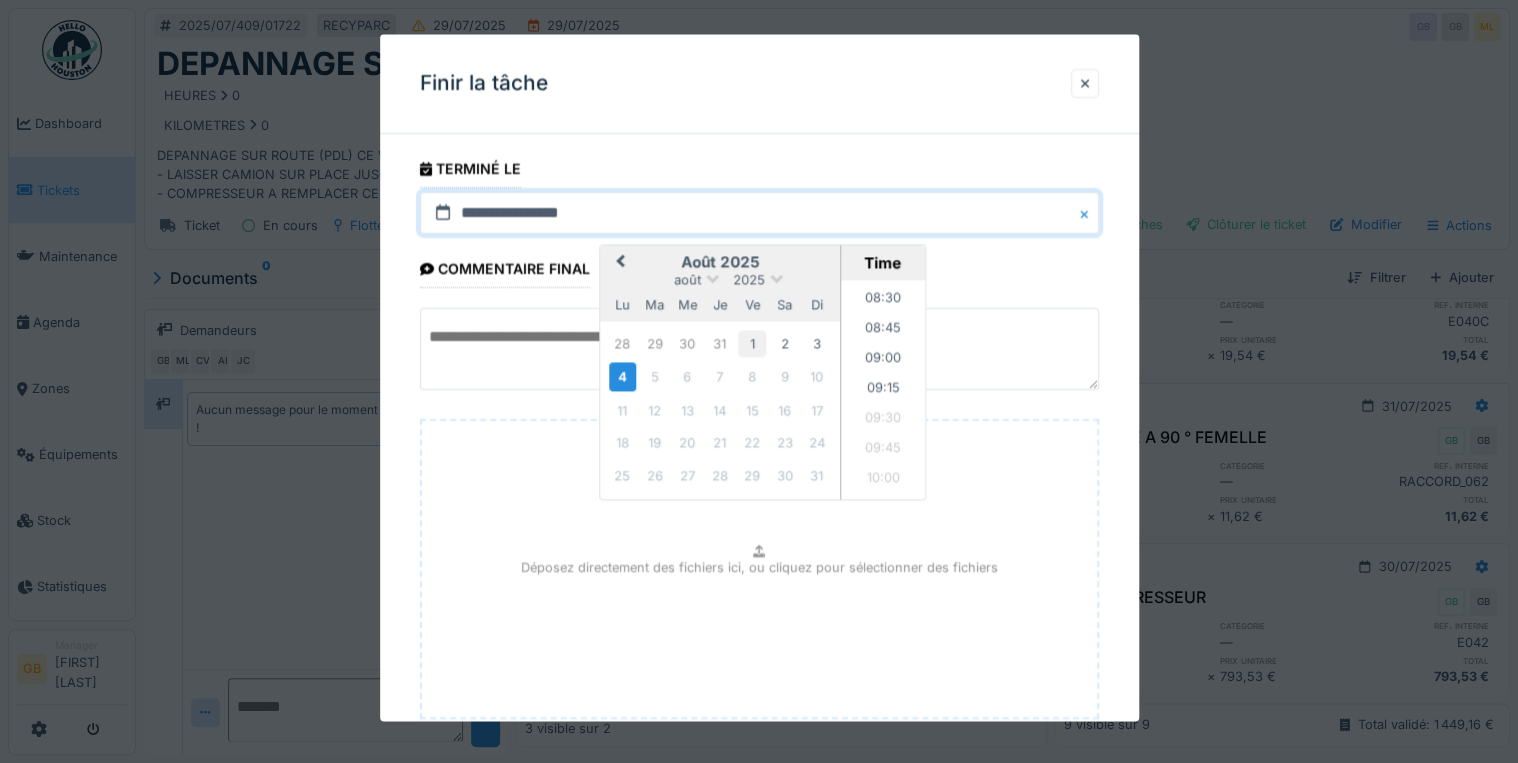 click on "1" at bounding box center [752, 343] 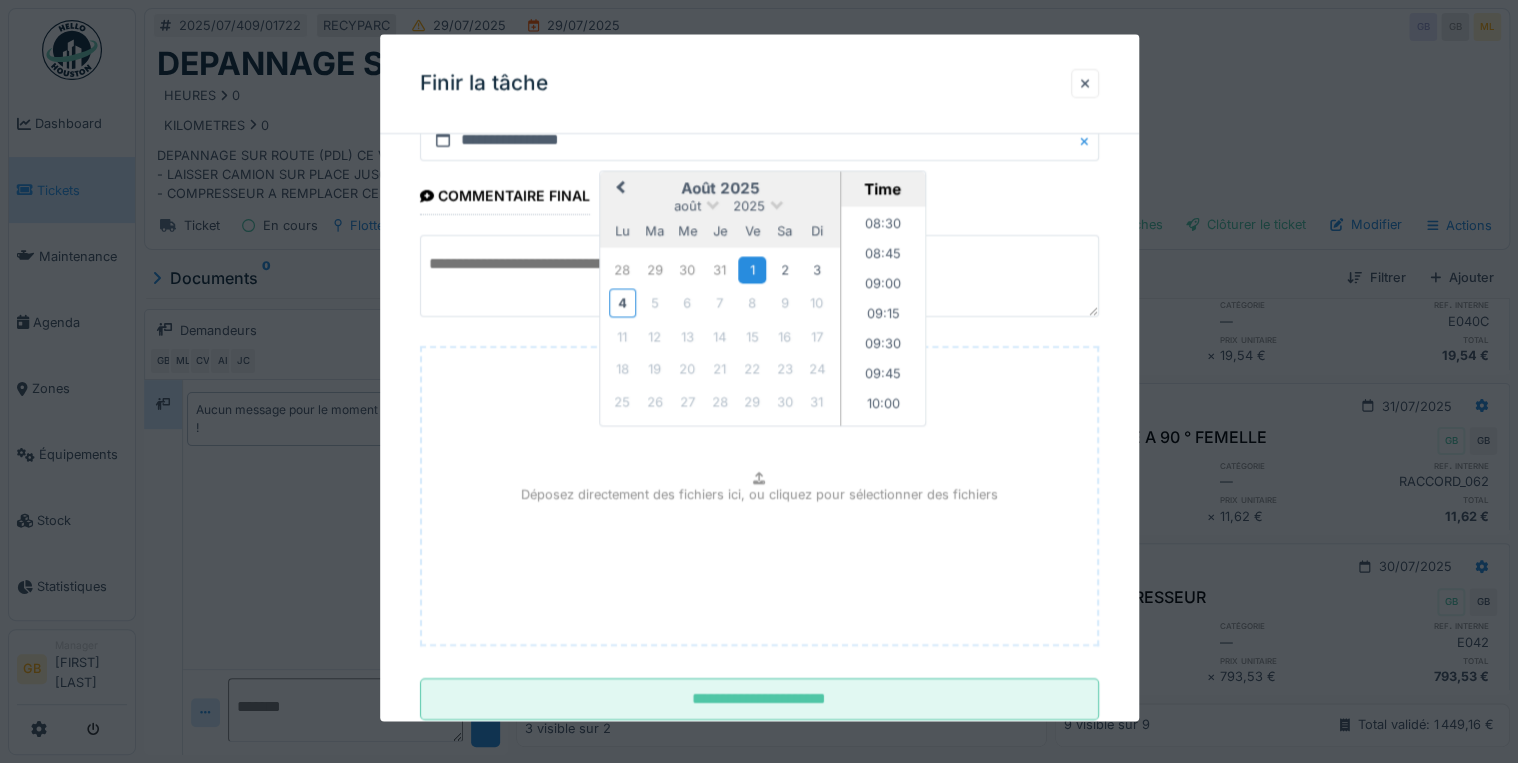scroll, scrollTop: 126, scrollLeft: 0, axis: vertical 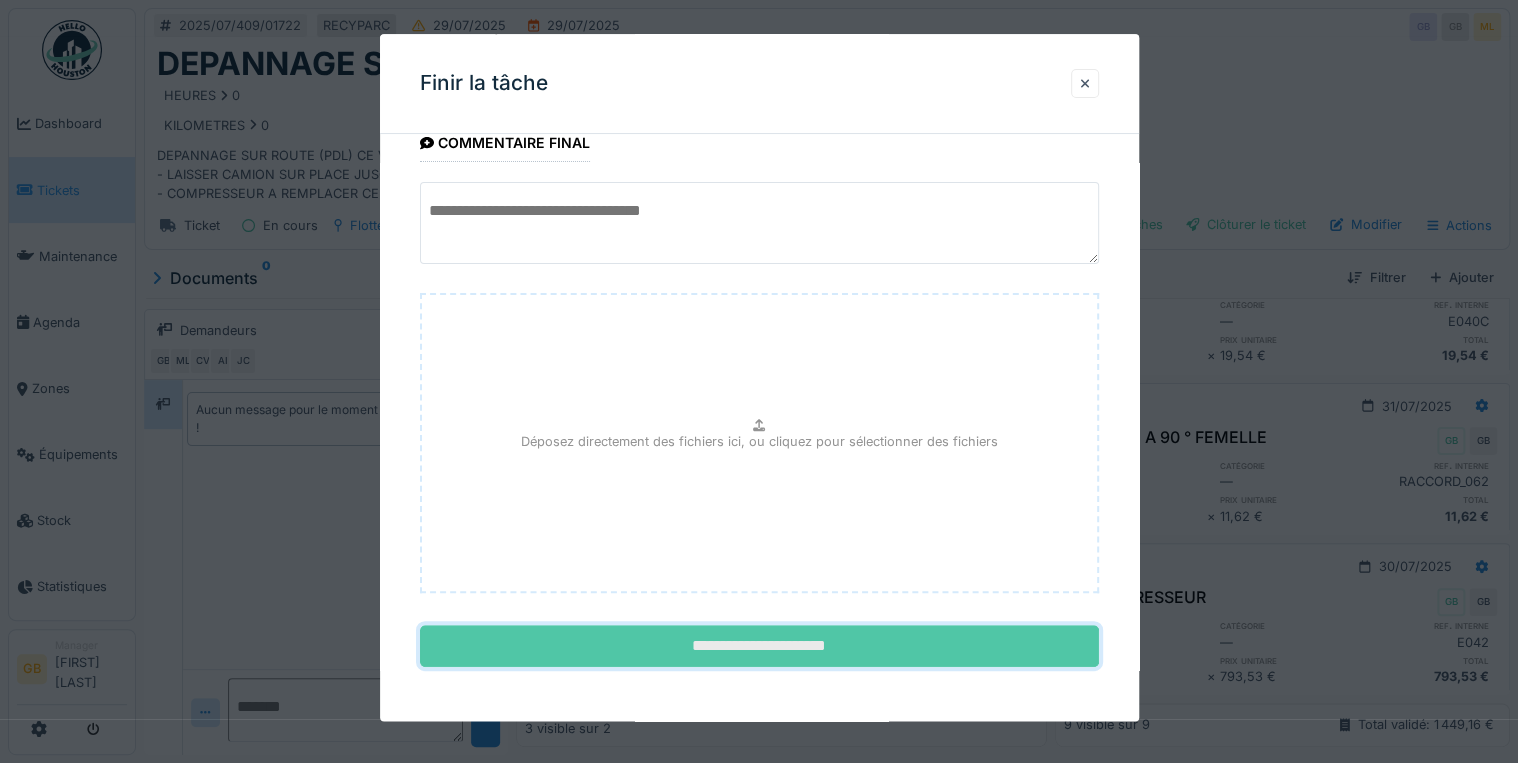 click on "**********" at bounding box center (759, 647) 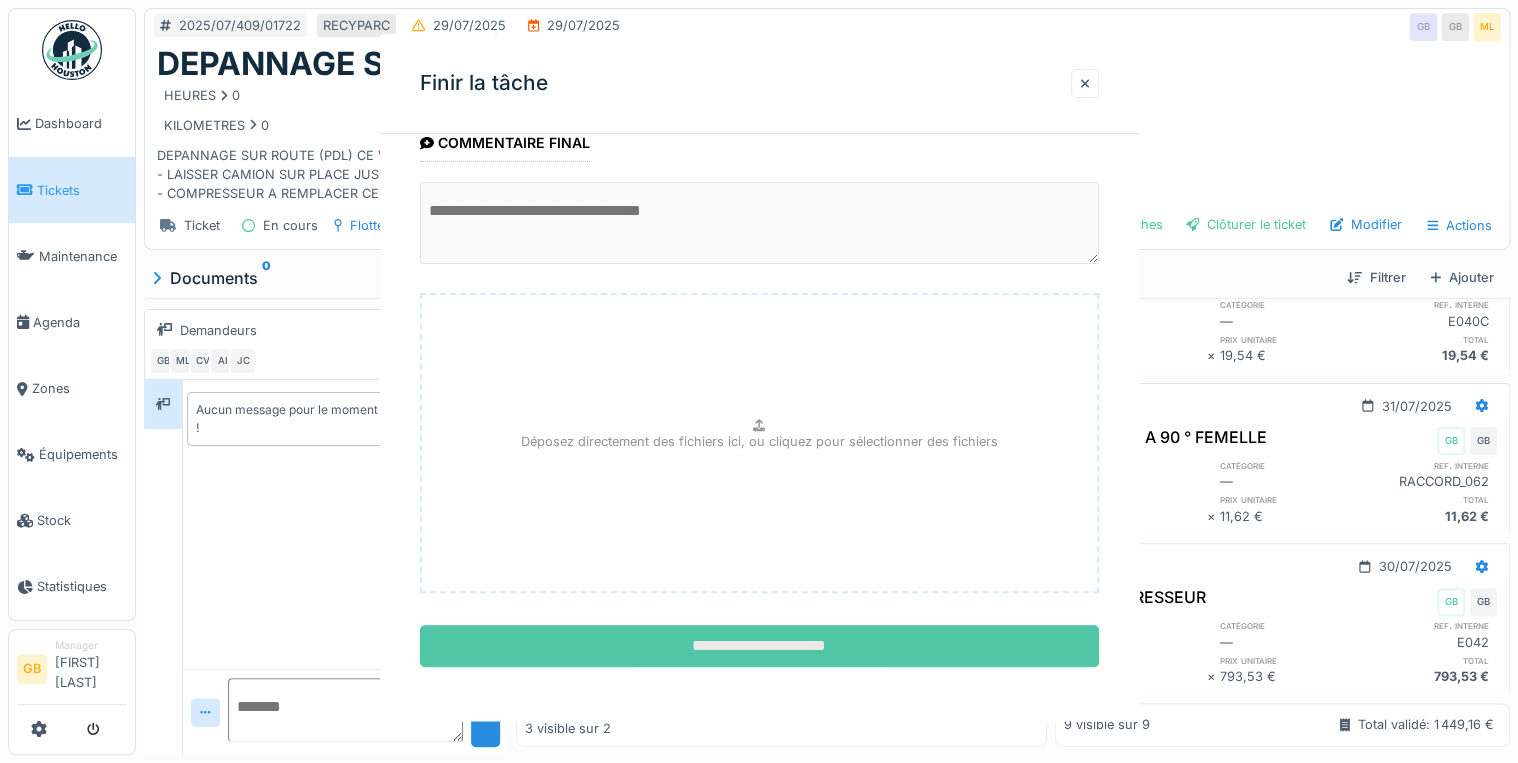scroll, scrollTop: 0, scrollLeft: 0, axis: both 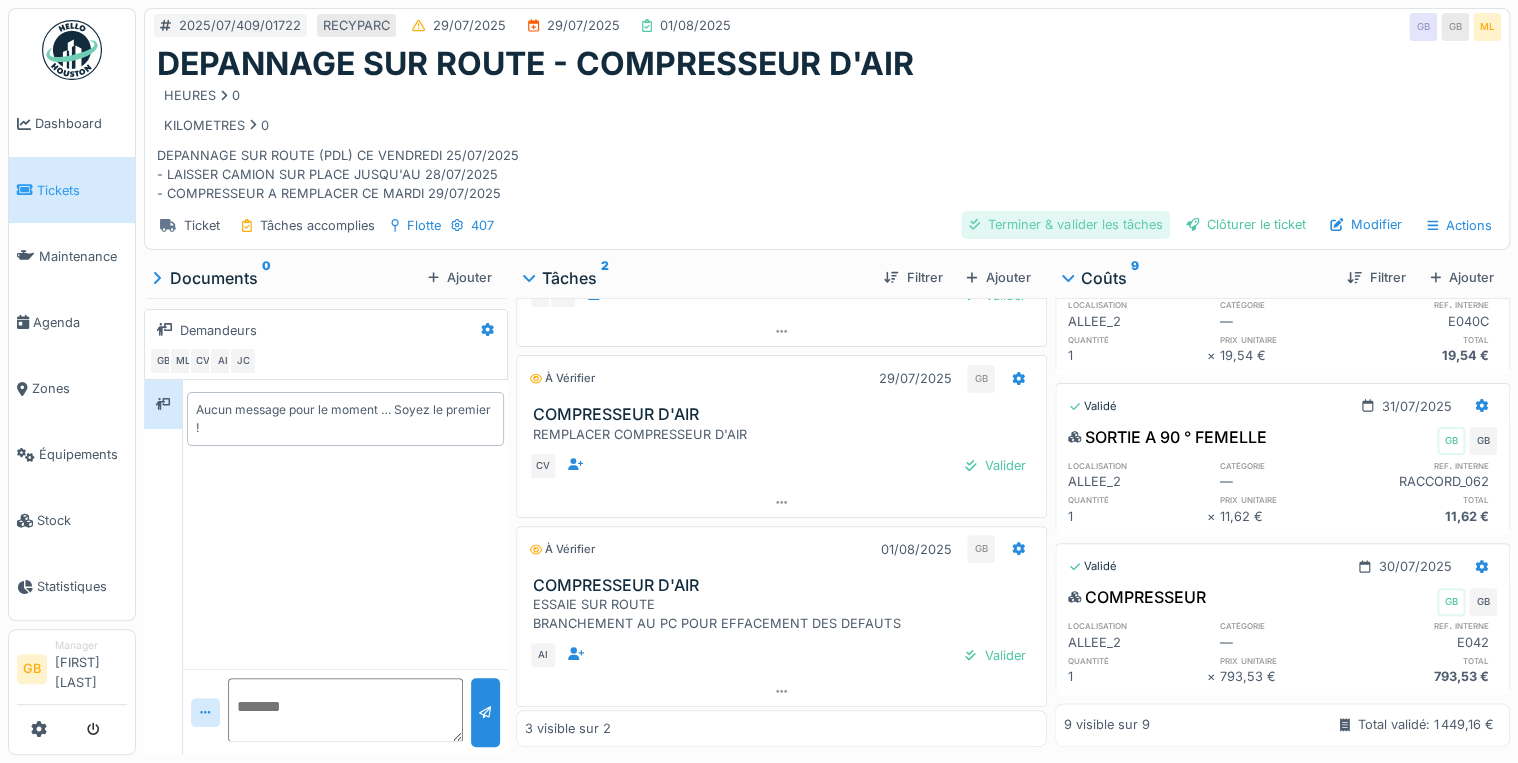 click on "Terminer & valider les tâches" at bounding box center [1065, 224] 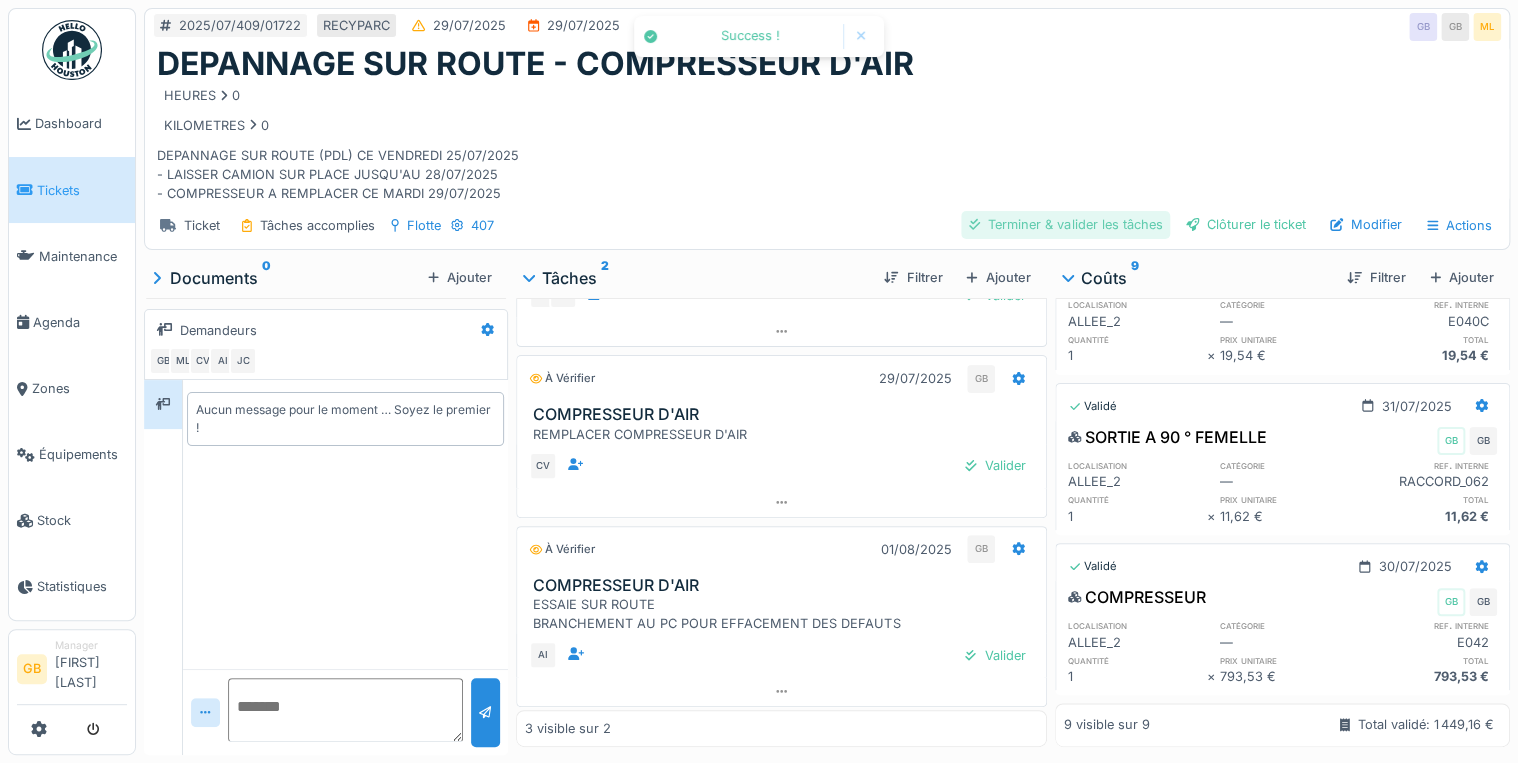 scroll, scrollTop: 0, scrollLeft: 0, axis: both 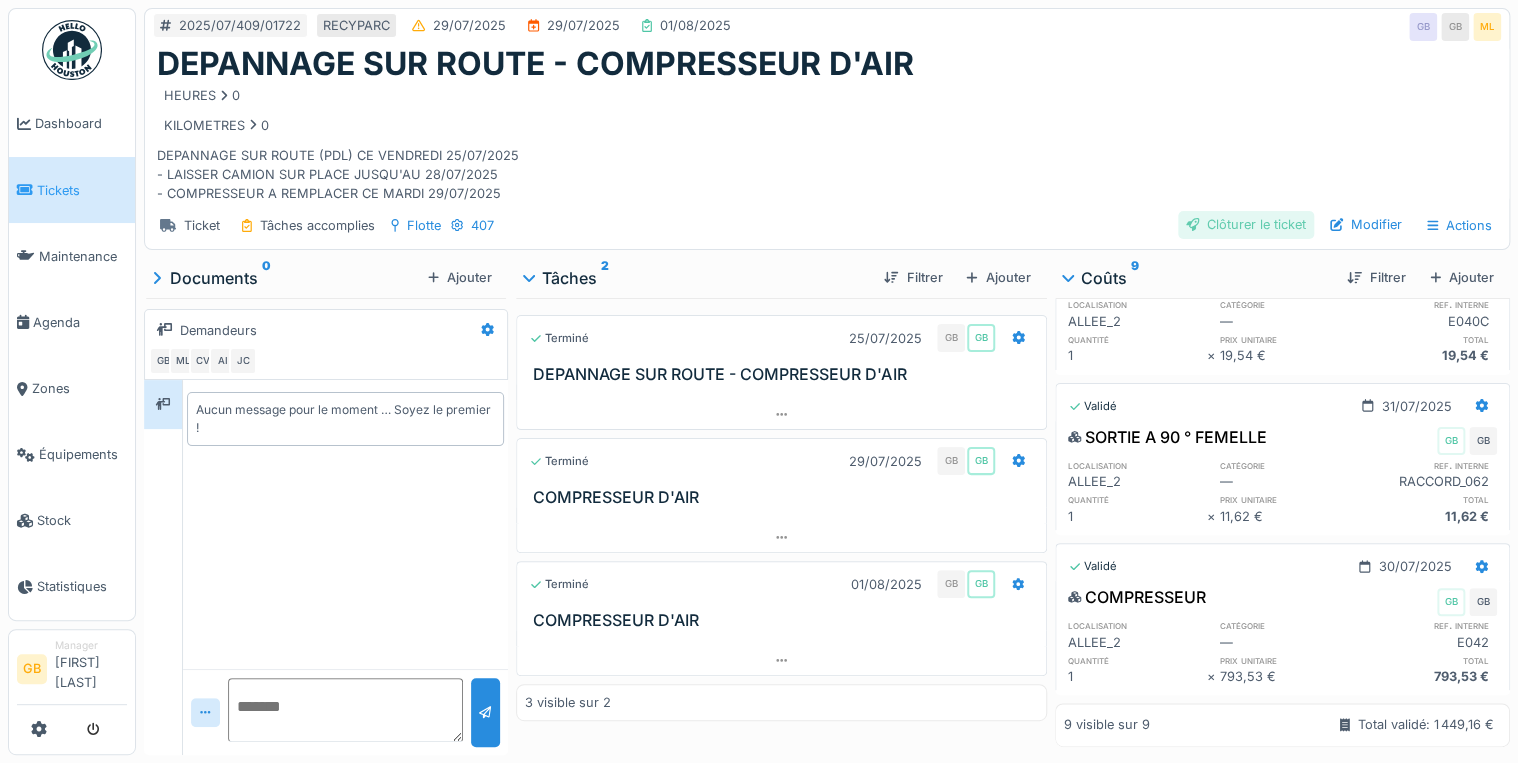 click on "Clôturer le ticket" at bounding box center (1246, 224) 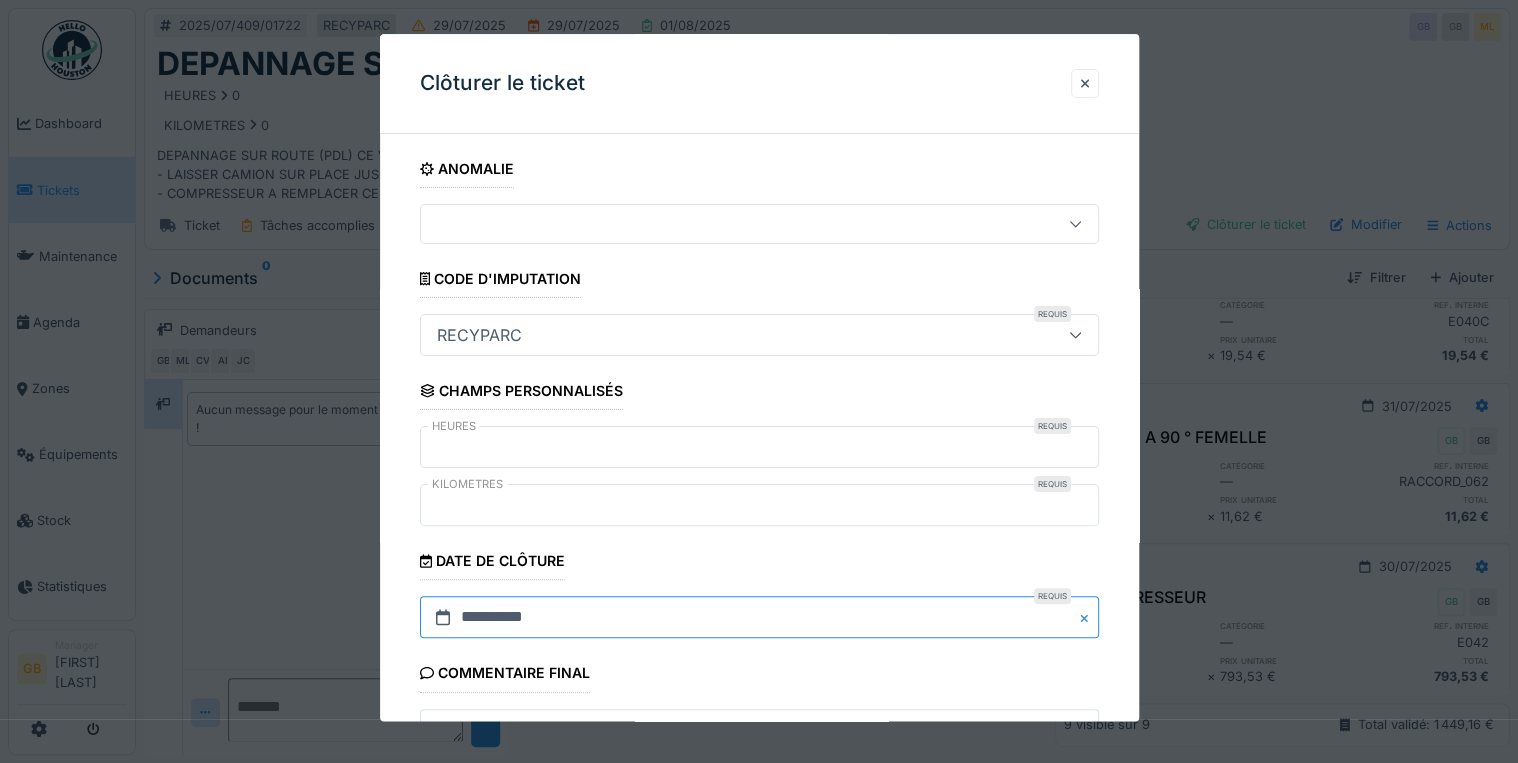 click on "**********" at bounding box center (759, 618) 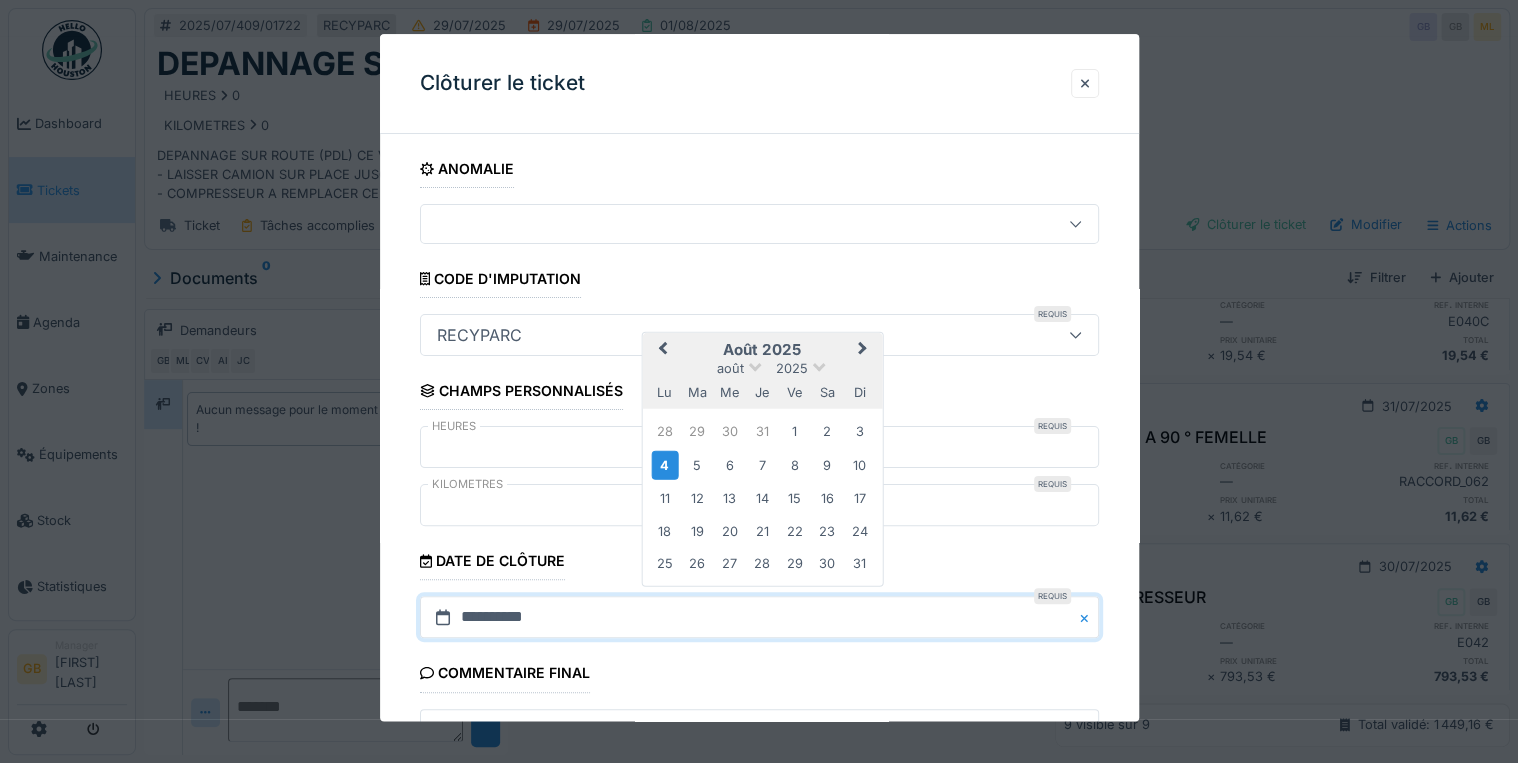 drag, startPoint x: 802, startPoint y: 428, endPoint x: 814, endPoint y: 428, distance: 12 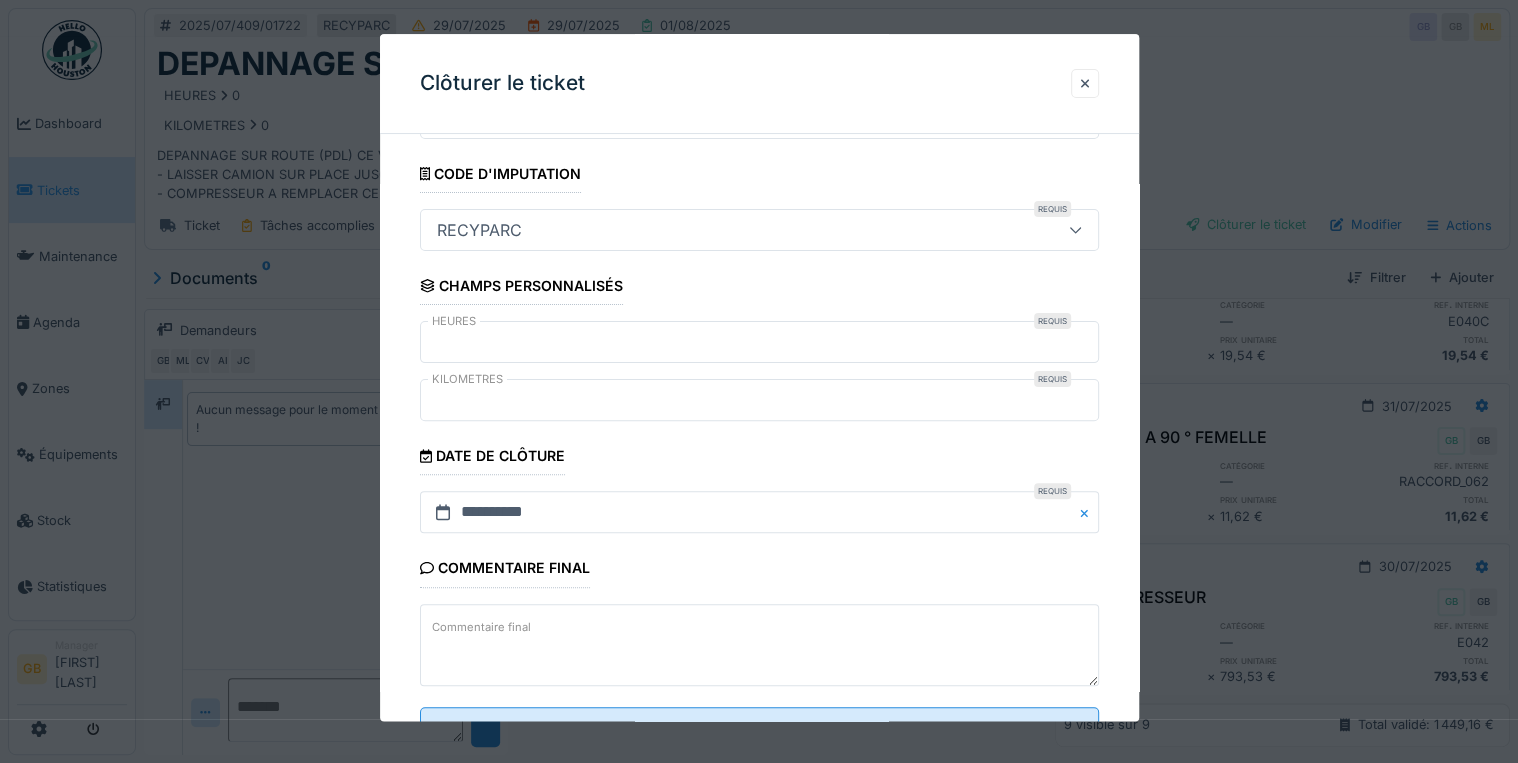 scroll, scrollTop: 184, scrollLeft: 0, axis: vertical 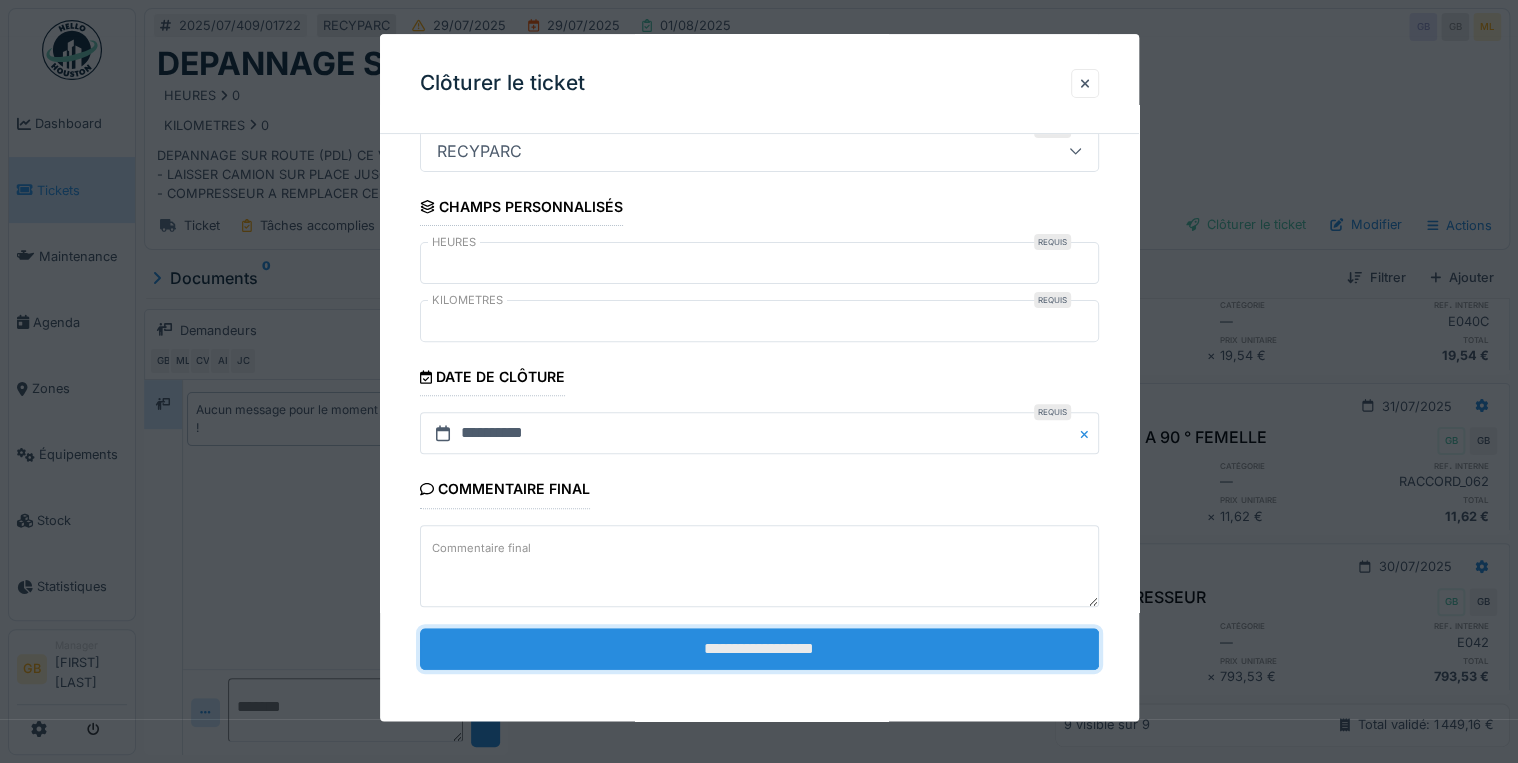click on "**********" at bounding box center (759, 649) 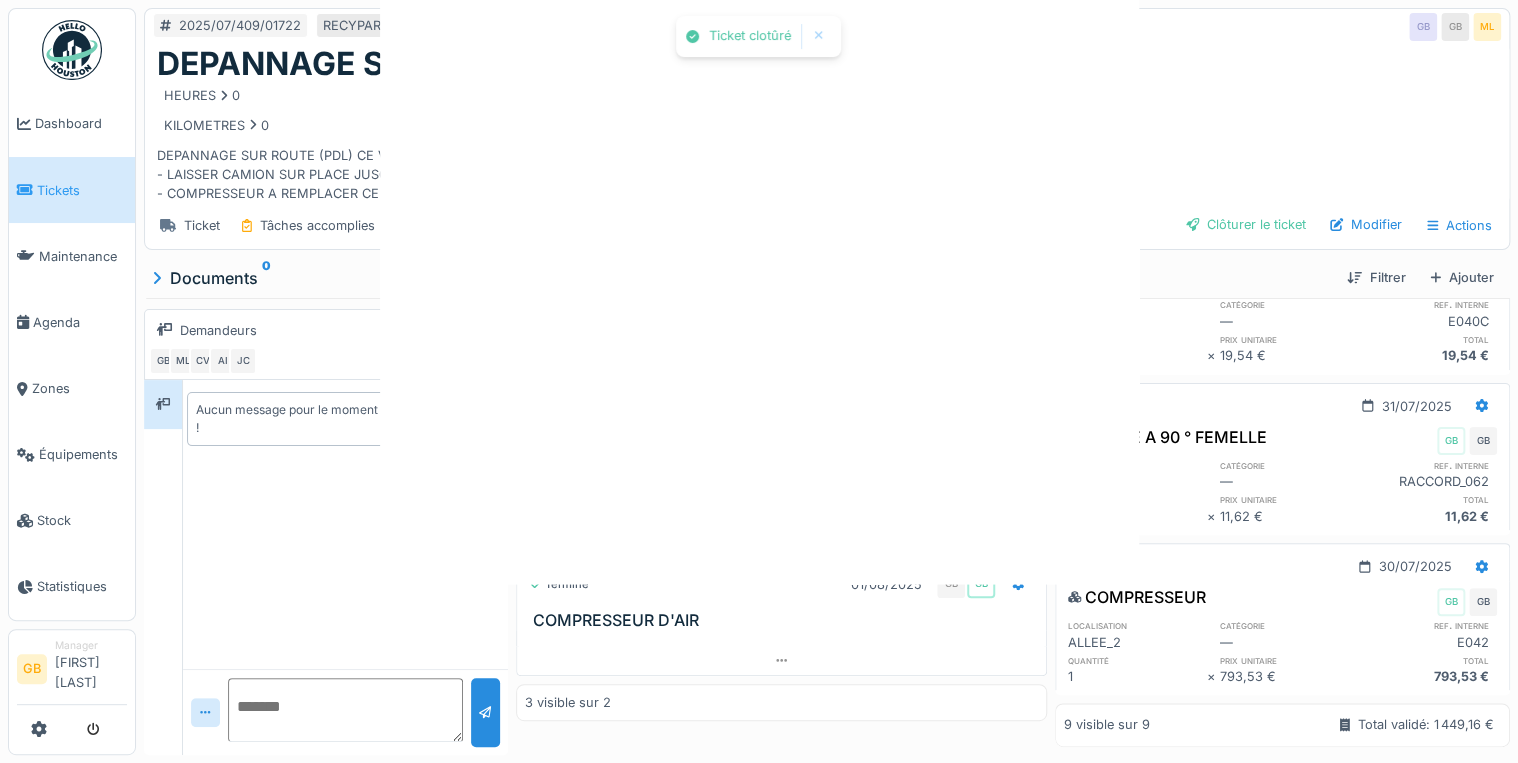 scroll, scrollTop: 0, scrollLeft: 0, axis: both 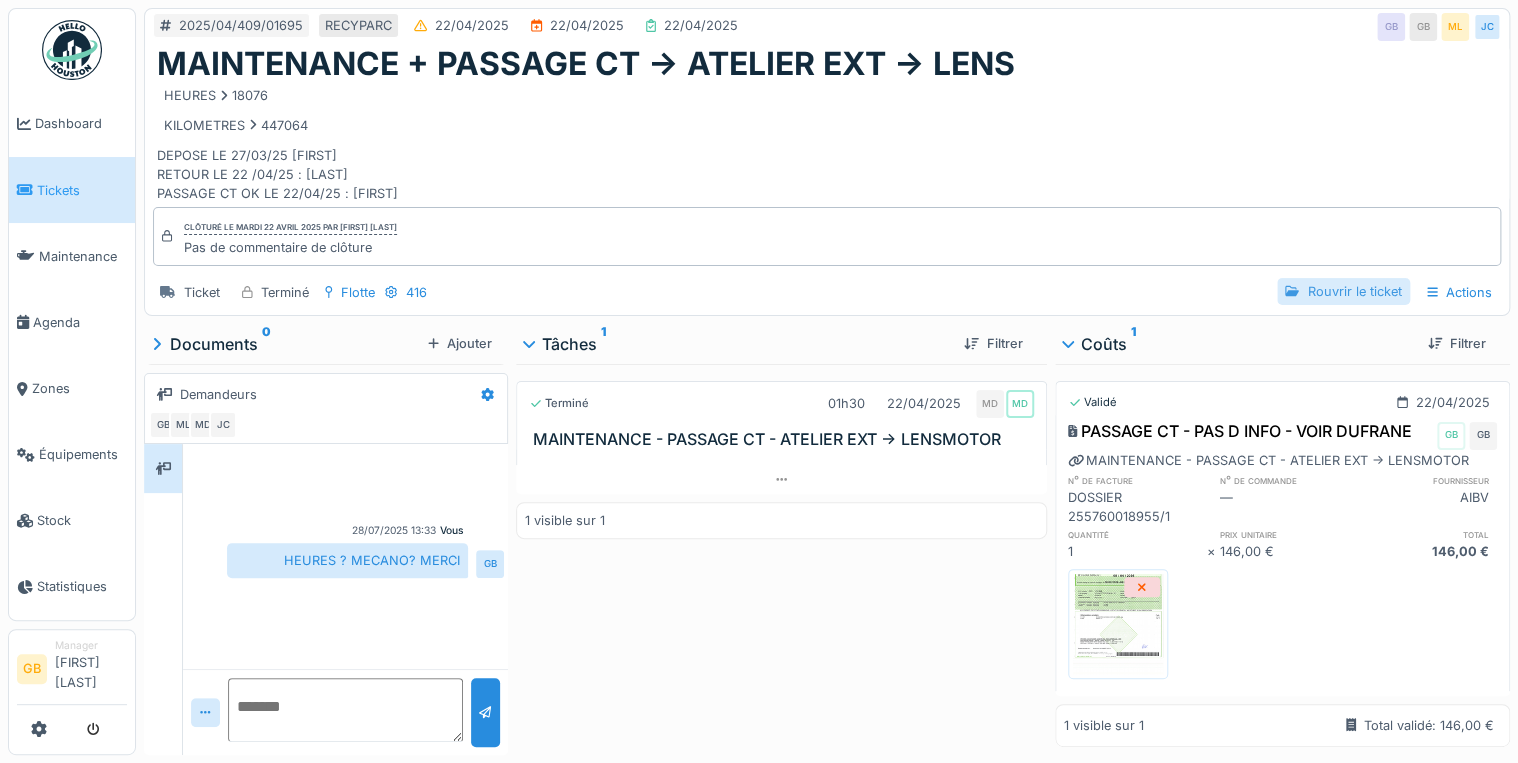 click on "Rouvrir le ticket" at bounding box center [1343, 291] 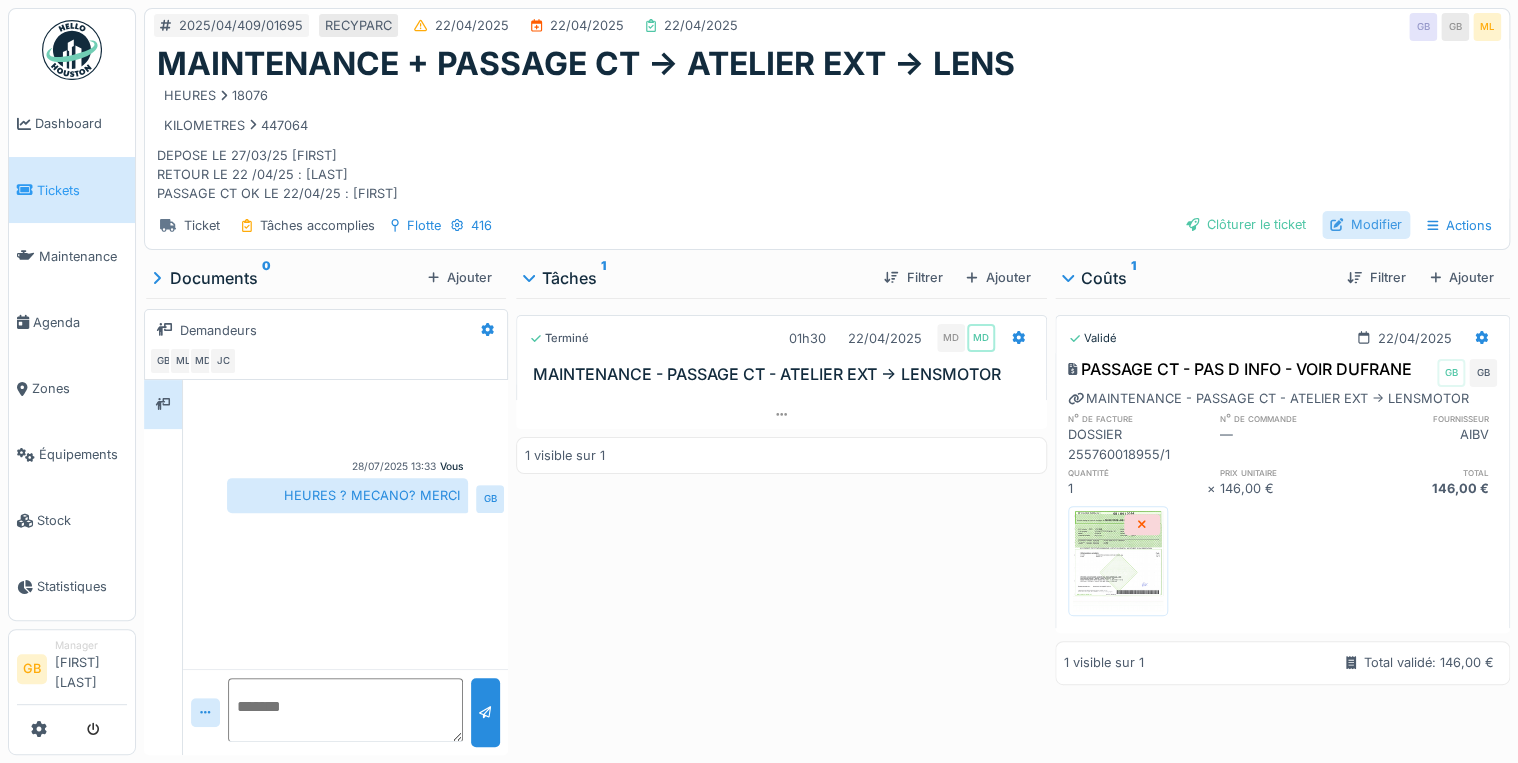 click on "Modifier" at bounding box center [1366, 224] 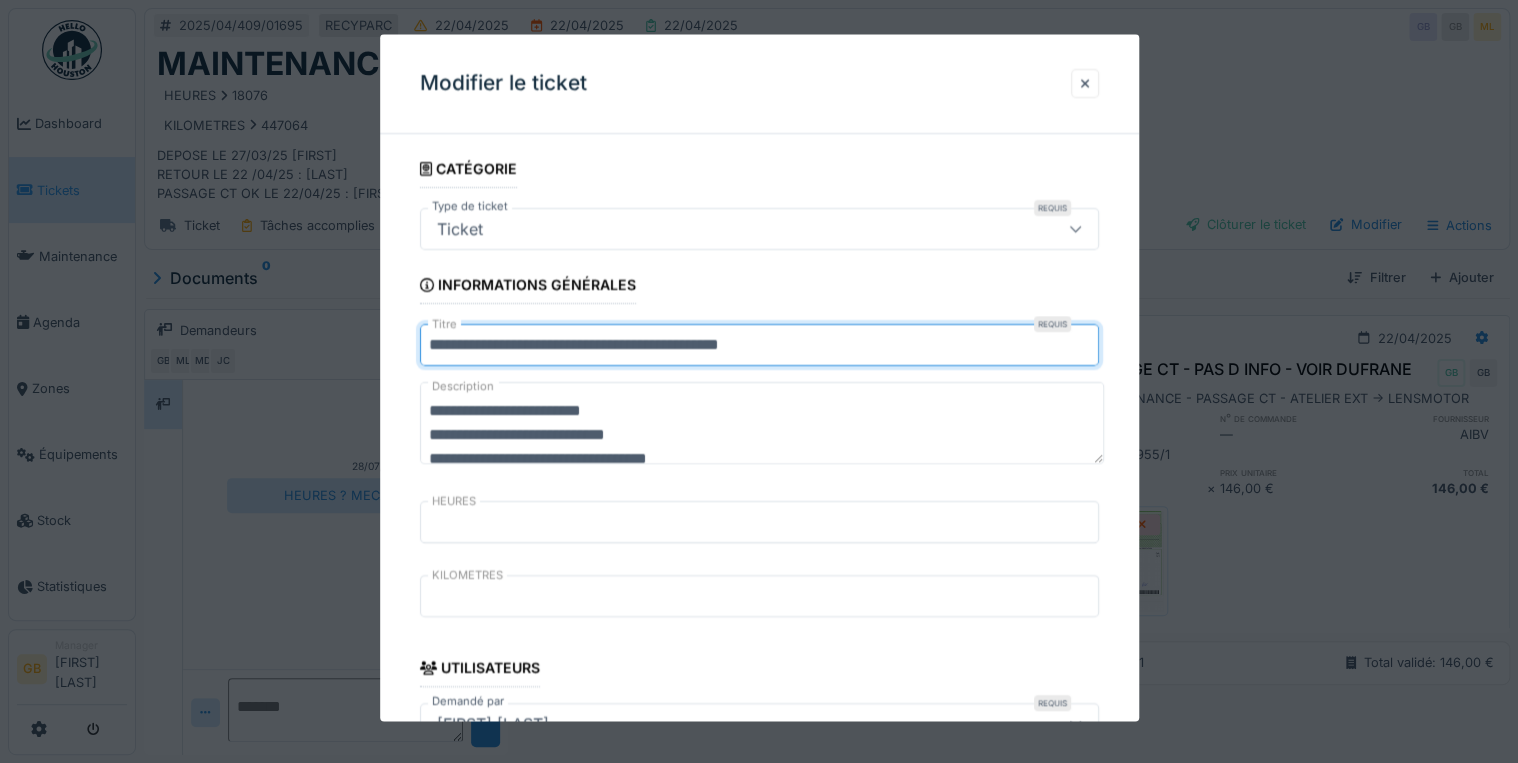drag, startPoint x: 671, startPoint y: 343, endPoint x: 2052, endPoint y: 328, distance: 1381.0814 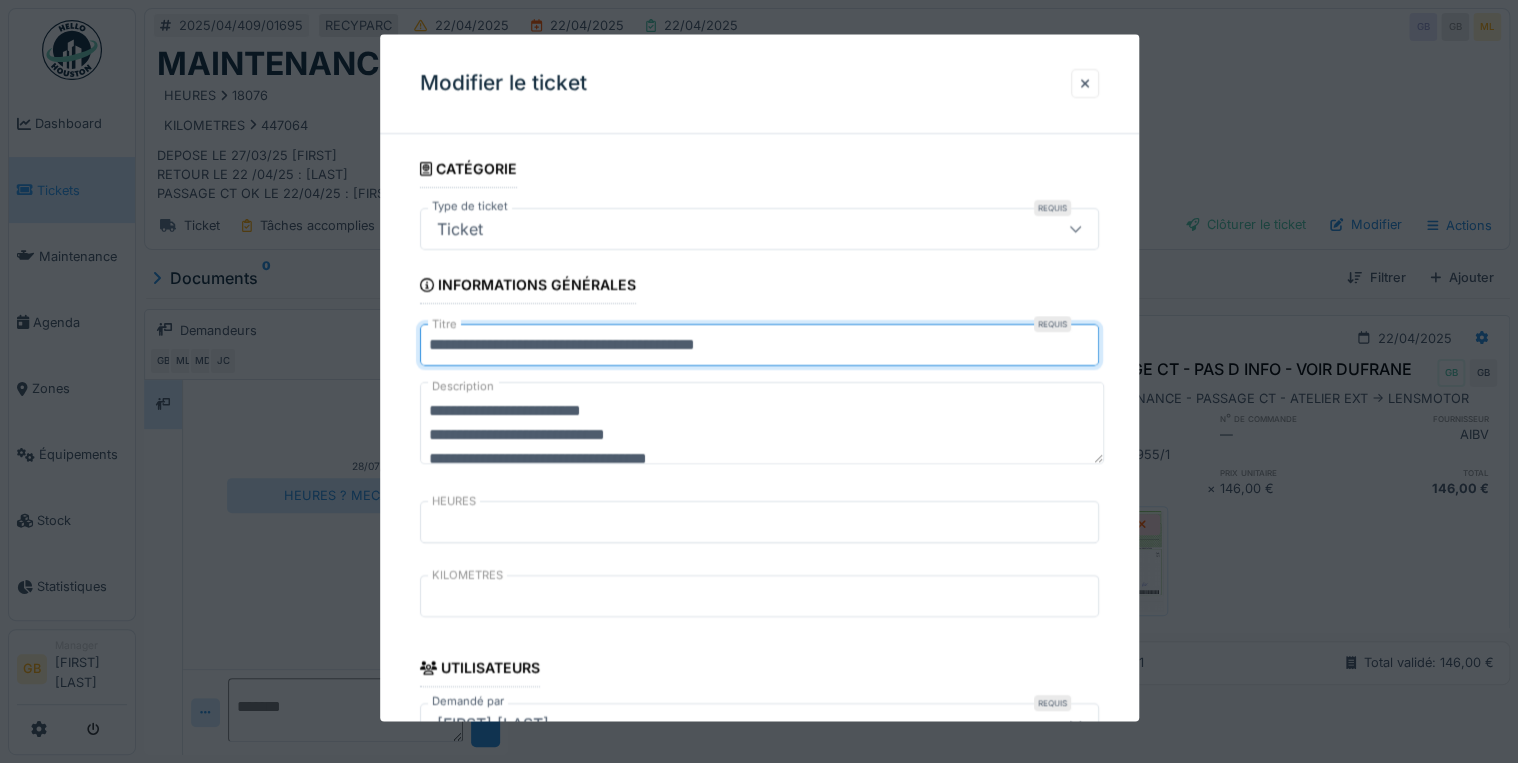 type on "**********" 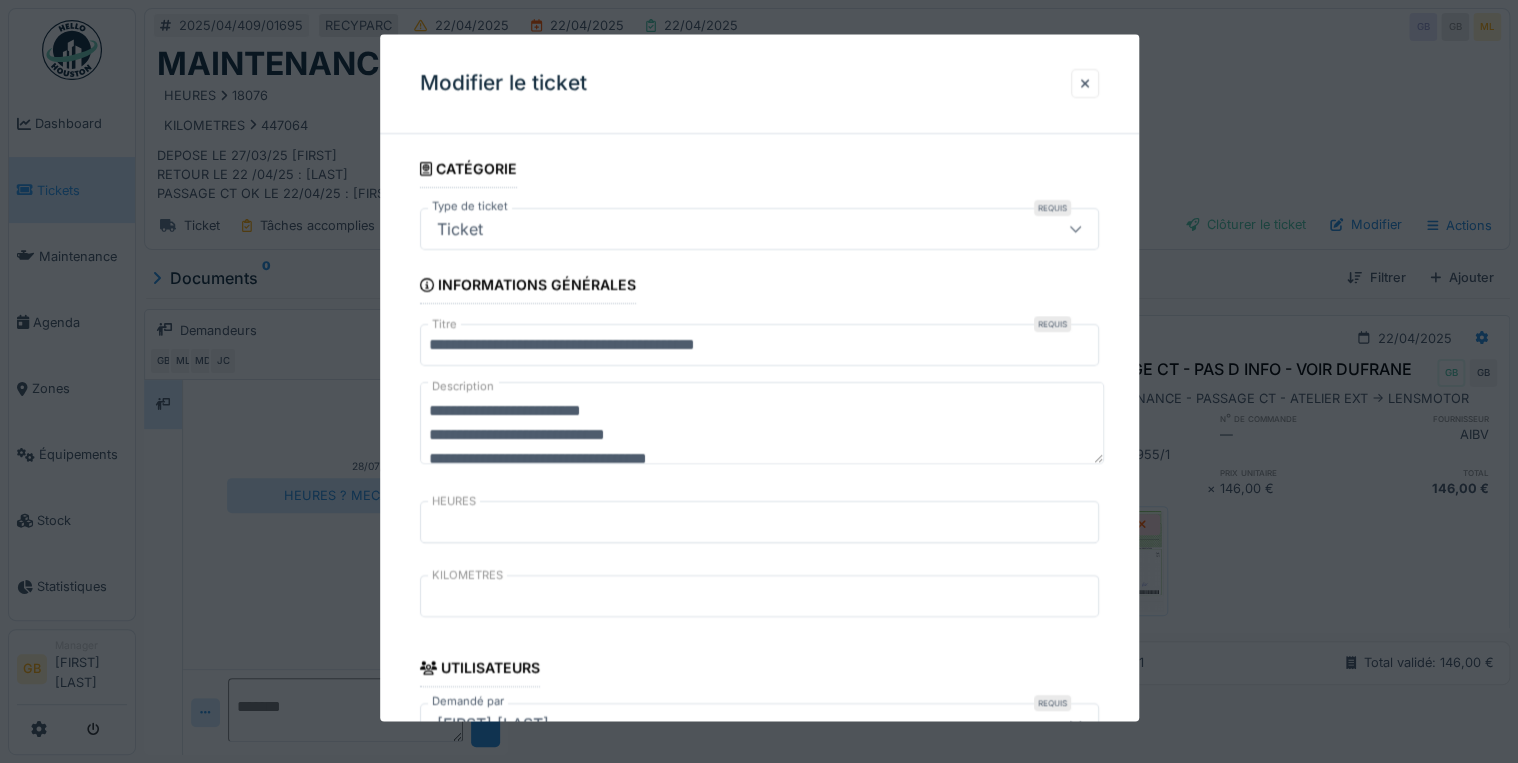 click on "**********" at bounding box center (762, 424) 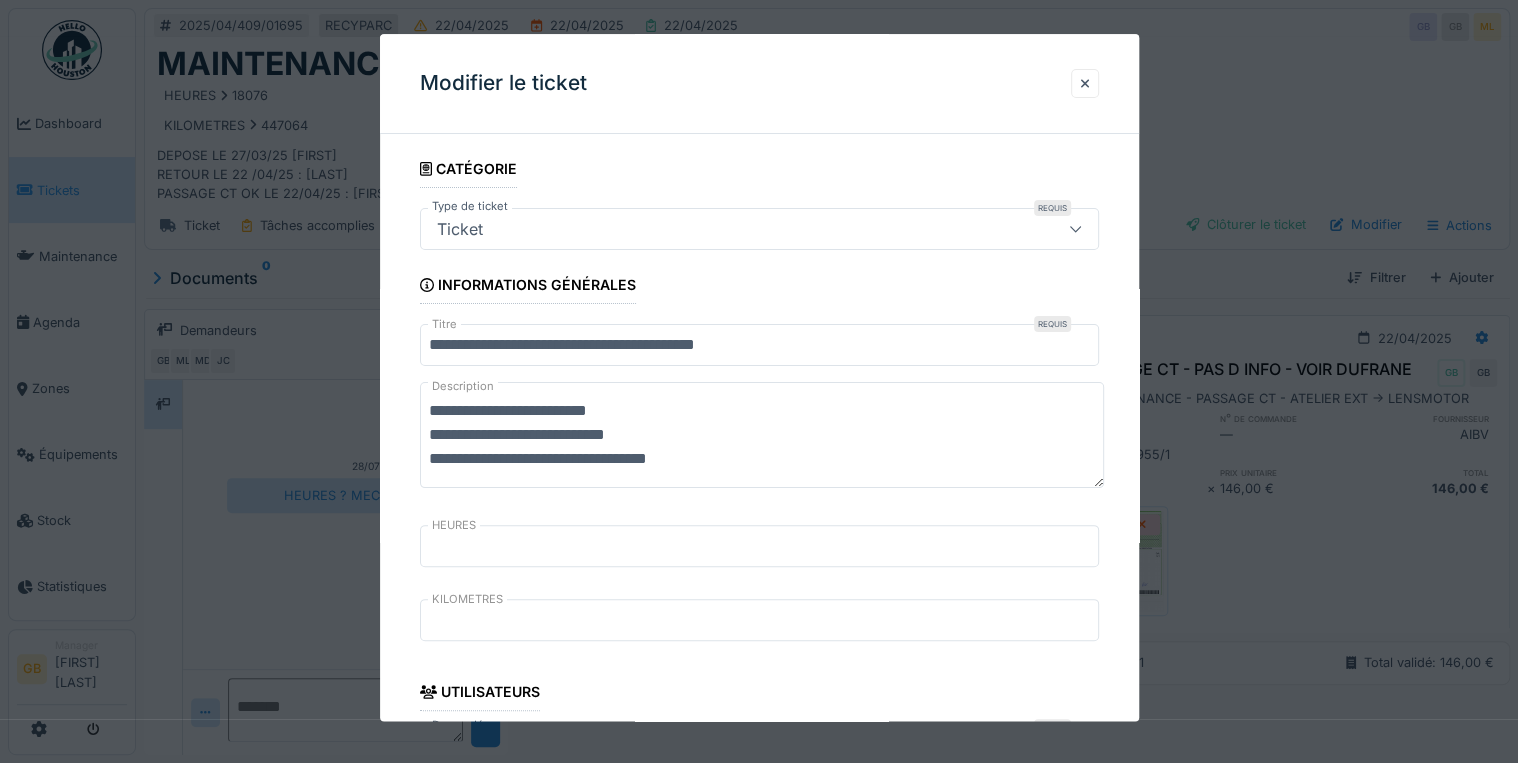 click on "**********" at bounding box center [762, 436] 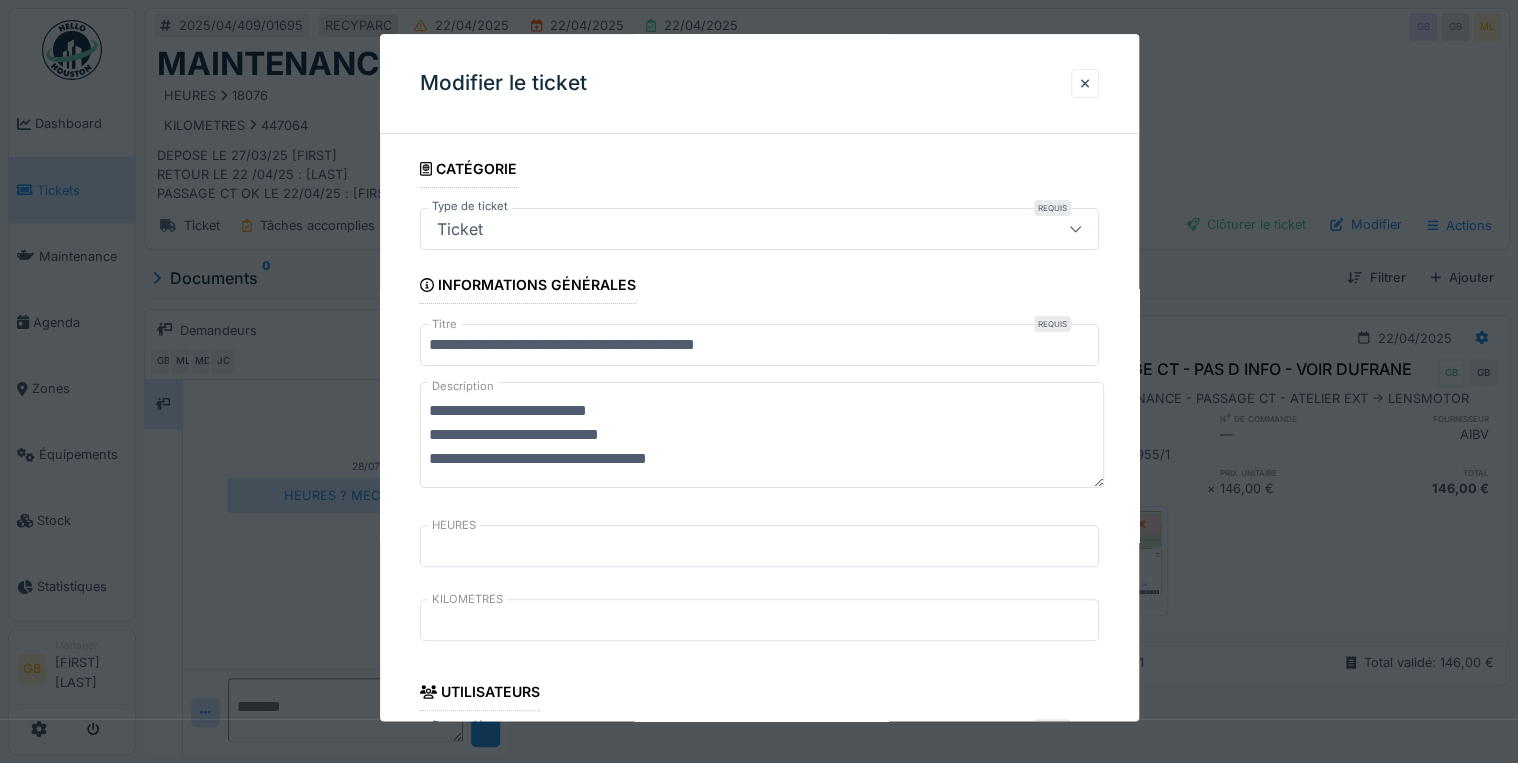 click on "**********" at bounding box center [762, 436] 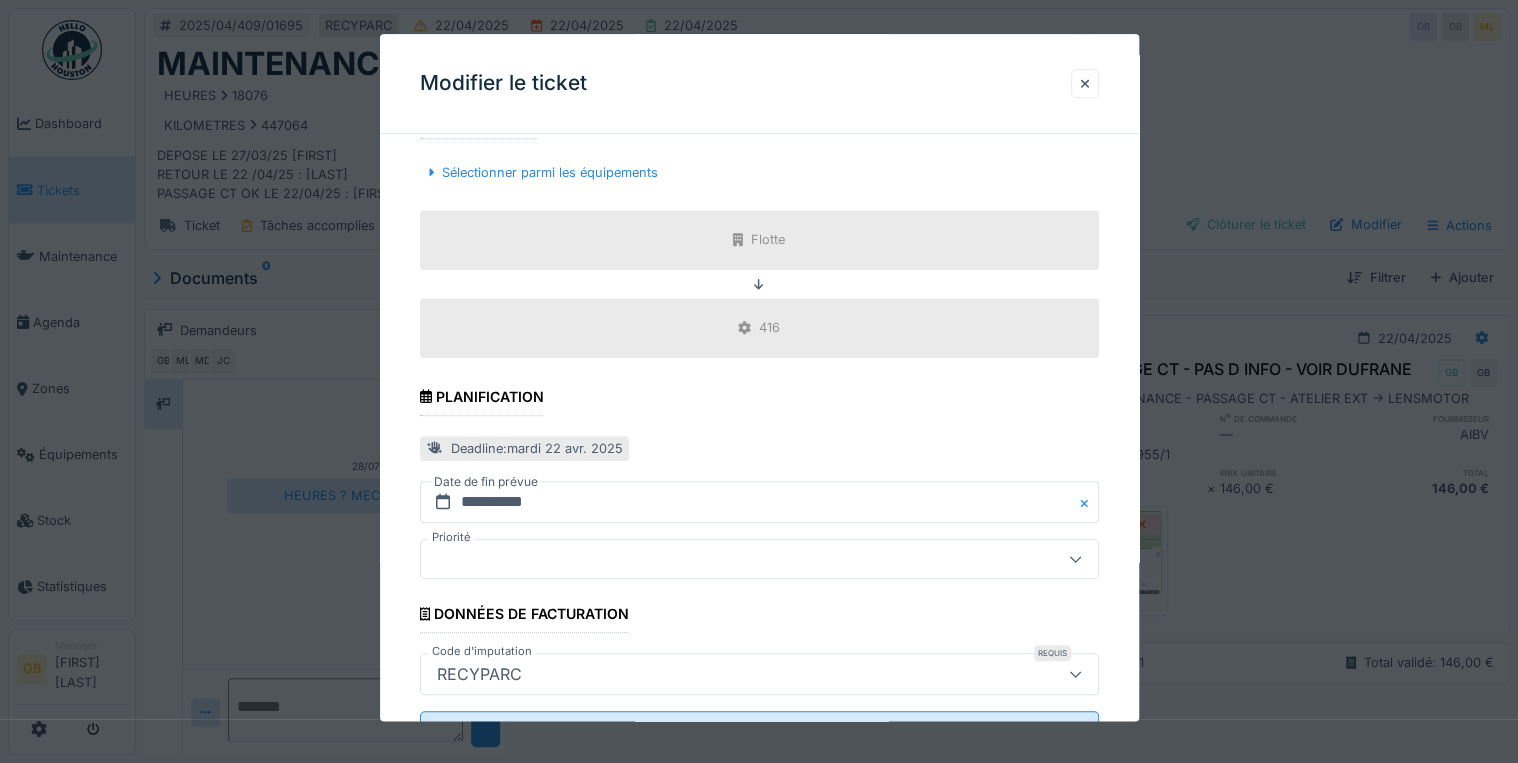 scroll, scrollTop: 822, scrollLeft: 0, axis: vertical 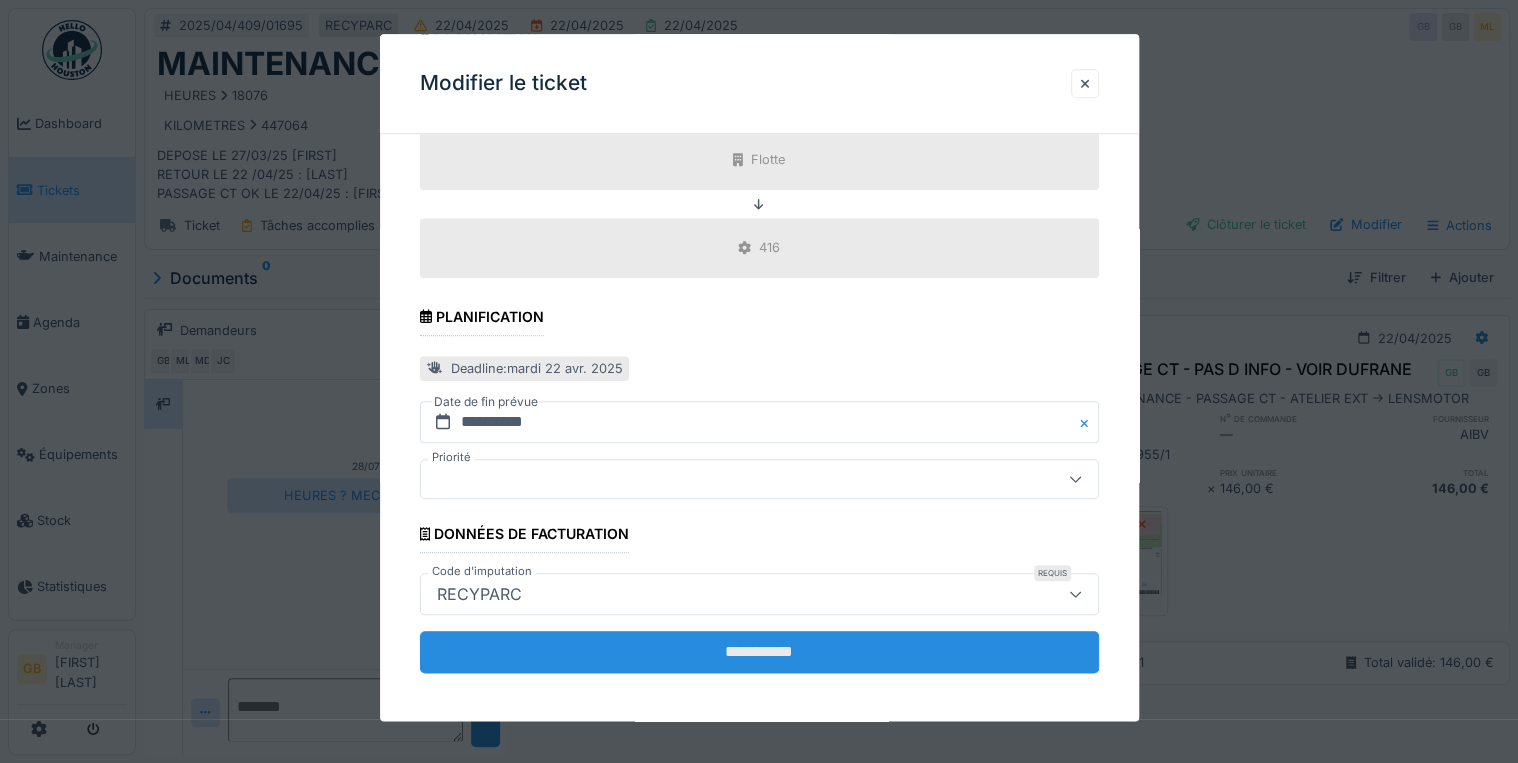 type on "**********" 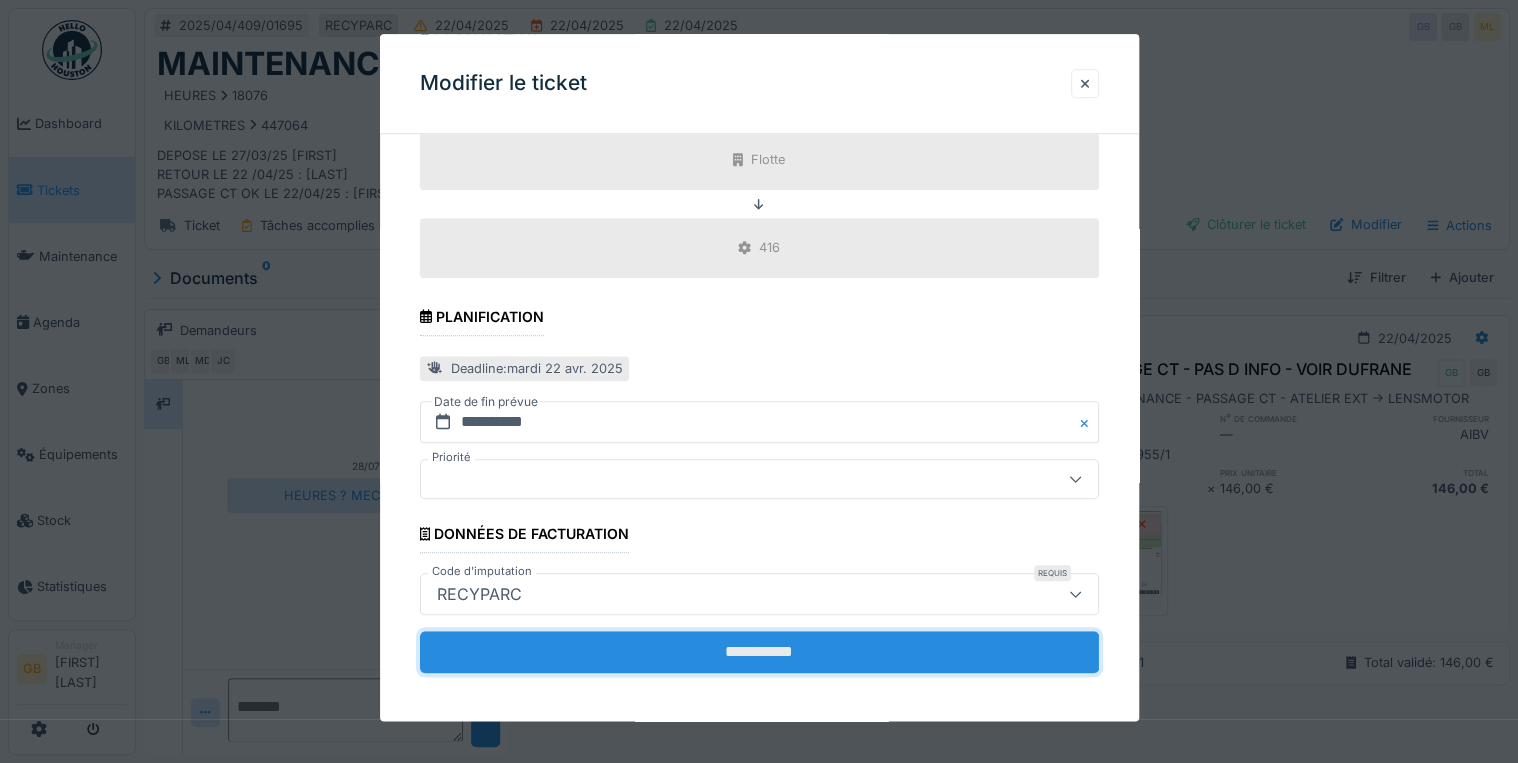 click on "**********" at bounding box center (759, 652) 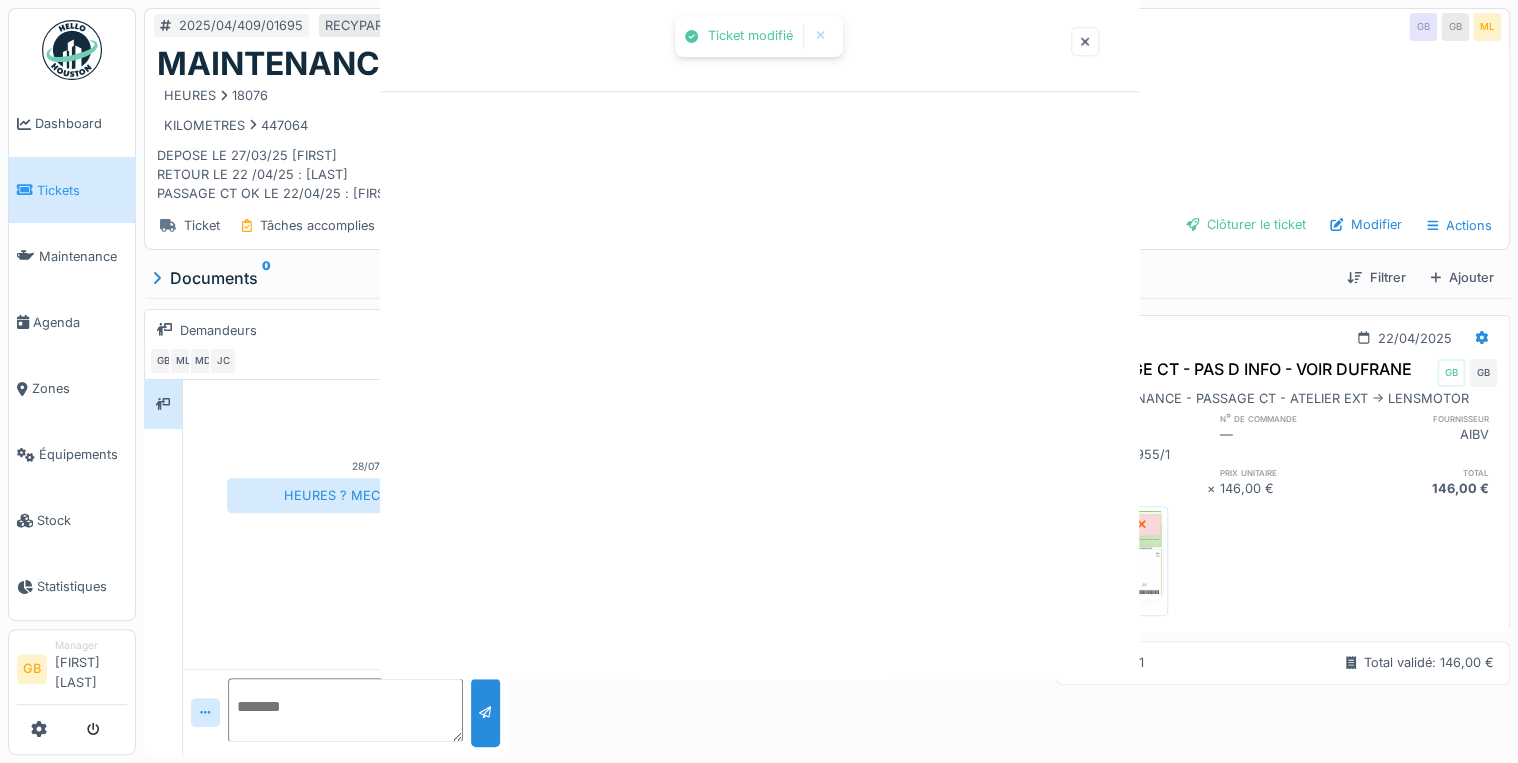 scroll, scrollTop: 0, scrollLeft: 0, axis: both 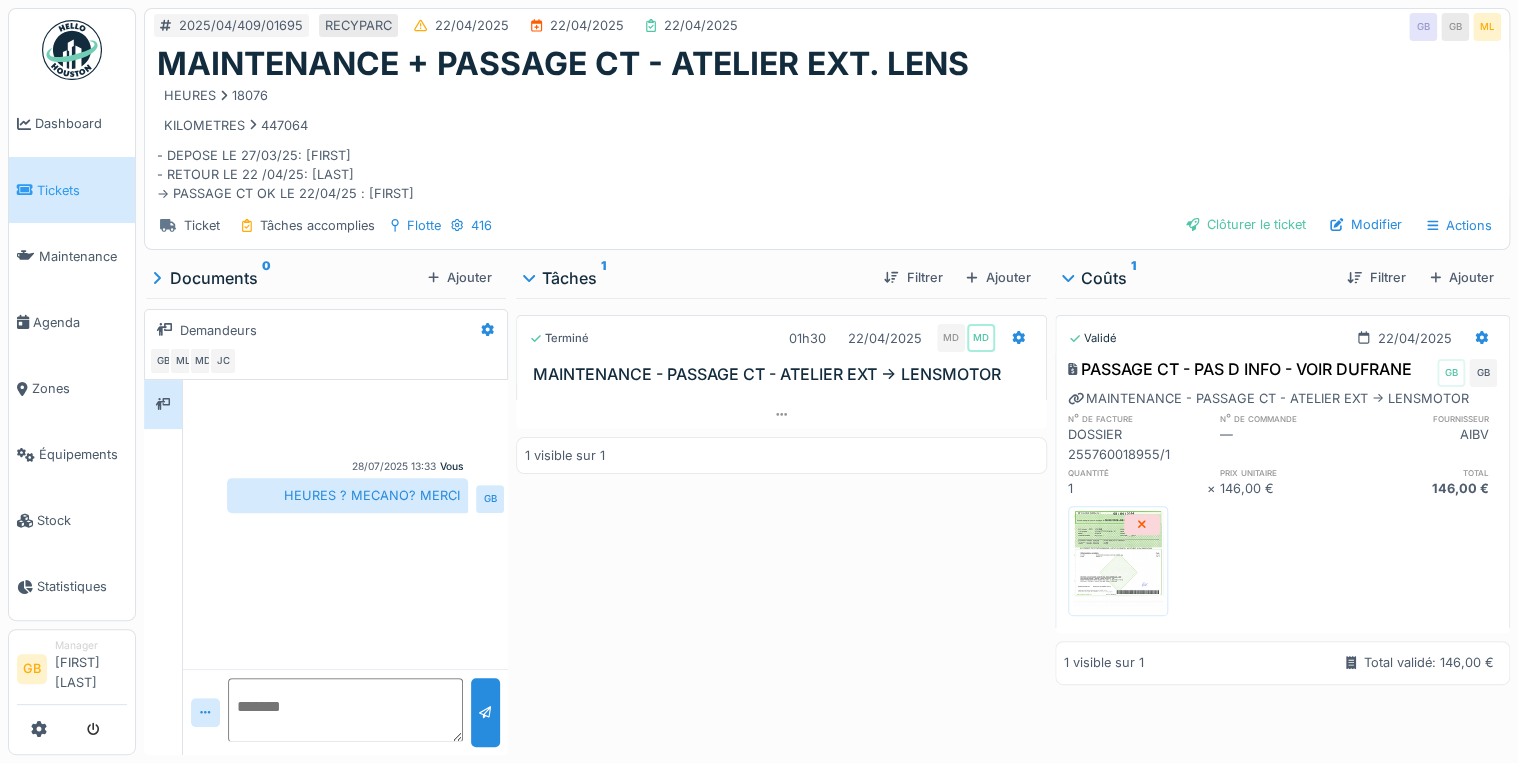 click on "Terminé 01h30 22/04/2025 MD MD" at bounding box center [781, 334] 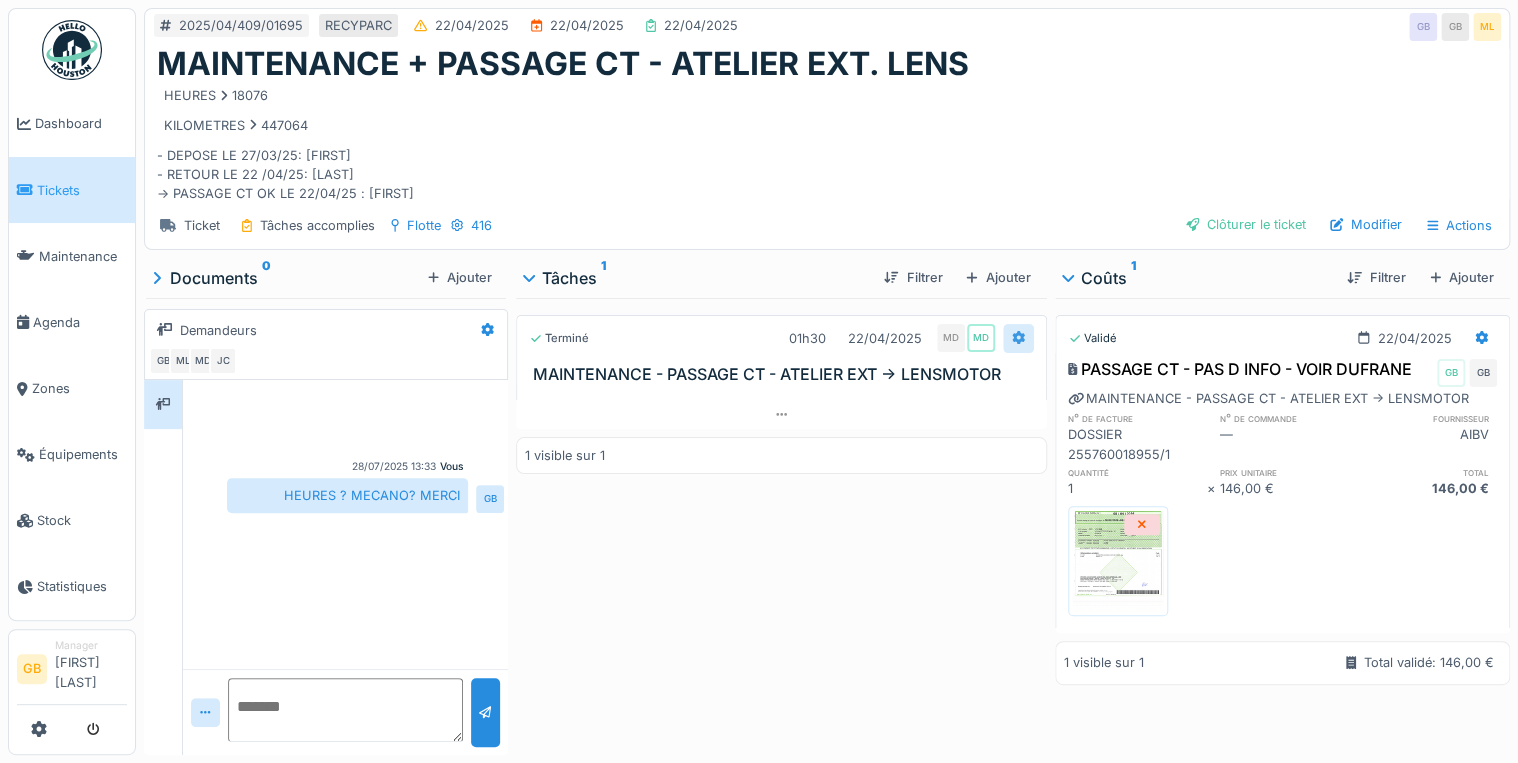 click 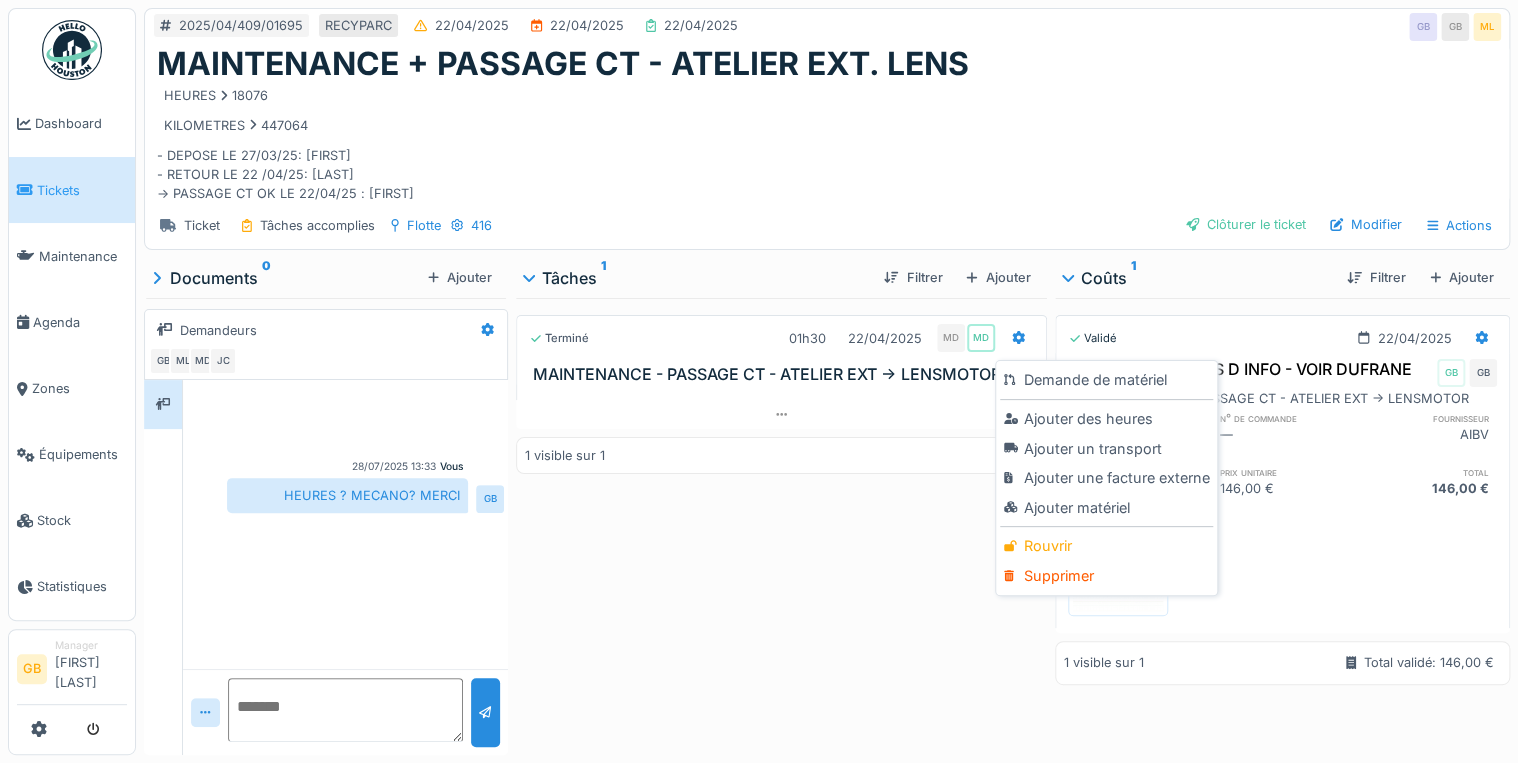 click on "Rouvrir" at bounding box center [1106, 546] 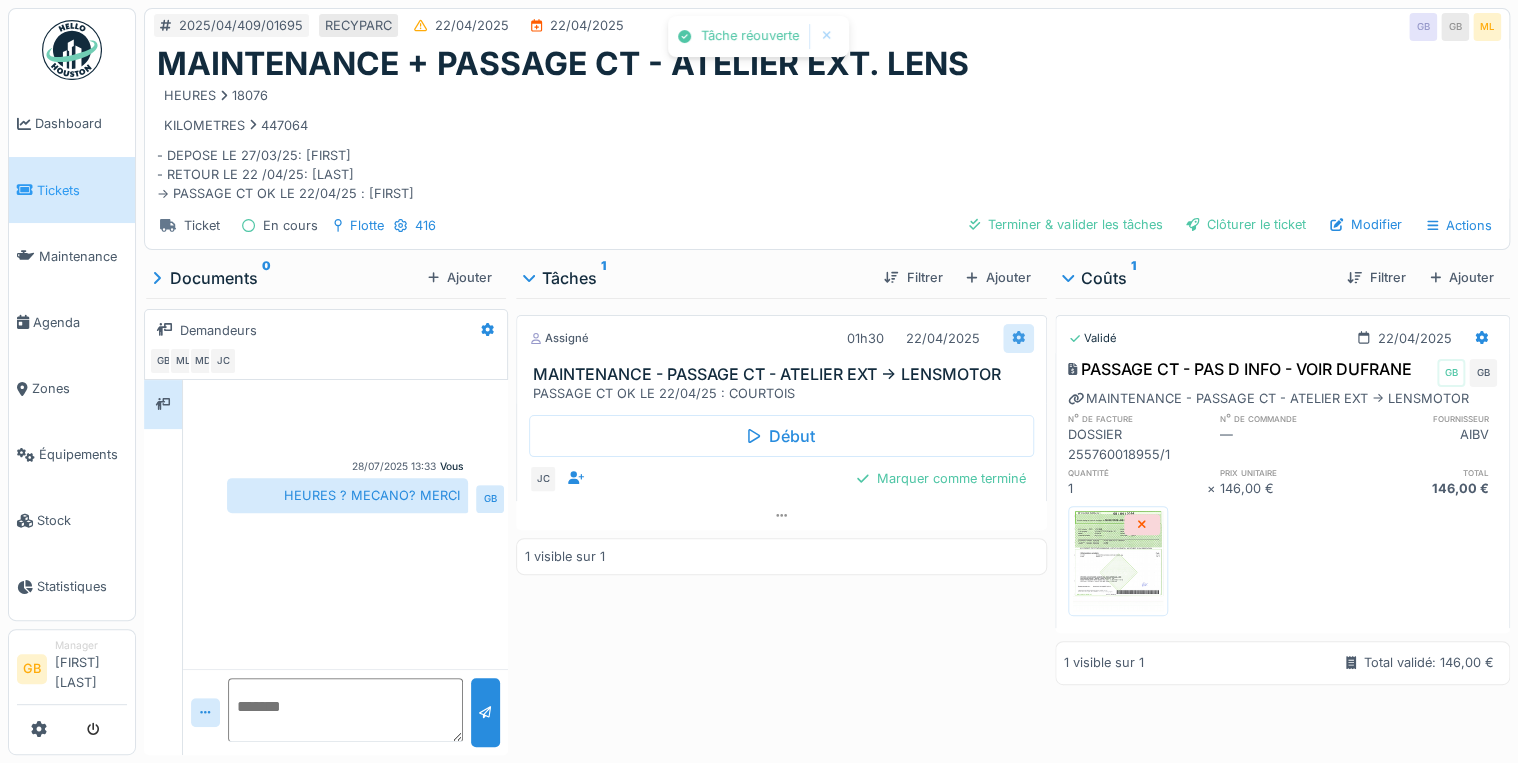 click at bounding box center (1018, 338) 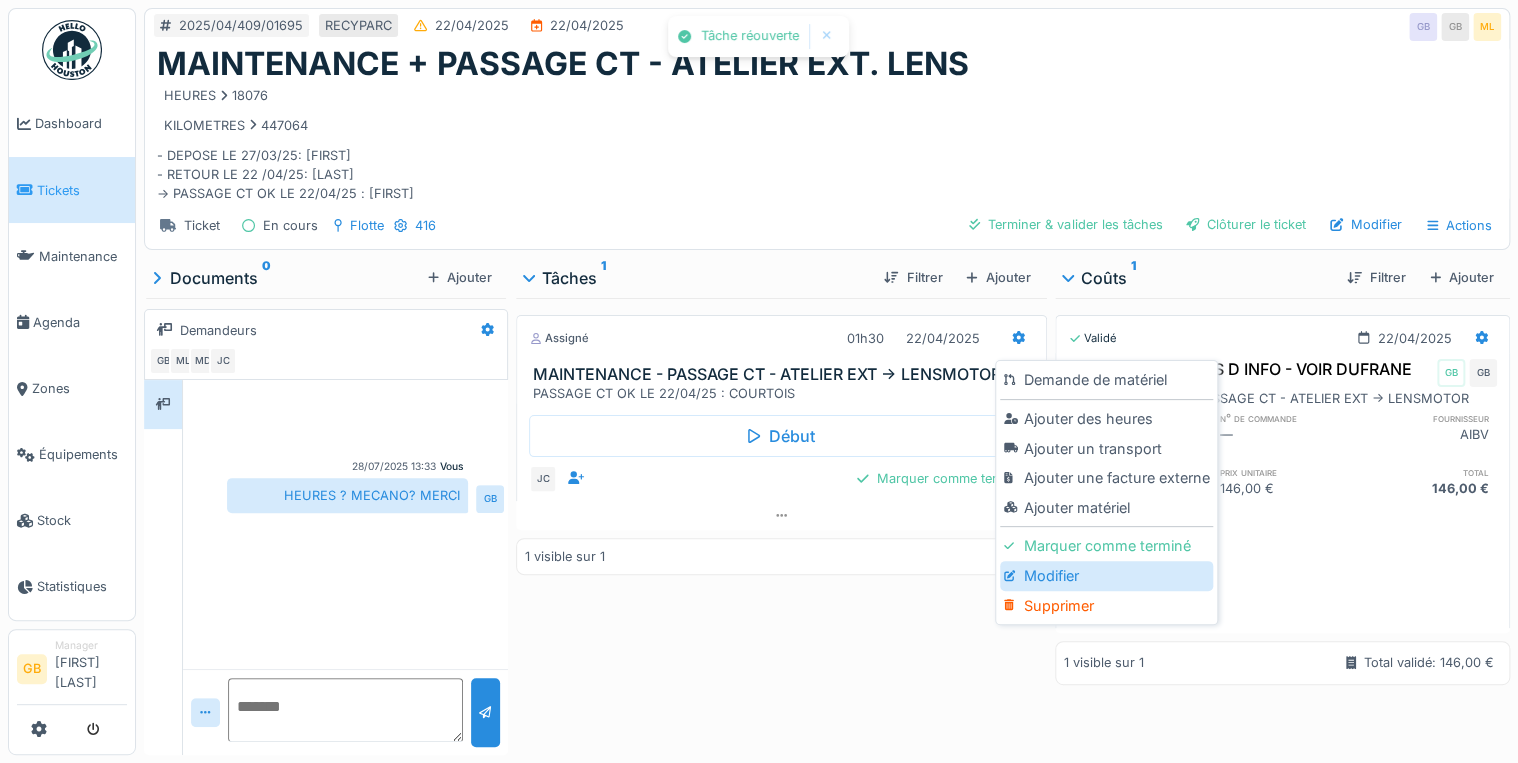 click on "Modifier" at bounding box center (1106, 576) 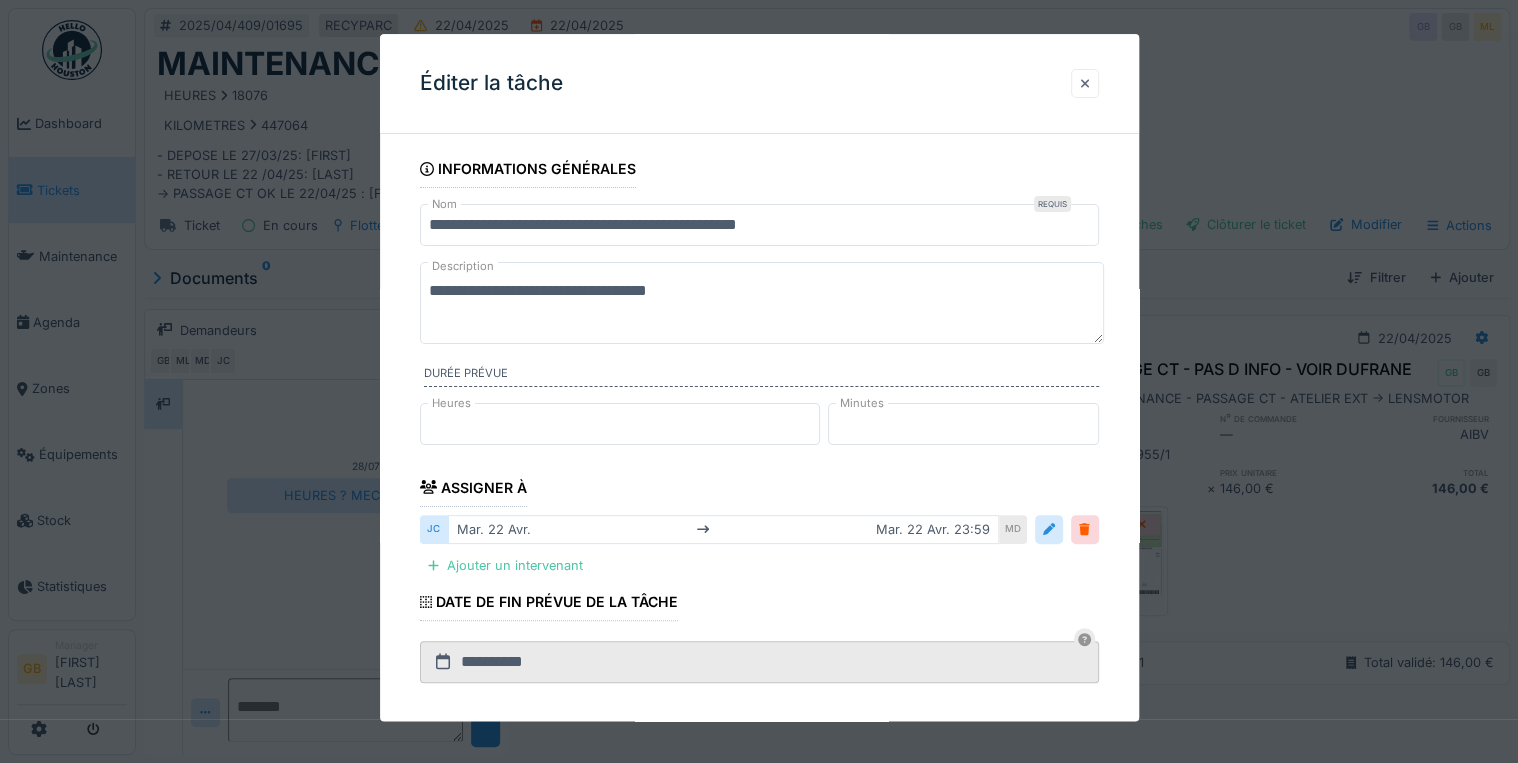 click at bounding box center (1085, 83) 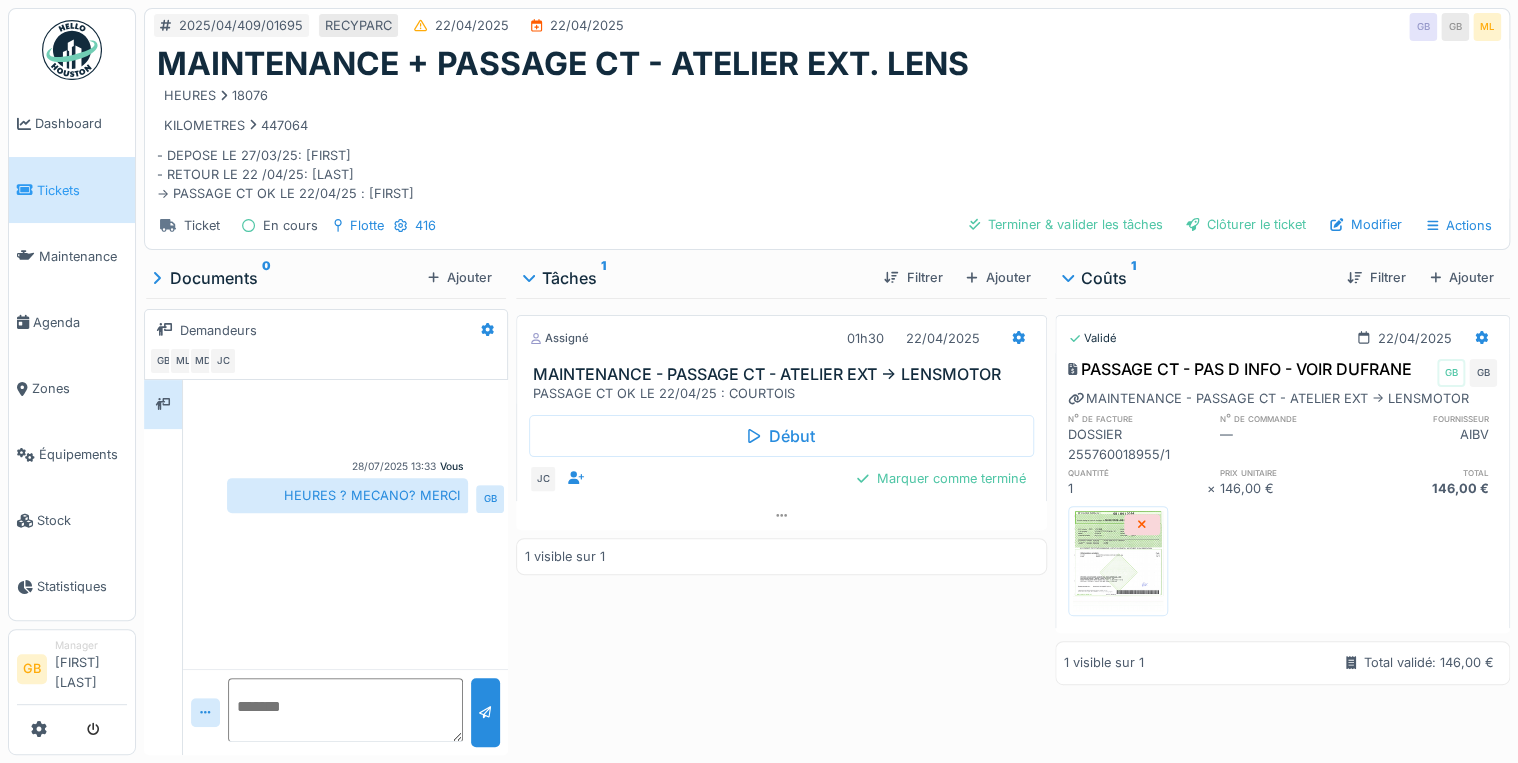 drag, startPoint x: 464, startPoint y: 184, endPoint x: 143, endPoint y: 148, distance: 323.0124 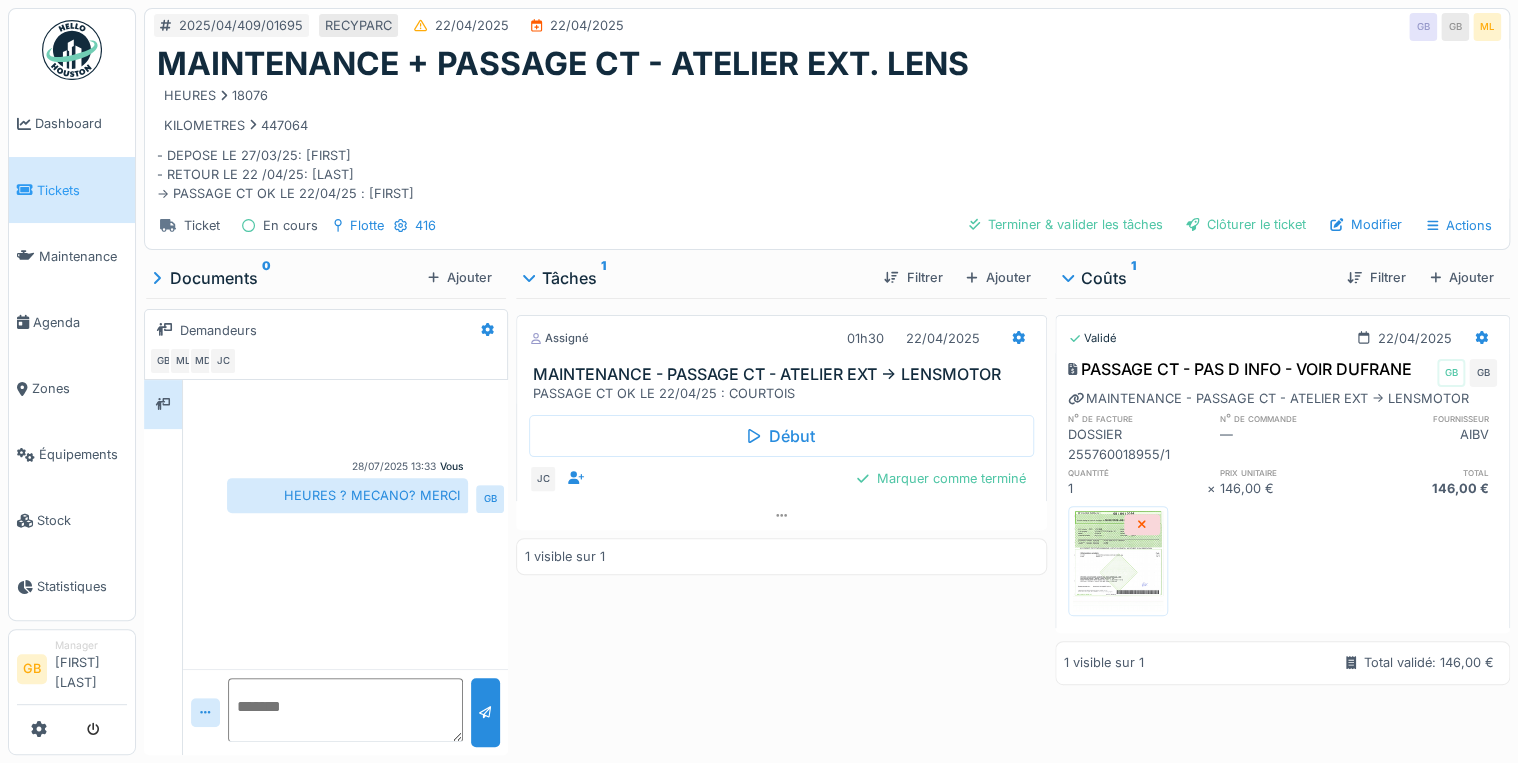 click on "Assigné 01h30 22/04/2025" at bounding box center (781, 334) 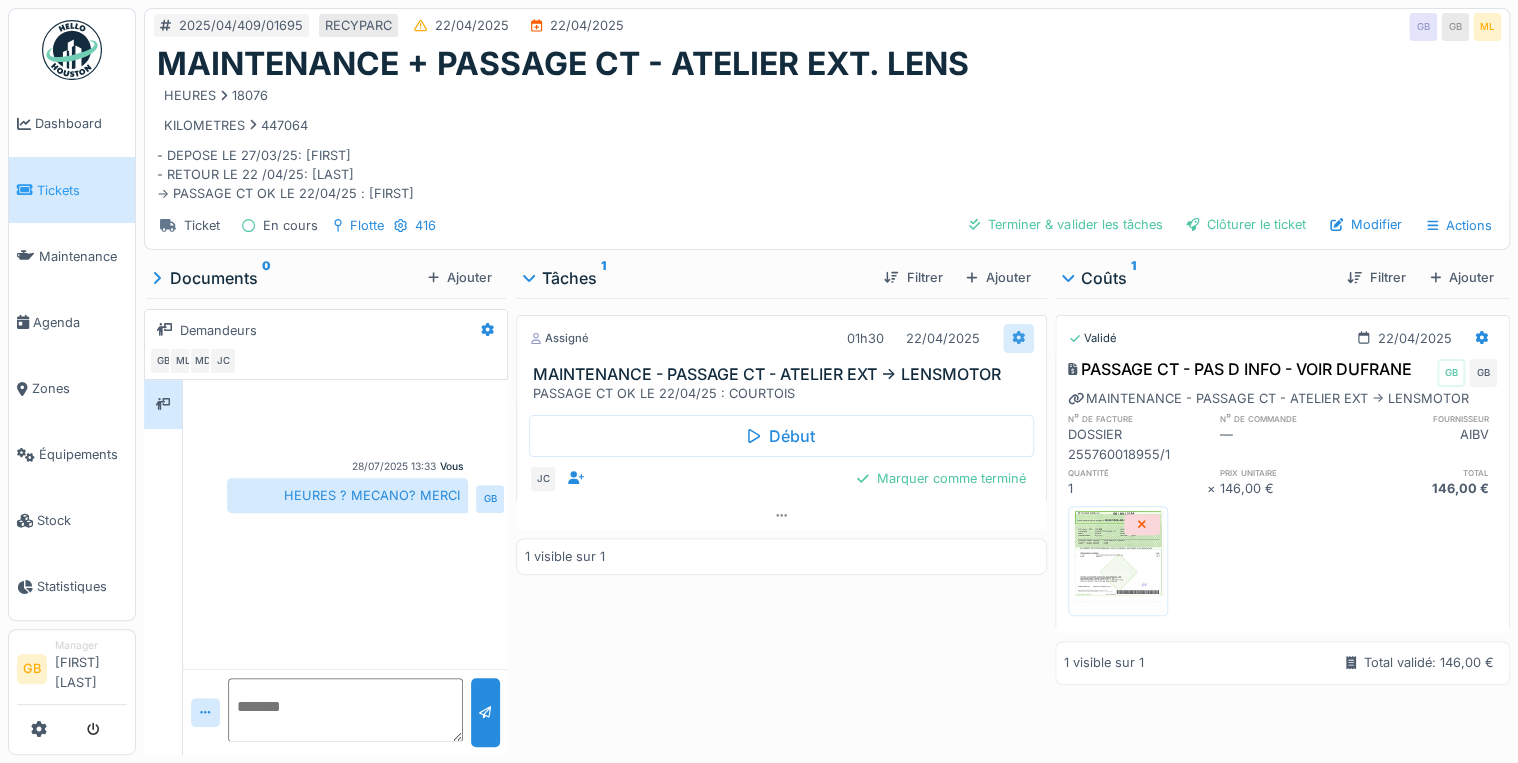 click at bounding box center (1018, 338) 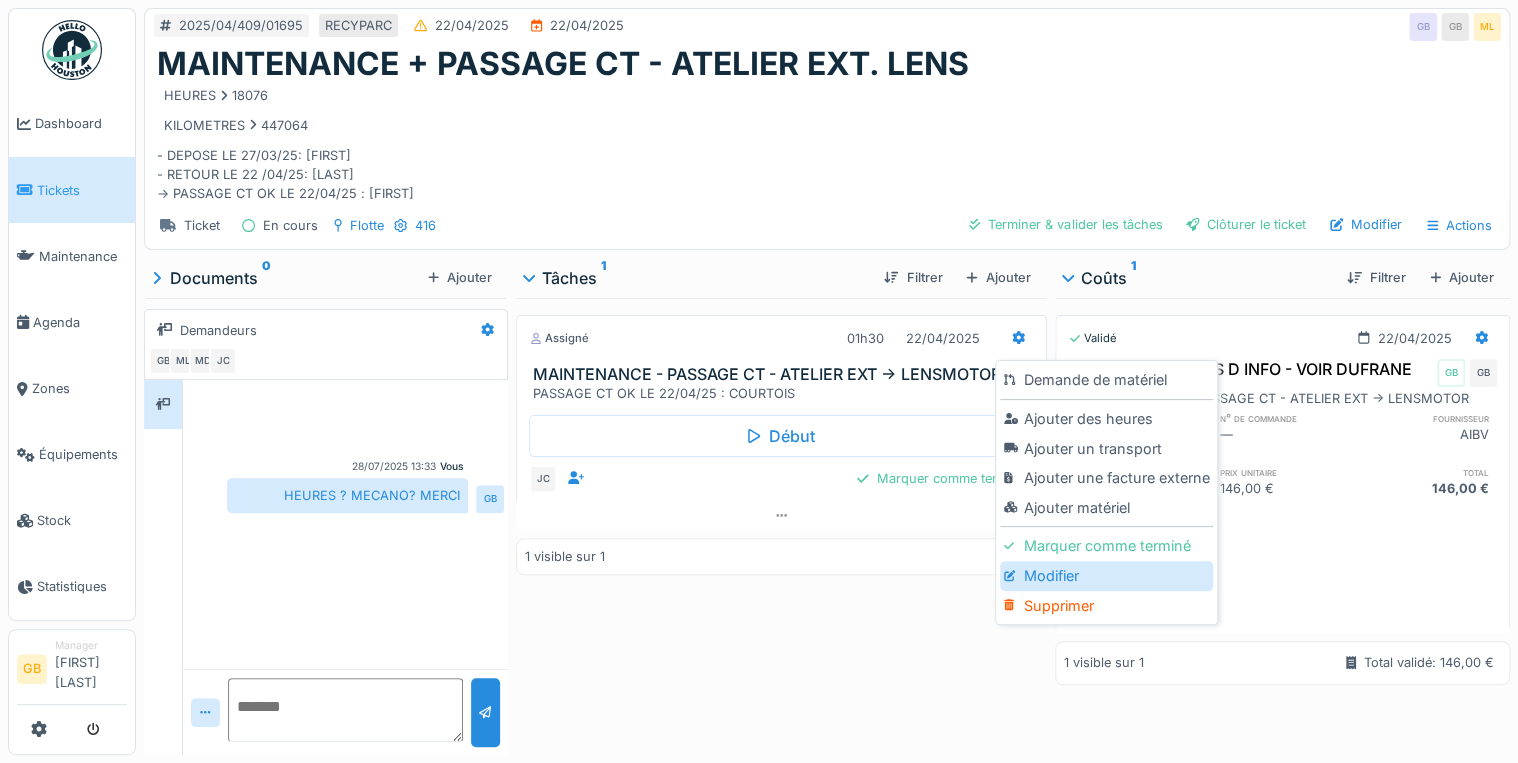 click on "Modifier" at bounding box center (1106, 576) 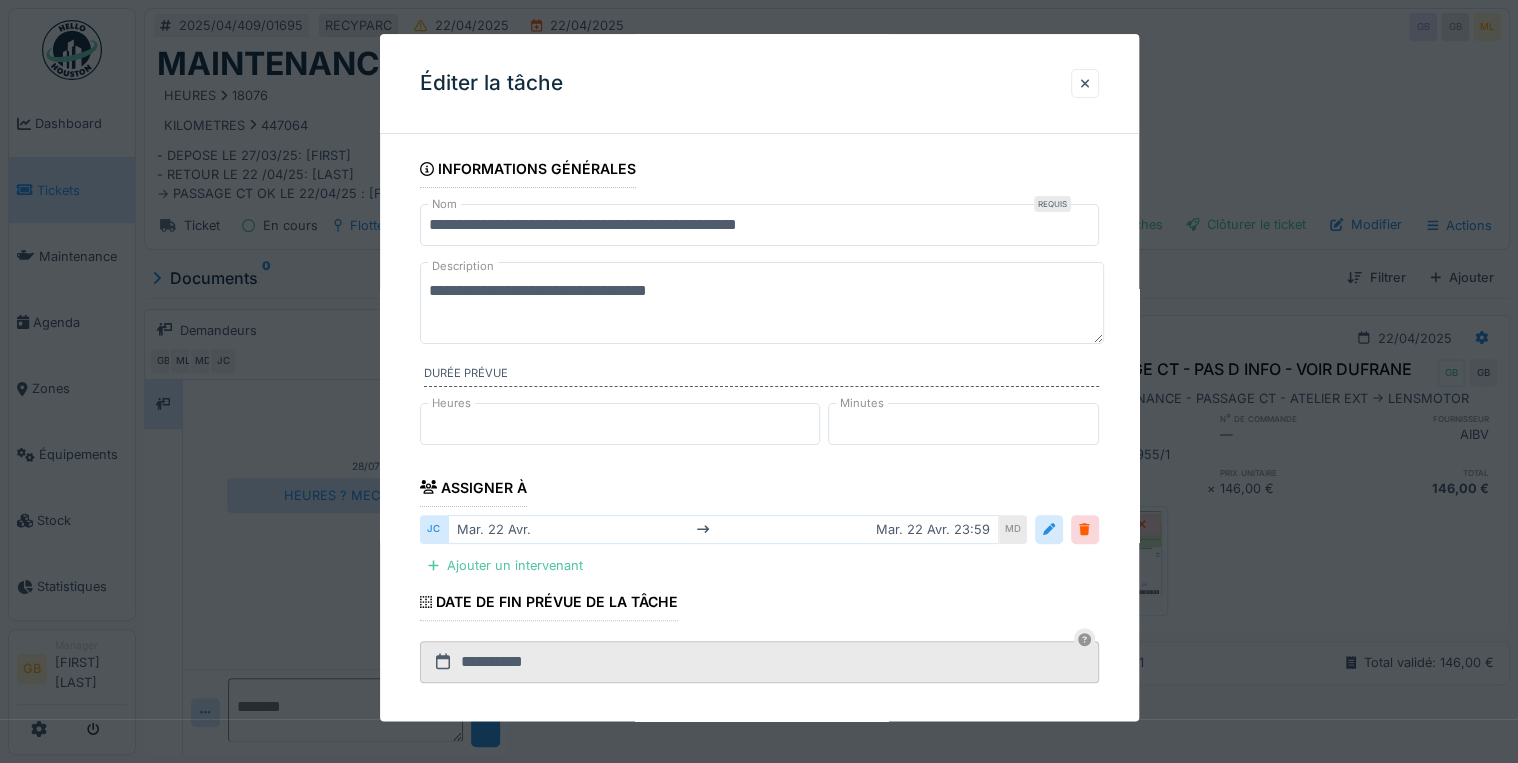 drag, startPoint x: 778, startPoint y: 224, endPoint x: 1643, endPoint y: 229, distance: 865.01447 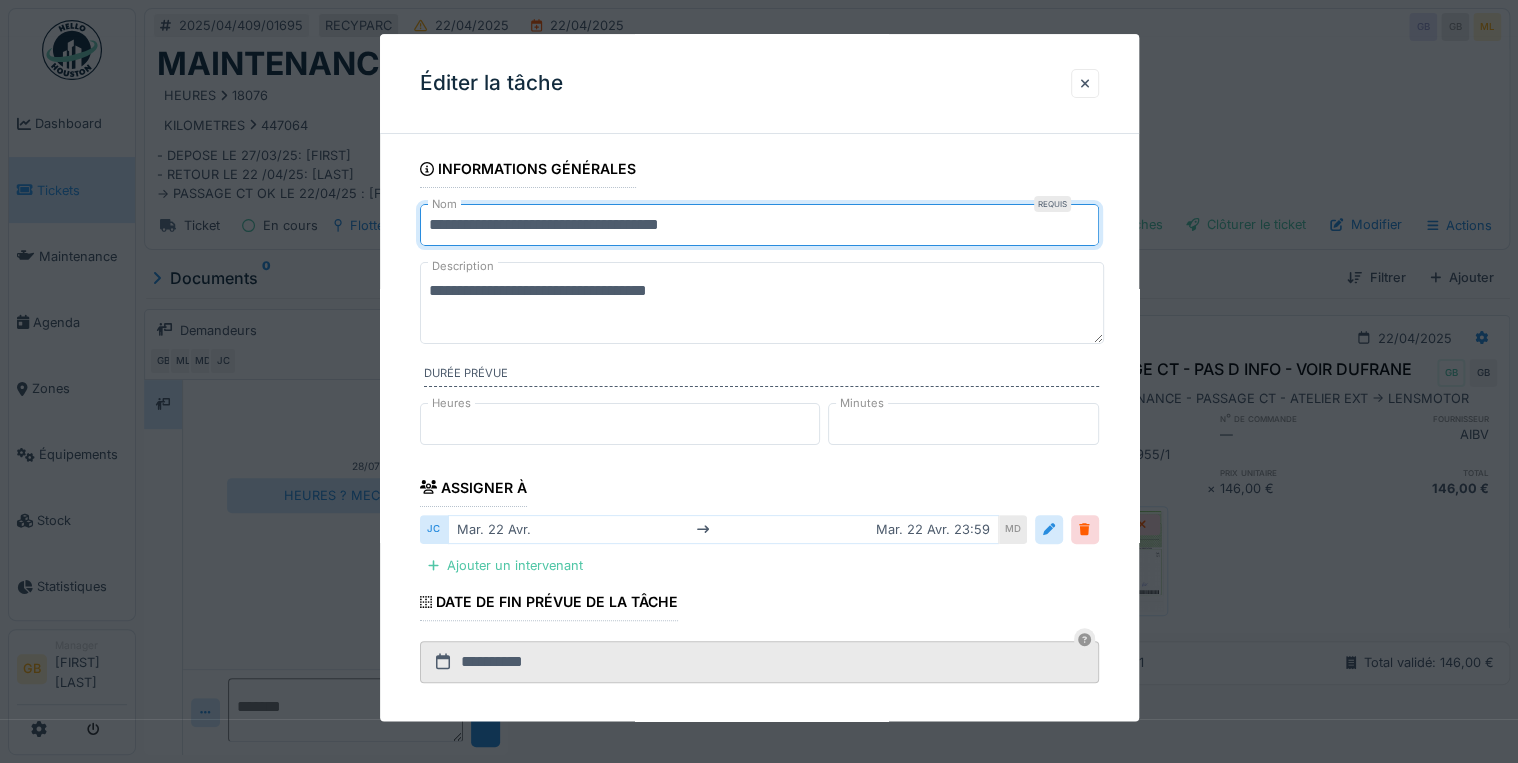 click on "**********" at bounding box center [759, 225] 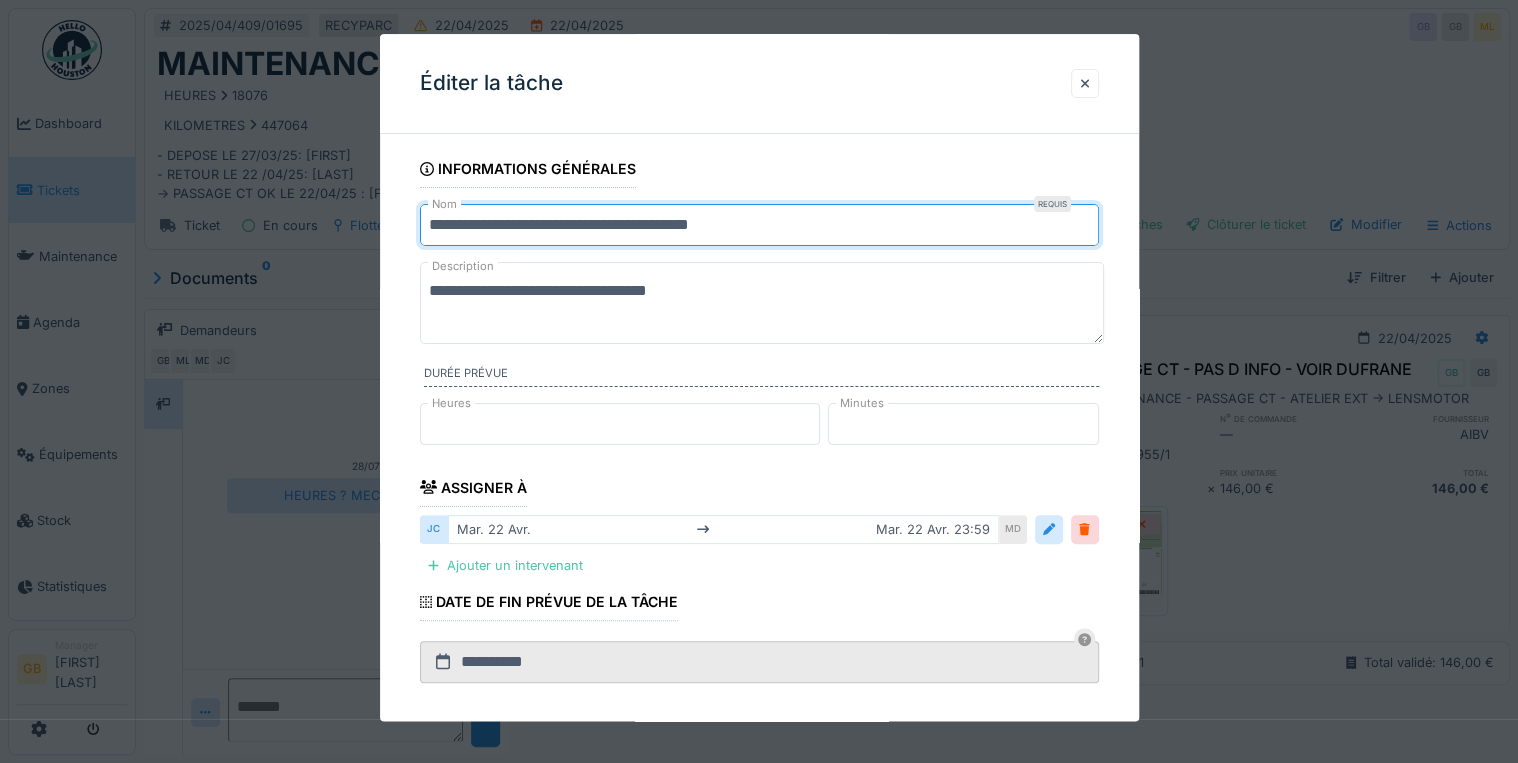 click on "**********" at bounding box center (759, 225) 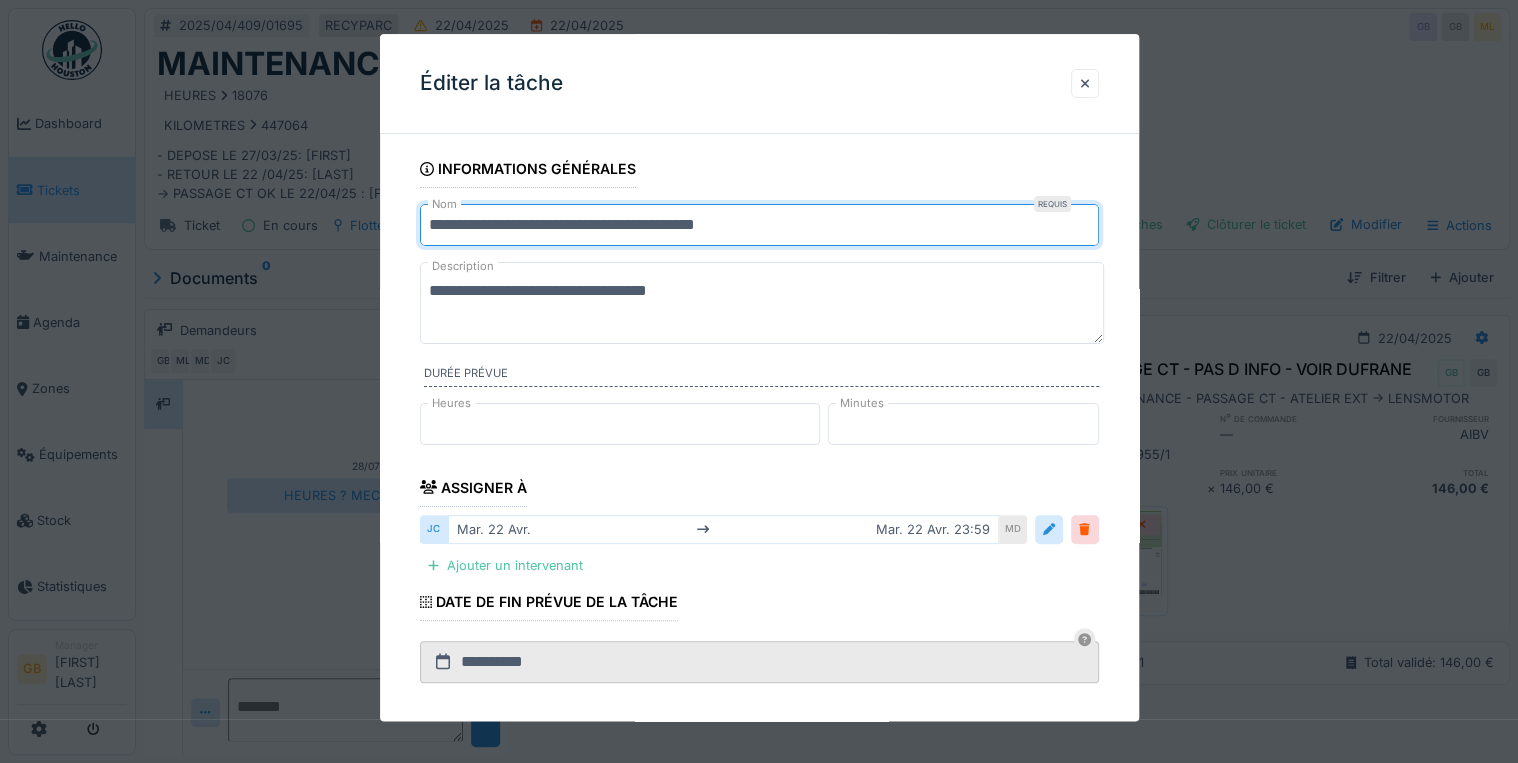 type on "**********" 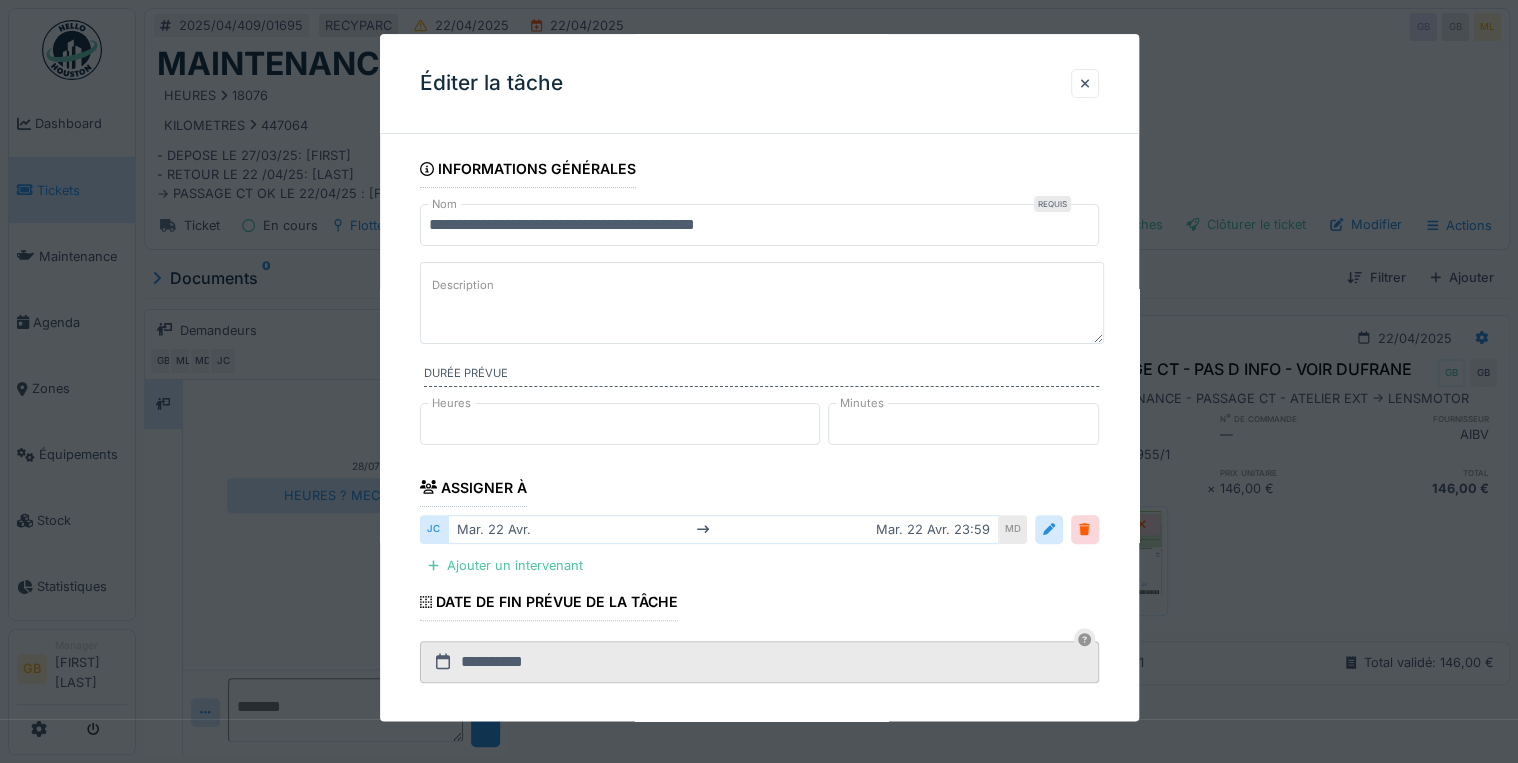 paste on "**********" 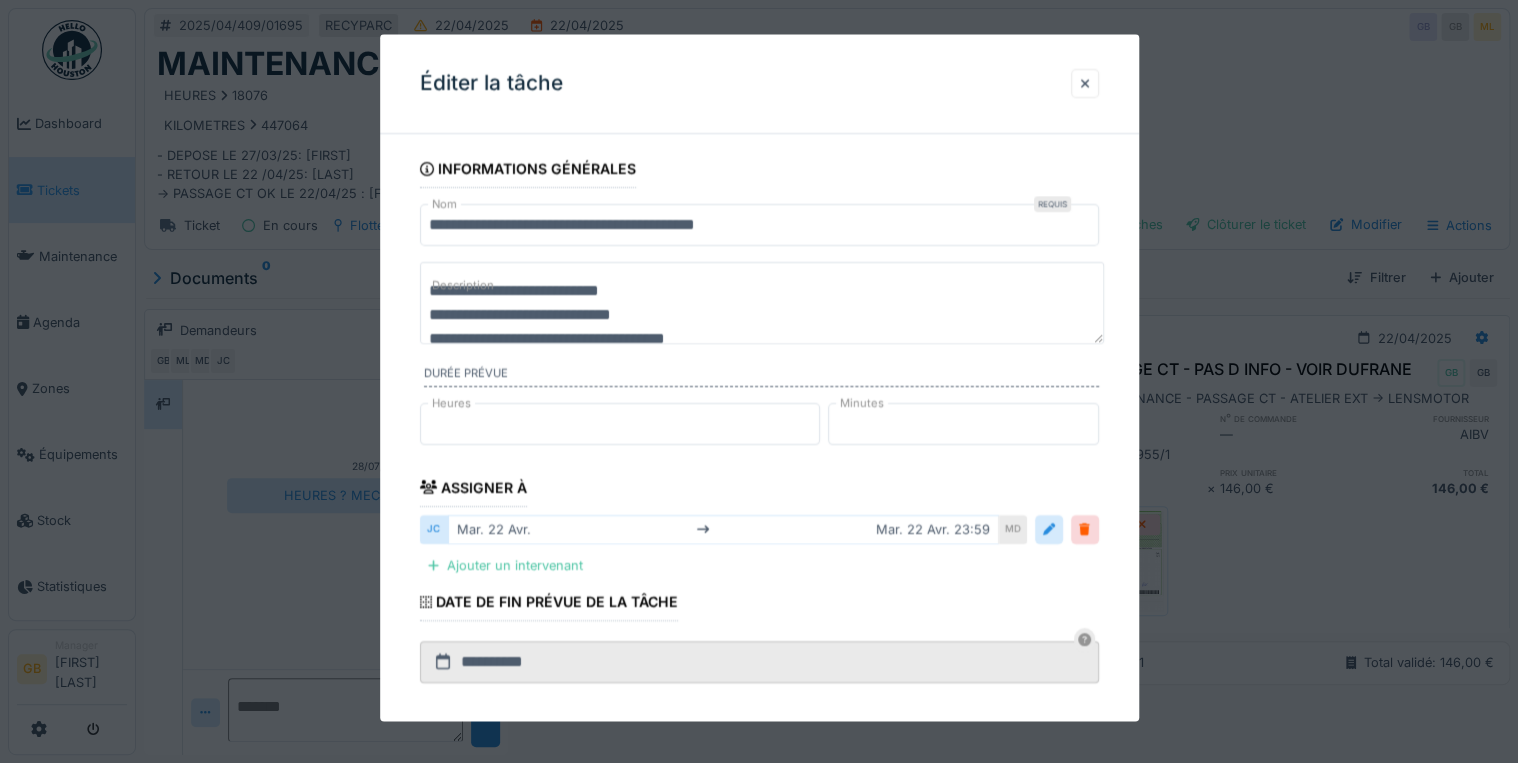scroll, scrollTop: 0, scrollLeft: 0, axis: both 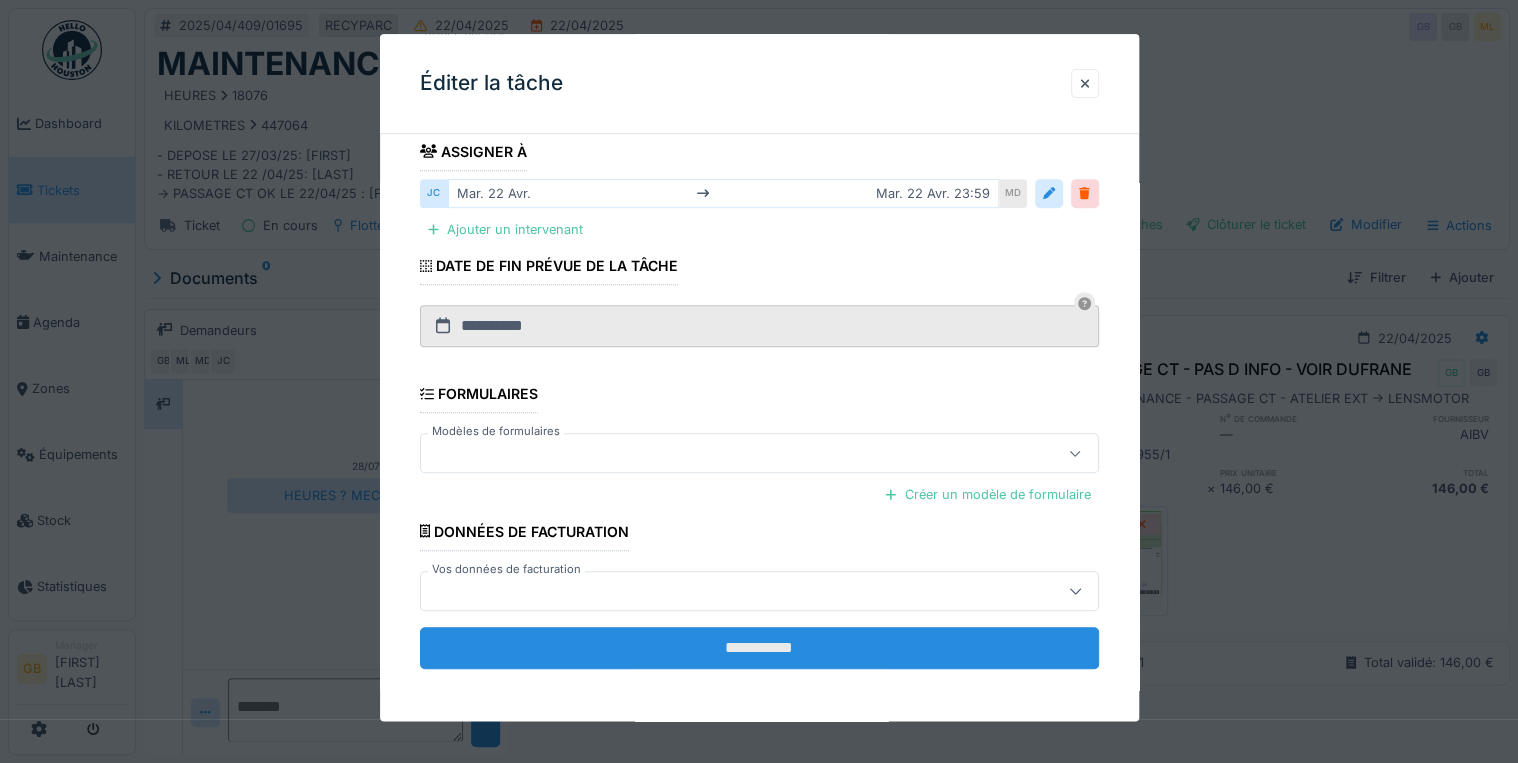 type on "**********" 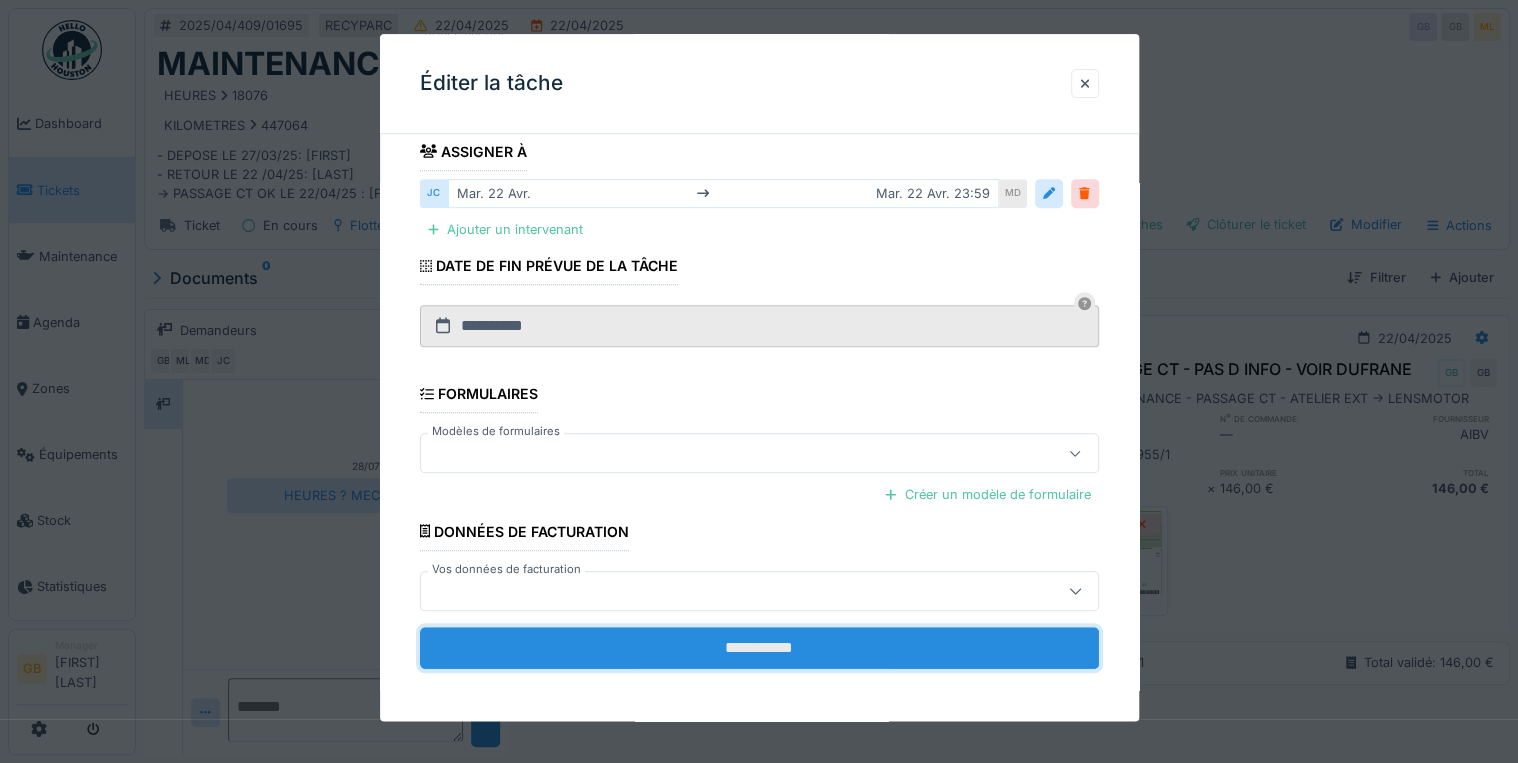 click on "**********" at bounding box center [759, 648] 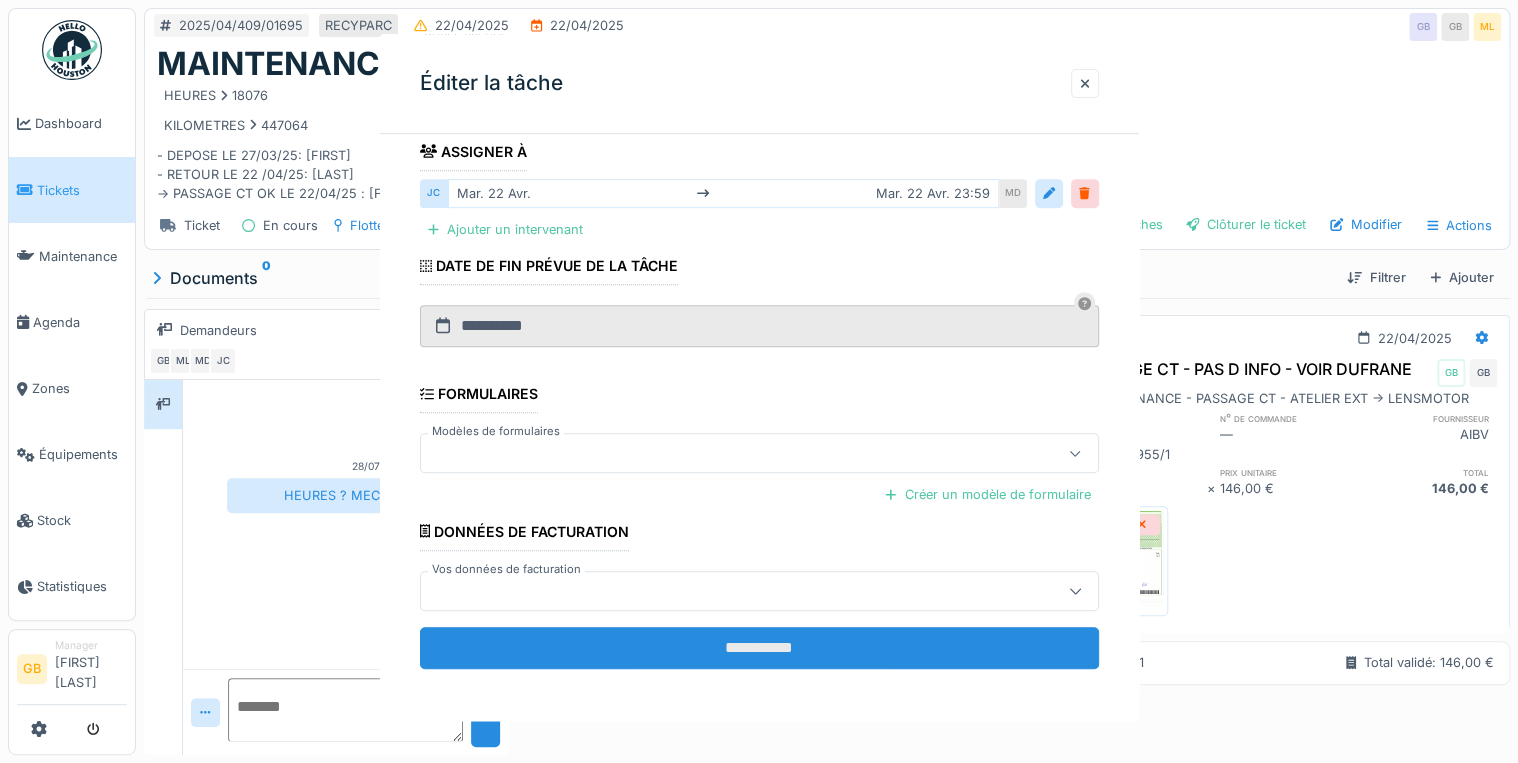 scroll, scrollTop: 0, scrollLeft: 0, axis: both 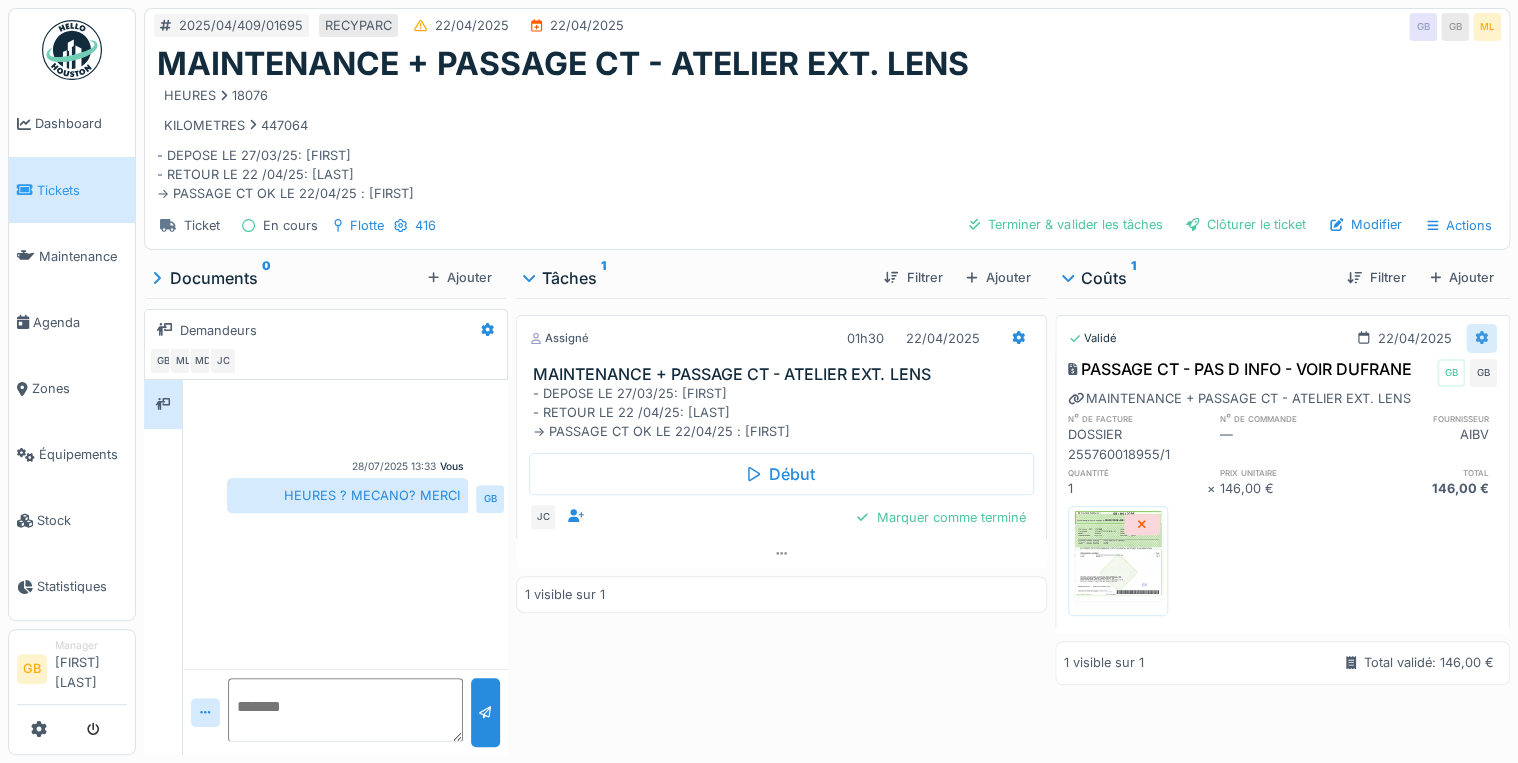 click 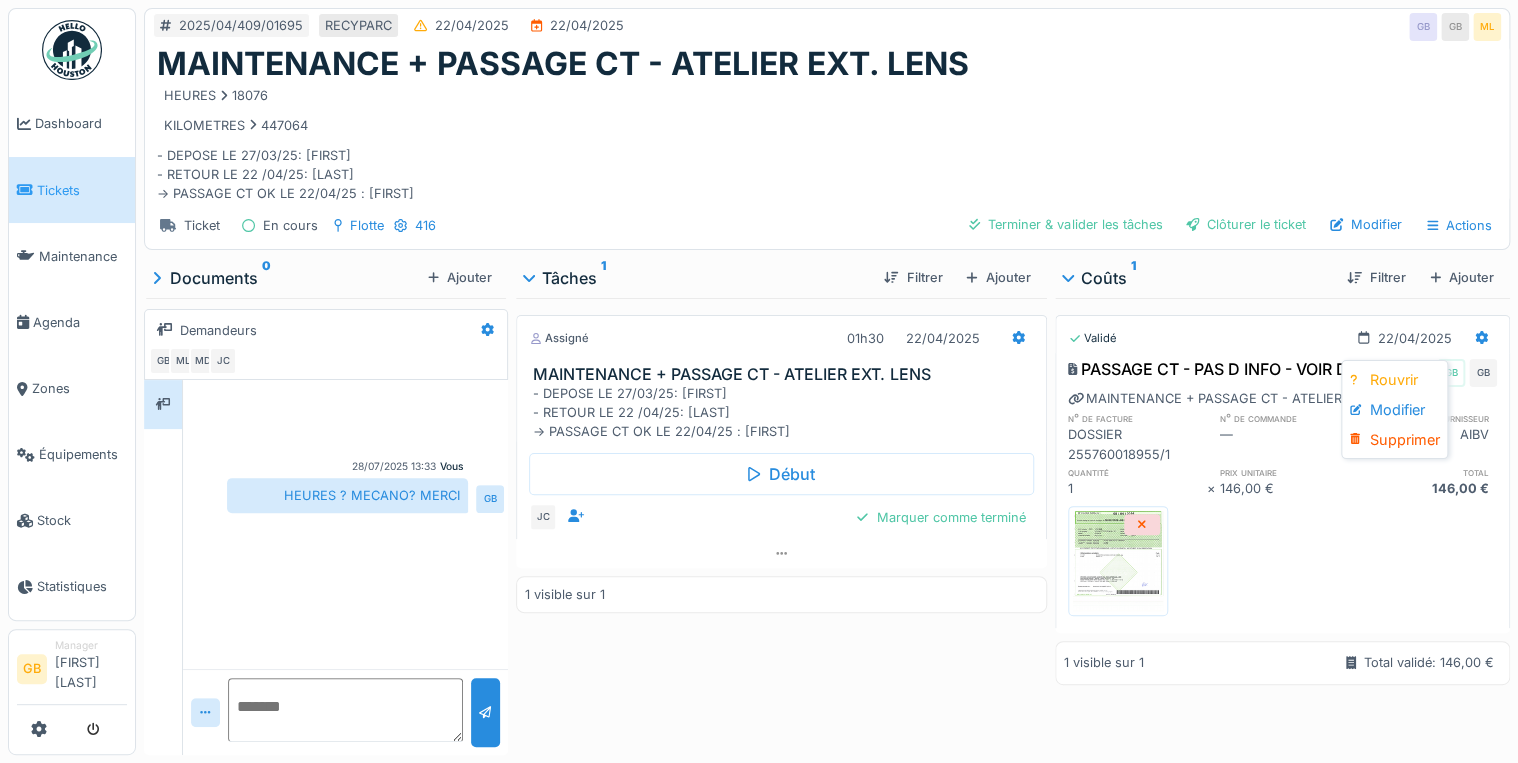 click on "Modifier" at bounding box center (1394, 410) 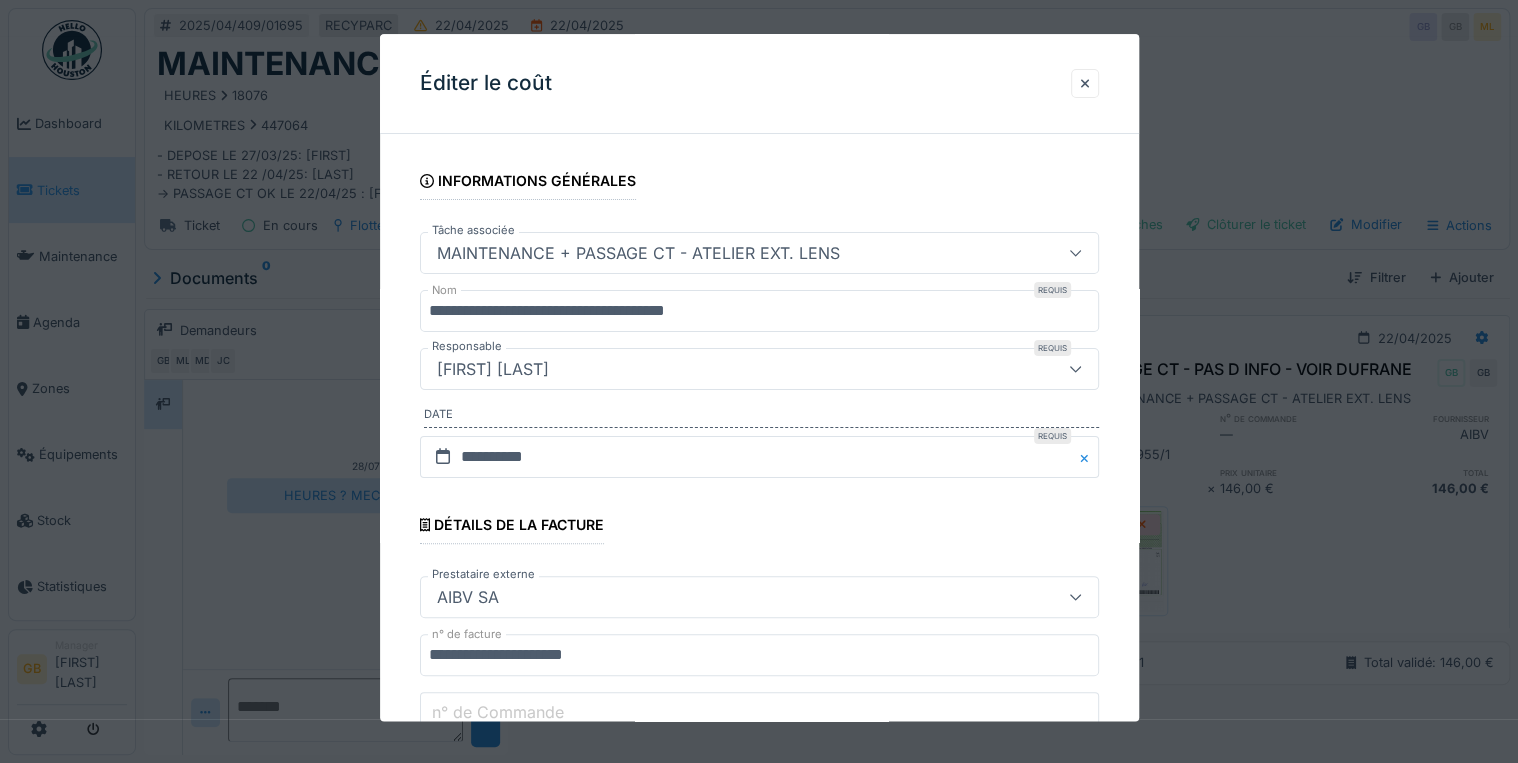 click on "MAINTENANCE + PASSAGE CT - ATELIER EXT. LENS" at bounding box center (638, 253) 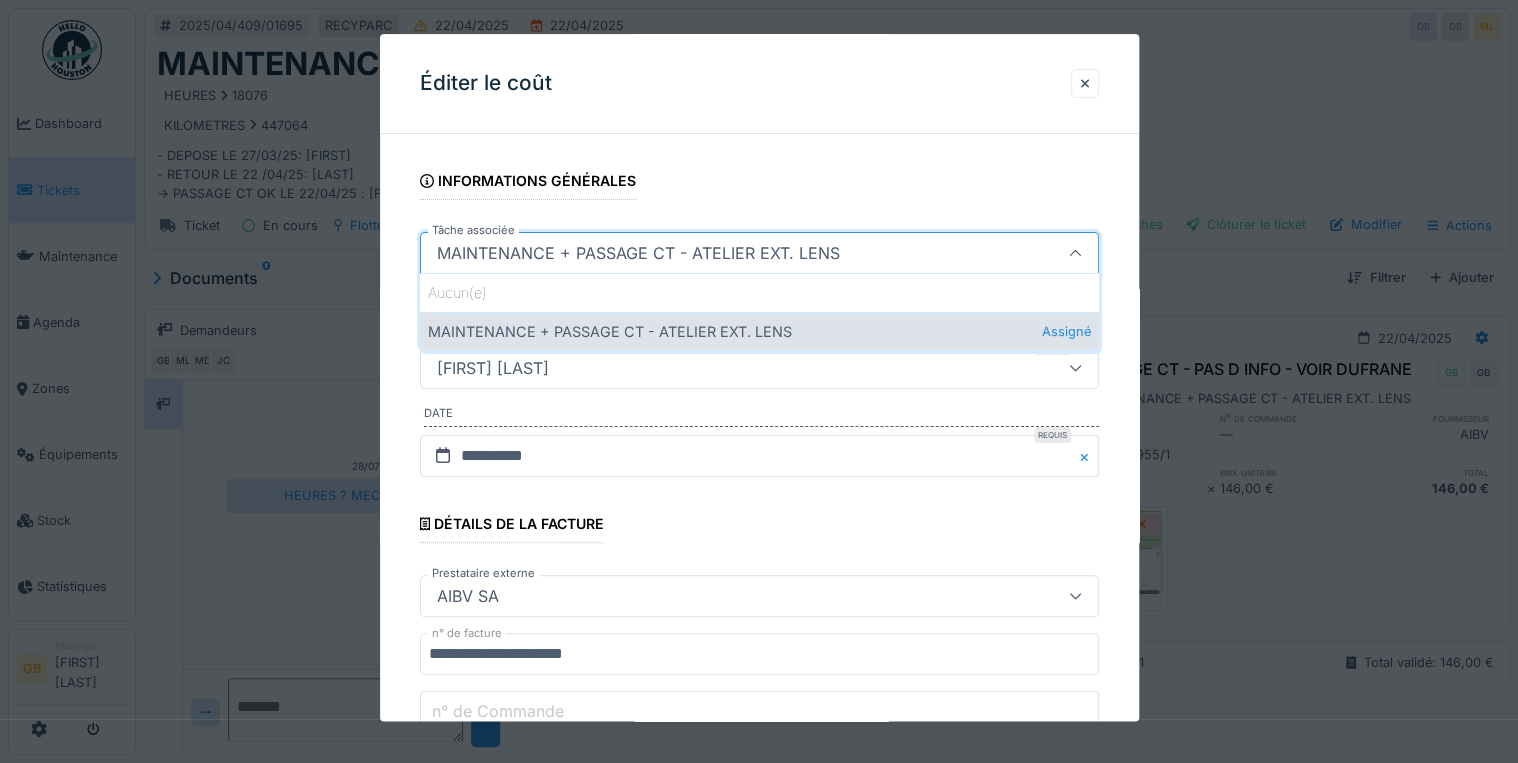 click on "MAINTENANCE + PASSAGE CT - ATELIER EXT. LENS   Assigné" at bounding box center (759, 331) 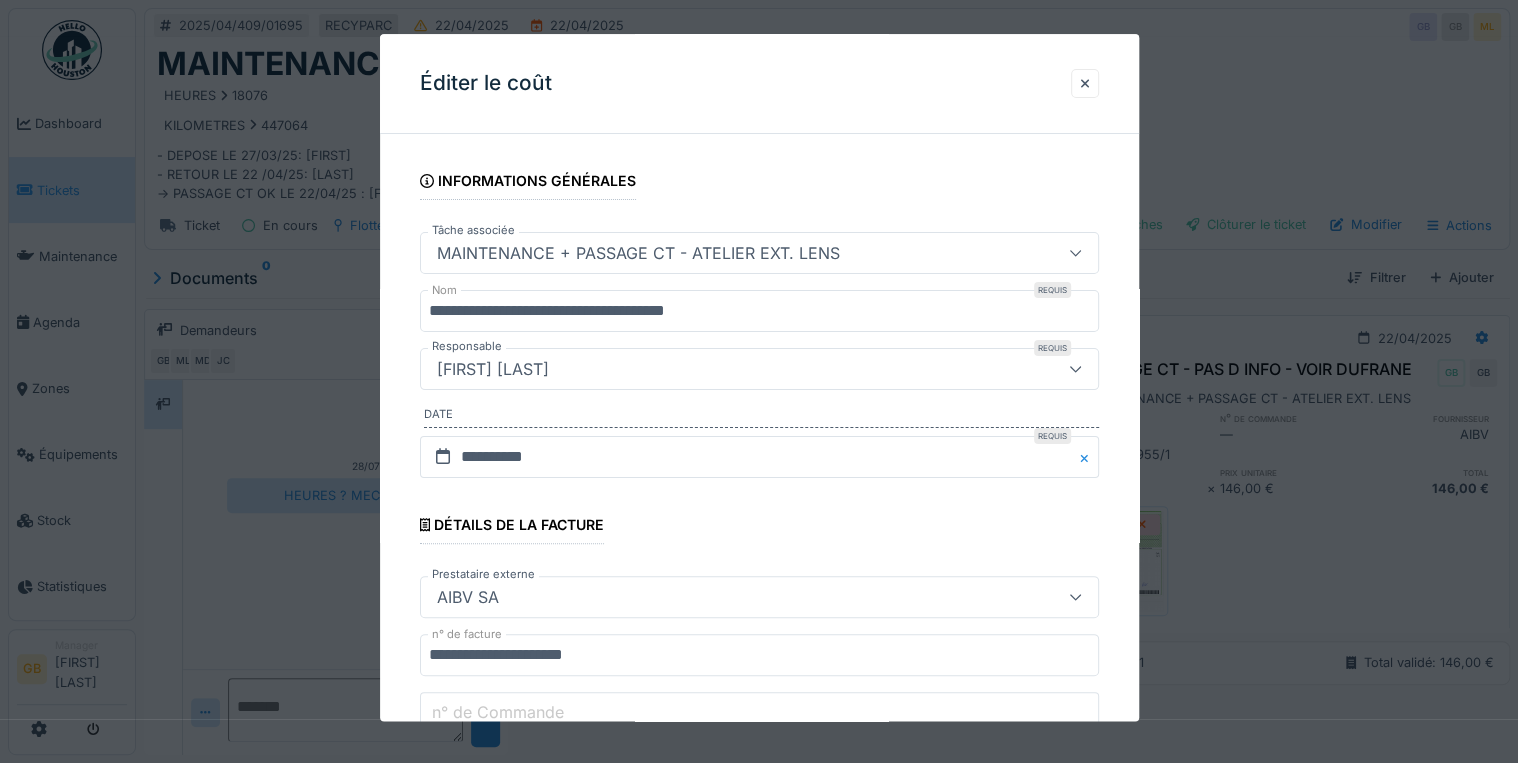 click on "**********" at bounding box center [759, 311] 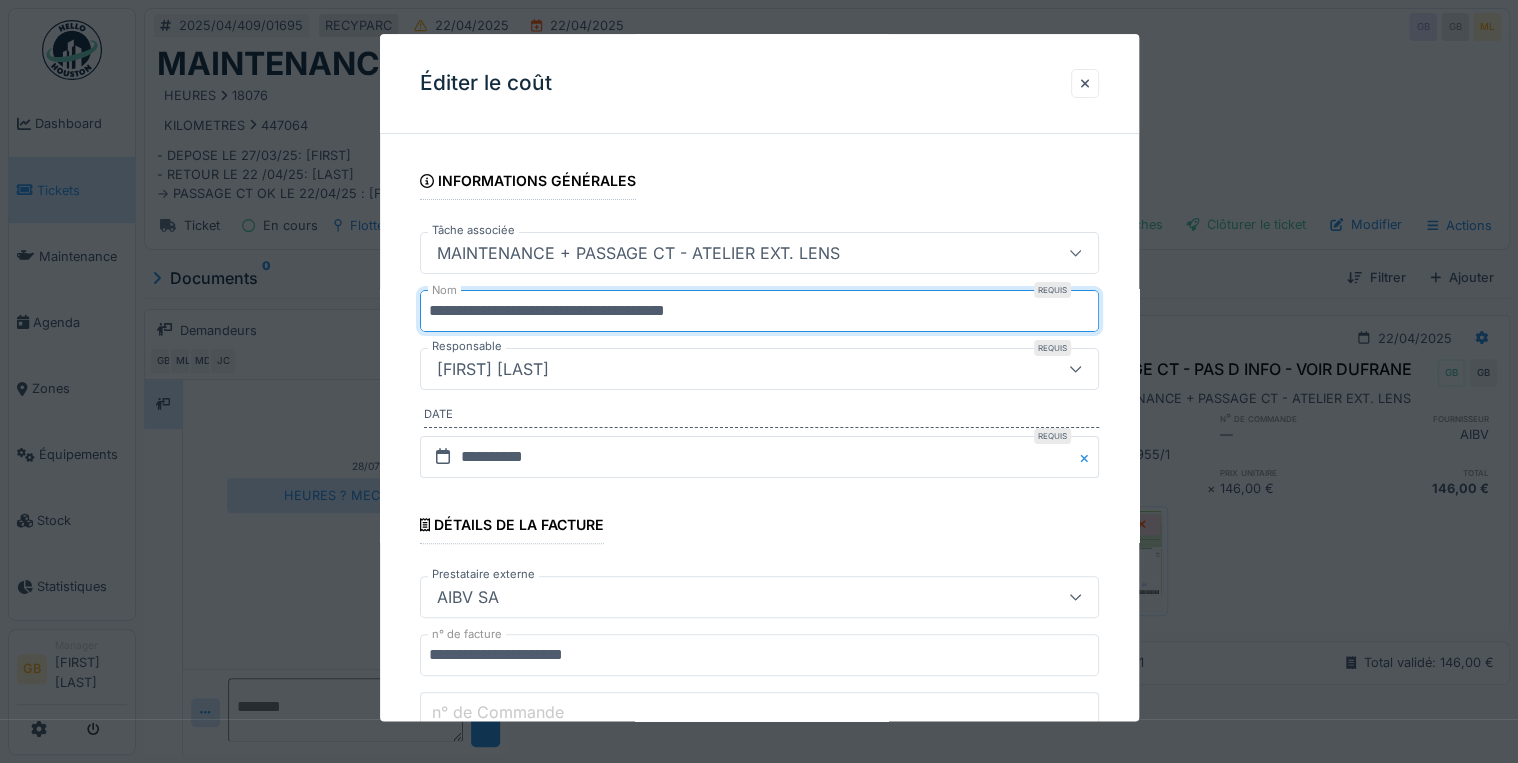drag, startPoint x: 838, startPoint y: 314, endPoint x: 530, endPoint y: 323, distance: 308.13147 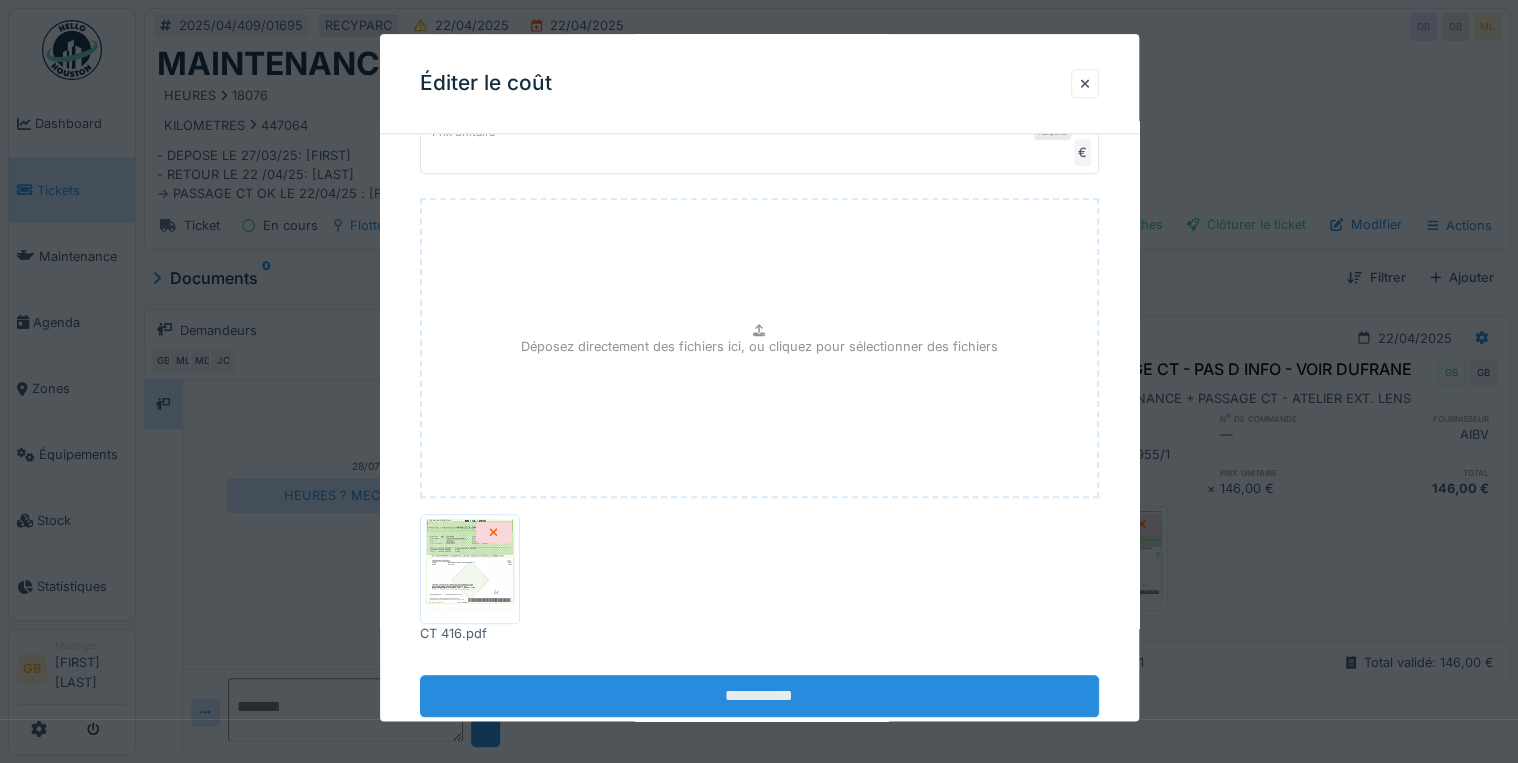 scroll, scrollTop: 723, scrollLeft: 0, axis: vertical 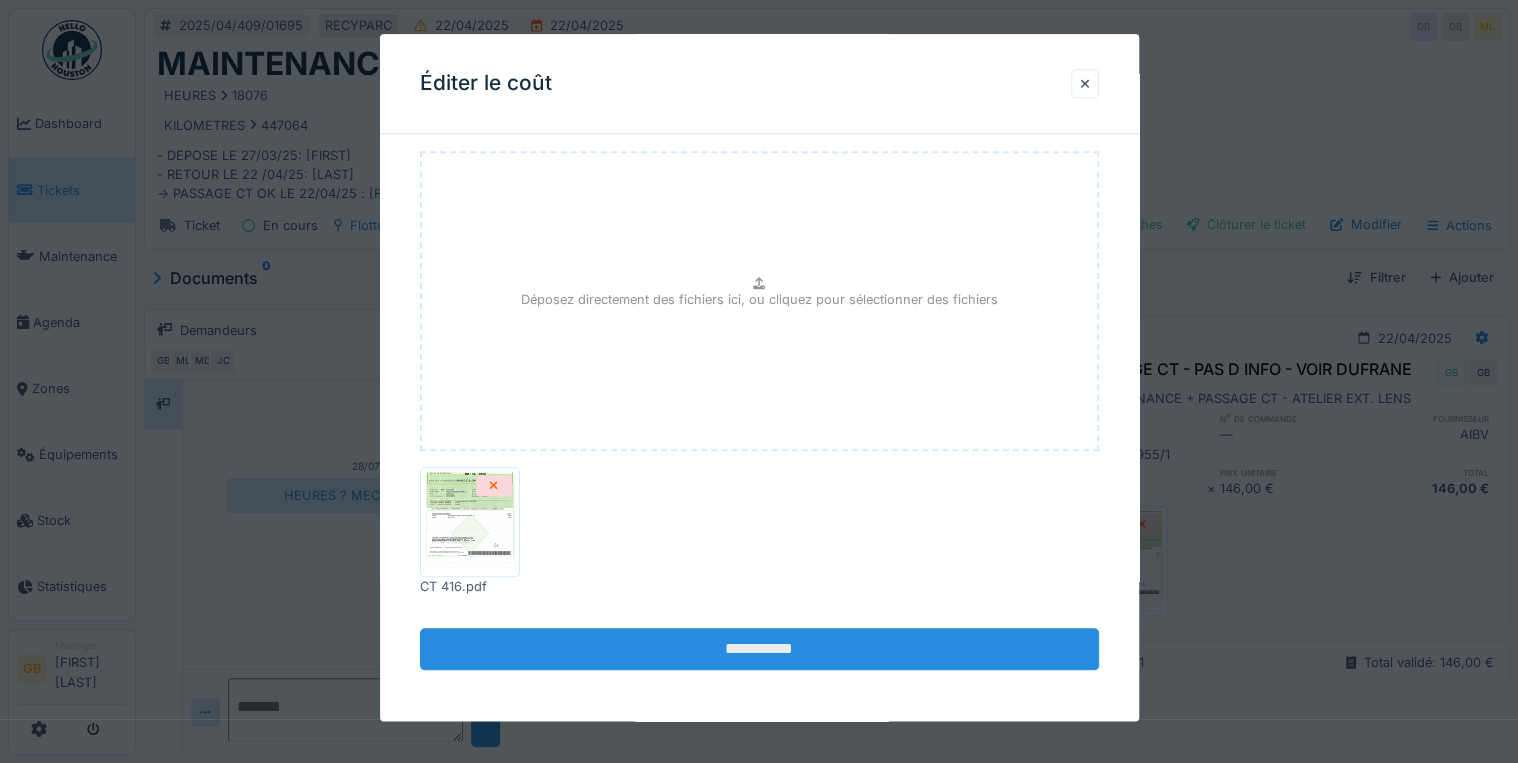 type on "**********" 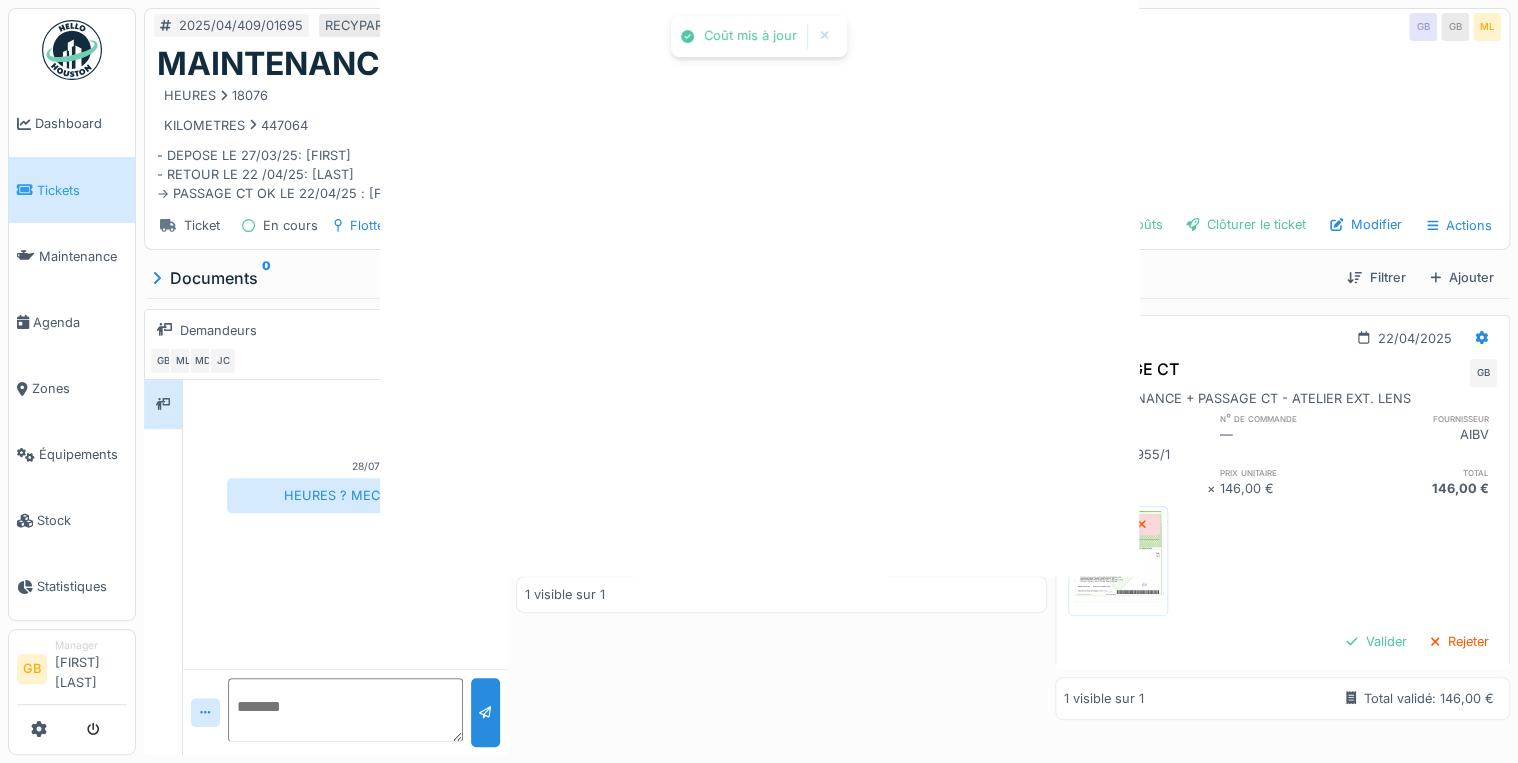 scroll, scrollTop: 0, scrollLeft: 0, axis: both 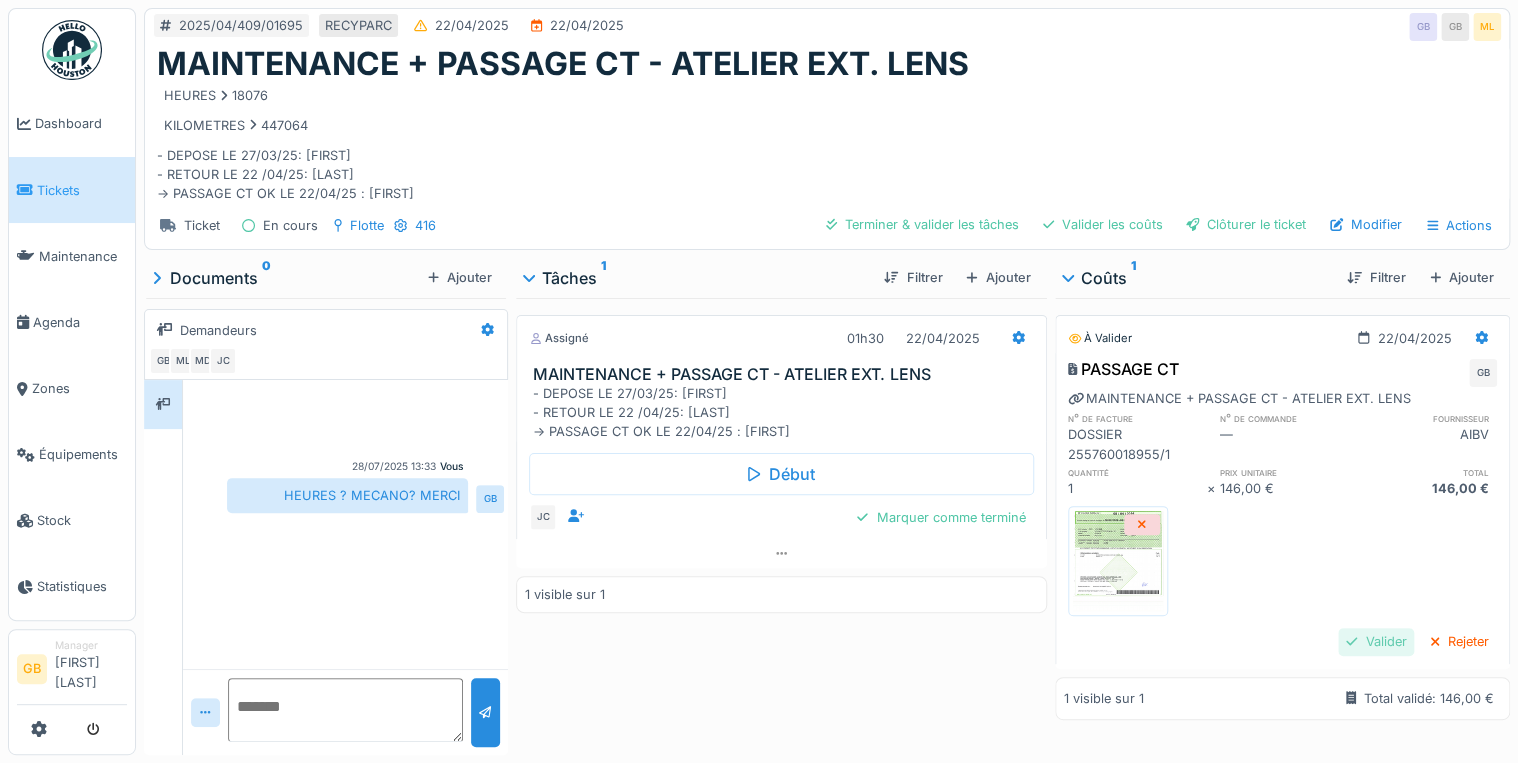 click on "Valider" at bounding box center (1376, 641) 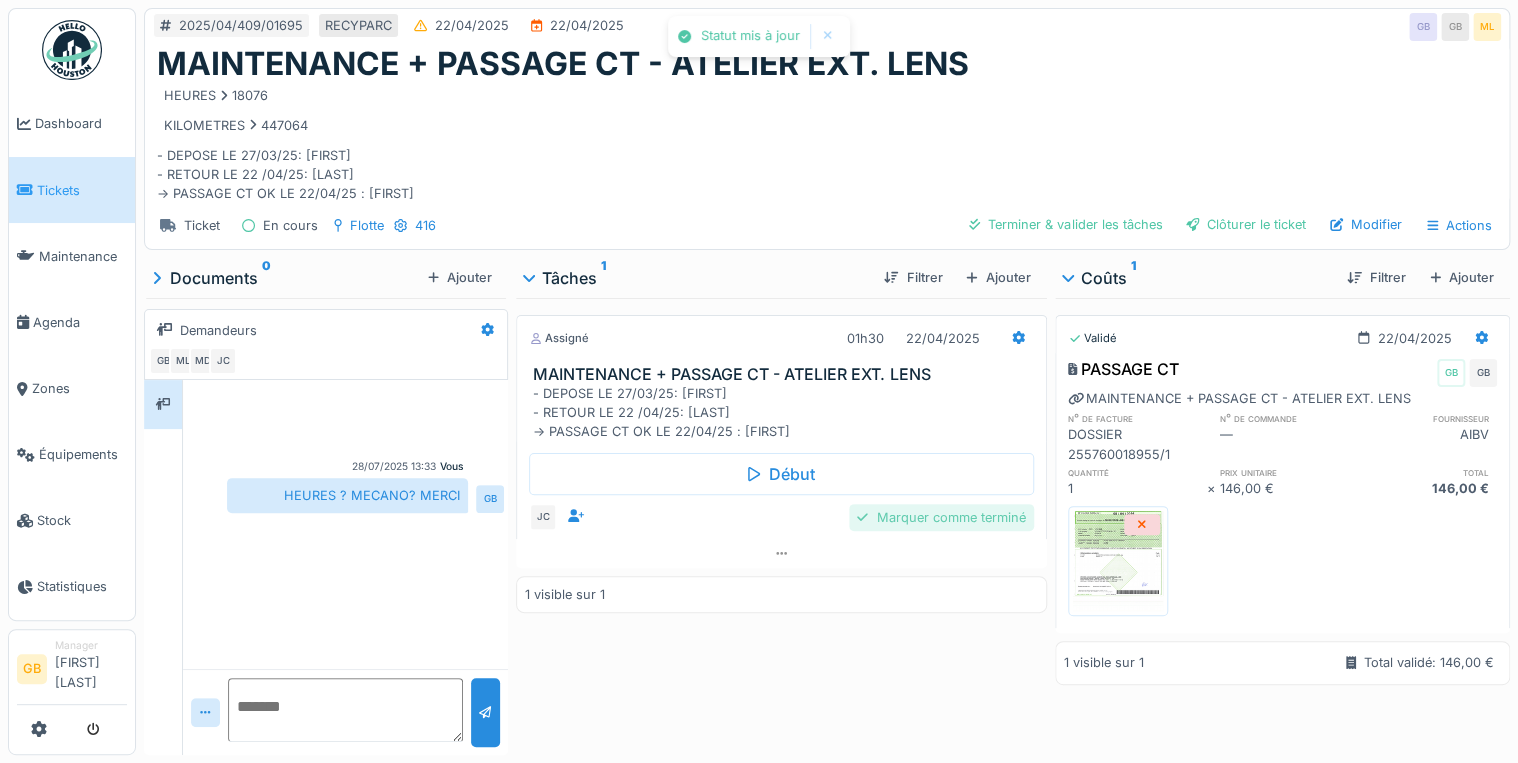 click on "Marquer comme terminé" at bounding box center (941, 517) 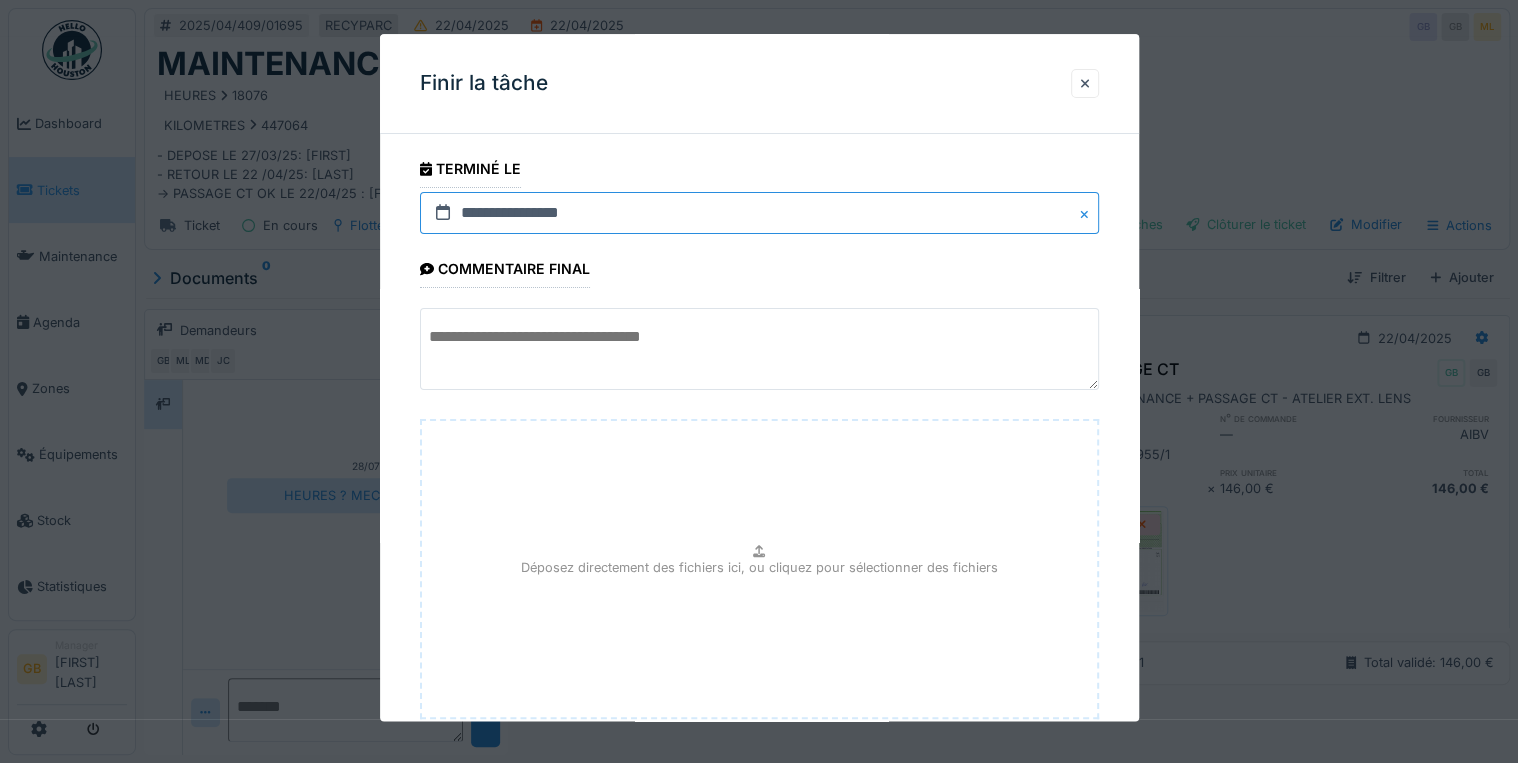 click on "**********" at bounding box center (759, 213) 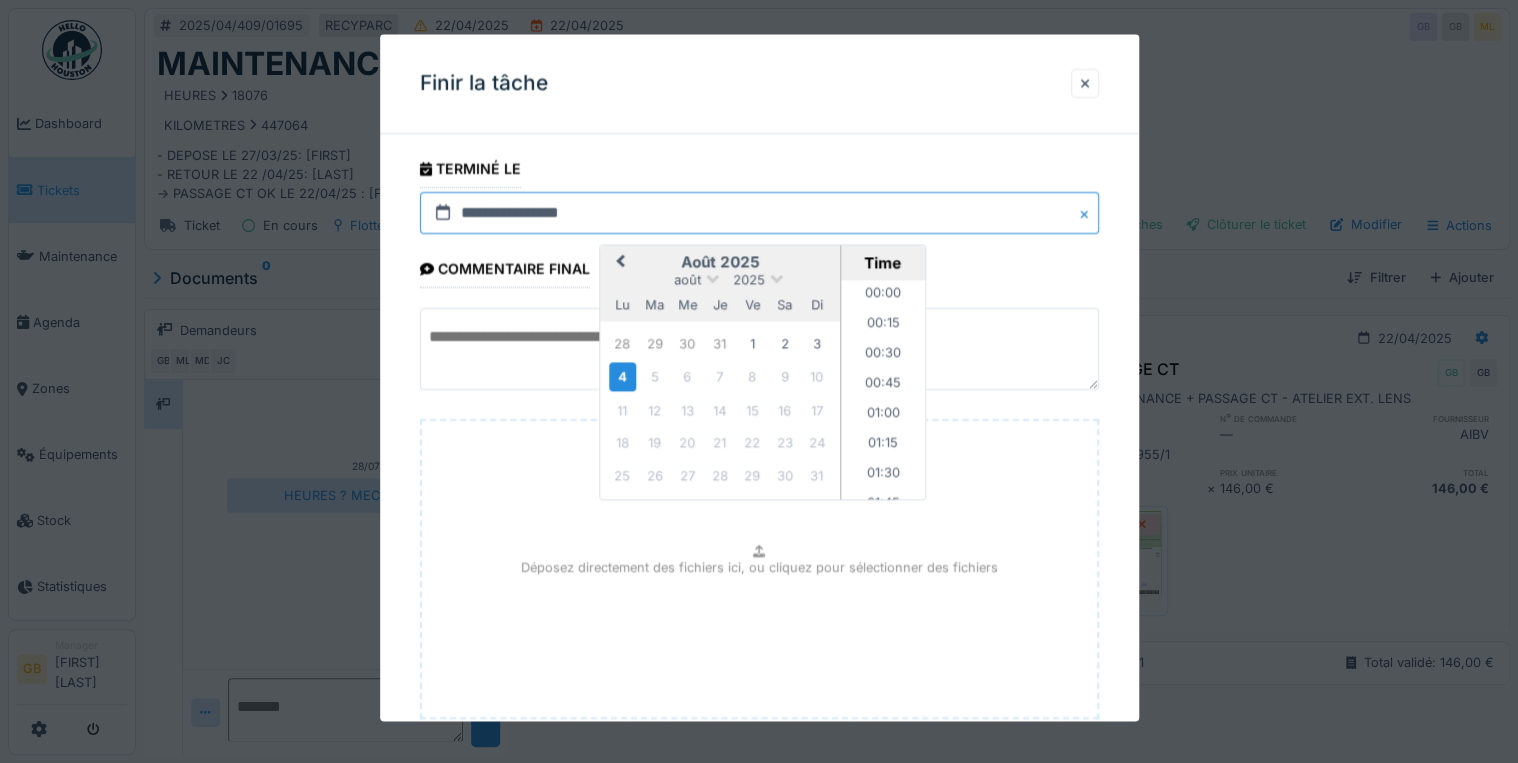 scroll, scrollTop: 1015, scrollLeft: 0, axis: vertical 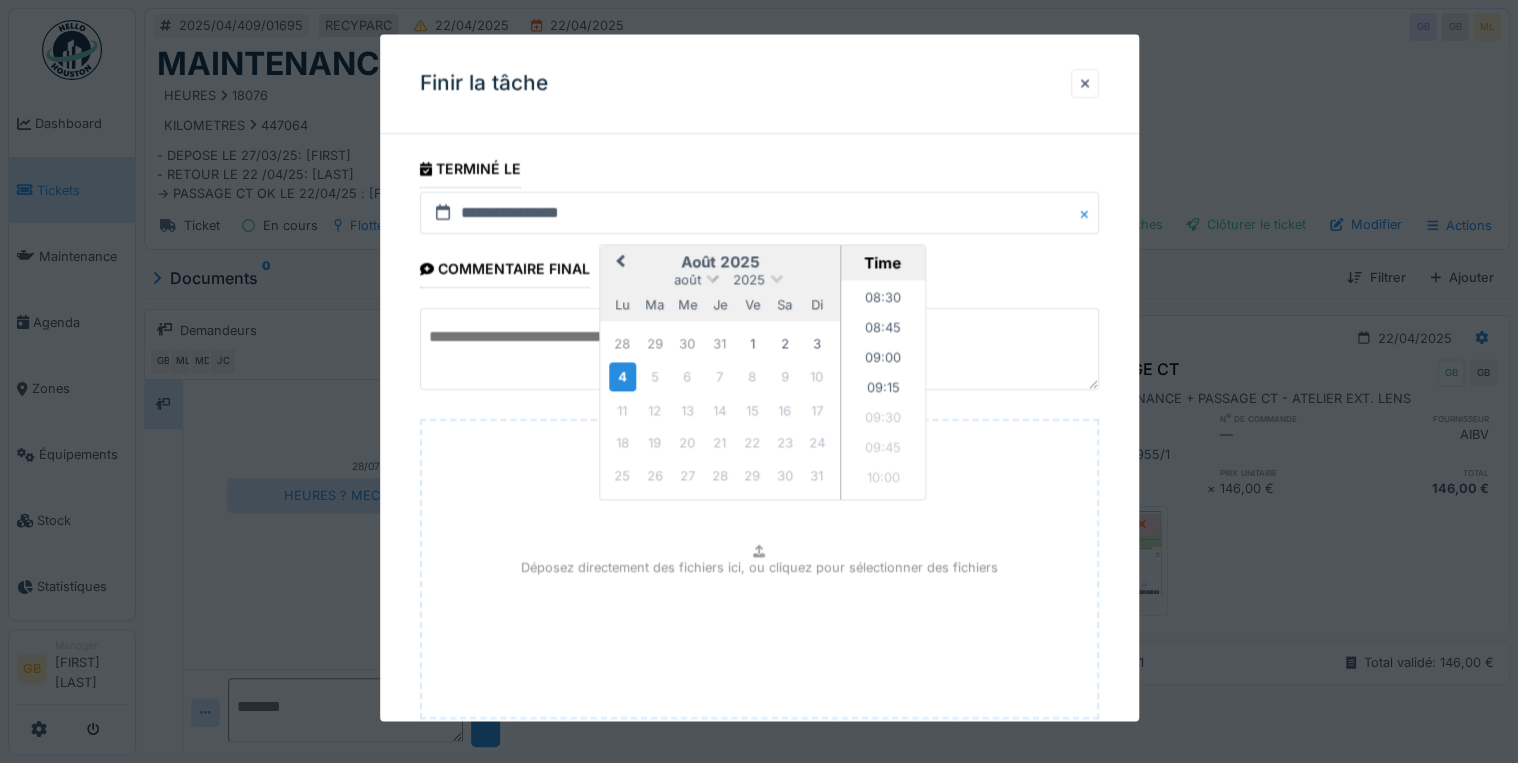 click on "août" at bounding box center [687, 280] 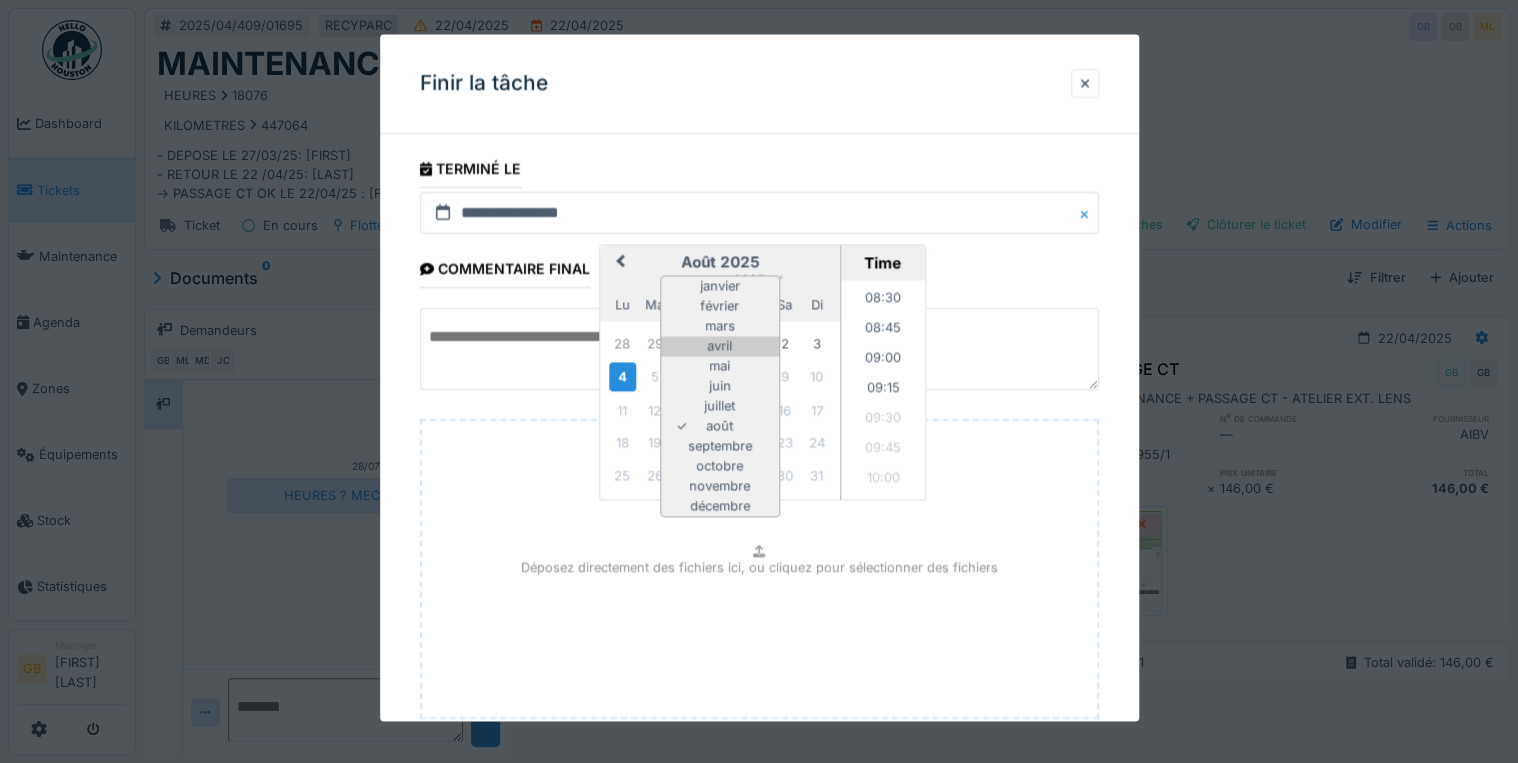 click on "avril" at bounding box center (720, 347) 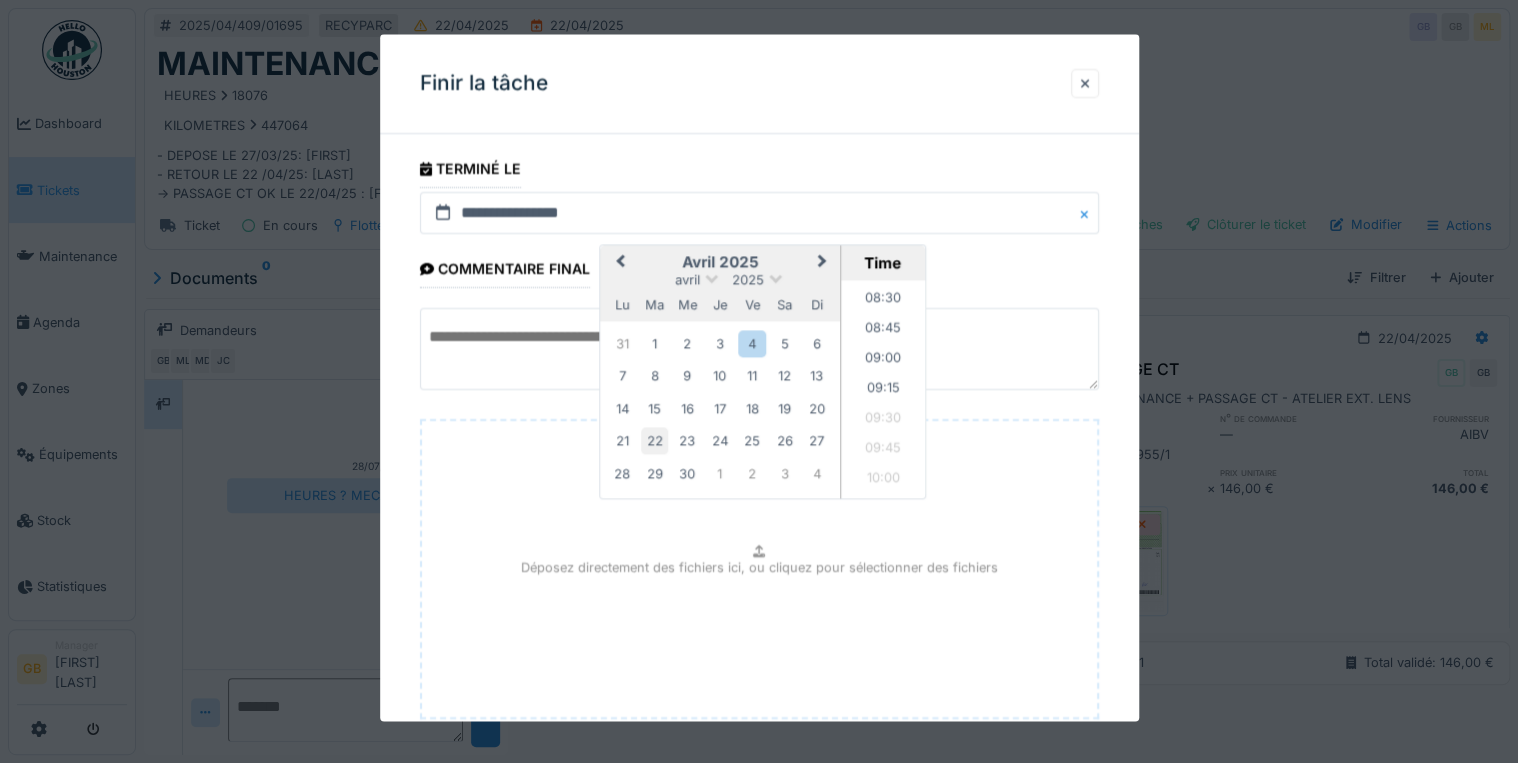 click on "22" at bounding box center (654, 441) 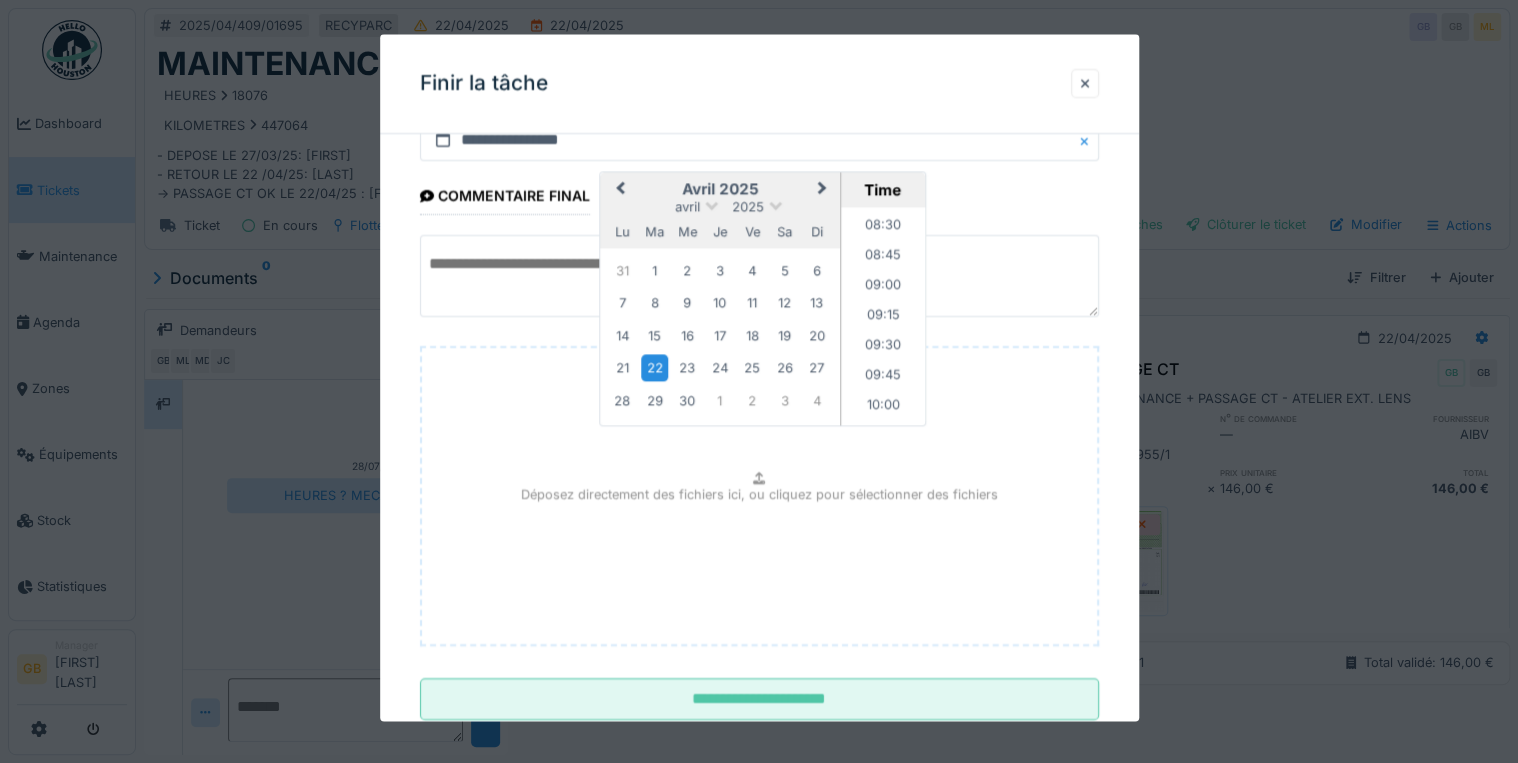 scroll, scrollTop: 126, scrollLeft: 0, axis: vertical 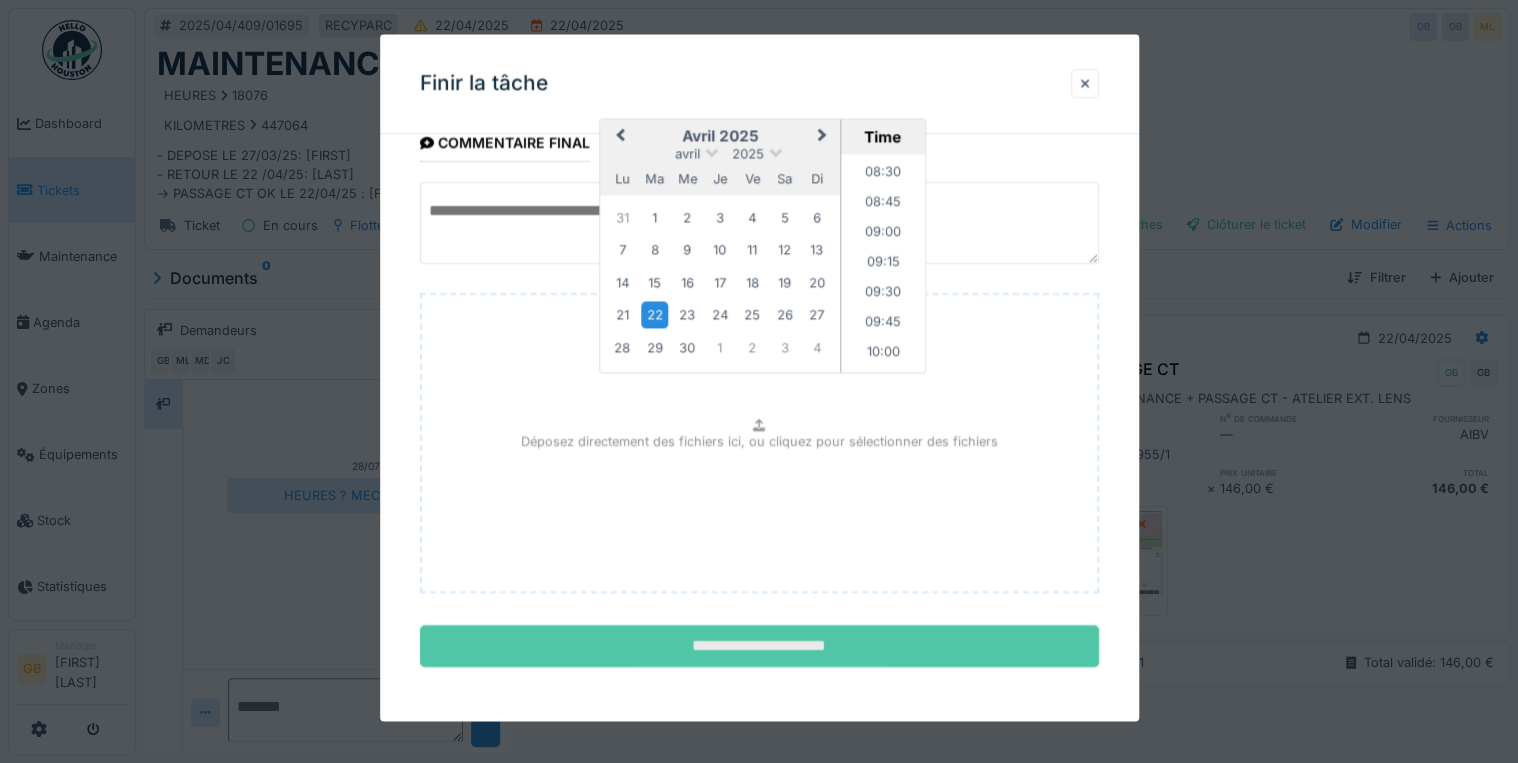 click on "**********" at bounding box center [759, 647] 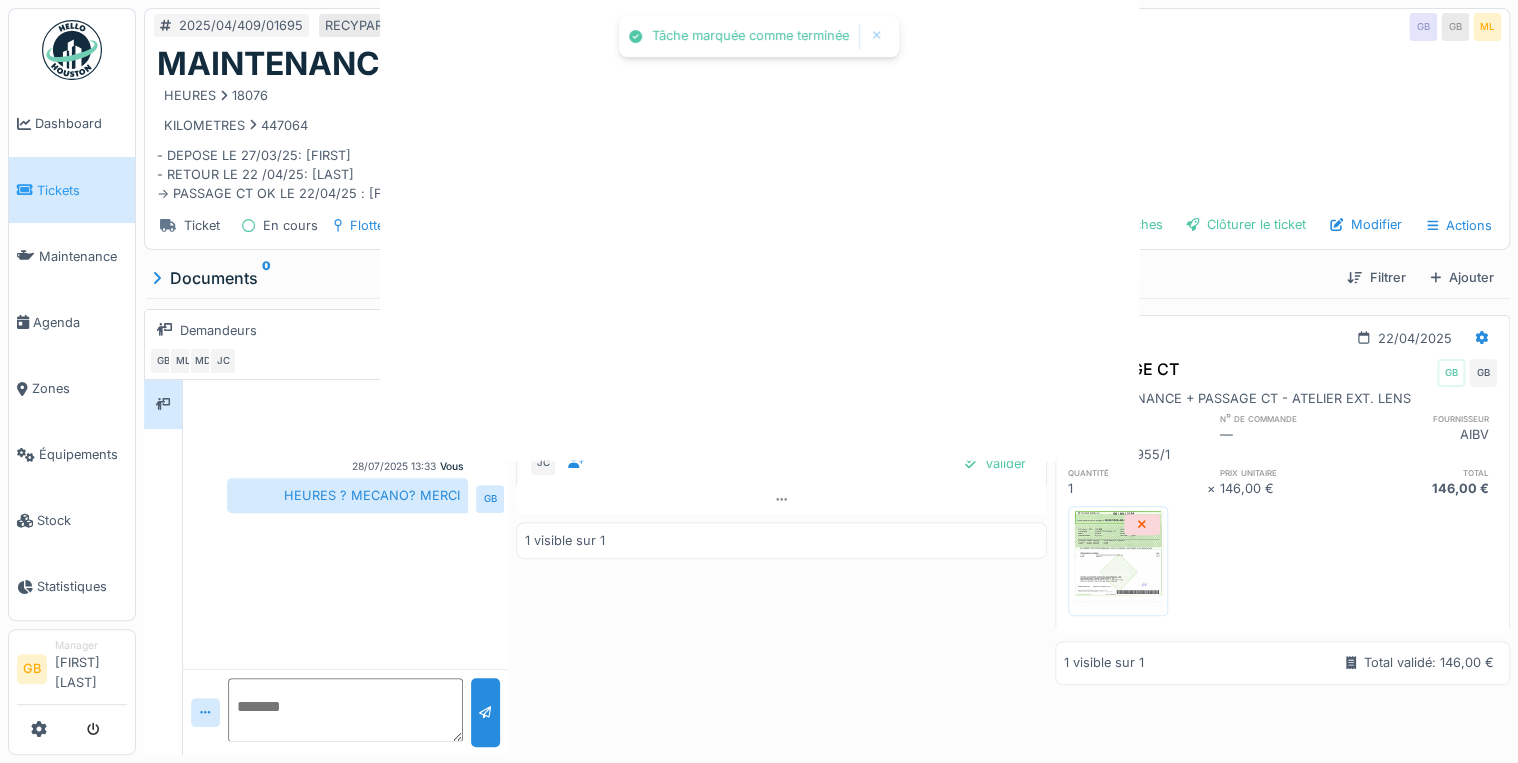 scroll, scrollTop: 0, scrollLeft: 0, axis: both 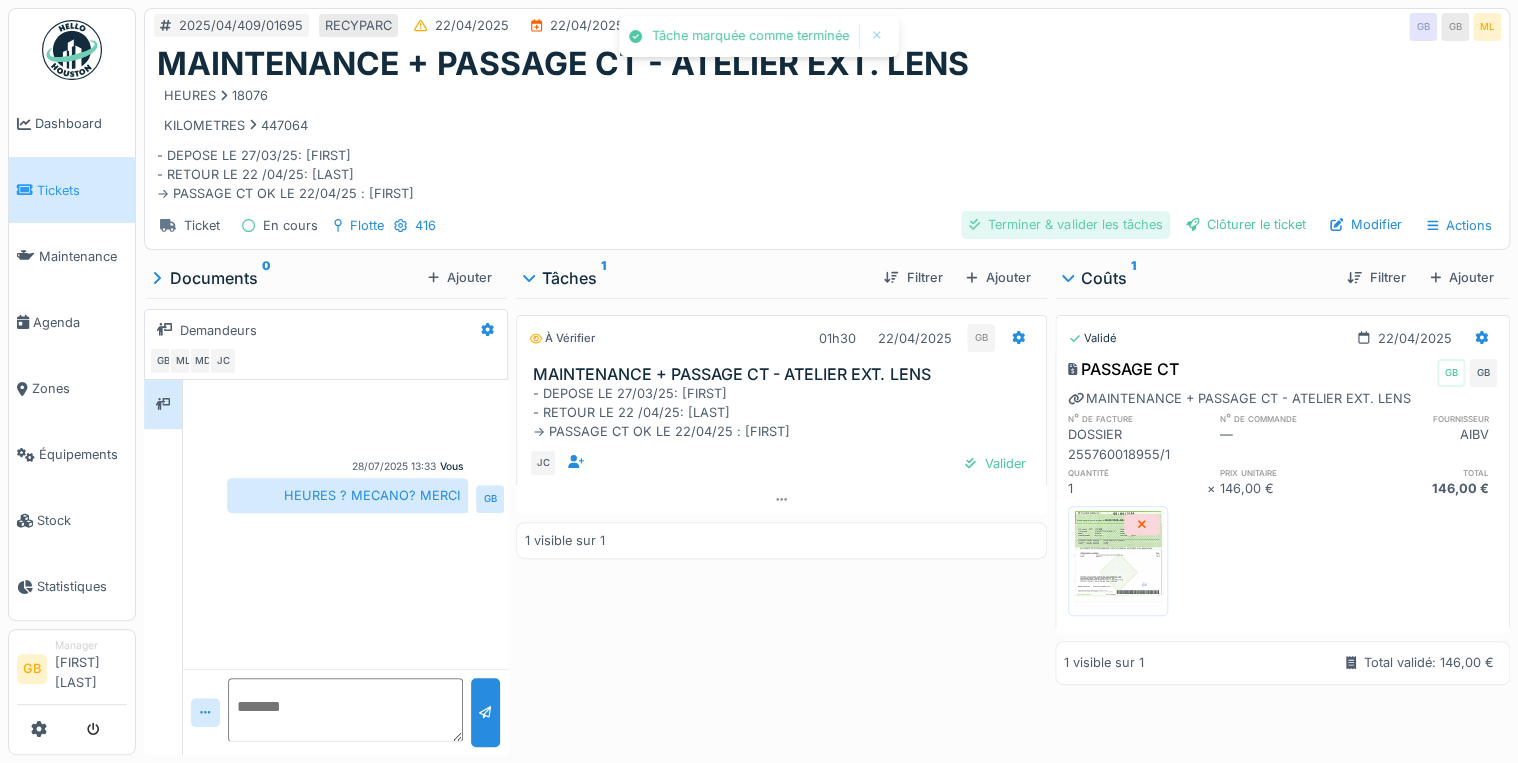 click on "Terminer & valider les tâches" at bounding box center (1065, 224) 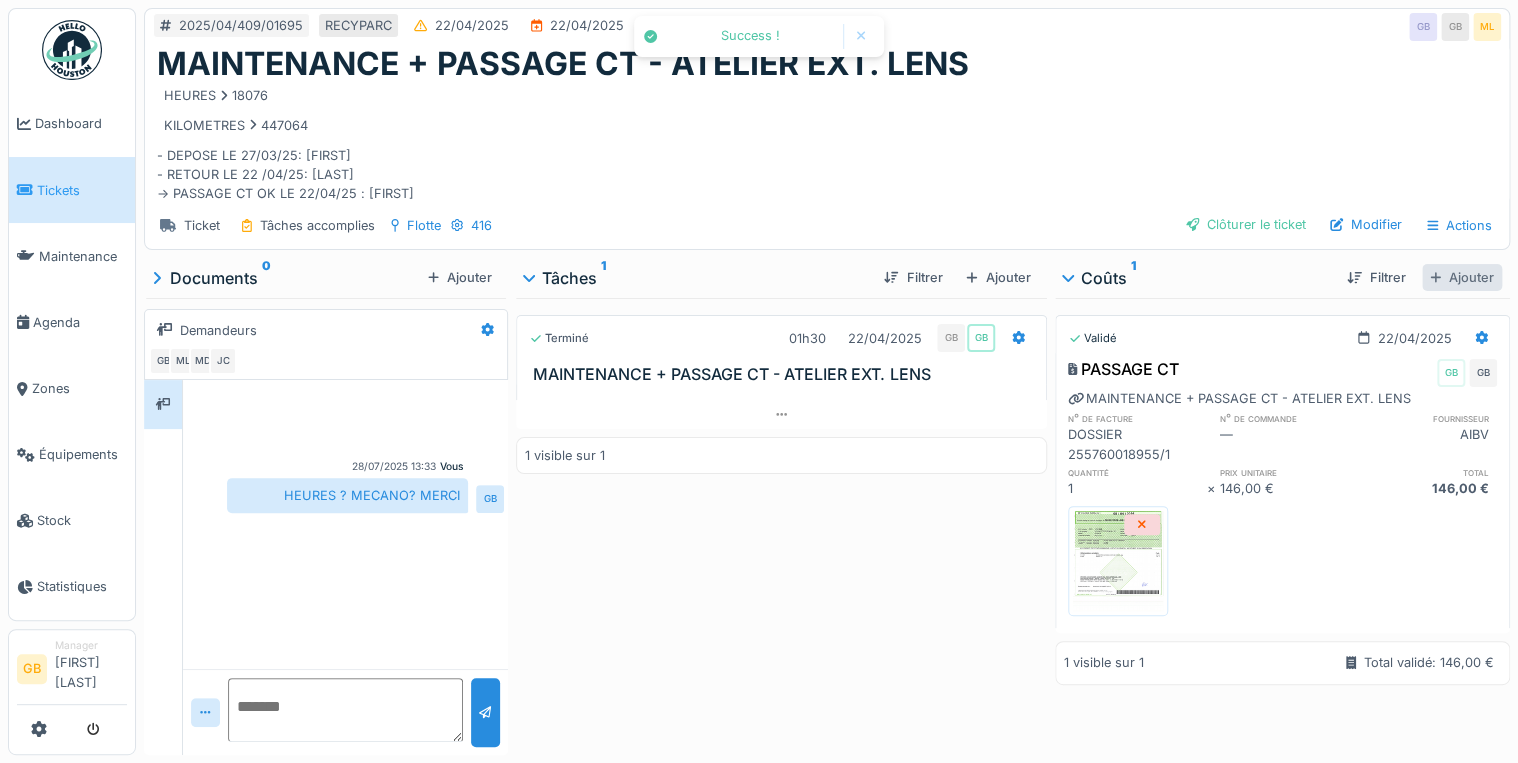 click on "Ajouter" at bounding box center (1462, 277) 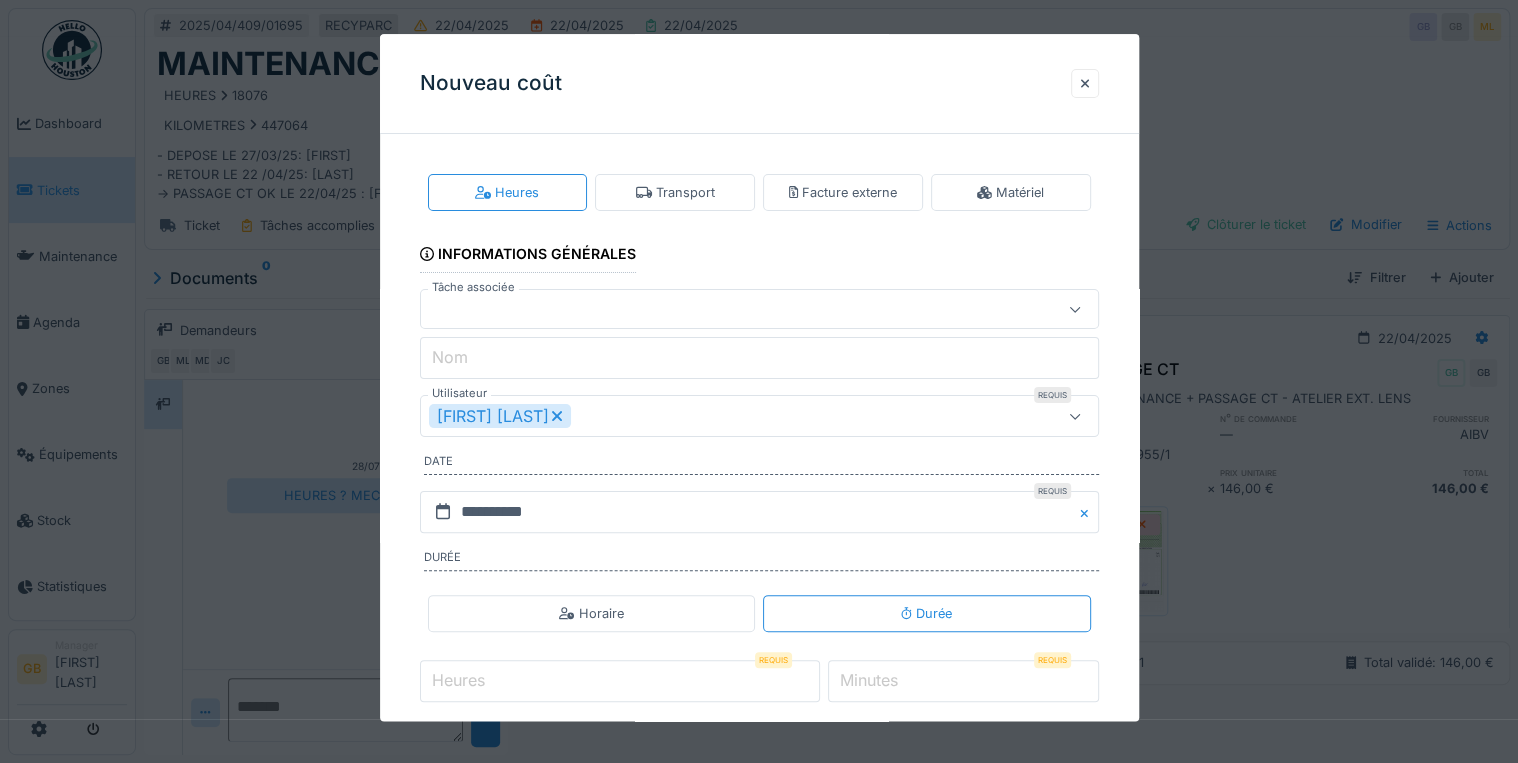 click at bounding box center (725, 310) 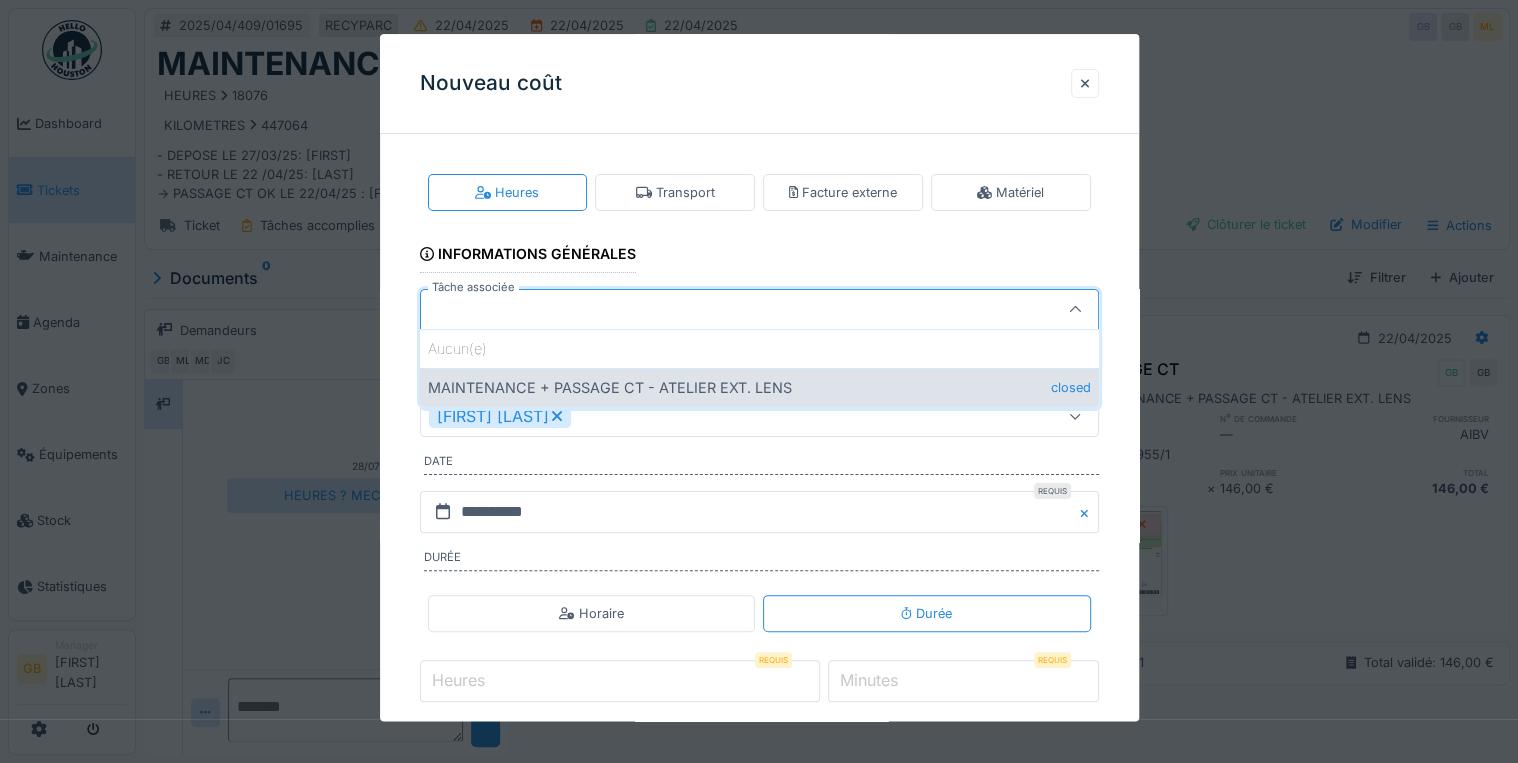 click on "MAINTENANCE + PASSAGE CT - ATELIER EXT. LENS   closed" at bounding box center (759, 387) 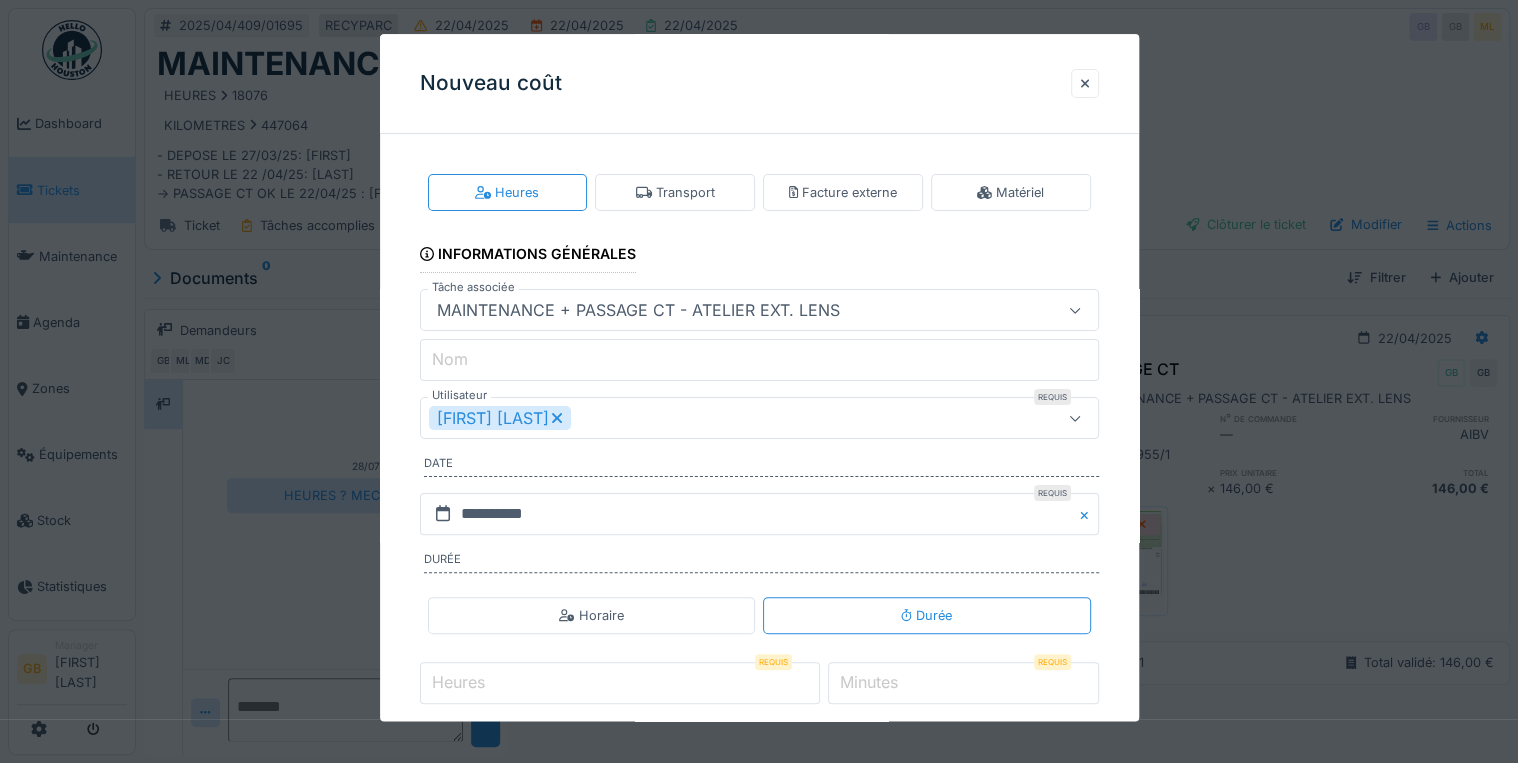 click on "Nom" at bounding box center [759, 361] 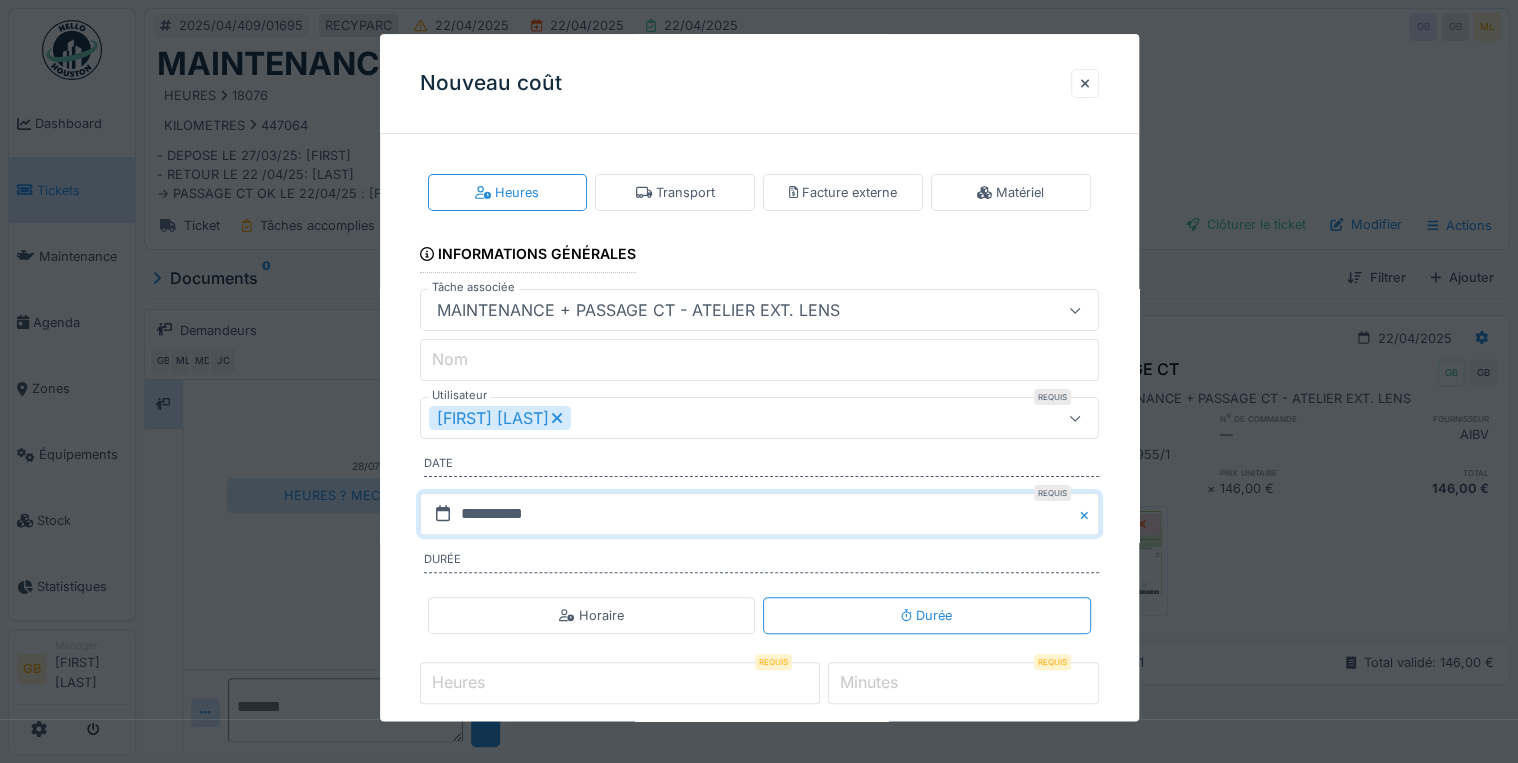 click 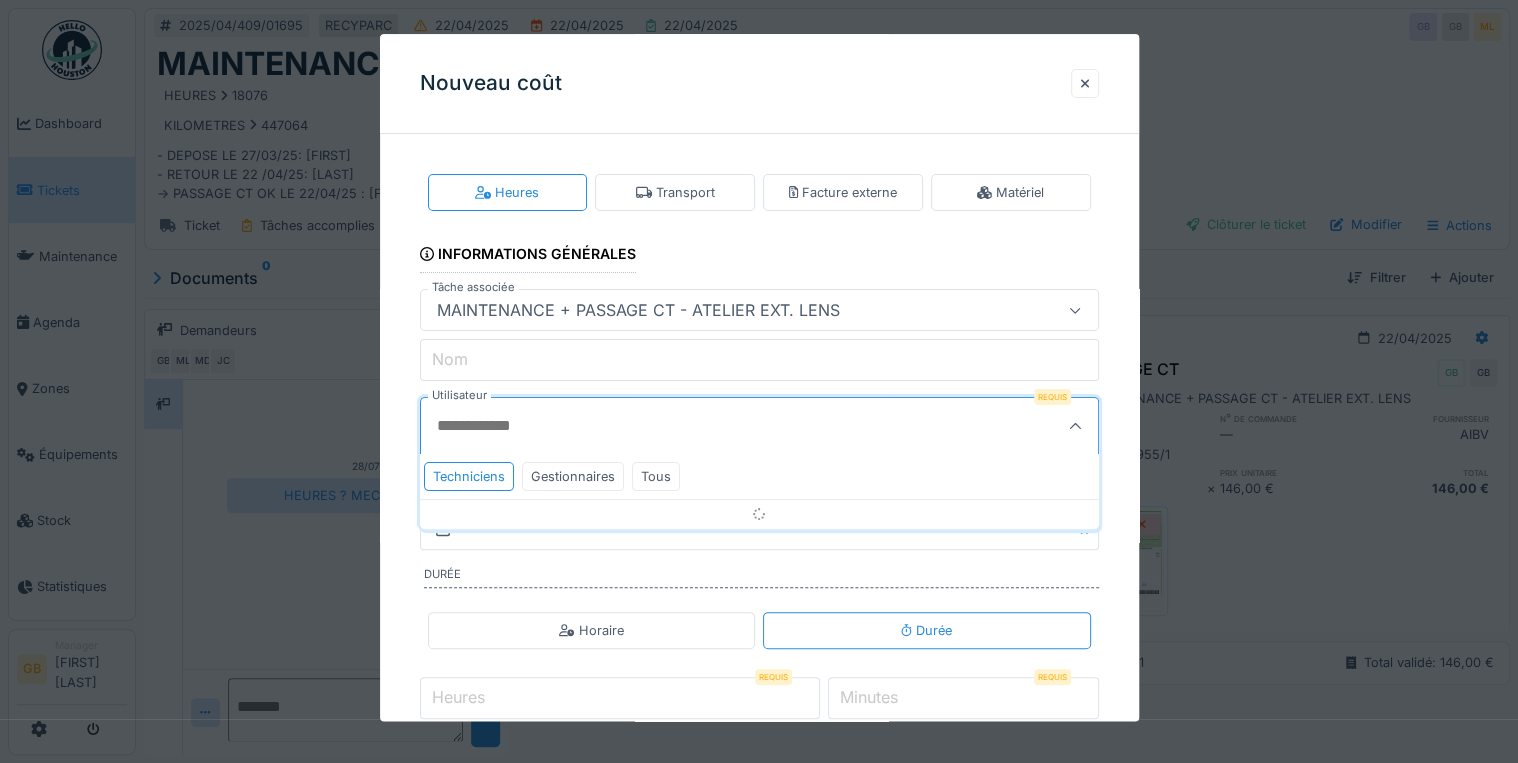click on "Utilisateur" at bounding box center (713, 427) 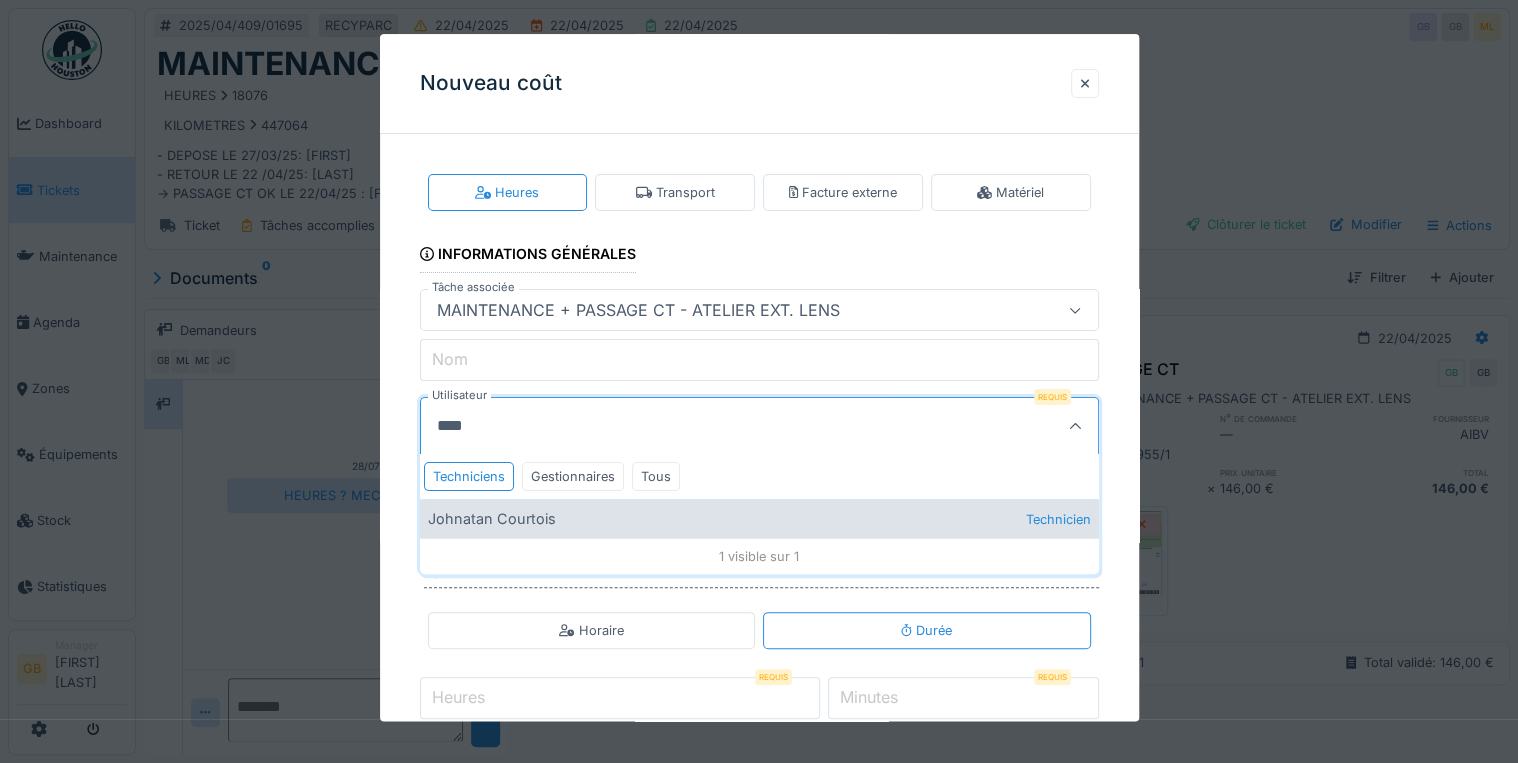 type on "****" 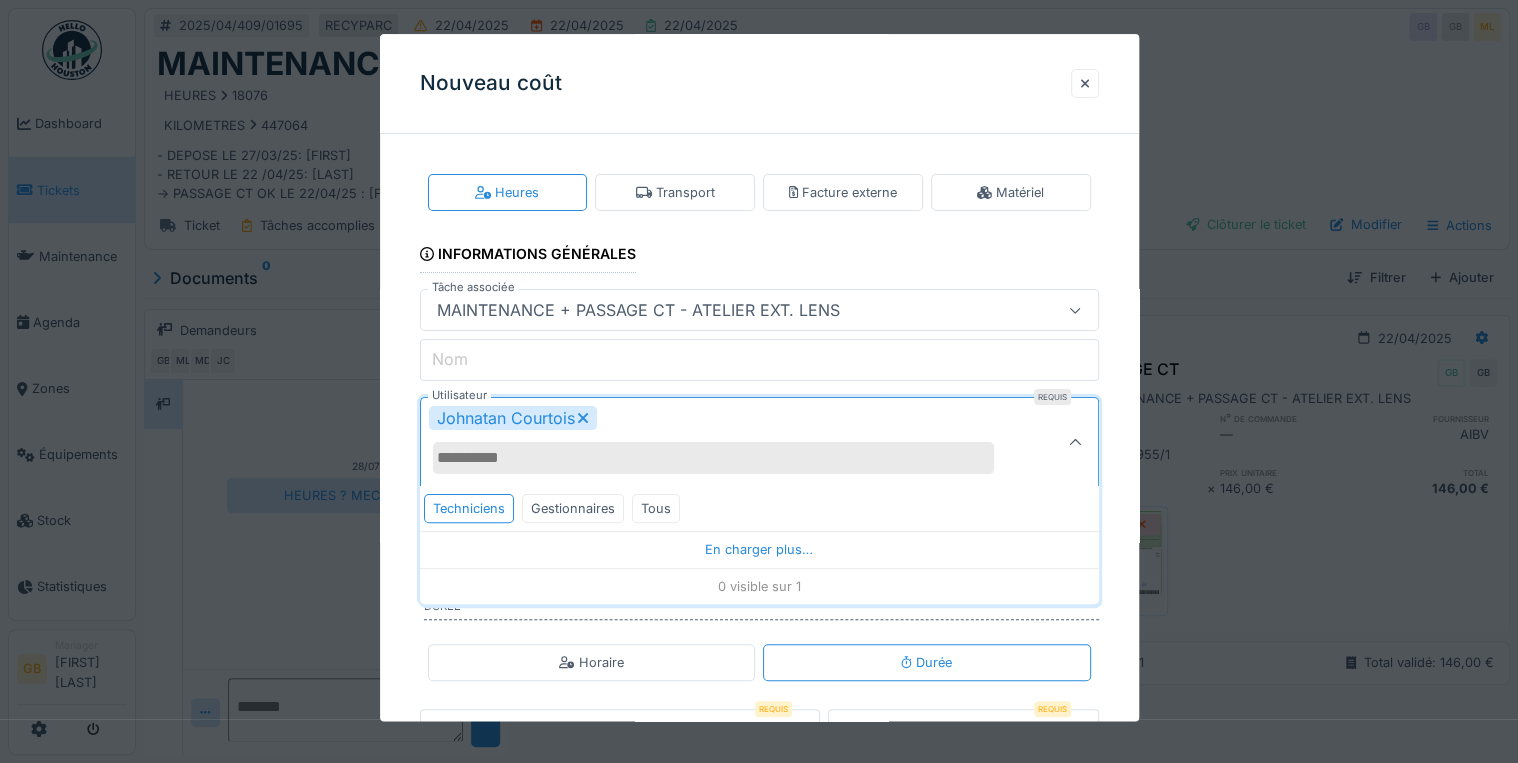 click on "Johnatan Courtois" at bounding box center [725, 443] 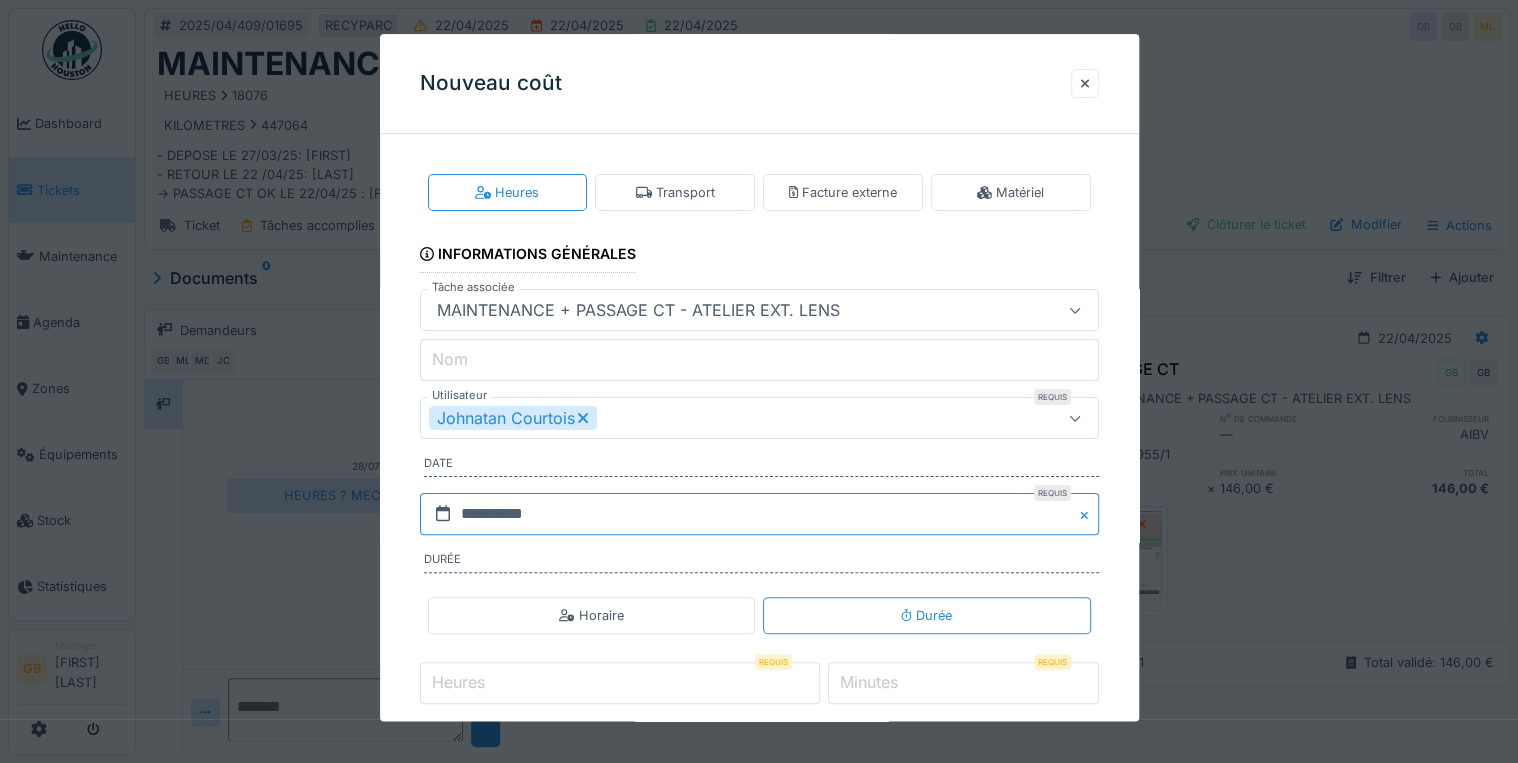 click on "**********" at bounding box center (759, 514) 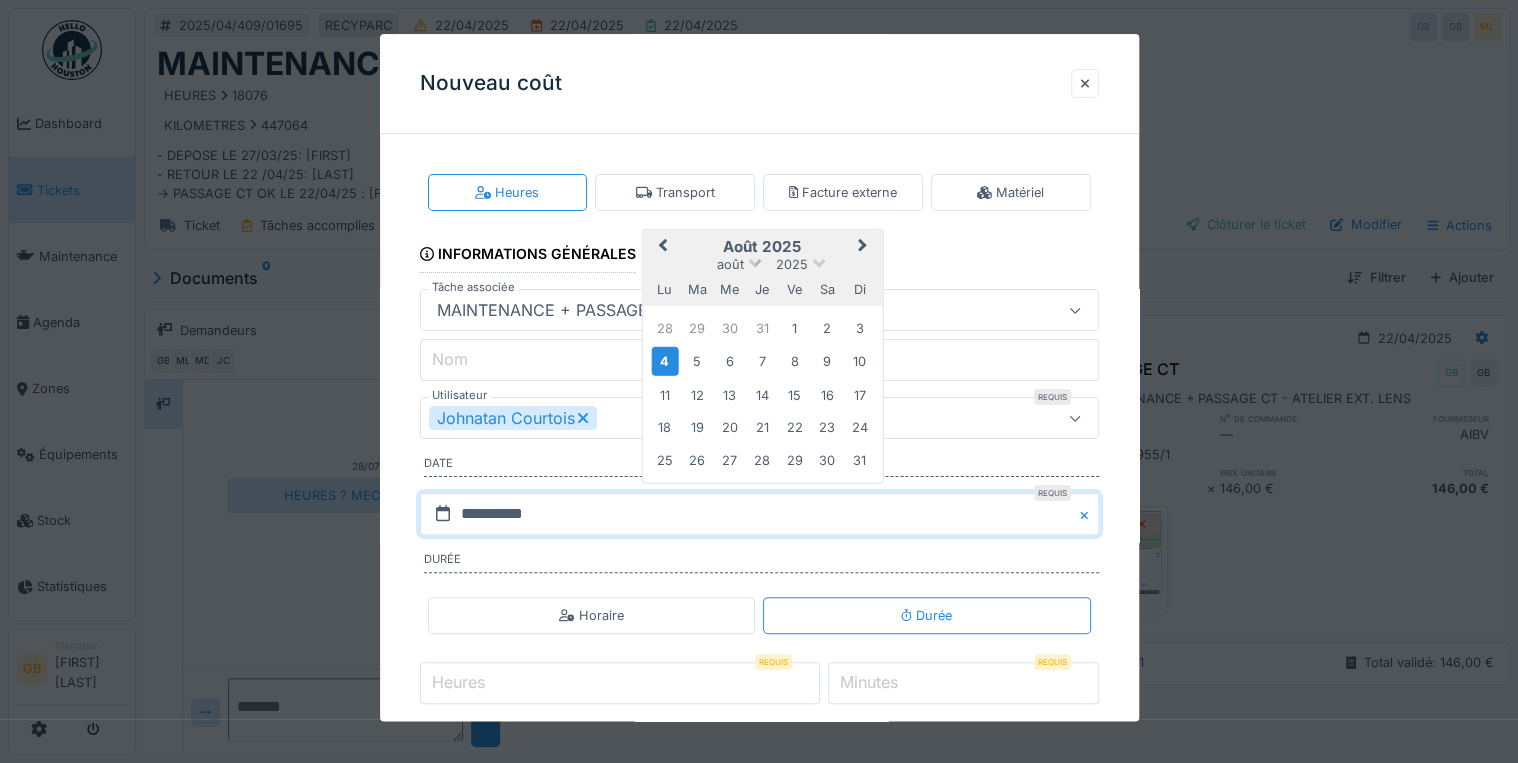 click on "août" at bounding box center [730, 264] 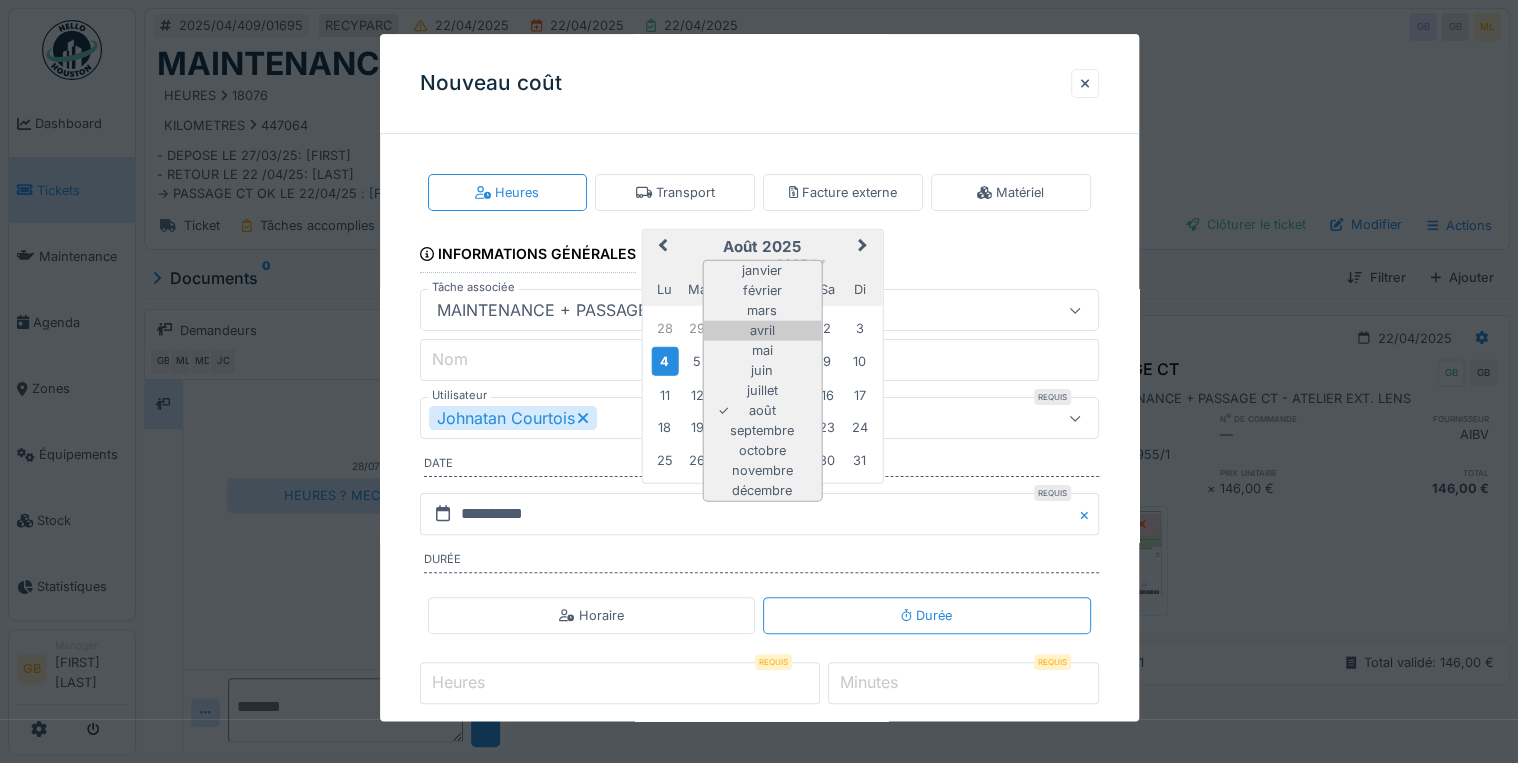 click on "avril" at bounding box center (762, 331) 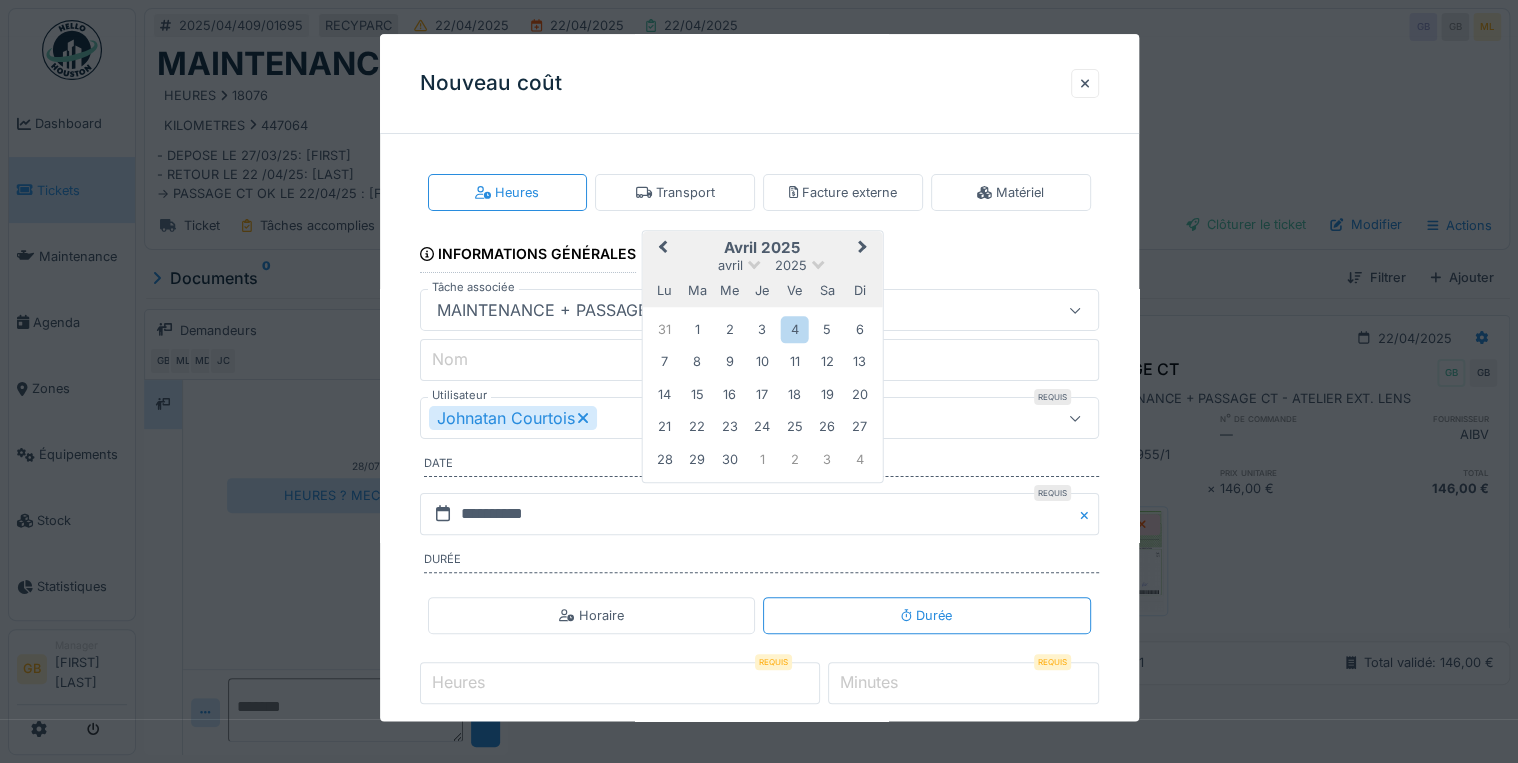 click on "22" at bounding box center (697, 427) 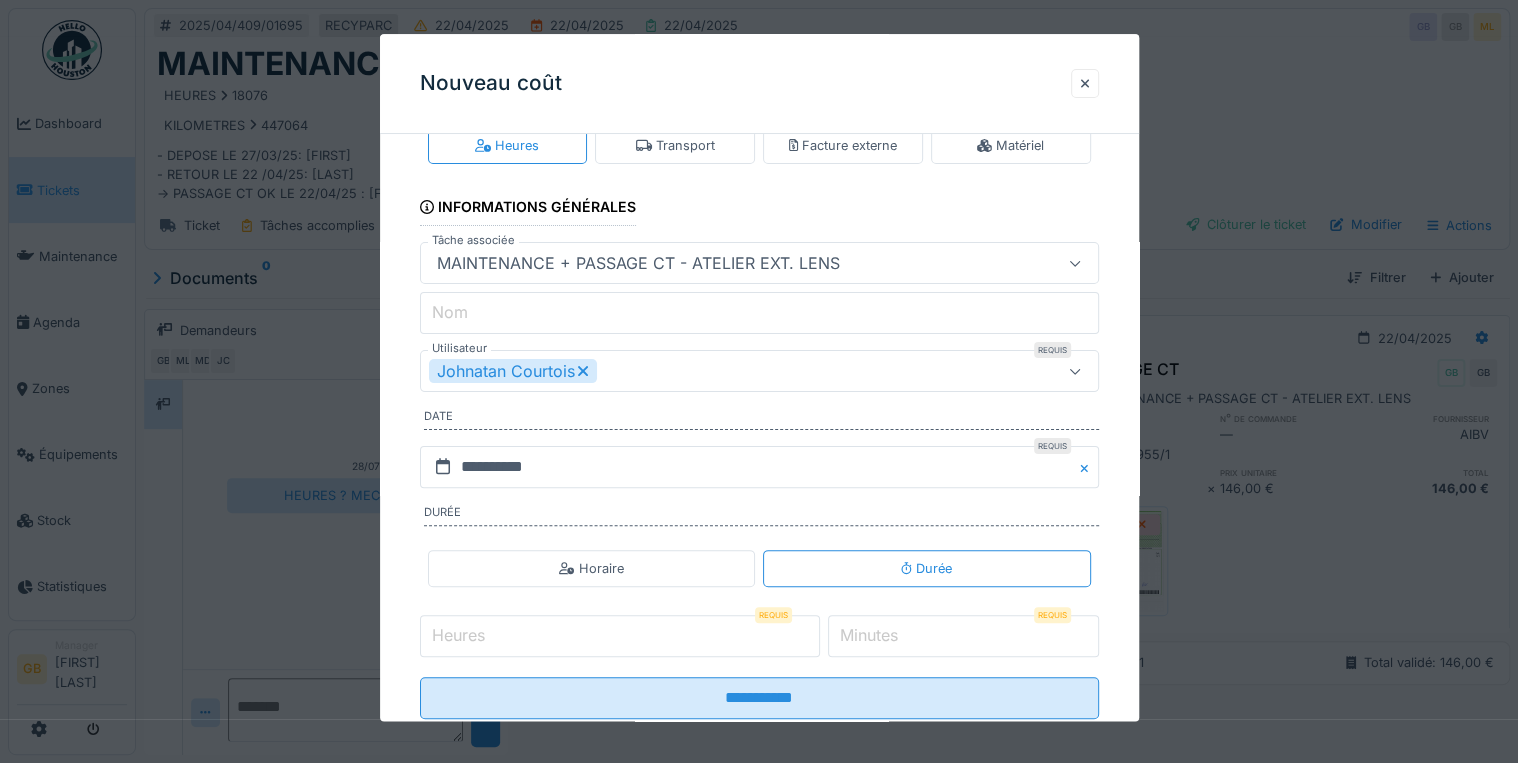 scroll, scrollTop: 96, scrollLeft: 0, axis: vertical 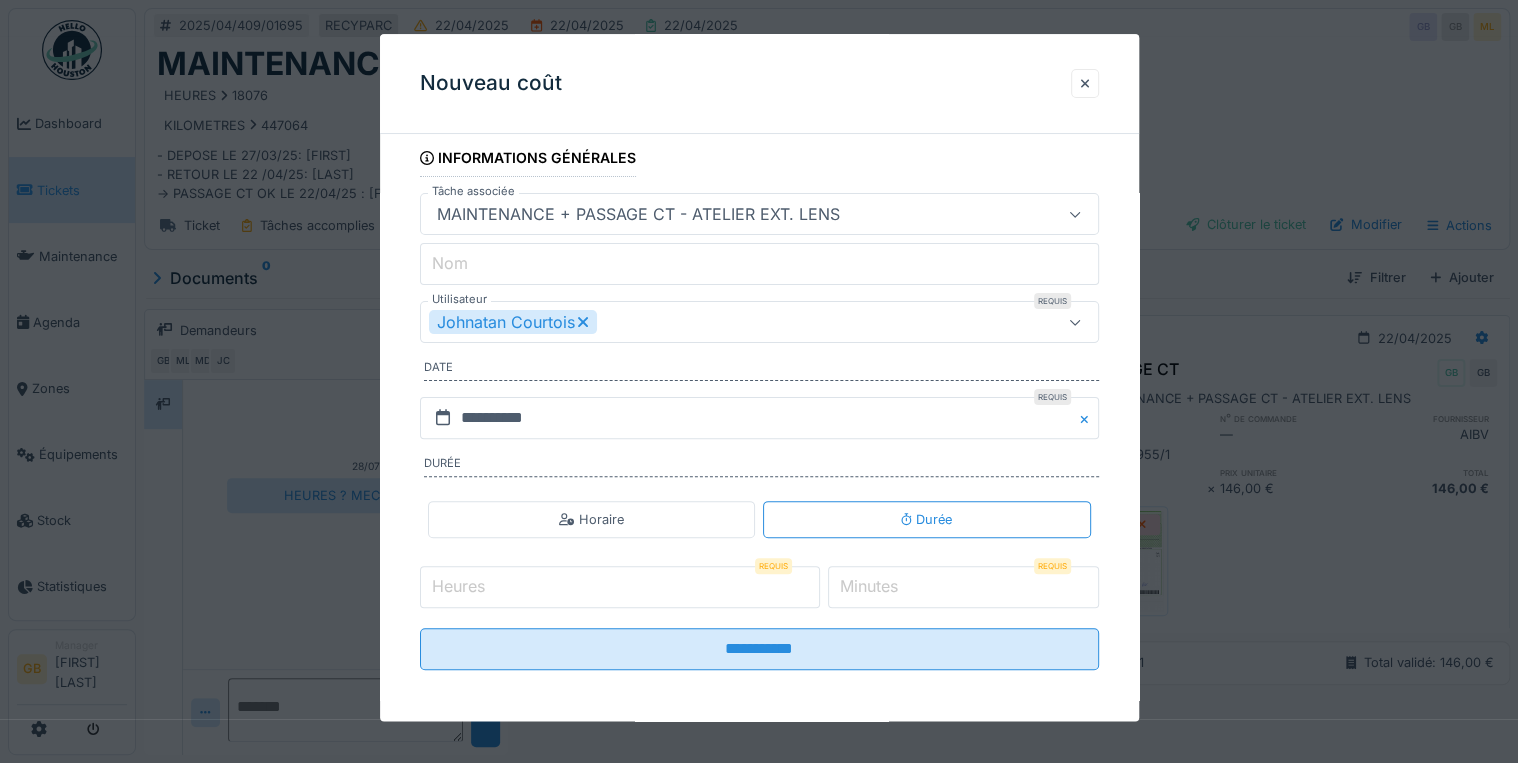 click on "Heures" at bounding box center [620, 587] 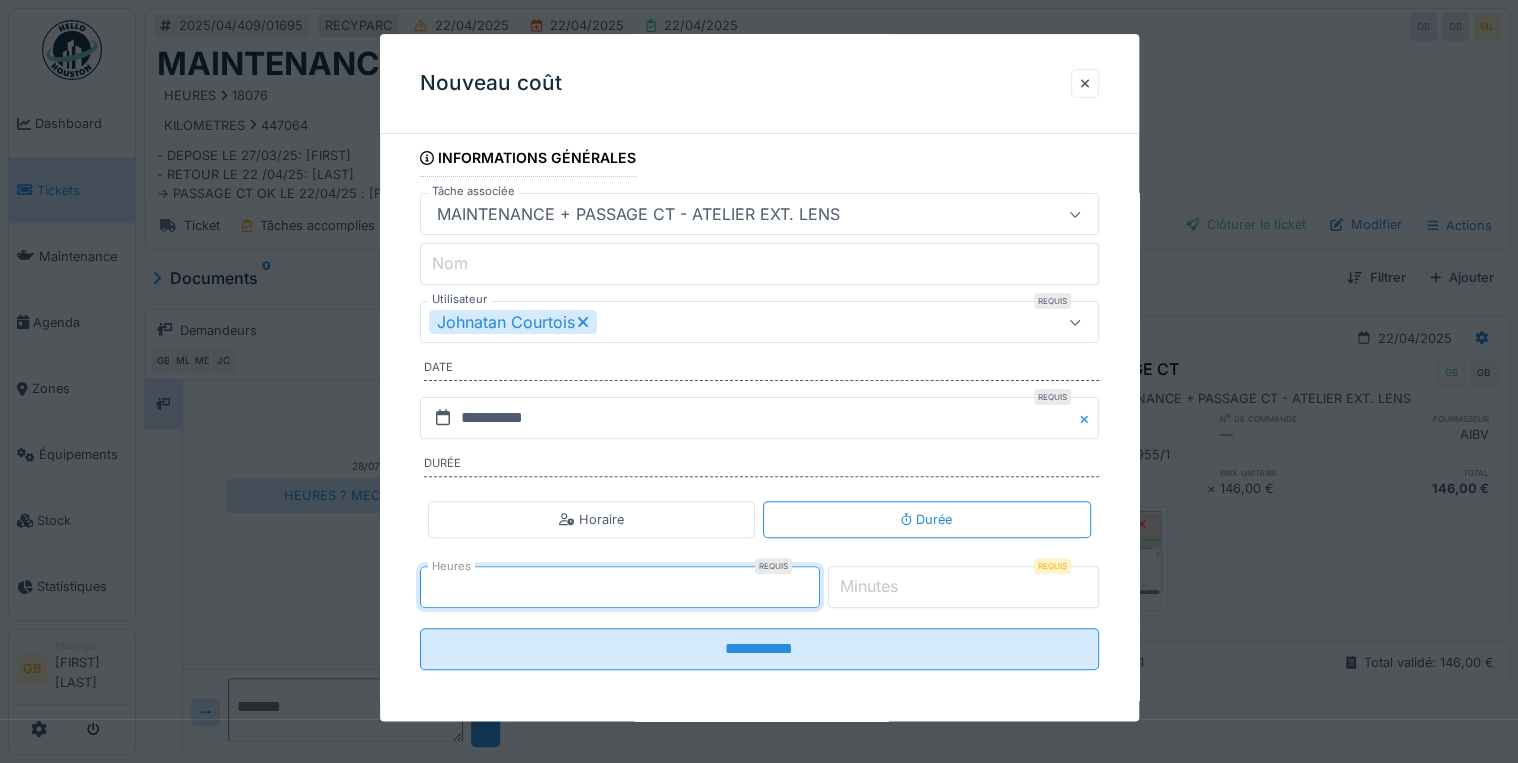 type on "*" 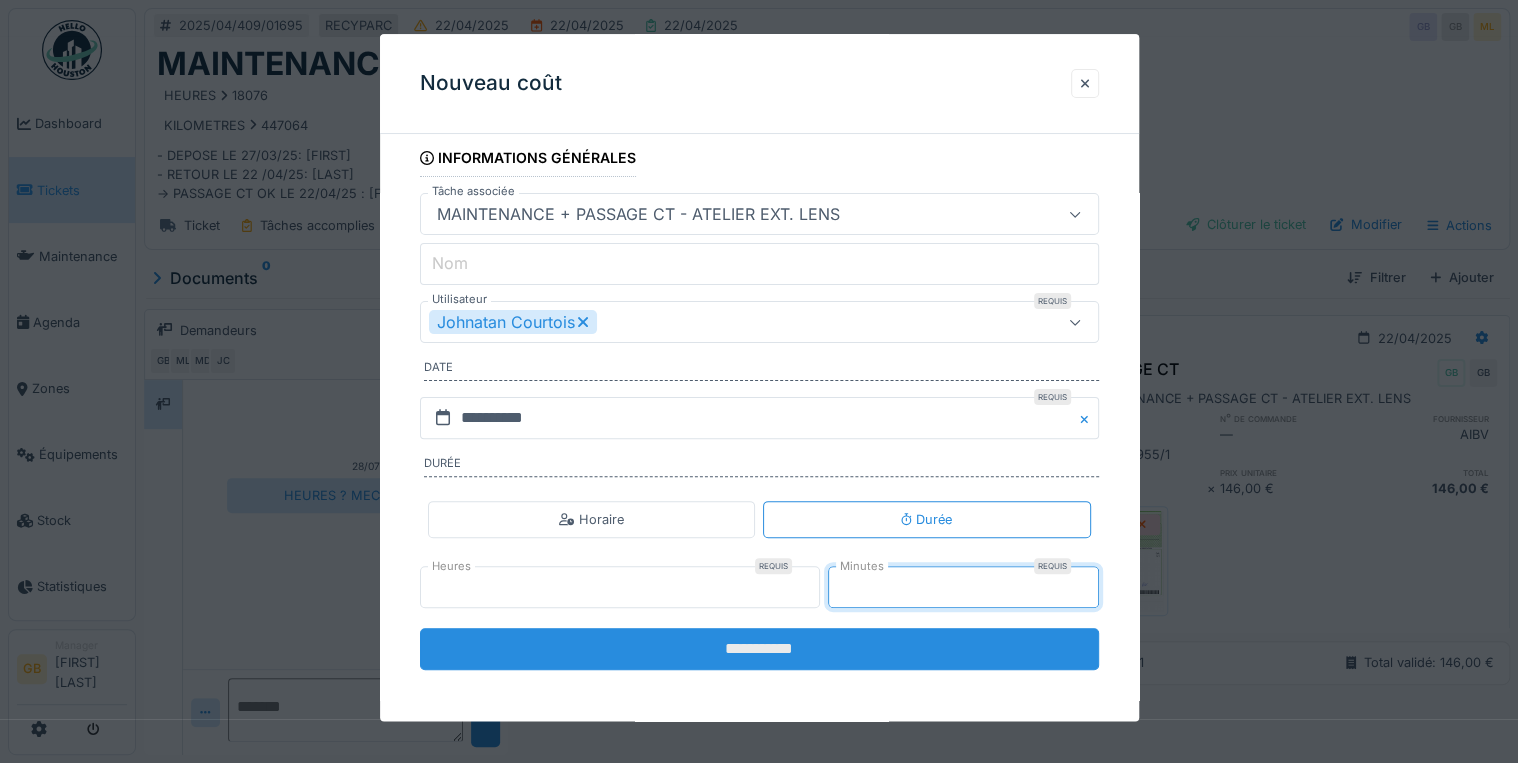 type on "**" 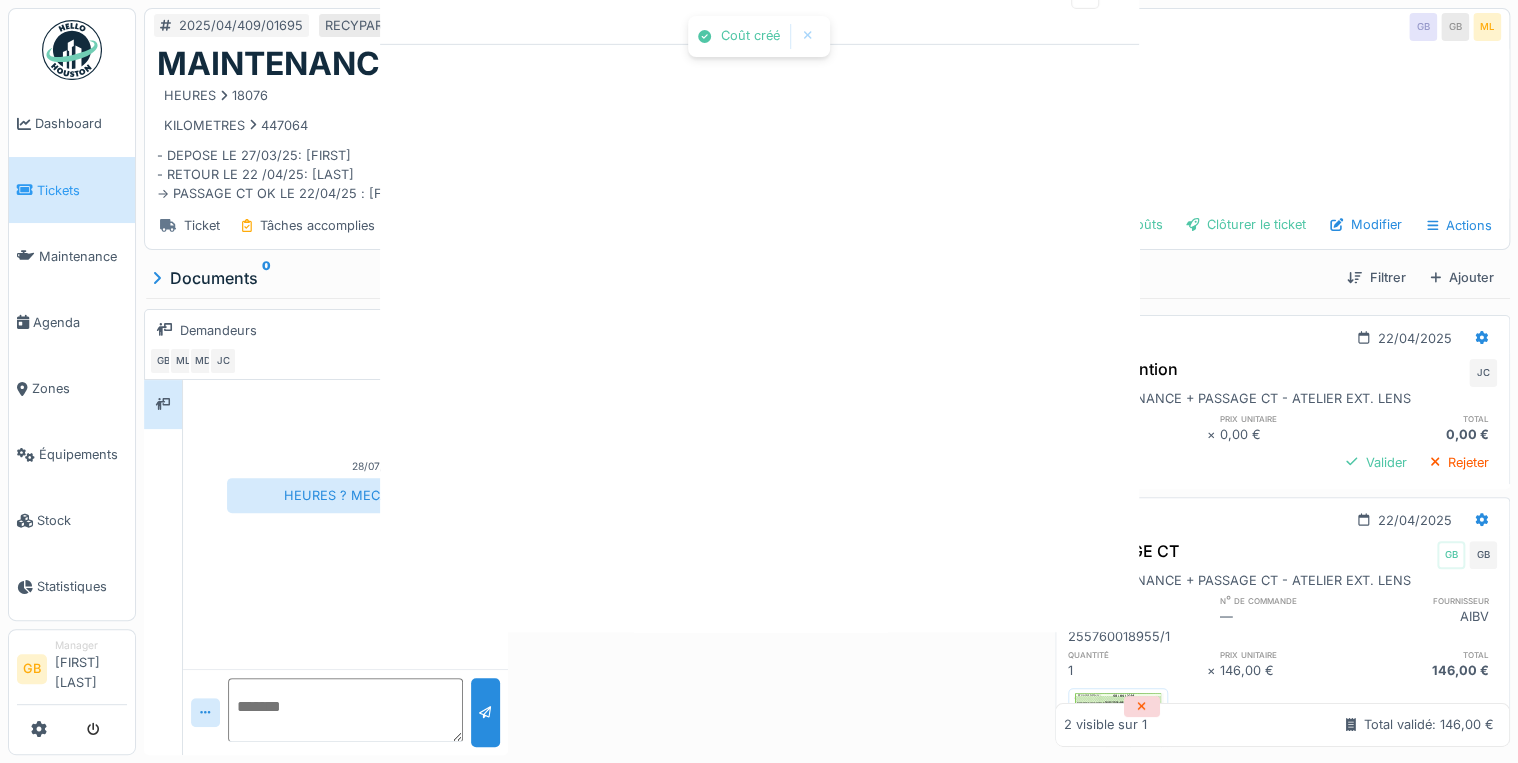 scroll, scrollTop: 0, scrollLeft: 0, axis: both 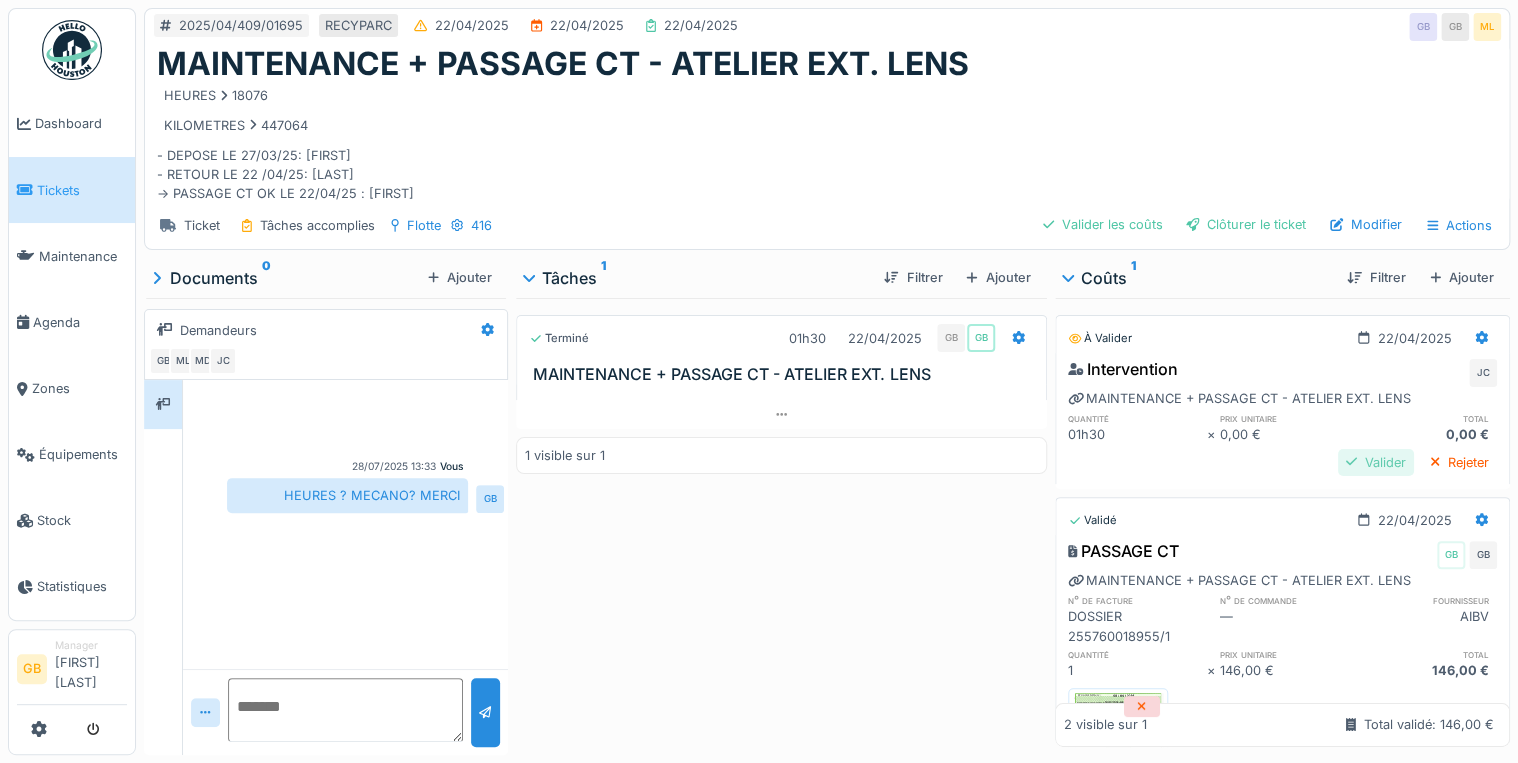 click on "Valider" at bounding box center [1376, 462] 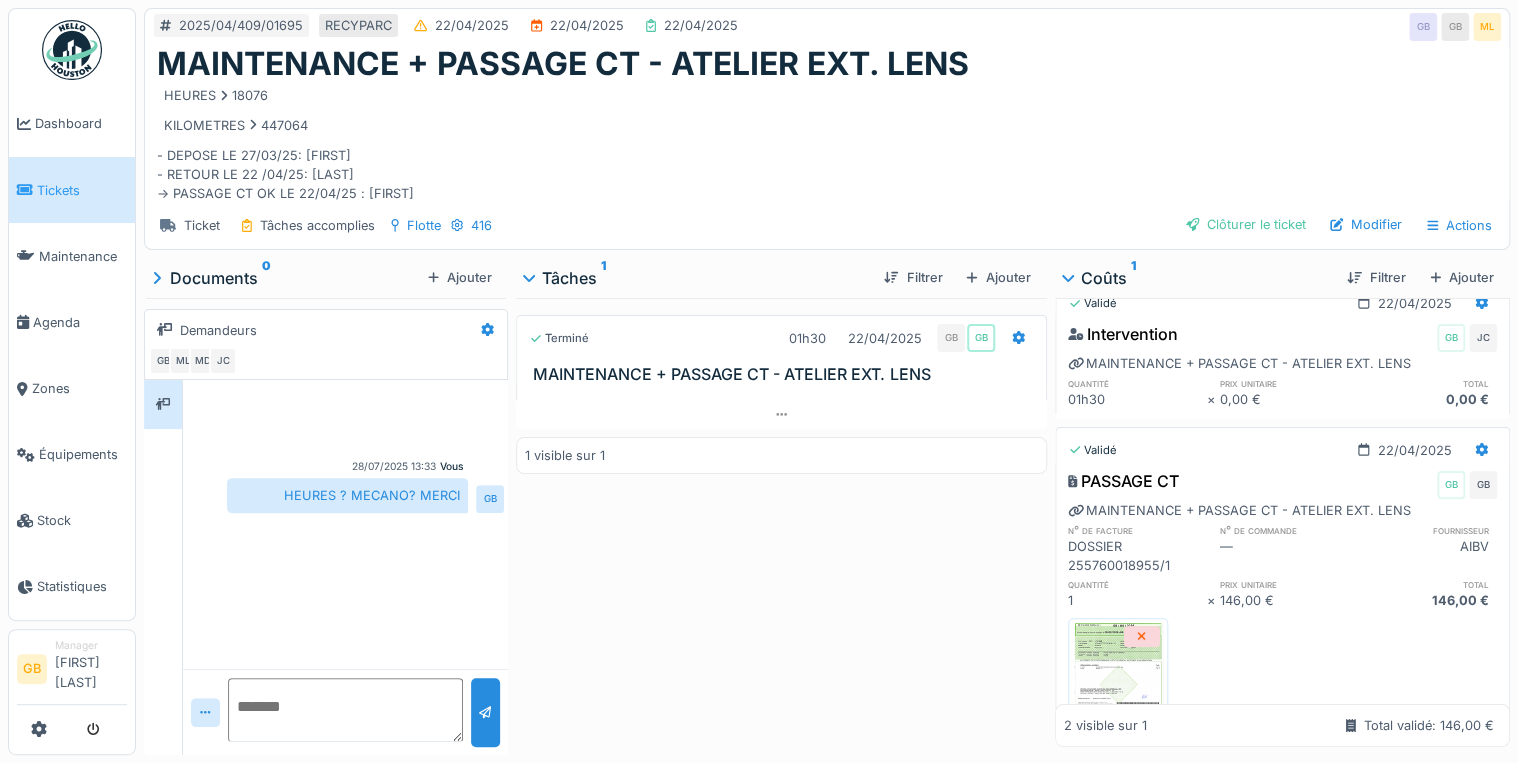 scroll, scrollTop: 0, scrollLeft: 0, axis: both 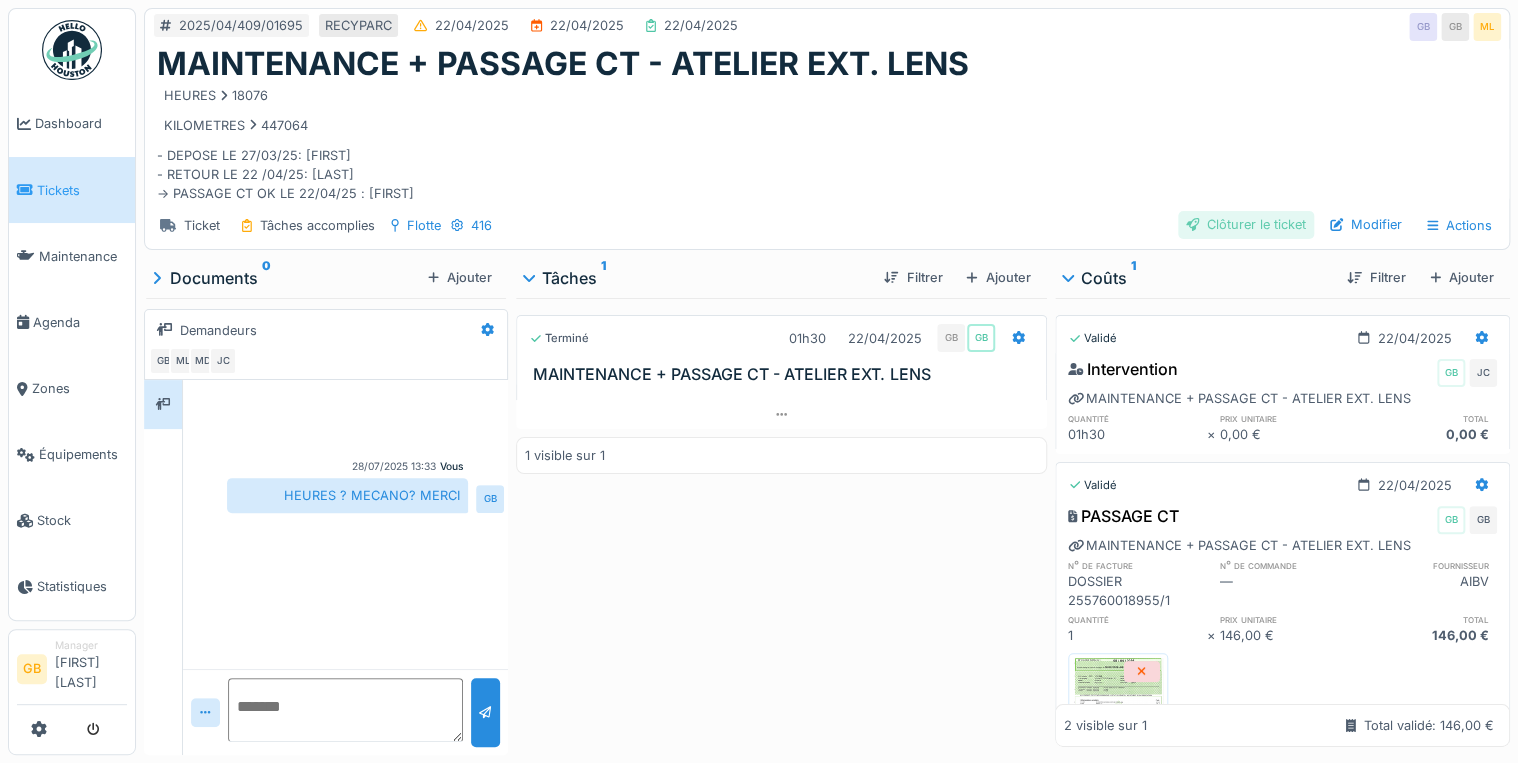 click on "Clôturer le ticket" at bounding box center [1246, 224] 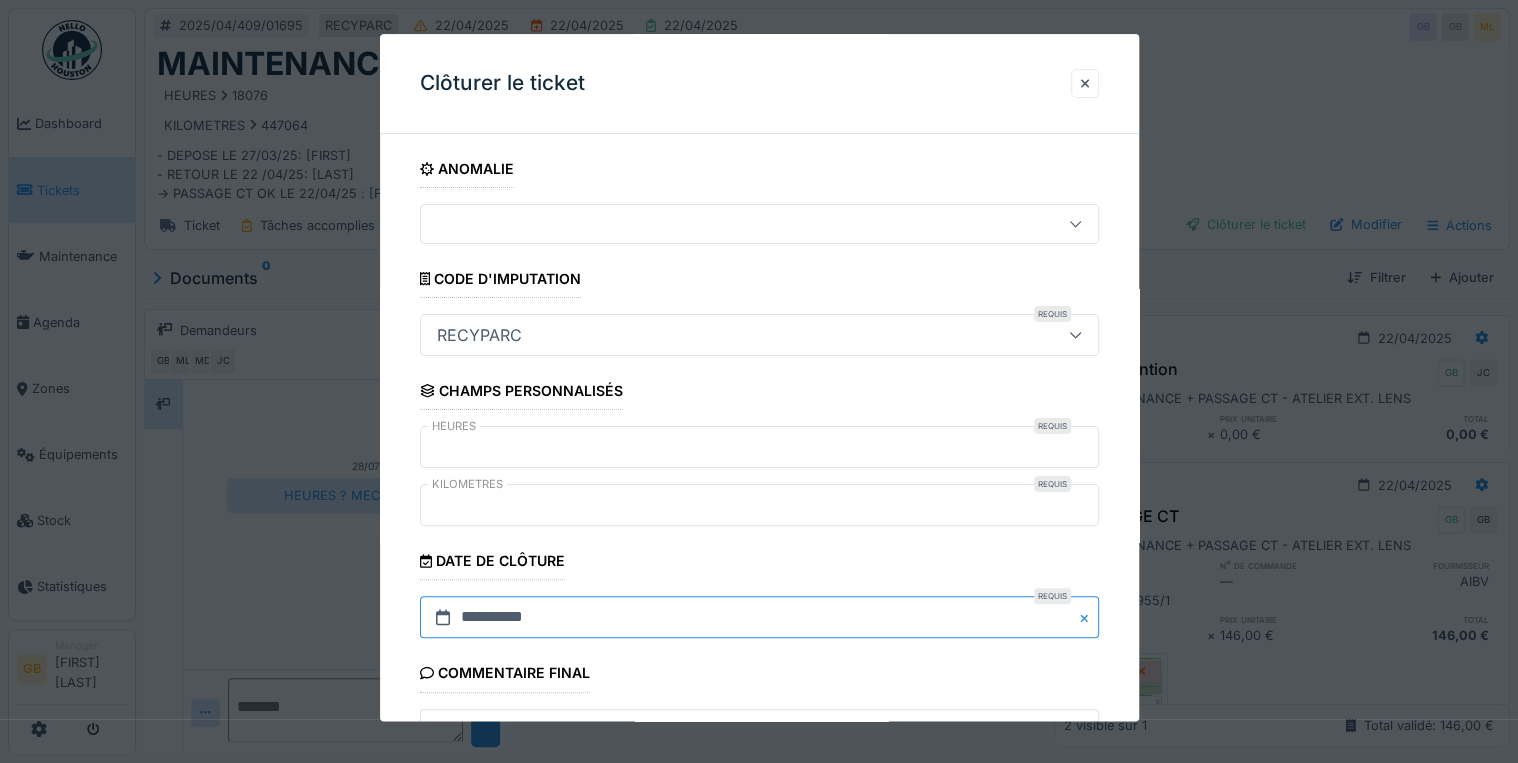 click on "**********" at bounding box center [759, 618] 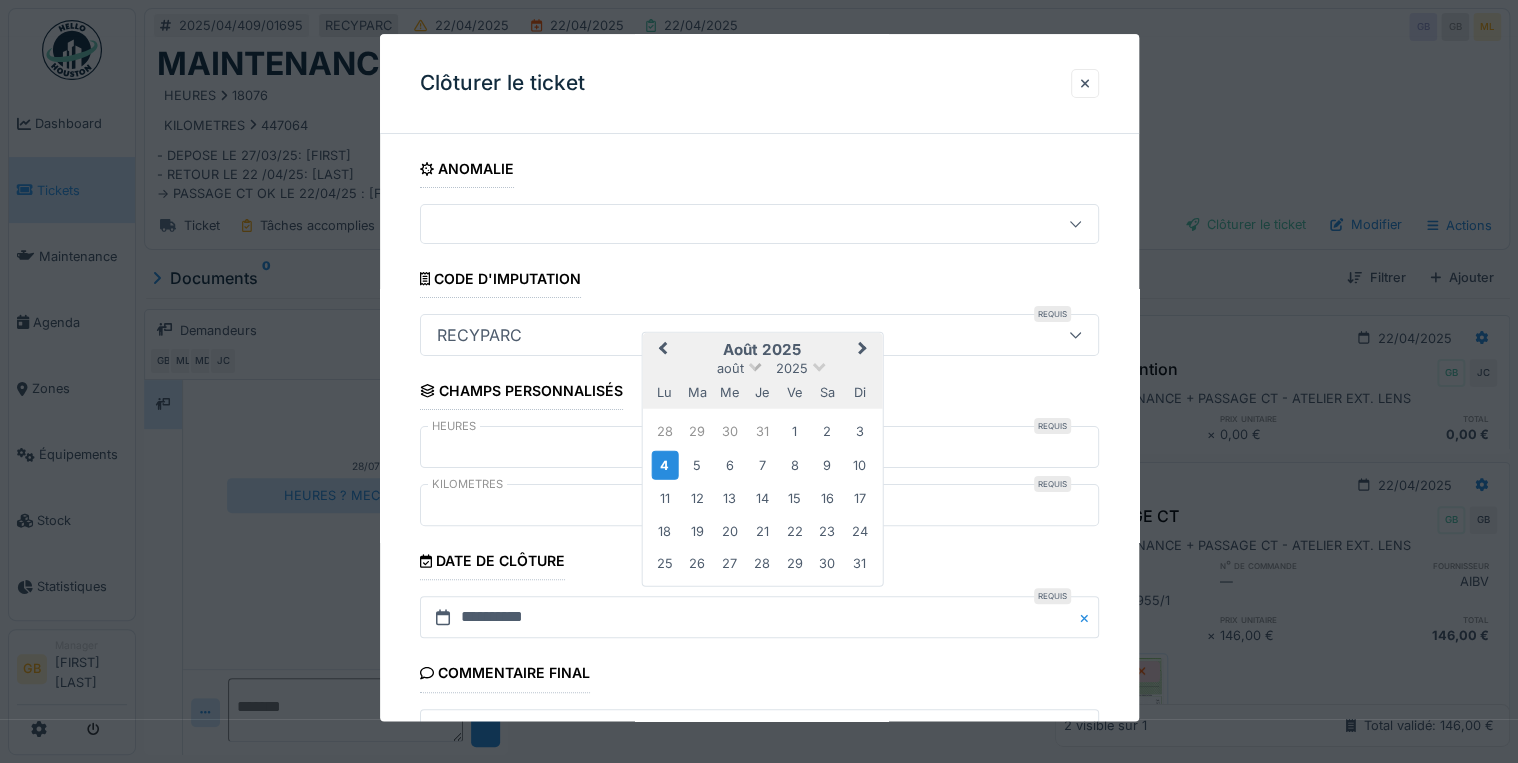 click on "août" at bounding box center [730, 367] 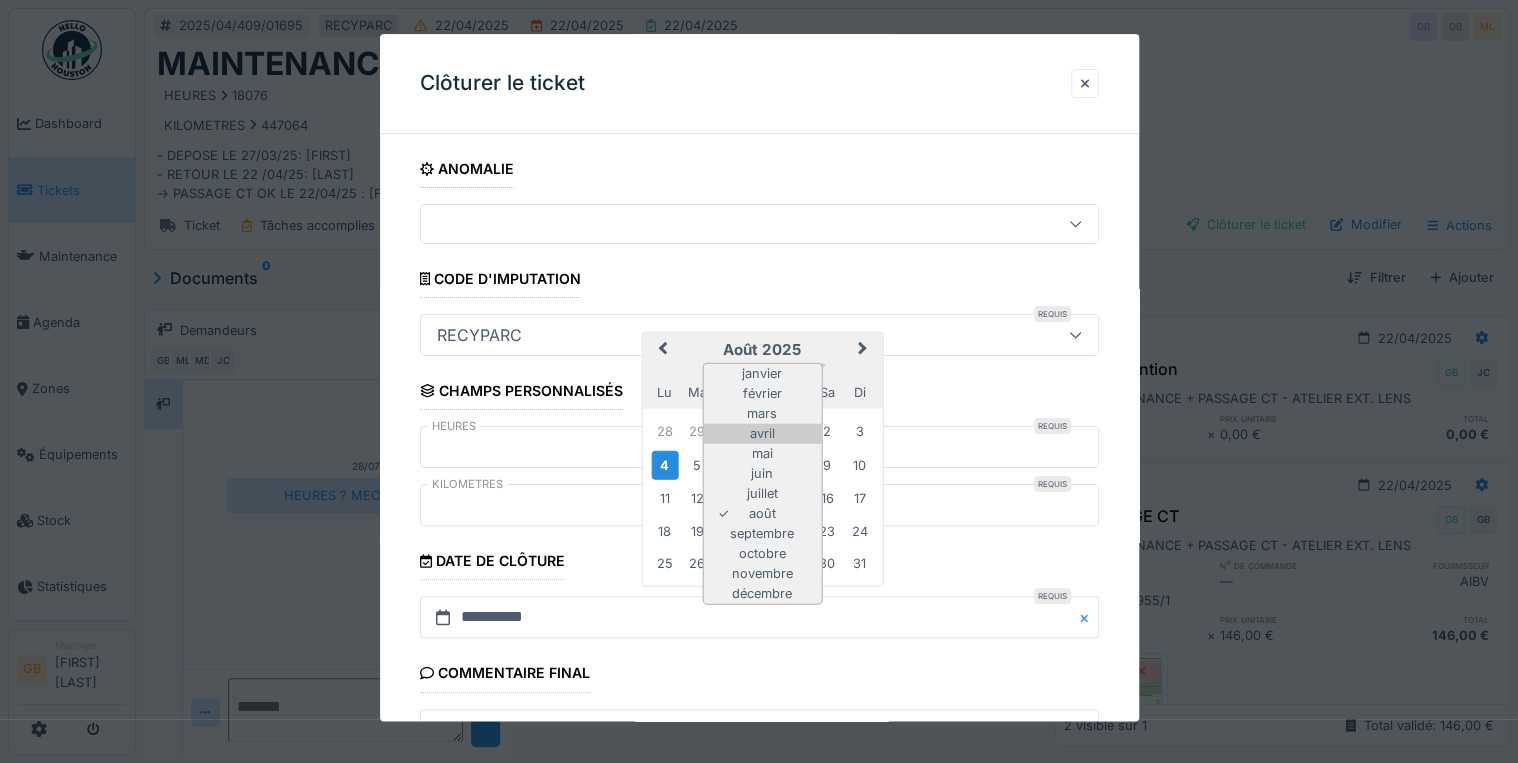 click on "avril" at bounding box center [762, 434] 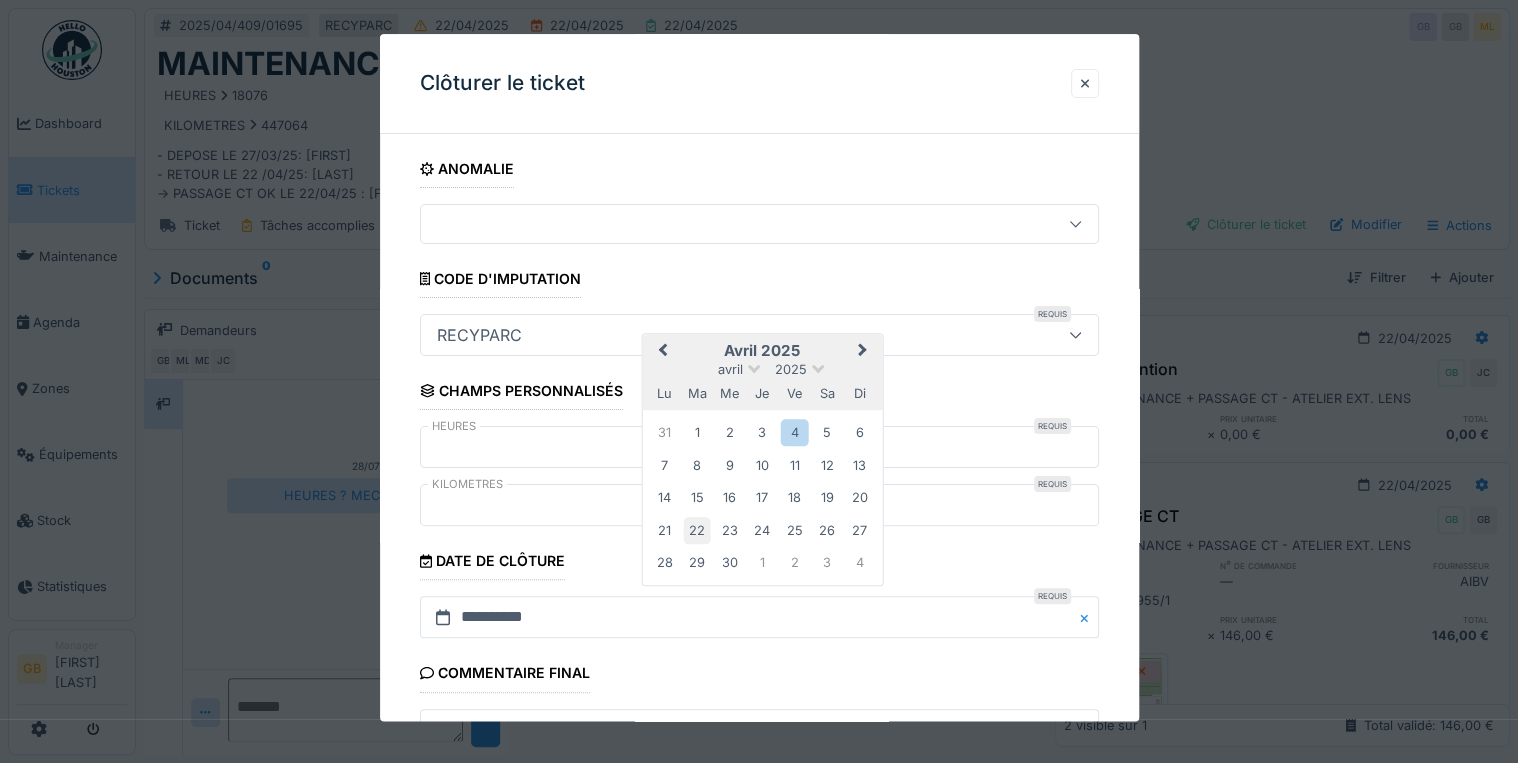 click on "22" at bounding box center [697, 530] 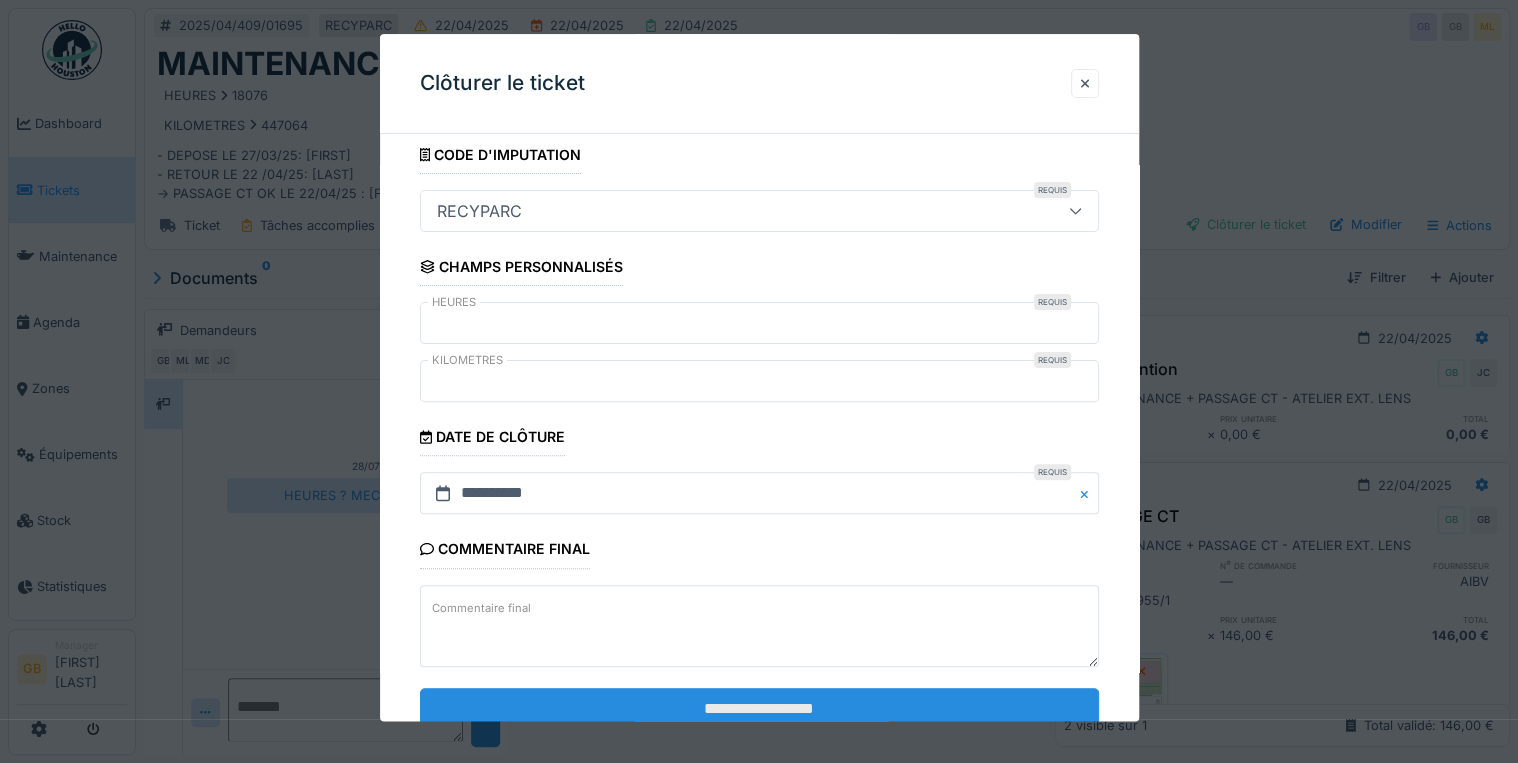 scroll, scrollTop: 184, scrollLeft: 0, axis: vertical 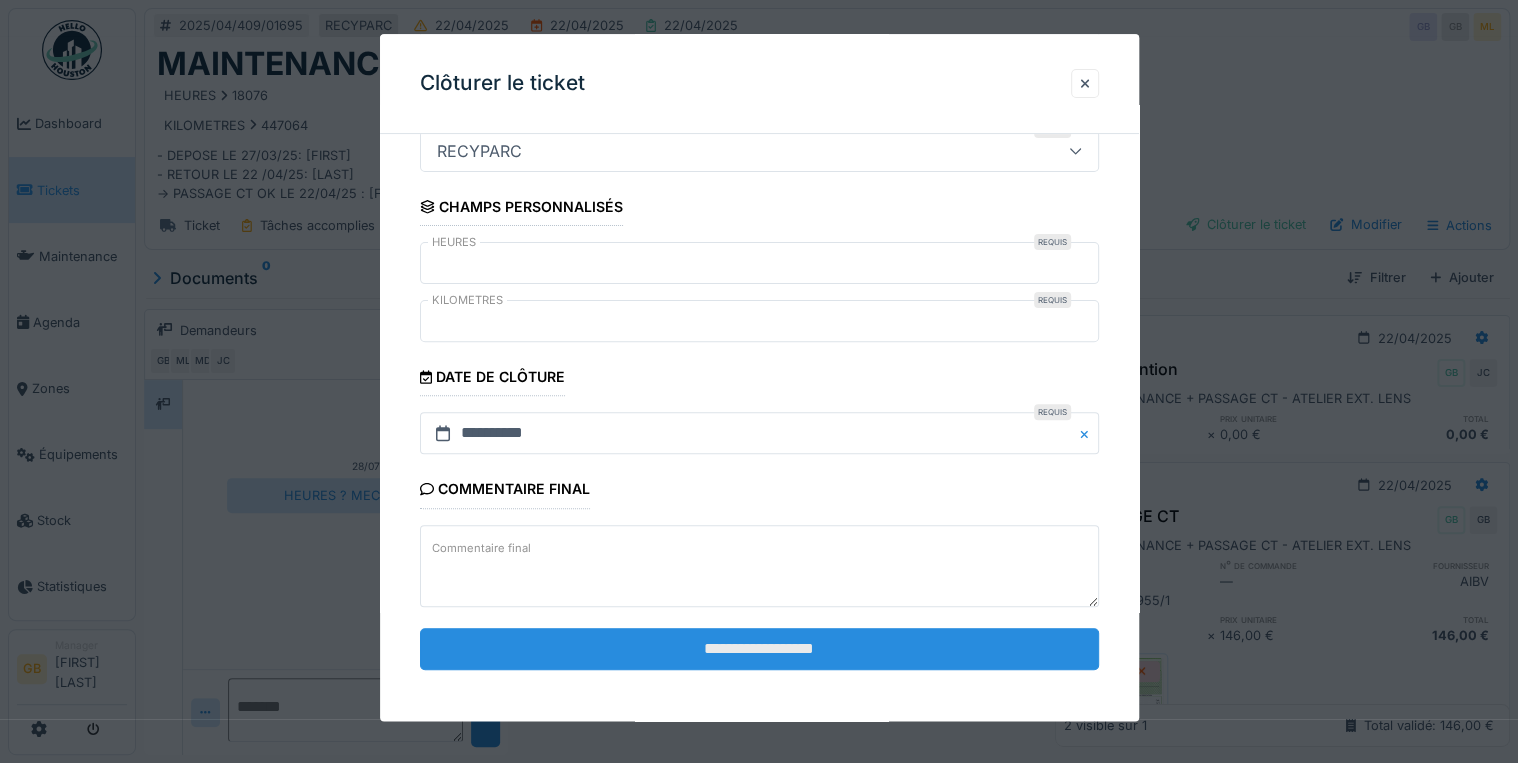 click on "**********" at bounding box center [759, 649] 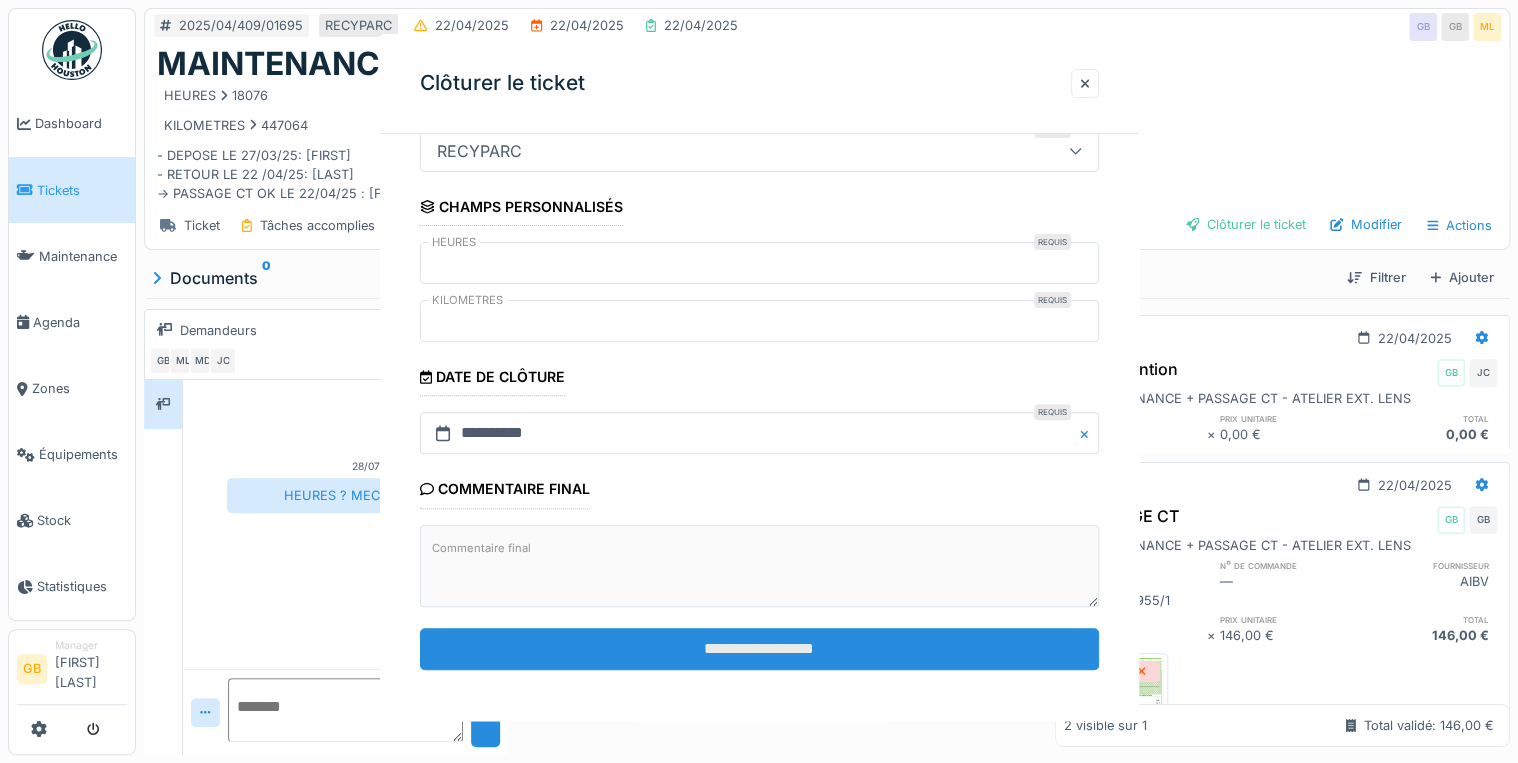 scroll, scrollTop: 0, scrollLeft: 0, axis: both 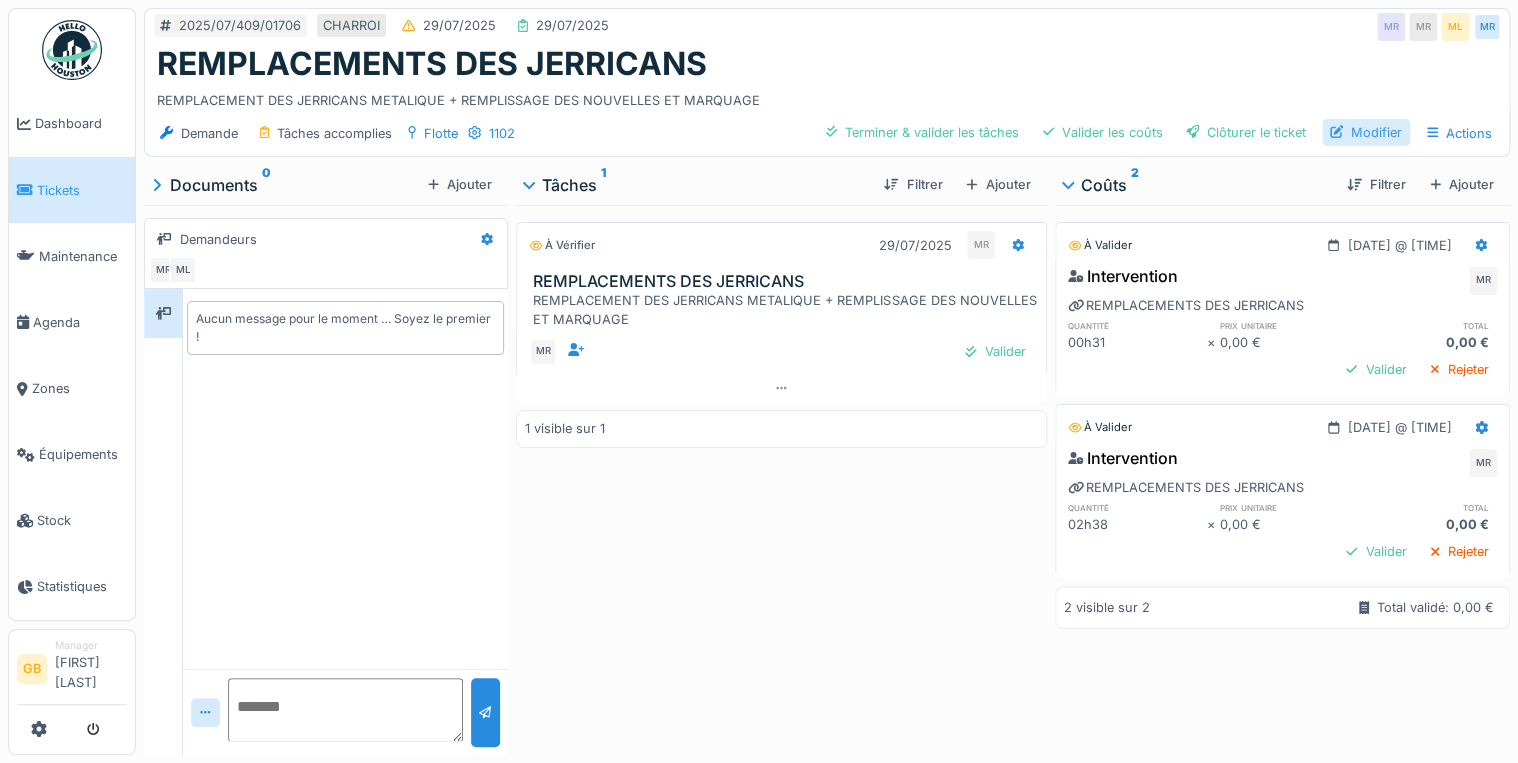 click on "Modifier" at bounding box center [1366, 132] 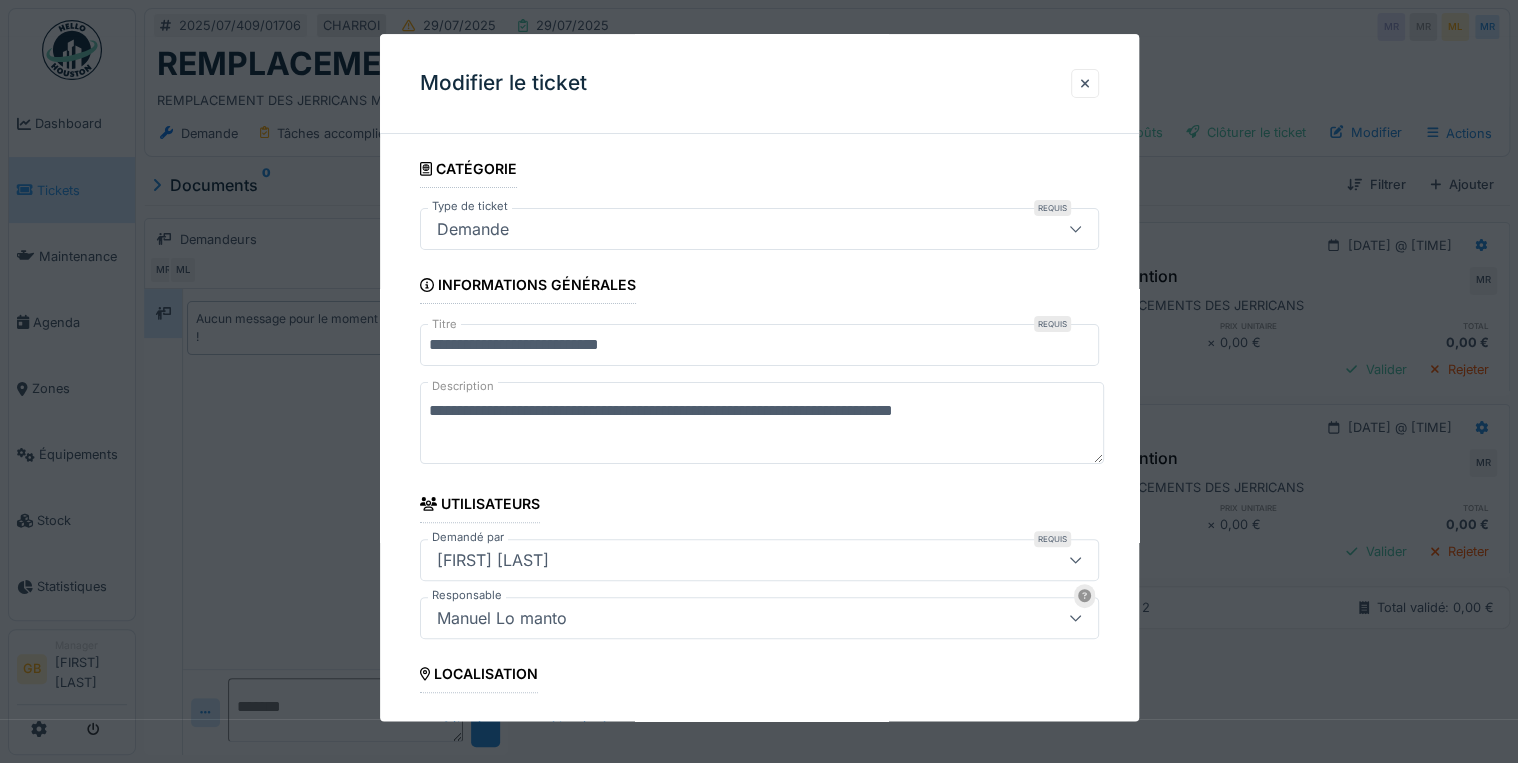 drag, startPoint x: 802, startPoint y: 410, endPoint x: 828, endPoint y: 410, distance: 26 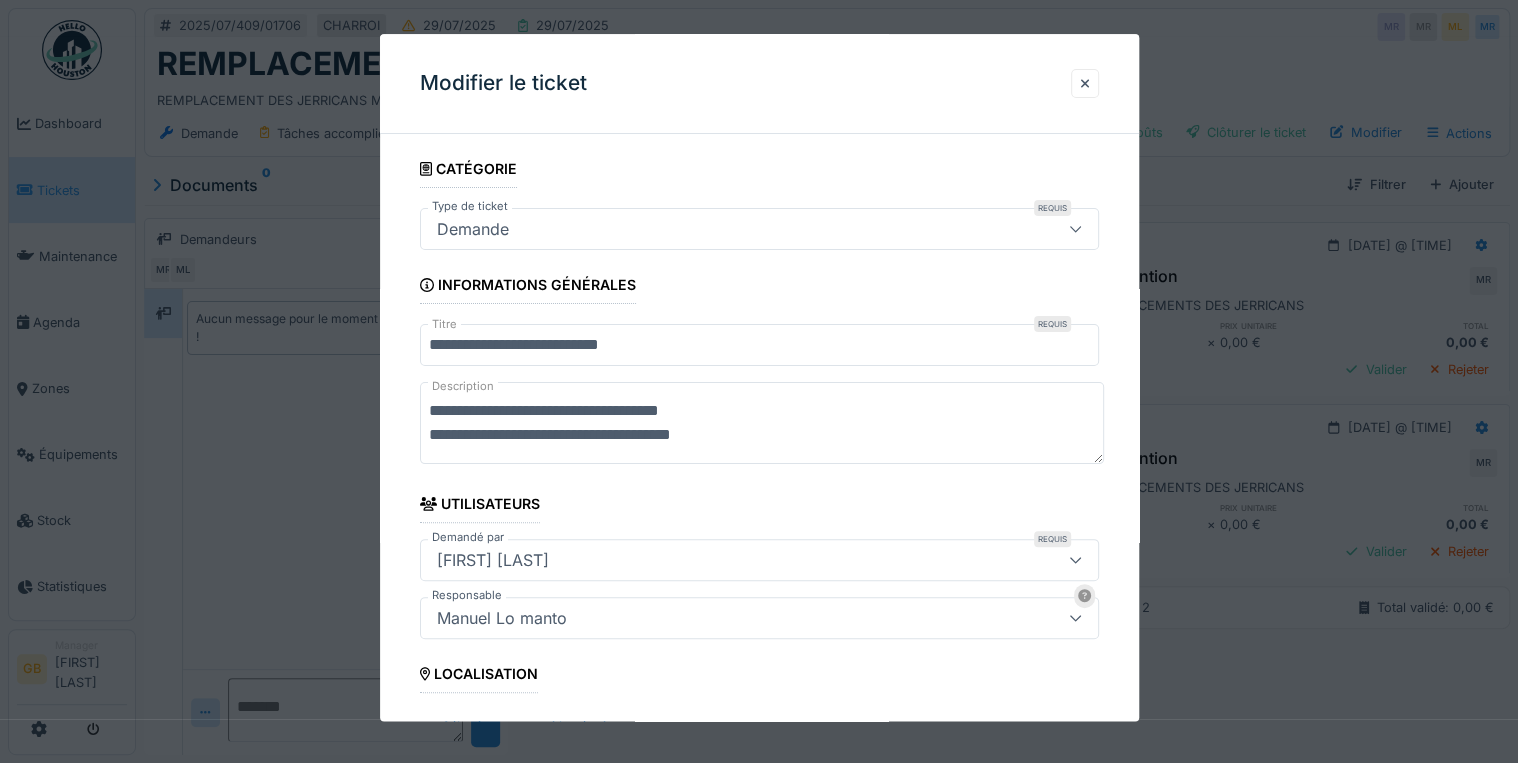 type on "**********" 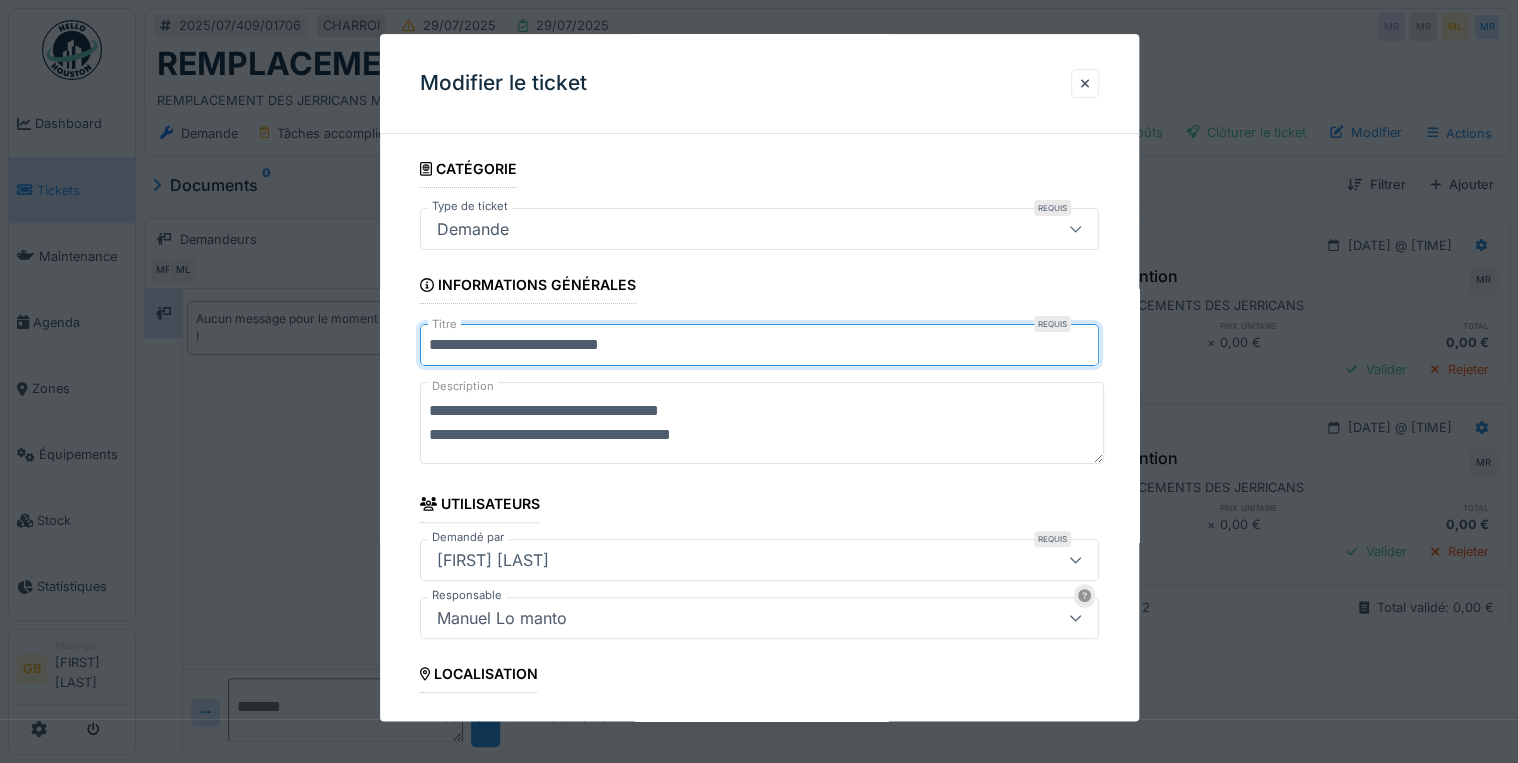 drag, startPoint x: 601, startPoint y: 341, endPoint x: 140, endPoint y: 377, distance: 462.4035 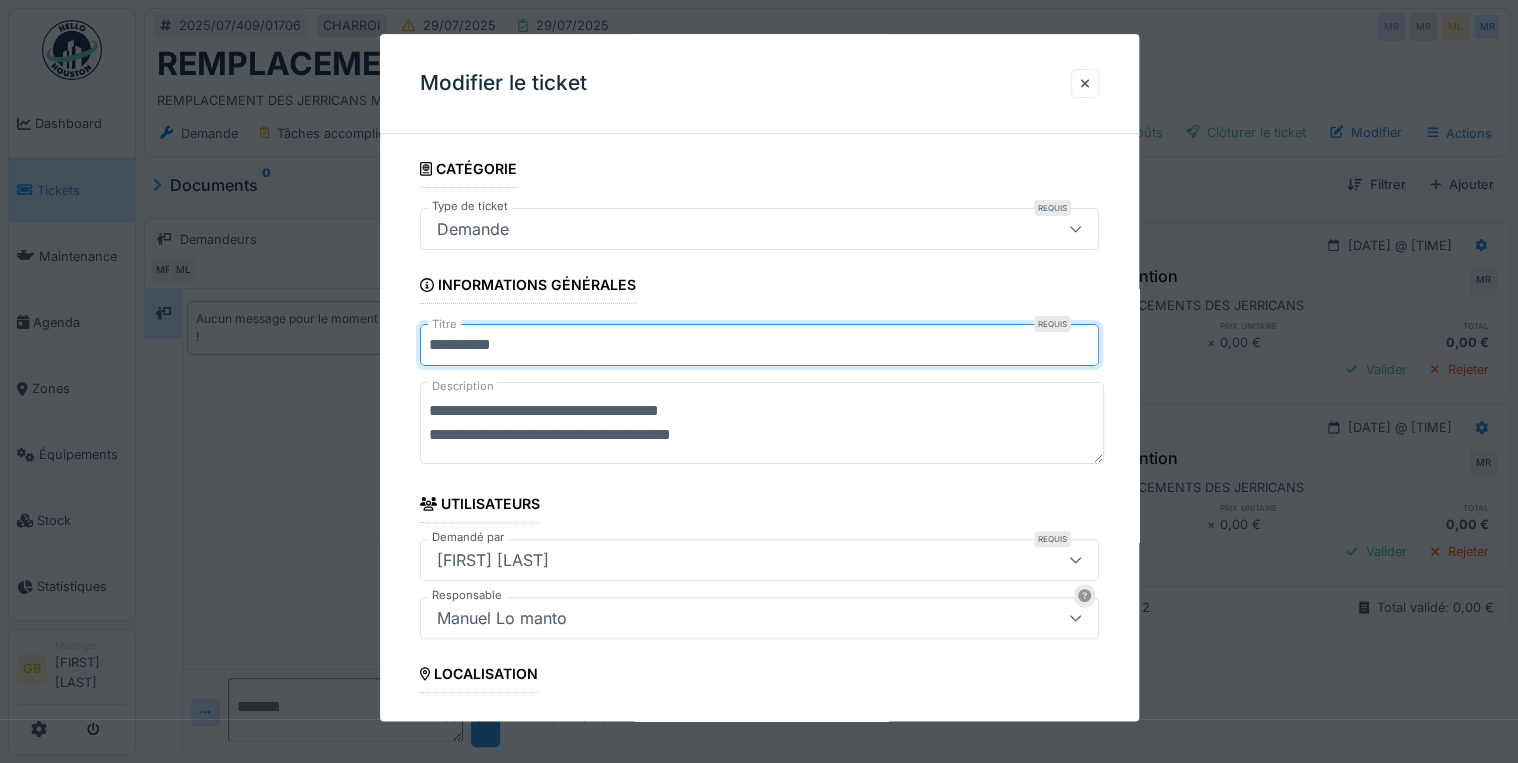 type on "*********" 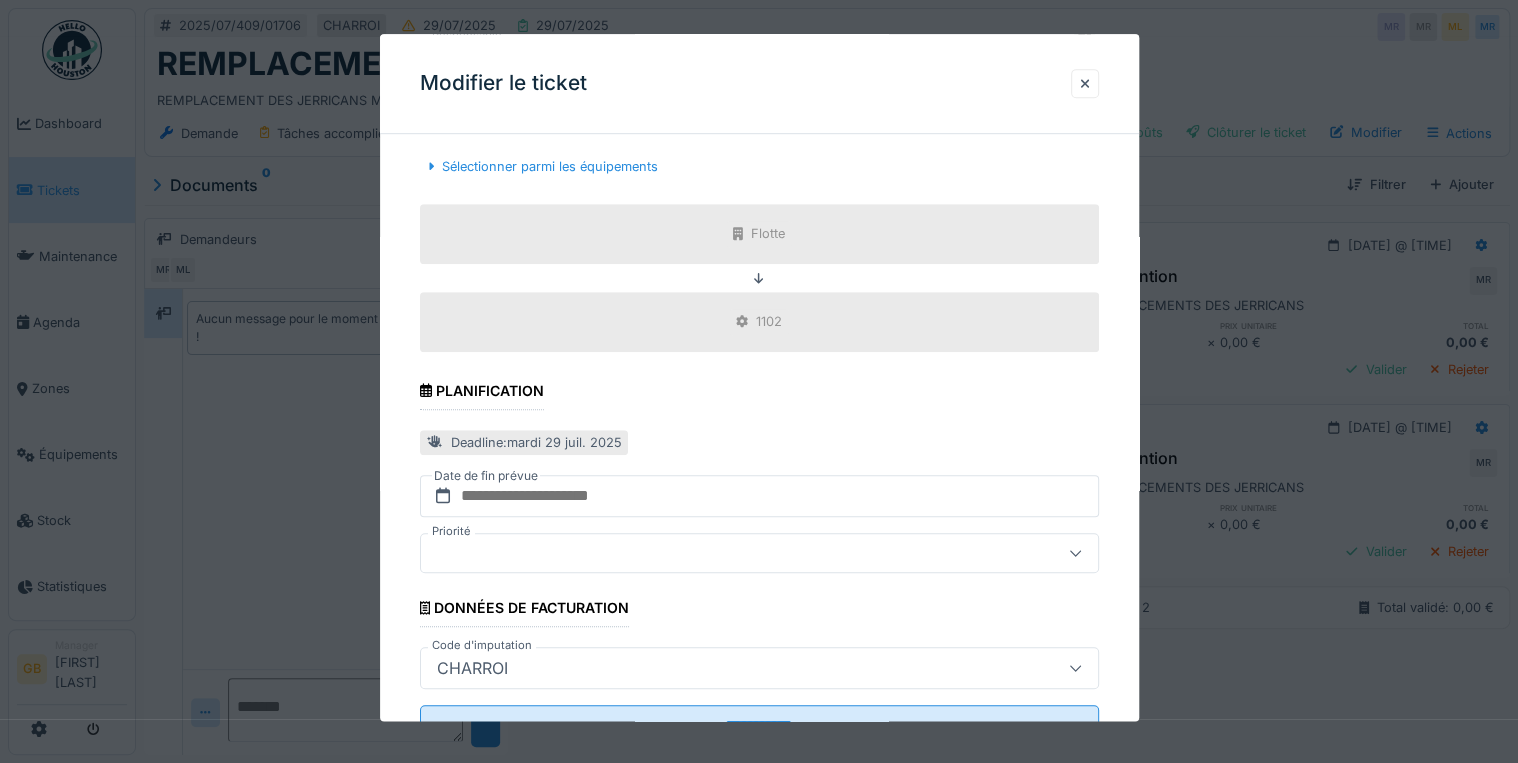 scroll, scrollTop: 635, scrollLeft: 0, axis: vertical 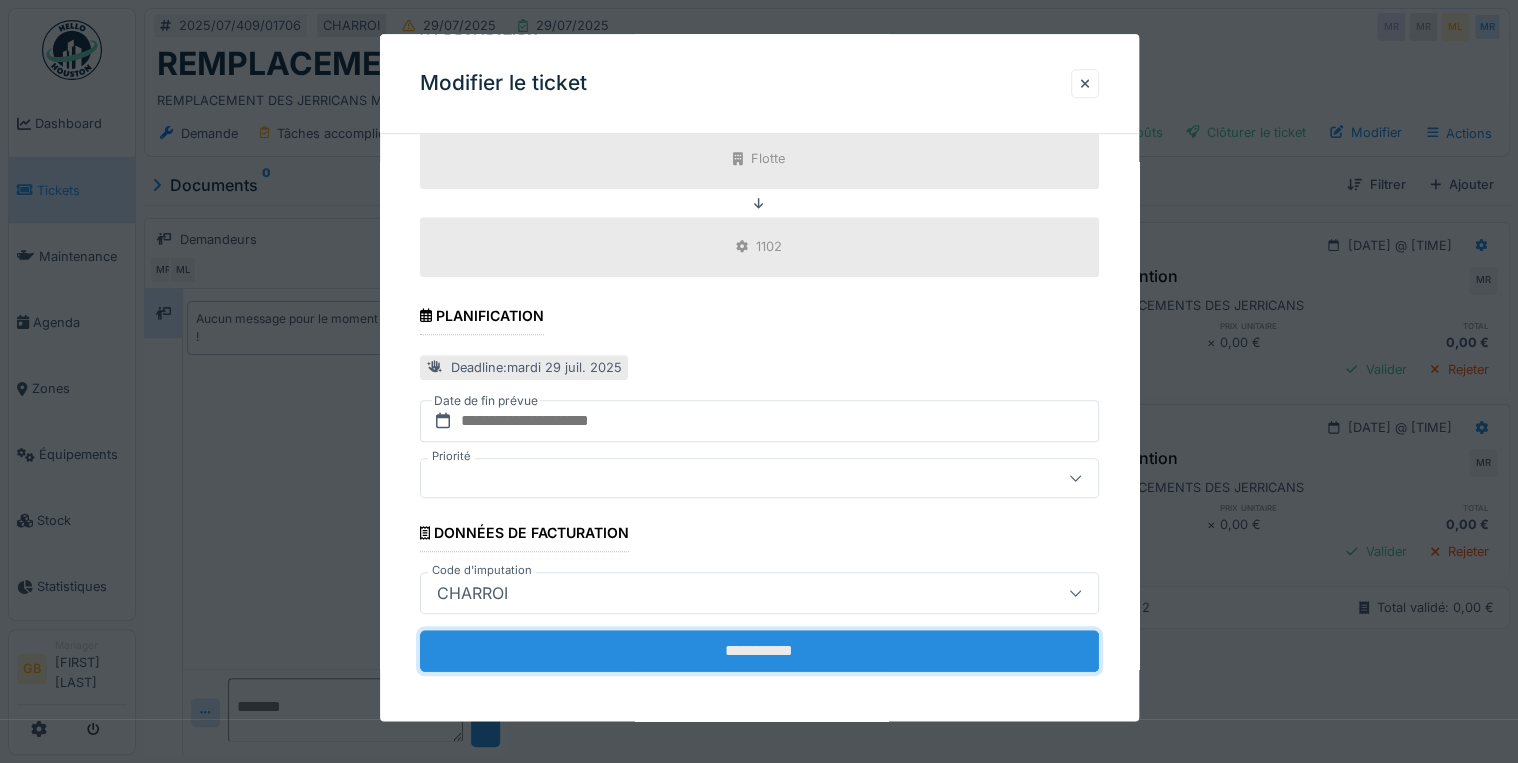 click on "**********" at bounding box center (759, 651) 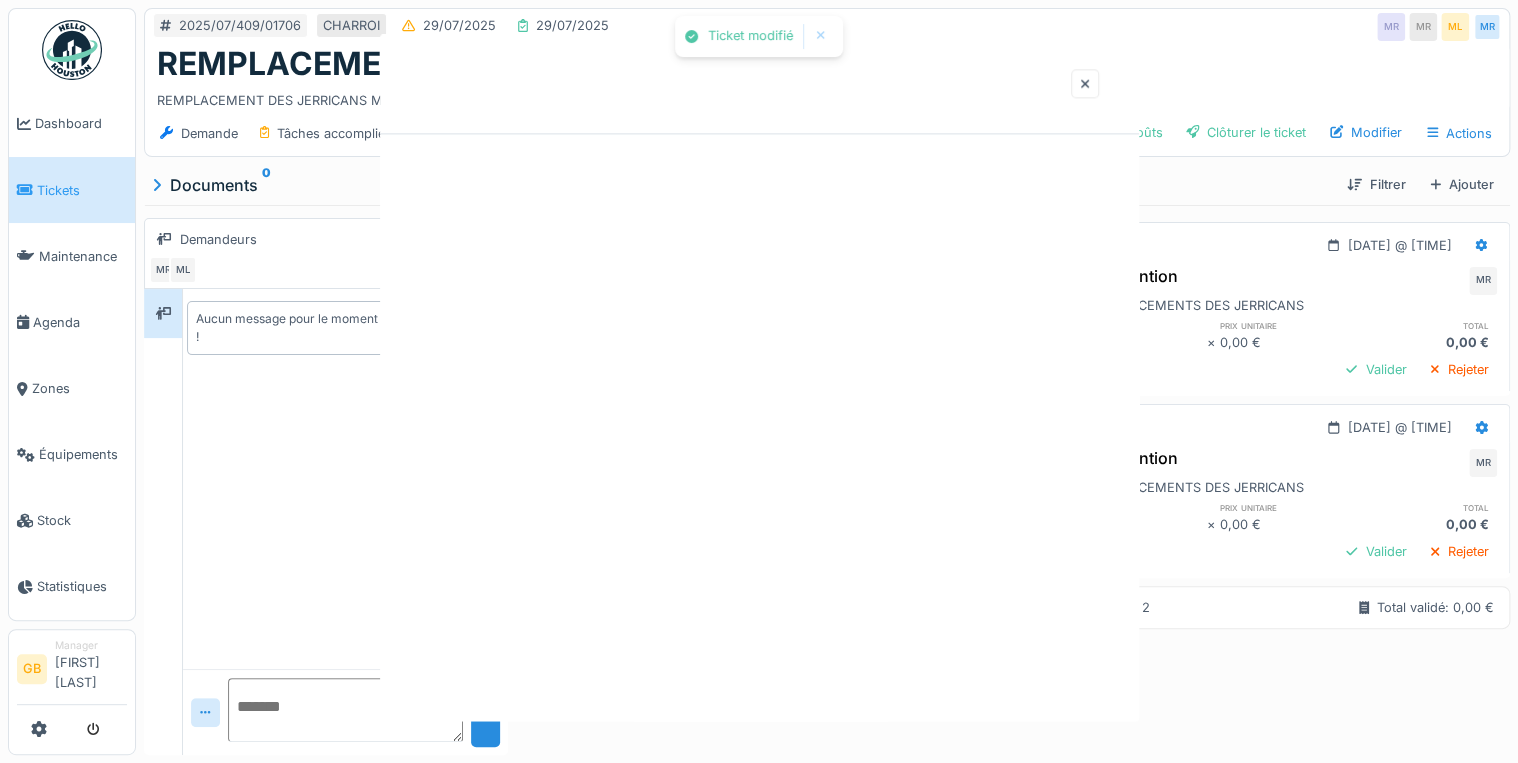 scroll, scrollTop: 0, scrollLeft: 0, axis: both 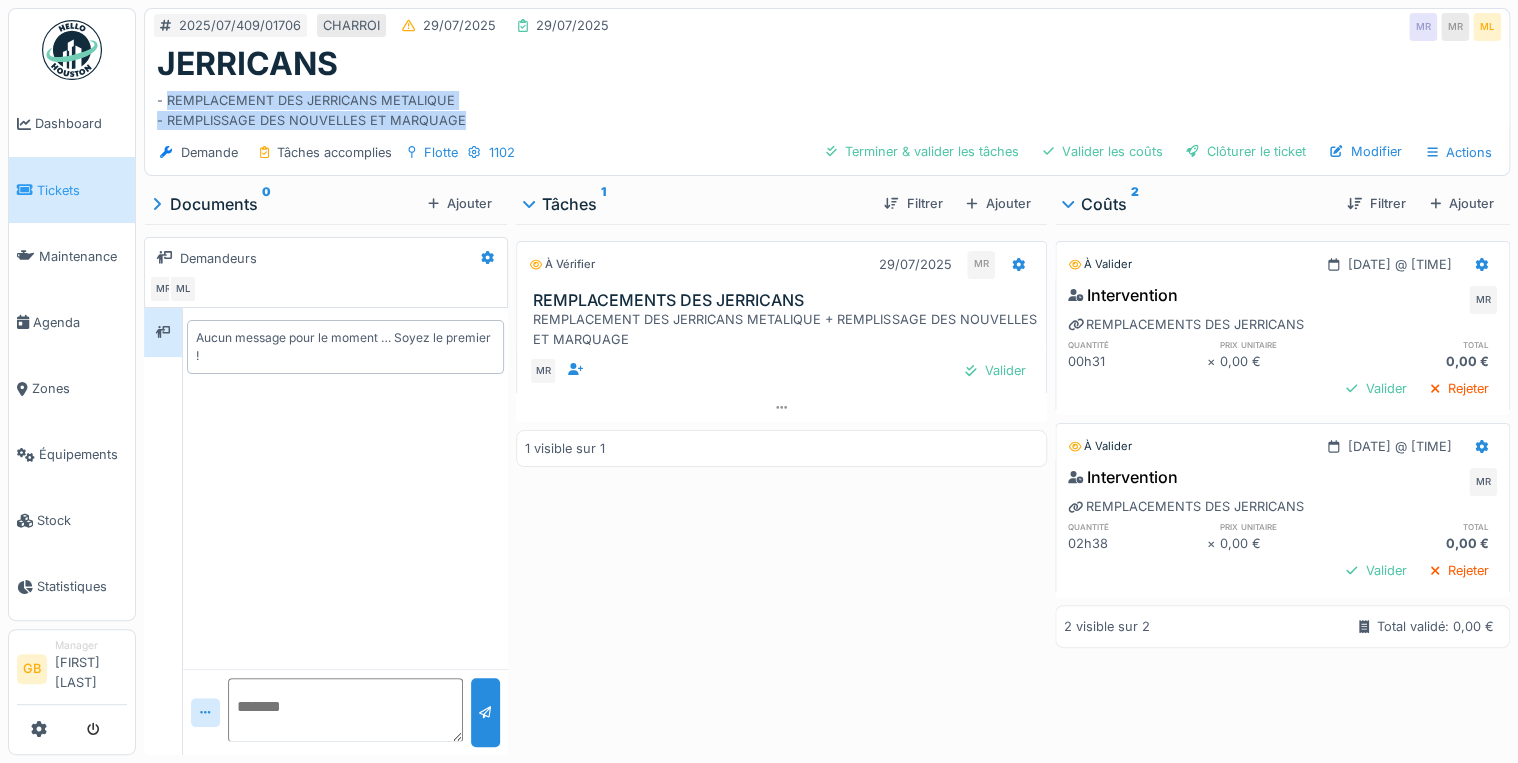 drag, startPoint x: 383, startPoint y: 128, endPoint x: 164, endPoint y: 97, distance: 221.18318 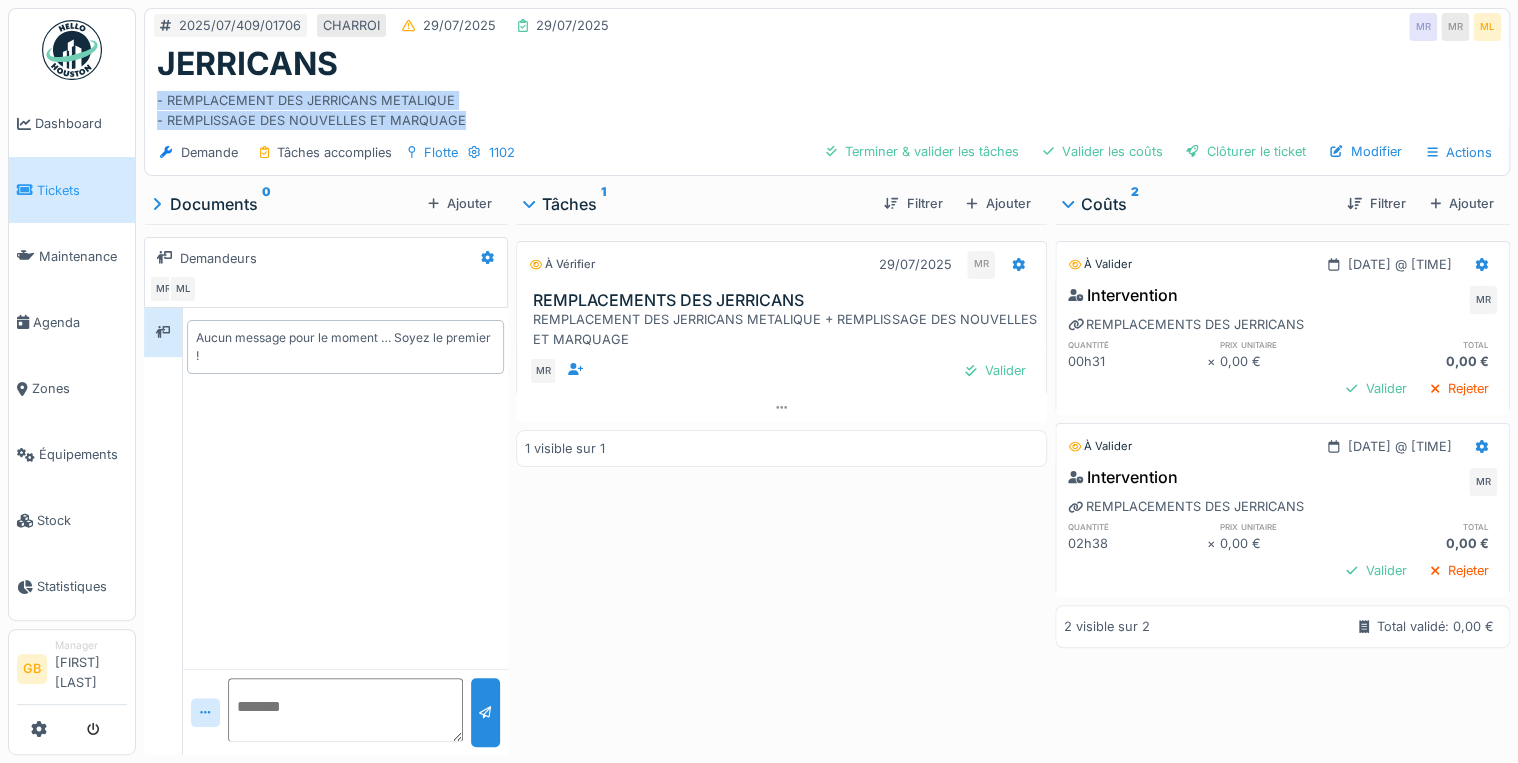 drag, startPoint x: 468, startPoint y: 124, endPoint x: 152, endPoint y: 102, distance: 316.7649 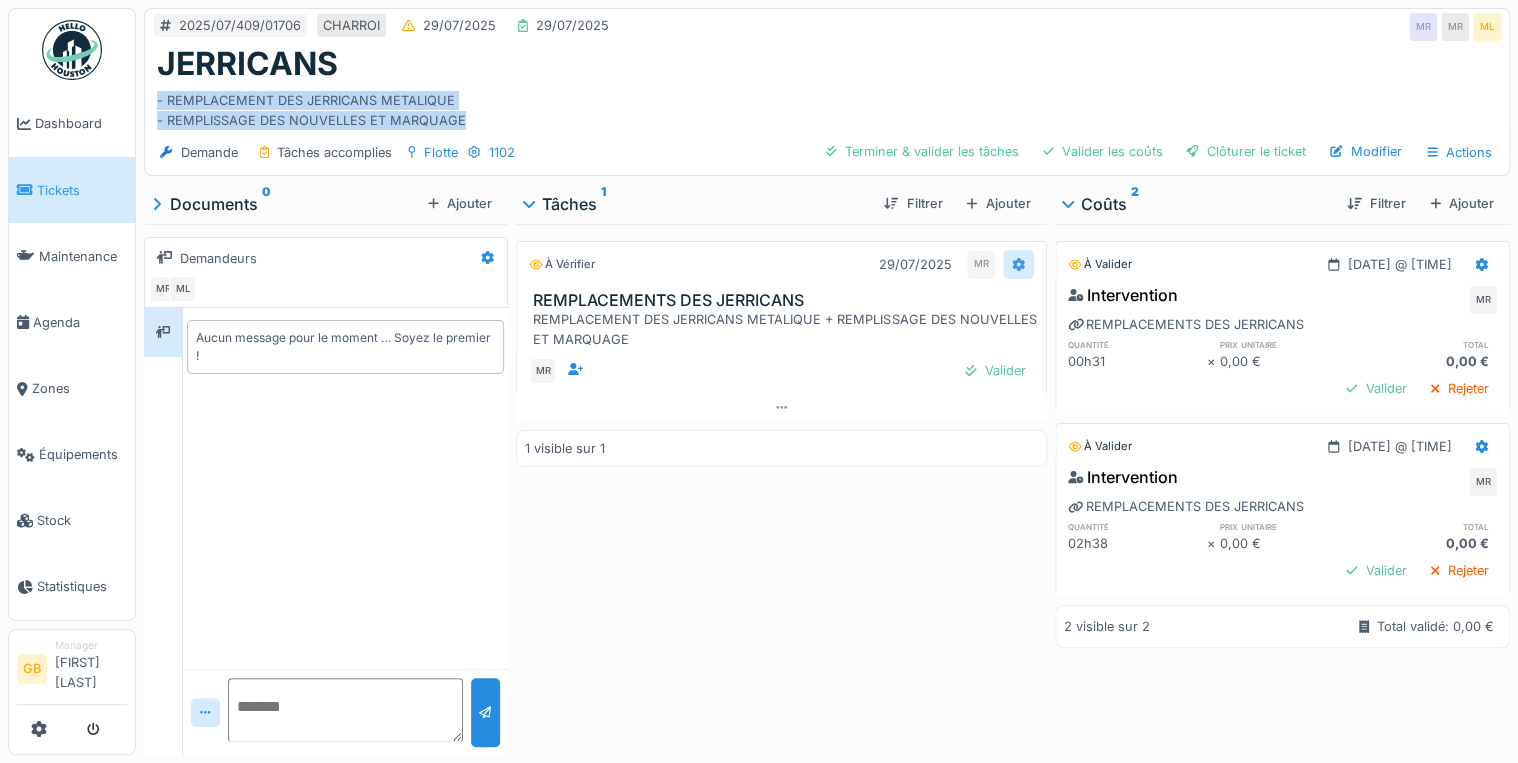 click at bounding box center [1018, 264] 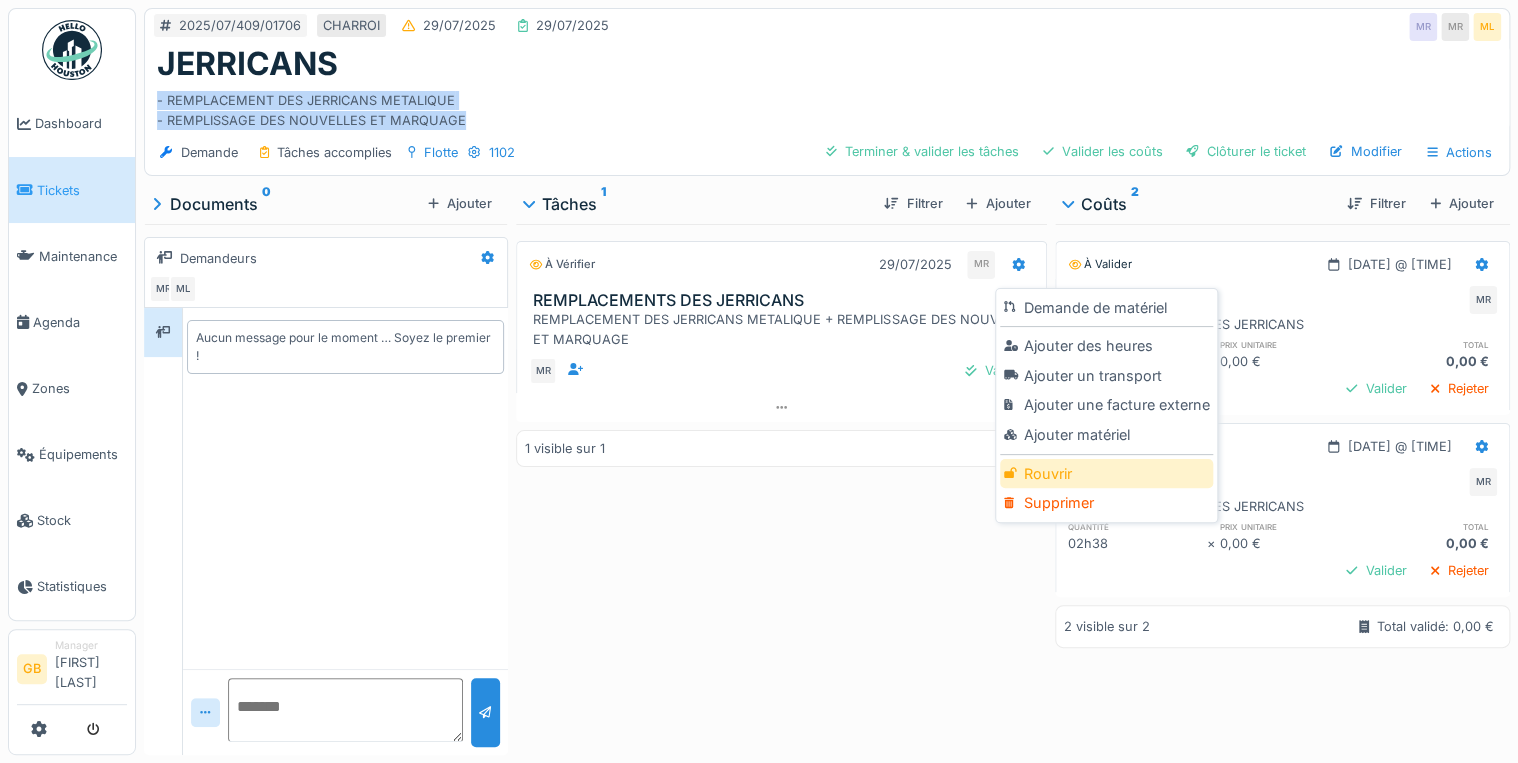 click on "Rouvrir" at bounding box center (1106, 474) 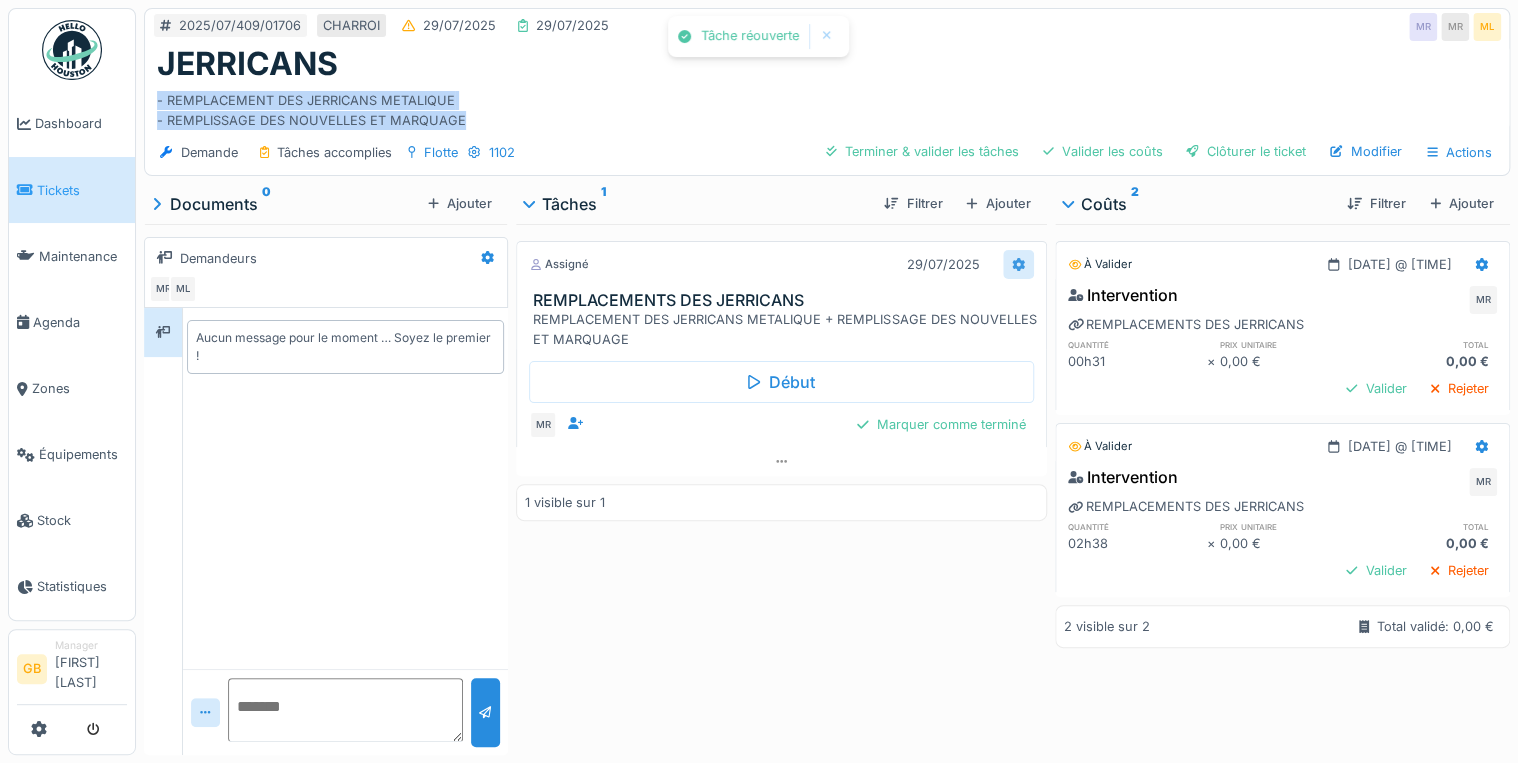 click at bounding box center (1018, 264) 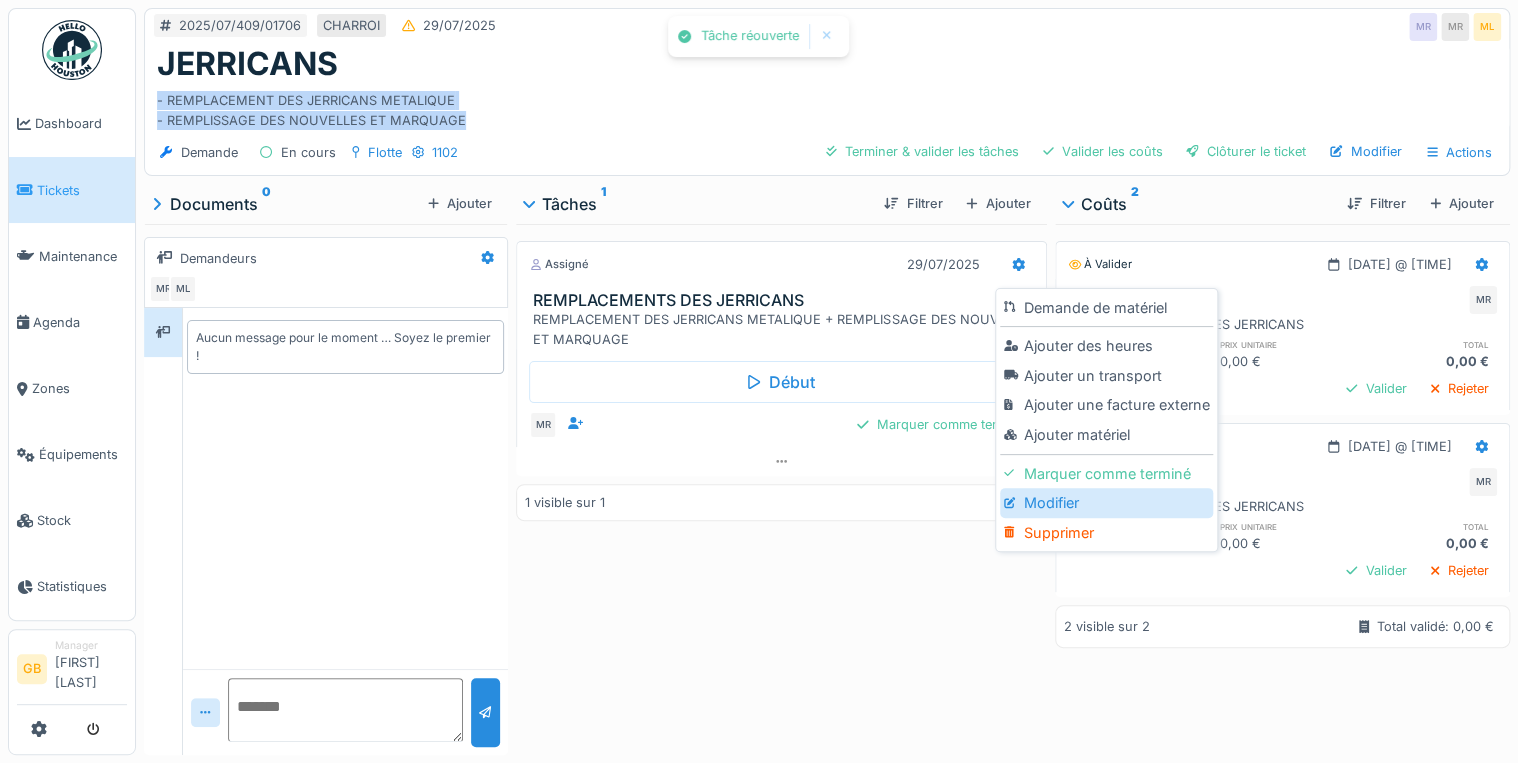 click on "Modifier" at bounding box center [1106, 503] 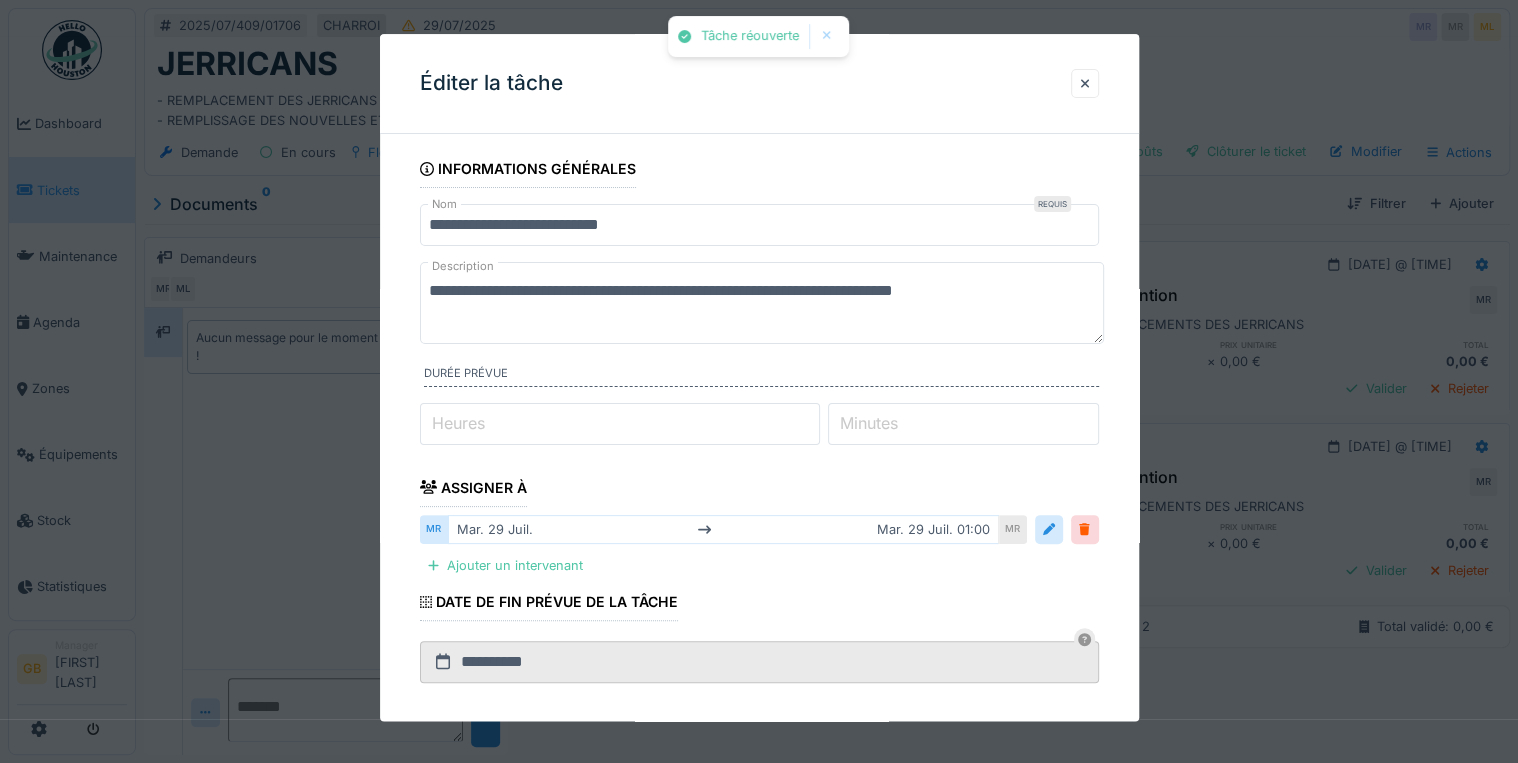 drag, startPoint x: 380, startPoint y: 294, endPoint x: 219, endPoint y: 252, distance: 166.3881 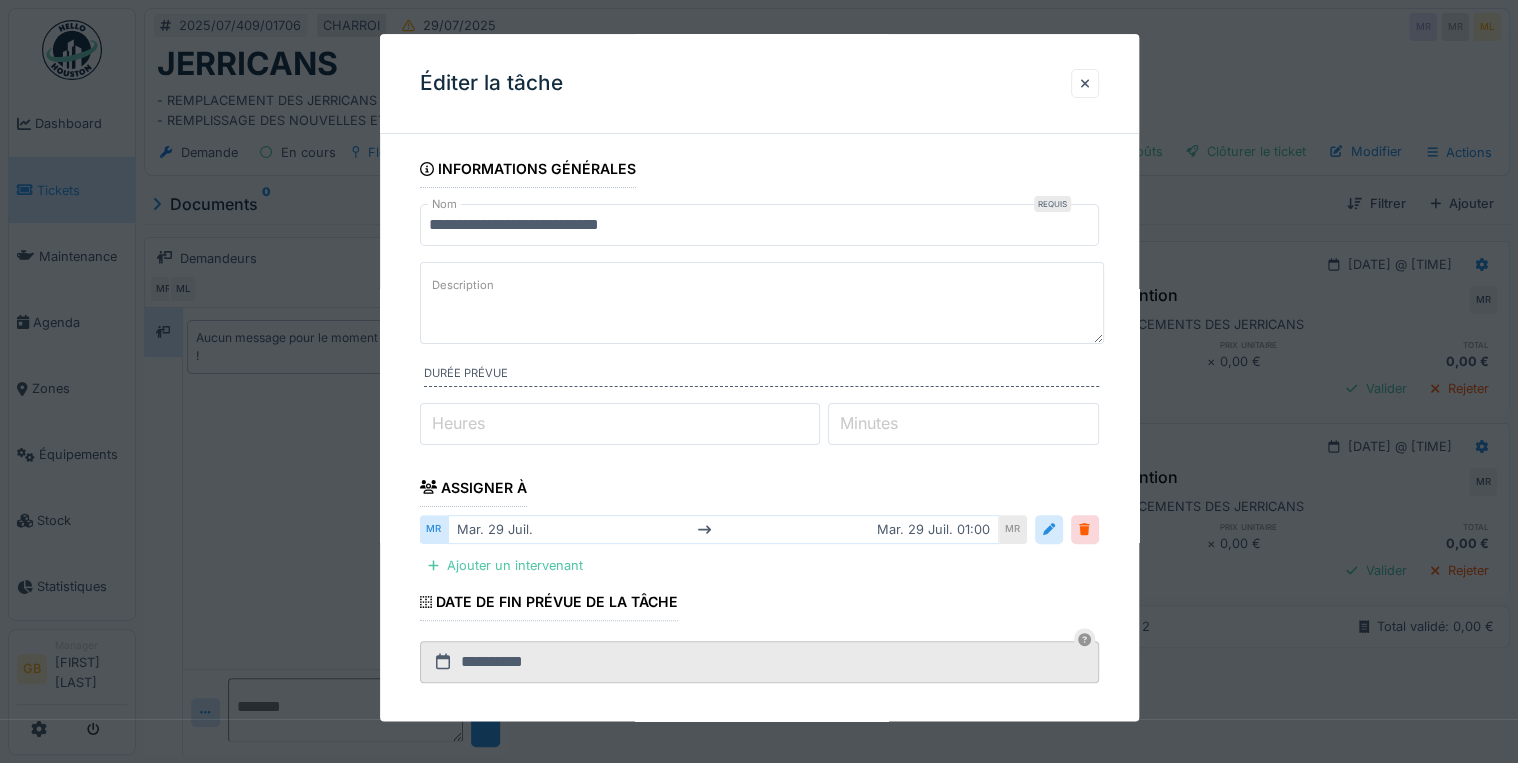 paste on "**********" 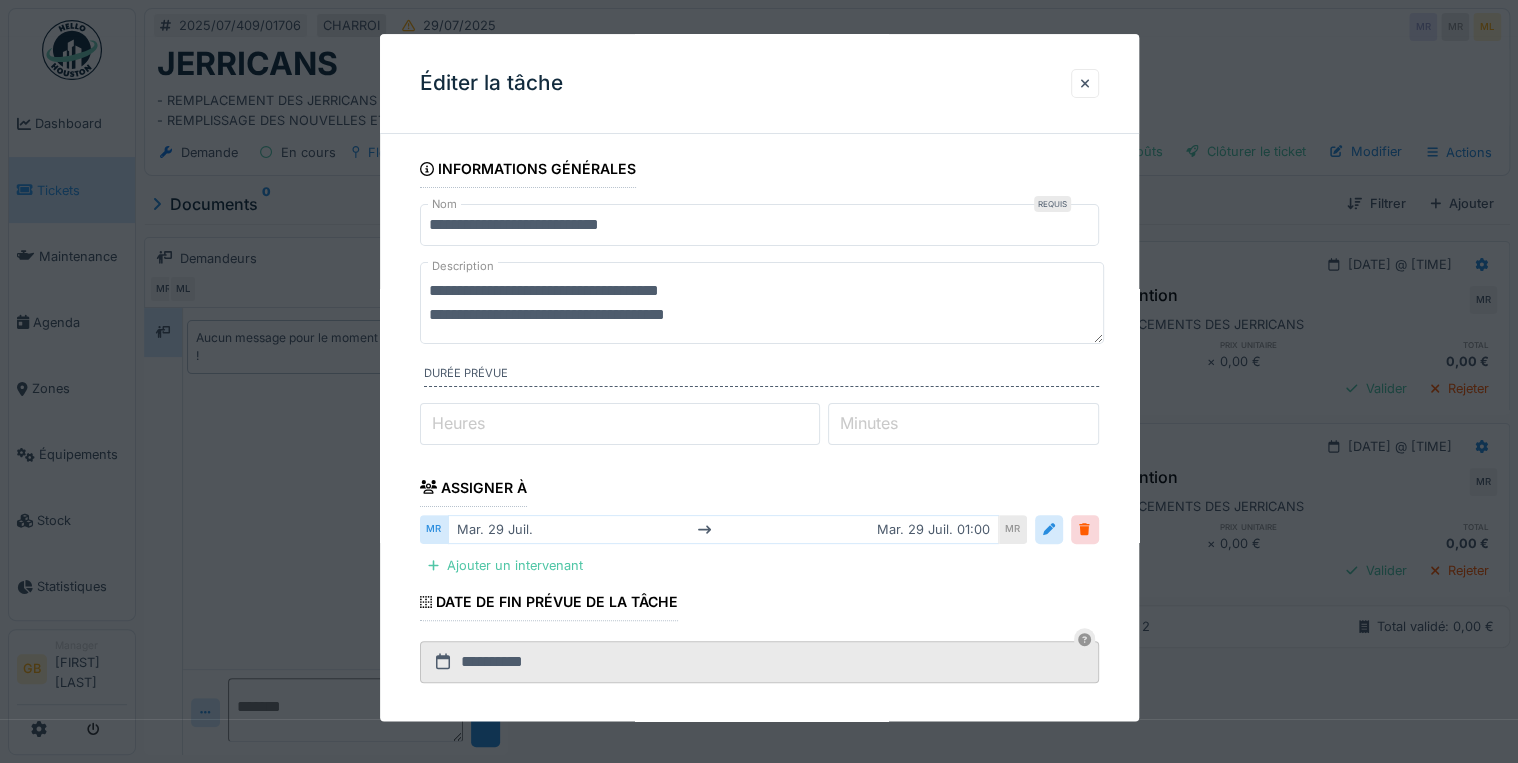 type on "**********" 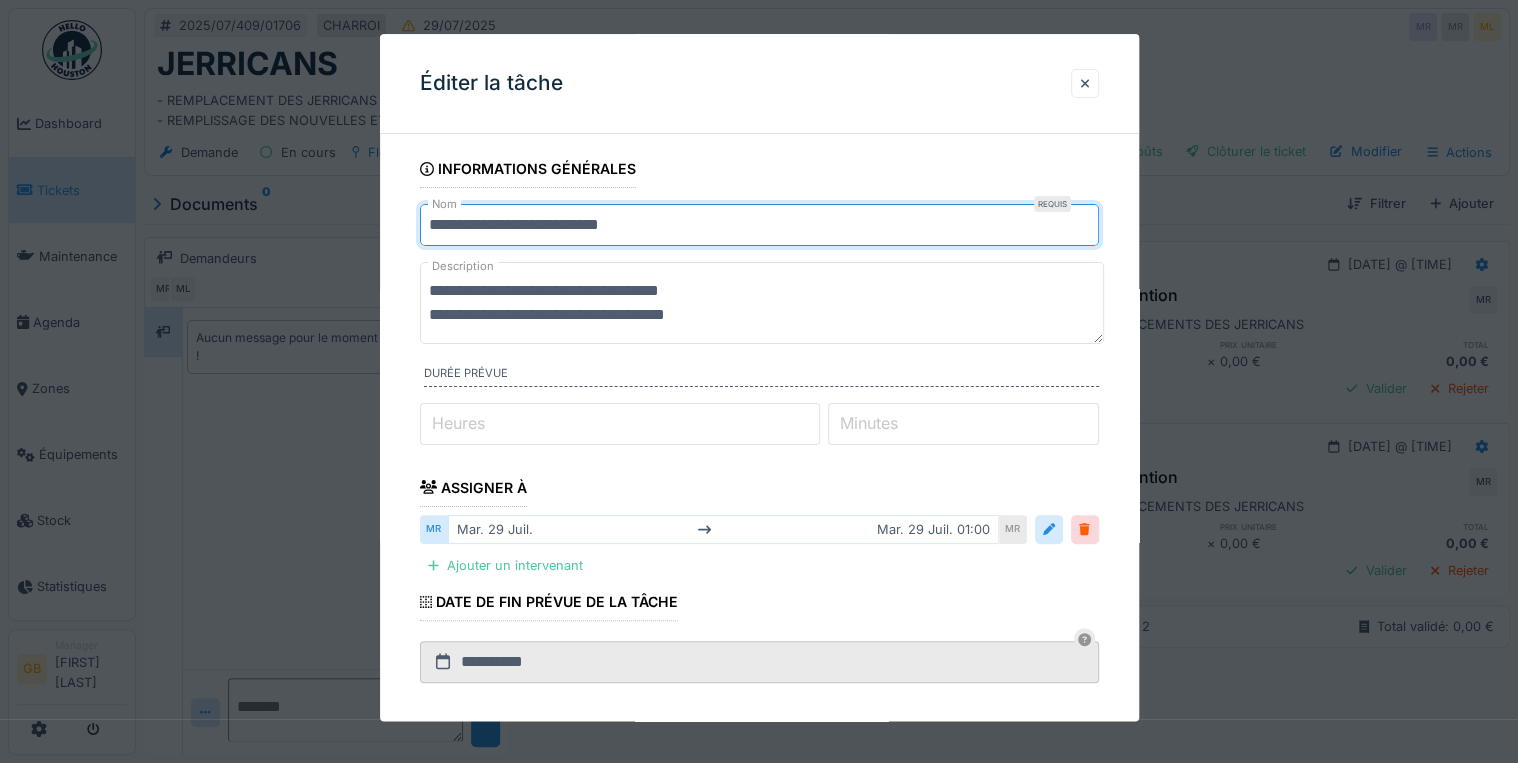 drag, startPoint x: 616, startPoint y: 224, endPoint x: 61, endPoint y: 156, distance: 559.15027 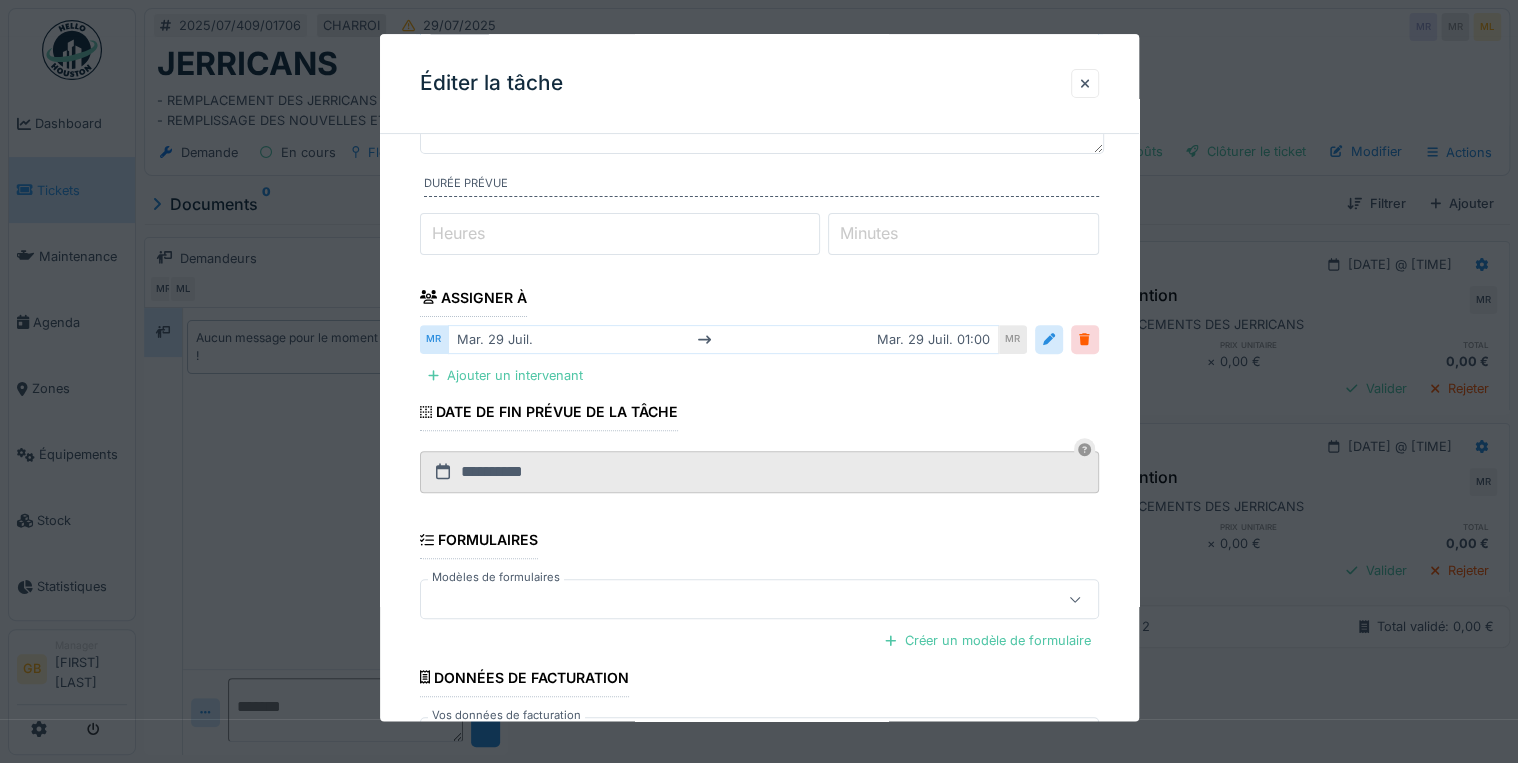 scroll, scrollTop: 336, scrollLeft: 0, axis: vertical 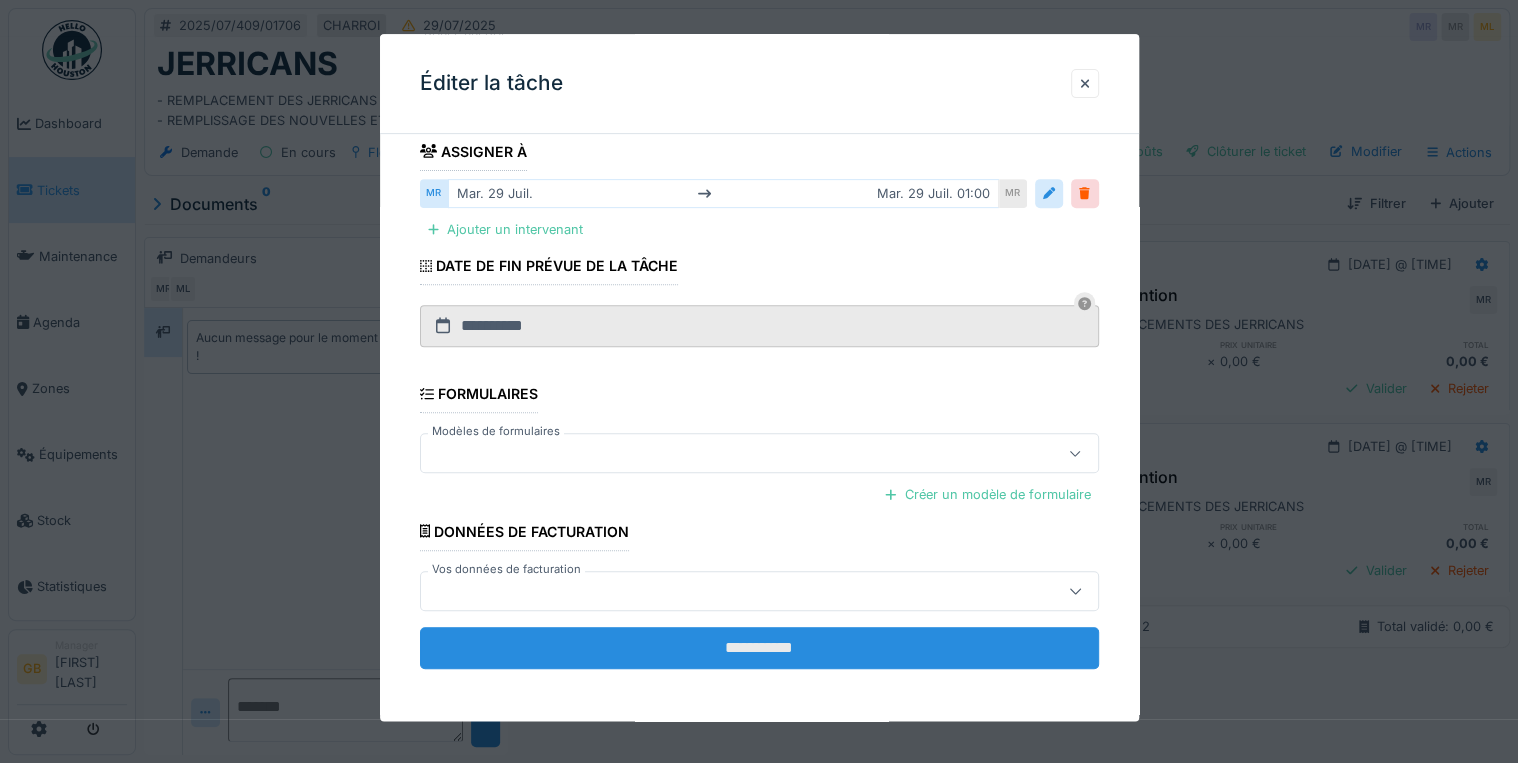 type on "*********" 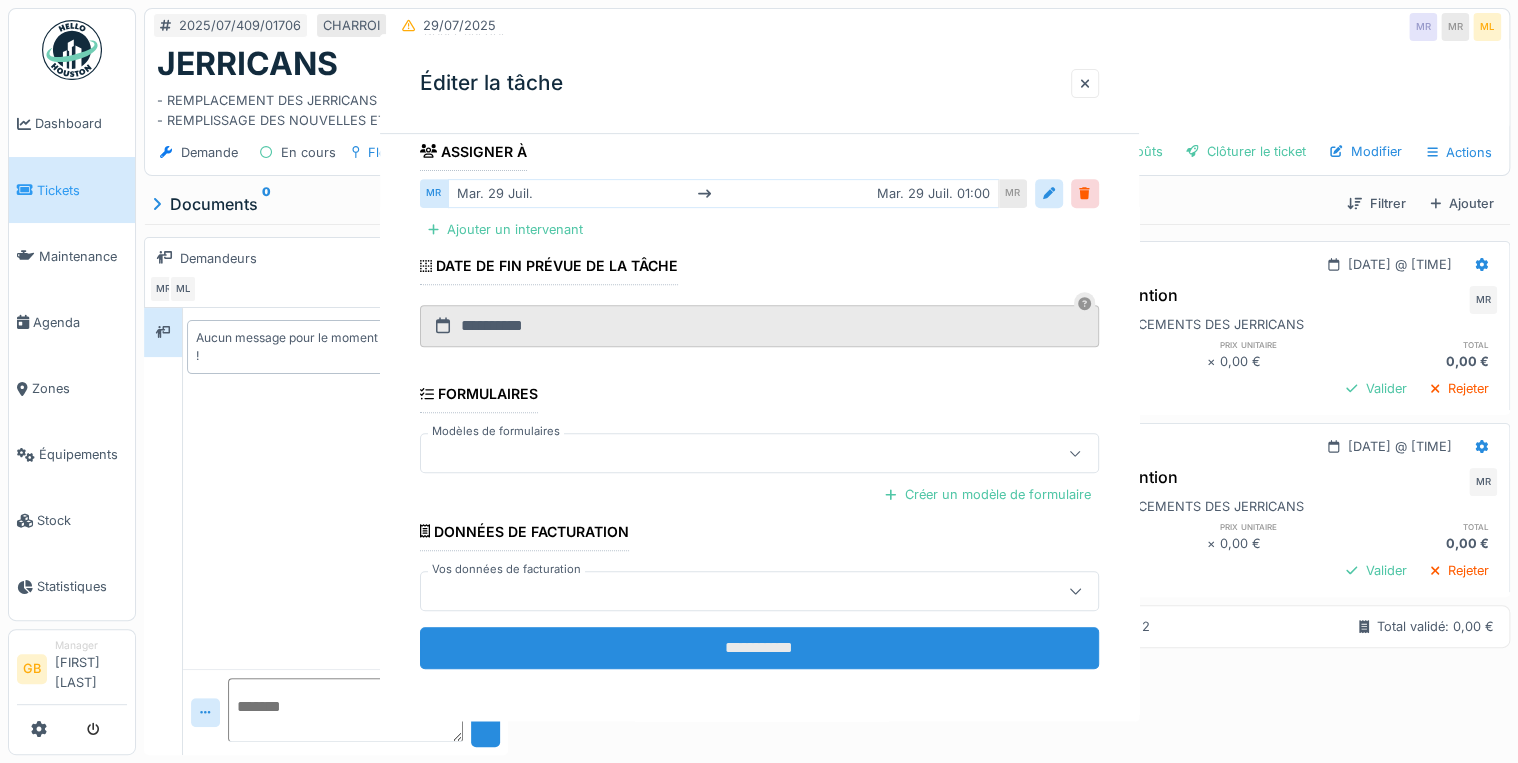 scroll, scrollTop: 0, scrollLeft: 0, axis: both 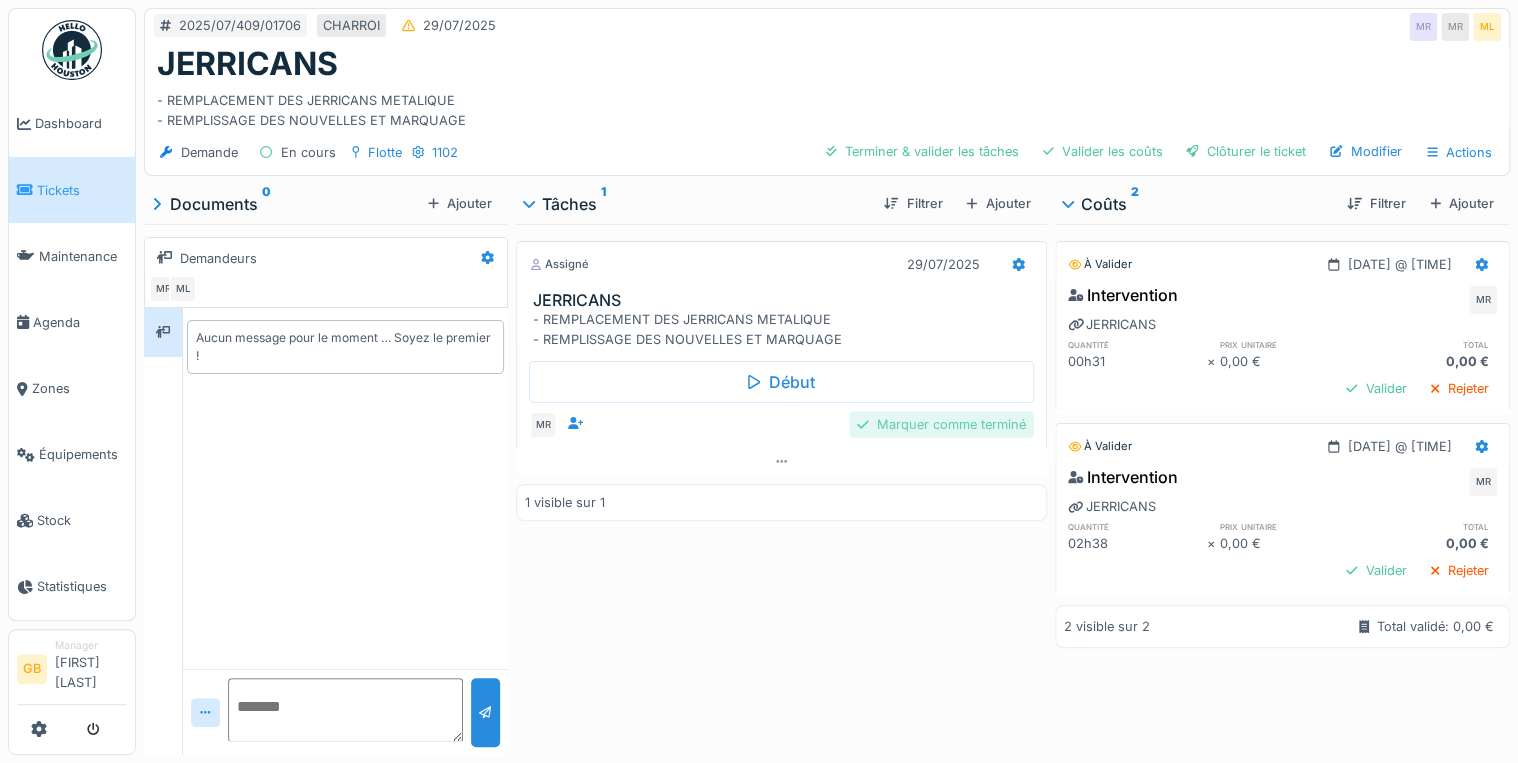 click on "Marquer comme terminé" at bounding box center (941, 424) 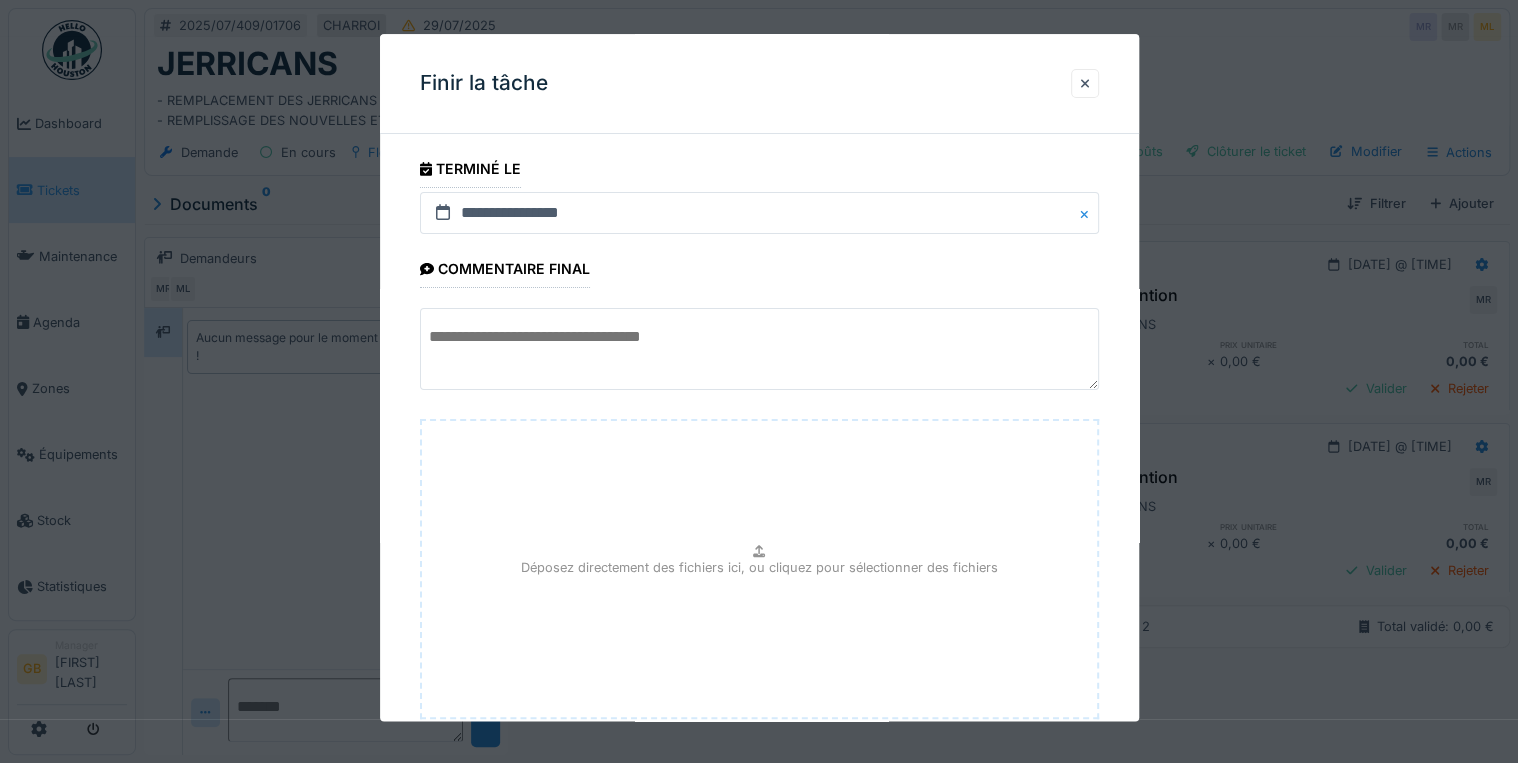 click 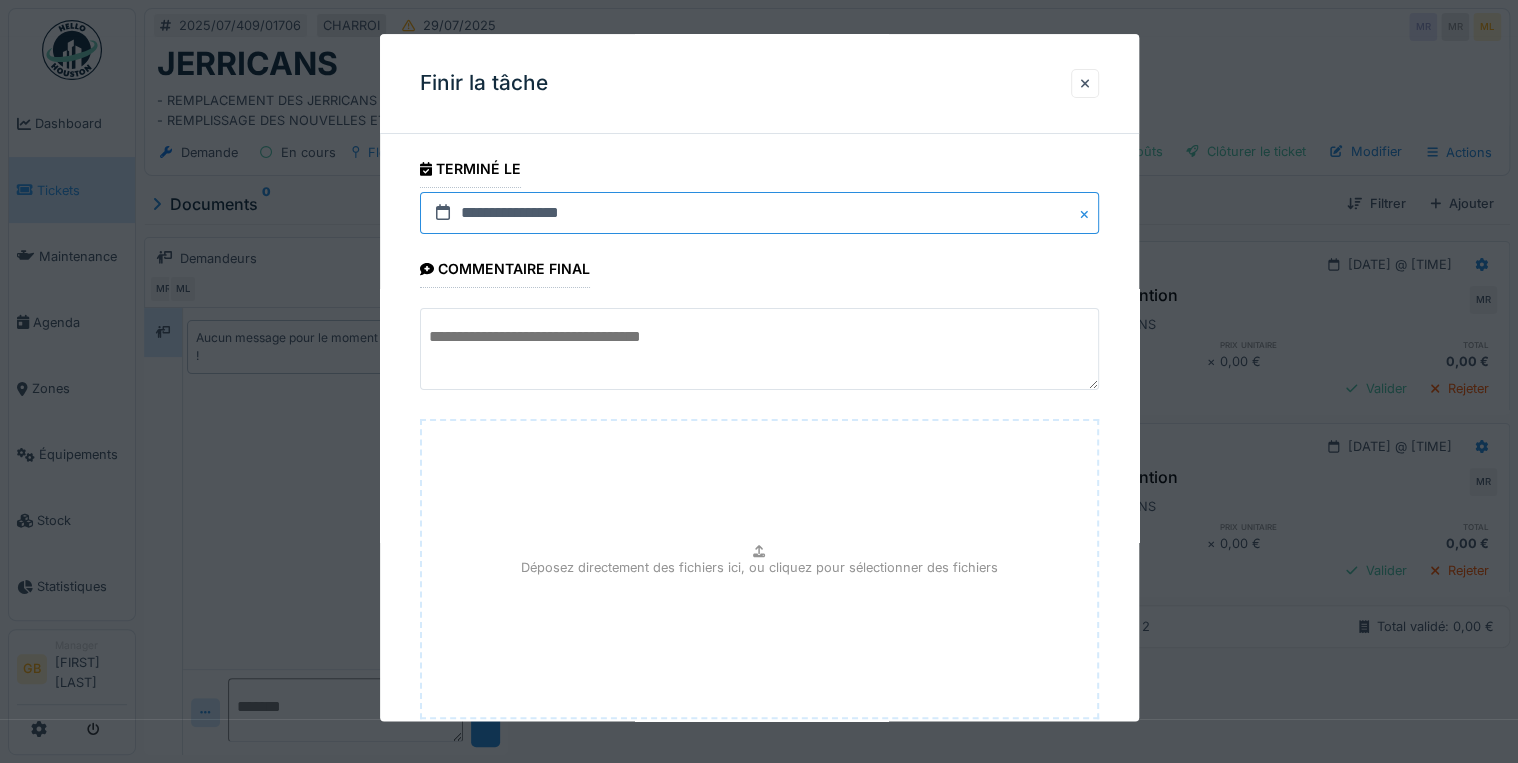 click on "**********" at bounding box center [759, 213] 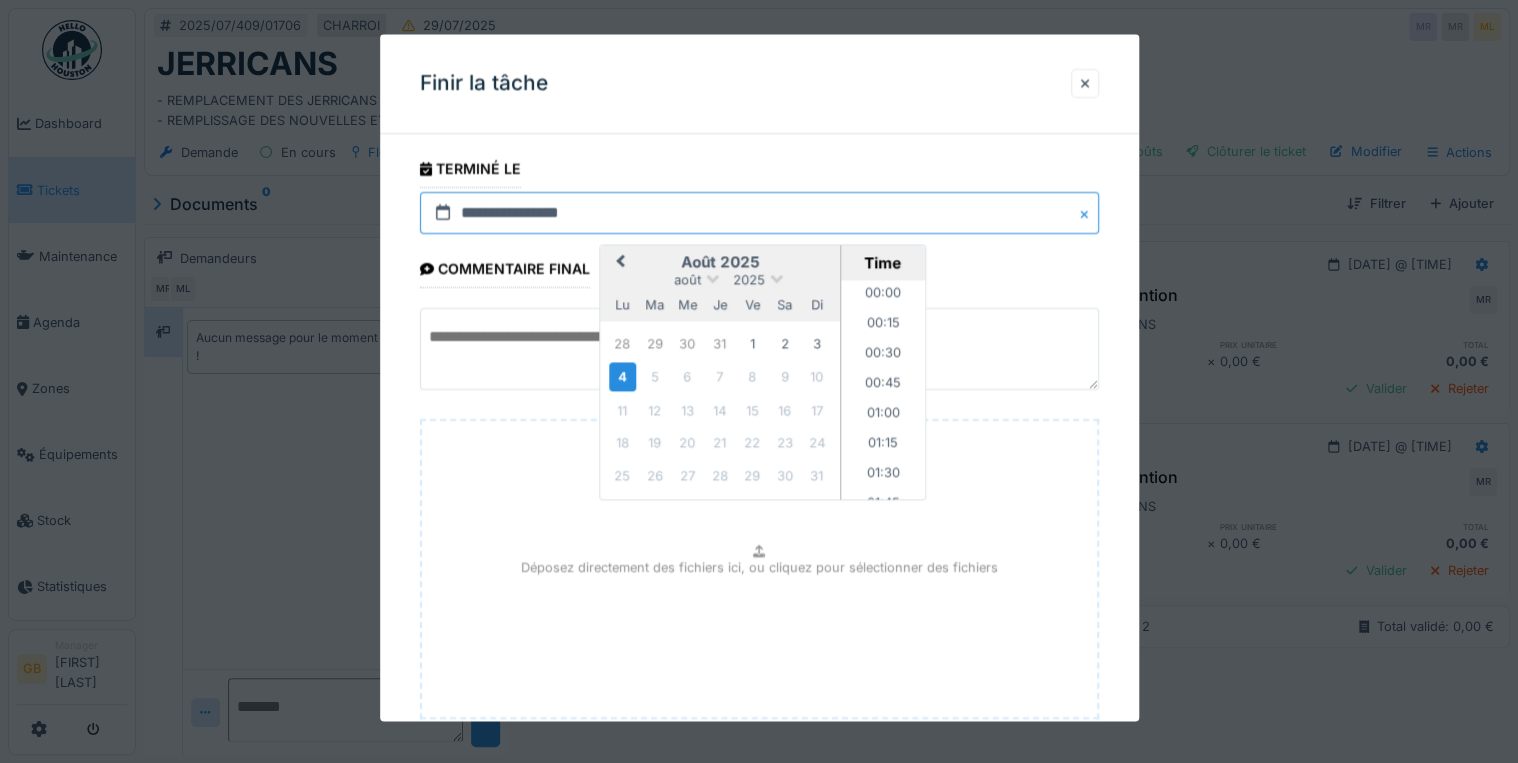 scroll, scrollTop: 1015, scrollLeft: 0, axis: vertical 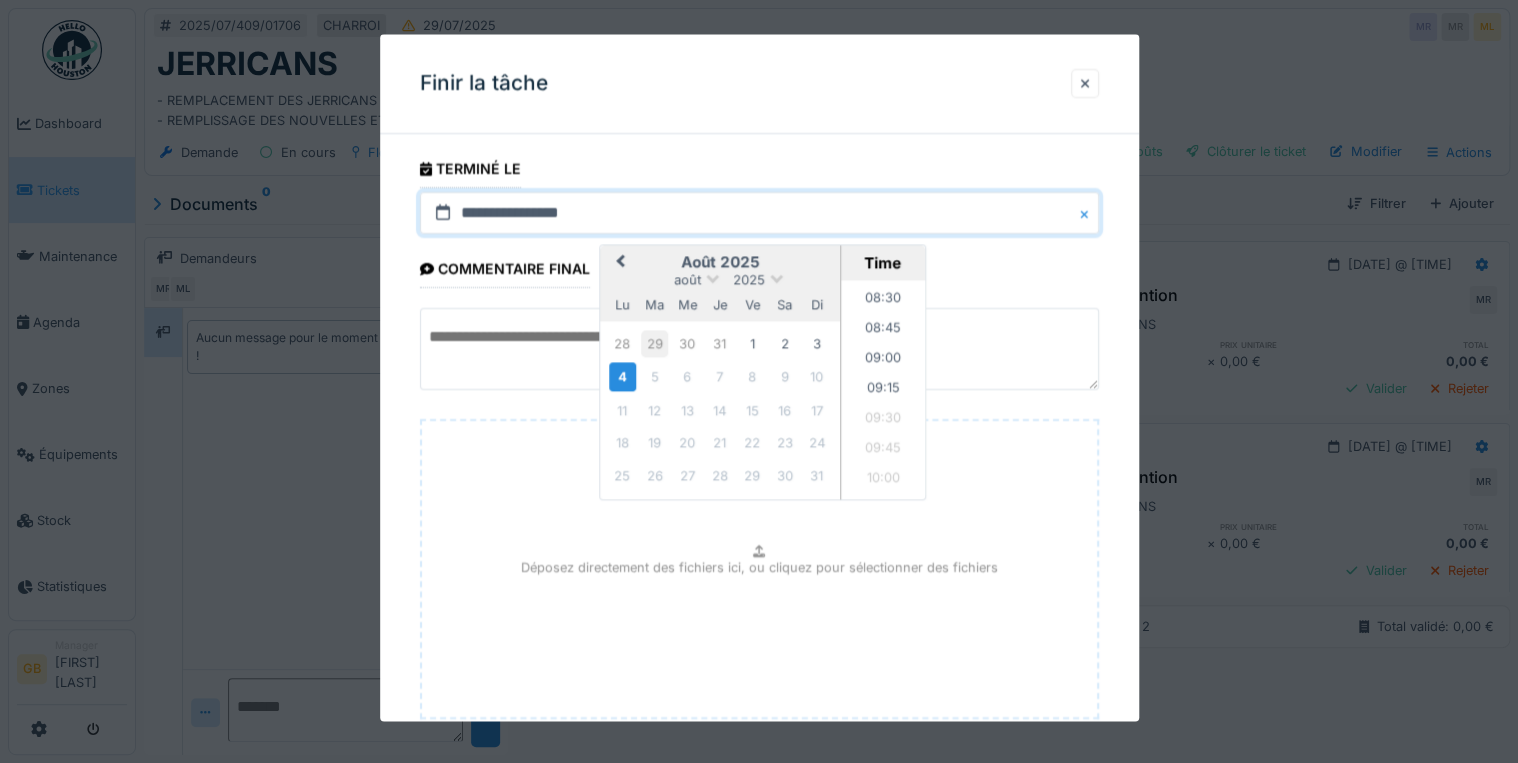 click on "29" at bounding box center (654, 343) 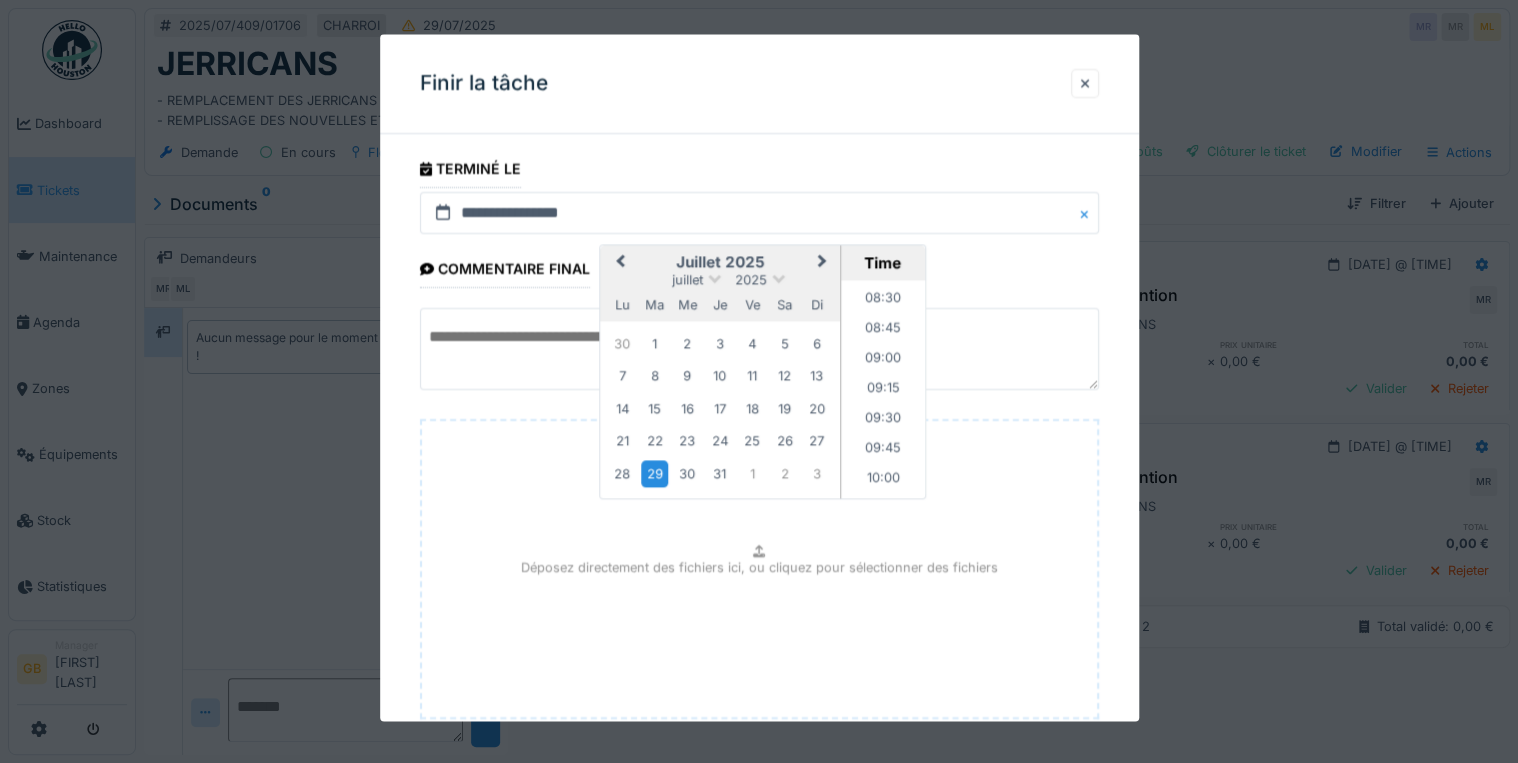 click on "**********" at bounding box center [759, 479] 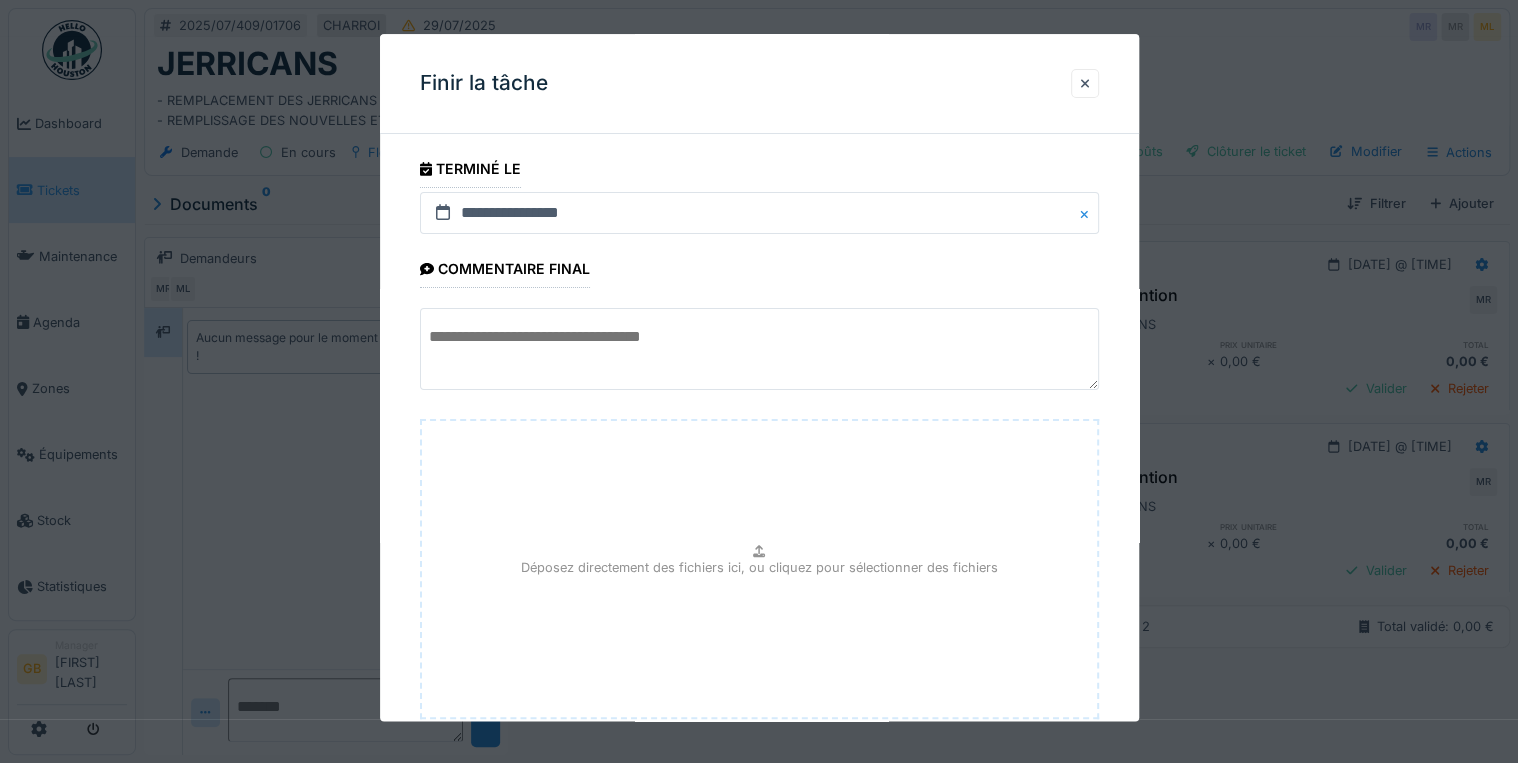 scroll, scrollTop: 126, scrollLeft: 0, axis: vertical 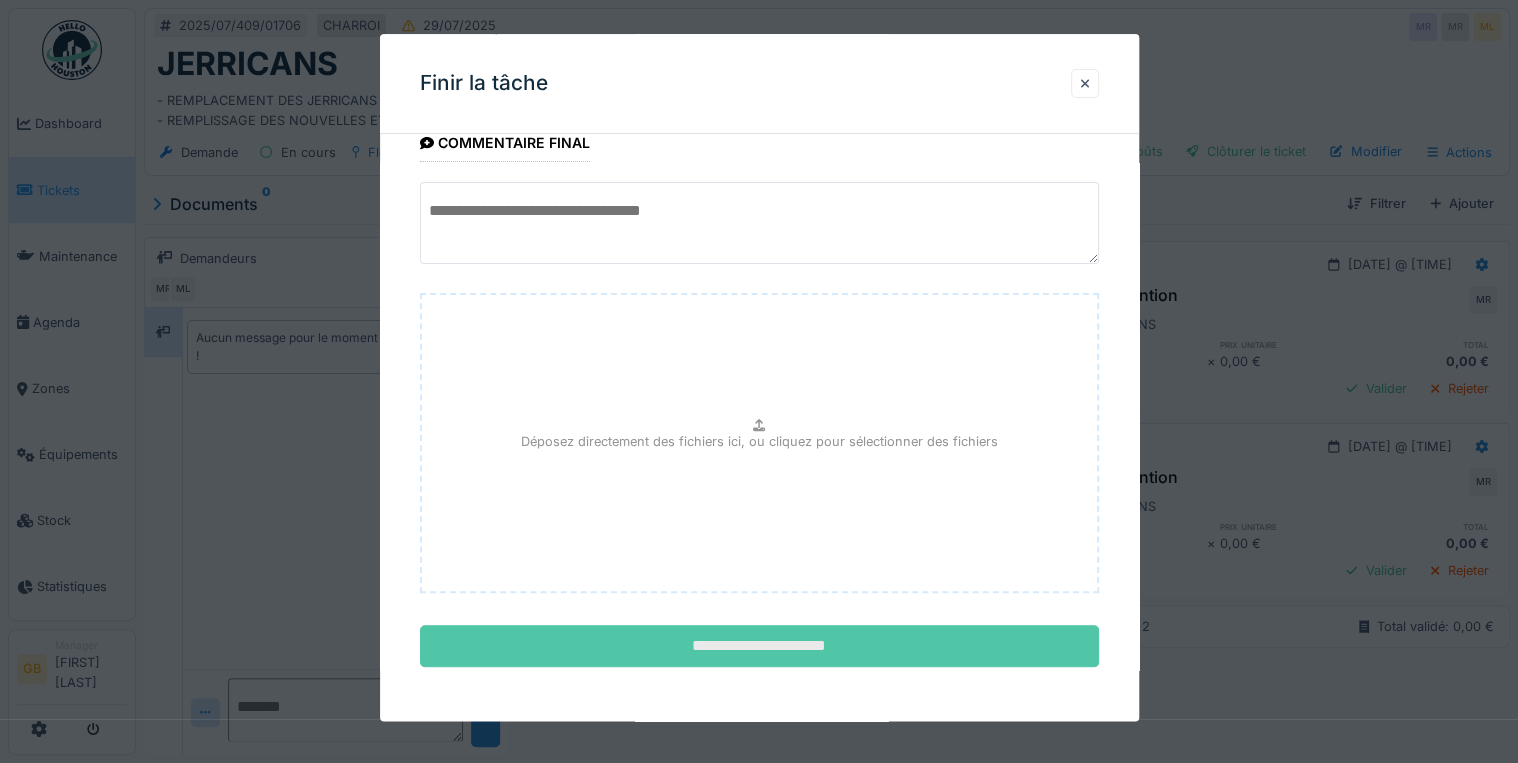 click on "**********" at bounding box center (759, 647) 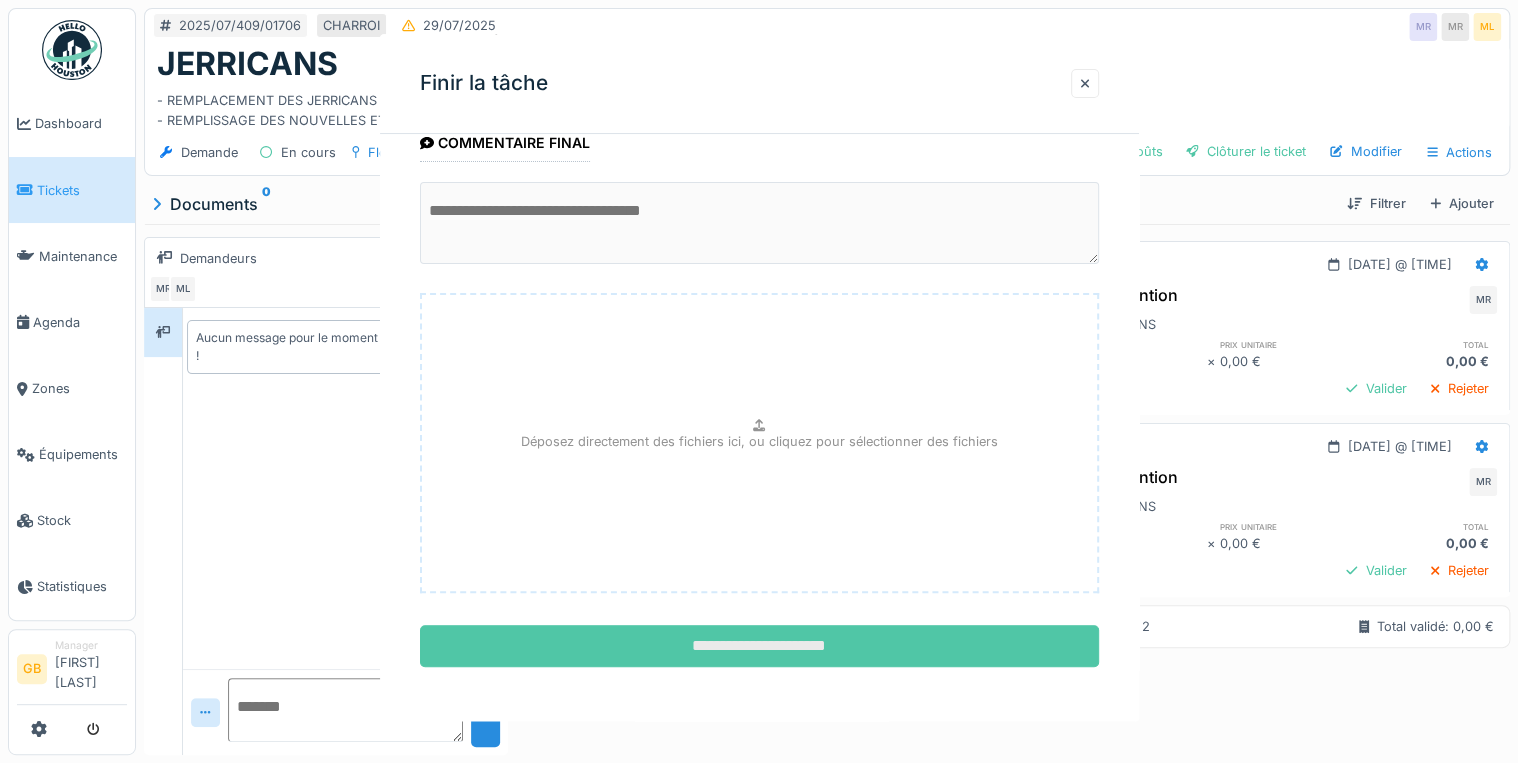 scroll, scrollTop: 0, scrollLeft: 0, axis: both 